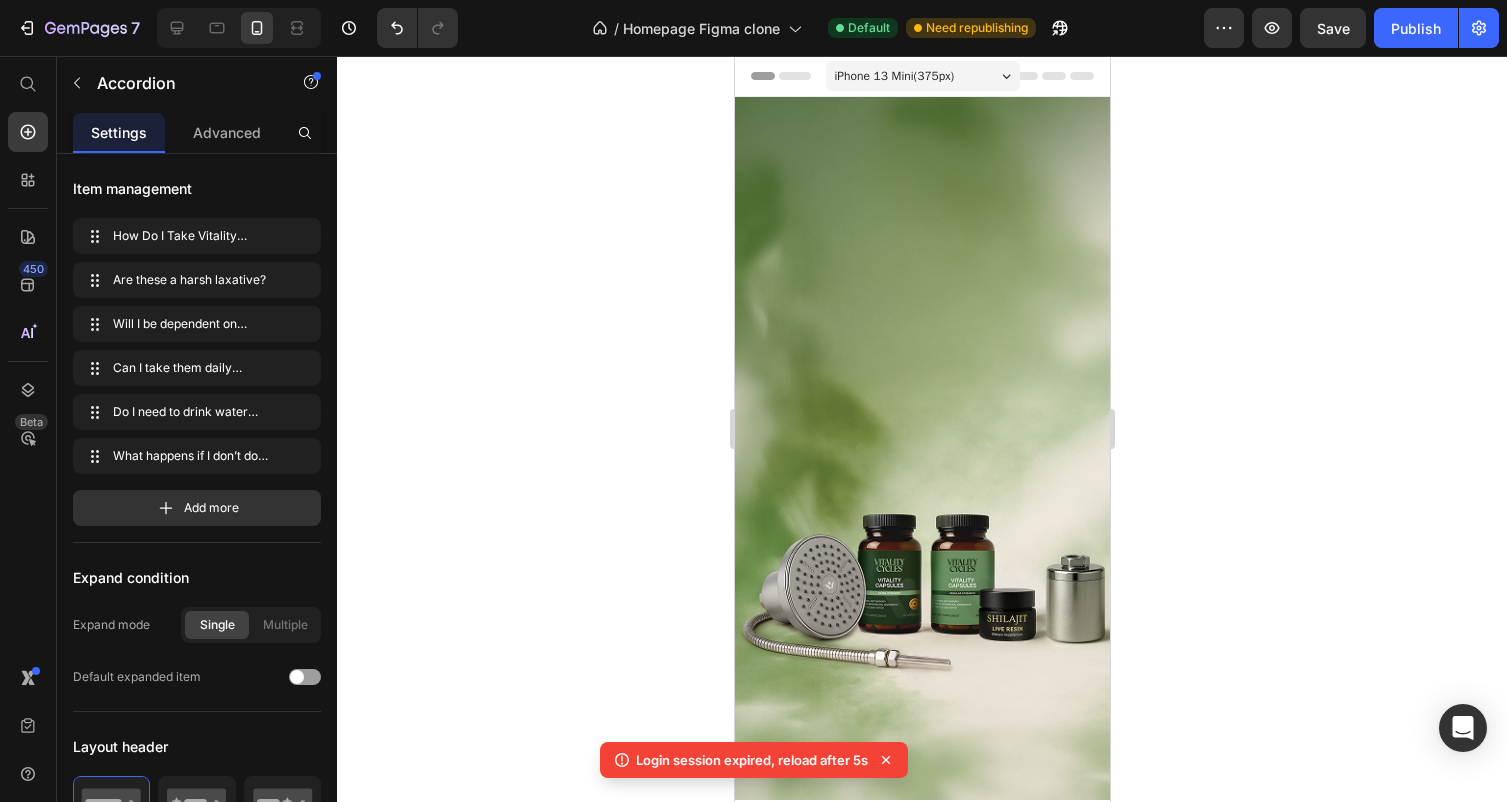 scroll, scrollTop: 16384, scrollLeft: 0, axis: vertical 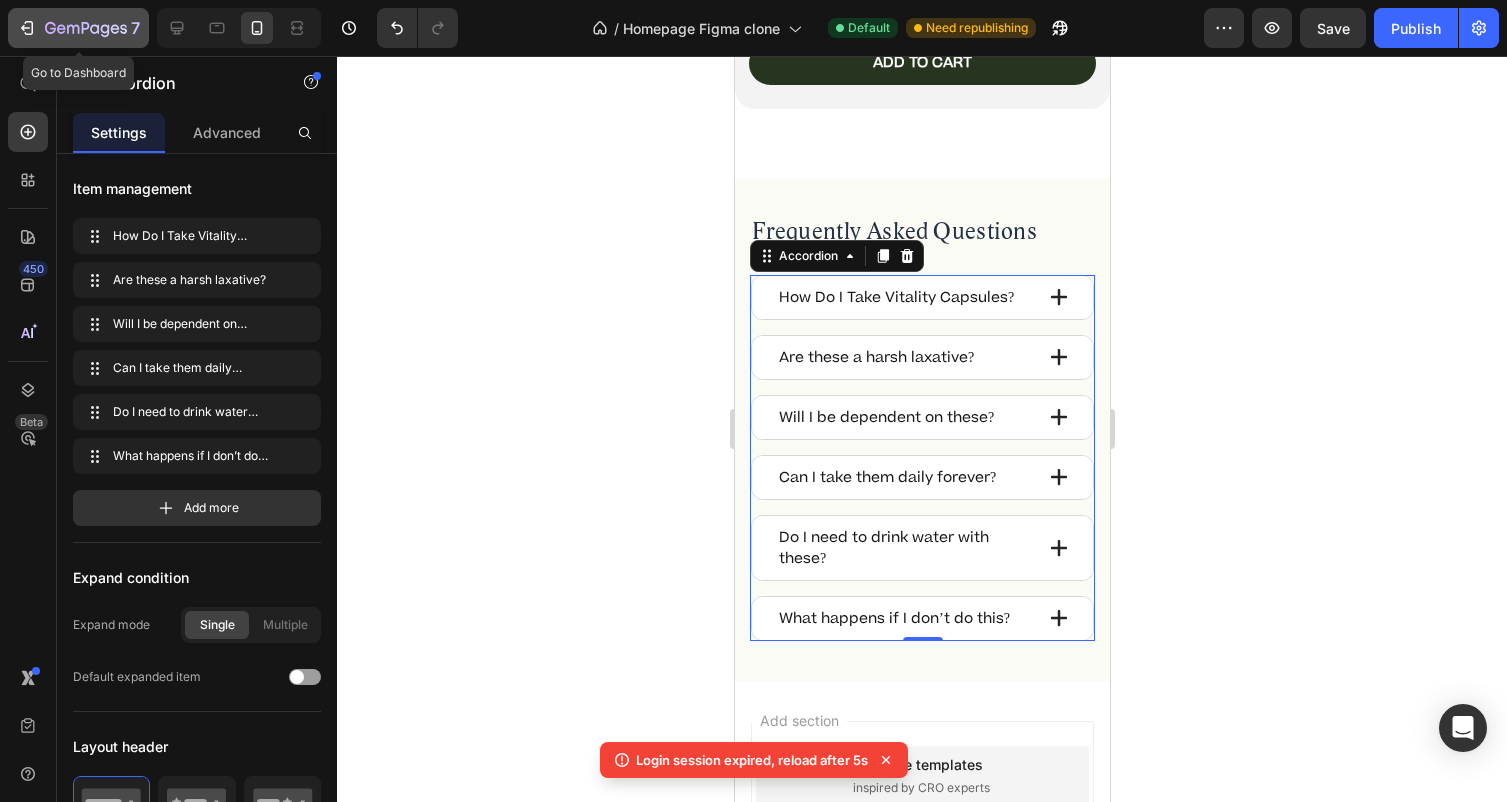 click on "7" 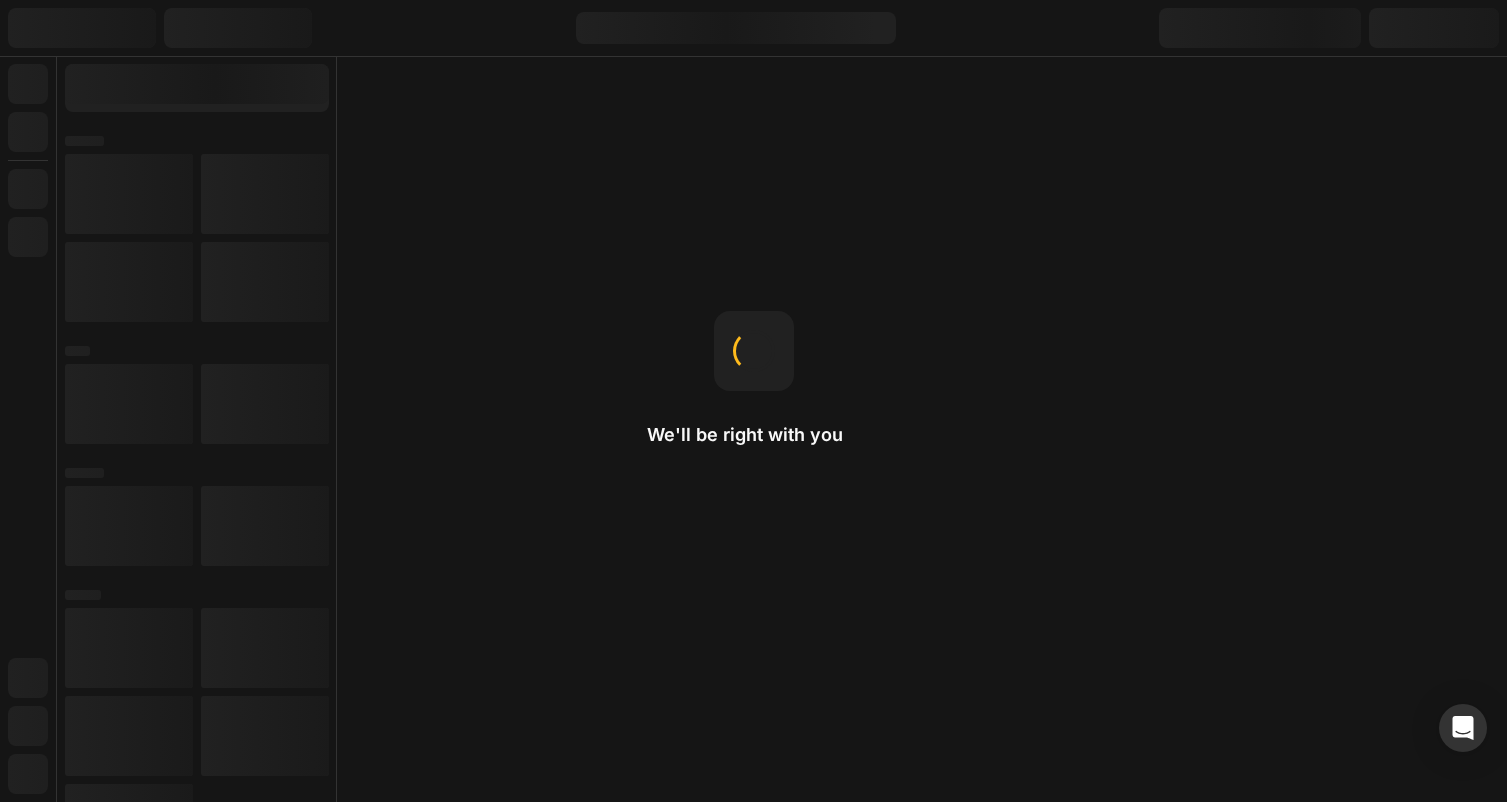 scroll, scrollTop: 0, scrollLeft: 0, axis: both 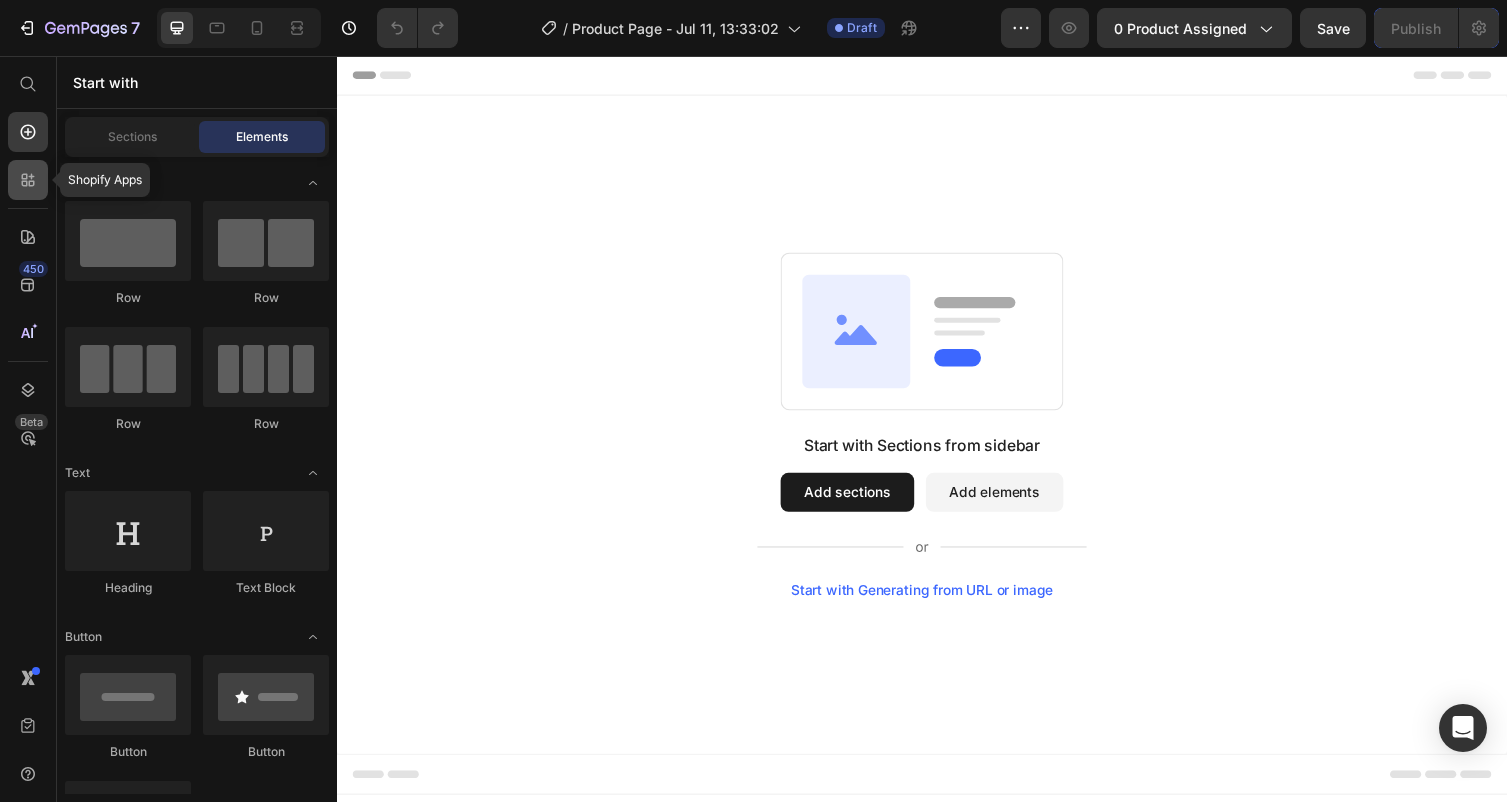 click 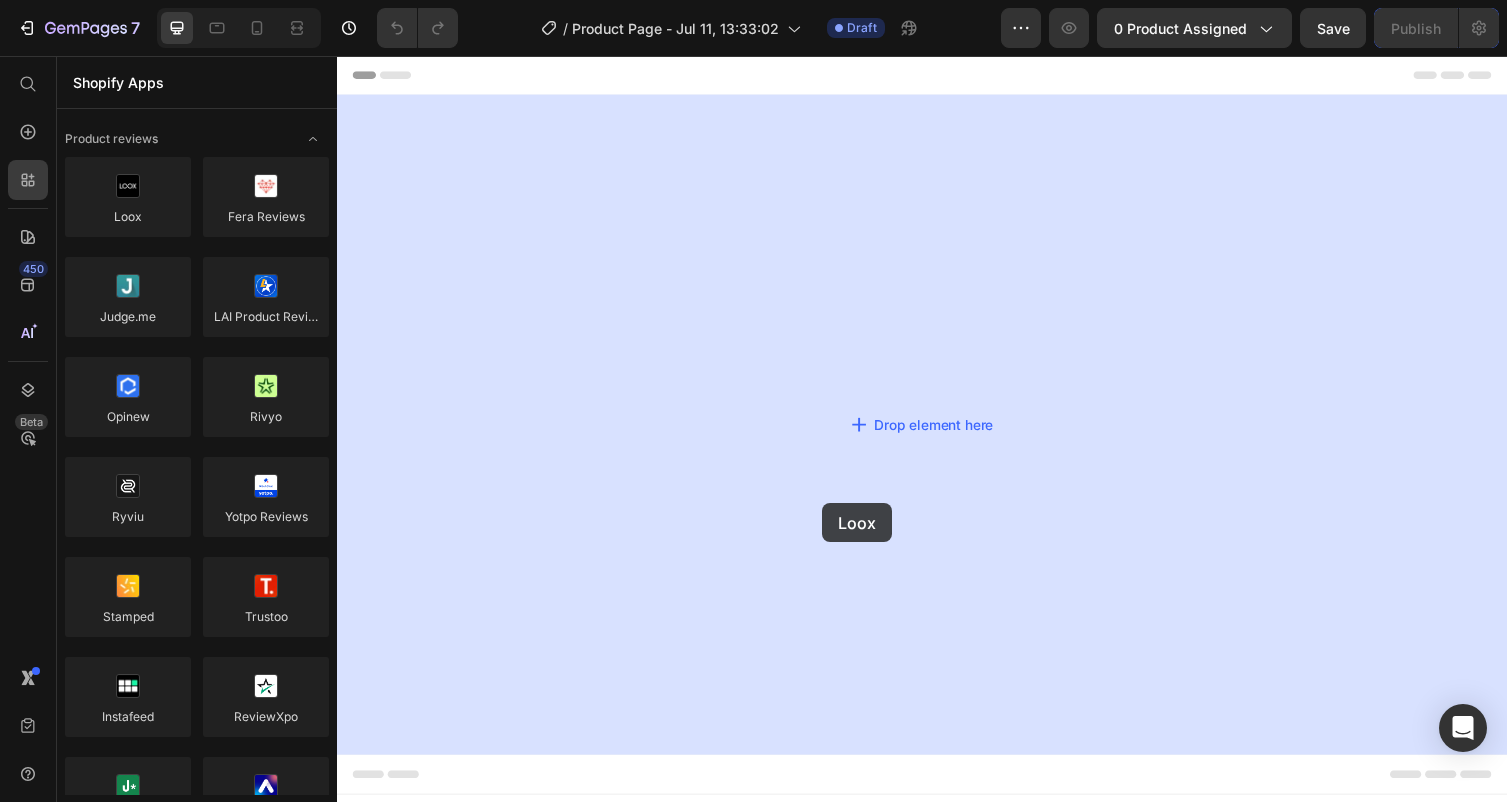 drag, startPoint x: 500, startPoint y: 261, endPoint x: 822, endPoint y: 503, distance: 402.8002 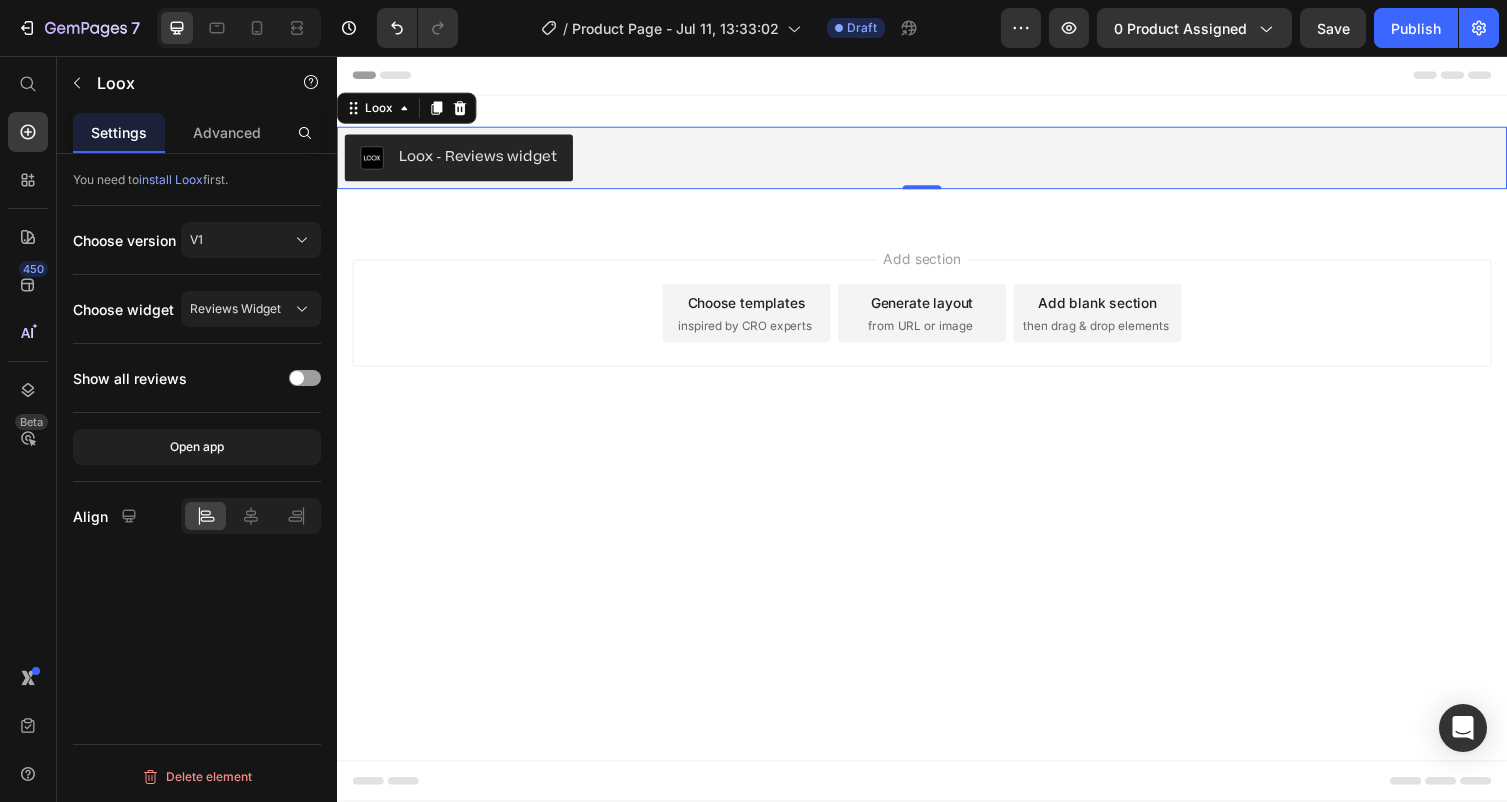 click on "Loox - Reviews widget" at bounding box center (482, 159) 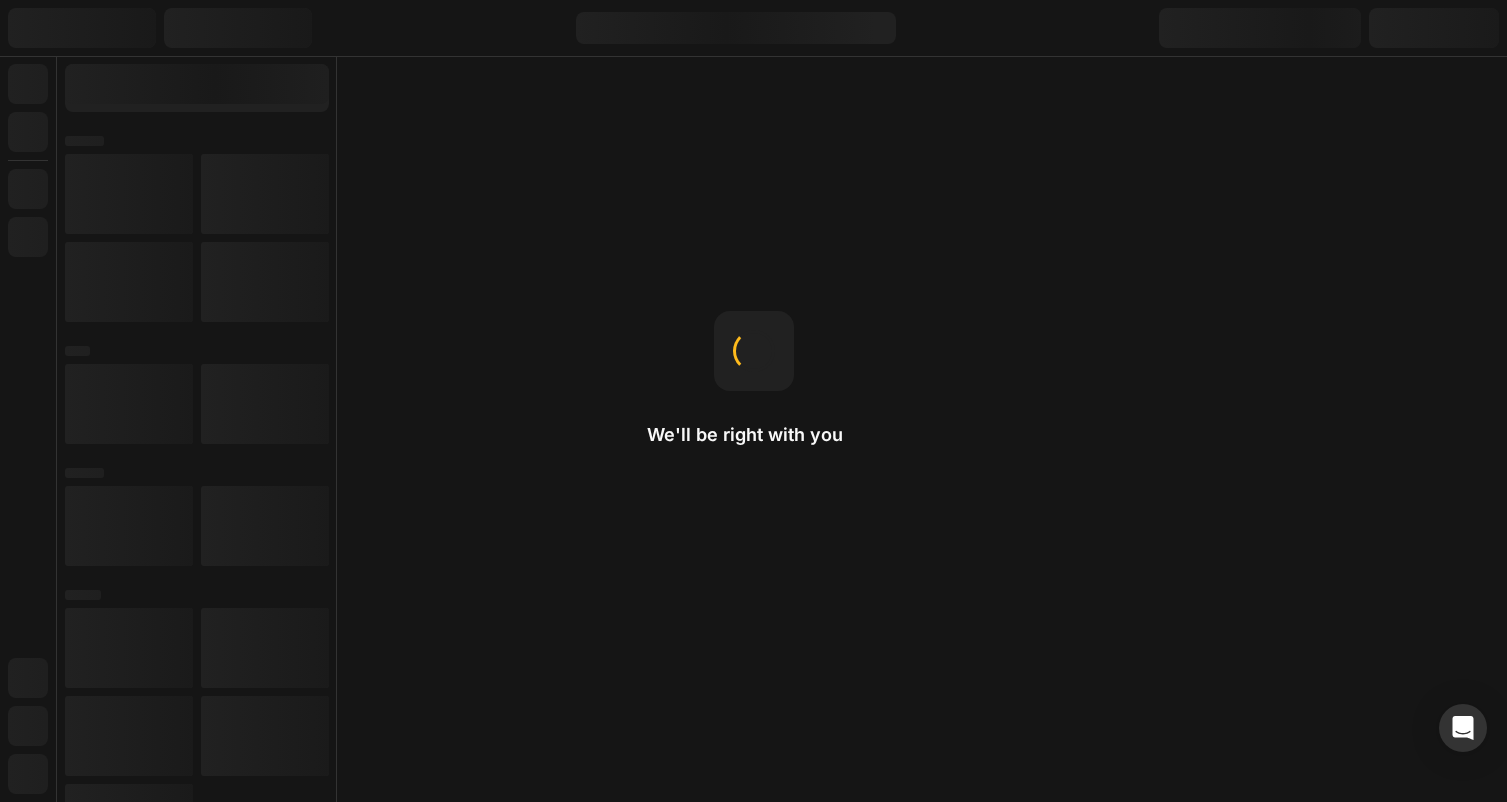 scroll, scrollTop: 0, scrollLeft: 0, axis: both 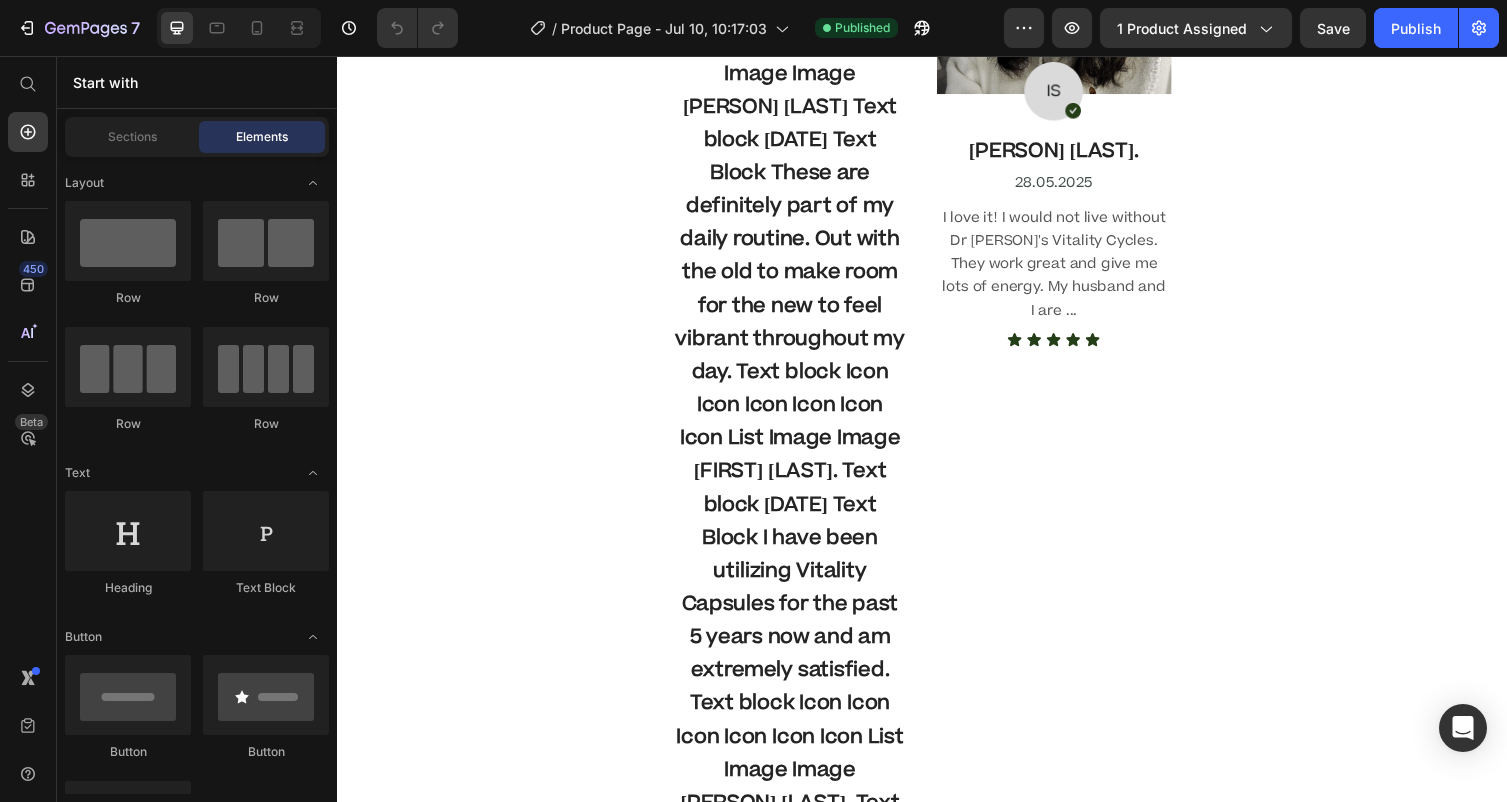 click on "Icon Free Shipping Today Only Text Block Row" at bounding box center [937, 1865] 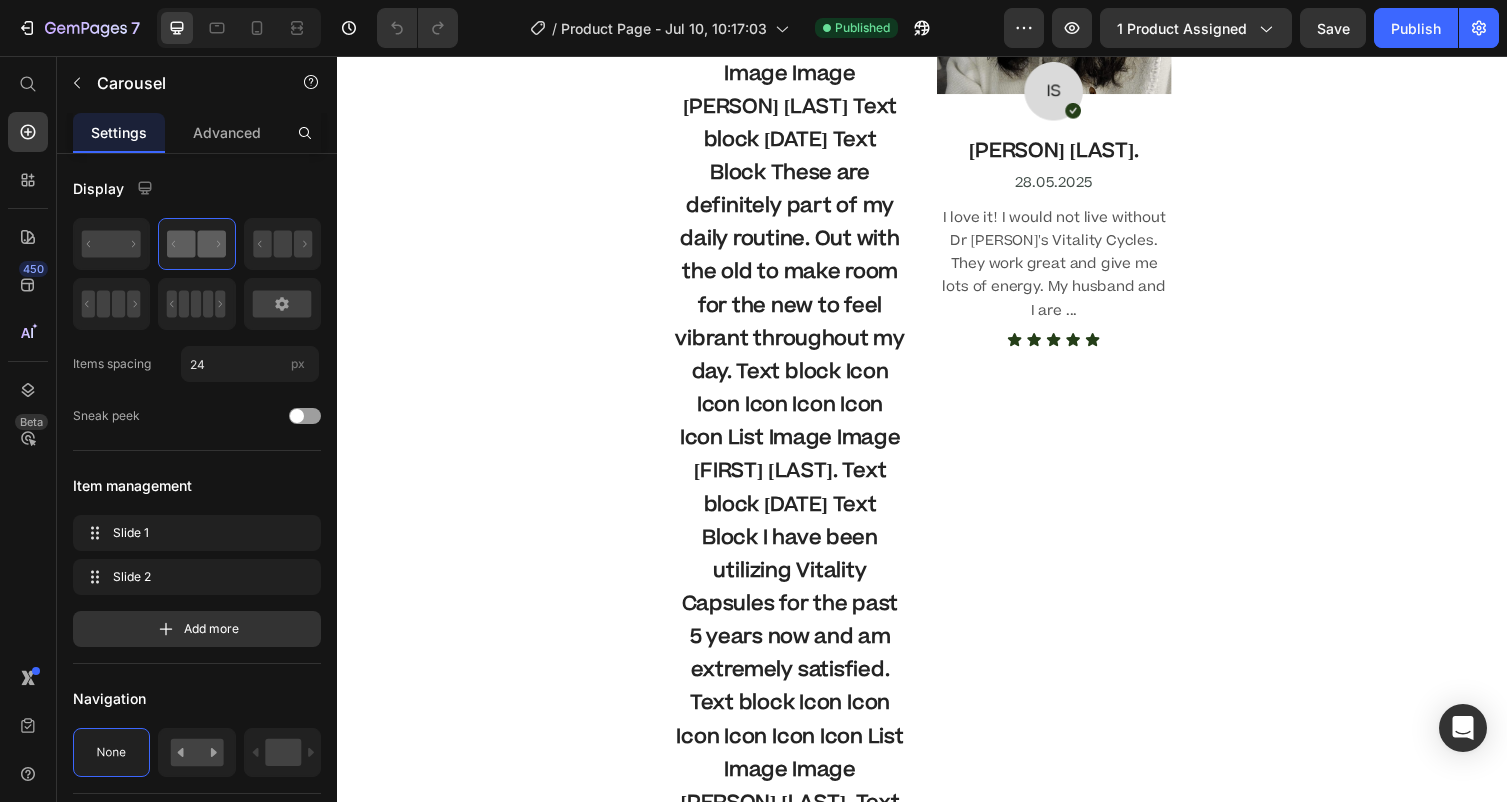 click 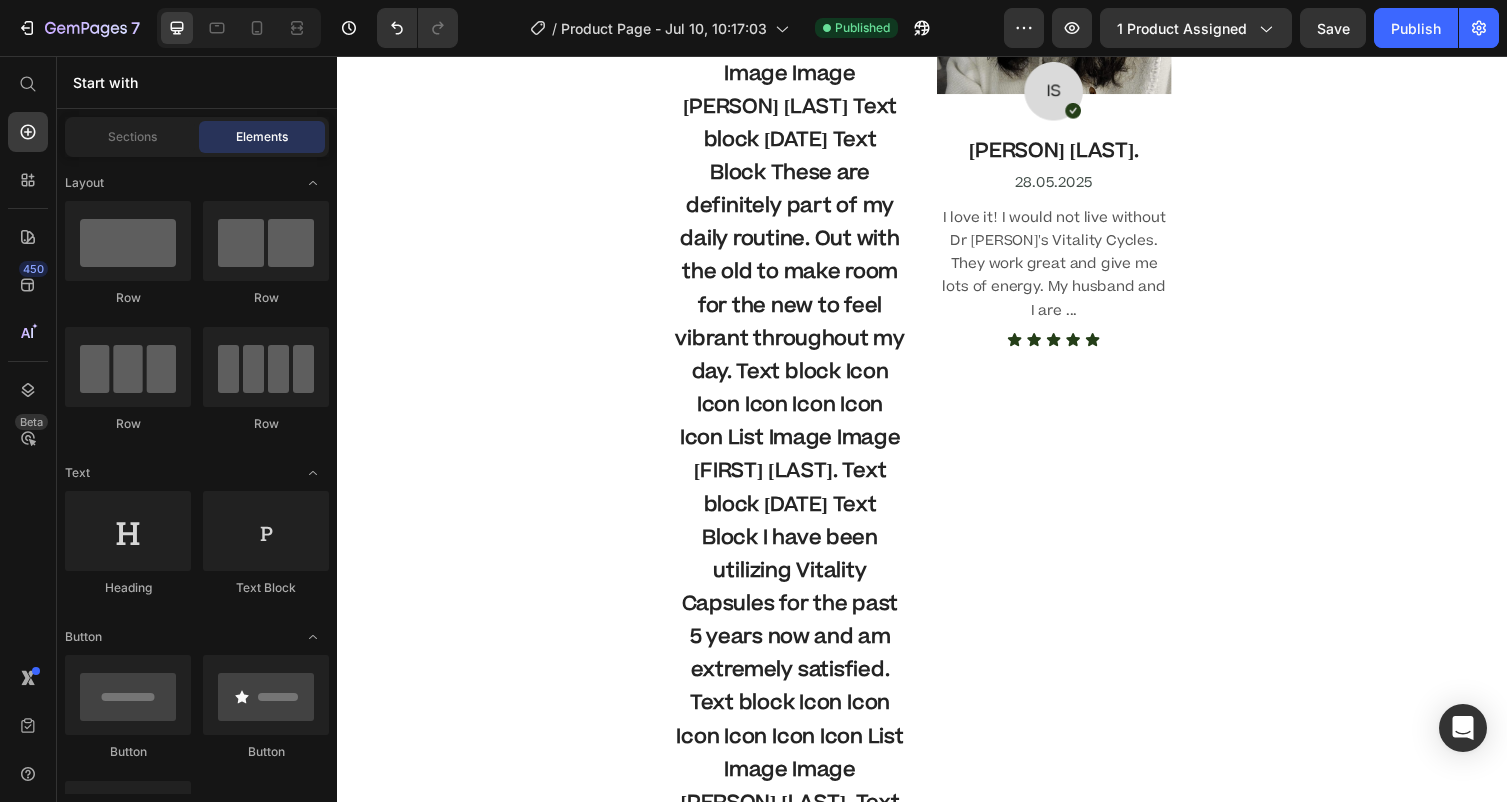 click on "Drop element here" at bounding box center [937, 1885] 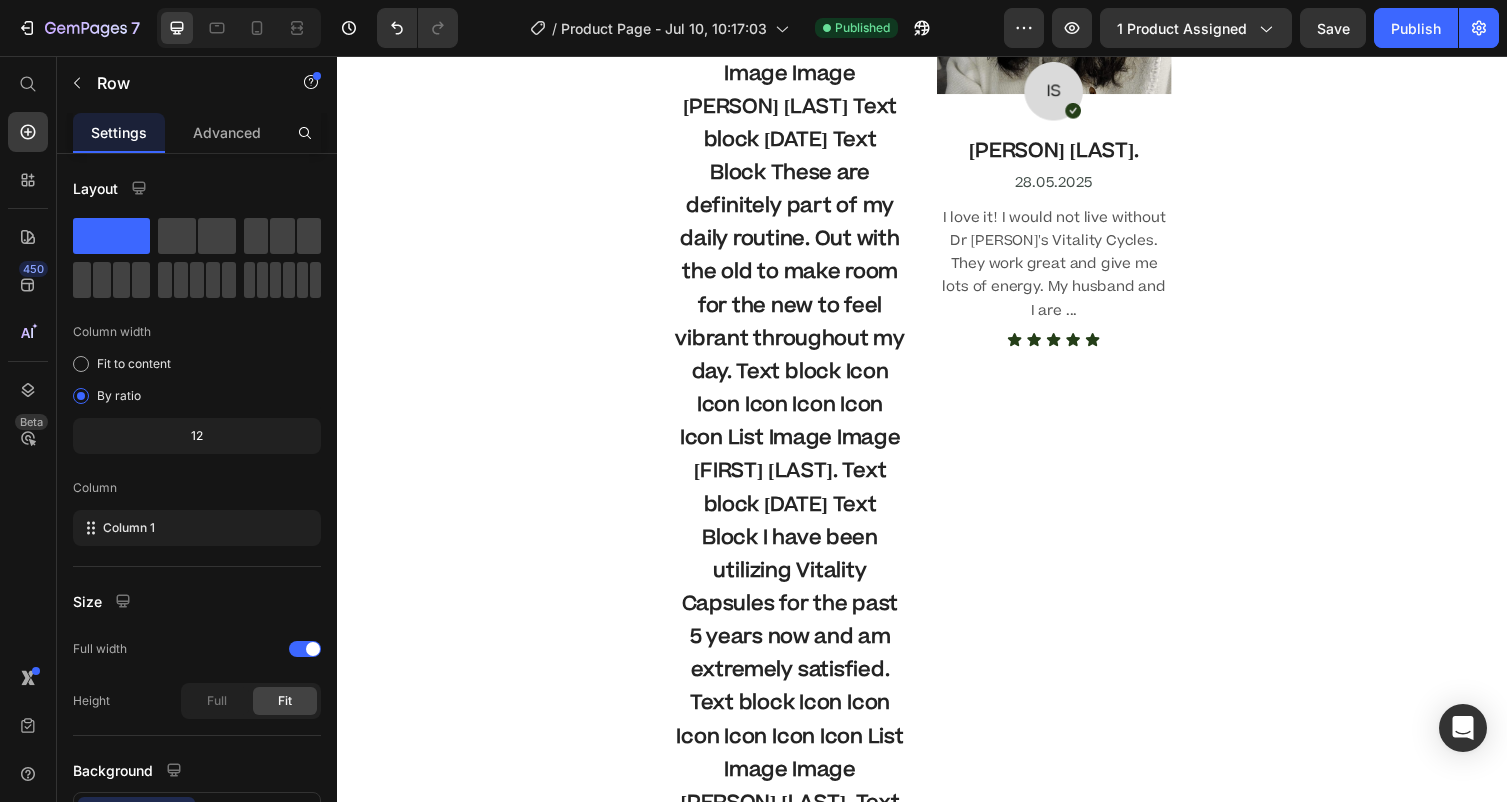click 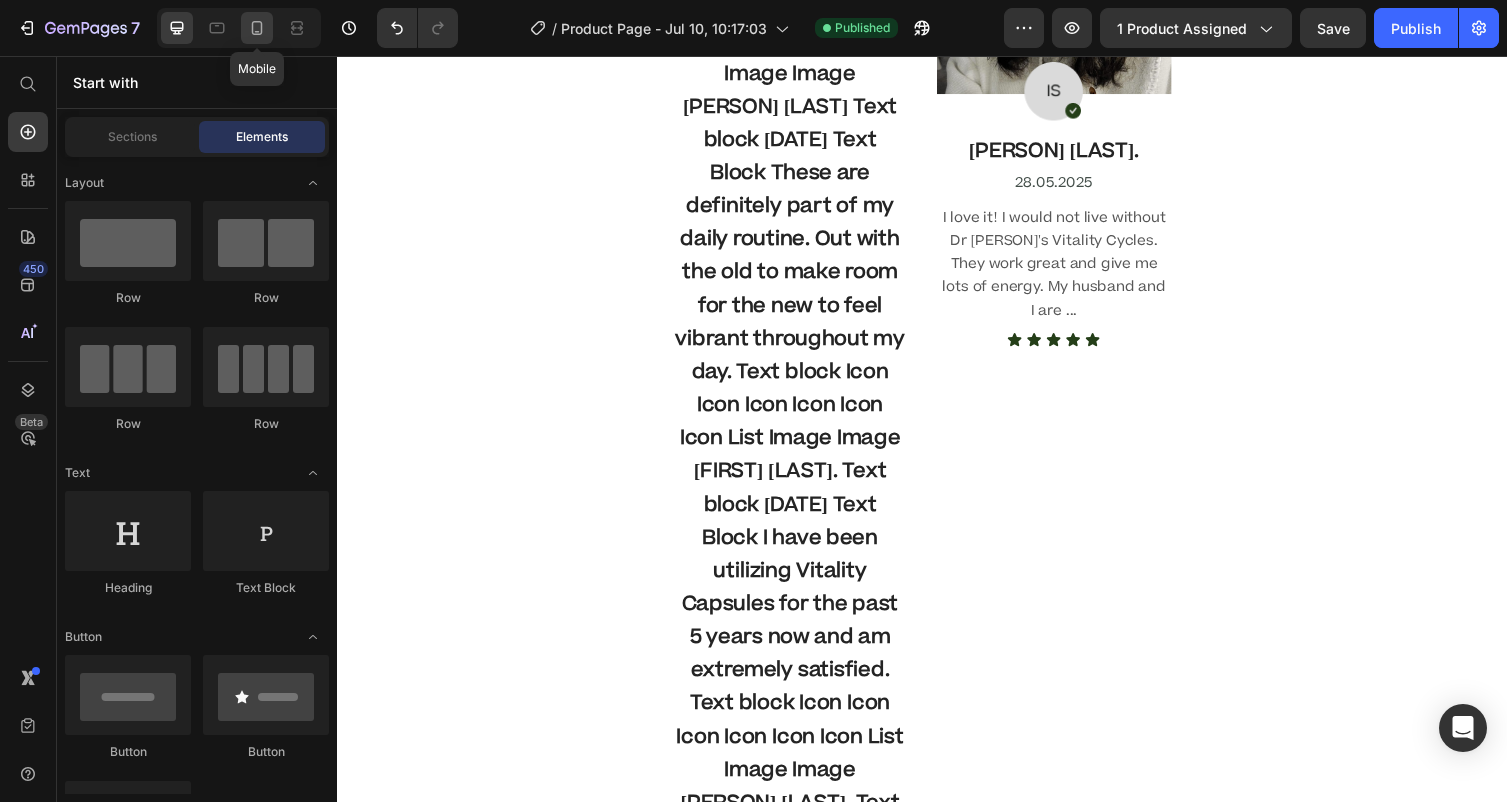click 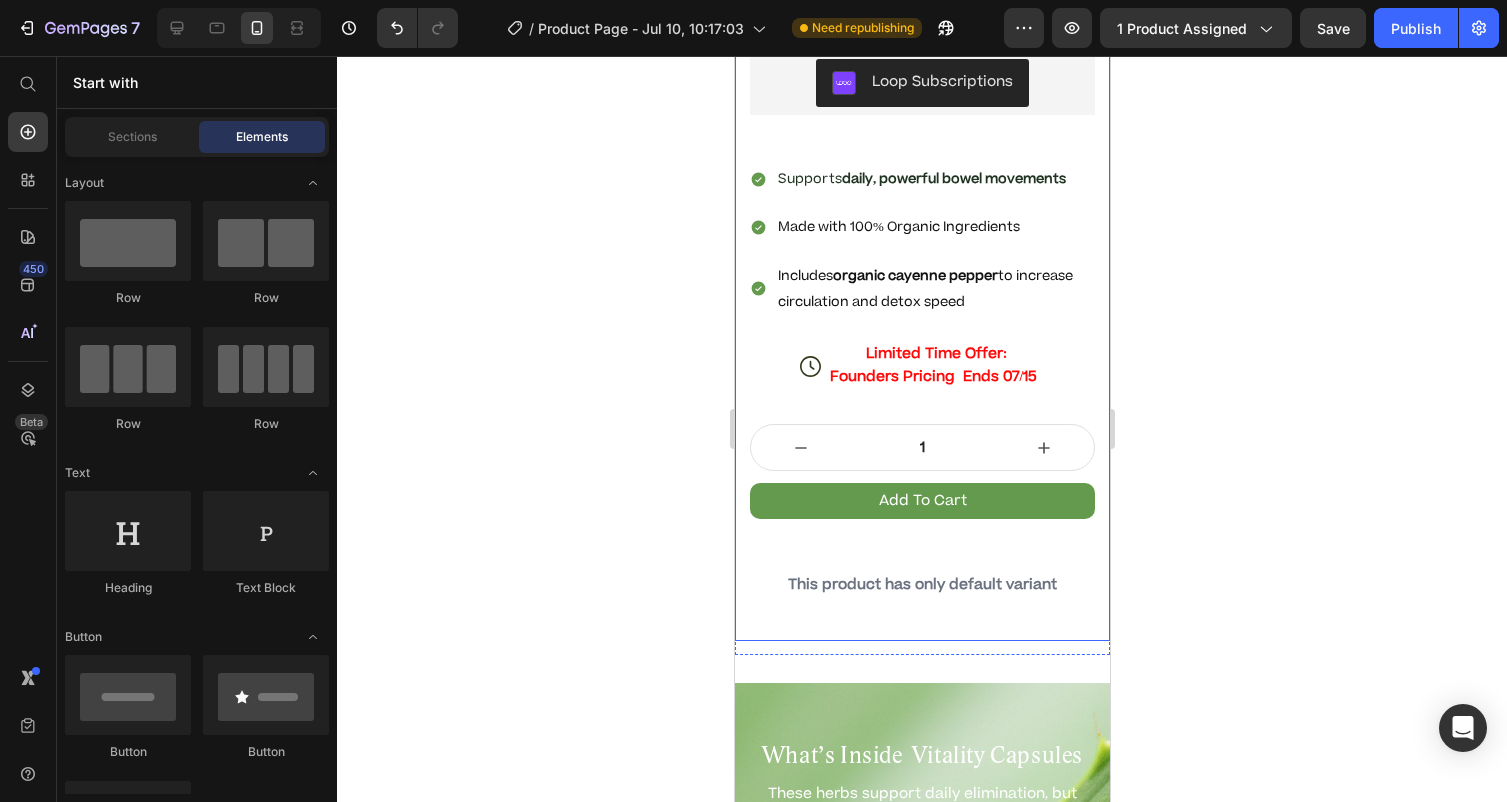 scroll, scrollTop: 0, scrollLeft: 0, axis: both 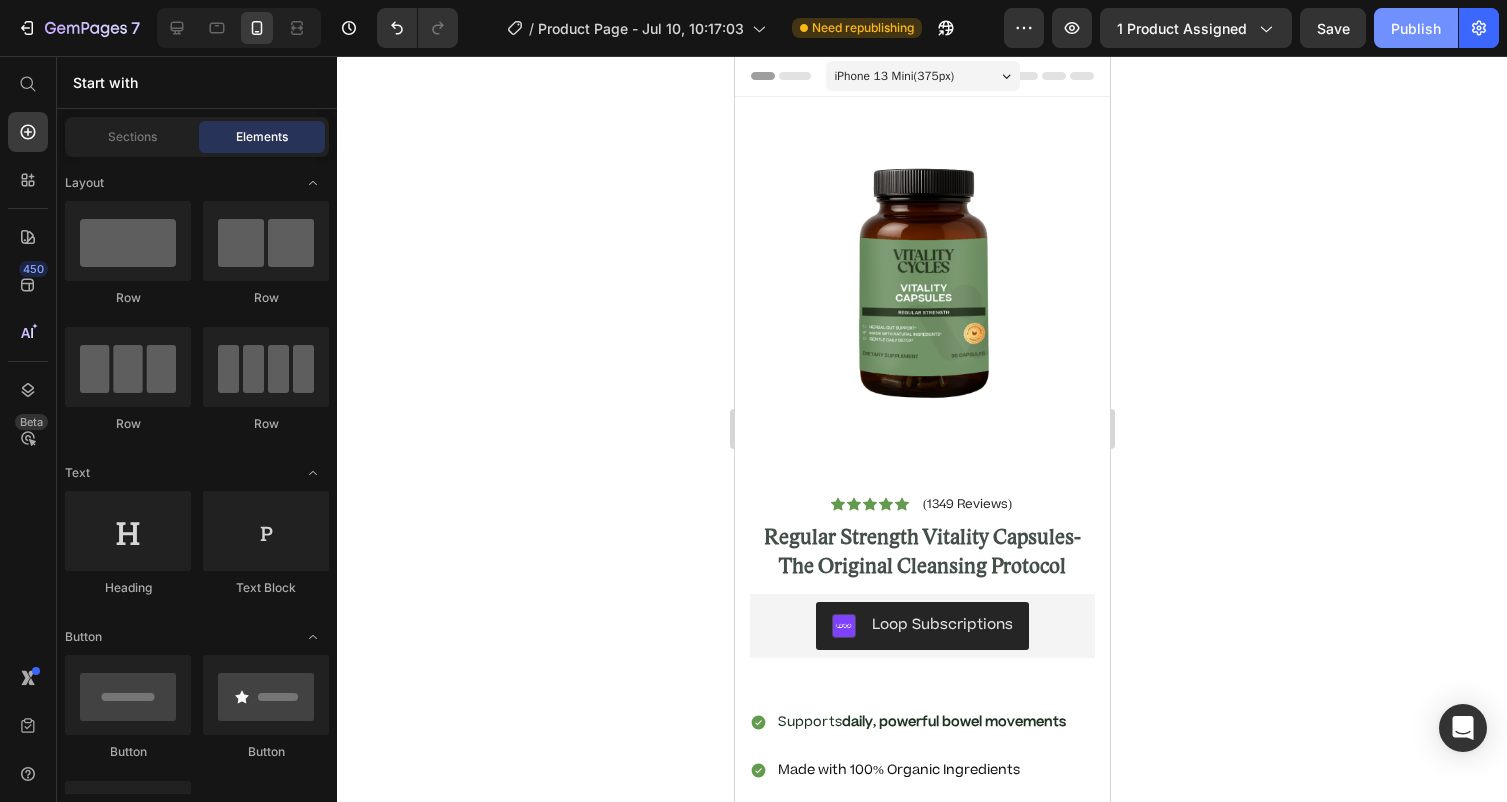 click on "Publish" at bounding box center (1416, 28) 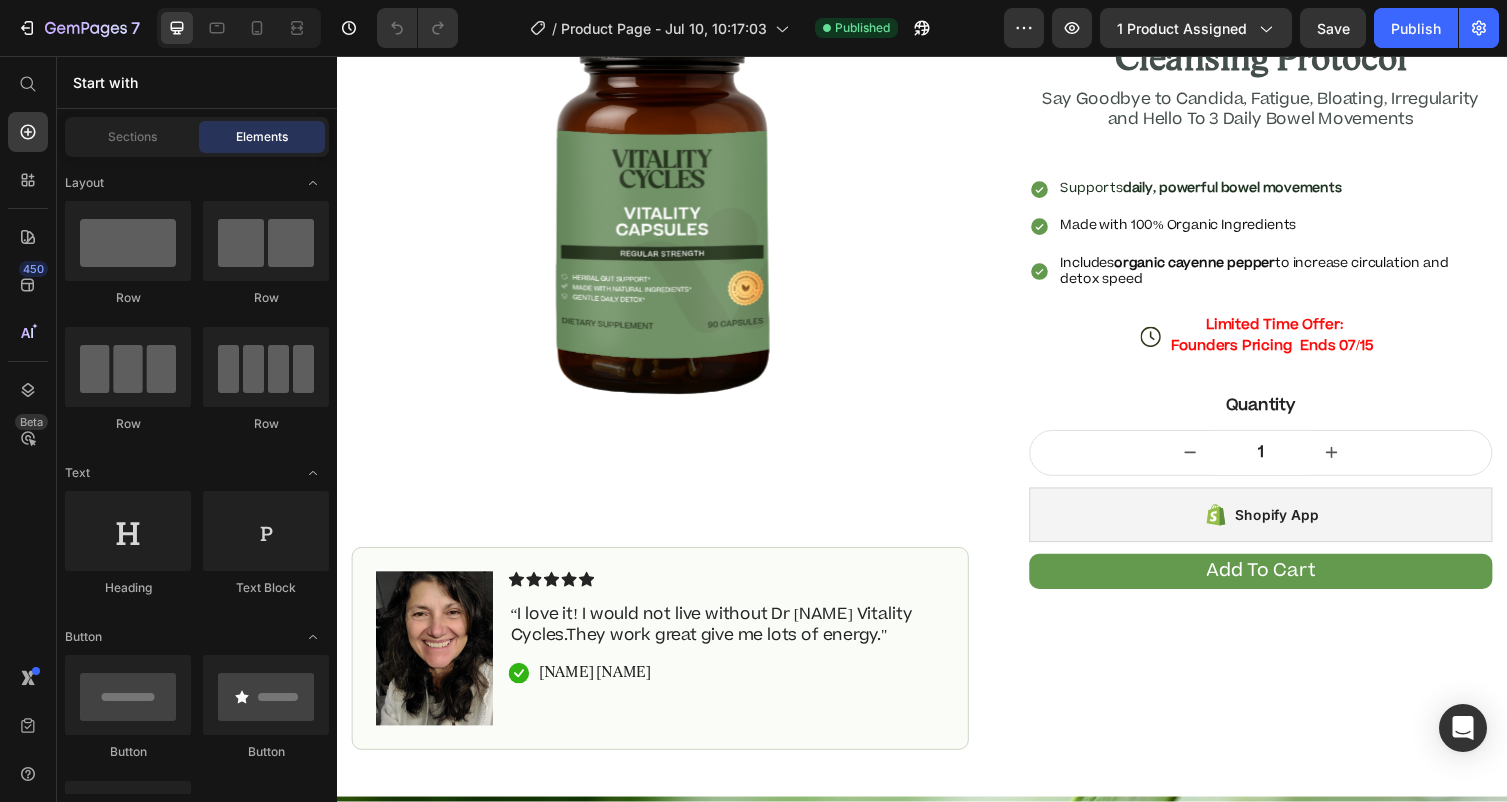 scroll, scrollTop: 0, scrollLeft: 0, axis: both 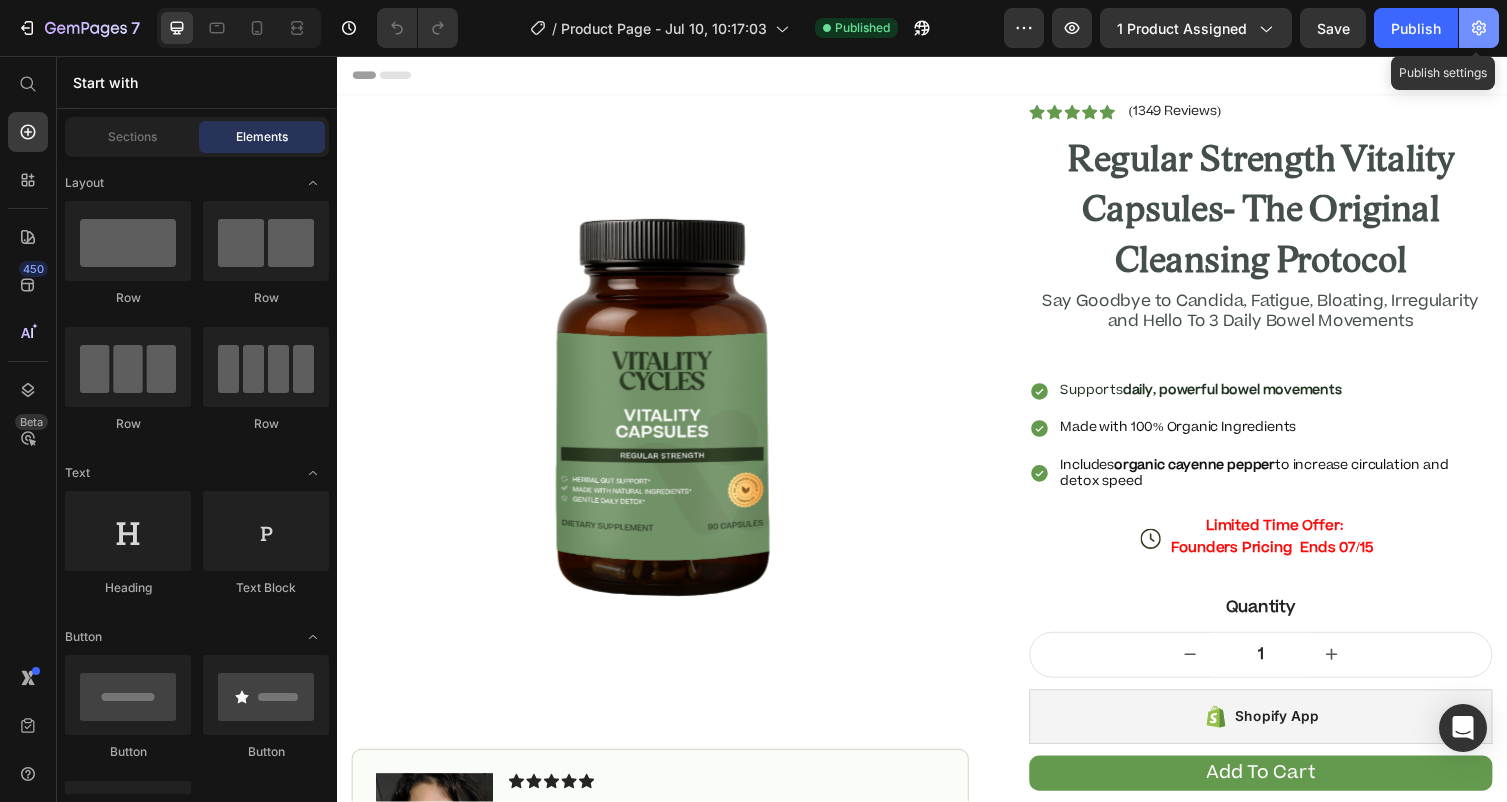 click 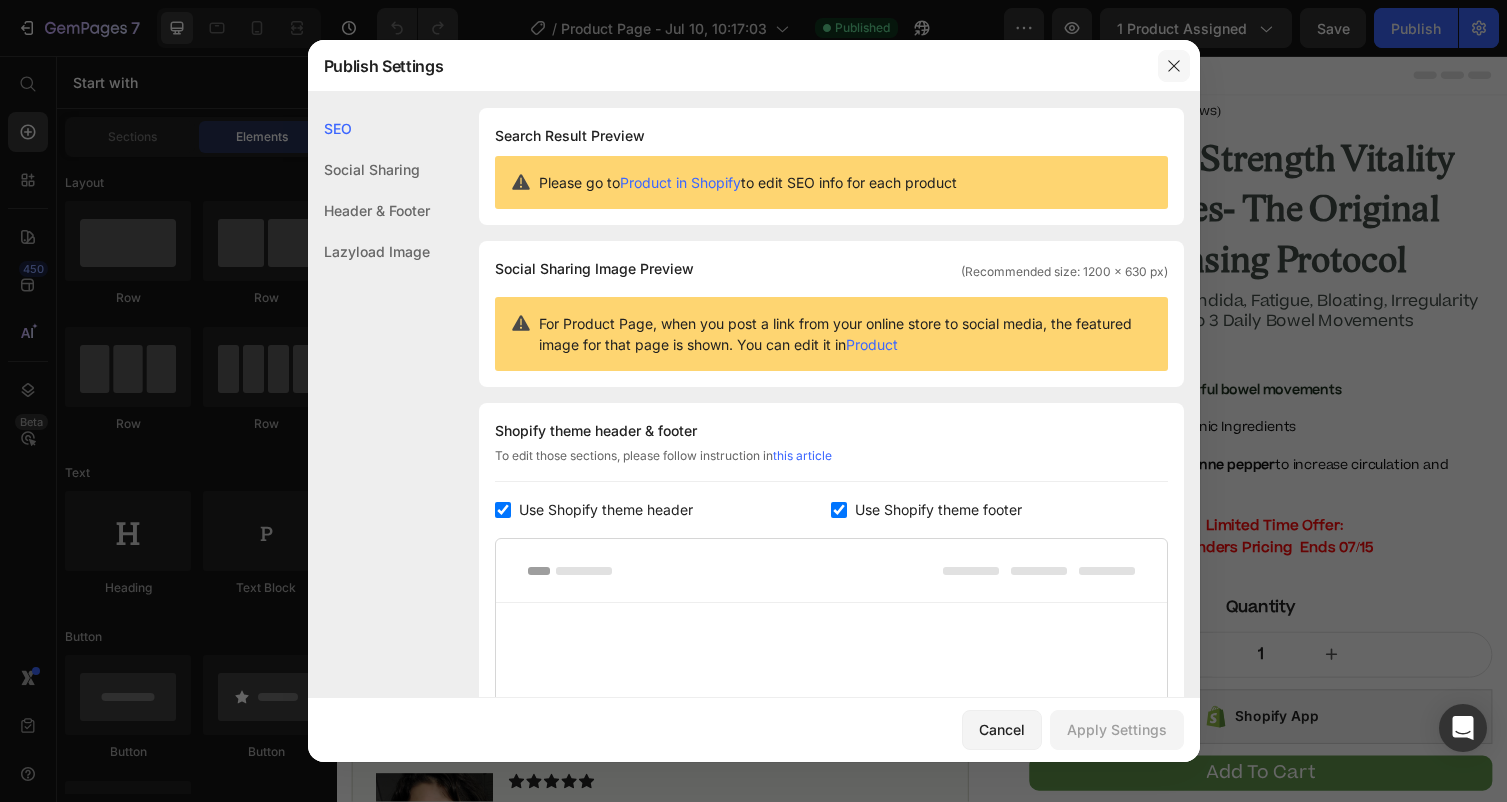 click 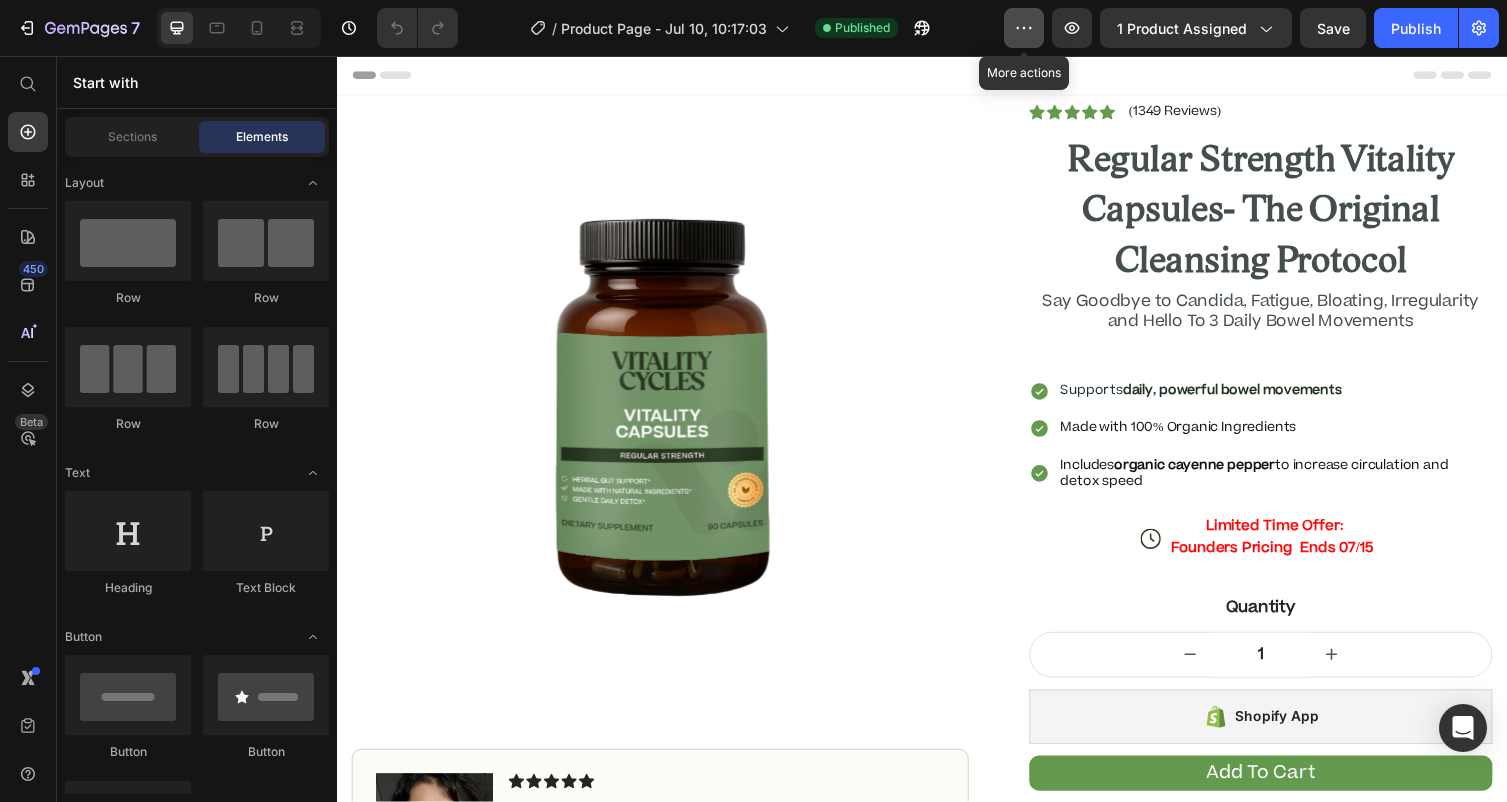 click 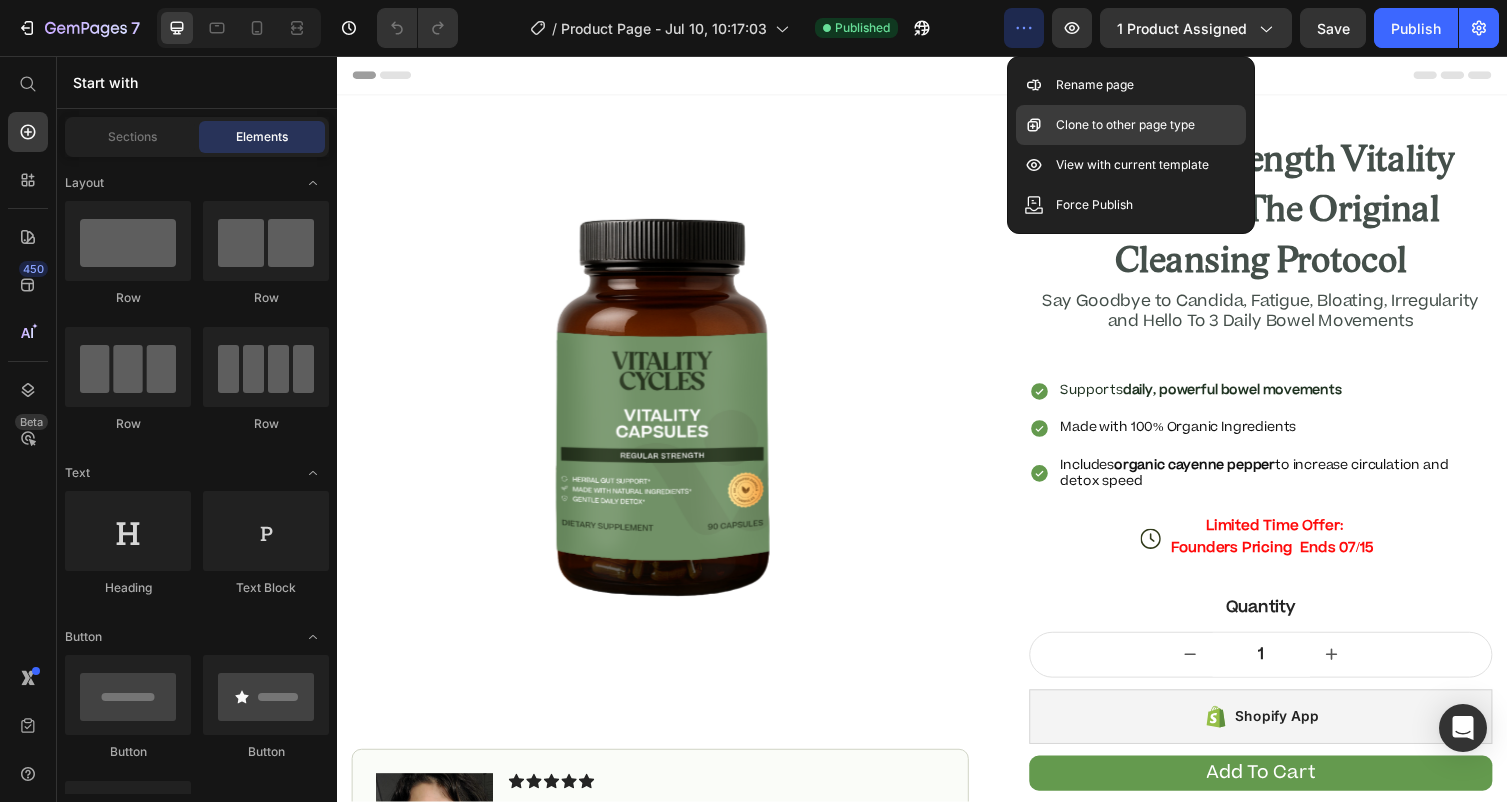 click on "Clone to other page type" 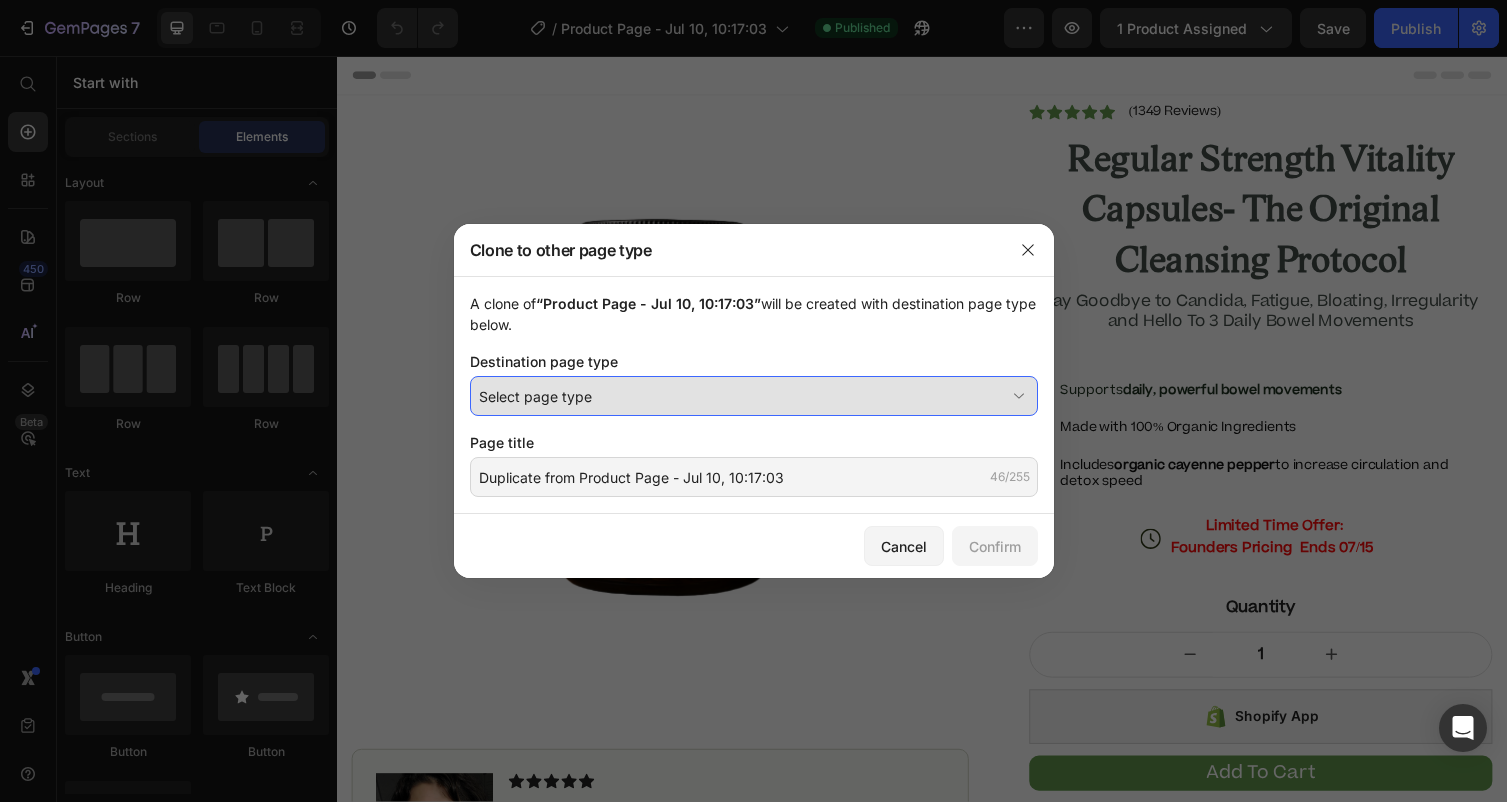 click on "Select page type" at bounding box center [742, 396] 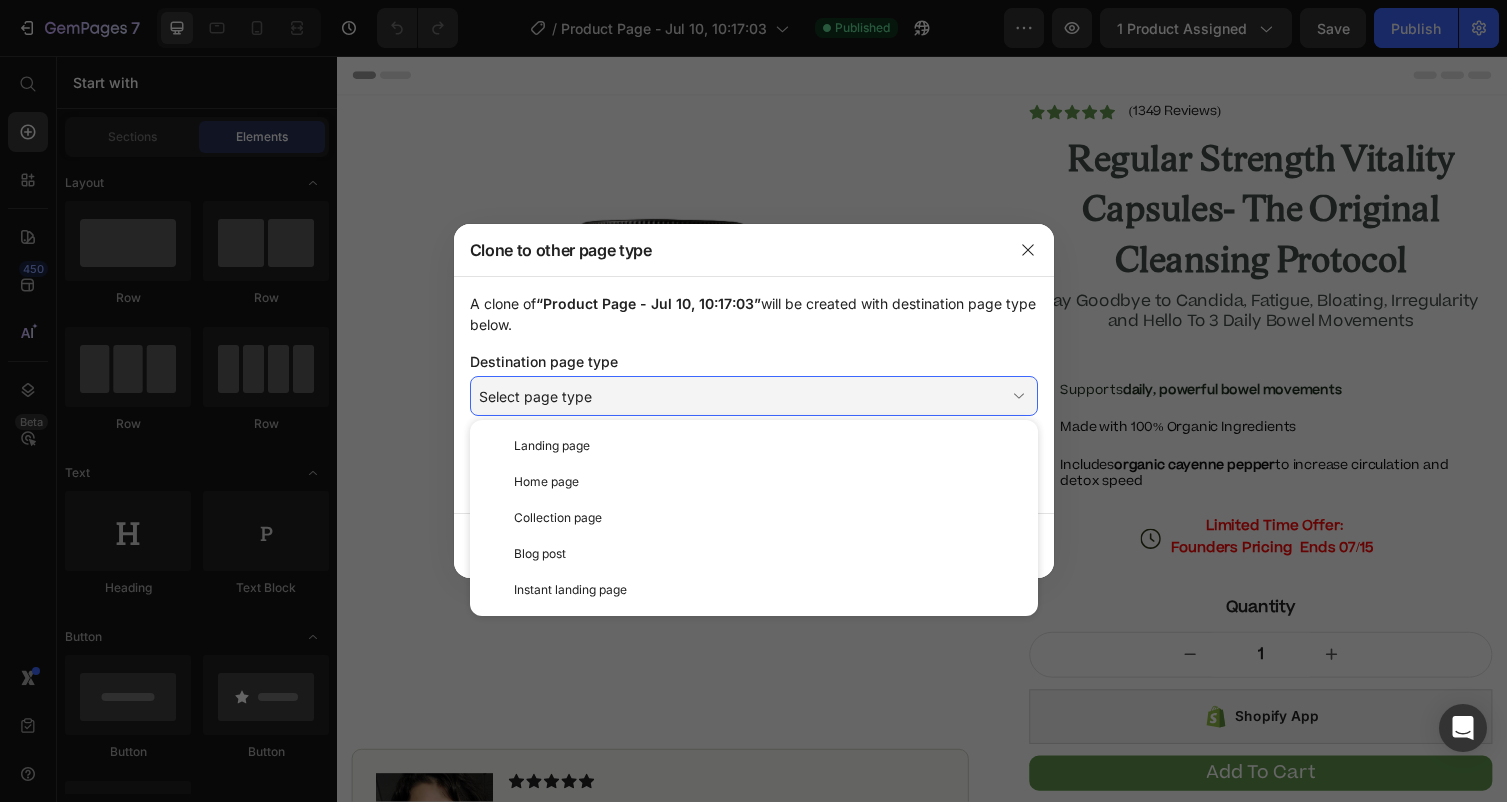 click on "A clone of  “Product Page - Jul 10, 10:17:03”  will be created with destination page type below.  Destination page type Select page type  Landing page Home page Collection page Blog post Instant landing page Page title Duplicate from Product Page - Jul 10, 10:17:03 46/255" at bounding box center [754, 395] 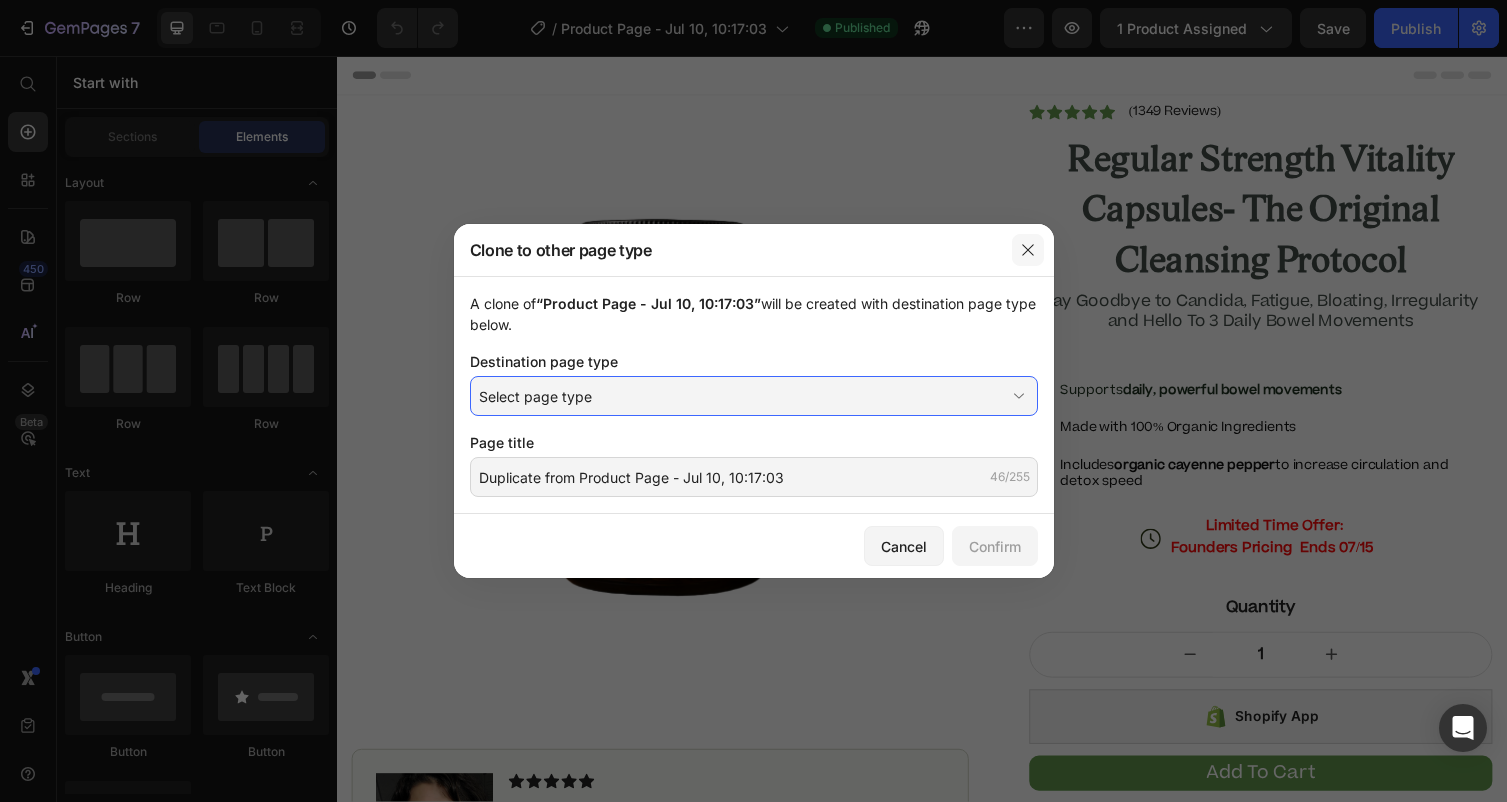 click at bounding box center [1028, 250] 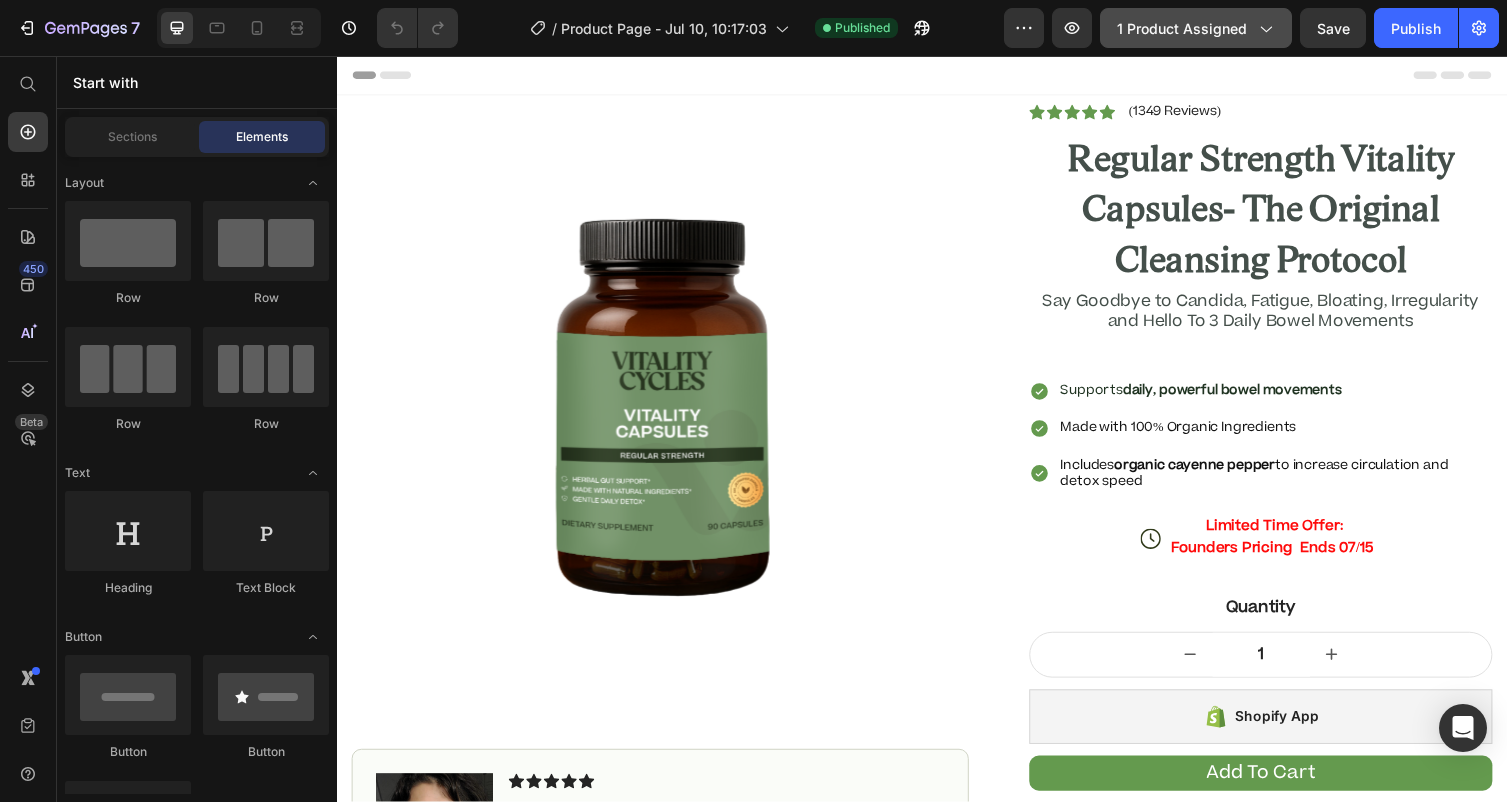 click 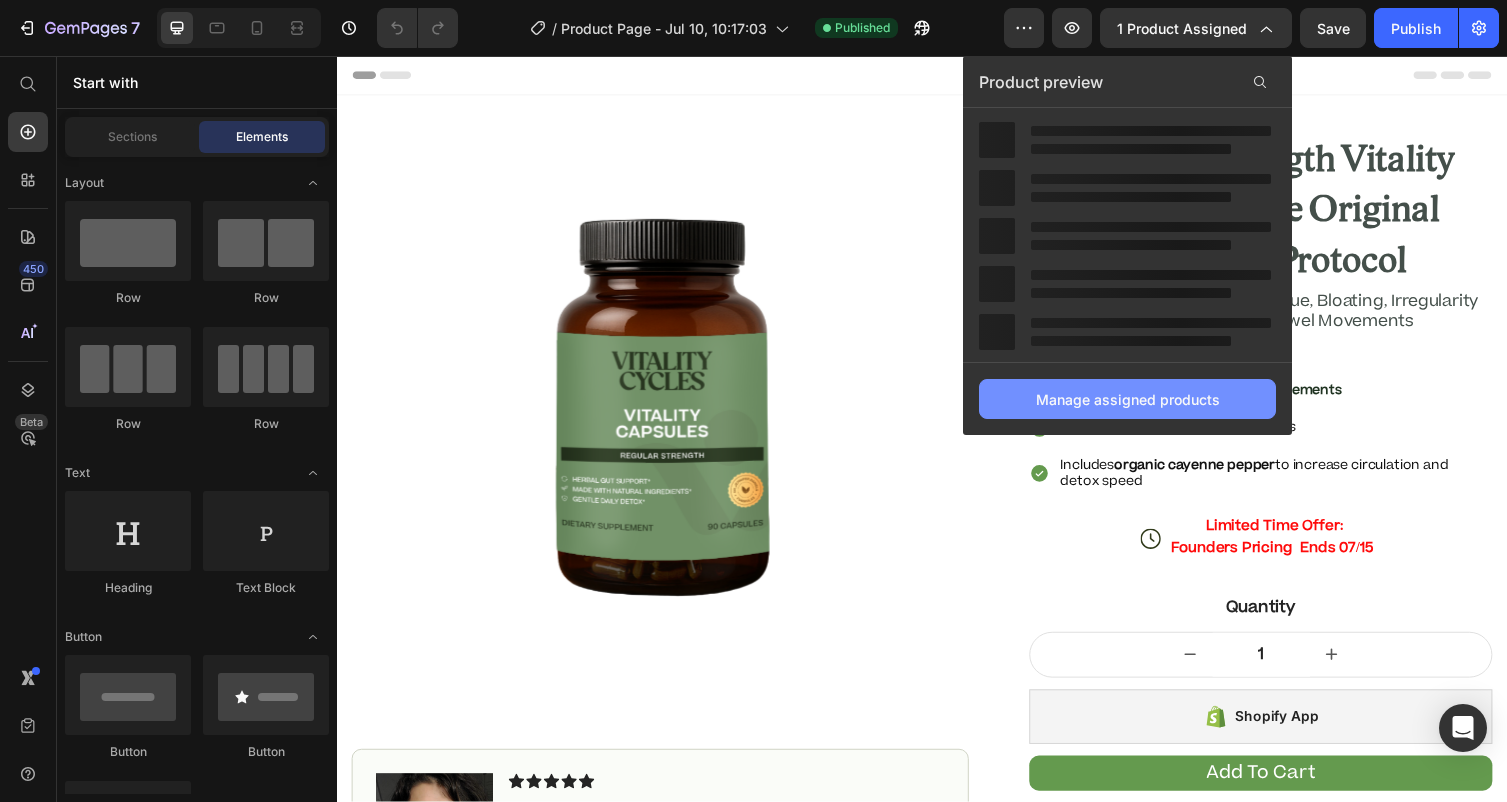 click on "Manage assigned products" at bounding box center (1128, 399) 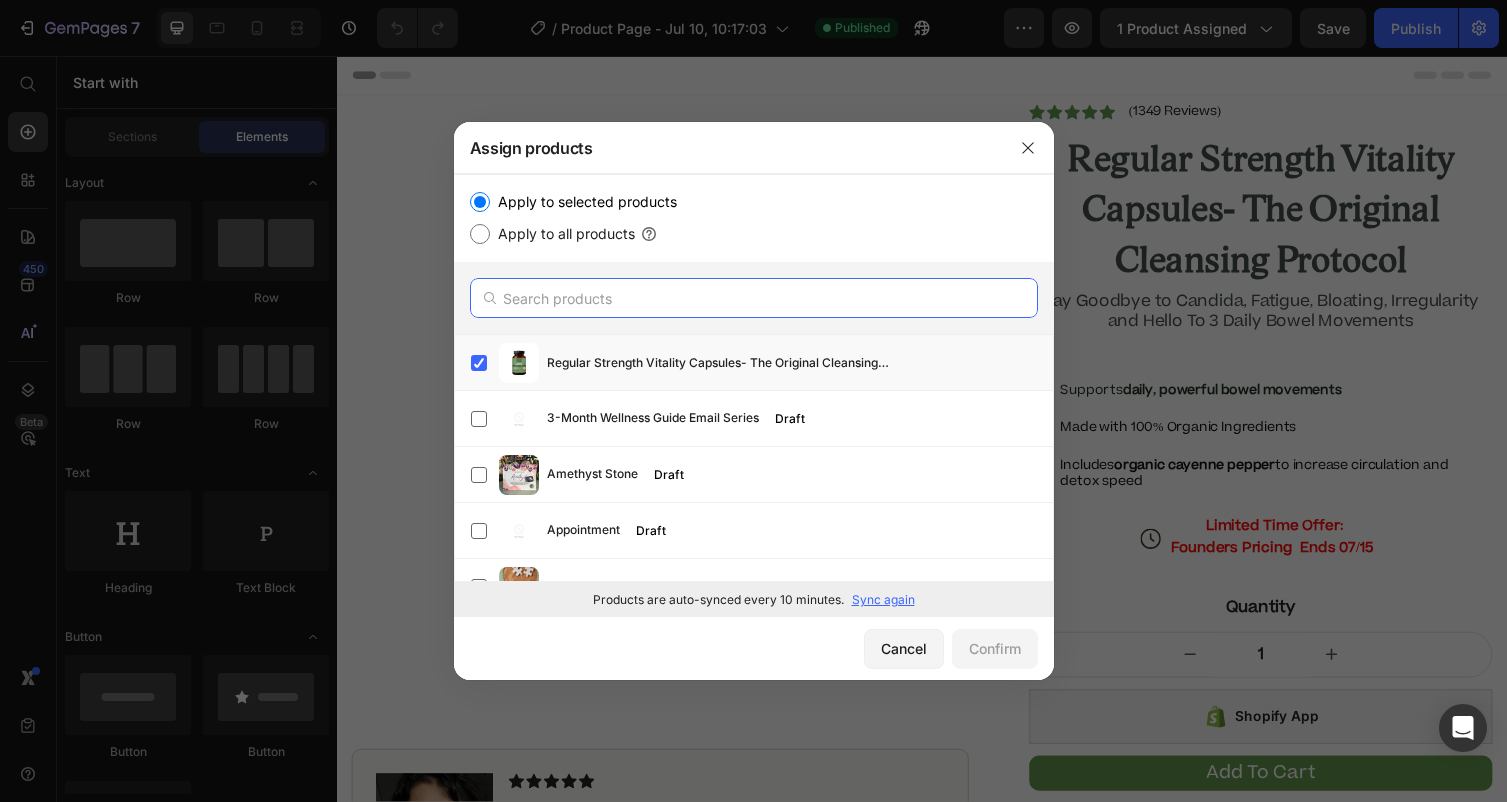 click at bounding box center (754, 298) 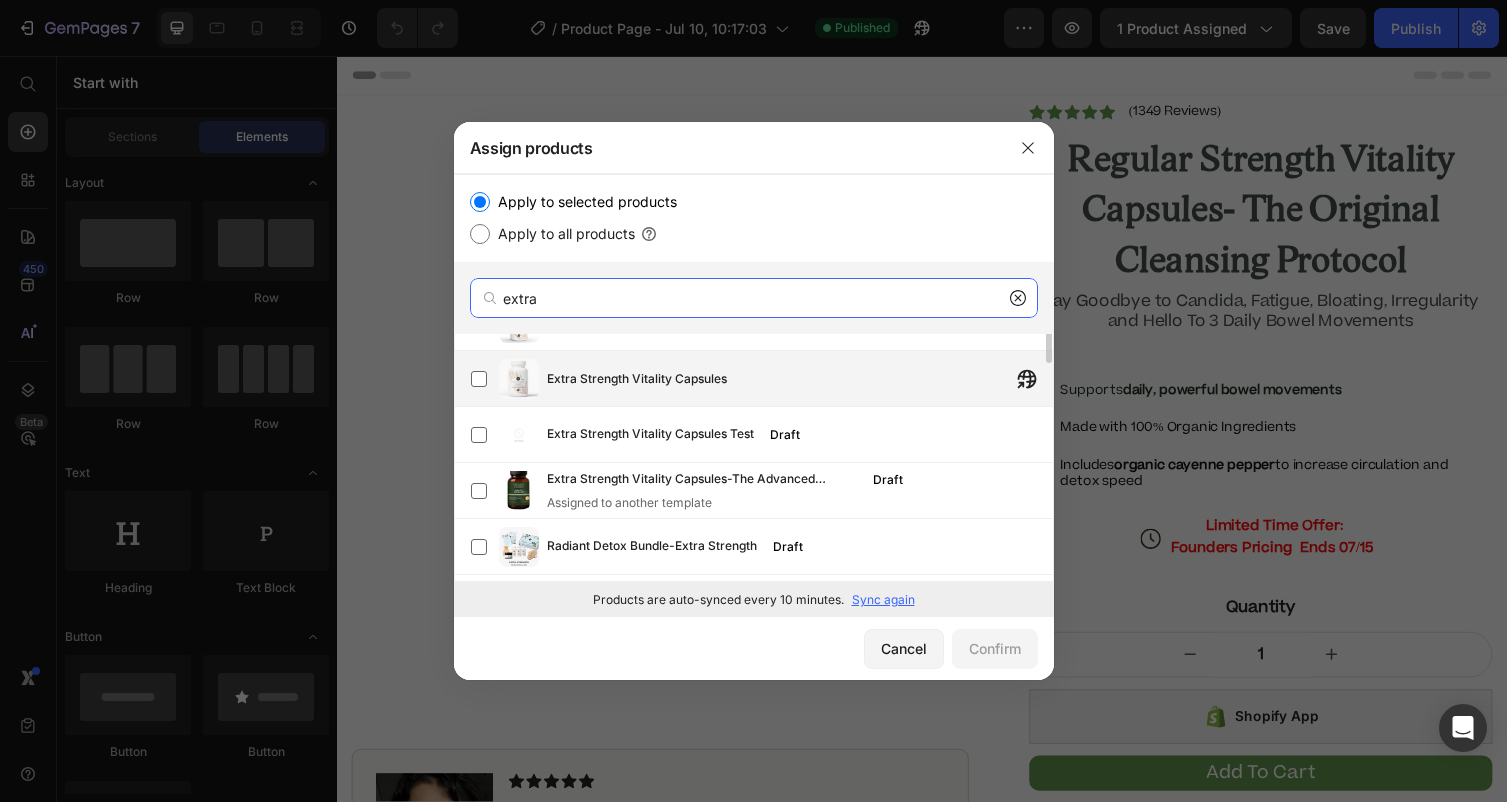 scroll, scrollTop: 103, scrollLeft: 0, axis: vertical 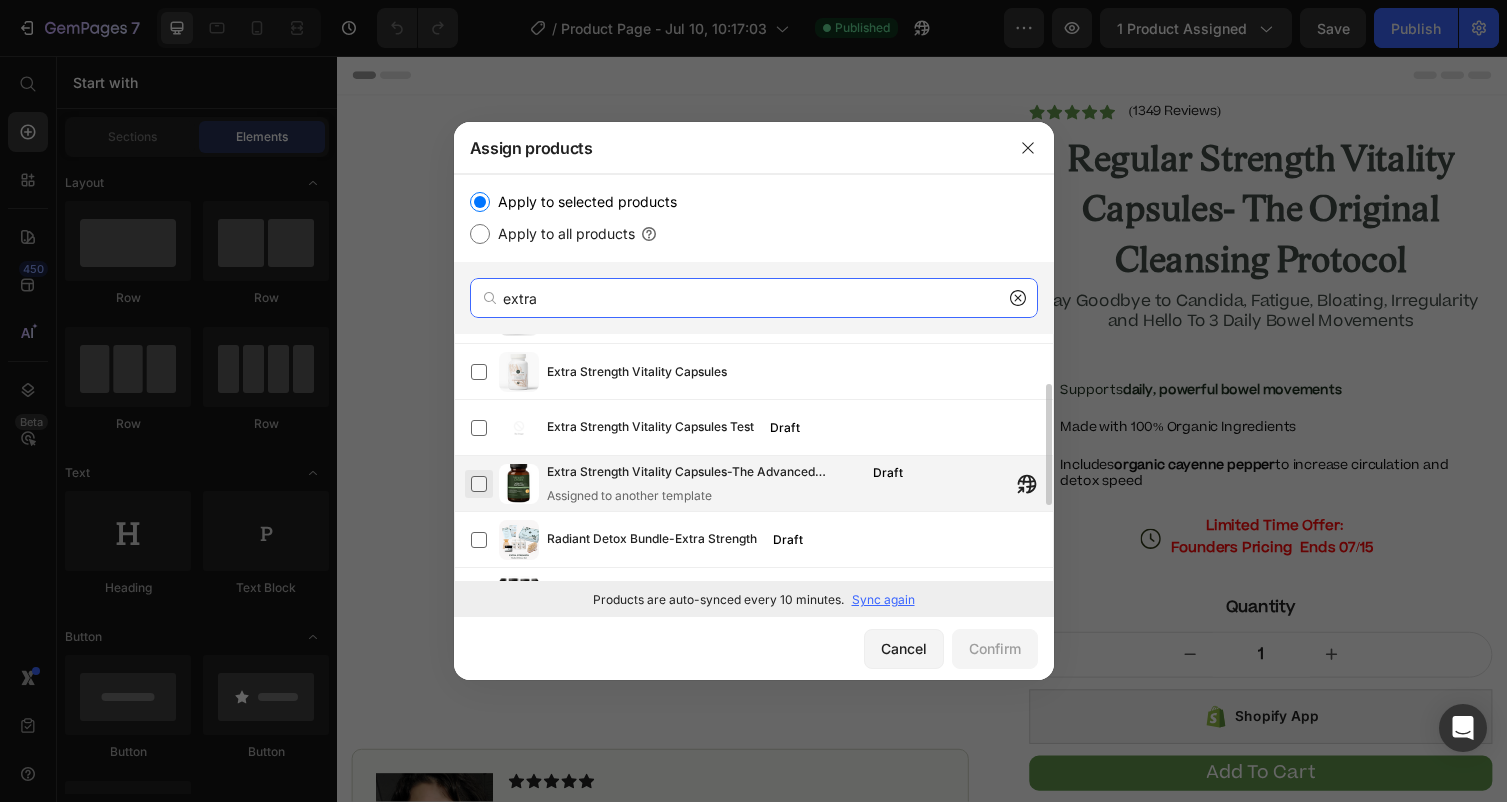 type on "extra" 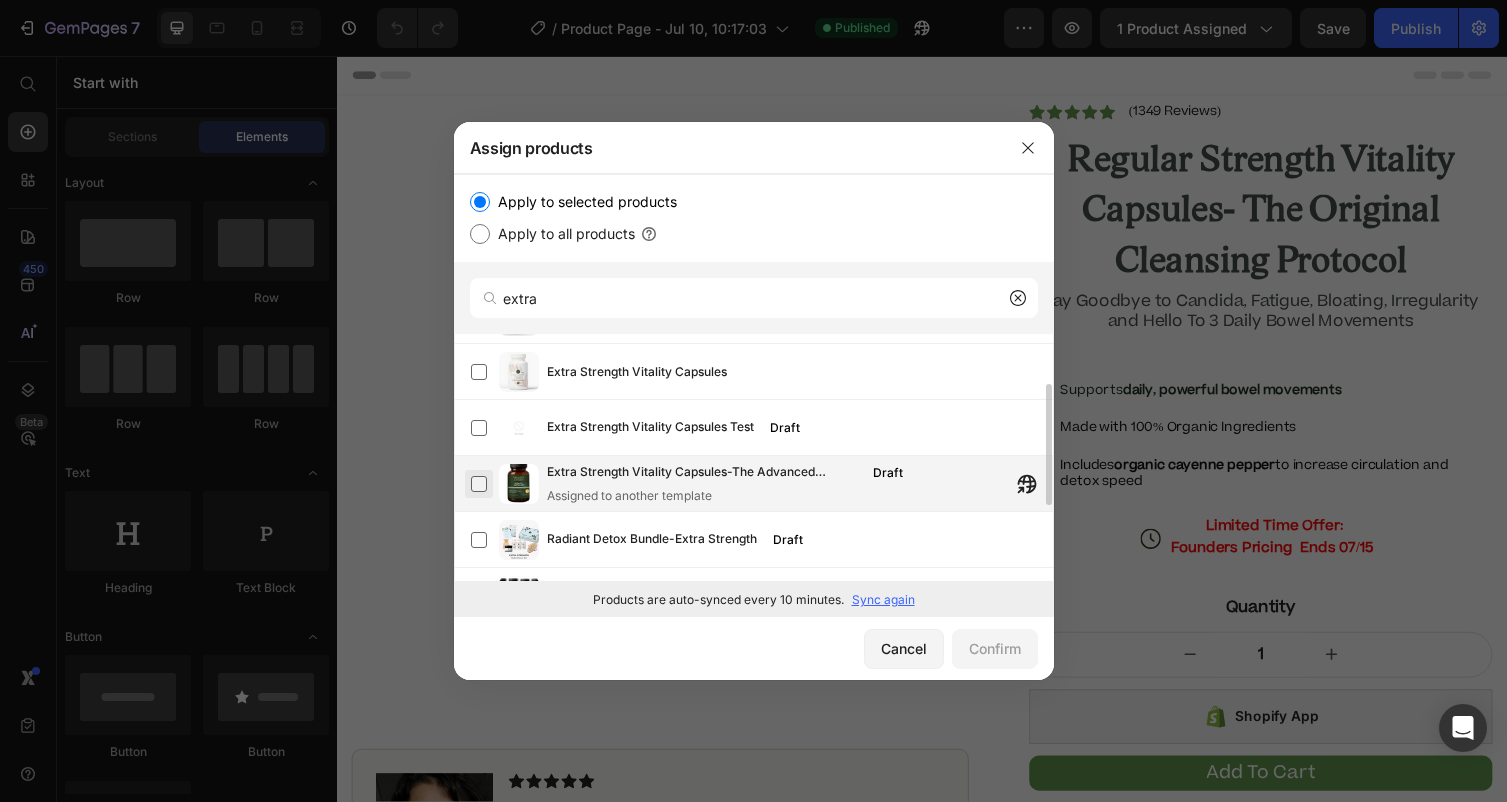 click at bounding box center [479, 484] 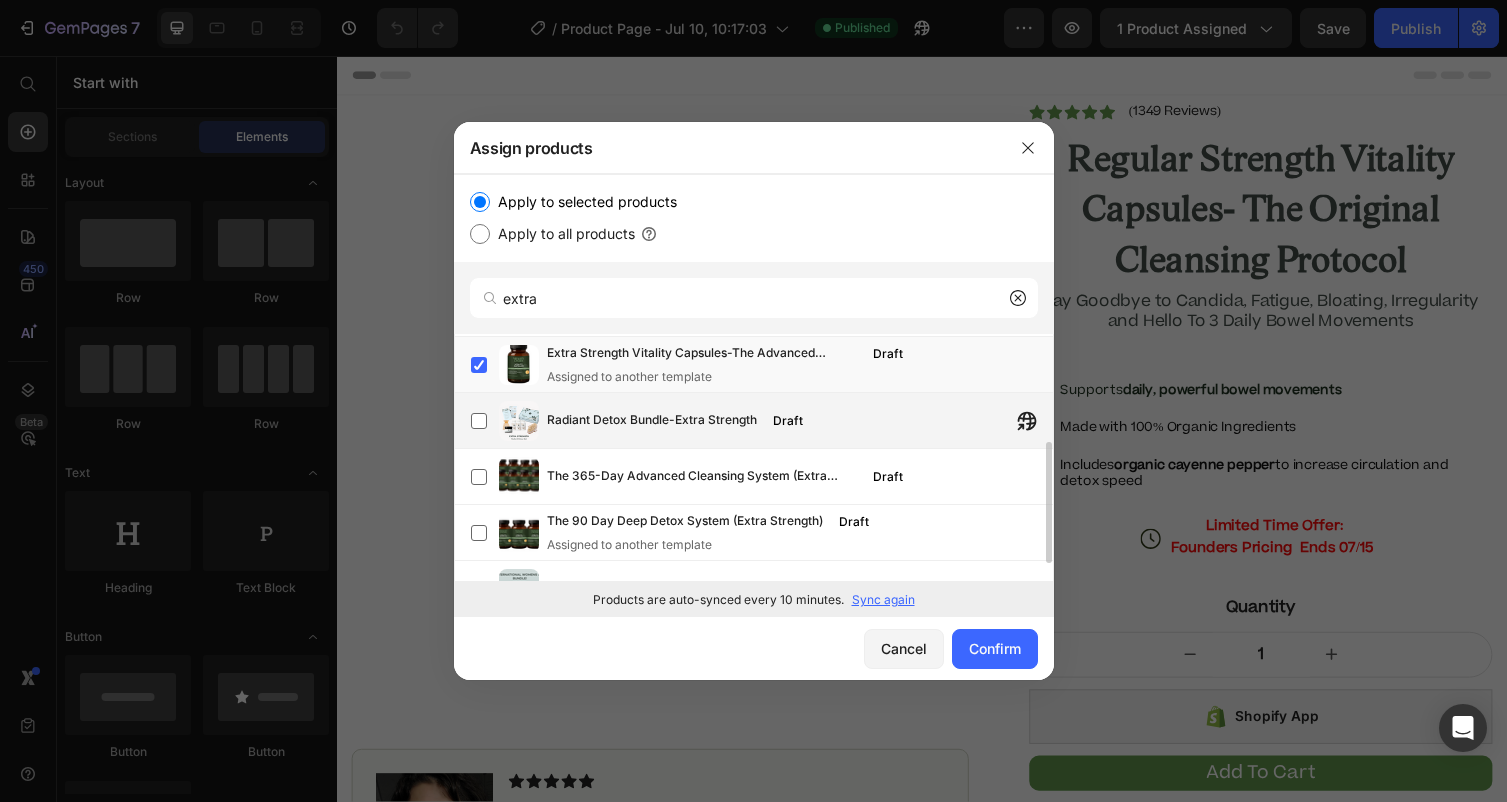 scroll, scrollTop: 257, scrollLeft: 0, axis: vertical 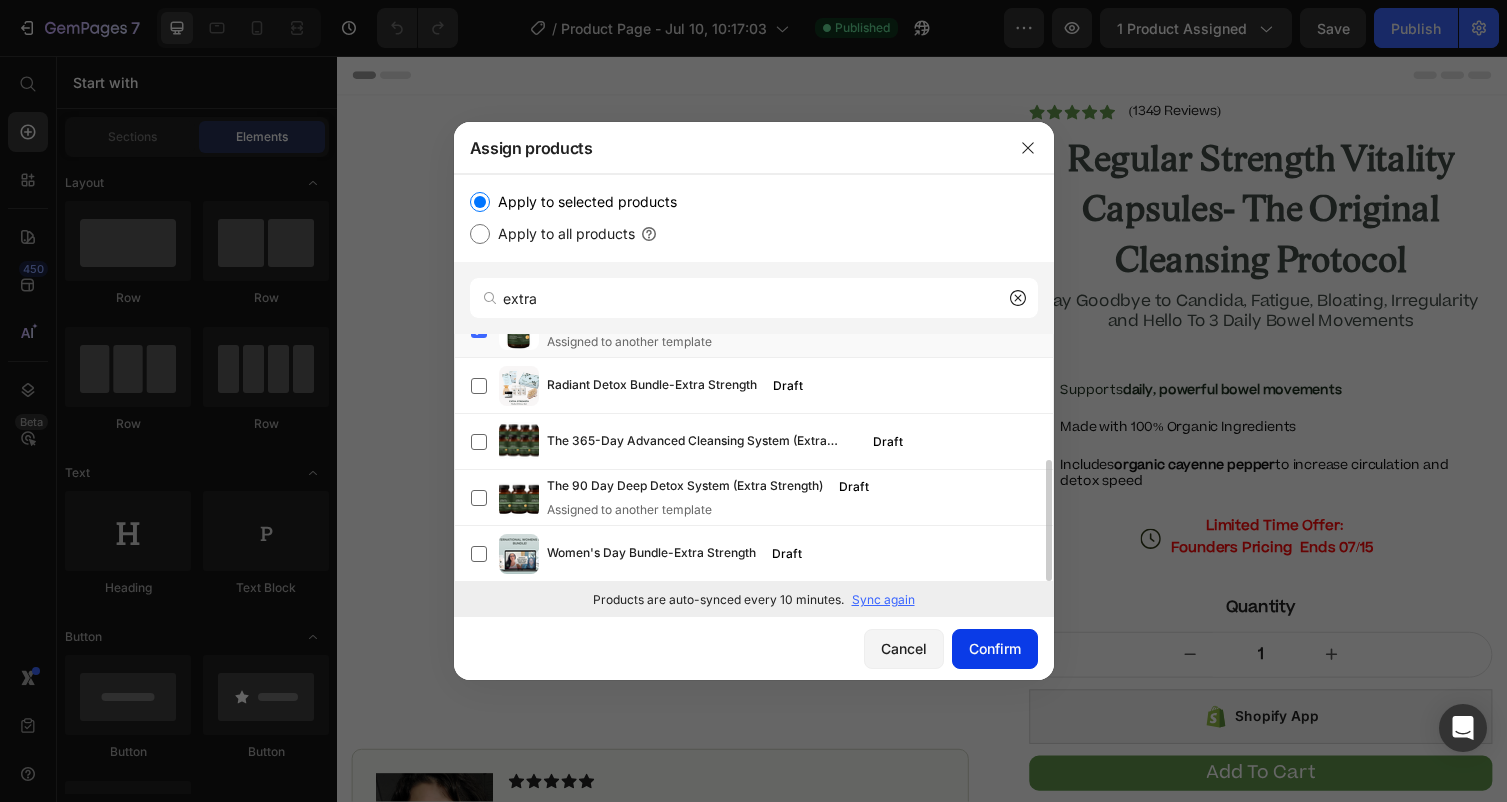 click on "Confirm" at bounding box center (995, 648) 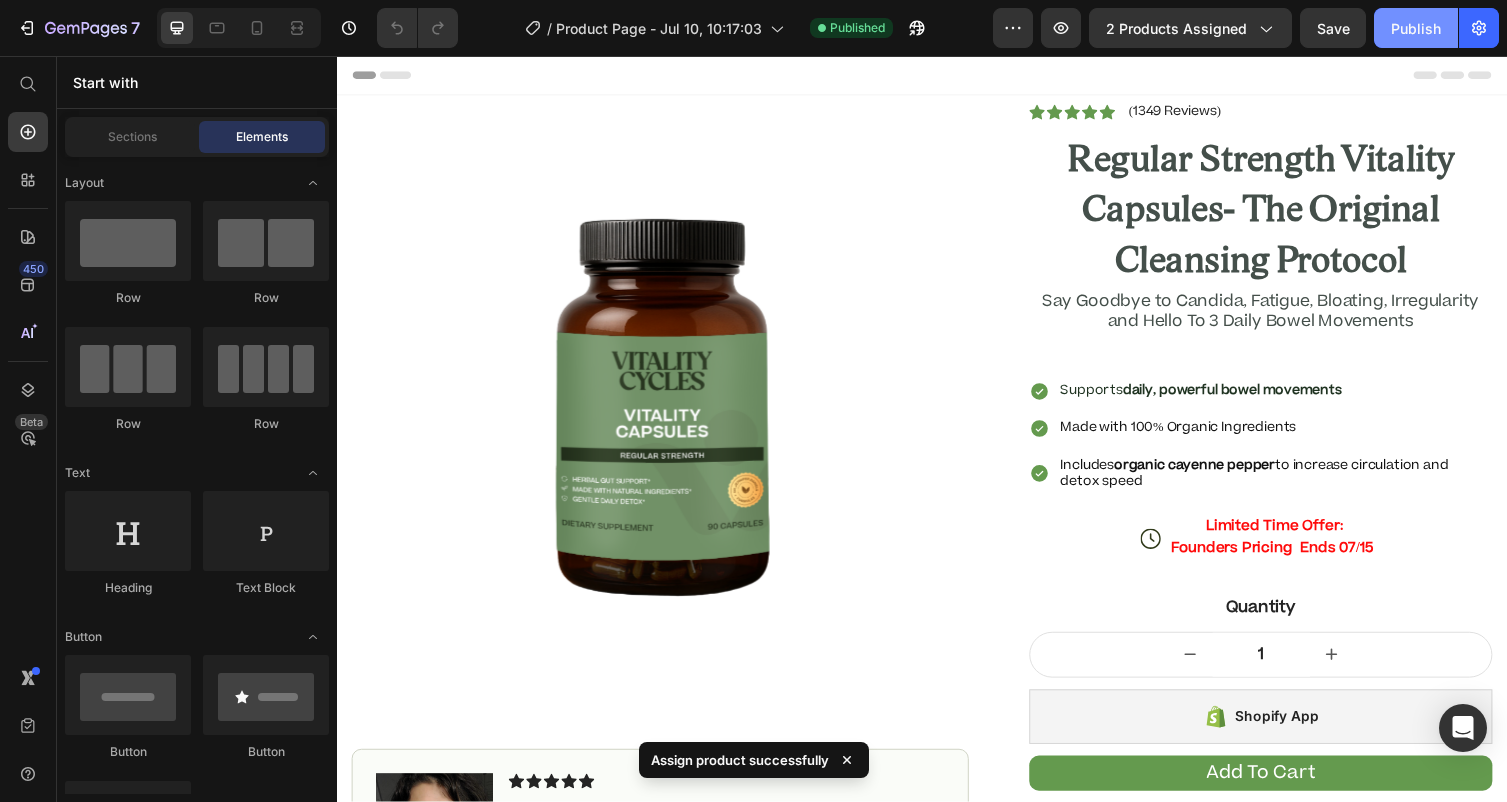 click on "Publish" at bounding box center (1416, 28) 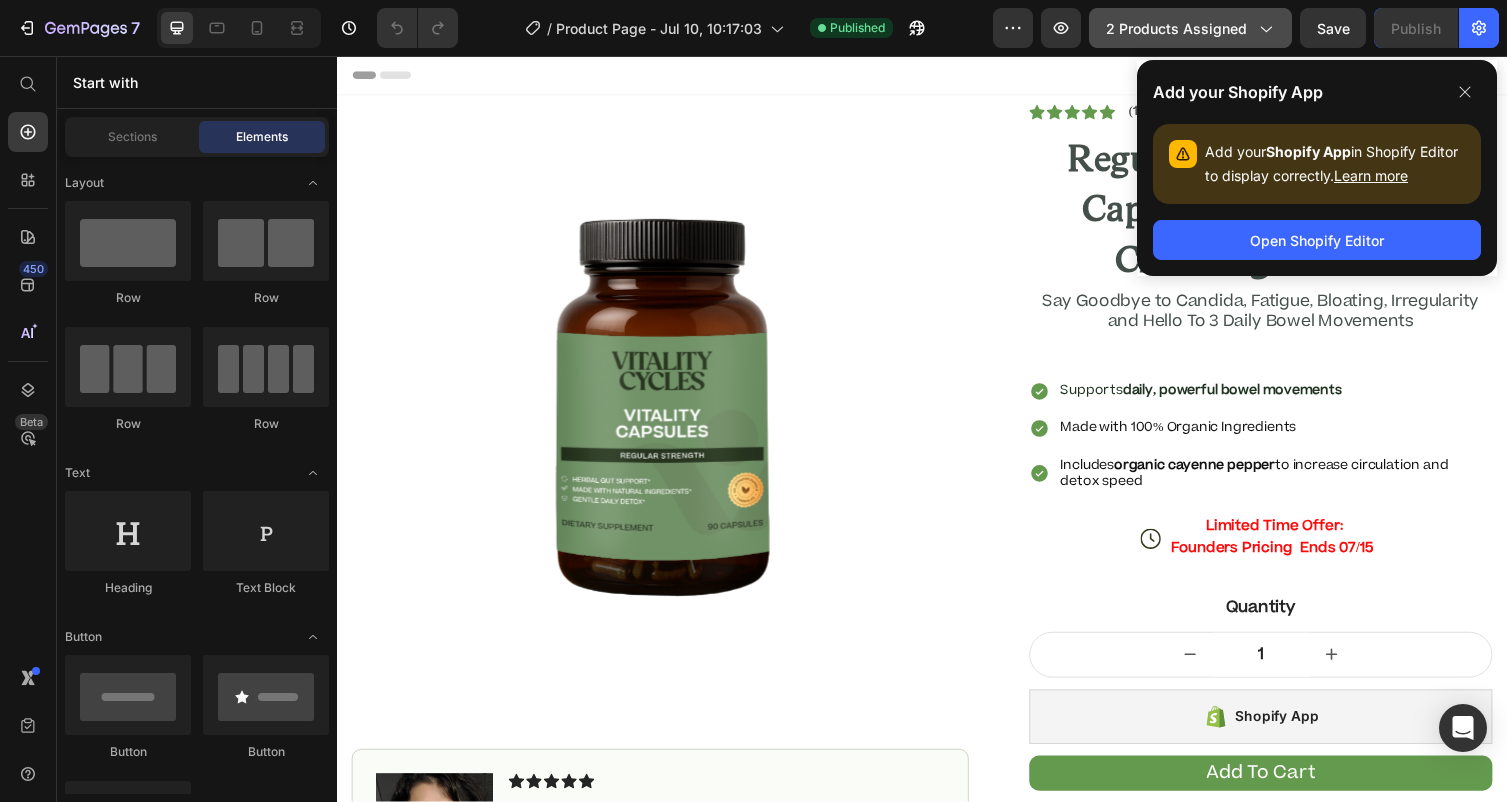click on "2 products assigned" 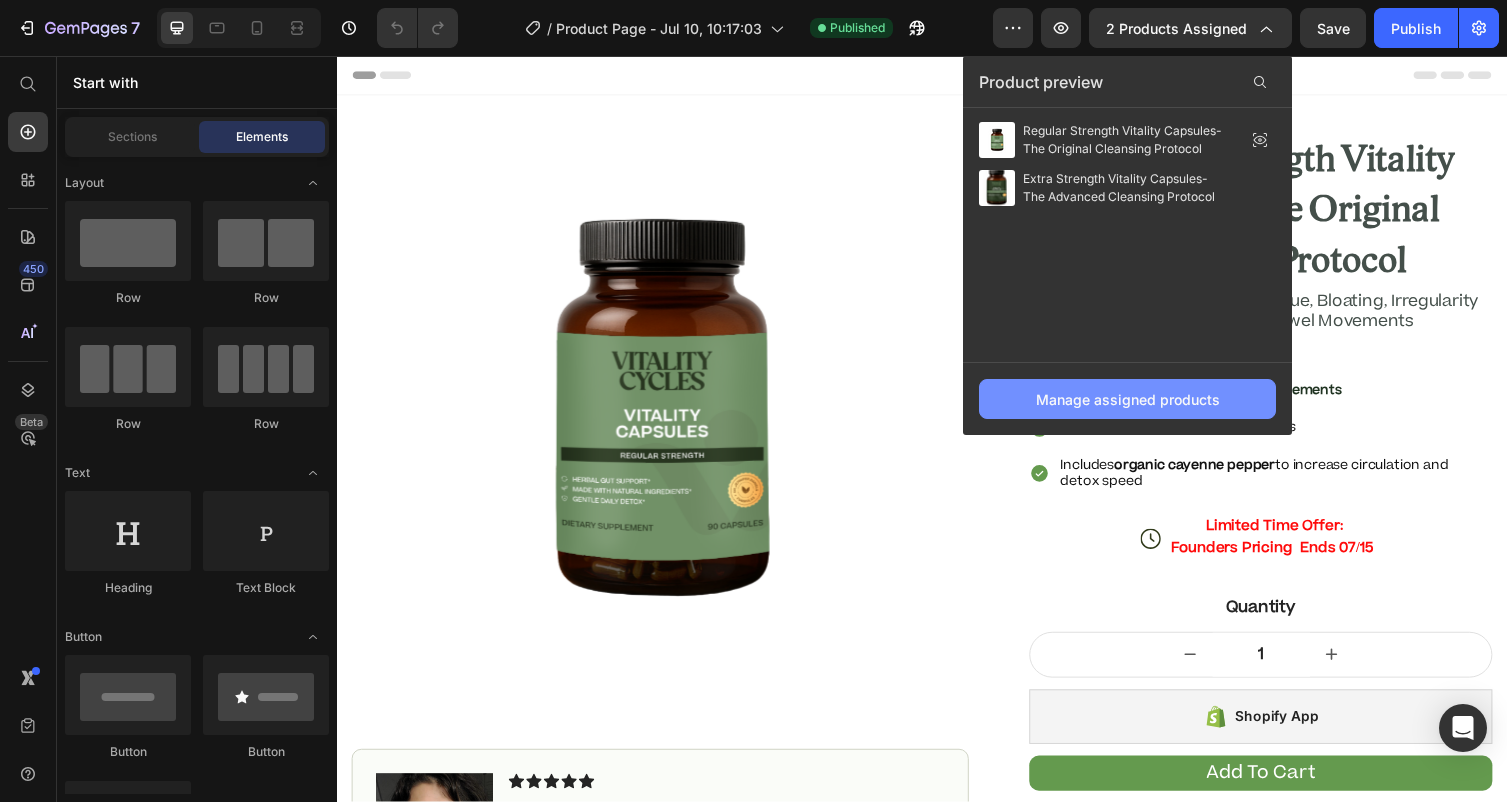 click on "Manage assigned products" at bounding box center [1128, 399] 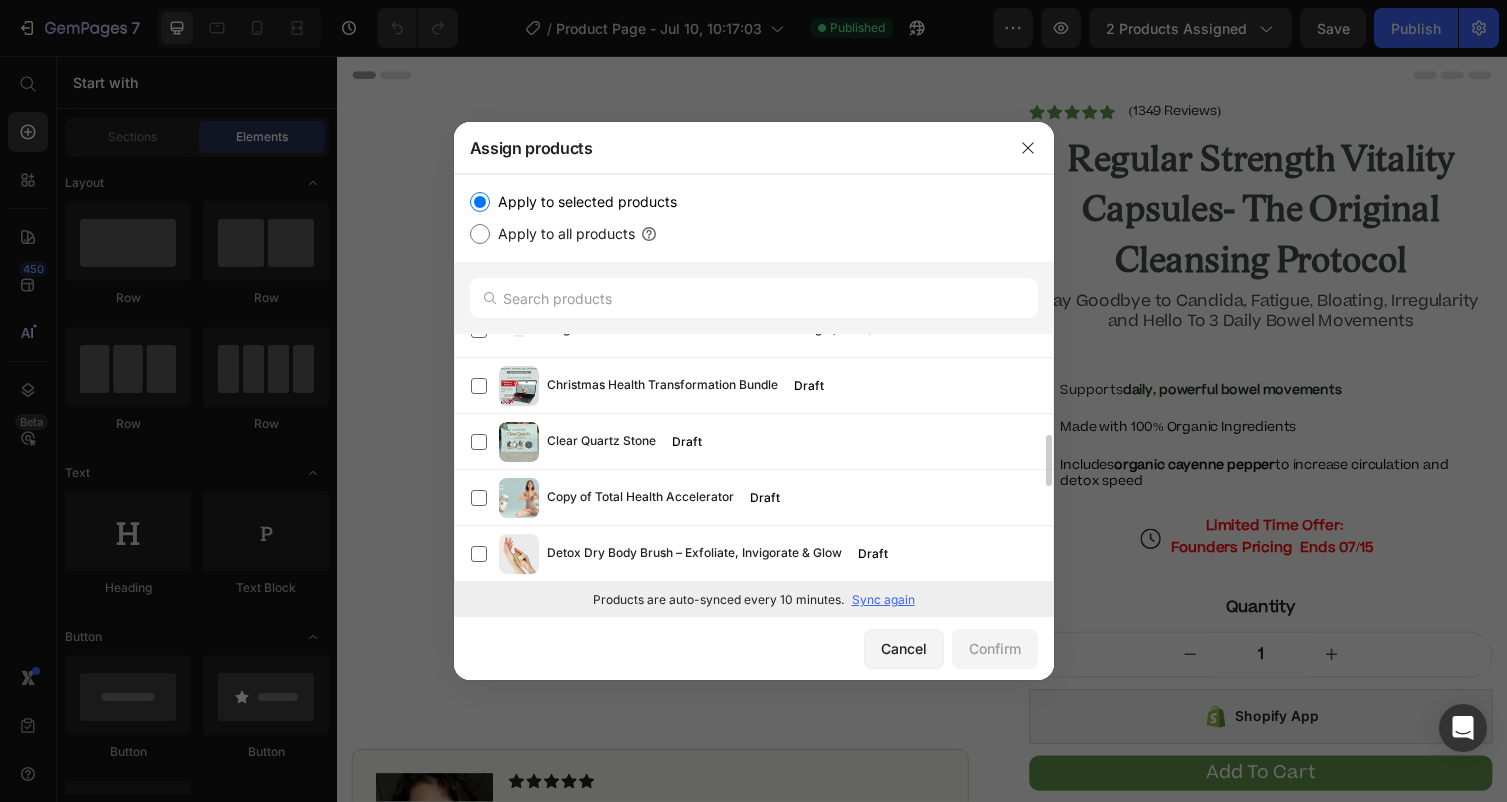 scroll, scrollTop: 0, scrollLeft: 0, axis: both 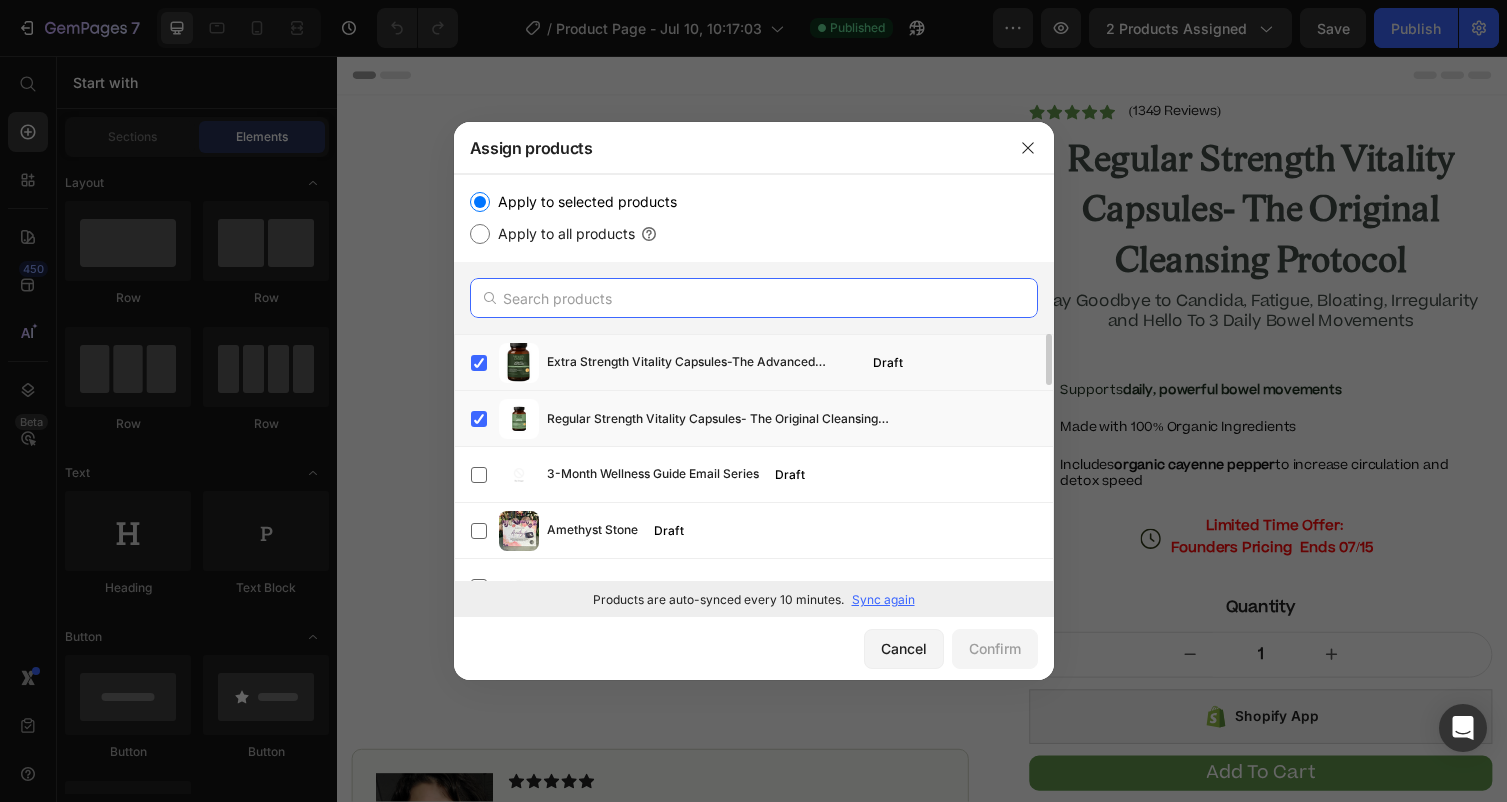 click at bounding box center [754, 298] 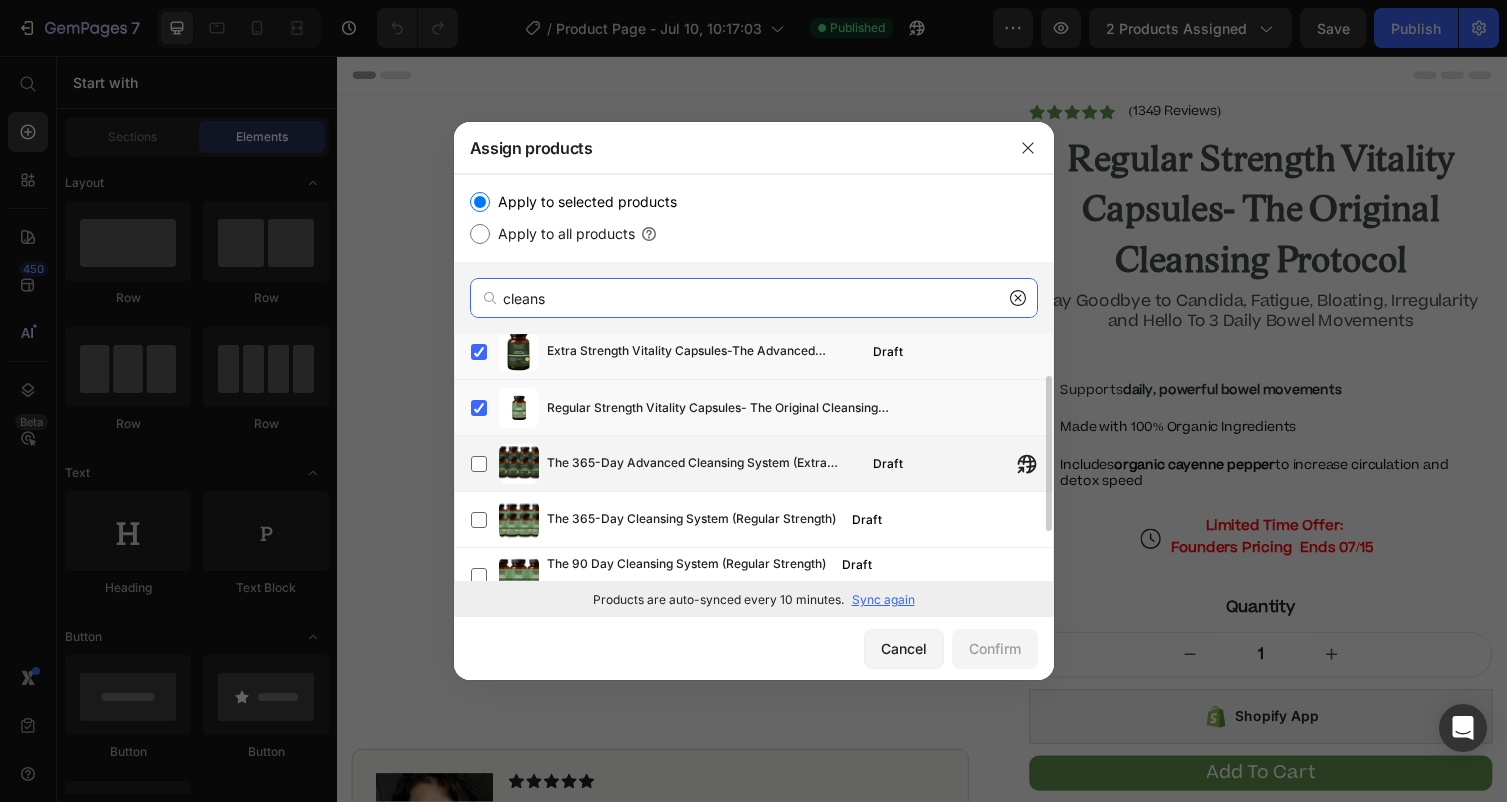 scroll, scrollTop: 85, scrollLeft: 0, axis: vertical 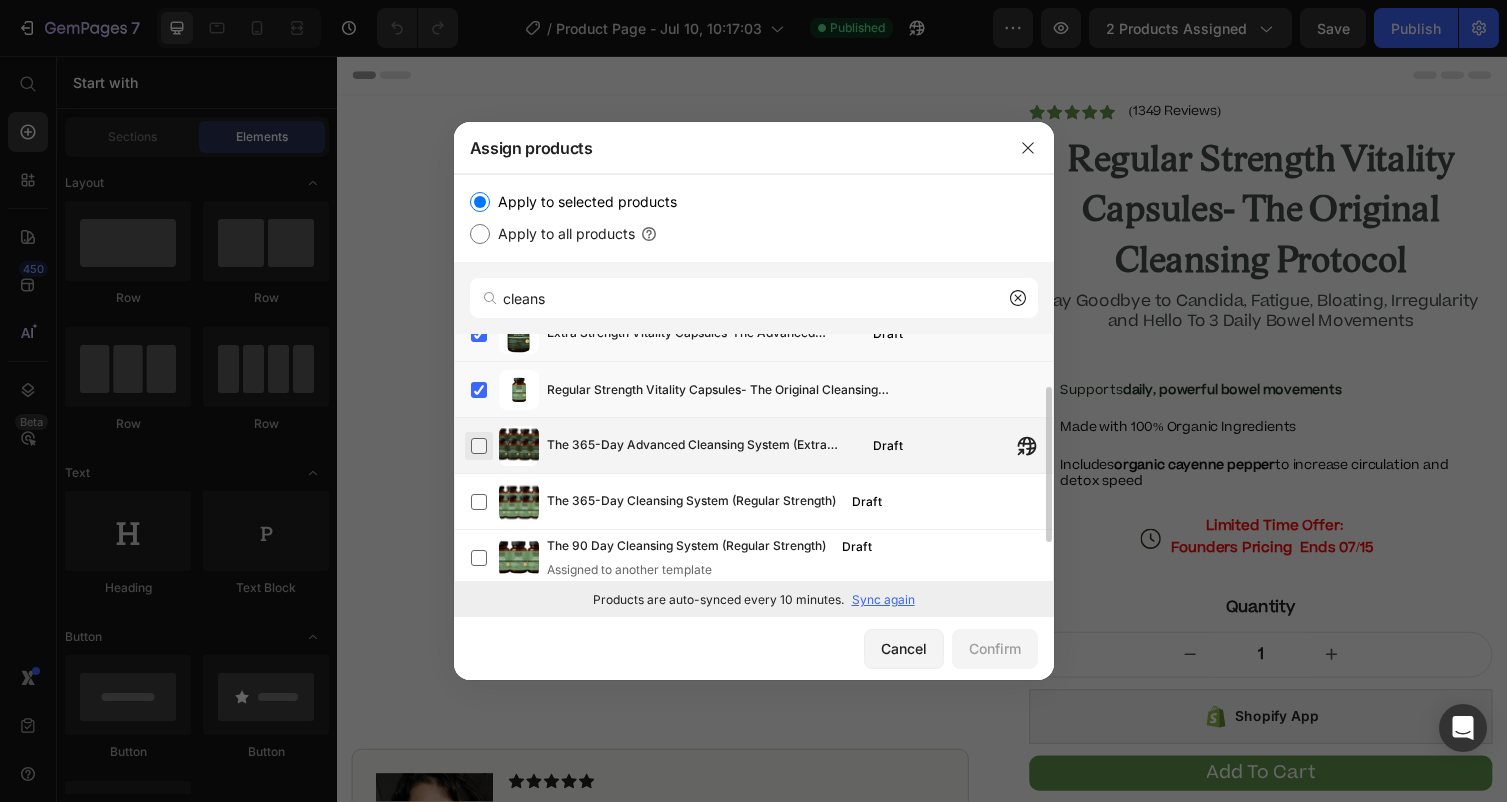 click at bounding box center (479, 446) 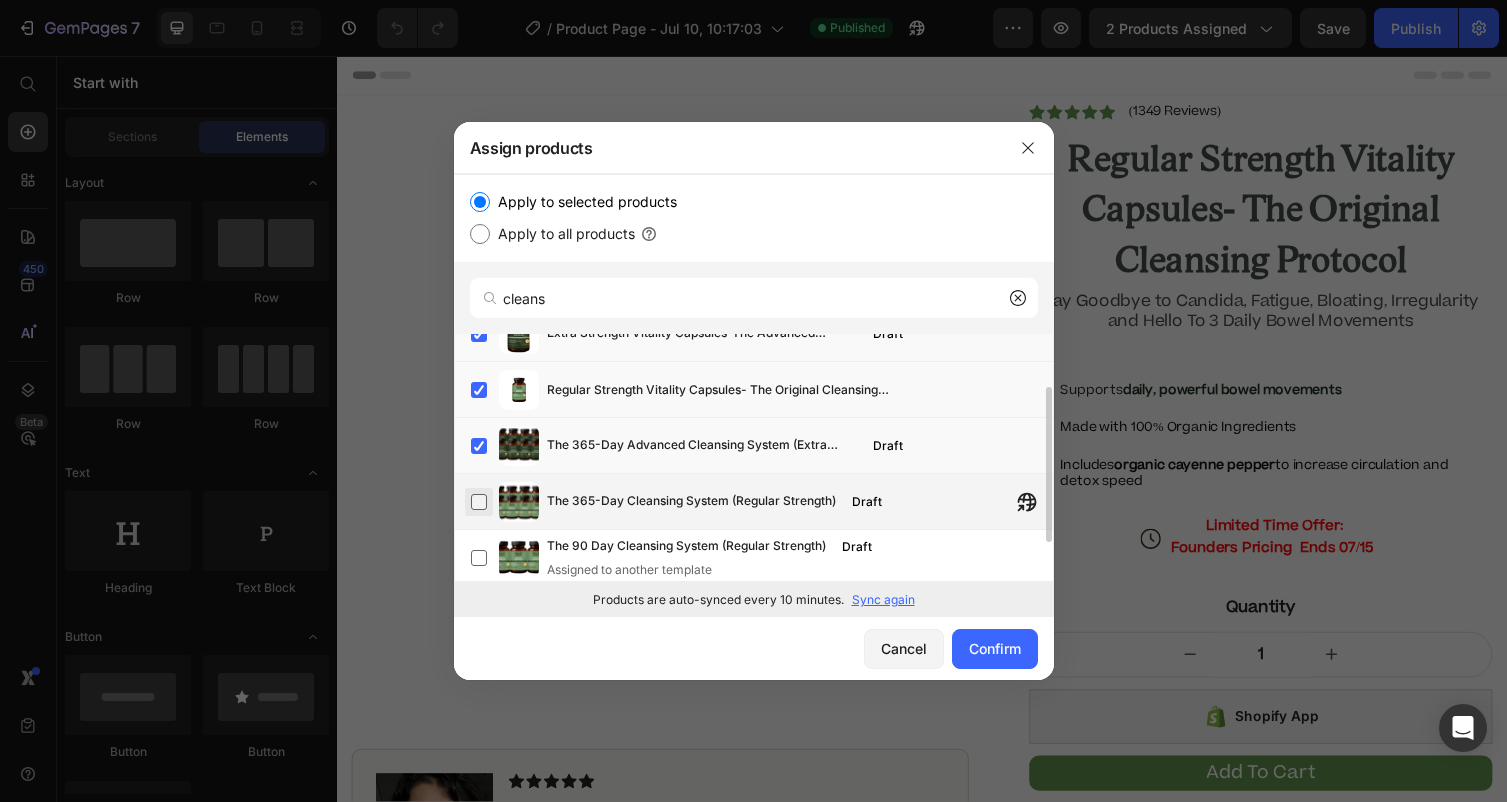 click at bounding box center (479, 502) 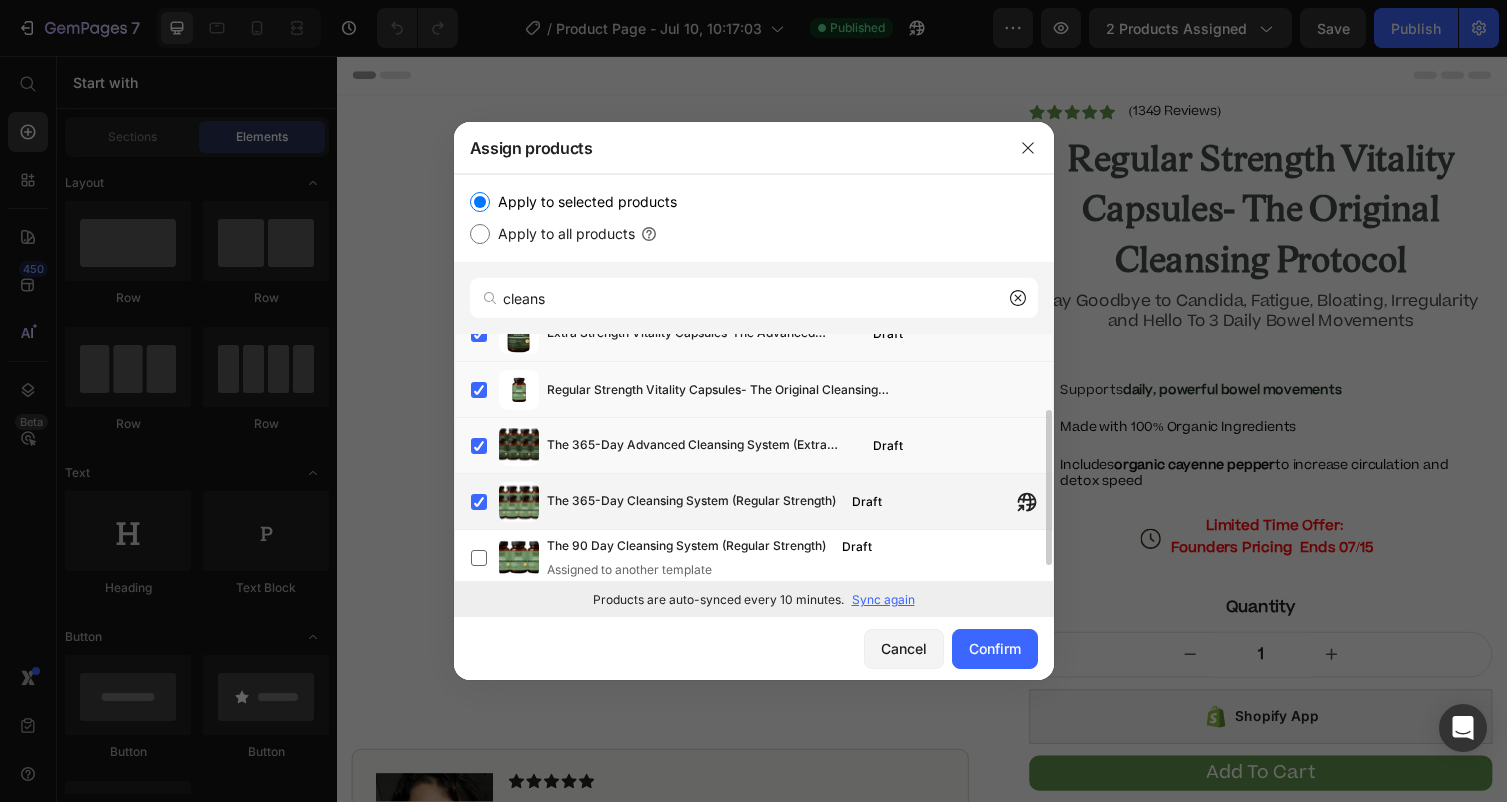 scroll, scrollTop: 124, scrollLeft: 0, axis: vertical 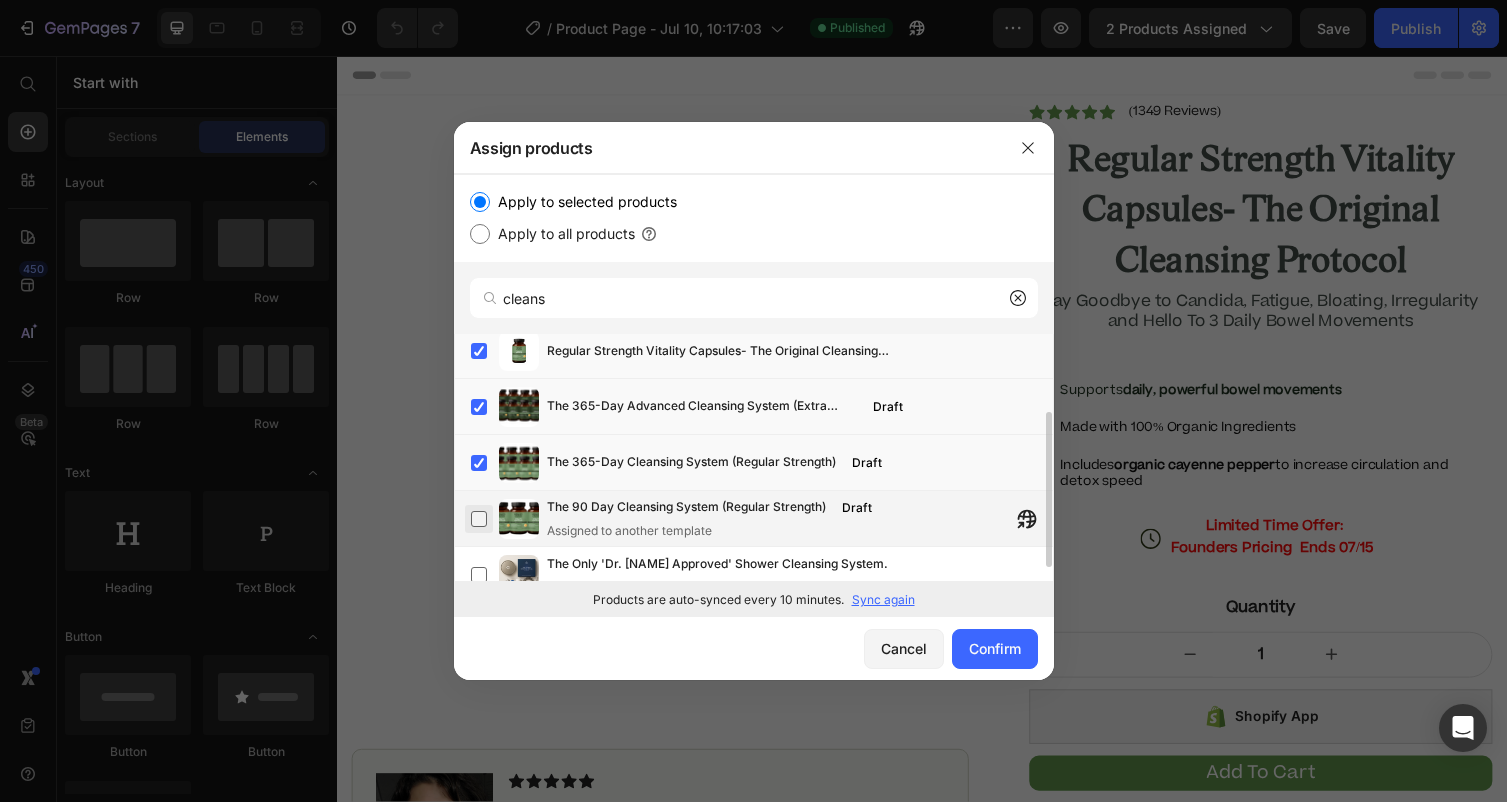 click at bounding box center (479, 519) 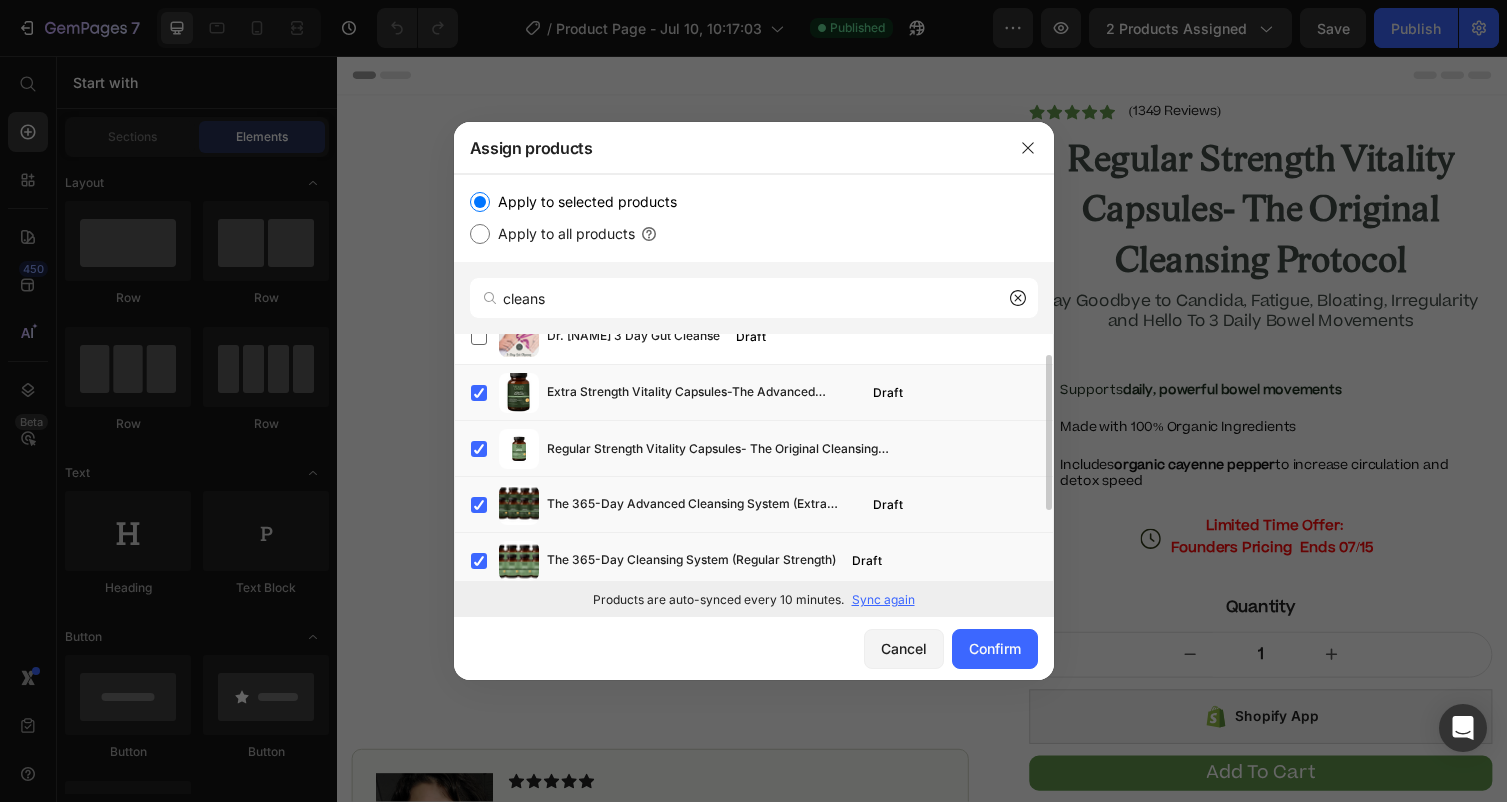 scroll, scrollTop: 0, scrollLeft: 0, axis: both 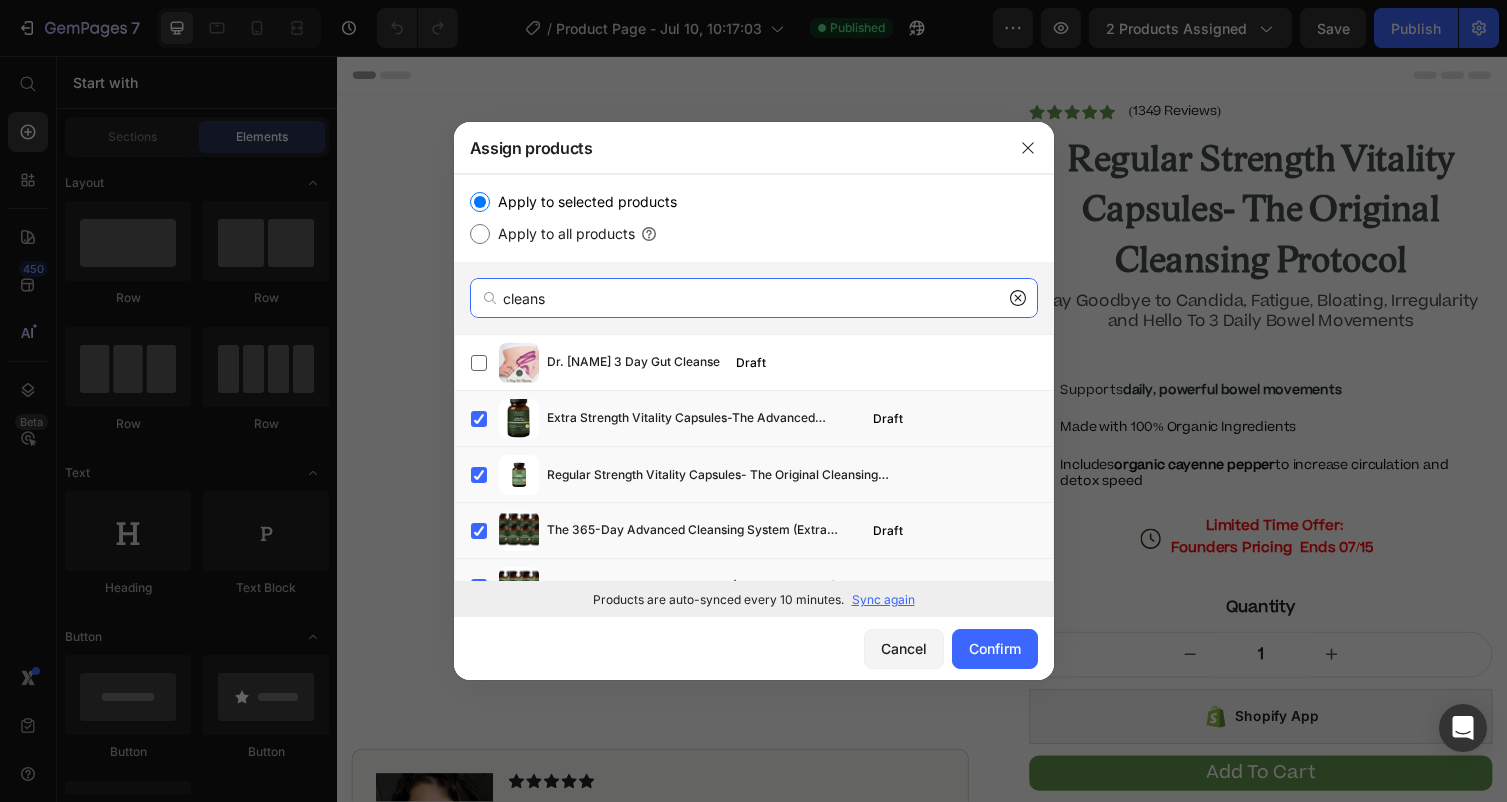 drag, startPoint x: 573, startPoint y: 298, endPoint x: 528, endPoint y: 292, distance: 45.39824 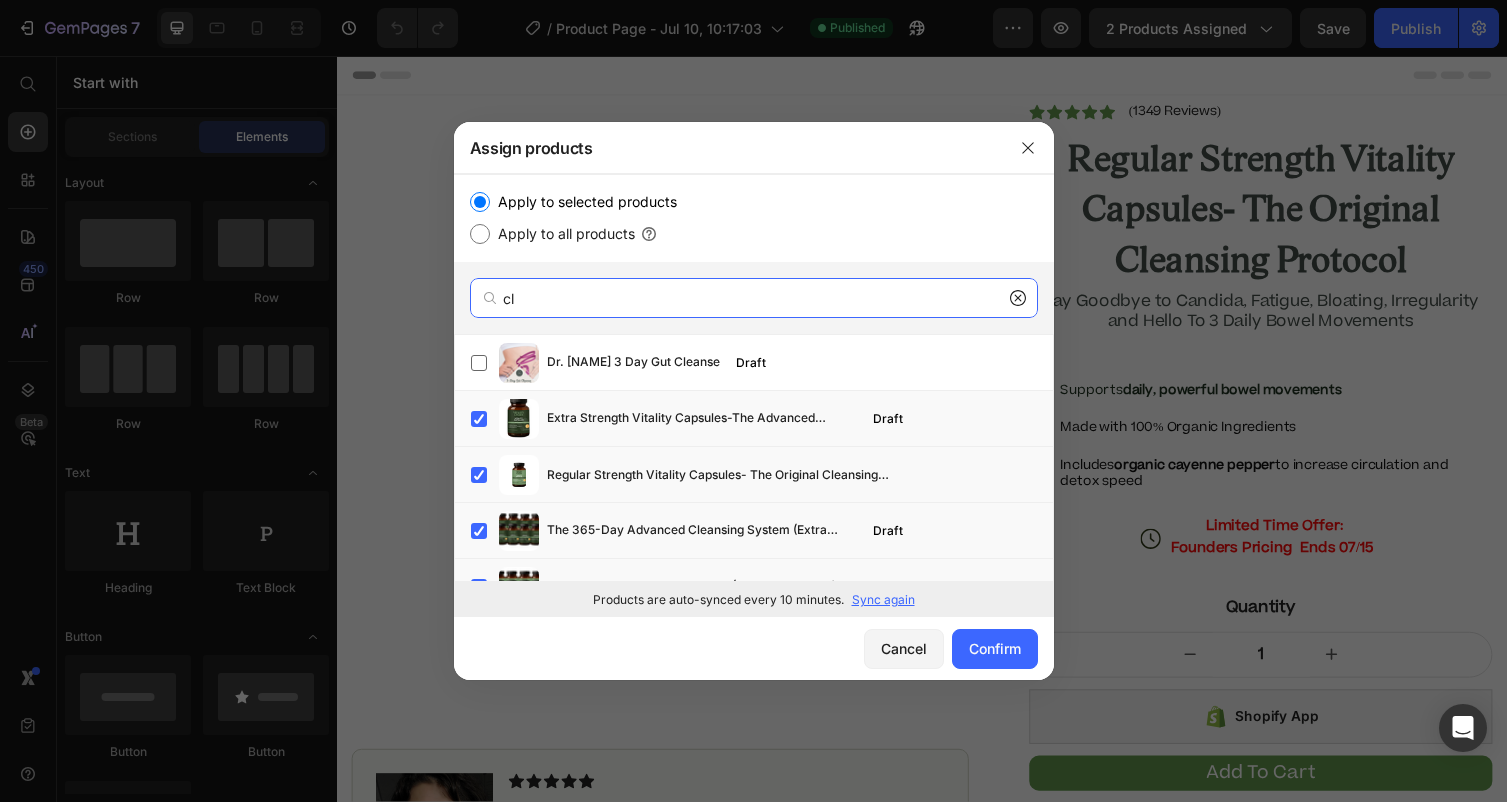 type on "c" 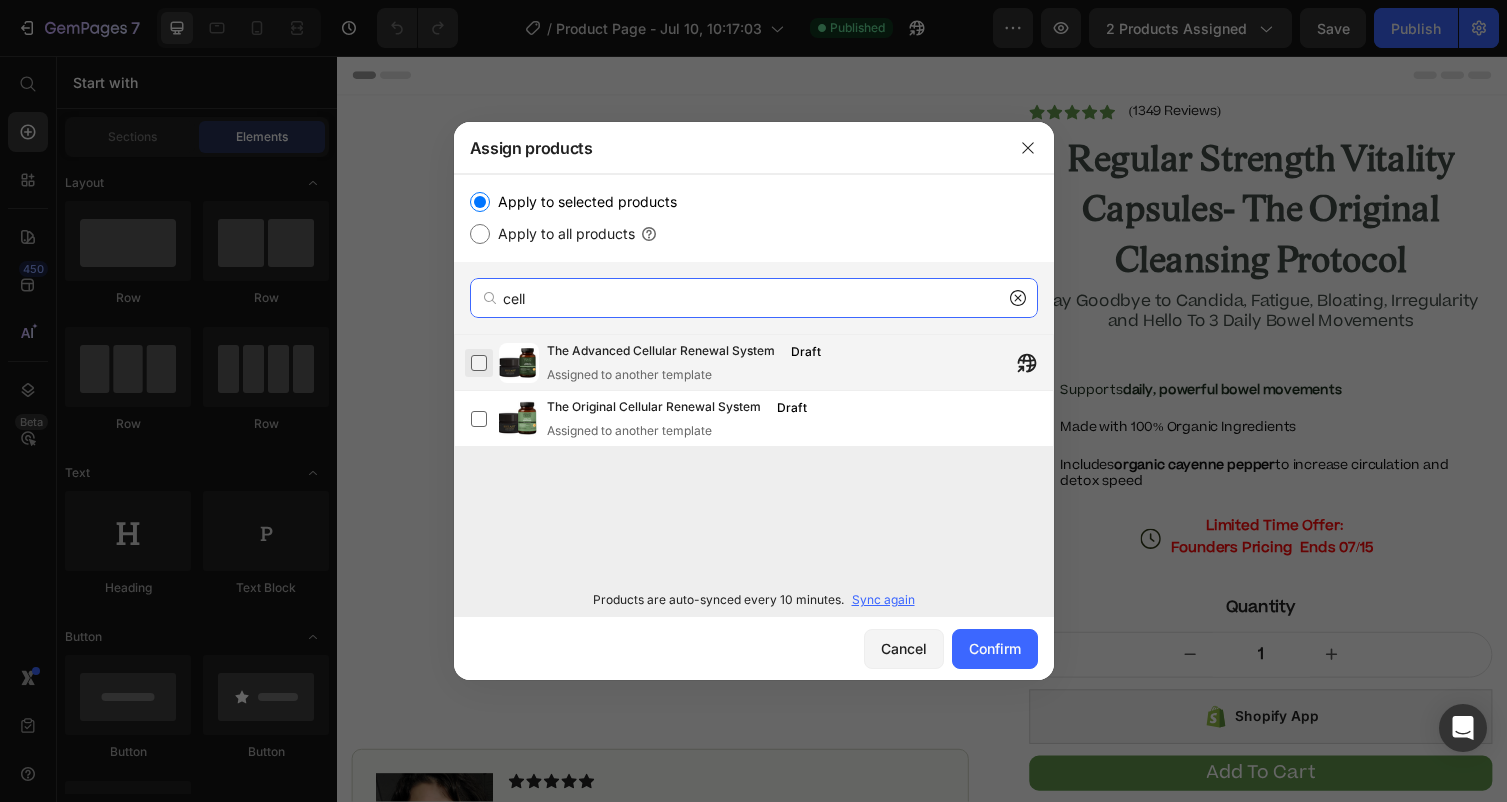 type on "cell" 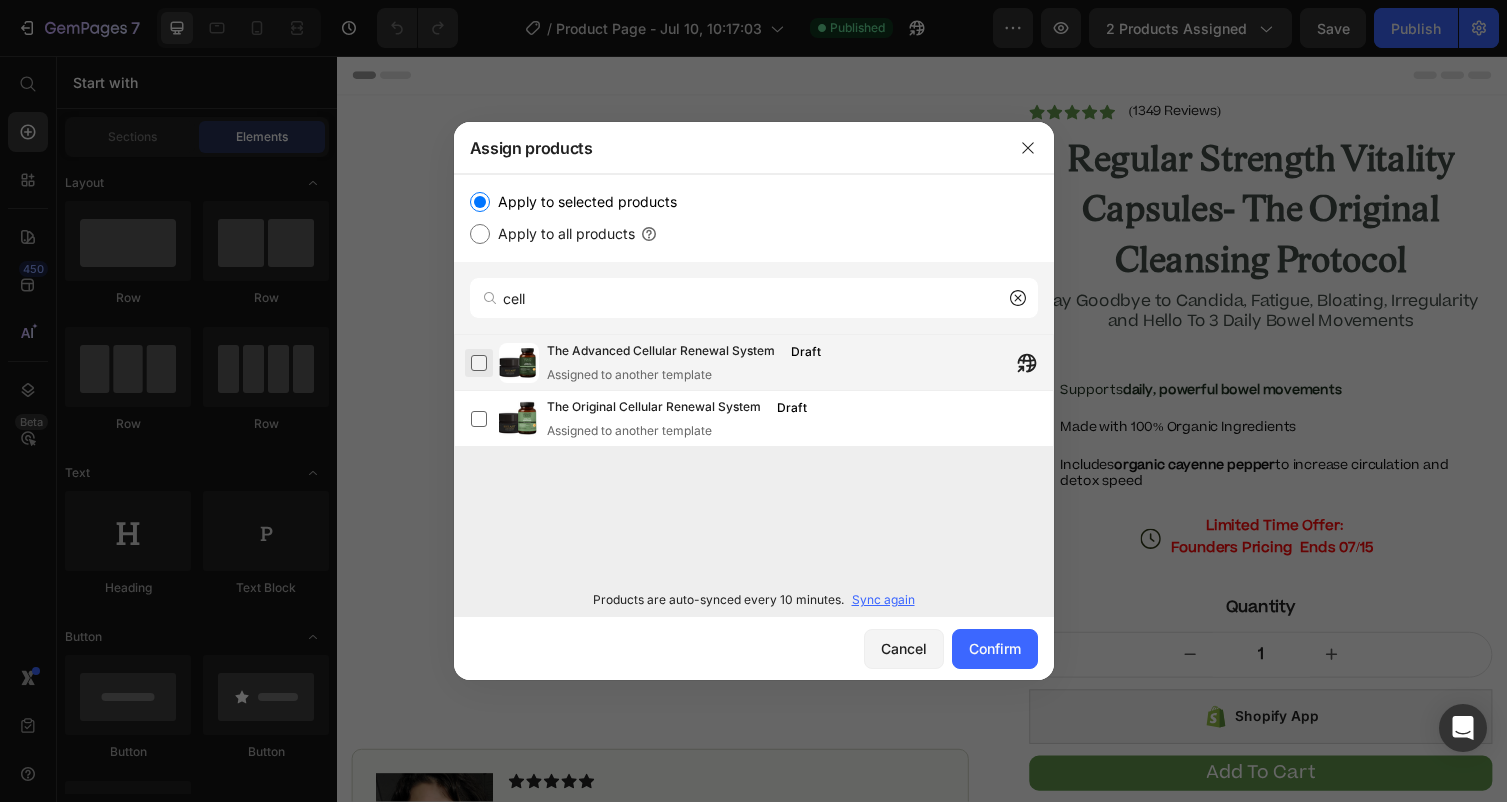 click at bounding box center [479, 363] 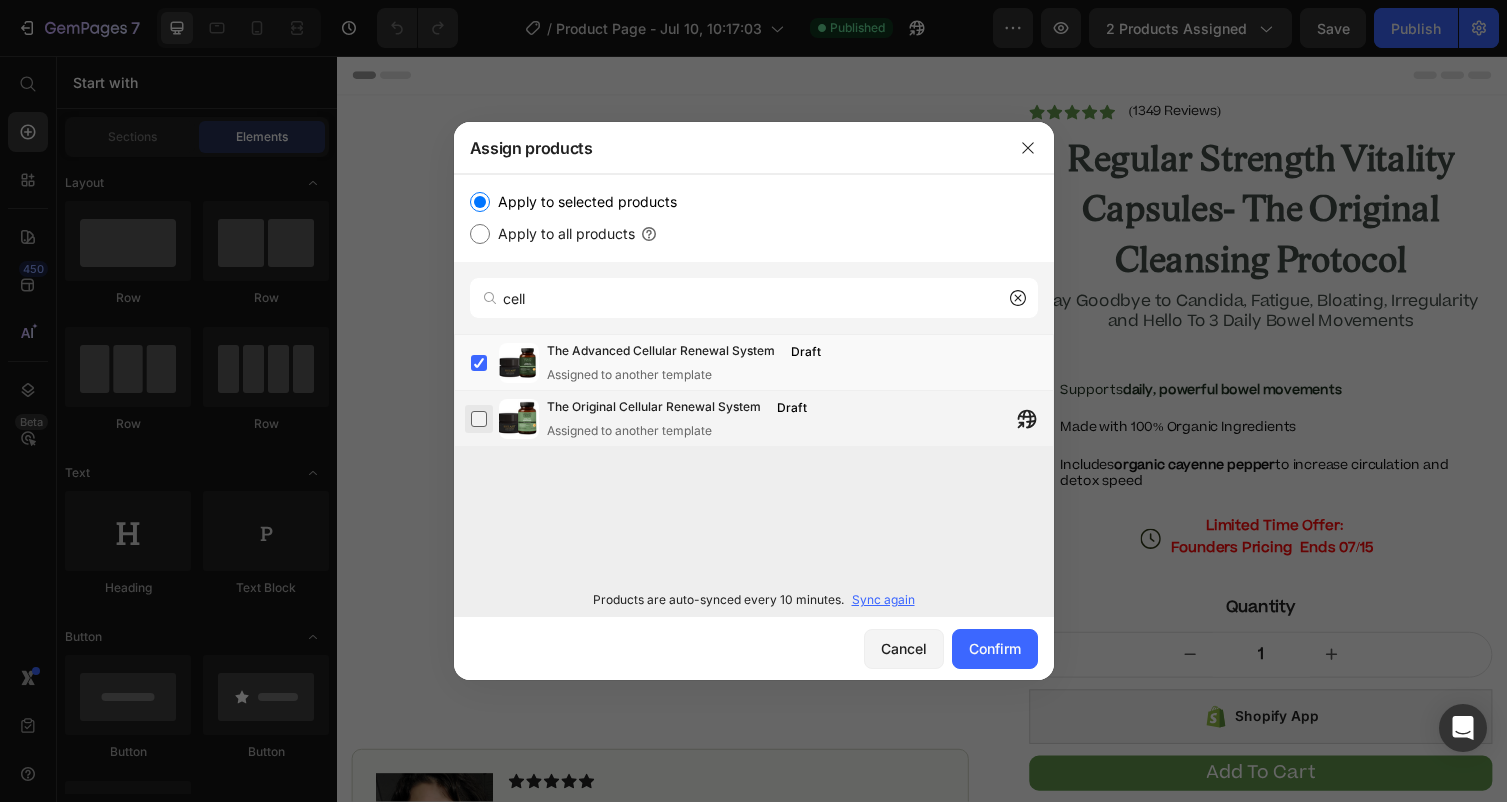 click at bounding box center (479, 419) 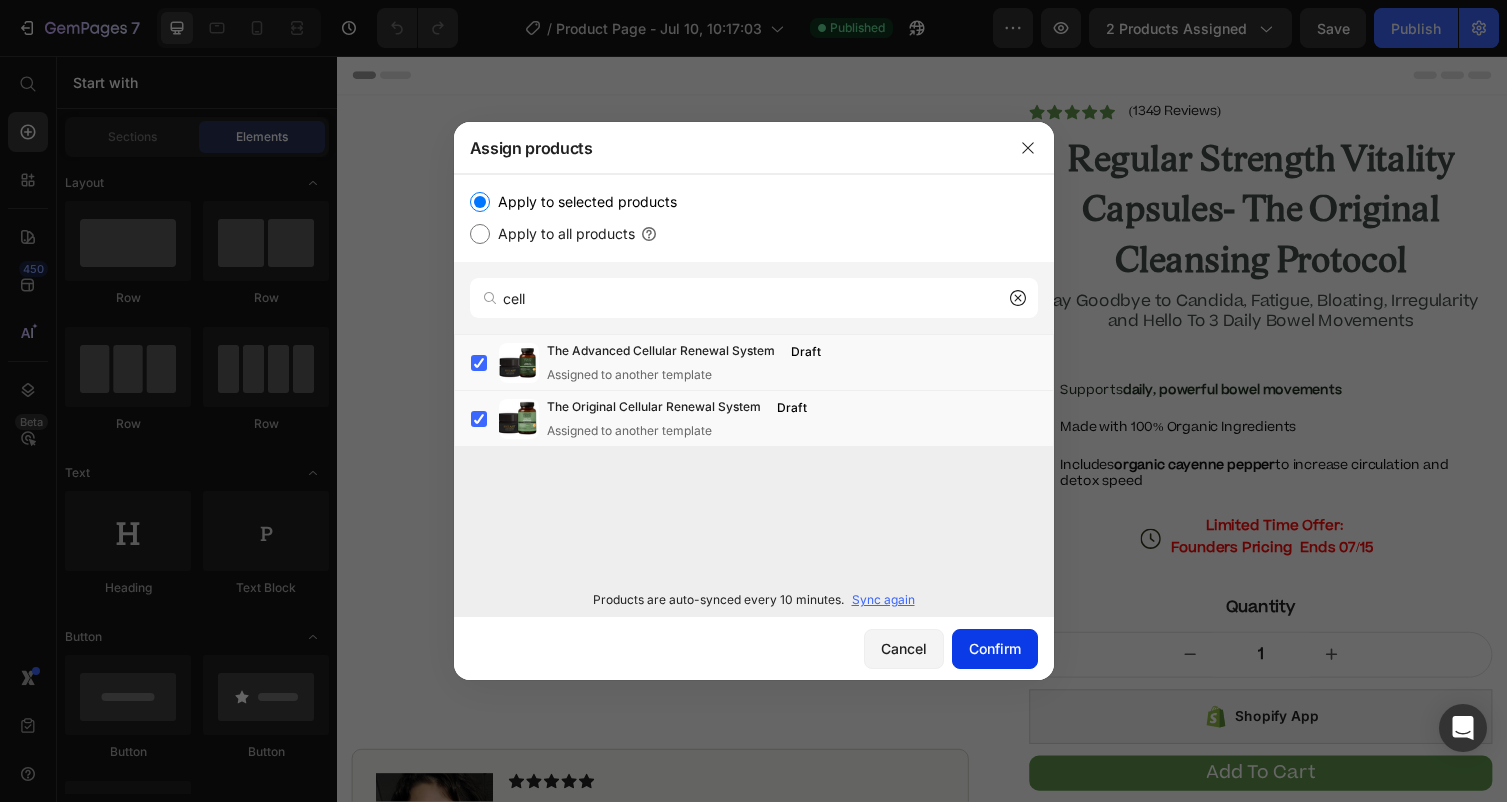 click on "Confirm" at bounding box center (995, 648) 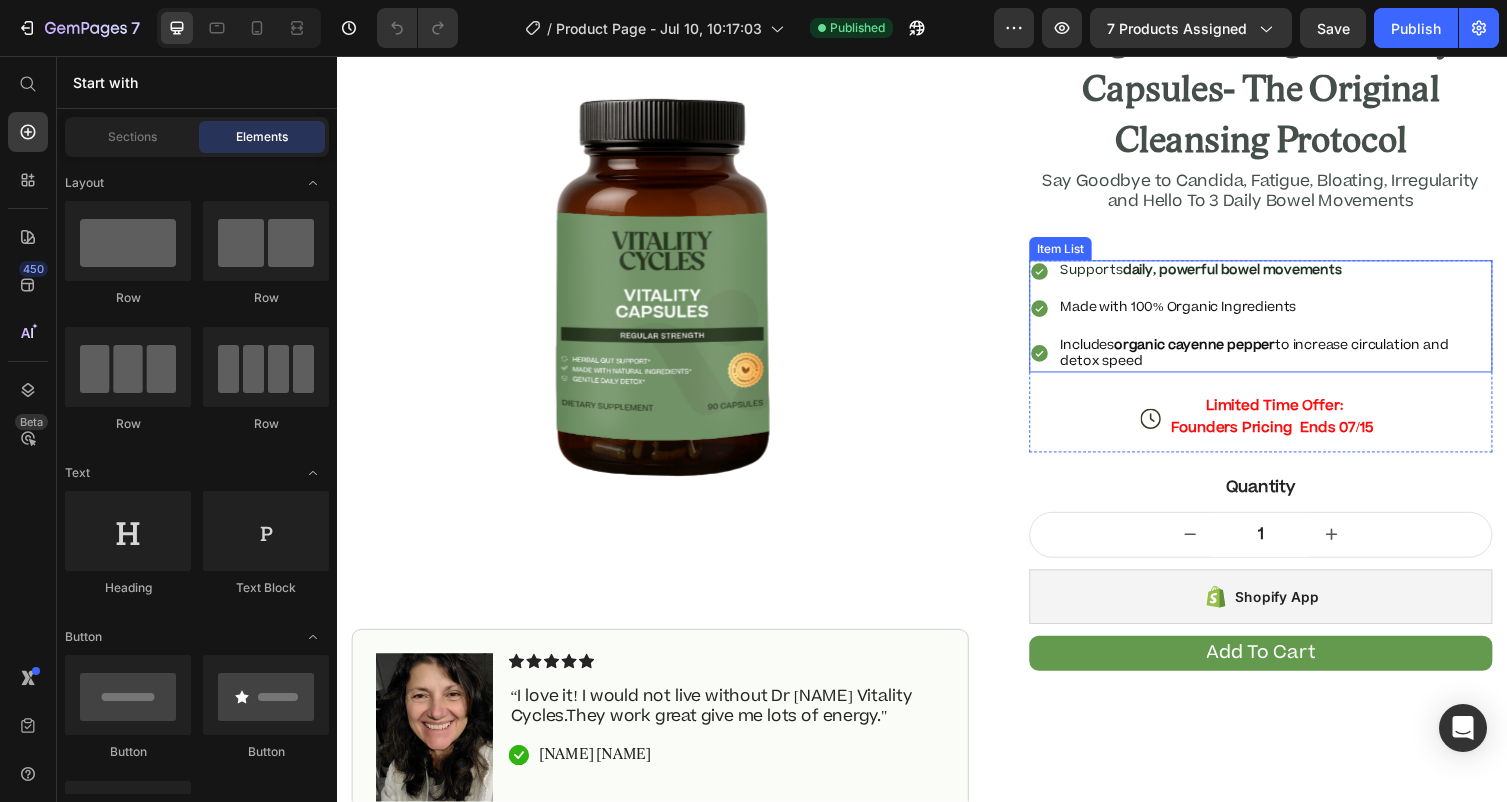 scroll, scrollTop: 0, scrollLeft: 0, axis: both 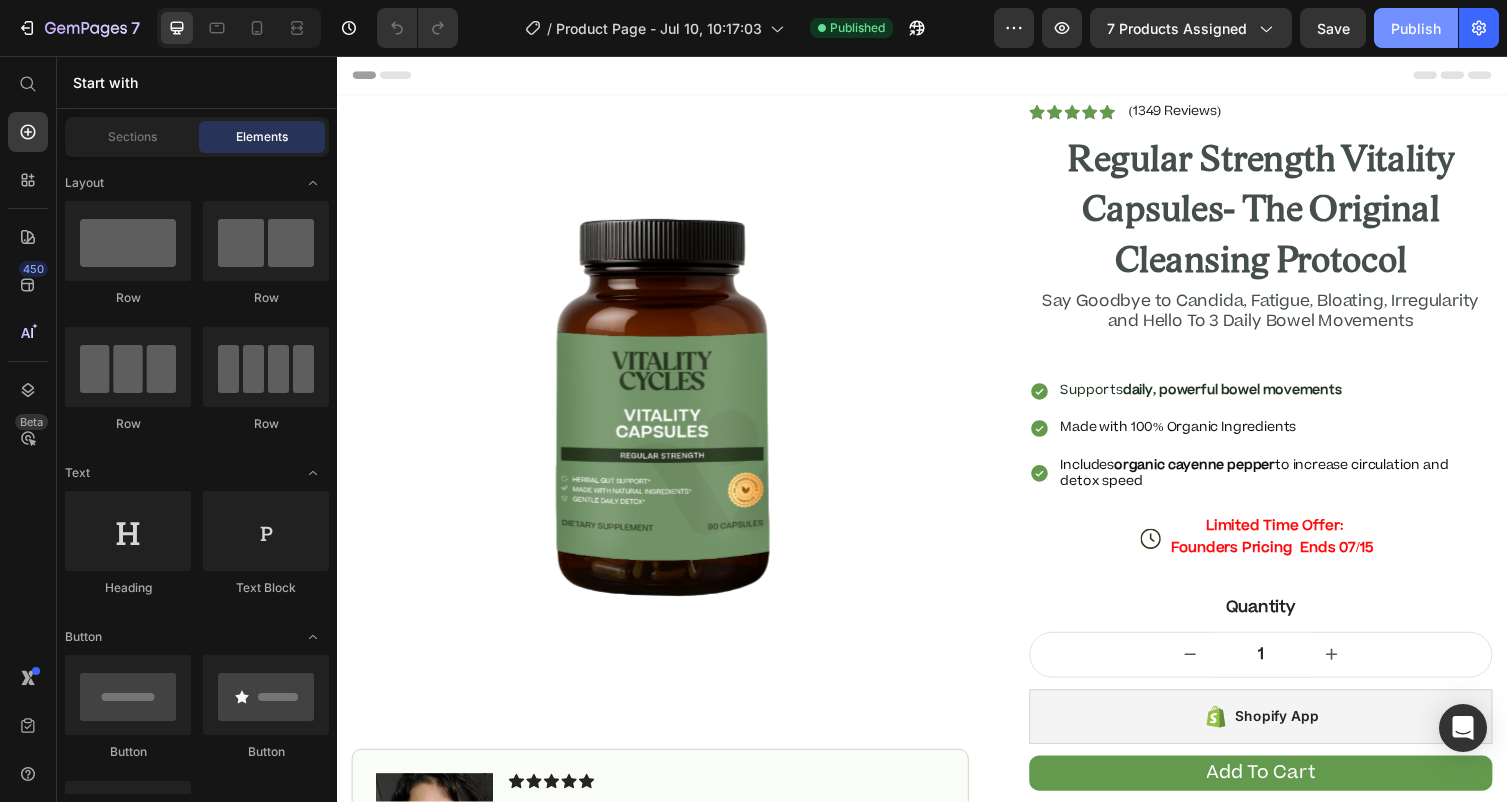 click on "Publish" at bounding box center (1416, 28) 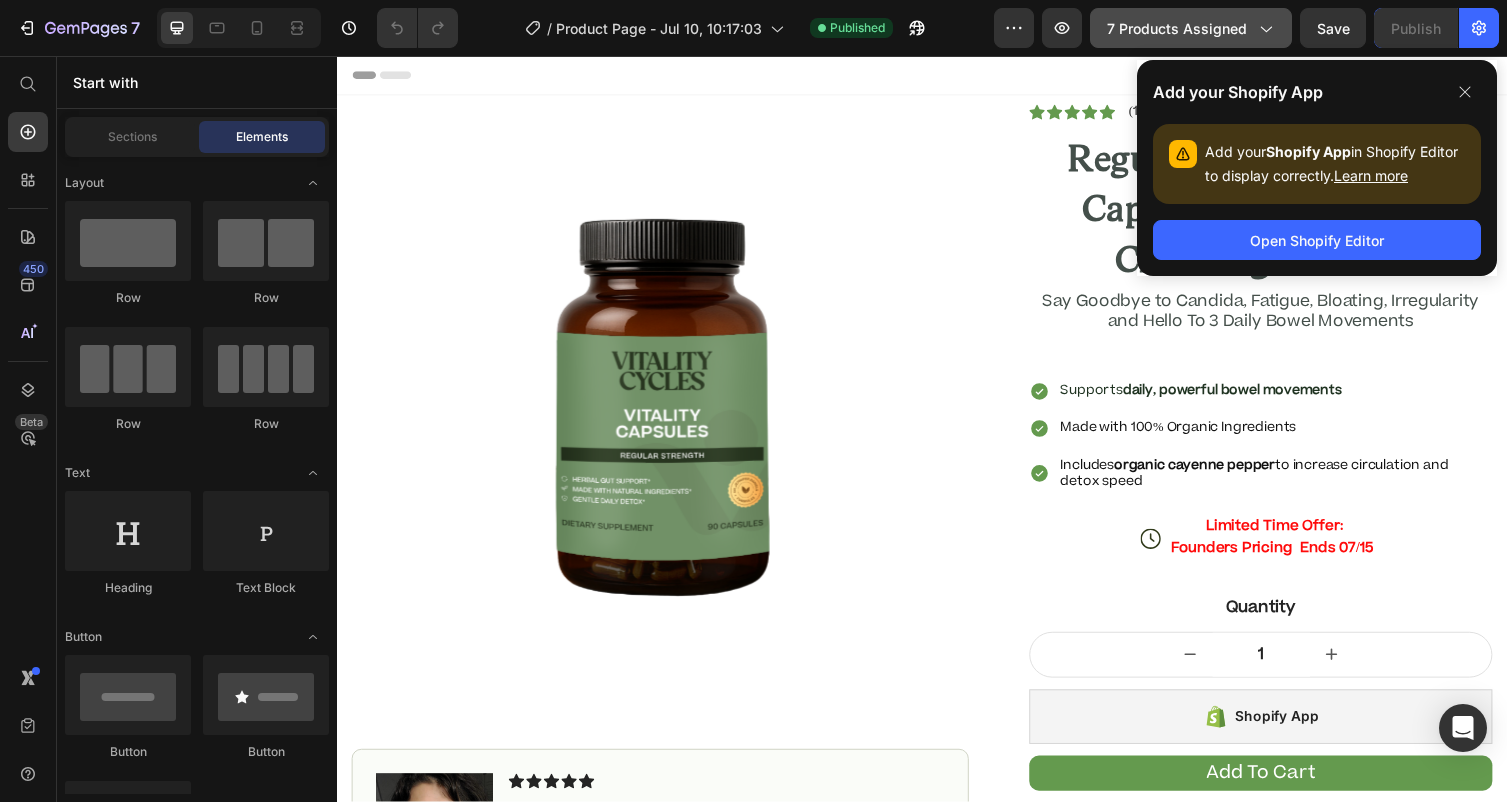 click on "7 products assigned" 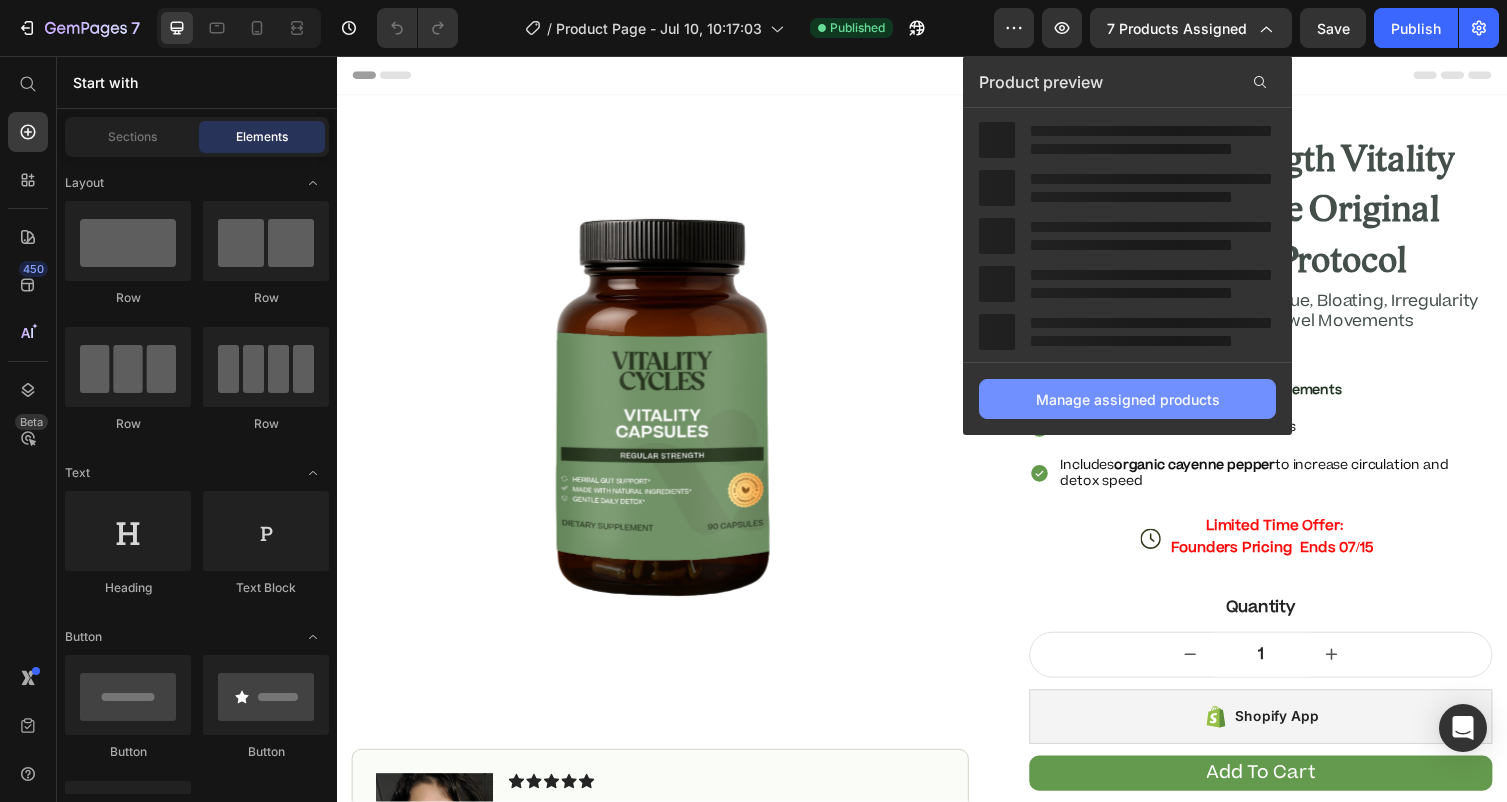 click on "Manage assigned products" at bounding box center [1128, 399] 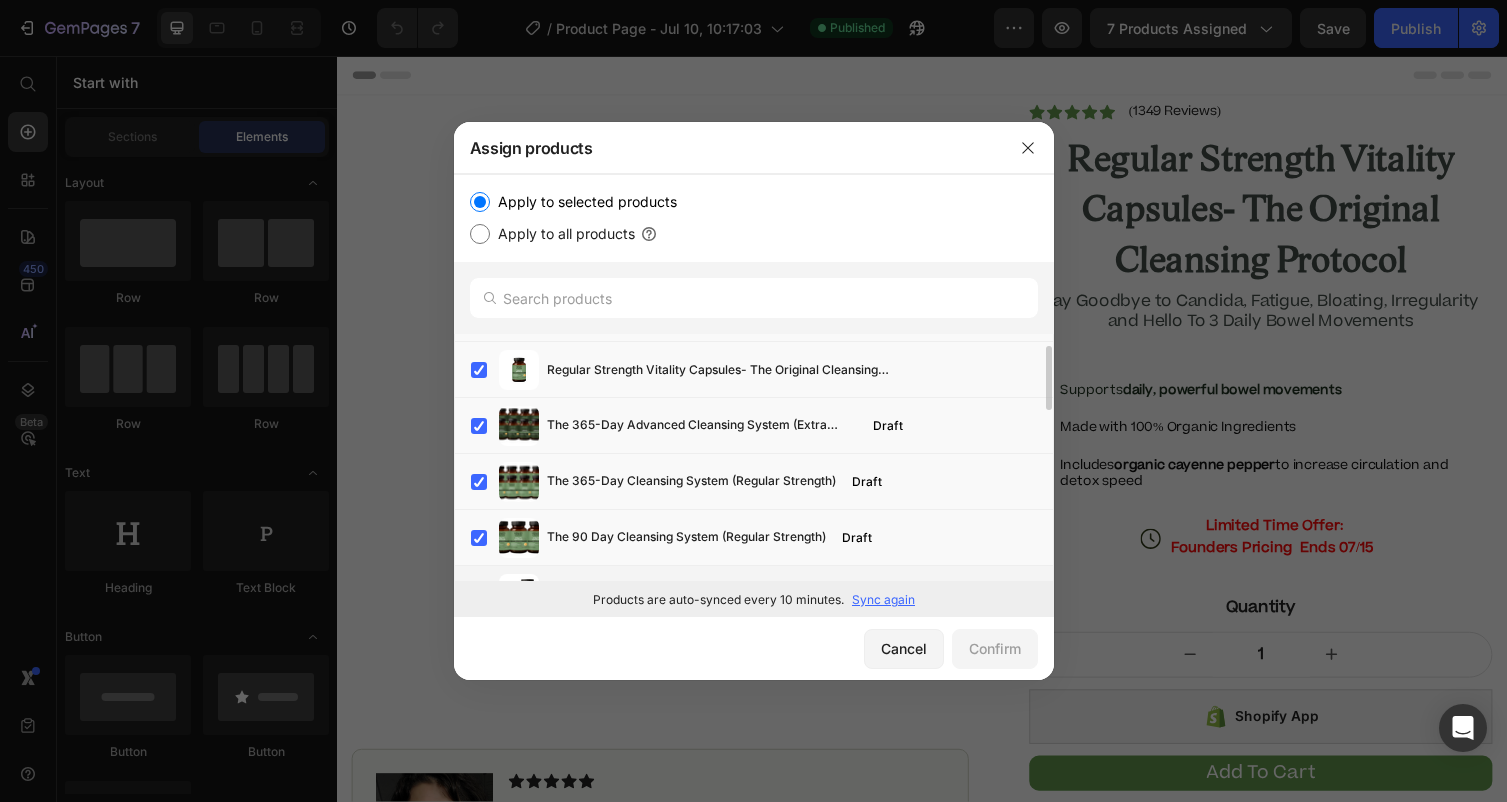 scroll, scrollTop: 0, scrollLeft: 0, axis: both 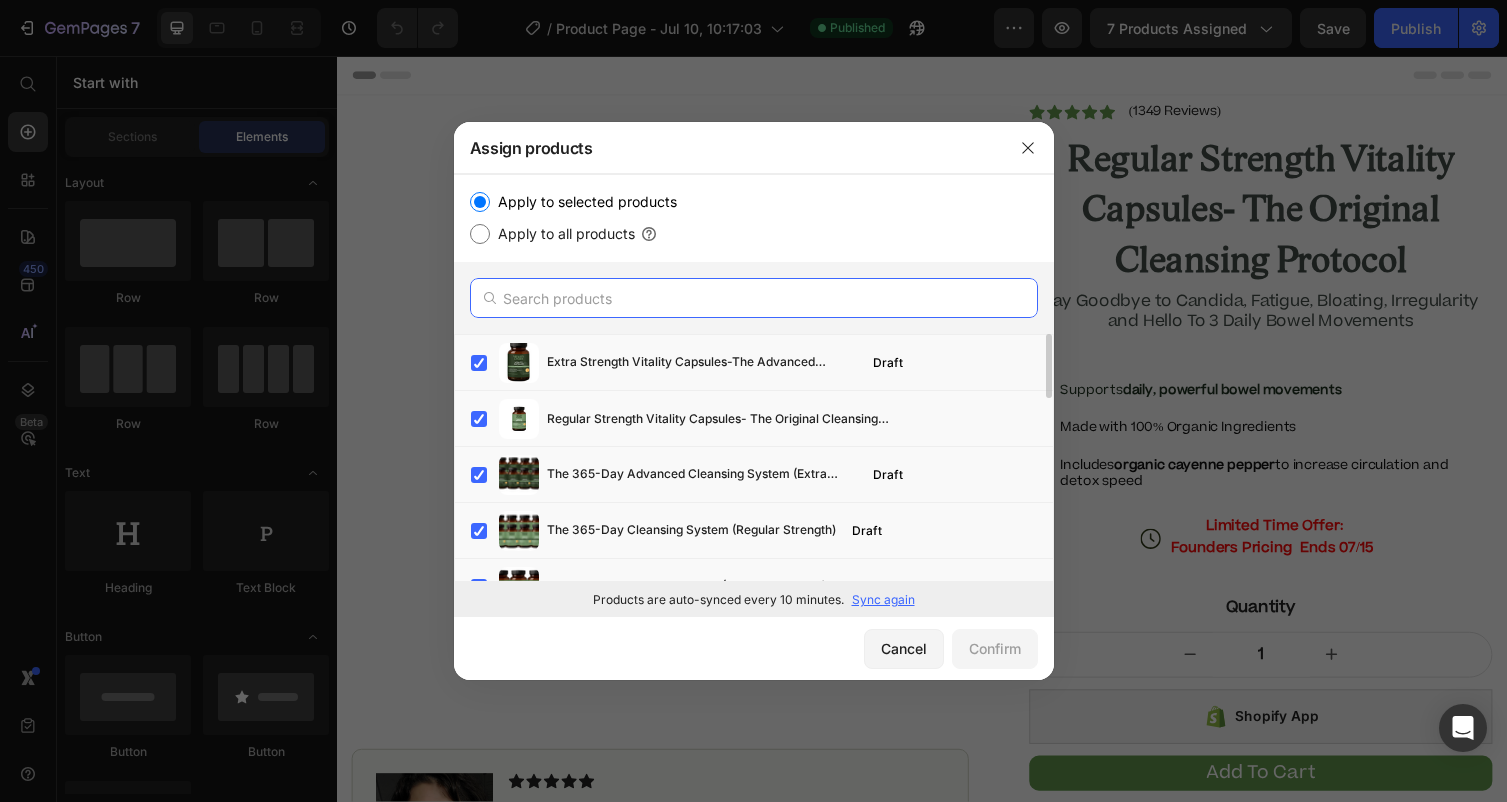 click at bounding box center [754, 298] 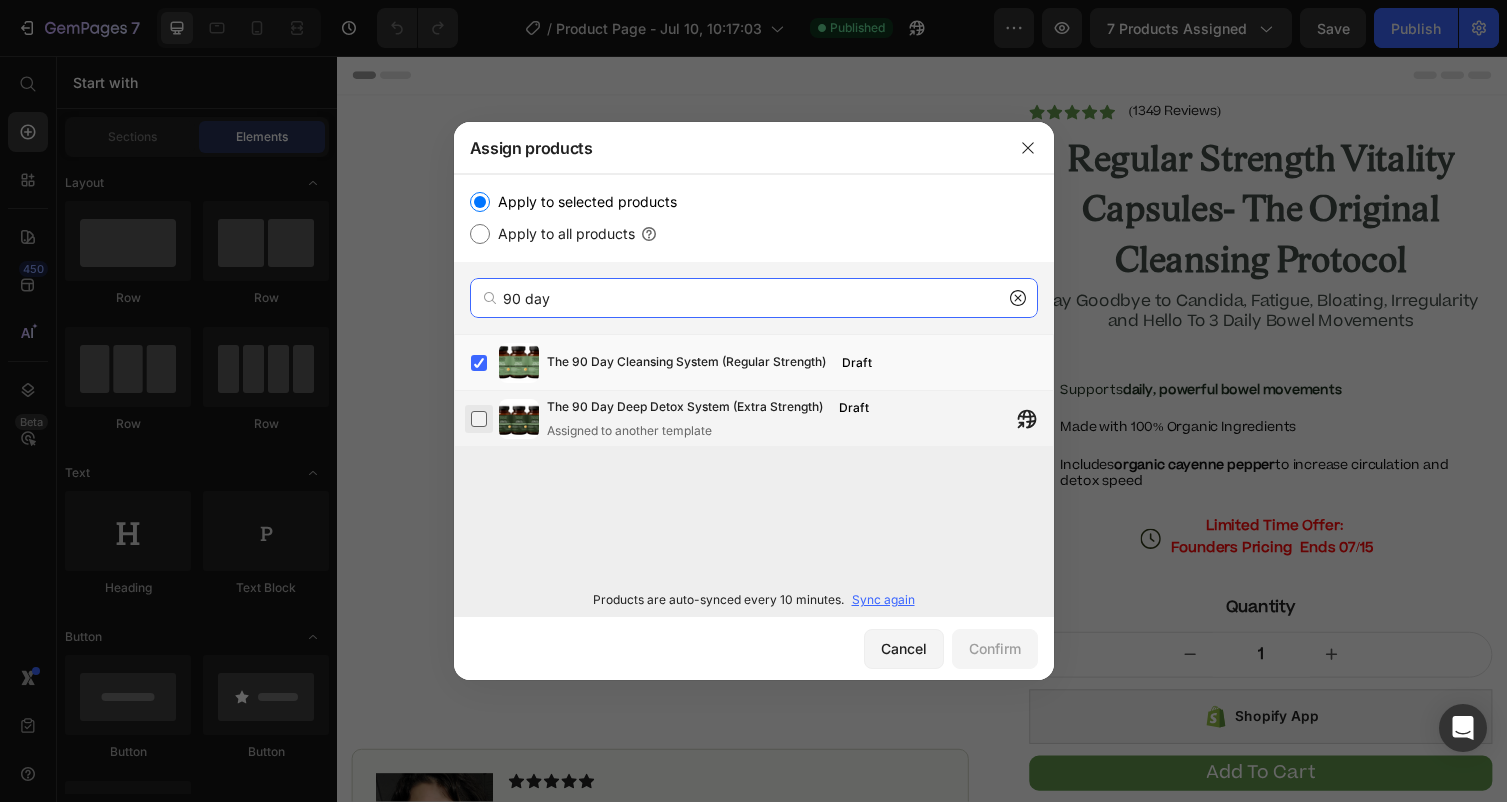 type on "90 day" 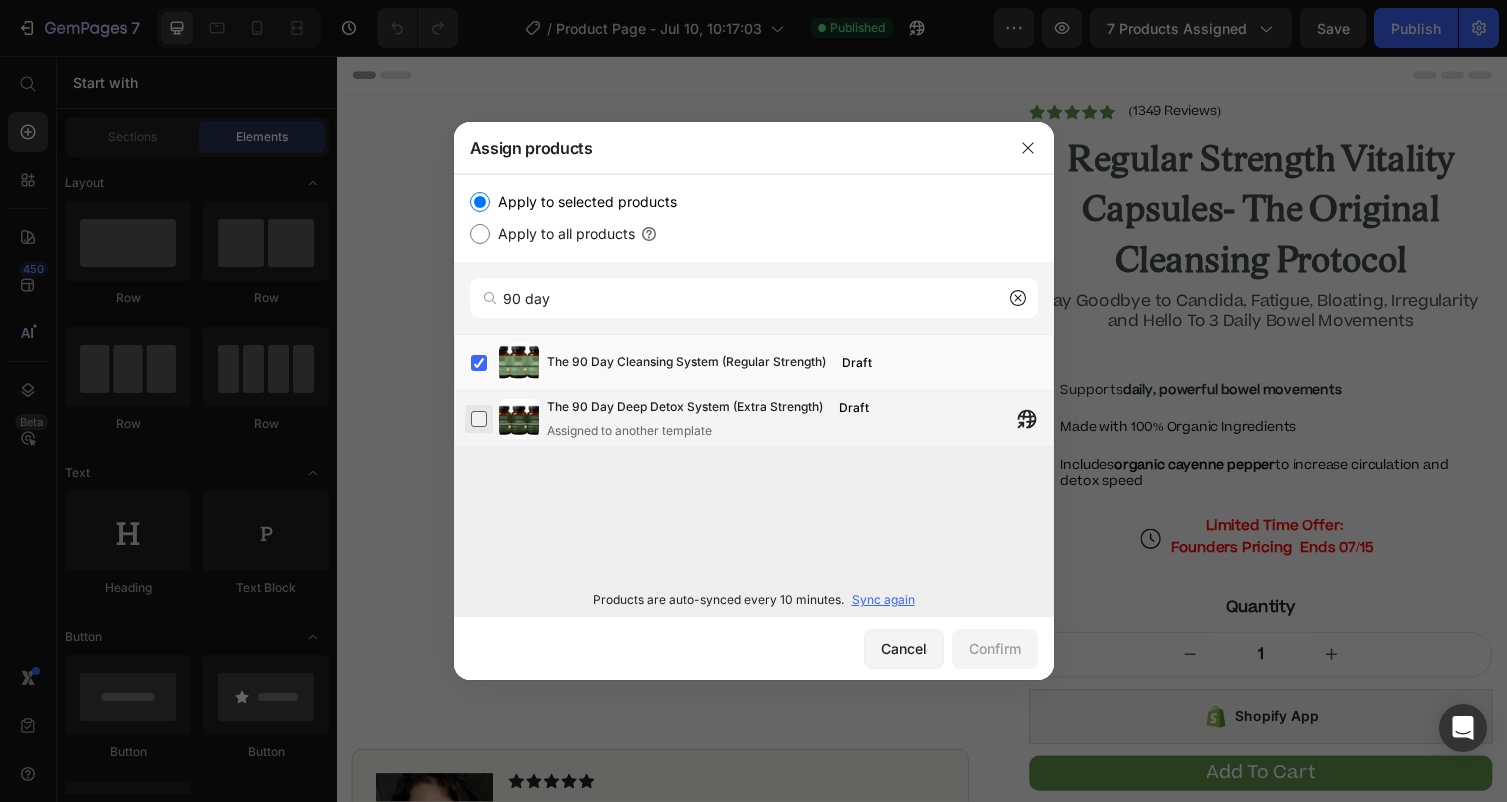 click at bounding box center (479, 419) 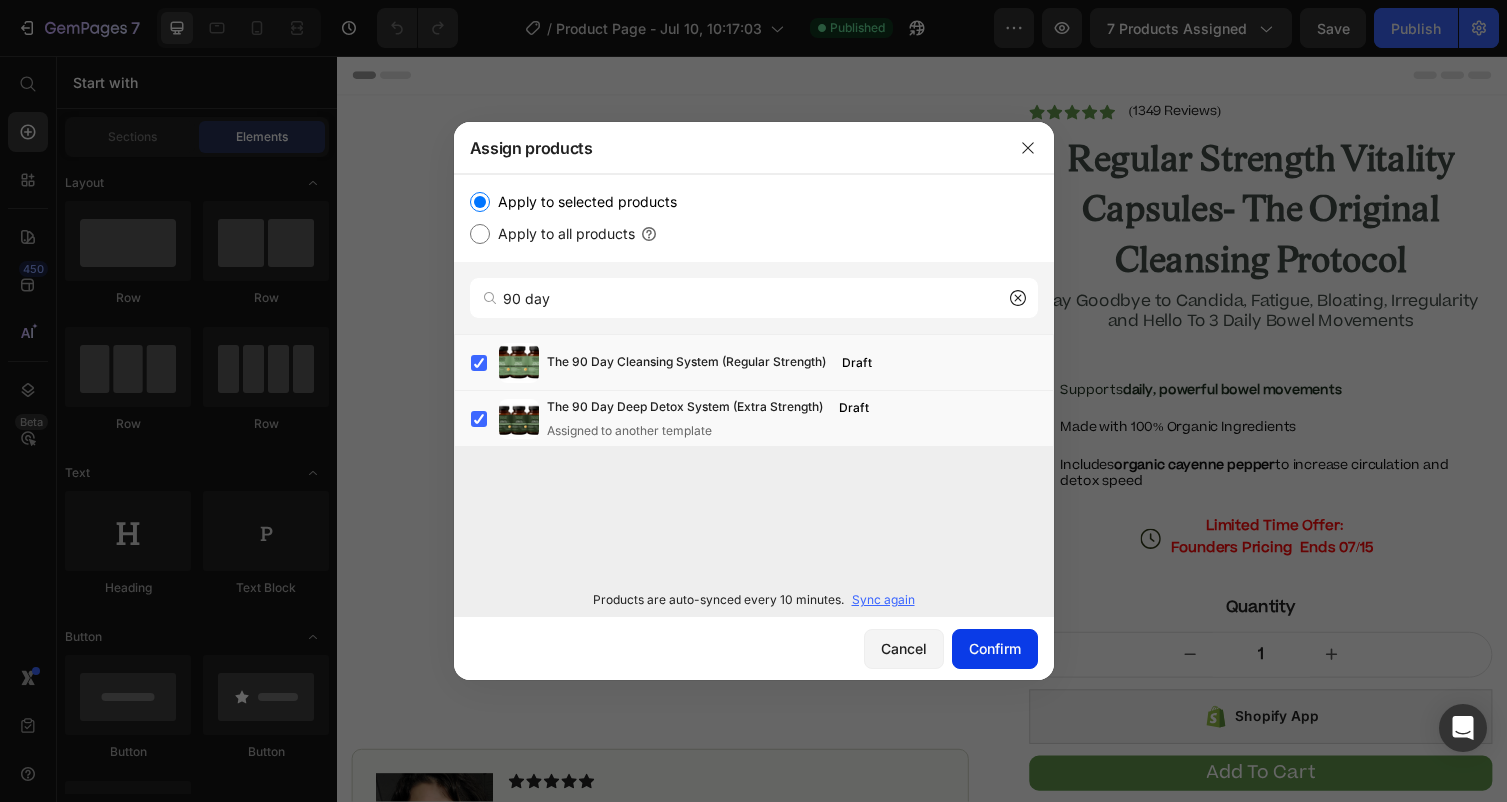 click on "Confirm" 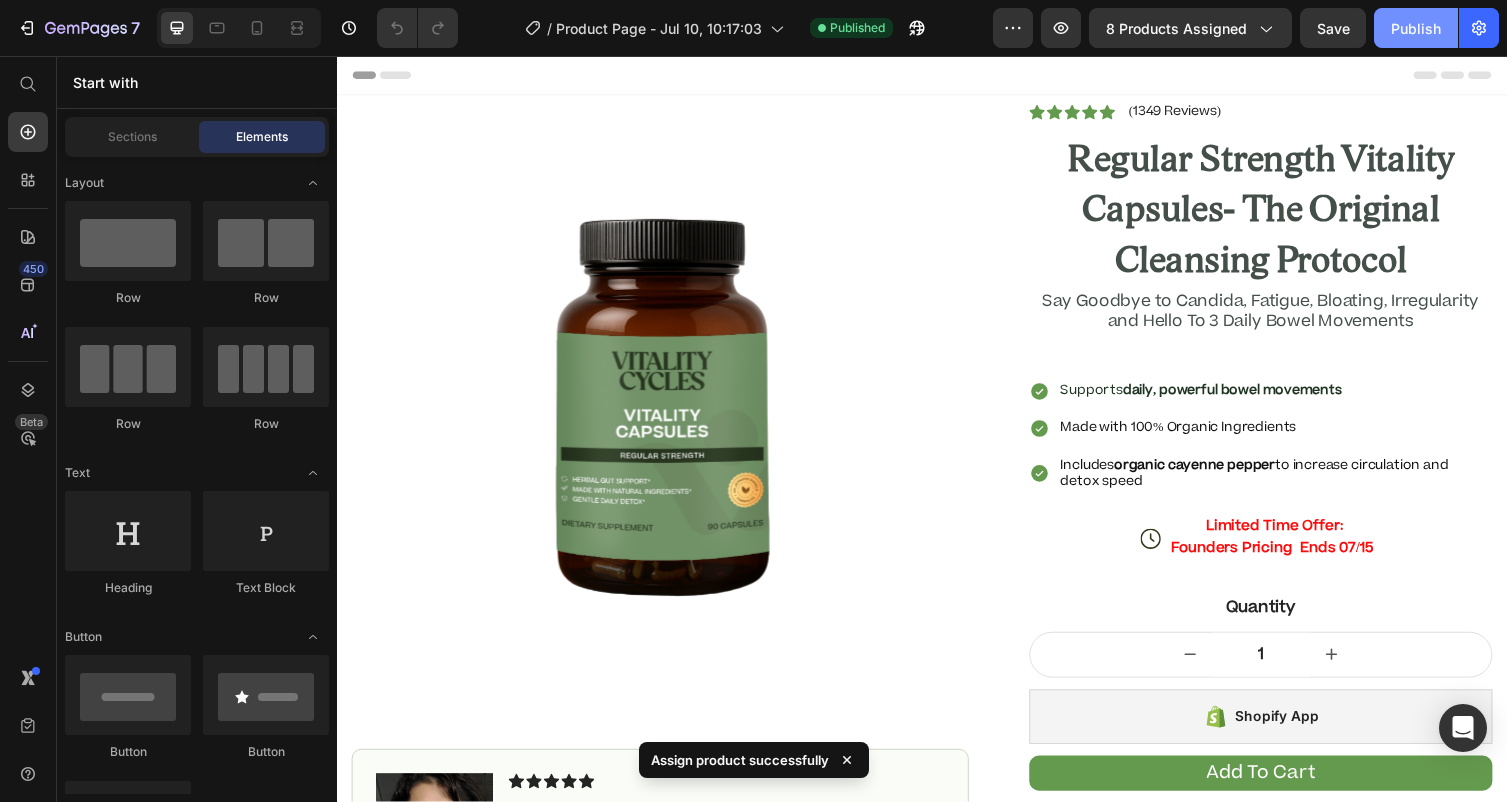 click on "Publish" at bounding box center (1416, 28) 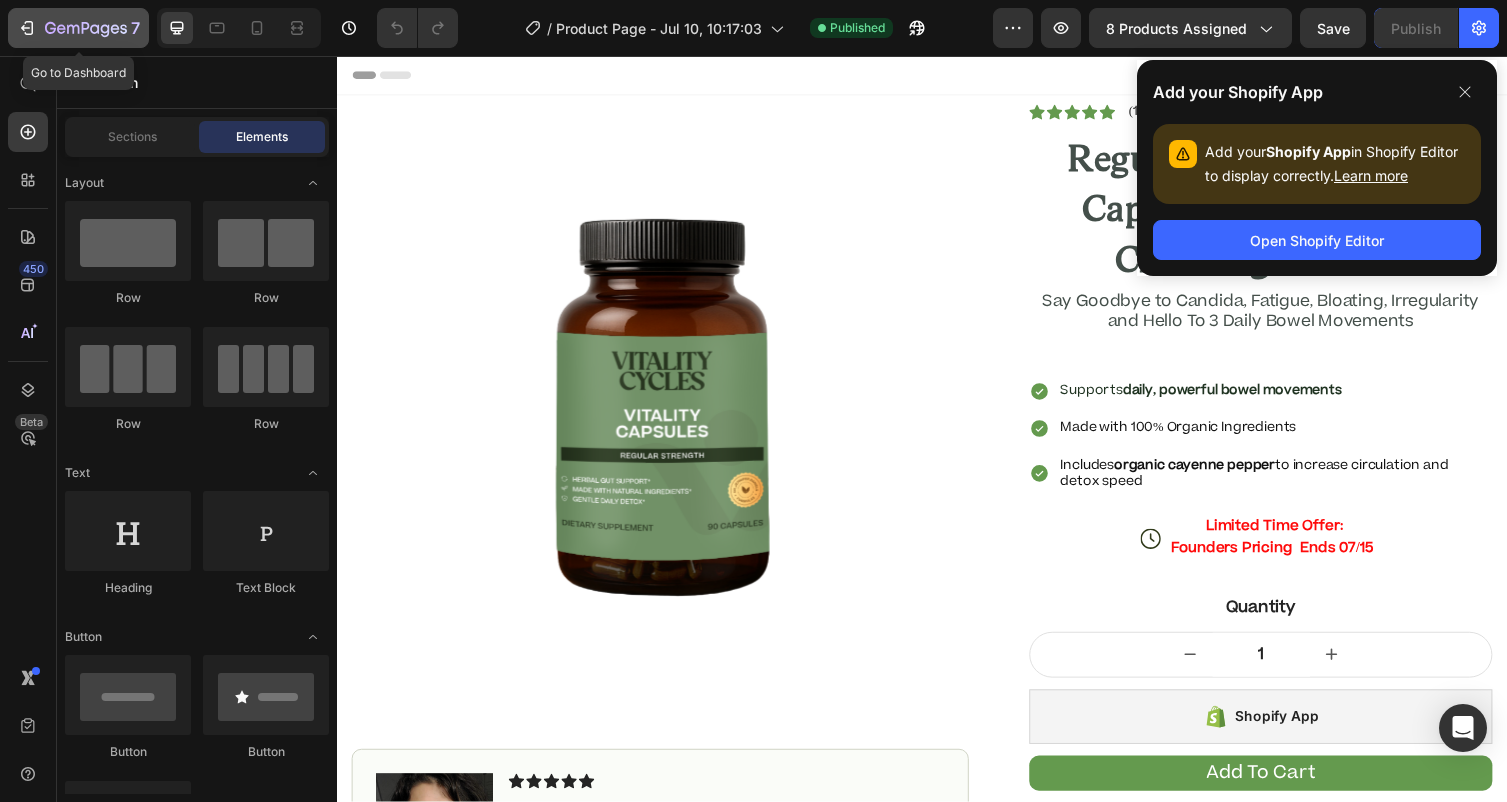 click 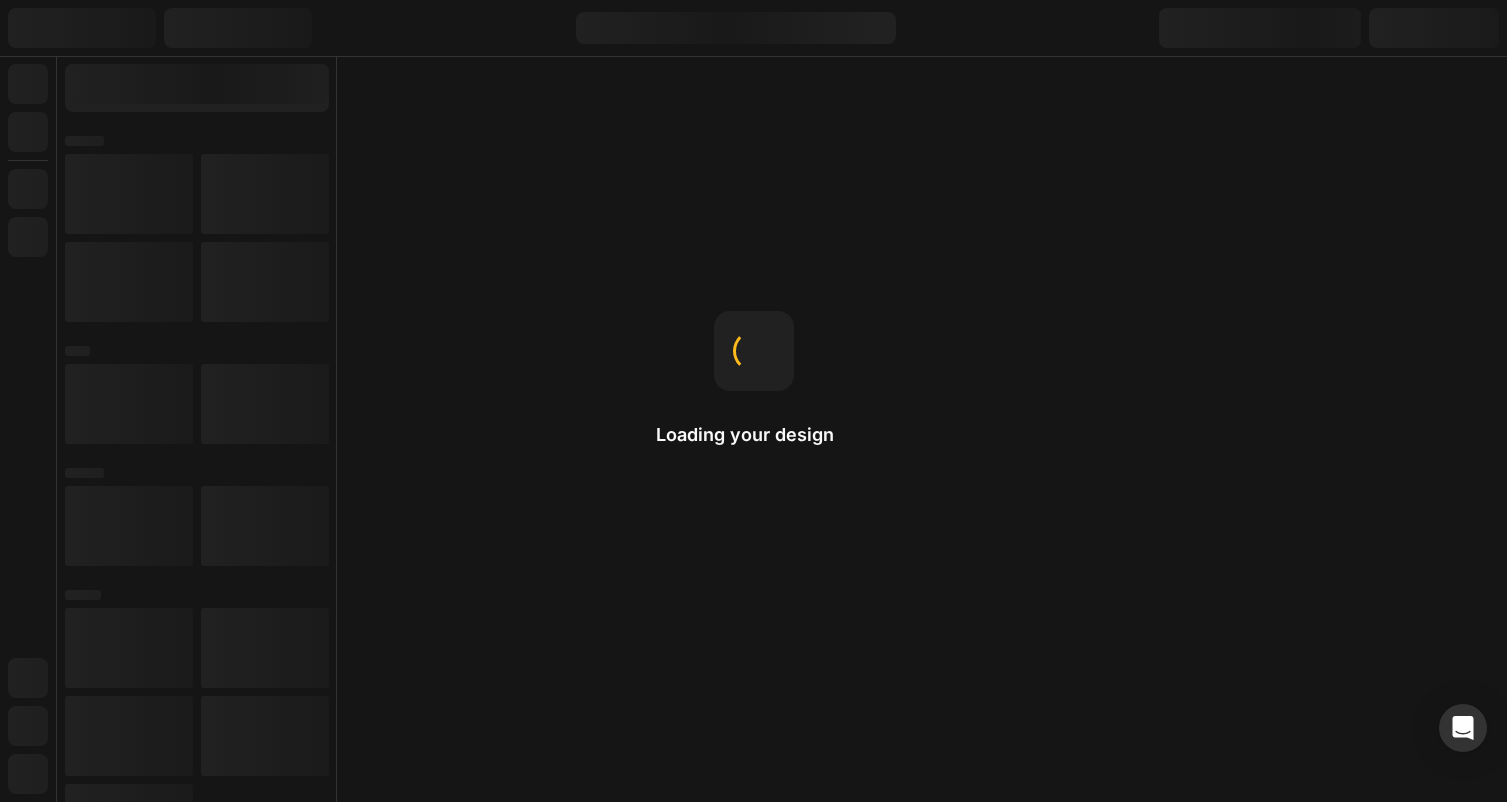 scroll, scrollTop: 0, scrollLeft: 0, axis: both 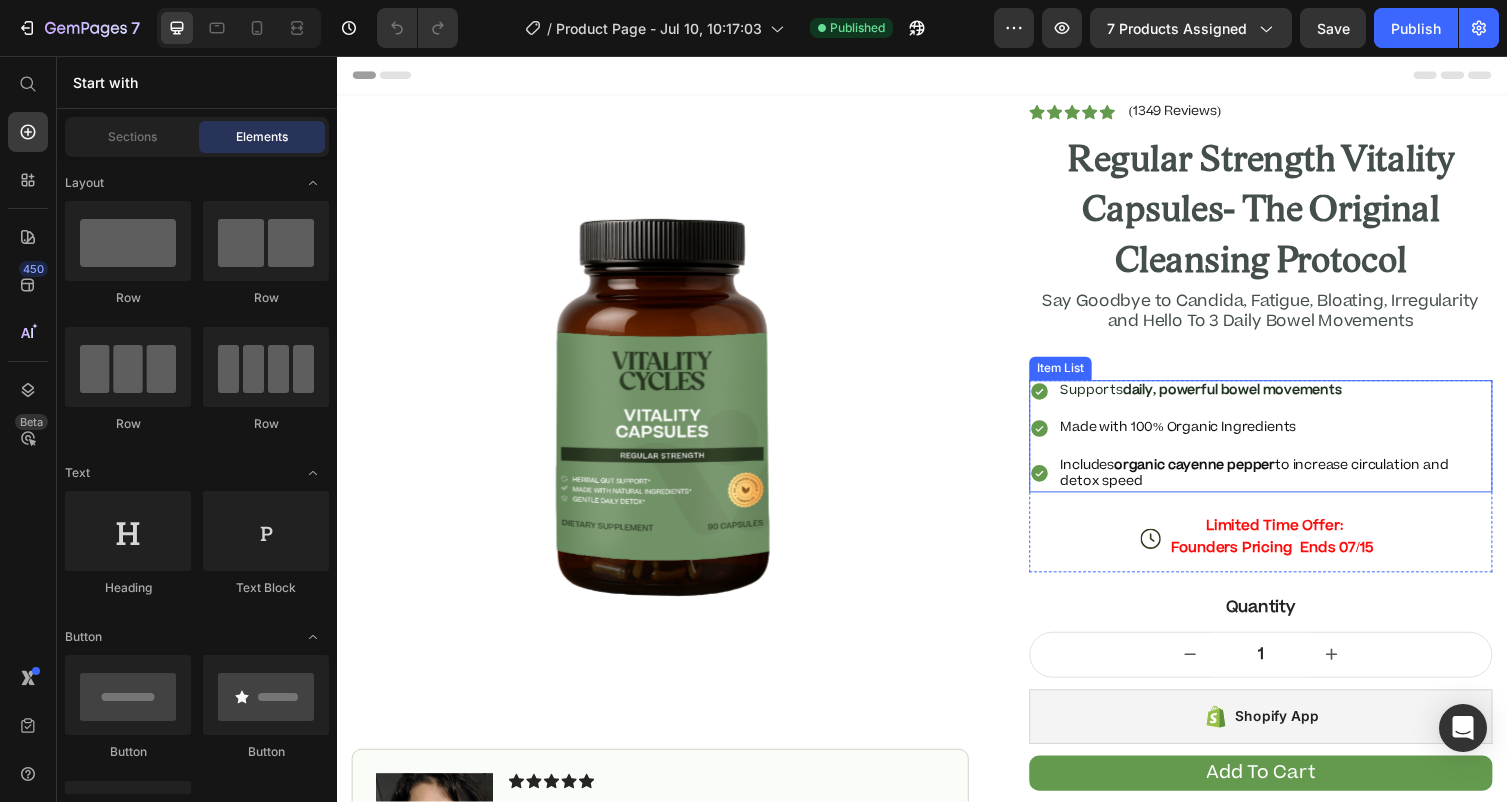 click on "Includes  organic cayenne pepper  to increase circulation and detox speed" at bounding box center (1299, 485) 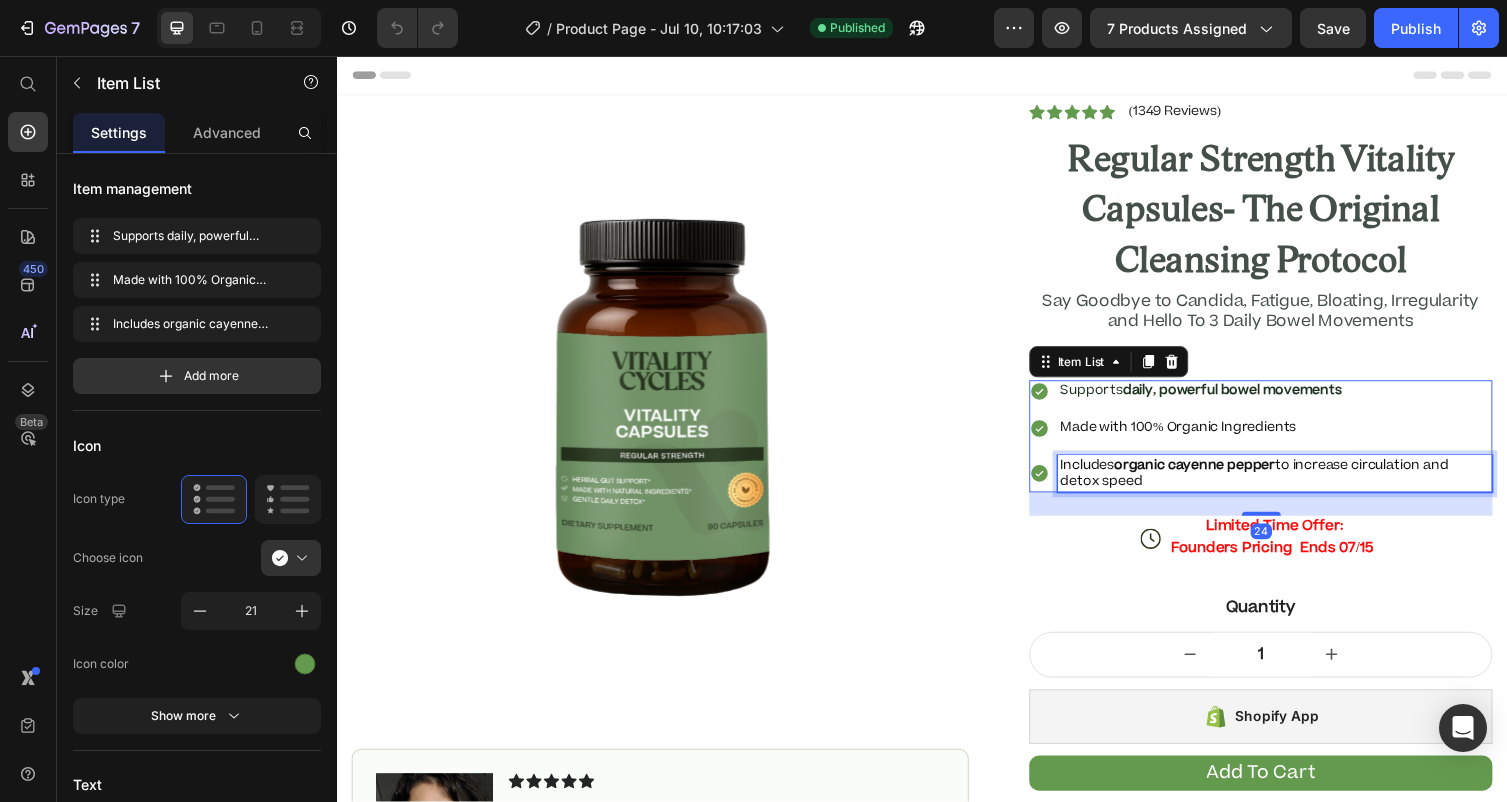 click on "Includes  organic cayenne pepper  to increase circulation and detox speed" at bounding box center (1299, 485) 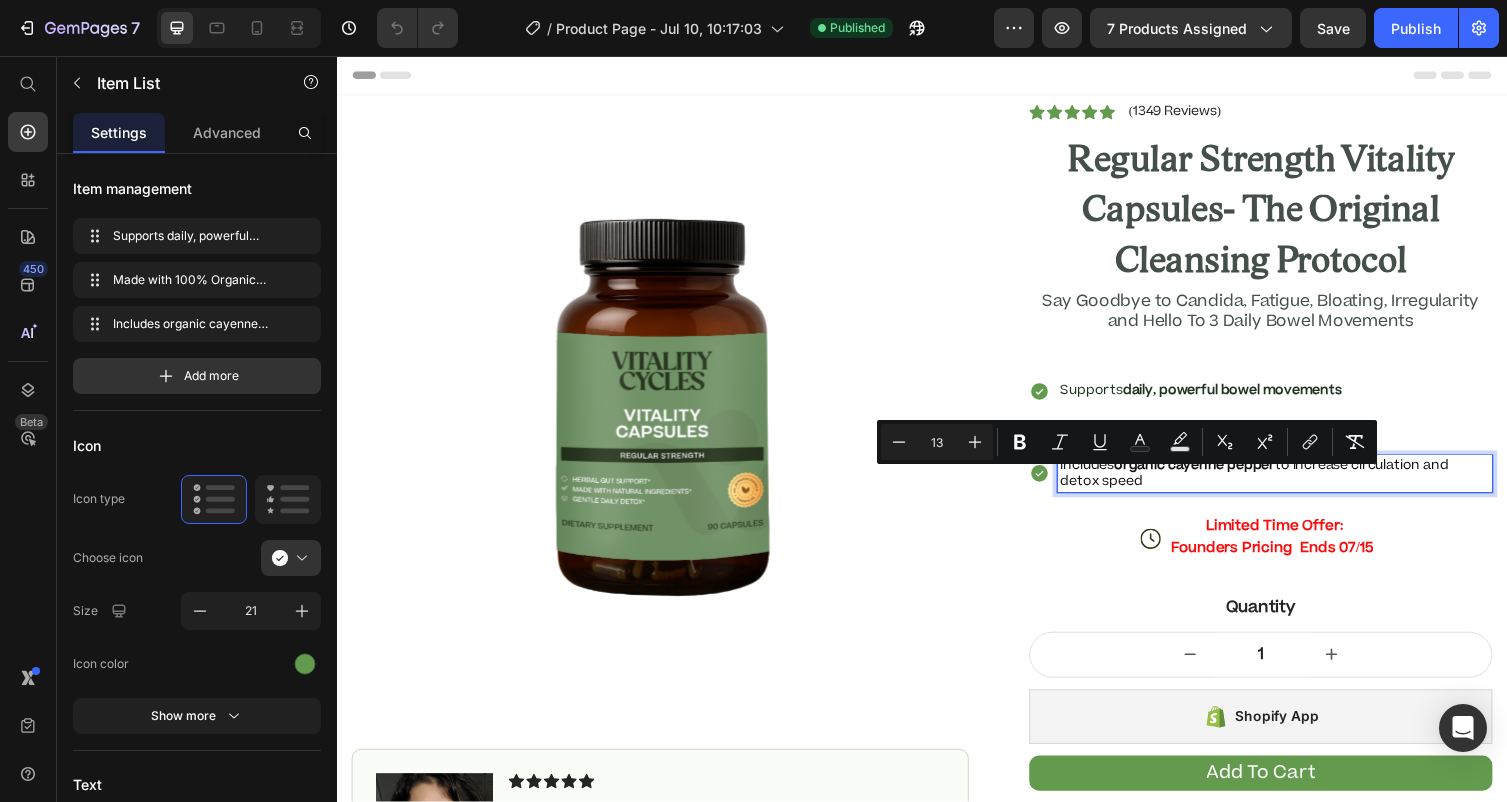 click on "Includes  organic cayenne pepper  to increase circulation and detox speed" at bounding box center (1299, 485) 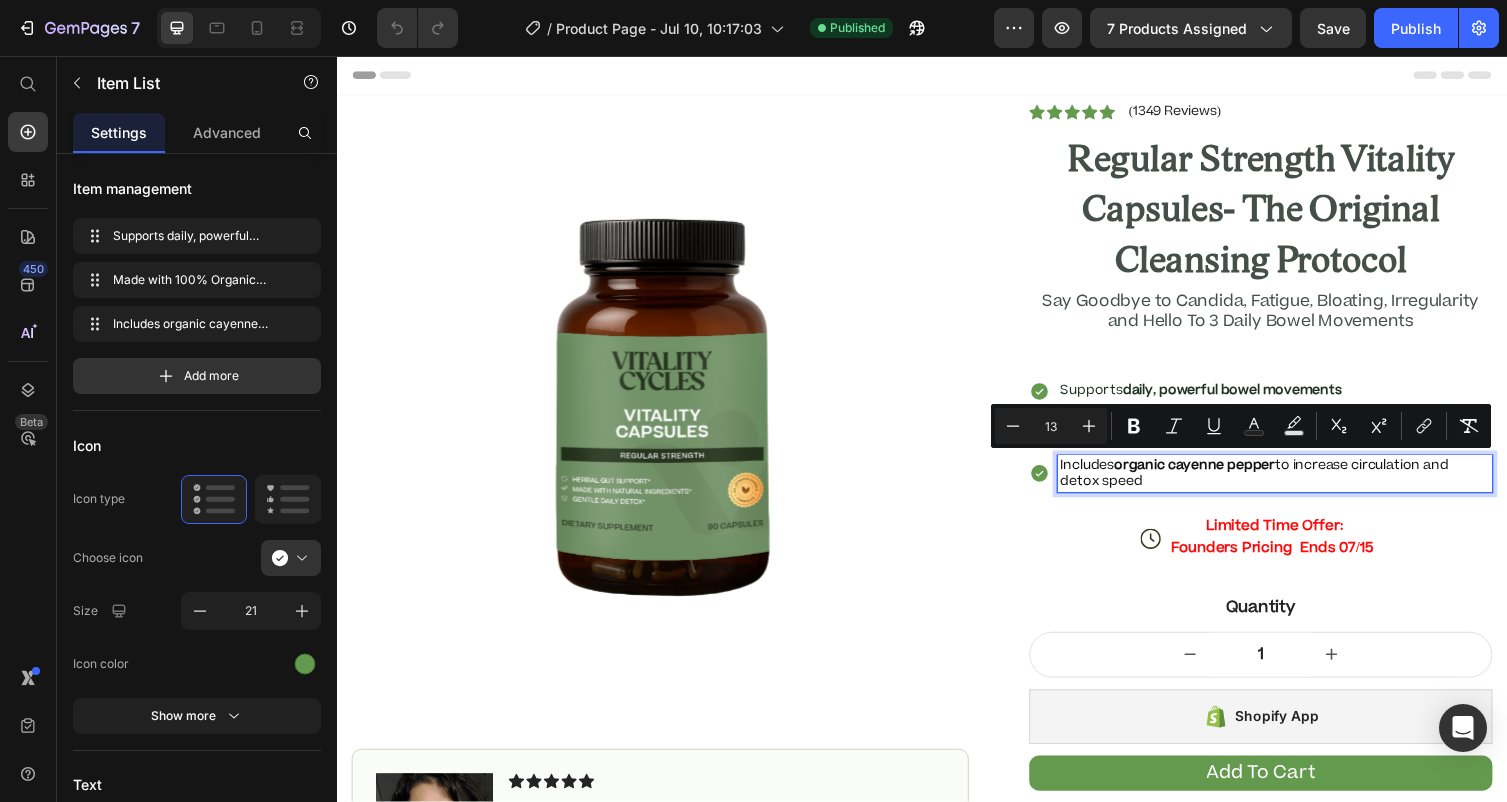 drag, startPoint x: 1182, startPoint y: 491, endPoint x: 1075, endPoint y: 474, distance: 108.34205 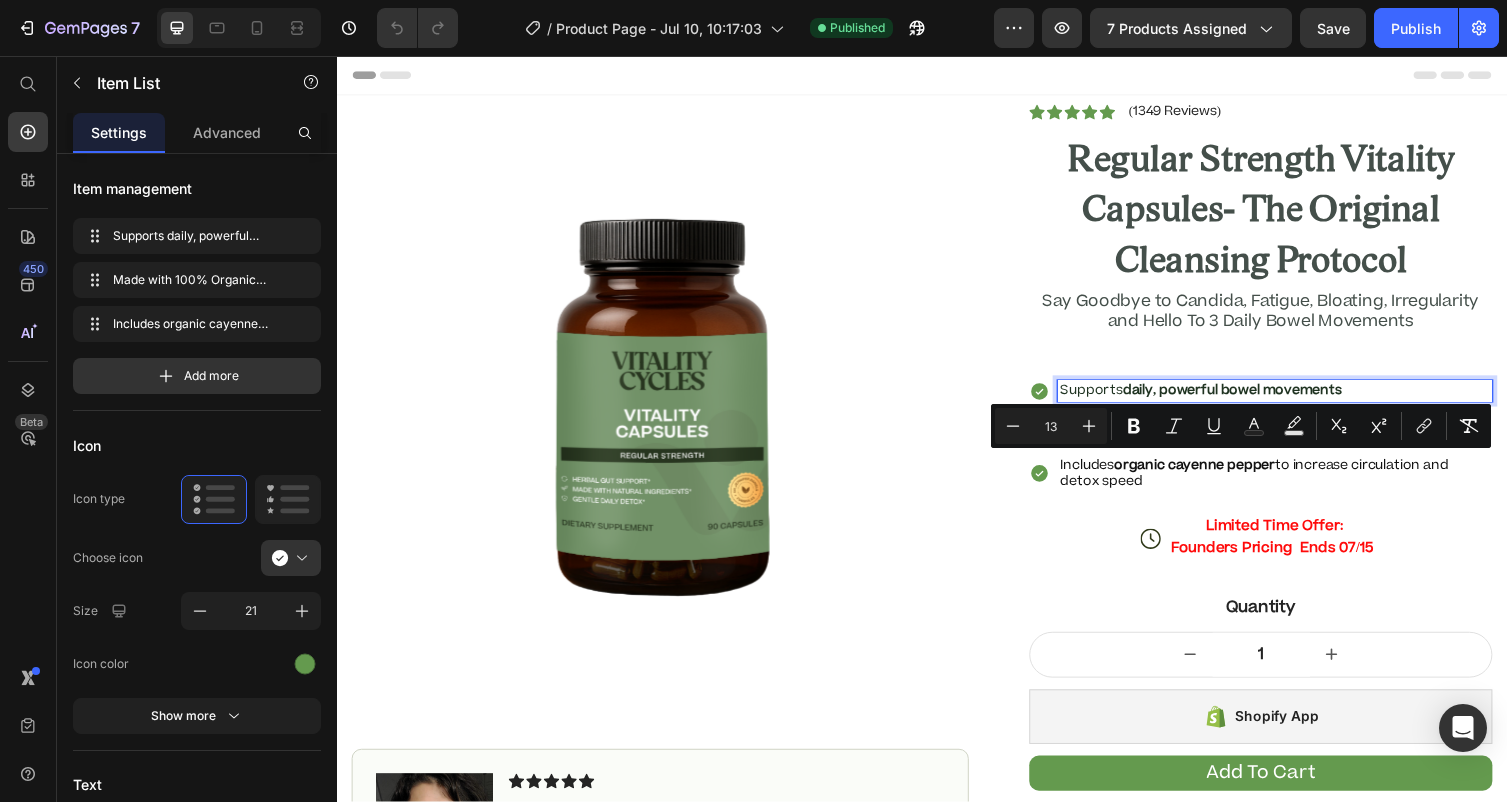 click on "daily, powerful bowel movements" at bounding box center (1255, 399) 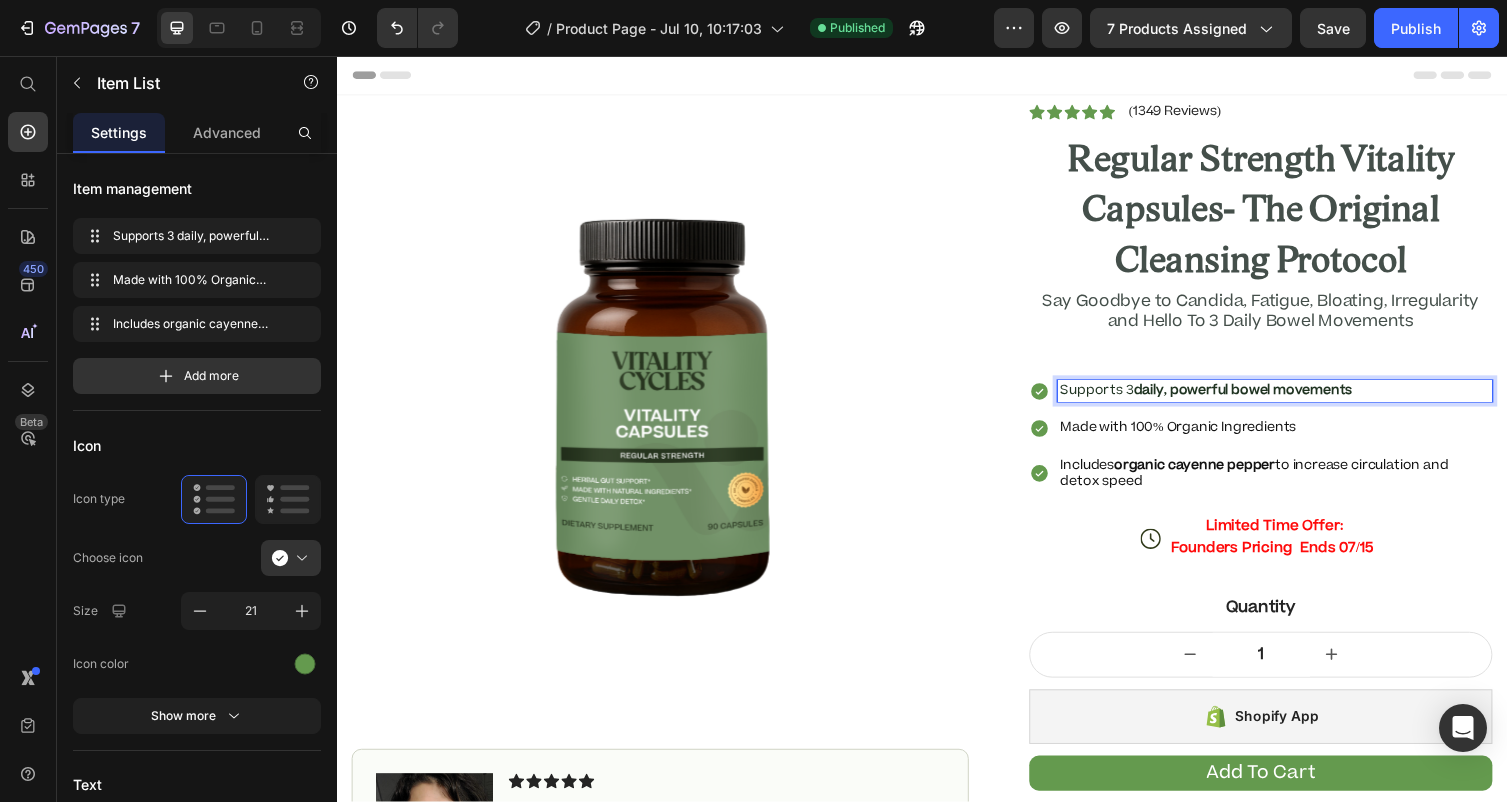 click on "Includes  organic cayenne pepper  to increase circulation and detox speed" at bounding box center (1299, 485) 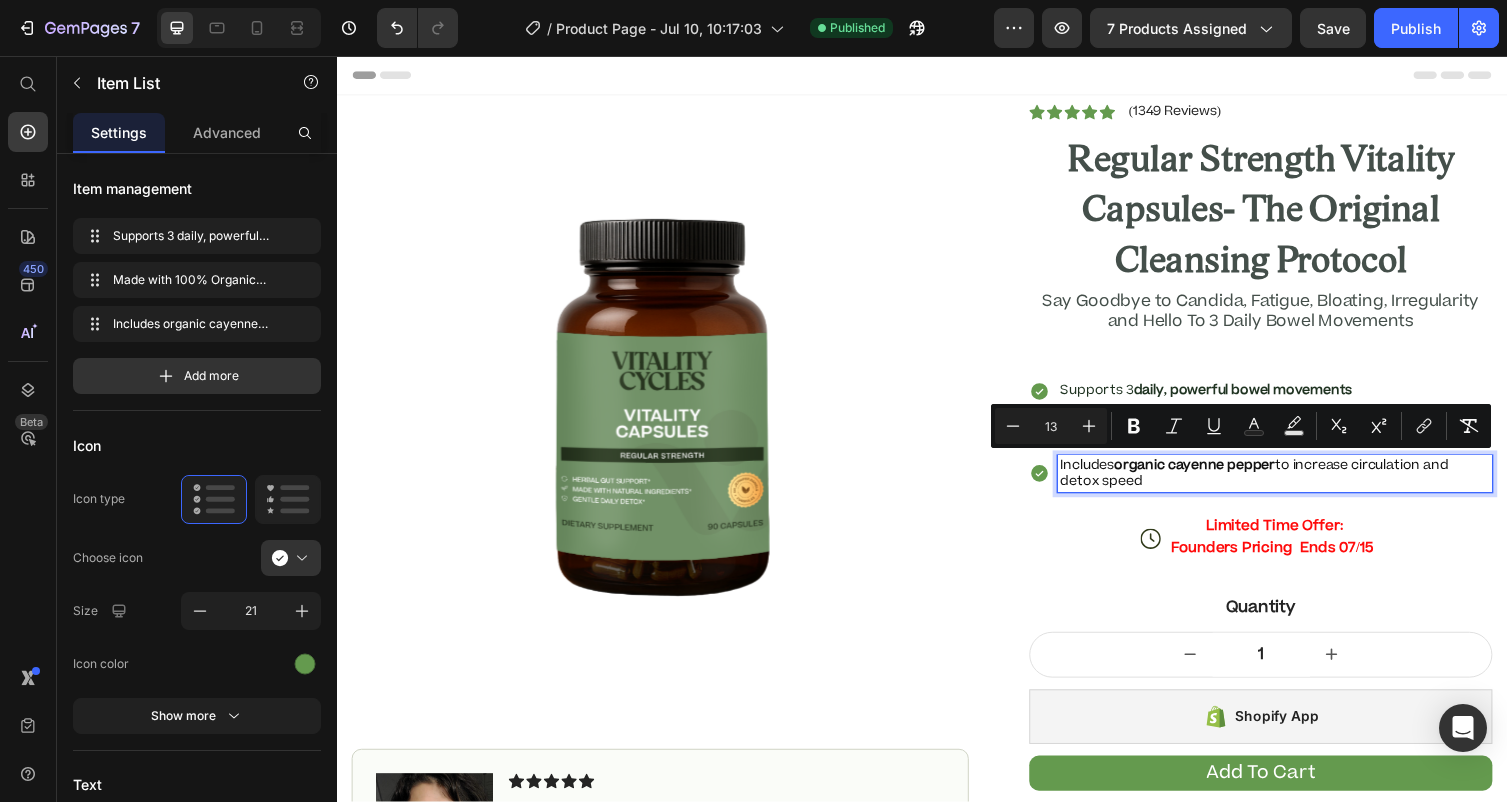 drag, startPoint x: 1179, startPoint y: 493, endPoint x: 1076, endPoint y: 472, distance: 105.11898 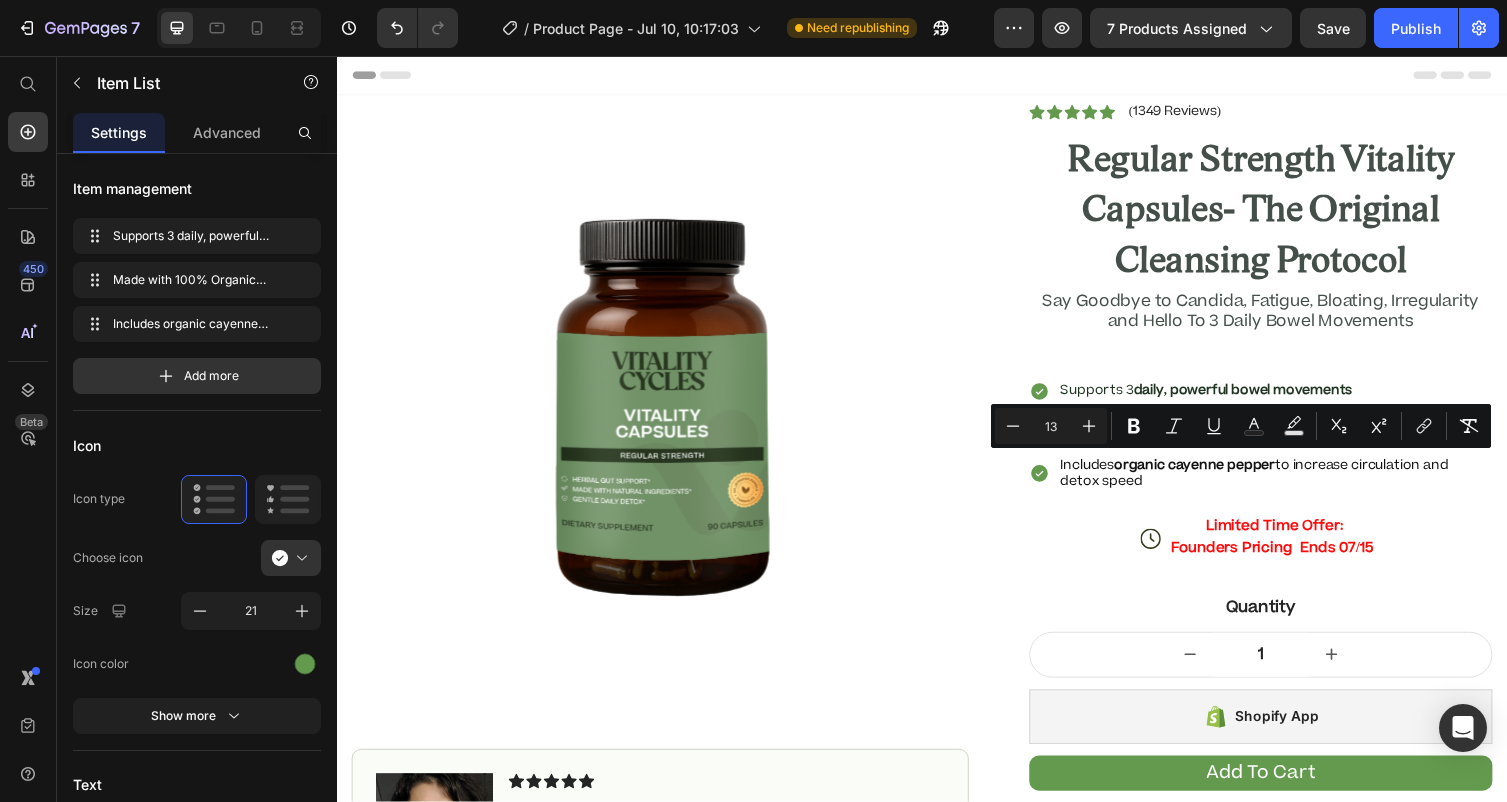 click on "organic cayenne pepper" at bounding box center (1216, 476) 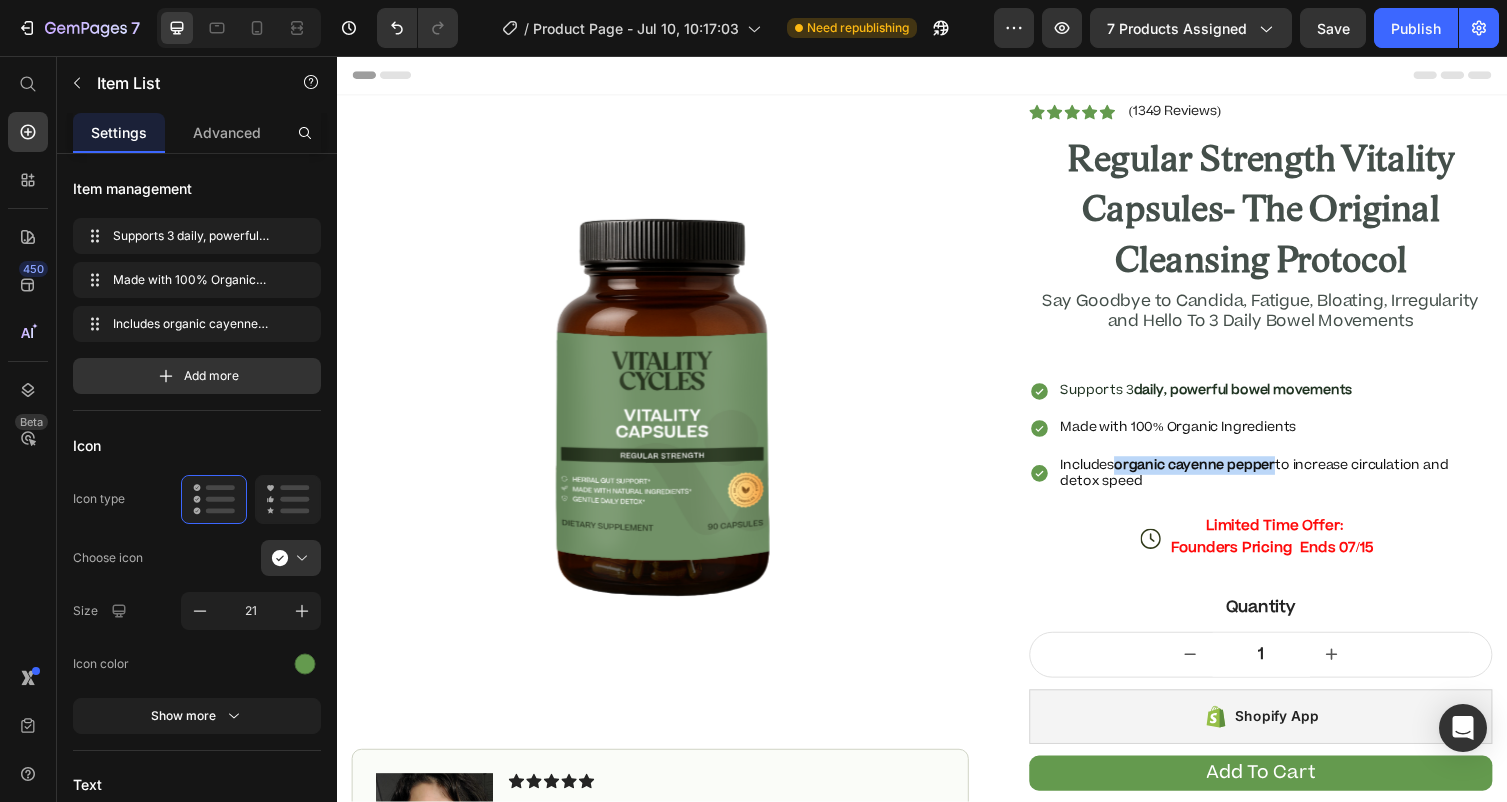 drag, startPoint x: 1310, startPoint y: 475, endPoint x: 1141, endPoint y: 472, distance: 169.02663 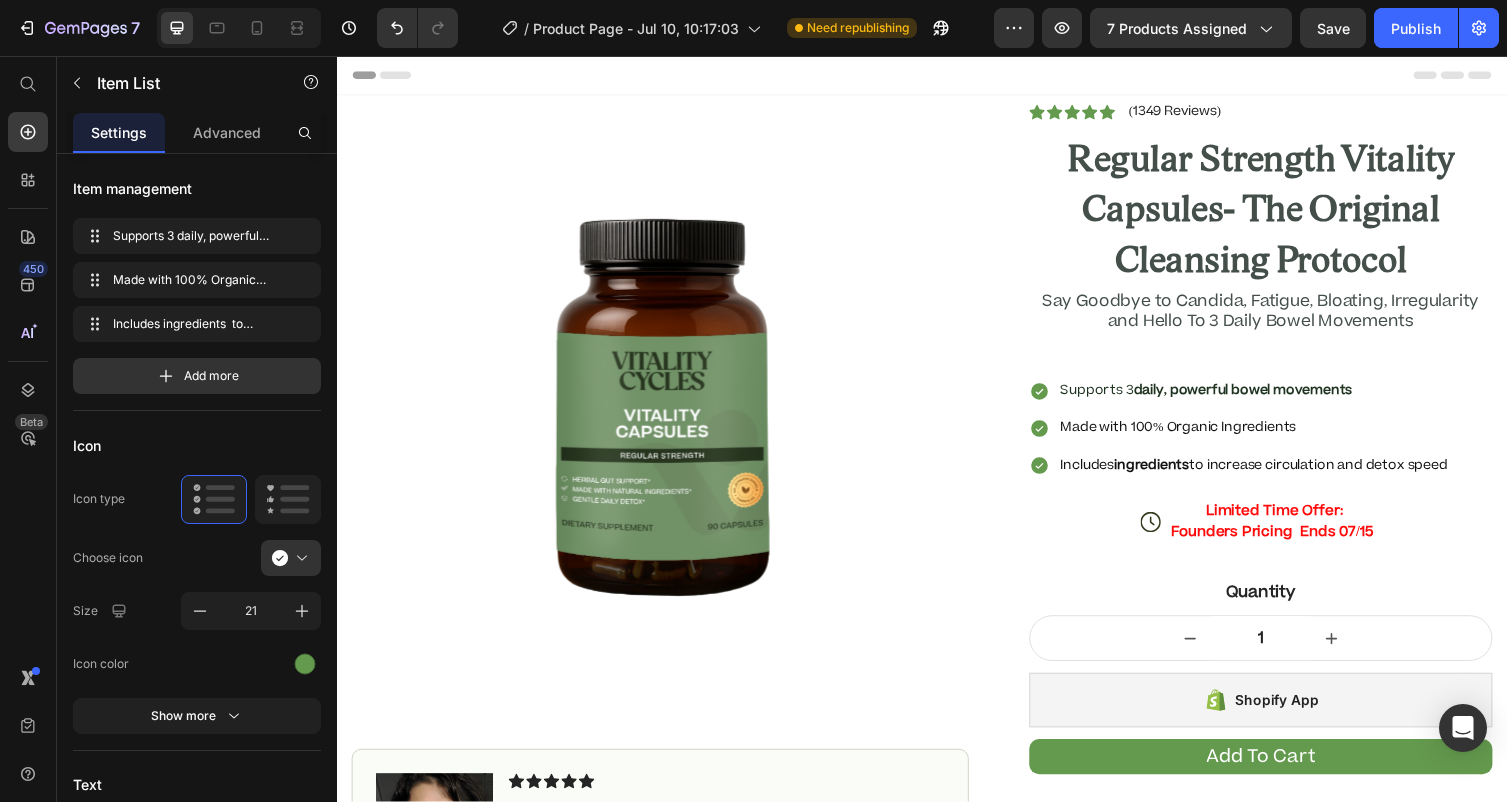 click on "Includes  ingredients   to increase circulation and detox speed" at bounding box center [1277, 476] 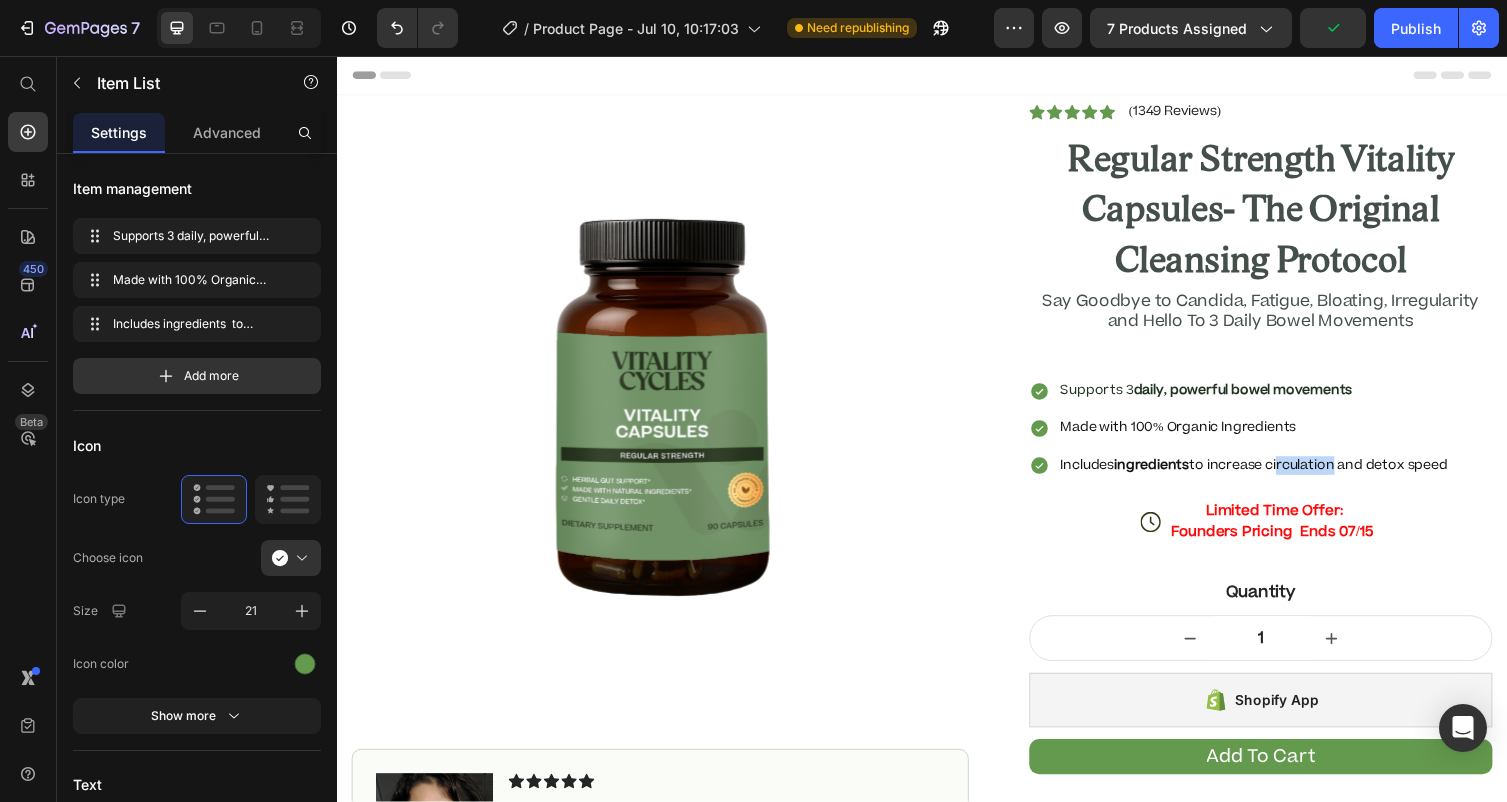drag, startPoint x: 1311, startPoint y: 475, endPoint x: 1371, endPoint y: 482, distance: 60.40695 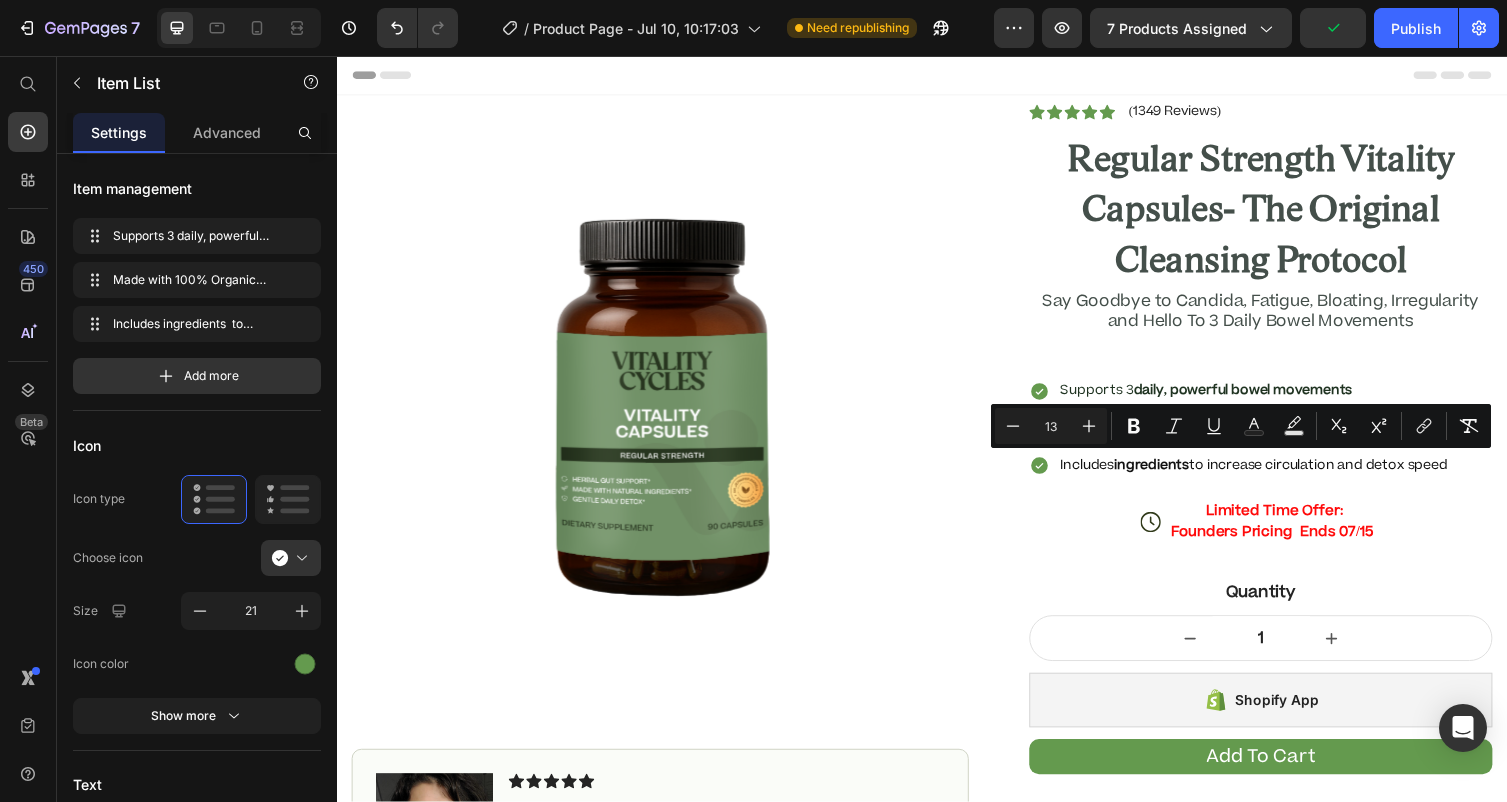 click on "Includes  ingredients   to increase circulation and detox speed" at bounding box center (1277, 476) 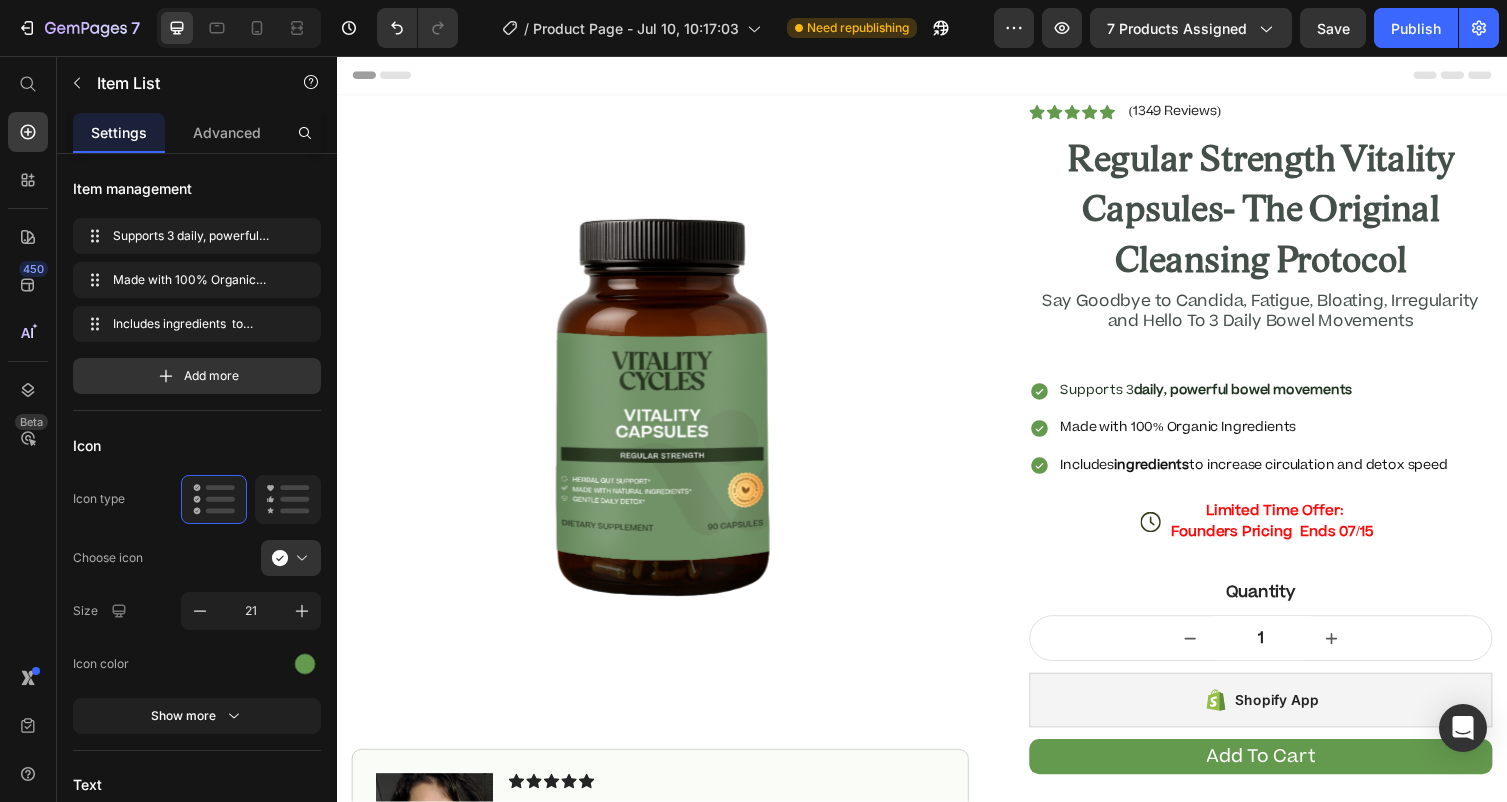 drag, startPoint x: 1246, startPoint y: 475, endPoint x: 1493, endPoint y: 483, distance: 247.12952 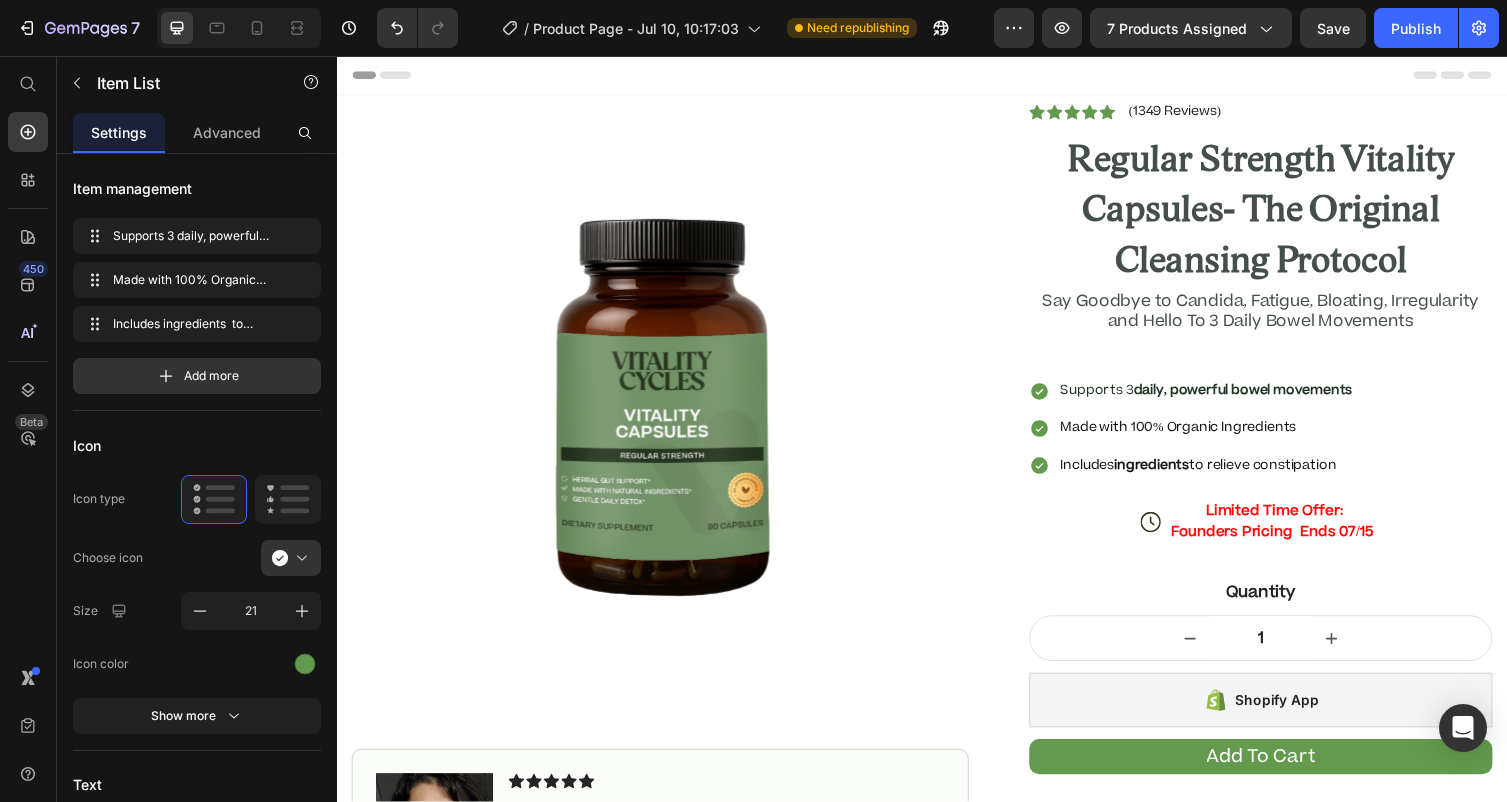 click on "Includes  ingredients   to relieve constipation" at bounding box center [1220, 476] 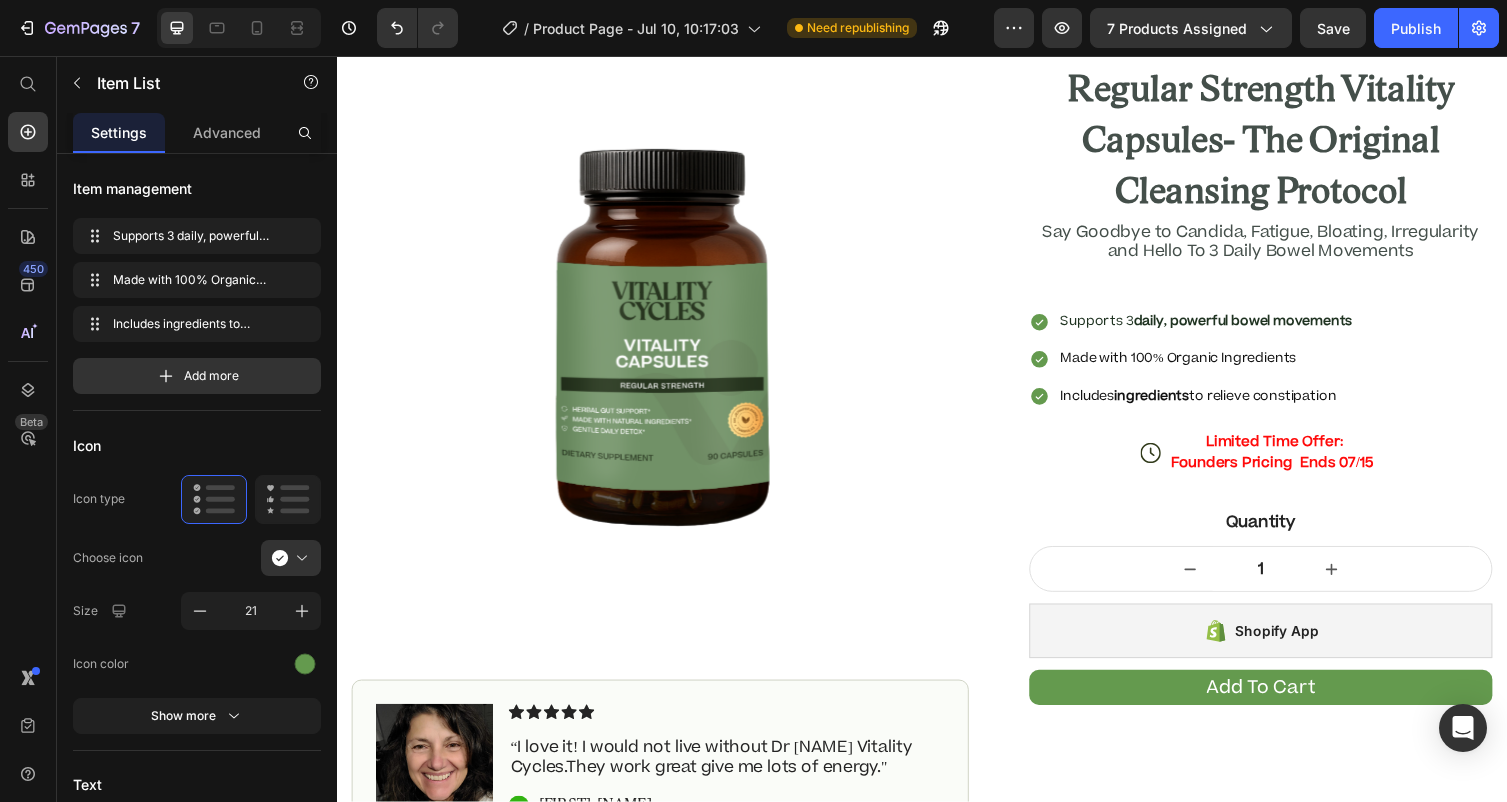 scroll, scrollTop: 0, scrollLeft: 0, axis: both 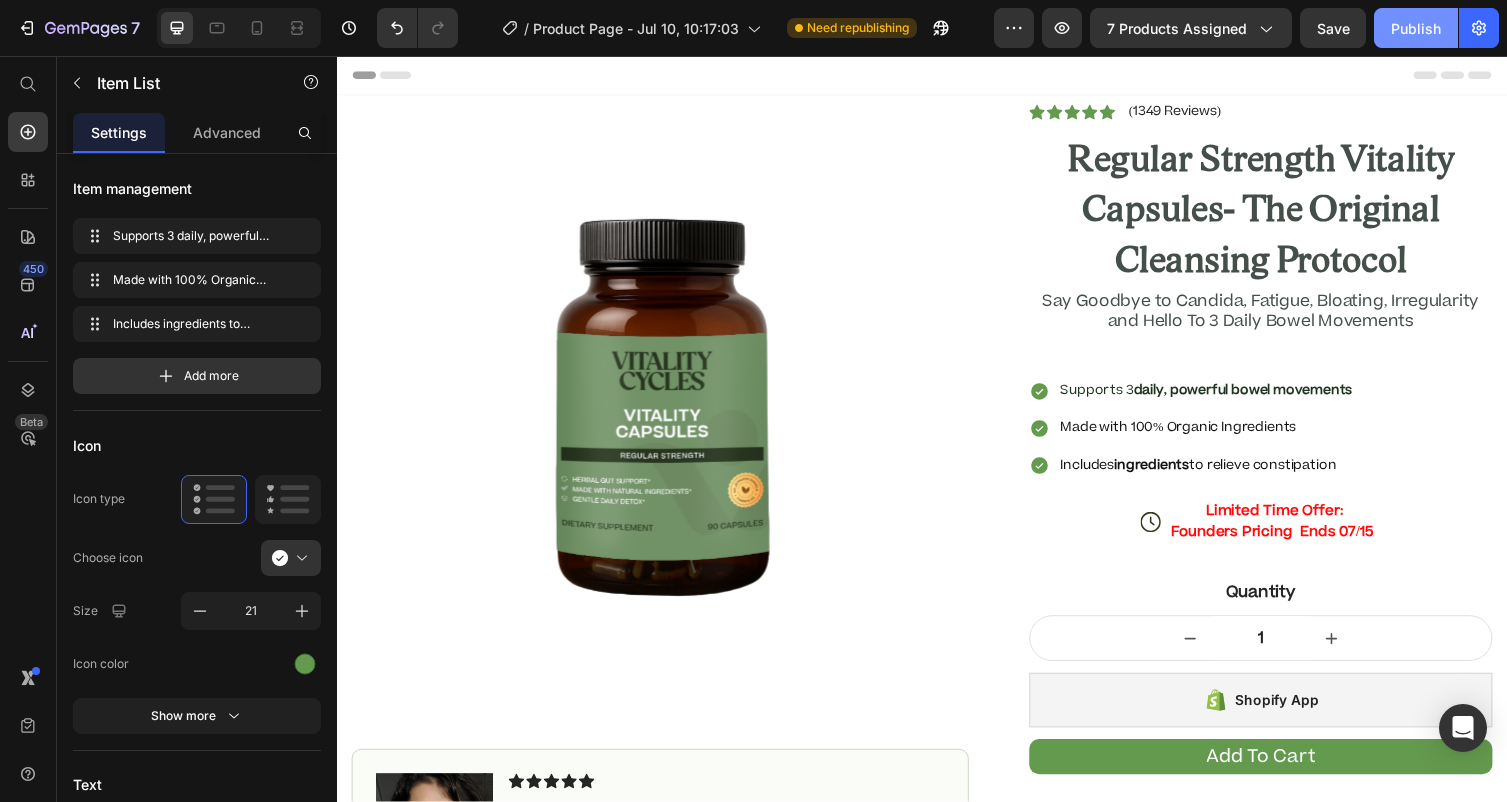 click on "Publish" at bounding box center (1416, 28) 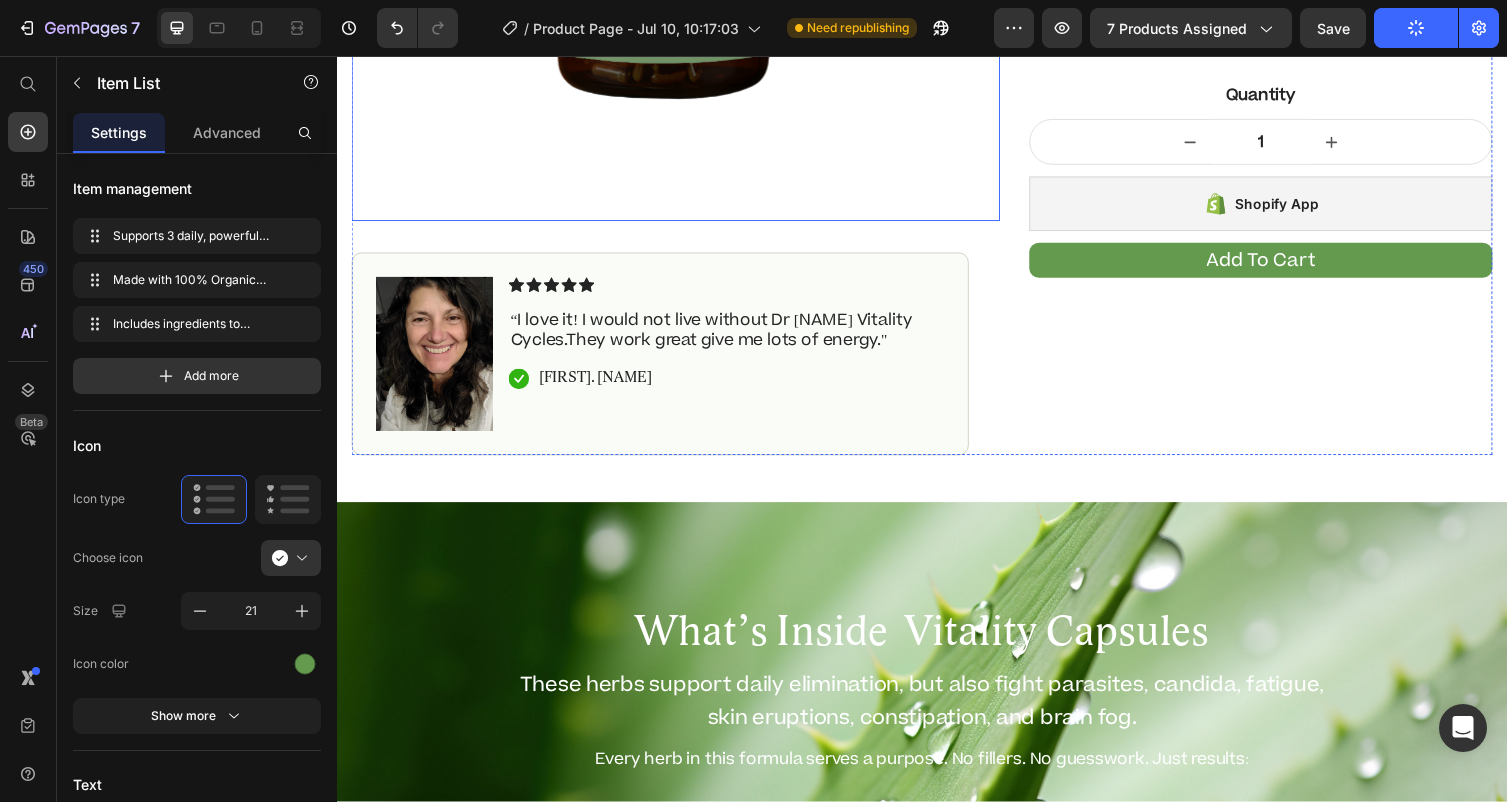 scroll, scrollTop: 0, scrollLeft: 0, axis: both 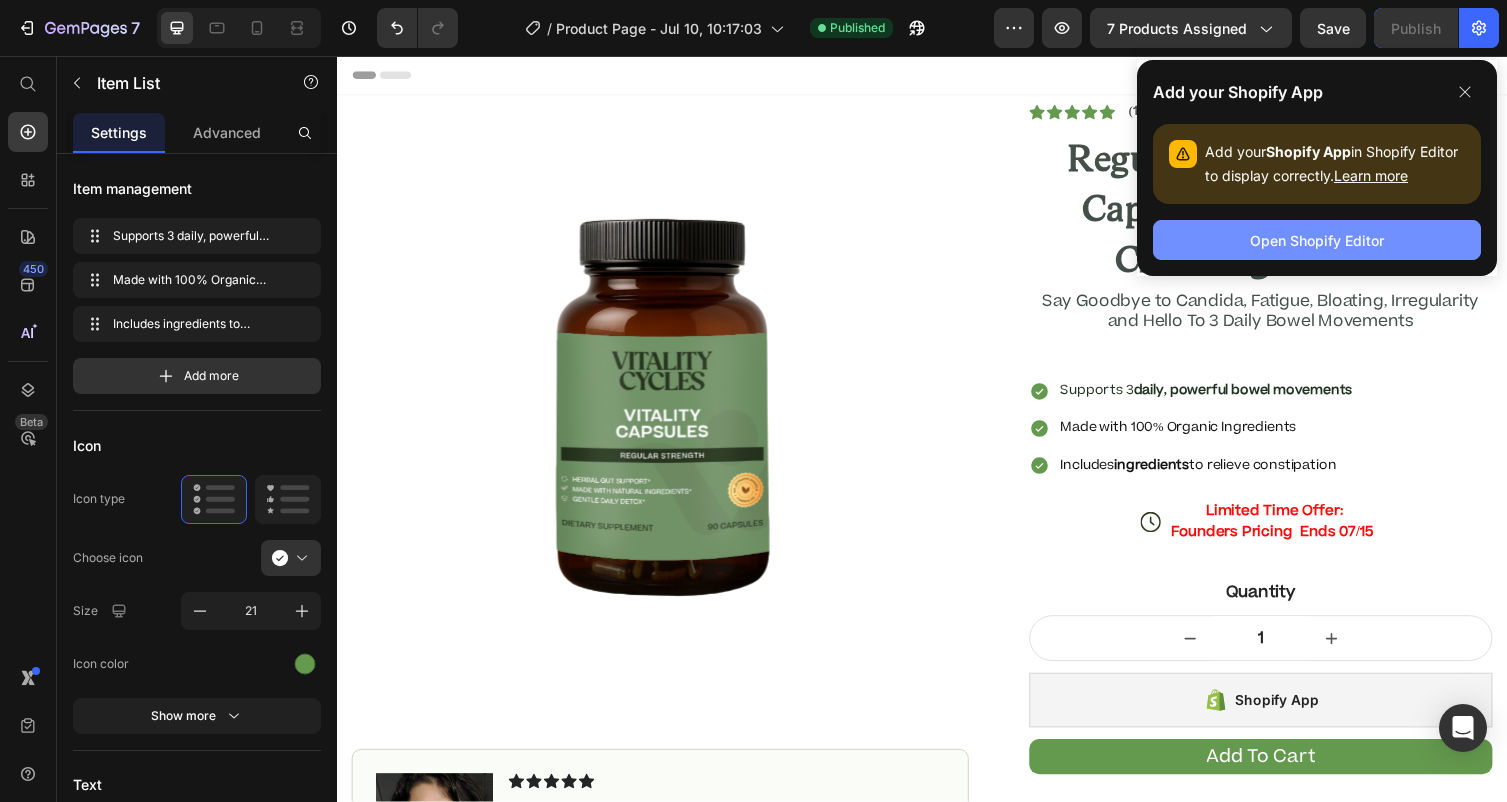 click on "Open Shopify Editor" at bounding box center (1317, 240) 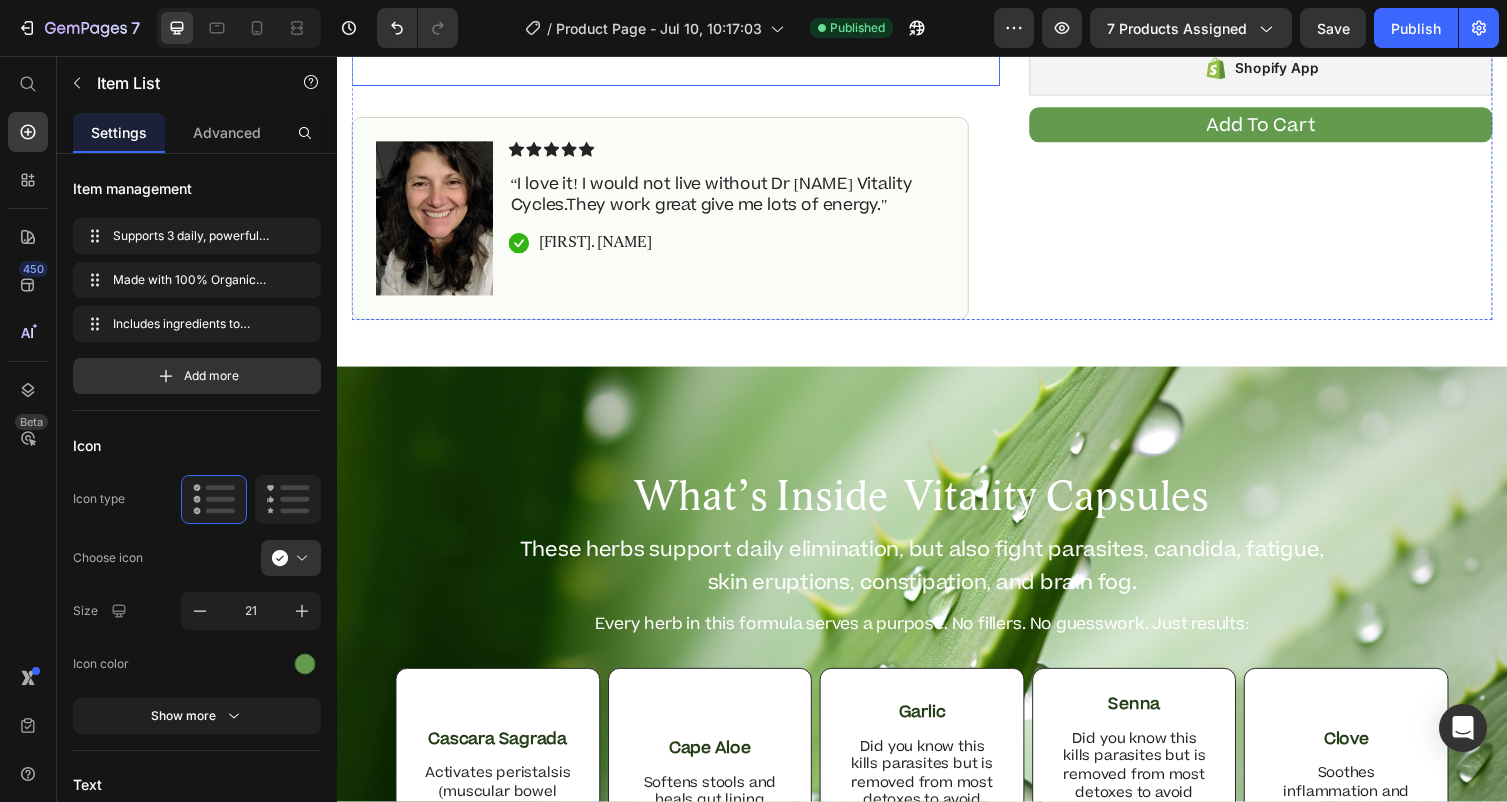scroll, scrollTop: 0, scrollLeft: 0, axis: both 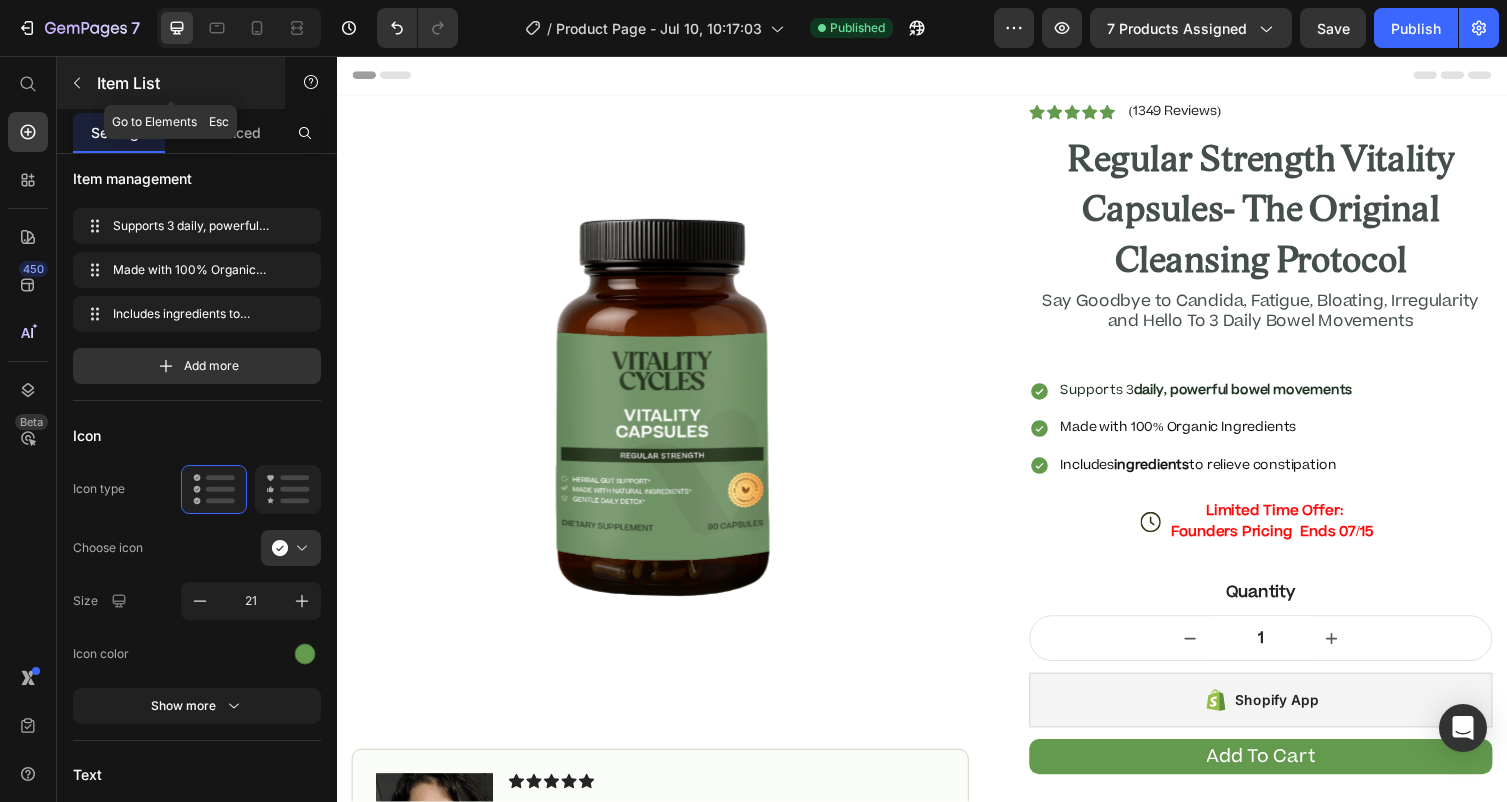 click 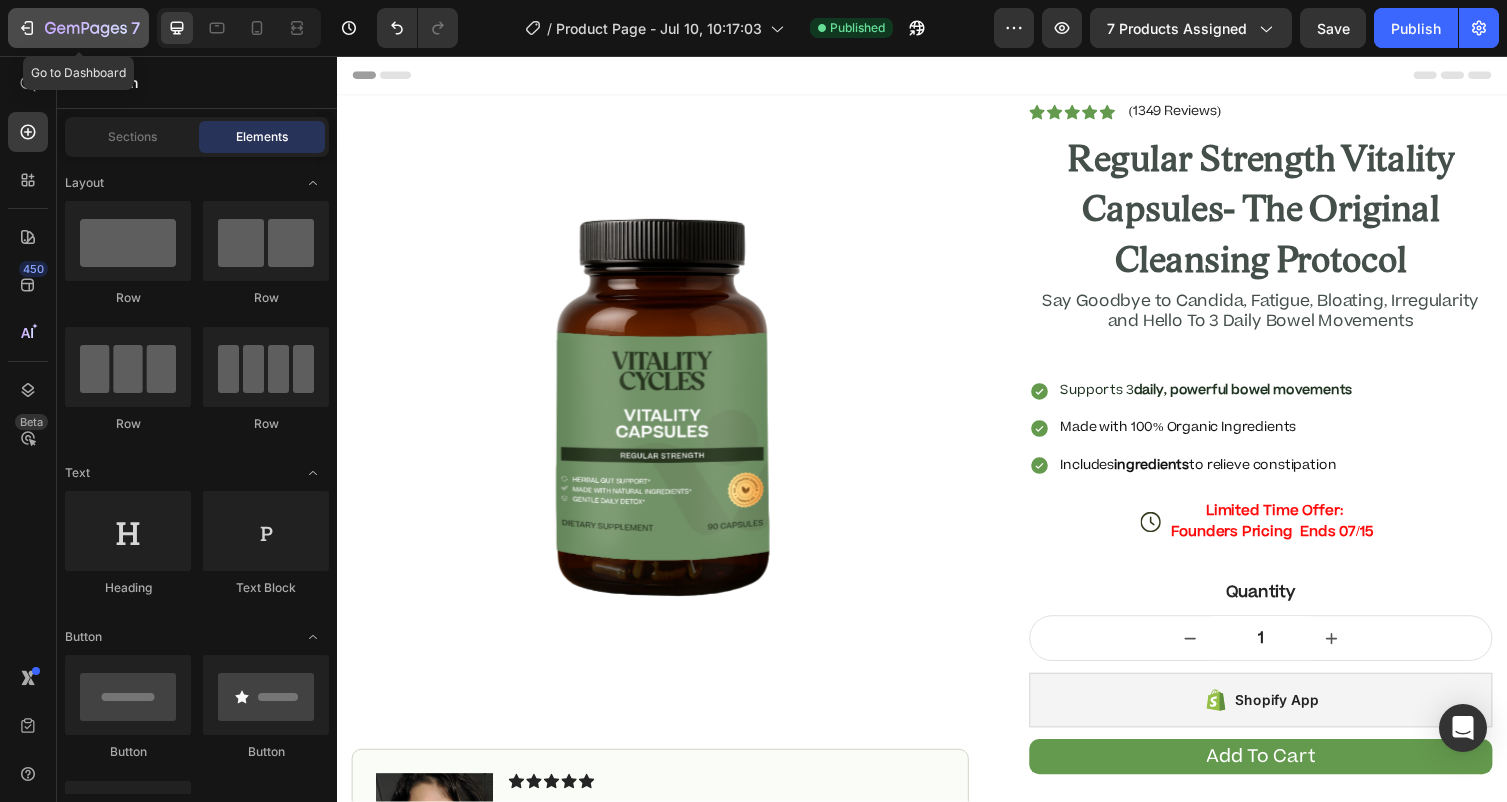 click 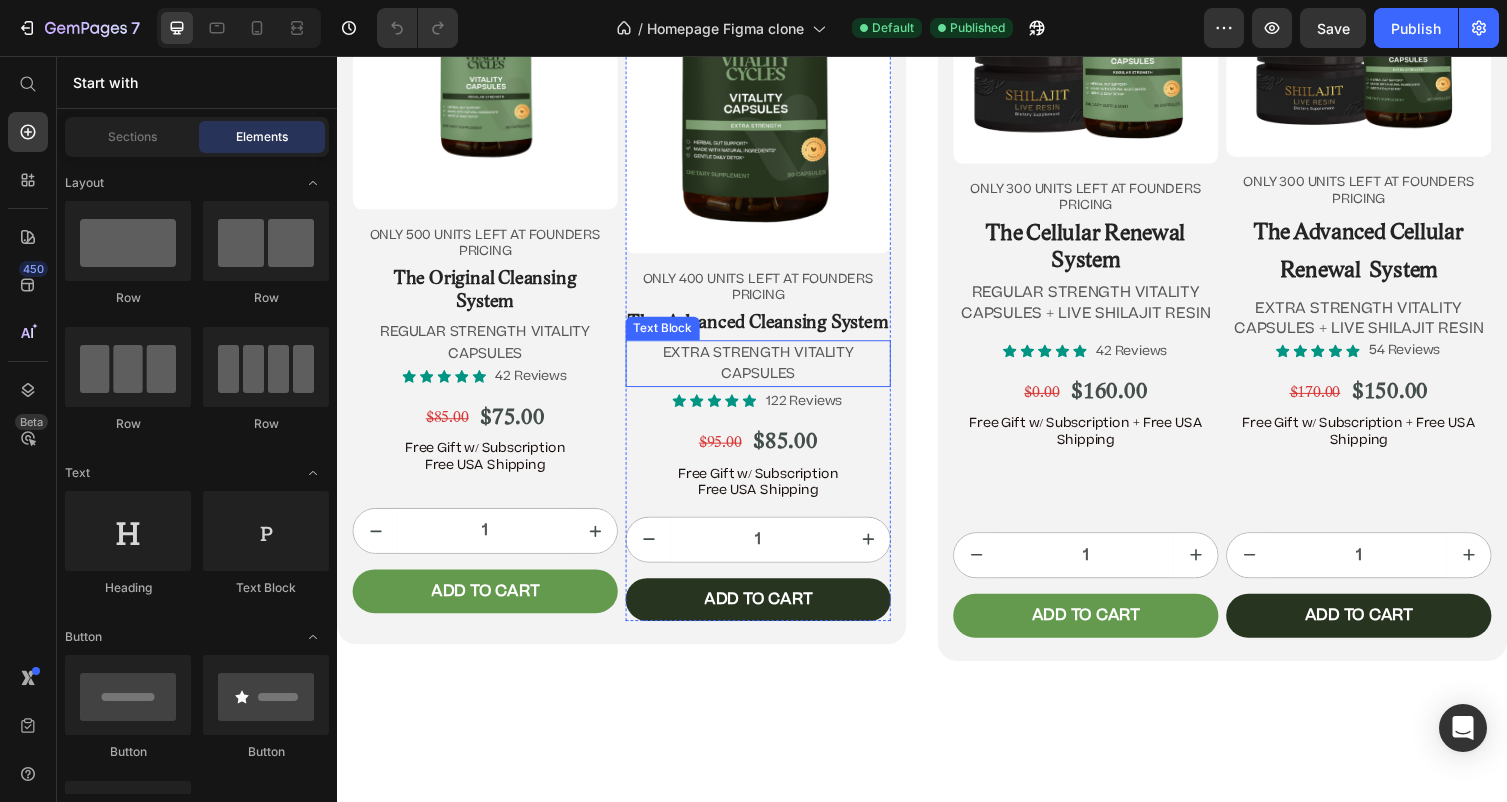 scroll, scrollTop: 11120, scrollLeft: 0, axis: vertical 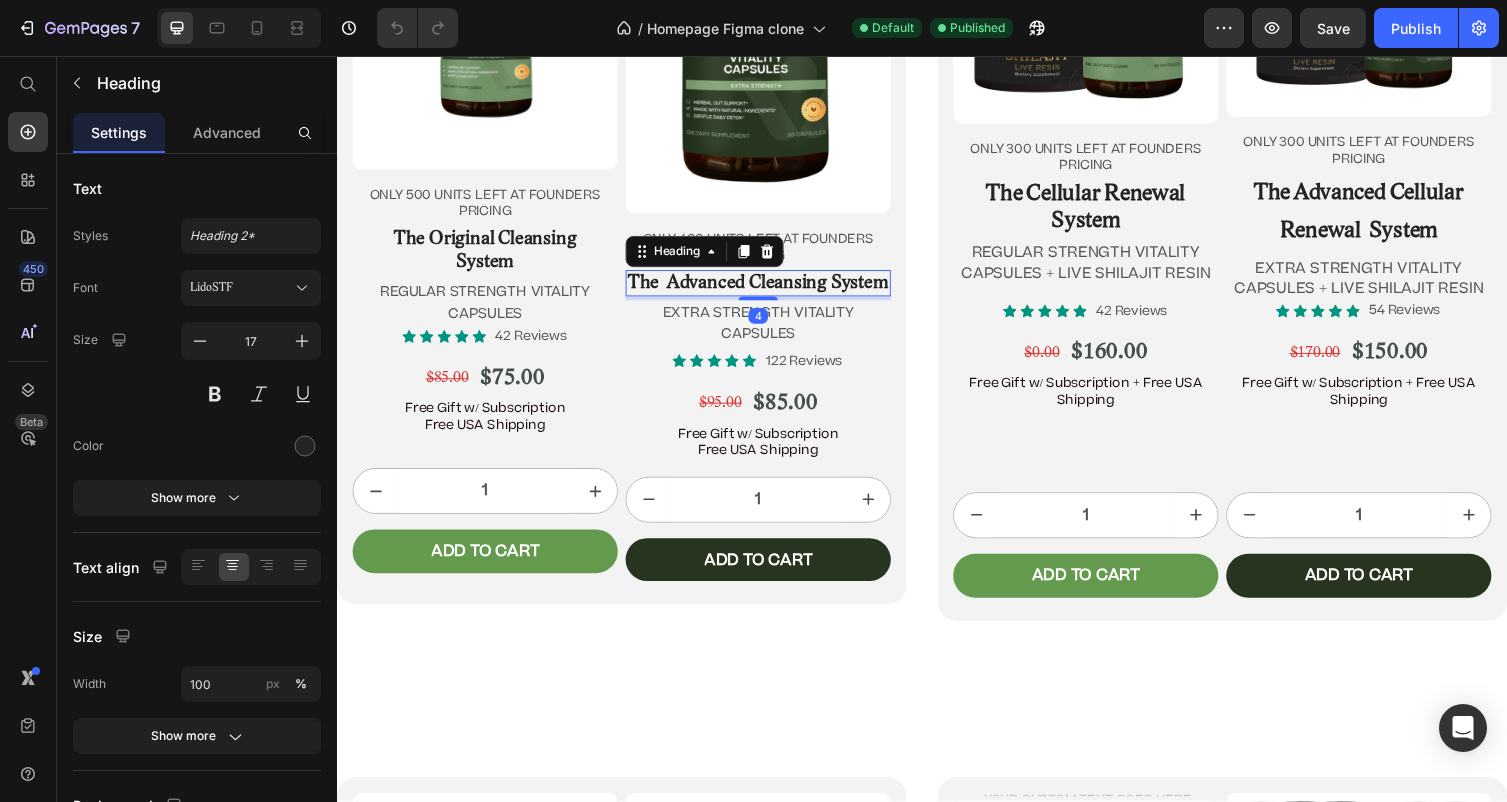 click on "The  Advanced Cleansing System" at bounding box center (769, 289) 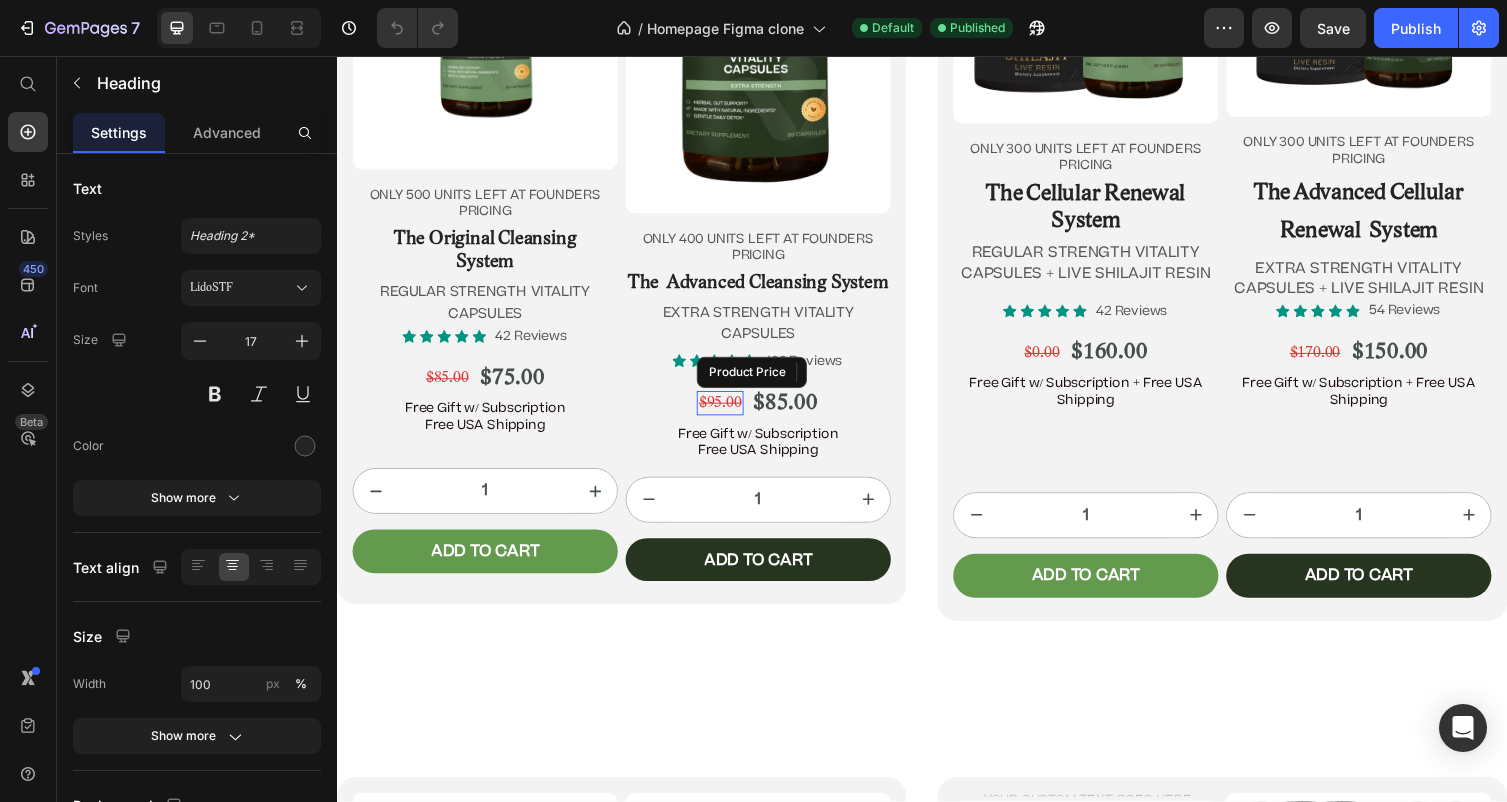 click on "$95.00" at bounding box center (730, 412) 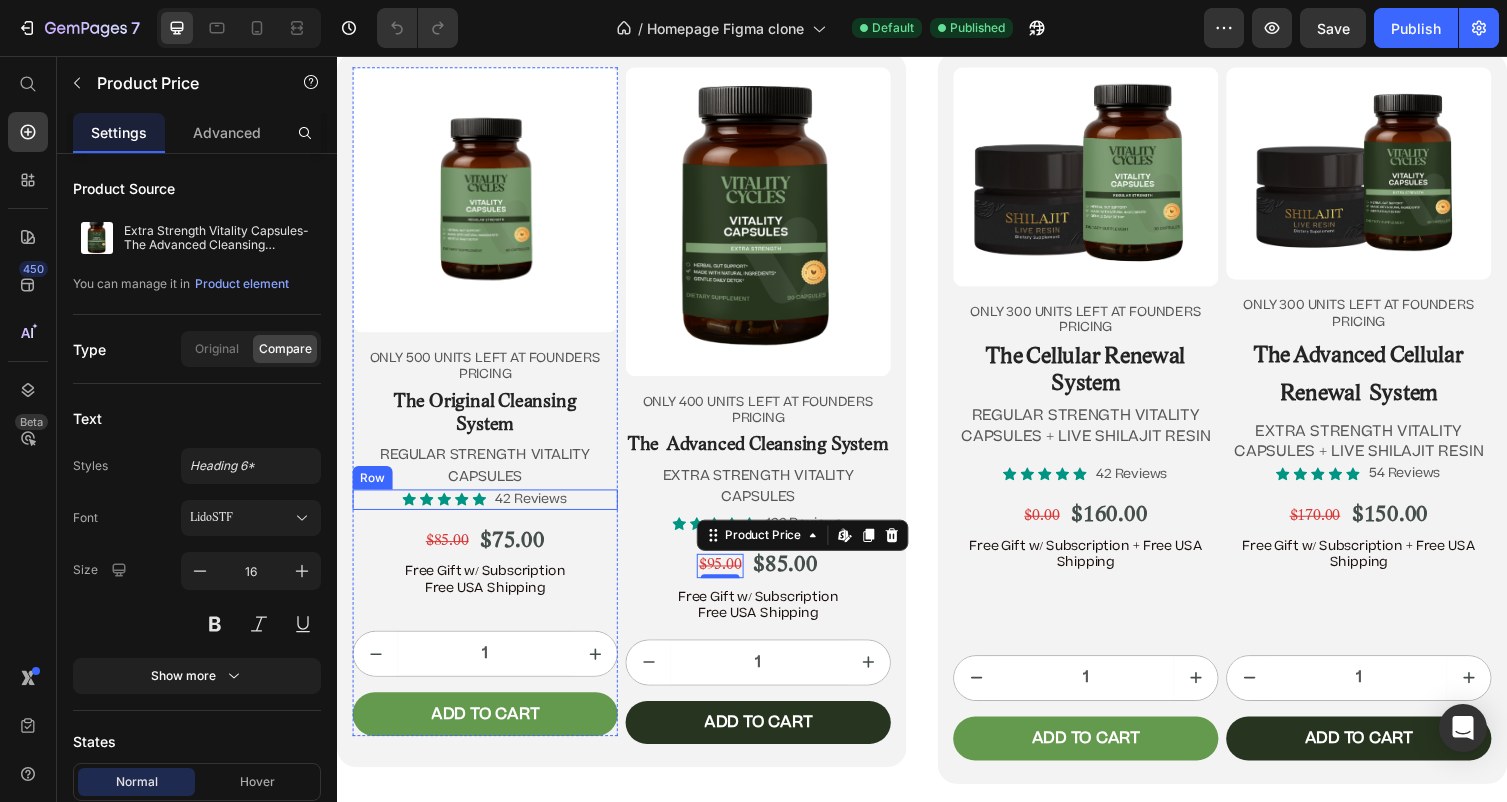 scroll, scrollTop: 10912, scrollLeft: 0, axis: vertical 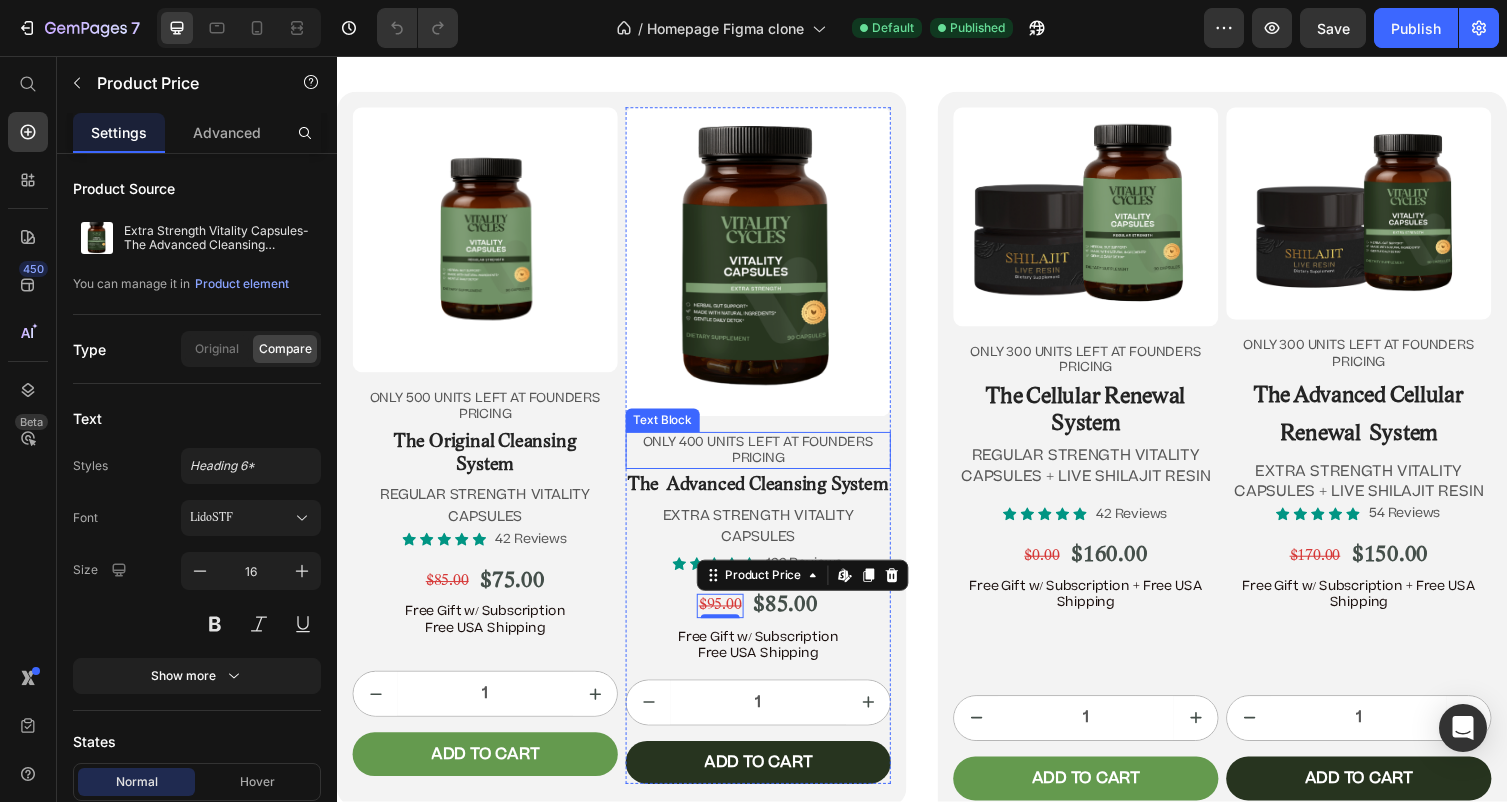 click on "ONLY 400 UNITS LEFT AT FOUNDERS PRICING" at bounding box center (769, 461) 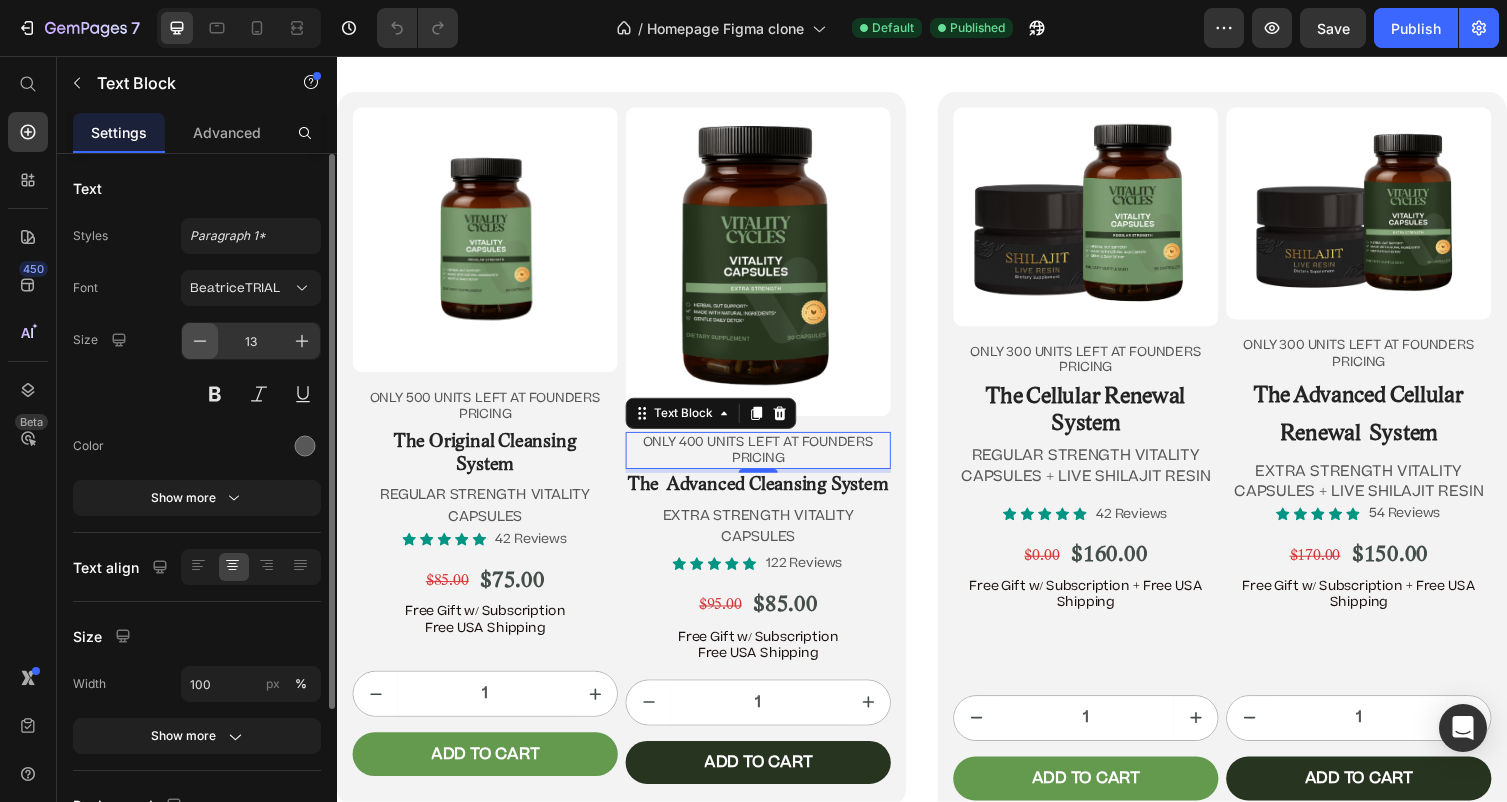 click 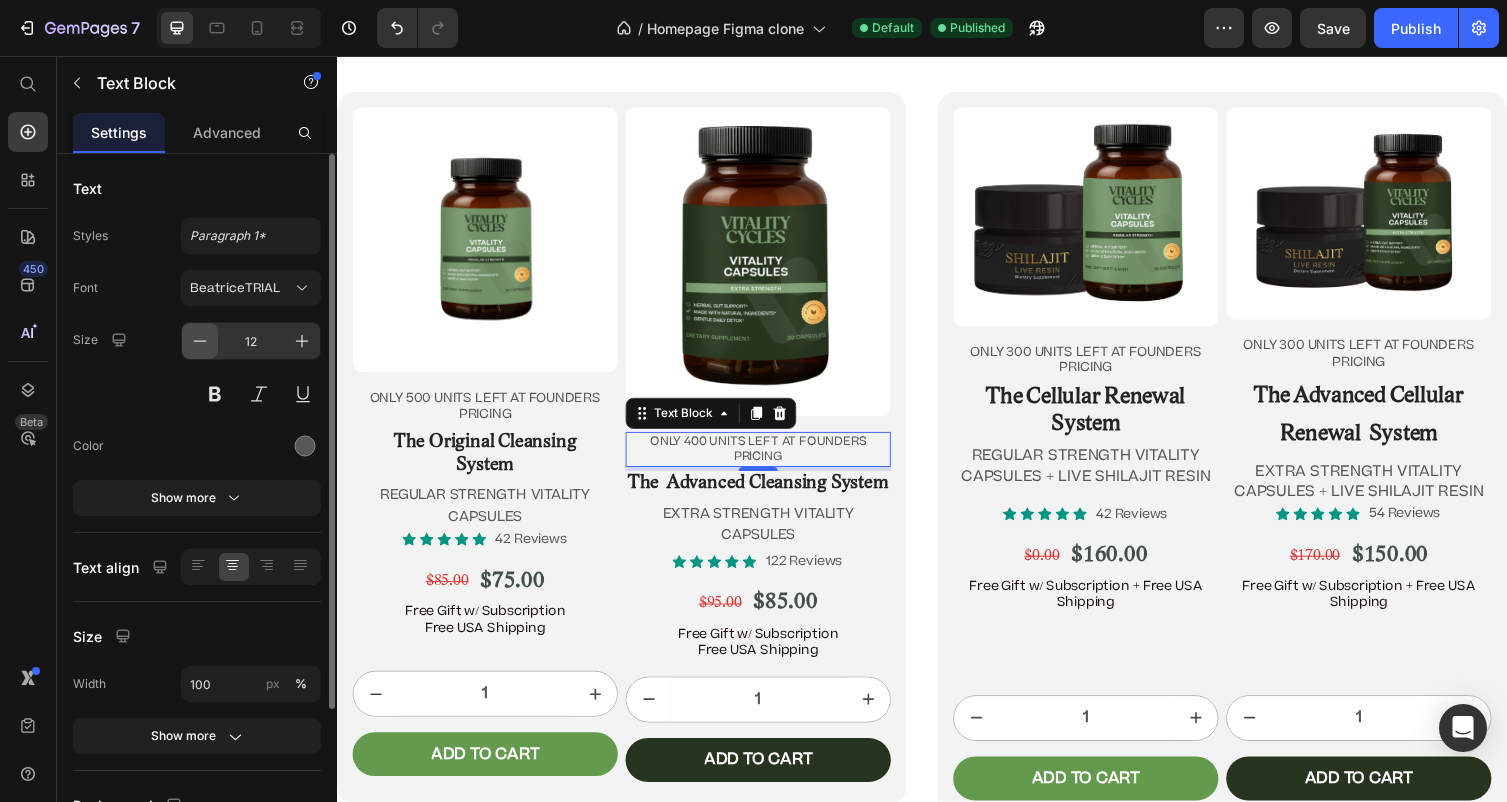 click 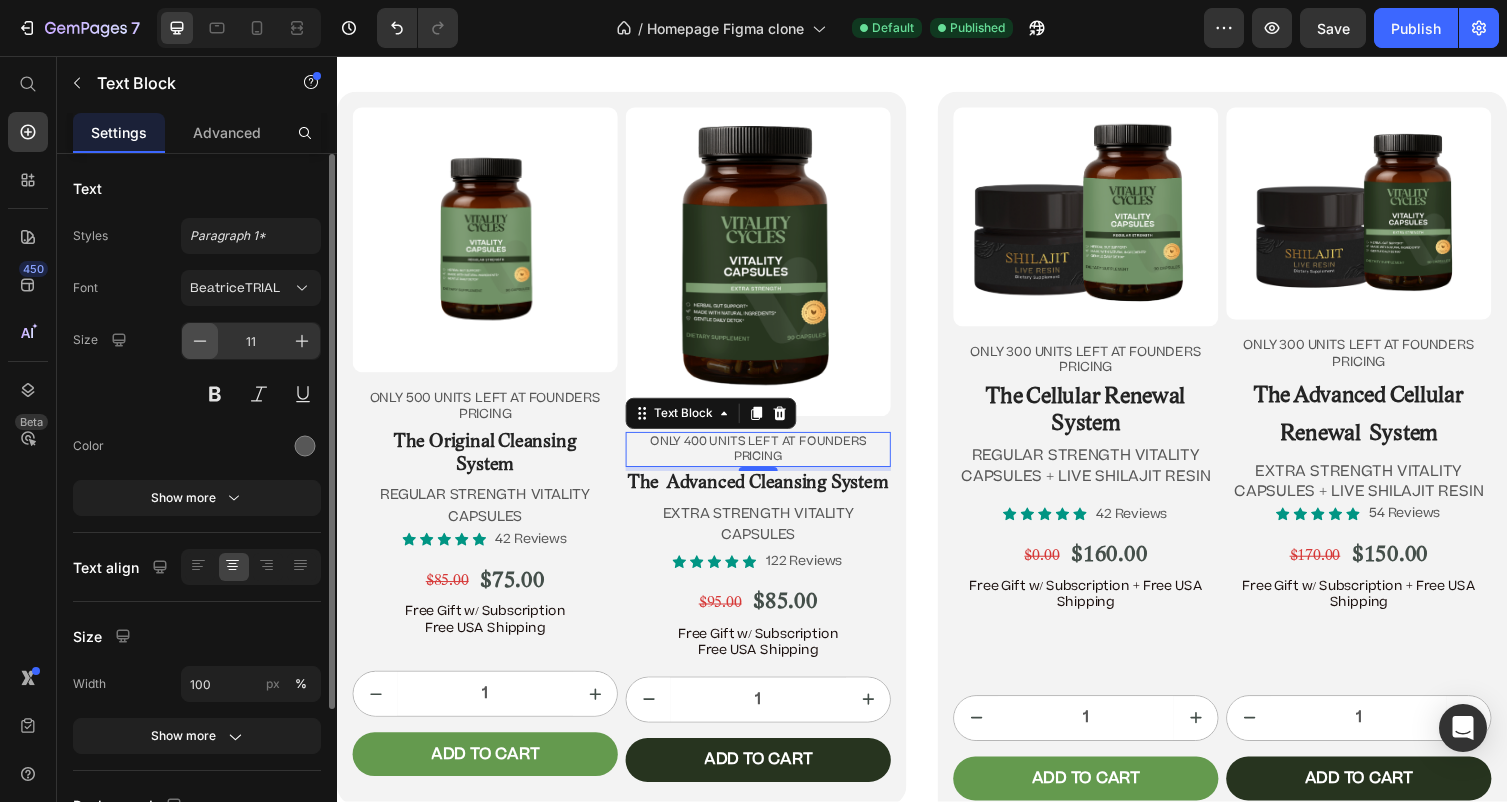 click 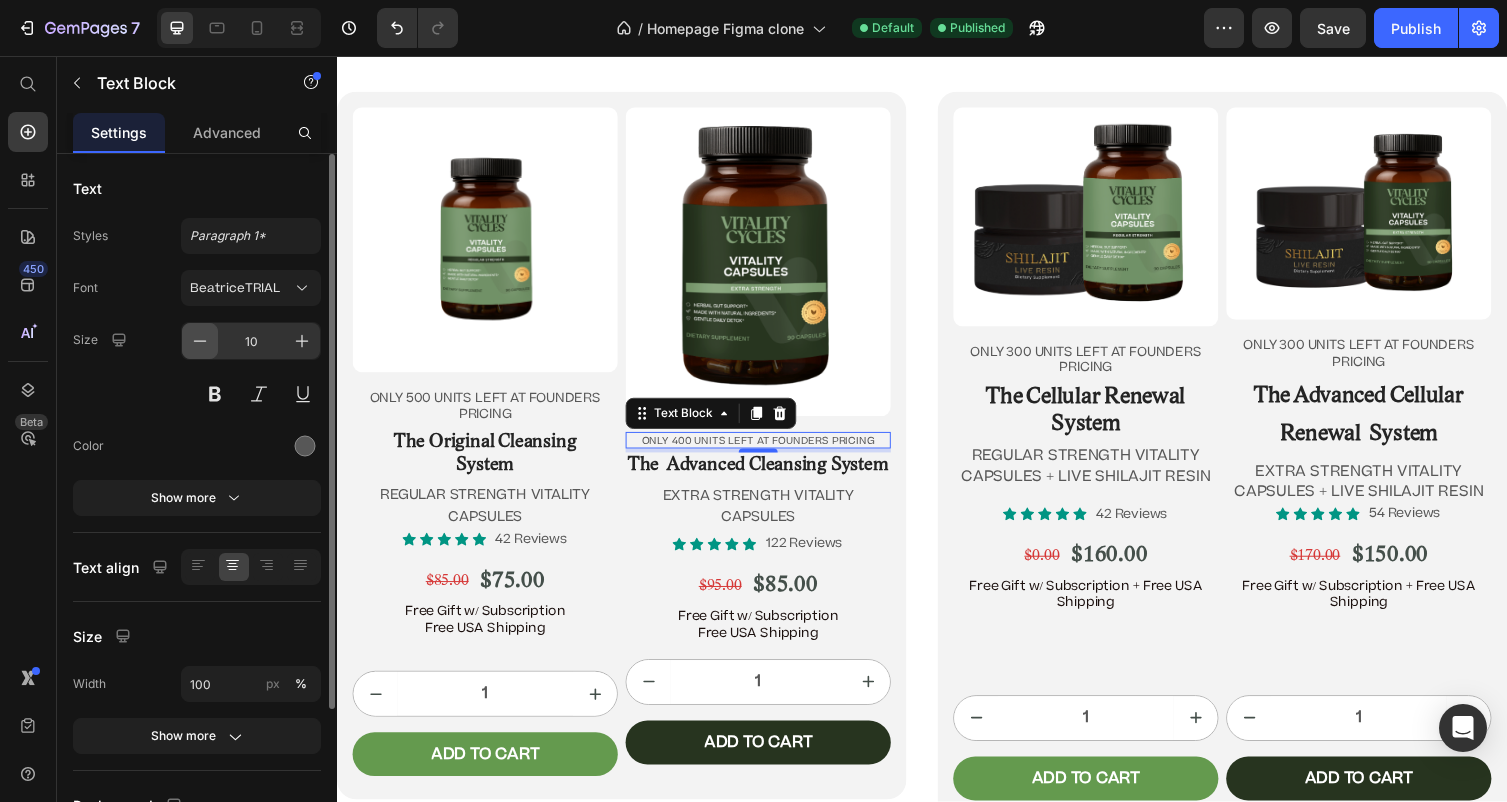 click 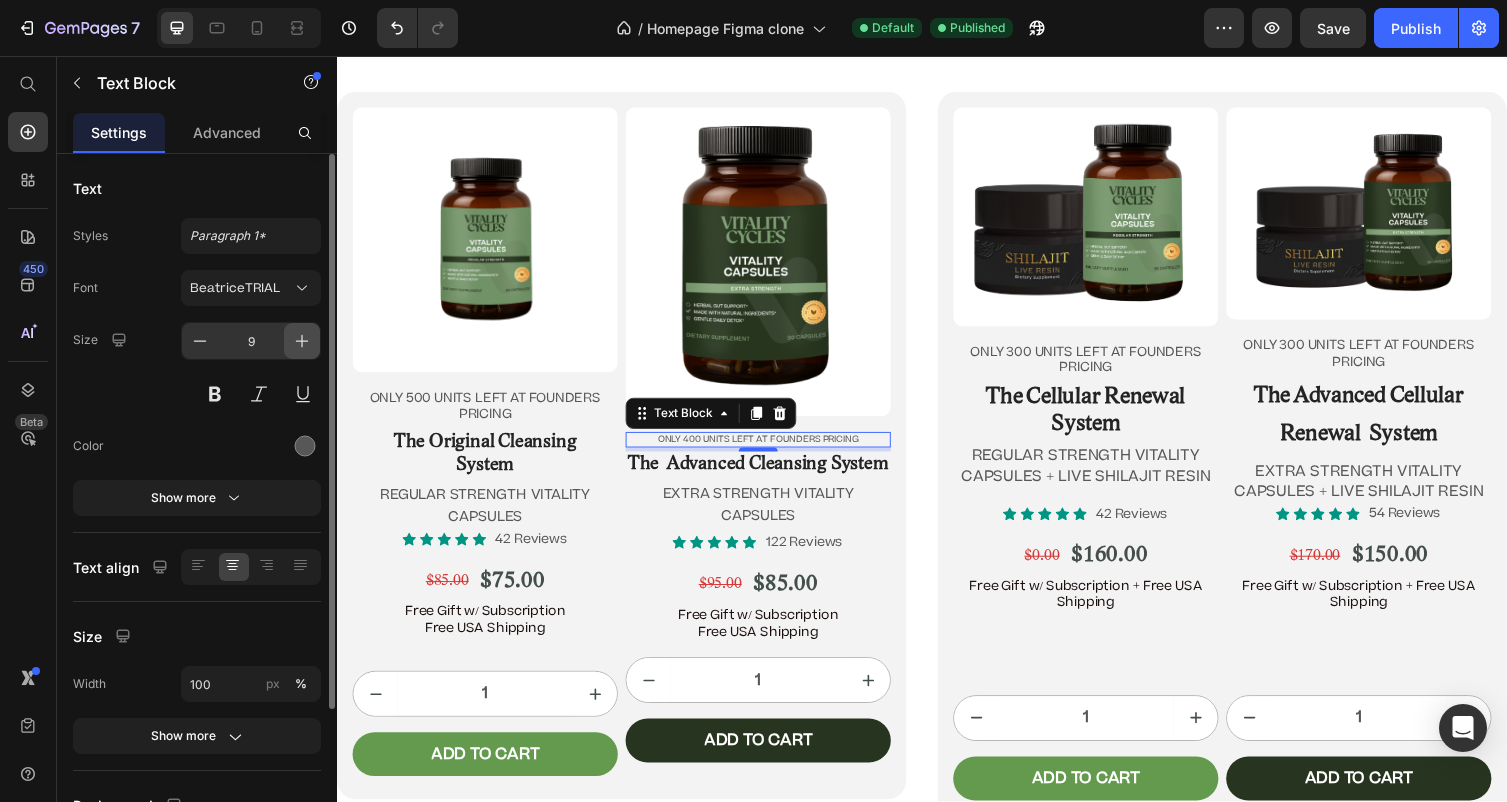 click 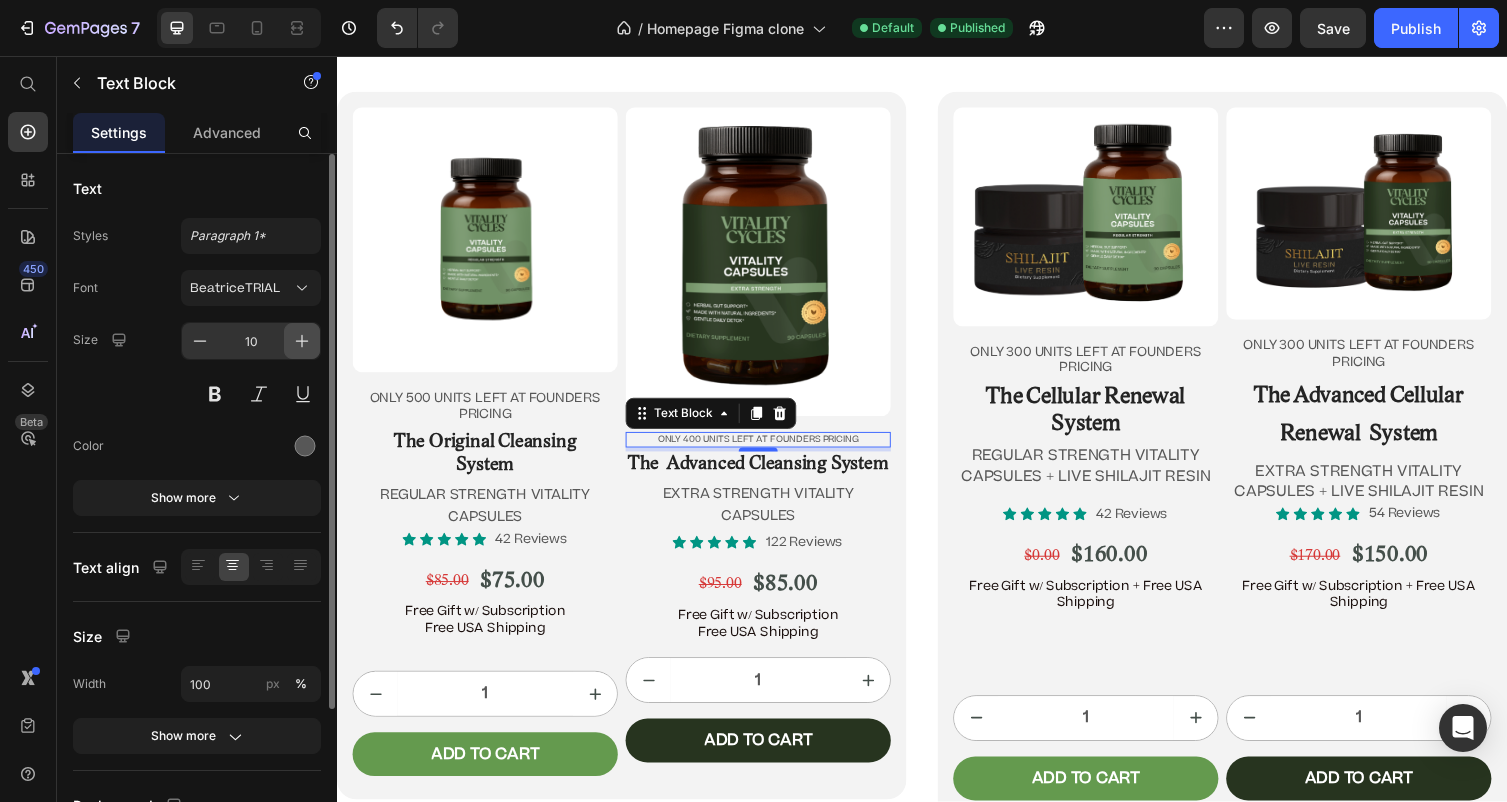 click 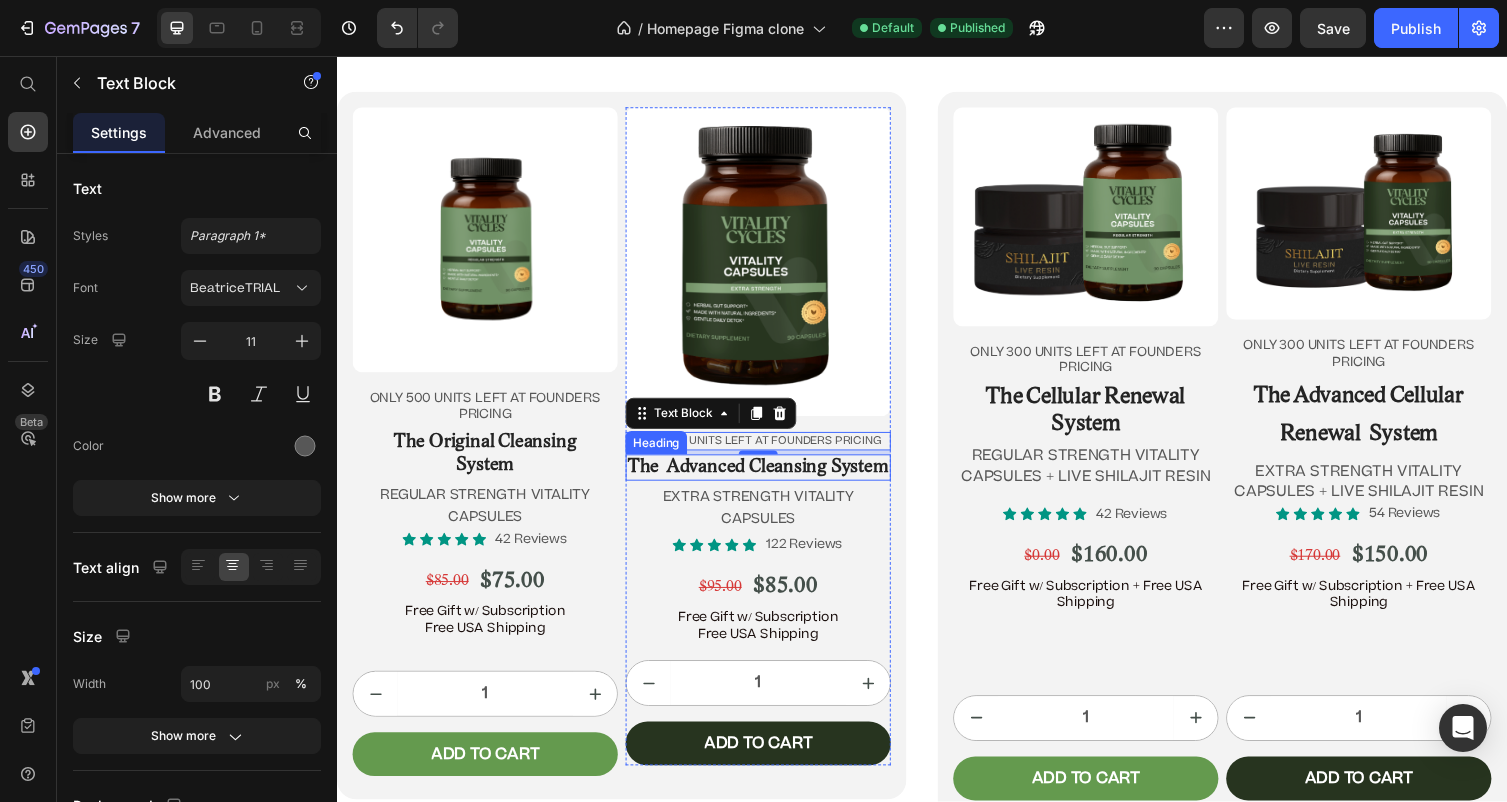 click on "The  Advanced Cleansing System" at bounding box center (769, 478) 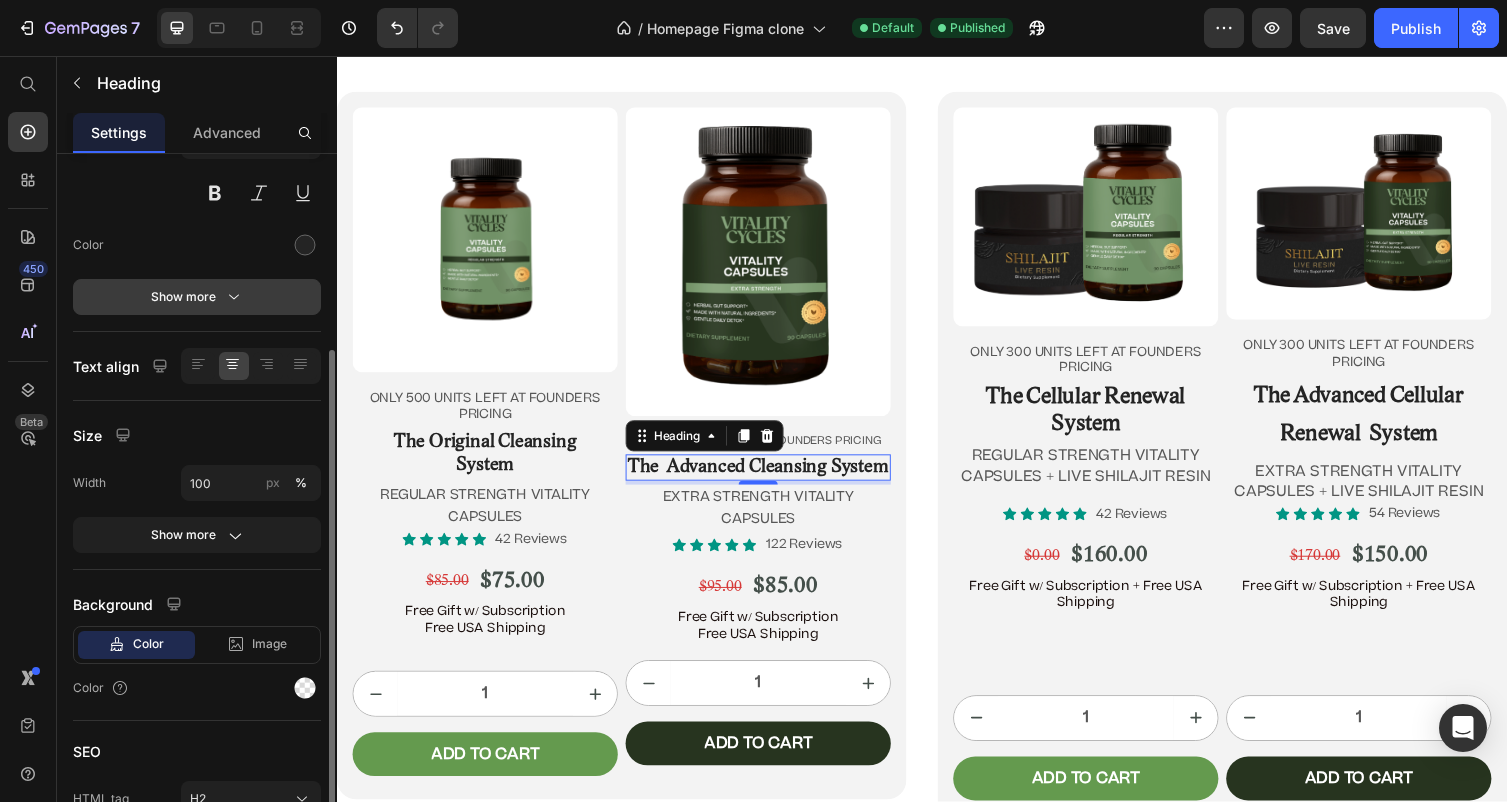 scroll, scrollTop: 199, scrollLeft: 0, axis: vertical 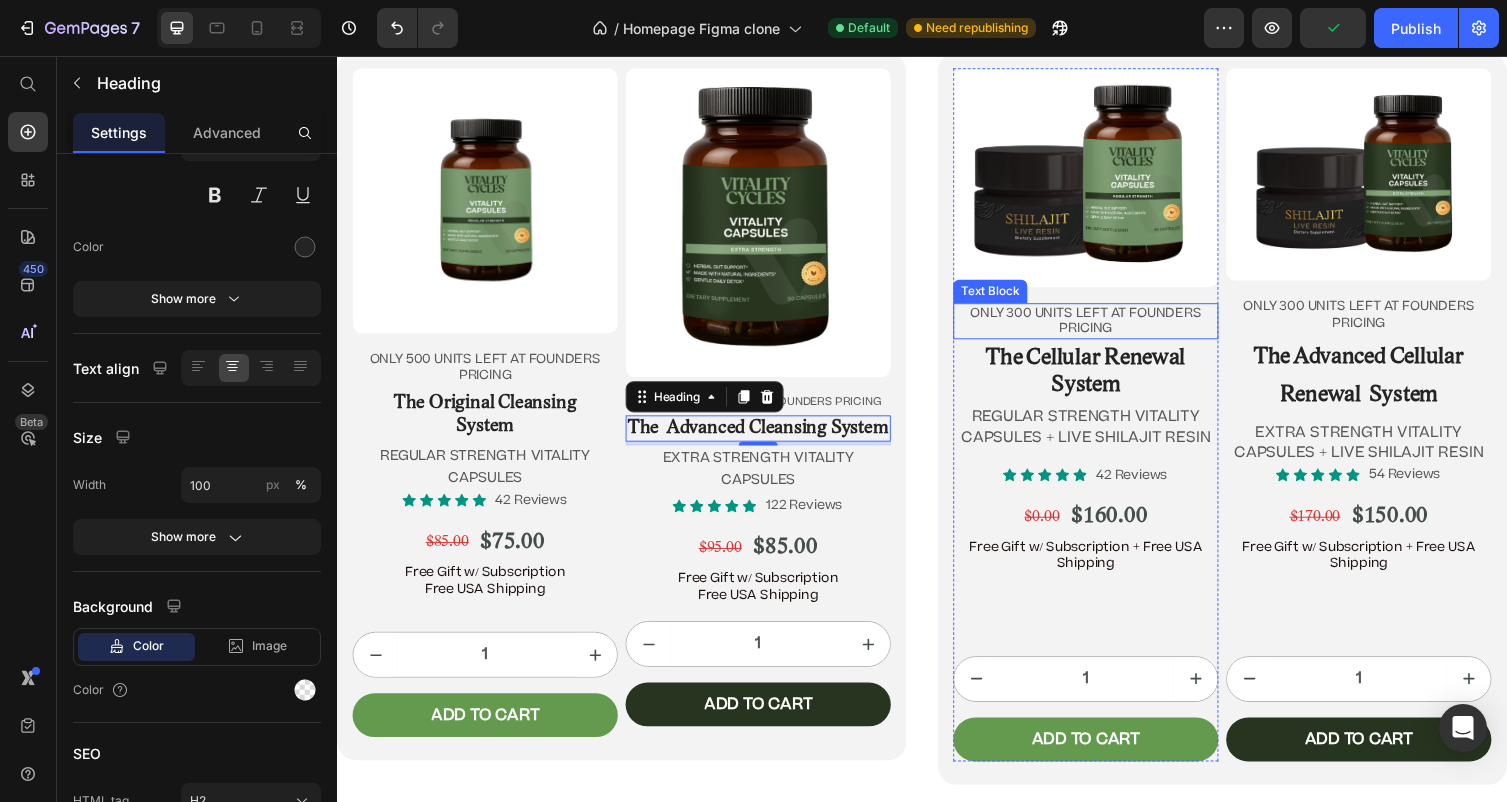 click on "ONLY 300 UNITS LEFT AT FOUNDERS PRICING" at bounding box center (1105, 329) 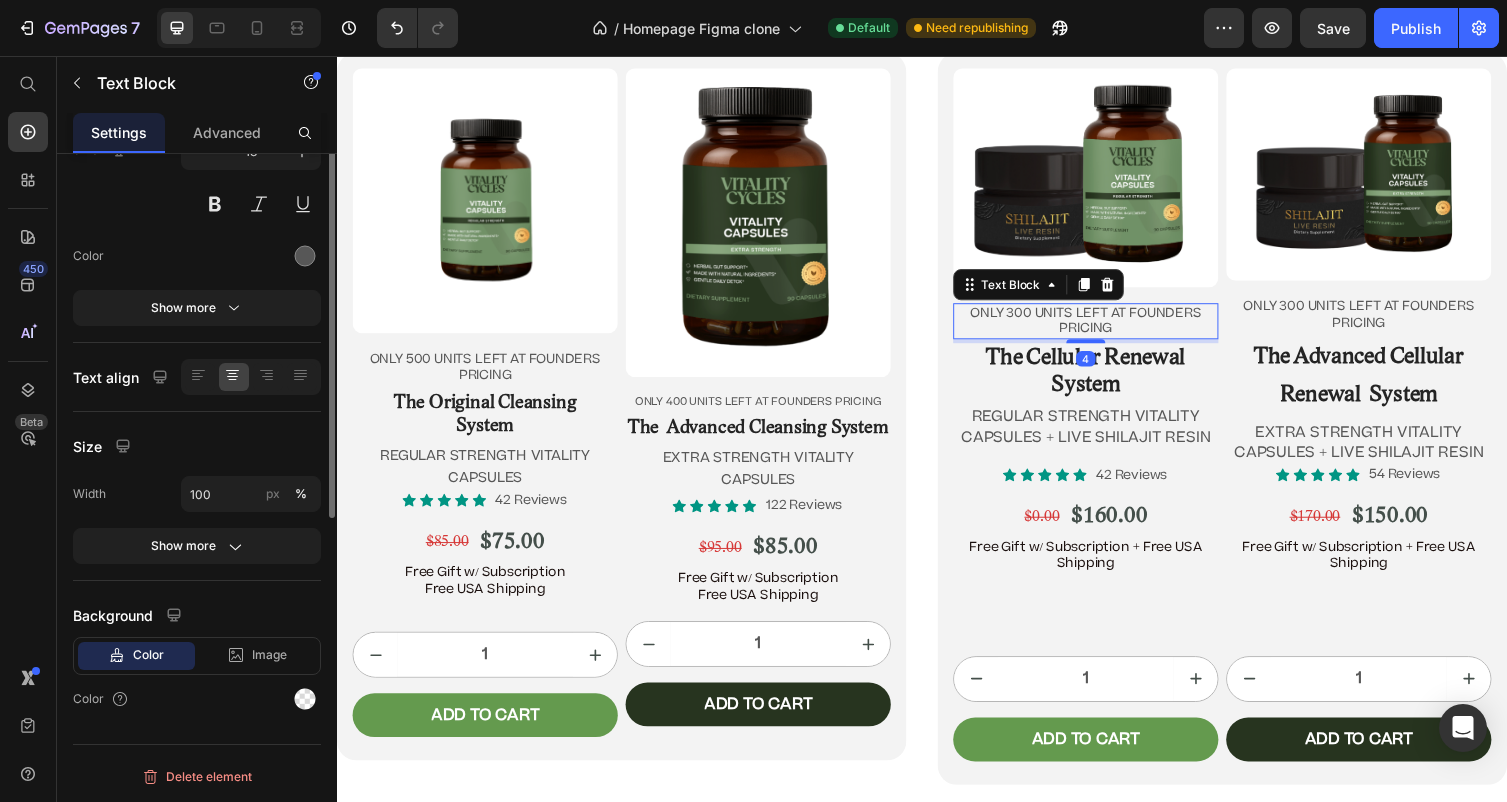 scroll, scrollTop: 0, scrollLeft: 0, axis: both 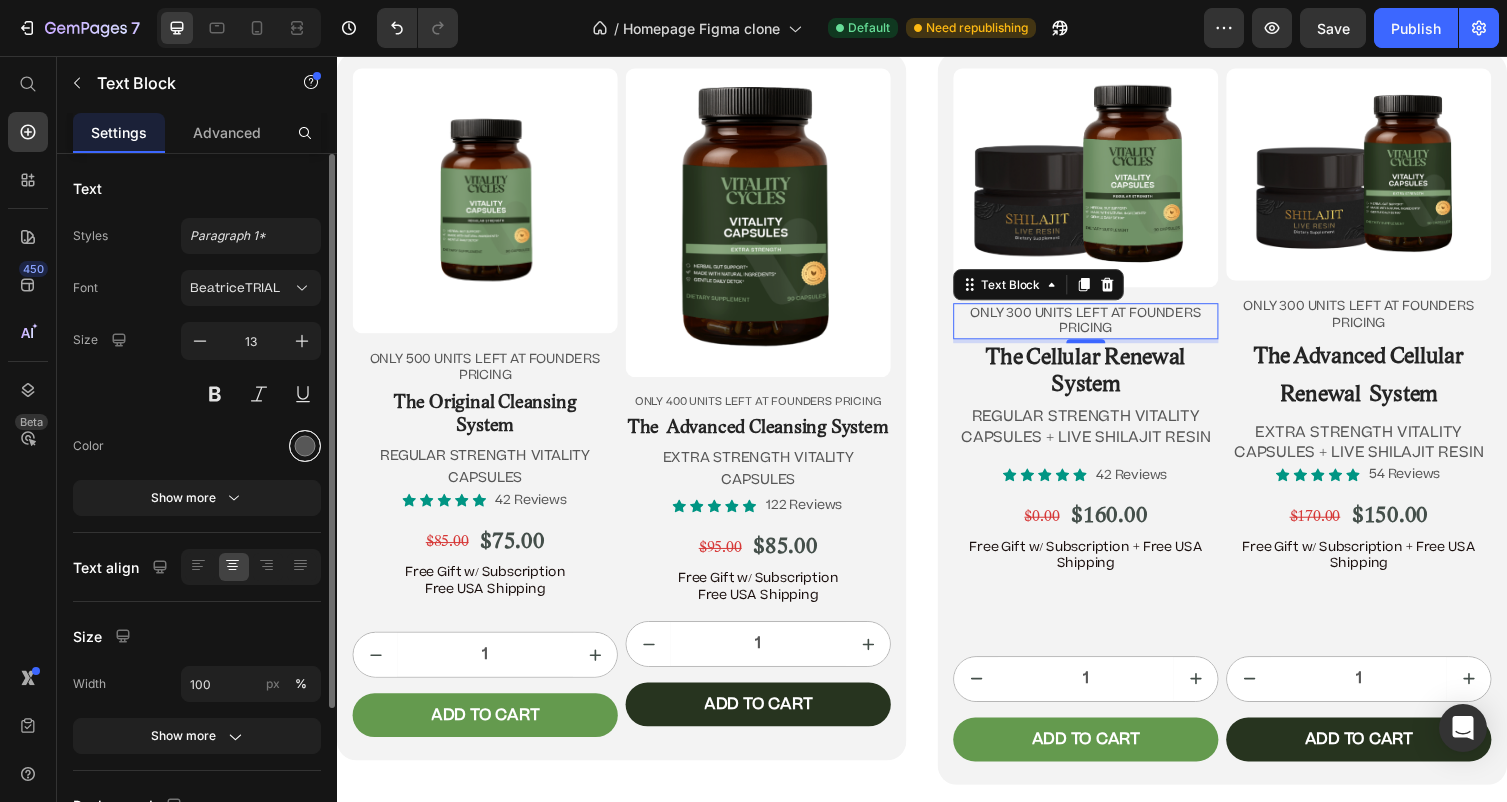 click at bounding box center (305, 446) 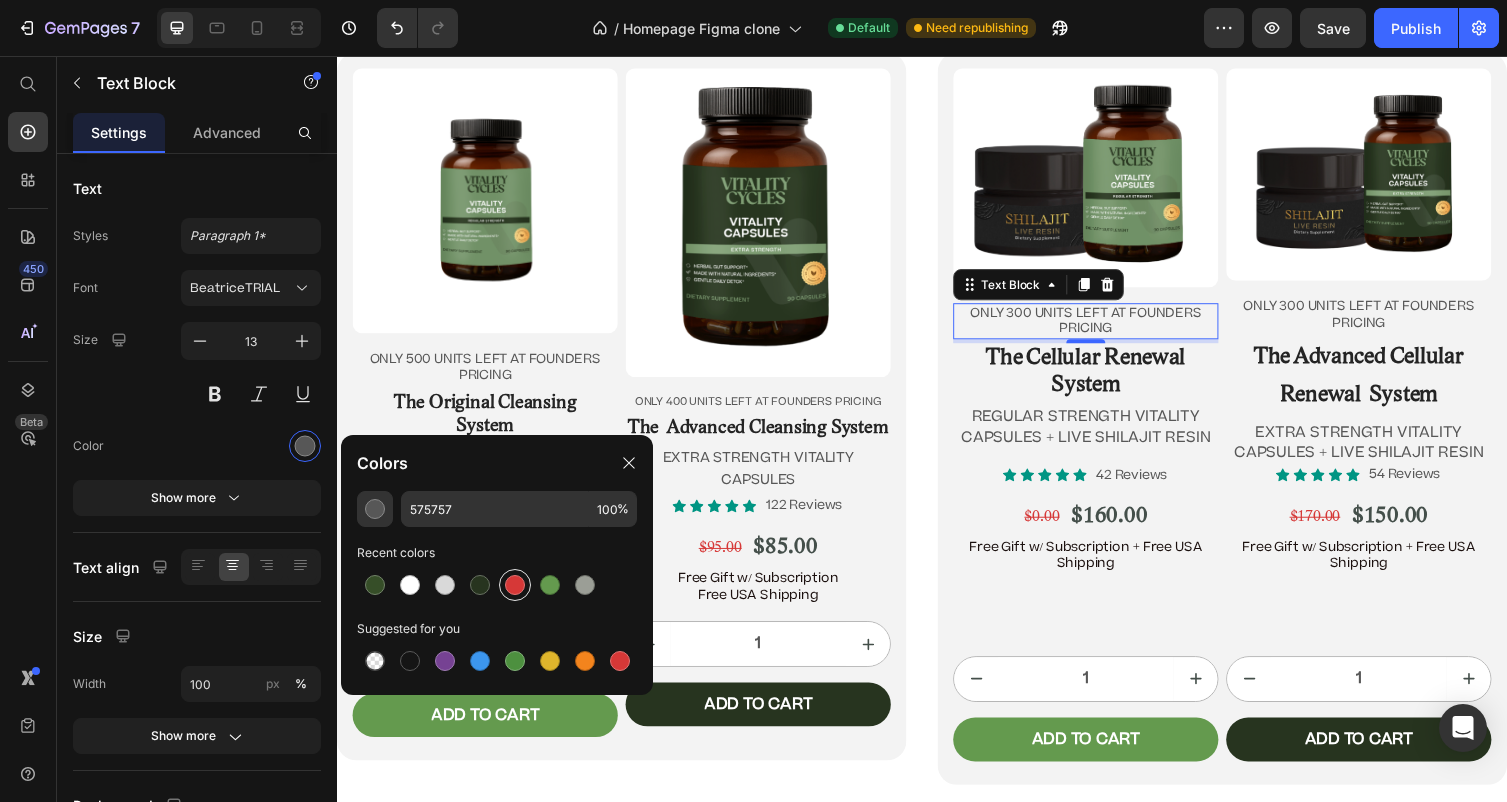 click at bounding box center (515, 585) 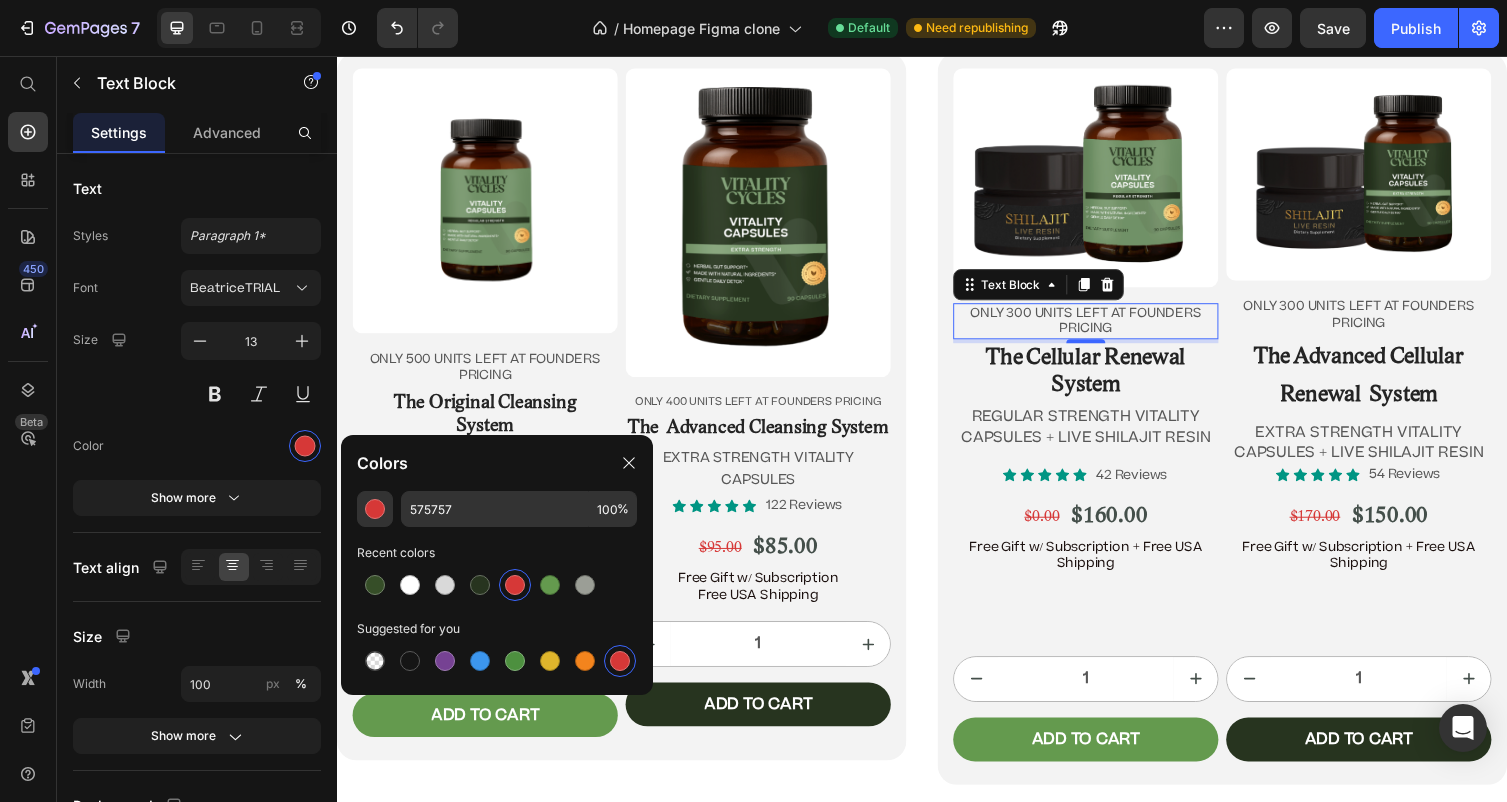 type on "D63837" 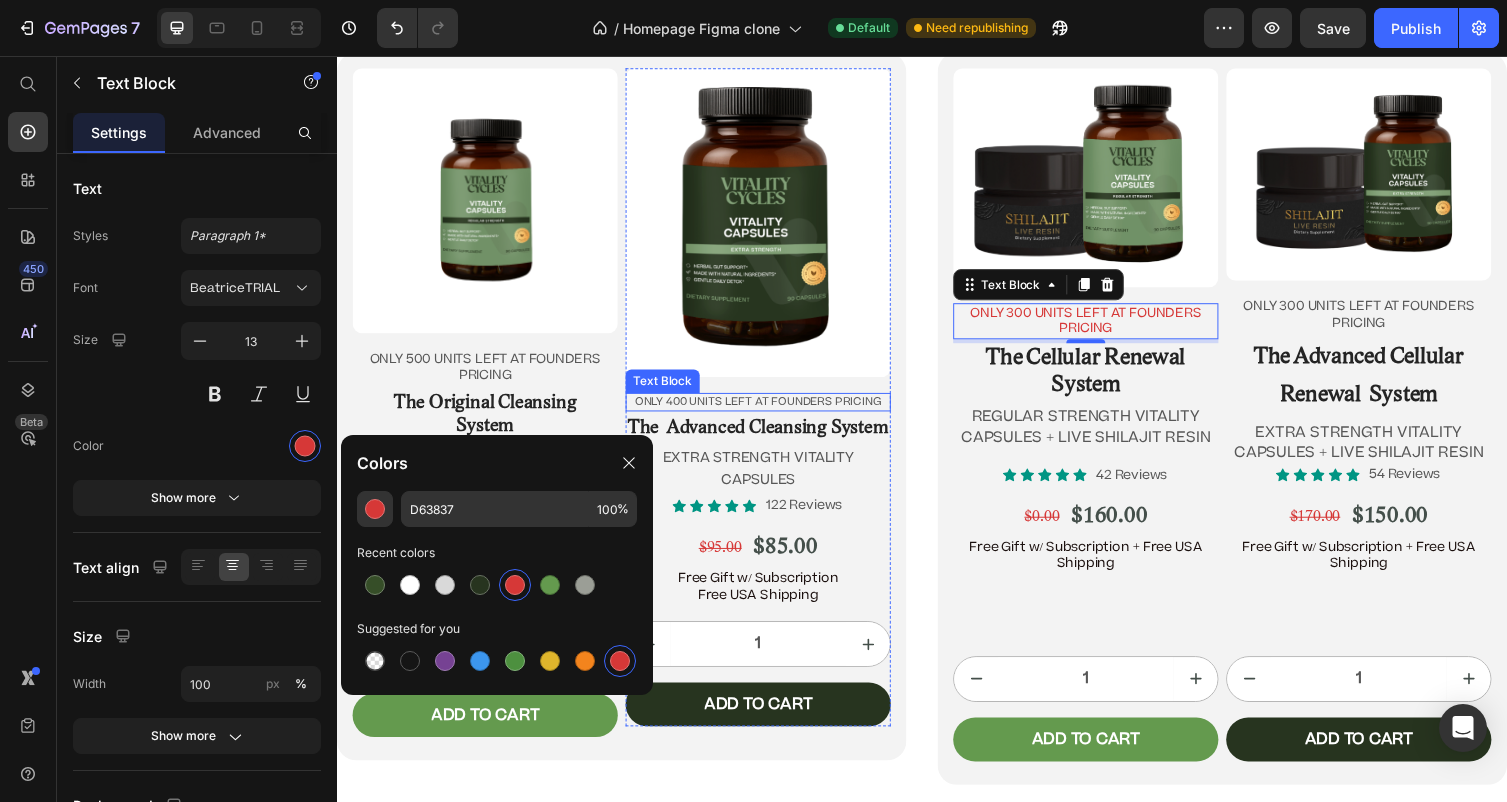 click on "ONLY 400 UNITS LEFT AT FOUNDERS PRICING" at bounding box center (769, 411) 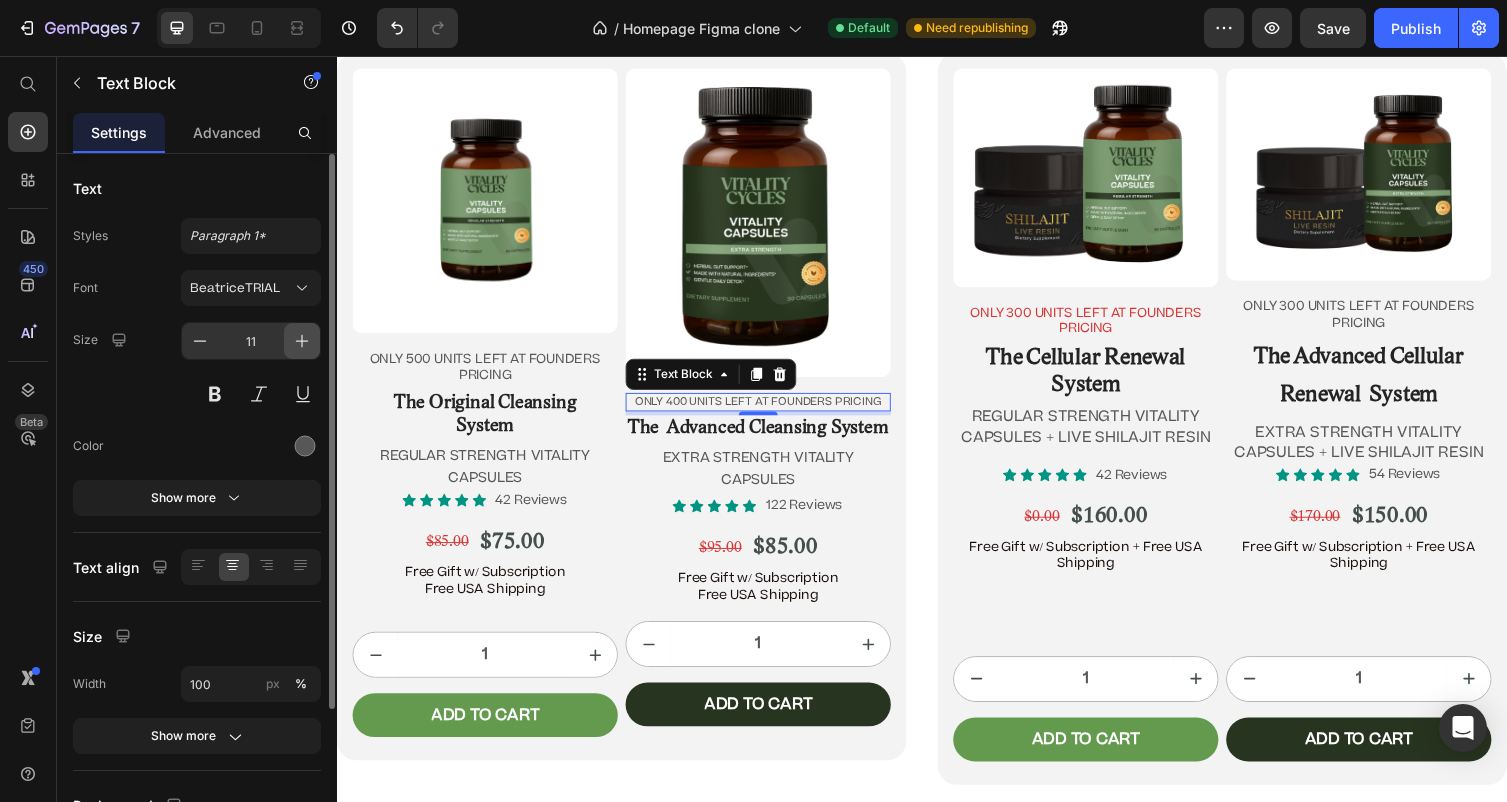 click at bounding box center [302, 341] 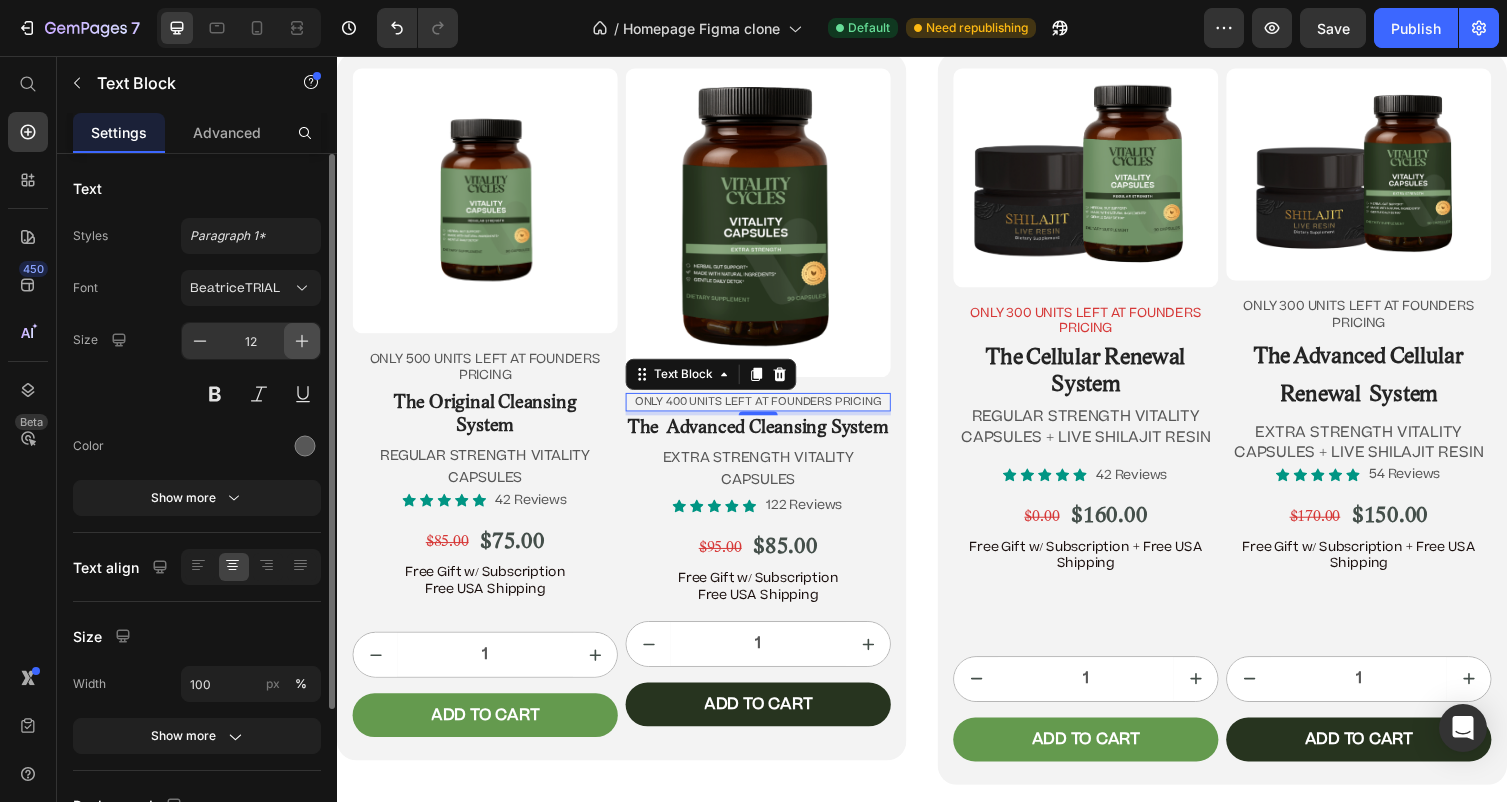click at bounding box center (302, 341) 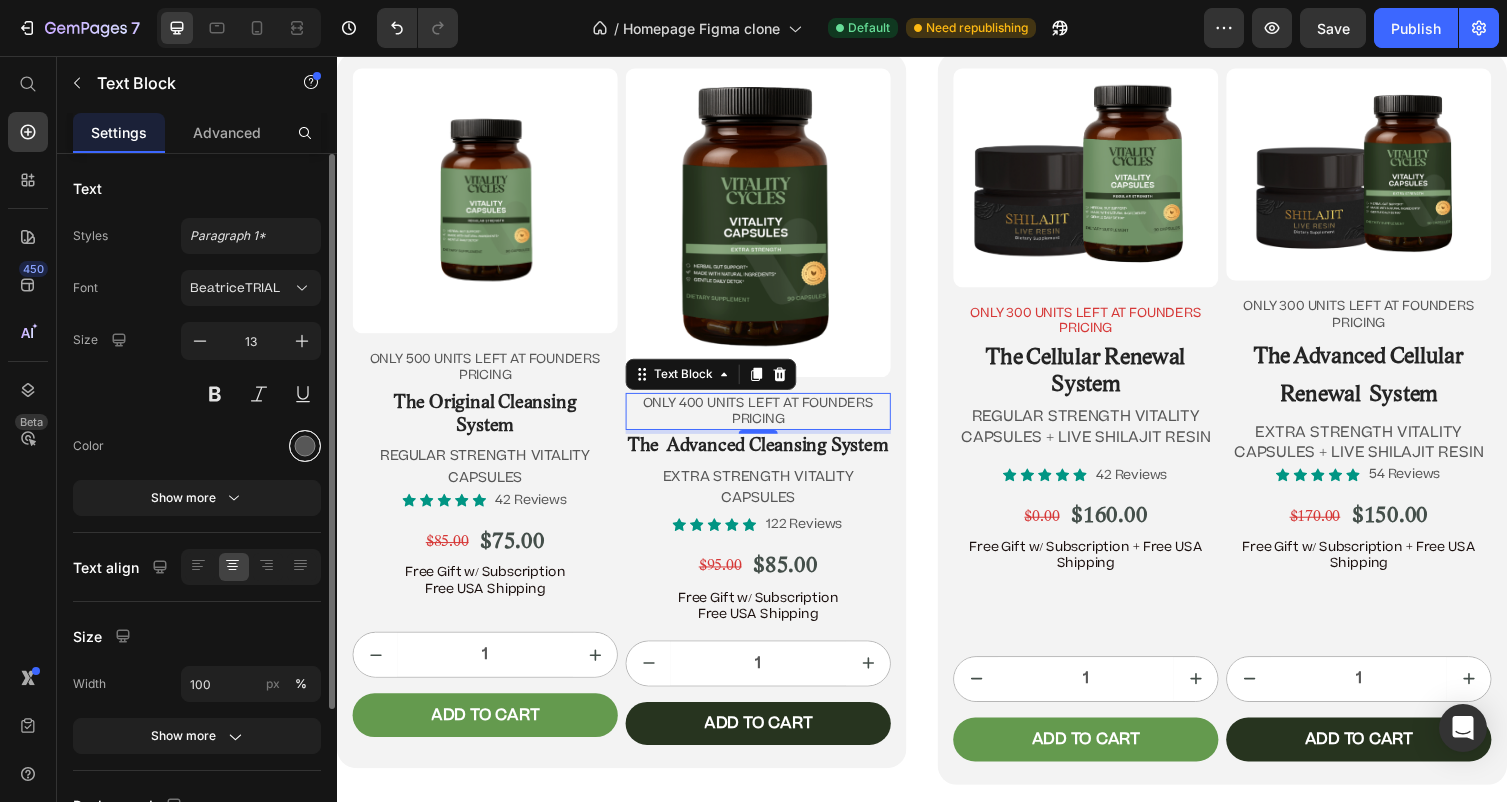 click at bounding box center (305, 446) 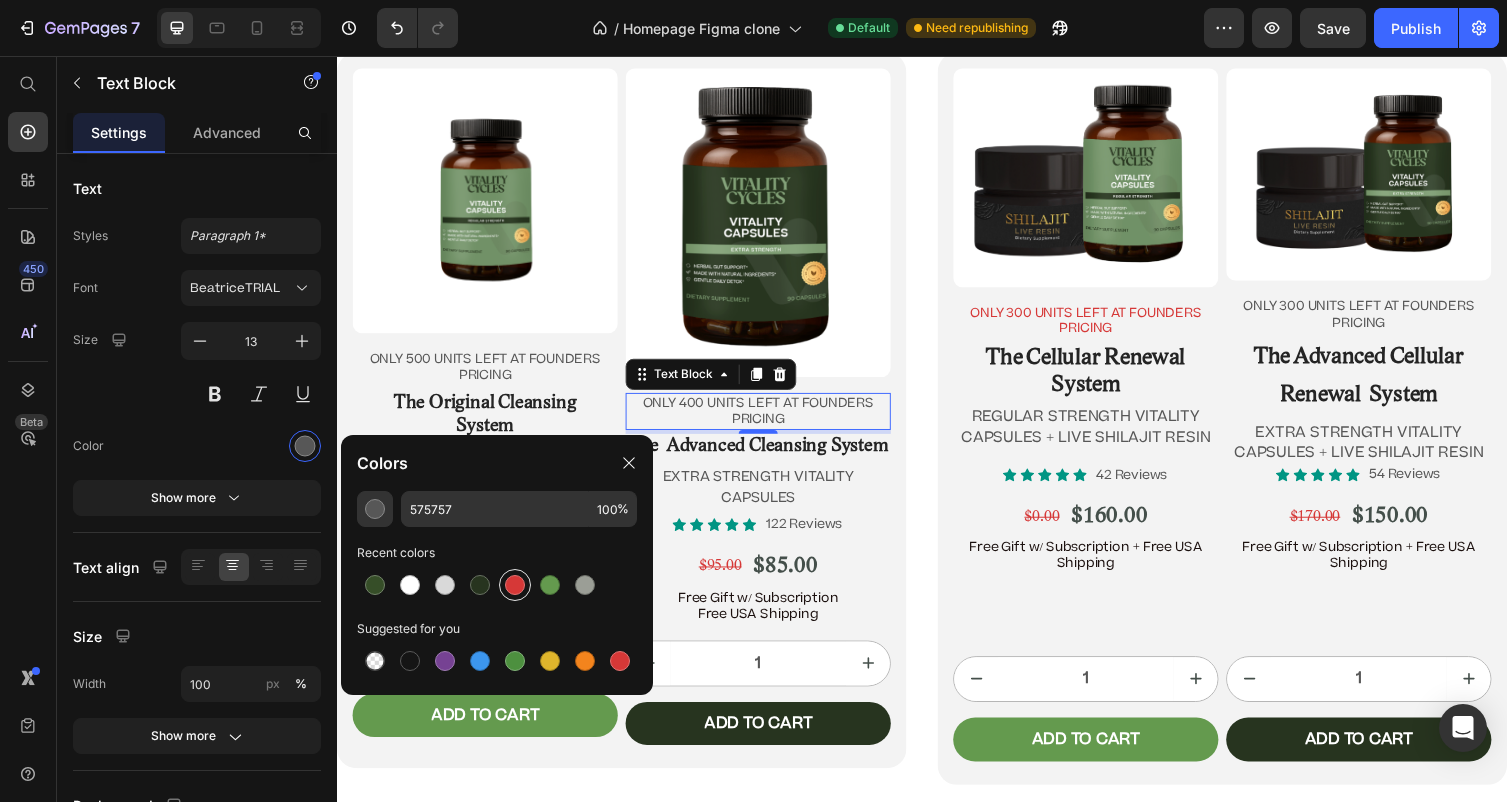 click at bounding box center [515, 585] 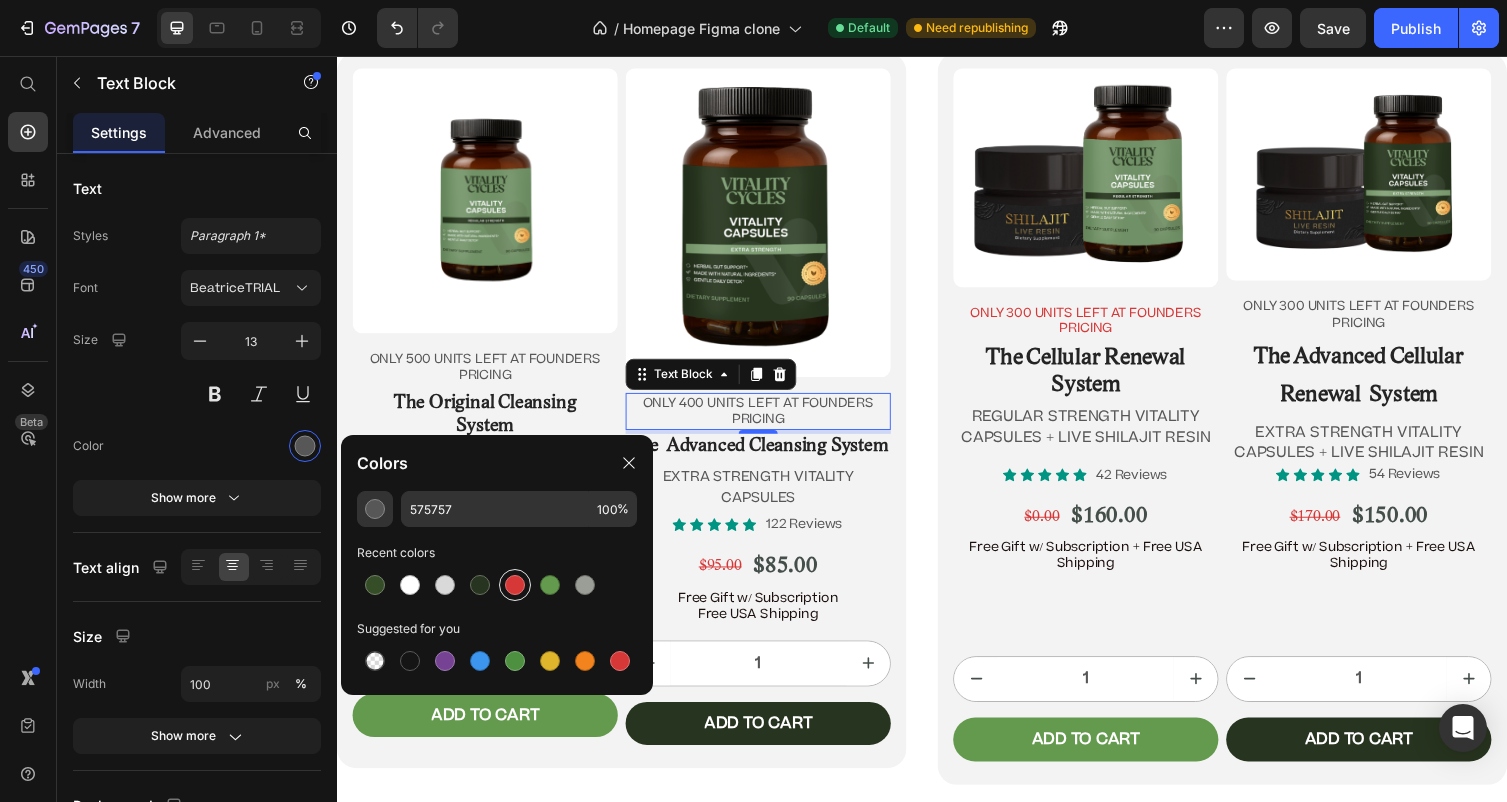 type on "D63837" 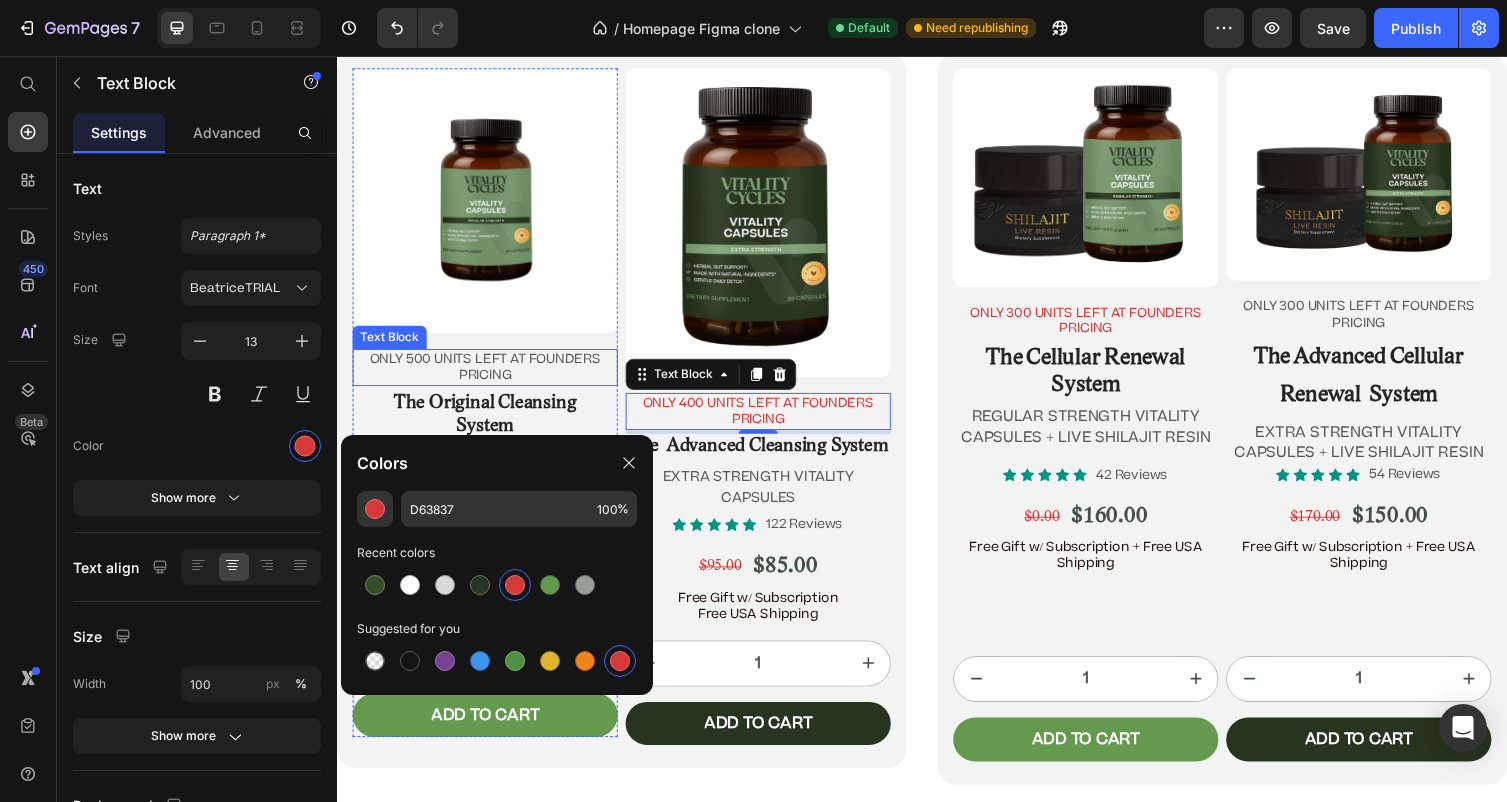 click on "ONLY 500 UNITS LEFT AT FOUNDERS PRICING" at bounding box center [489, 376] 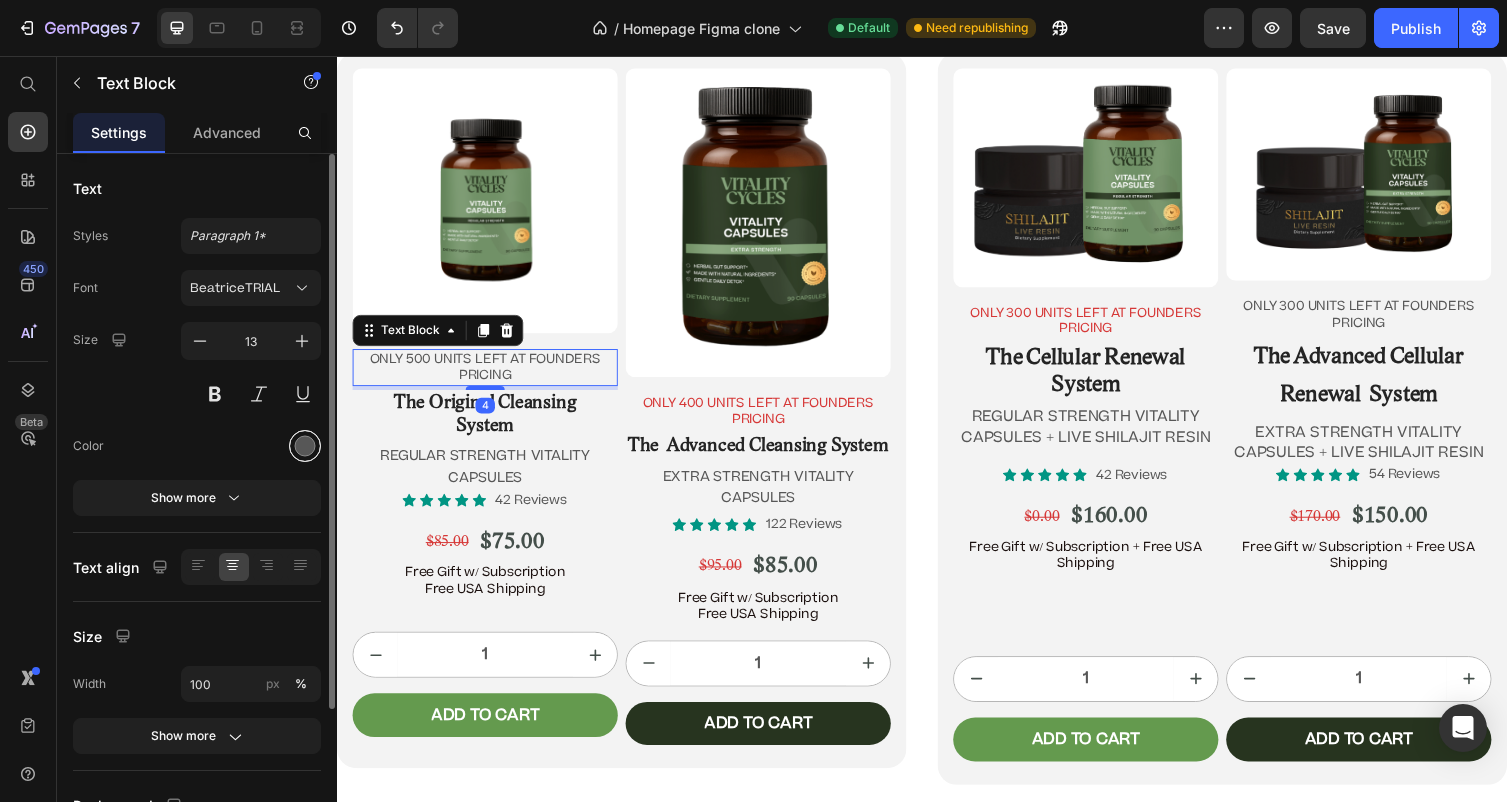 click at bounding box center (305, 446) 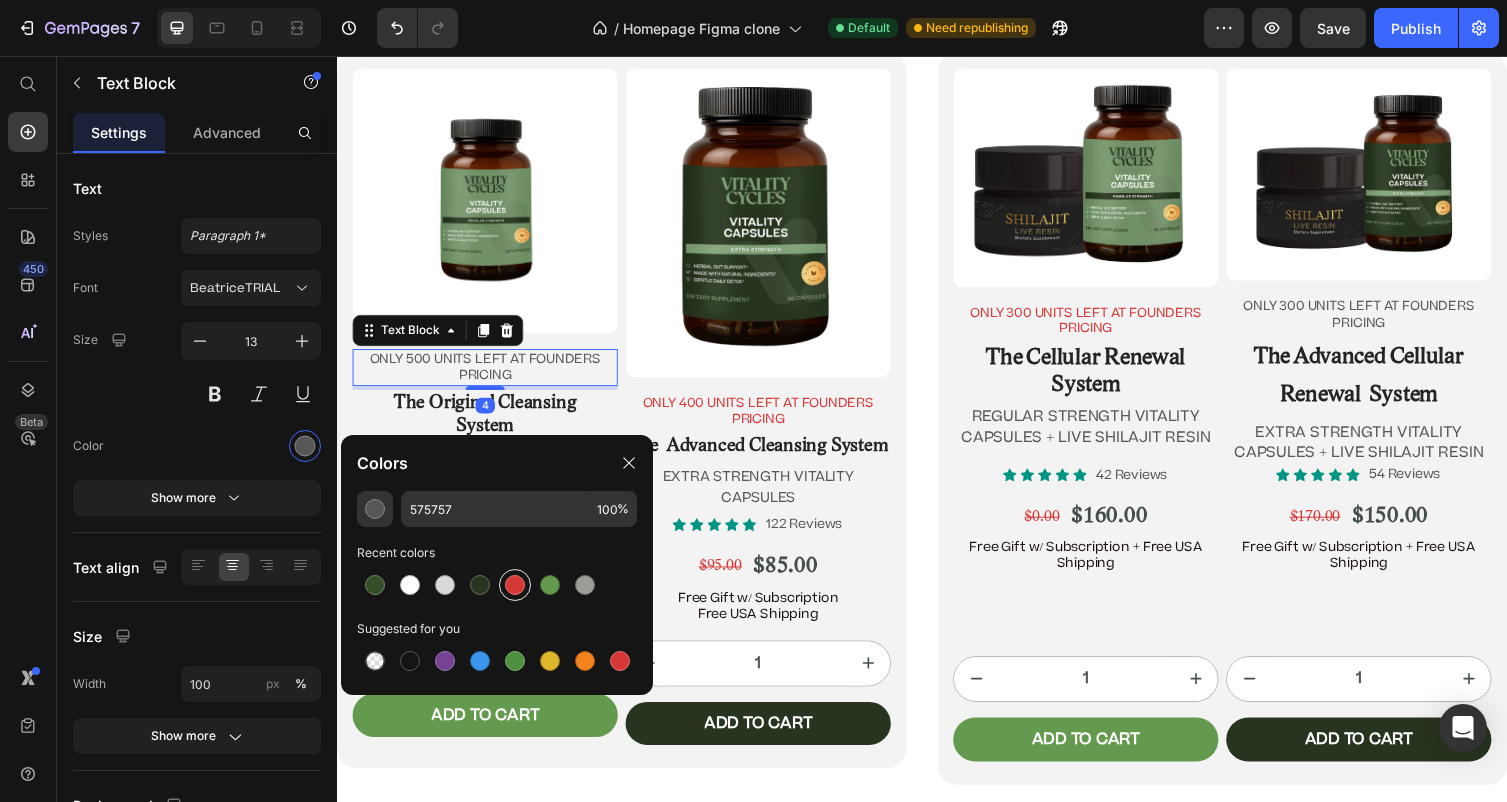 click at bounding box center (515, 585) 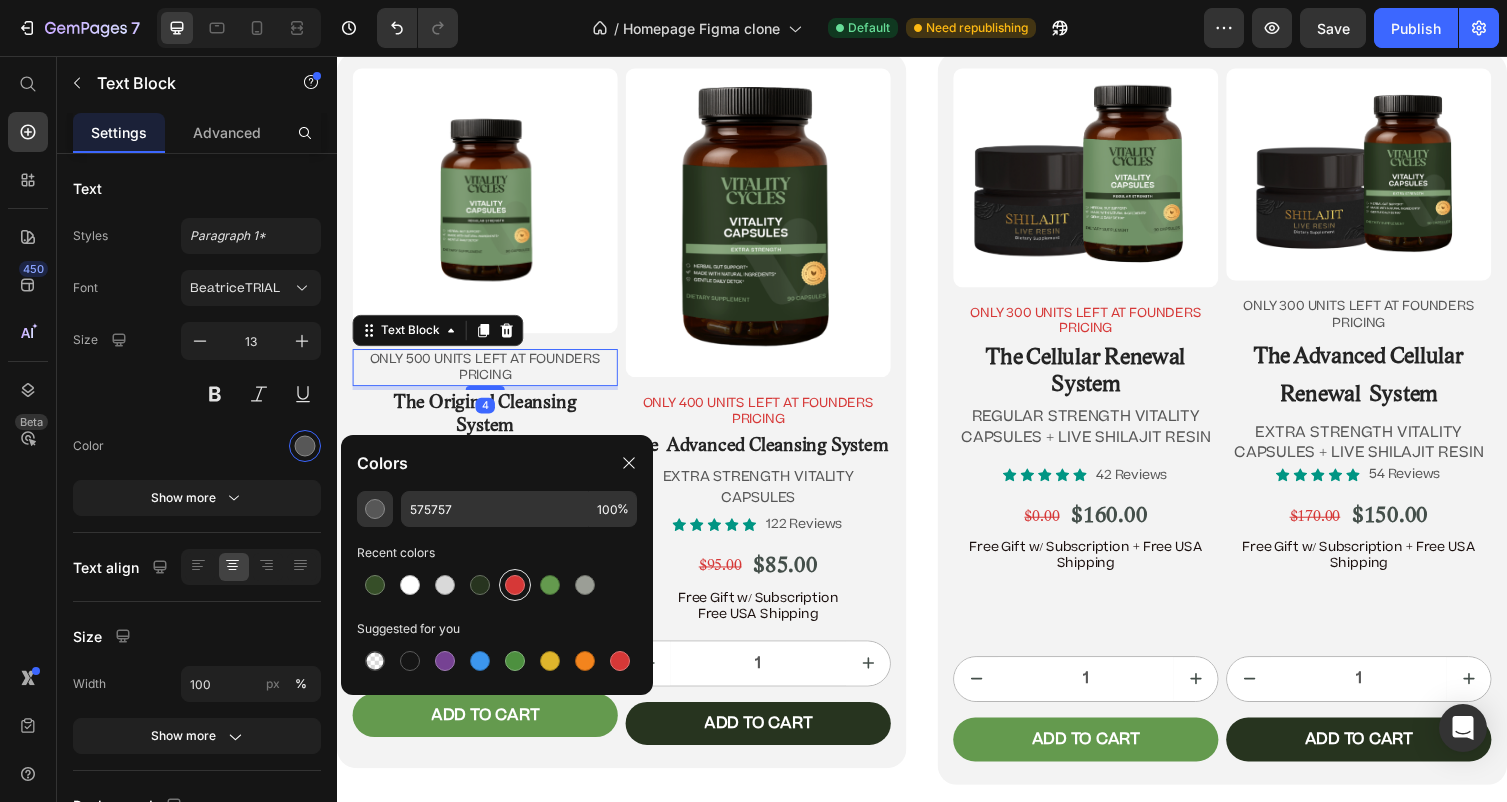 type on "D63837" 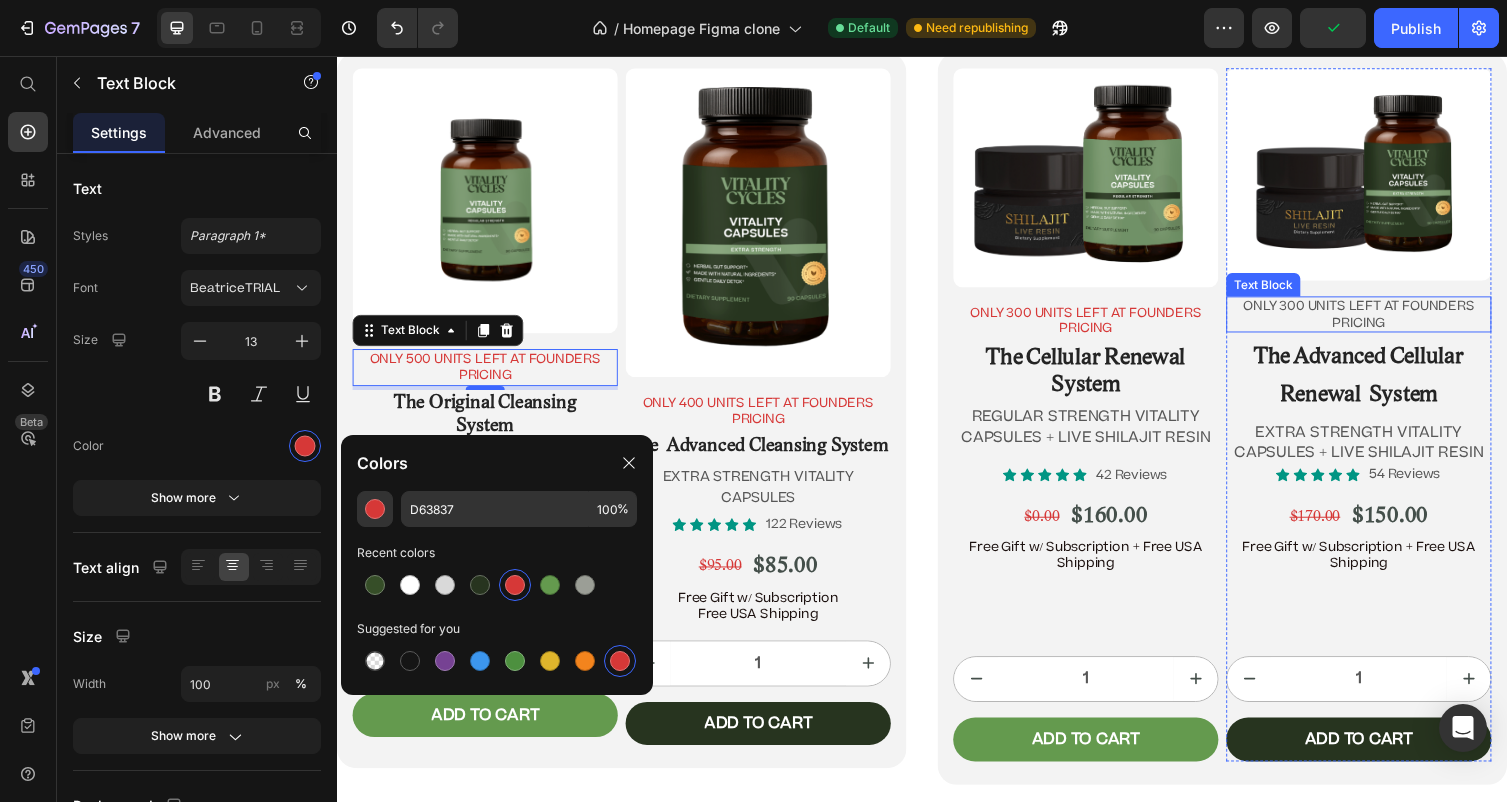 click on "ONLY 300 UNITS LEFT AT FOUNDERS PRICING" at bounding box center (1385, 322) 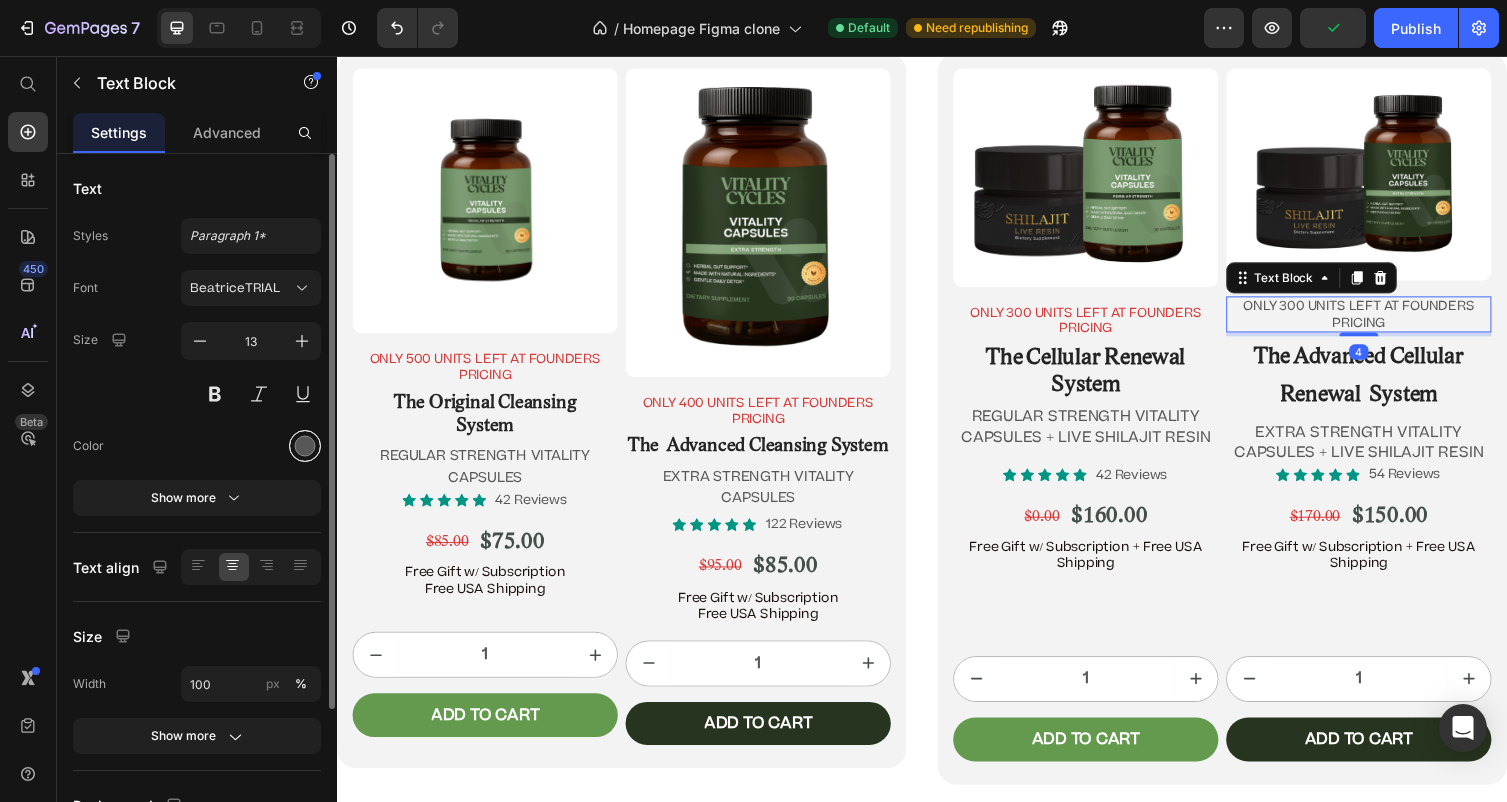 click at bounding box center (305, 446) 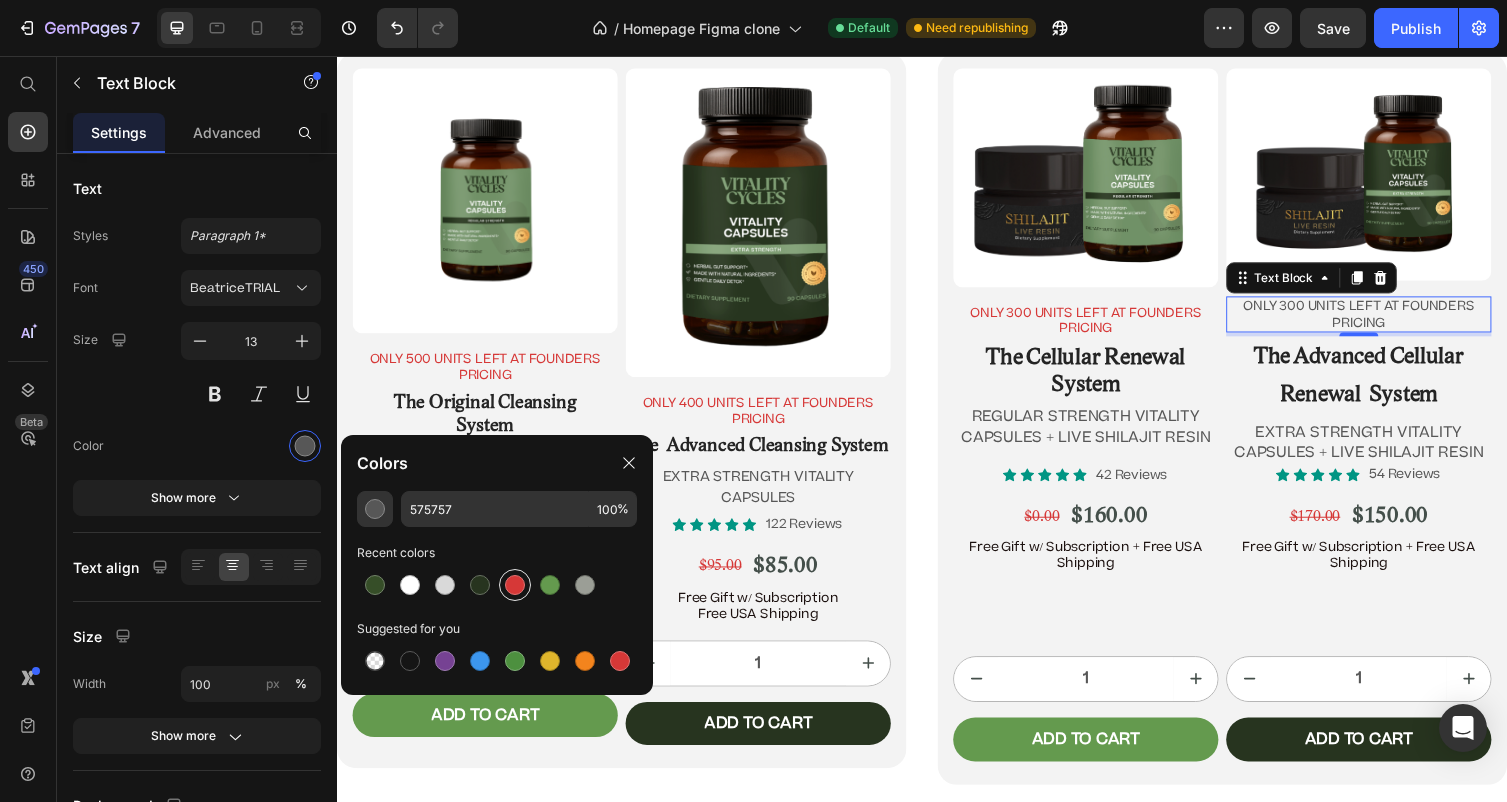click at bounding box center (515, 585) 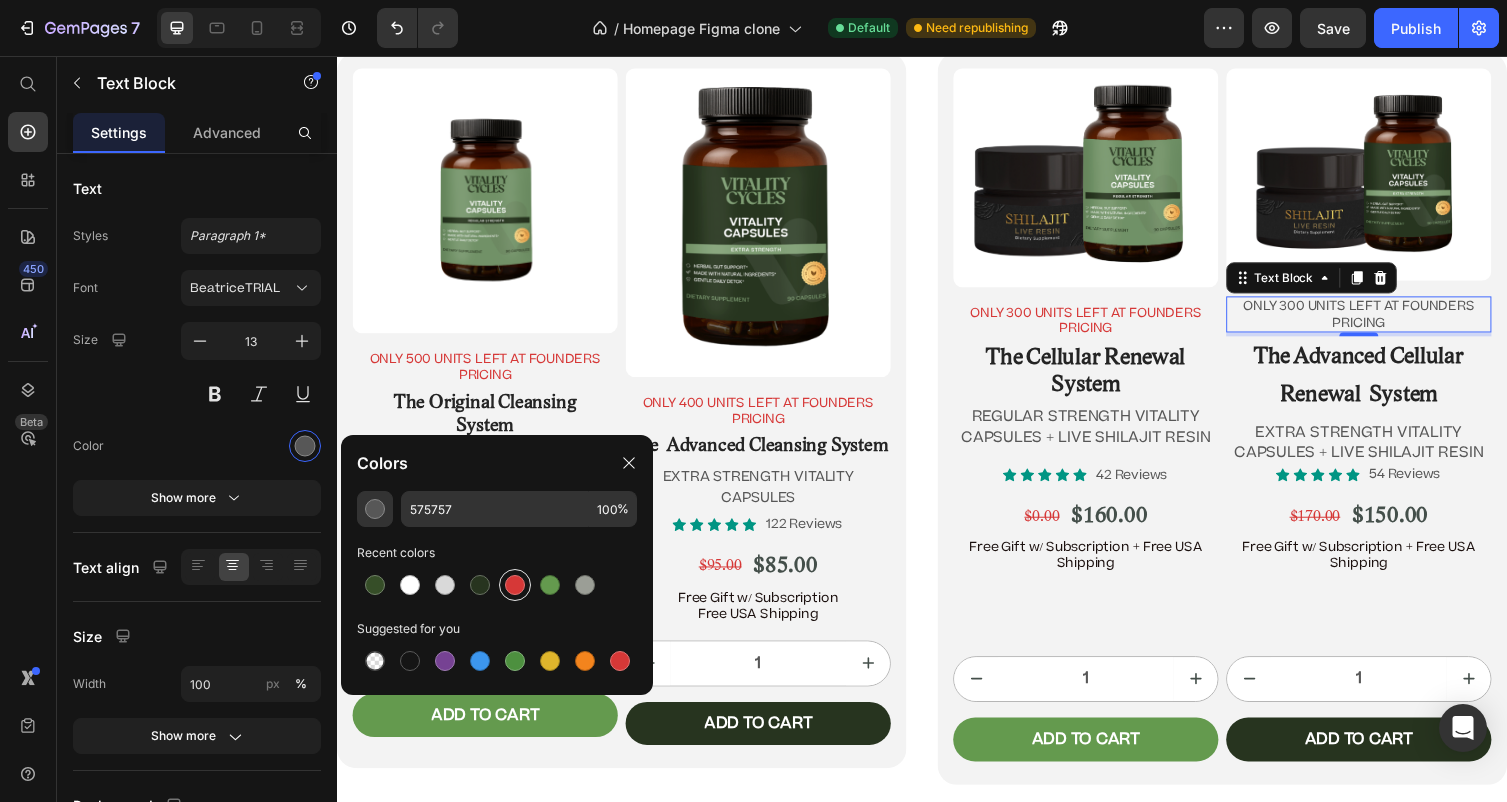 type on "D63837" 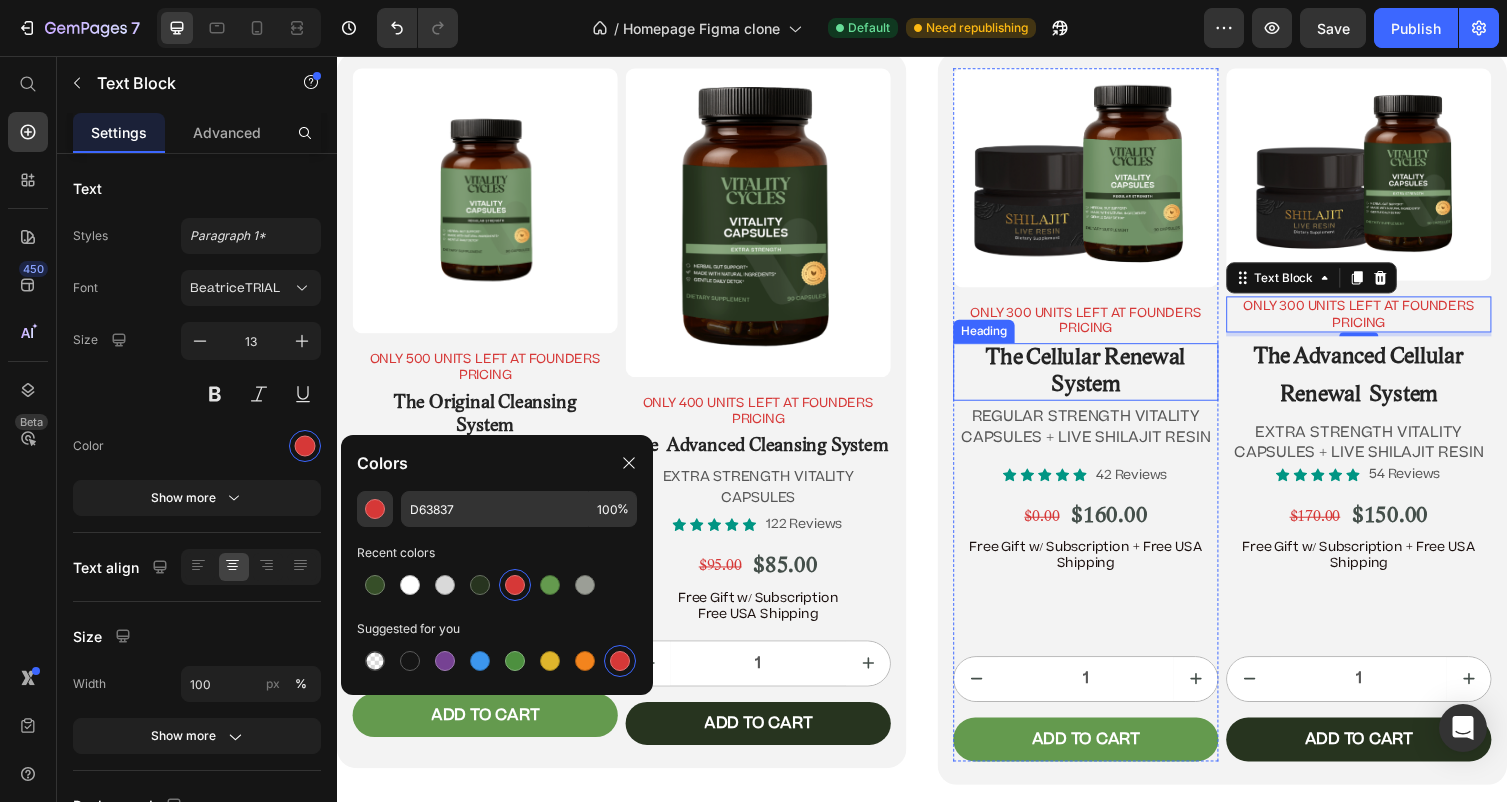 click on "The Cellular Renewal   System" at bounding box center [1105, 380] 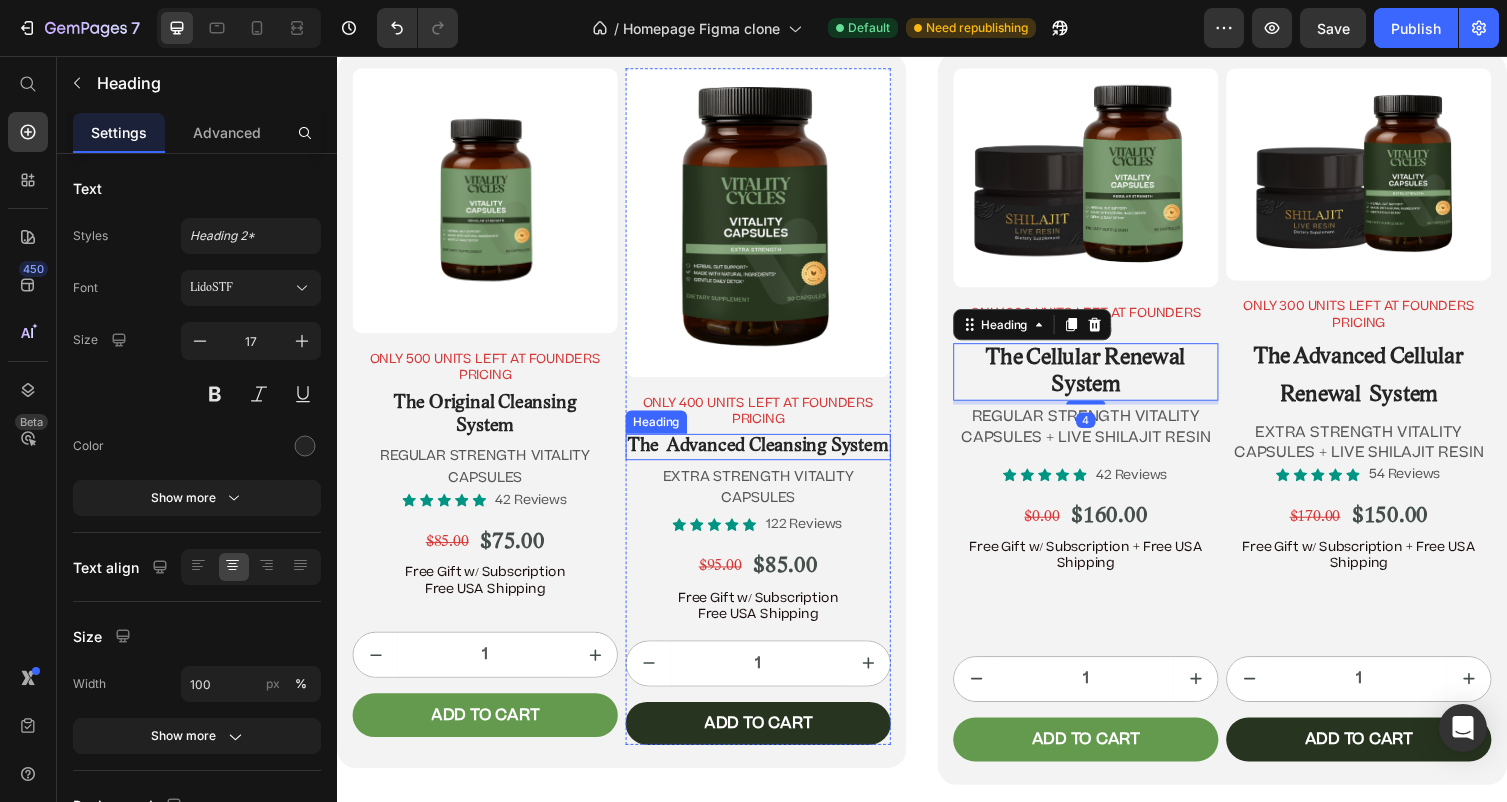 click on "The  Advanced Cleansing System" at bounding box center [769, 457] 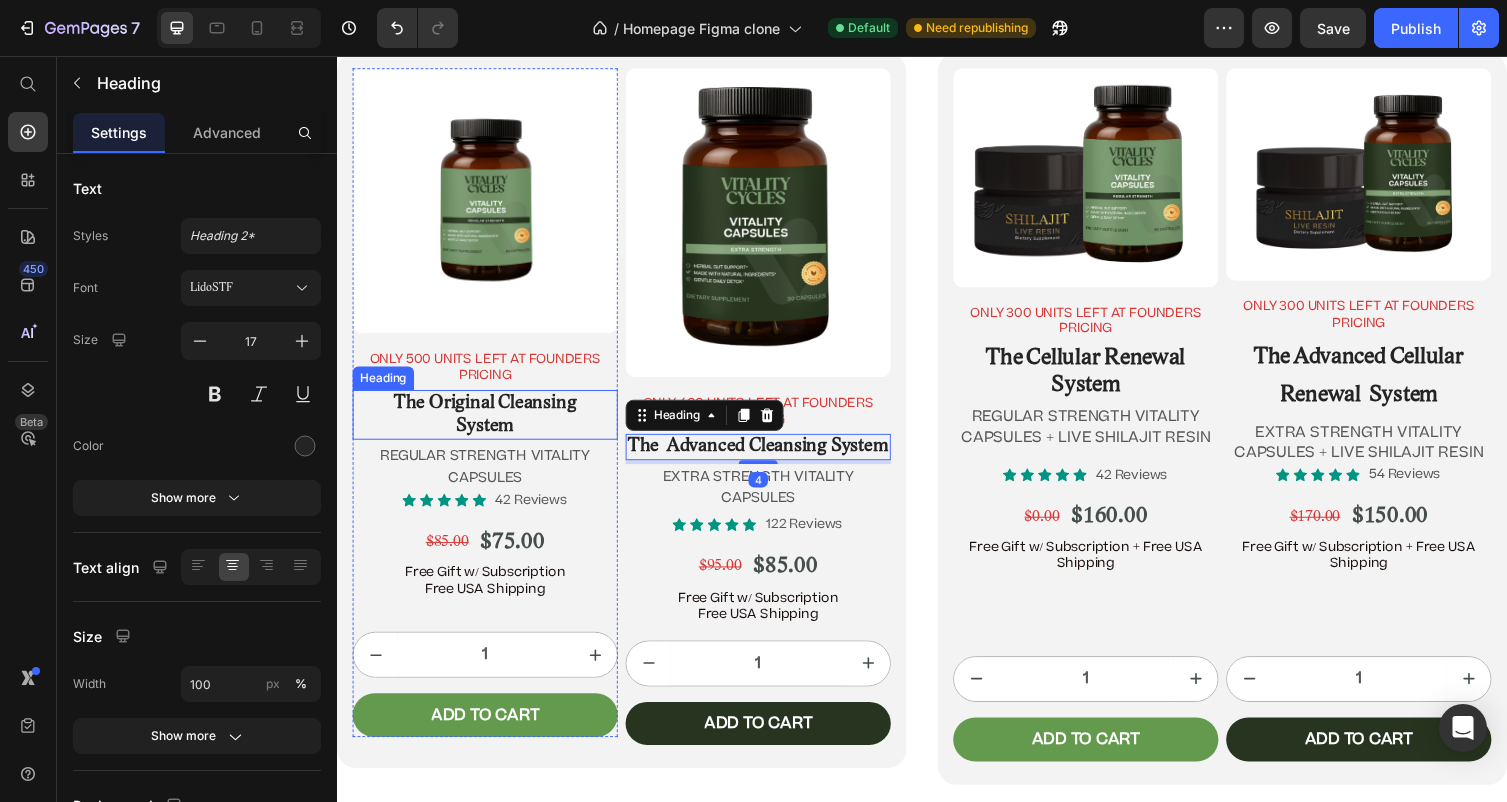 click on "The Original Cleansing" at bounding box center [489, 412] 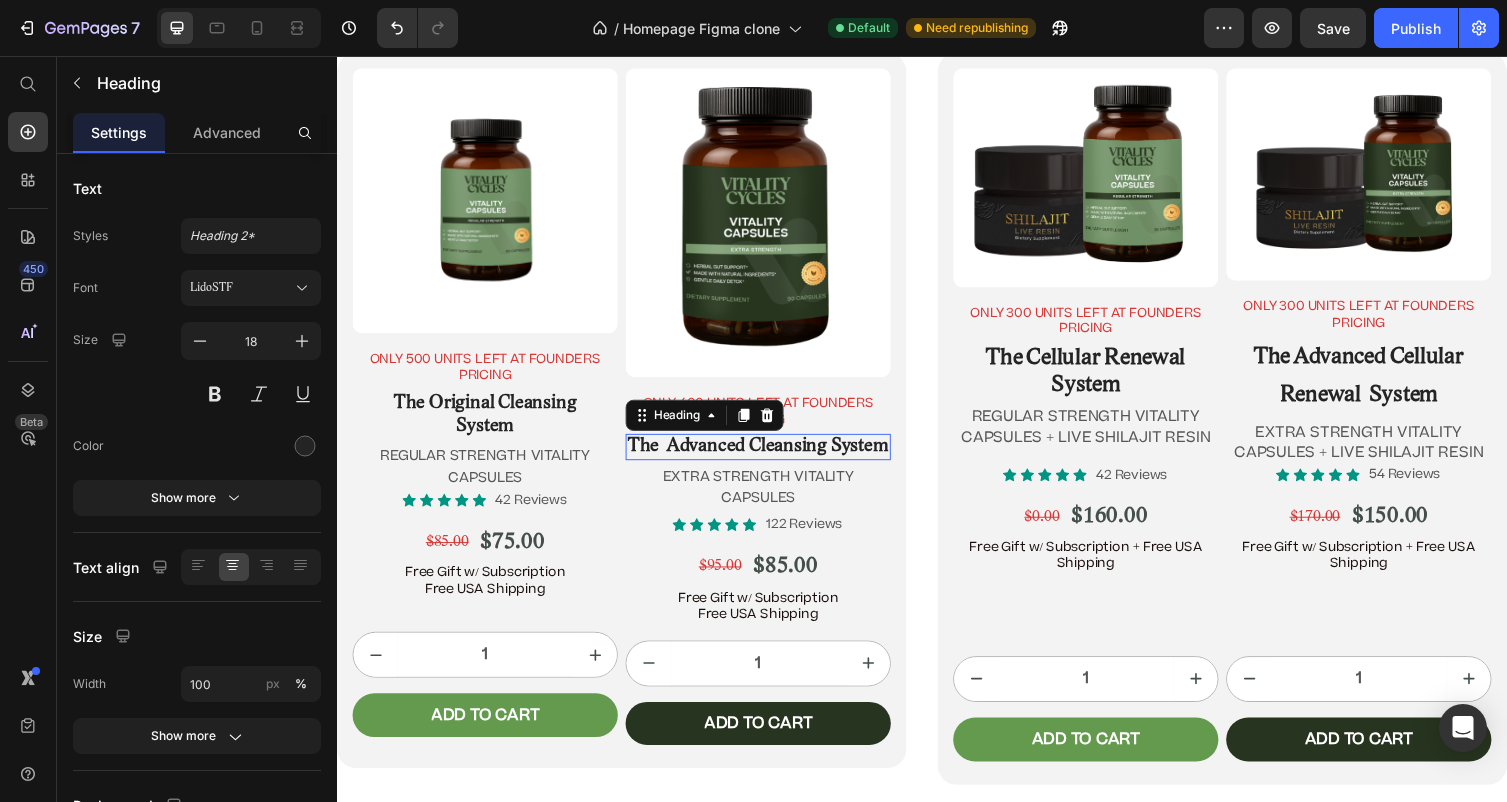 click on "The  Advanced Cleansing System" at bounding box center (769, 457) 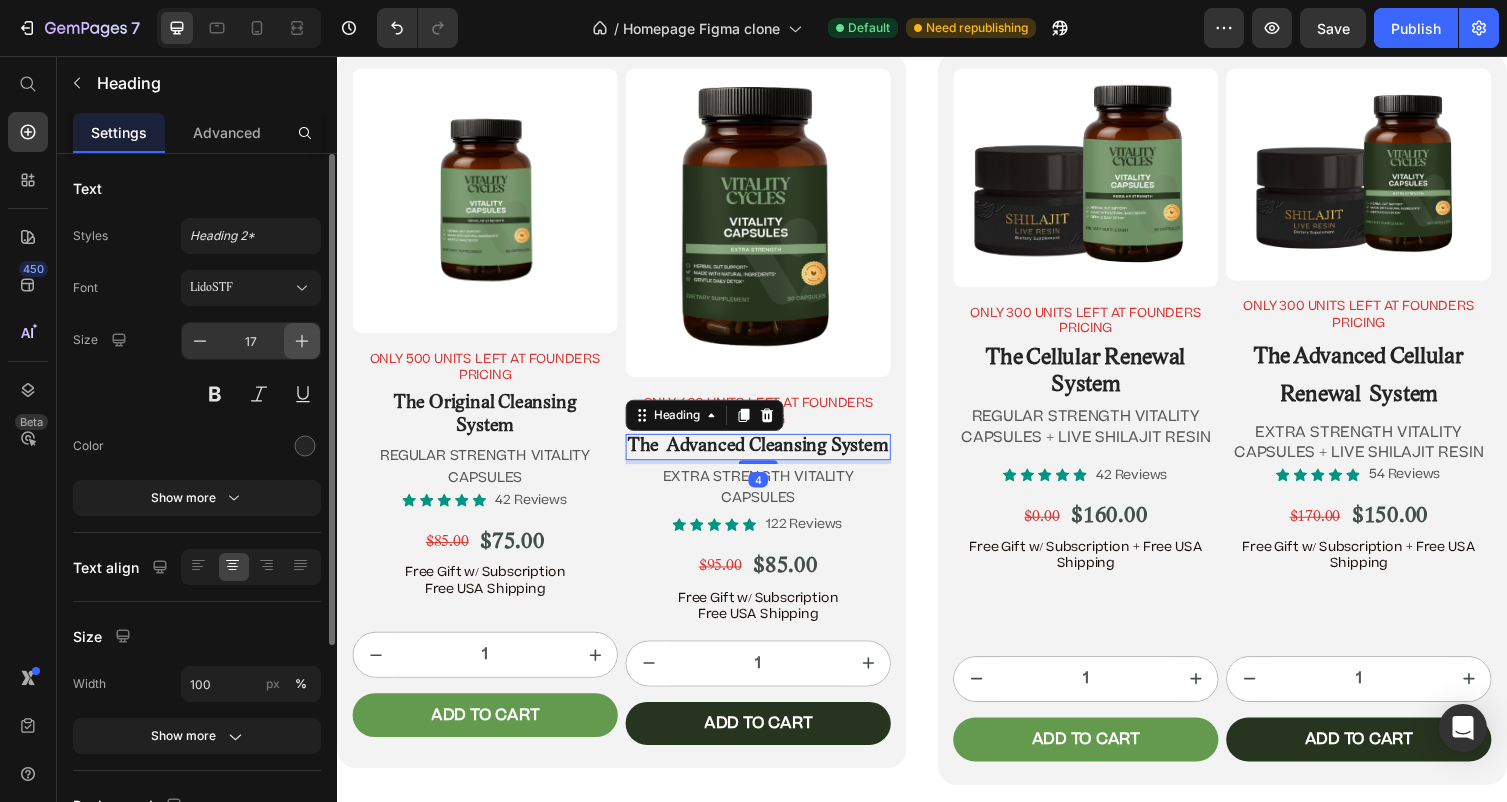 click 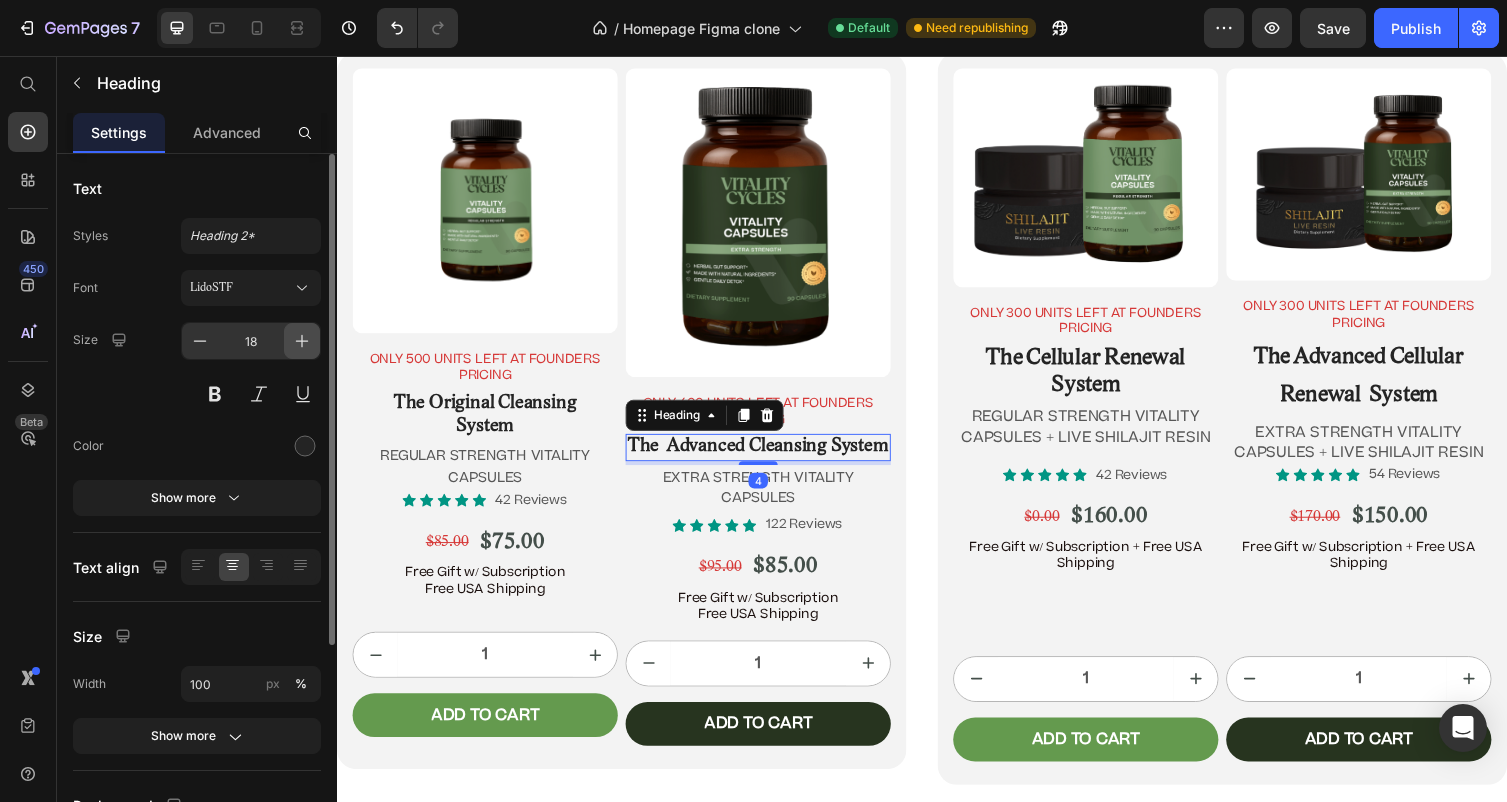 click 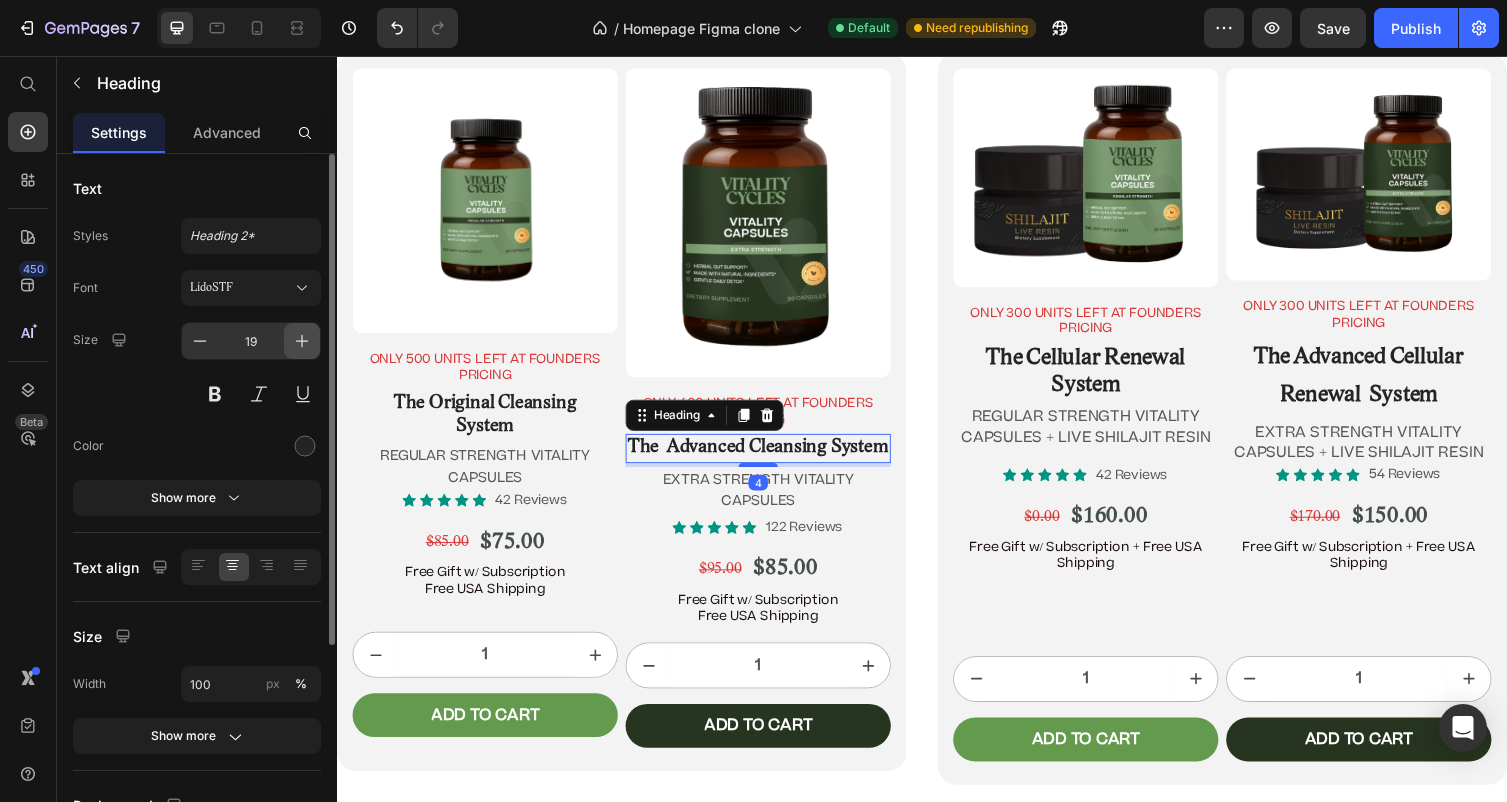 click 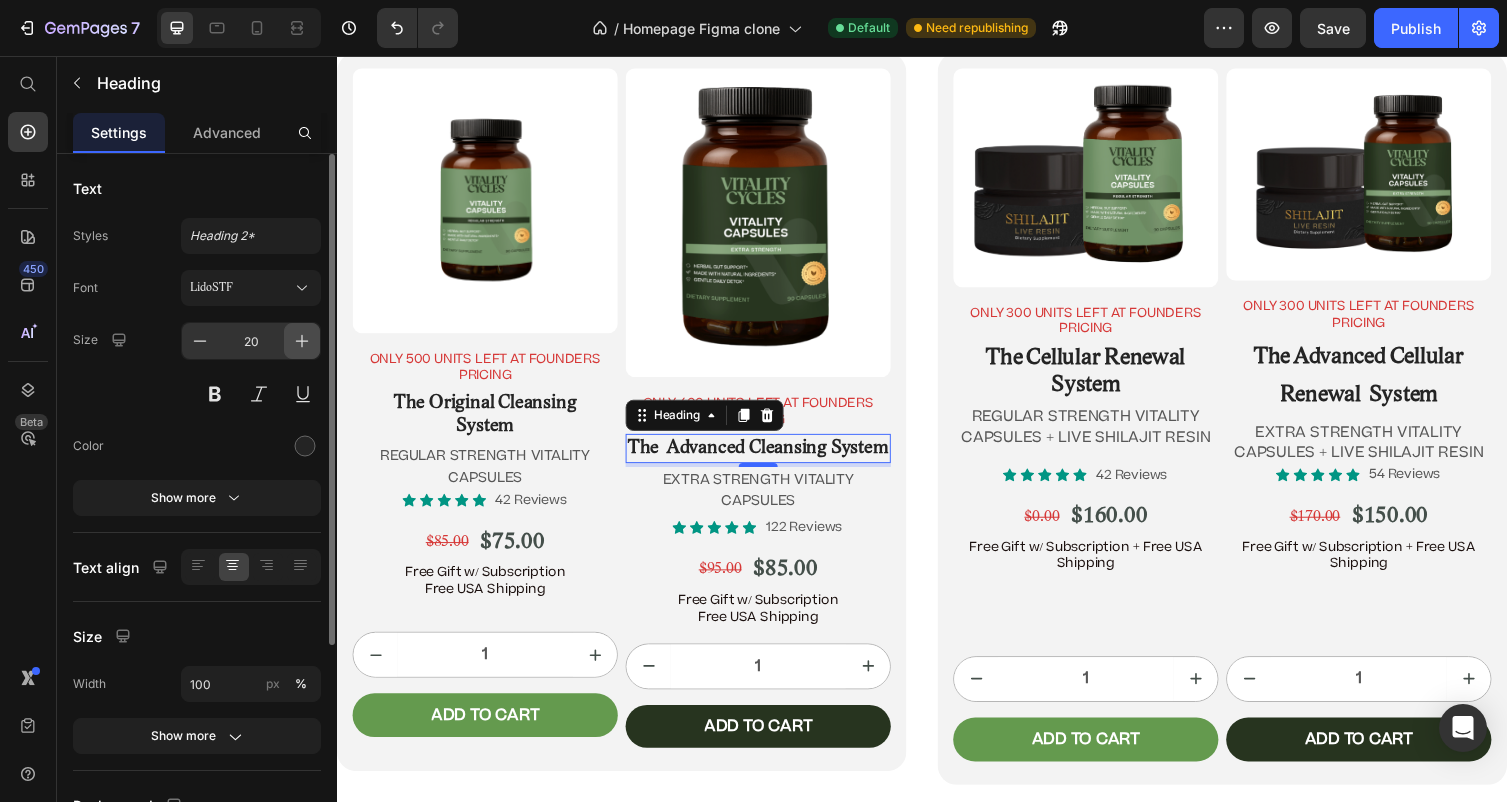 click 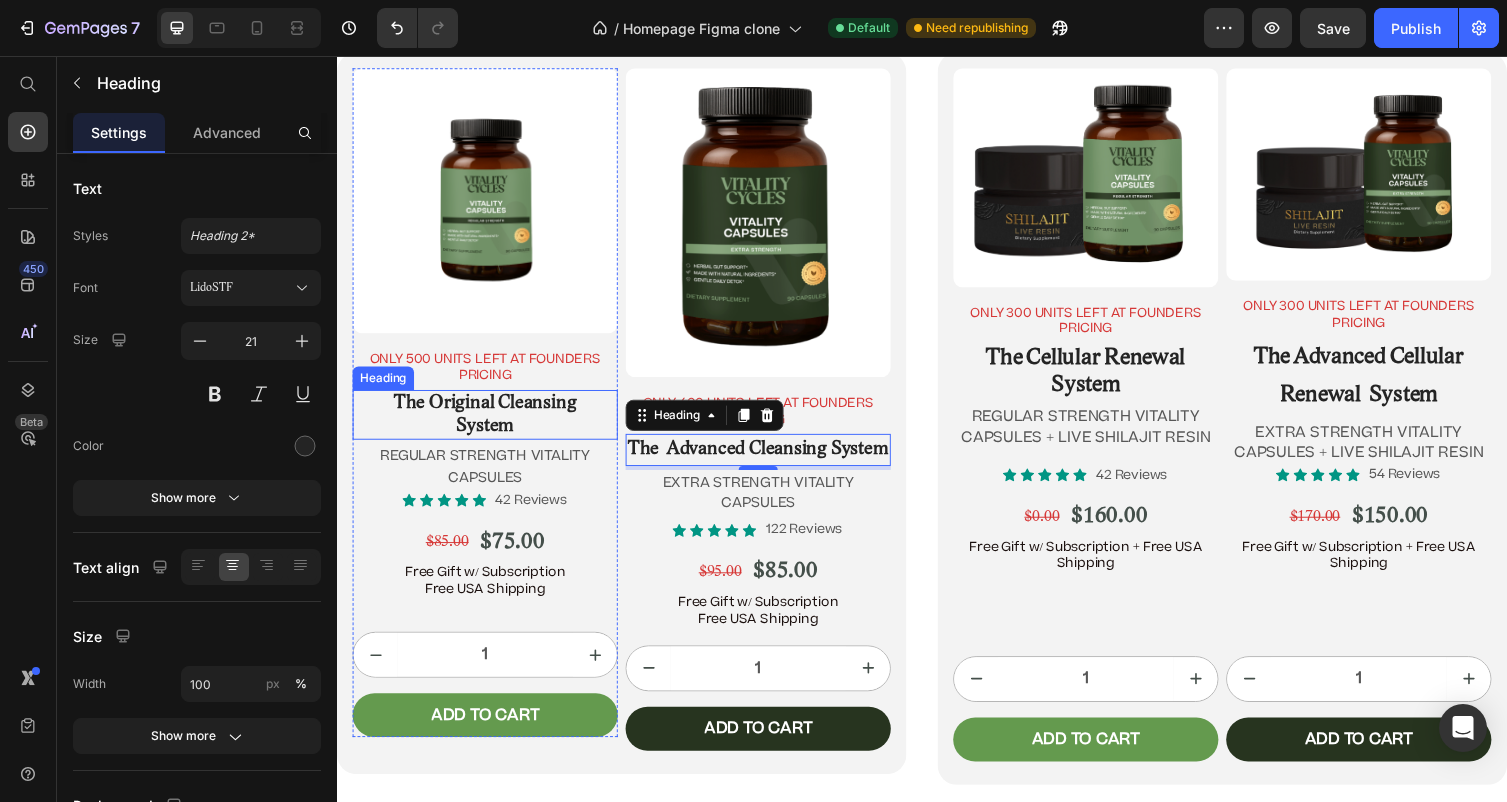 click on "The Original Cleansing  System" at bounding box center (489, 424) 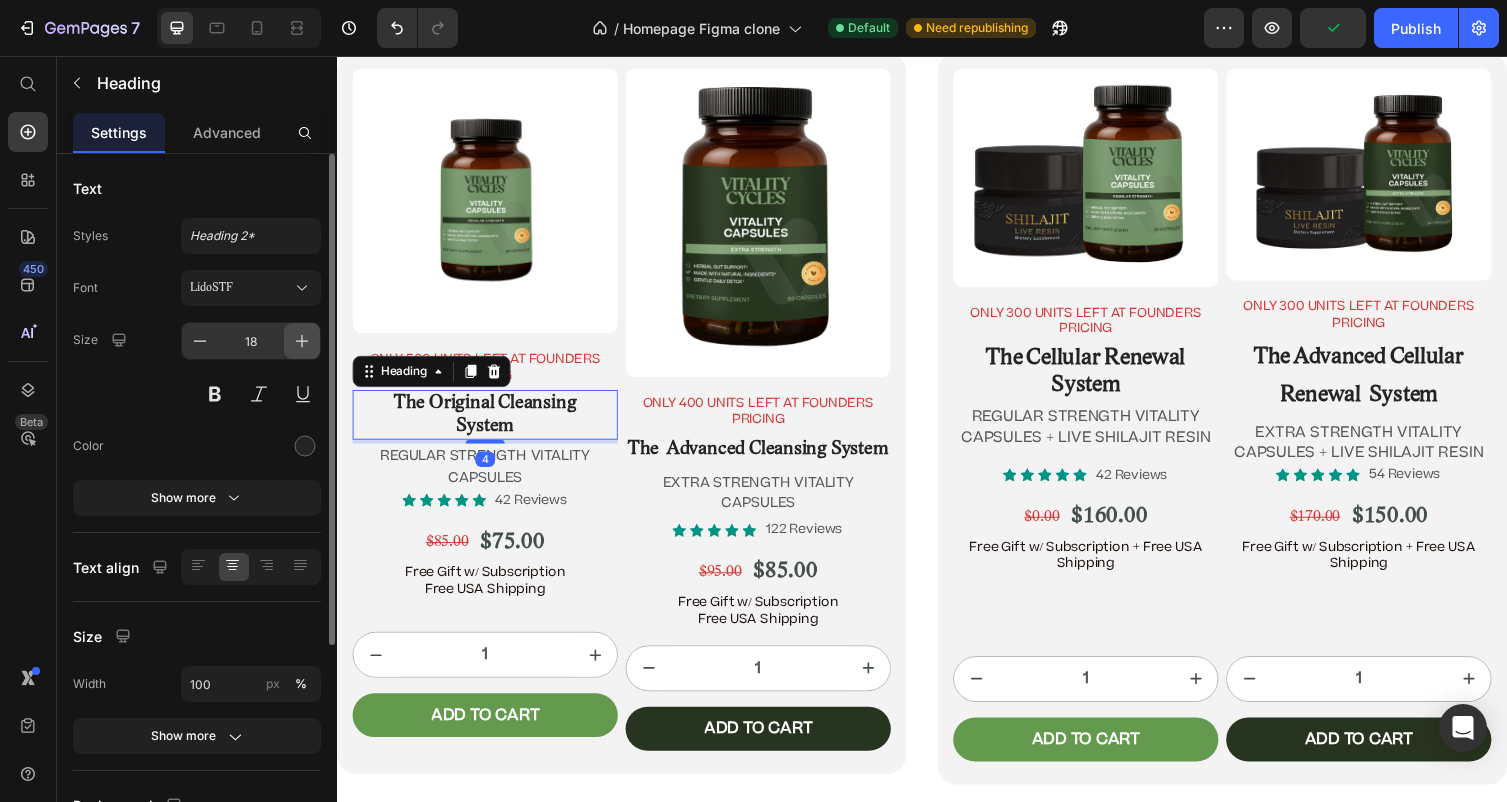 click 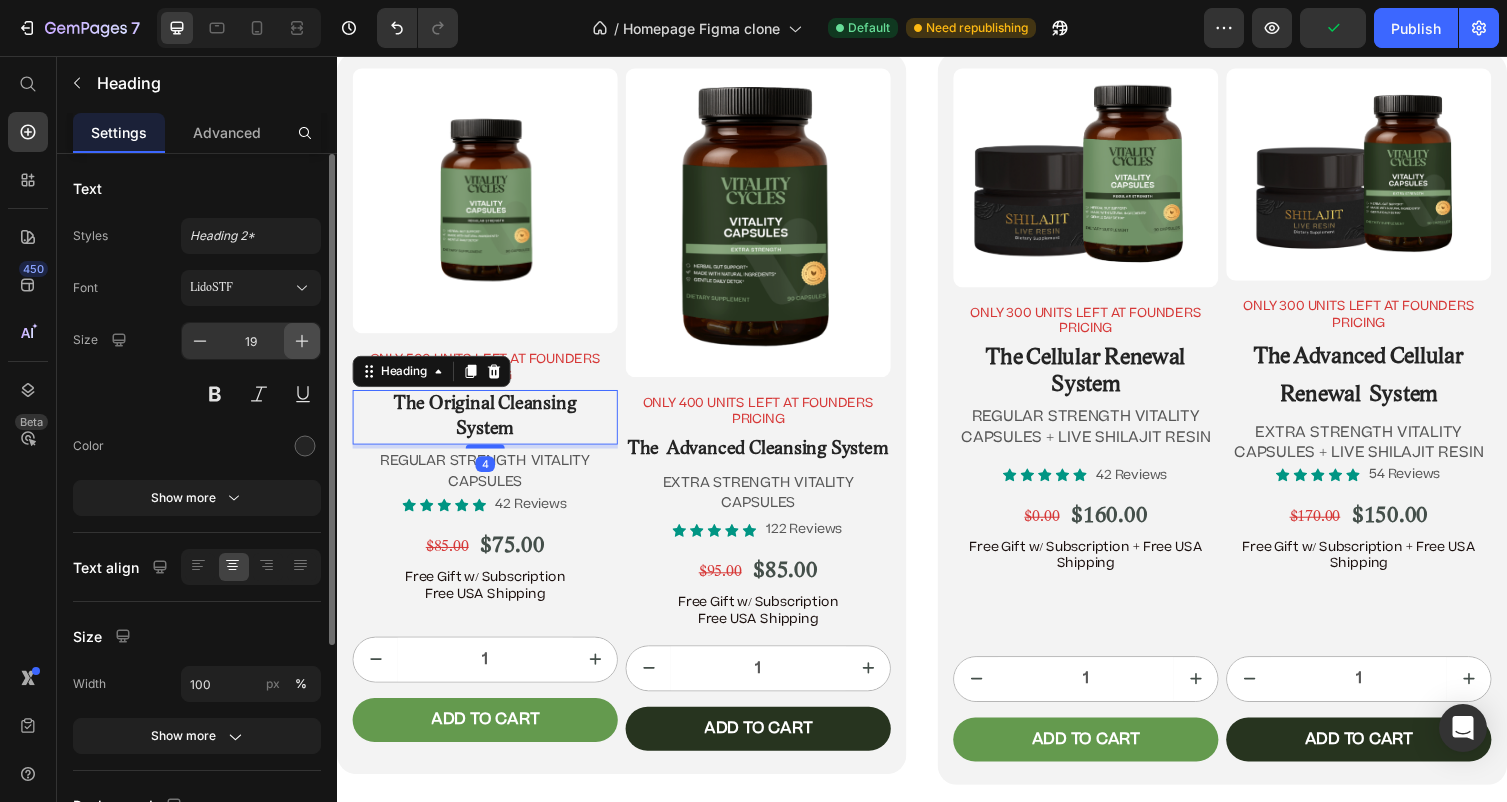 click 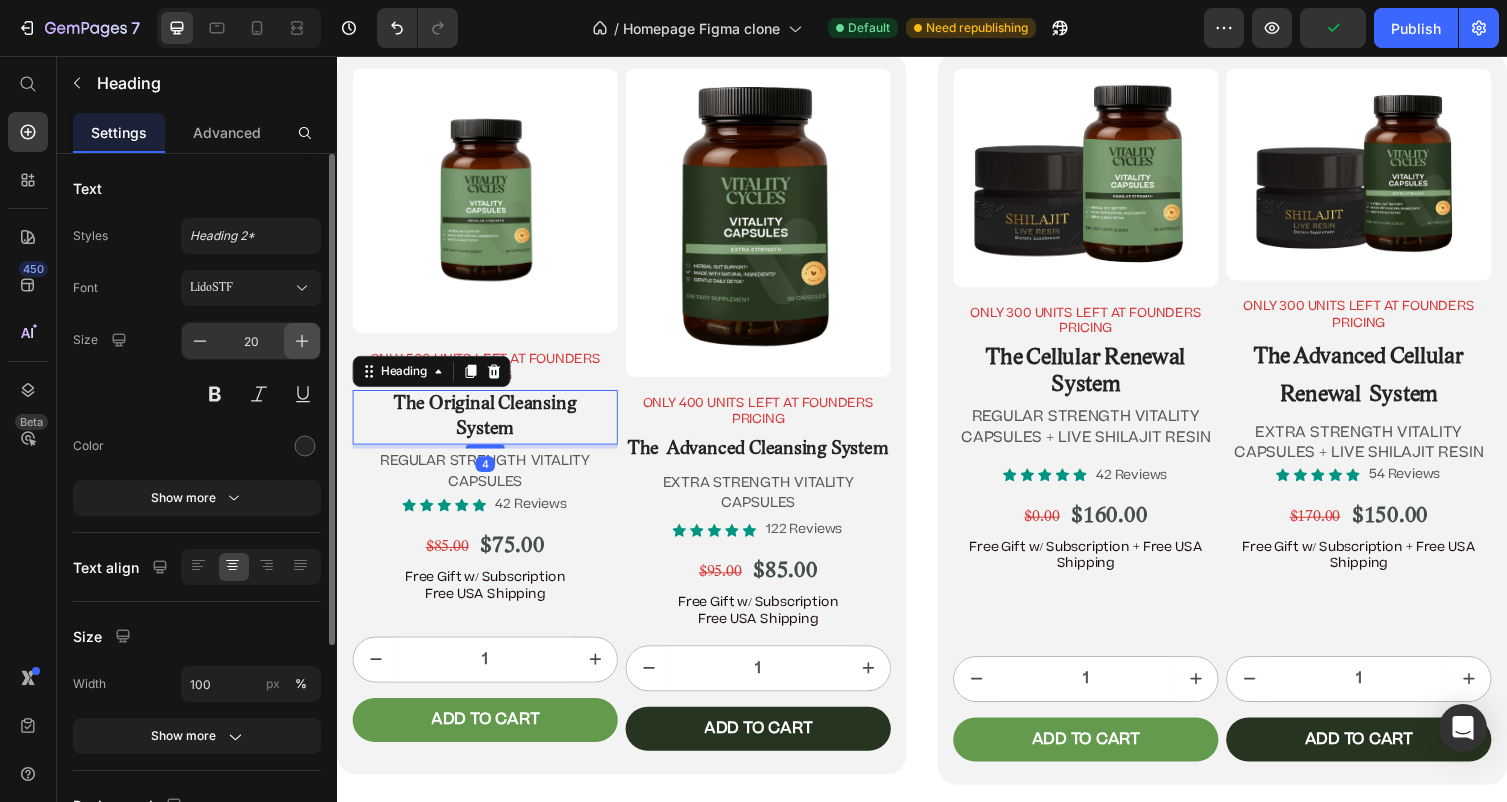 click 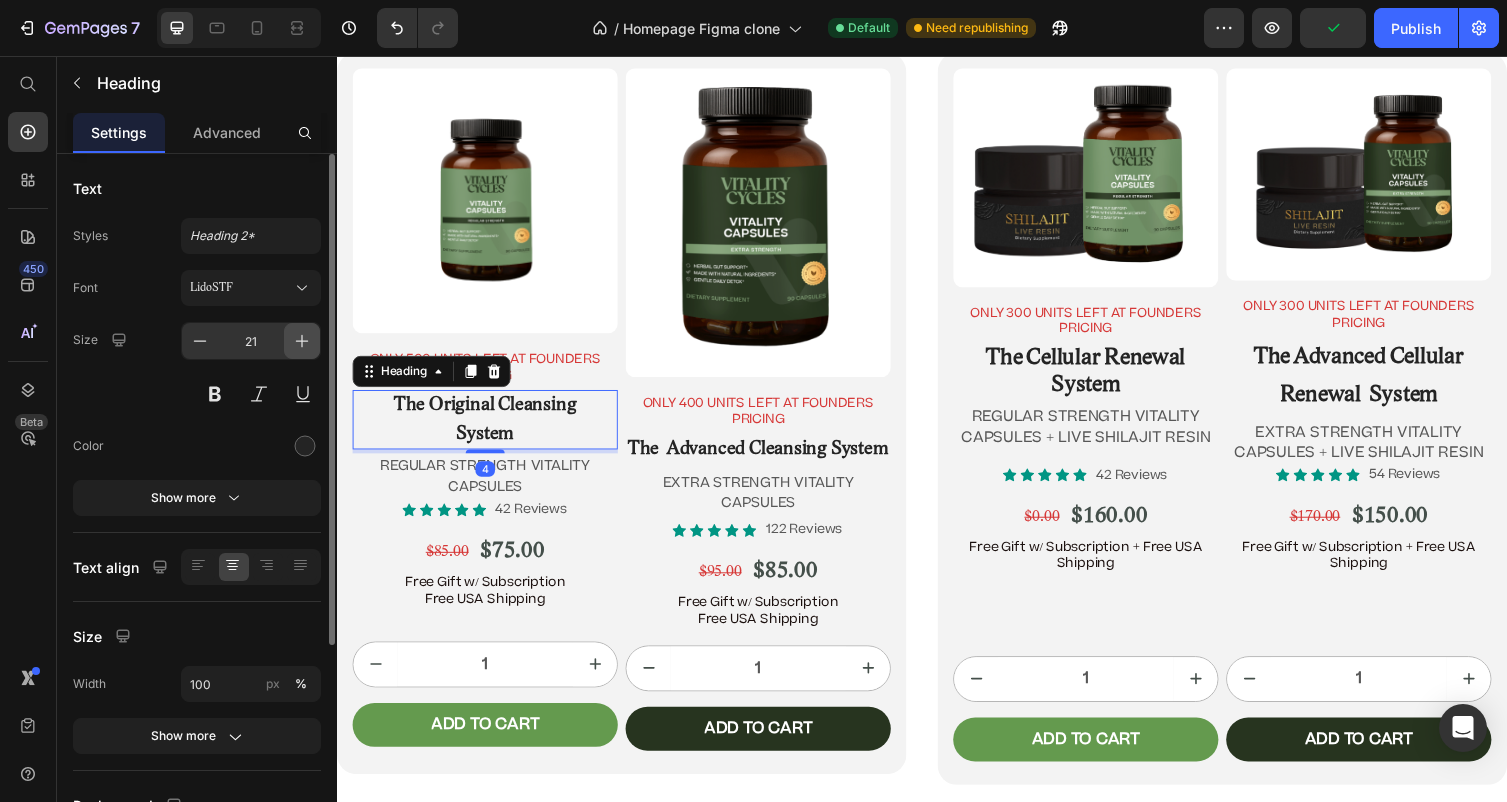 click 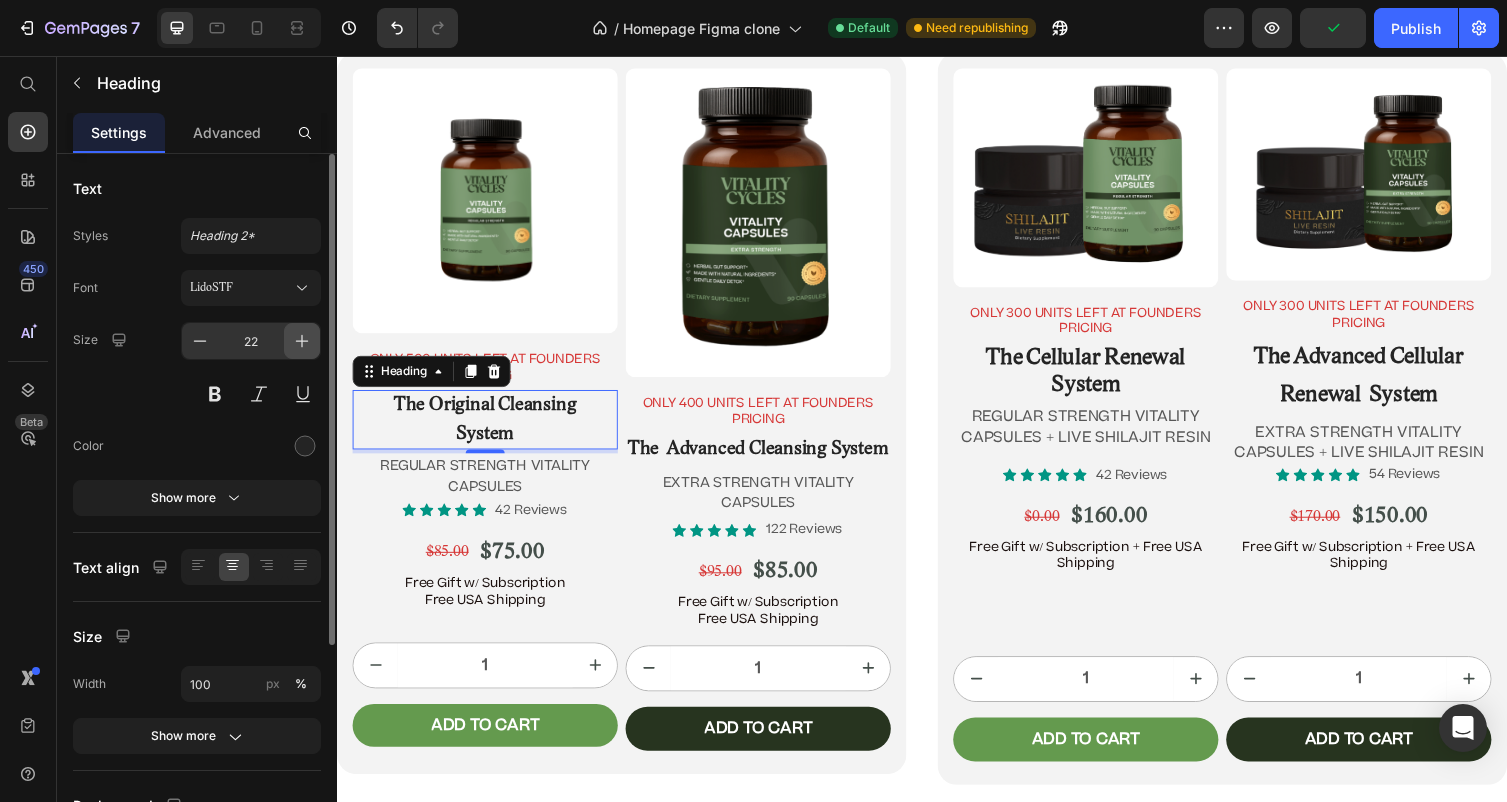 click 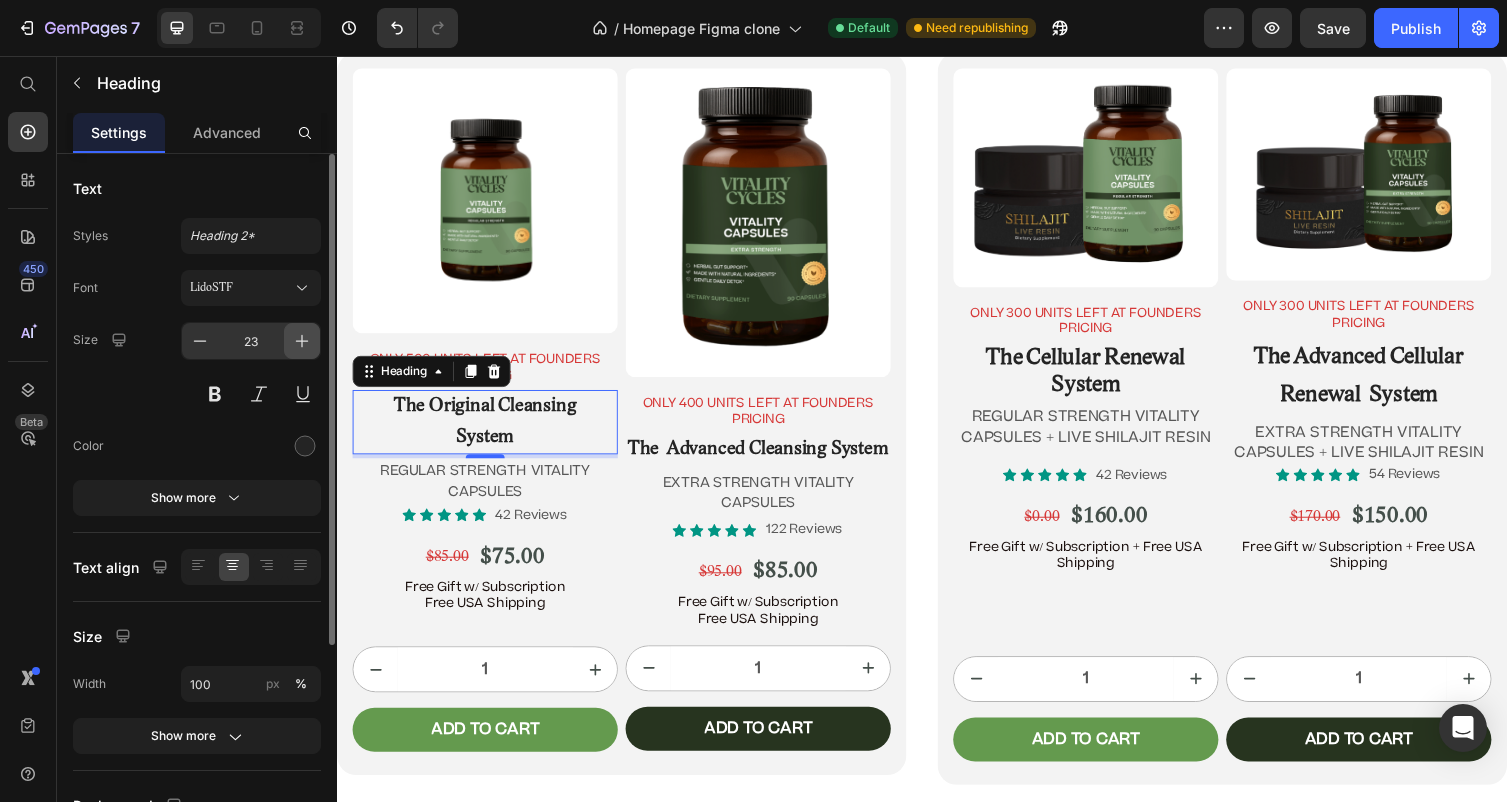 click 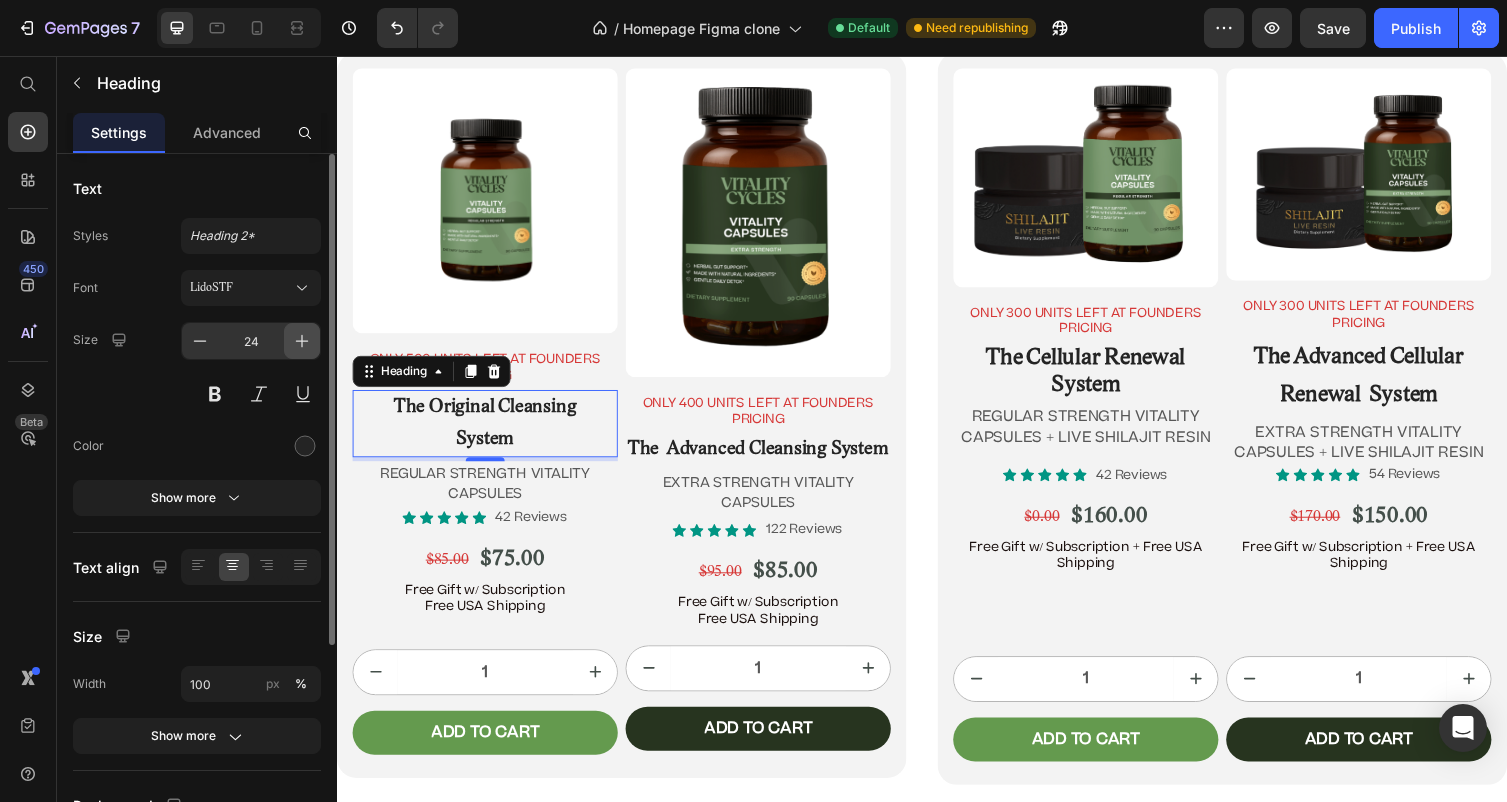 click 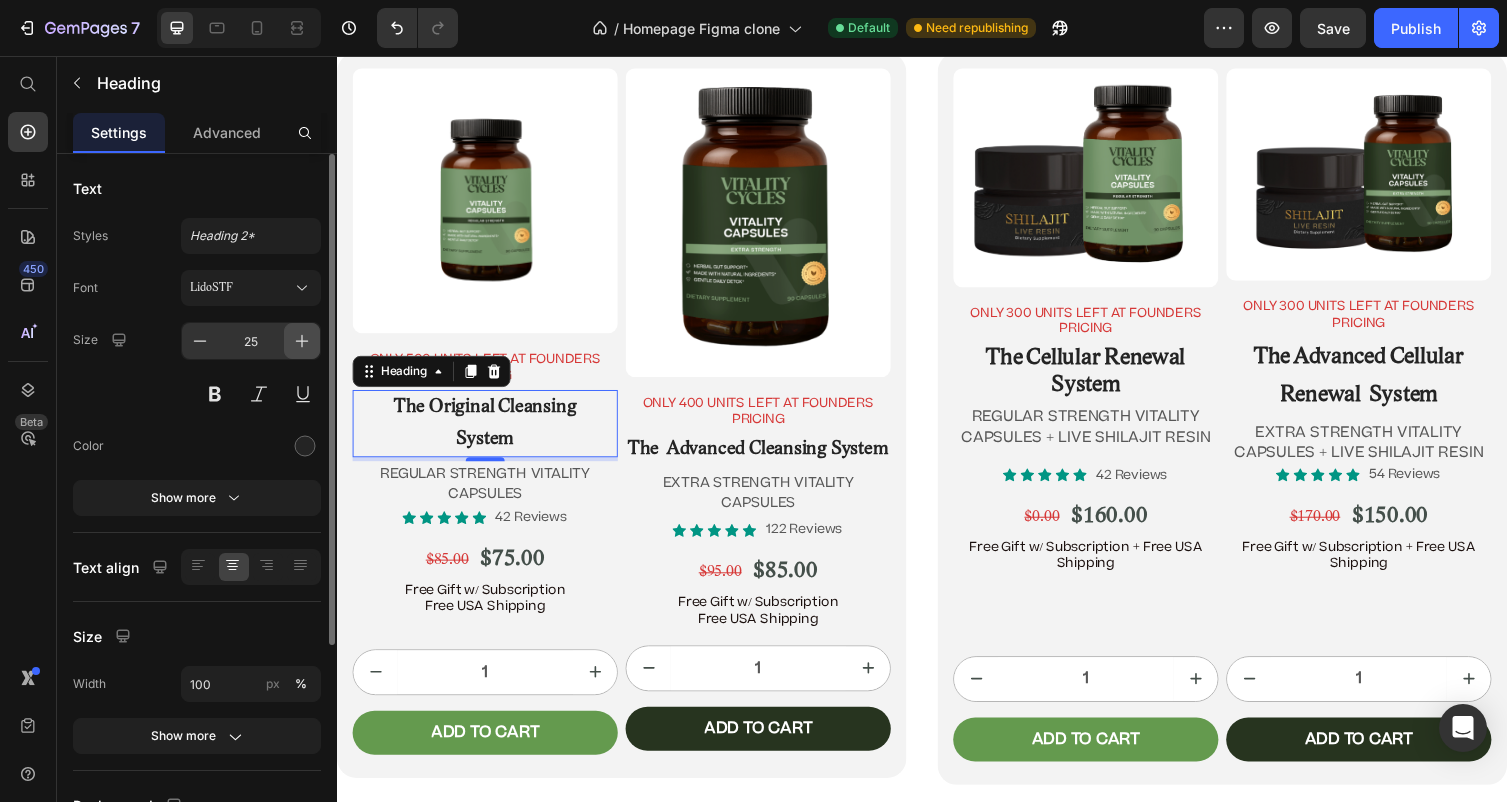 click 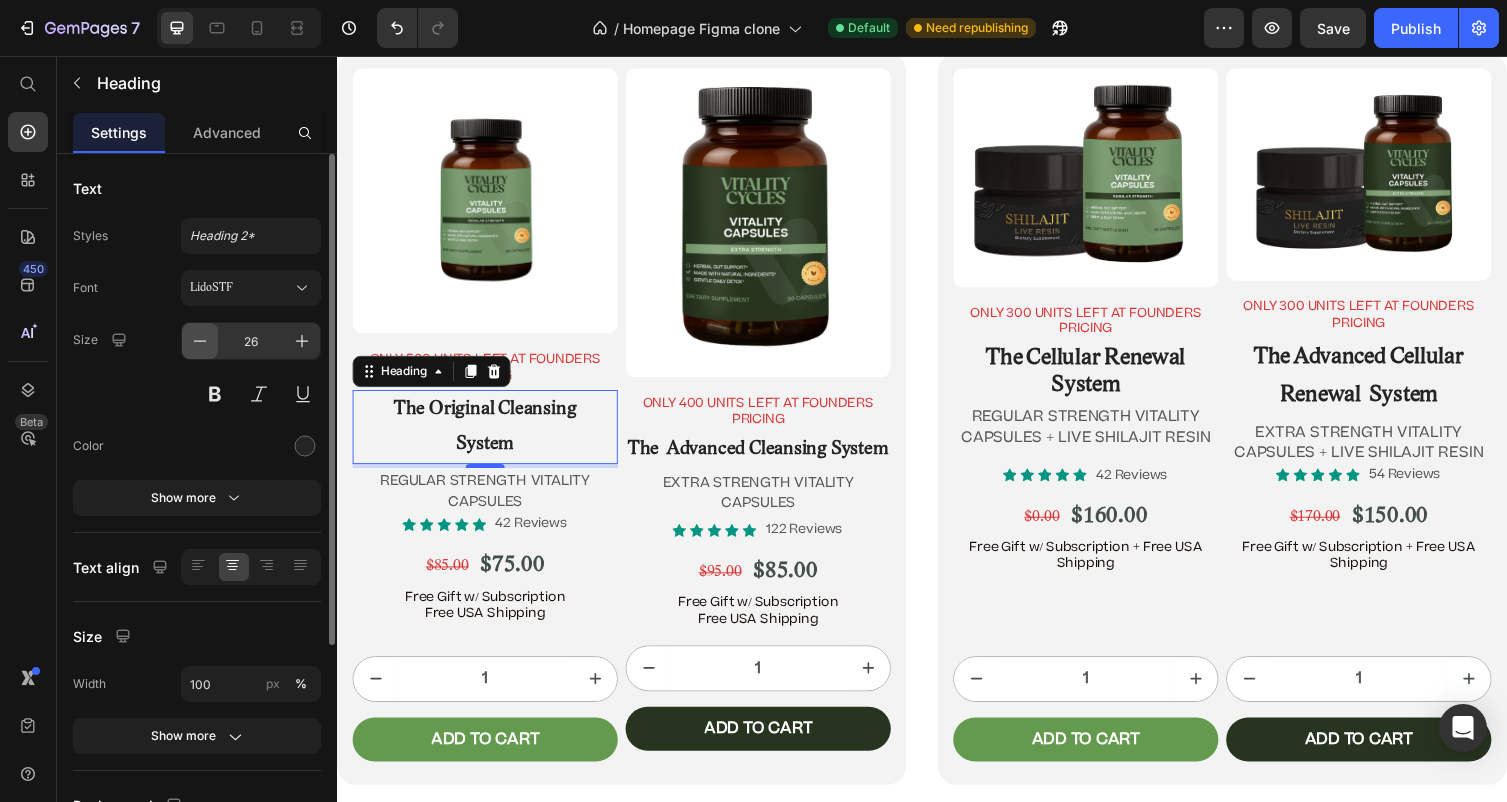 click 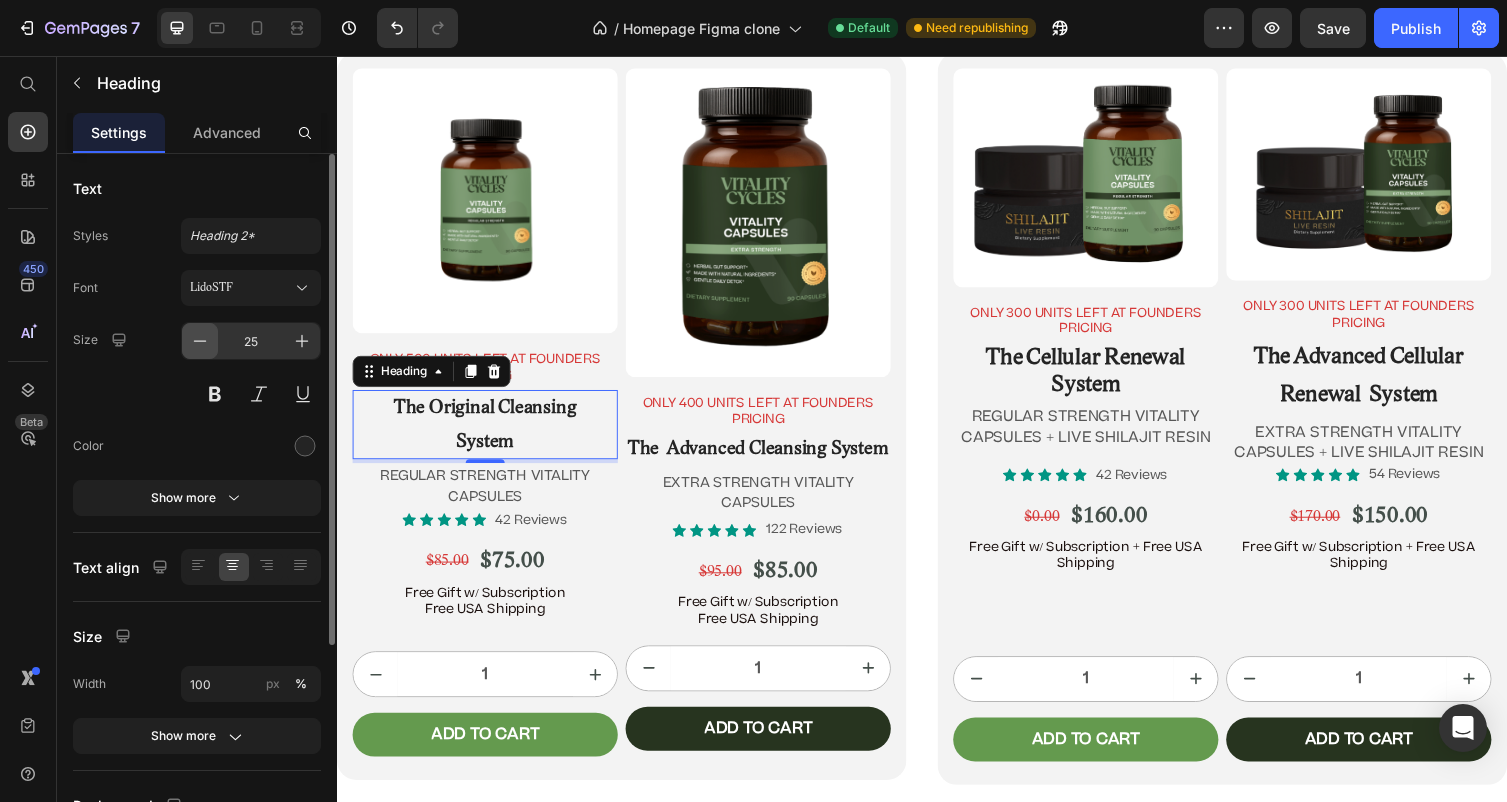 click 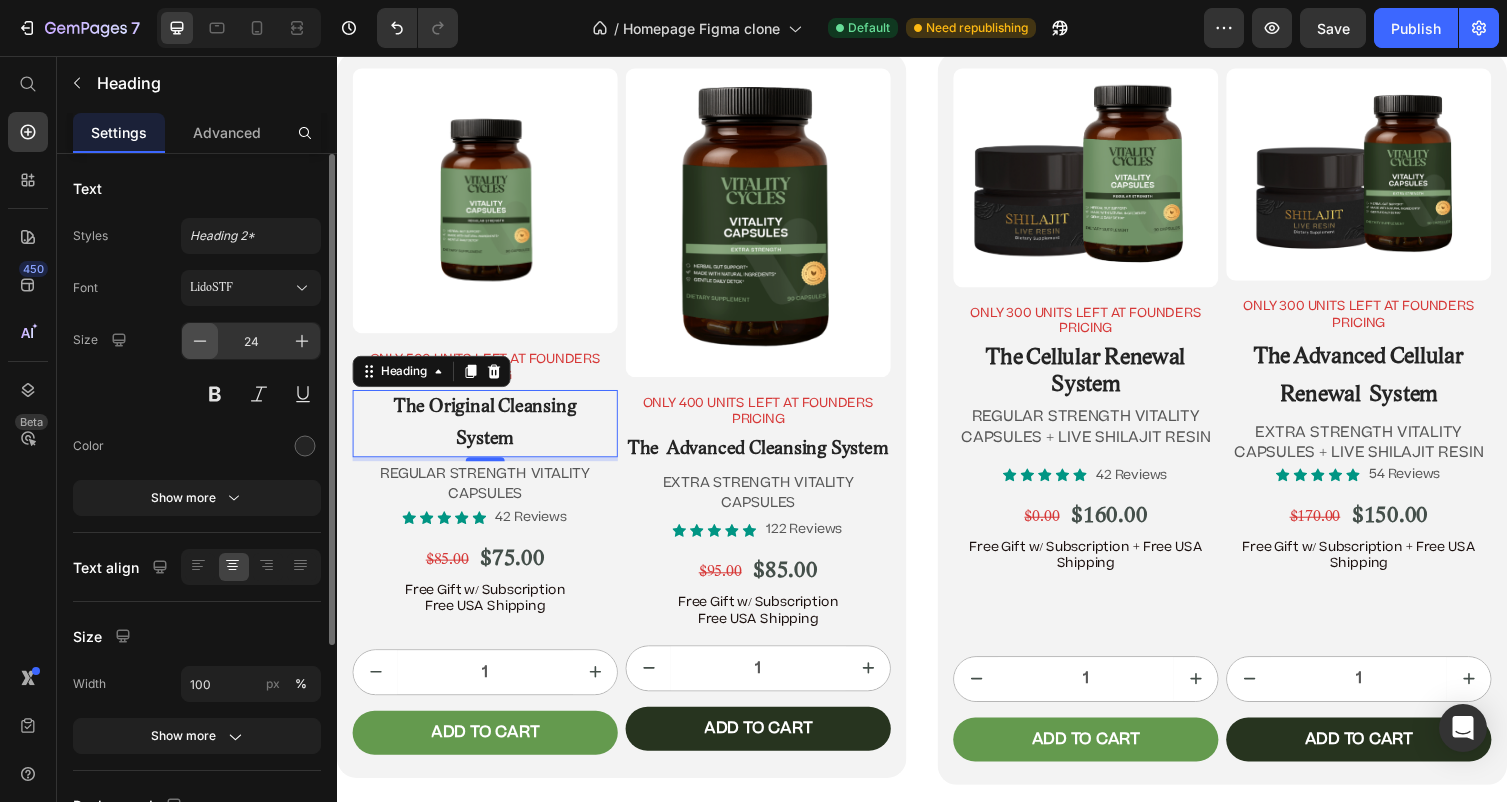 click 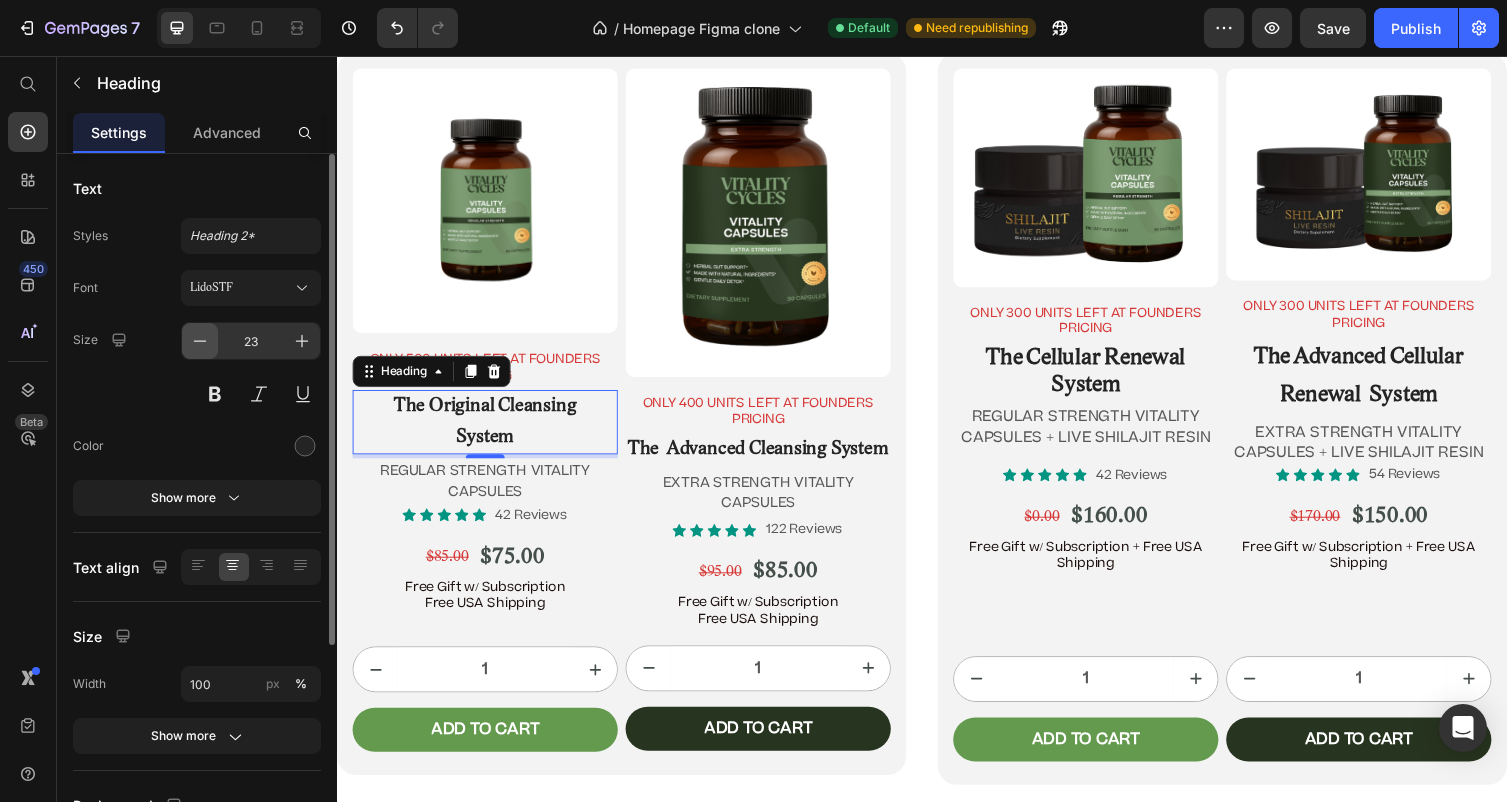 click 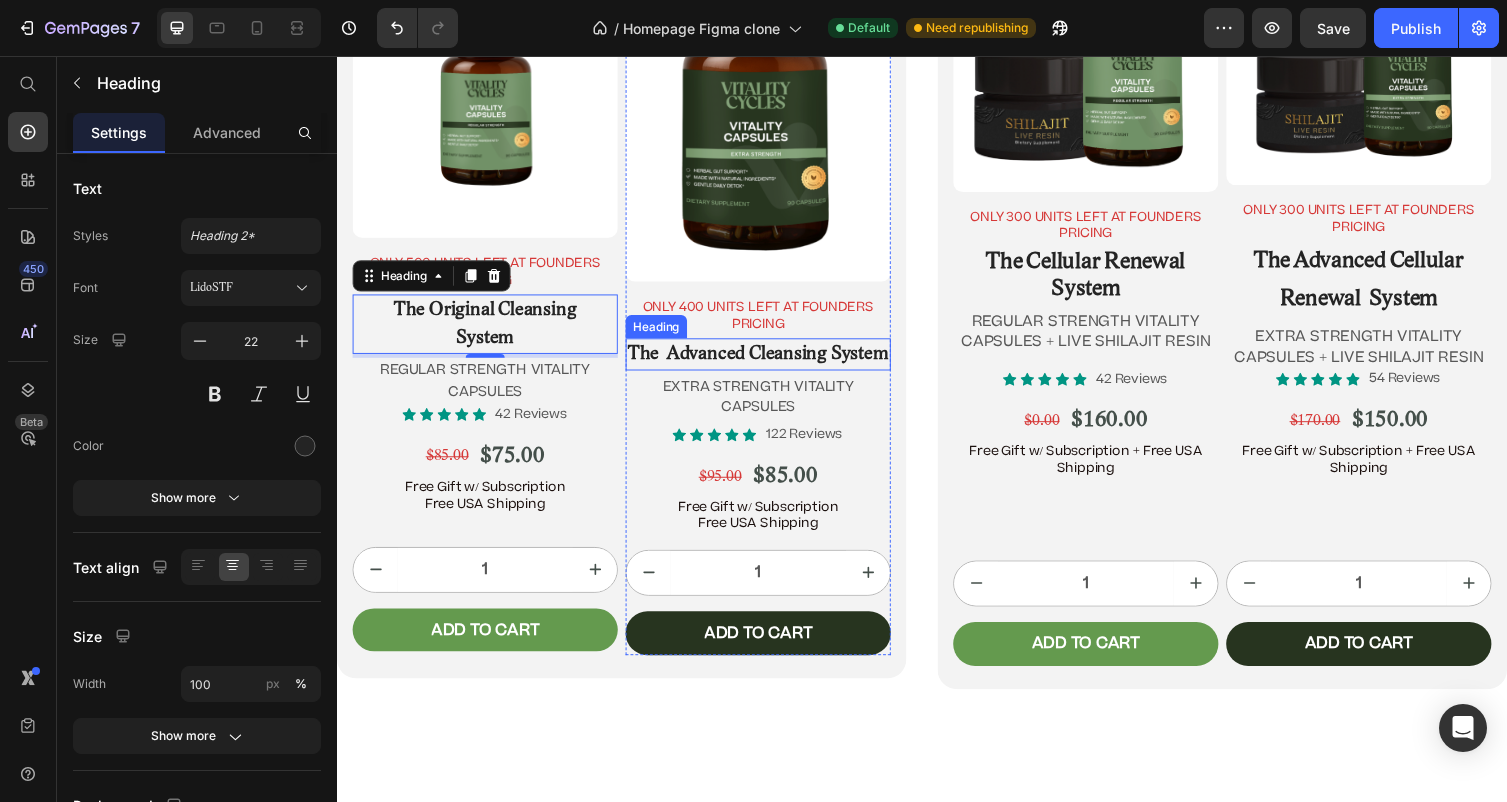scroll, scrollTop: 11079, scrollLeft: 0, axis: vertical 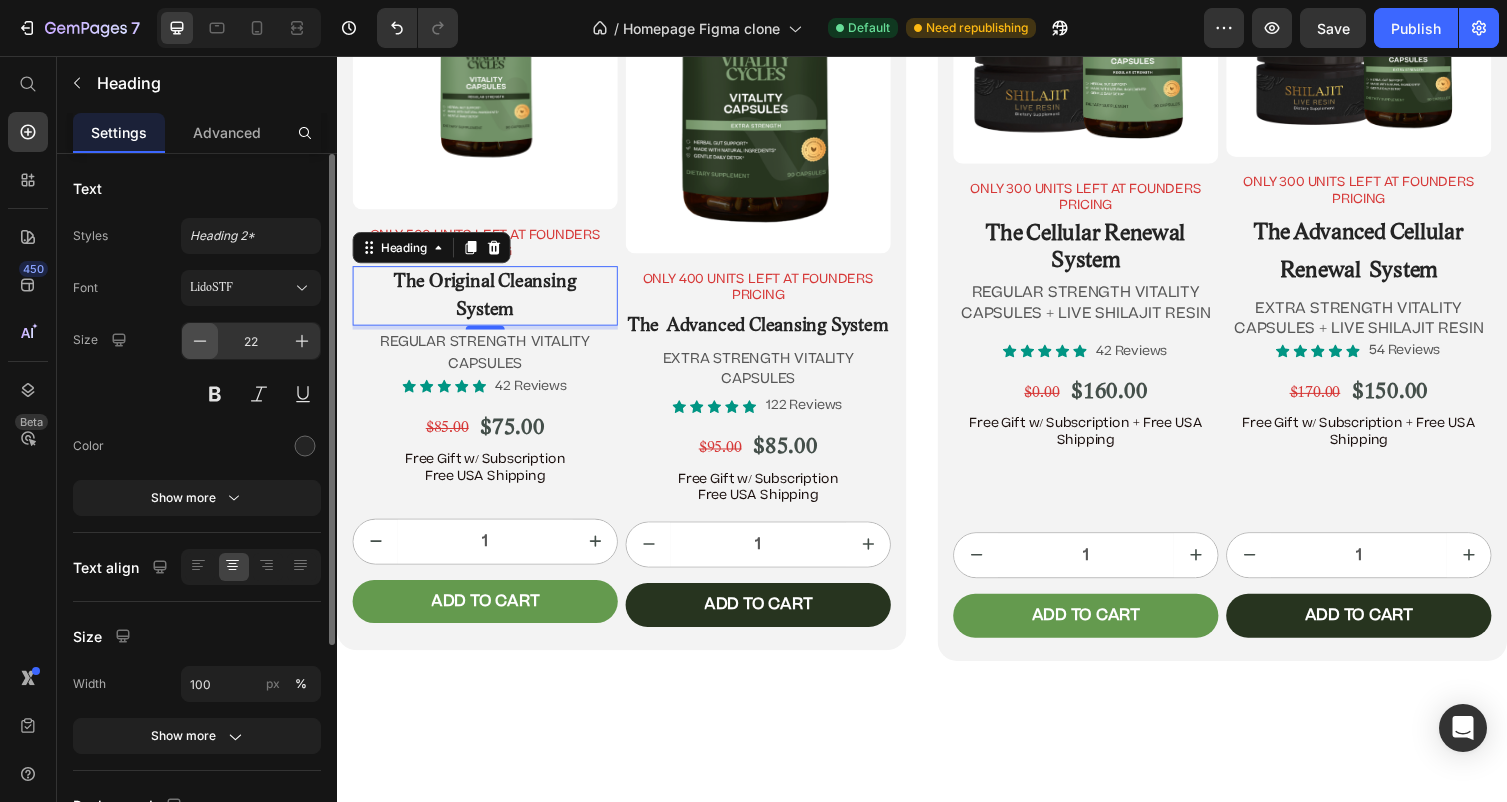 click 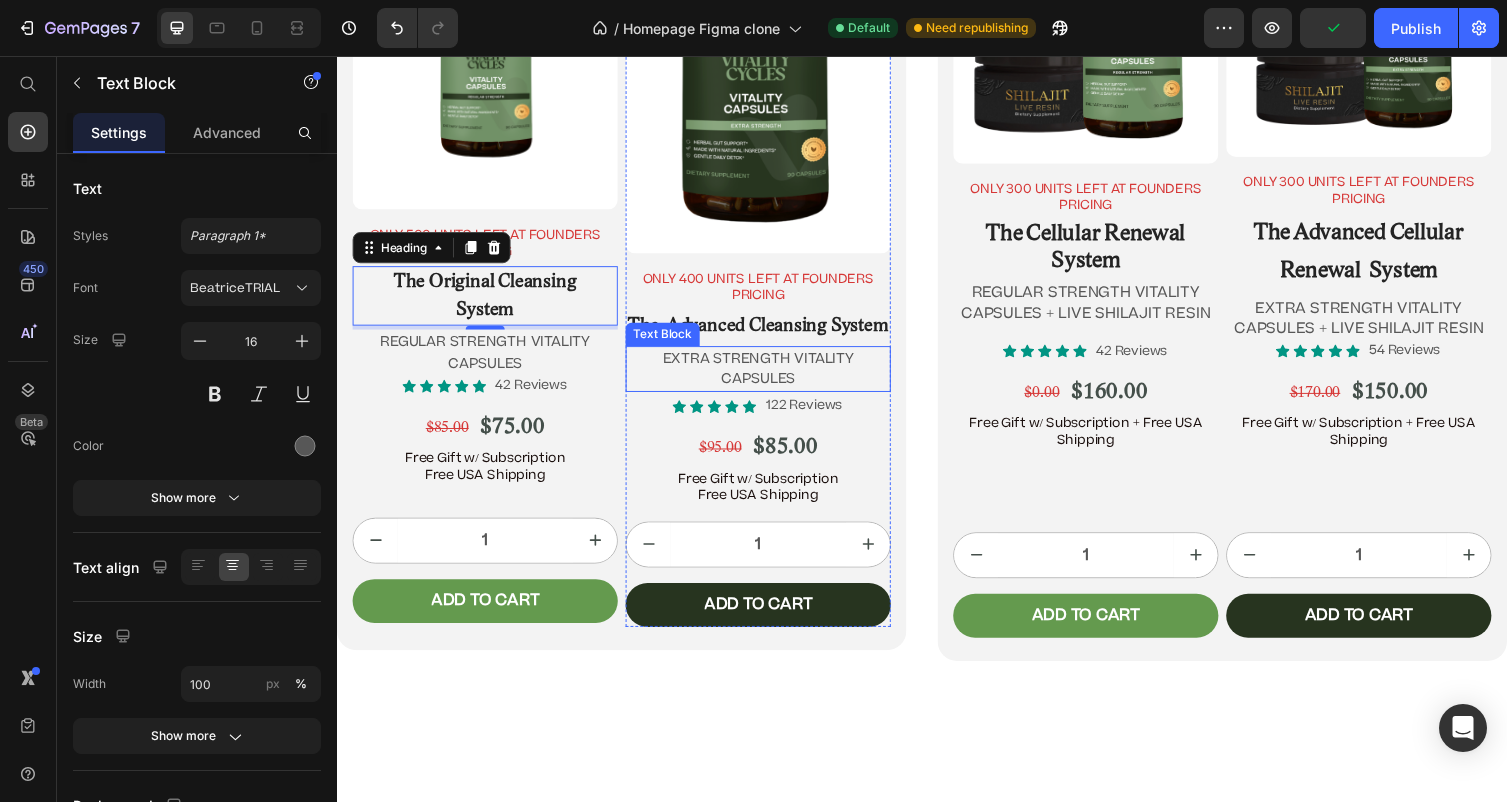 click on "EXTRA STRENGTH VITALITY CAPSULES" at bounding box center [769, 378] 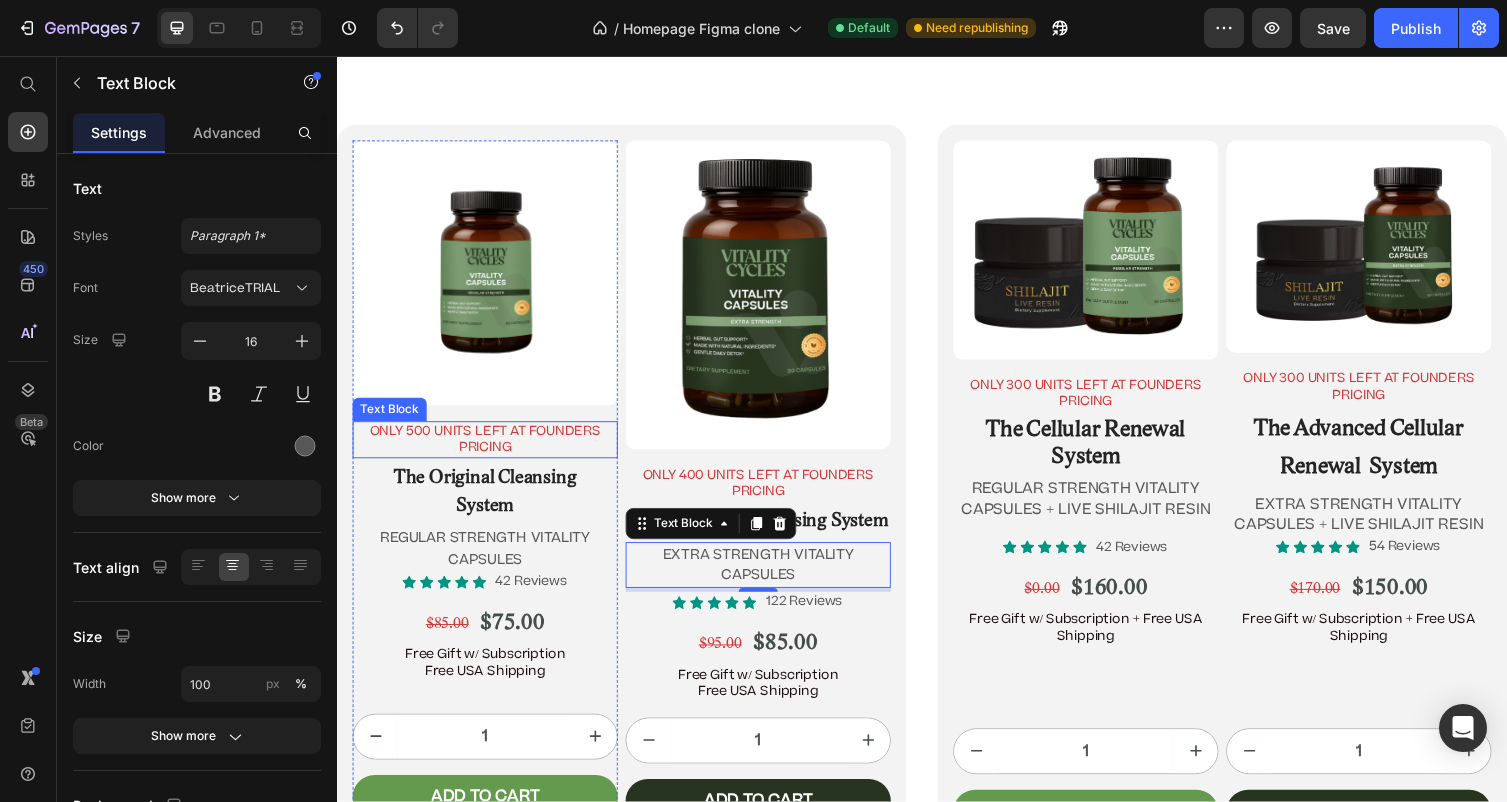 scroll, scrollTop: 10872, scrollLeft: 0, axis: vertical 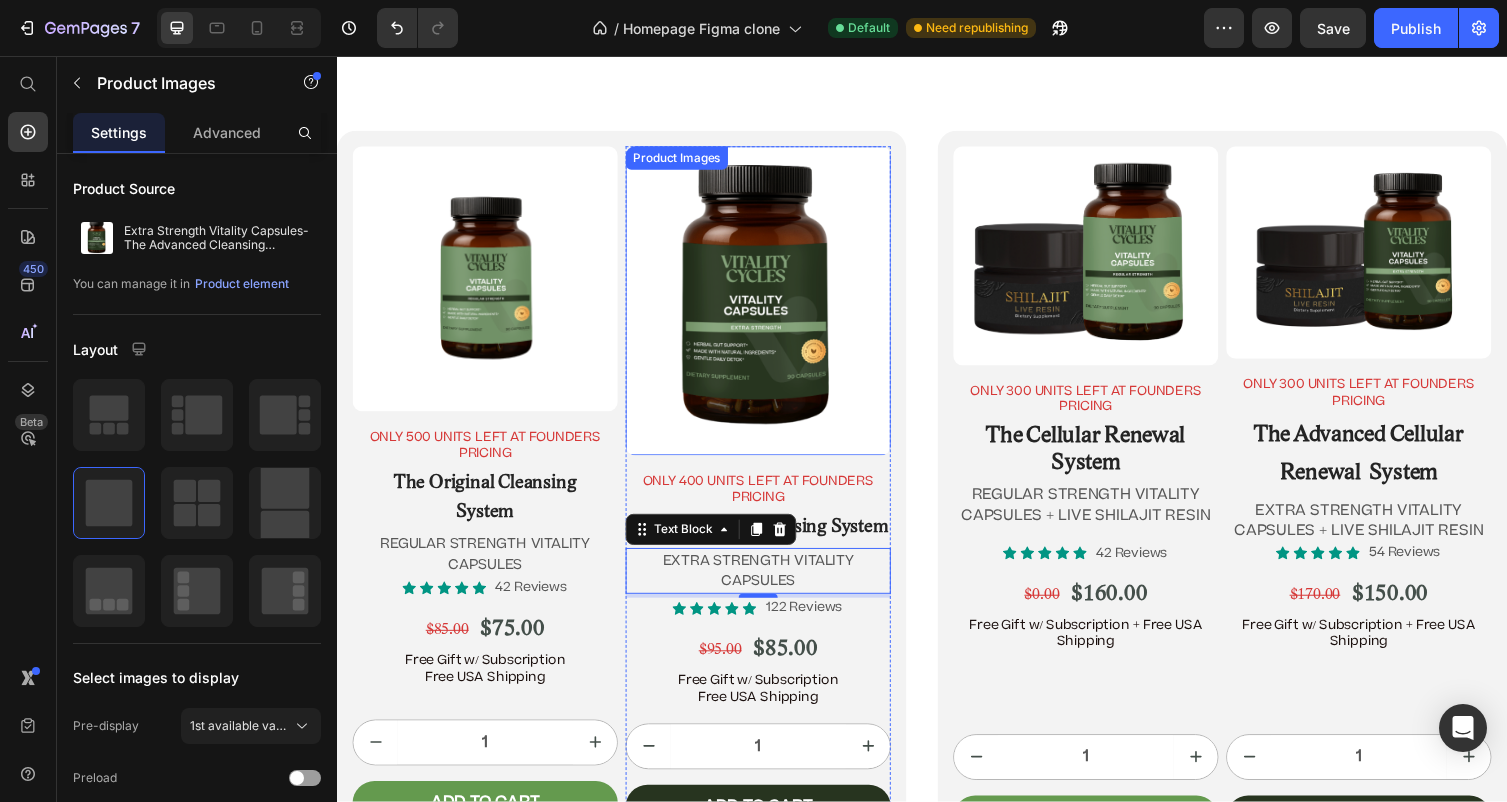 click at bounding box center [769, 307] 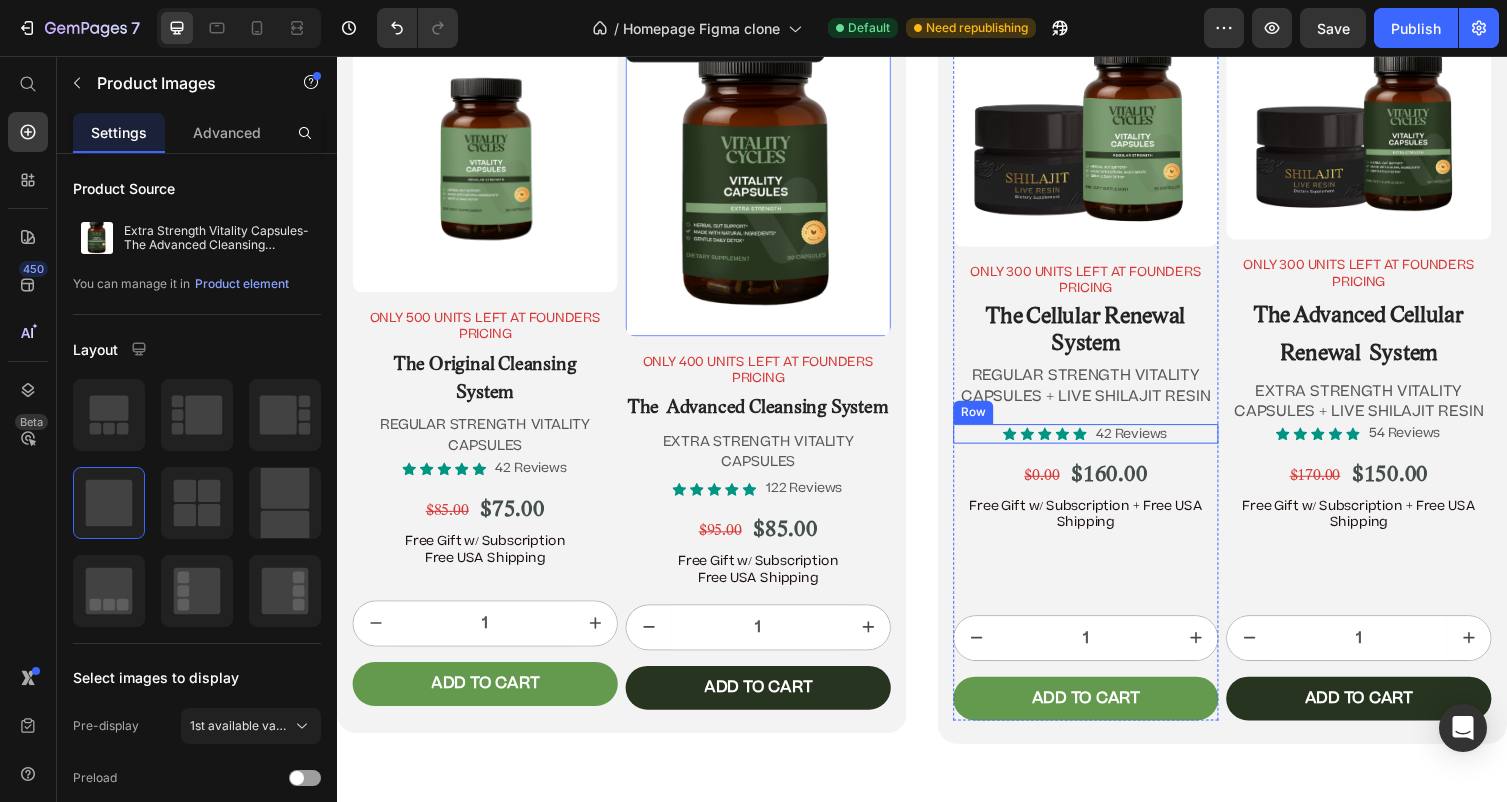 scroll, scrollTop: 10997, scrollLeft: 0, axis: vertical 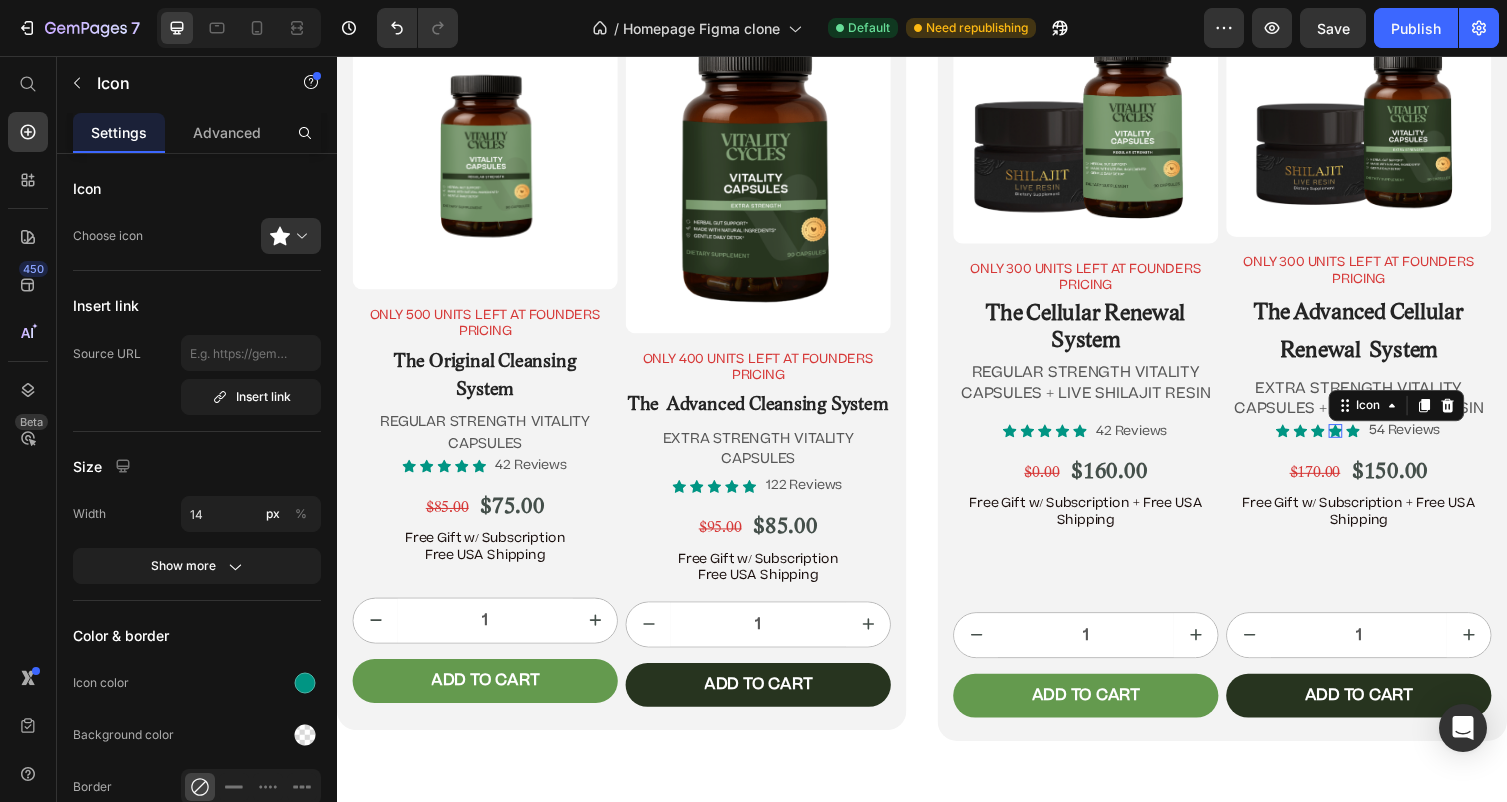 click on "Icon   0" at bounding box center (1361, 441) 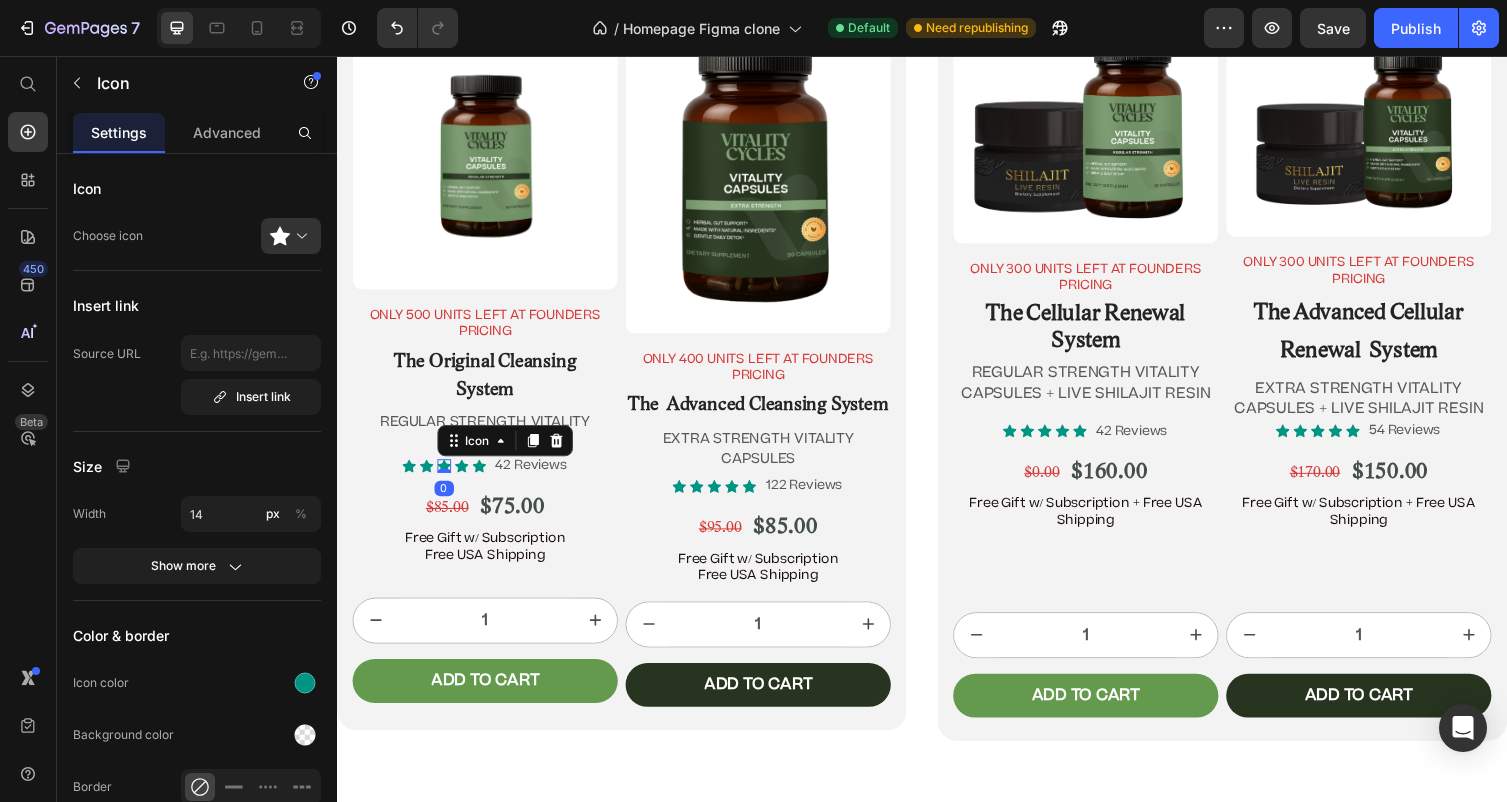 click 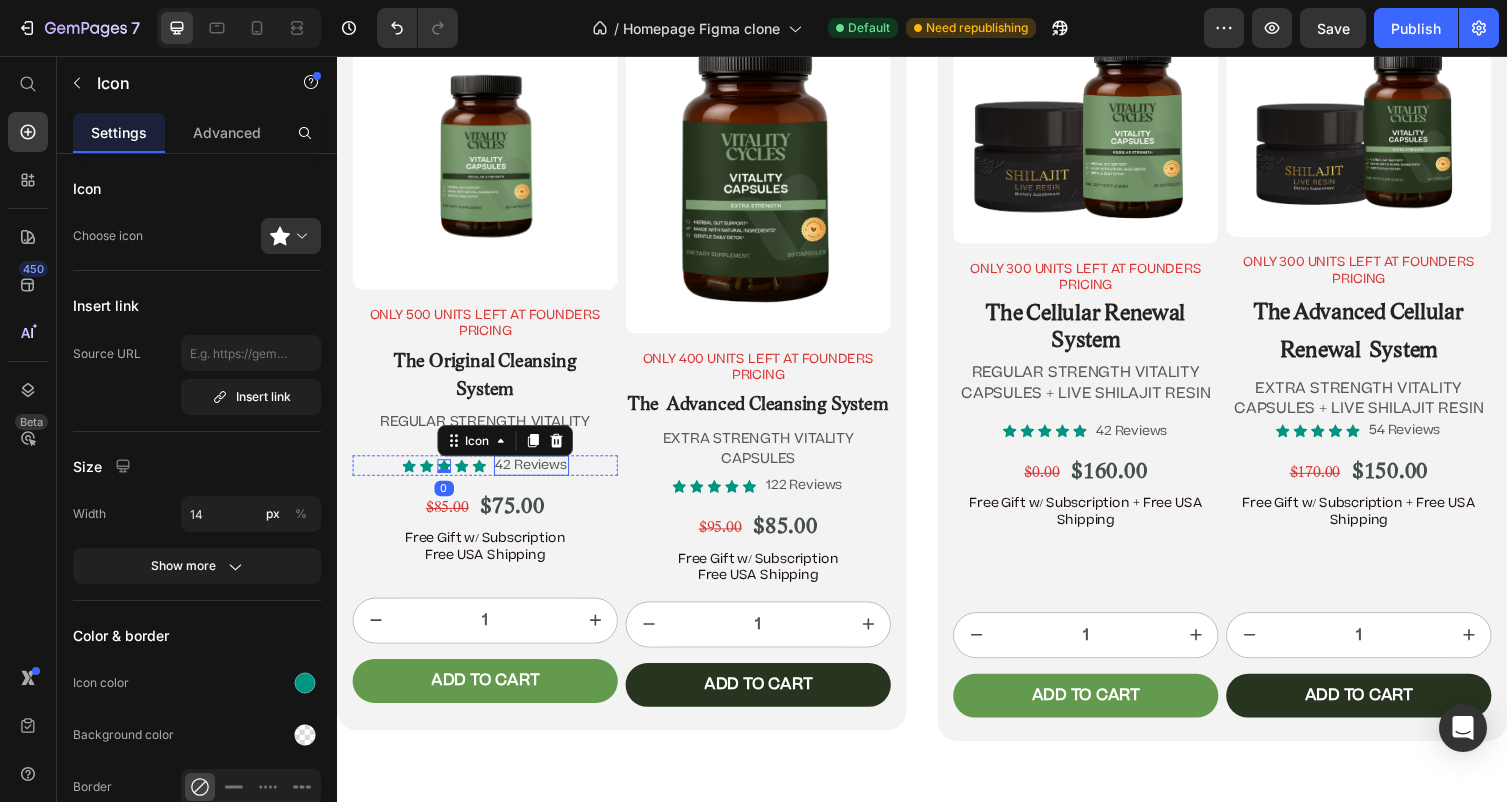 click on "42 Reviews" at bounding box center (536, 476) 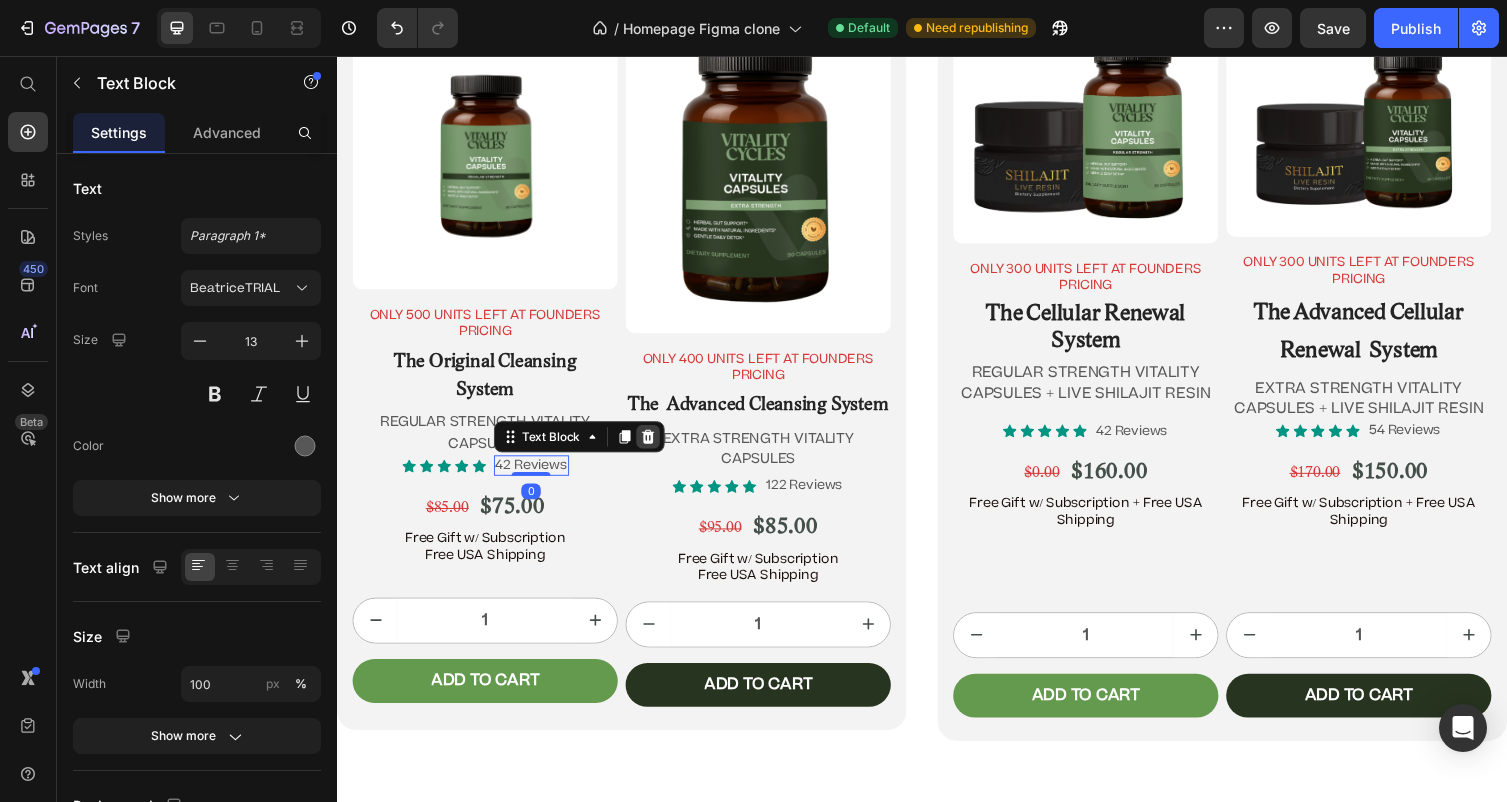 click 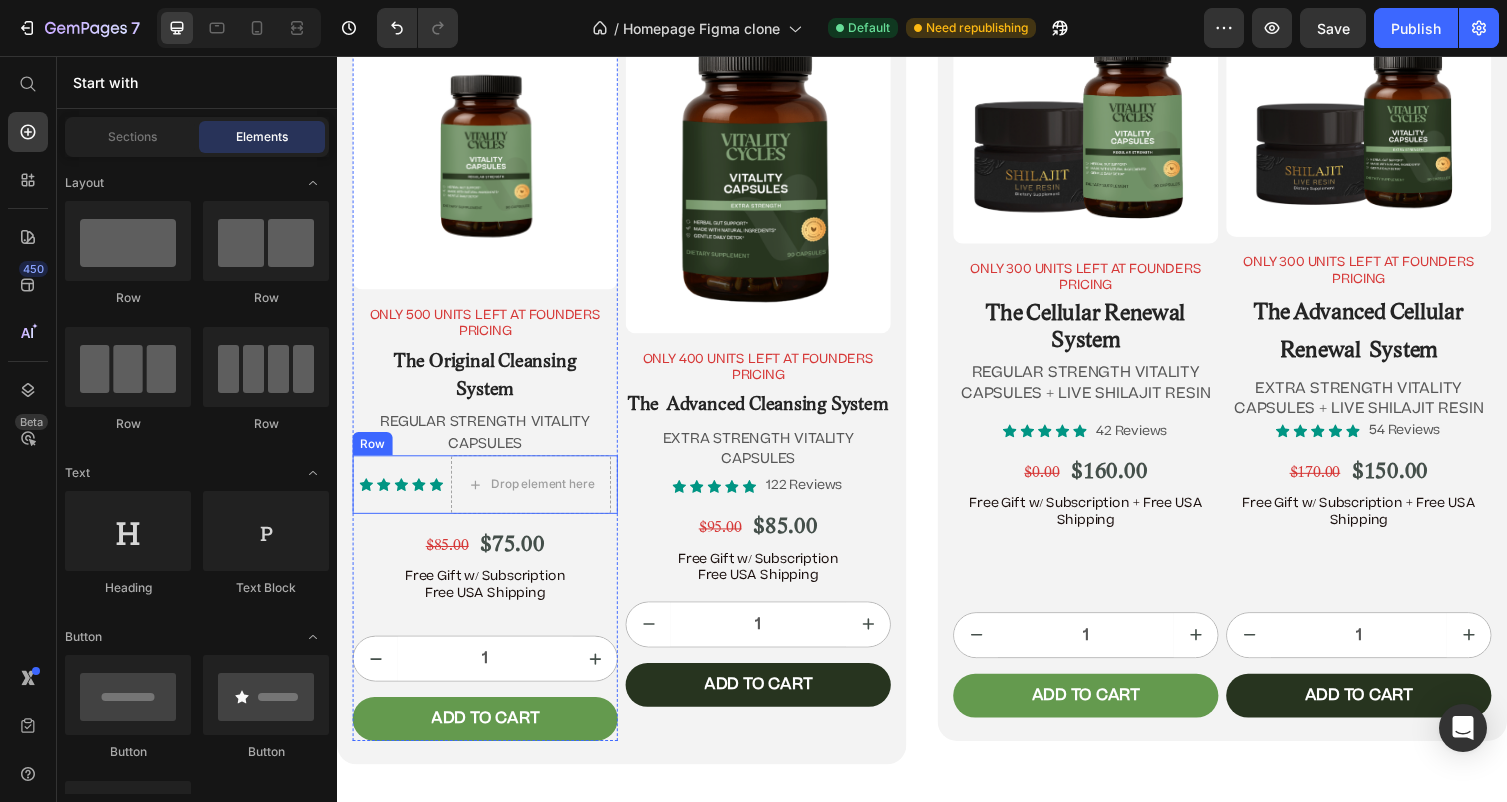 click on "Icon Icon Icon Icon Icon" at bounding box center (403, 496) 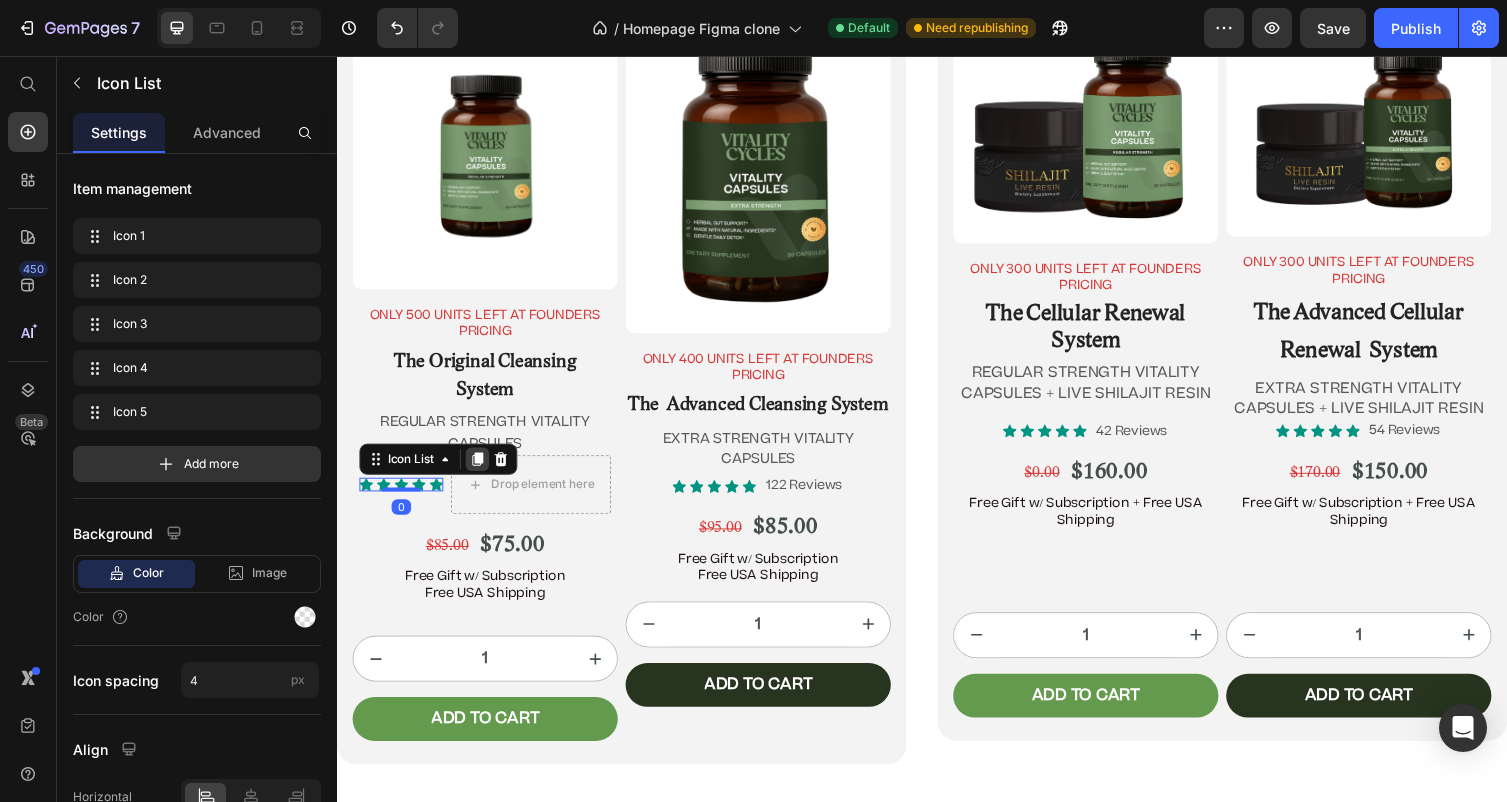 click at bounding box center [481, 470] 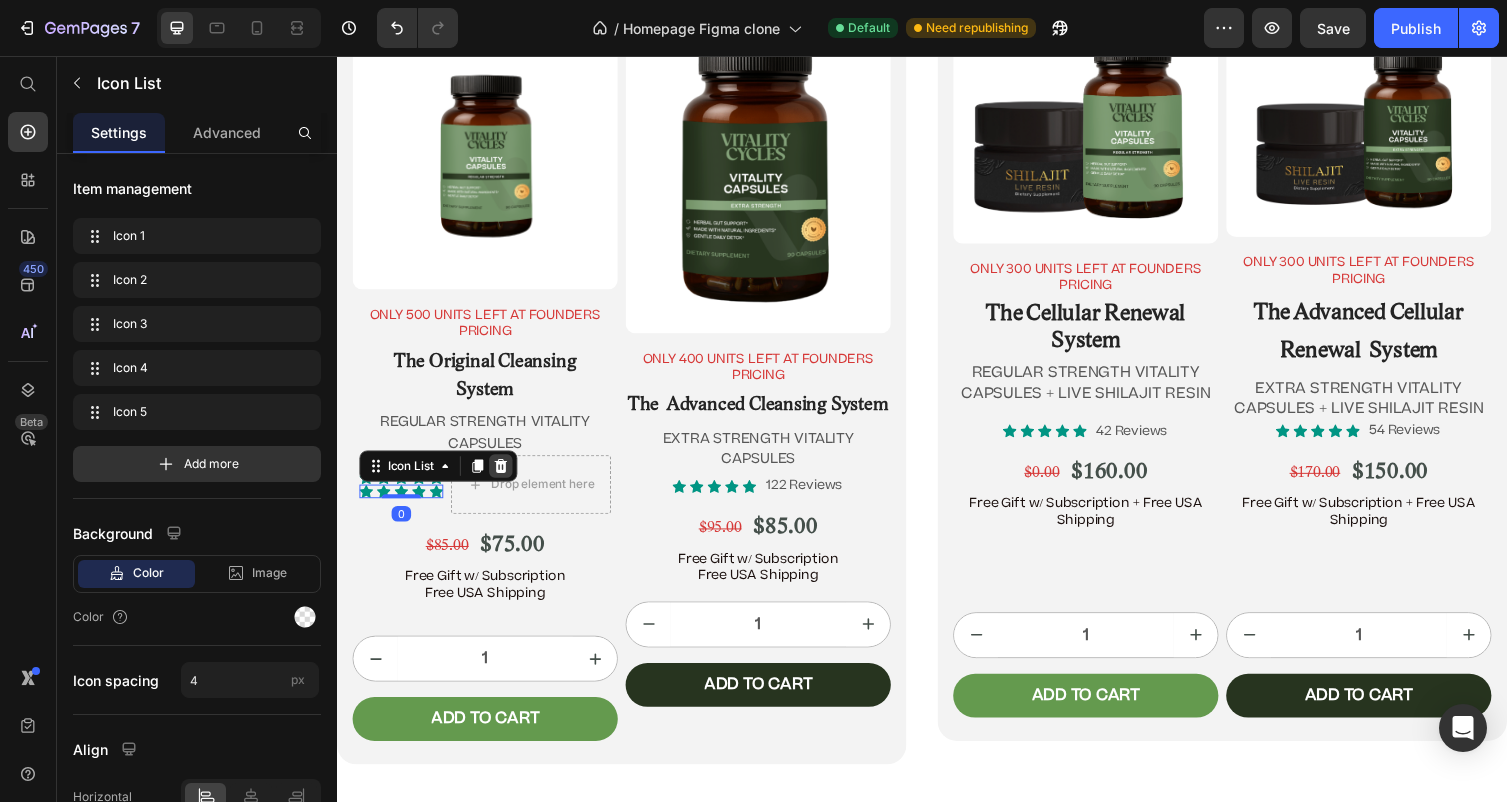 click 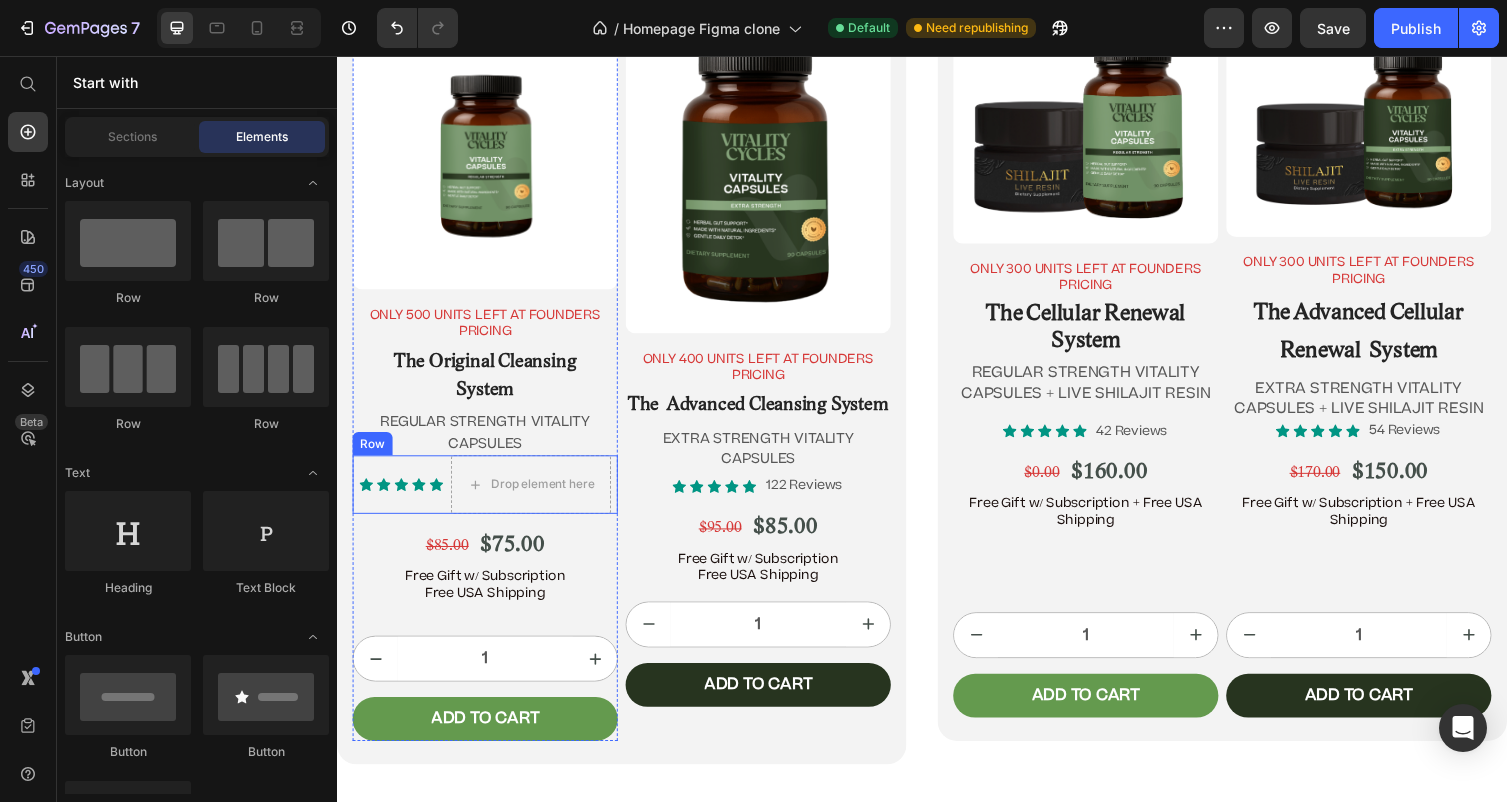 click 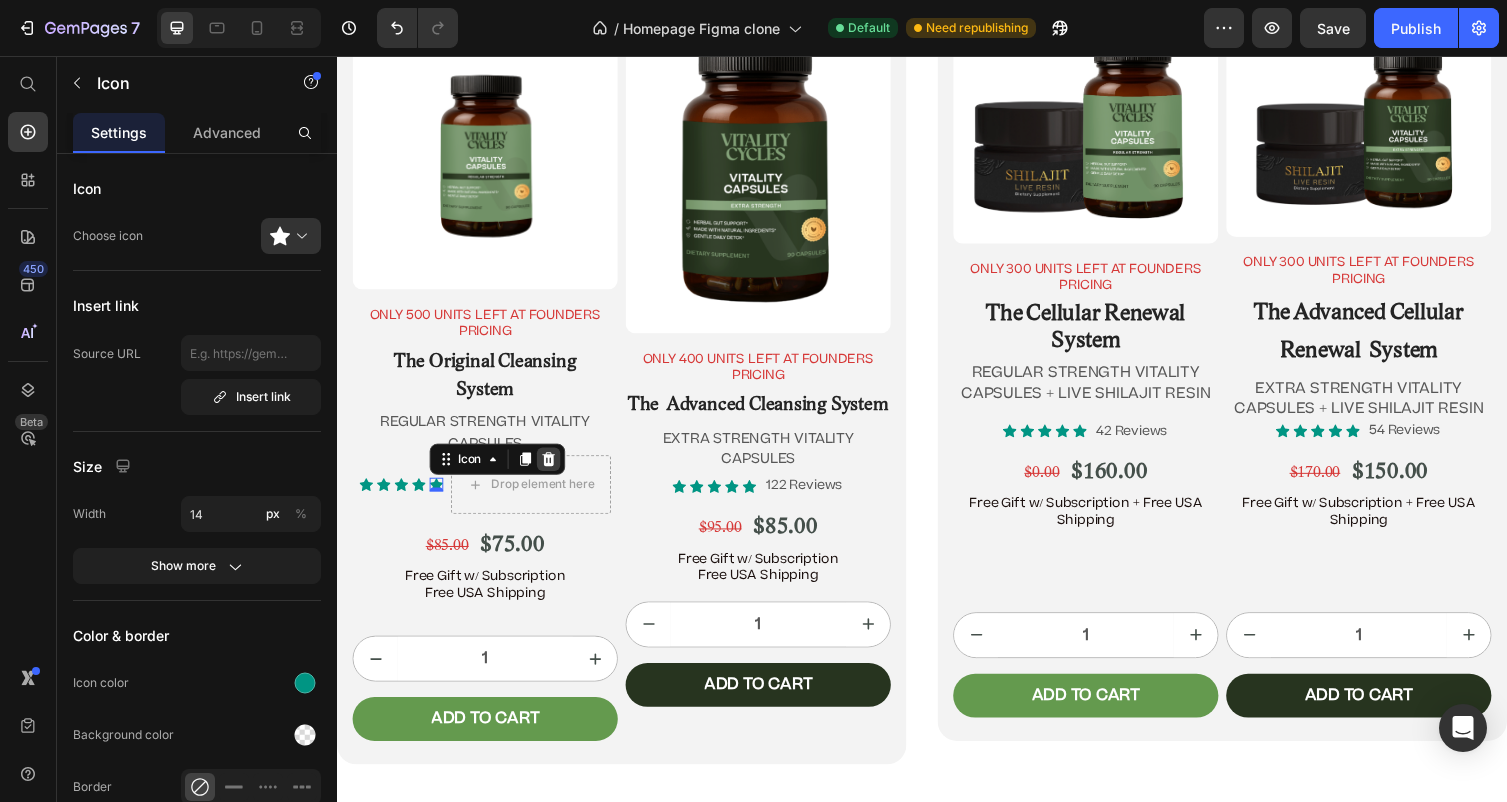 click 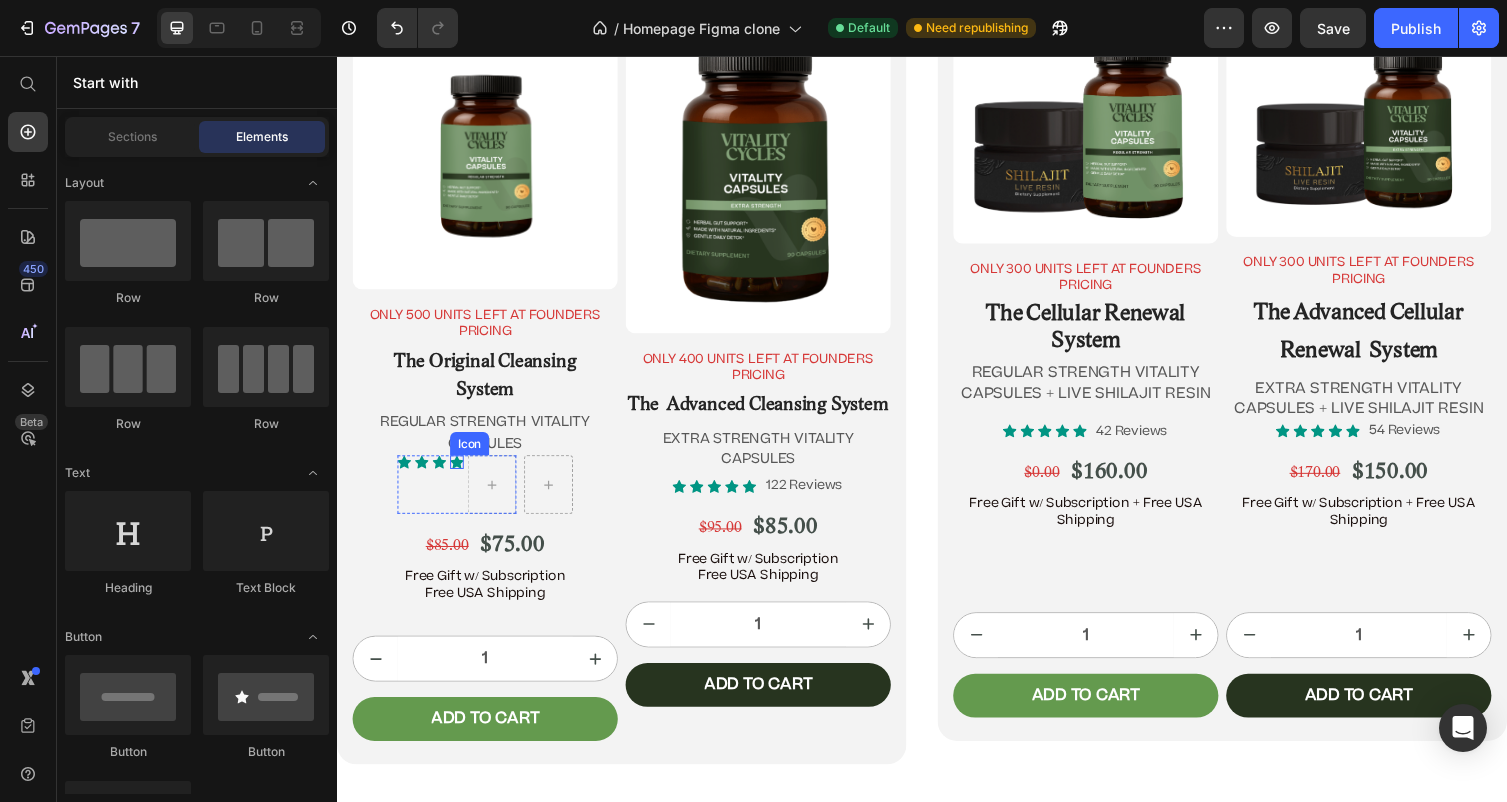 click on "Icon" at bounding box center [460, 473] 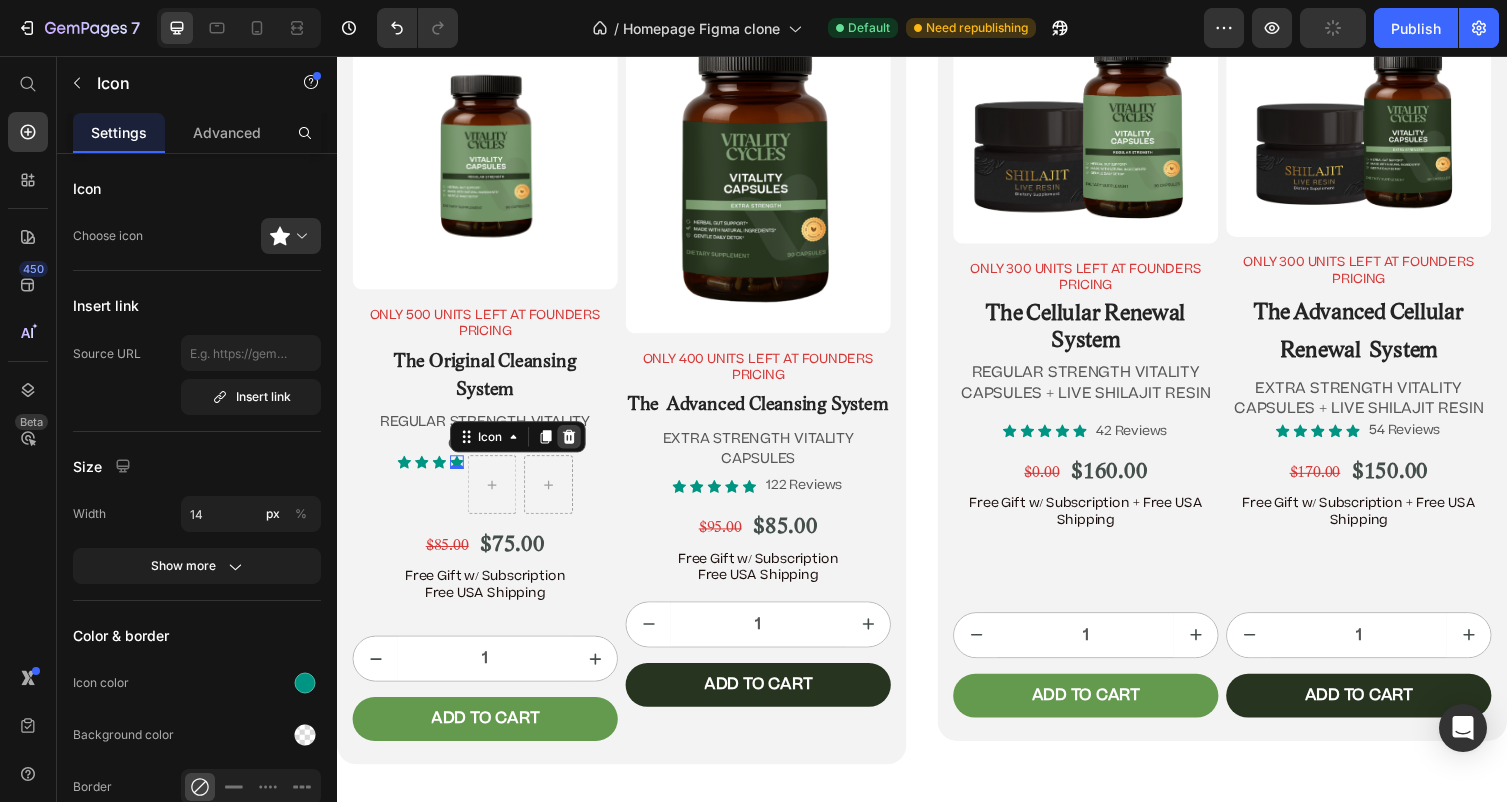 click 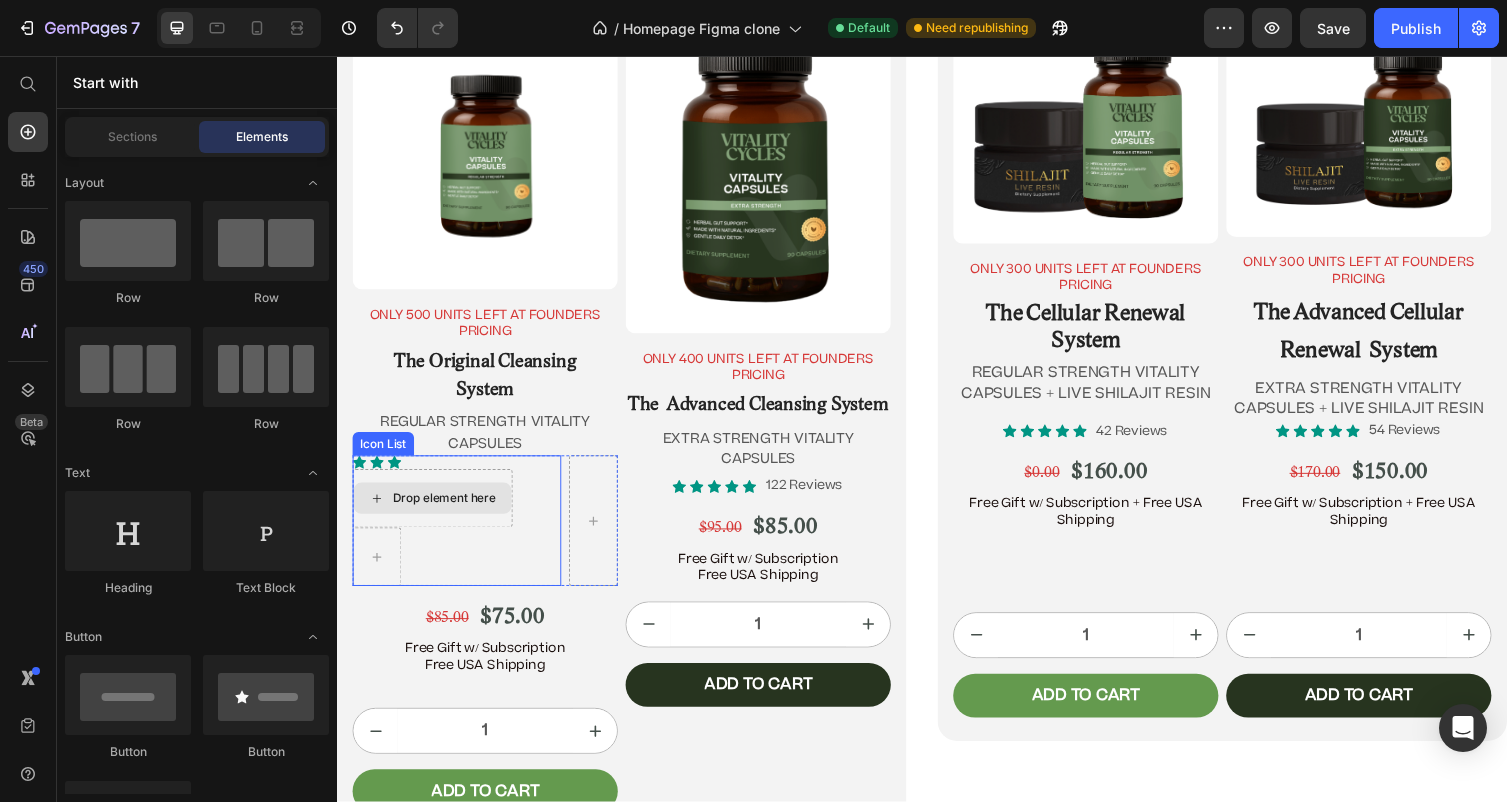 click on "Drop element here" at bounding box center [435, 510] 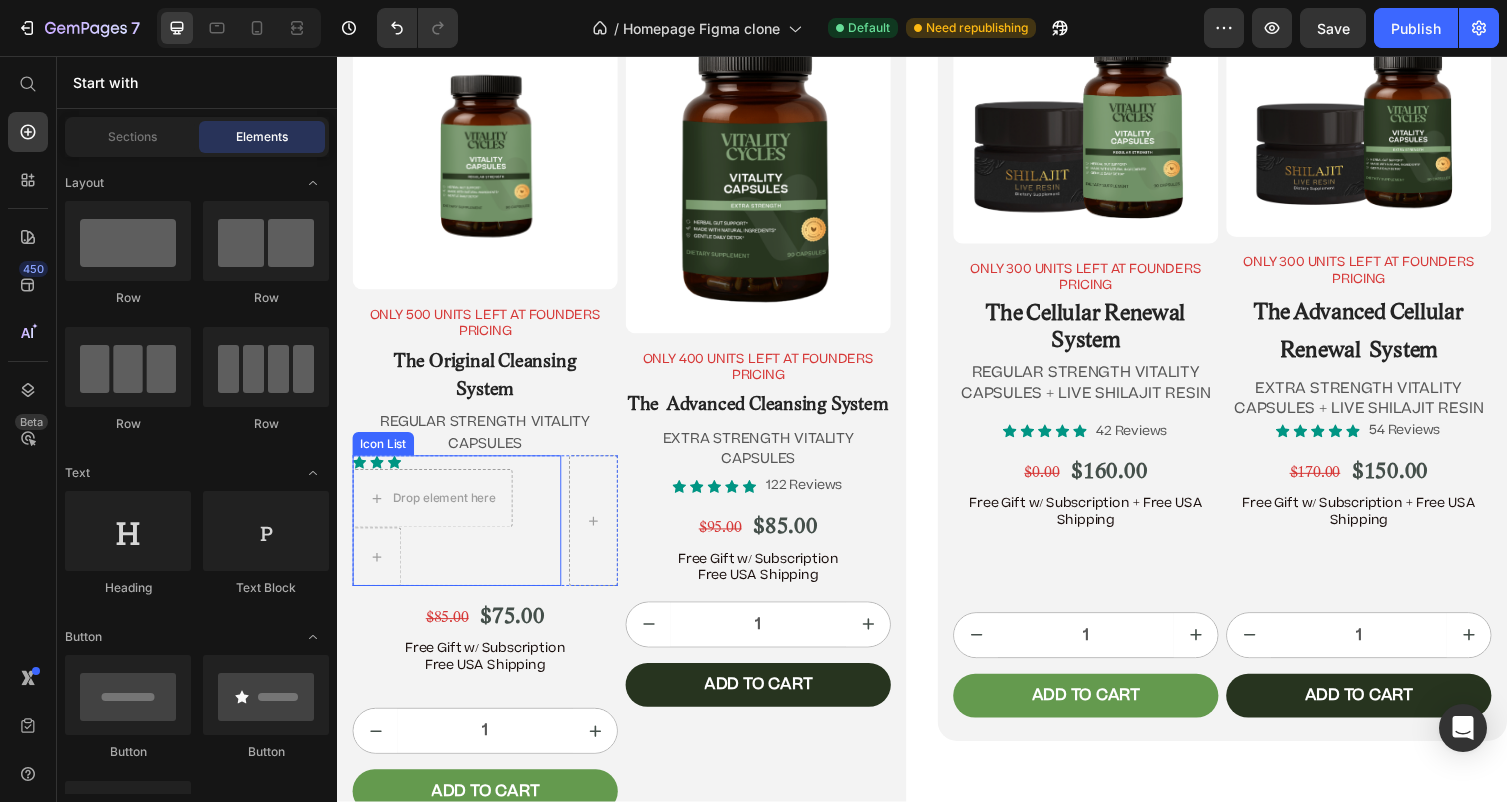click on "Icon Icon Icon
Drop element here" at bounding box center [460, 533] 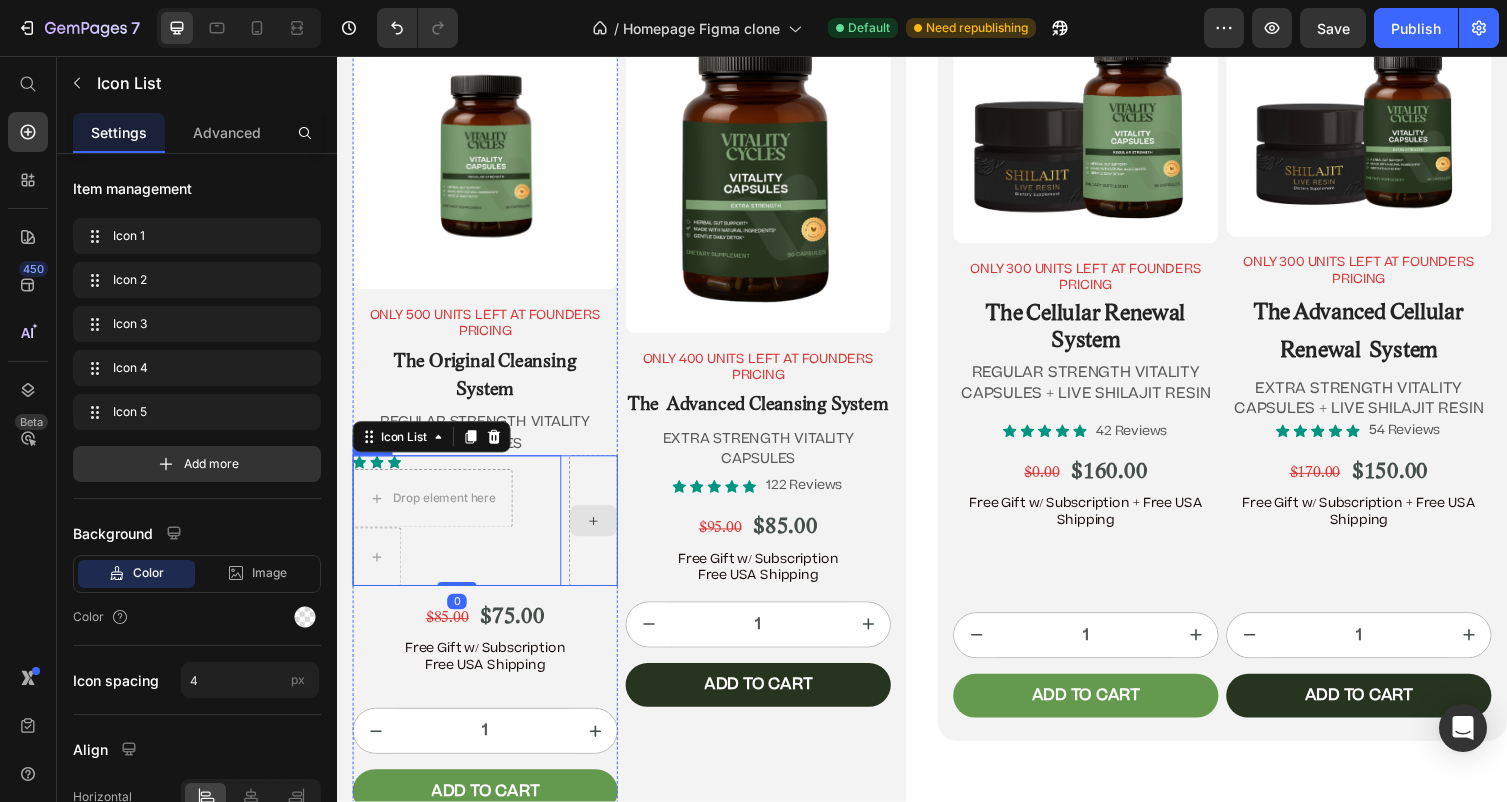 click at bounding box center (600, 533) 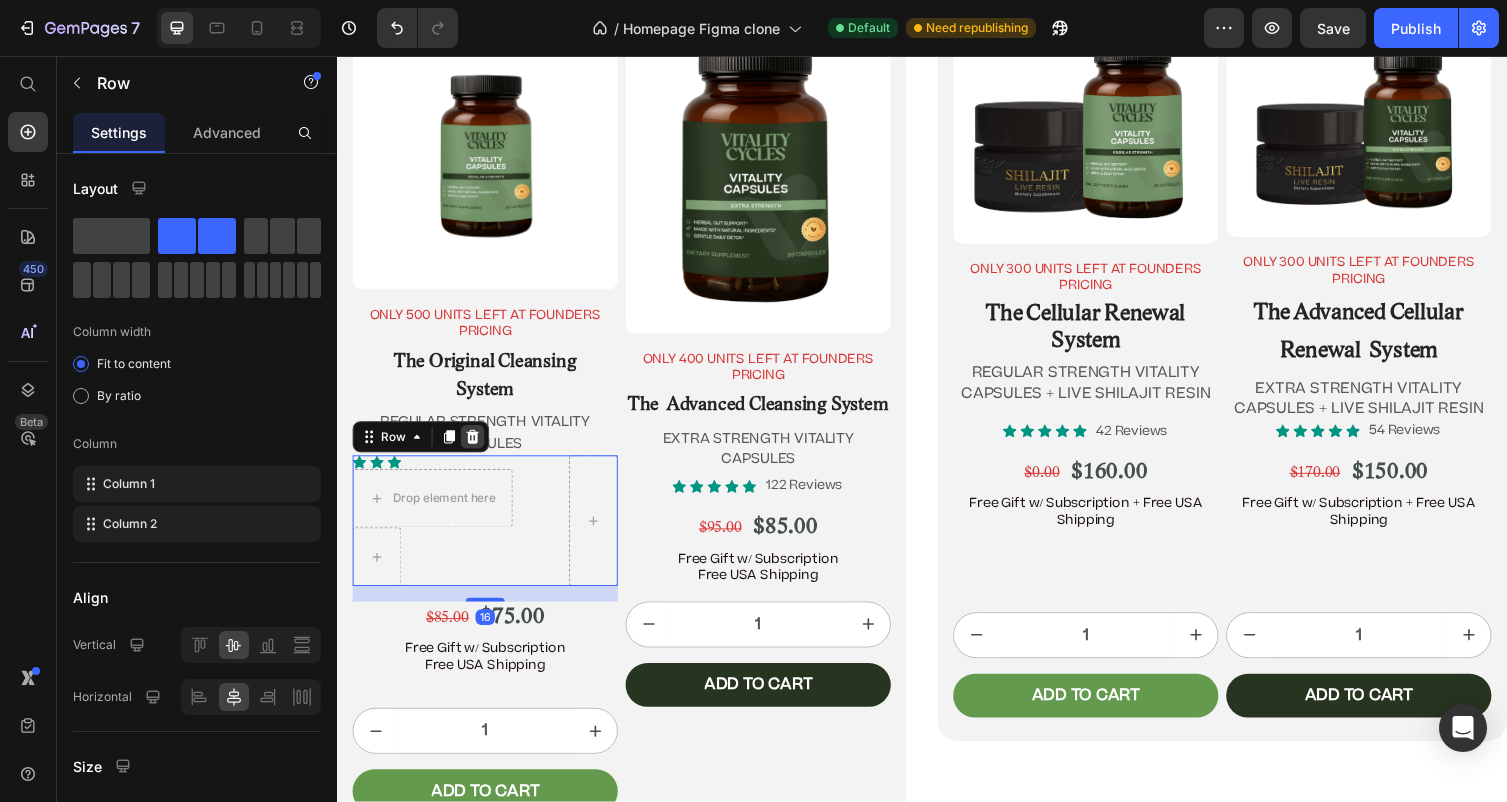 click 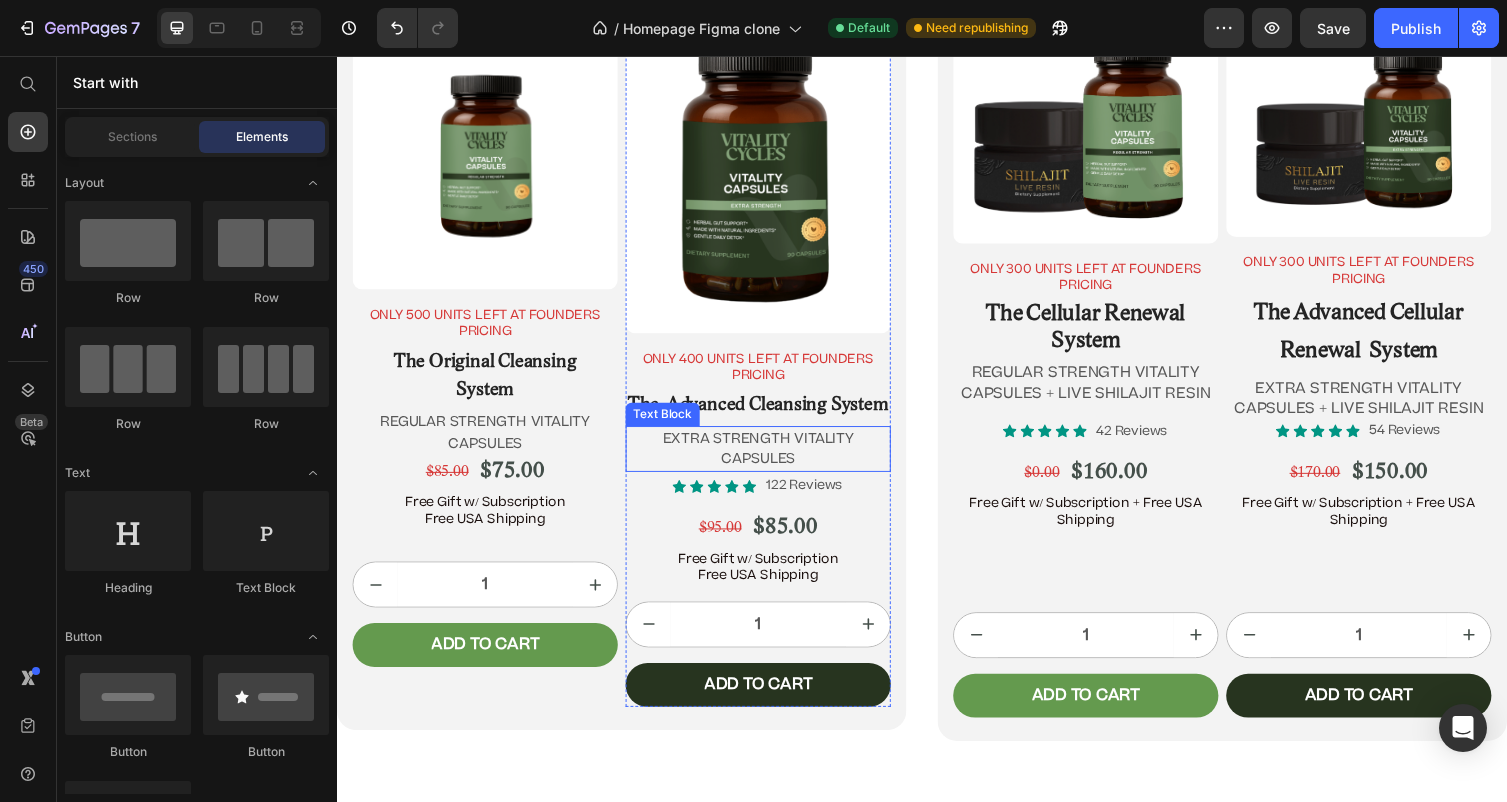 click on "EXTRA STRENGTH VITALITY CAPSULES" at bounding box center (769, 459) 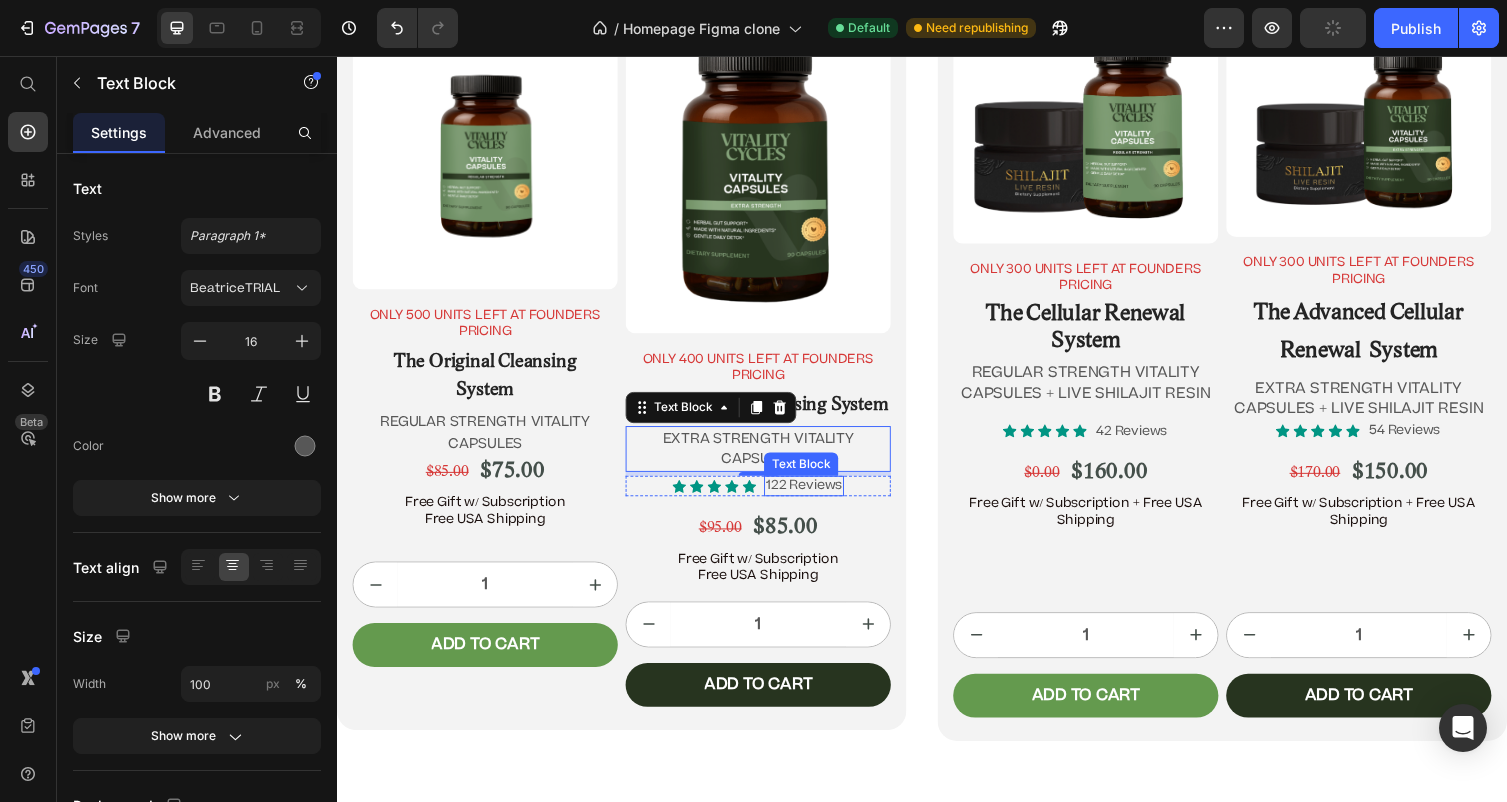 click on "122 Reviews" at bounding box center (816, 497) 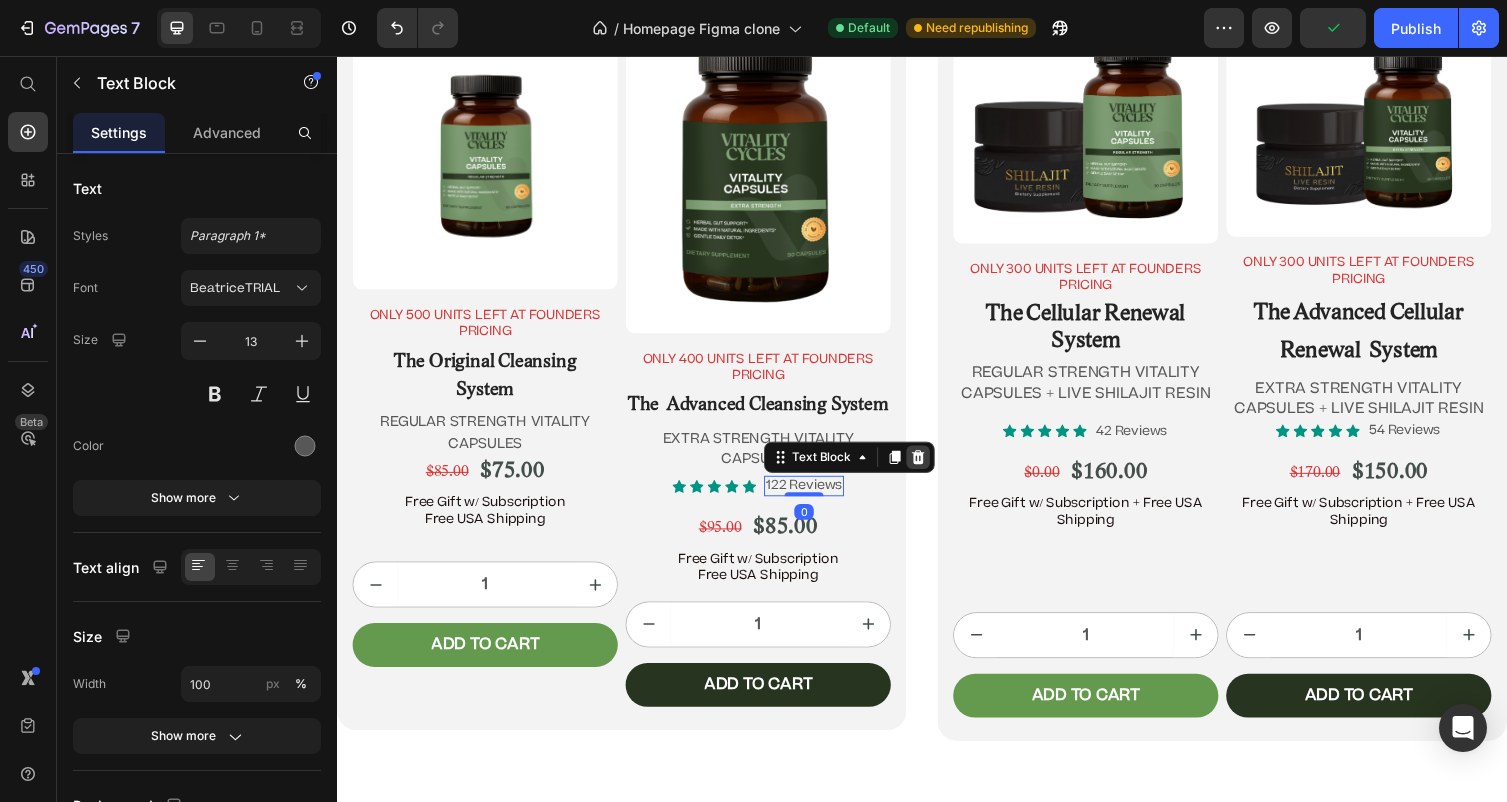 click 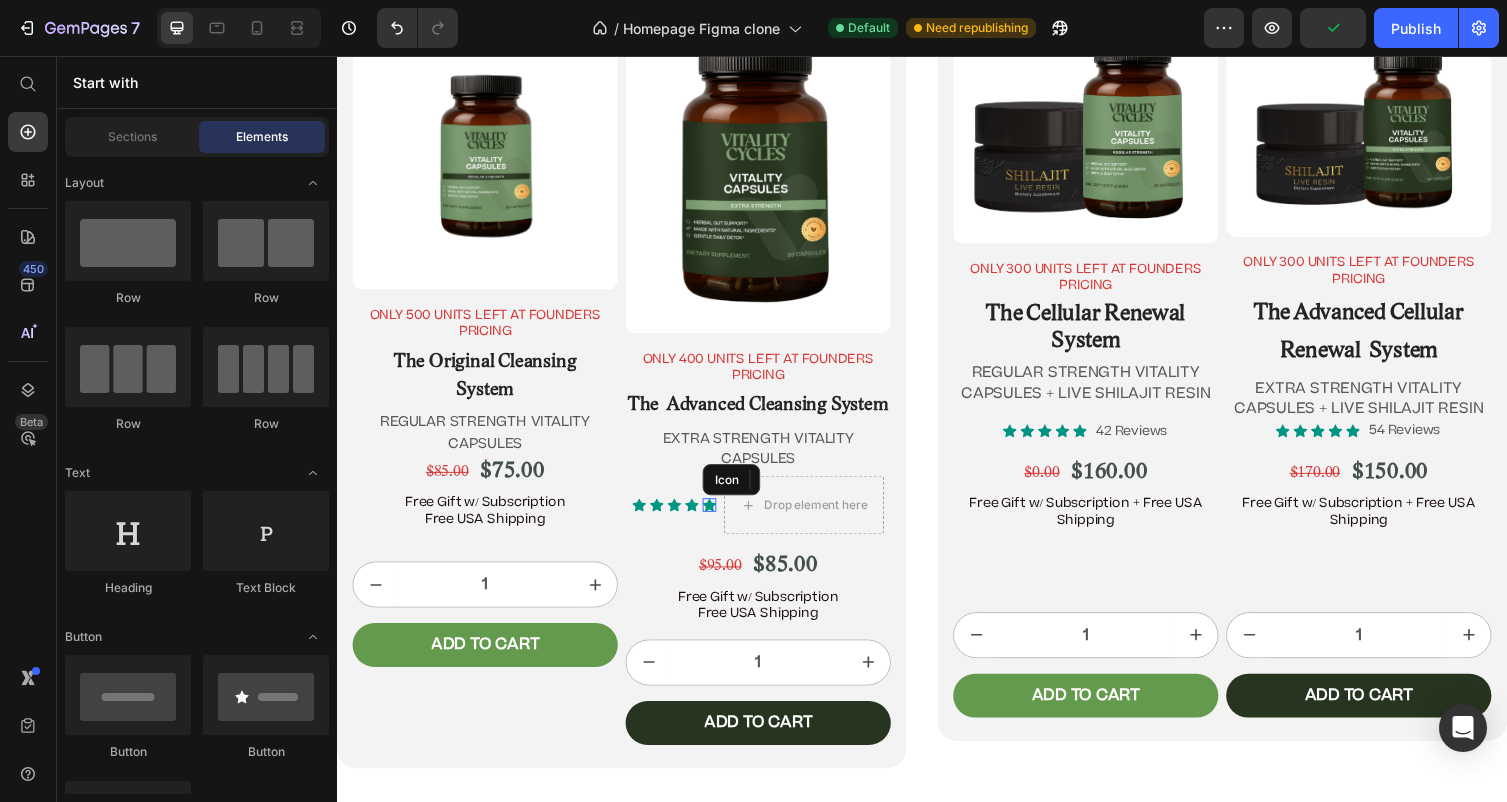 click 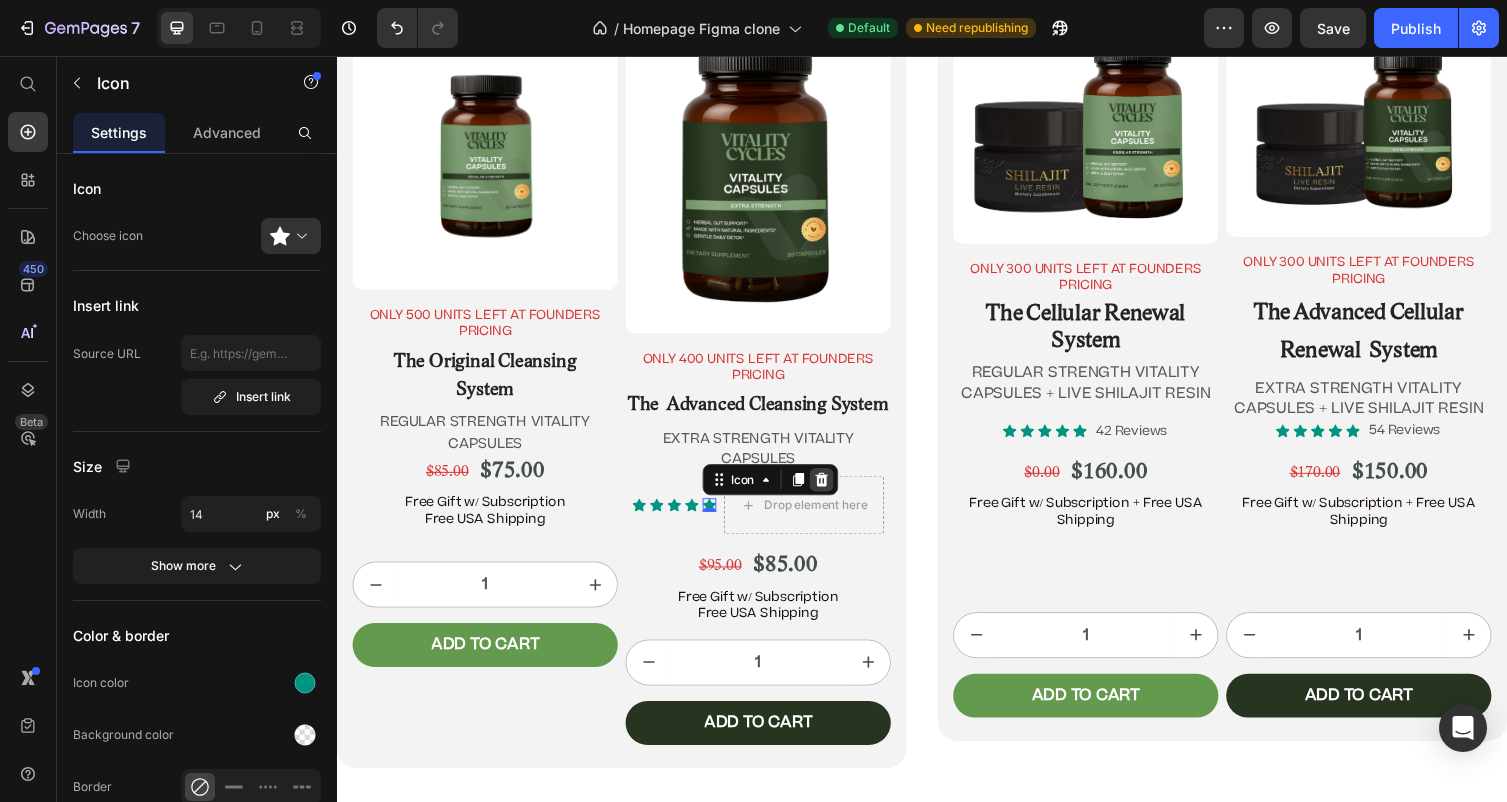 click 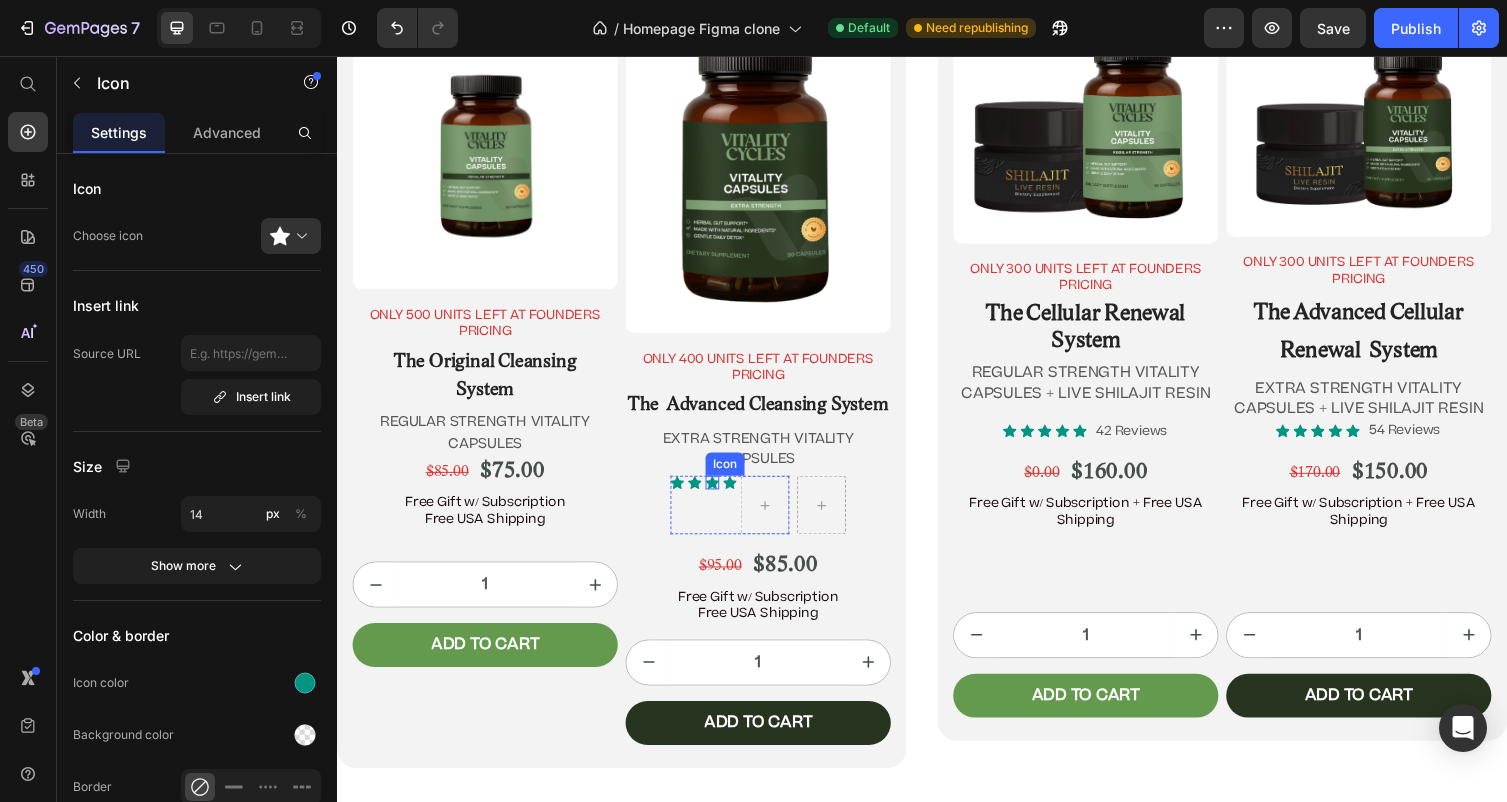 click 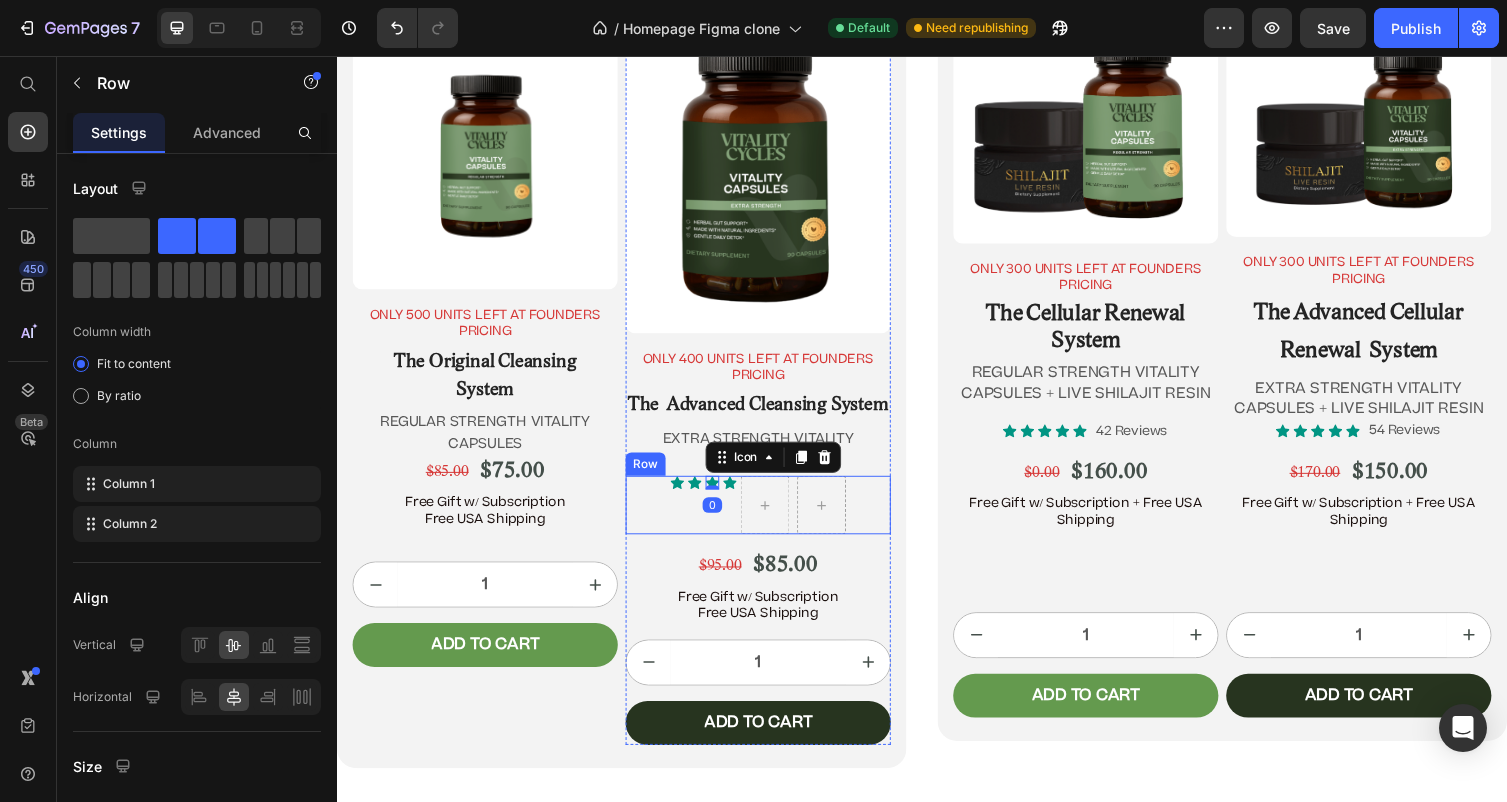 click on "Icon Icon Icon   0 Icon
Icon List
Row" at bounding box center (769, 517) 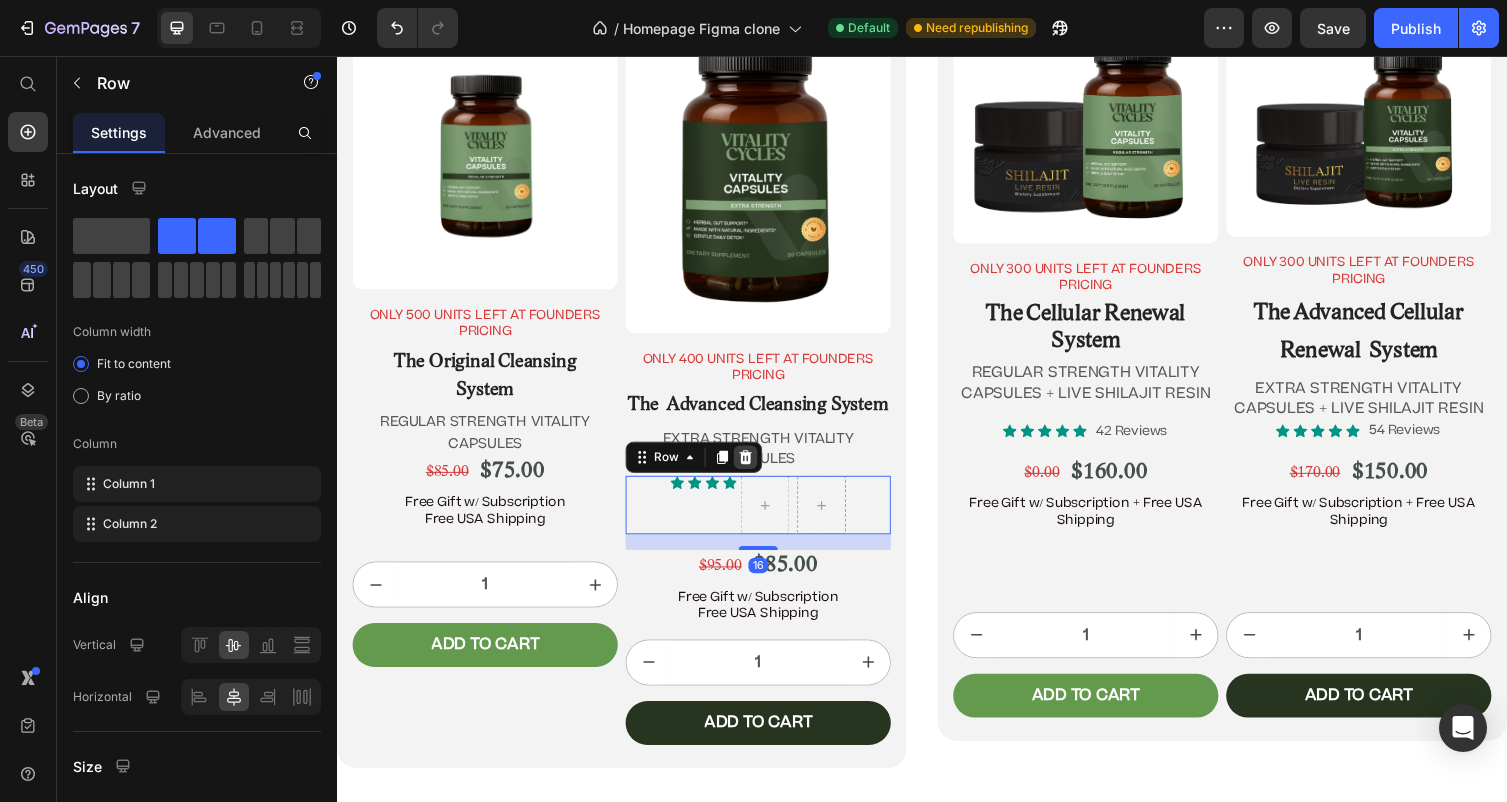 click at bounding box center (756, 468) 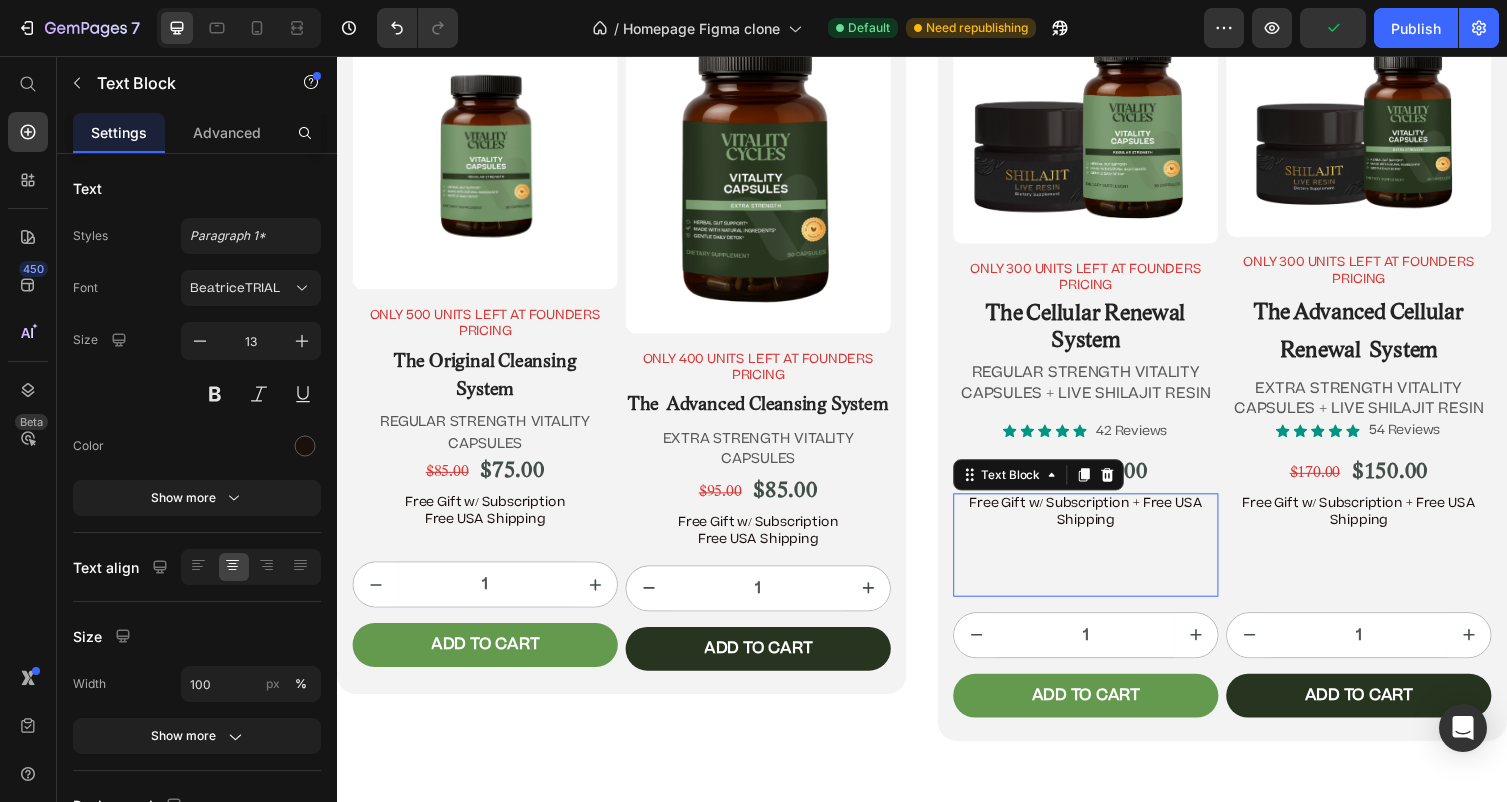 click on "Free Gift w/ Subscription + Free USA Shipping" at bounding box center [1105, 557] 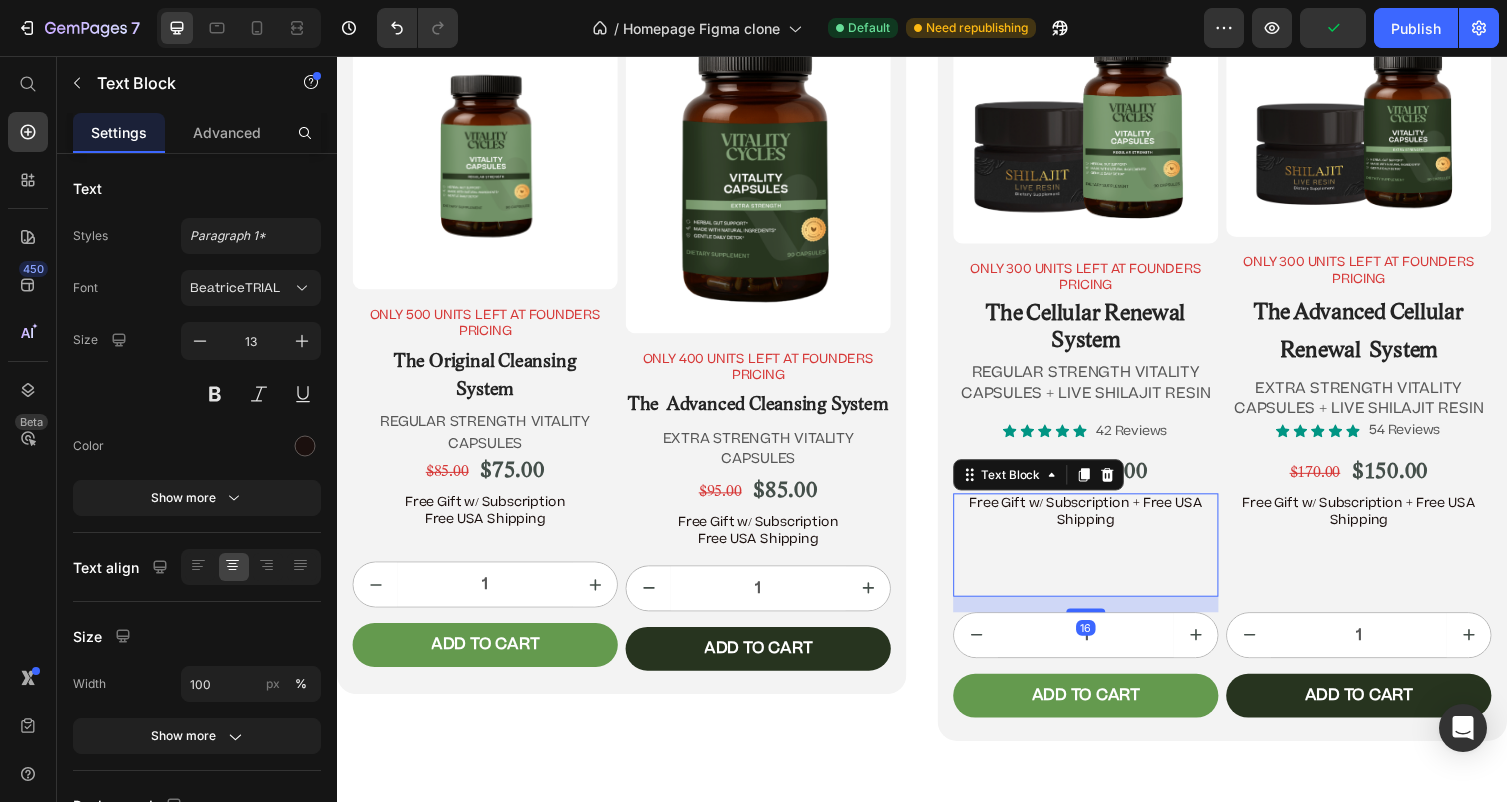 click on "Free Gift w/ Subscription + Free USA Shipping" at bounding box center (1105, 557) 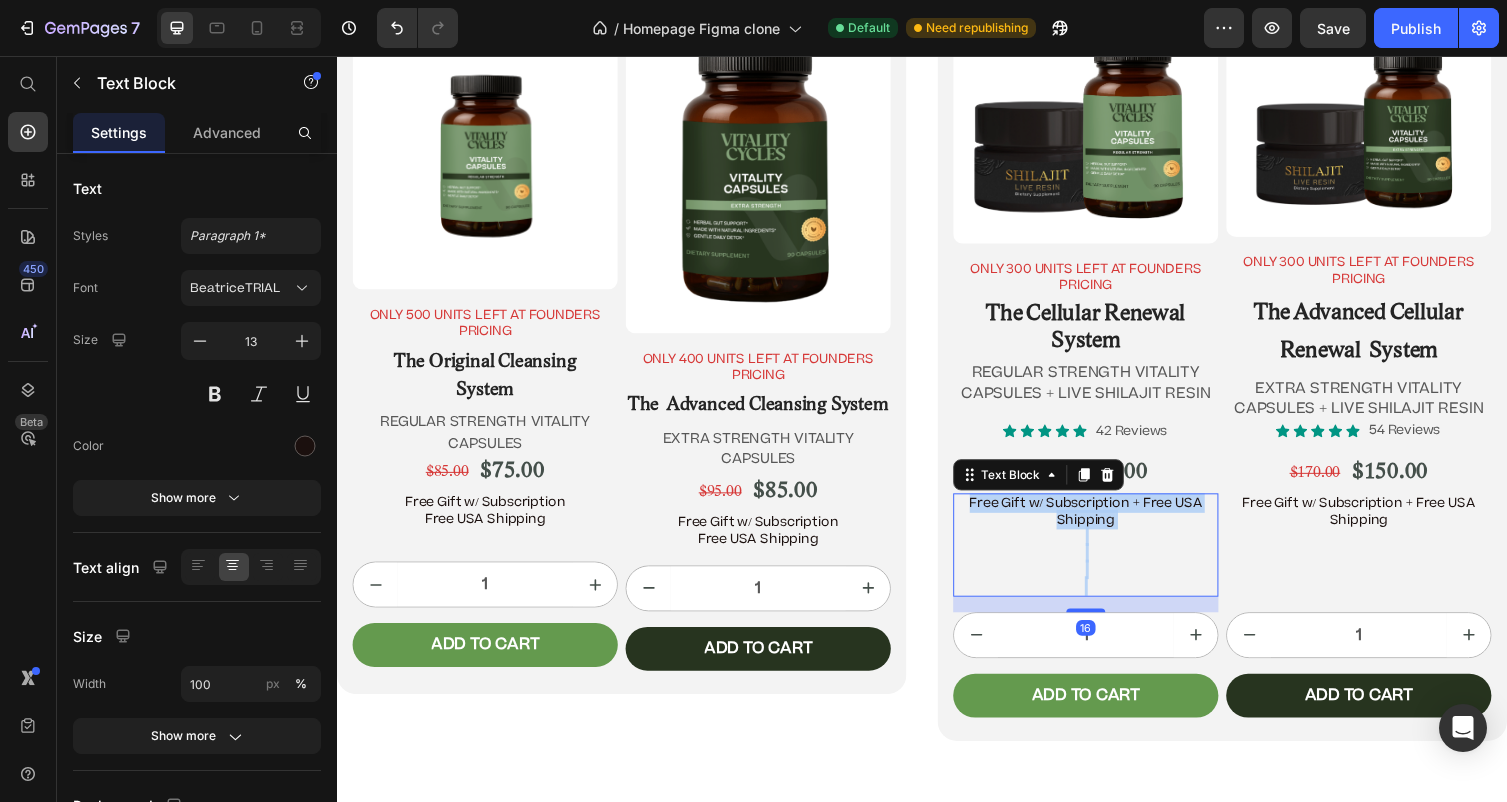 click on "Free Gift w/ Subscription + Free USA Shipping" at bounding box center (1105, 557) 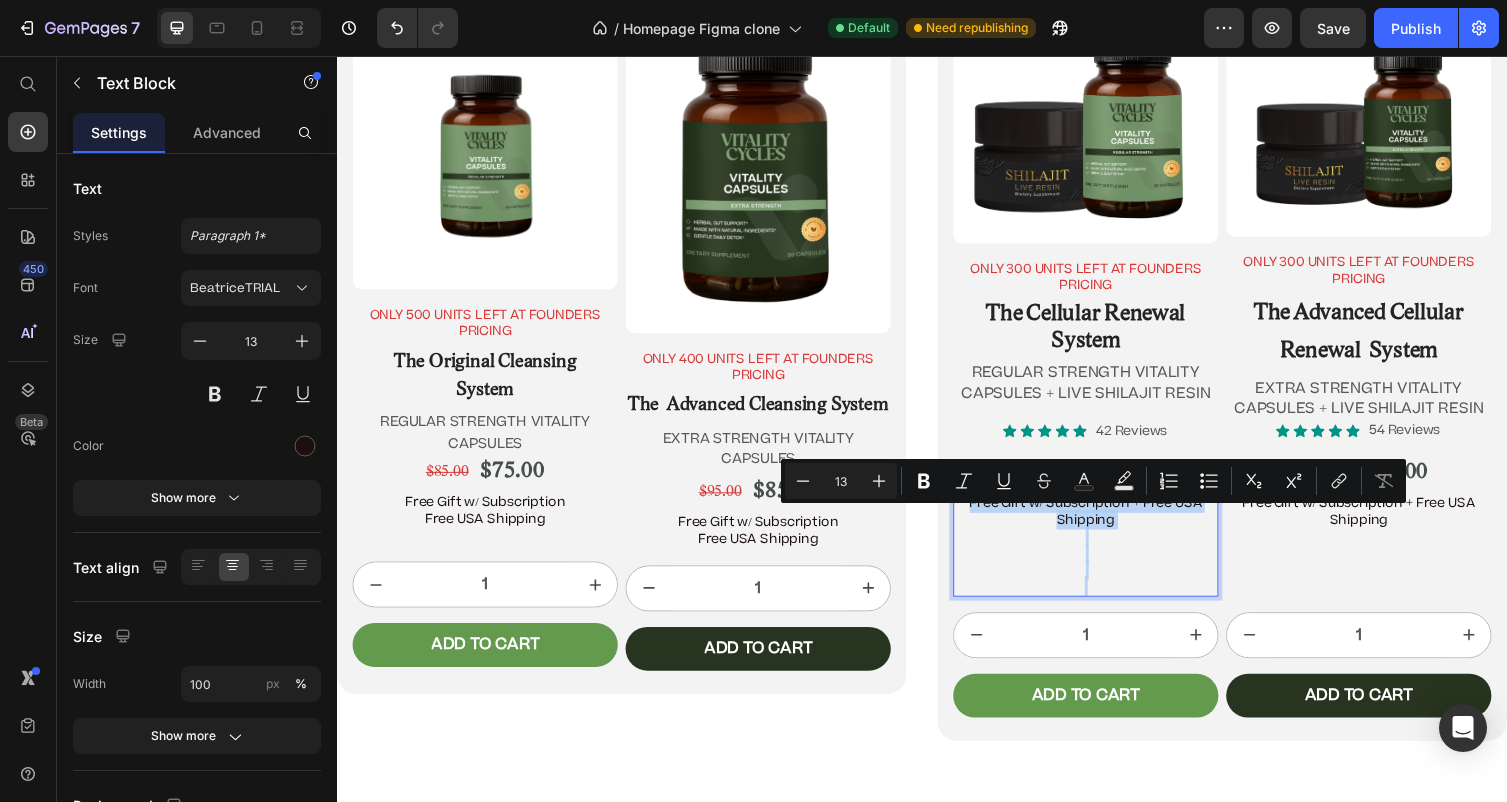click on "Free Gift w/ Subscription + Free USA Shipping" at bounding box center [1105, 557] 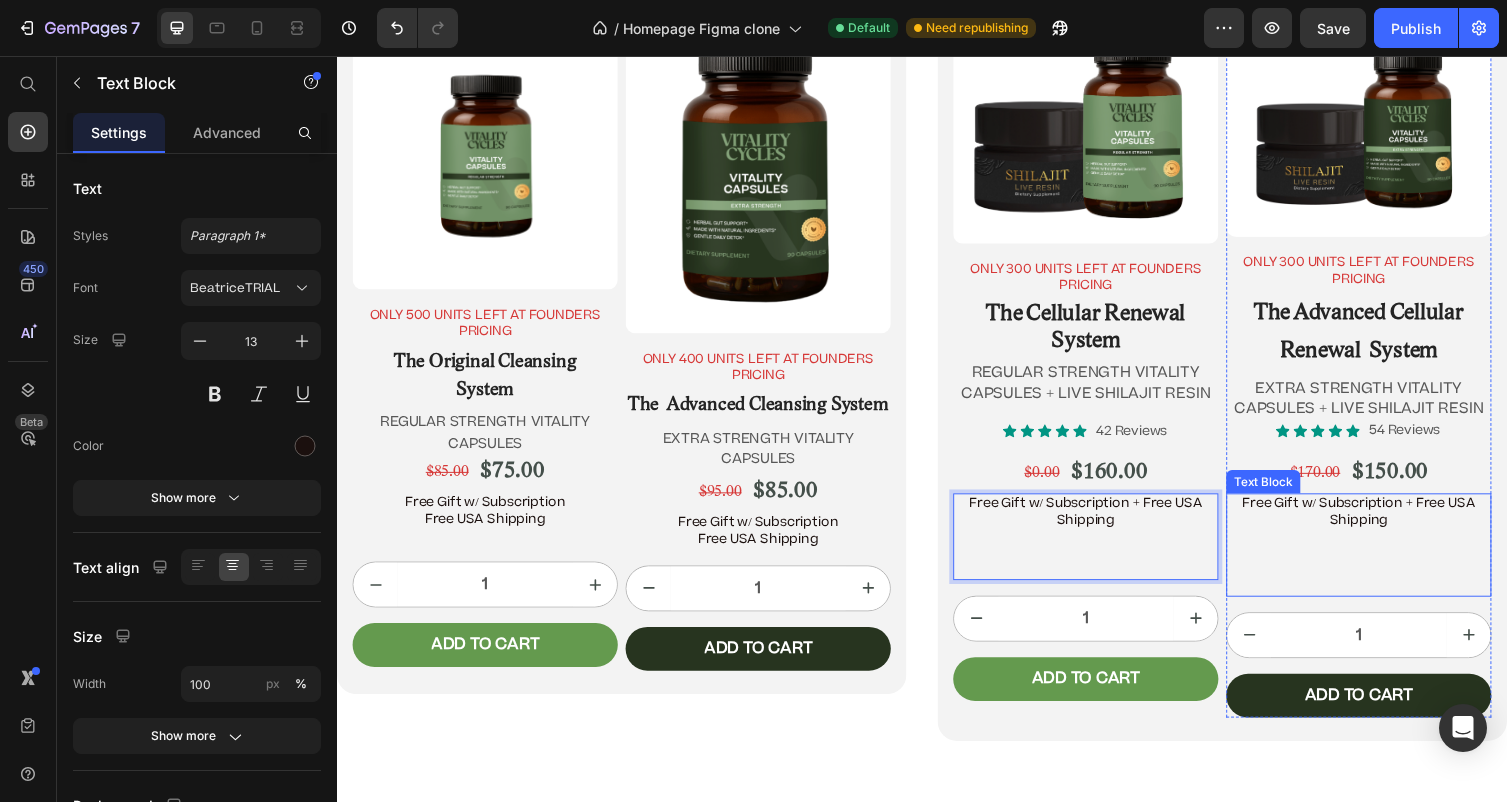 click on "Free Gift w/ Subscription + Free USA Shipping" at bounding box center (1385, 557) 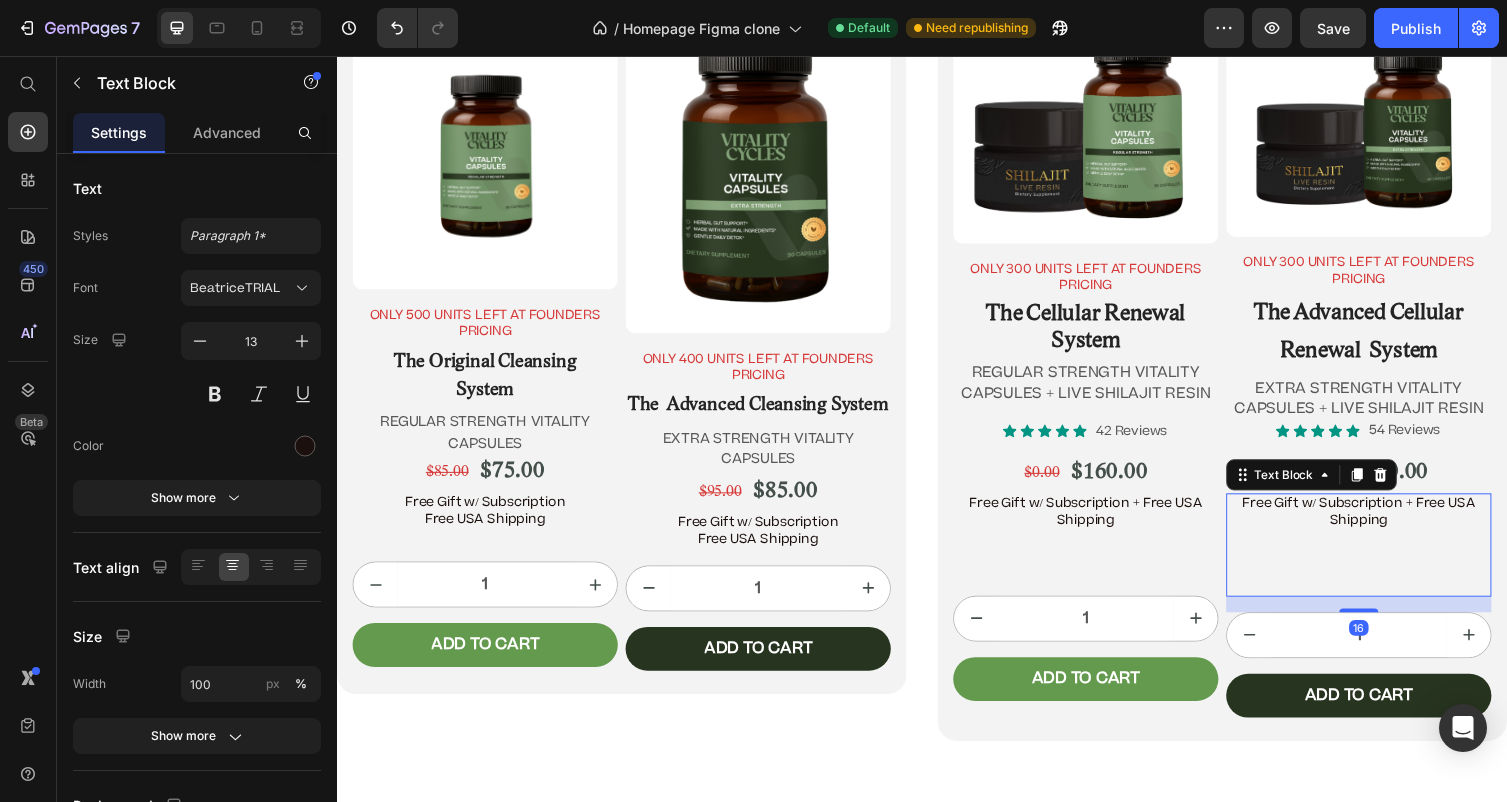 click on "Free Gift w/ Subscription + Free USA Shipping" at bounding box center [1385, 557] 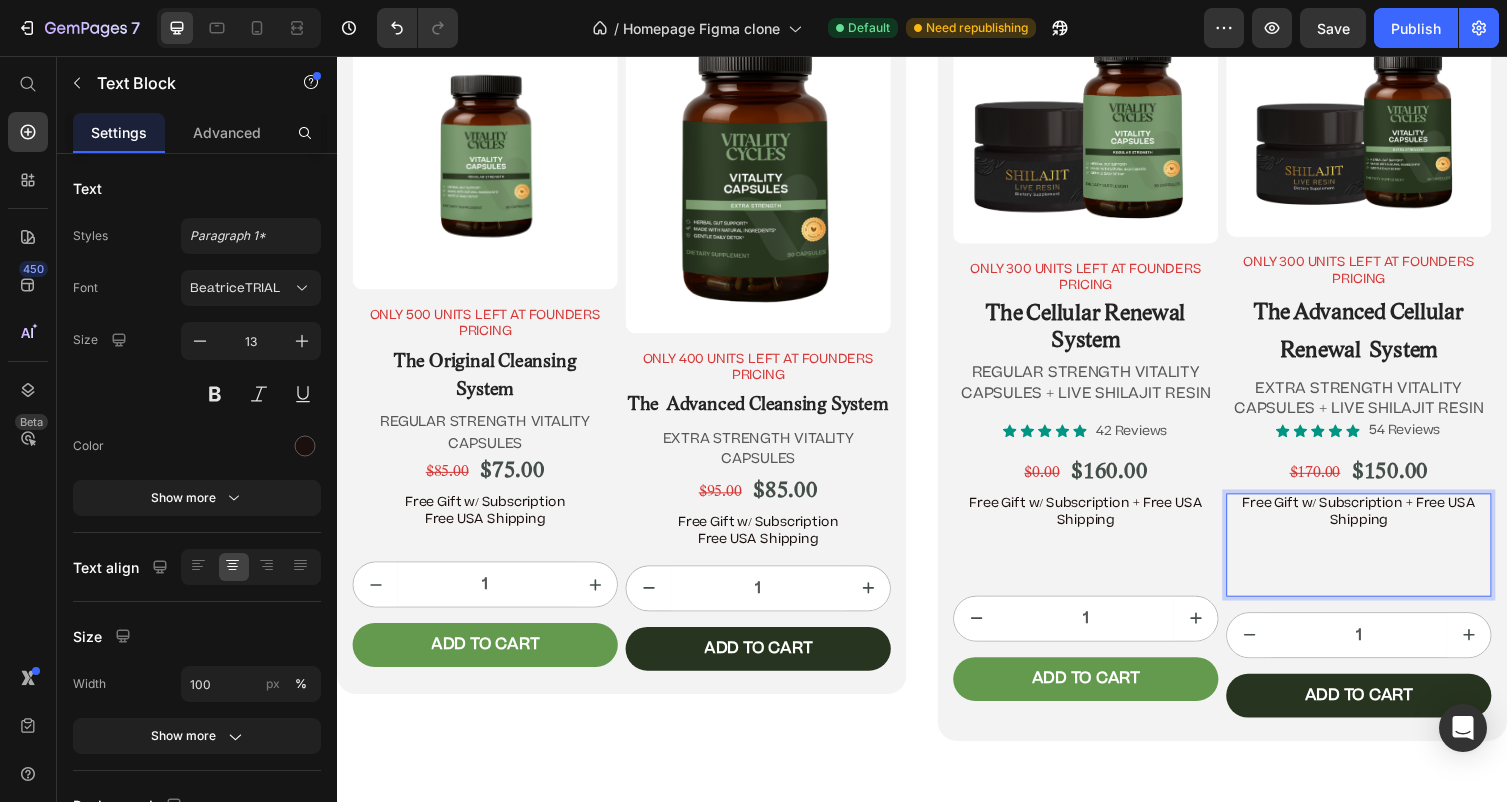 click on "Free Gift w/ Subscription + Free USA Shipping ⁠⁠⁠⁠⁠⁠⁠" at bounding box center (1385, 557) 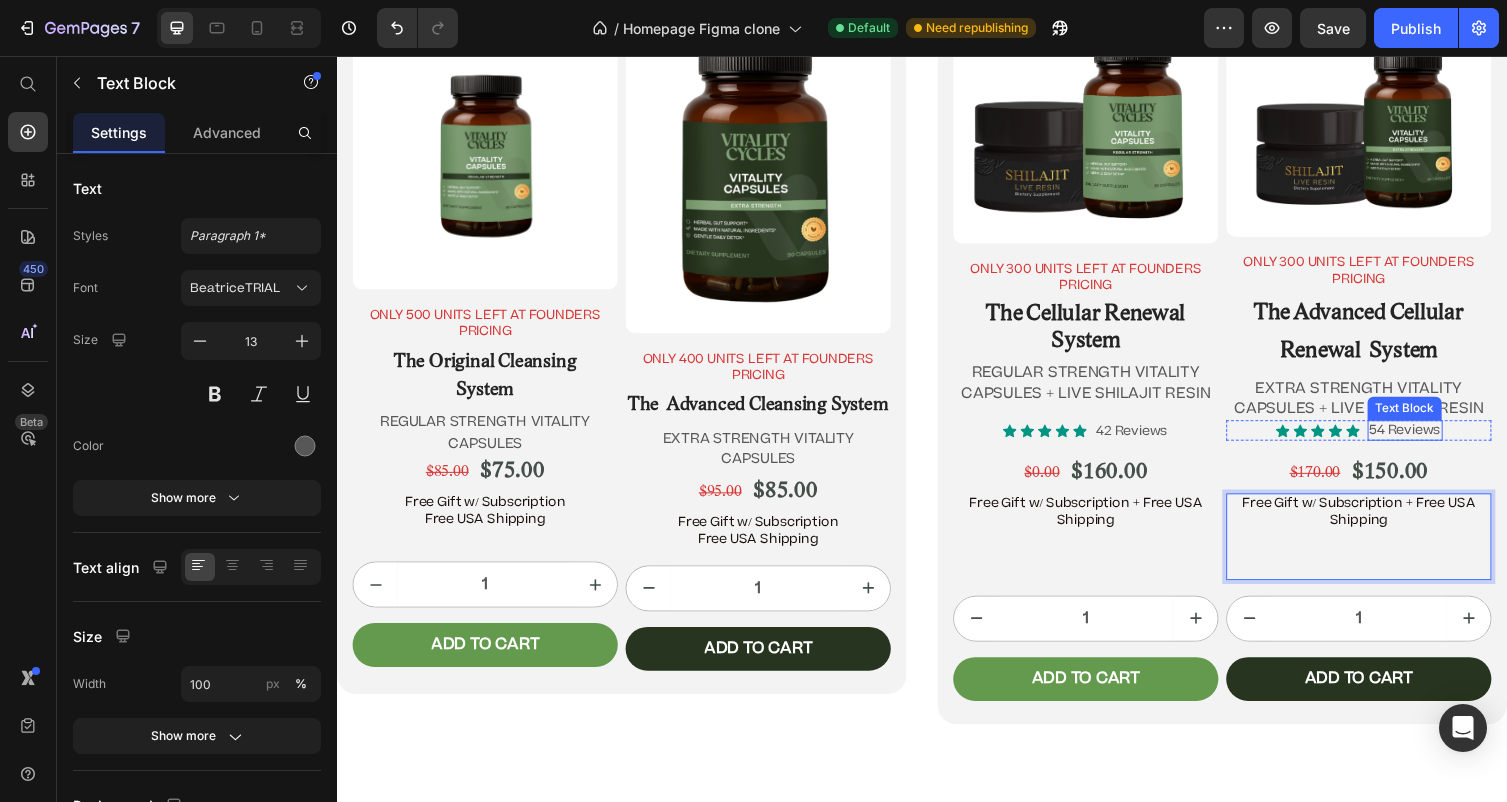 click on "54 Reviews" at bounding box center (1432, 440) 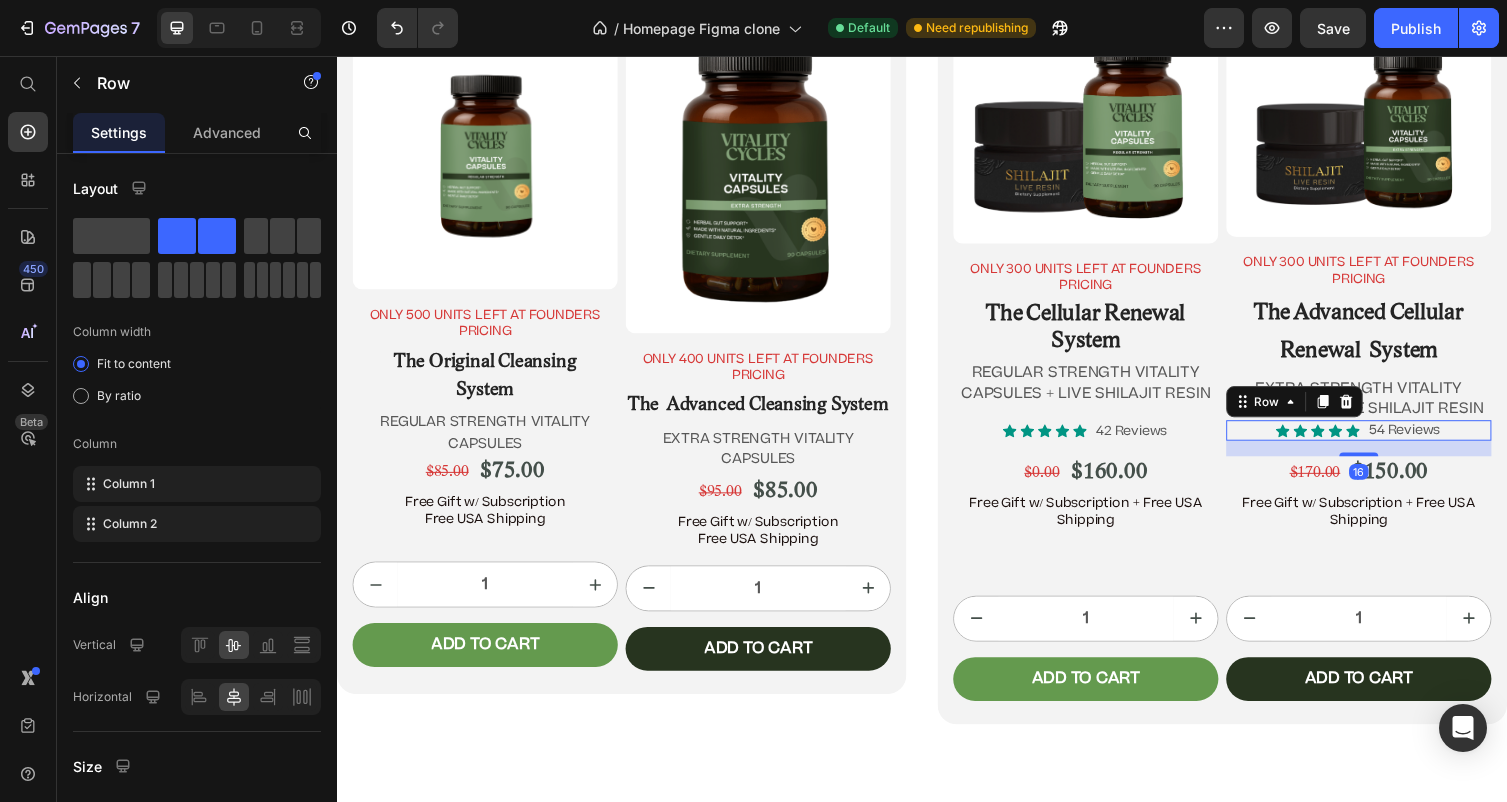 click on "Icon Icon Icon Icon Icon Icon List 54 Reviews Text Block Row   16" at bounding box center (1385, 440) 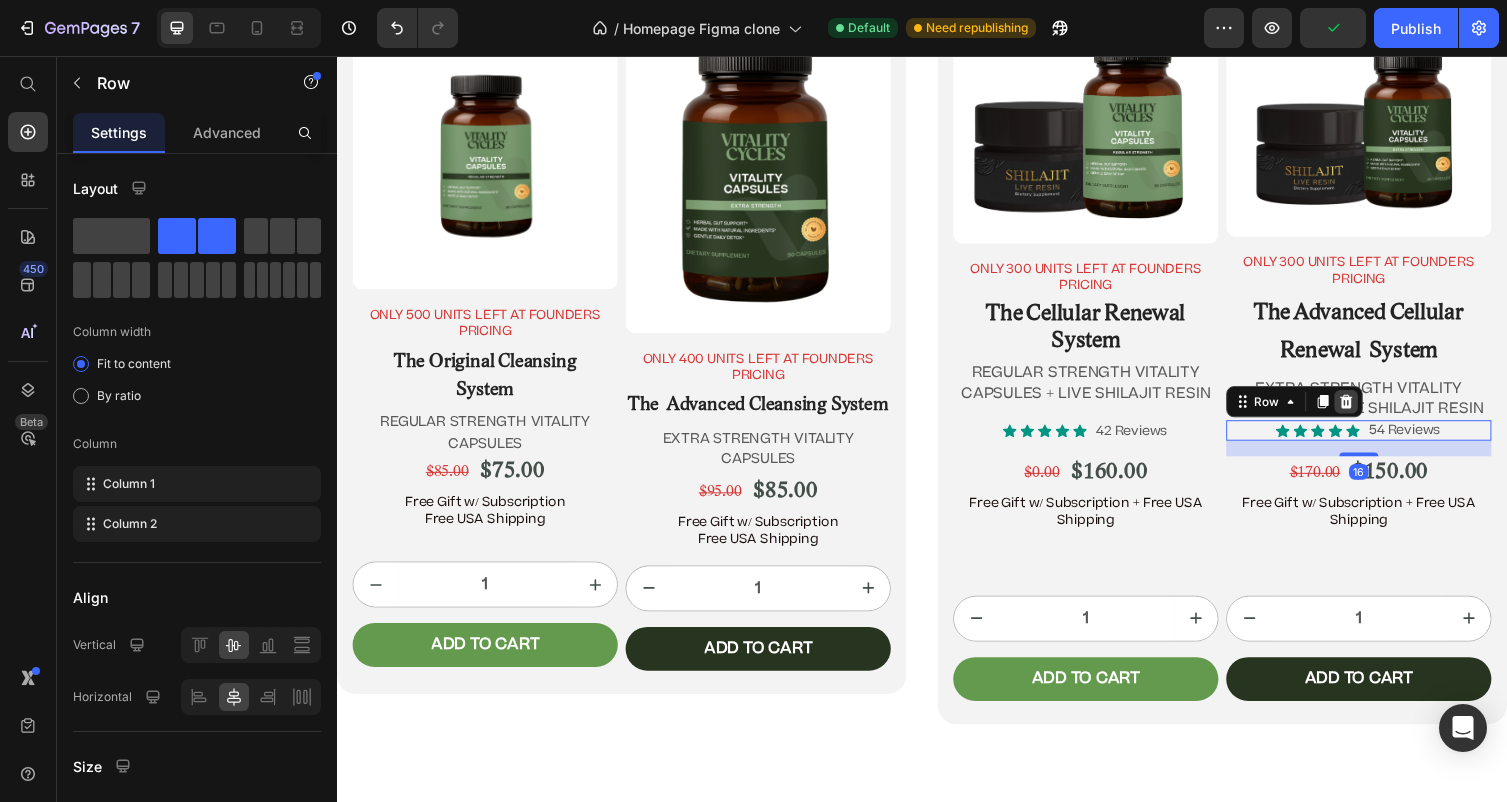 click 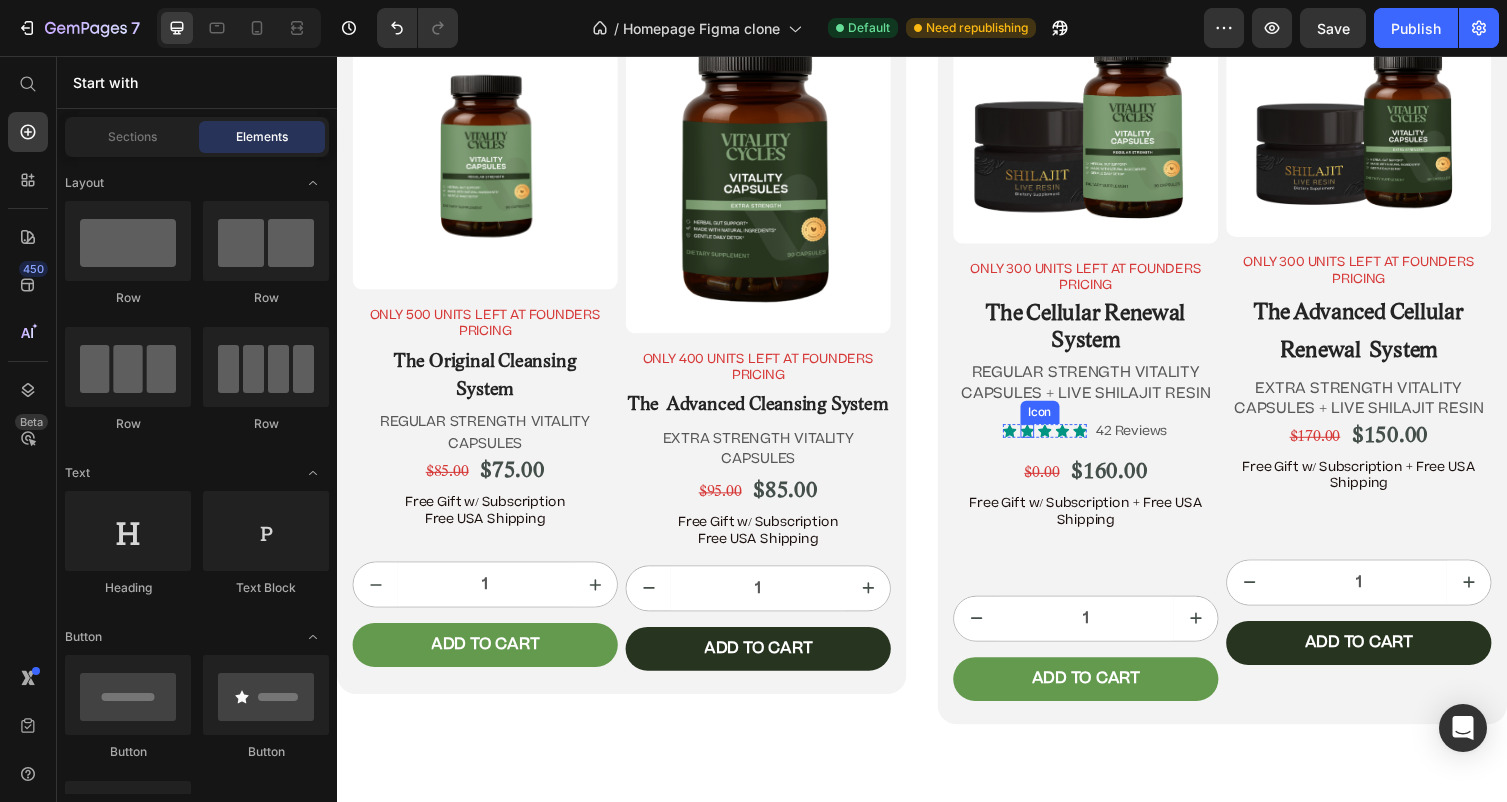click 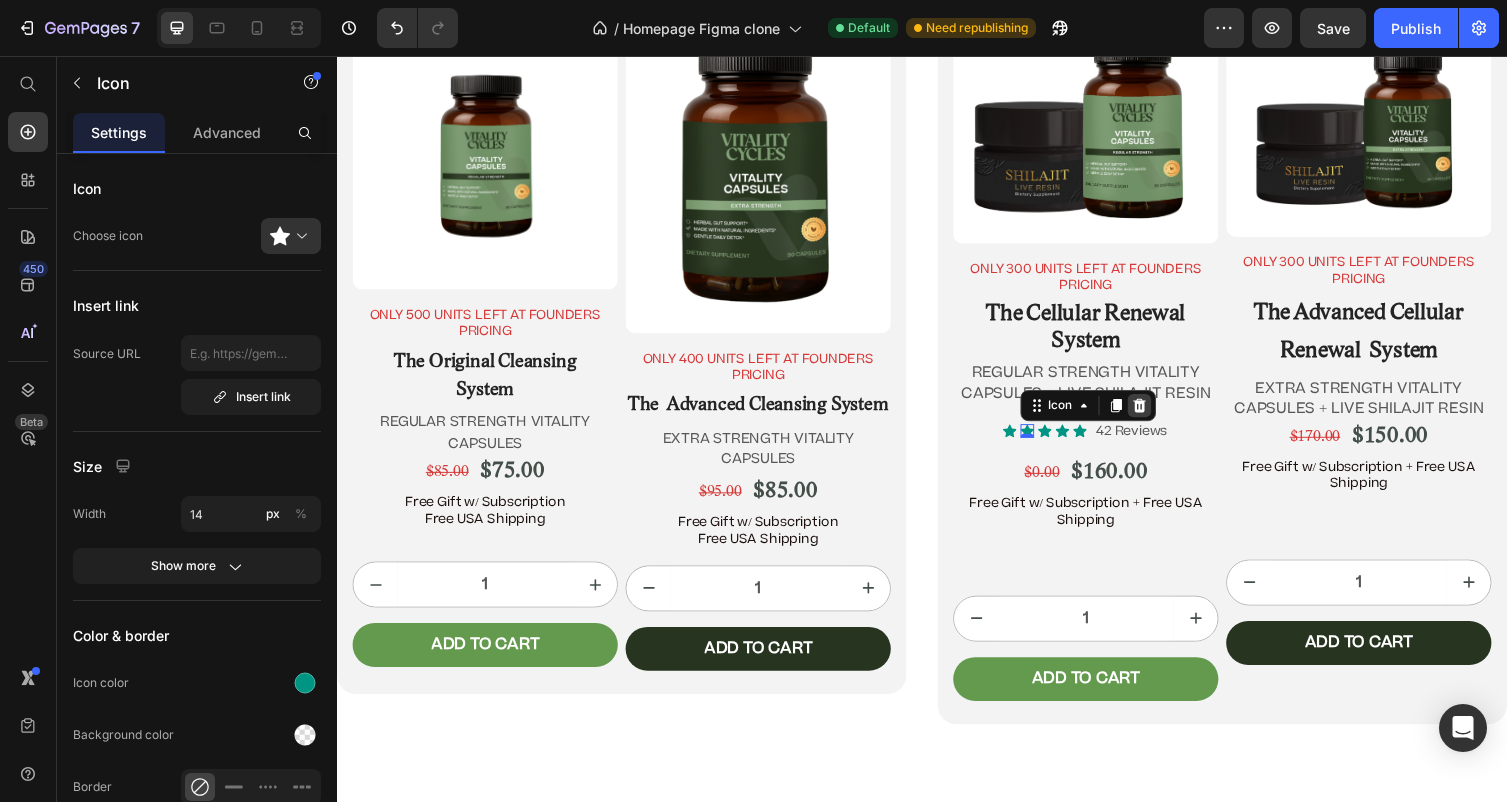 click 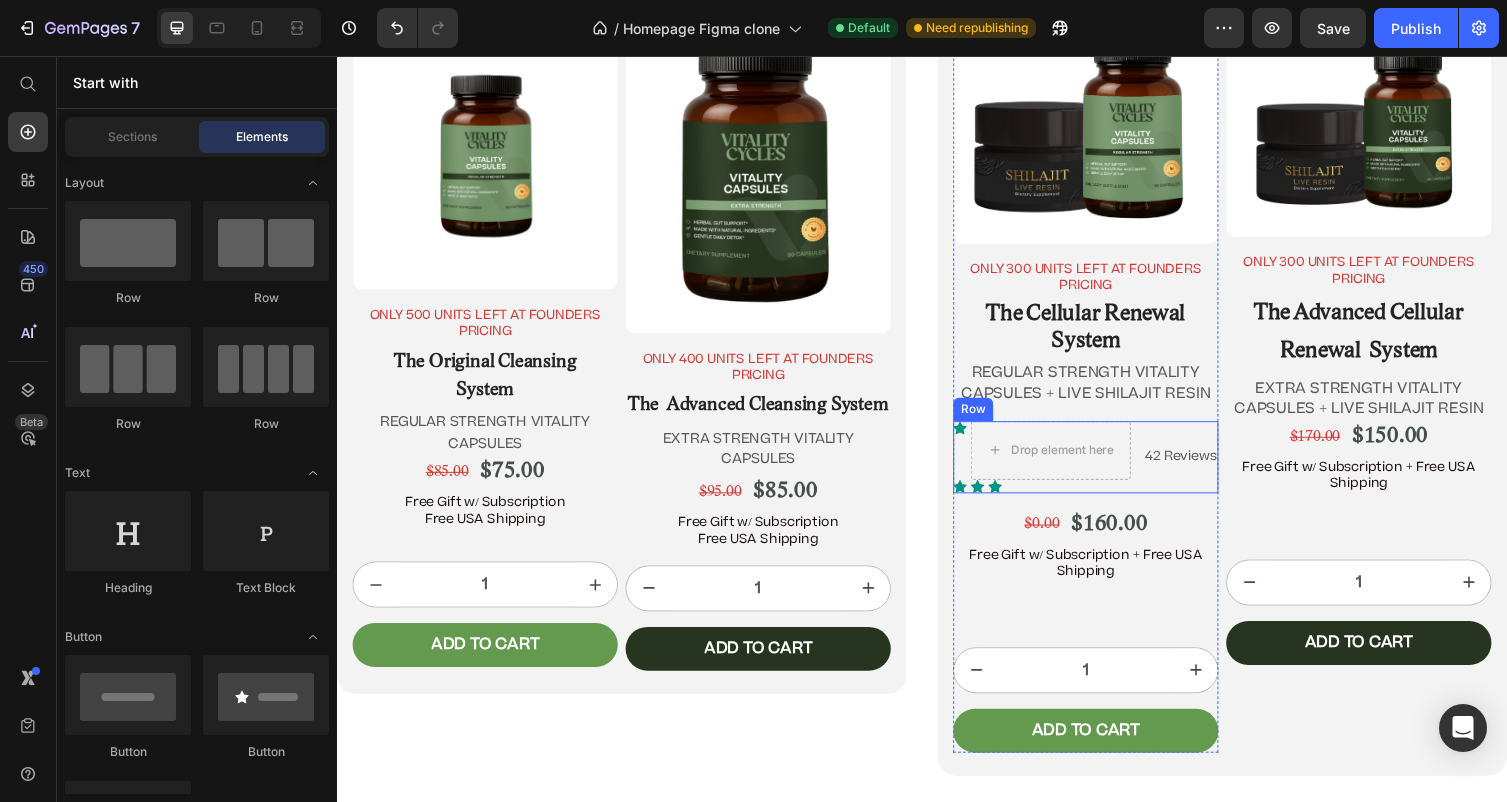click on "42 Reviews" at bounding box center [1202, 467] 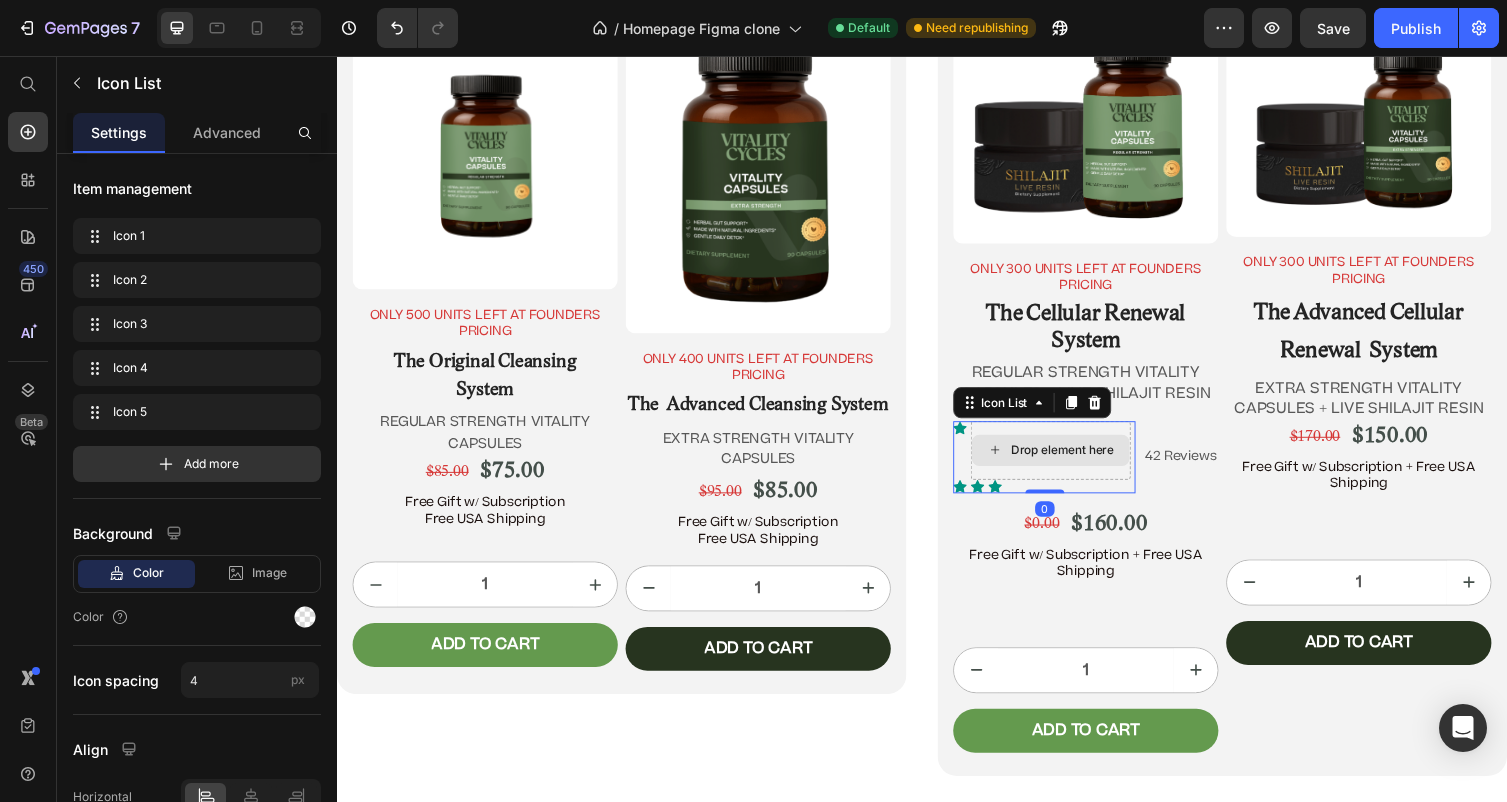 click on "Drop element here" at bounding box center [1069, 461] 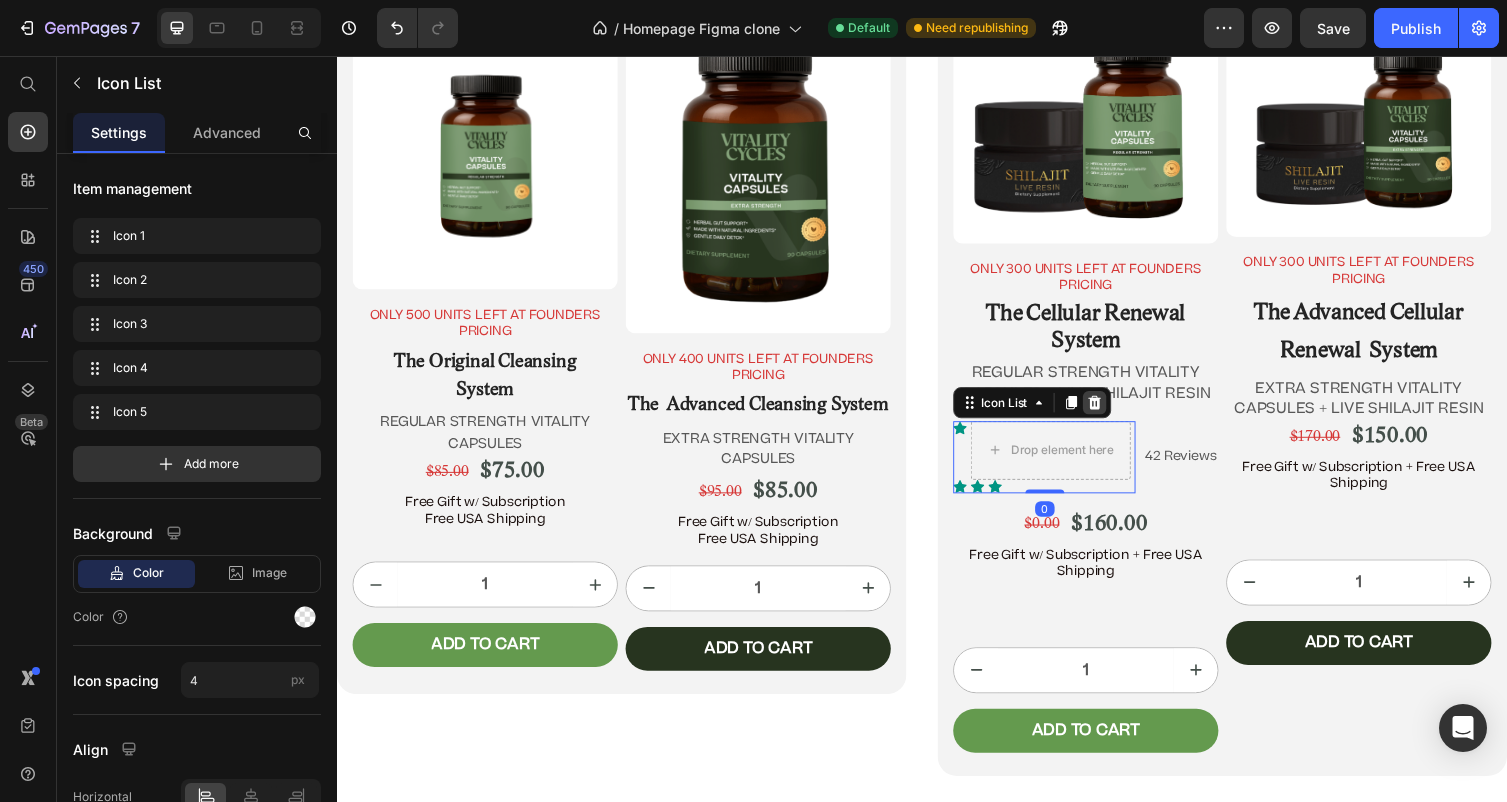 click 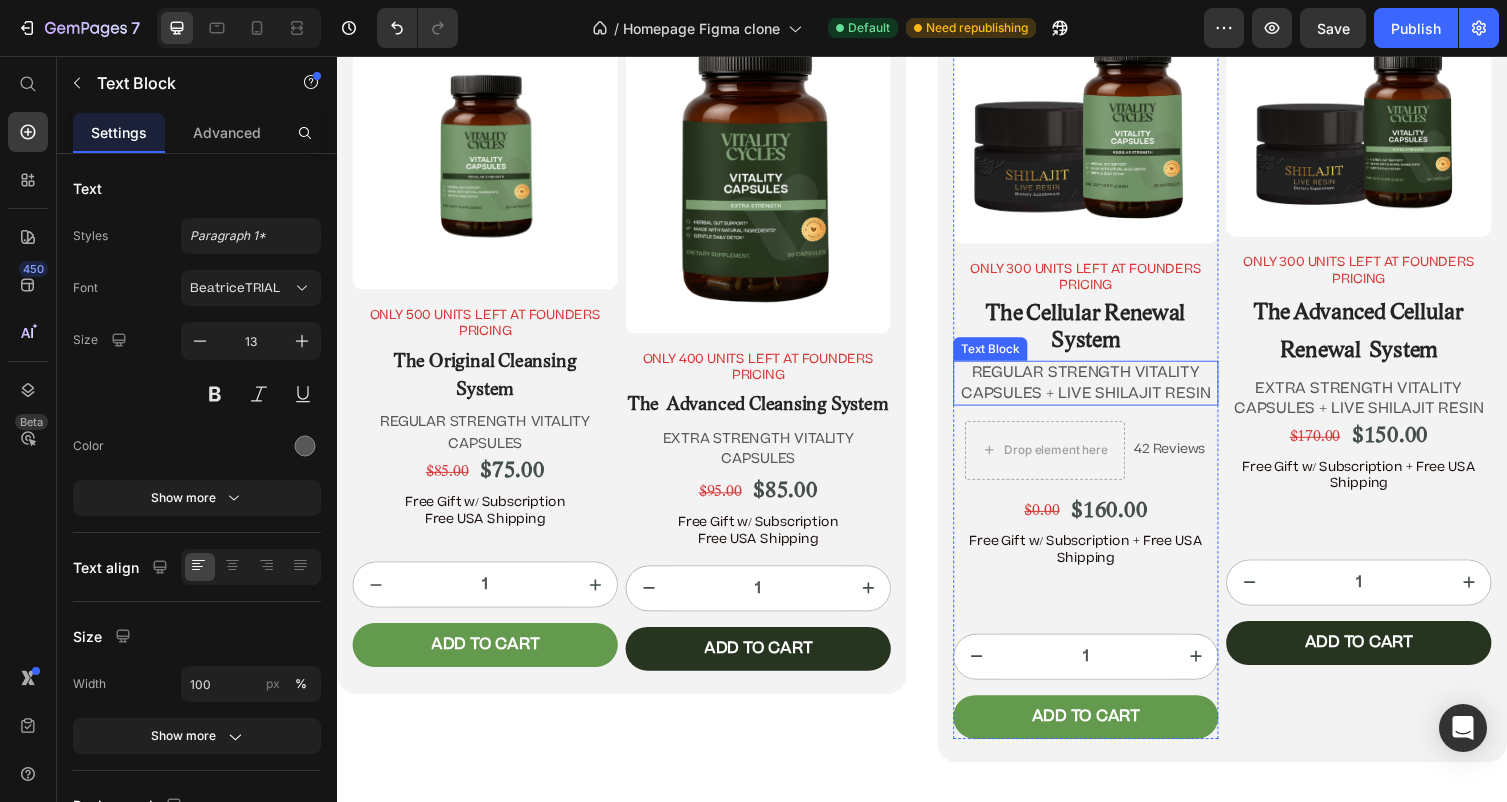 click on "42 Reviews" at bounding box center (1191, 460) 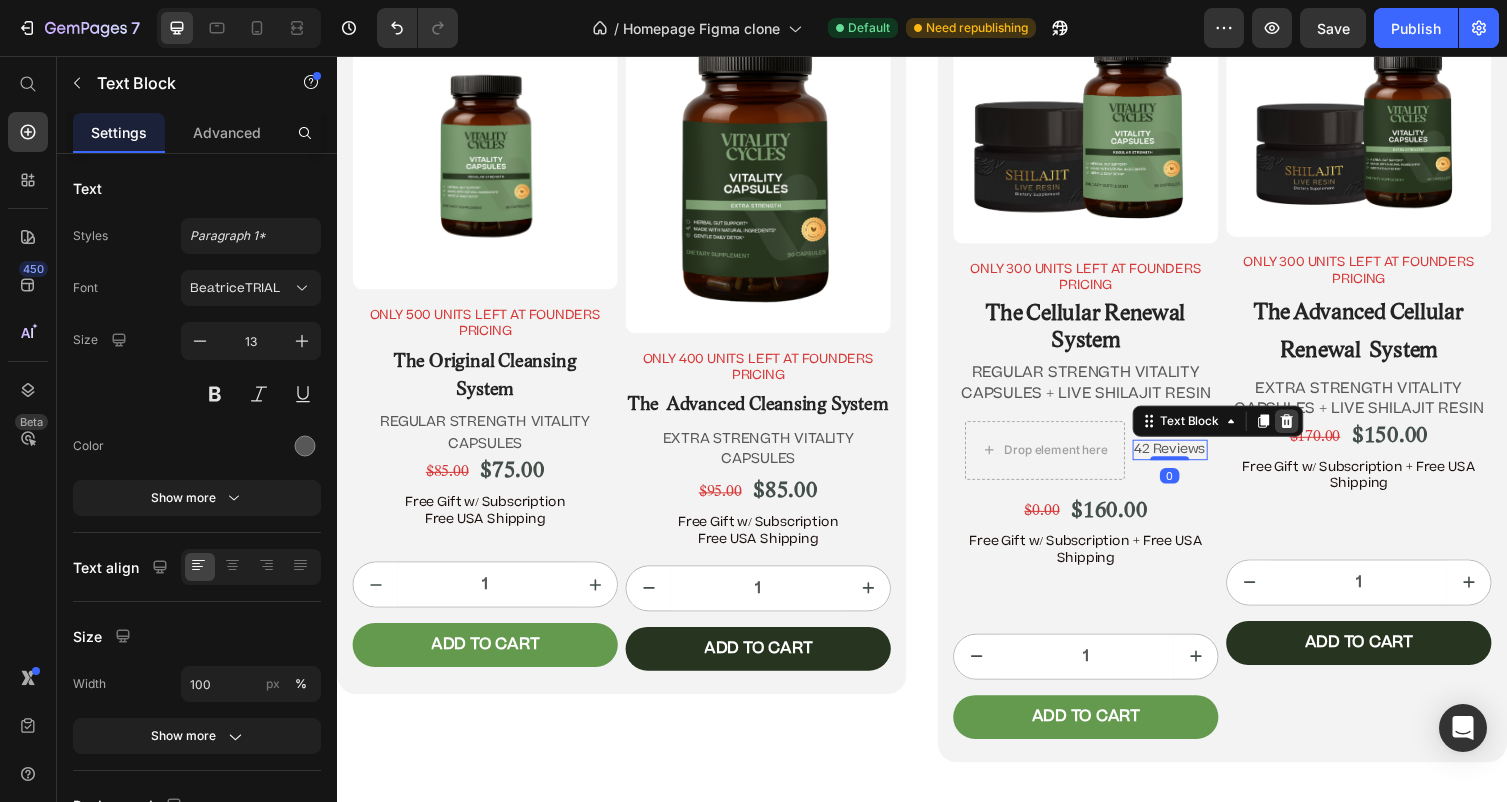 click 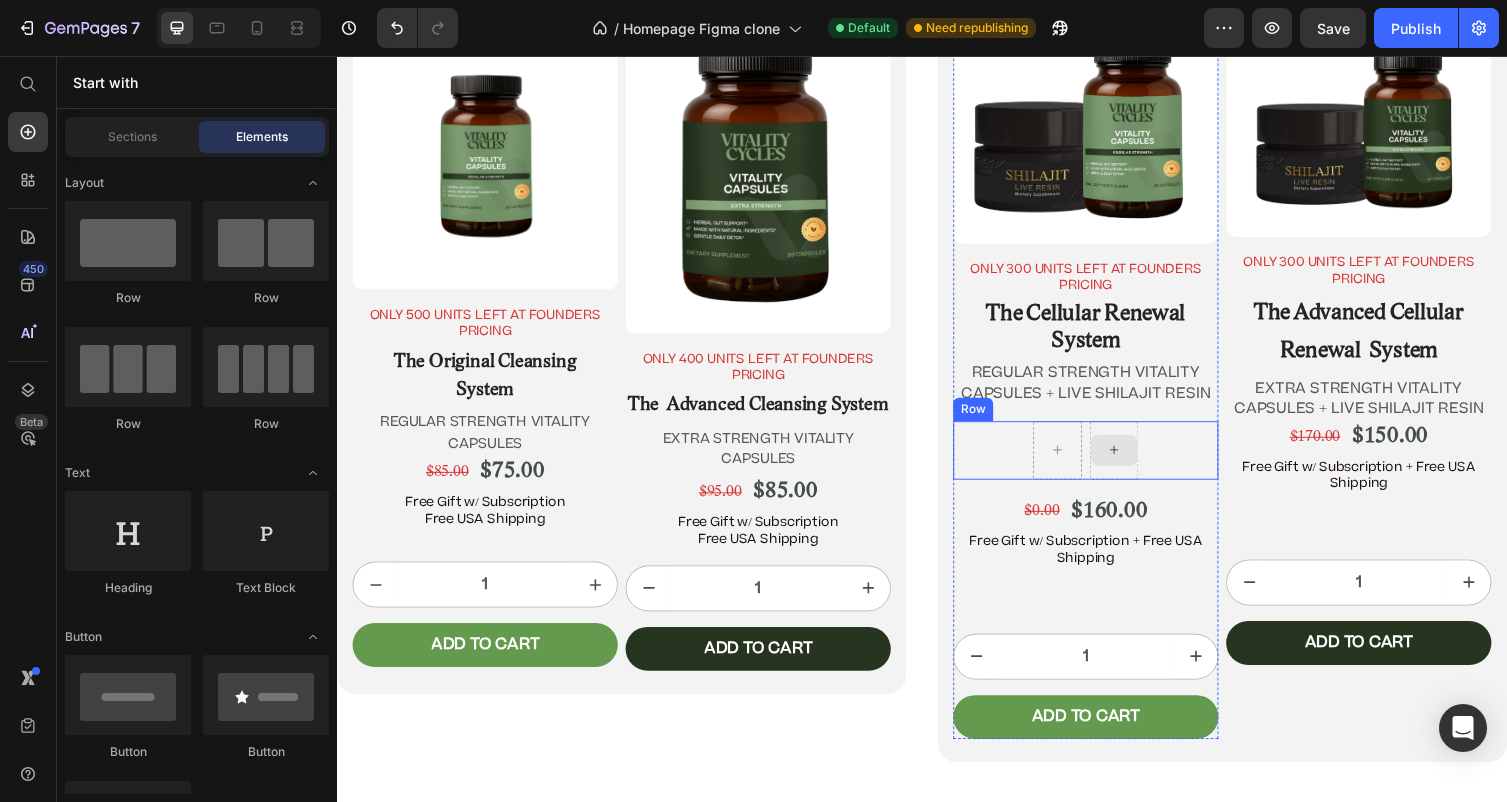 click at bounding box center [1134, 461] 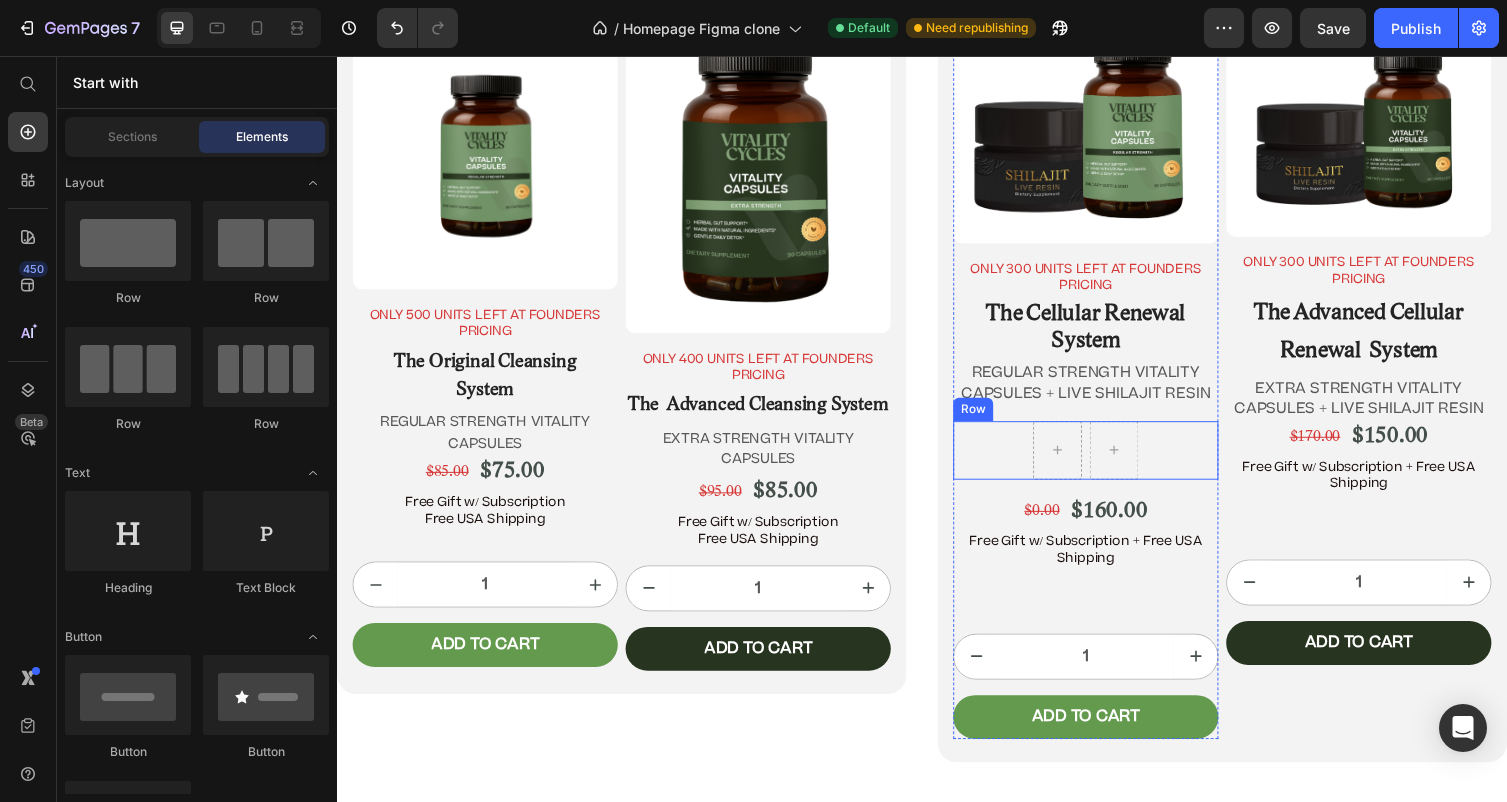 click on "Row" at bounding box center [1105, 461] 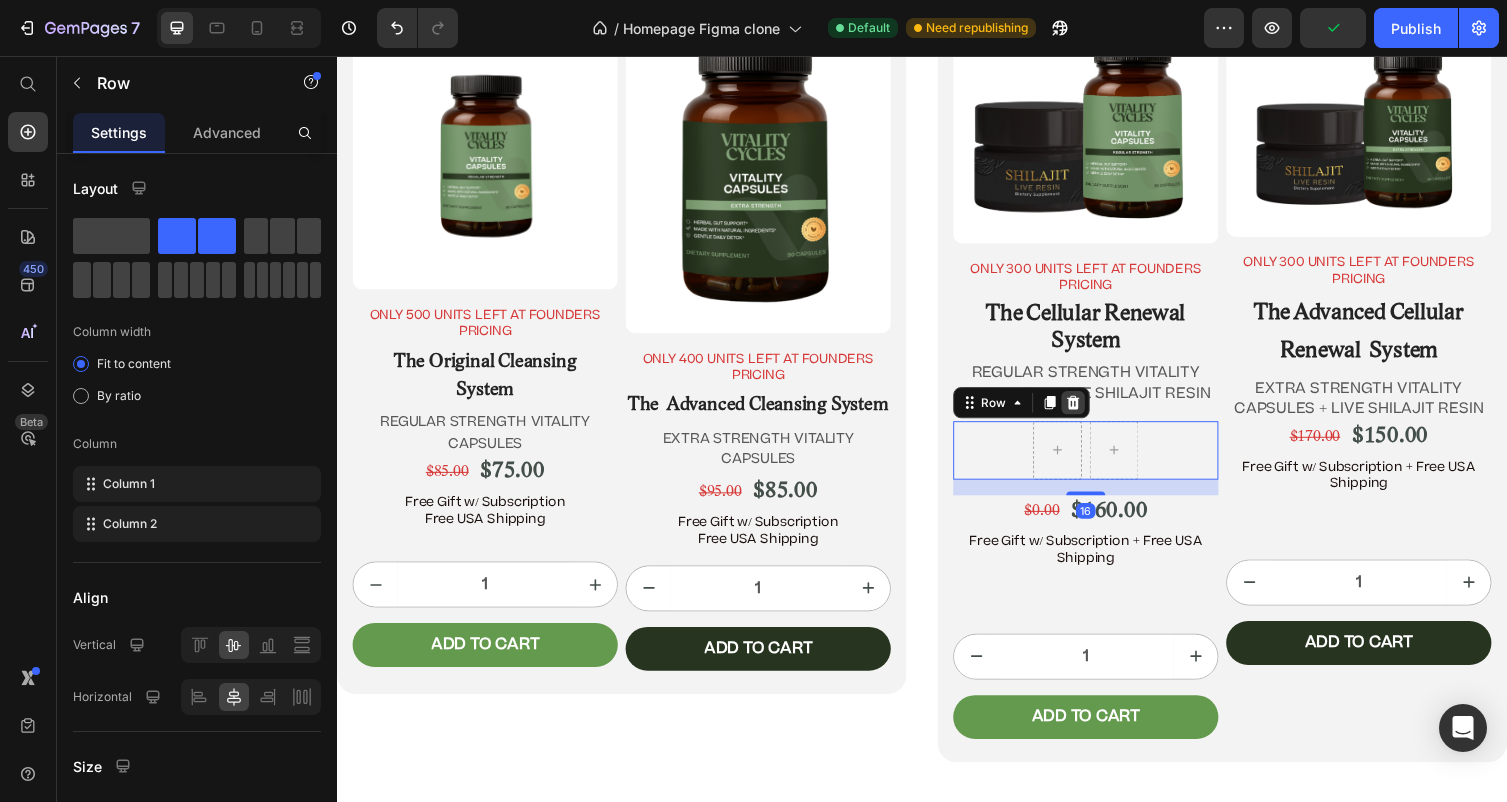 click 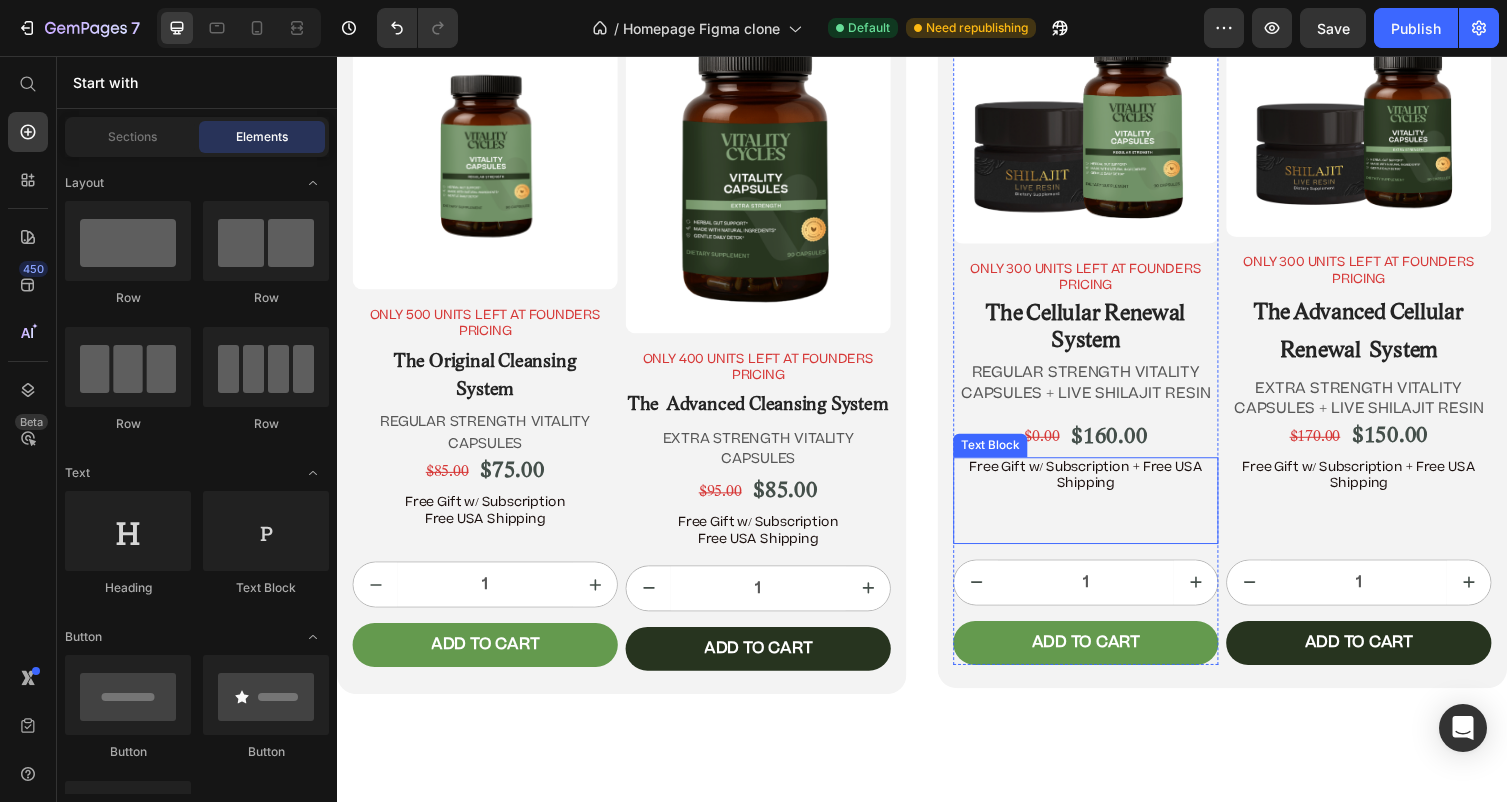 click on "⁠⁠⁠⁠⁠⁠⁠" at bounding box center (1105, 538) 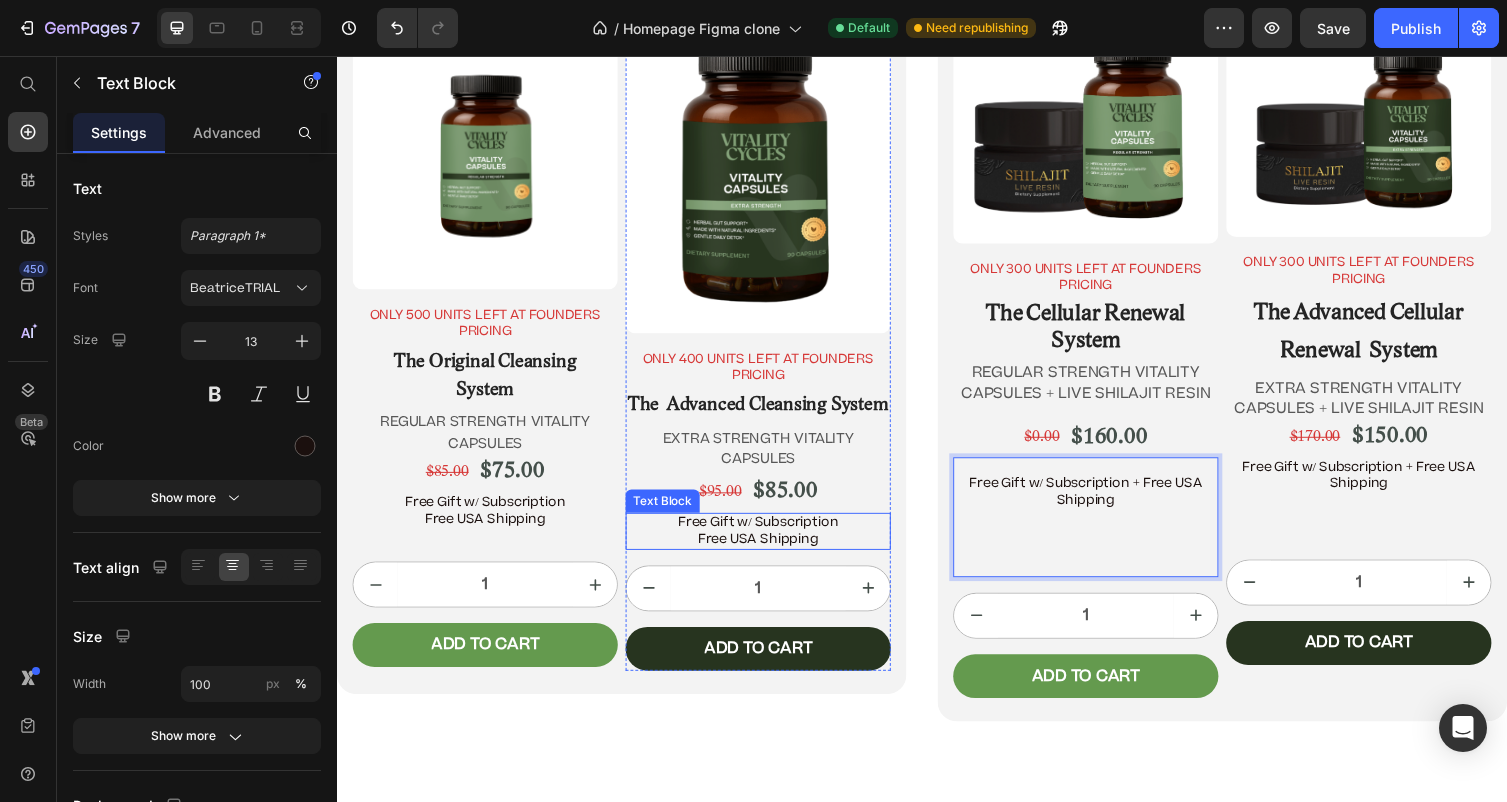 click on "Free Gift w/ Subscription   Free USA Shipping" at bounding box center [769, 544] 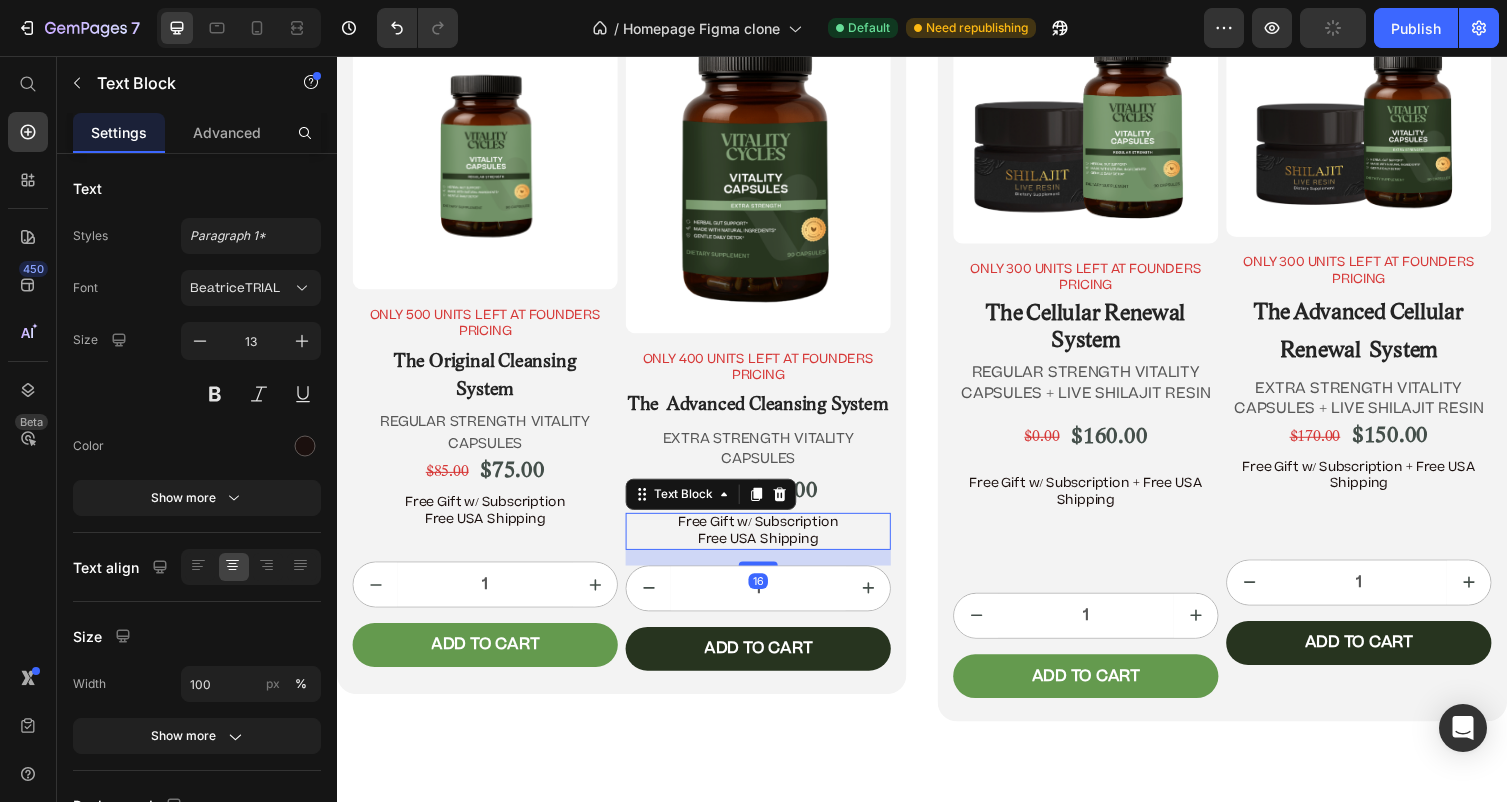 click on "Free Gift w/ Subscription   Free USA Shipping" at bounding box center [769, 544] 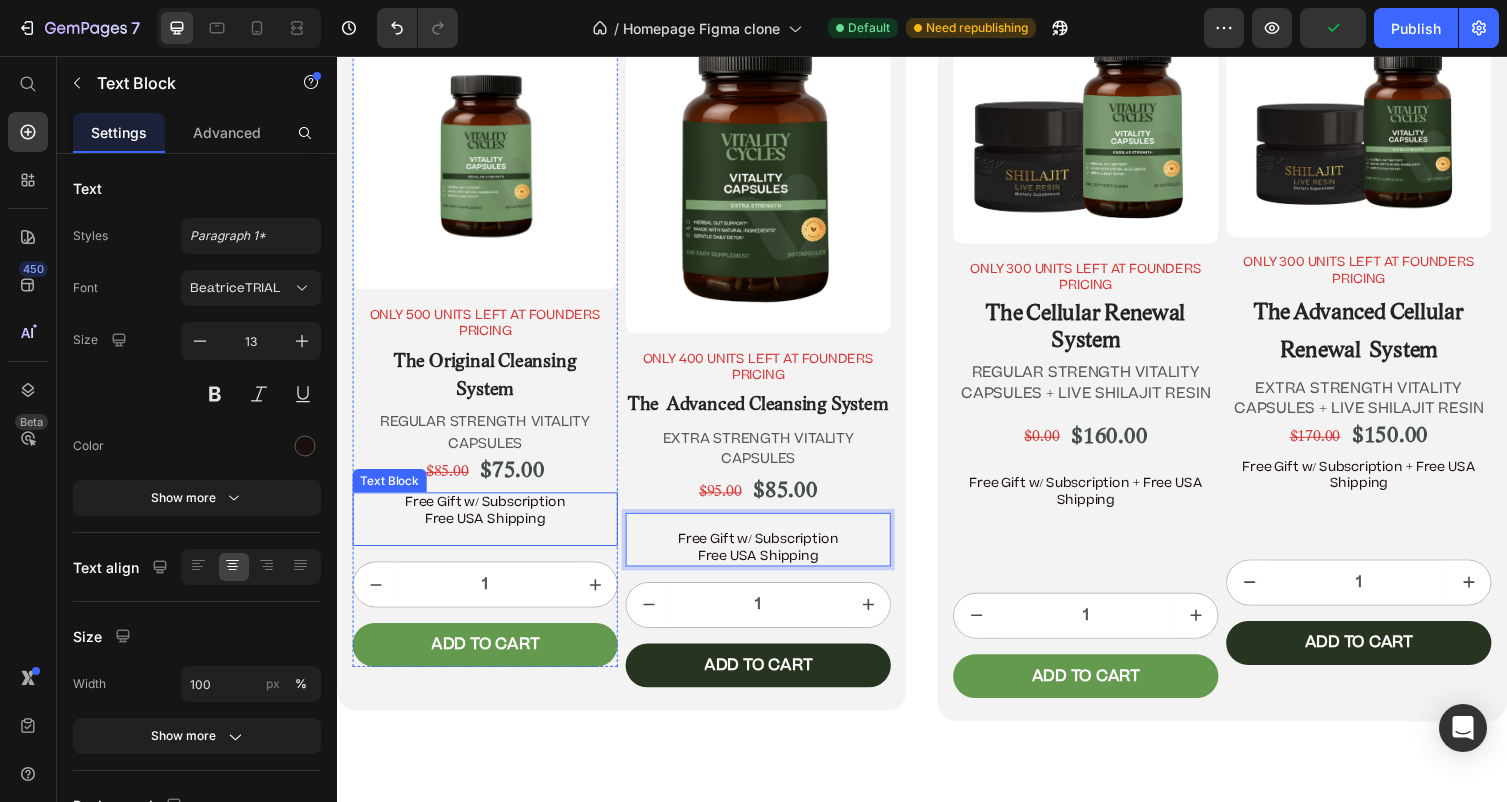 click on "Free Gift w/ Subscription   Free USA Shipping" at bounding box center [489, 523] 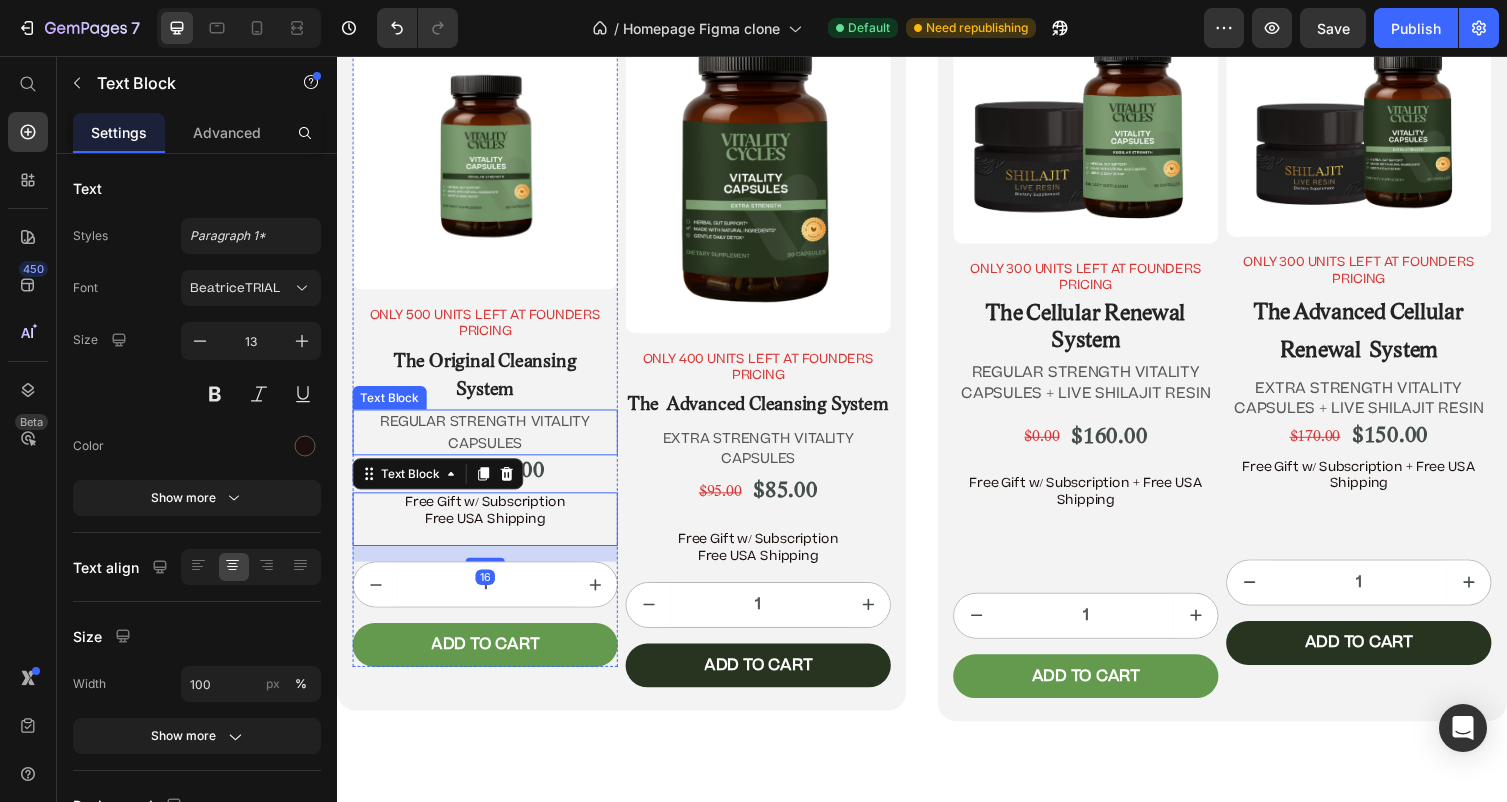 click on "REGULAR STRENGTH VITALITY CAPSULES" at bounding box center [489, 442] 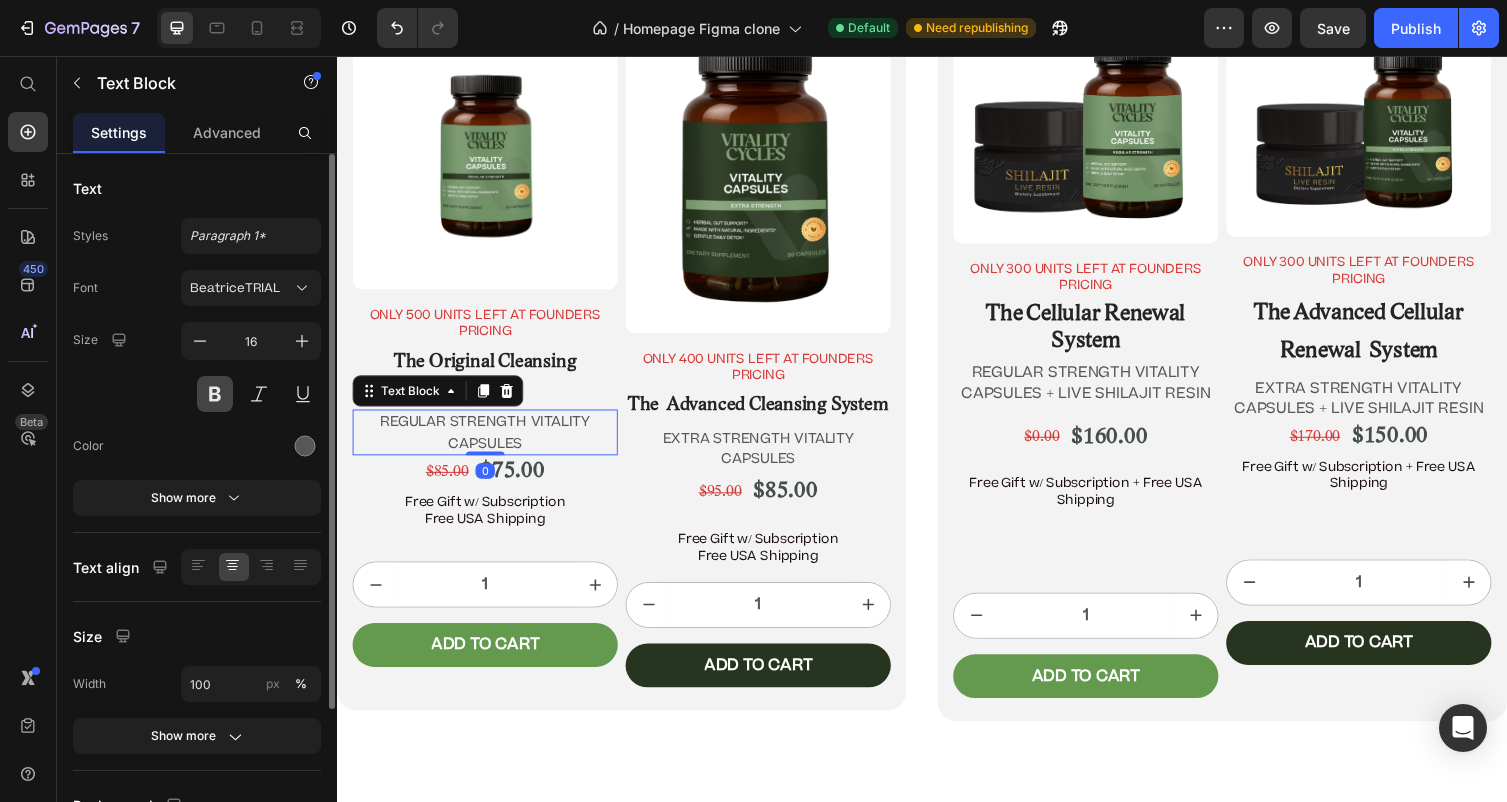 click at bounding box center (215, 394) 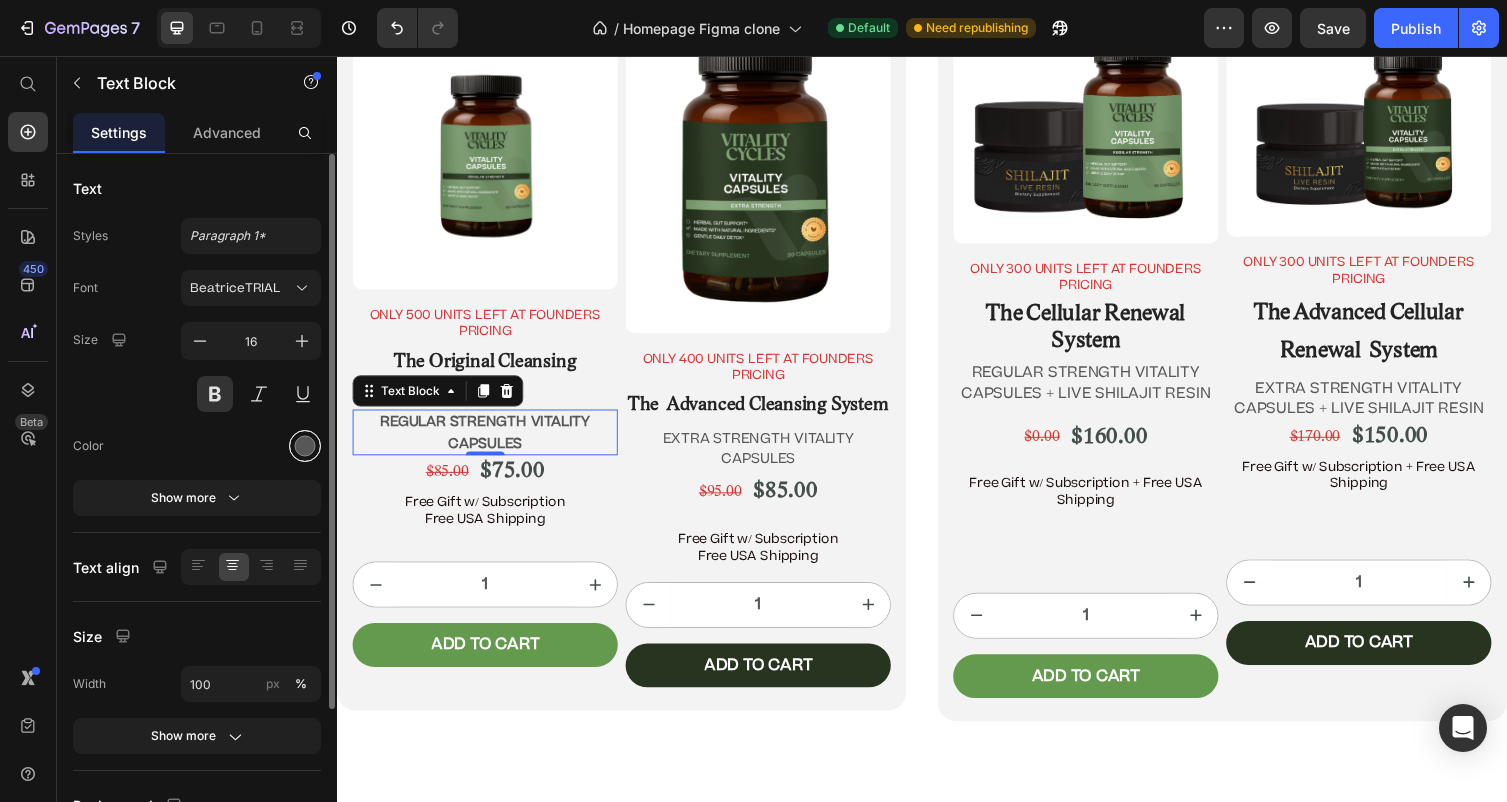 click at bounding box center [305, 446] 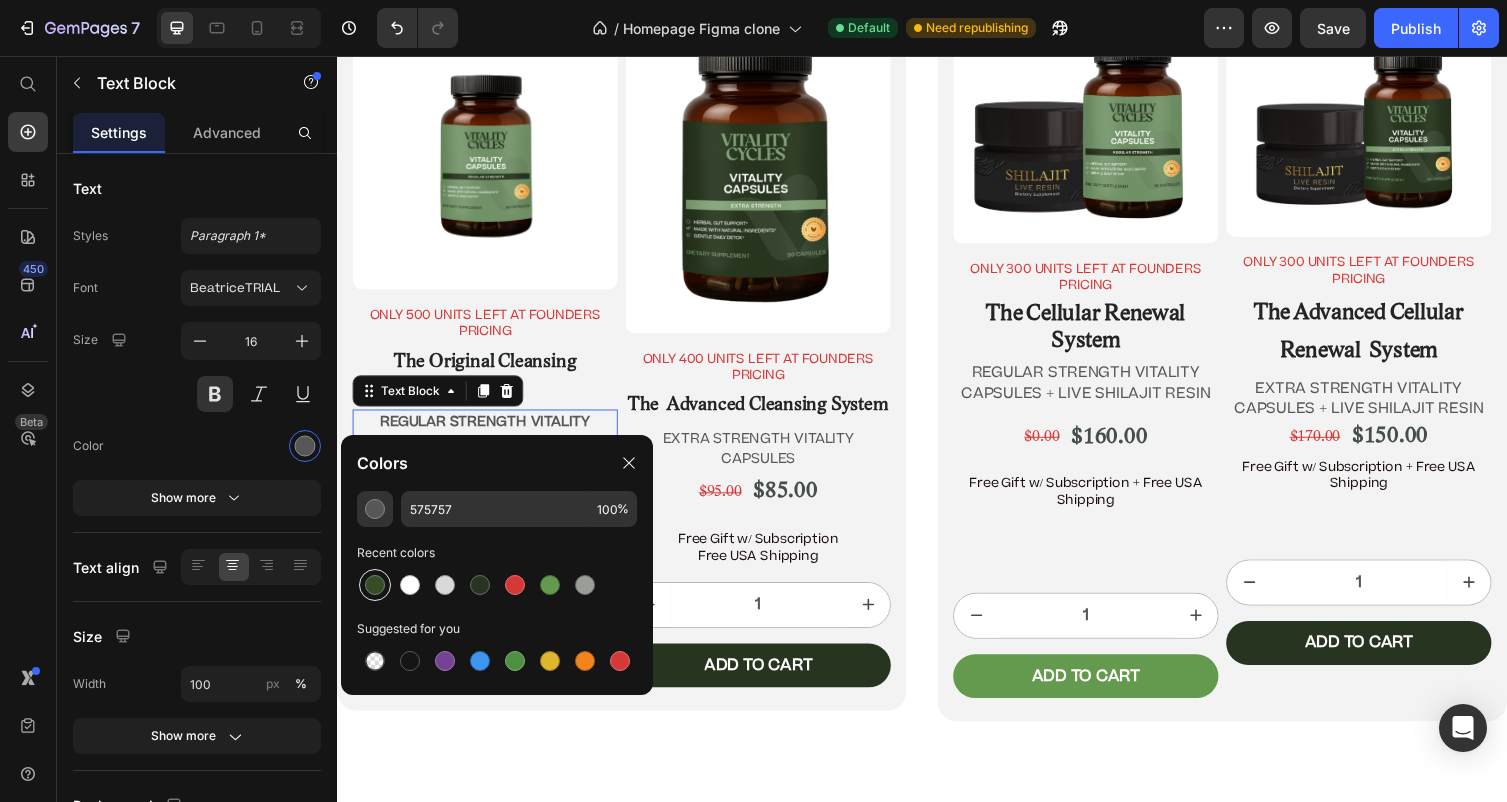 click at bounding box center (375, 585) 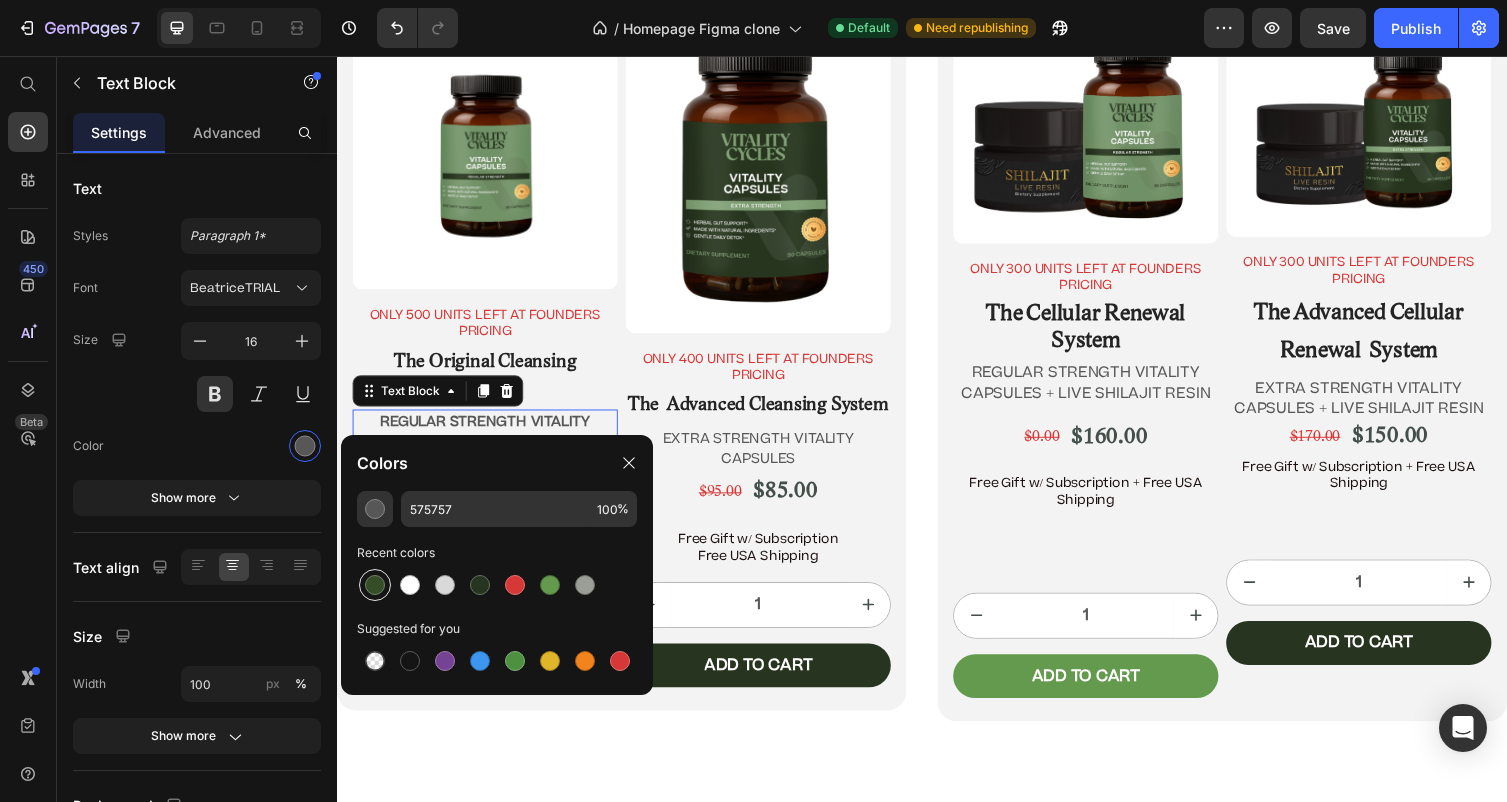 type on "364E28" 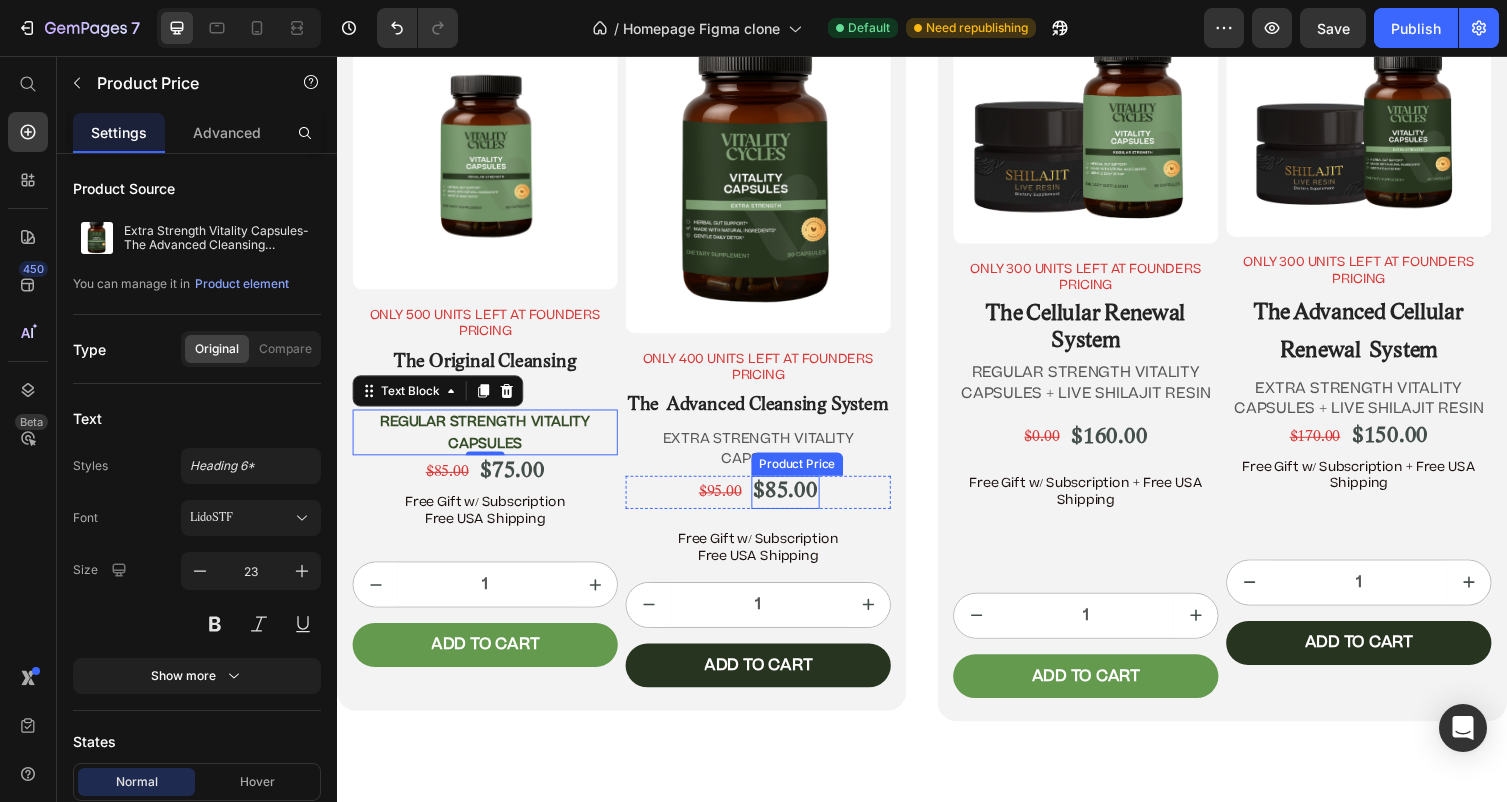 click on "Product Price" at bounding box center (809, 475) 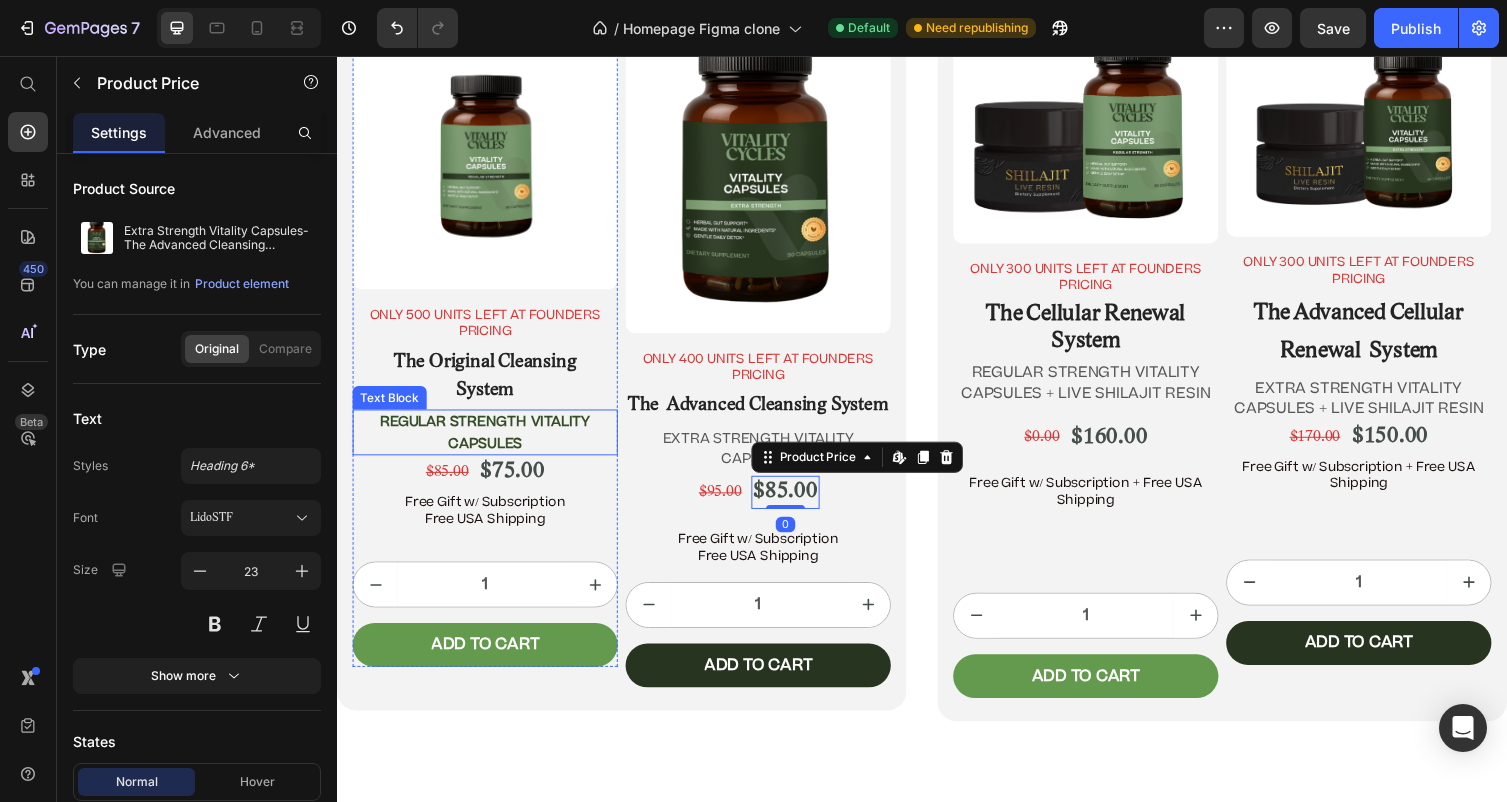 click on "REGULAR STRENGTH VITALITY CAPSULES" at bounding box center (489, 442) 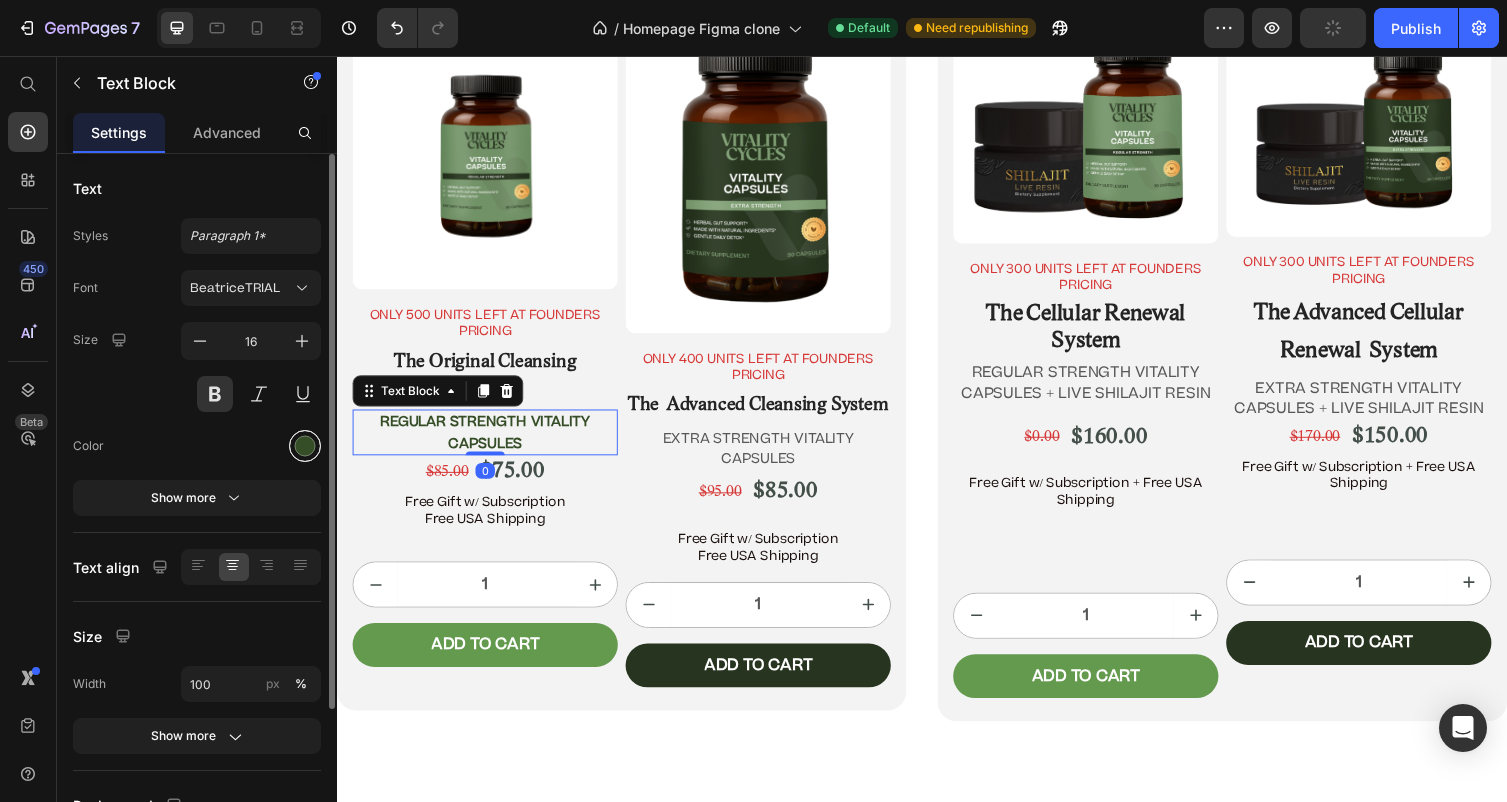 click at bounding box center [305, 446] 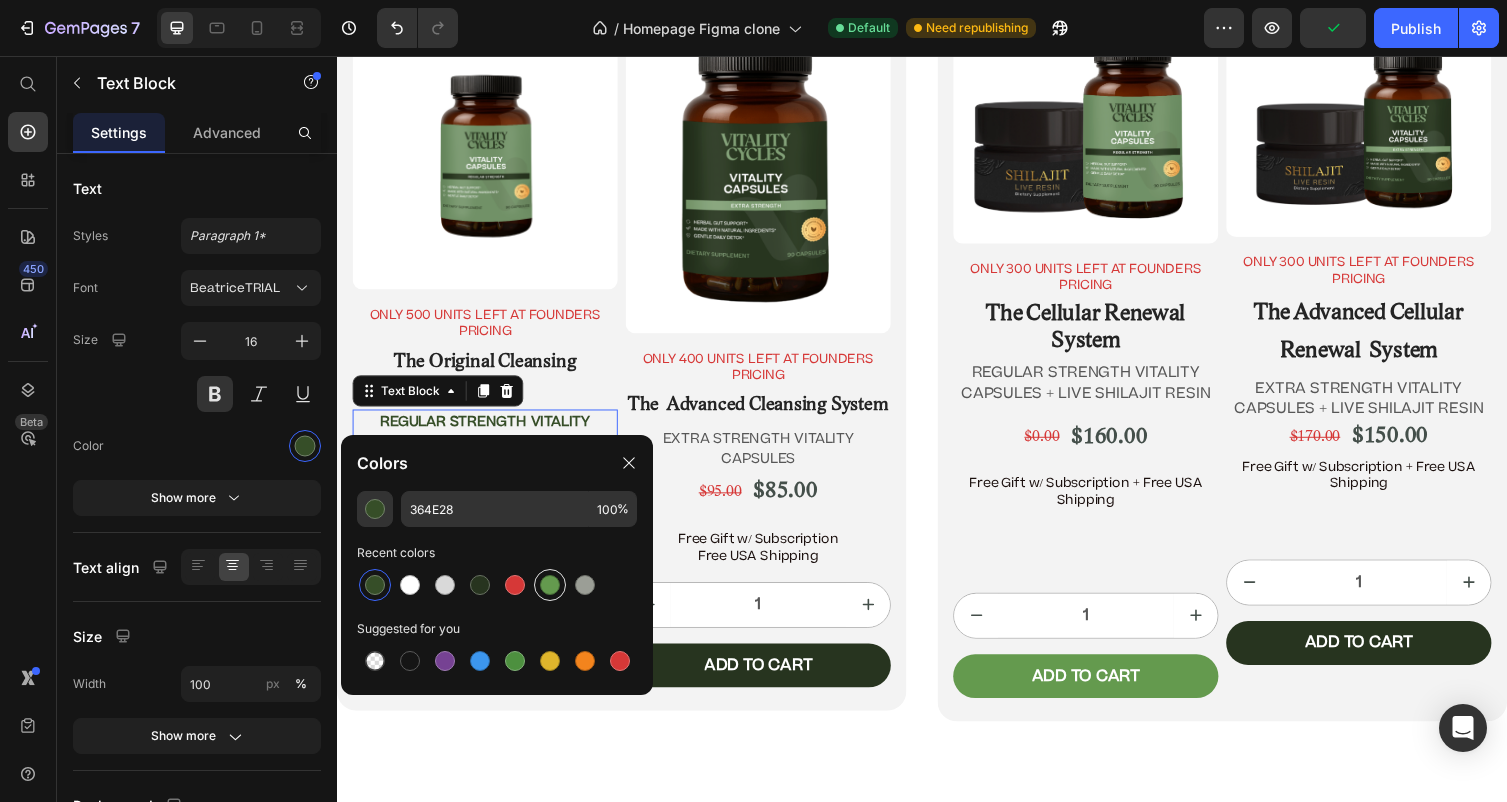 click at bounding box center (550, 585) 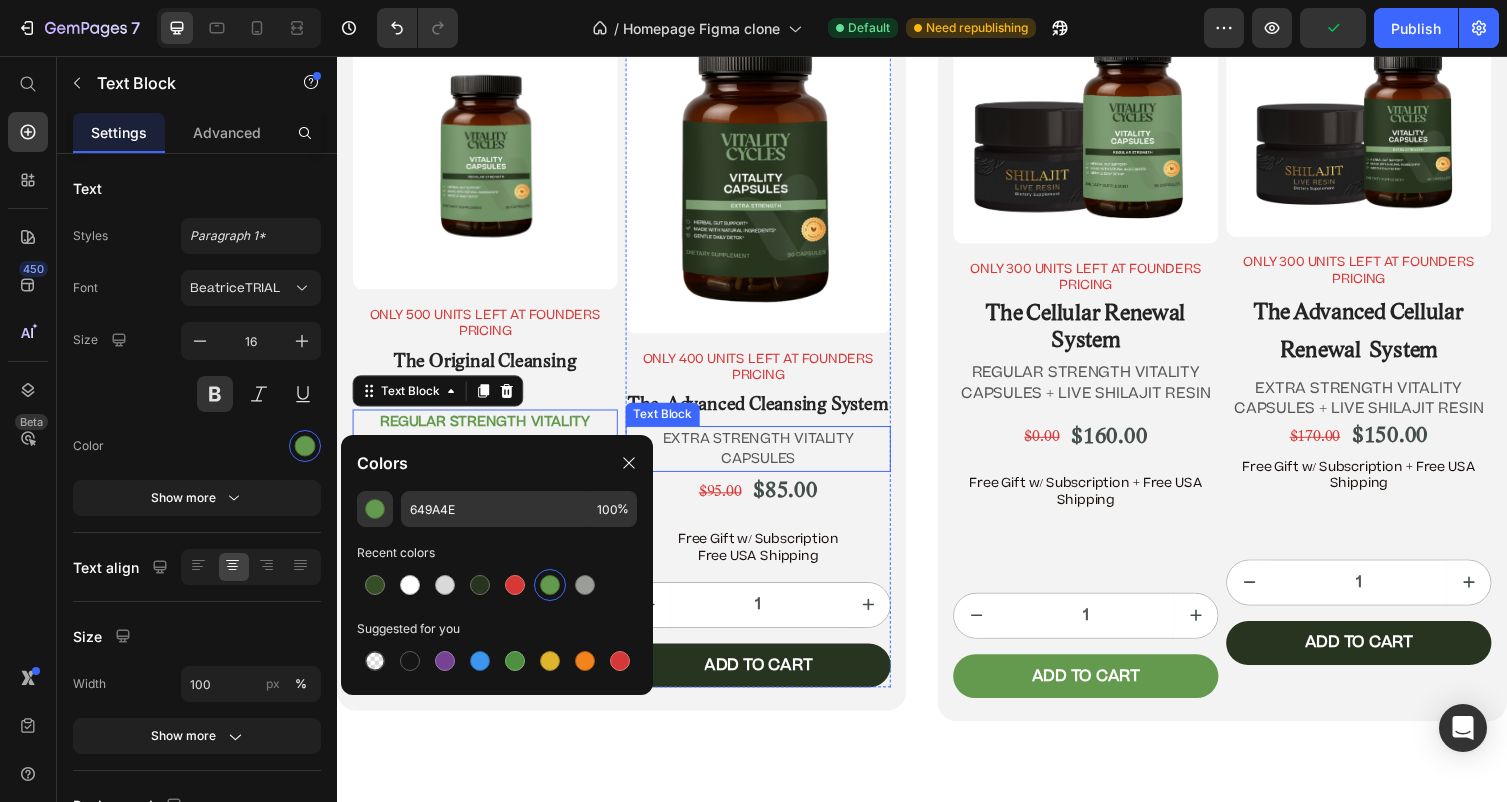 click on "EXTRA STRENGTH VITALITY CAPSULES" at bounding box center (769, 459) 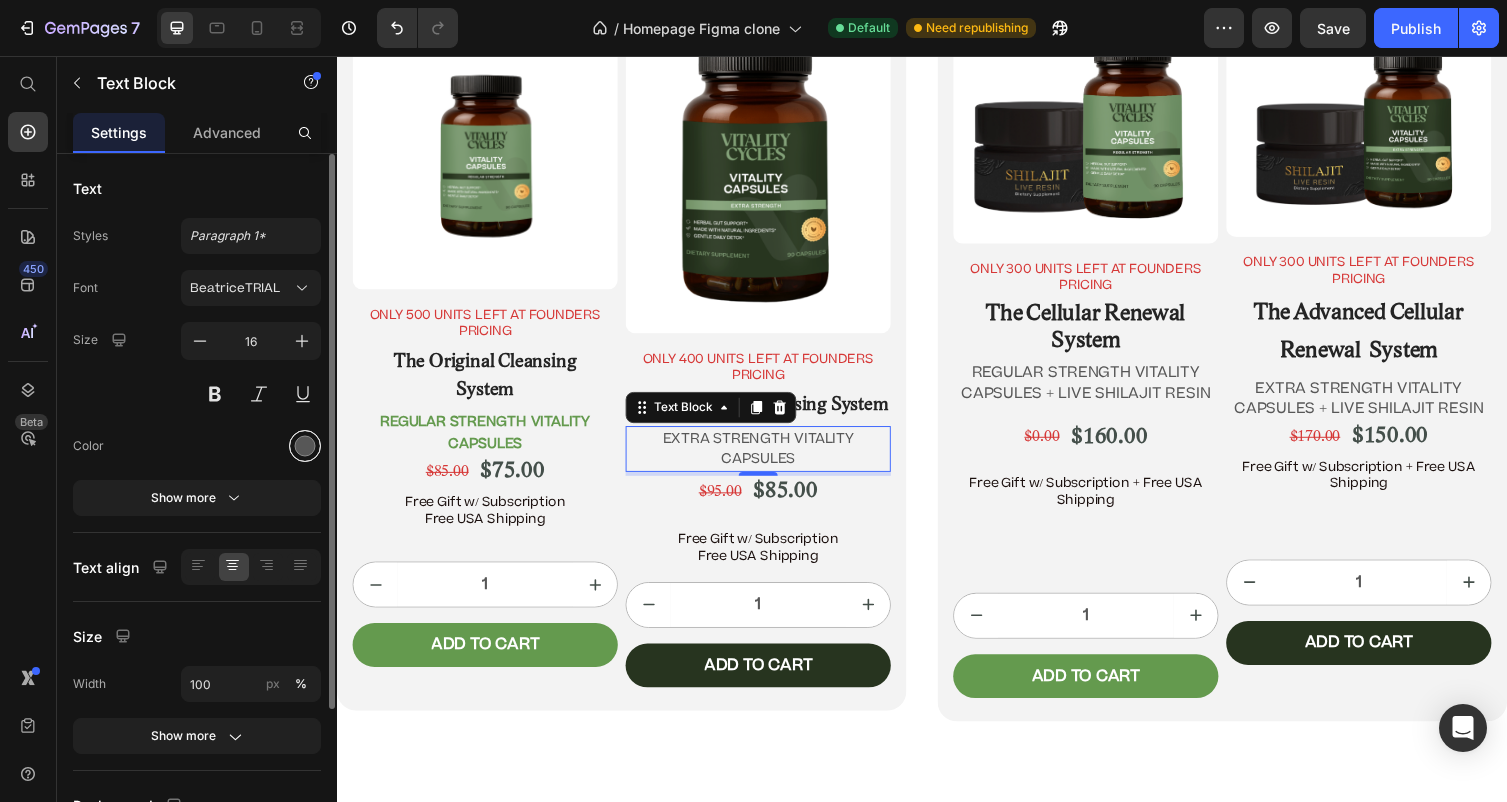 click at bounding box center [305, 446] 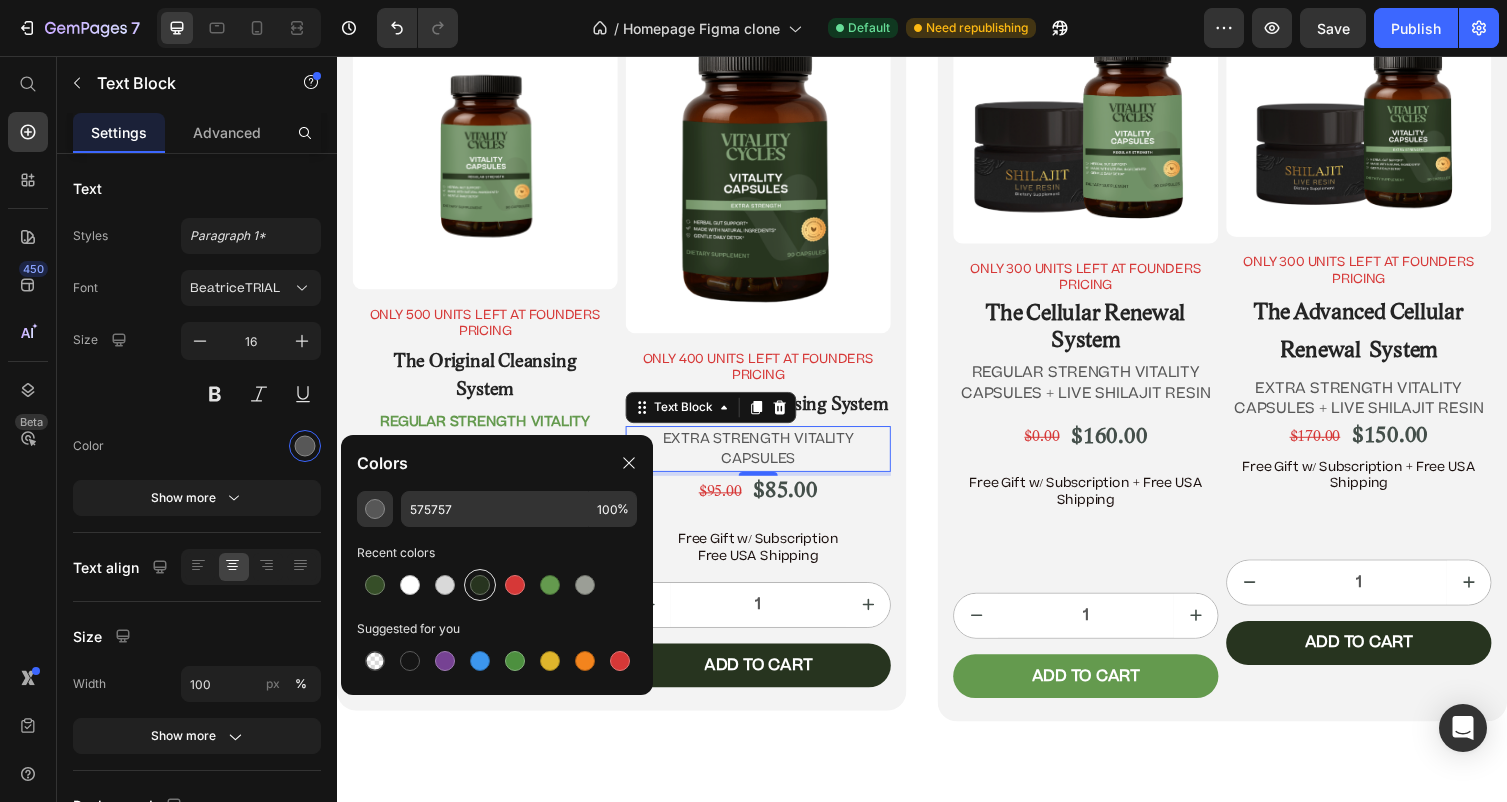 click at bounding box center (480, 585) 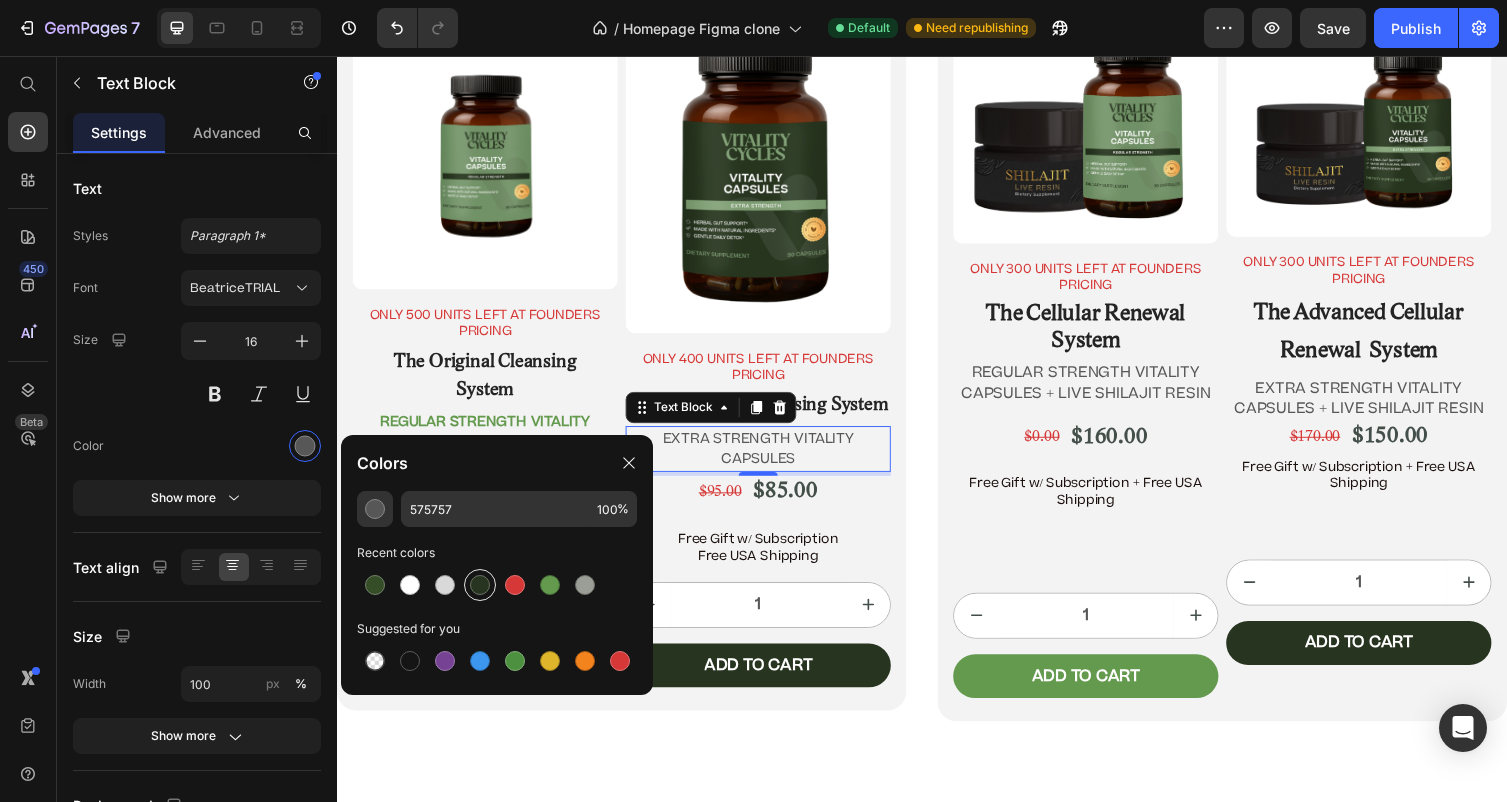 type on "27341F" 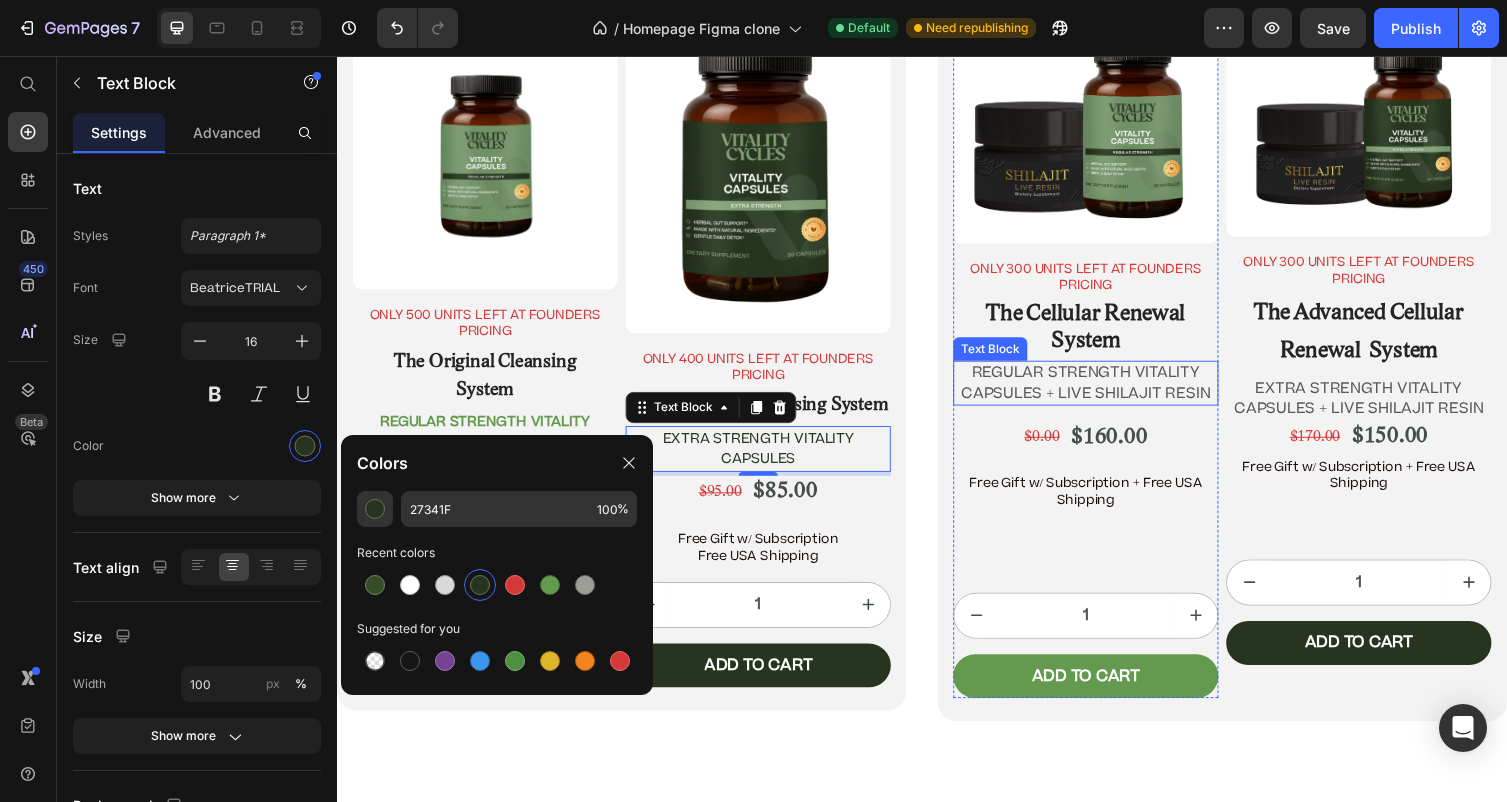 click on "REGULAR STRENGTH VITALITY CAPSULES + LIVE SHILAJIT RESIN" at bounding box center (1104, 391) 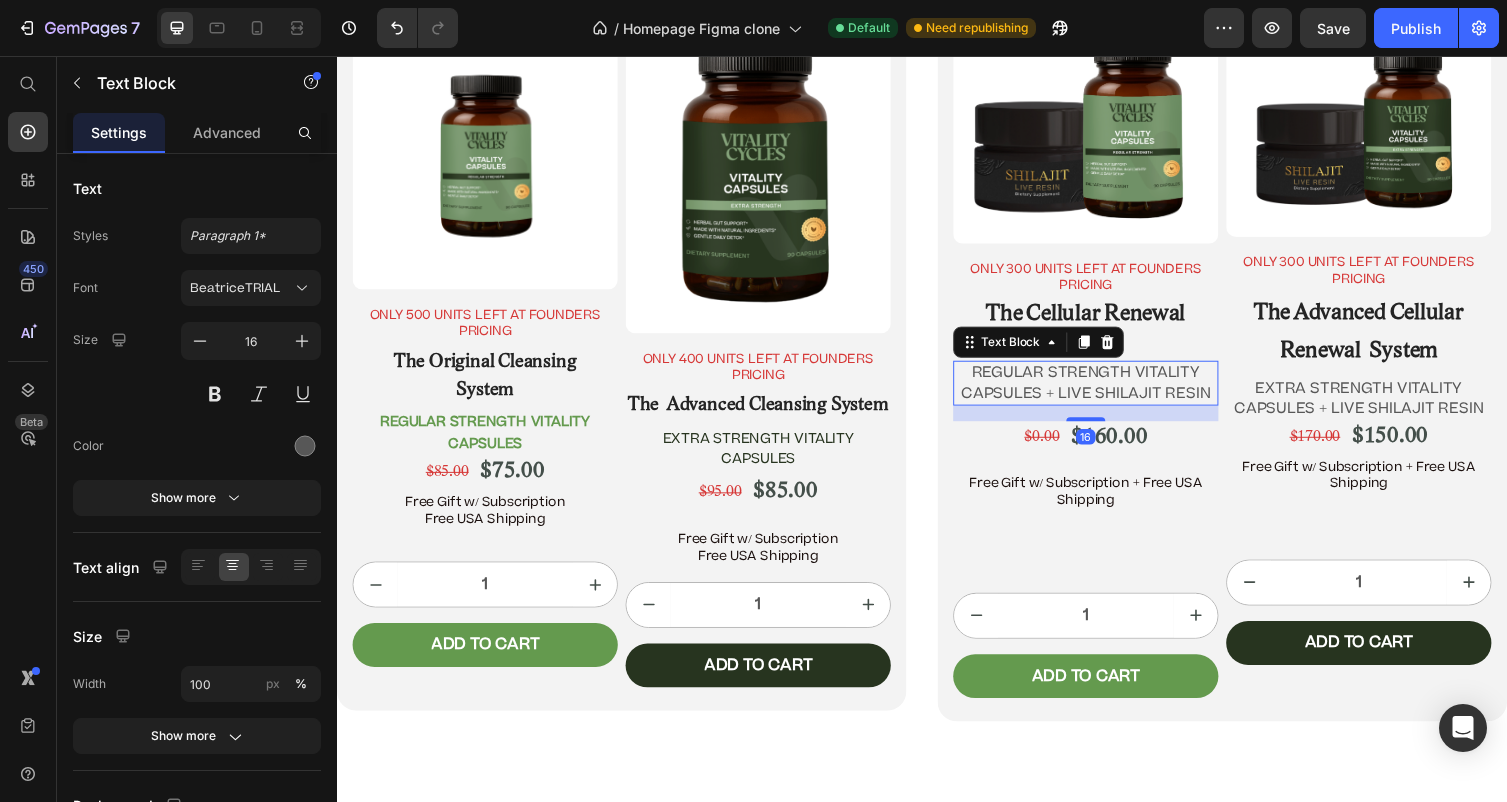 click on "REGULAR STRENGTH VITALITY CAPSULES + LIVE SHILAJIT RESIN" at bounding box center (1104, 391) 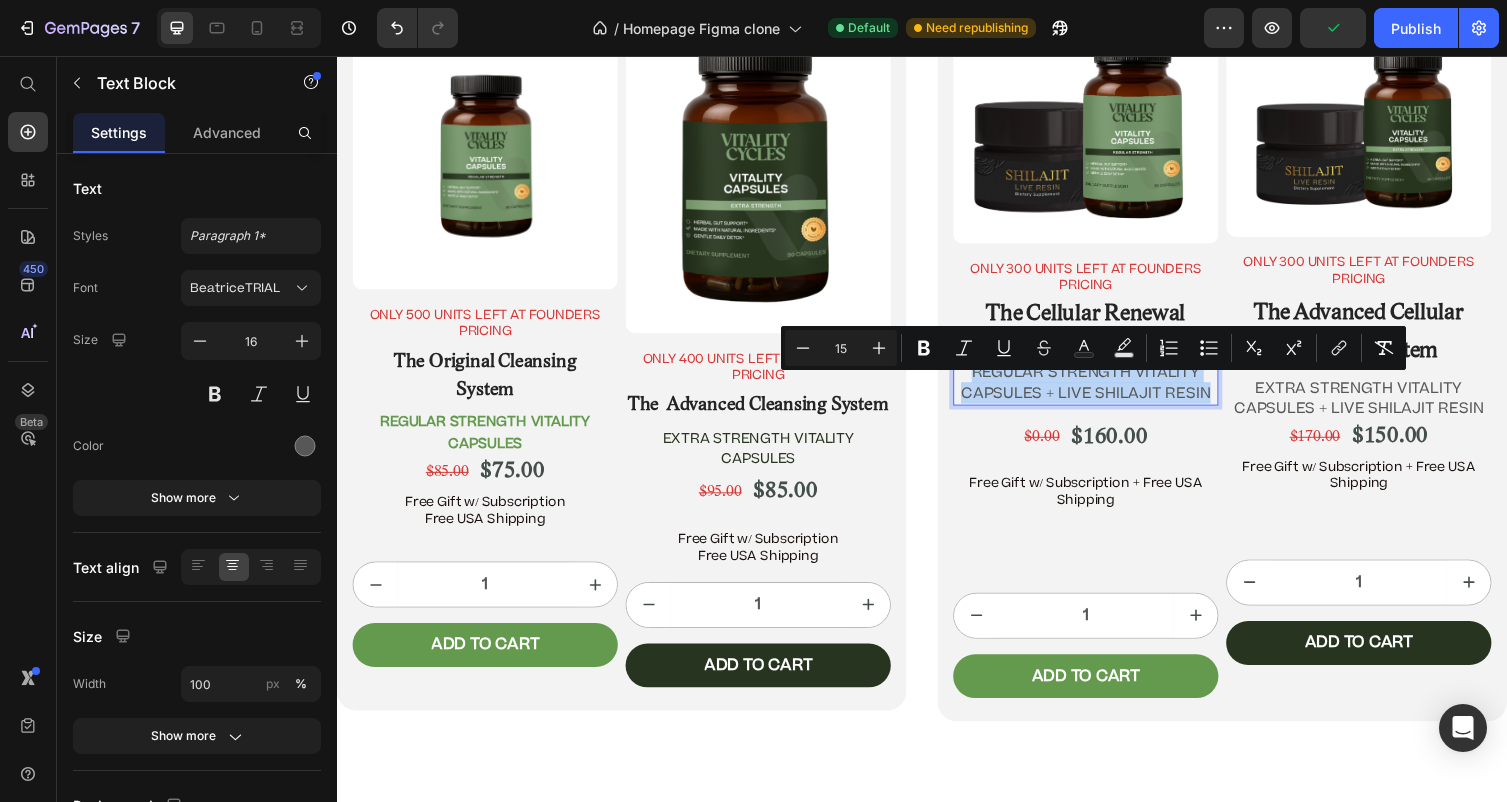 drag, startPoint x: 988, startPoint y: 398, endPoint x: 1243, endPoint y: 427, distance: 256.6437 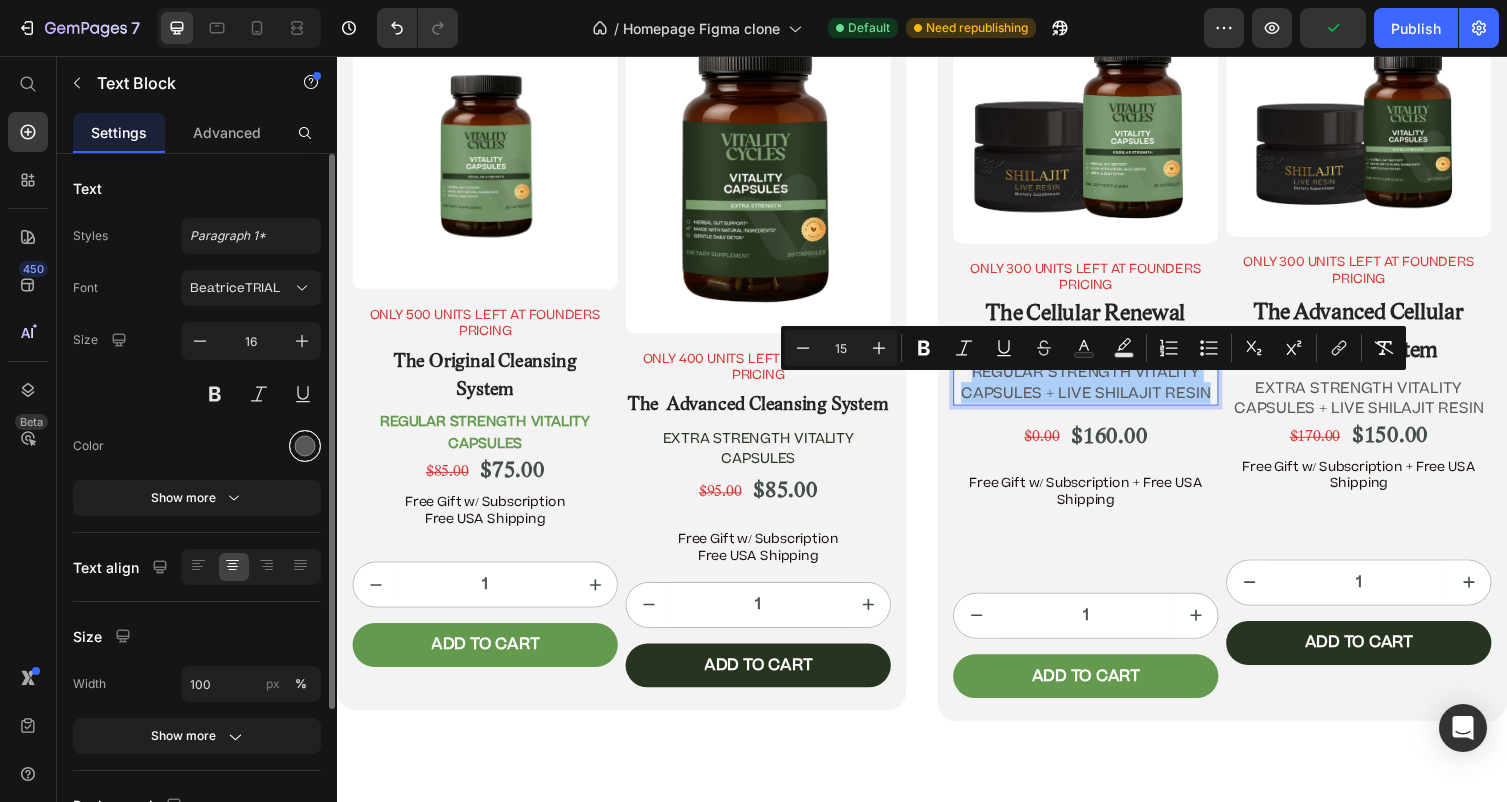 click at bounding box center (305, 446) 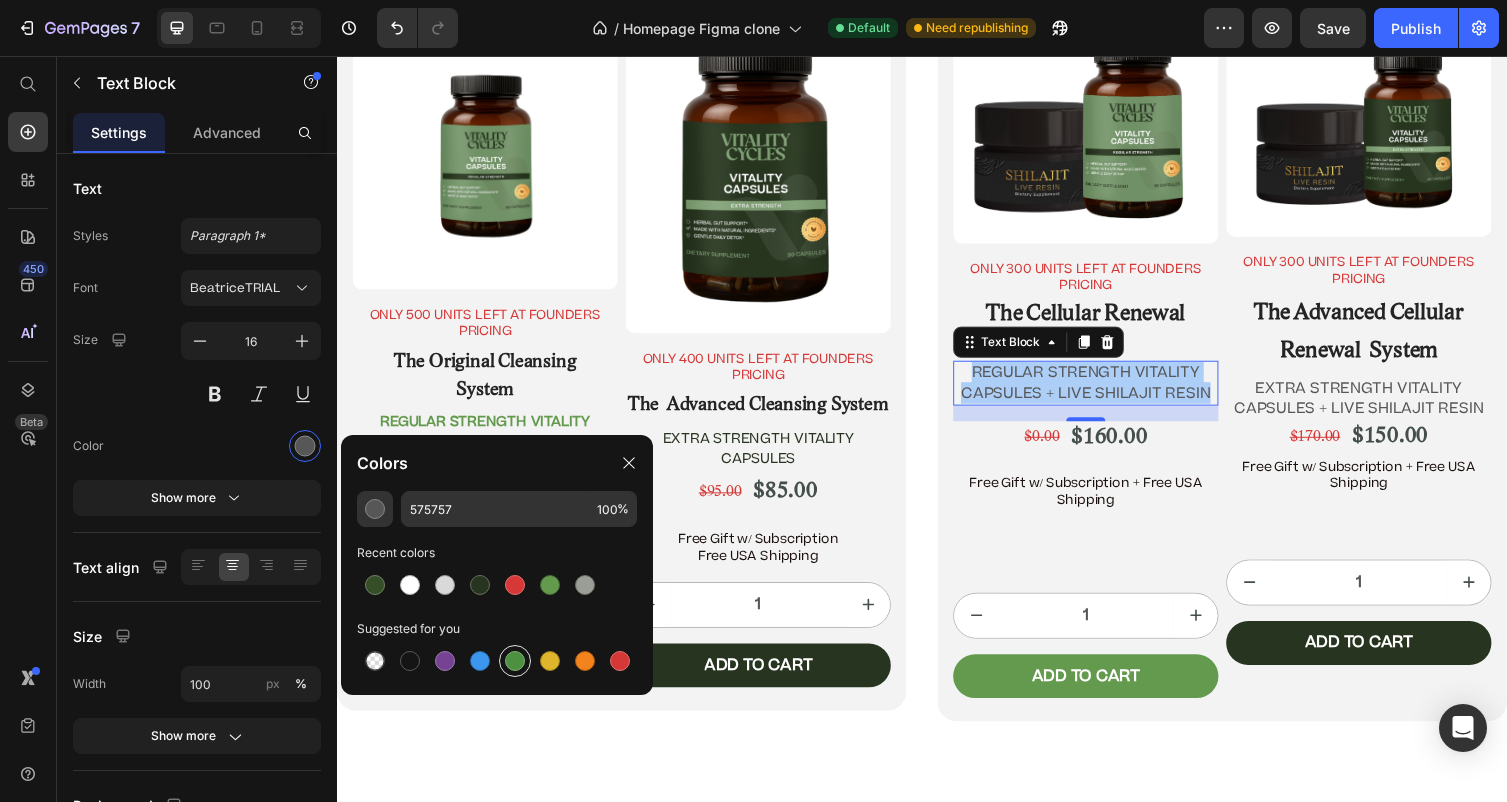 click at bounding box center (515, 661) 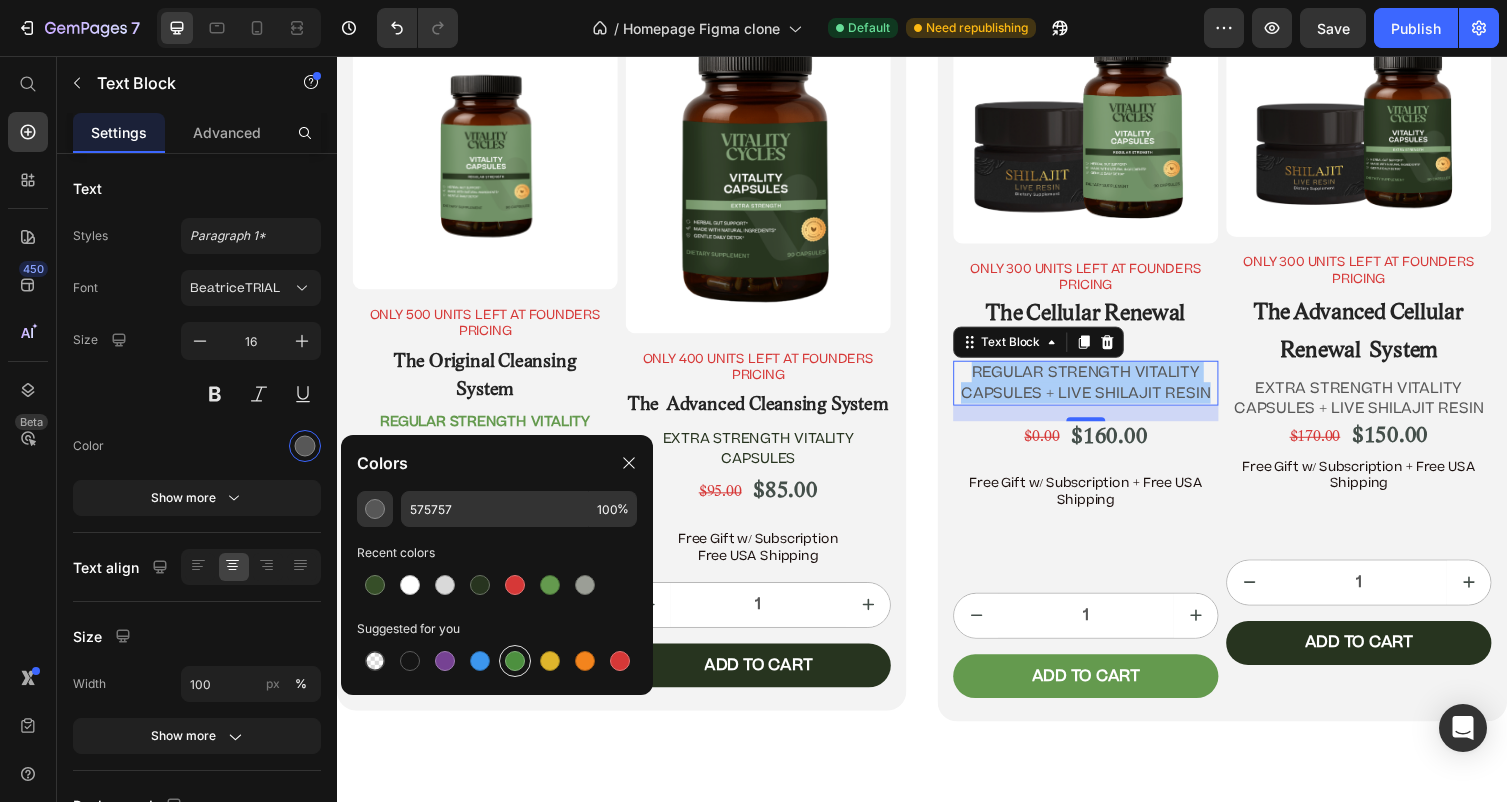 type on "4D903F" 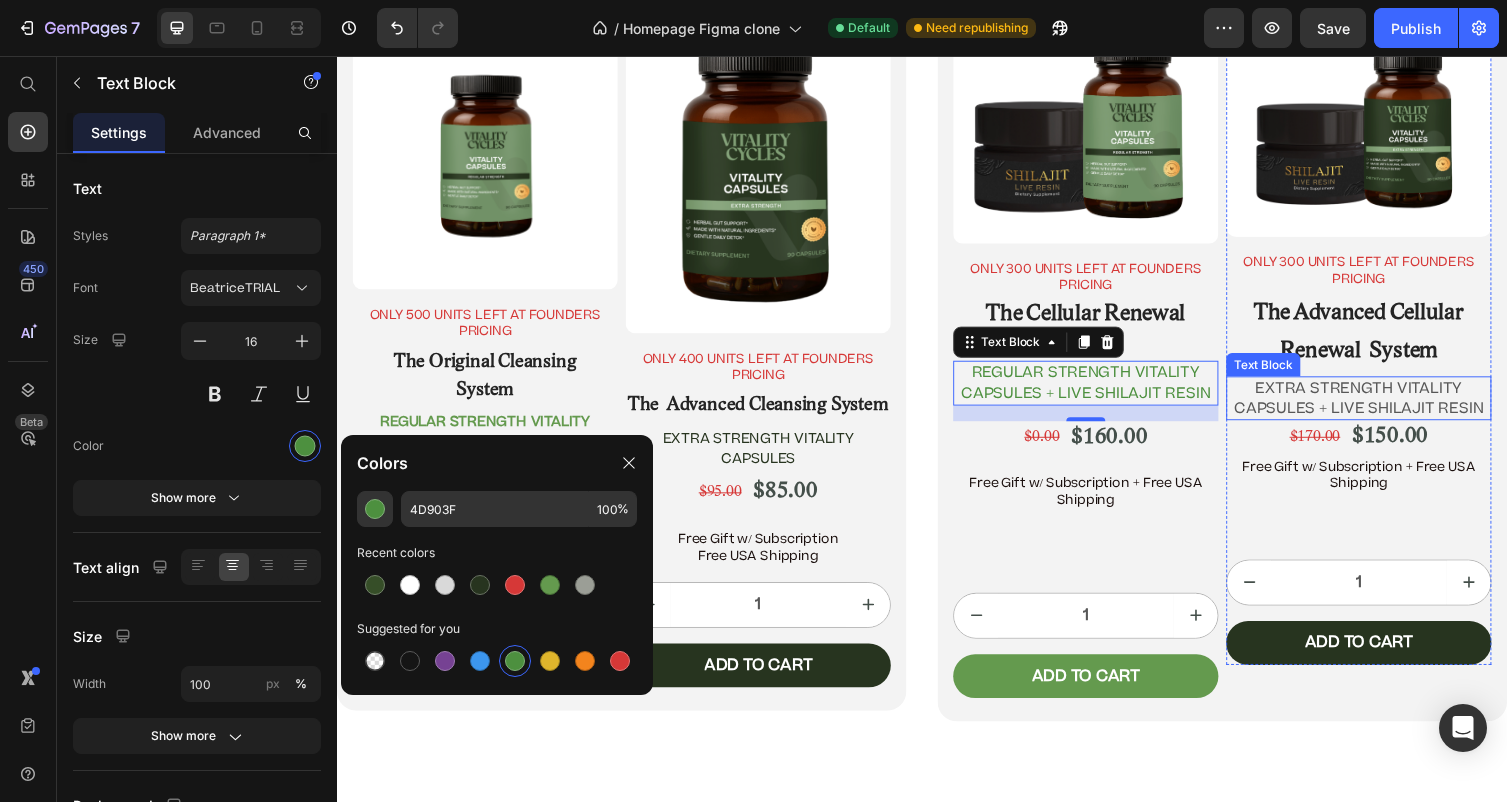 click on "EXTRA STRENGTH VITALITY CAPSULES + LIVE SHILAJIT RESIN" at bounding box center (1384, 407) 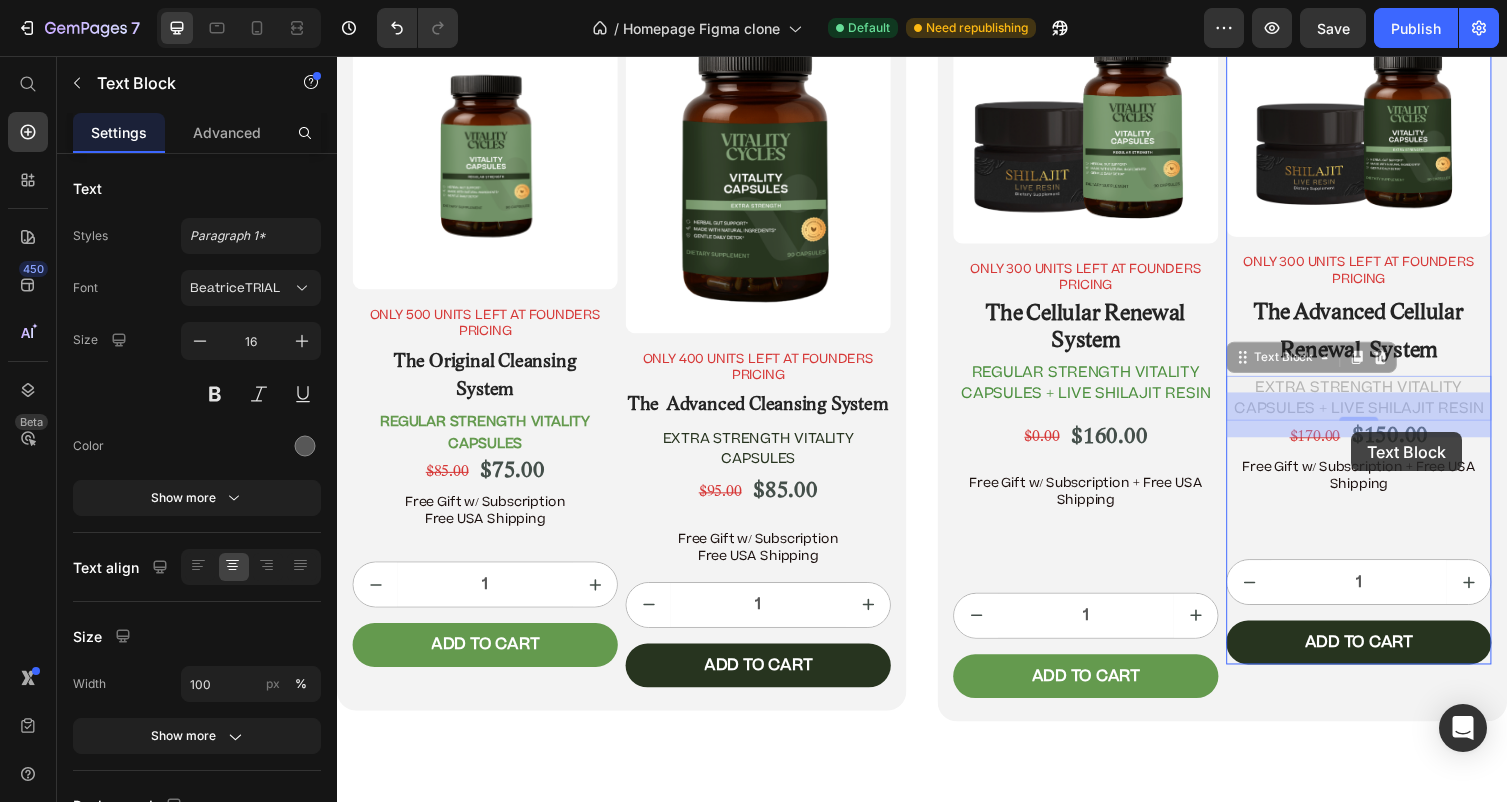 drag, startPoint x: 1514, startPoint y: 434, endPoint x: 1351, endPoint y: 431, distance: 163.0276 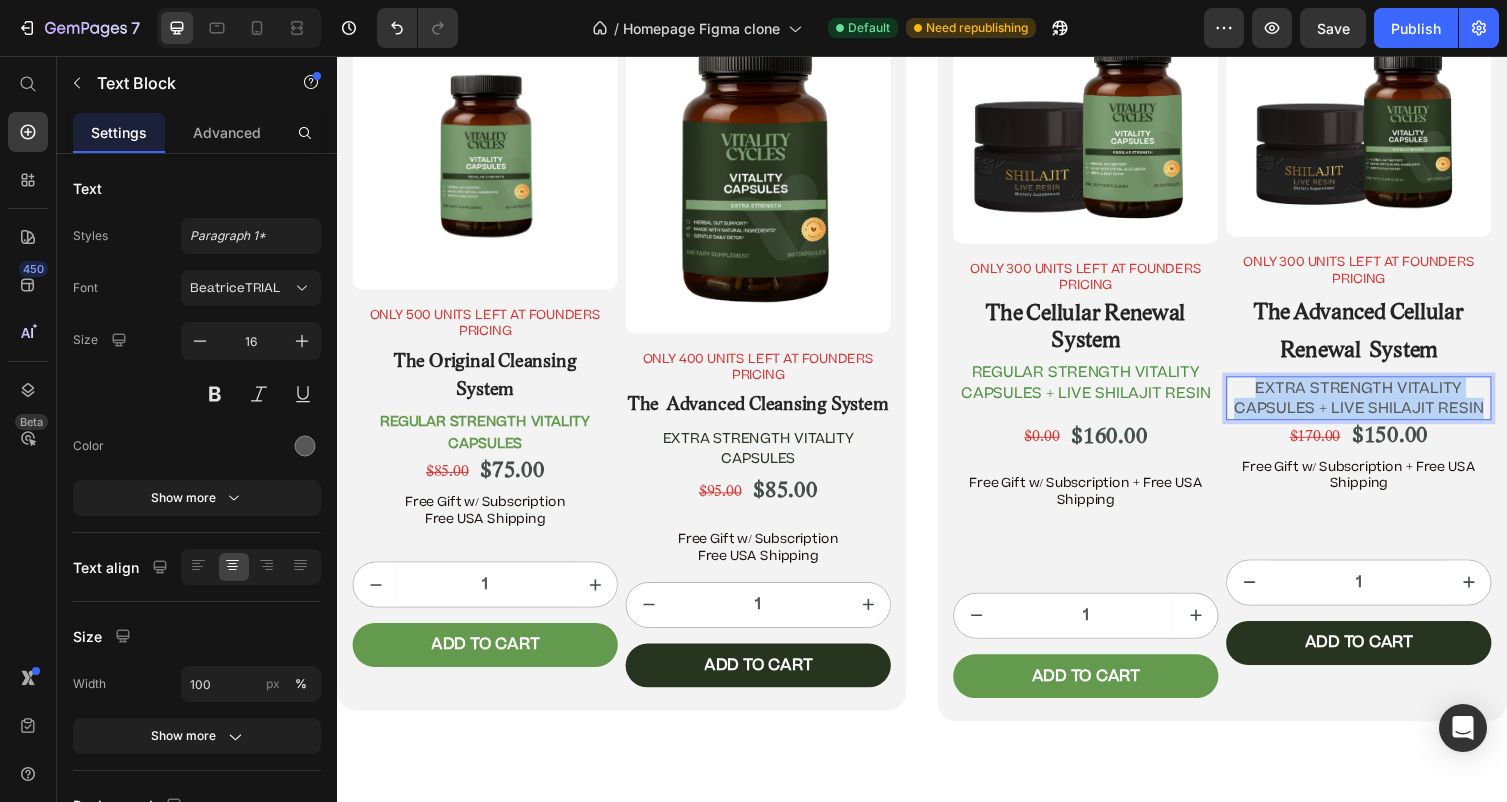drag, startPoint x: 1280, startPoint y: 408, endPoint x: 1506, endPoint y: 447, distance: 229.34036 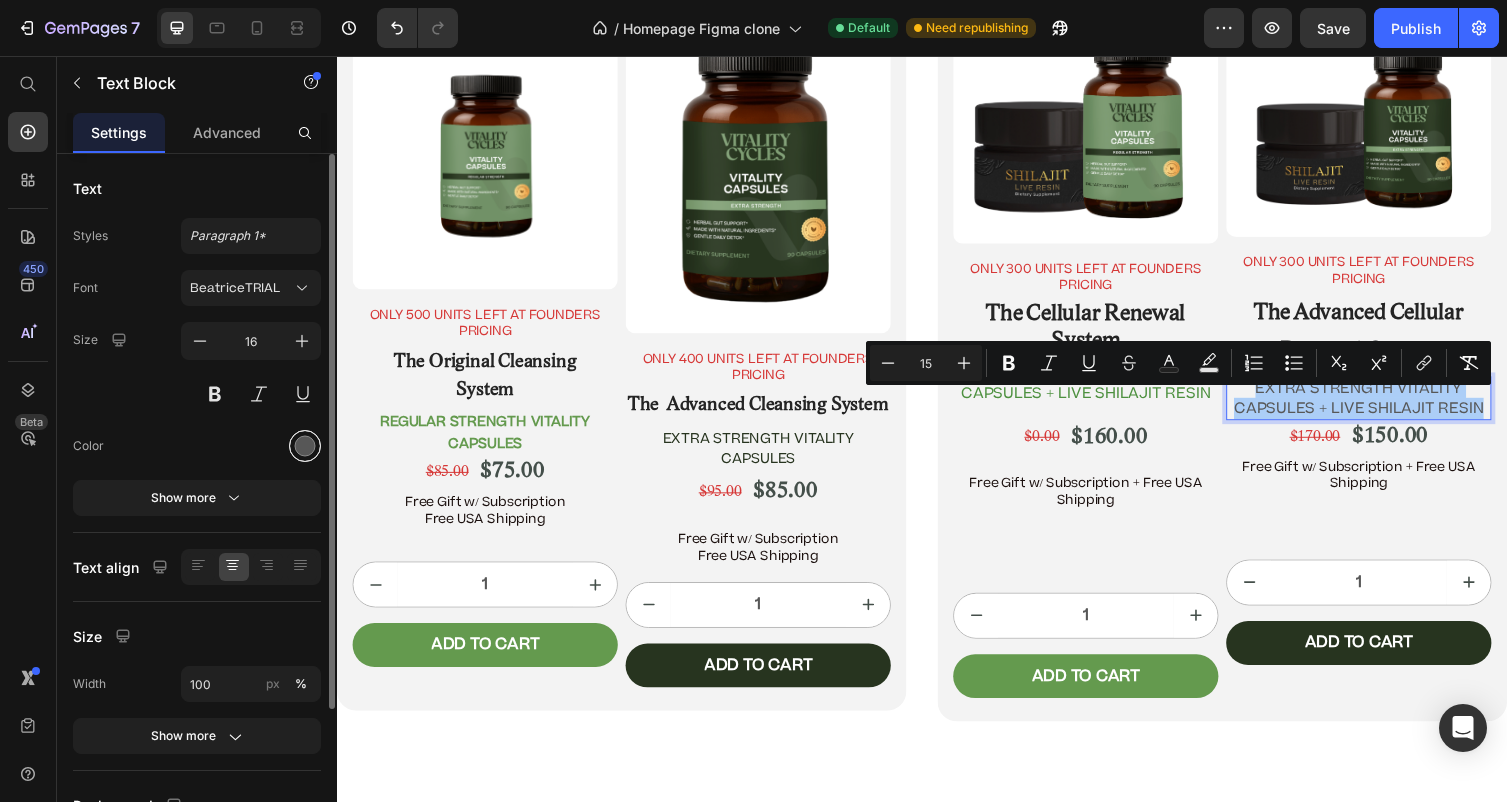 click at bounding box center [305, 446] 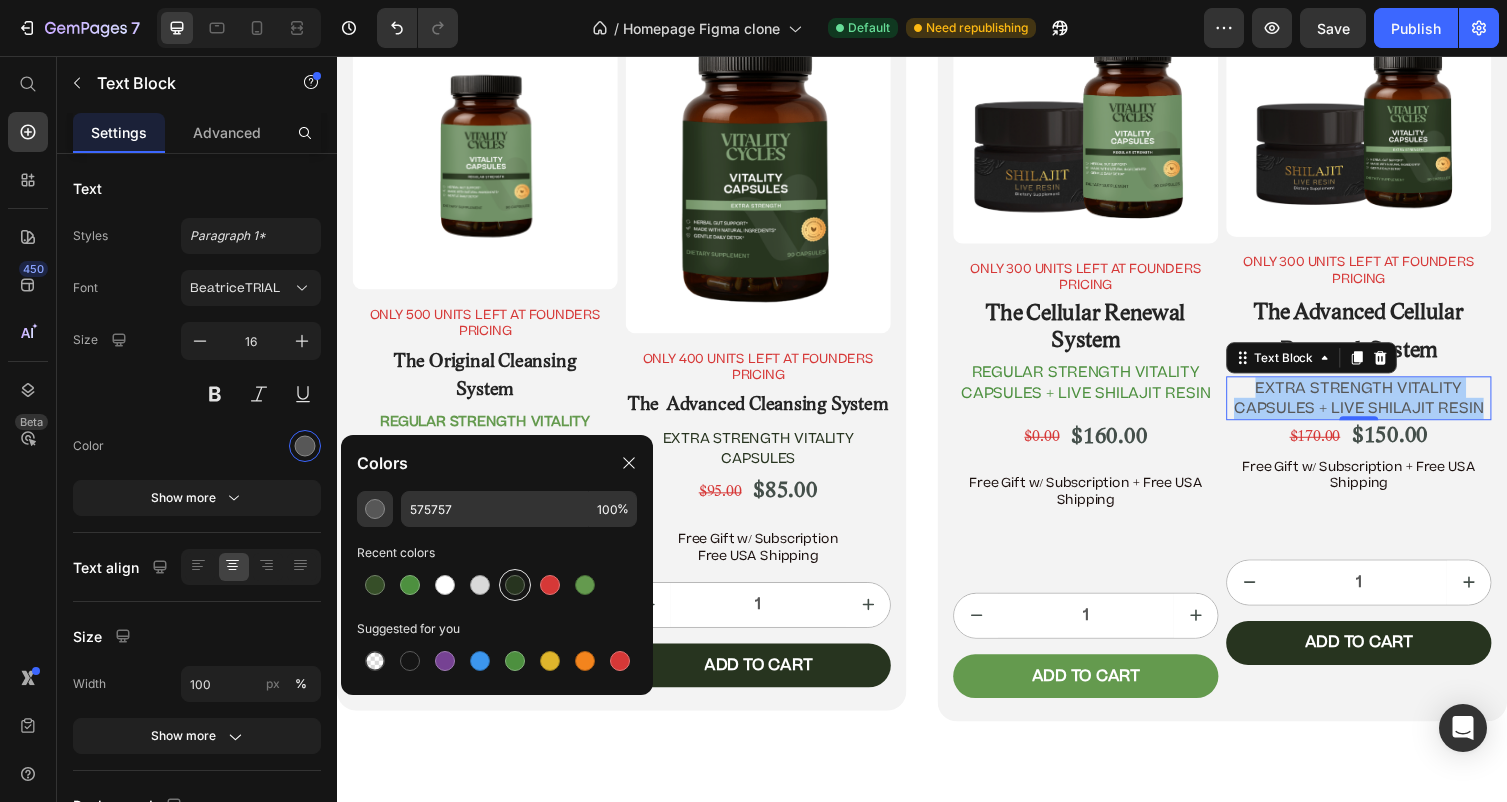 click at bounding box center [515, 585] 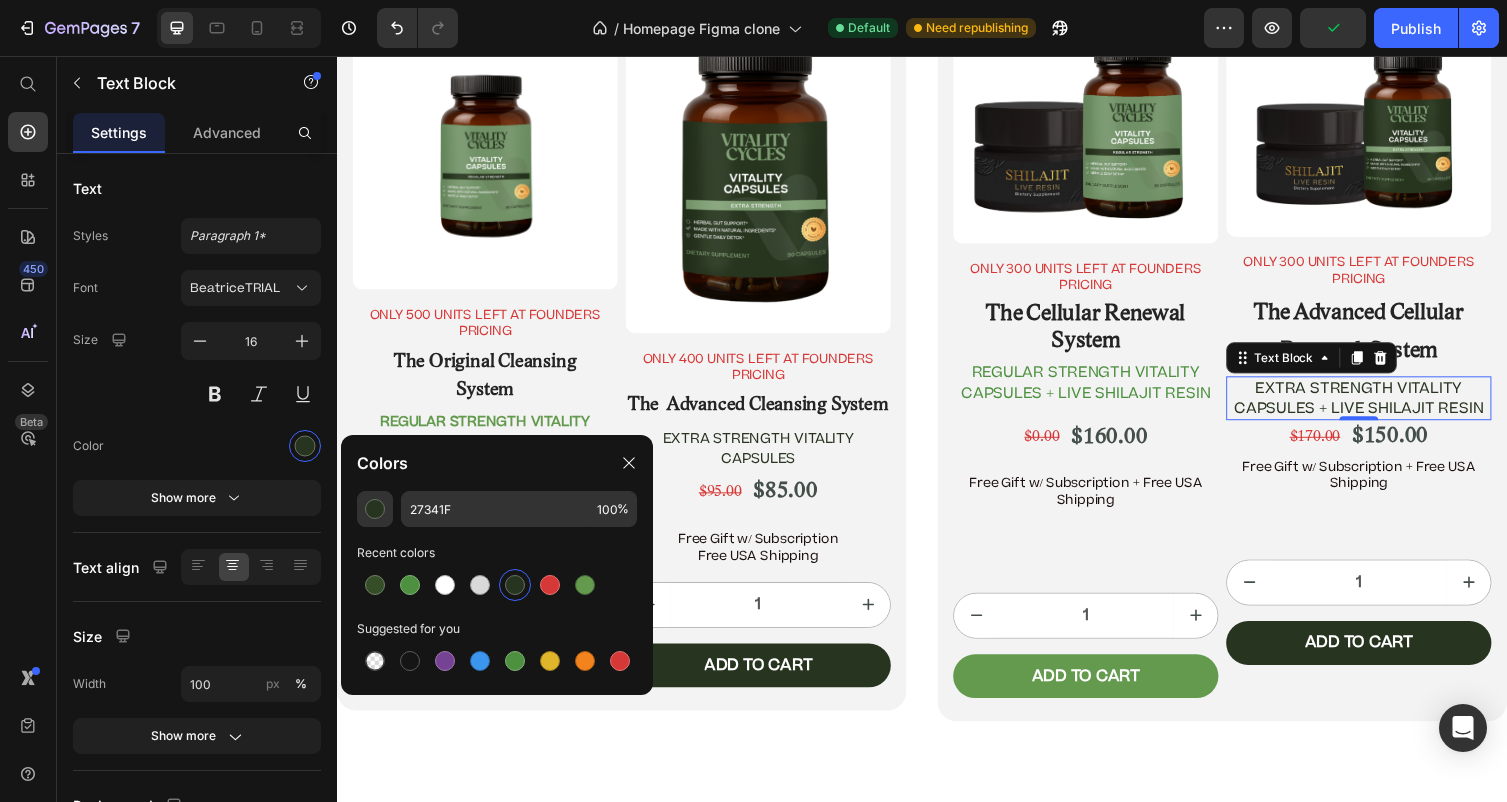 click on "EXTRA STRENGTH VITALITY CAPSULES + LIVE SHILAJIT RESIN" at bounding box center [1385, 408] 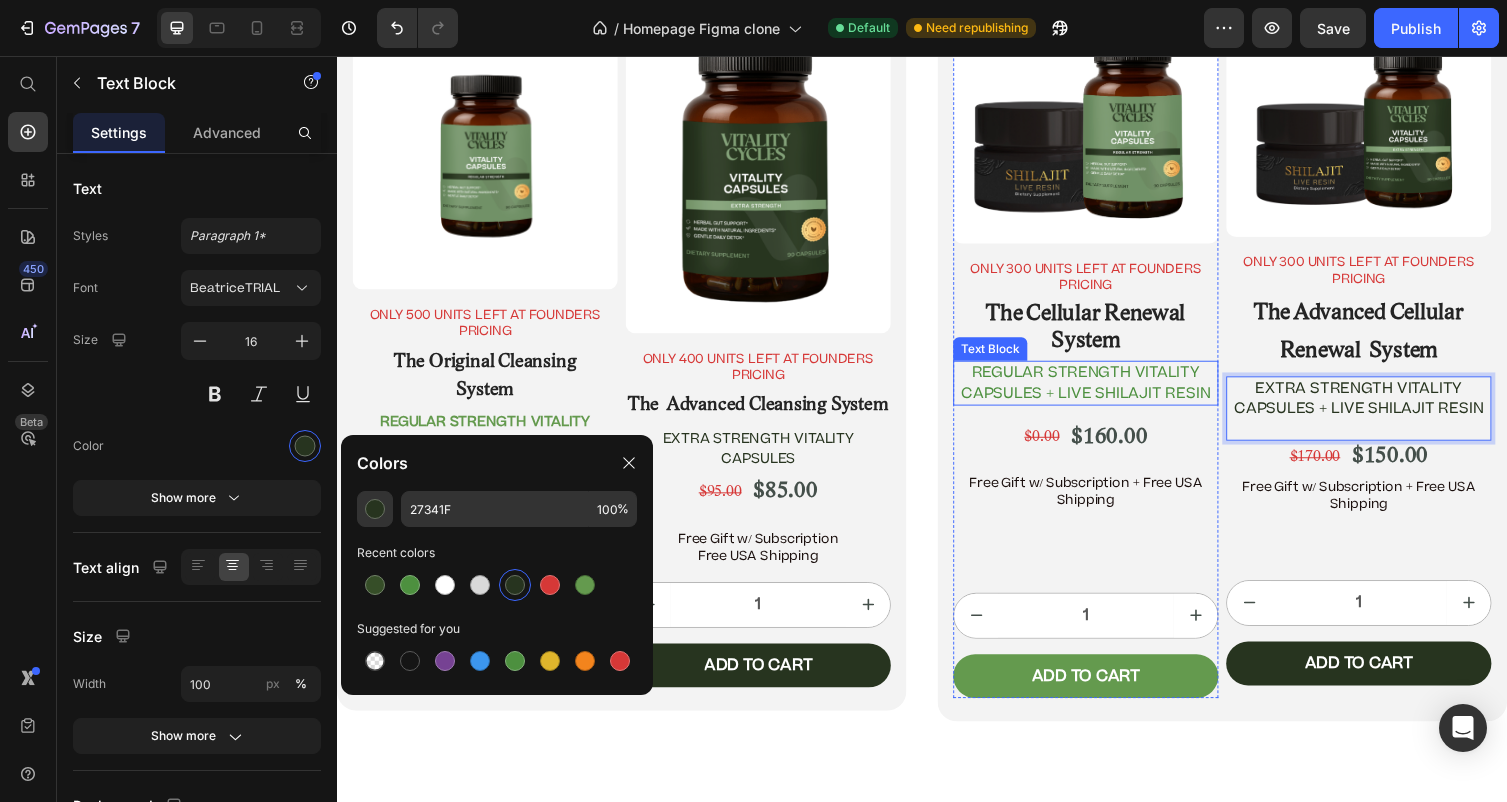 click on "REGULAR STRENGTH VITALITY CAPSULES + LIVE SHILAJIT RESIN" at bounding box center (1104, 391) 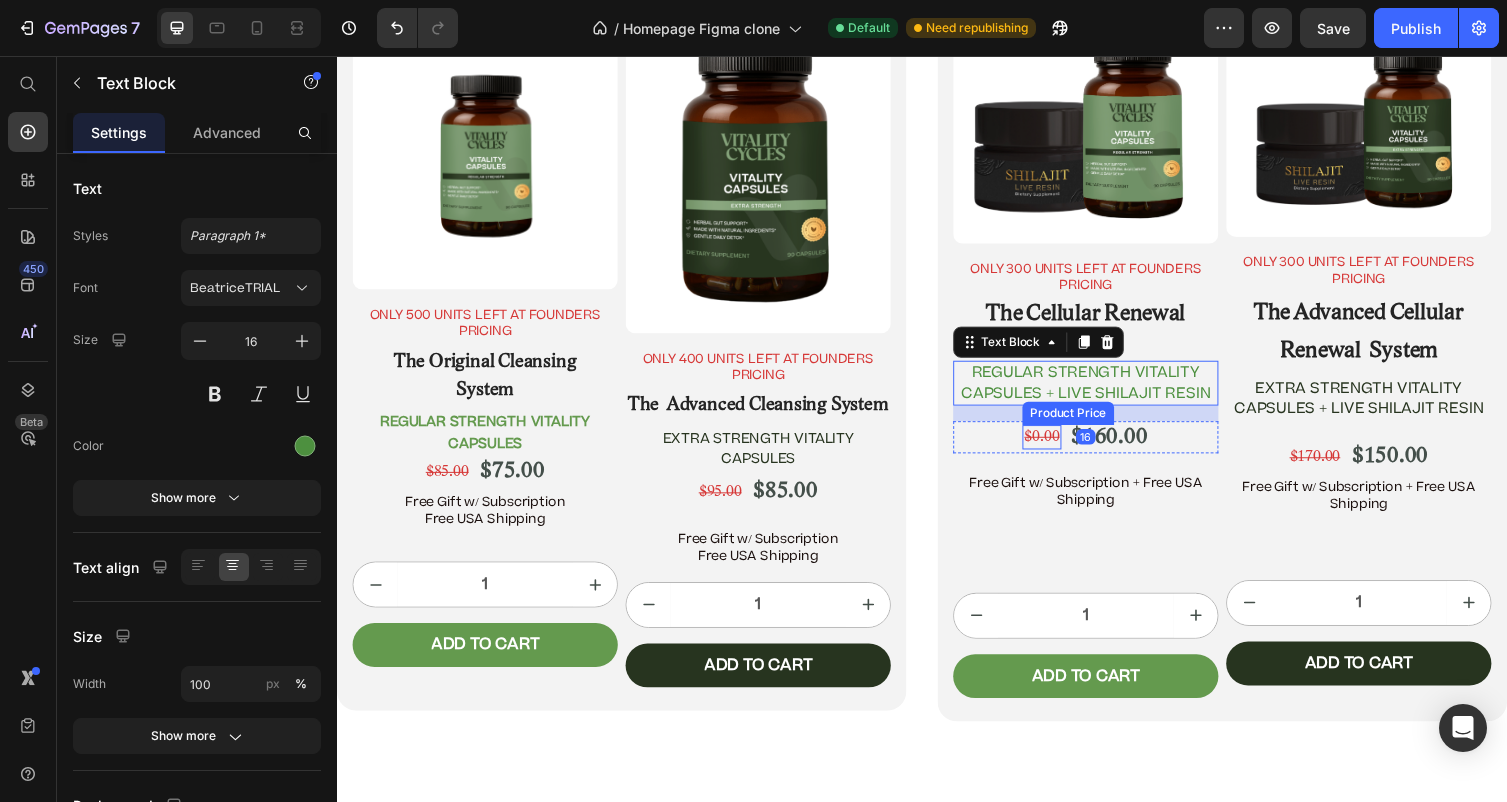 click on "$0.00" at bounding box center [1060, 447] 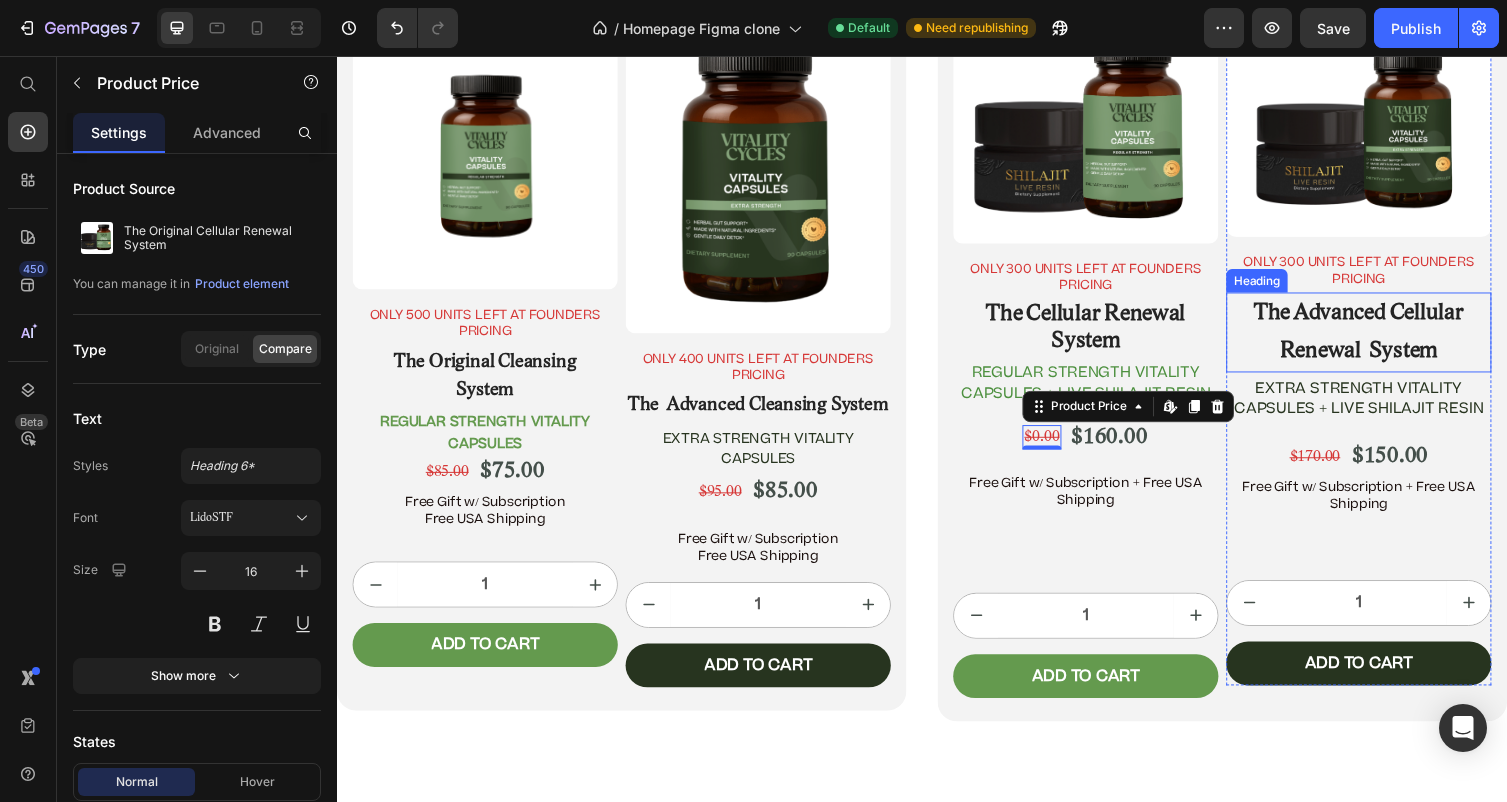 click on "The Advanced Cellular Renewal  System" at bounding box center [1385, 339] 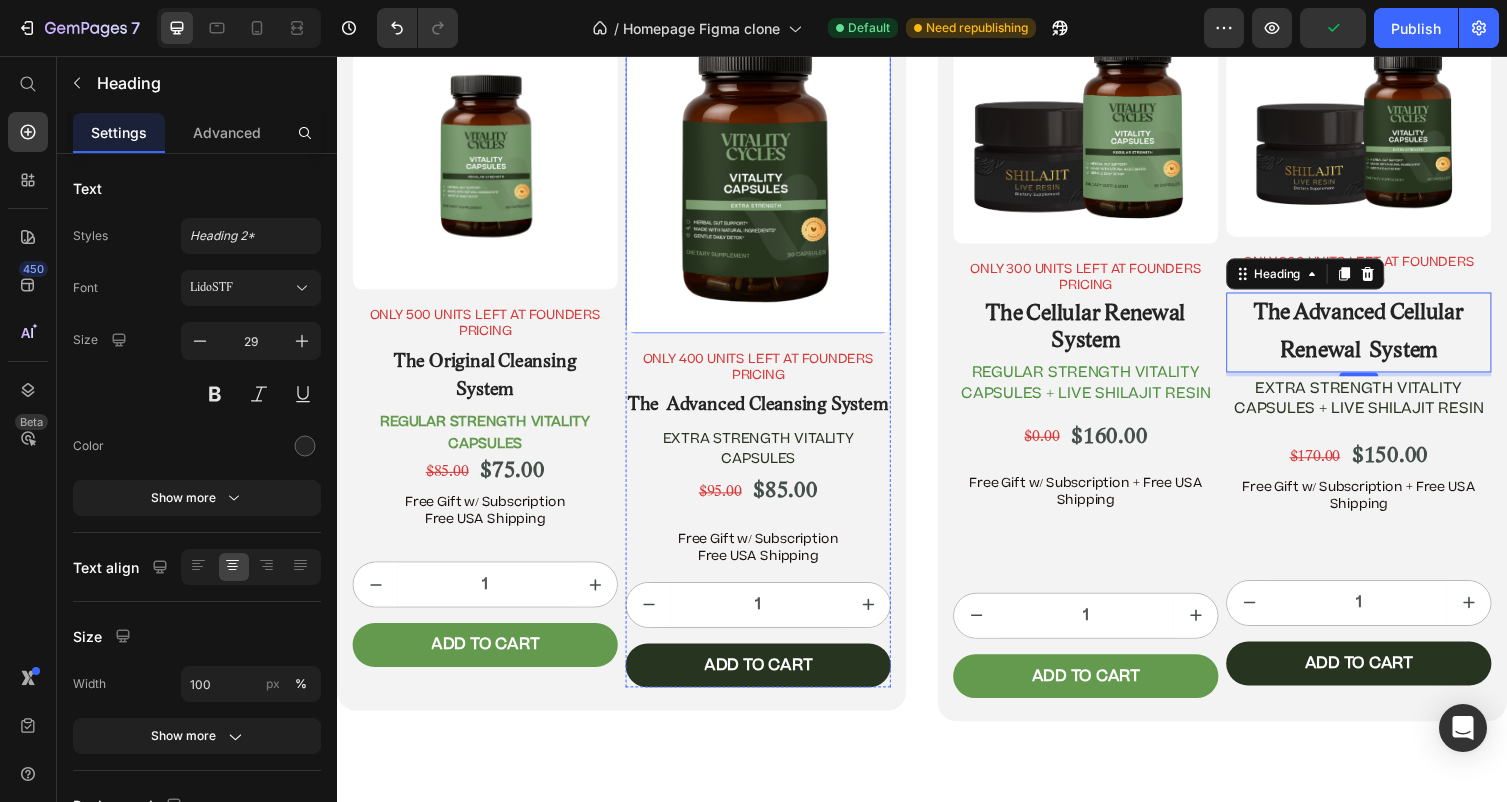 click at bounding box center (769, 182) 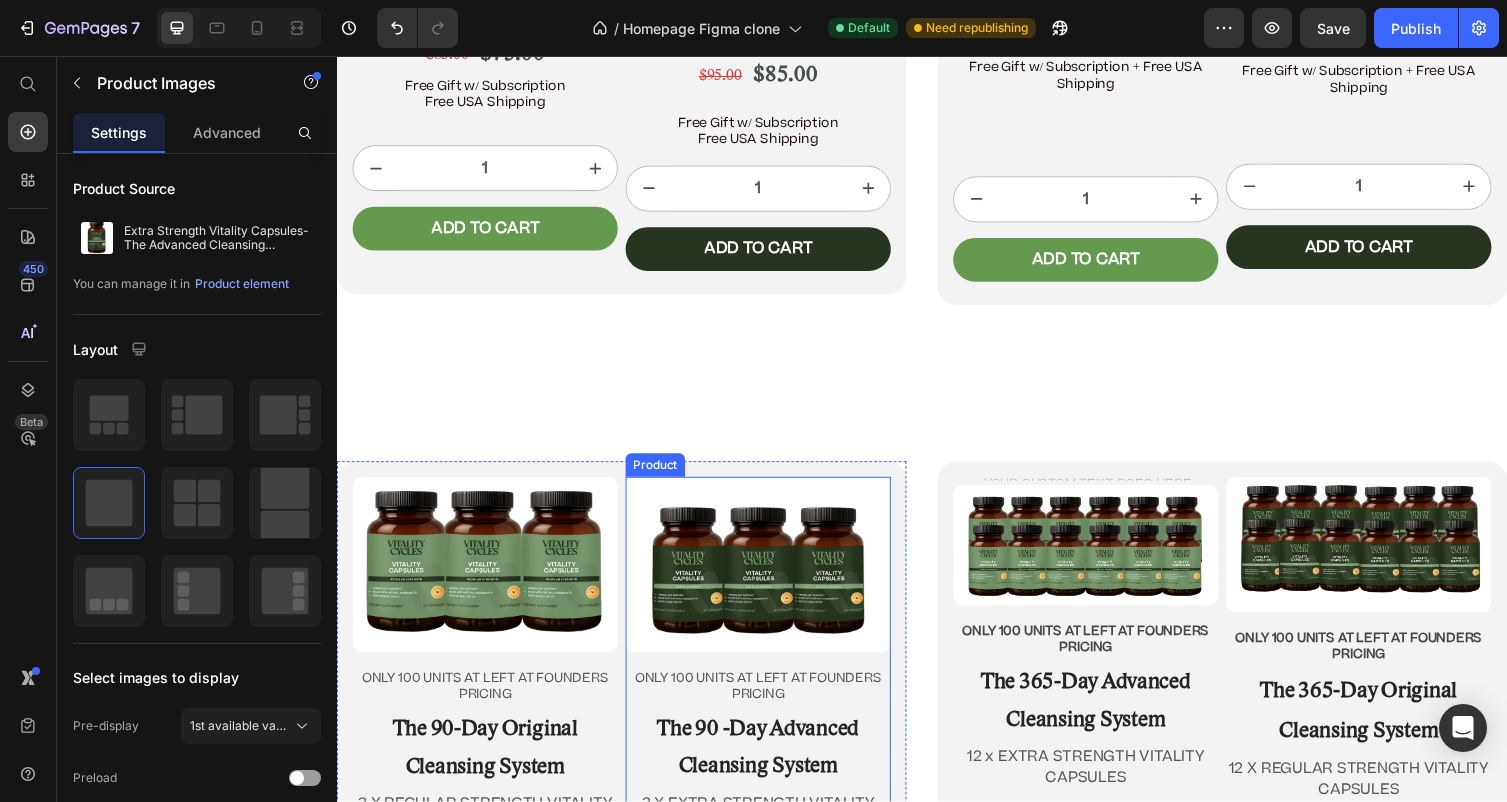 scroll, scrollTop: 11053, scrollLeft: 0, axis: vertical 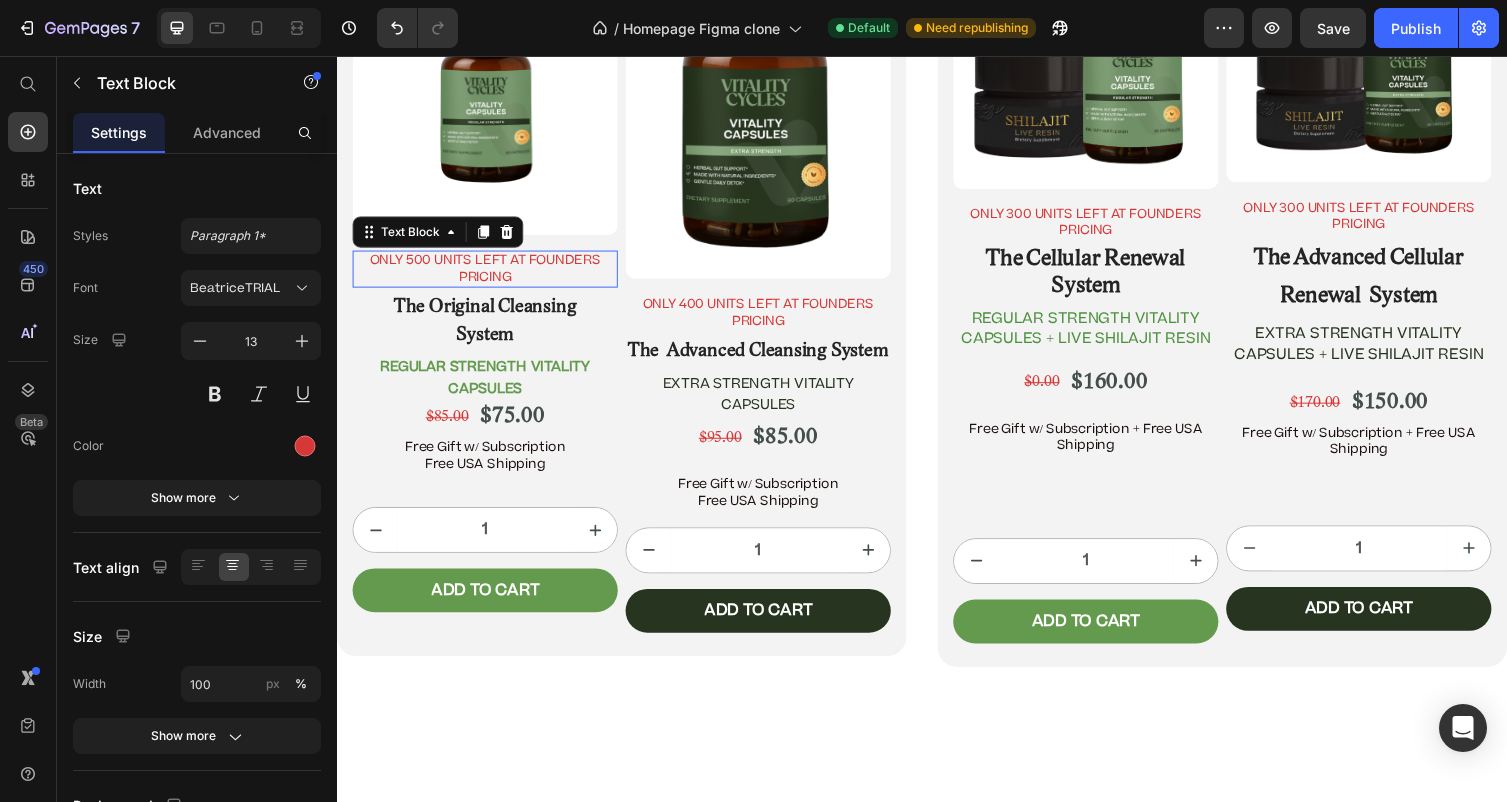click on "ONLY 500 UNITS LEFT AT FOUNDERS PRICING" at bounding box center (489, 275) 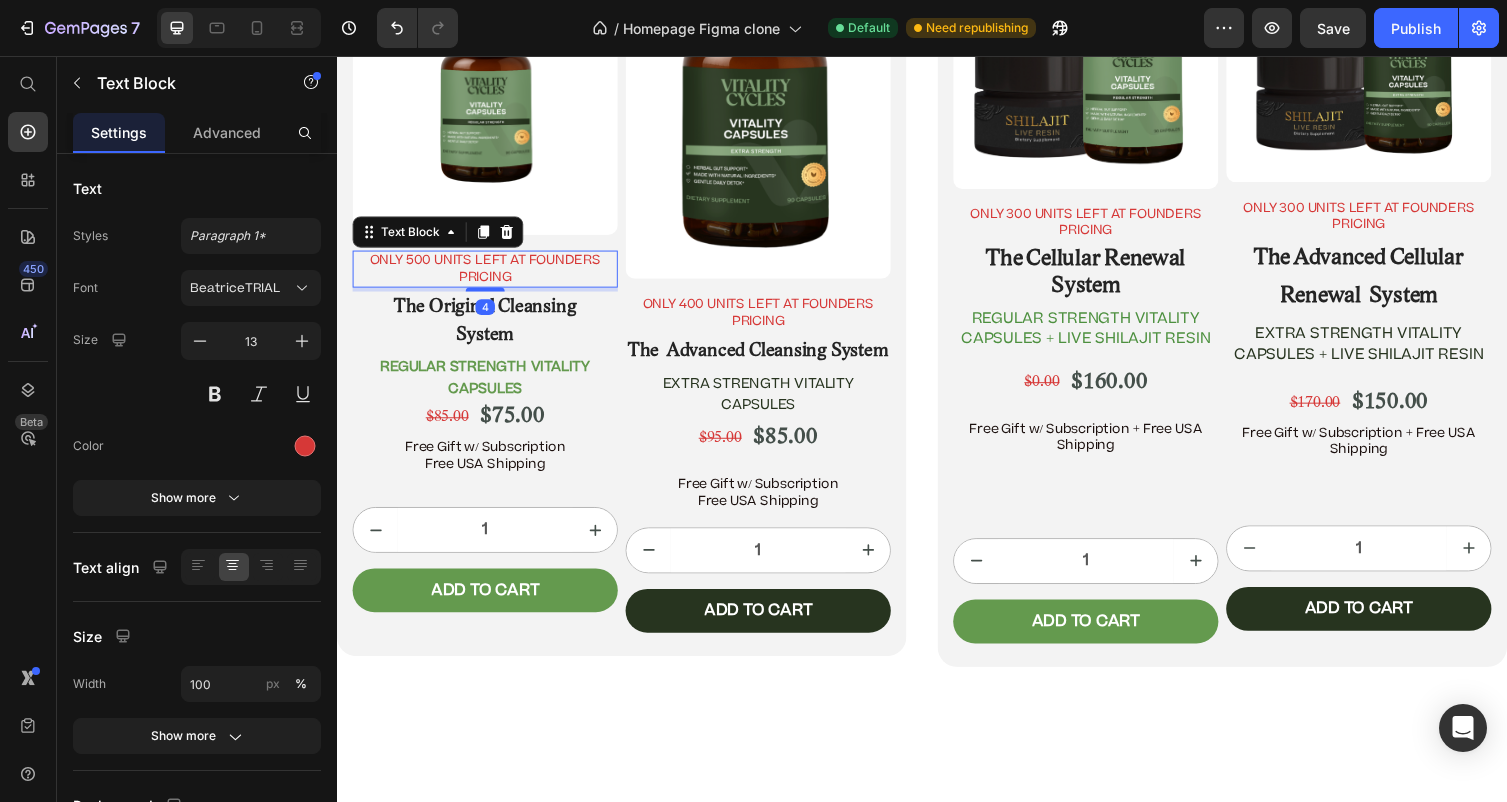click on "ONLY 500 UNITS LEFT AT FOUNDERS PRICING" at bounding box center (489, 275) 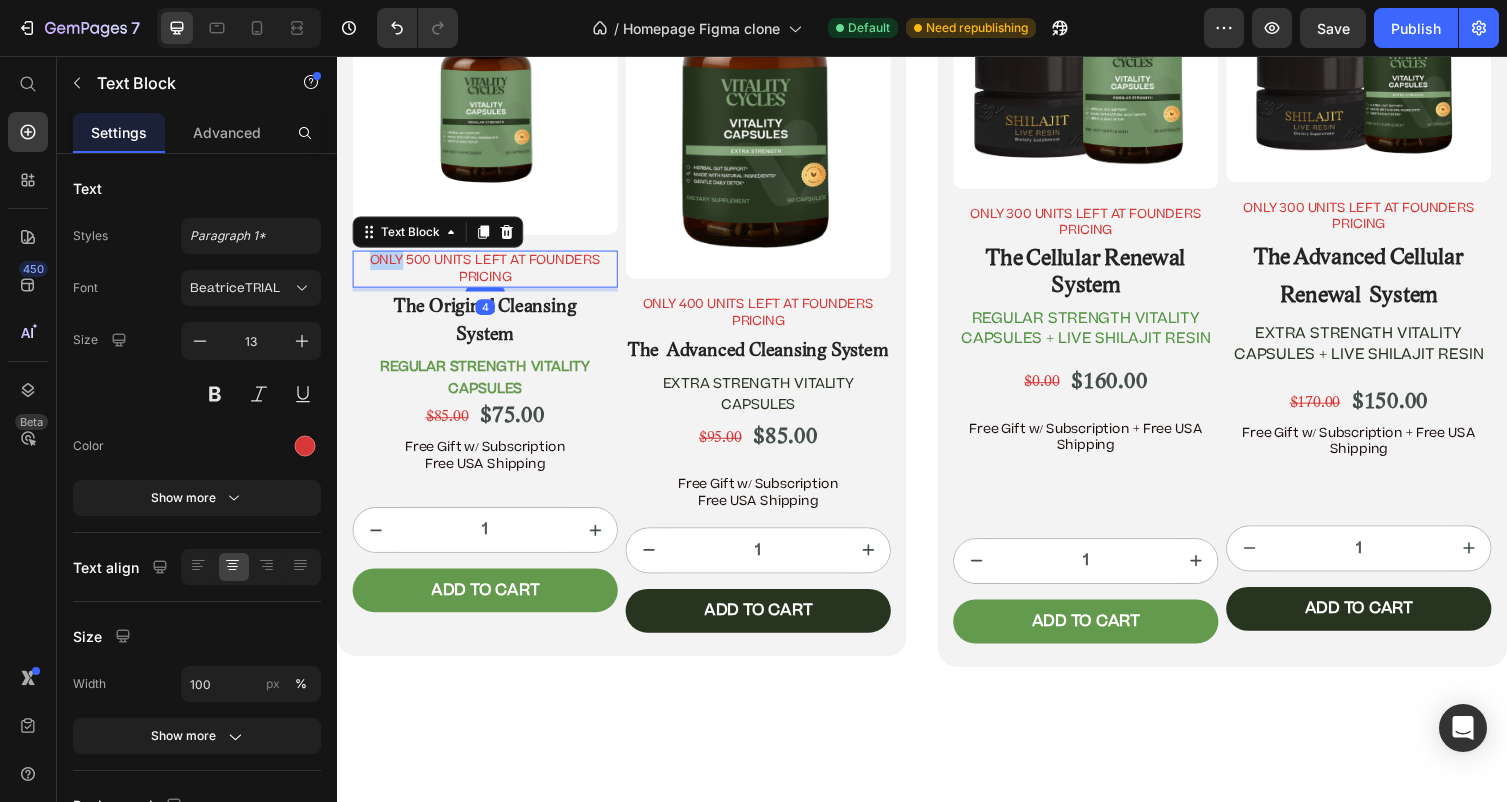 click on "ONLY 500 UNITS LEFT AT FOUNDERS PRICING" at bounding box center [489, 275] 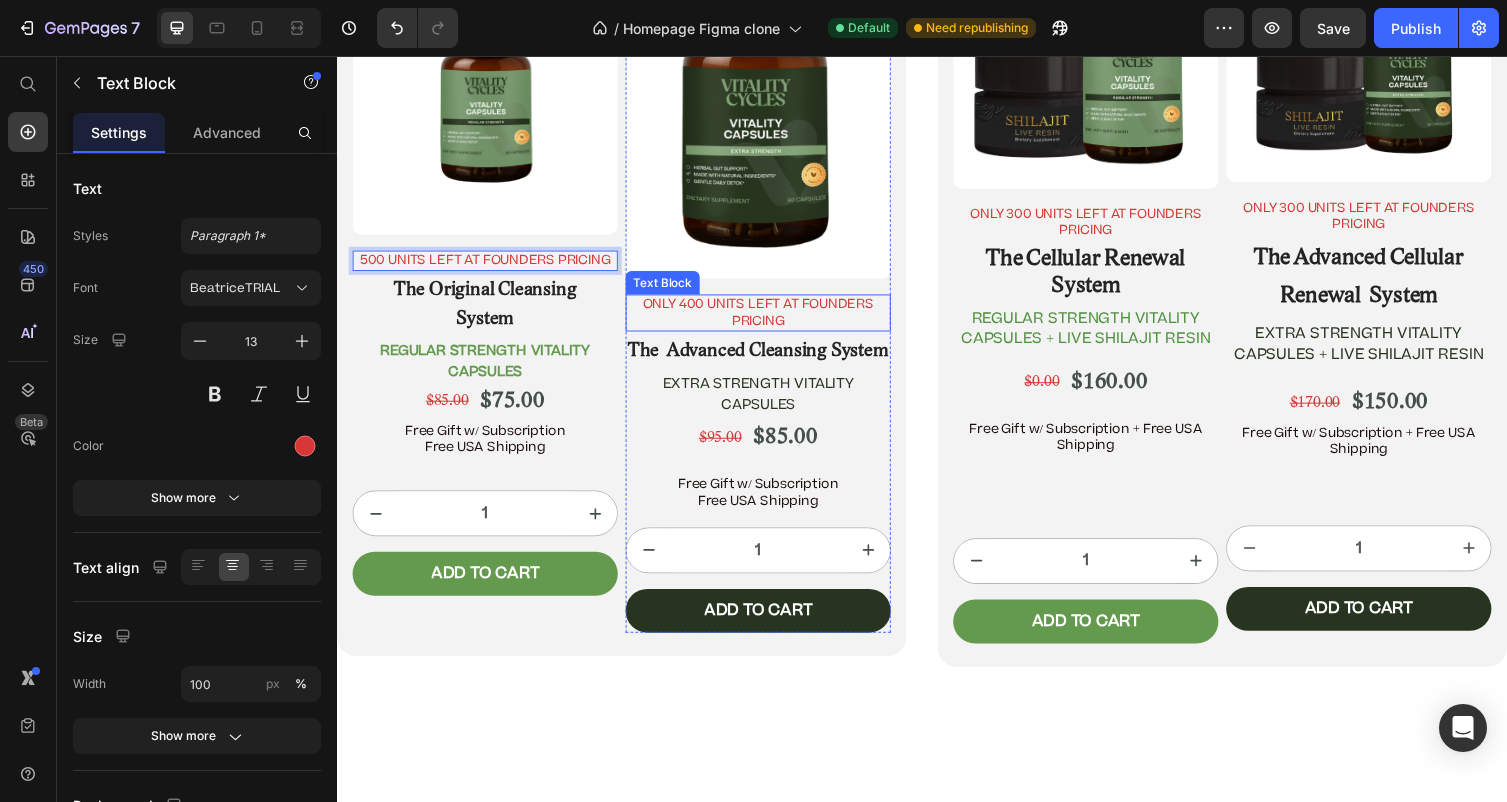 click on "ONLY 400 UNITS LEFT AT FOUNDERS PRICING" at bounding box center [769, 320] 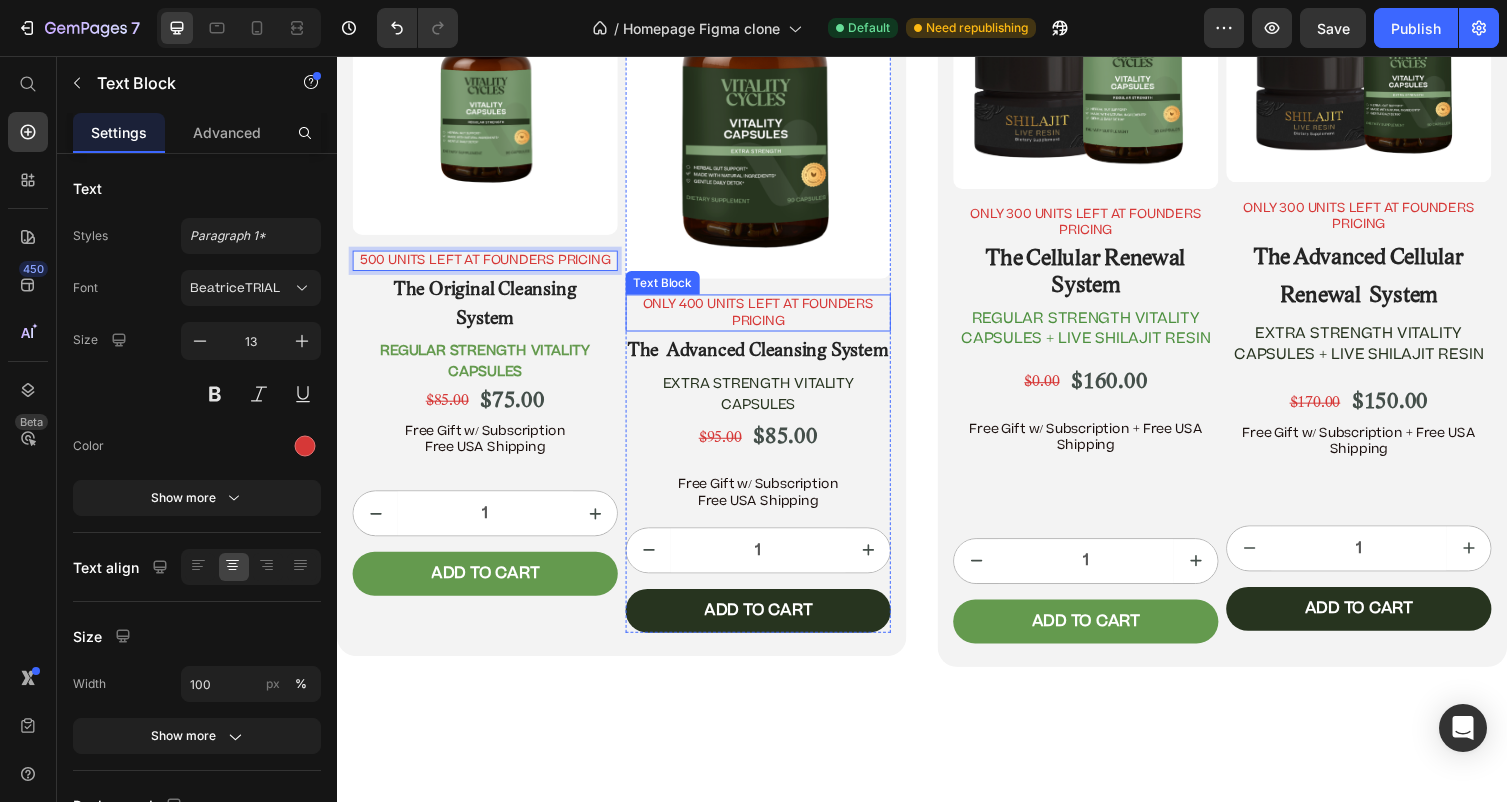 click on "ONLY 400 UNITS LEFT AT FOUNDERS PRICING" at bounding box center [769, 320] 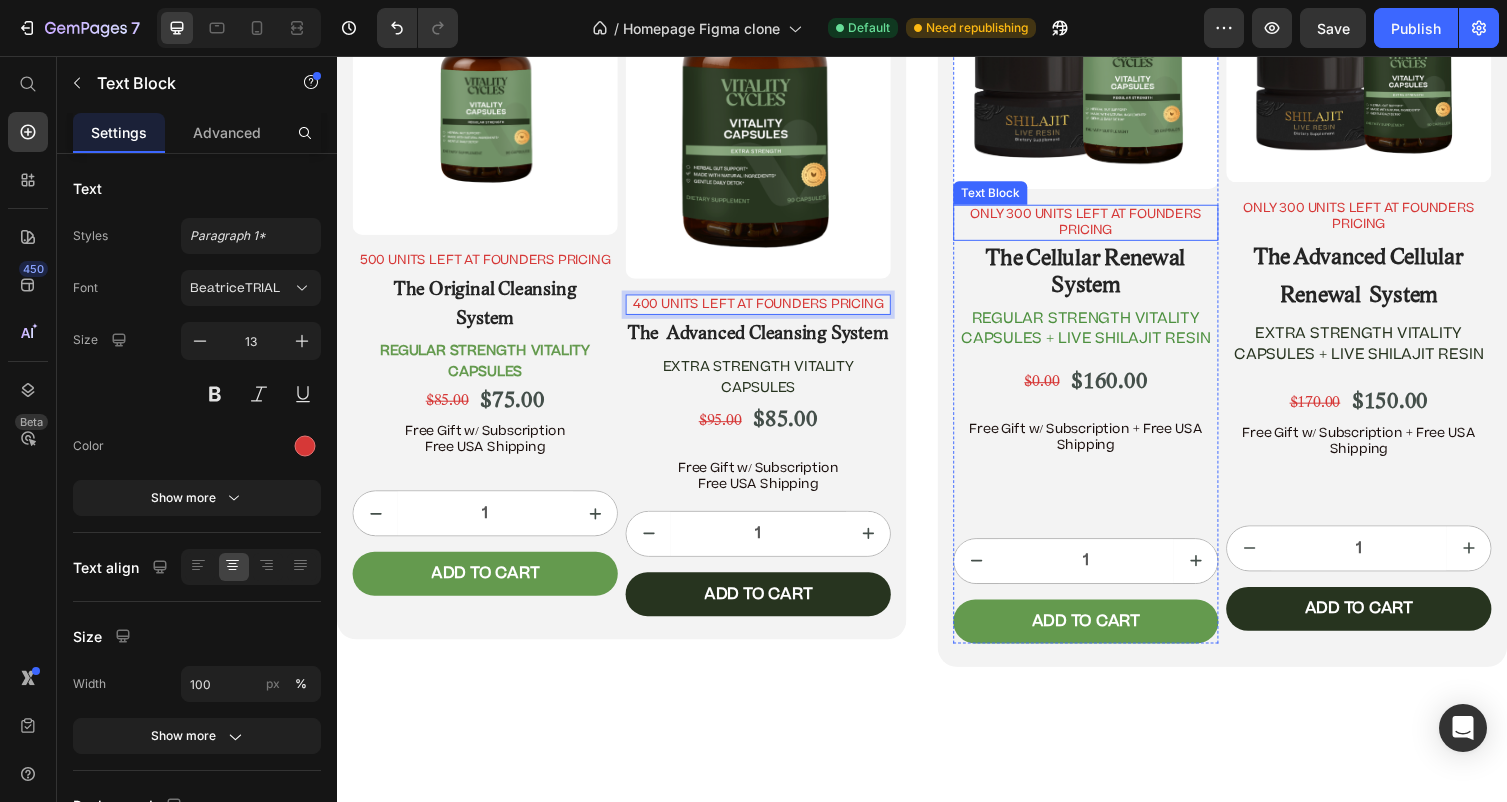 click on "ONLY 300 UNITS LEFT AT FOUNDERS PRICING" at bounding box center (1105, 228) 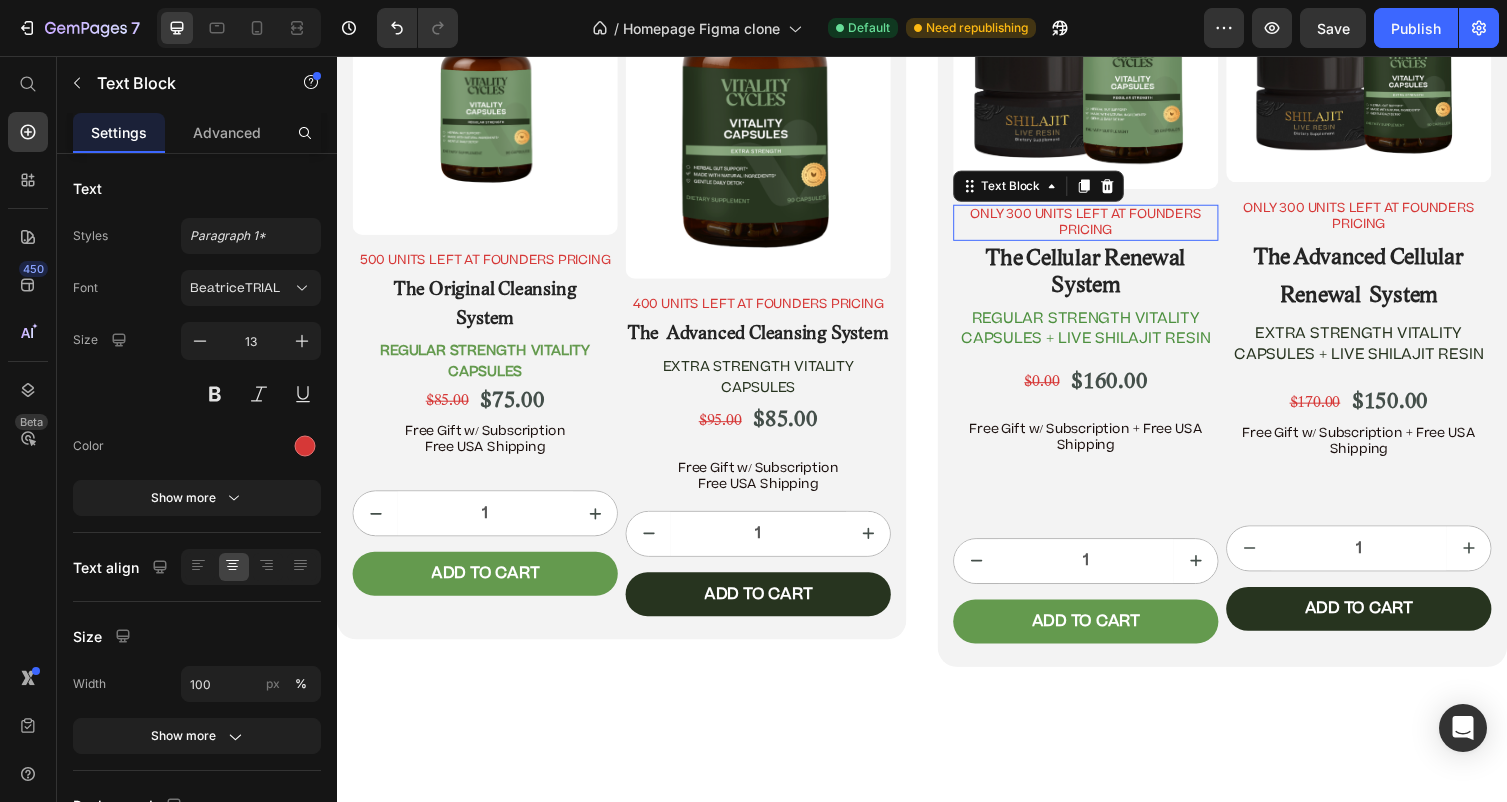 click on "ONLY 300 UNITS LEFT AT FOUNDERS PRICING" at bounding box center (1105, 228) 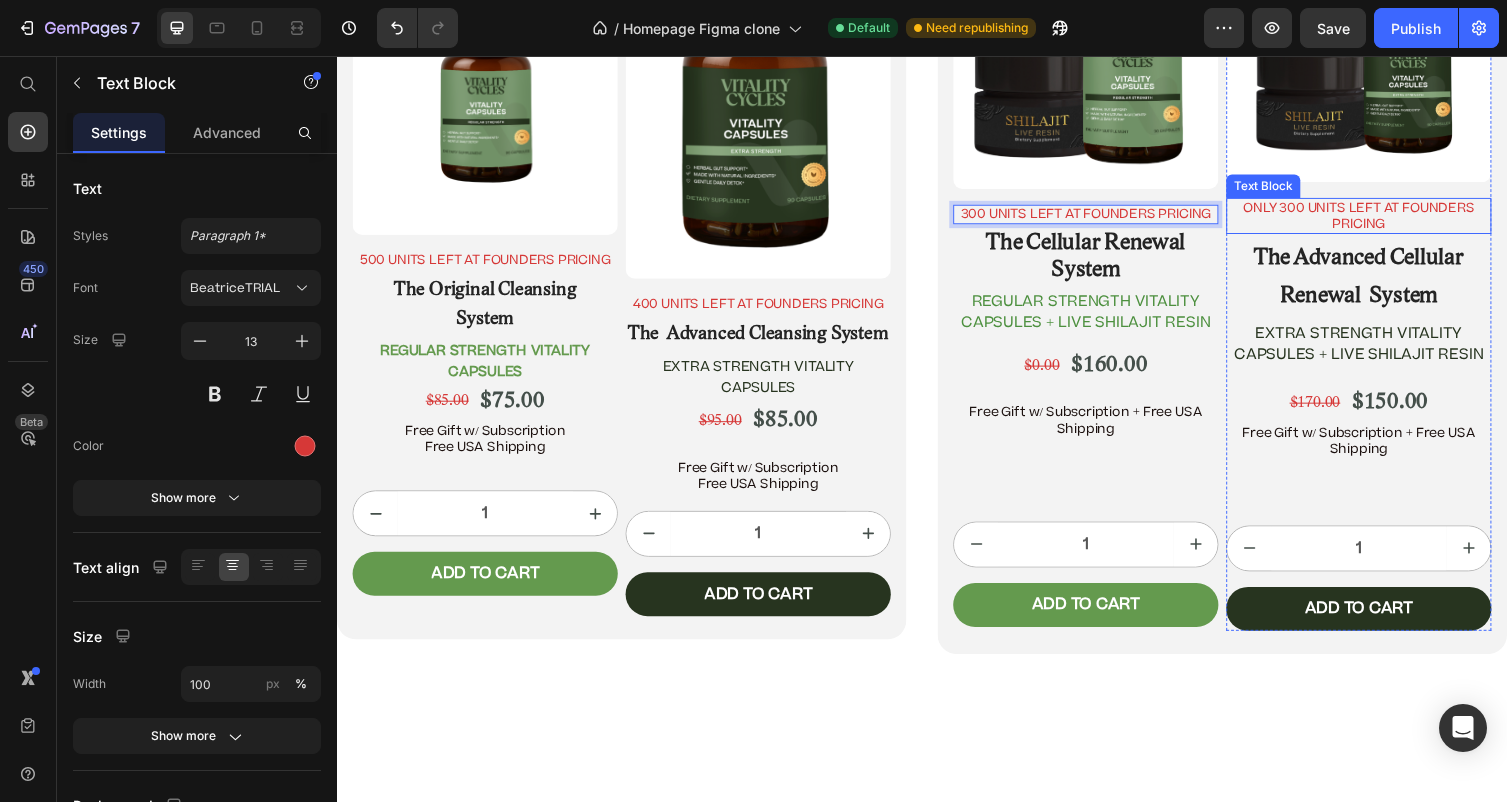 click on "ONLY 300 UNITS LEFT AT FOUNDERS PRICING" at bounding box center (1385, 221) 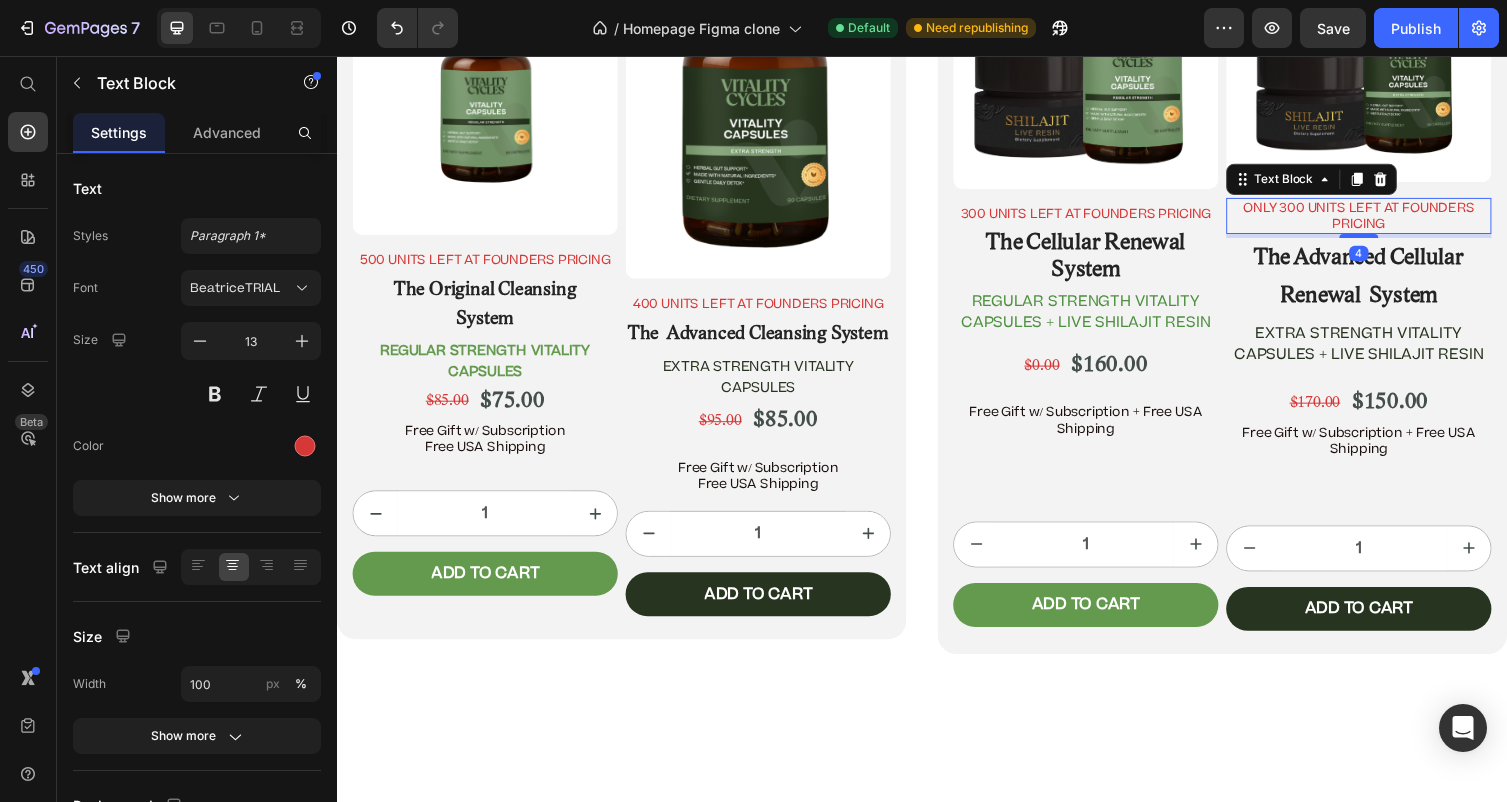 click on "ONLY 300 UNITS LEFT AT FOUNDERS PRICING" at bounding box center (1385, 221) 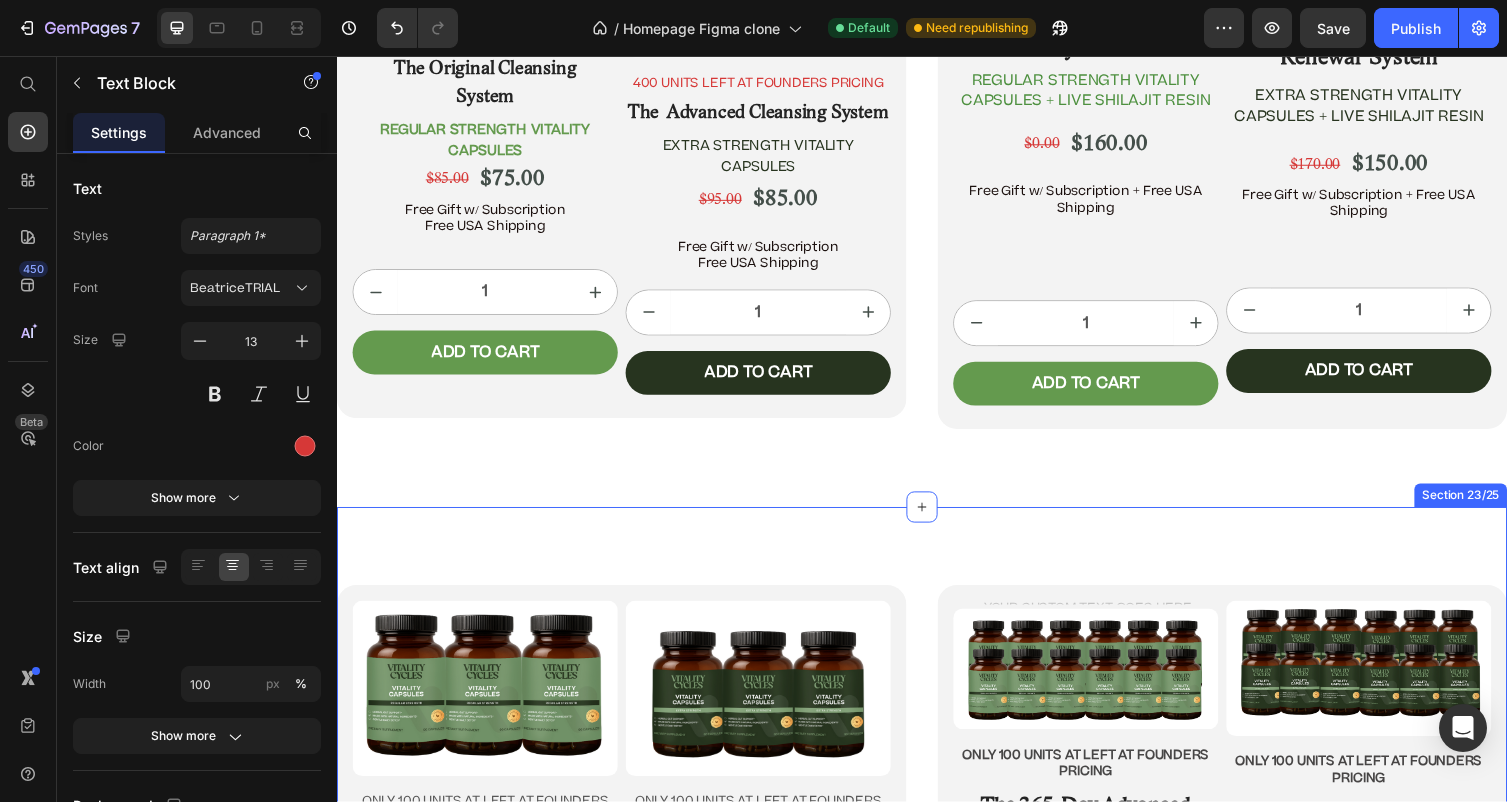scroll, scrollTop: 11782, scrollLeft: 0, axis: vertical 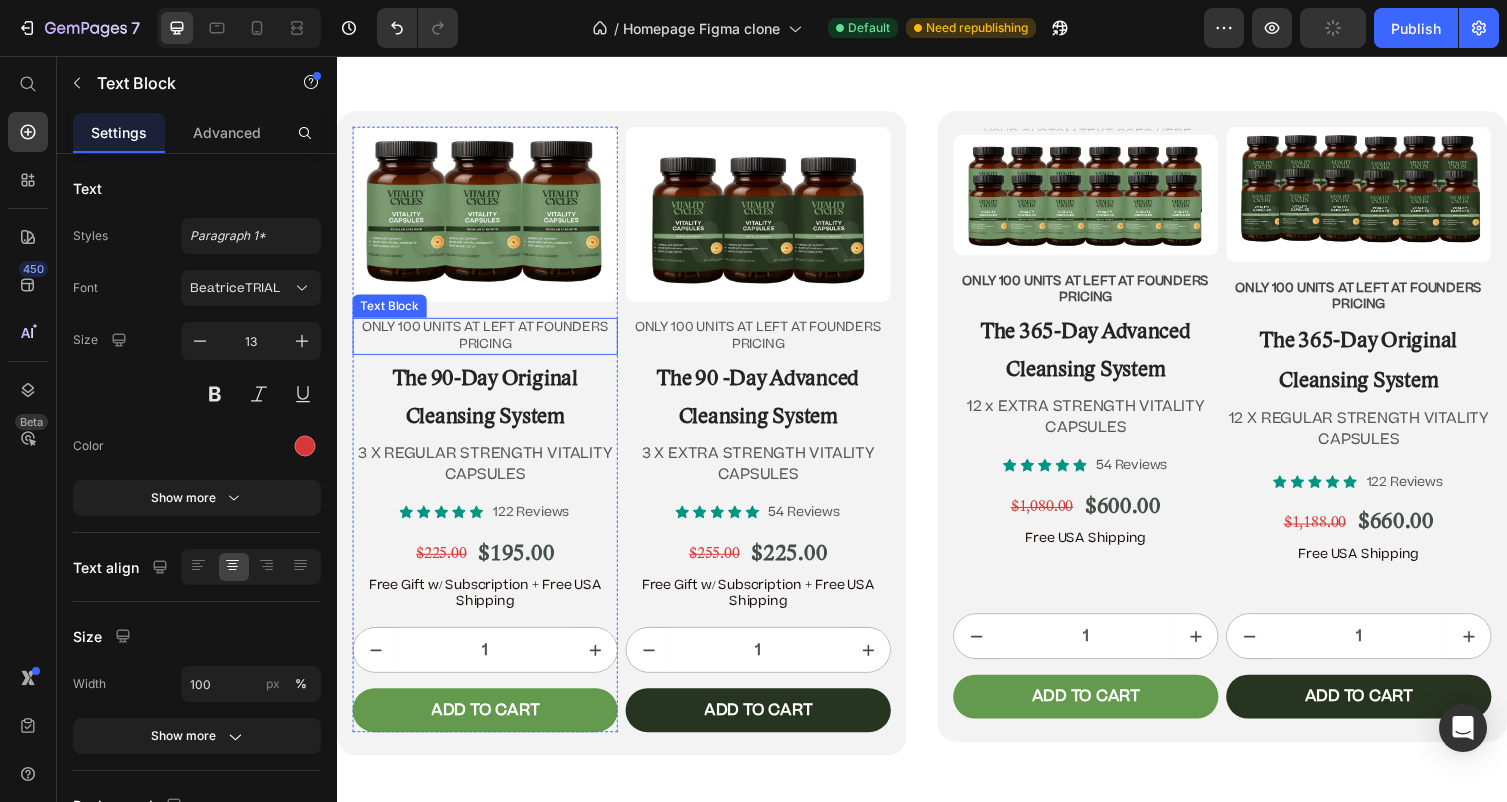 click on "oNLY 100 UNITS AT LEFT AT FOUNDERS PRICING" at bounding box center (489, 344) 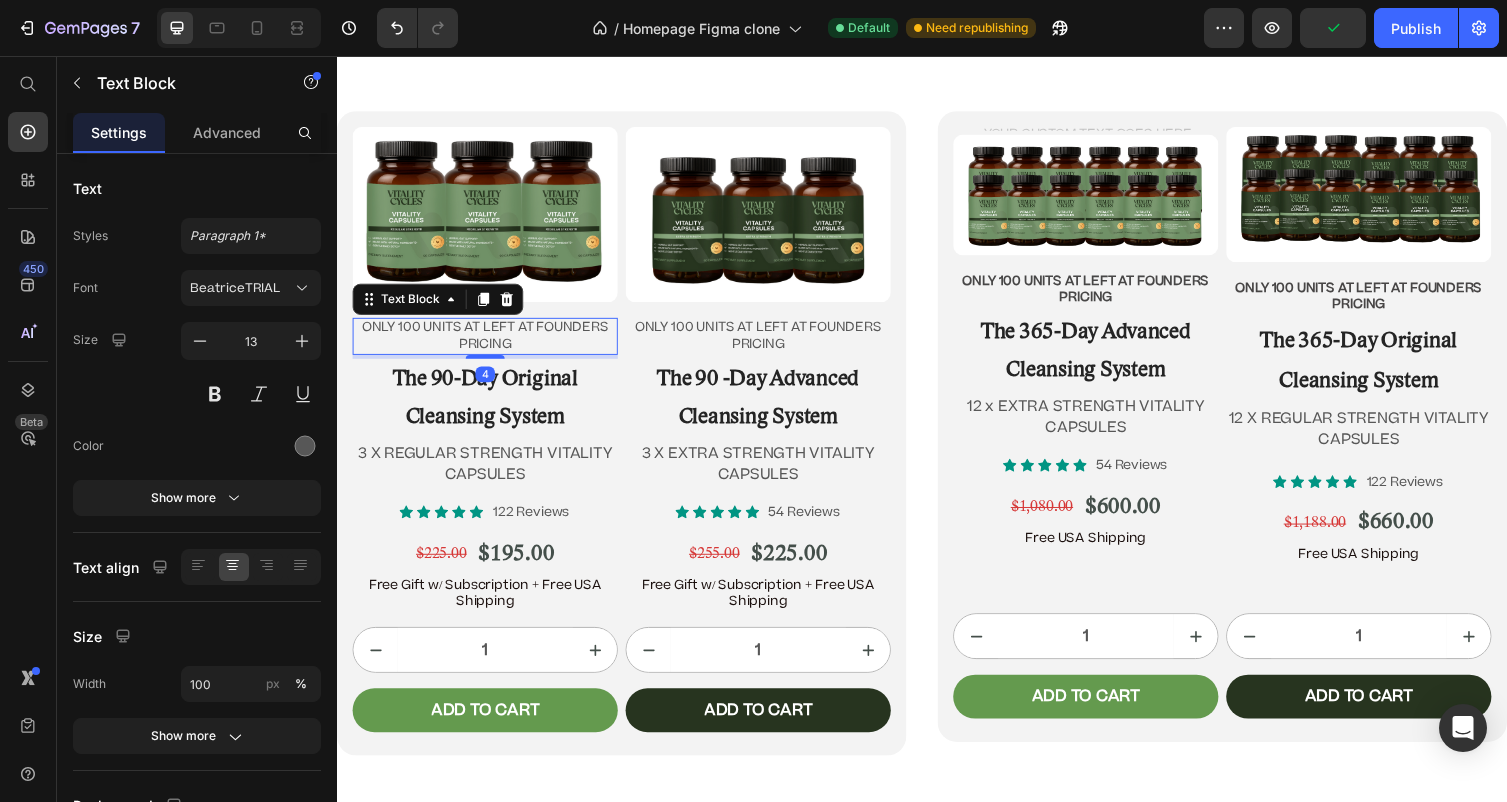 click on "oNLY 100 UNITS AT LEFT AT FOUNDERS PRICING" at bounding box center (489, 344) 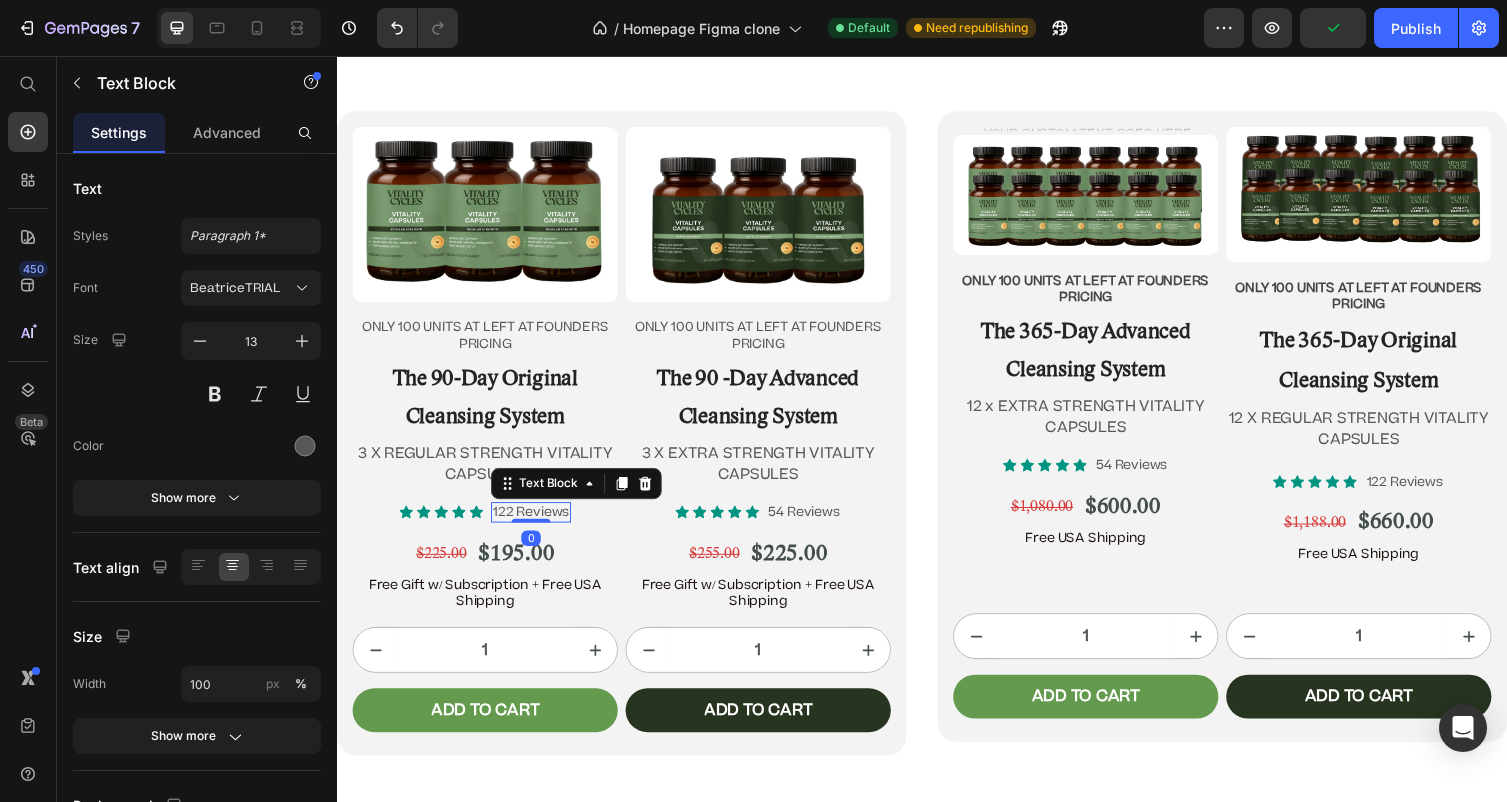 click on "122 Reviews" at bounding box center [536, 524] 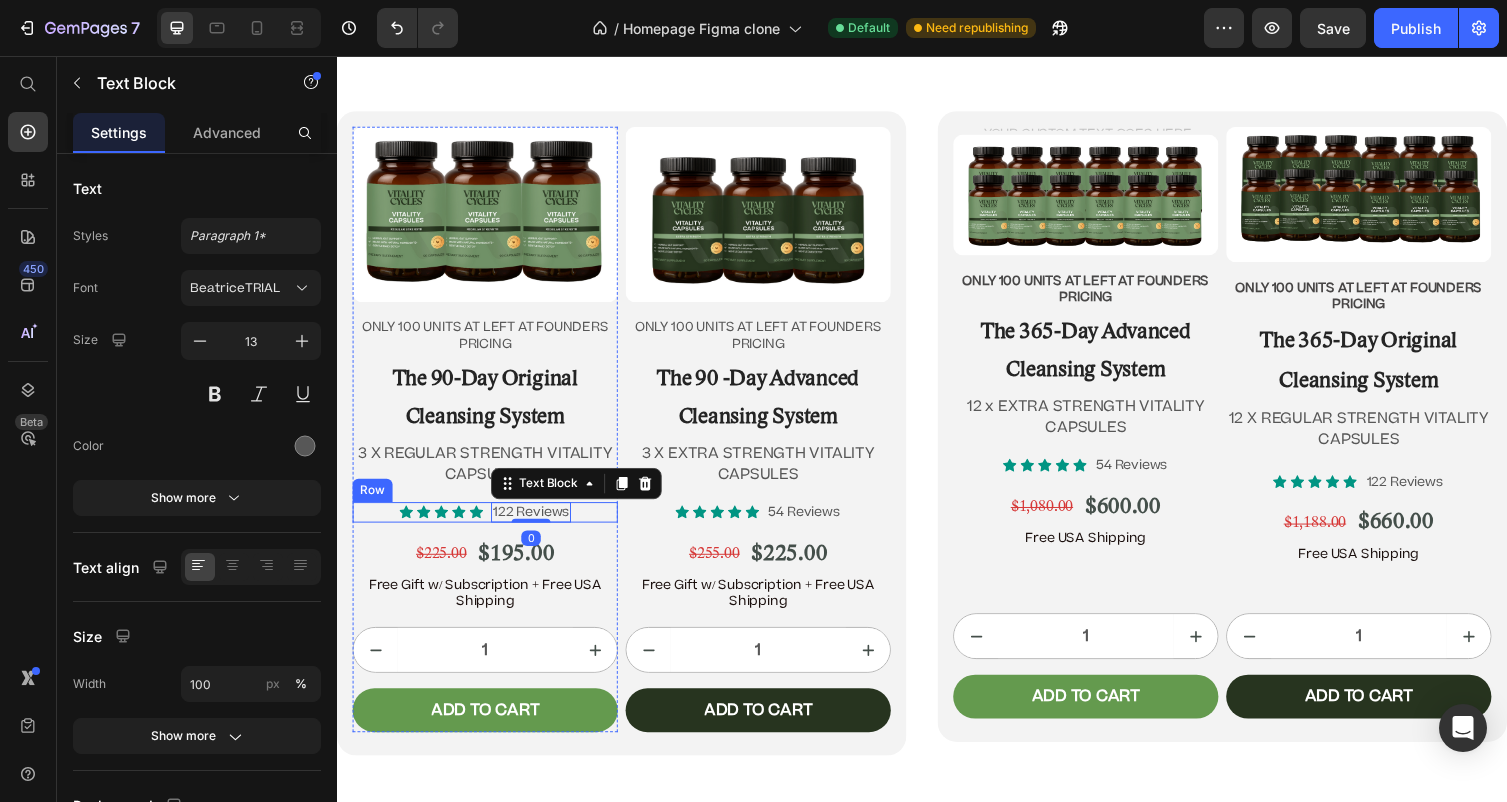 click on "Icon Icon Icon Icon Icon Icon List 122 Reviews Text Block   0 Row" at bounding box center (489, 524) 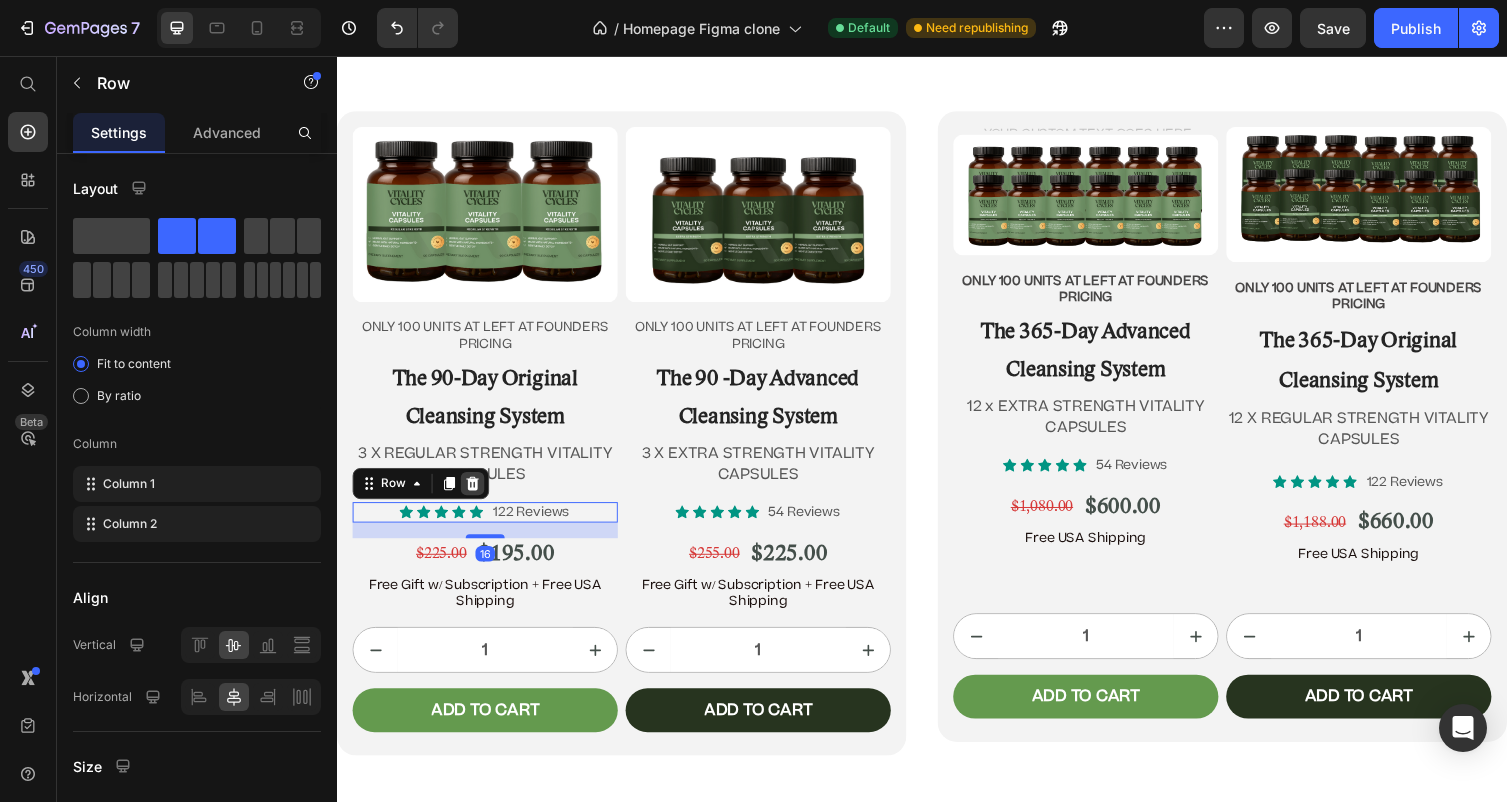 click at bounding box center (476, 495) 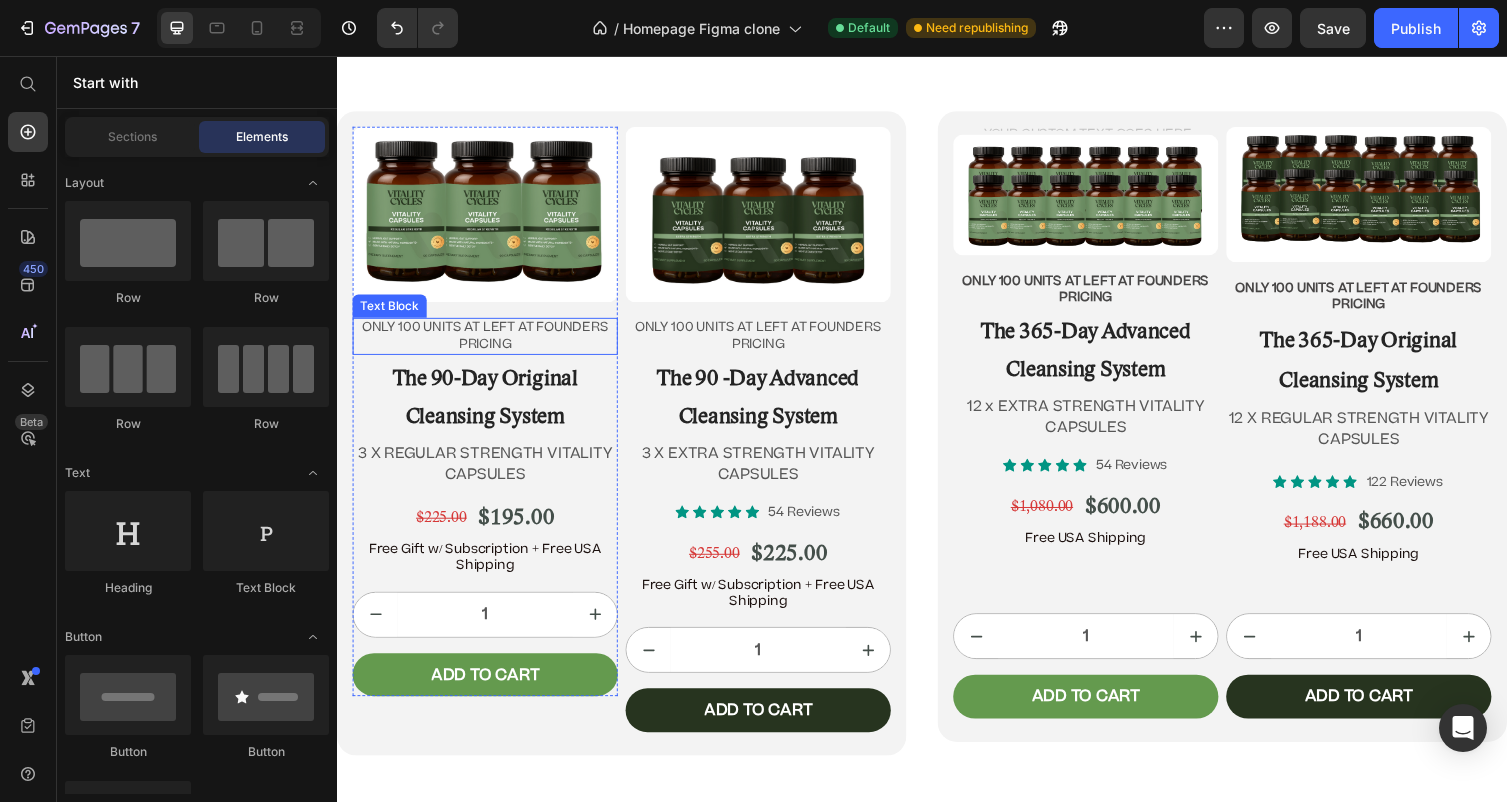 click on "oNLY 100 UNITS AT LEFT AT FOUNDERS PRICING" at bounding box center (489, 344) 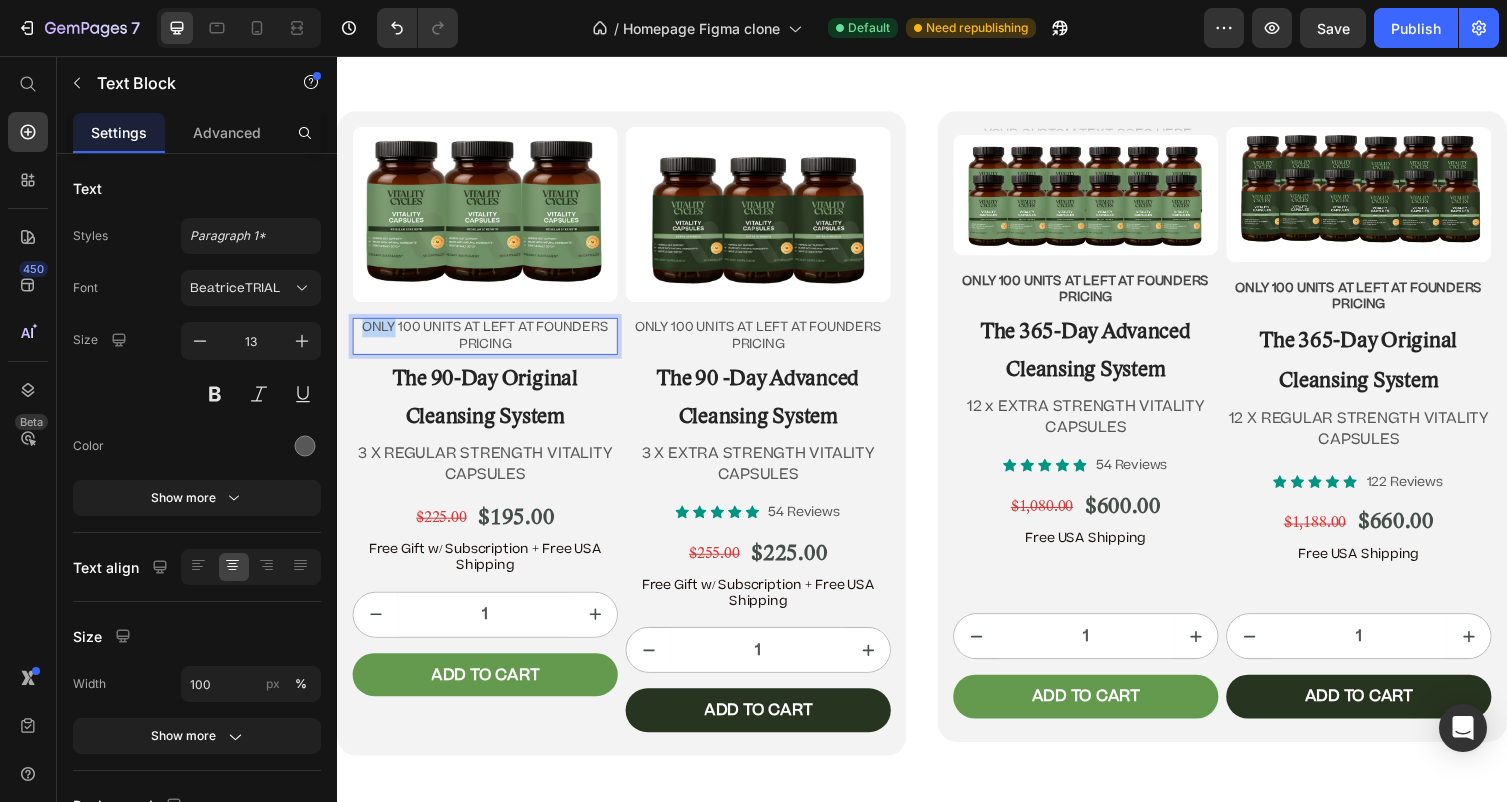 drag, startPoint x: 395, startPoint y: 351, endPoint x: 335, endPoint y: 352, distance: 60.00833 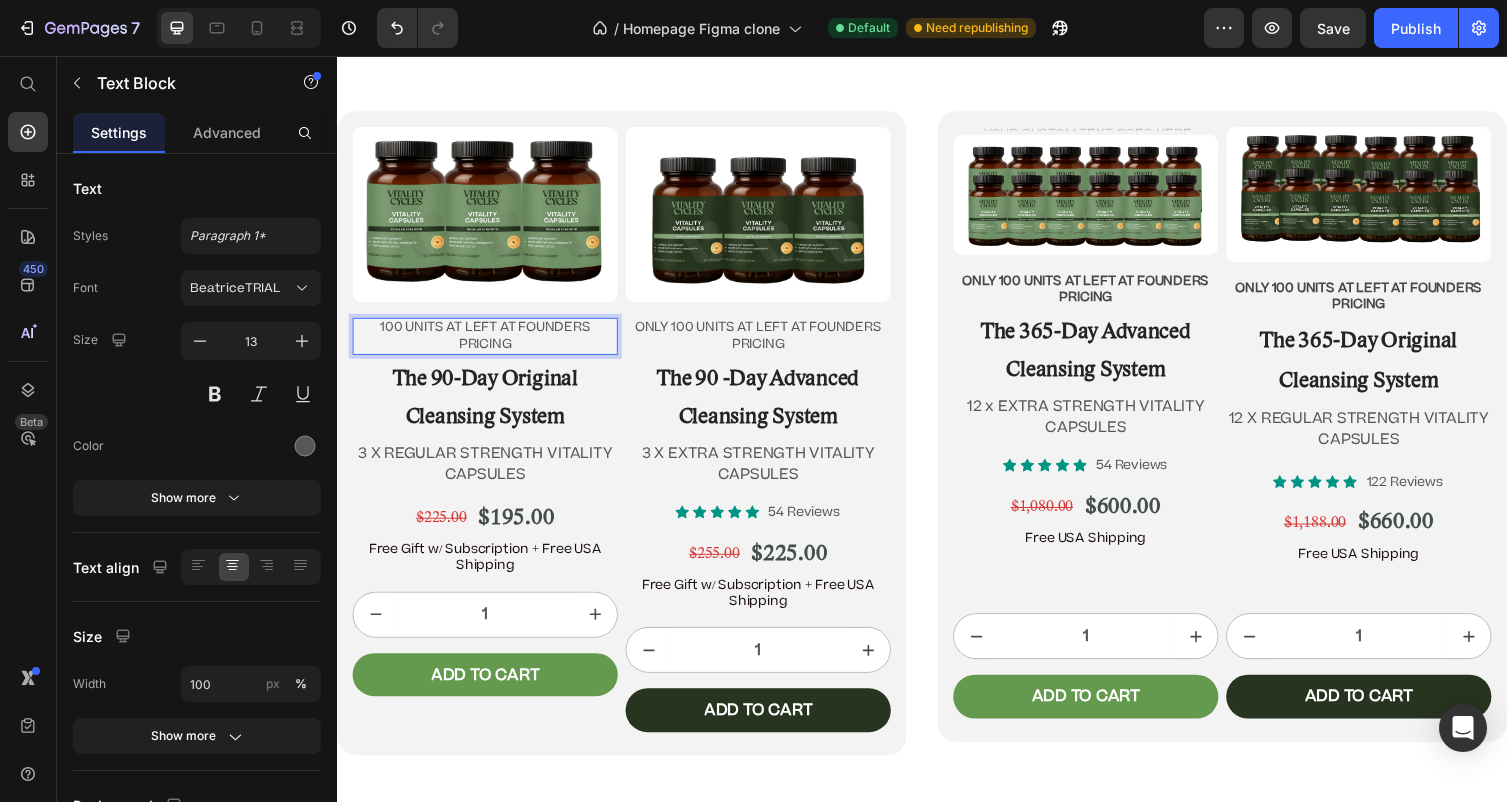 drag, startPoint x: 540, startPoint y: 370, endPoint x: 373, endPoint y: 337, distance: 170.22926 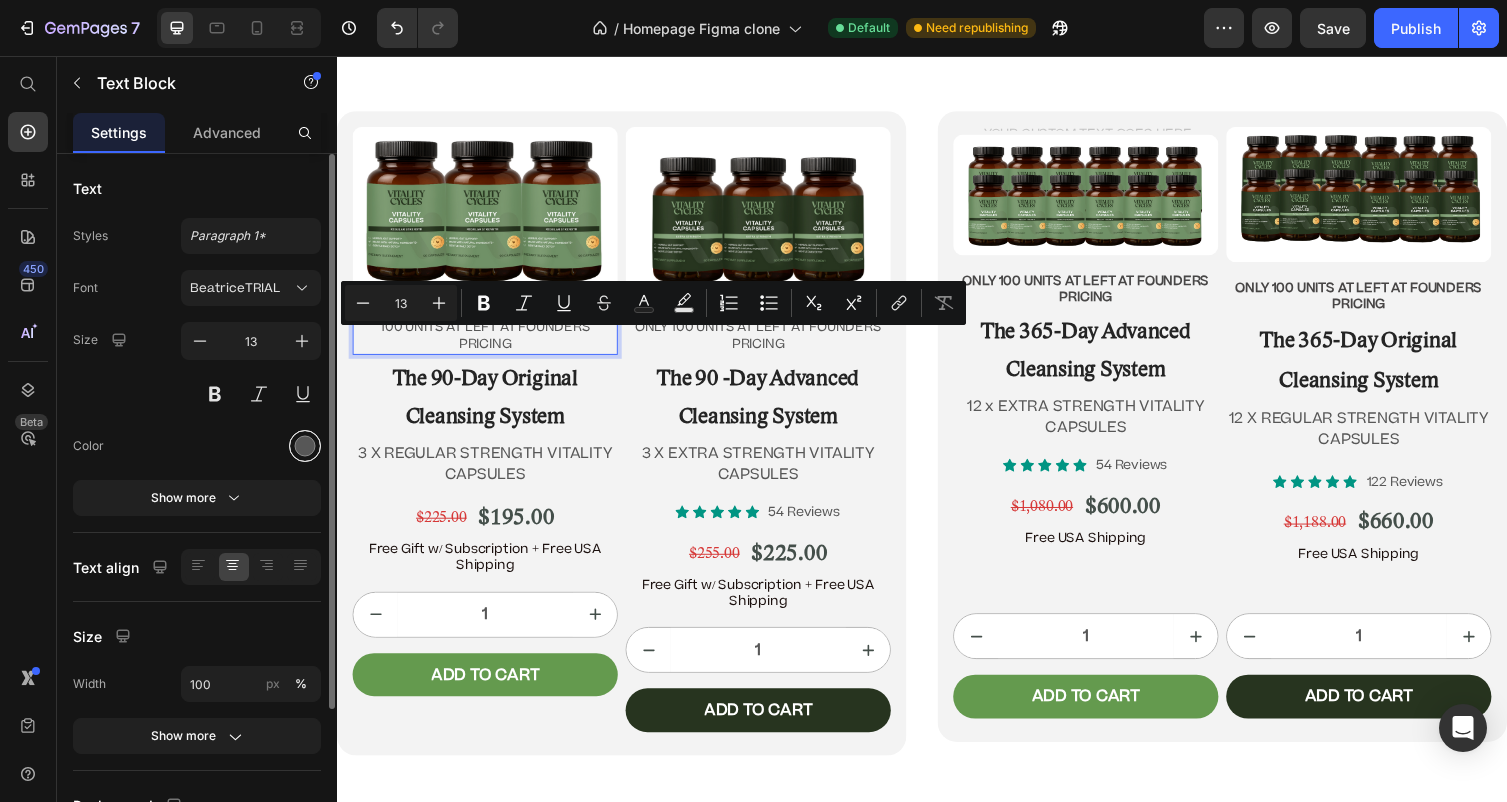 click at bounding box center [305, 446] 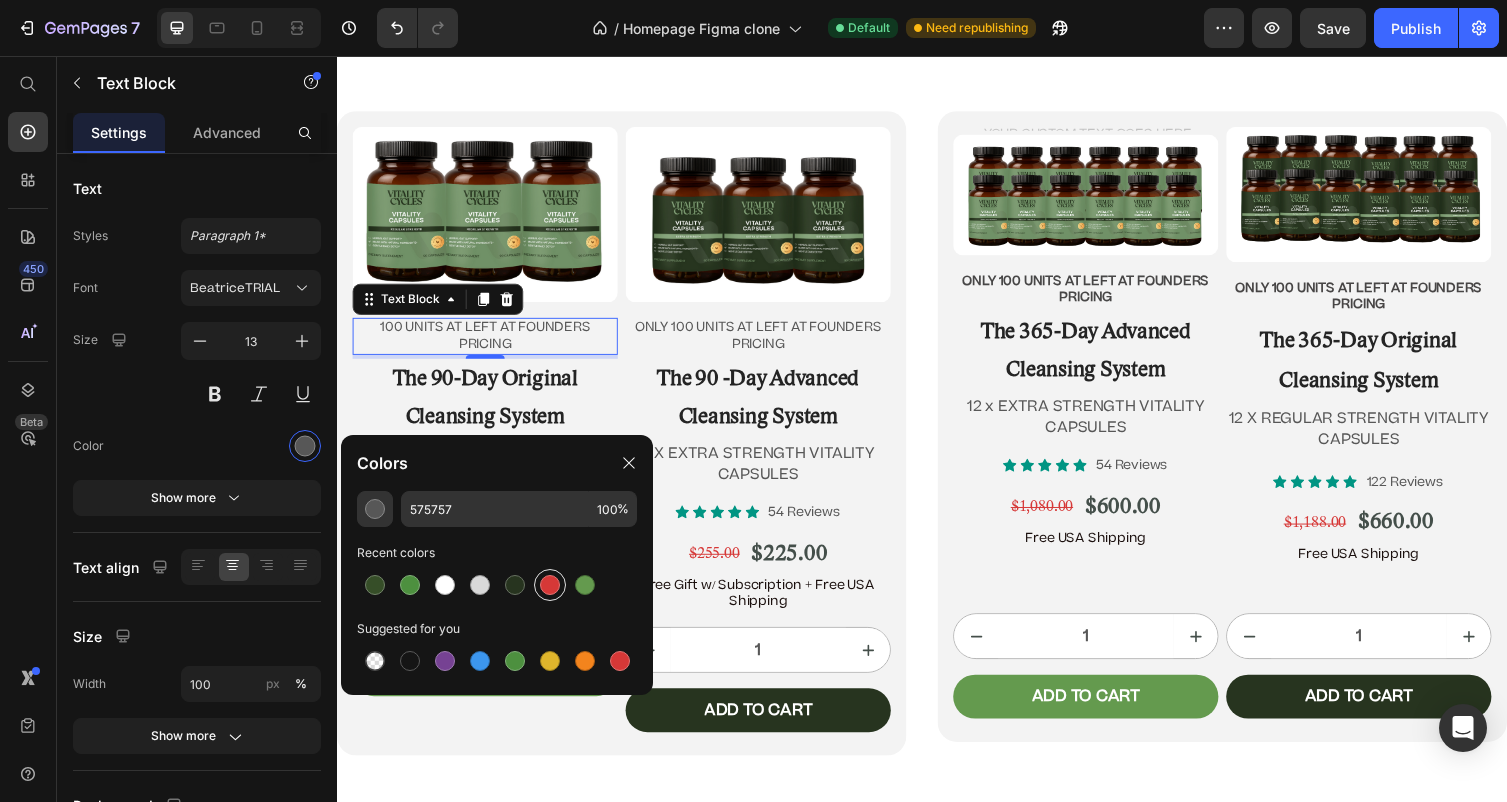 click at bounding box center [550, 585] 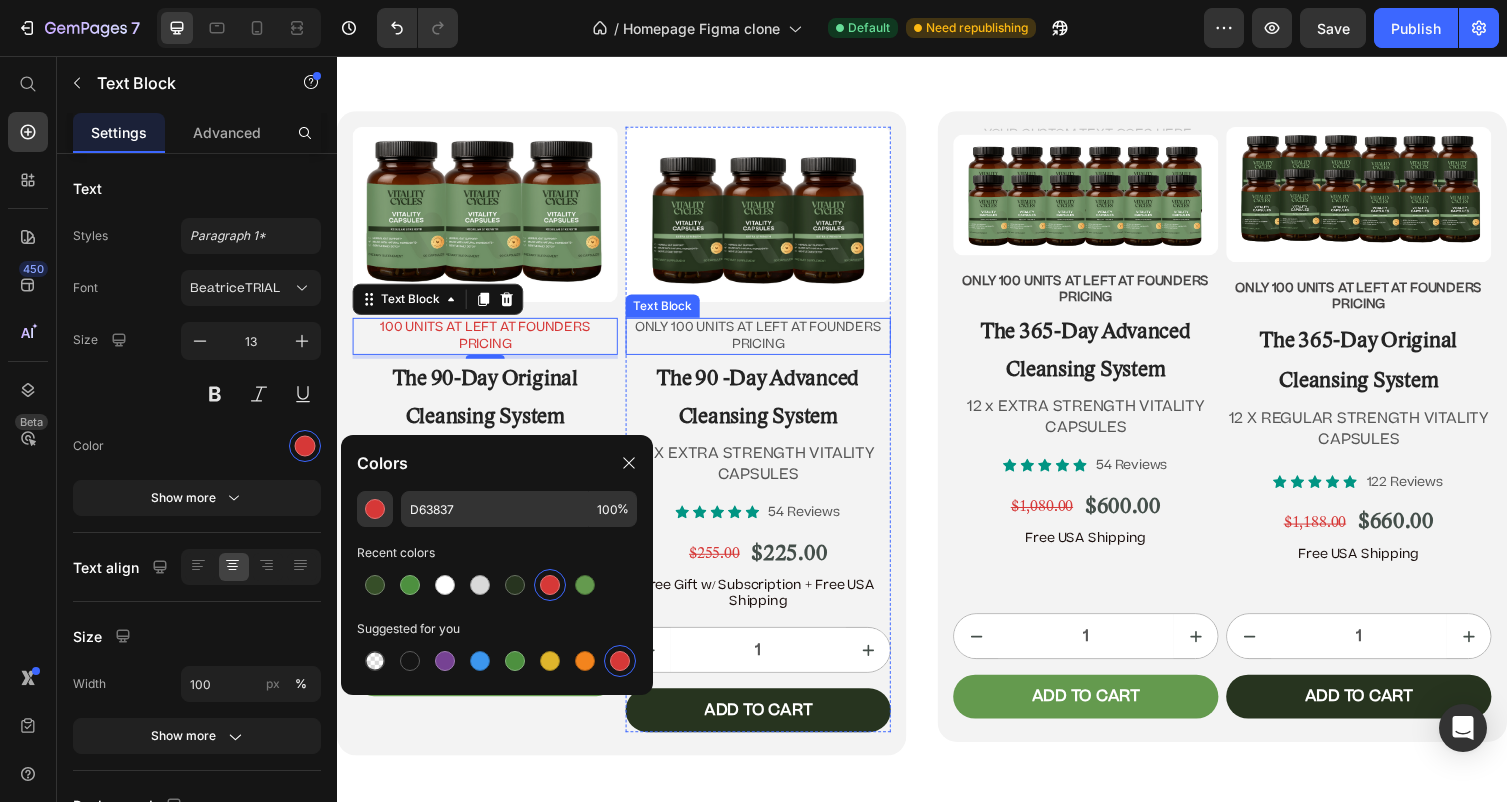 click on "oNLY 100 UNITS AT LEFT AT FOUNDERS PRICING" at bounding box center [769, 344] 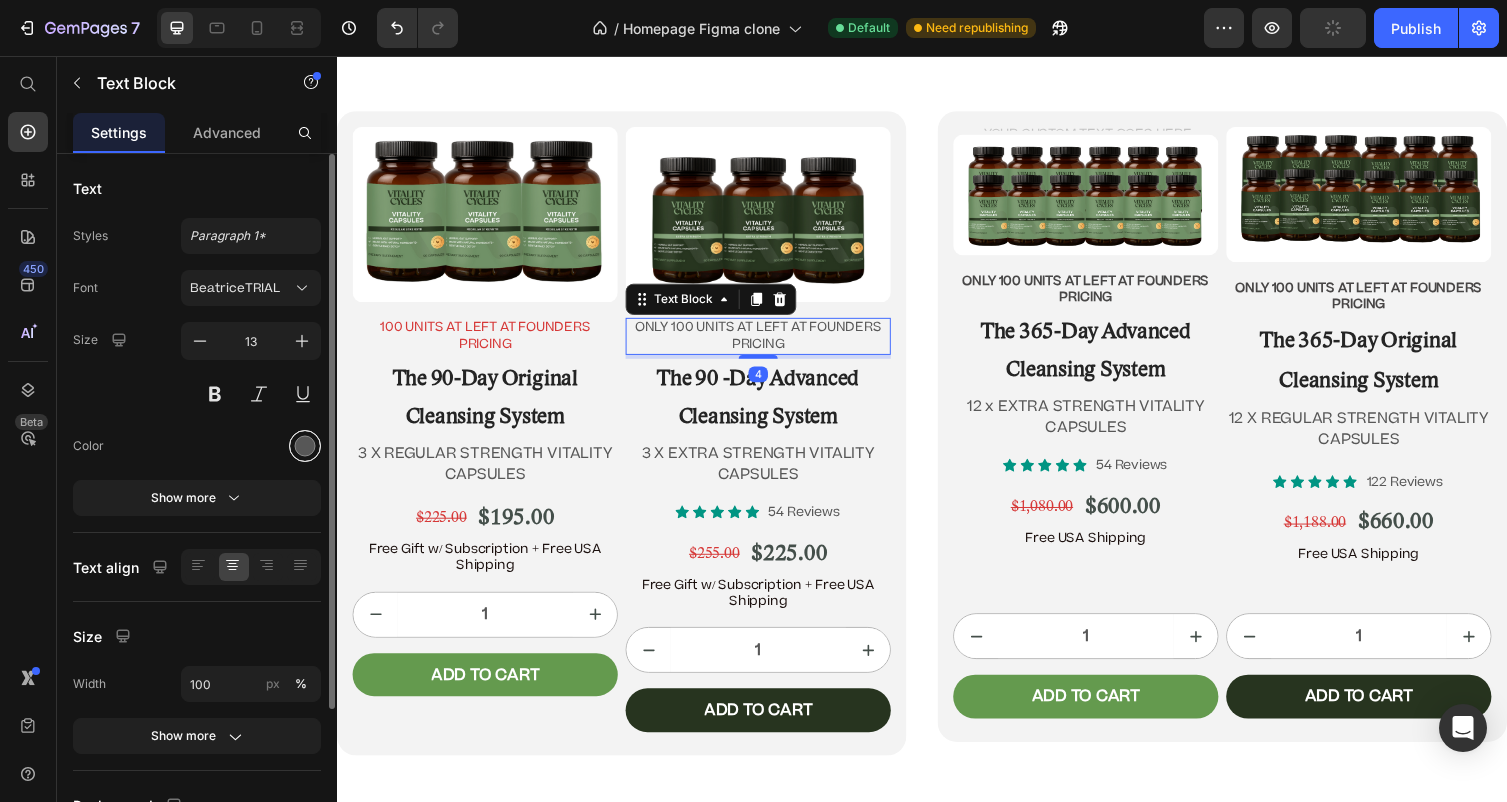 click at bounding box center (305, 446) 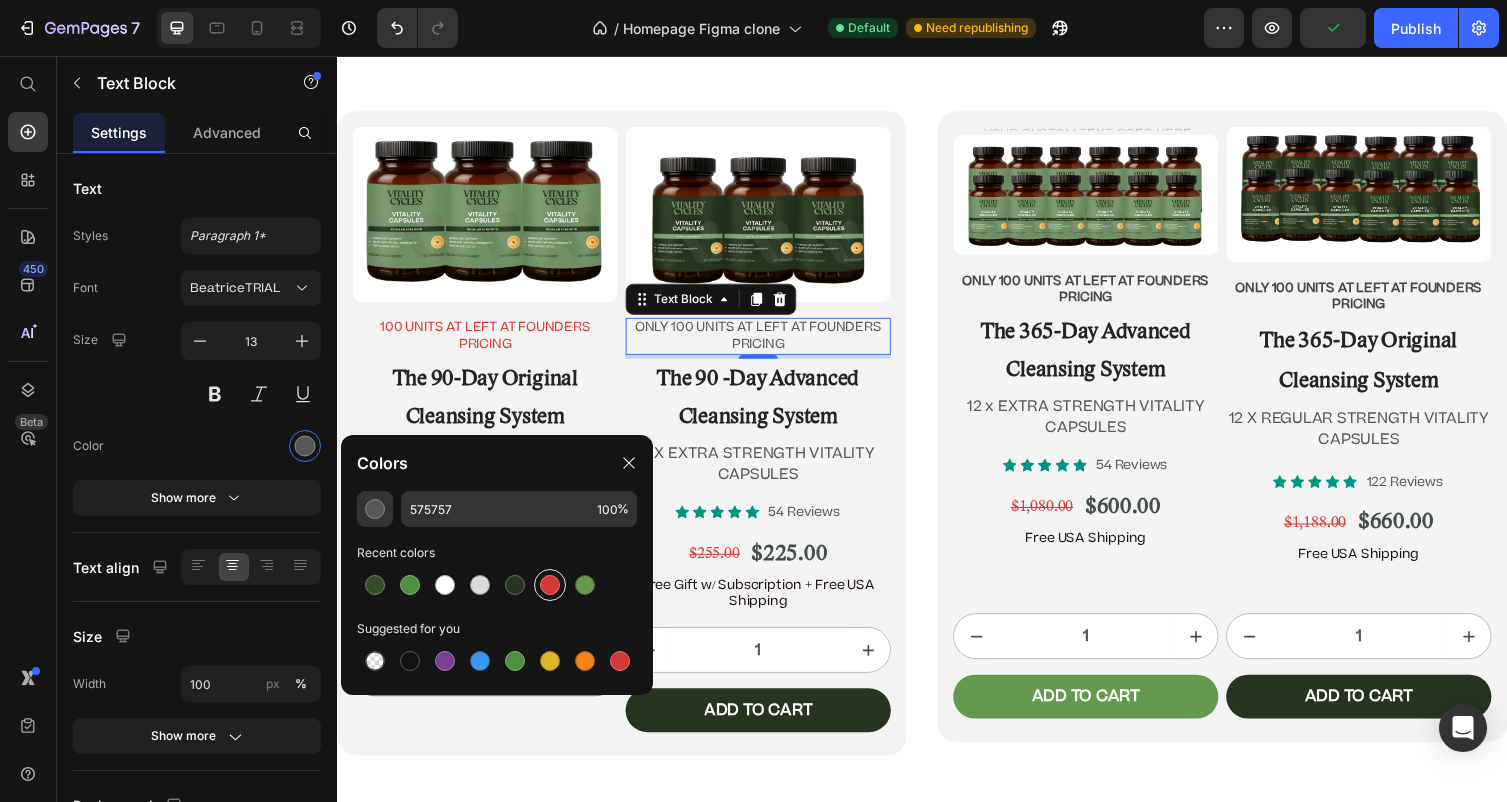 click at bounding box center [550, 585] 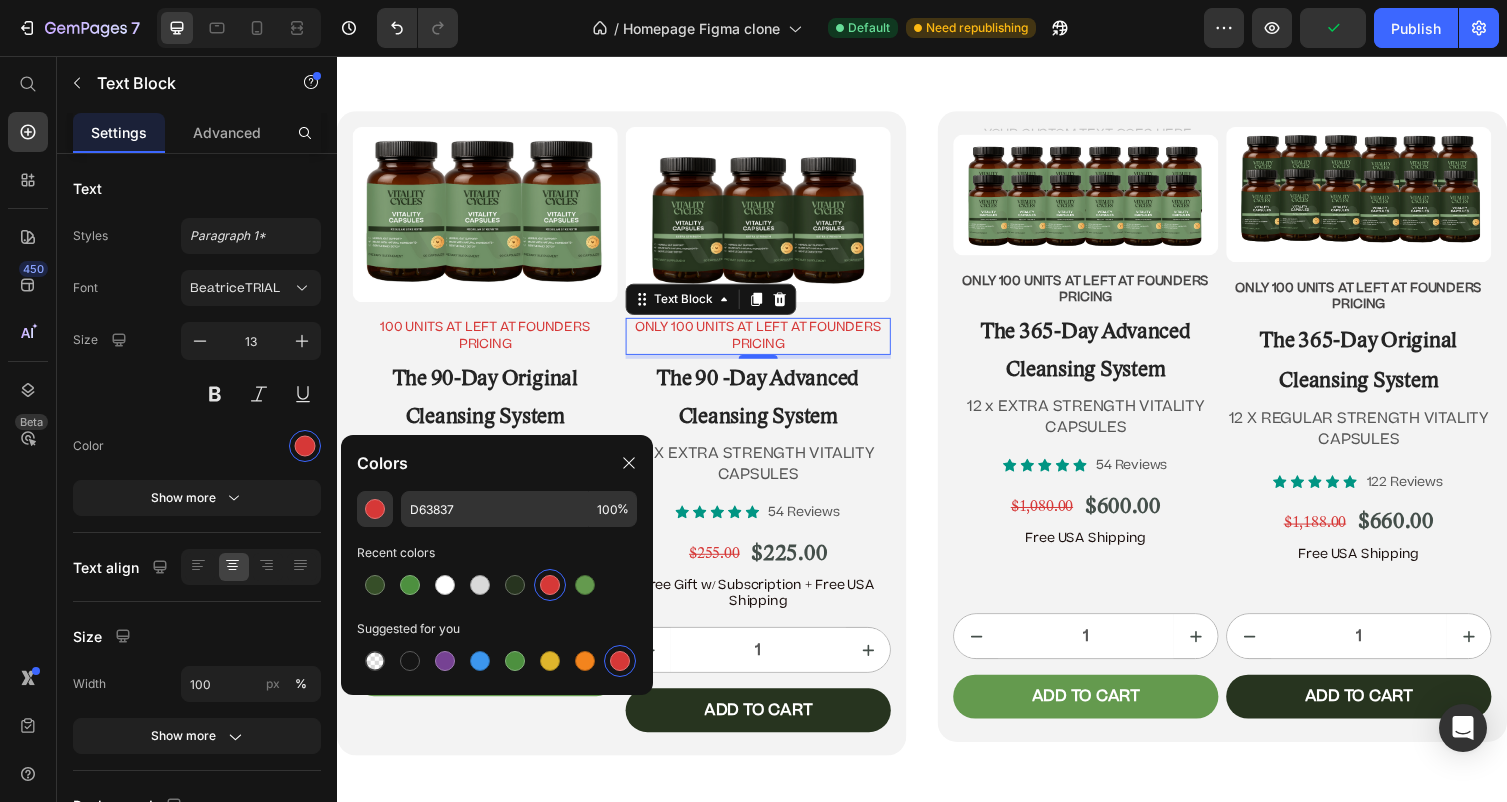 click on "oNLY 100 UNITS AT LEFT AT FOUNDERS PRICING" at bounding box center [769, 344] 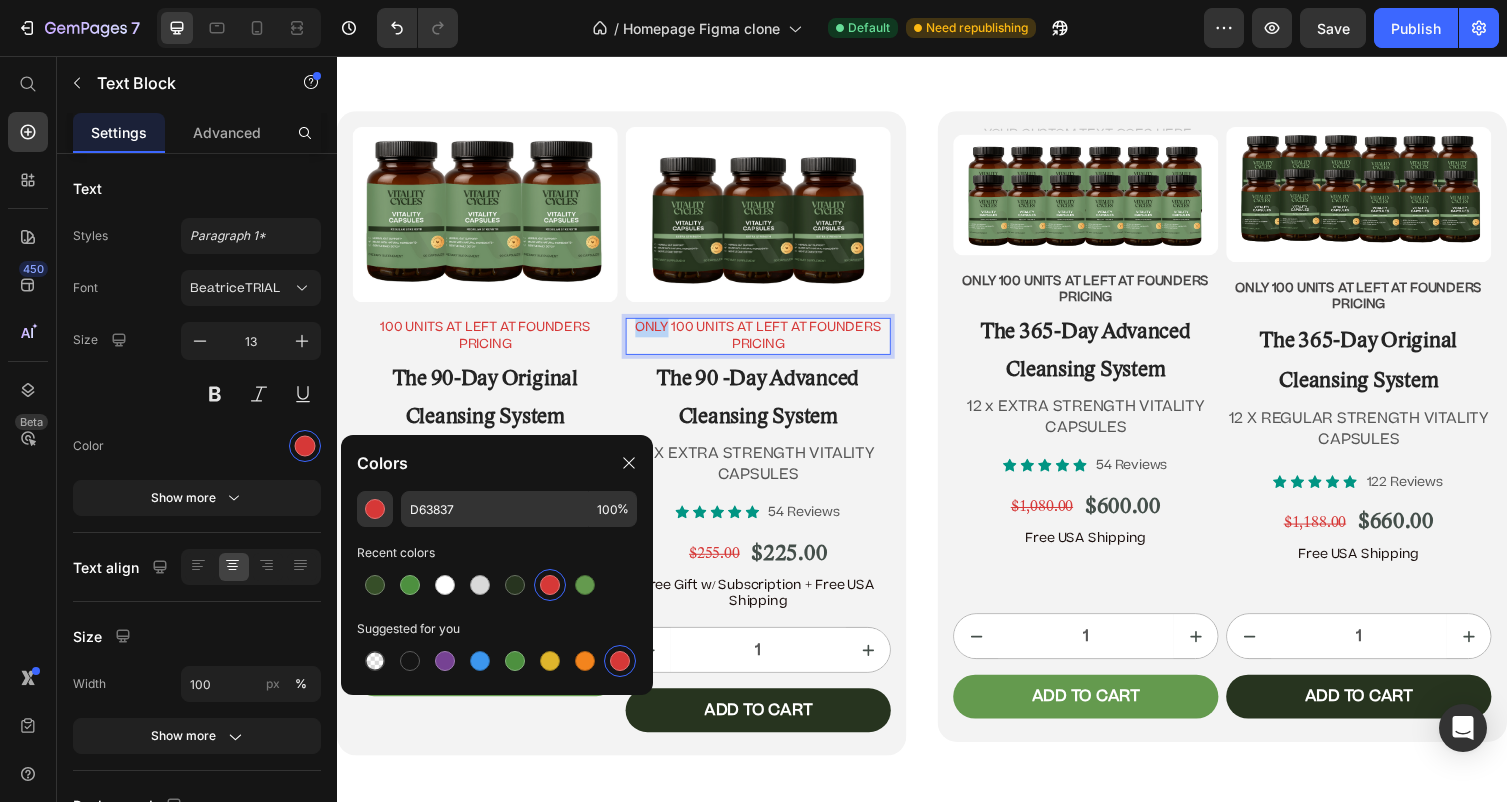drag, startPoint x: 675, startPoint y: 353, endPoint x: 641, endPoint y: 350, distance: 34.132095 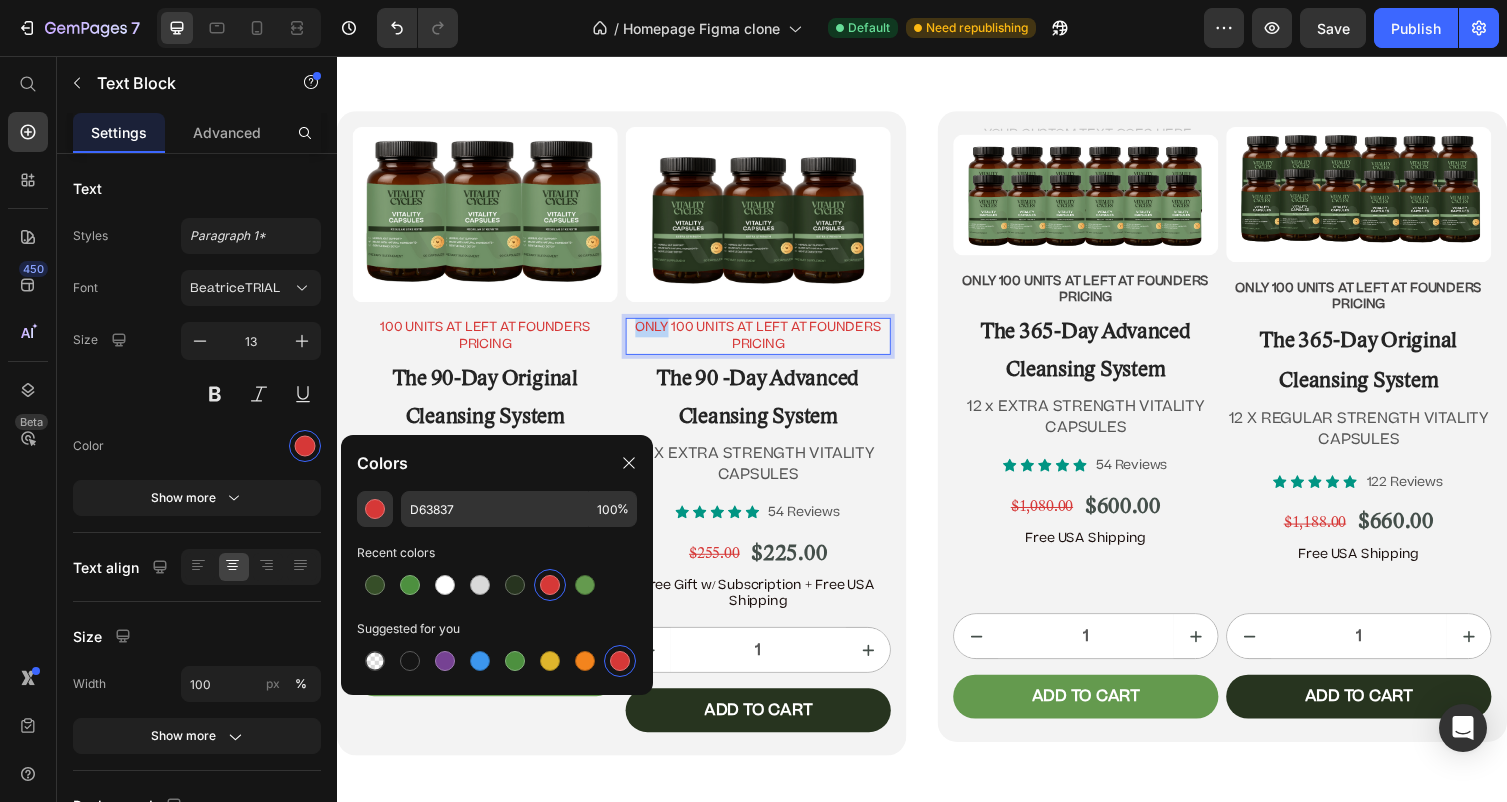 click on "oNLY 100 UNITS AT LEFT AT FOUNDERS PRICING" at bounding box center (769, 344) 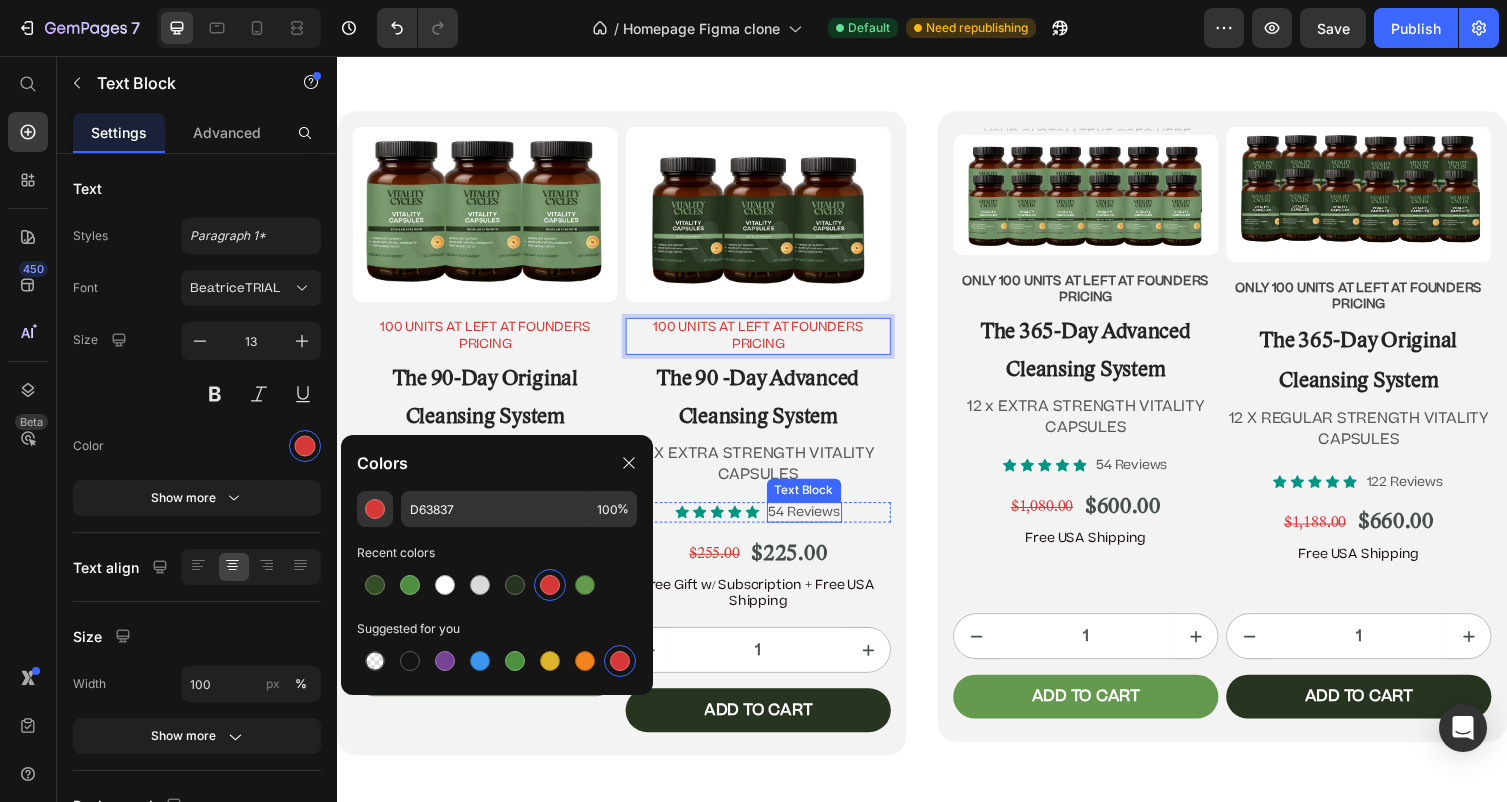click on "54 Reviews" at bounding box center (816, 524) 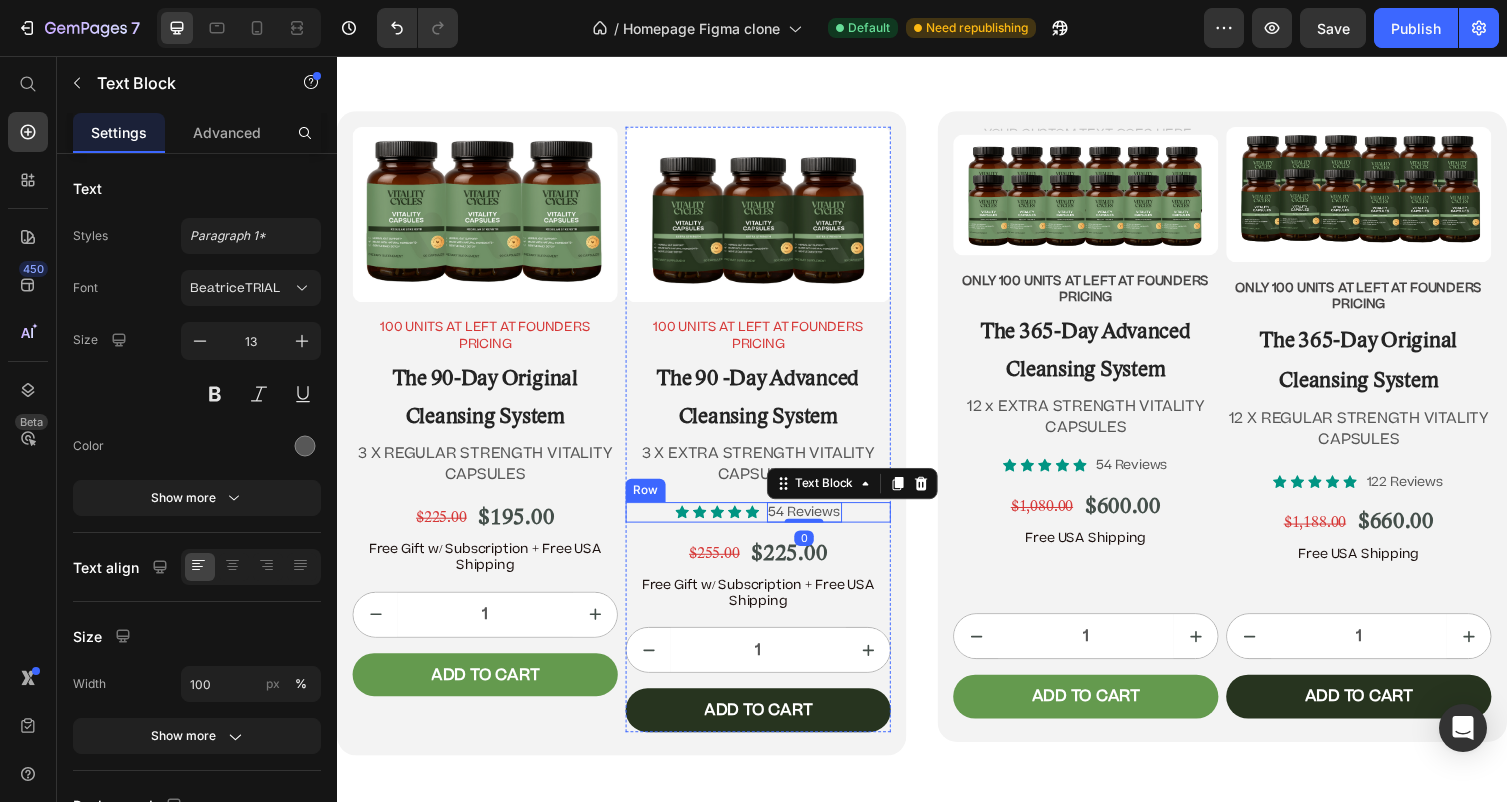 click on "Icon Icon Icon Icon Icon Icon List 54 Reviews Text Block   0 Row" at bounding box center (769, 524) 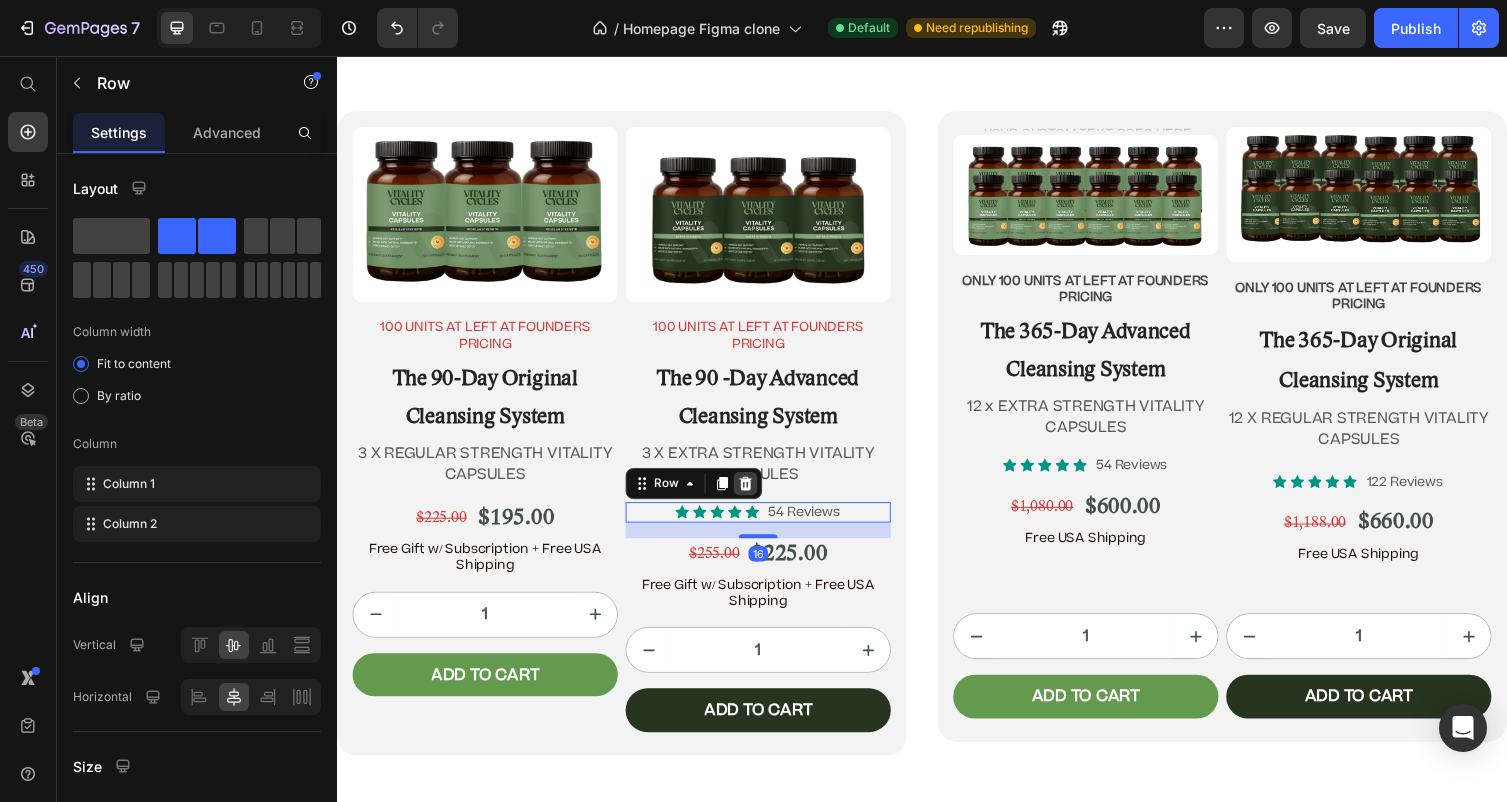 click 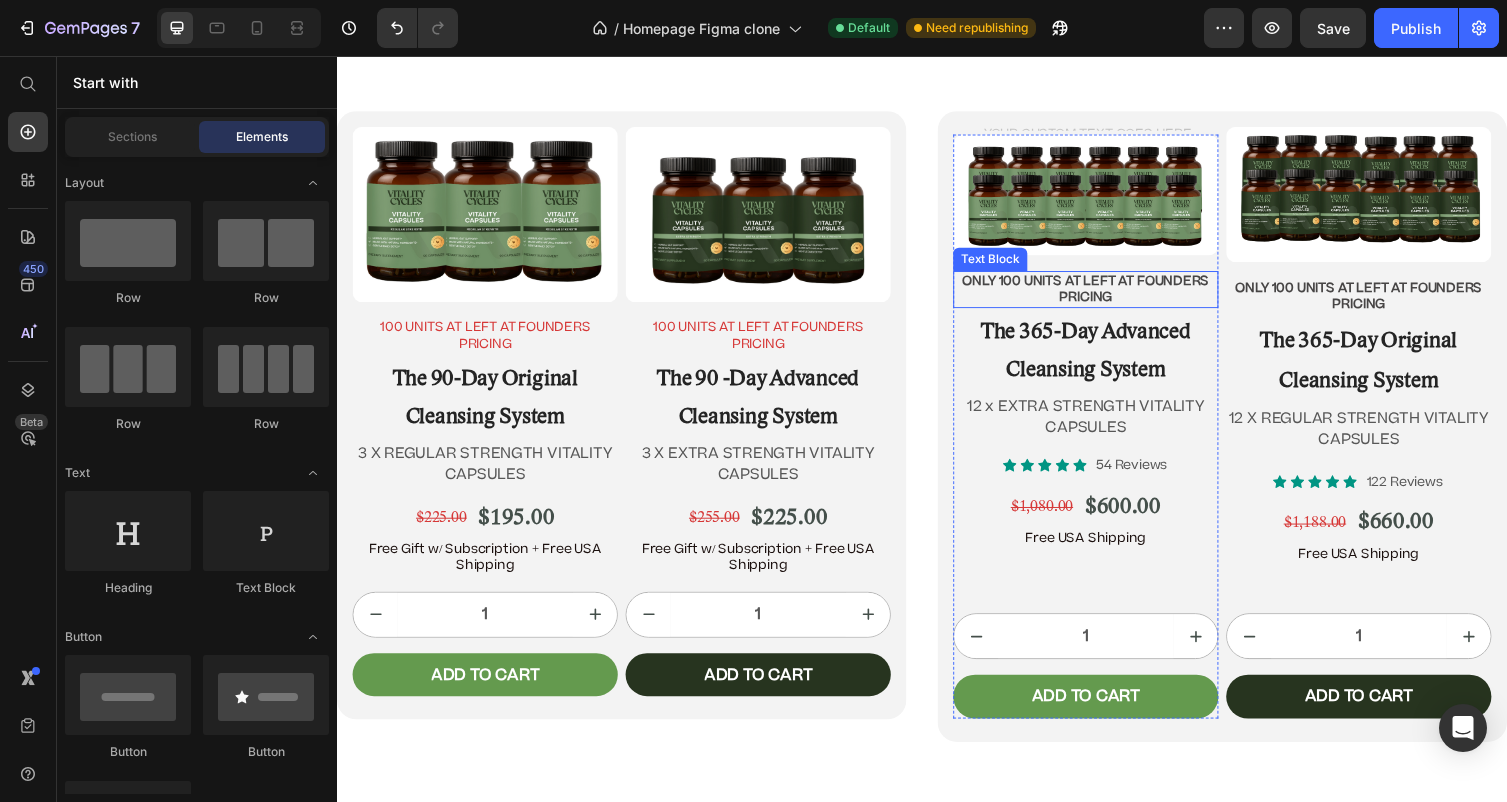 click on "oNLY 100 UNITS AT LEFT AT FOUNDERS PRICING" at bounding box center [1105, 295] 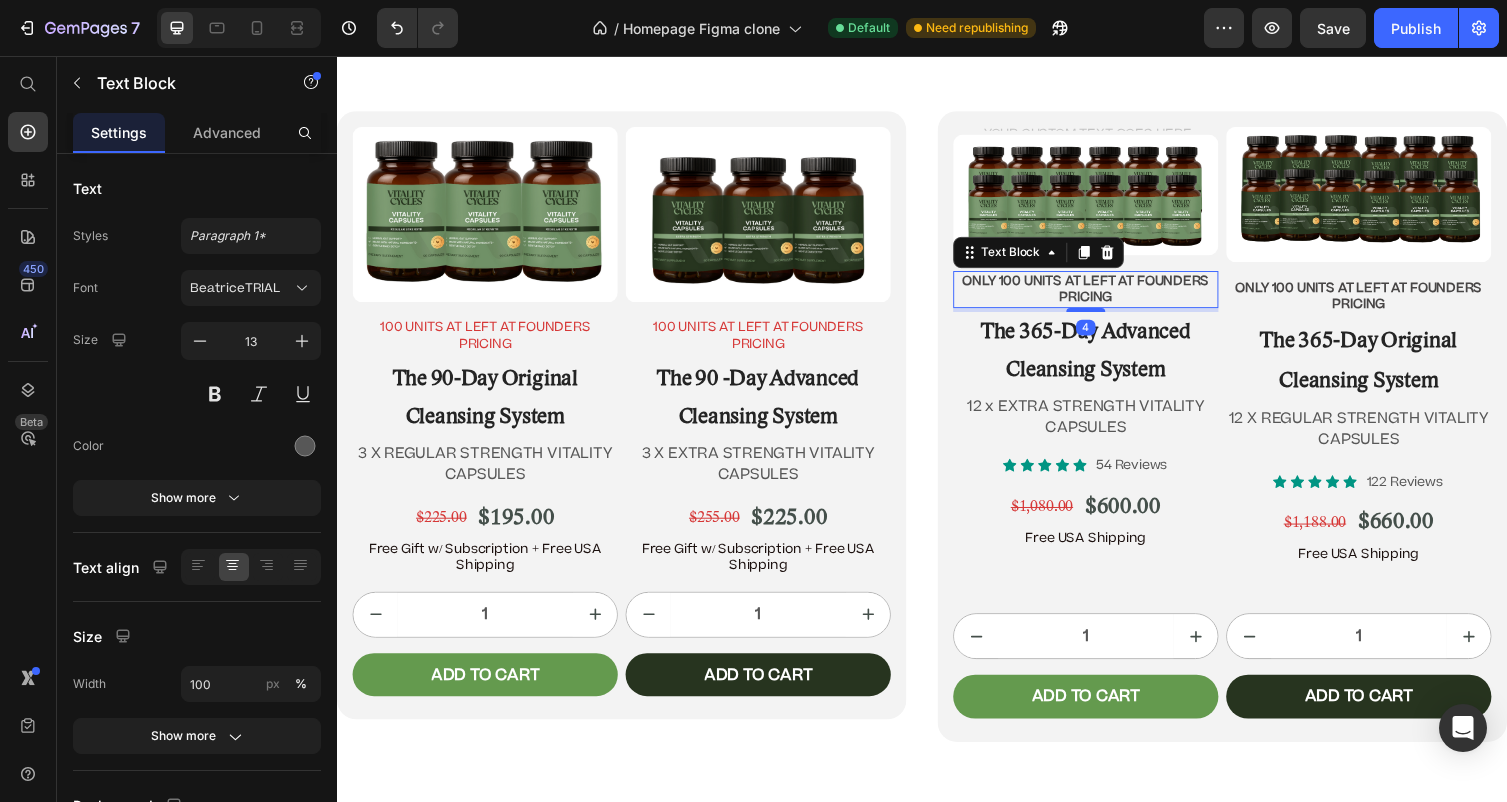 click on "oNLY 100 UNITS AT LEFT AT FOUNDERS PRICING" at bounding box center [1105, 295] 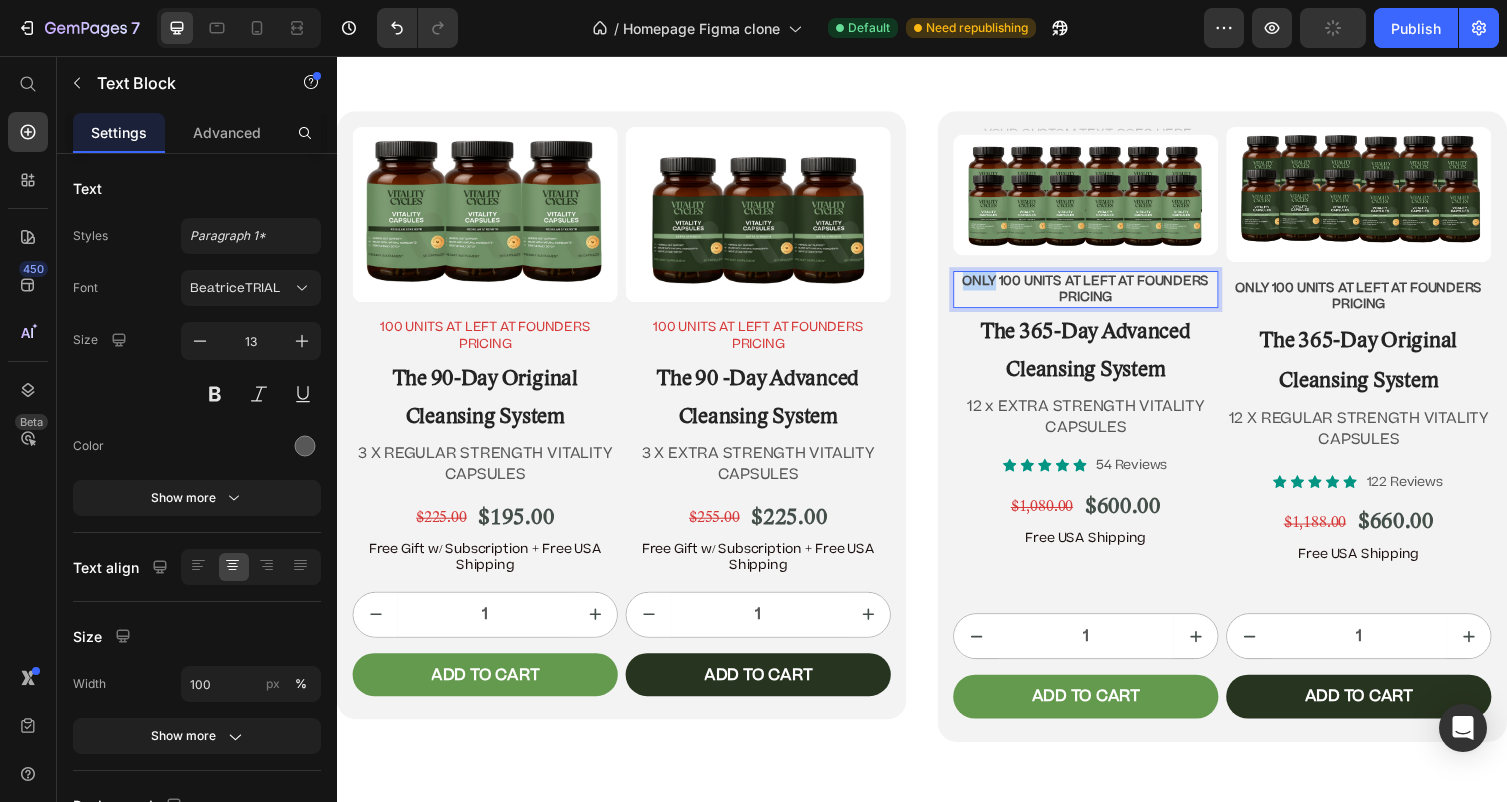 drag, startPoint x: 1045, startPoint y: 303, endPoint x: 1006, endPoint y: 303, distance: 39 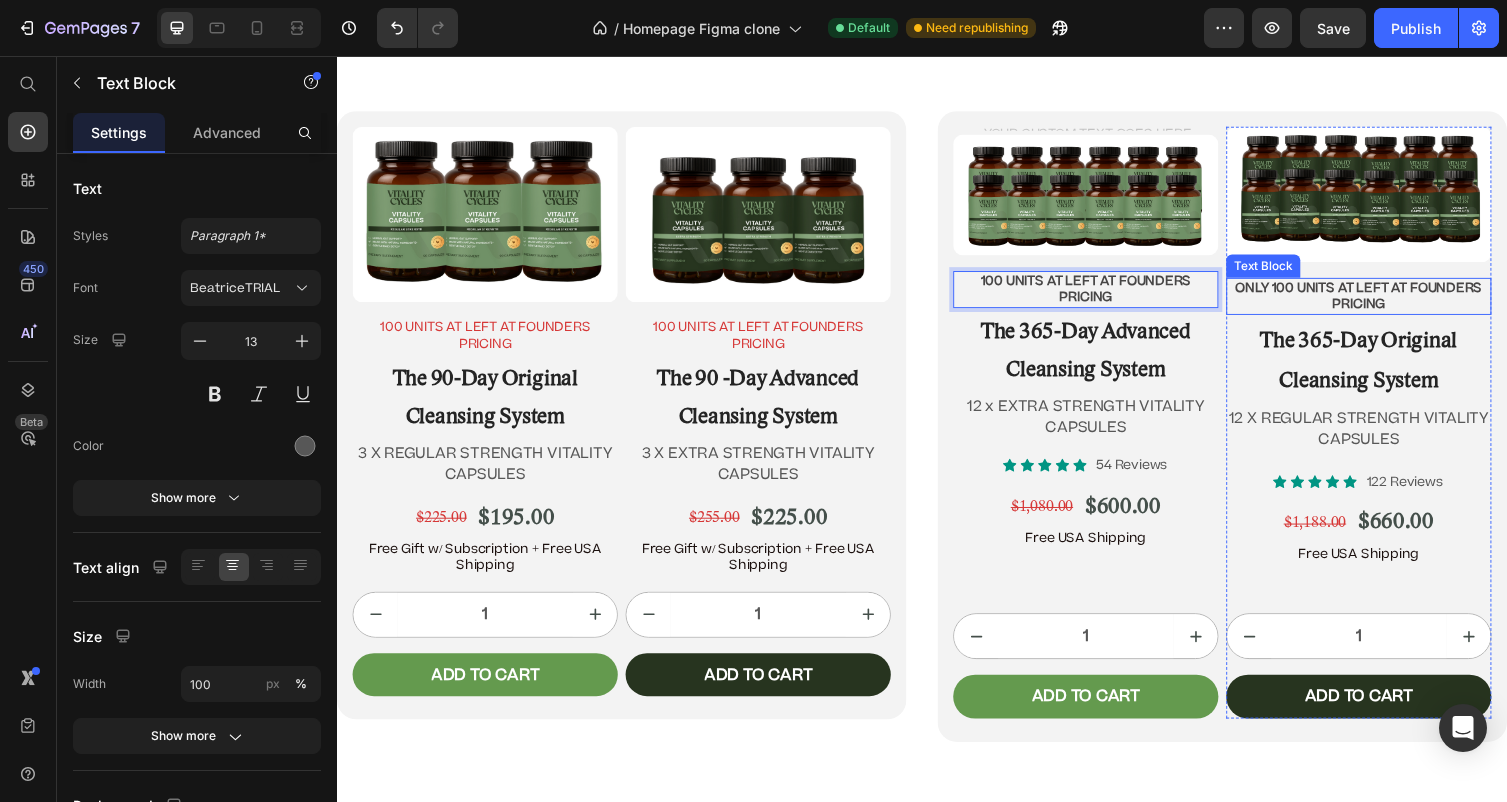 click on "oNLY 100 UNITS AT LEFT AT FOUNDERS PRICING" at bounding box center [1385, 302] 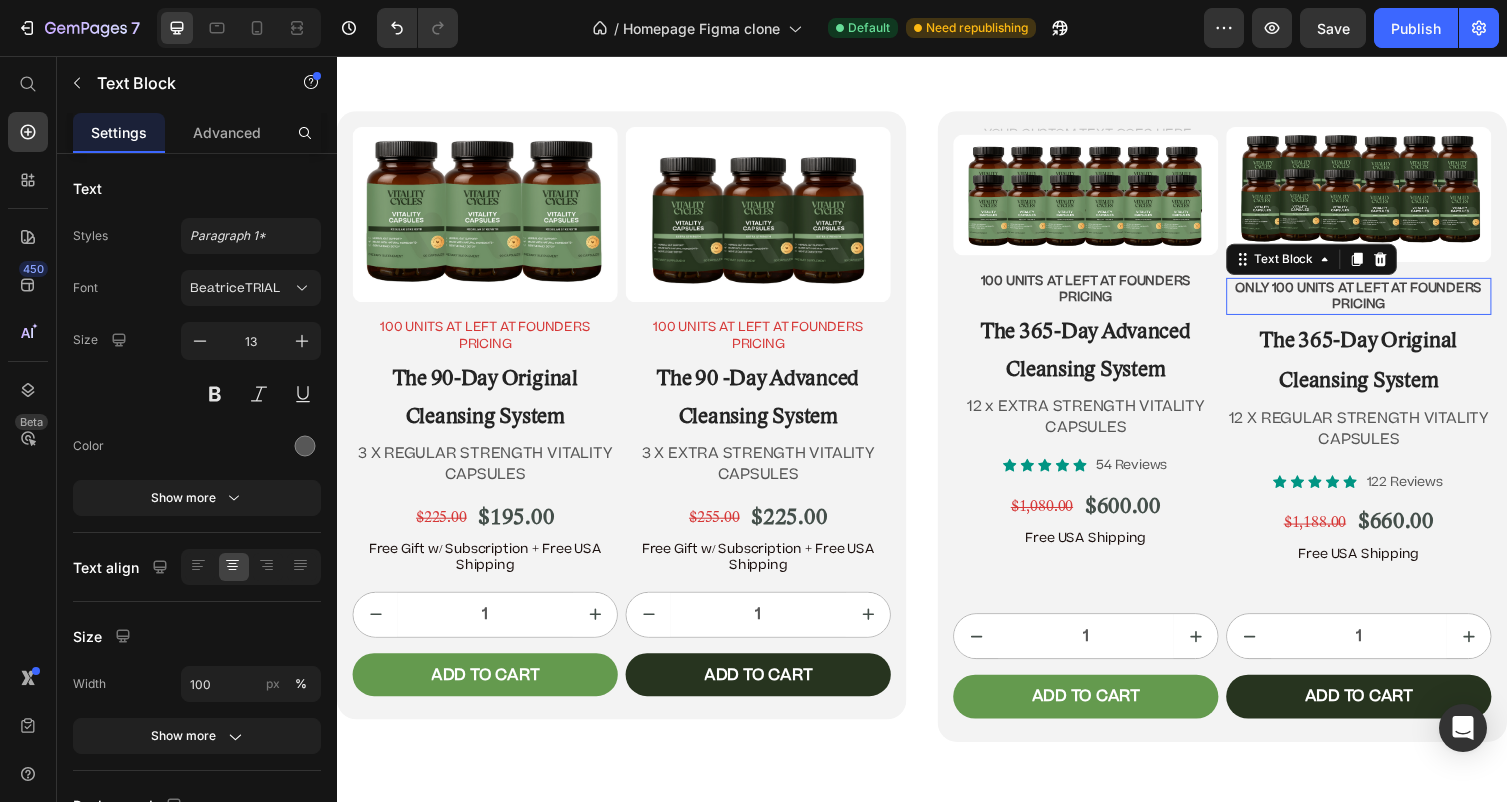 click on "oNLY 100 UNITS AT LEFT AT FOUNDERS PRICING" at bounding box center (1385, 302) 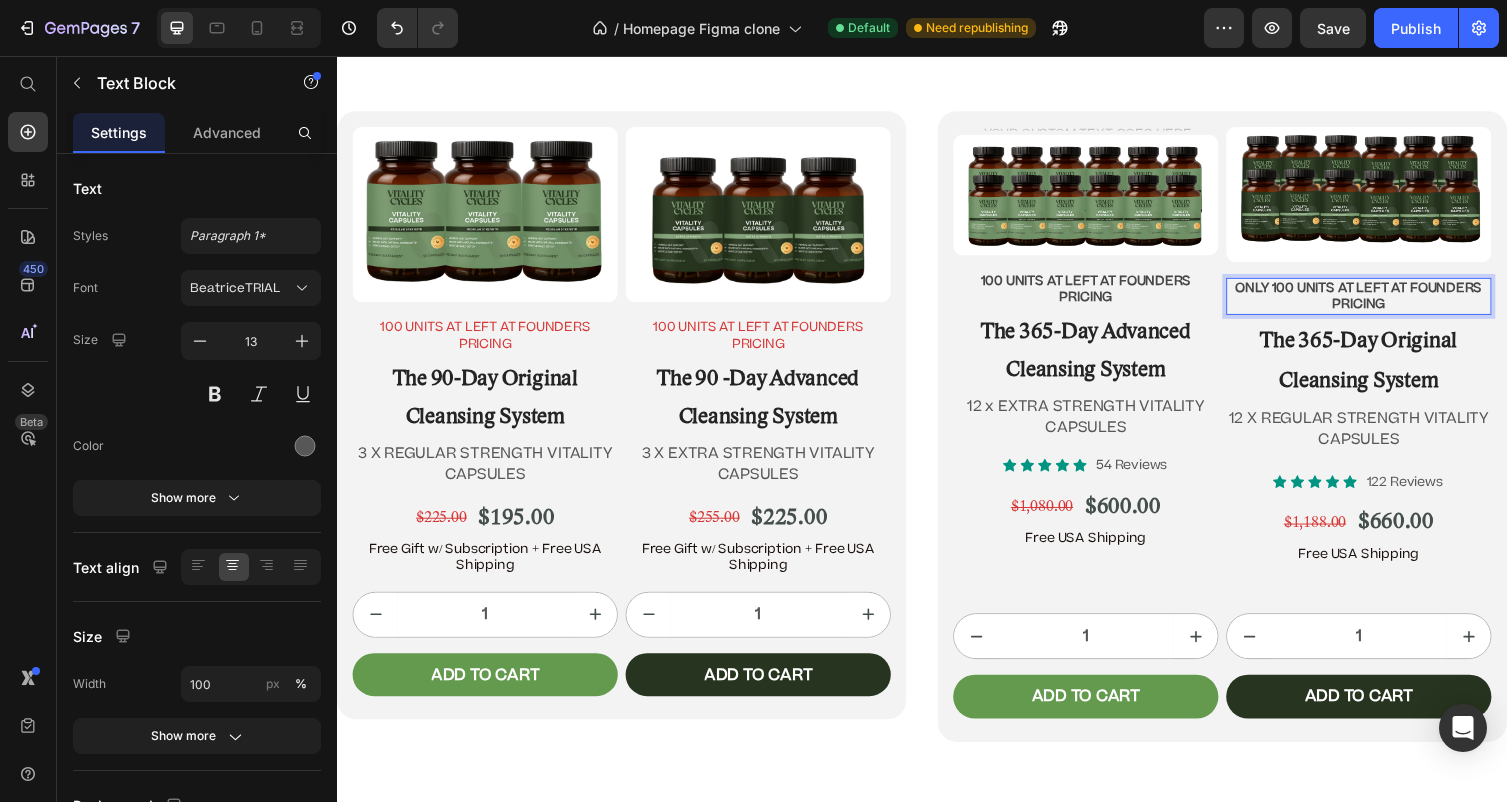 click on "oNLY 100 UNITS AT LEFT AT FOUNDERS PRICING" at bounding box center [1385, 302] 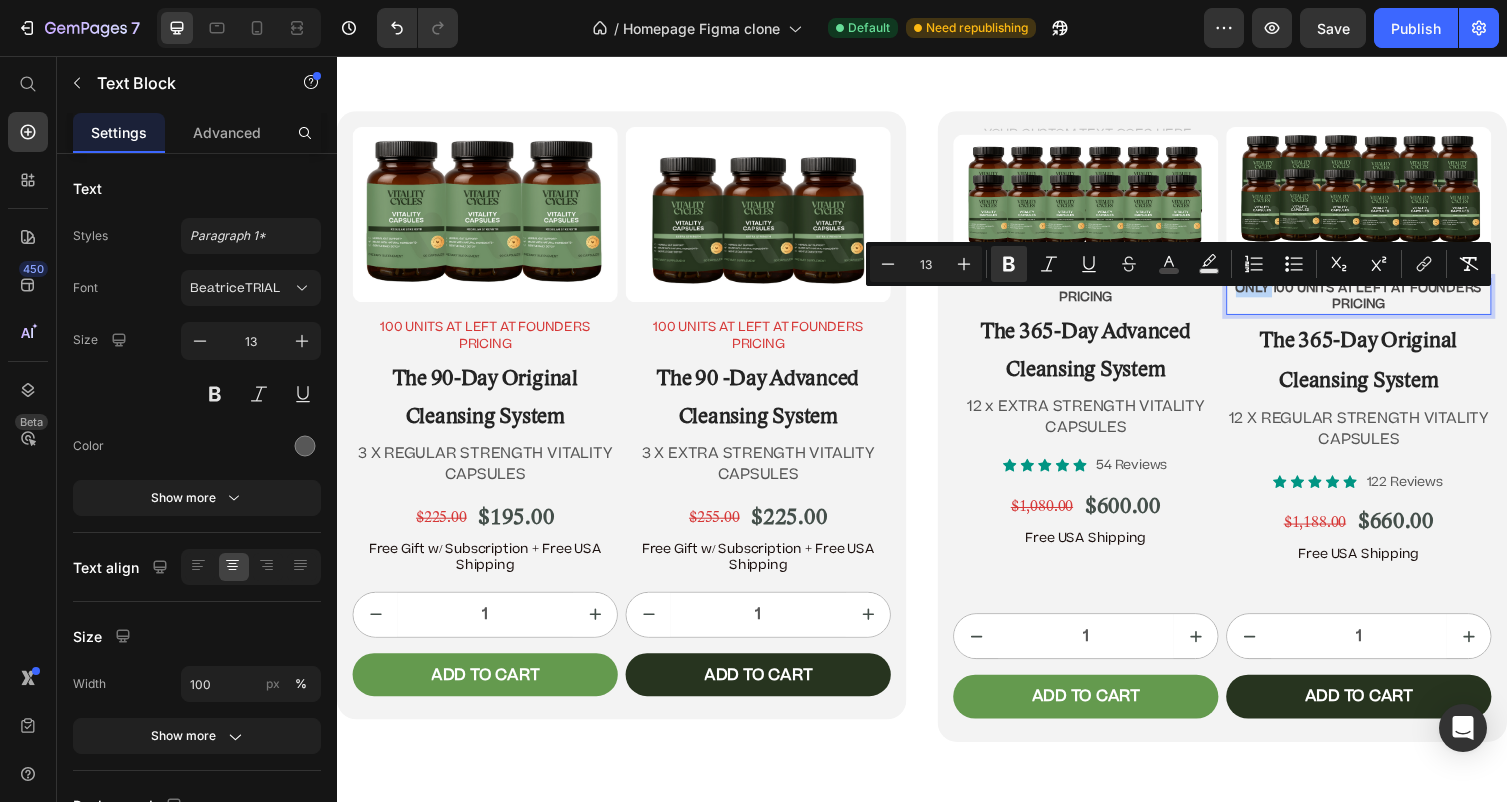 drag, startPoint x: 1333, startPoint y: 310, endPoint x: 1289, endPoint y: 307, distance: 44.102154 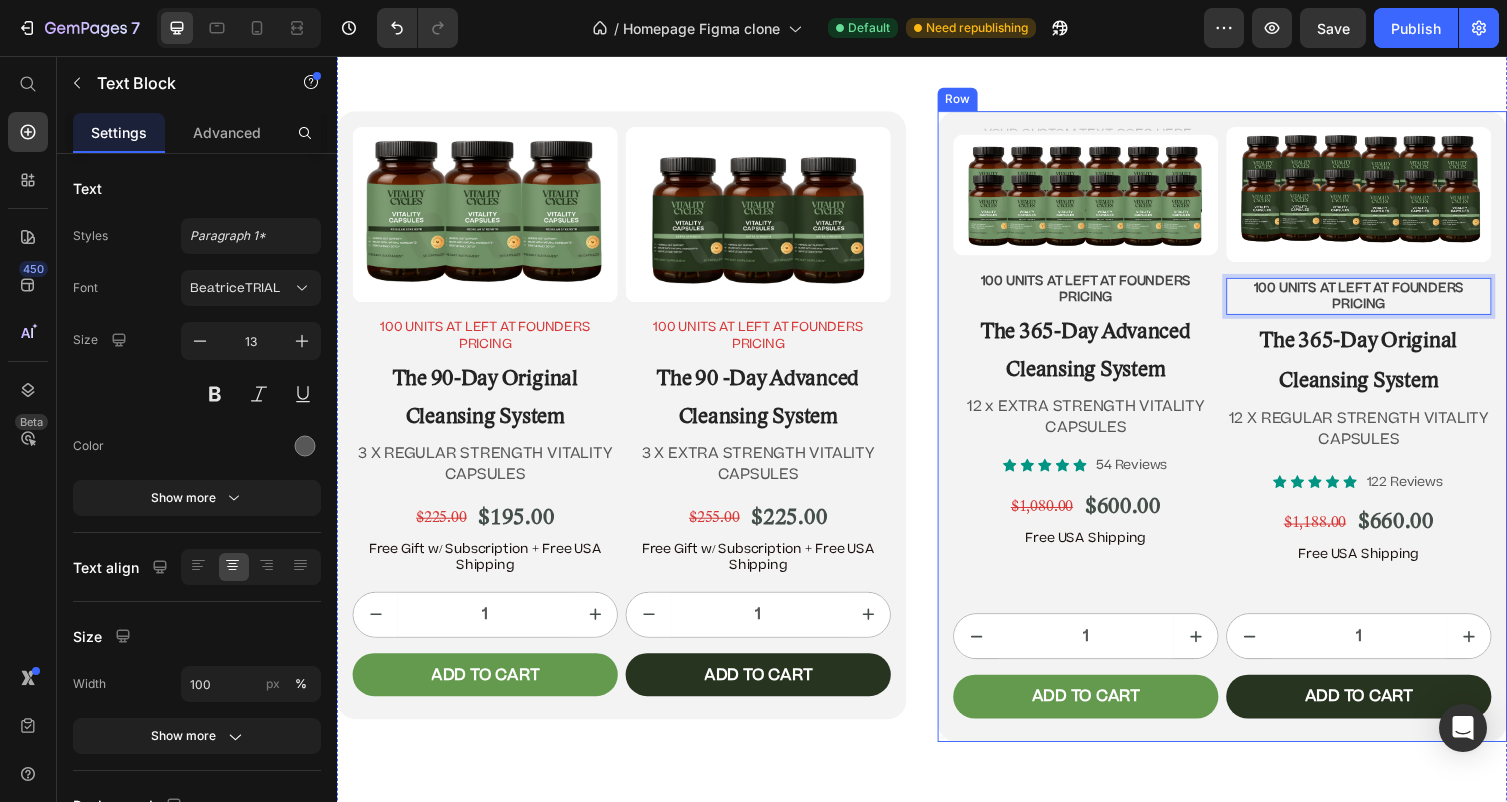 click on "100 UNITS AT LEFT AT FOUNDERS PRICING" at bounding box center (1105, 296) 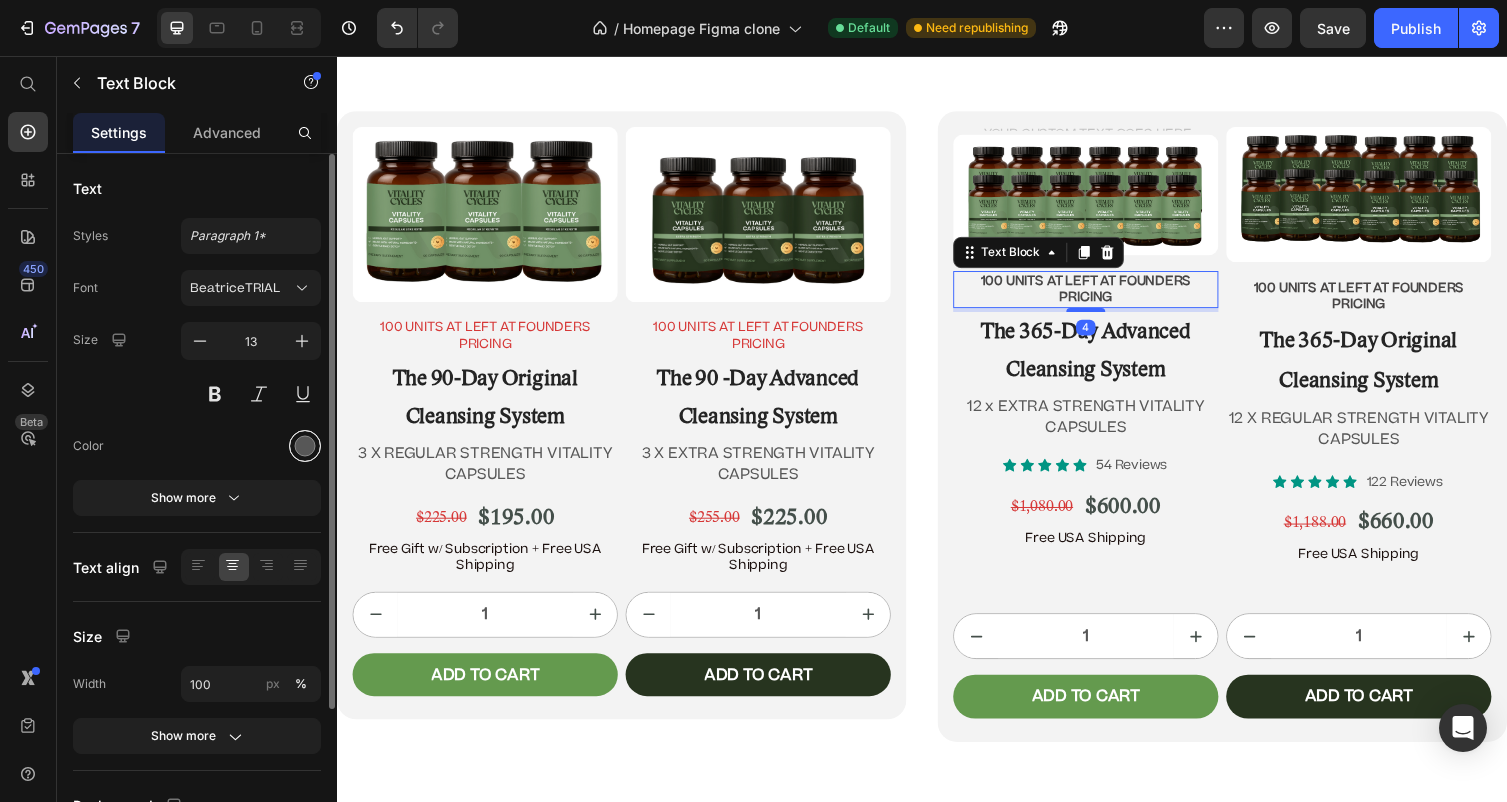 click at bounding box center [305, 446] 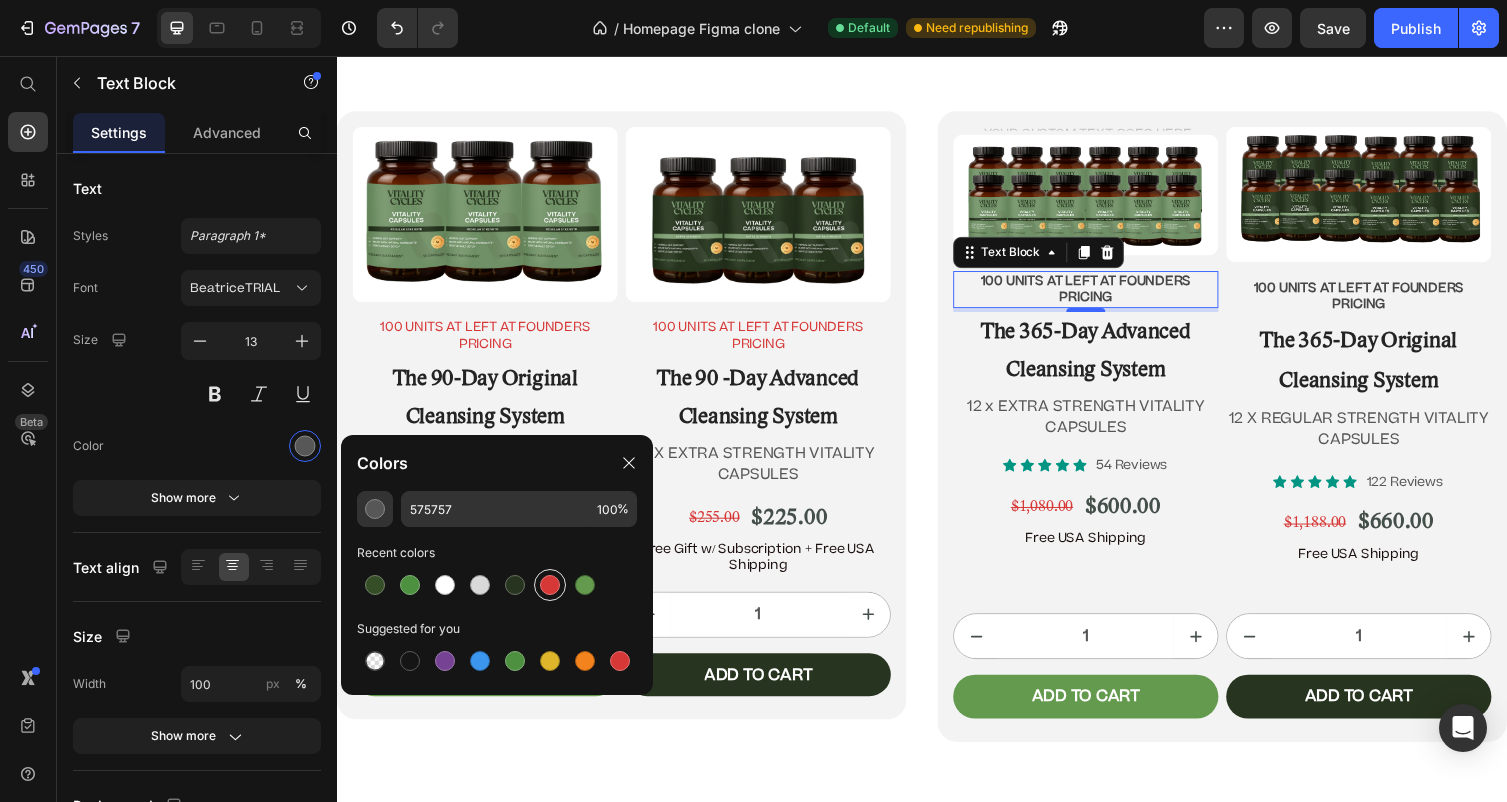 click at bounding box center (550, 585) 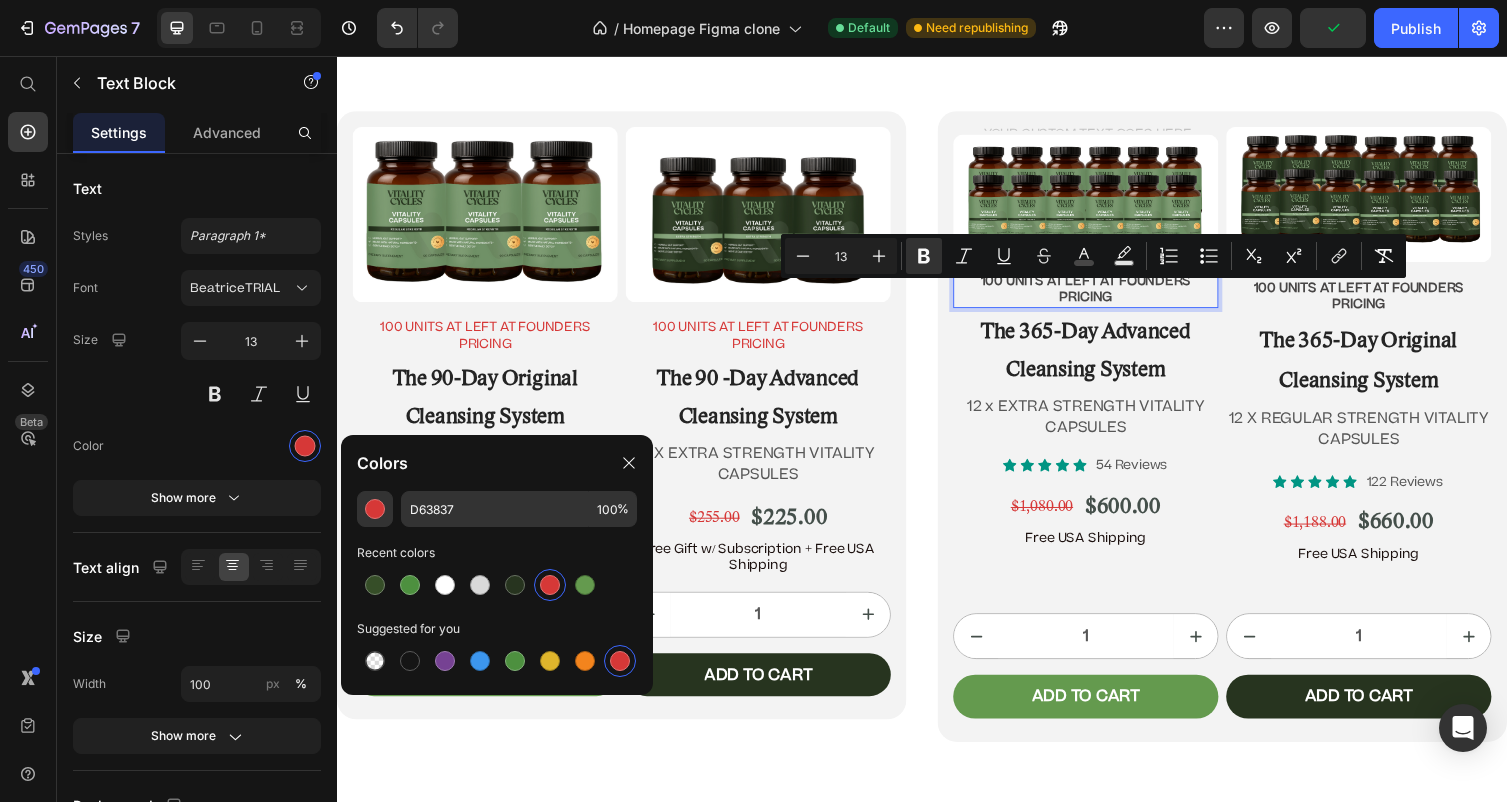 drag, startPoint x: 1142, startPoint y: 322, endPoint x: 980, endPoint y: 303, distance: 163.1104 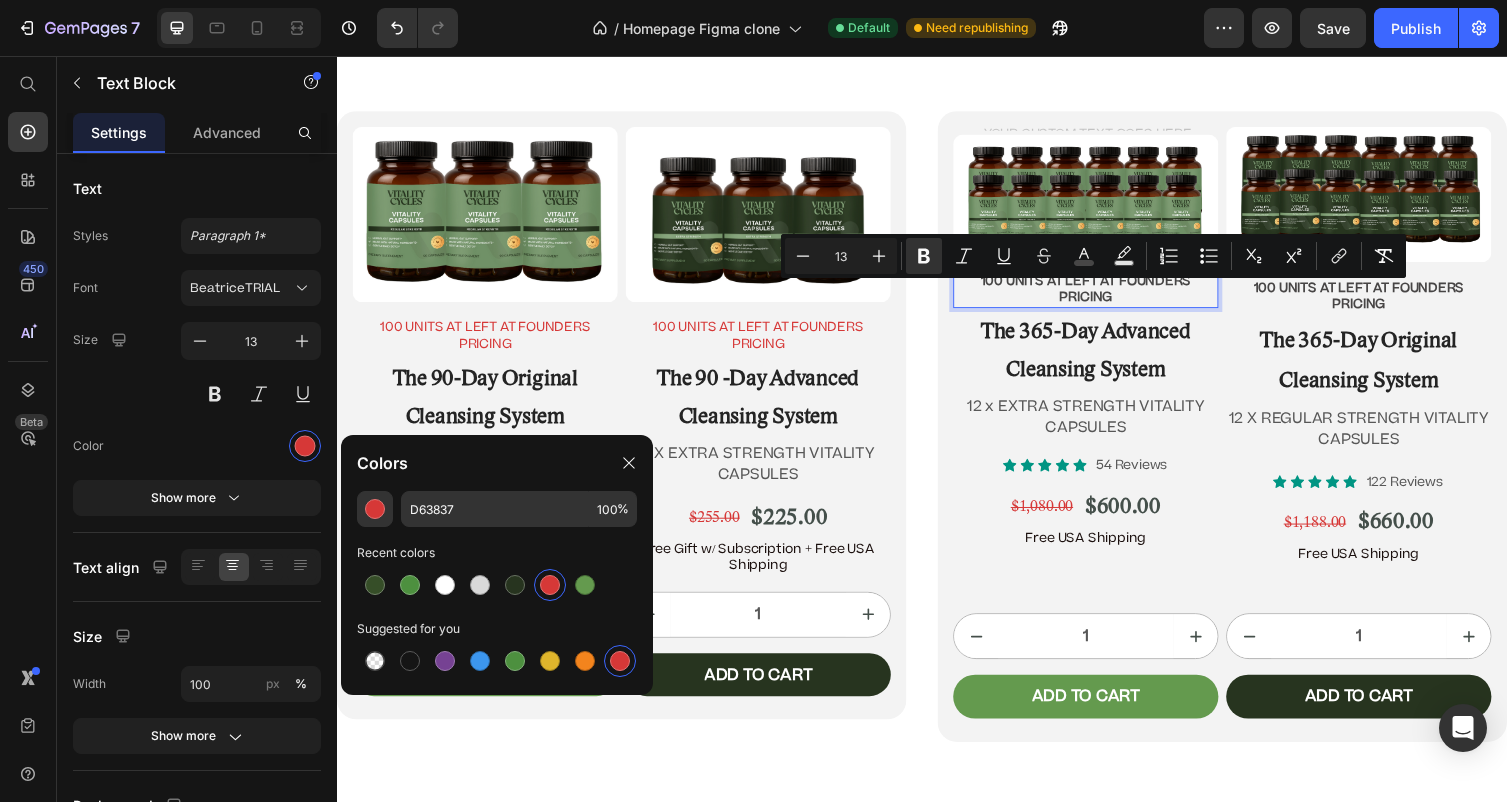 click at bounding box center [550, 585] 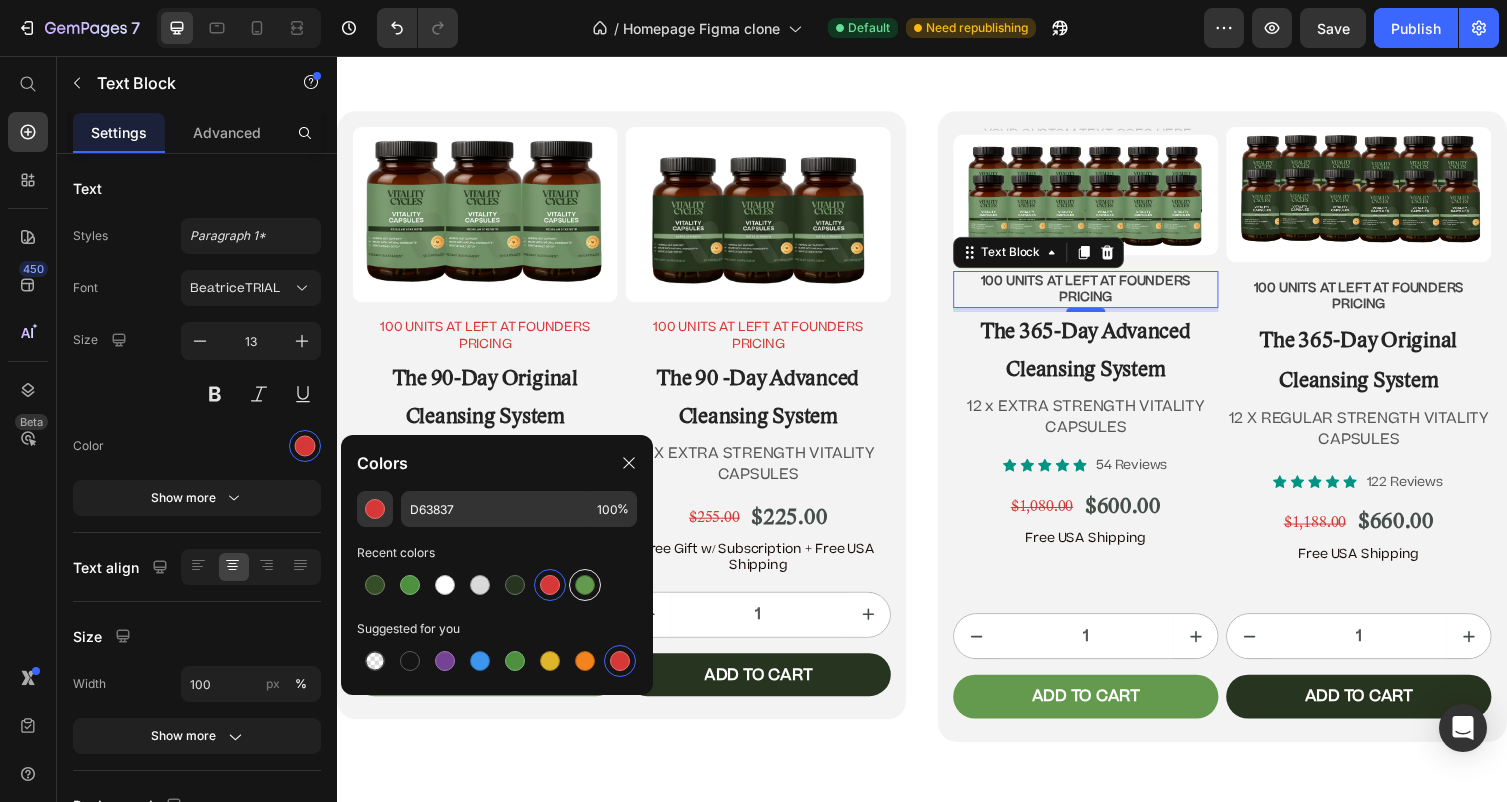 click at bounding box center [585, 585] 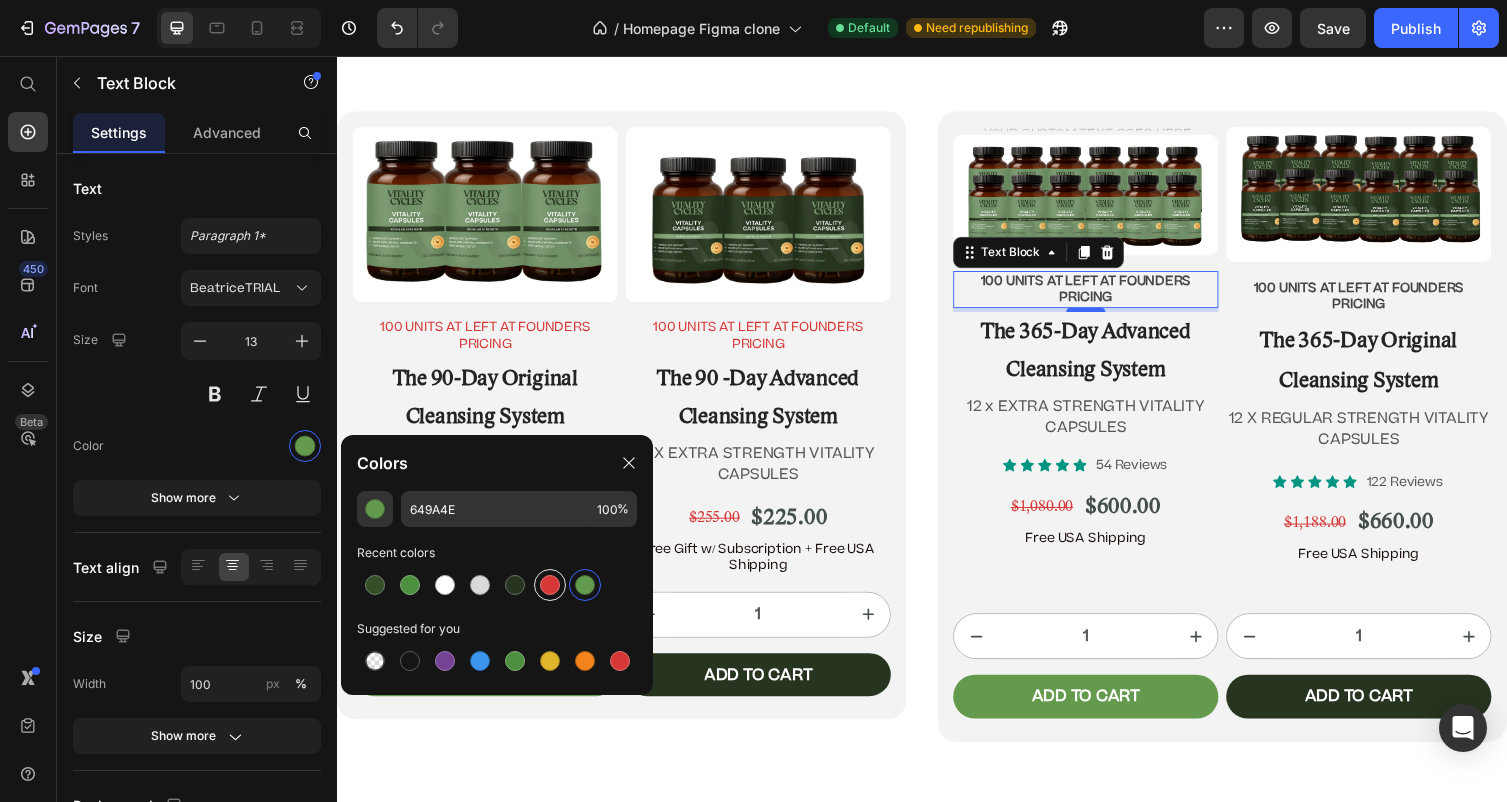 click at bounding box center [550, 585] 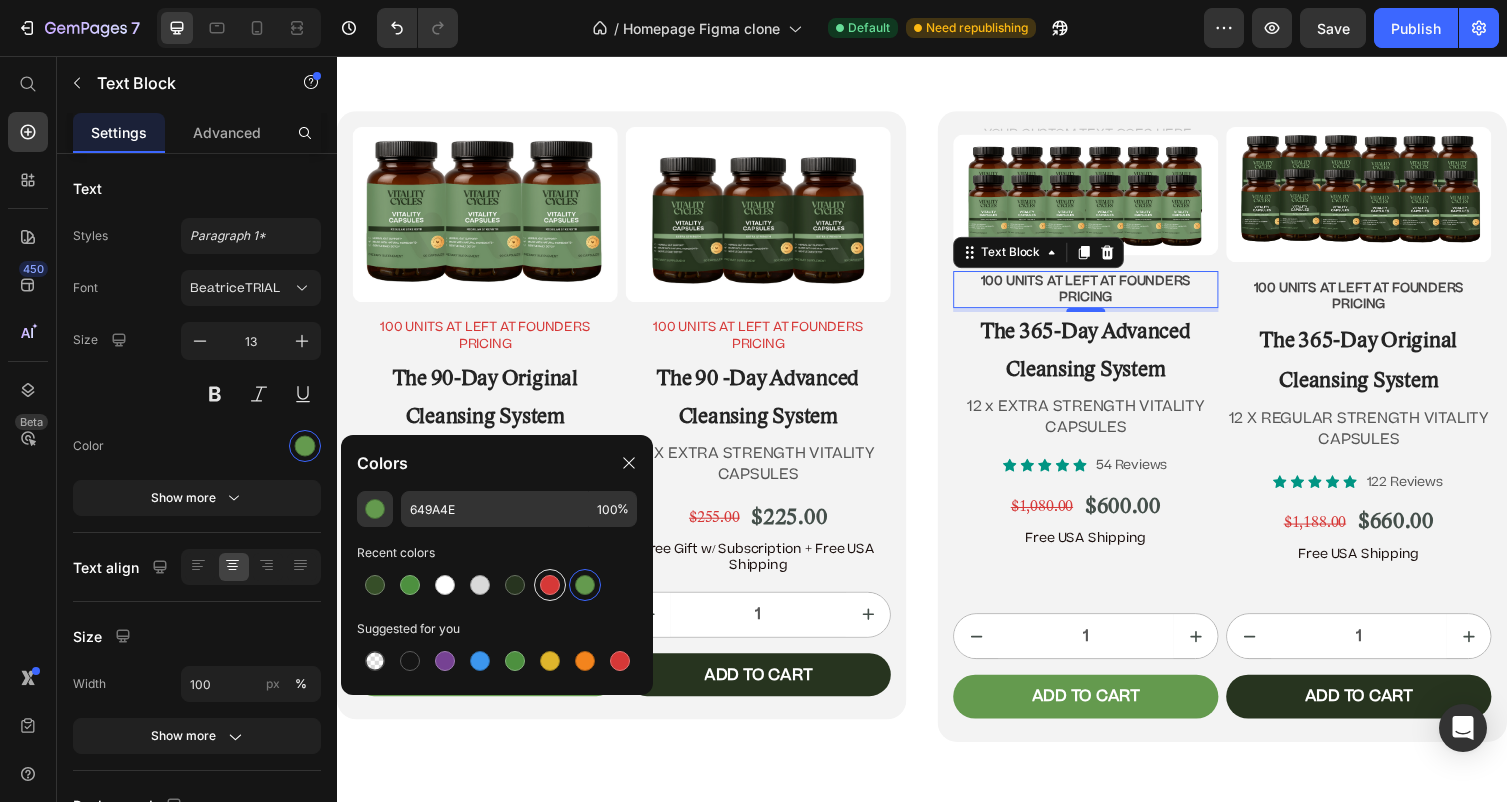 type on "D63837" 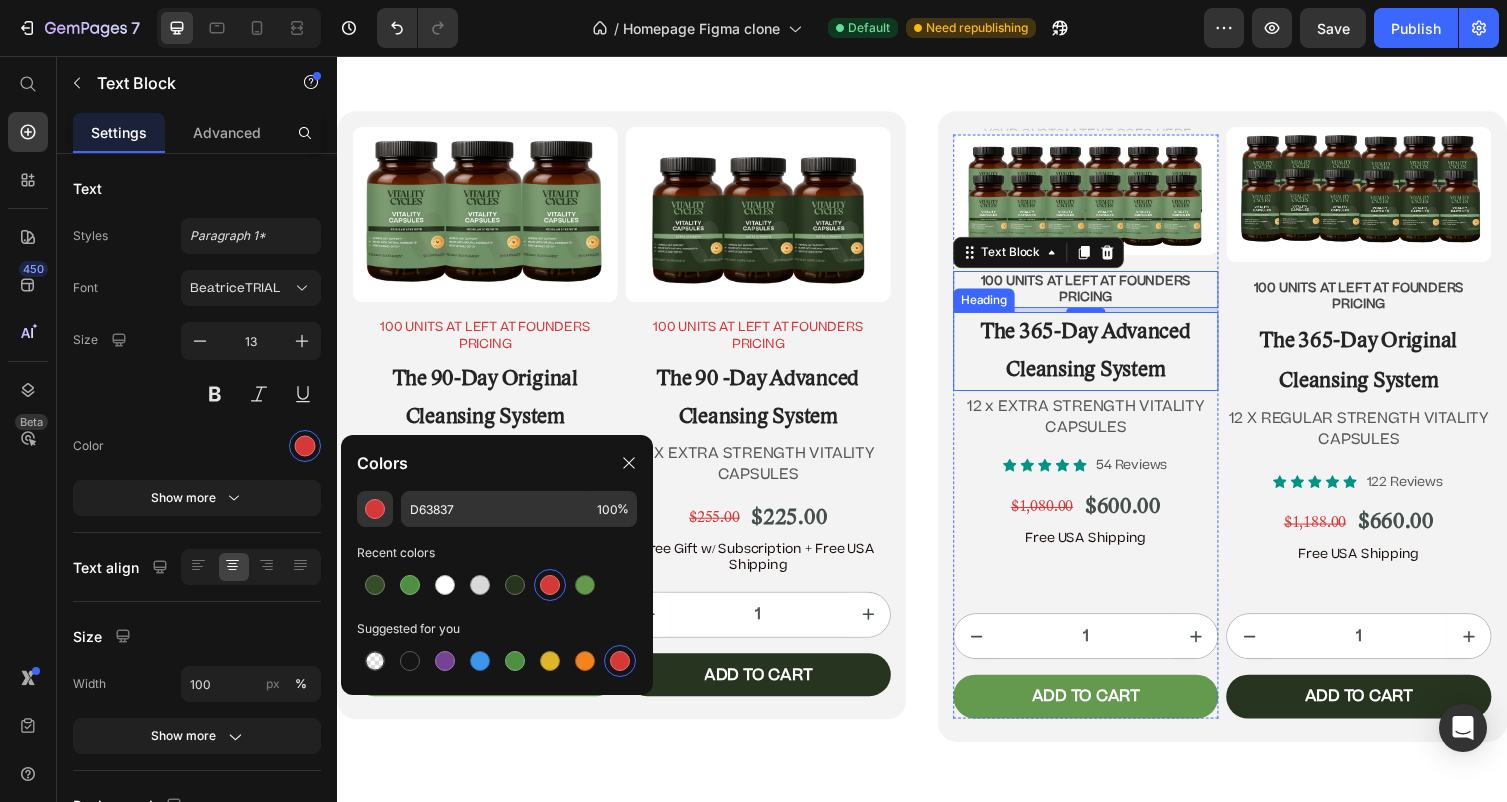 click on "The 365-Day Advanced Cleansing System" at bounding box center [1105, 359] 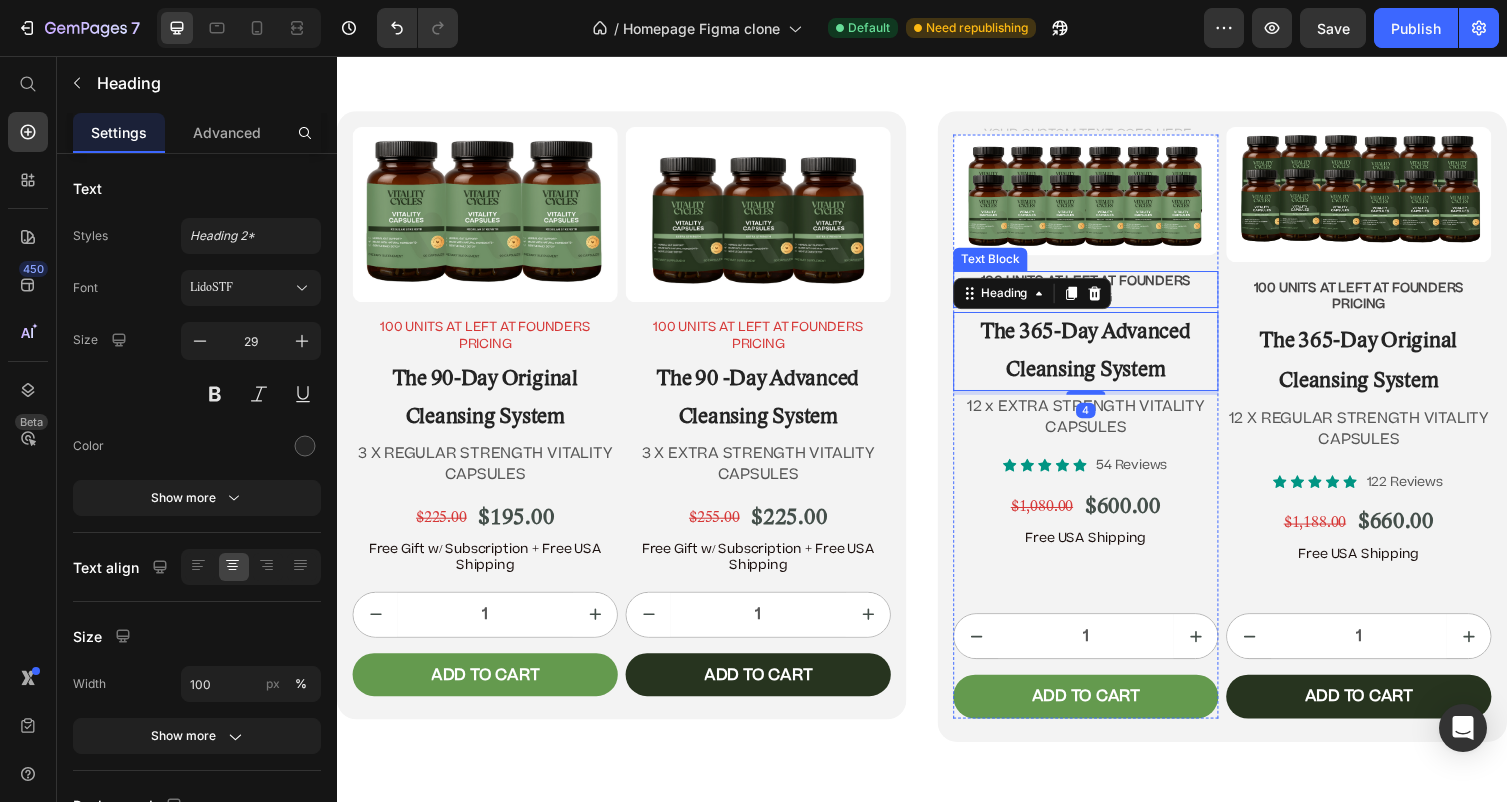 click on "100 UNITS AT LEFT AT FOUNDERS PRICING" at bounding box center [1105, 295] 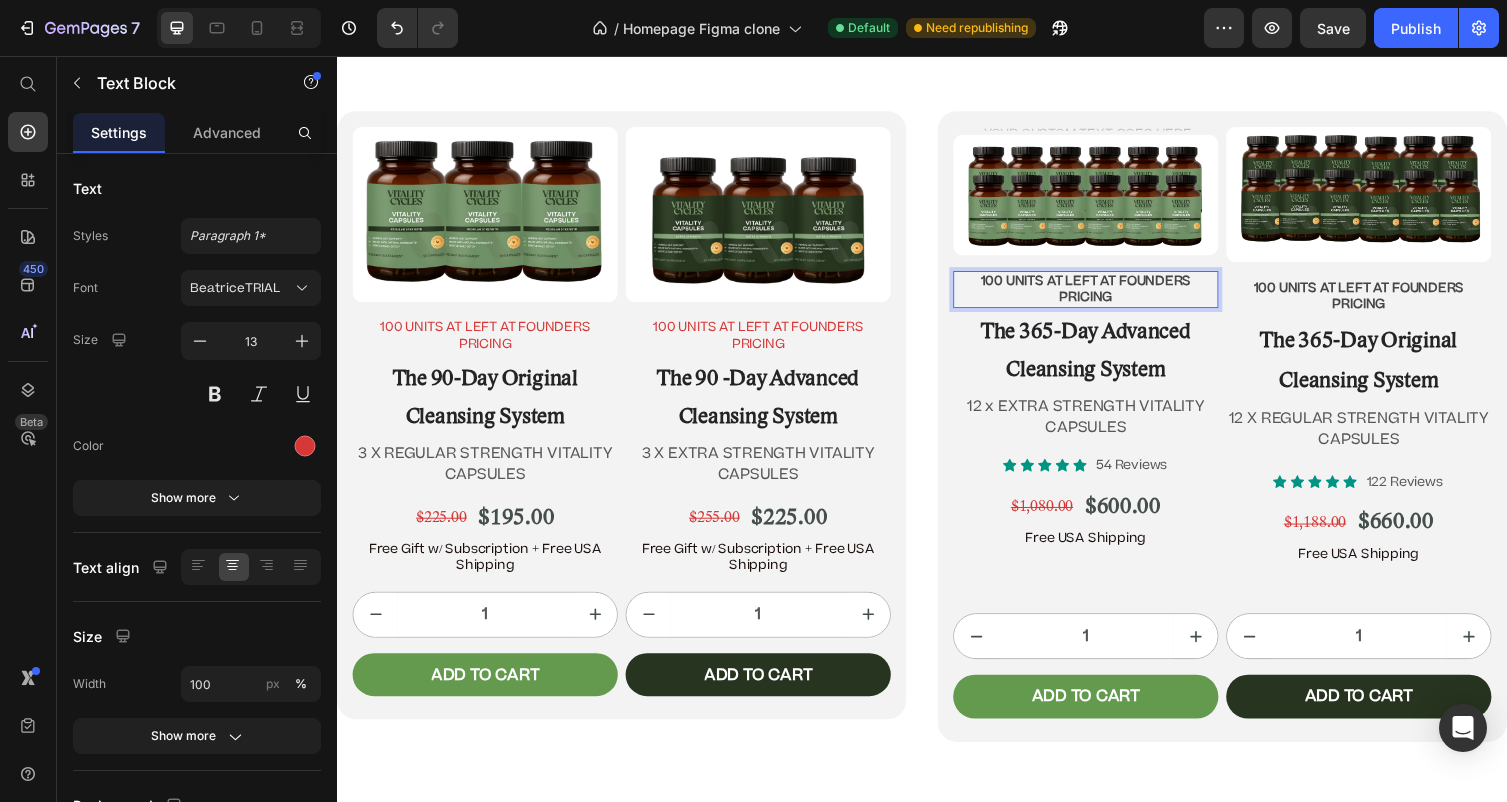 click on "100 UNITS AT LEFT AT FOUNDERS PRICING" at bounding box center [1105, 296] 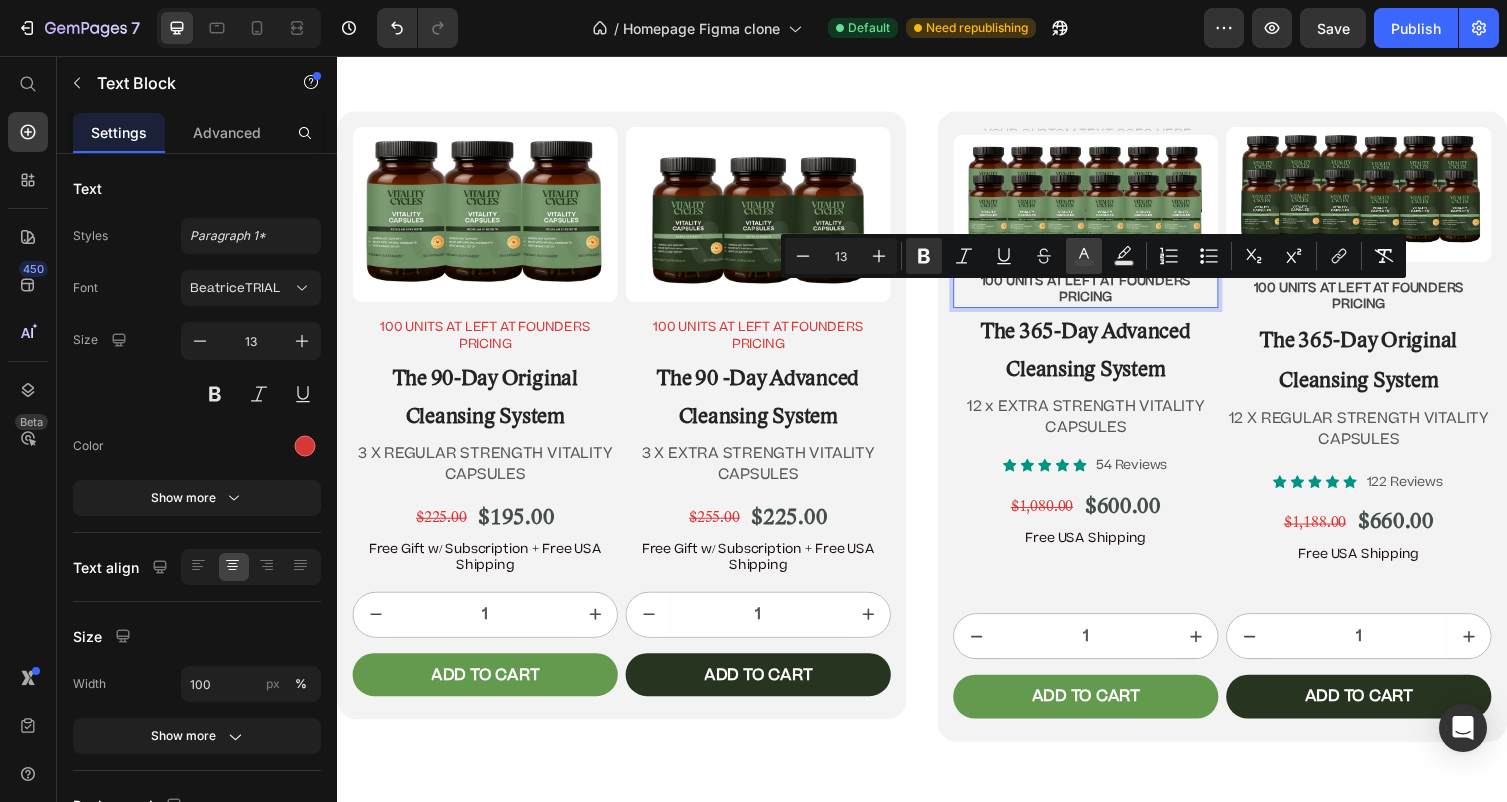 click 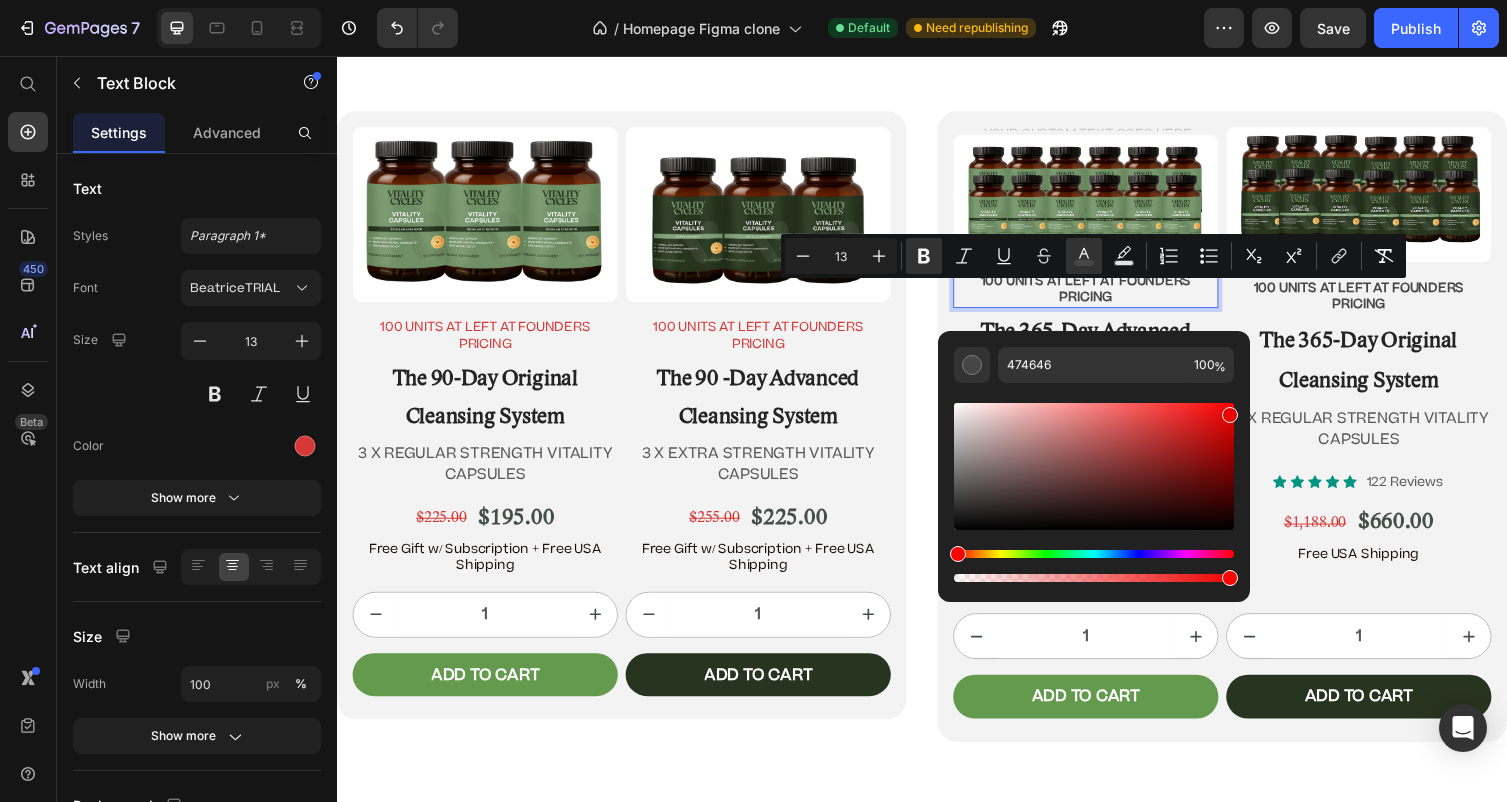 drag, startPoint x: 1177, startPoint y: 476, endPoint x: 1239, endPoint y: 410, distance: 90.55385 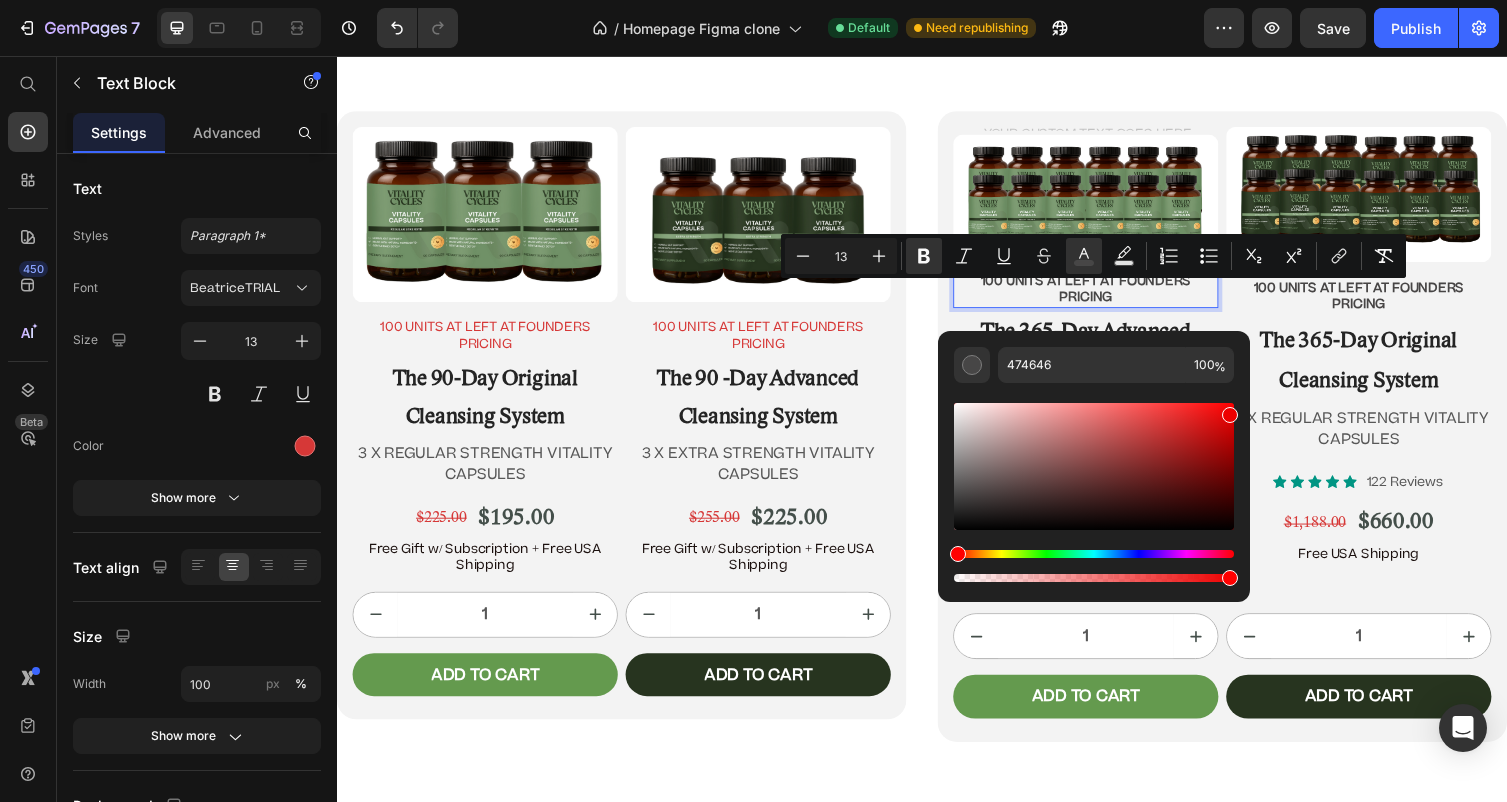 type on "ED0000" 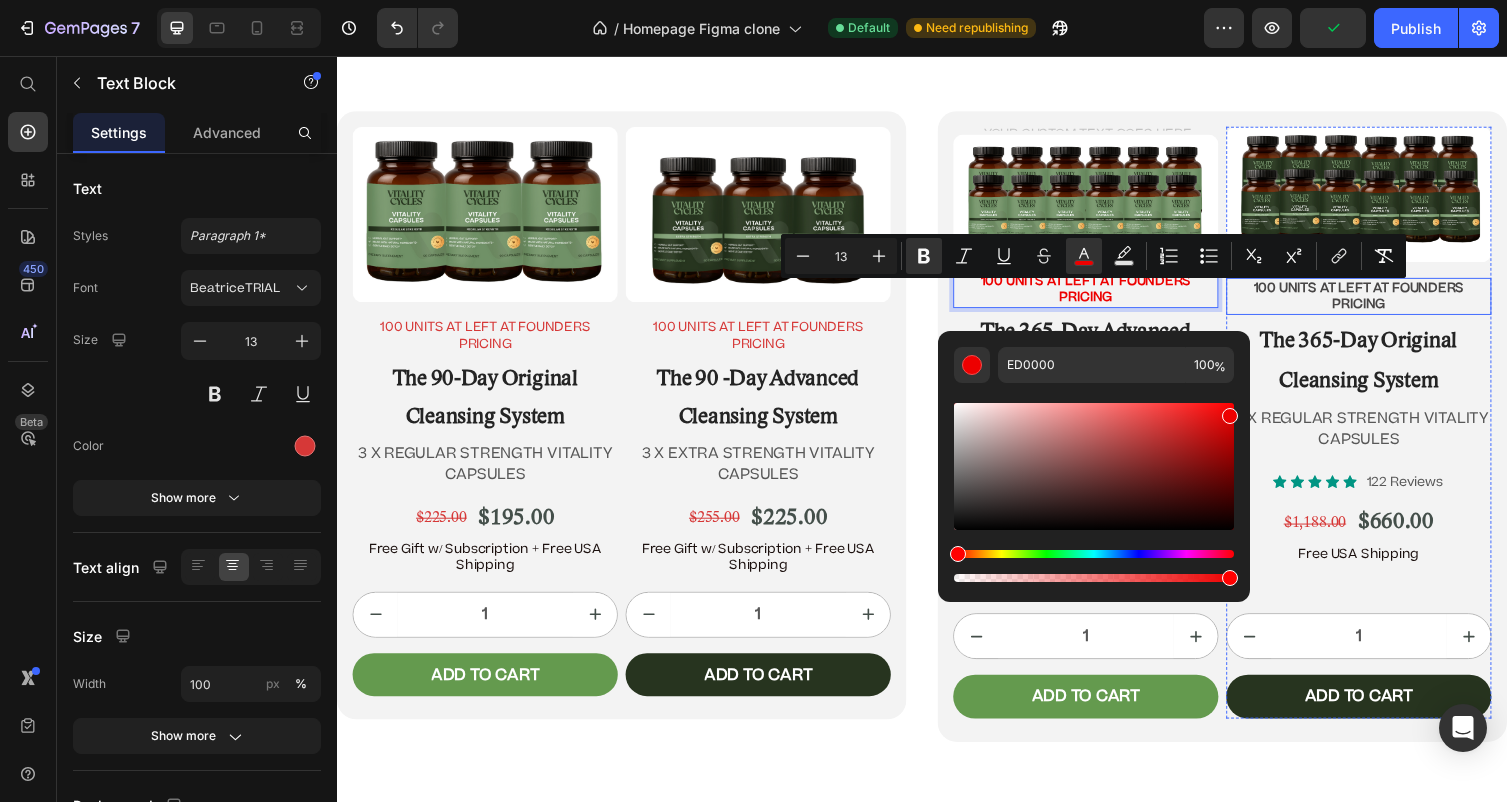 click on "100 UNITS AT LEFT AT FOUNDERS PRICING" at bounding box center [1385, 302] 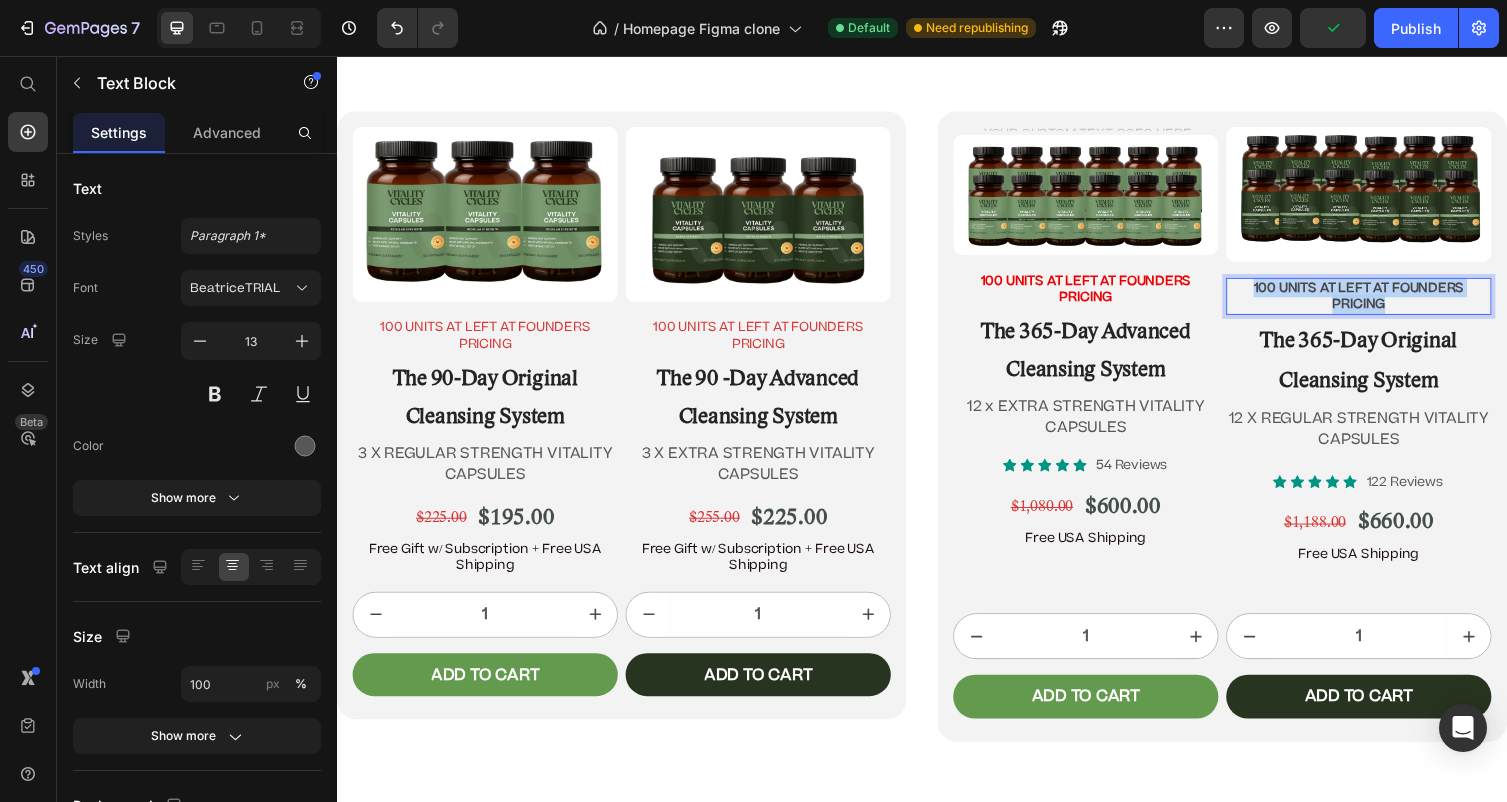 drag, startPoint x: 1426, startPoint y: 327, endPoint x: 1225, endPoint y: 298, distance: 203.08127 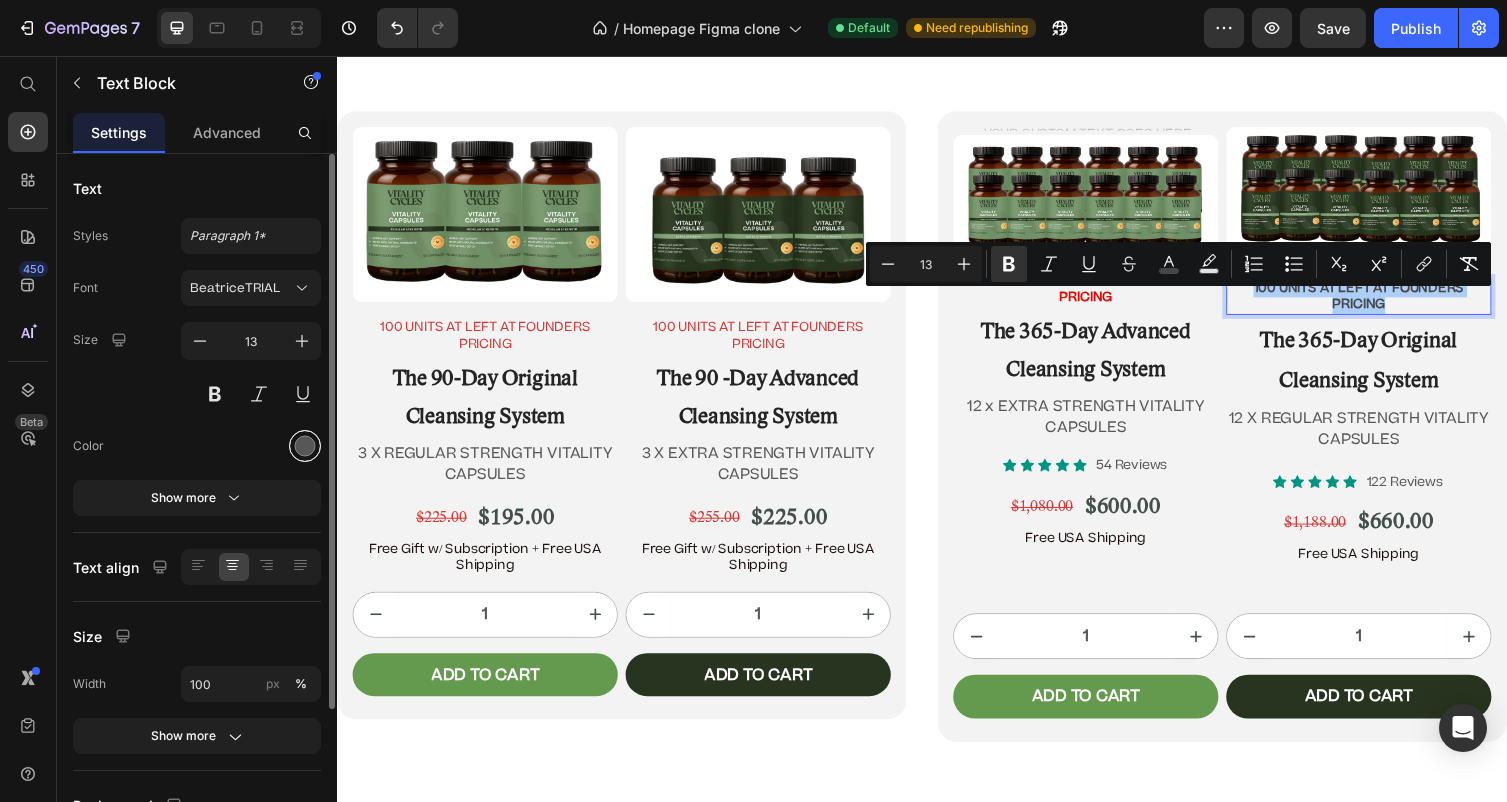 click at bounding box center (305, 446) 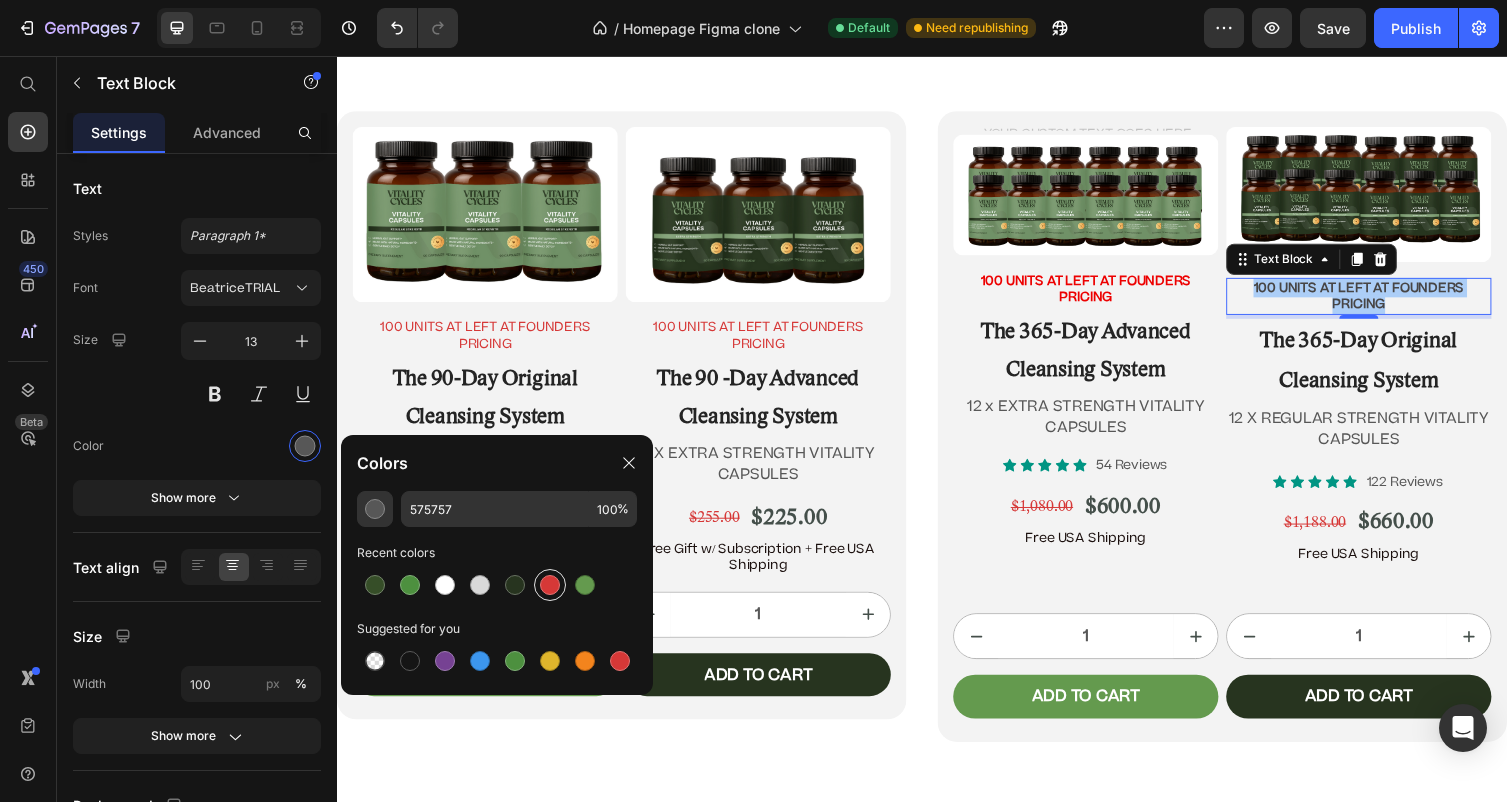 click at bounding box center [550, 585] 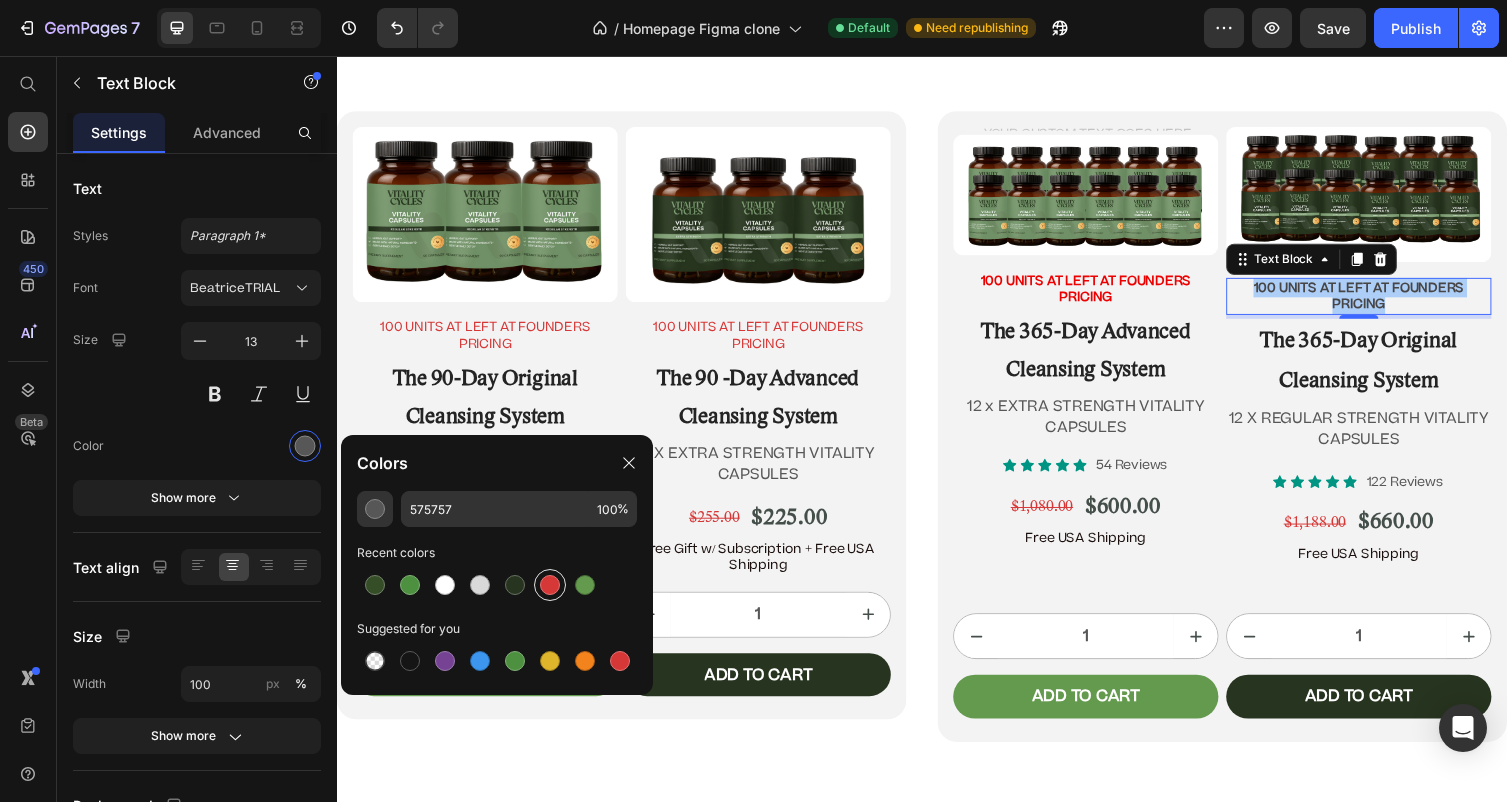 type on "D63837" 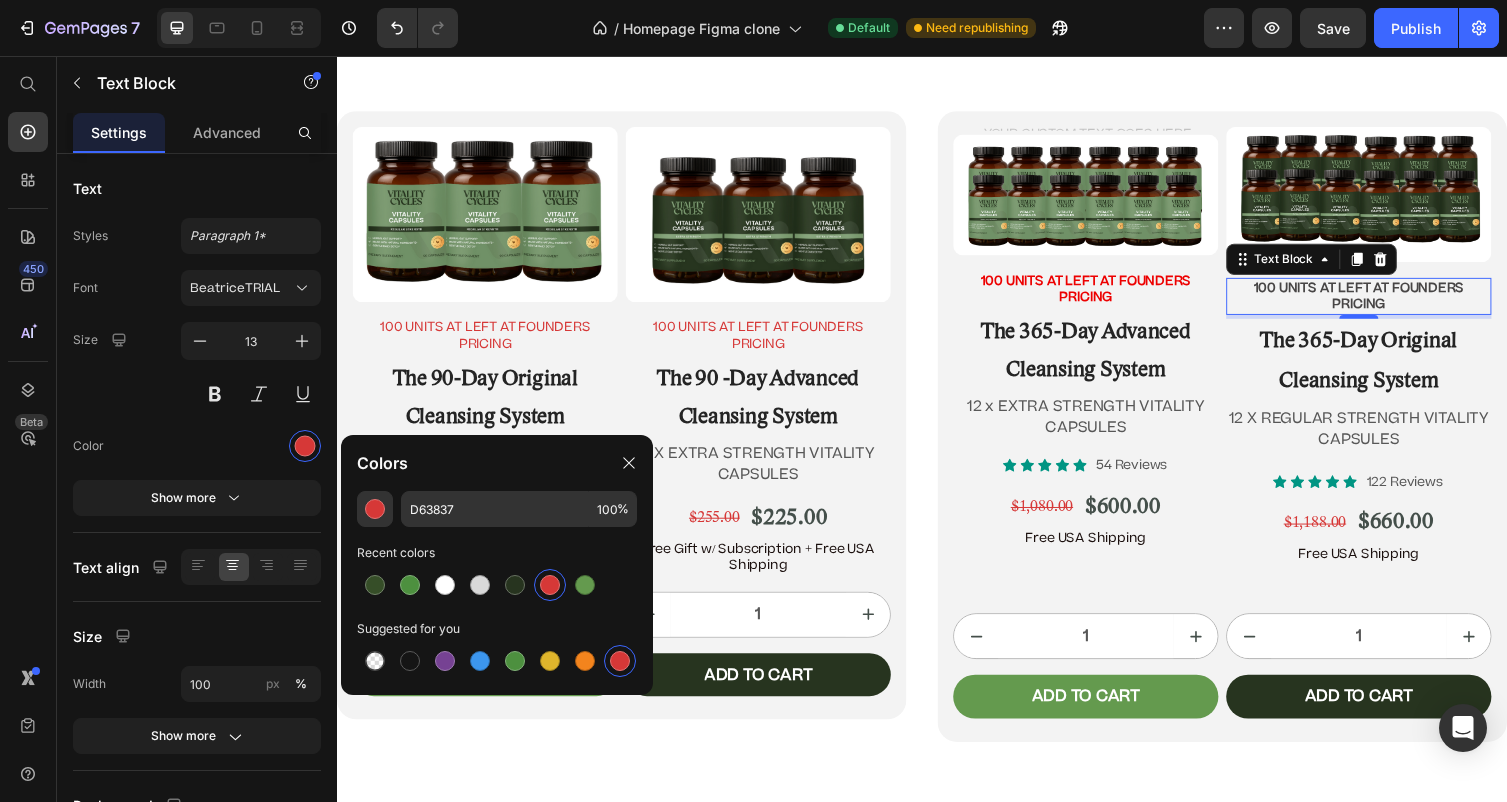 click on "100 UNITS AT LEFT AT FOUNDERS PRICING" at bounding box center (1385, 303) 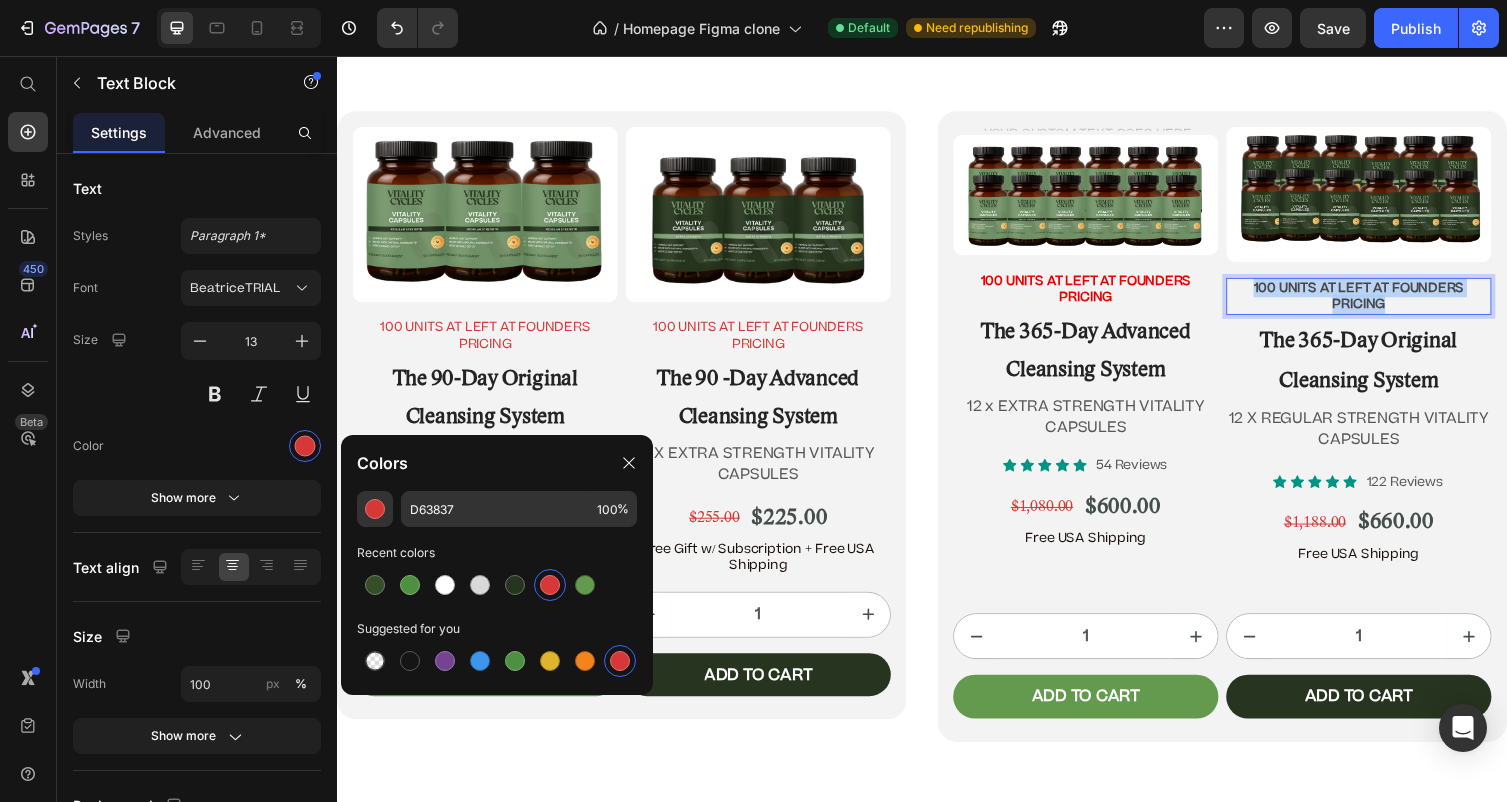 drag, startPoint x: 1415, startPoint y: 328, endPoint x: 1244, endPoint y: 293, distance: 174.54512 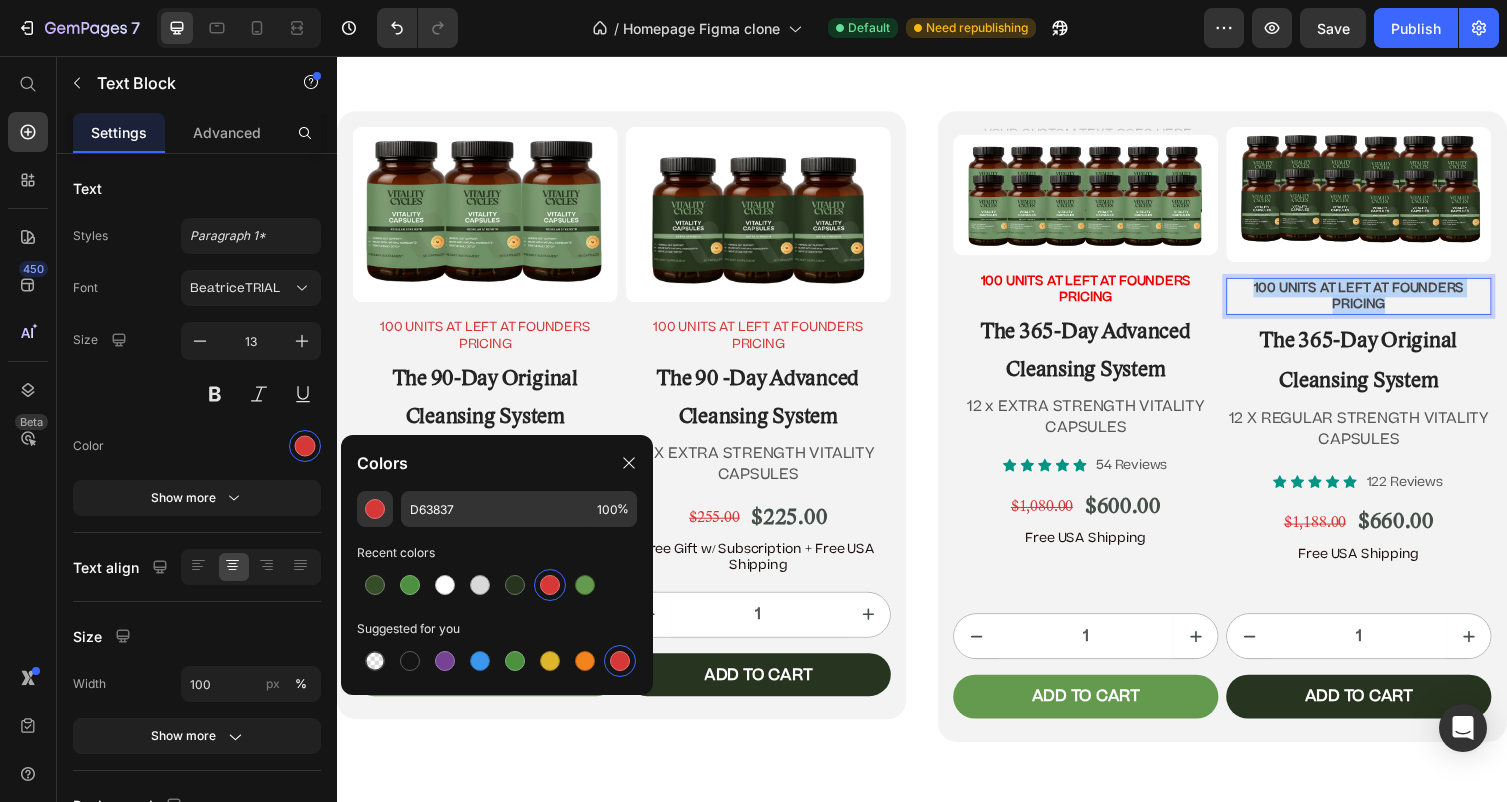 click on "100 UNITS AT LEFT AT FOUNDERS PRICING" at bounding box center [1385, 303] 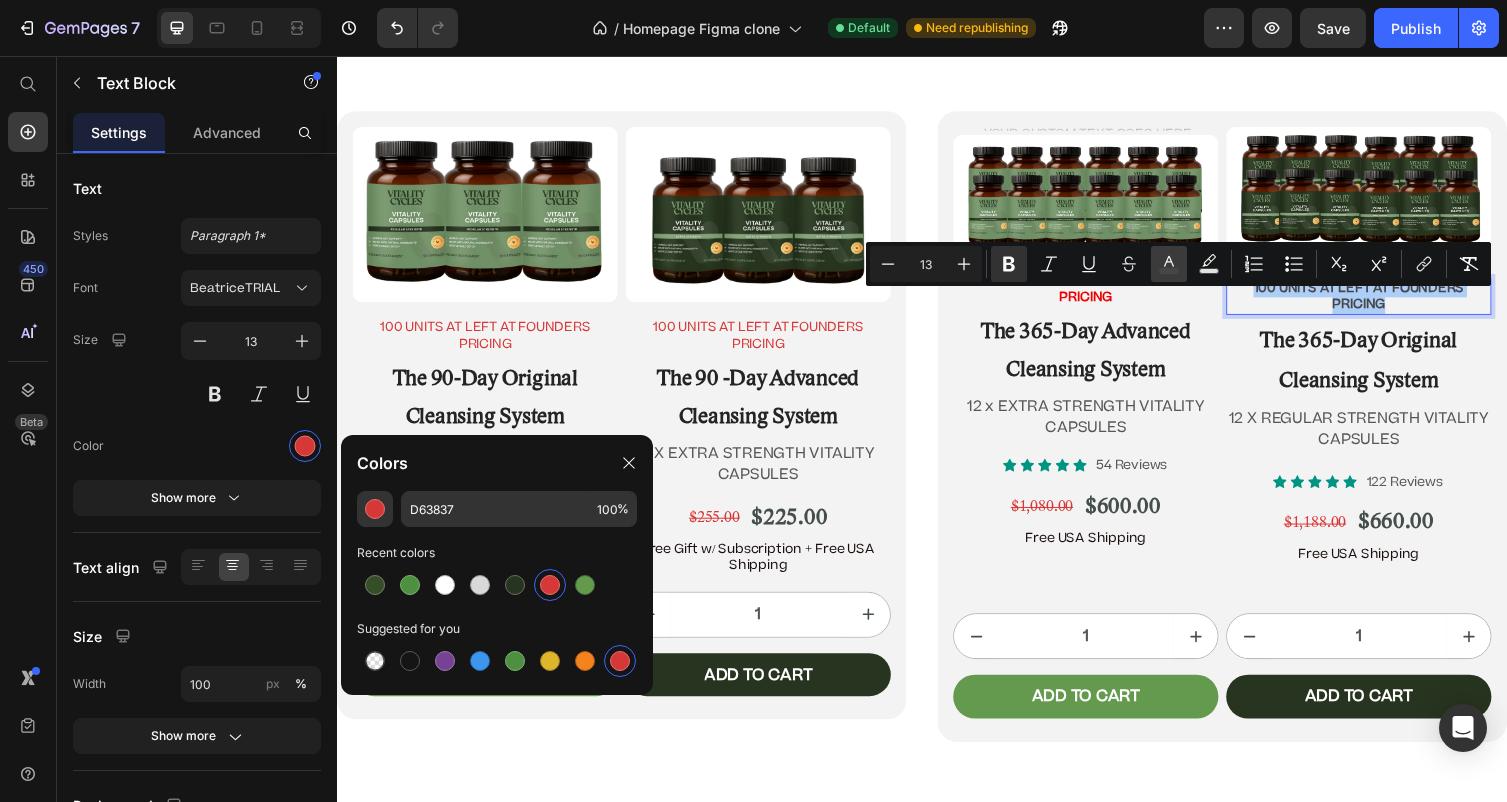 click 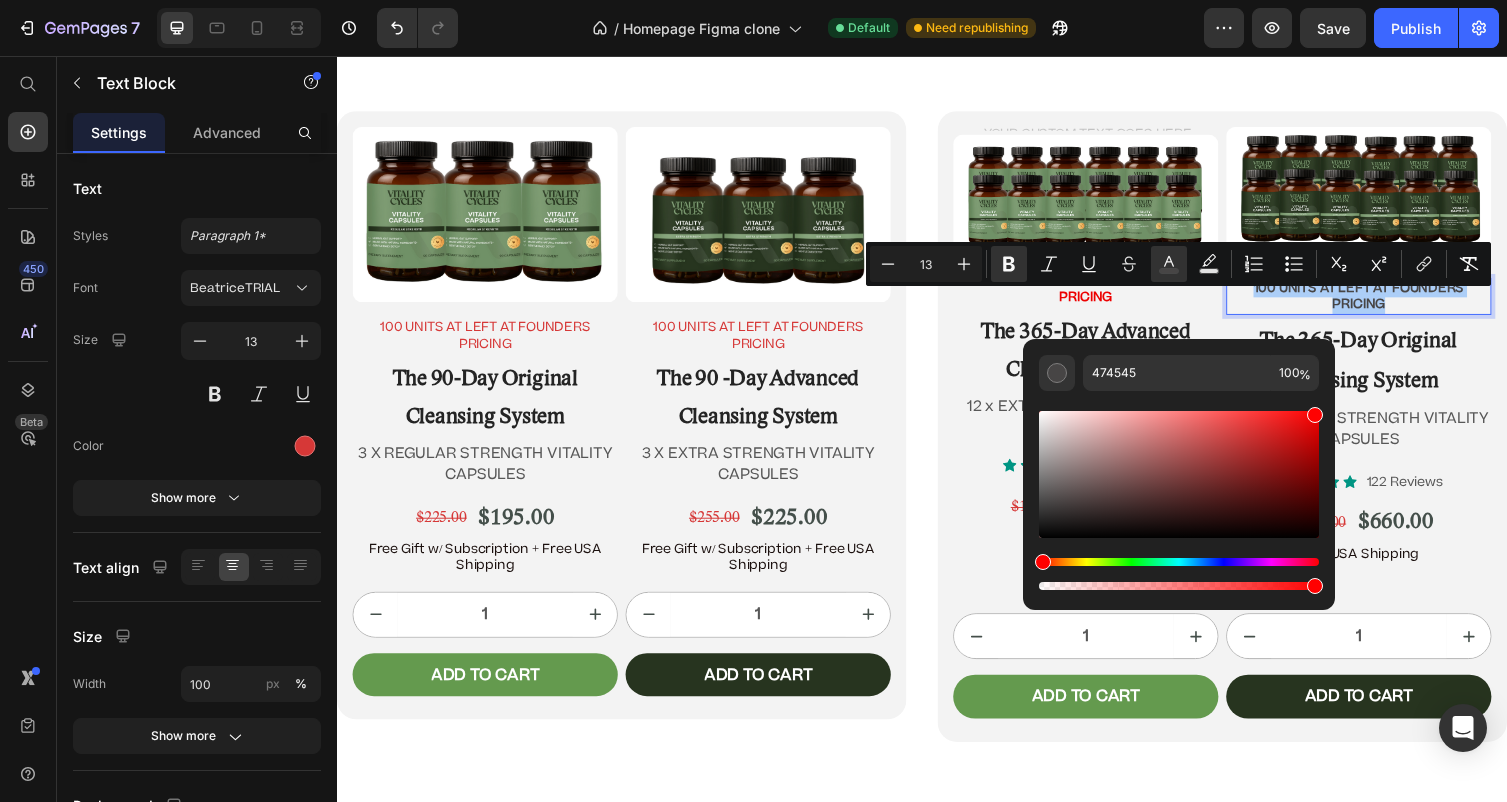 drag, startPoint x: 1284, startPoint y: 461, endPoint x: 1319, endPoint y: 398, distance: 72.06941 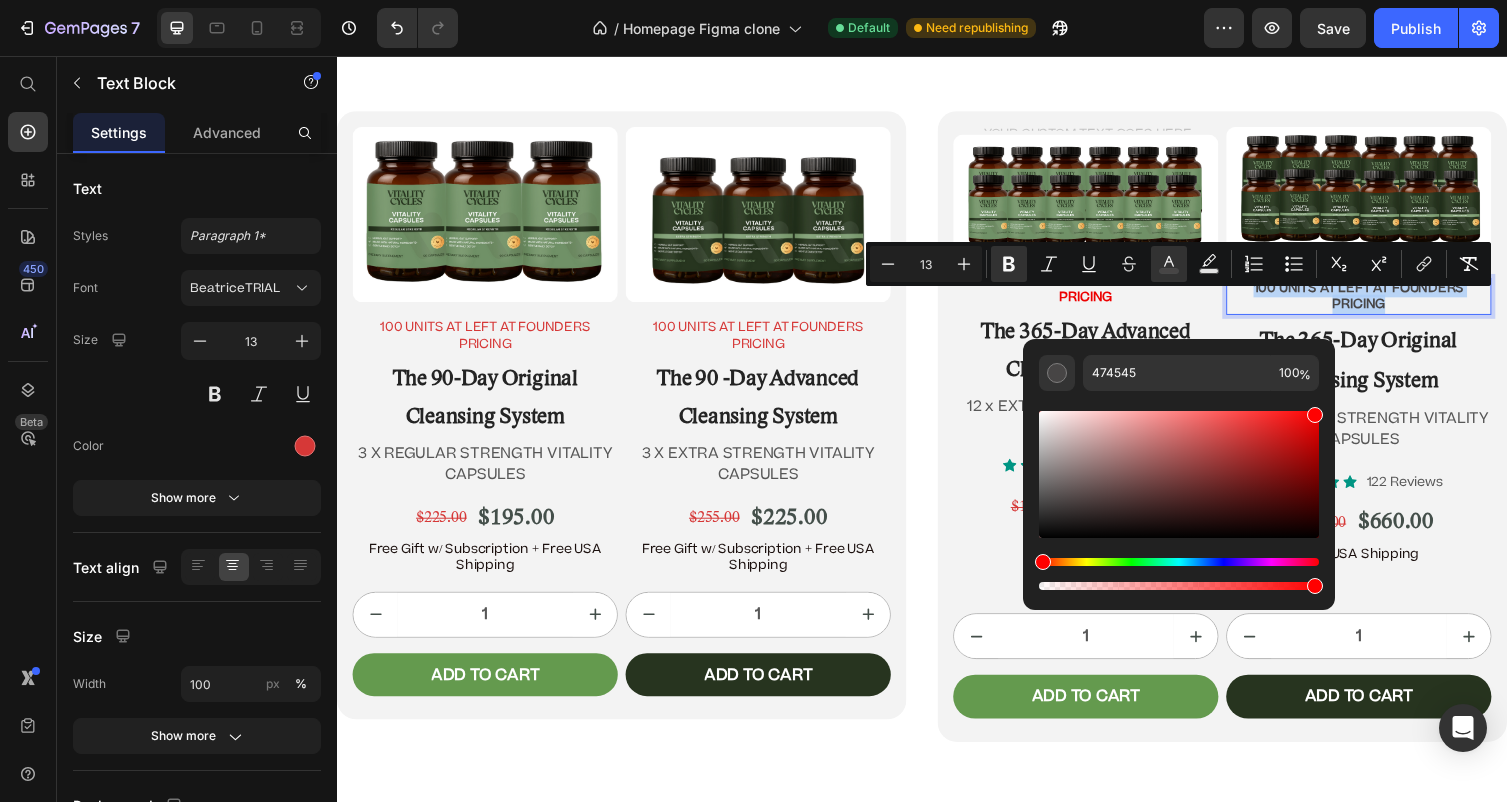type on "FF0202" 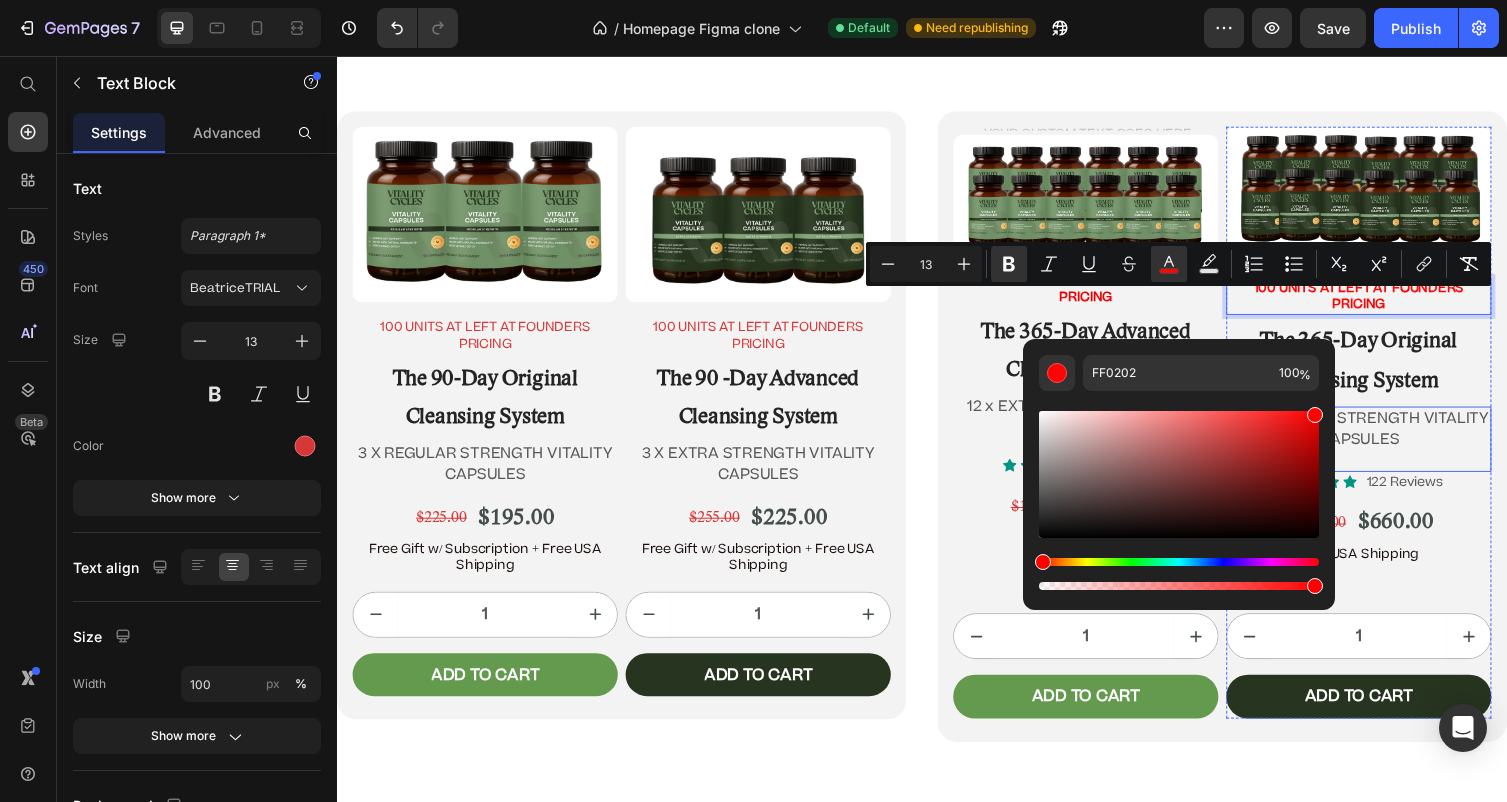 click on "The 365-Day Original Cleansing System" at bounding box center [1385, 369] 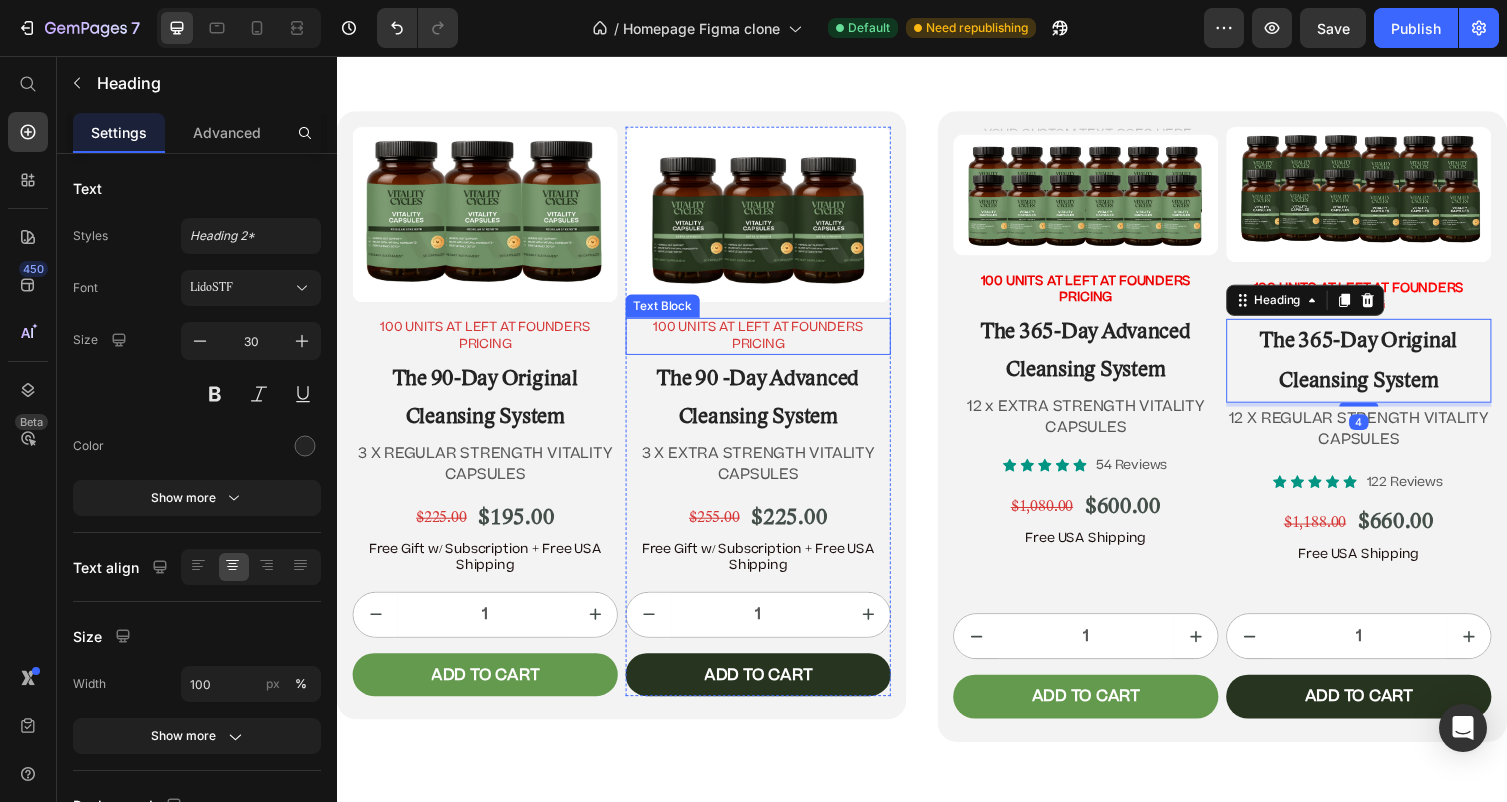 click on "100 UNITS AT LEFT AT FOUNDERS PRICING" at bounding box center (769, 344) 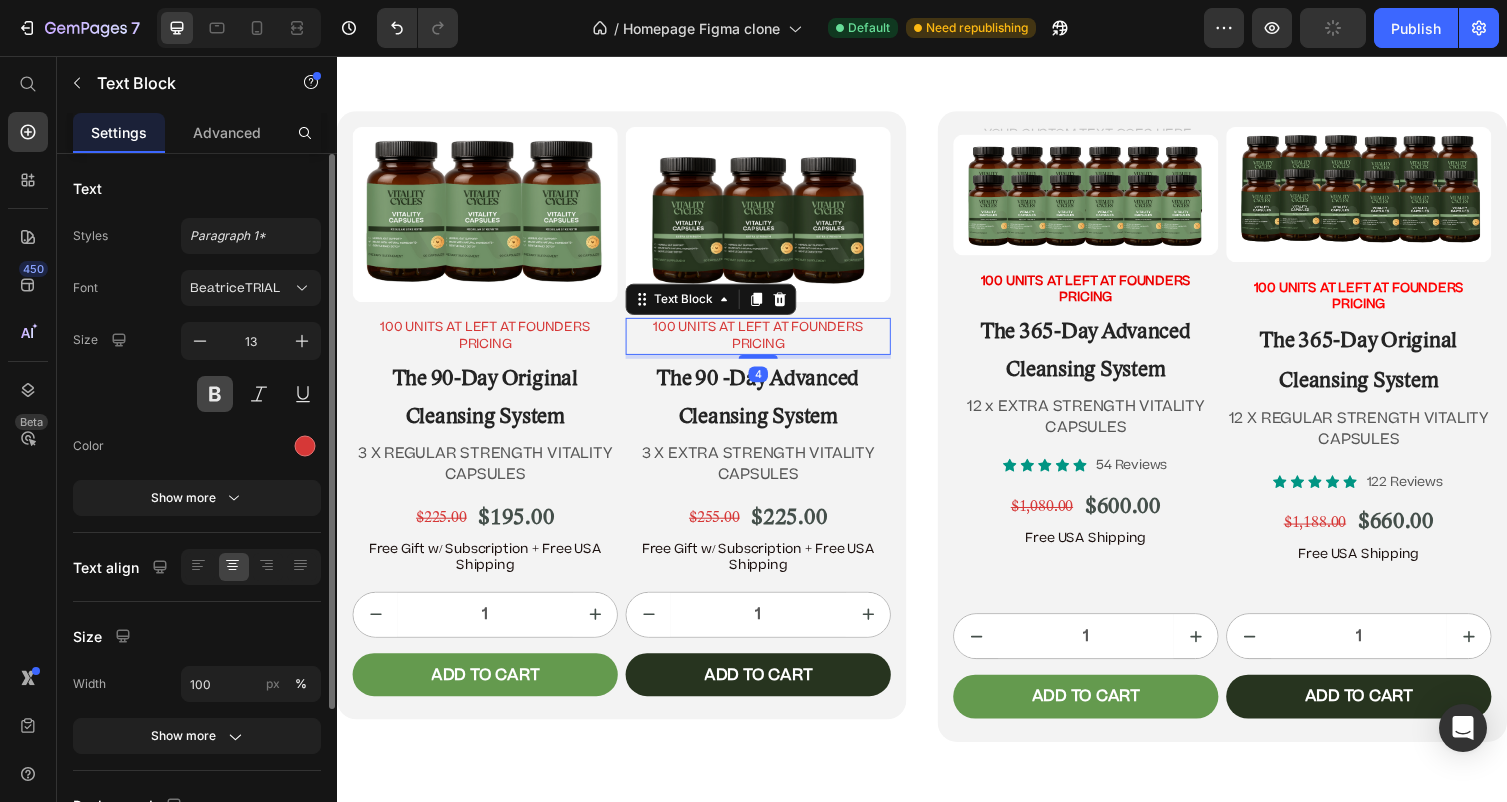 click at bounding box center (215, 394) 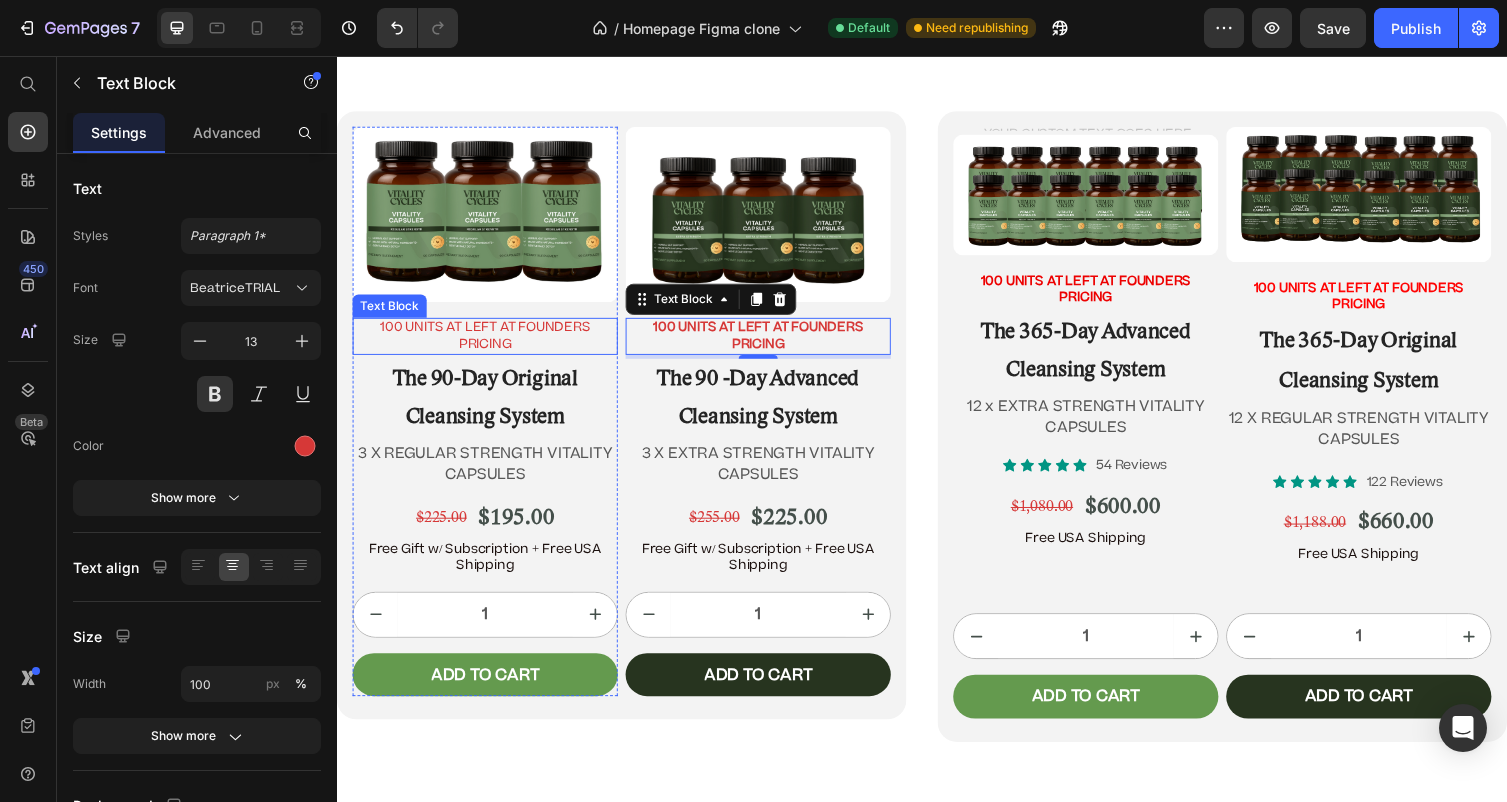 click on "100 UNITS AT LEFT AT FOUNDERS PRICING" at bounding box center (489, 344) 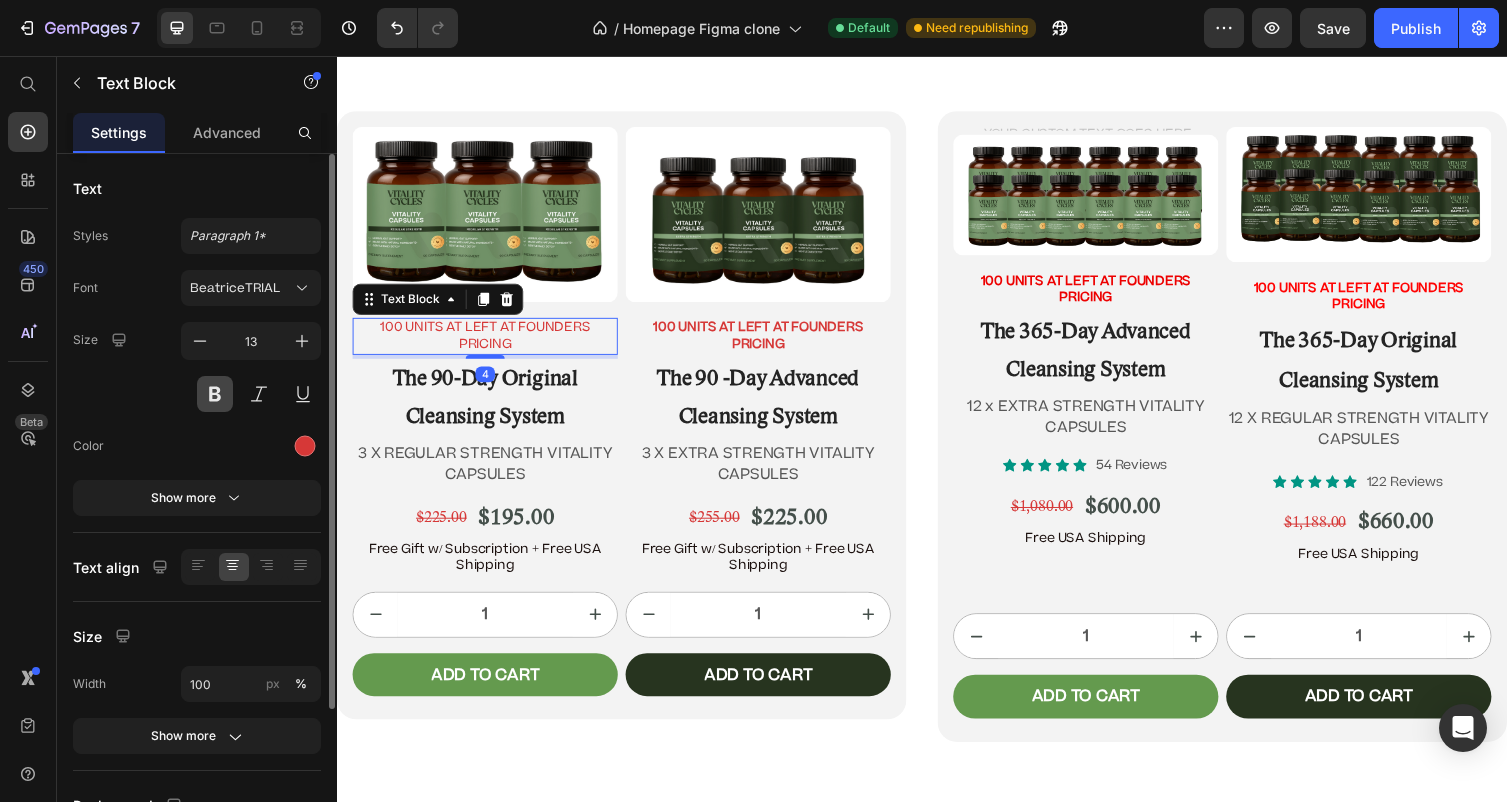 click at bounding box center [215, 394] 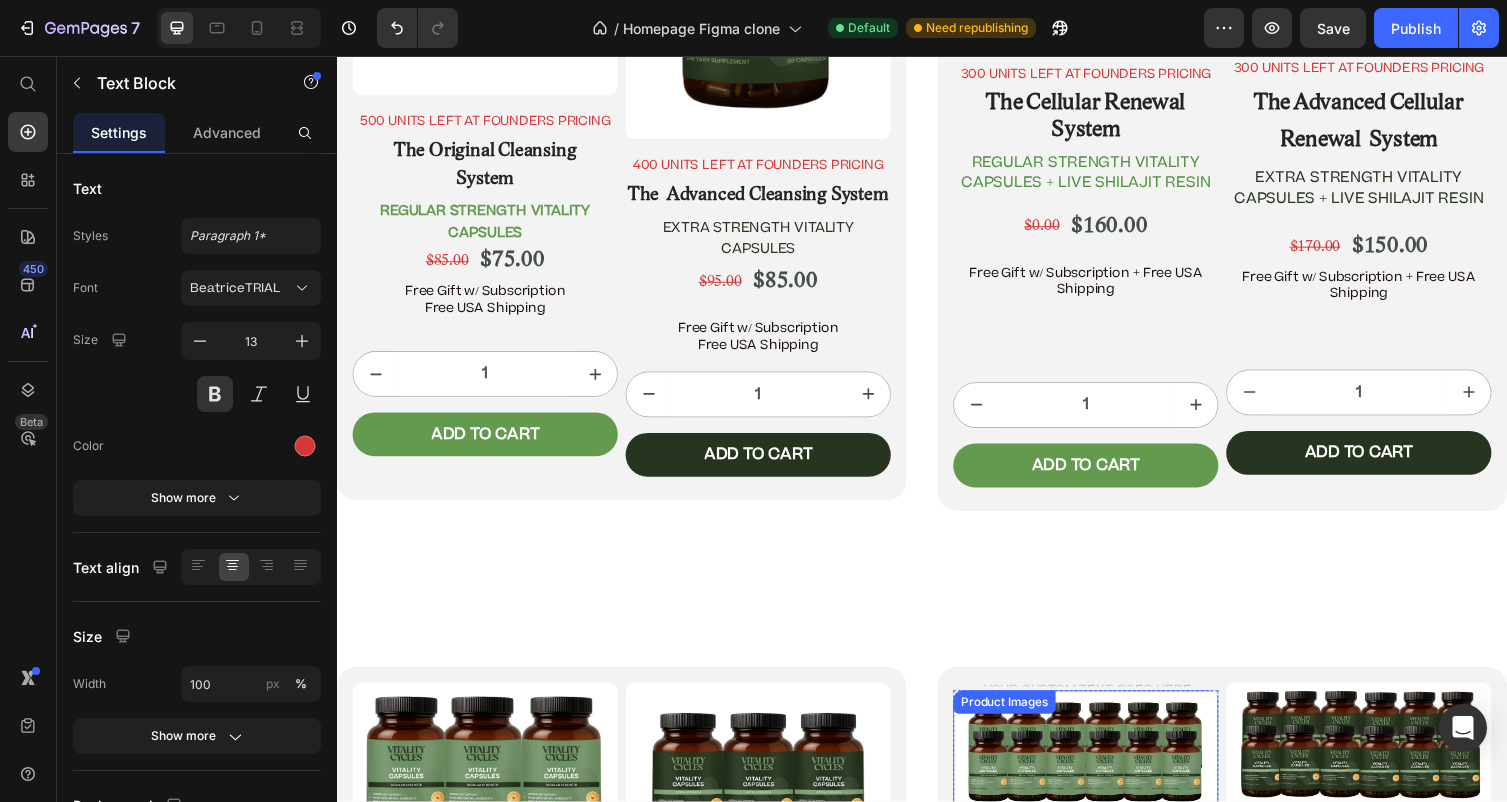 scroll, scrollTop: 11090, scrollLeft: 0, axis: vertical 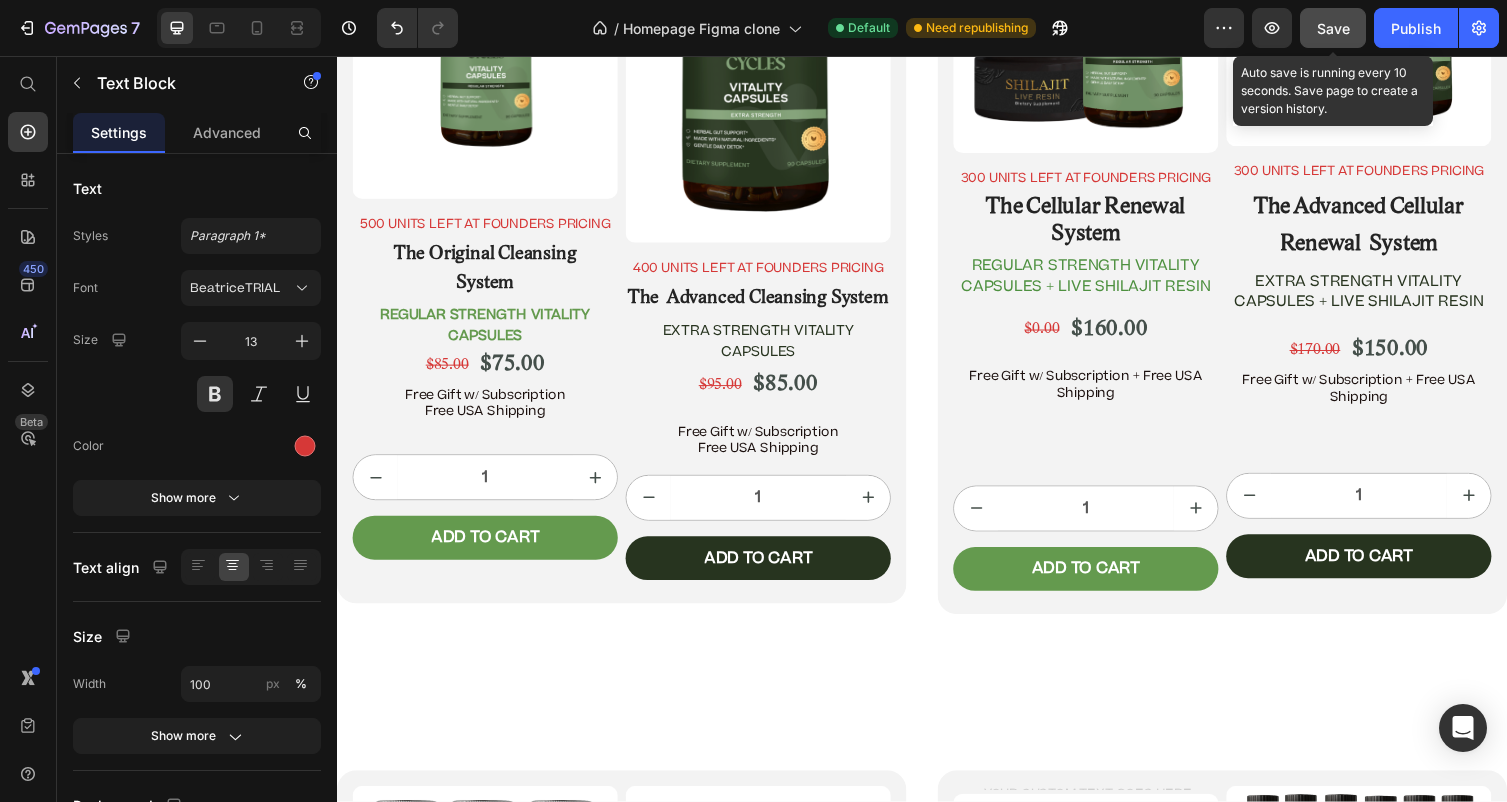 click on "Save" at bounding box center (1333, 28) 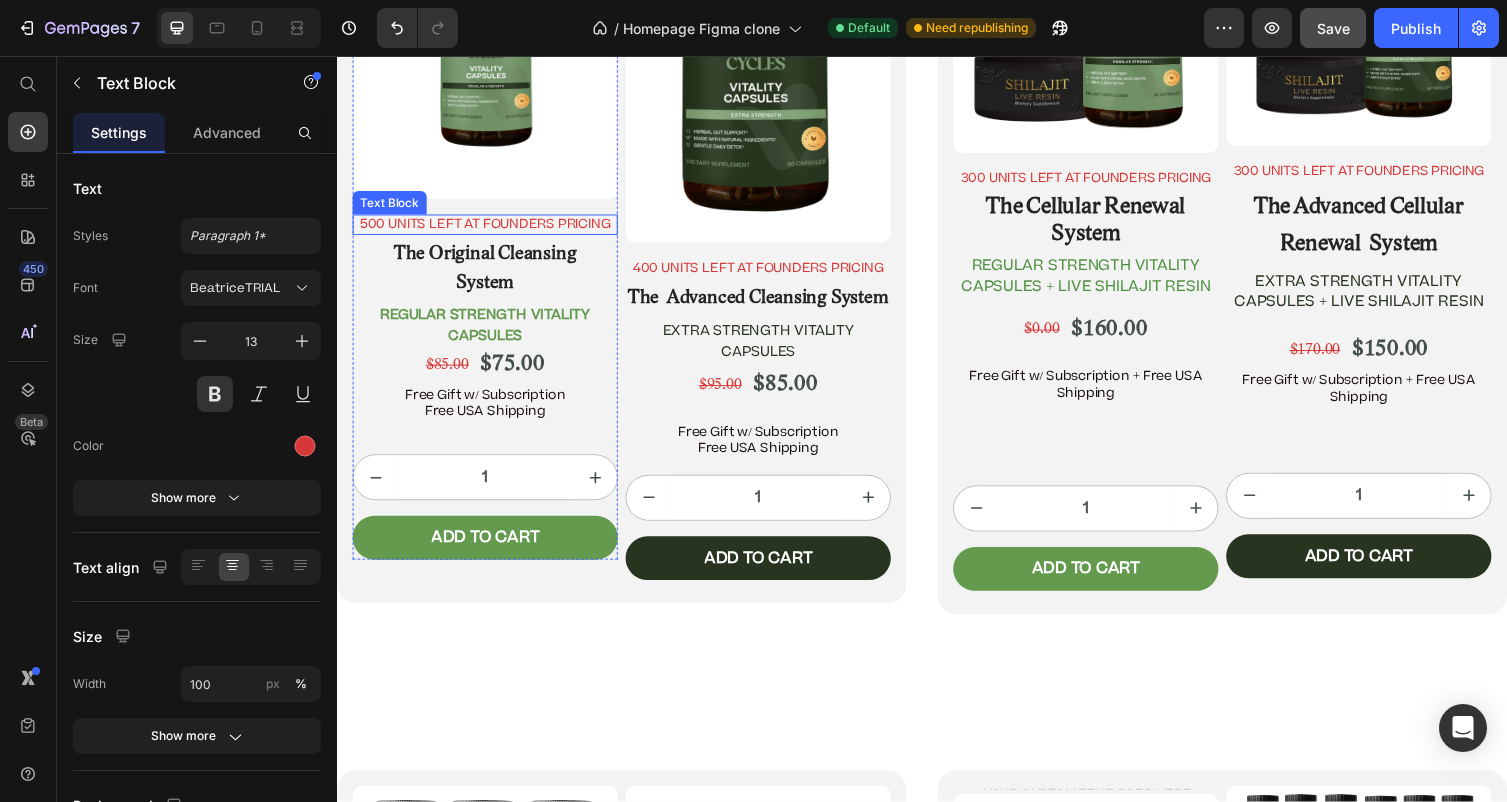 click on "500 UNITS LEFT AT FOUNDERS PRICING" at bounding box center (489, 229) 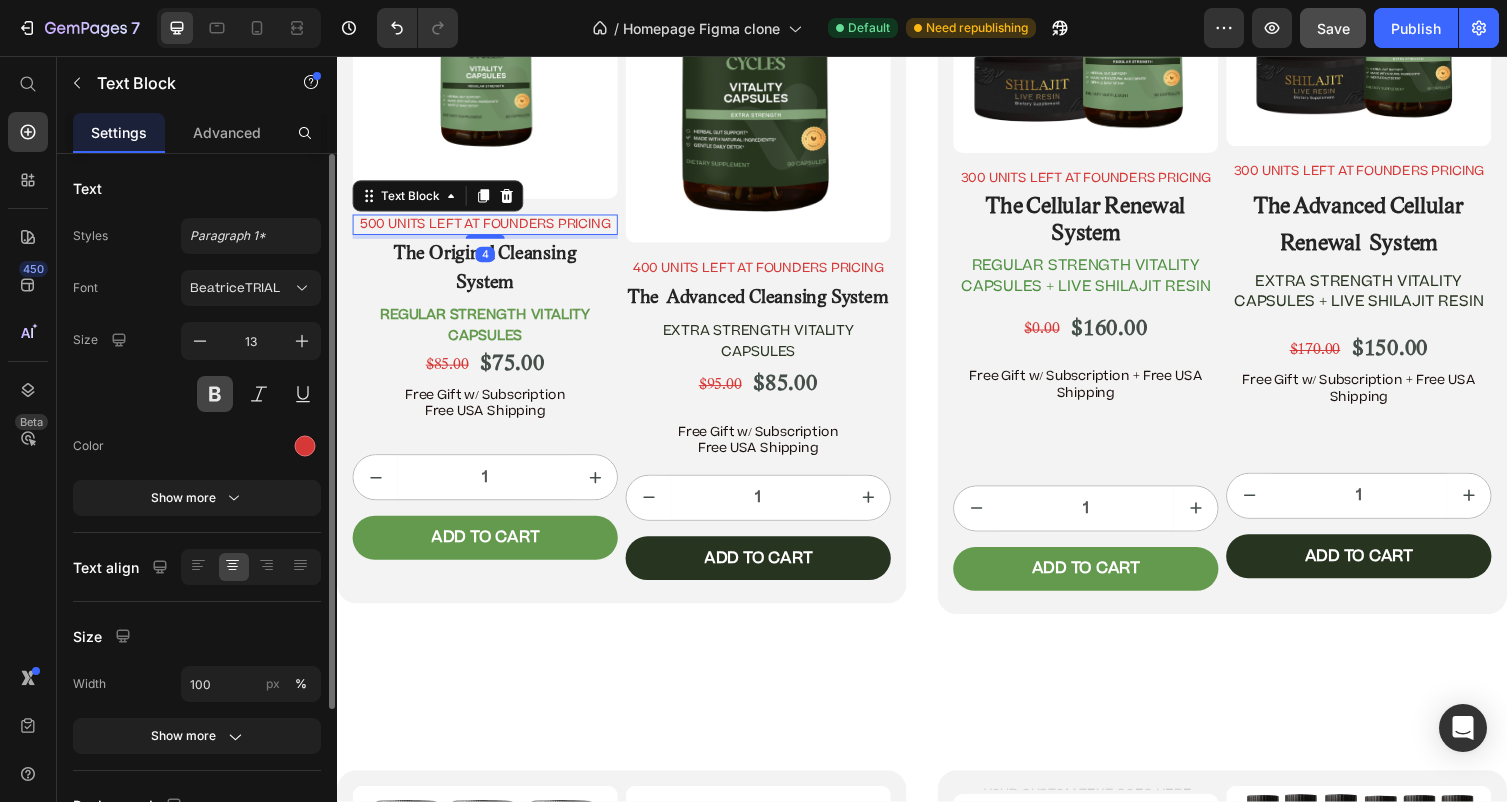click at bounding box center [215, 394] 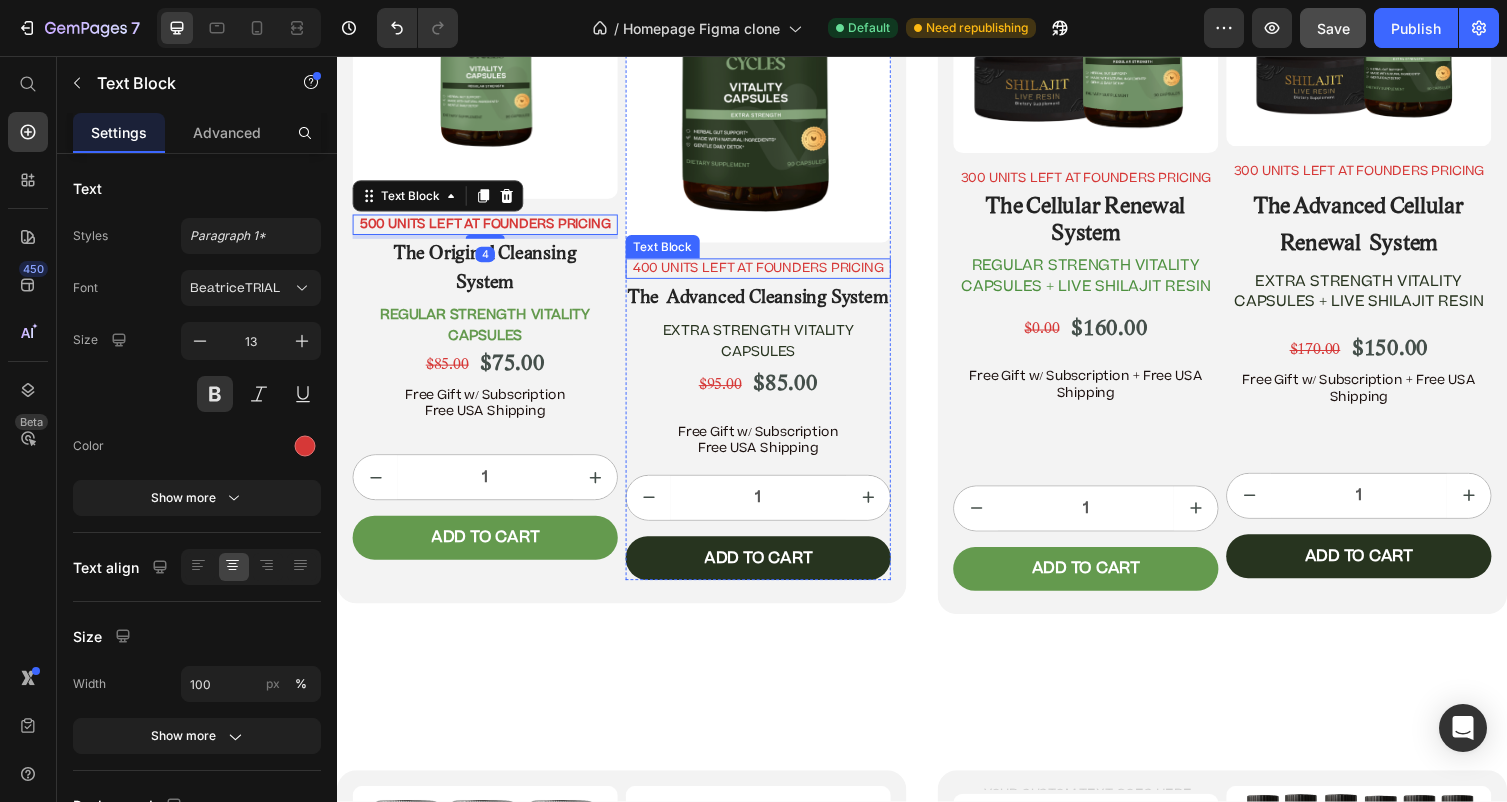 click on "400 UNITS LEFT AT FOUNDERS PRICING" at bounding box center (769, 274) 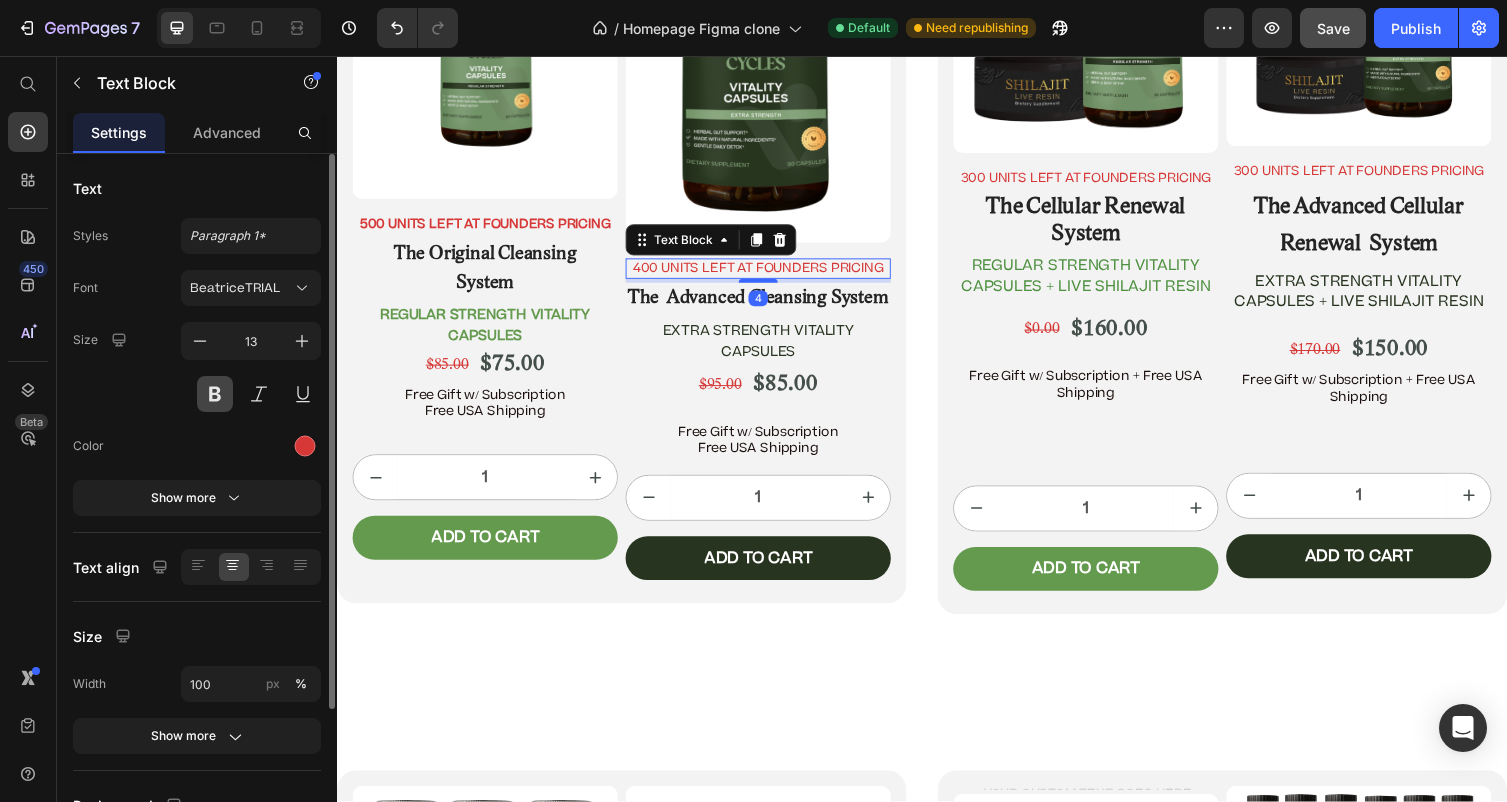 click at bounding box center (215, 394) 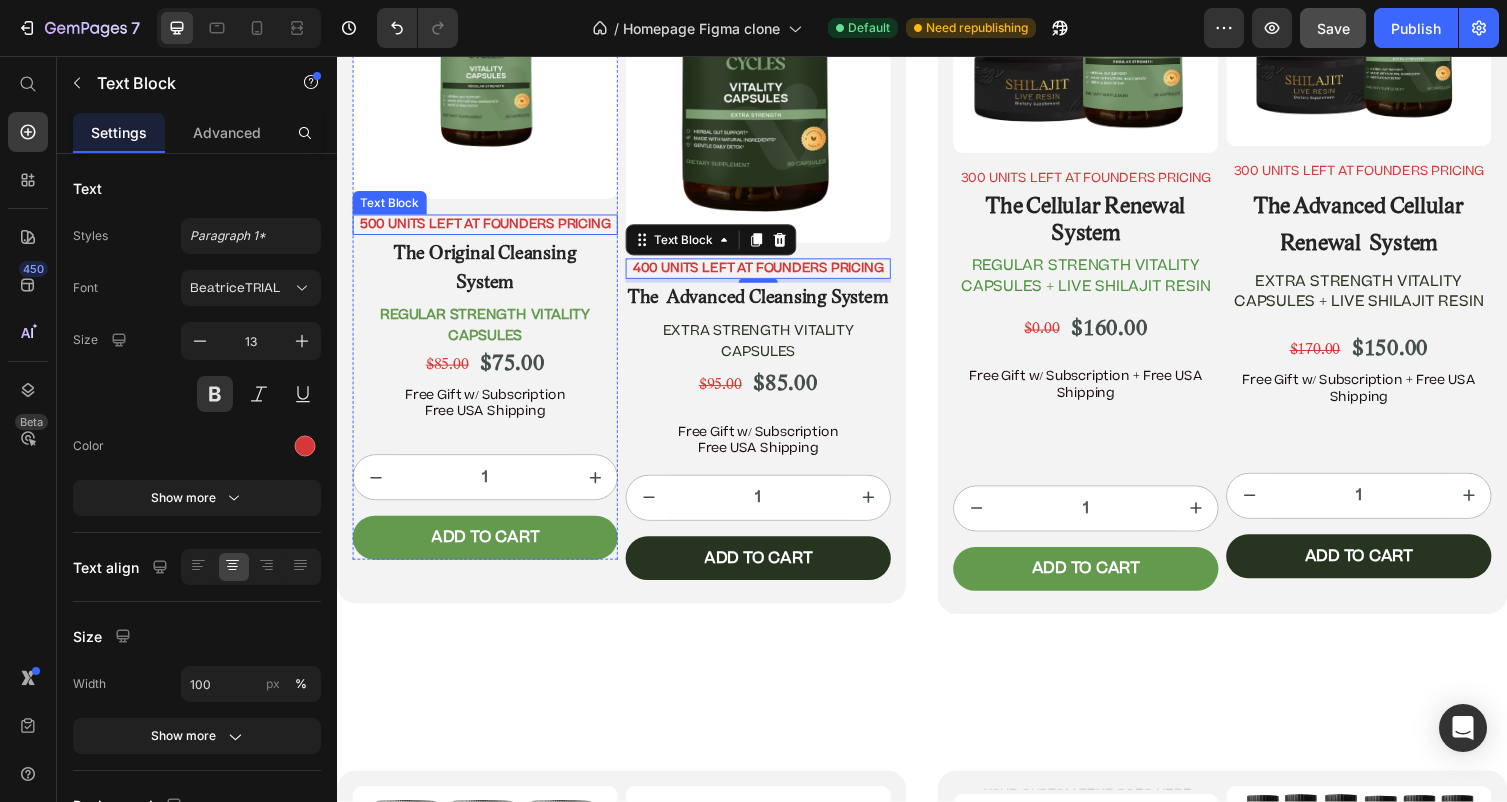 click on "500 UNITS LEFT AT FOUNDERS PRICING" at bounding box center [489, 229] 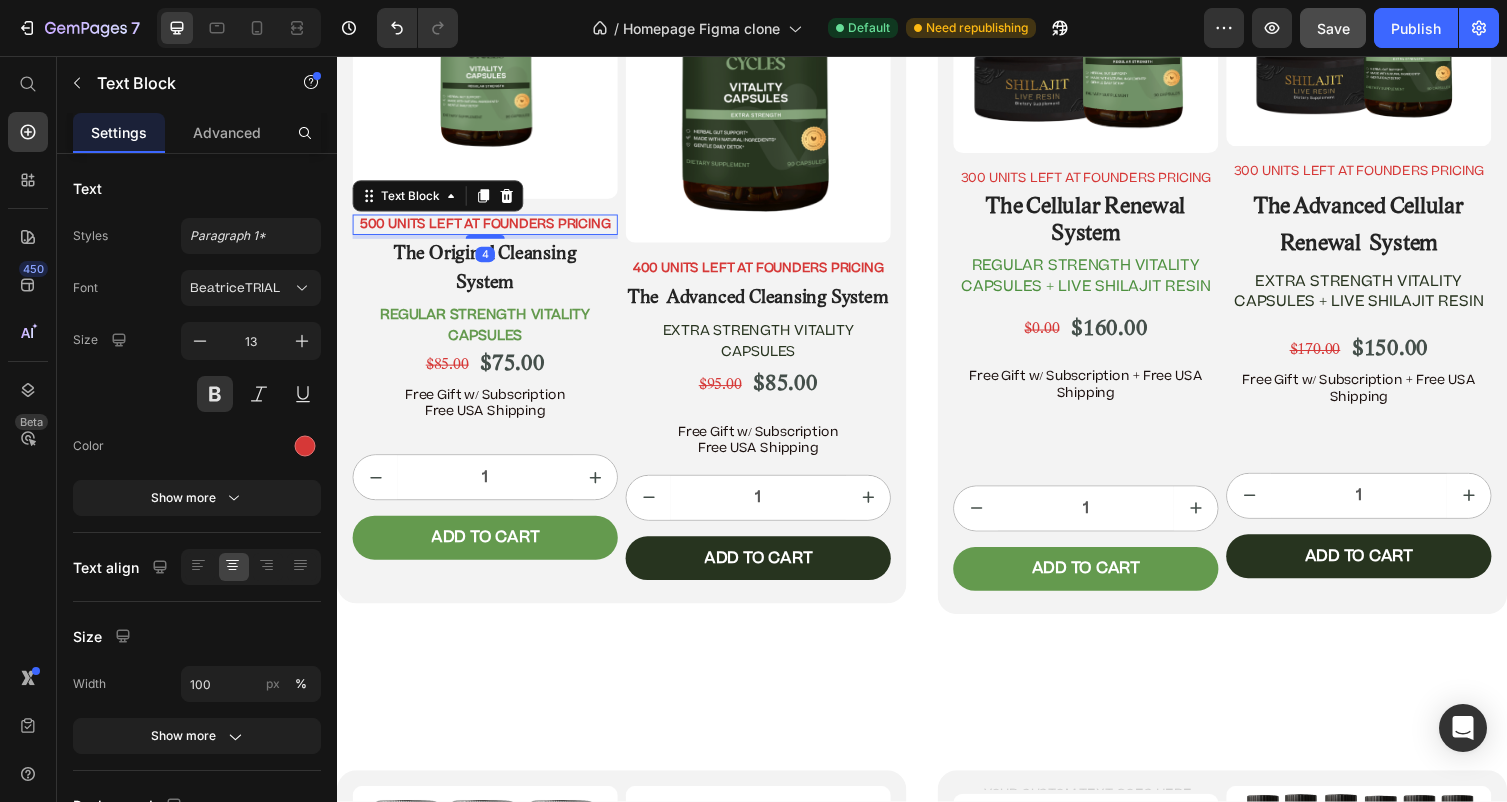 click on "500 UNITS LEFT AT FOUNDERS PRICING" at bounding box center [489, 229] 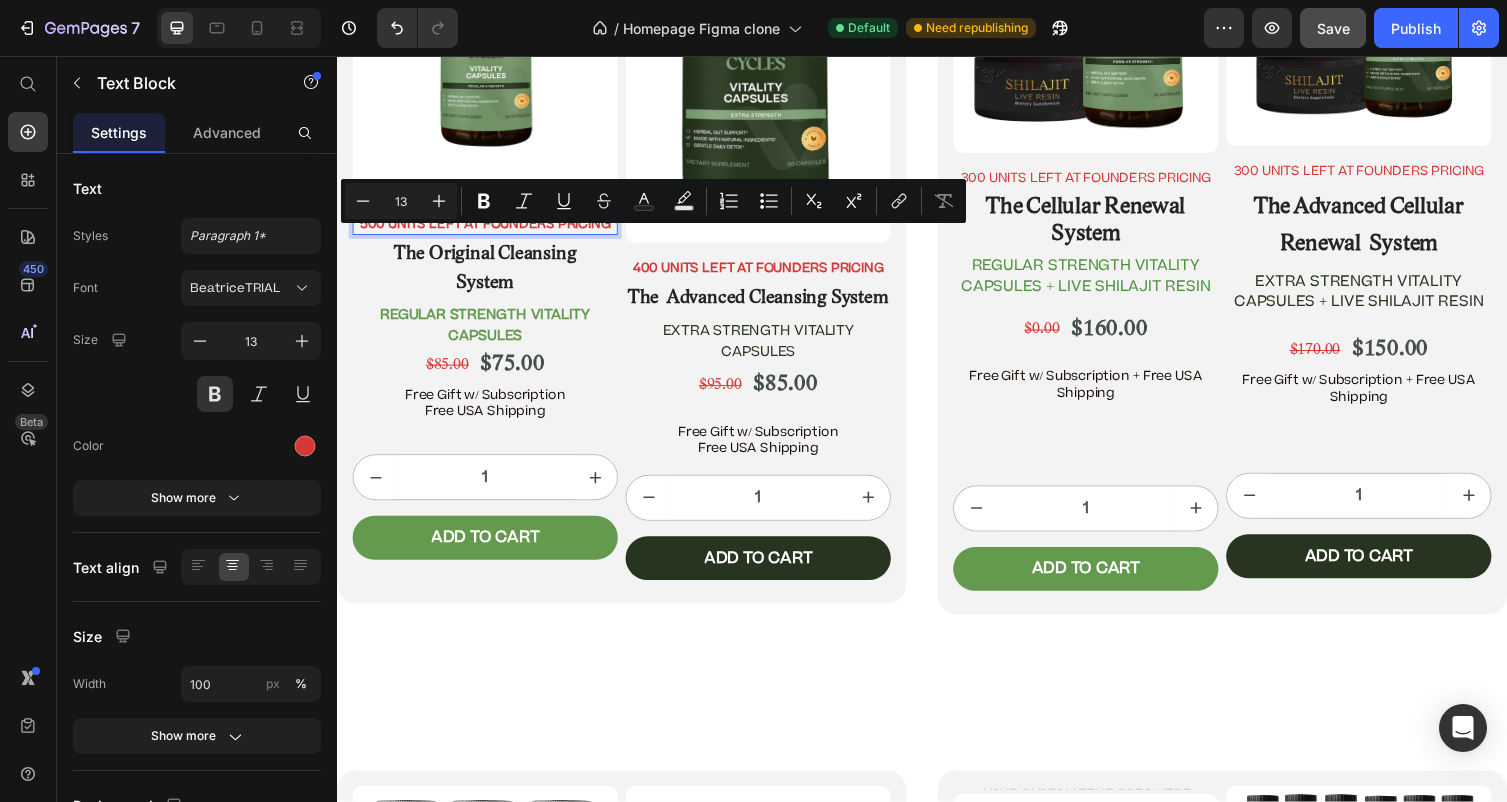 drag, startPoint x: 529, startPoint y: 263, endPoint x: 501, endPoint y: 242, distance: 35 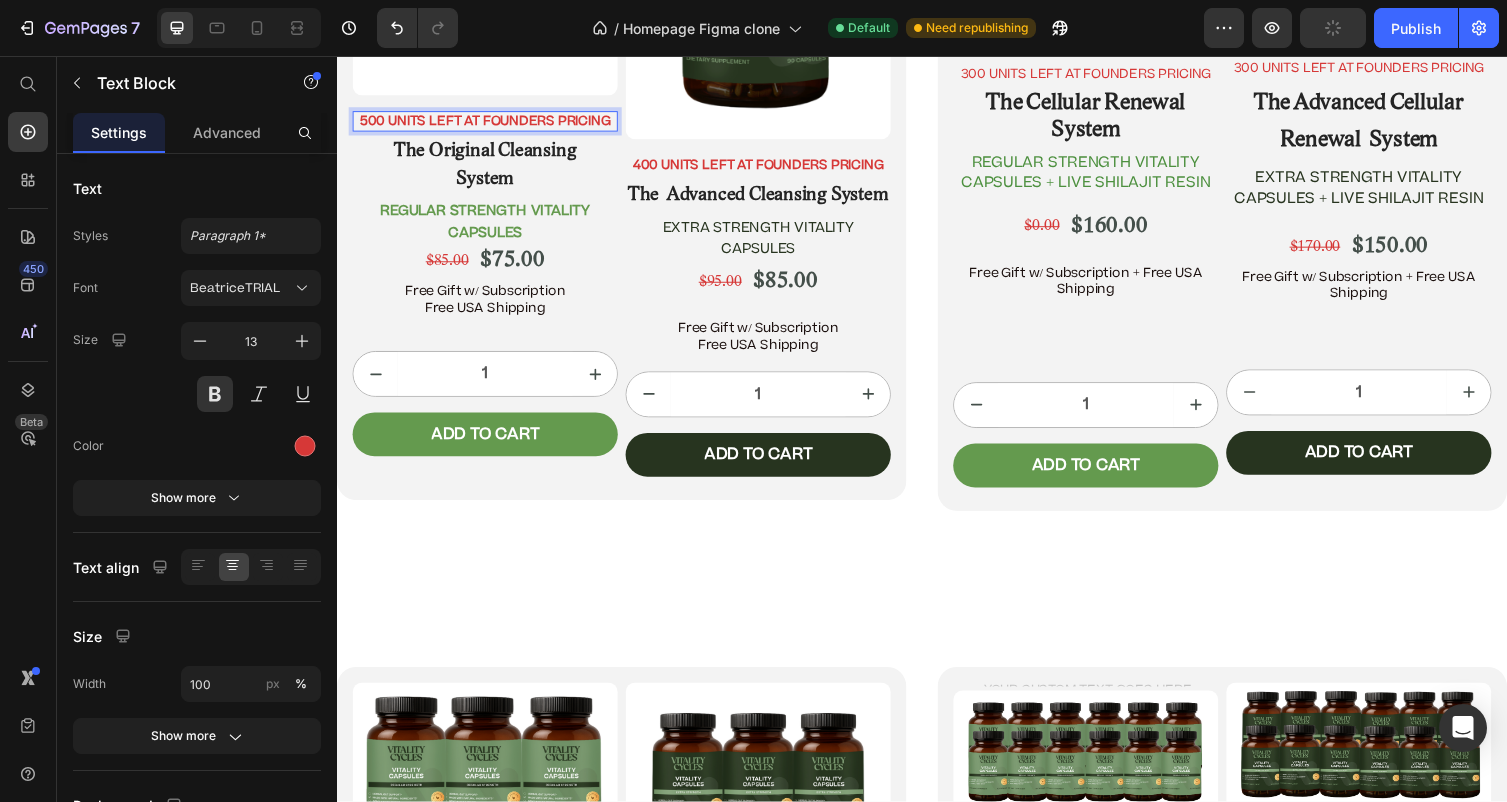 scroll, scrollTop: 11197, scrollLeft: 0, axis: vertical 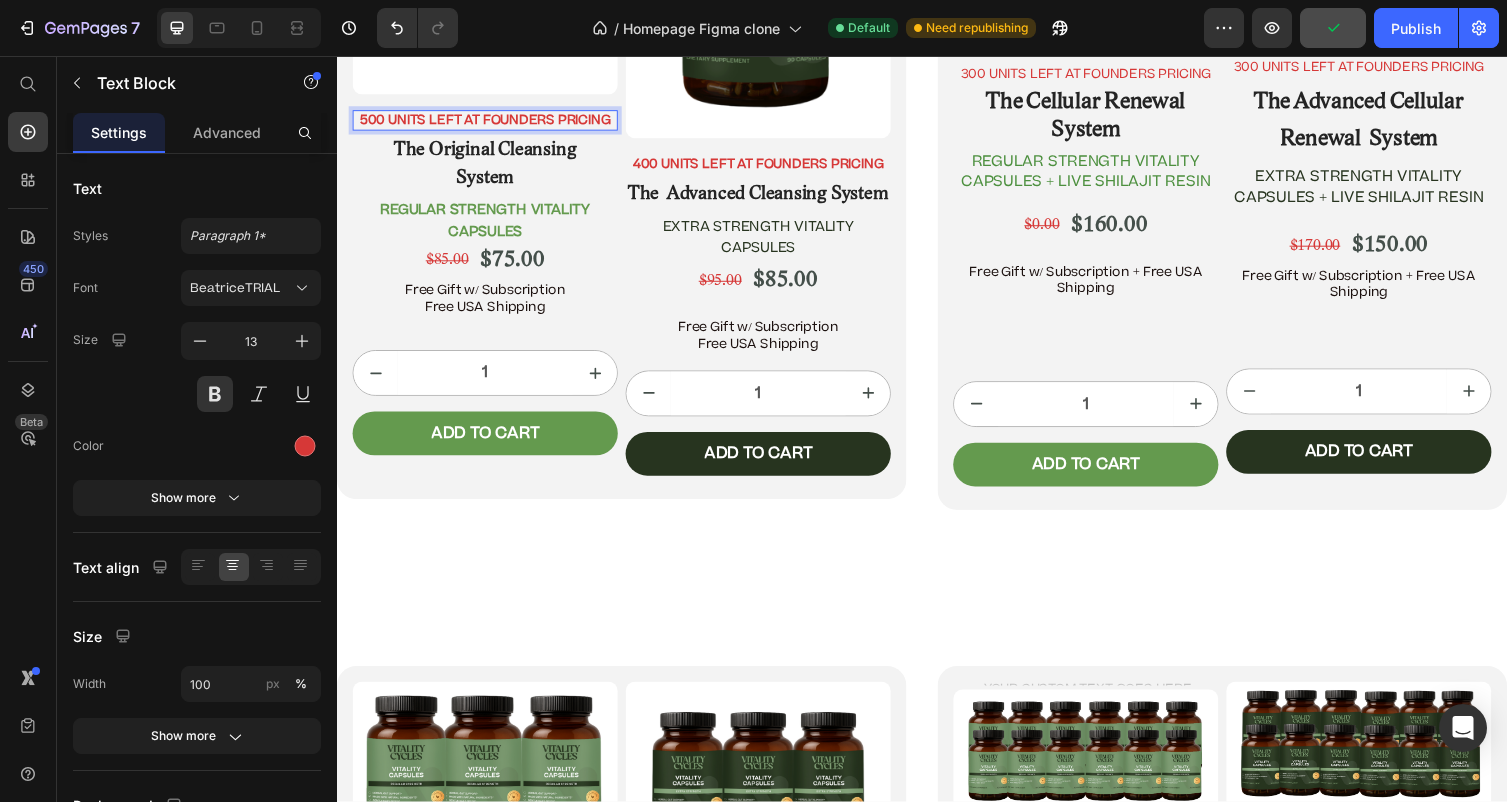 click on "500 UNITS LEFT AT FOUNDERS PRICING" at bounding box center [489, 122] 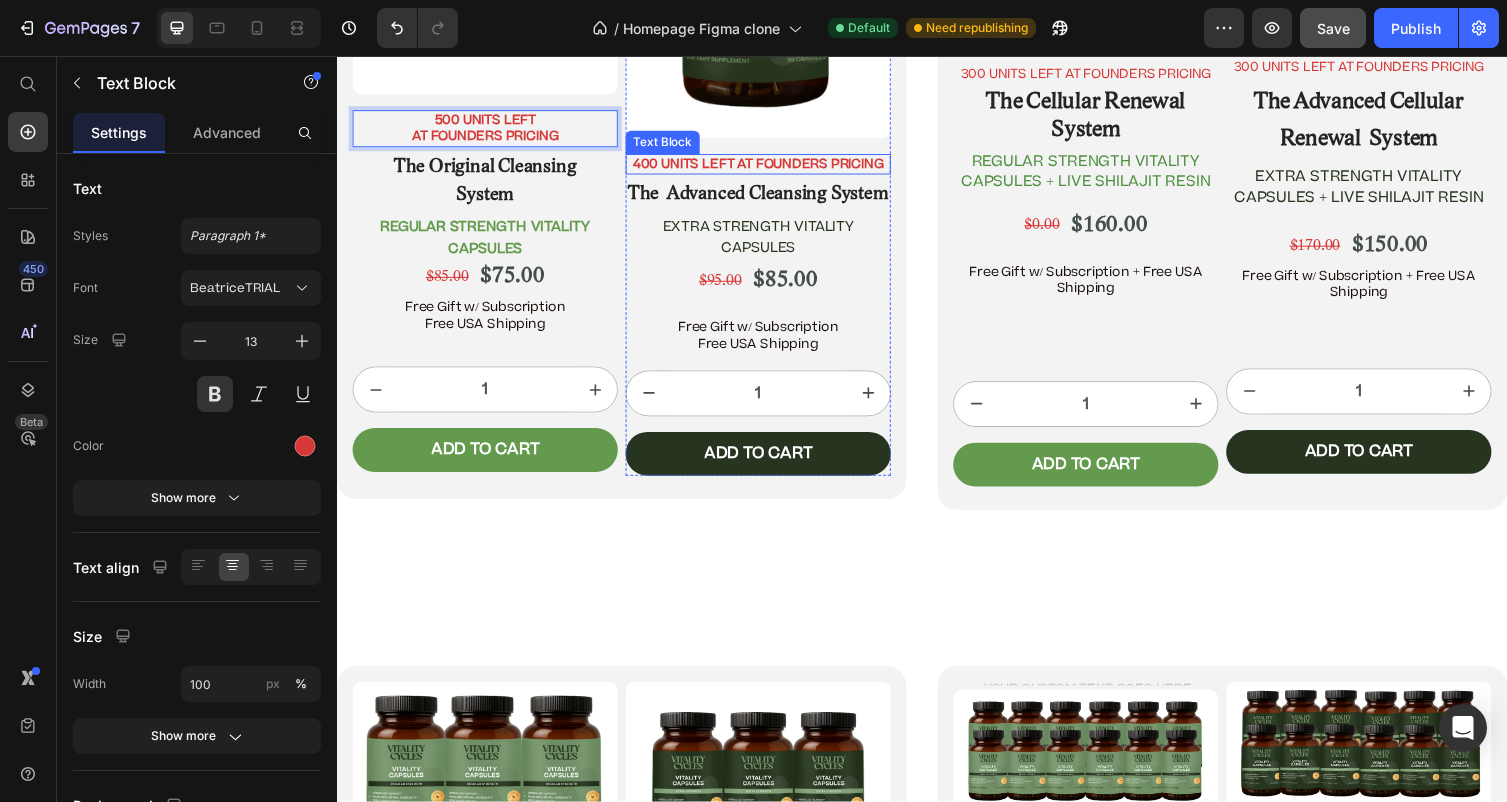 click on "400 UNITS LEFT AT FOUNDERS PRICING" at bounding box center (769, 167) 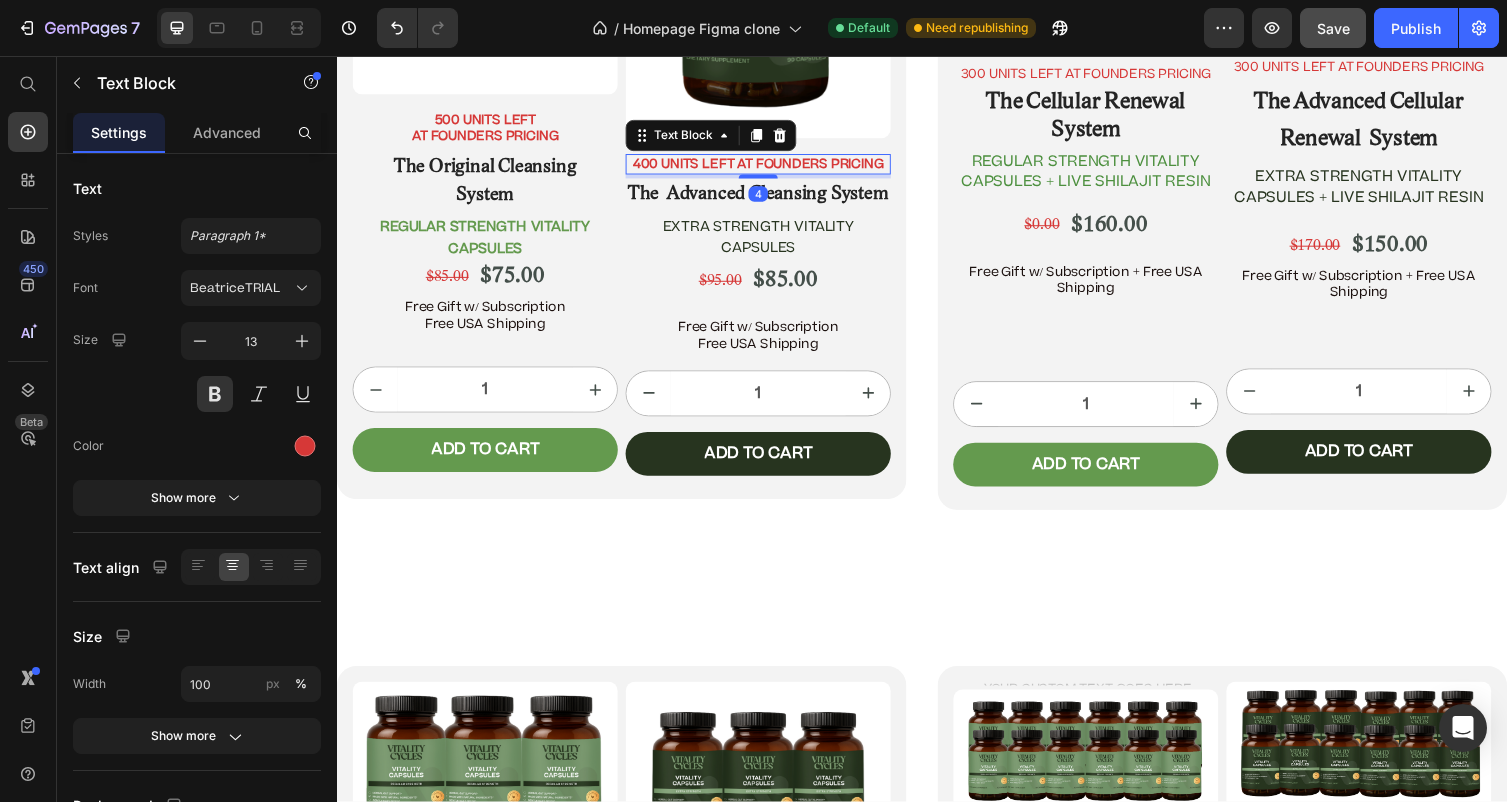 click on "400 UNITS LEFT AT FOUNDERS PRICING" at bounding box center [769, 167] 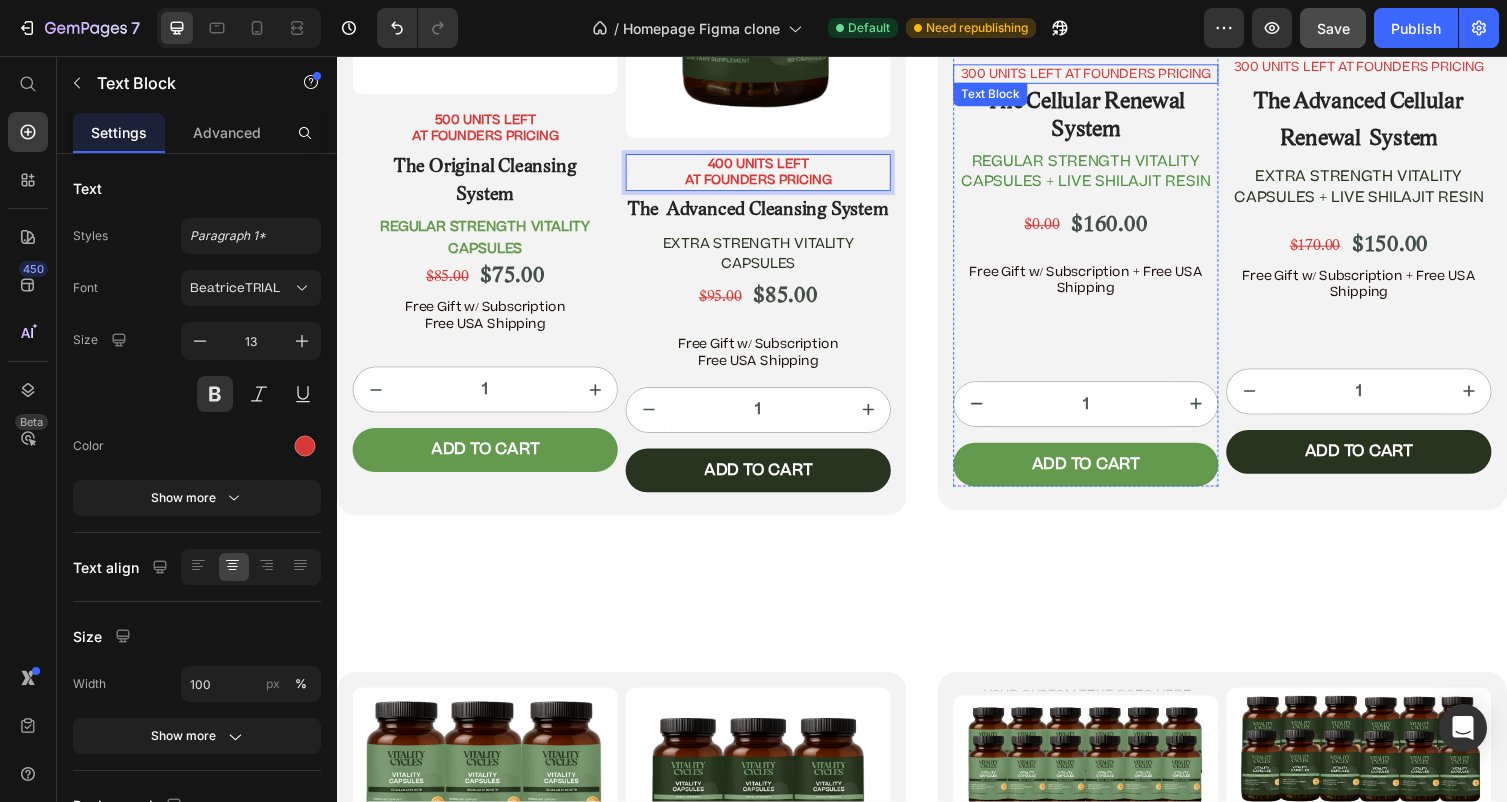 click on "300 UNITS LEFT AT FOUNDERS PRICING" at bounding box center (1105, 75) 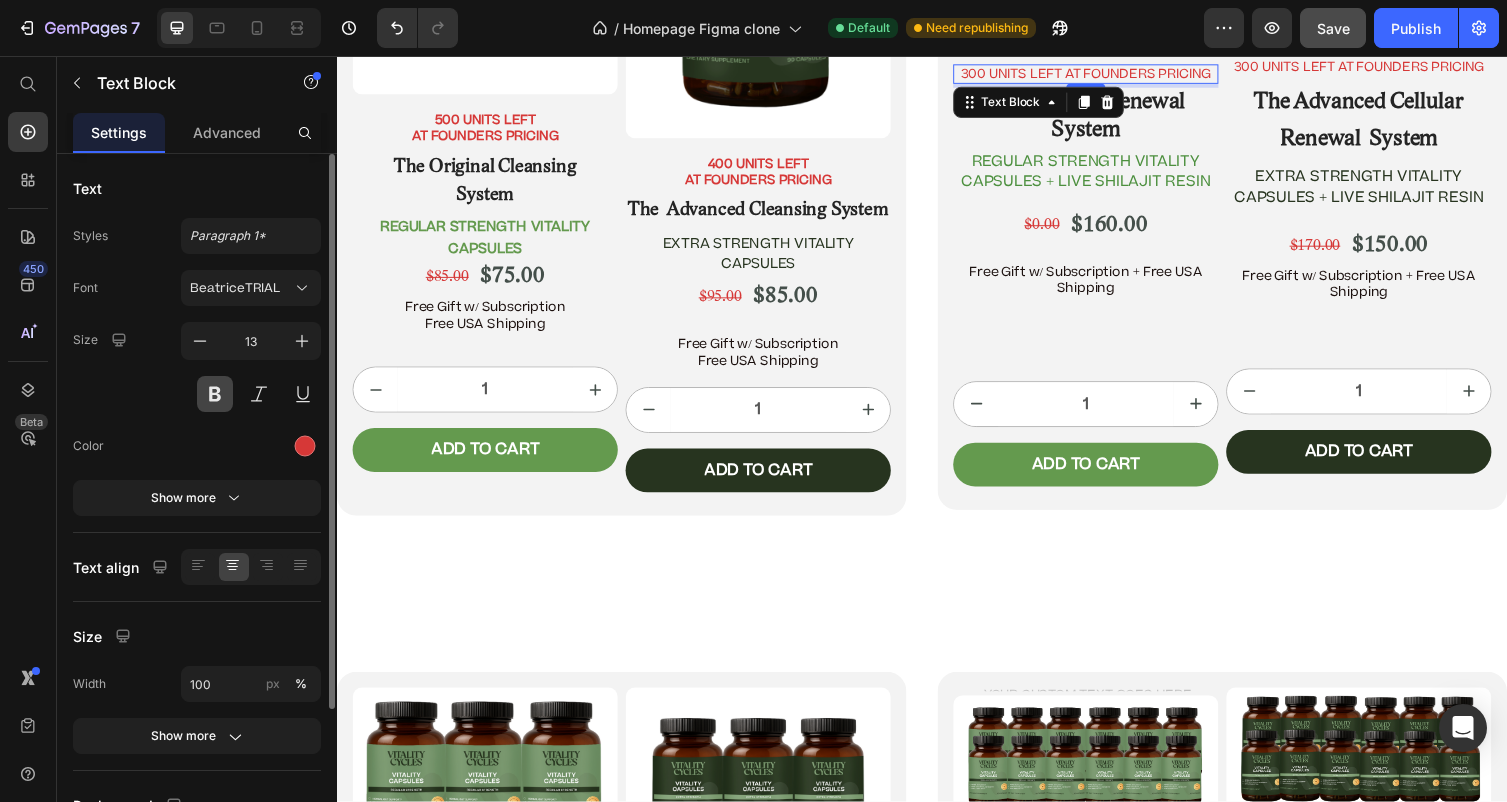 click at bounding box center (215, 394) 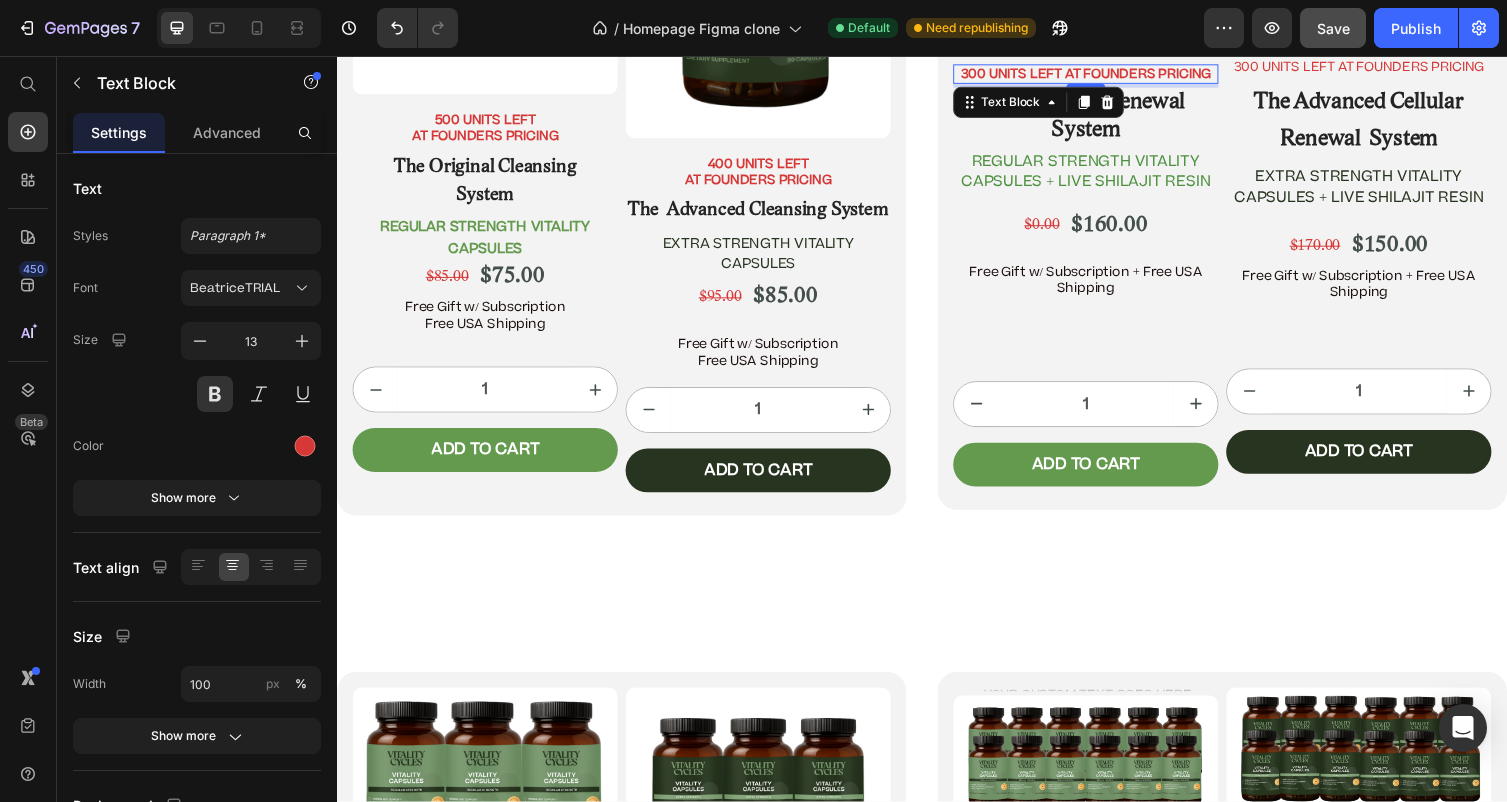 click on "300 UNITS LEFT AT FOUNDERS PRICING" at bounding box center (1105, 75) 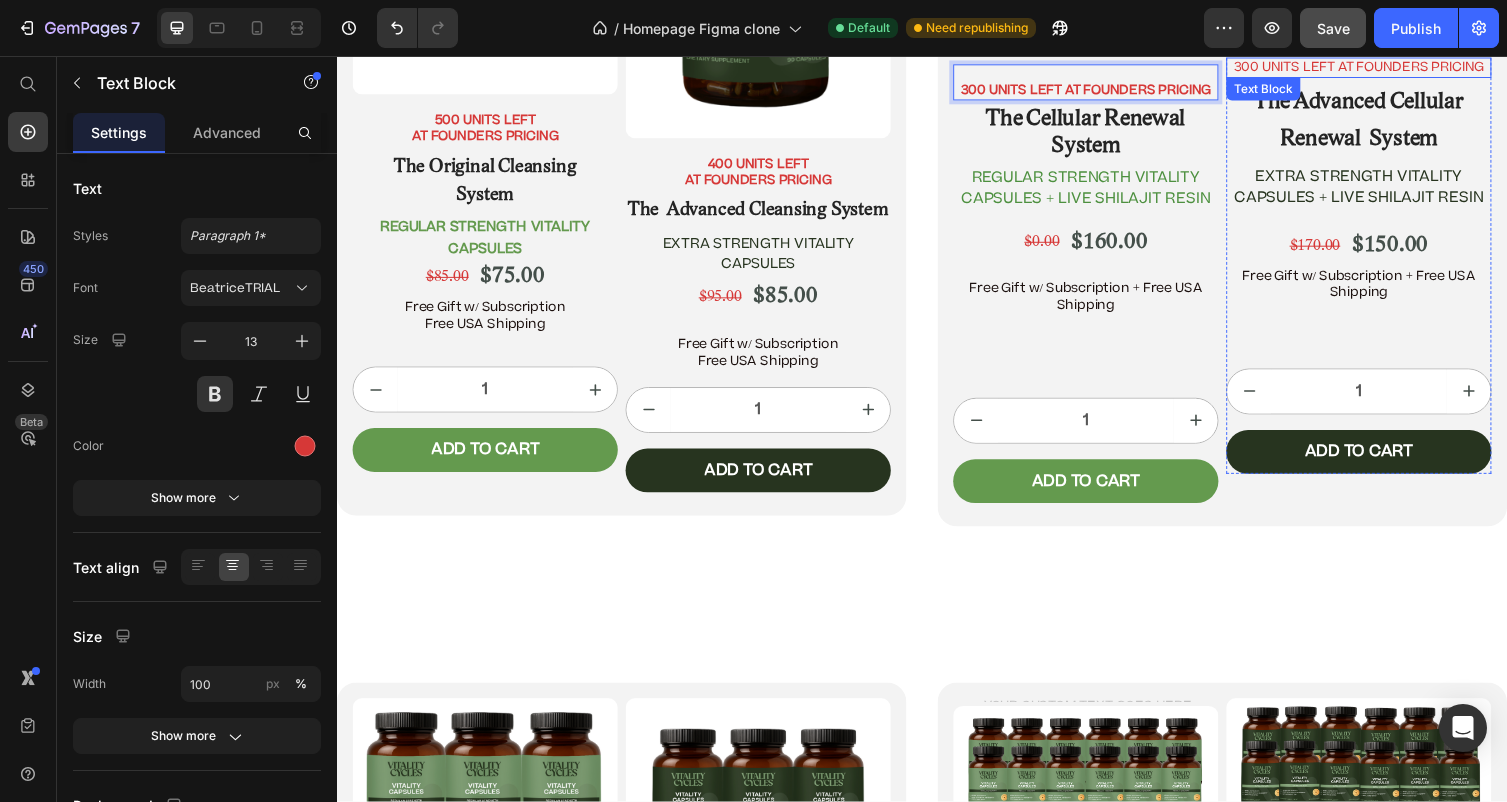 click on "300 UNITS LEFT AT FOUNDERS PRICING" at bounding box center [1385, 68] 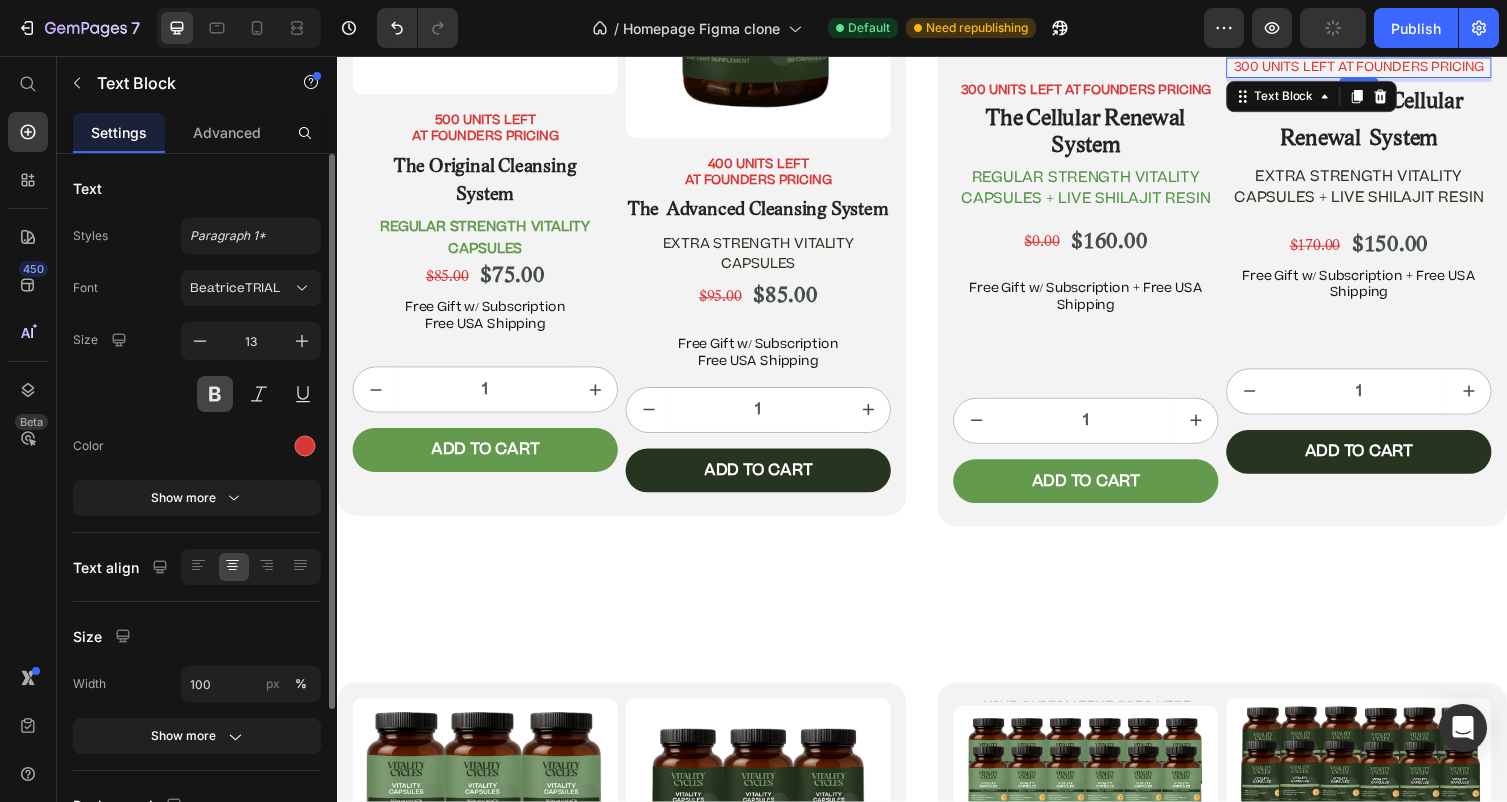 click at bounding box center (215, 394) 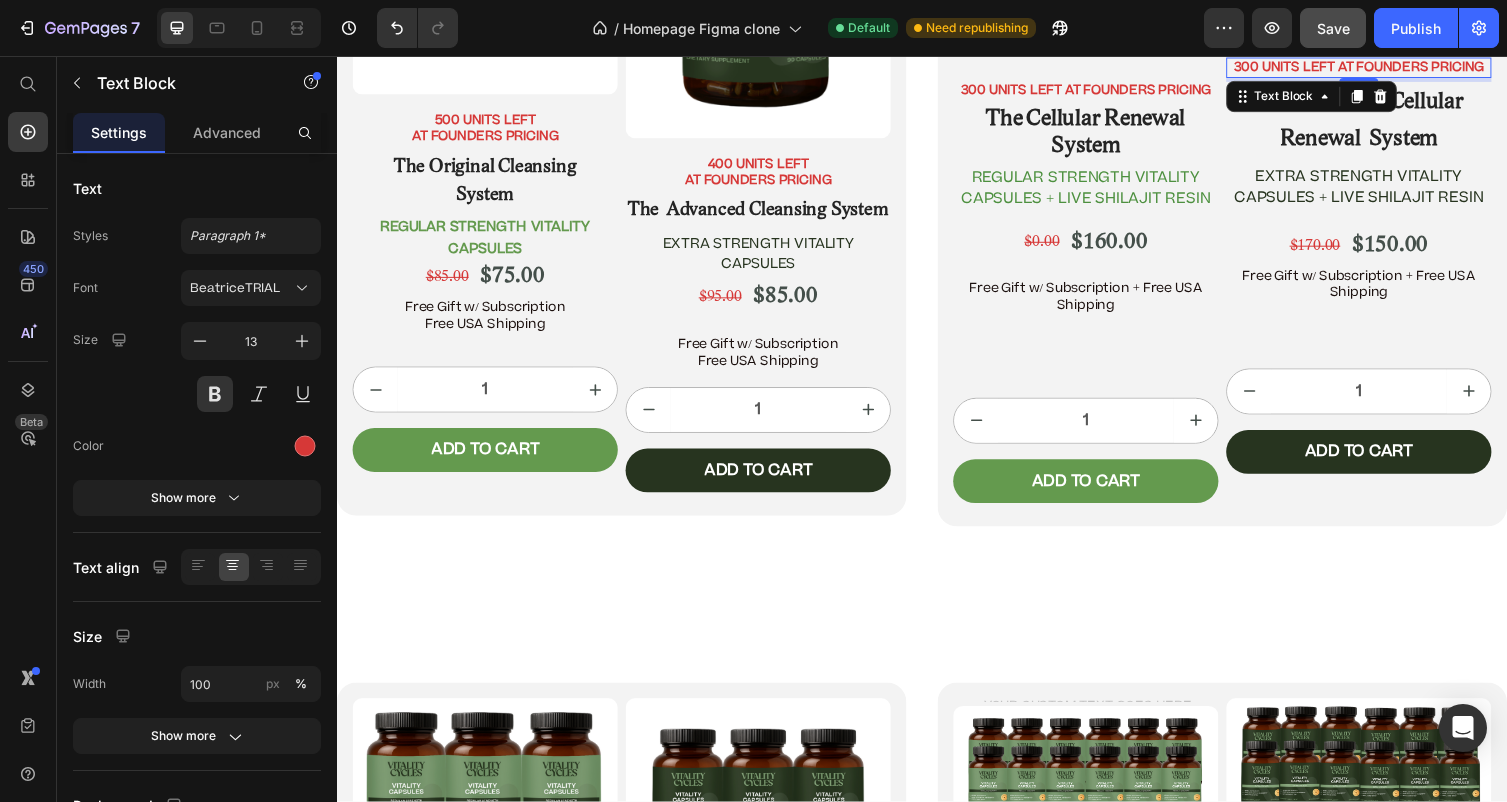 click on "300 UNITS LEFT AT FOUNDERS PRICING" at bounding box center [1385, 68] 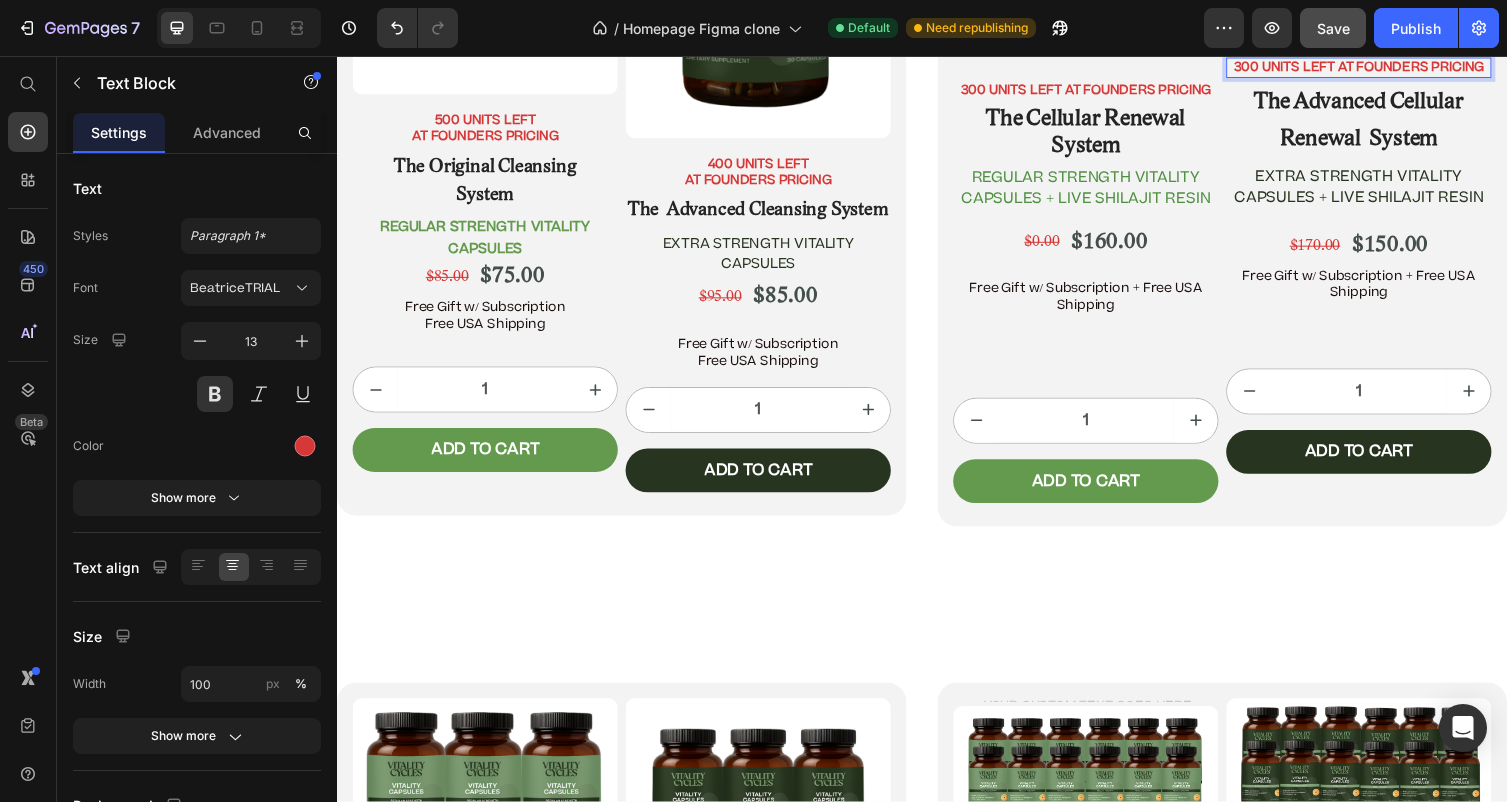 click on "300 UNITS LEFT AT FOUNDERS PRICING" at bounding box center [1385, 68] 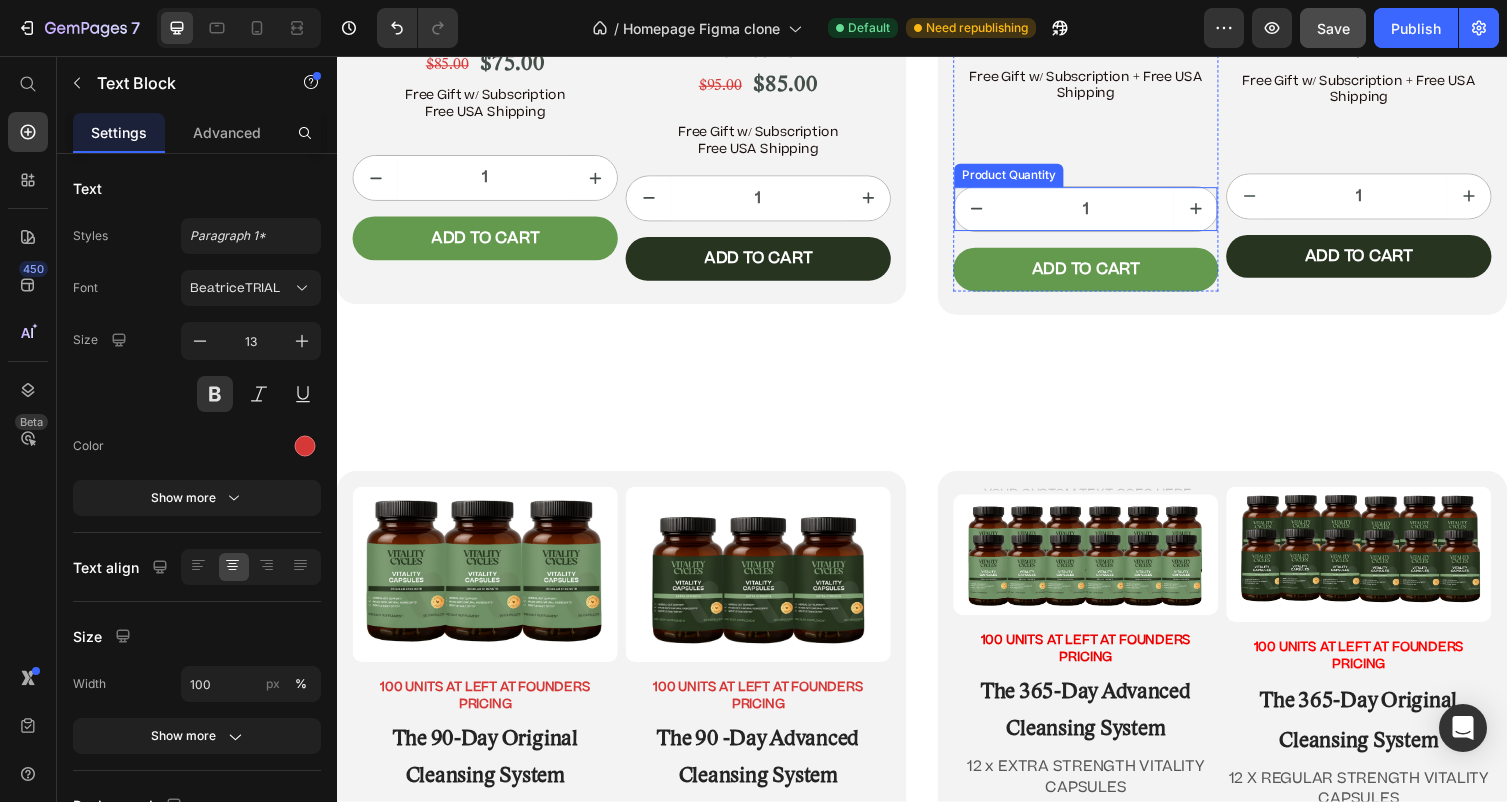 scroll, scrollTop: 11616, scrollLeft: 0, axis: vertical 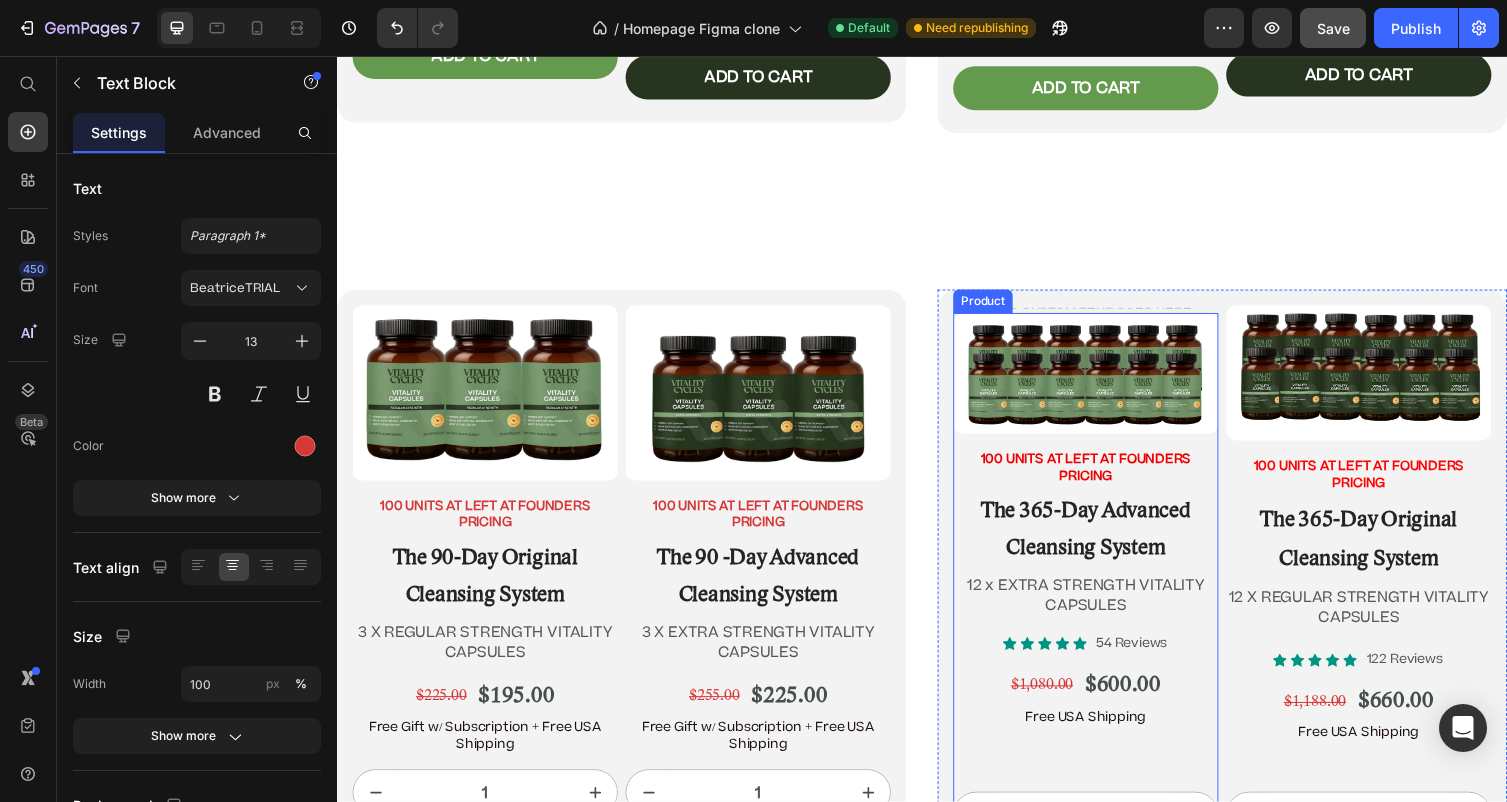 click on "100 UNITS AT LEFT AT FOUNDERS PRICING" at bounding box center [1105, 478] 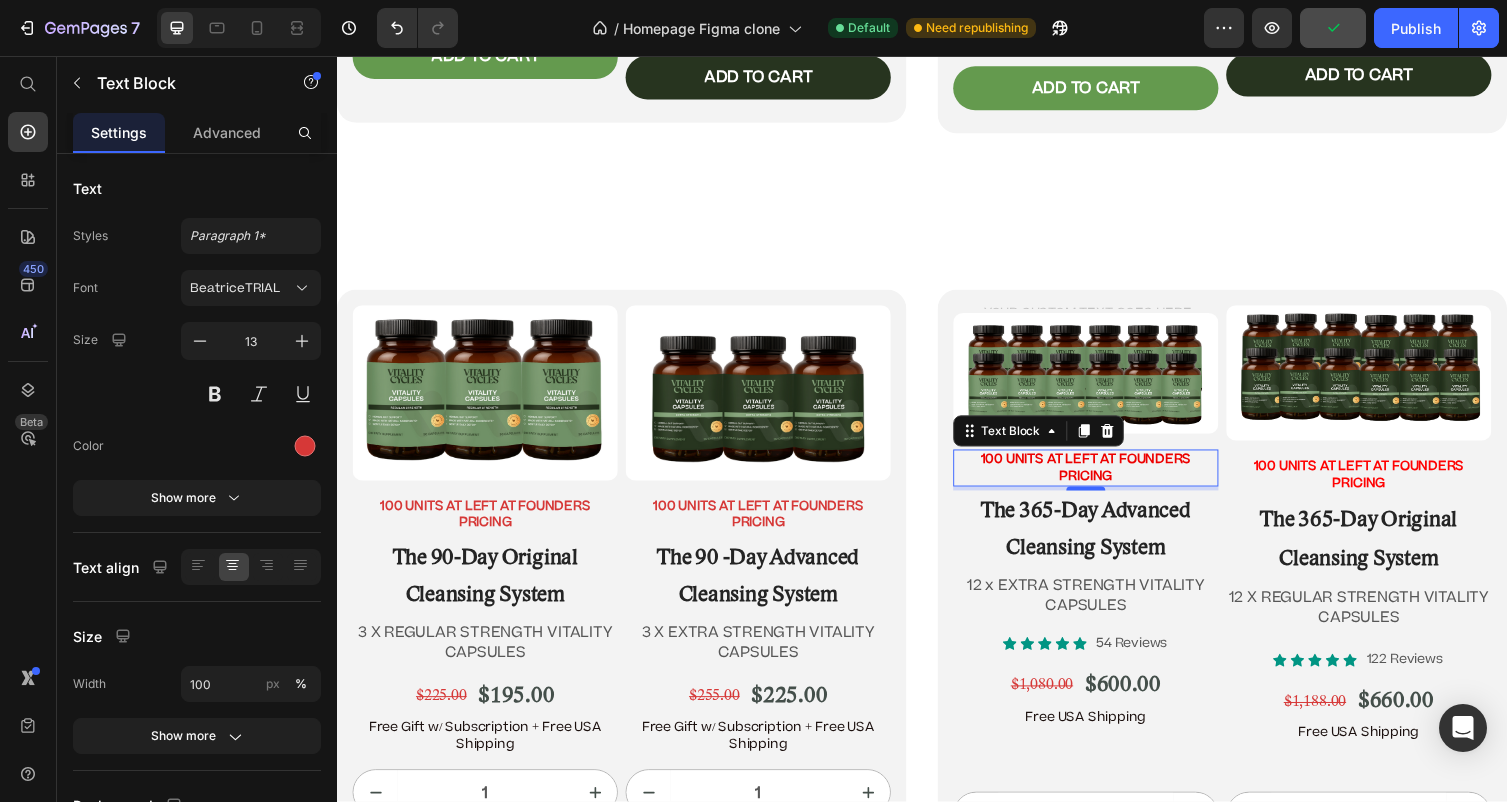 click on "100 UNITS AT LEFT AT FOUNDERS PRICING" at bounding box center [1105, 478] 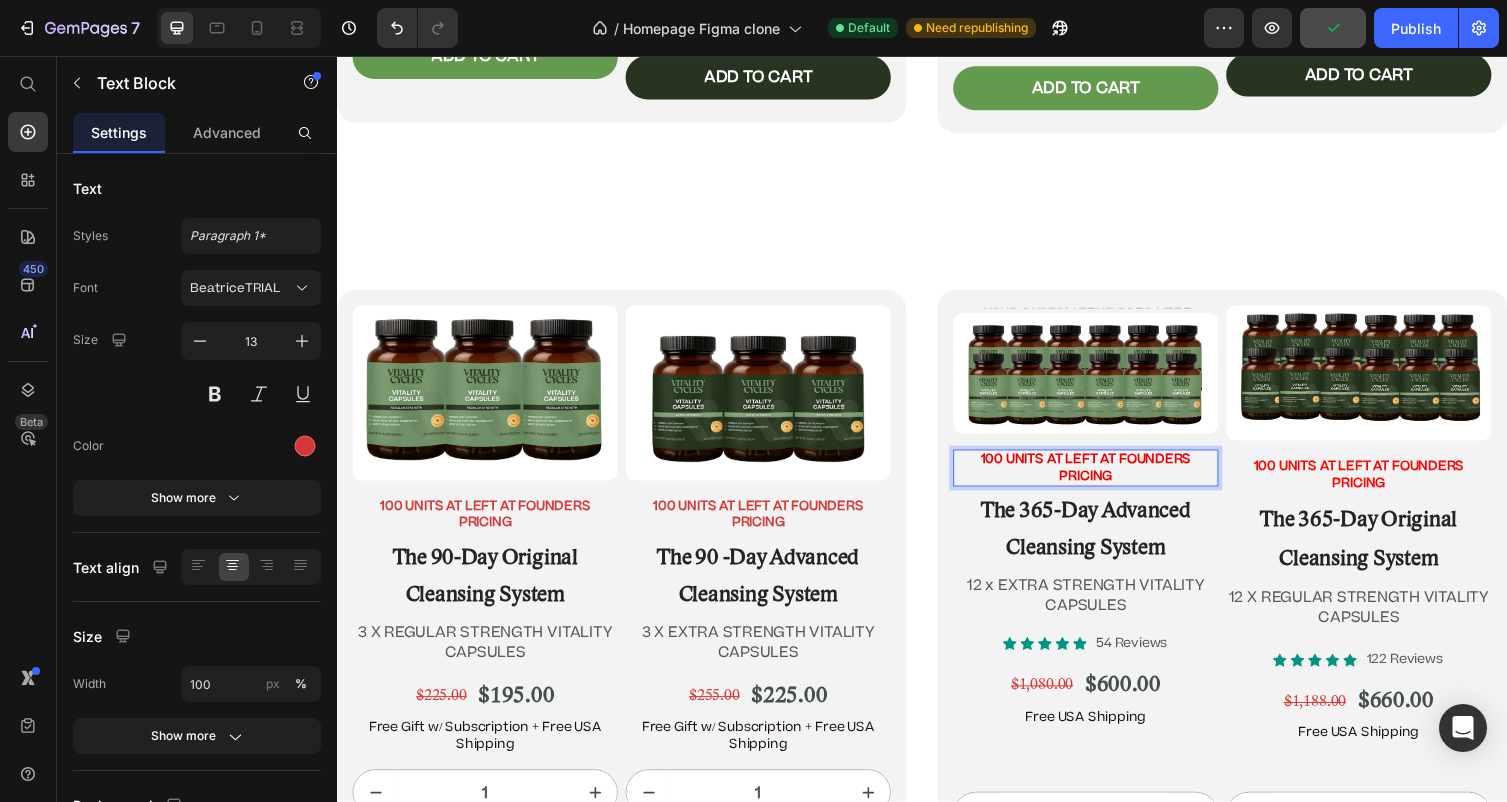 click on "100 UNITS AT LEFT AT FOUNDERS PRICING" at bounding box center [1105, 478] 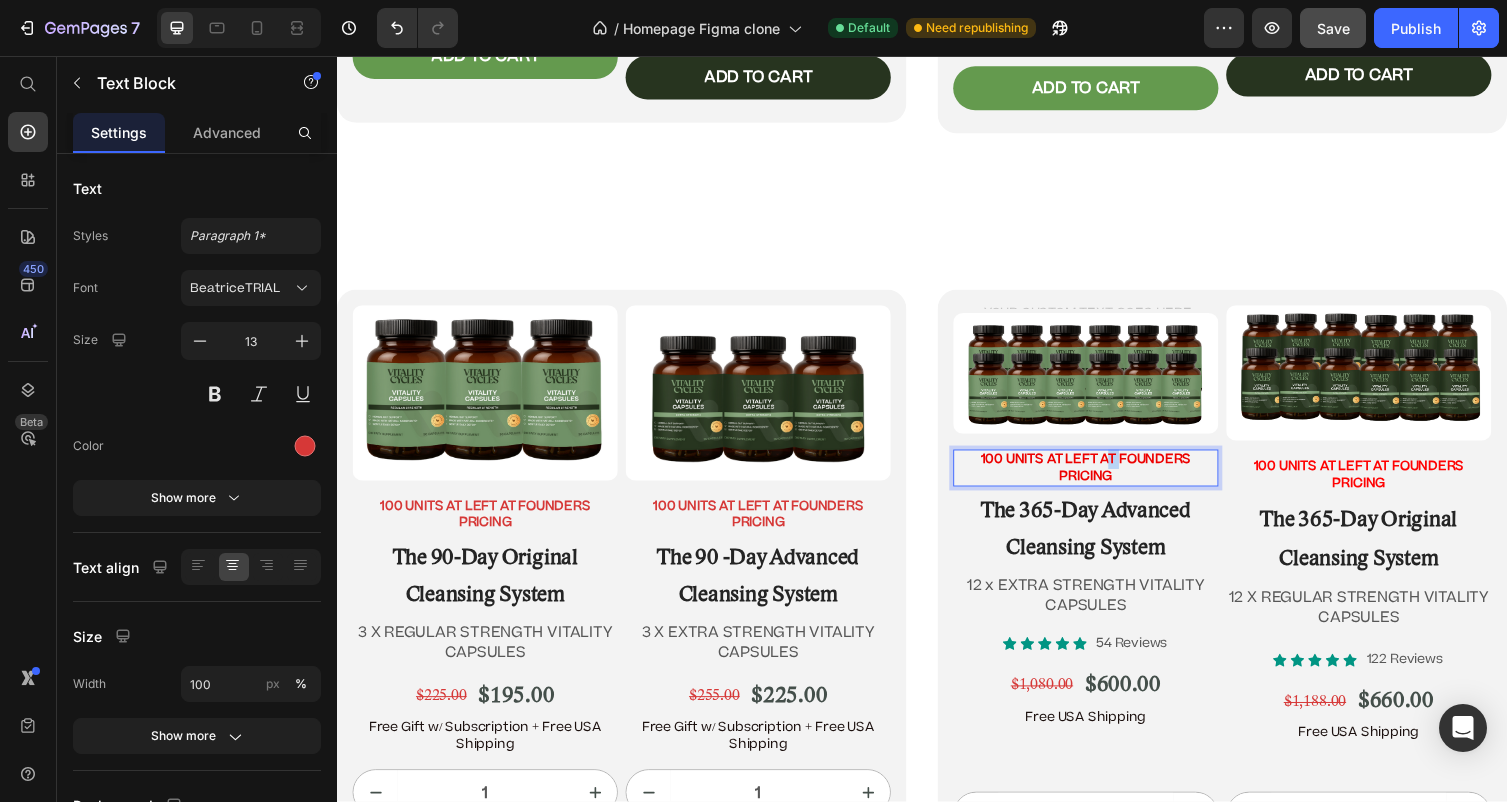 click on "100 UNITS AT LEFT AT FOUNDERS PRICING" at bounding box center (1105, 478) 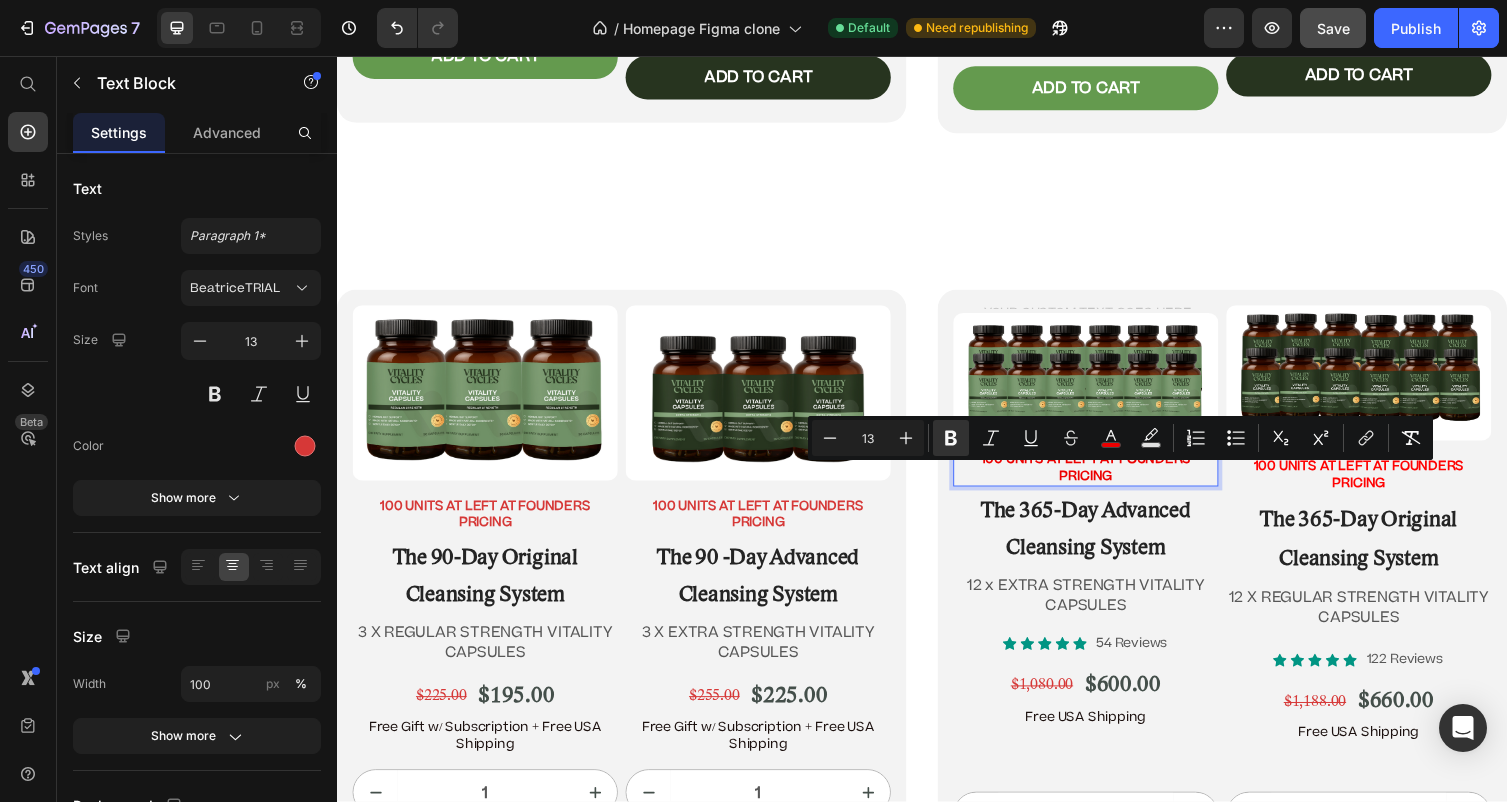 click on "100 UNITS AT LEFT AT FOUNDERS PRICING" at bounding box center (1105, 478) 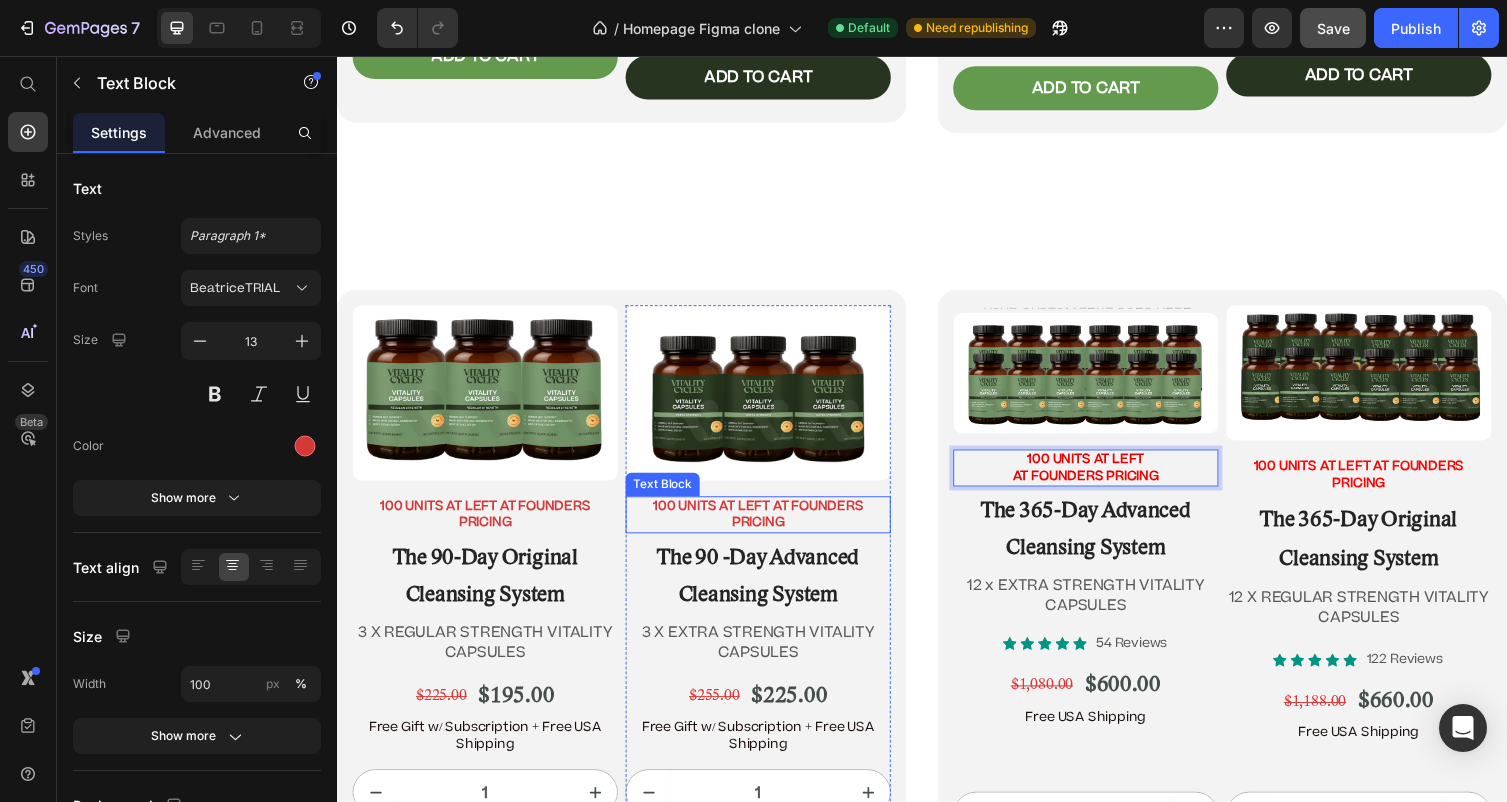 click on "100 UNITS AT LEFT AT FOUNDERS PRICING" at bounding box center (769, 527) 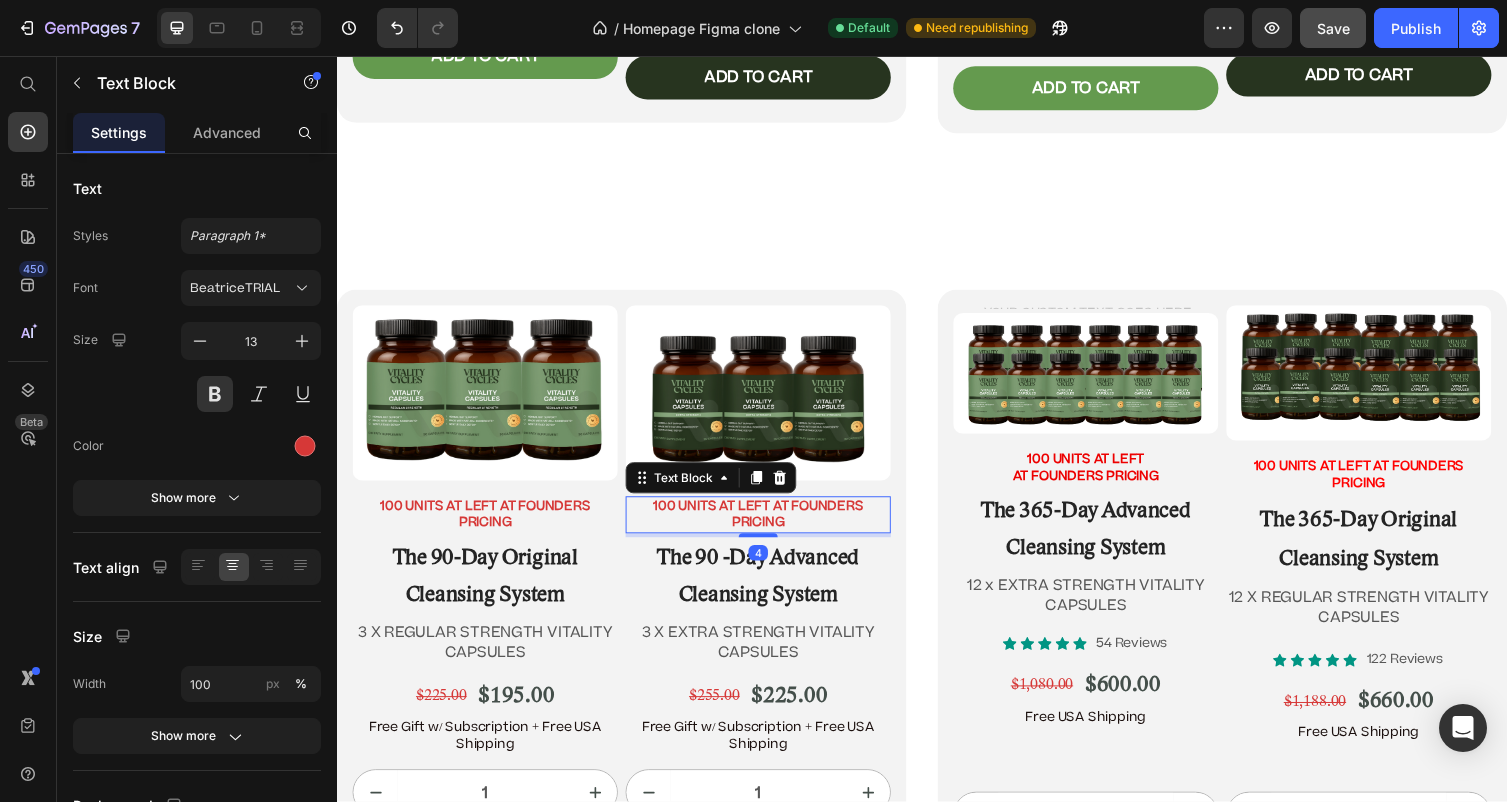 click on "100 UNITS AT LEFT AT FOUNDERS PRICING" at bounding box center [769, 527] 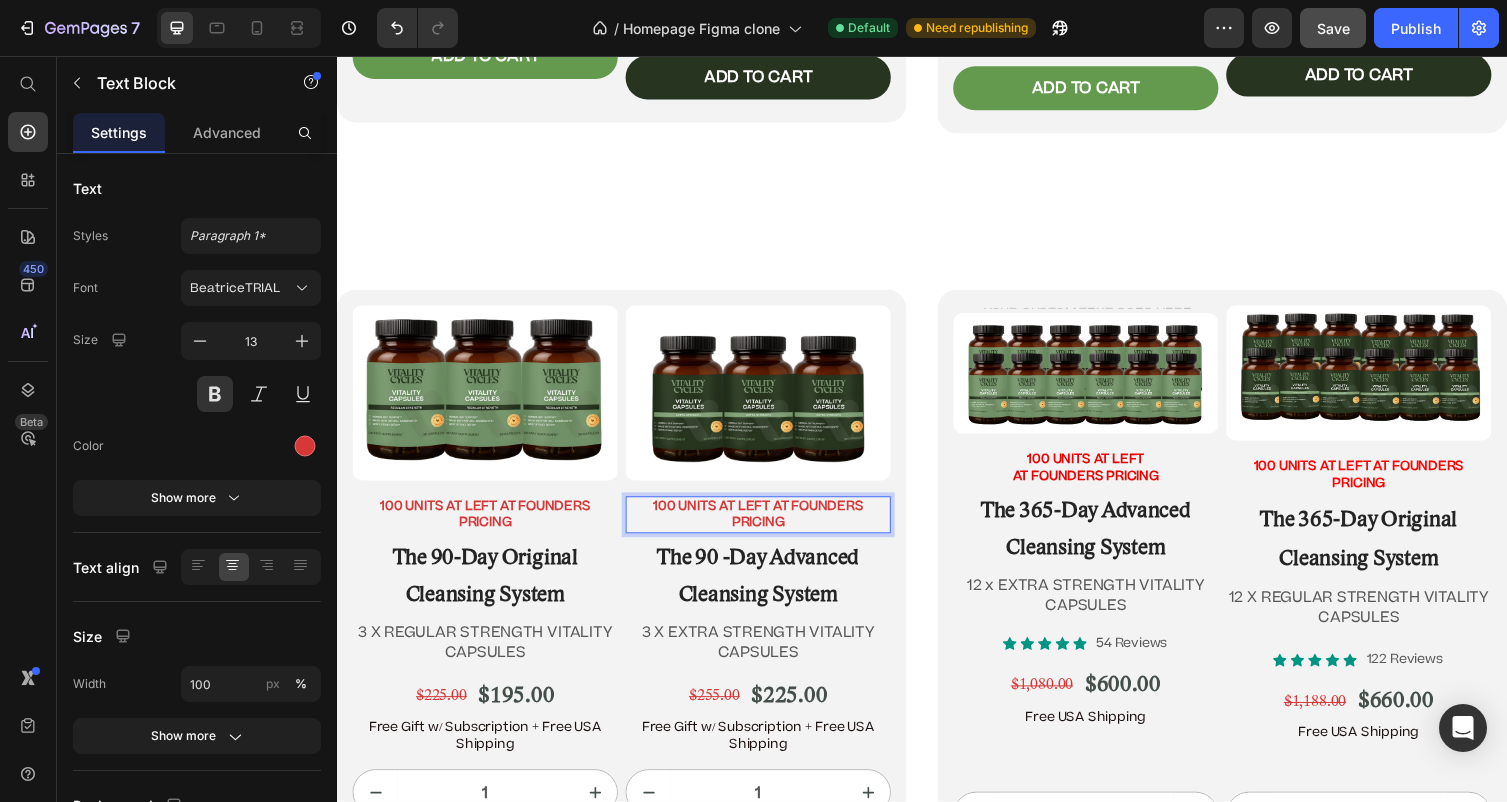 click on "100 UNITS AT LEFT AT FOUNDERS PRICING" at bounding box center [769, 527] 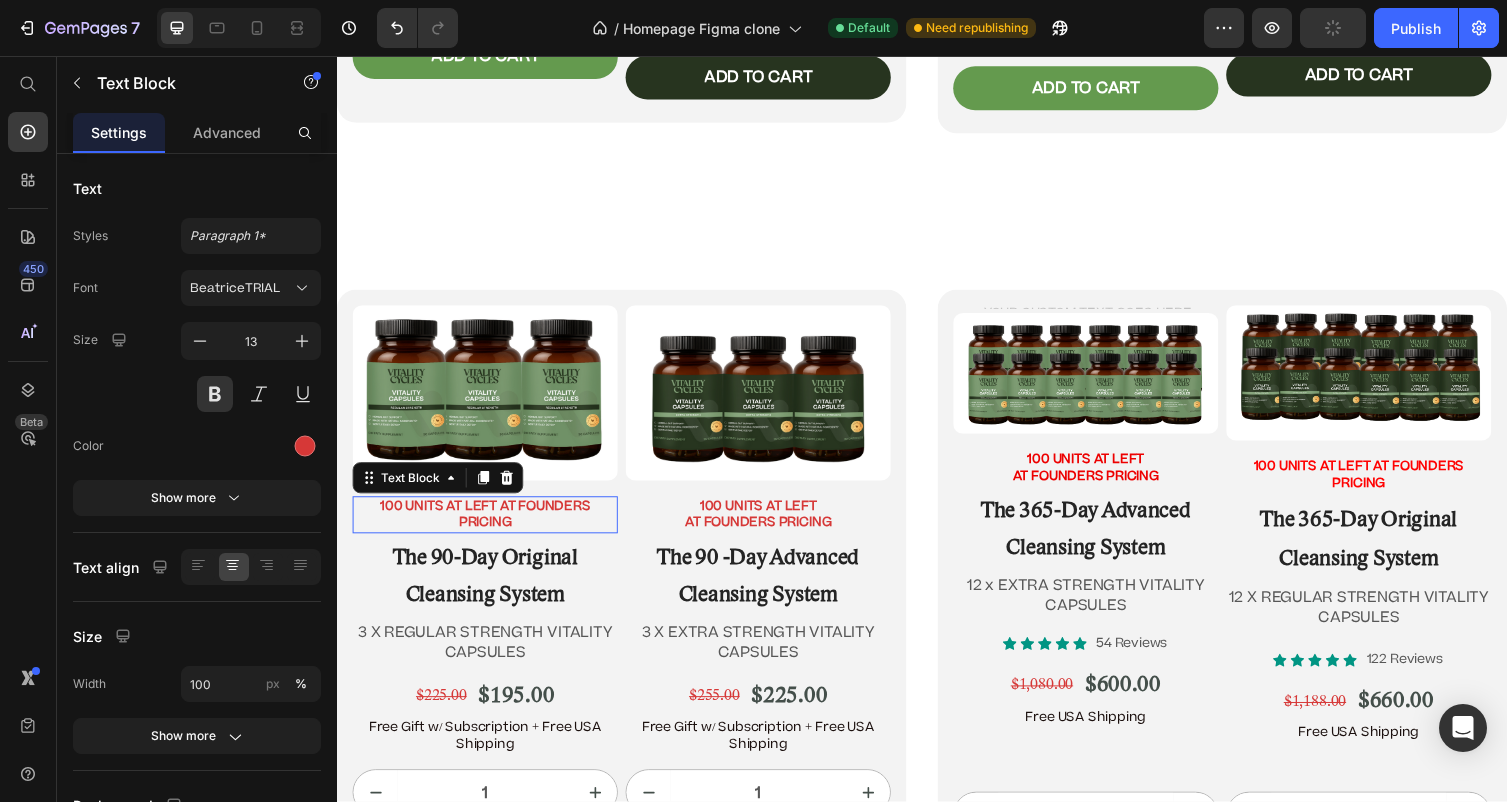 click on "100 UNITS AT LEFT AT FOUNDERS PRICING" at bounding box center [489, 527] 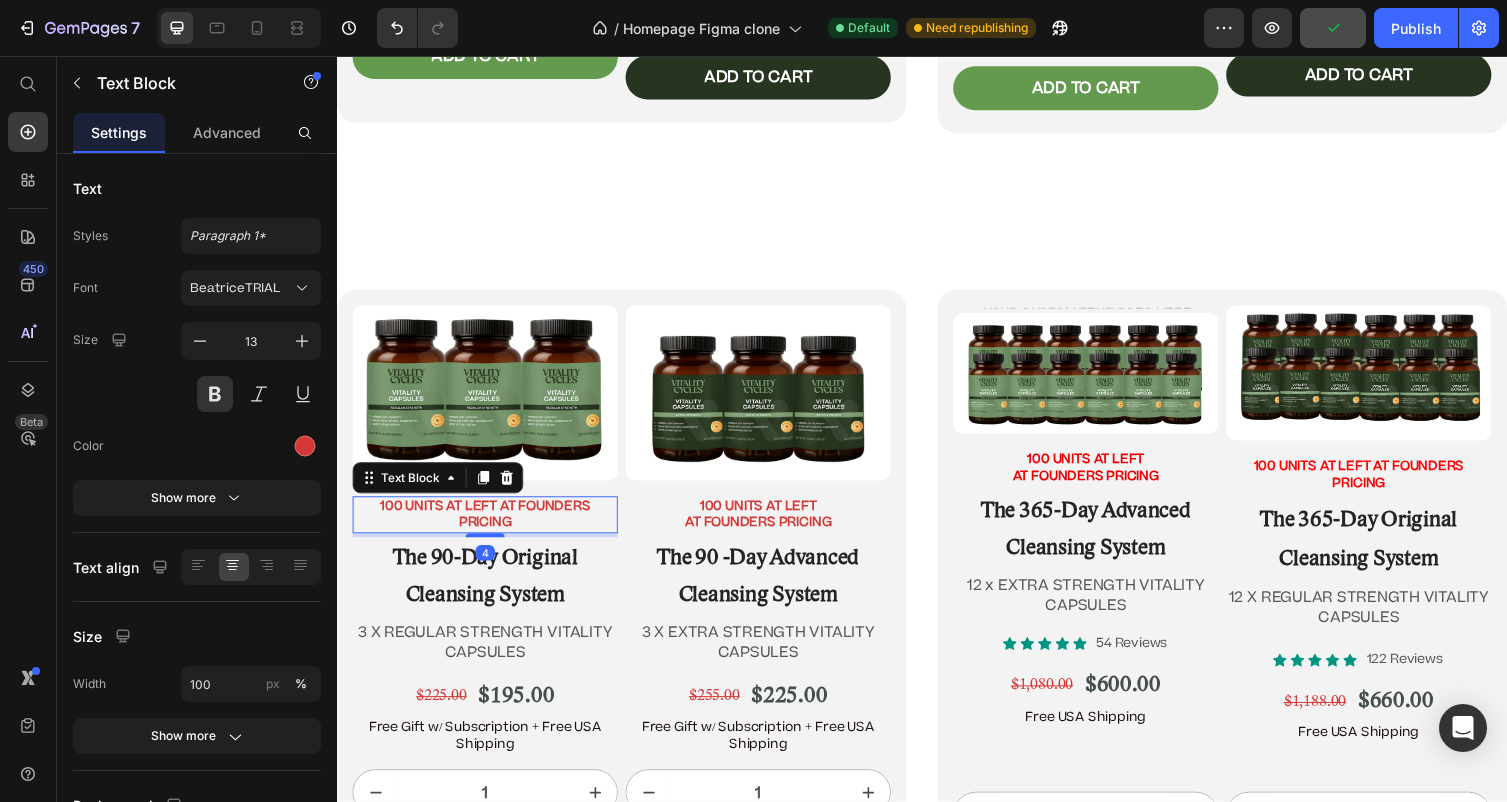 click on "100 UNITS AT LEFT AT FOUNDERS PRICING" at bounding box center (489, 527) 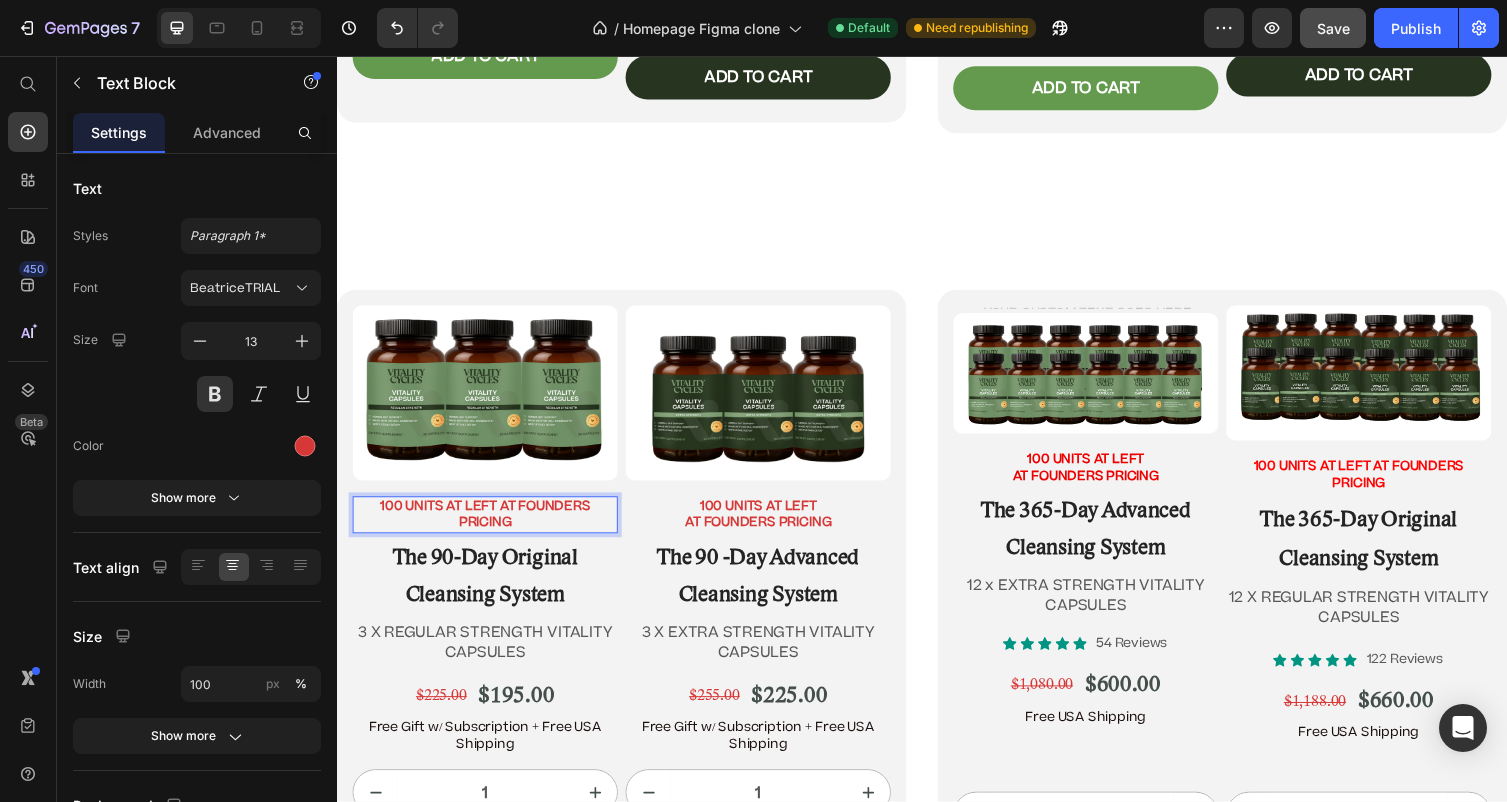 click on "100 UNITS AT LEFT AT FOUNDERS PRICING" at bounding box center (489, 527) 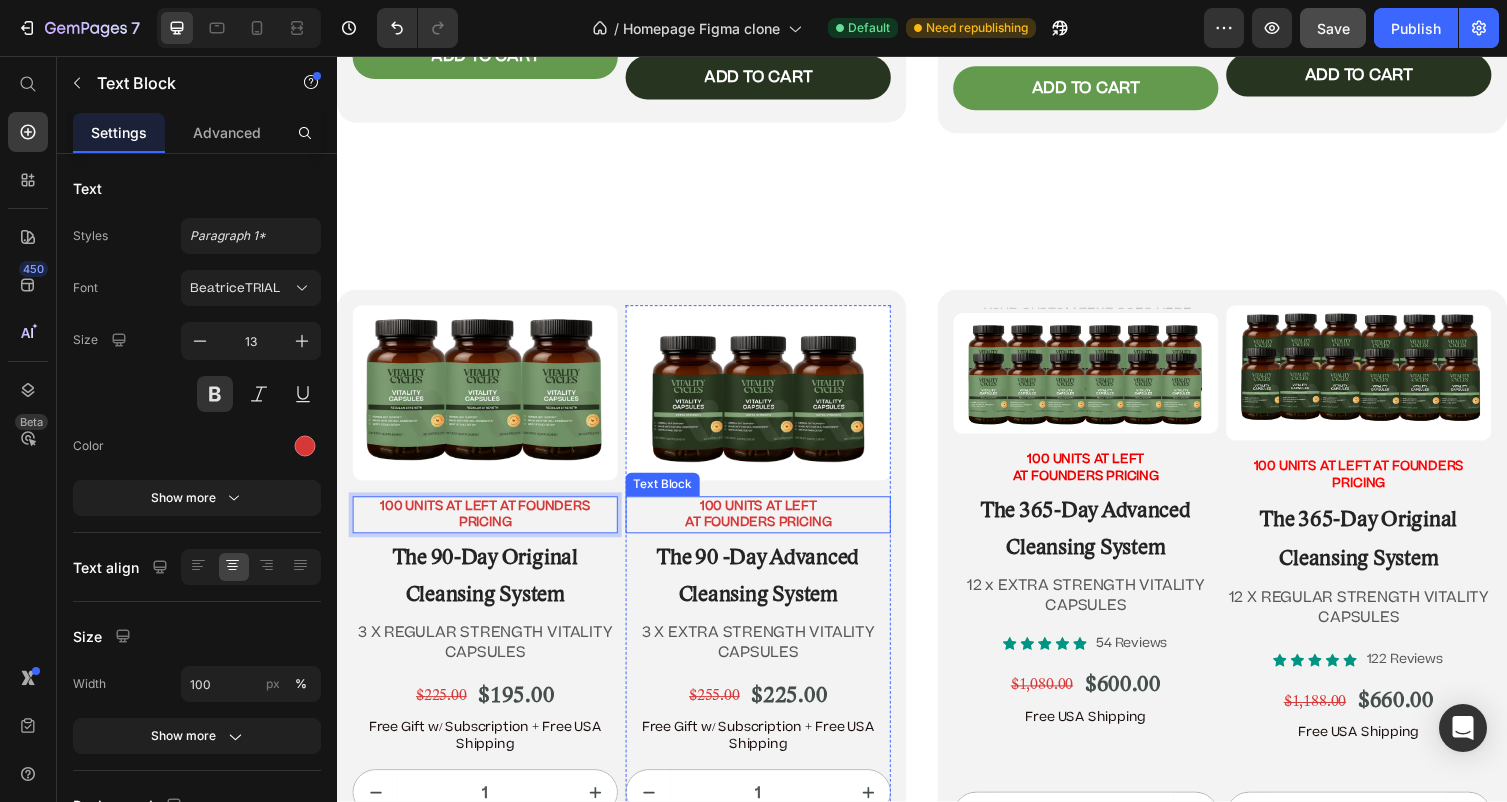 click on "100 UNITS AT LEFT  AT FOUNDERS PRICING" at bounding box center (769, 527) 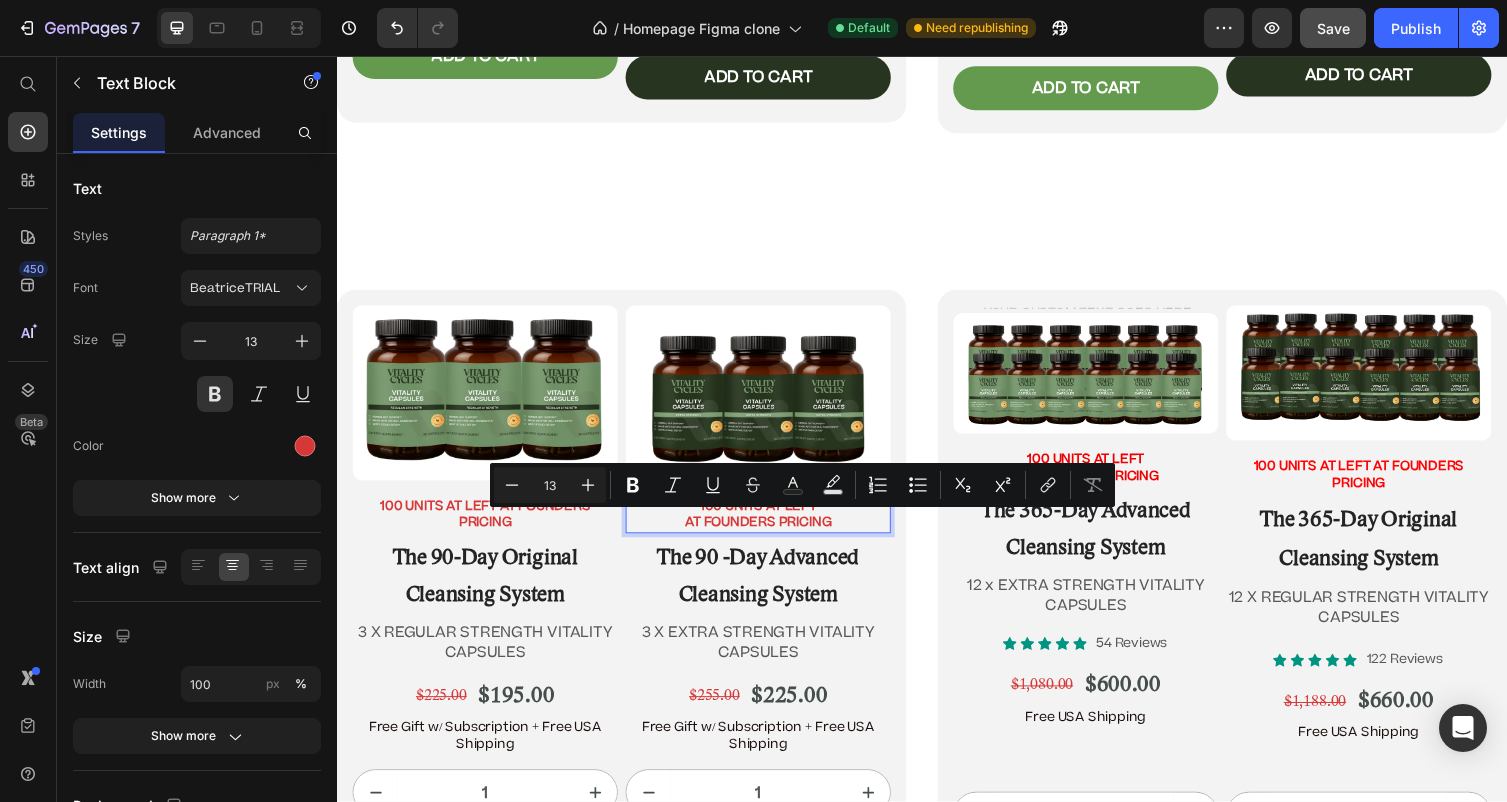 drag, startPoint x: 842, startPoint y: 538, endPoint x: 780, endPoint y: 533, distance: 62.201286 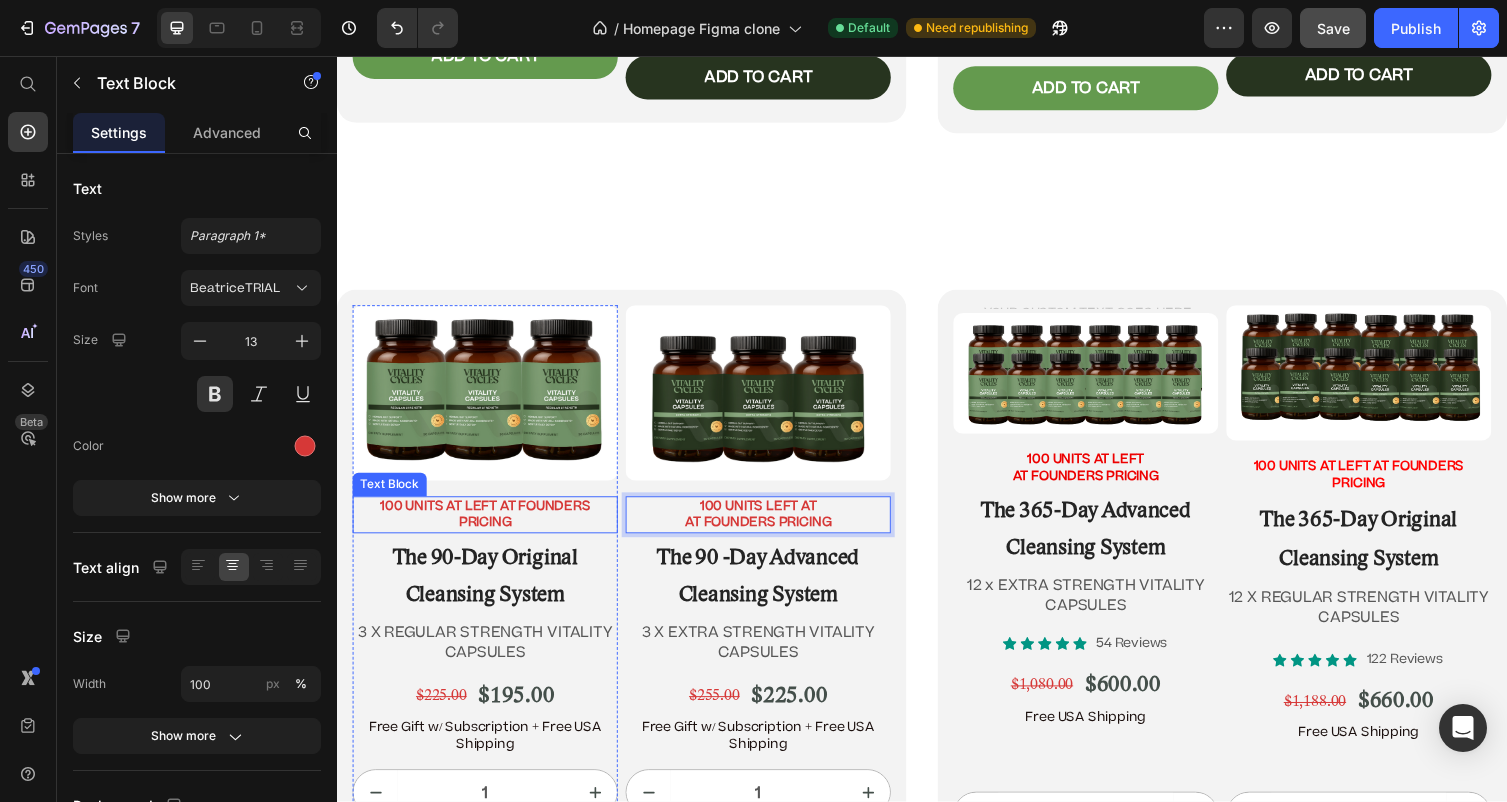 click on "100 UNITS AT LEFT AT FOUNDERS PRICING" at bounding box center [489, 527] 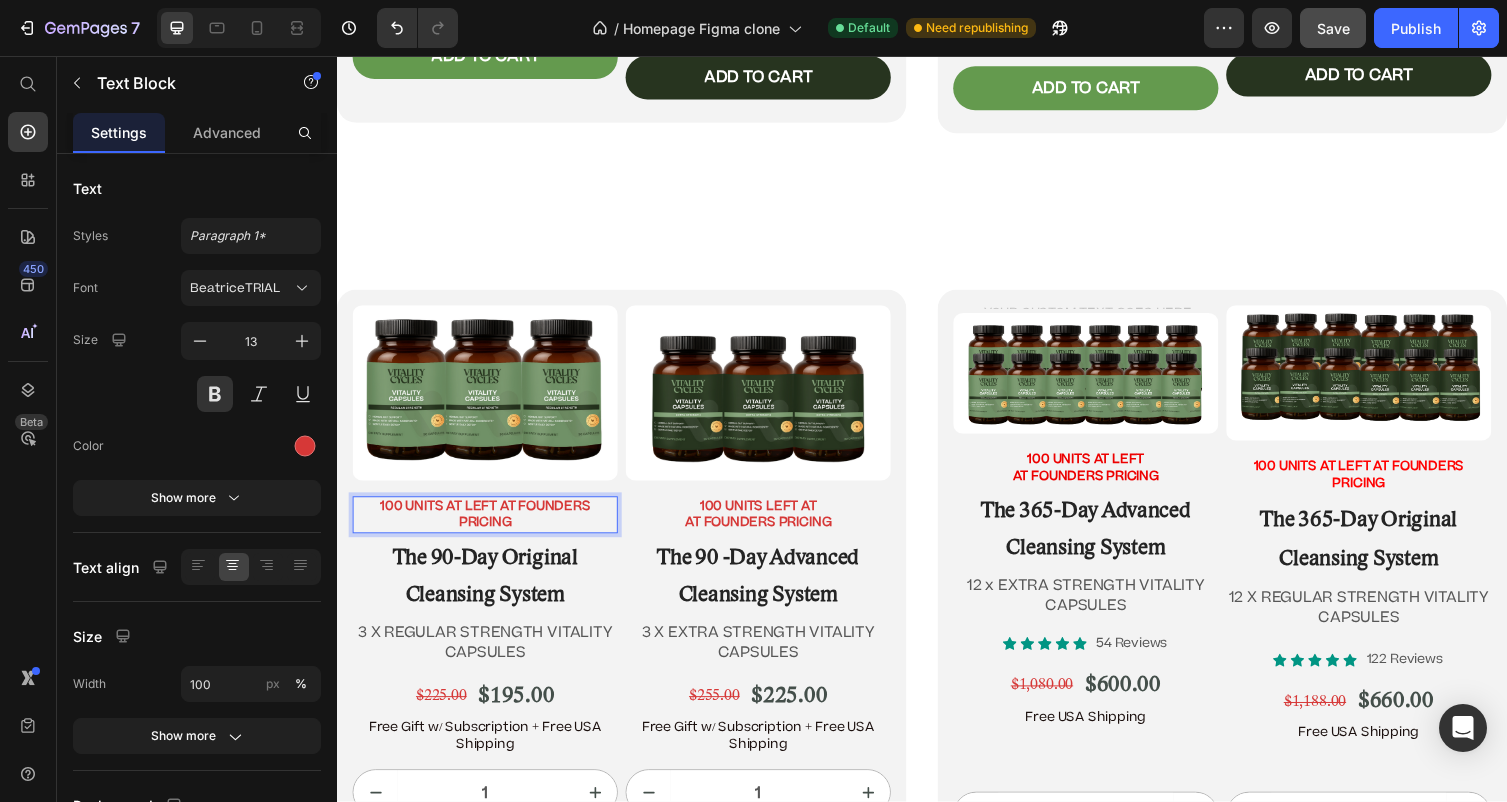 click on "100 UNITS AT LEFT AT FOUNDERS PRICING" at bounding box center (489, 527) 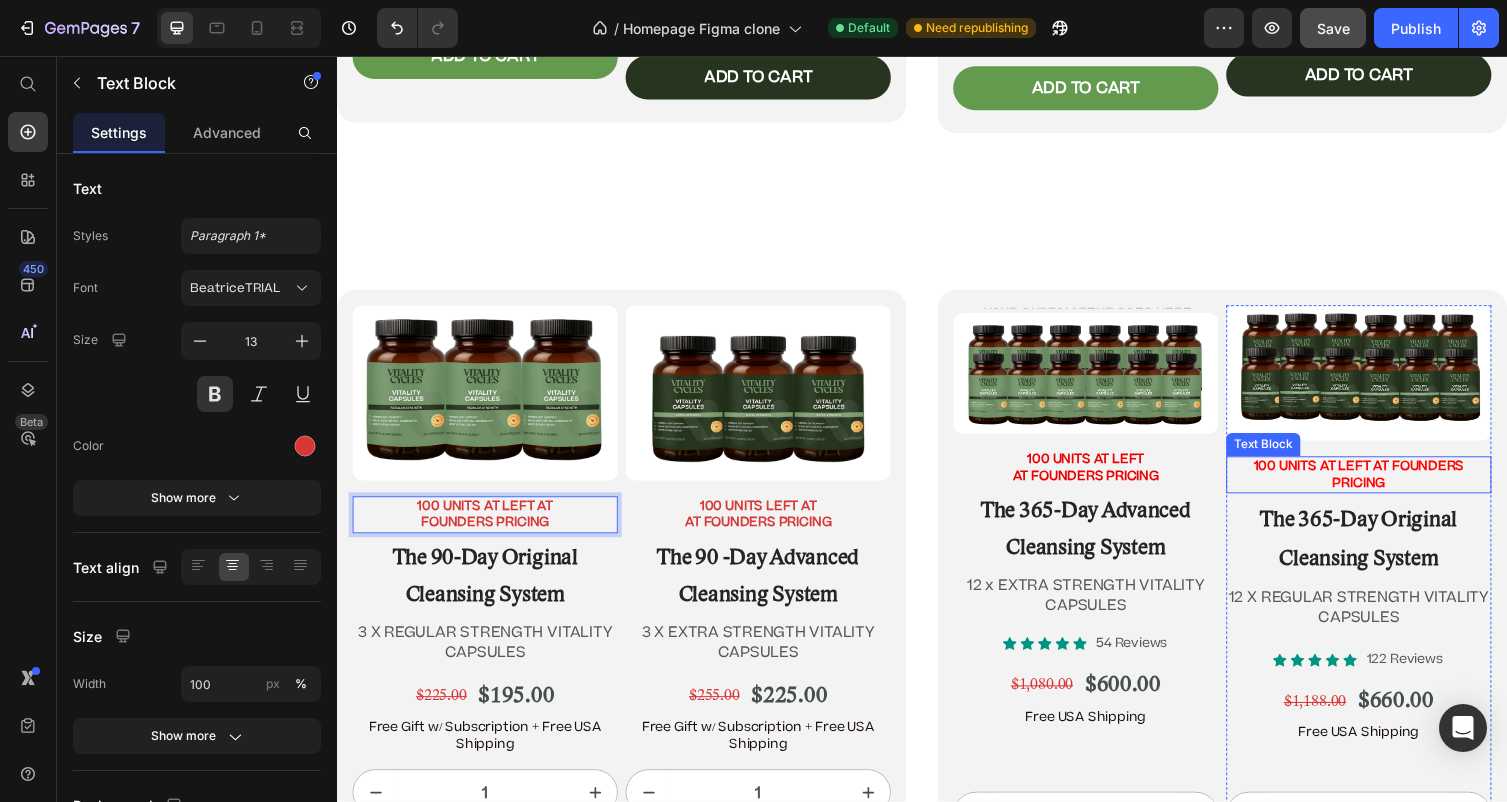 click on "100 UNITS AT LEFT AT FOUNDERS PRICING" at bounding box center (1385, 485) 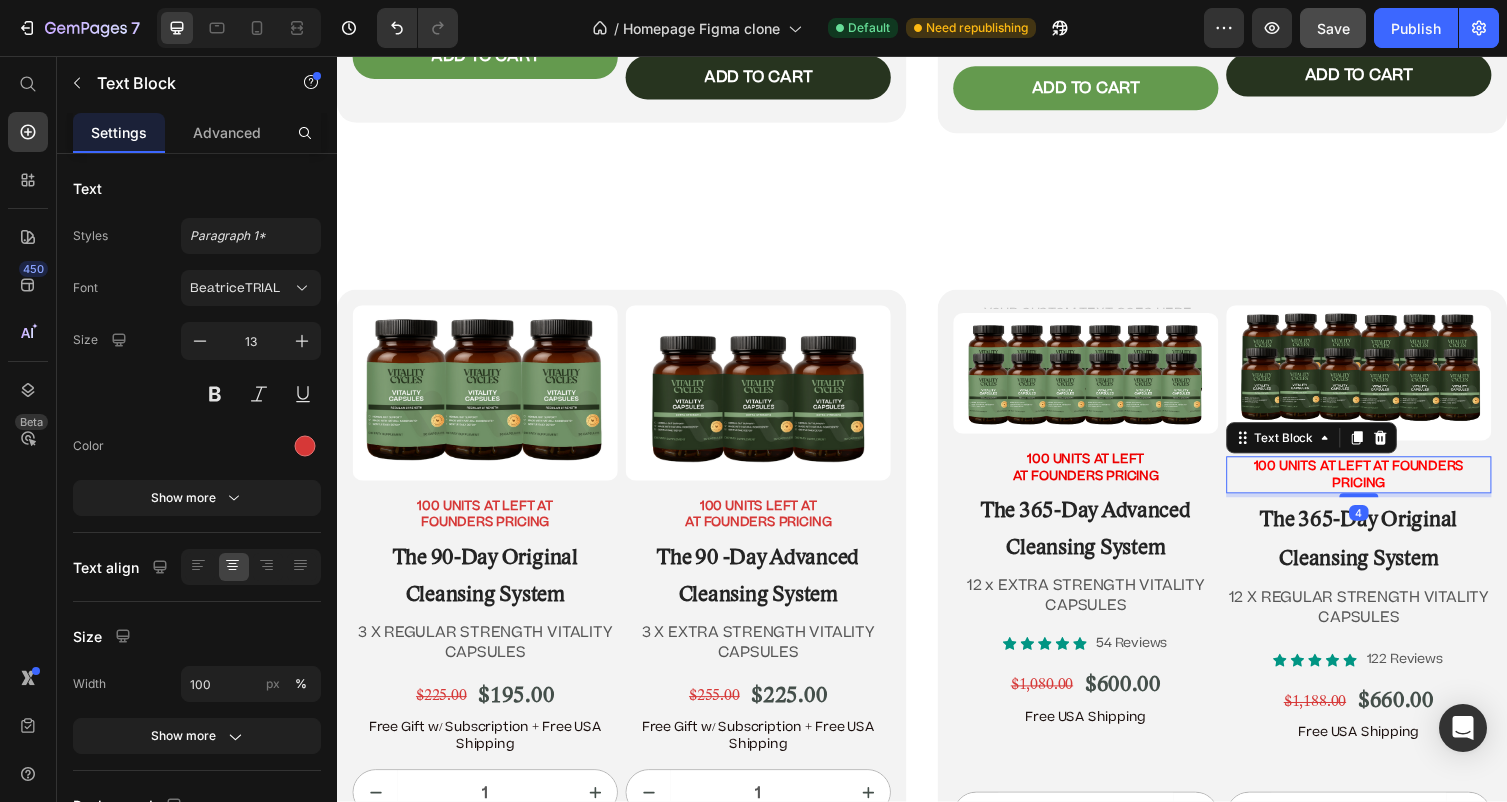 click on "100 UNITS AT LEFT AT FOUNDERS PRICING" at bounding box center [1385, 485] 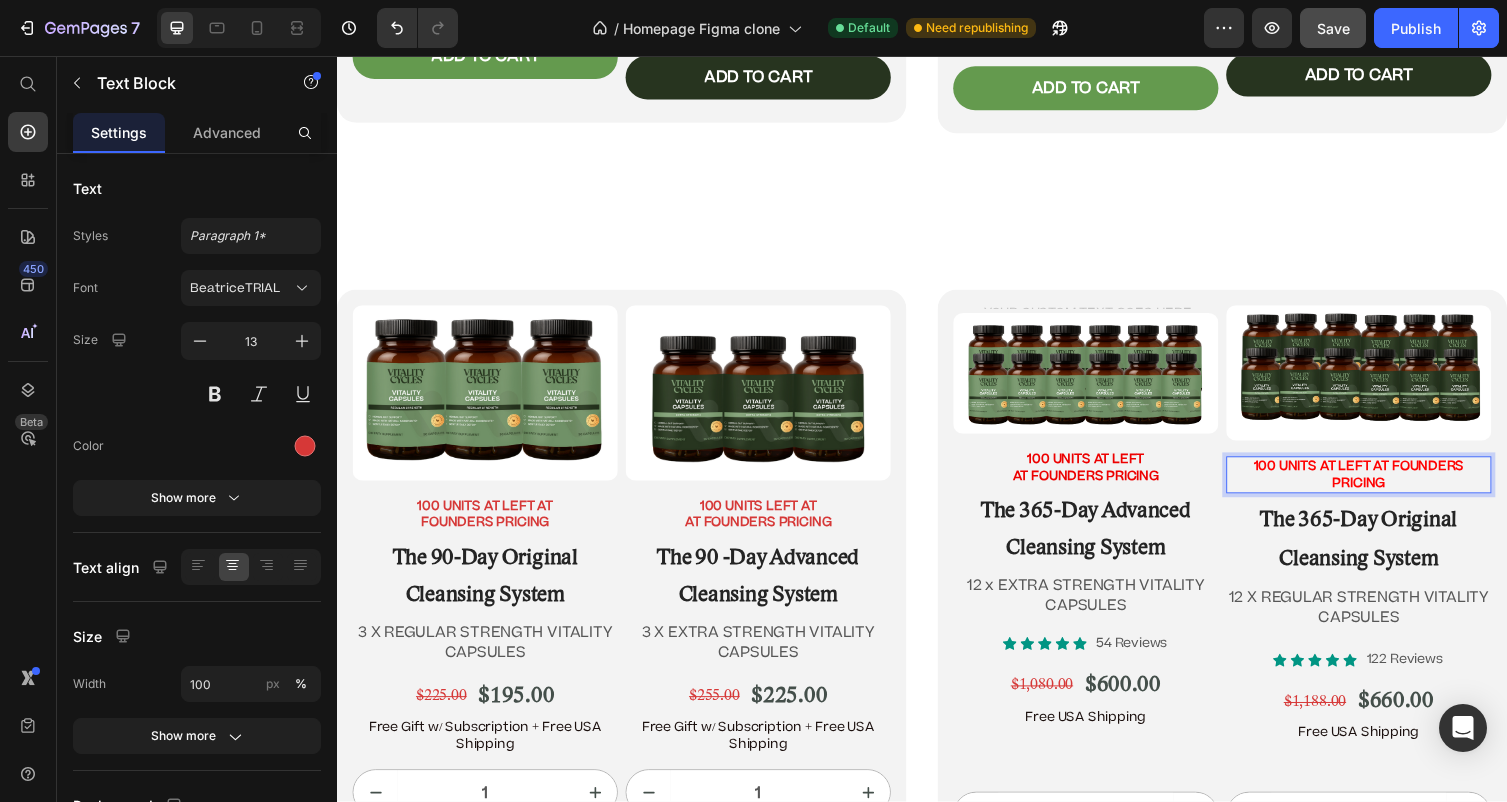 click on "100 UNITS AT LEFT AT FOUNDERS PRICING" at bounding box center [1385, 485] 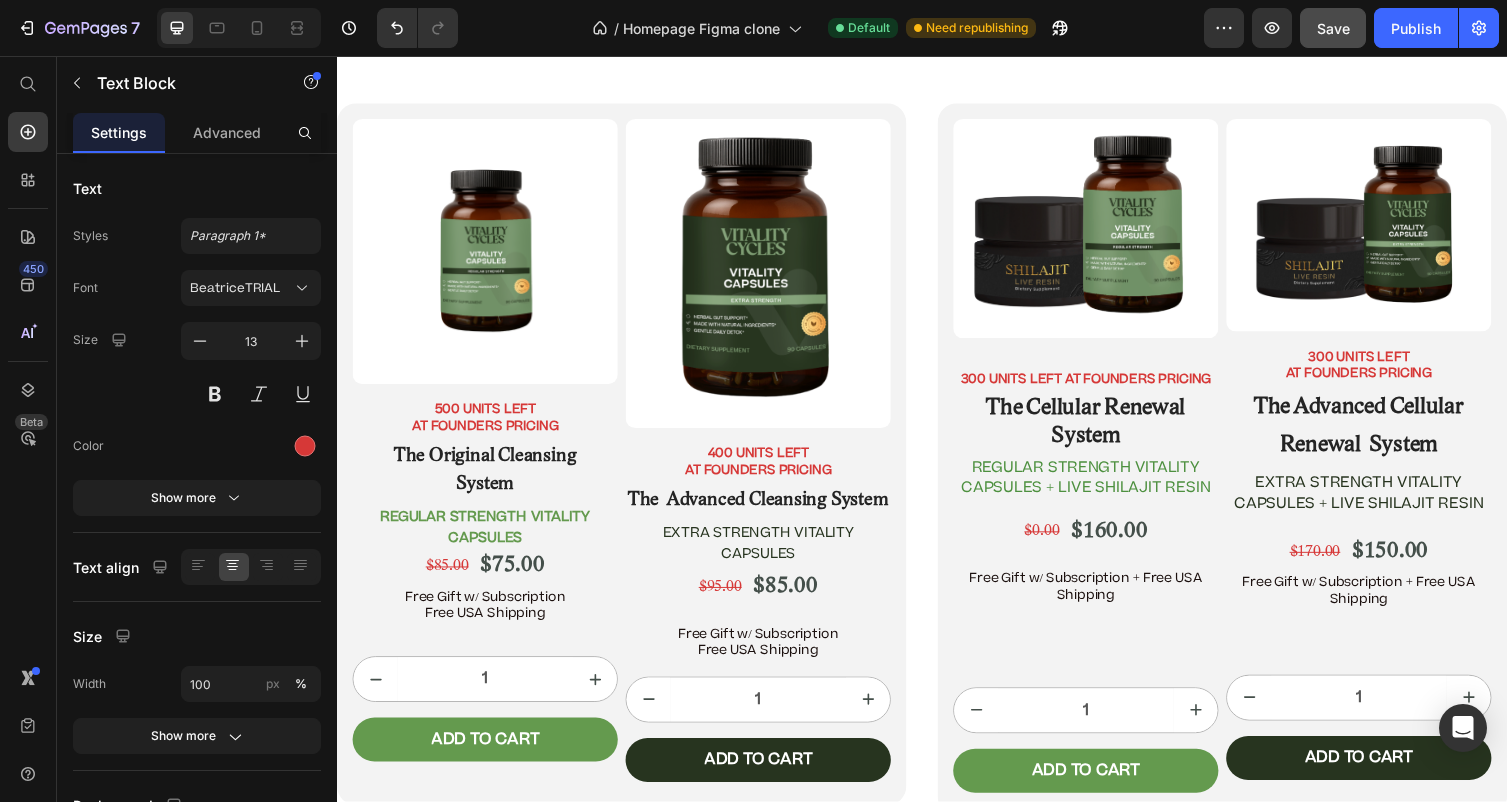 scroll, scrollTop: 10893, scrollLeft: 0, axis: vertical 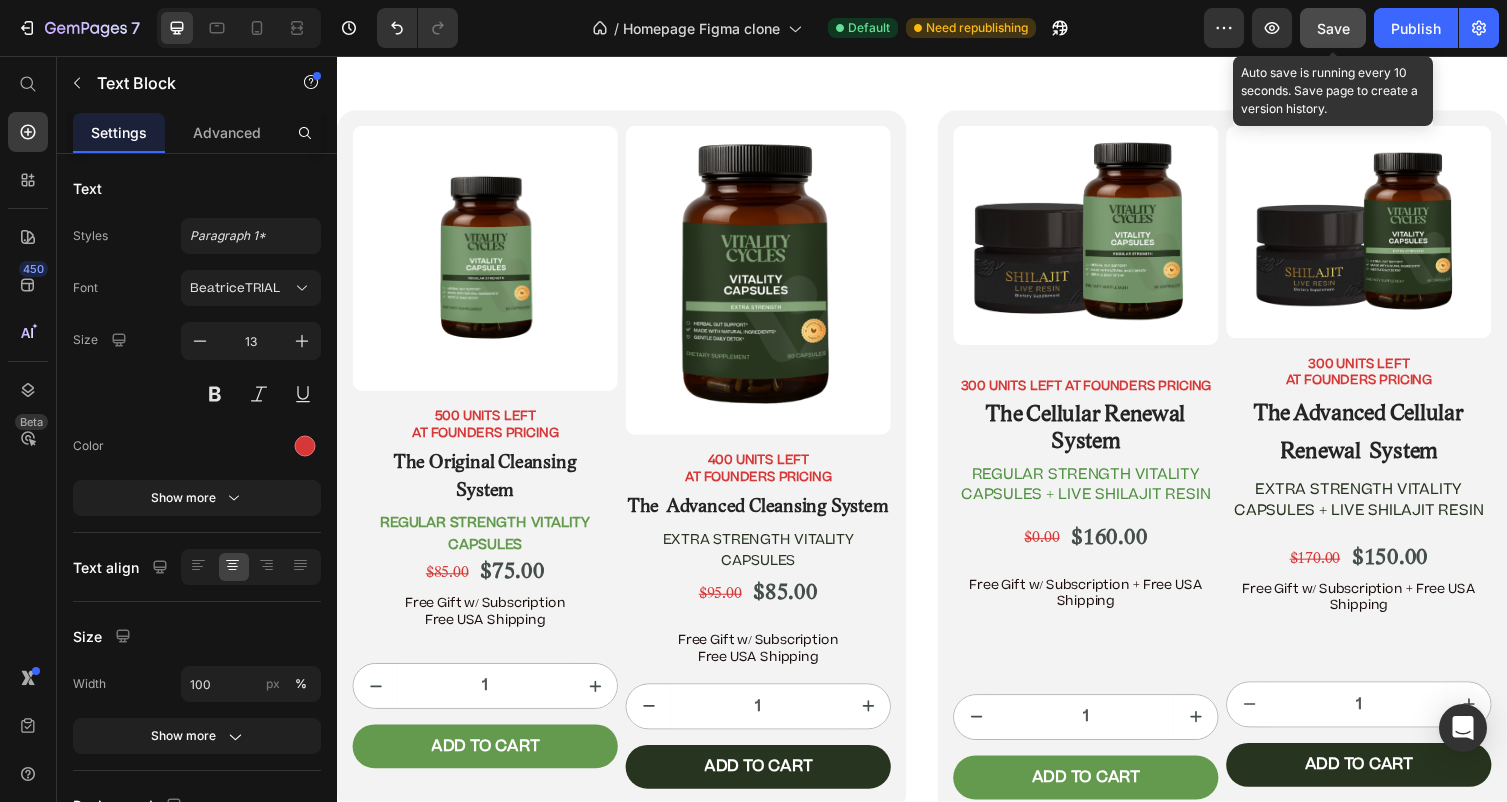 click on "Save" at bounding box center (1333, 28) 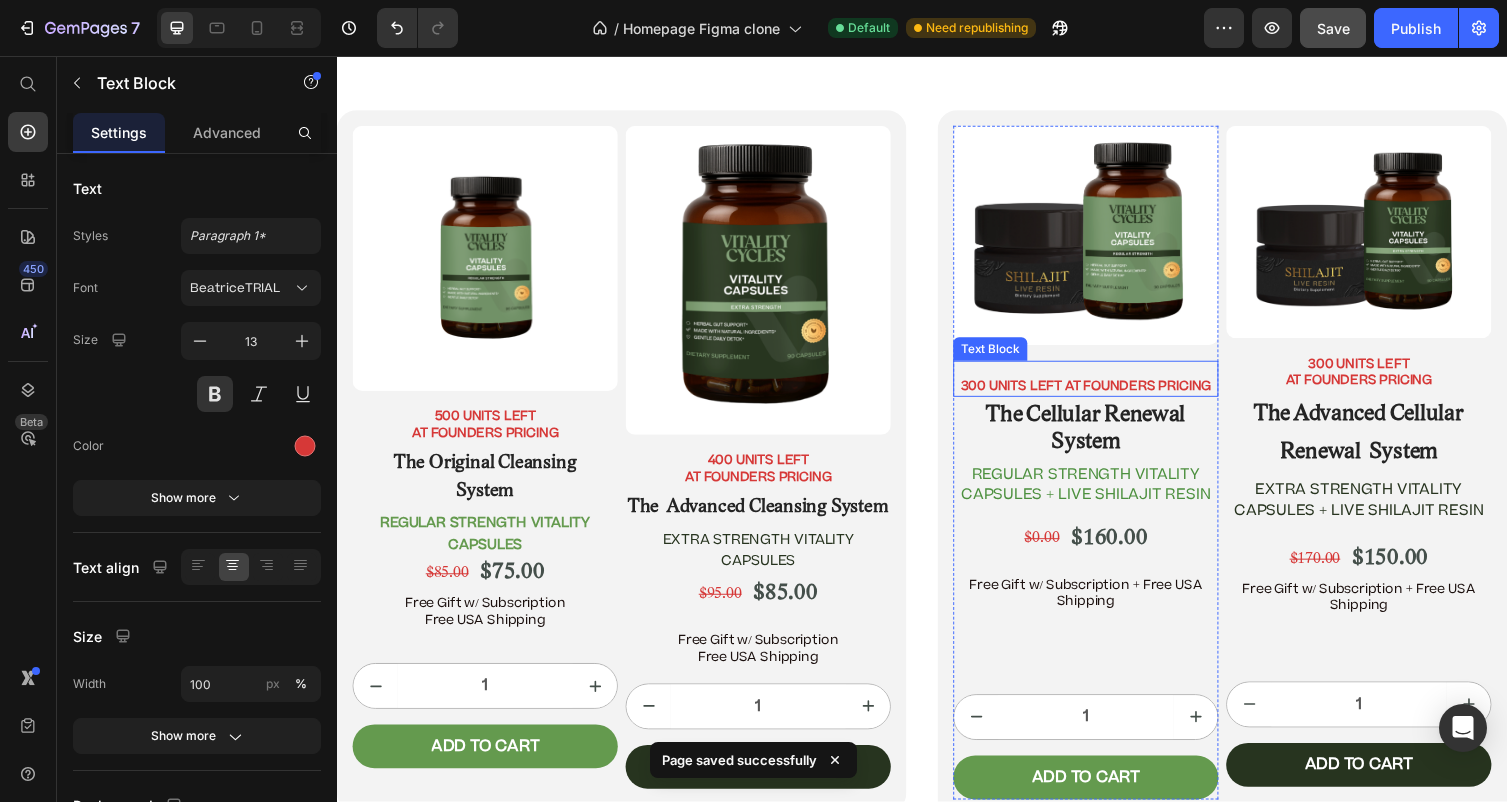 click on "300 UNITS LEFT AT FOUNDERS PRICING" at bounding box center [1105, 388] 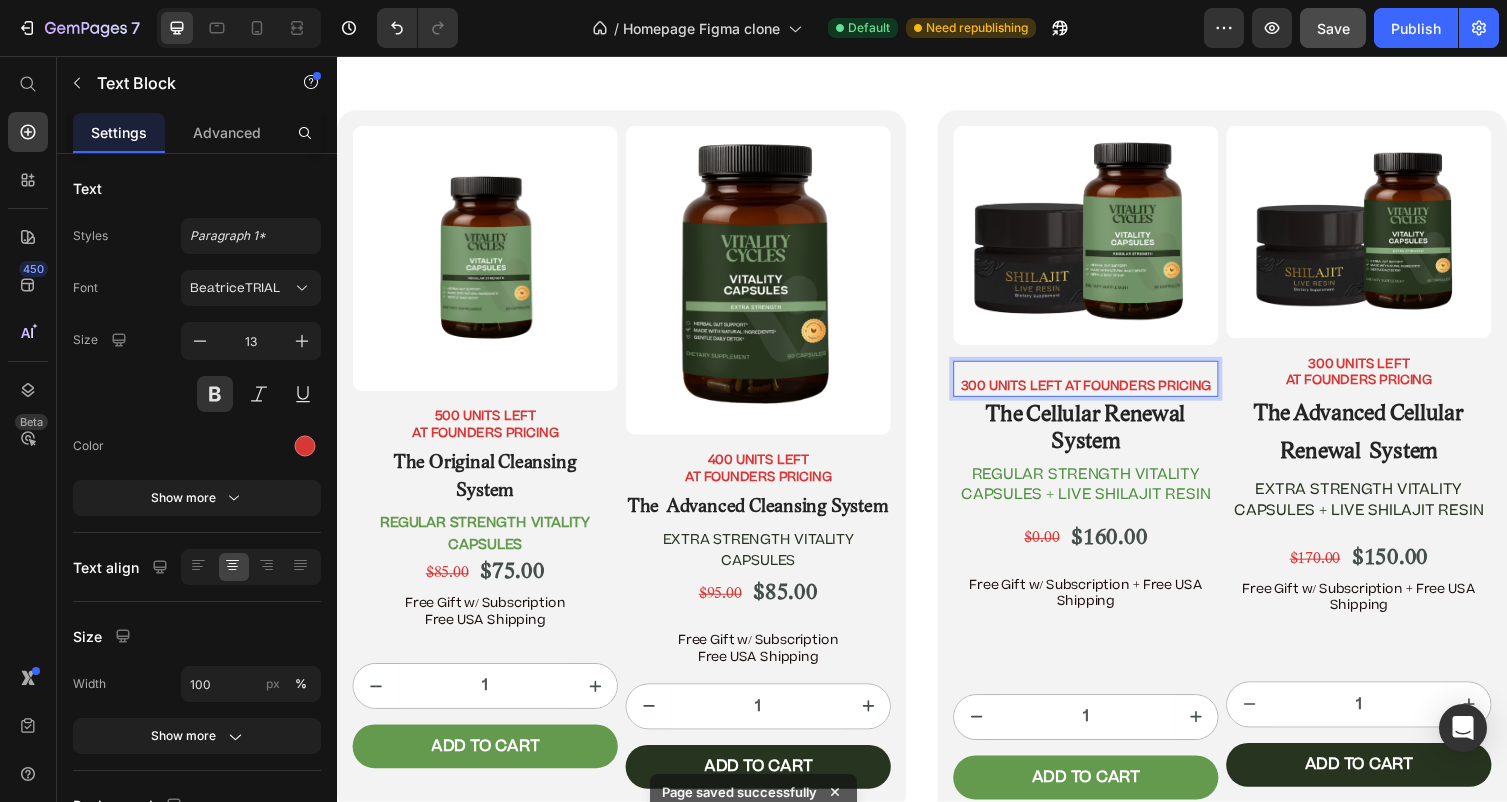 click on "300 UNITS LEFT AT FOUNDERS PRICING" at bounding box center (1105, 388) 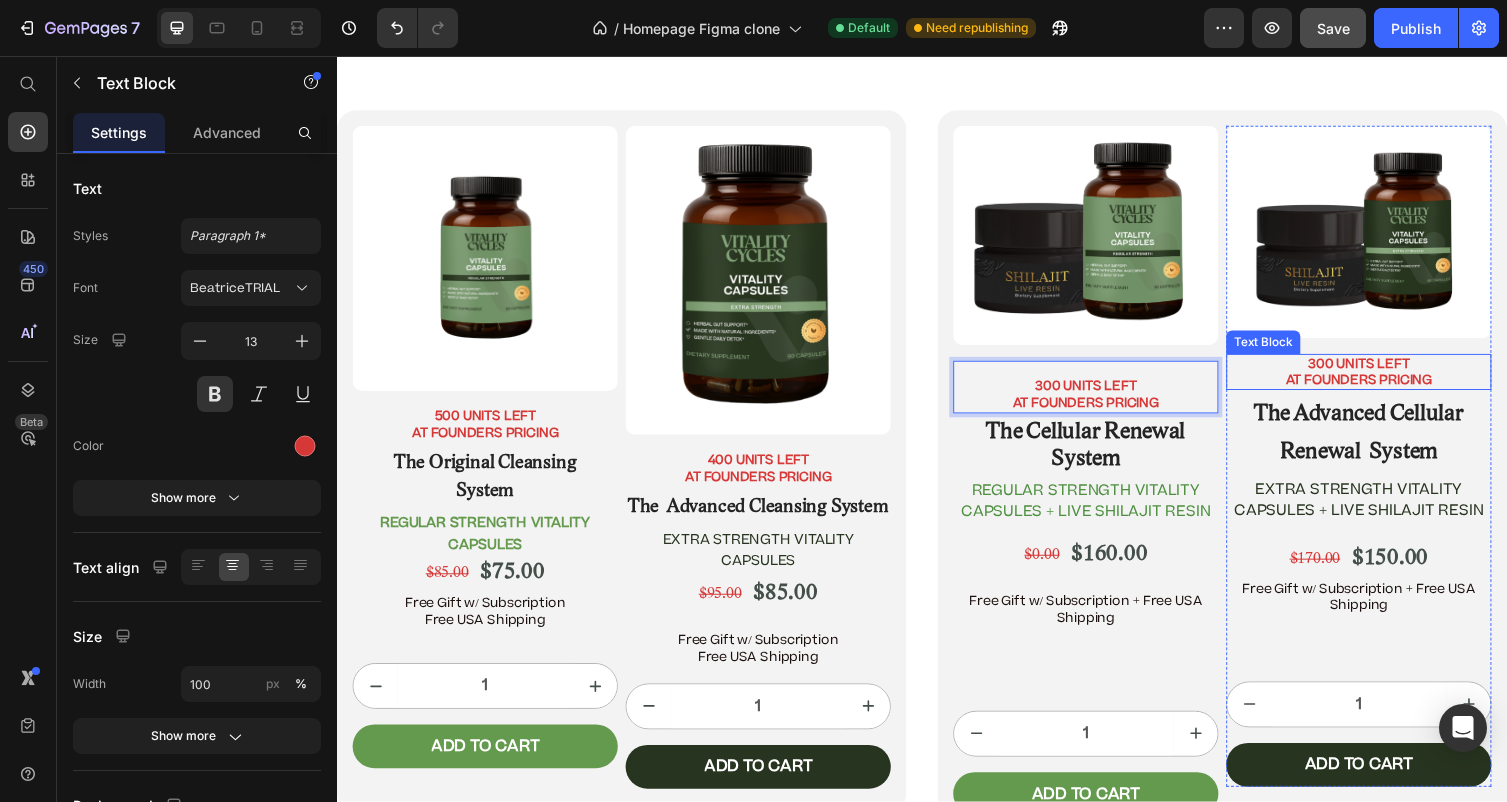 click on "300 UNITS LEFT  AT FOUNDERS PRICING" at bounding box center (1385, 381) 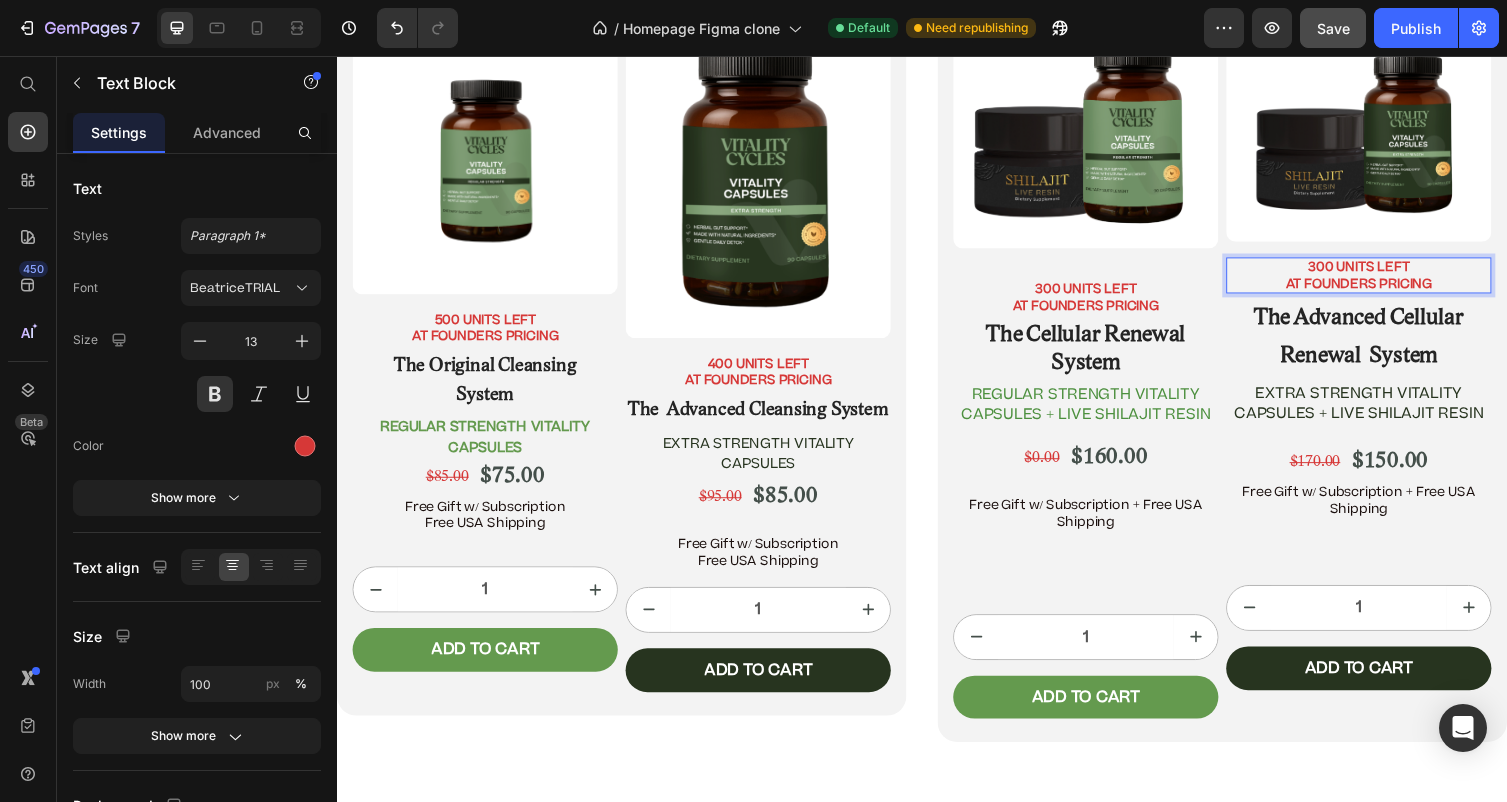 scroll, scrollTop: 10986, scrollLeft: 0, axis: vertical 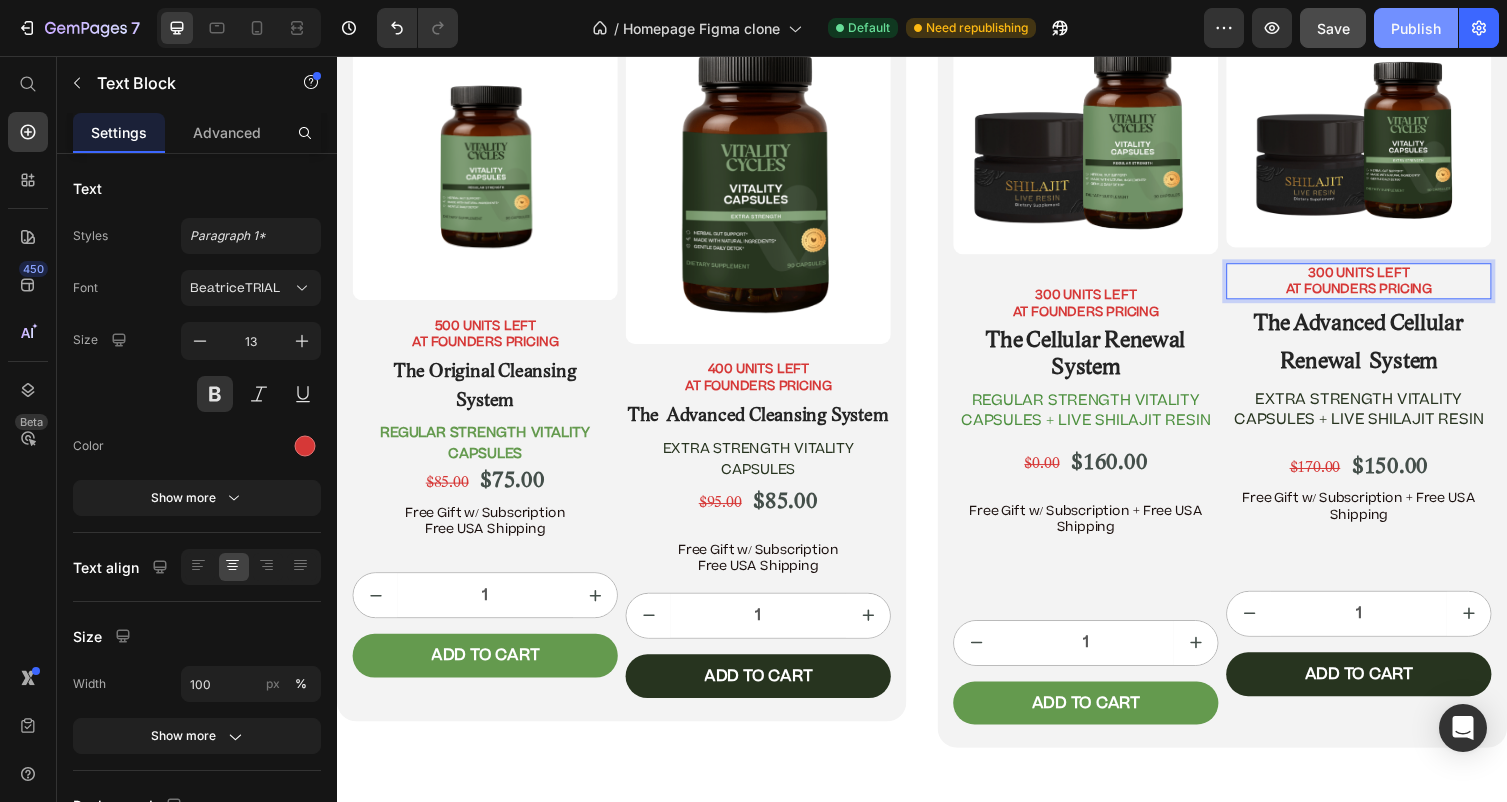click on "Publish" at bounding box center (1416, 28) 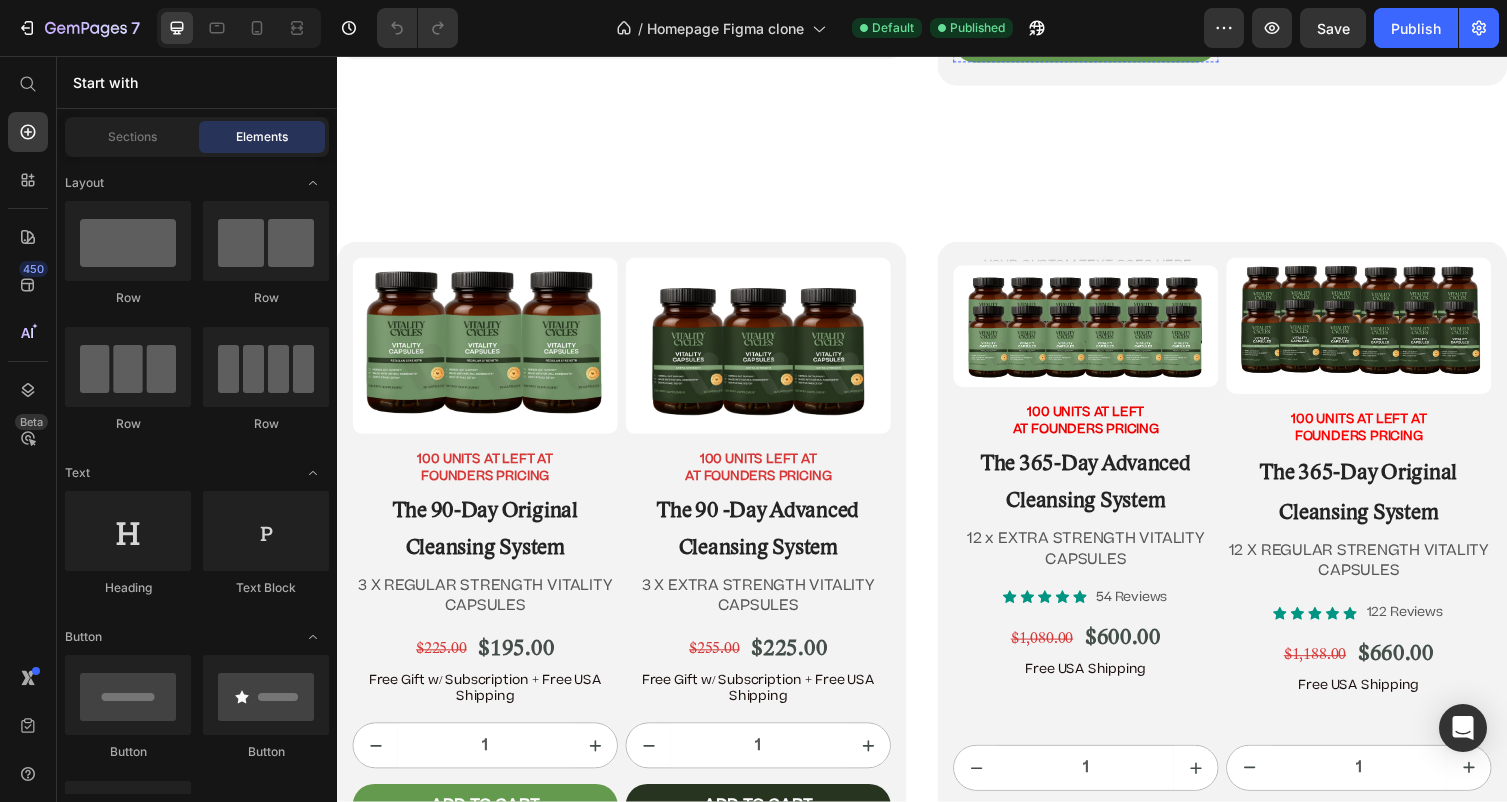 scroll, scrollTop: 11800, scrollLeft: 0, axis: vertical 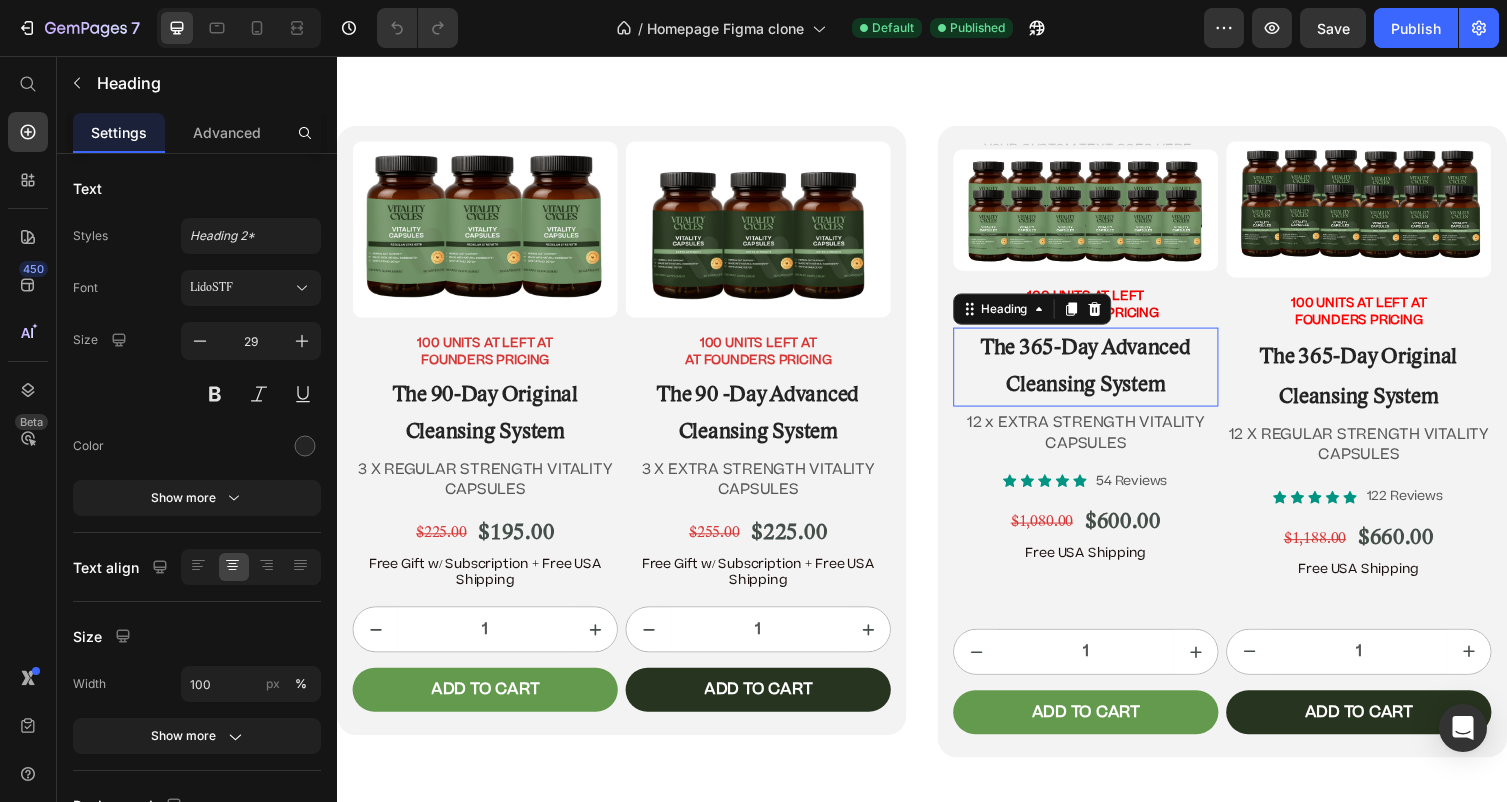 click on "The 365-Day Advanced Cleansing System" at bounding box center (1105, 375) 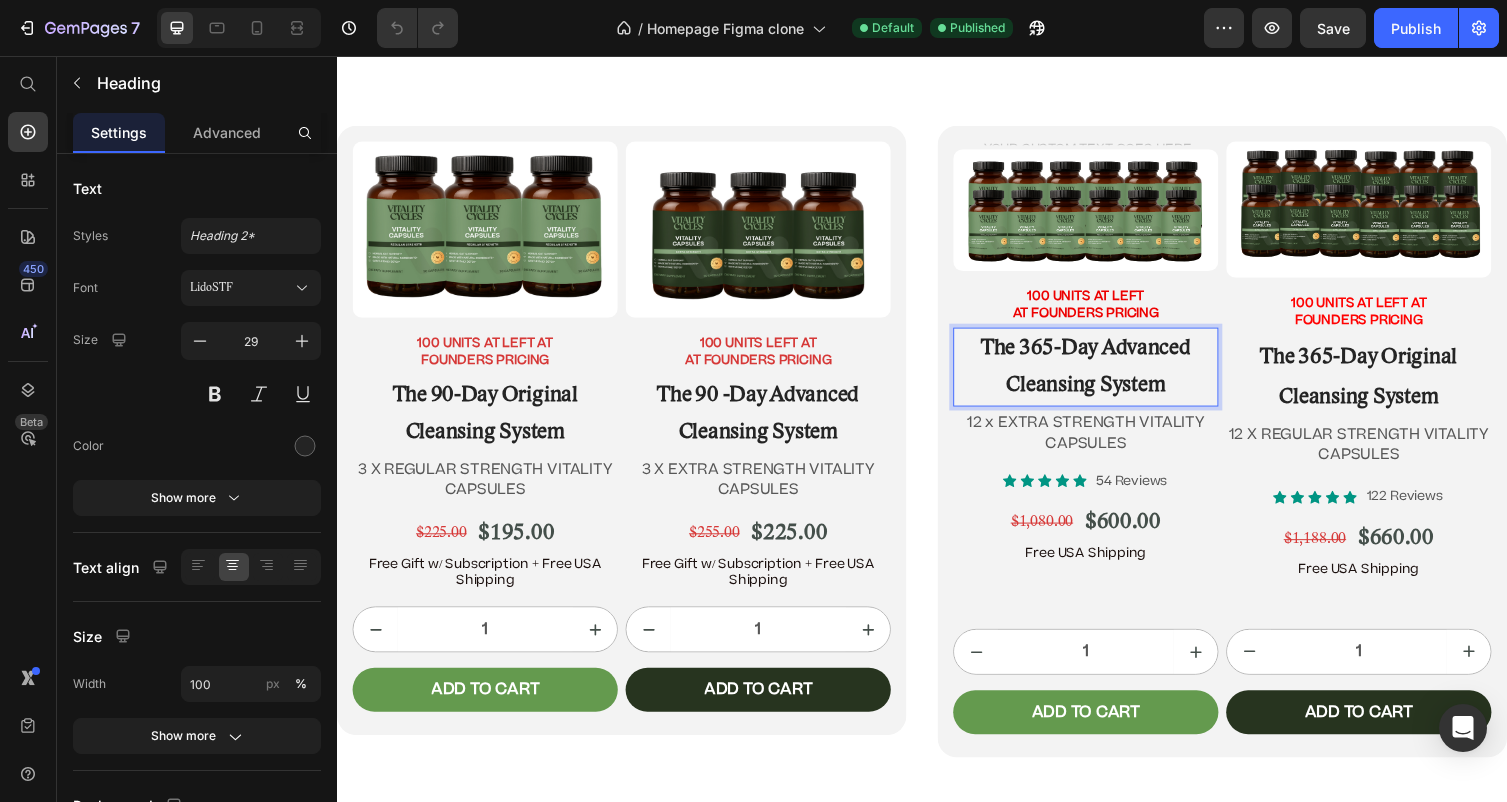 click on "The 365-Day Advanced Cleansing System" at bounding box center (1105, 375) 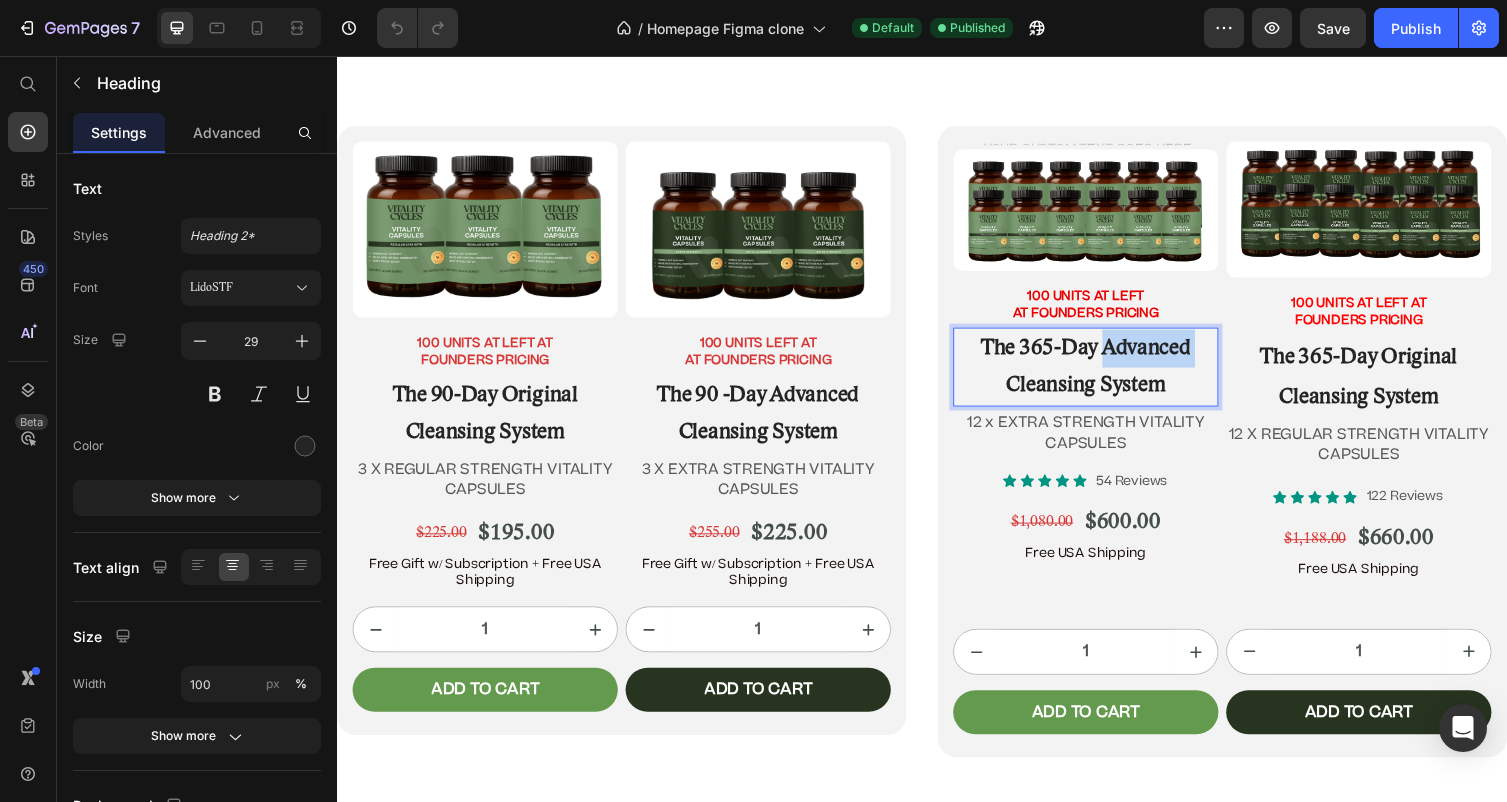 drag, startPoint x: 1227, startPoint y: 361, endPoint x: 1126, endPoint y: 357, distance: 101.07918 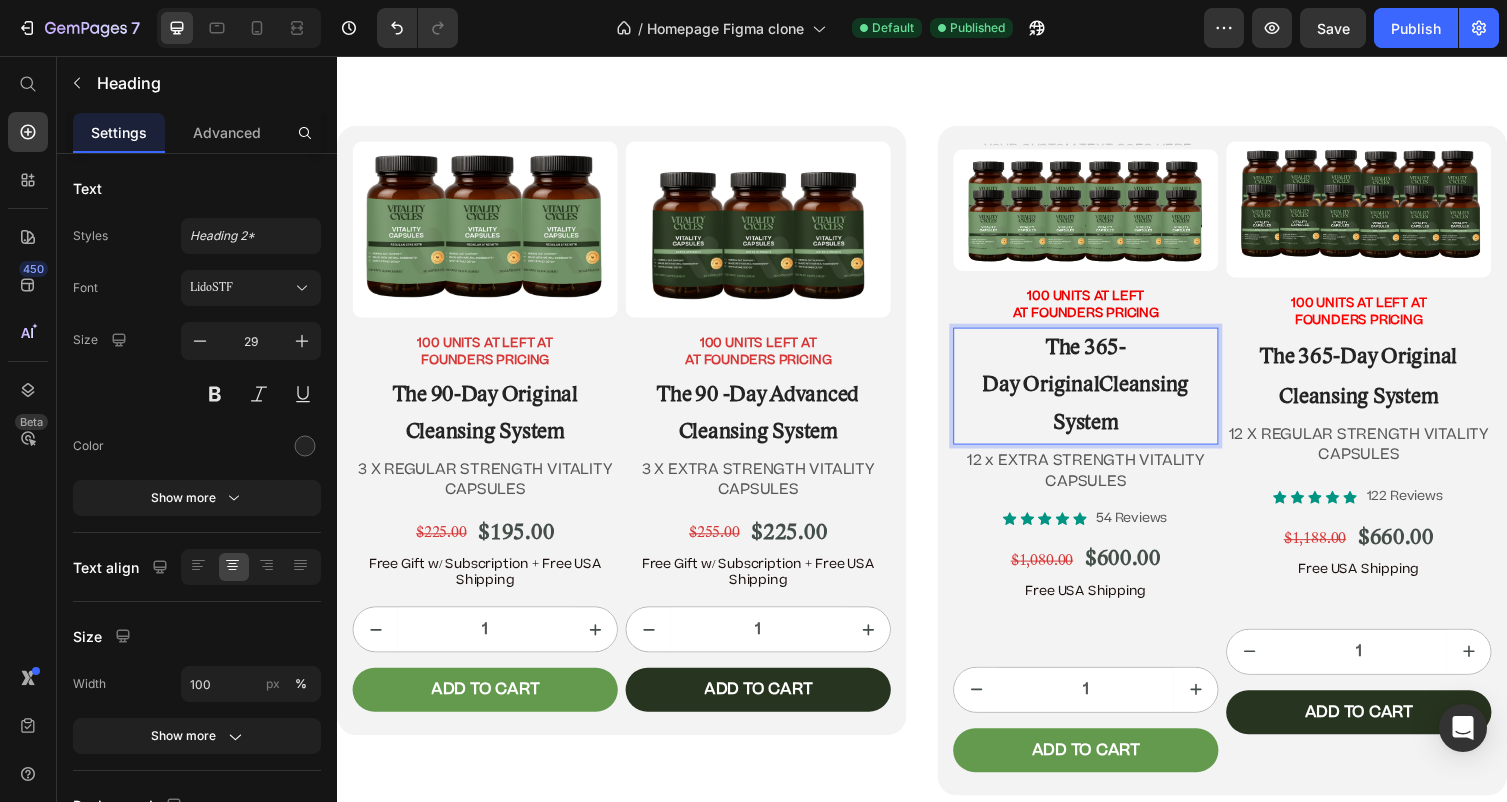 click on "The 365-Day OriginalCleansing System" at bounding box center (1105, 394) 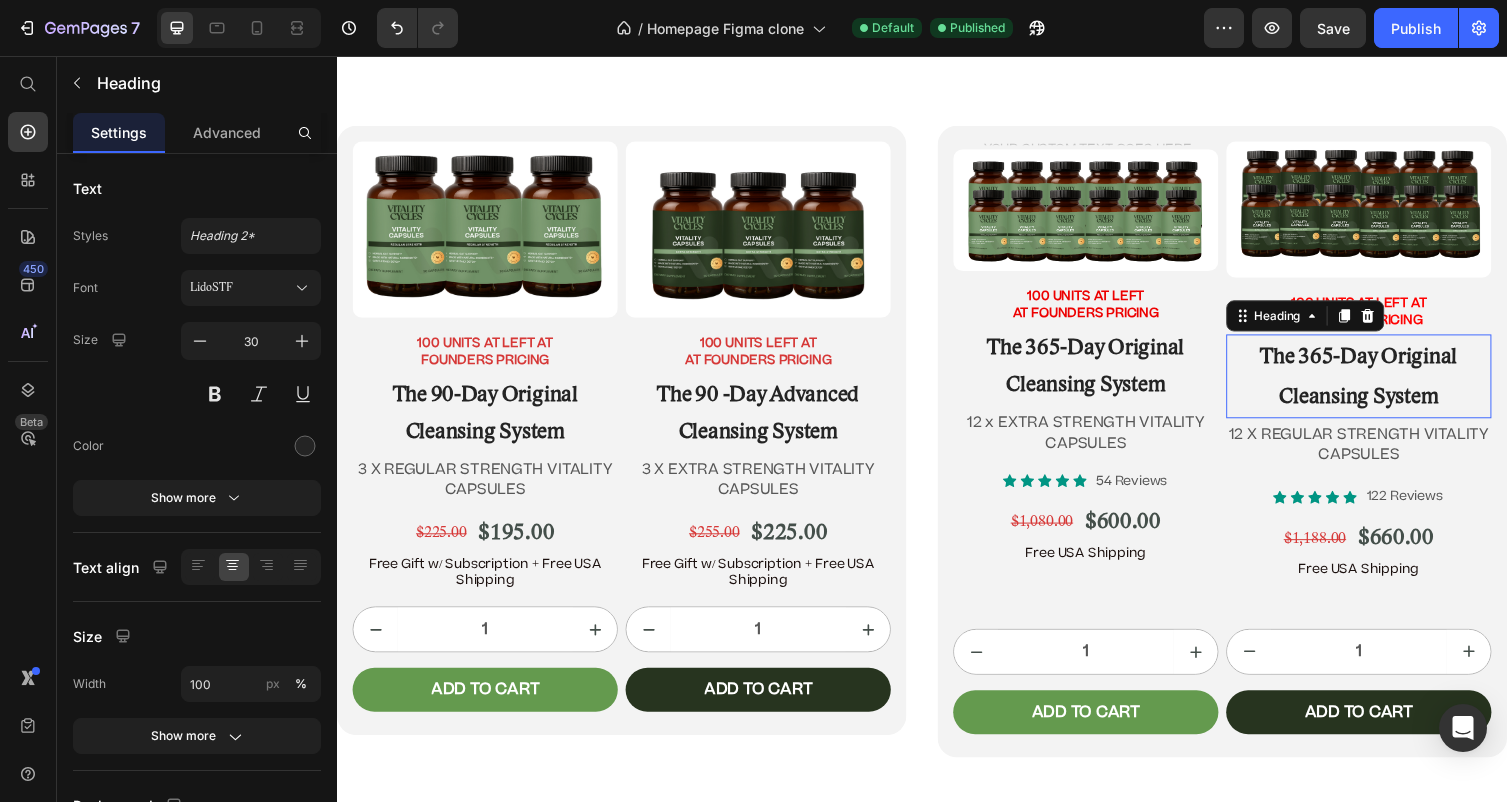 click on "The 365-Day Original Cleansing System" at bounding box center (1385, 385) 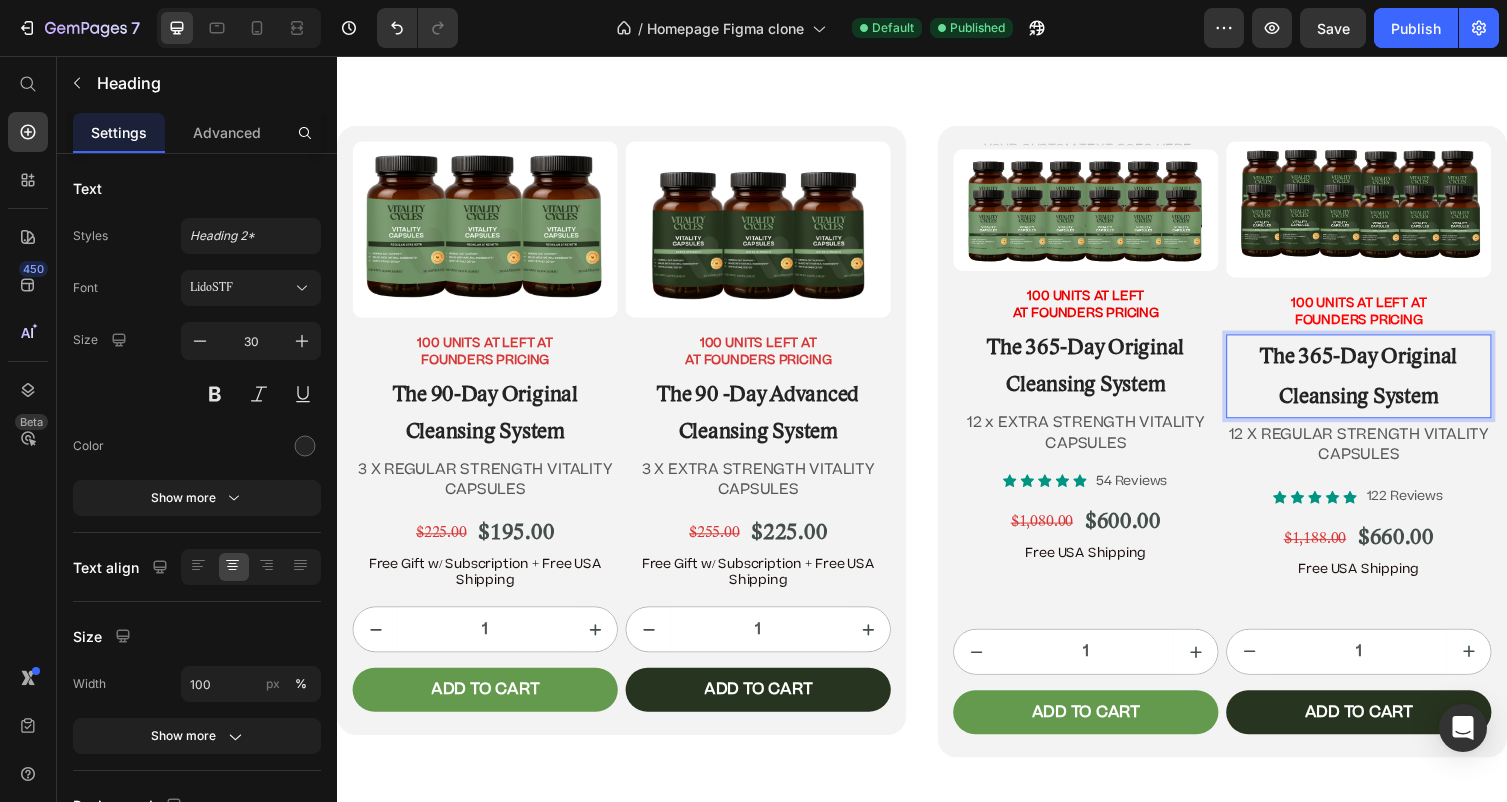 click on "The 365-Day Original Cleansing System" at bounding box center [1385, 385] 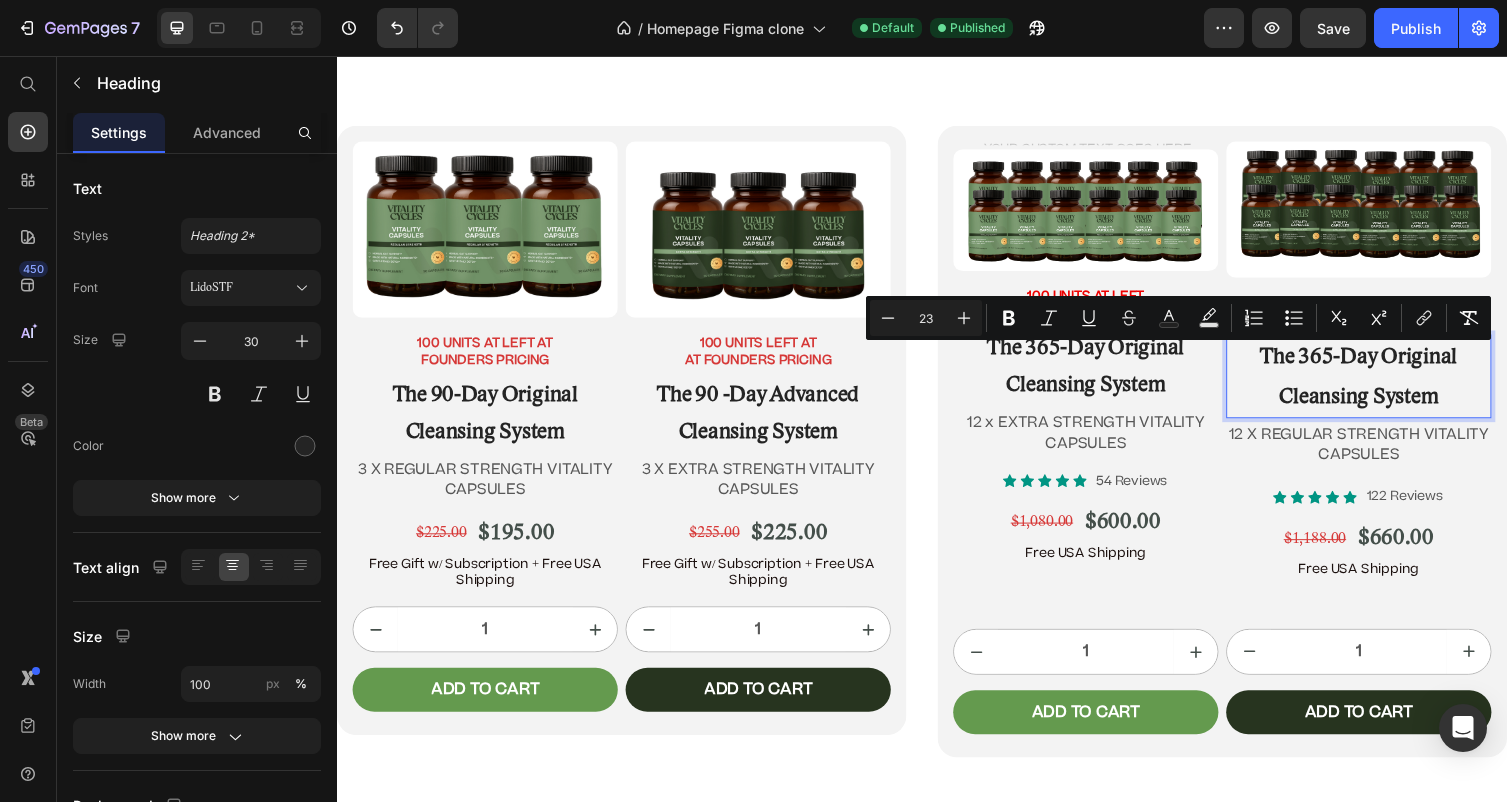 click on "The 365-Day Original Cleansing System" at bounding box center [1385, 385] 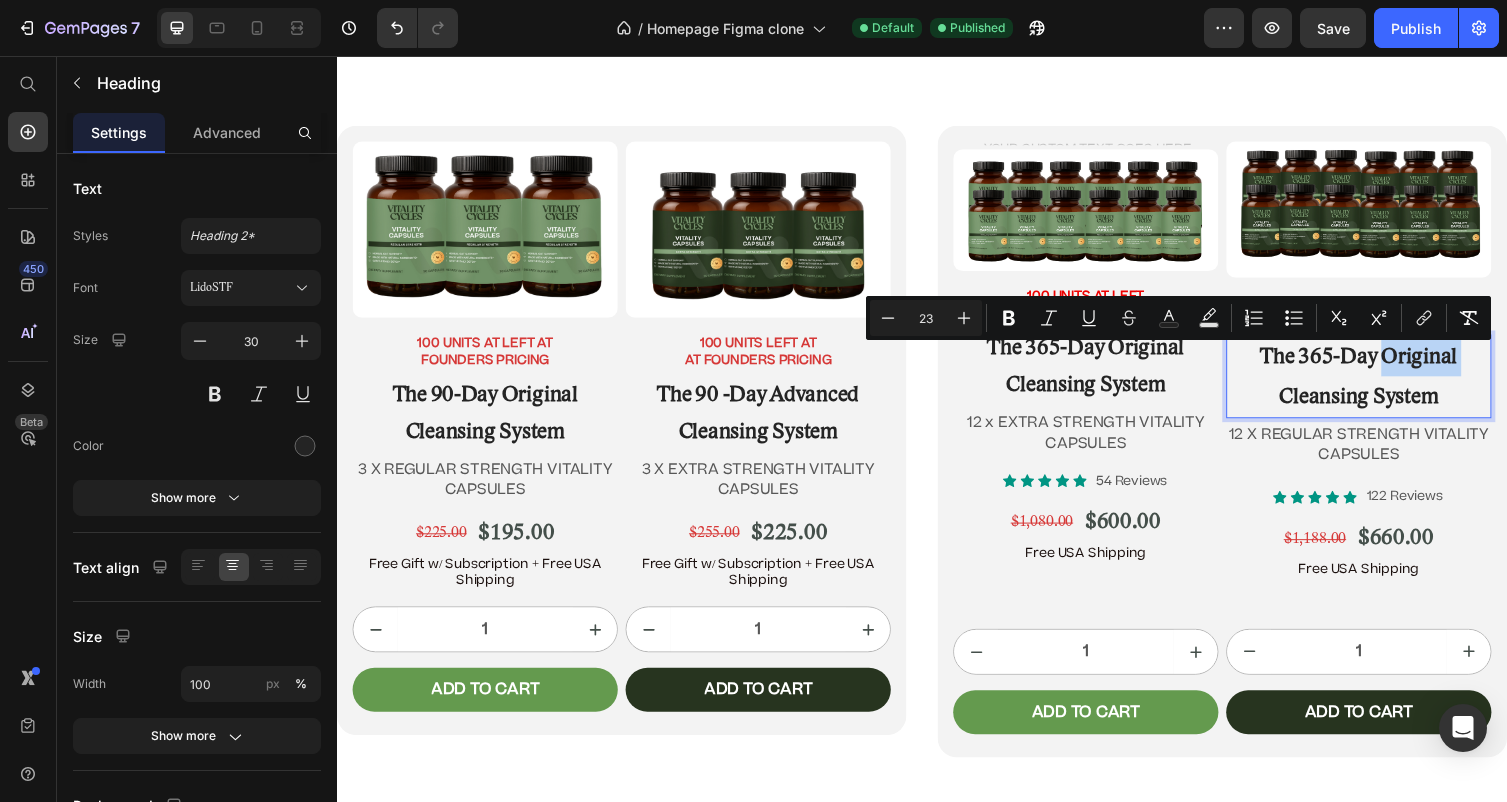 drag, startPoint x: 1496, startPoint y: 360, endPoint x: 1415, endPoint y: 366, distance: 81.22192 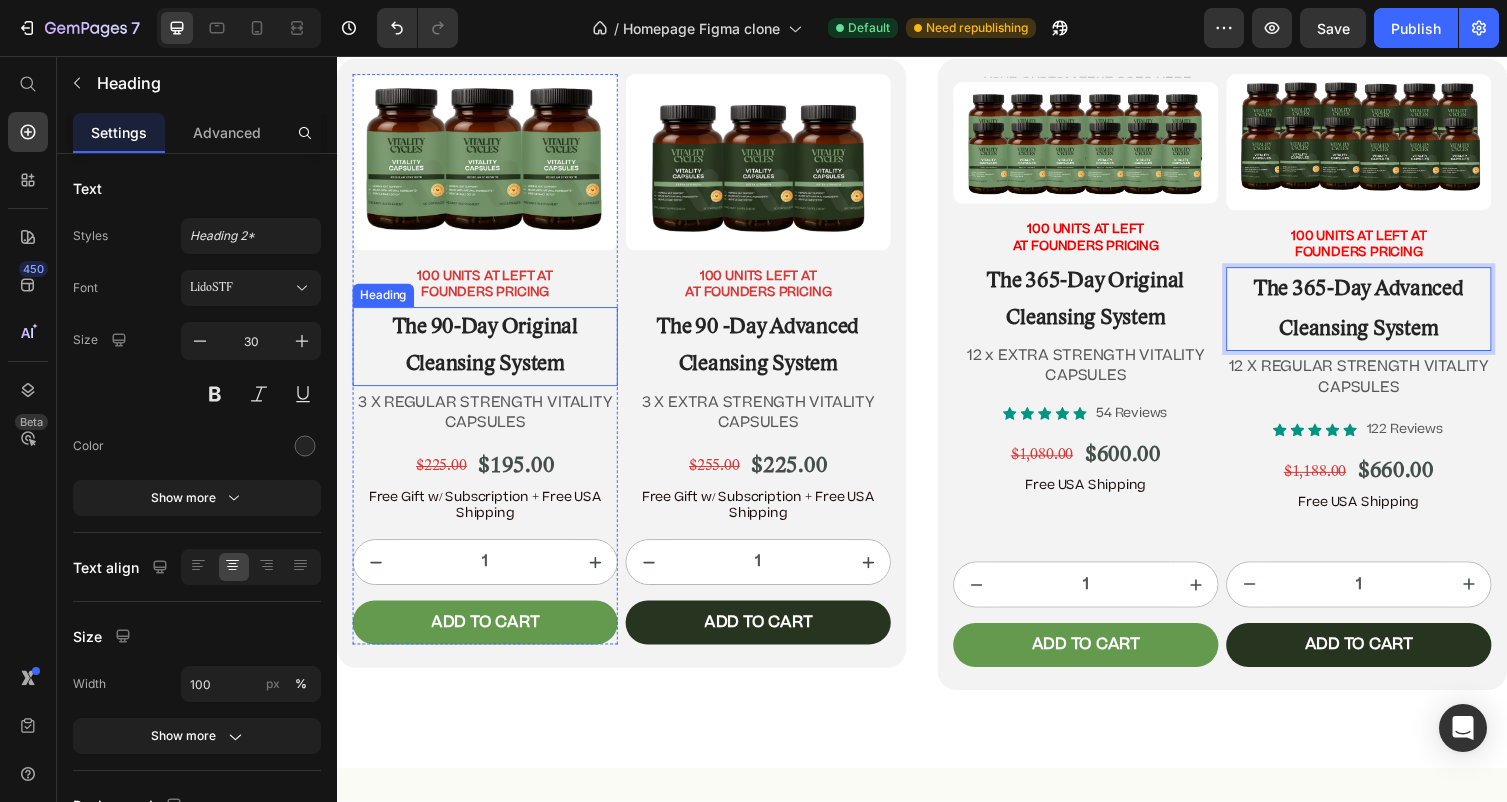 scroll, scrollTop: 11873, scrollLeft: 0, axis: vertical 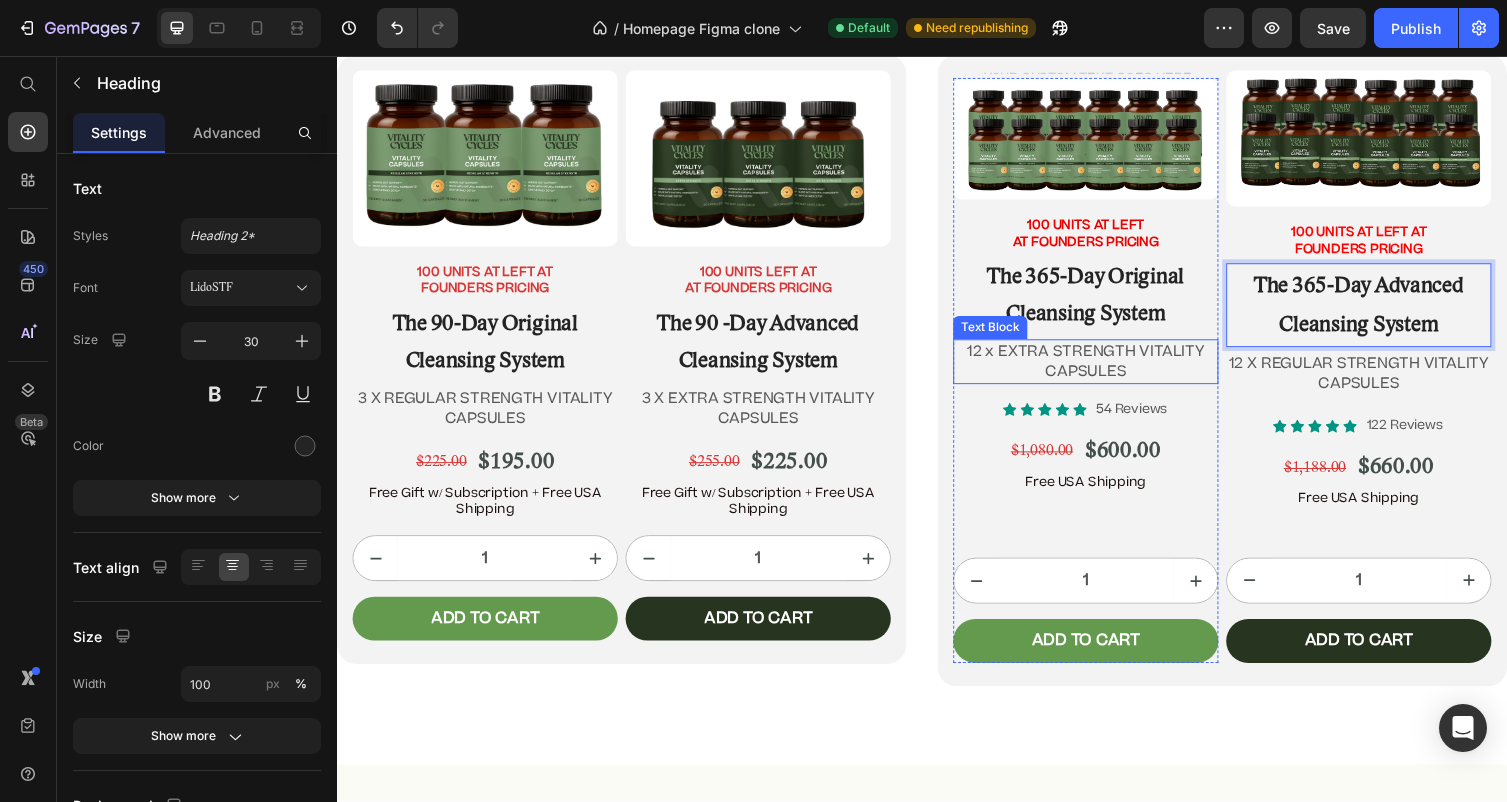 click on "12 x EXTRA STRENGTH VITALITY CAPSULES" at bounding box center (1105, 369) 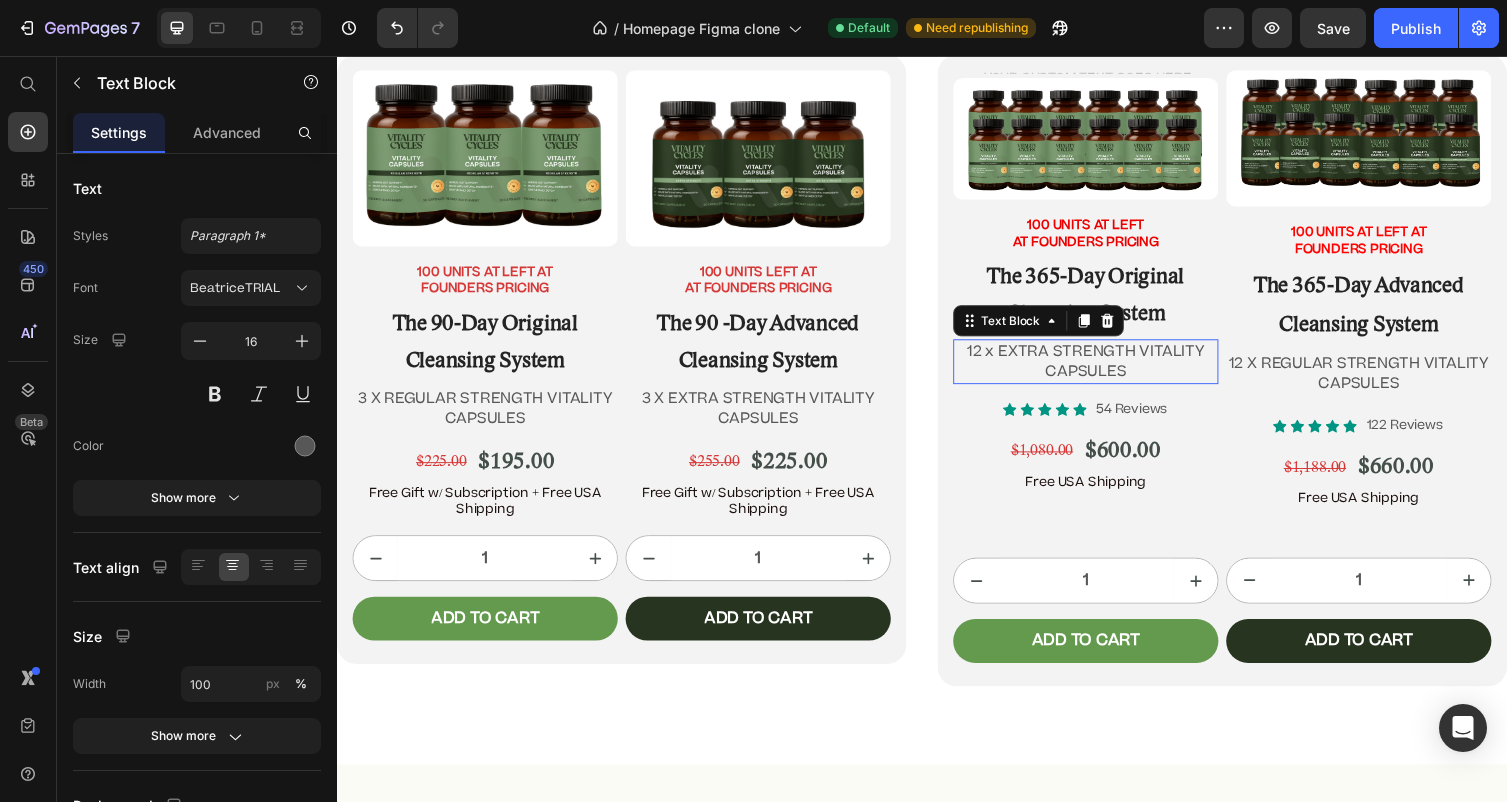 click on "12 x EXTRA STRENGTH VITALITY CAPSULES" at bounding box center [1105, 369] 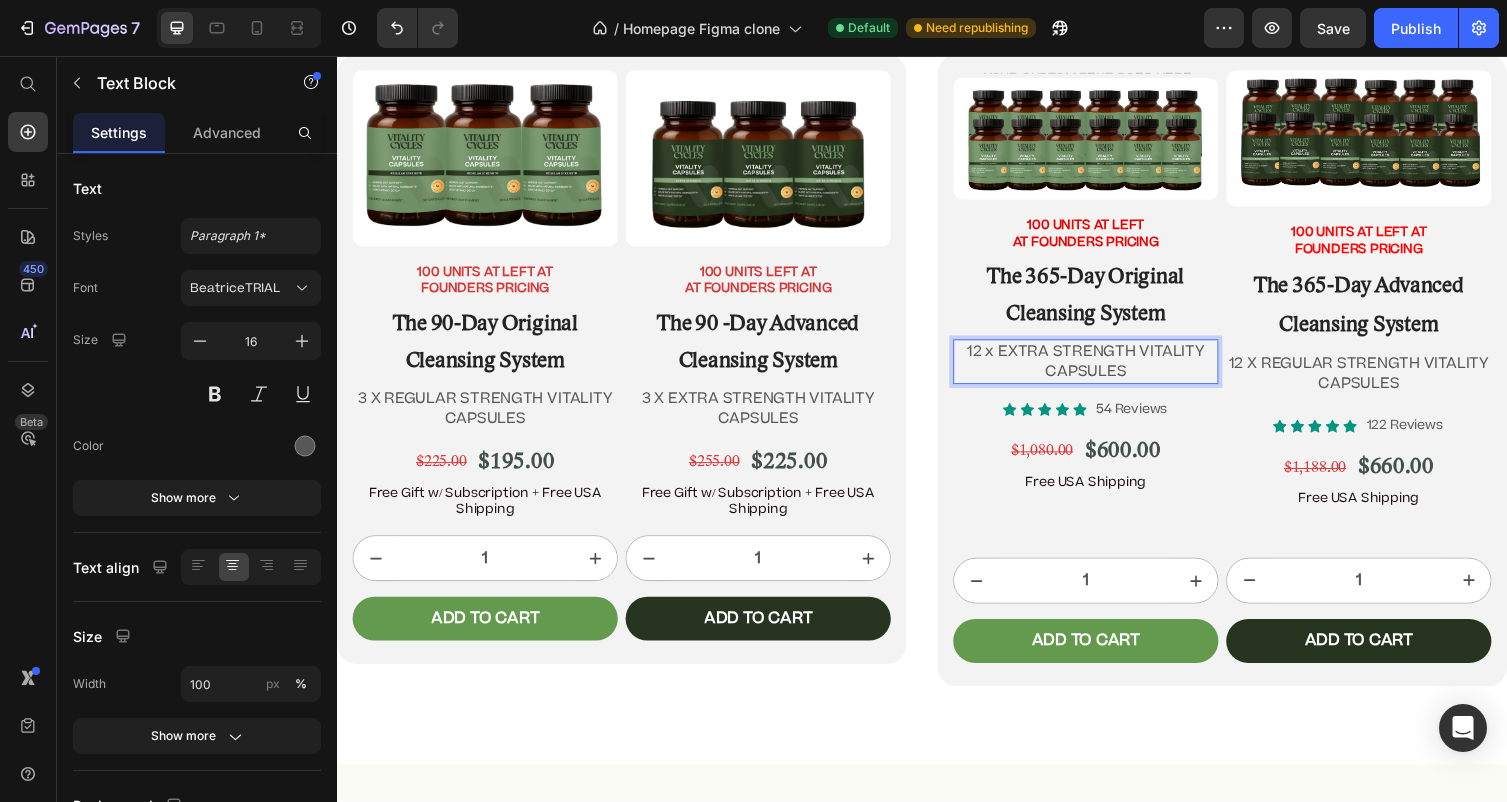 click on "12 x EXTRA STRENGTH VITALITY CAPSULES" at bounding box center [1105, 369] 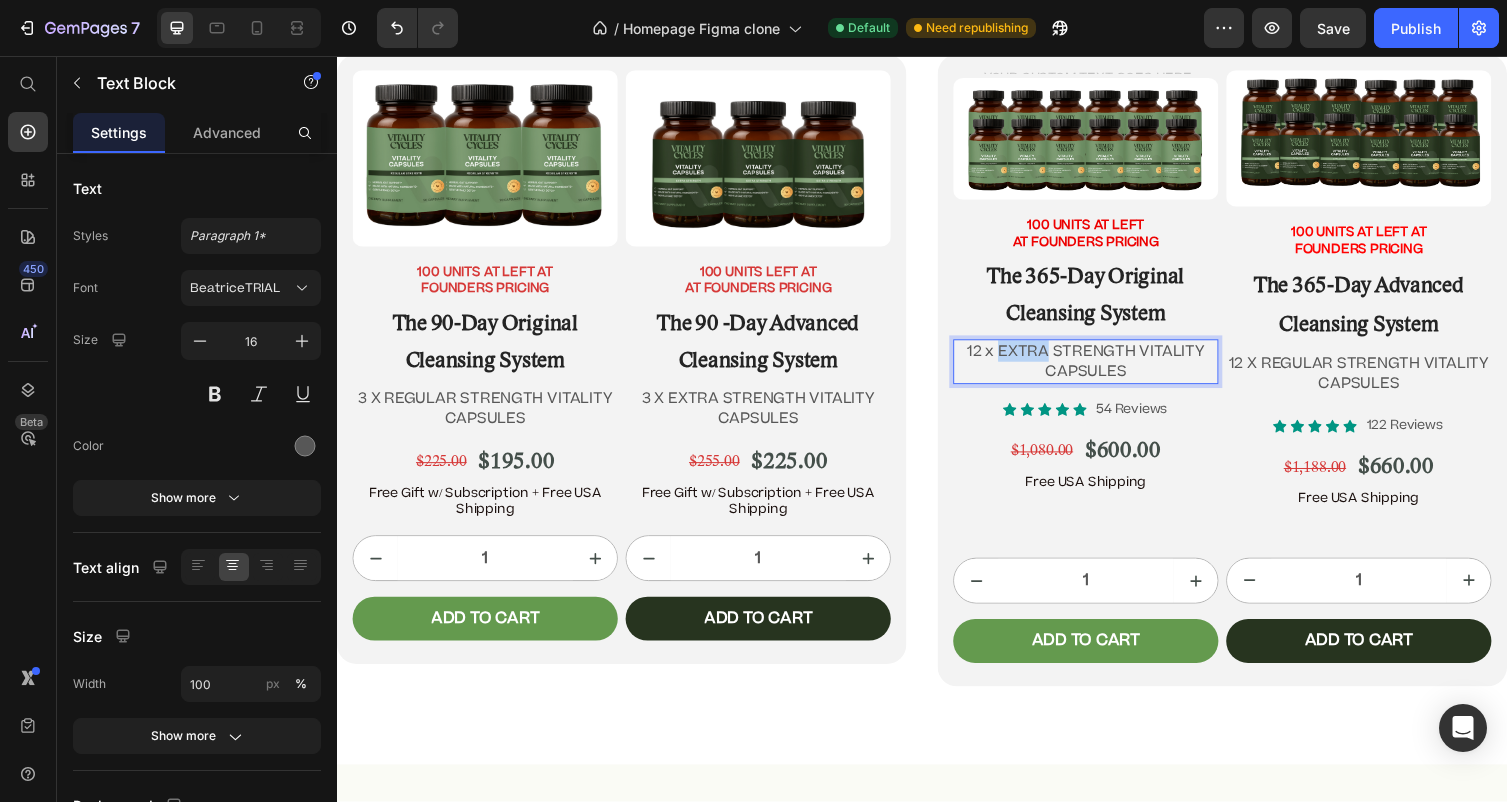 drag, startPoint x: 1065, startPoint y: 358, endPoint x: 1018, endPoint y: 360, distance: 47.042534 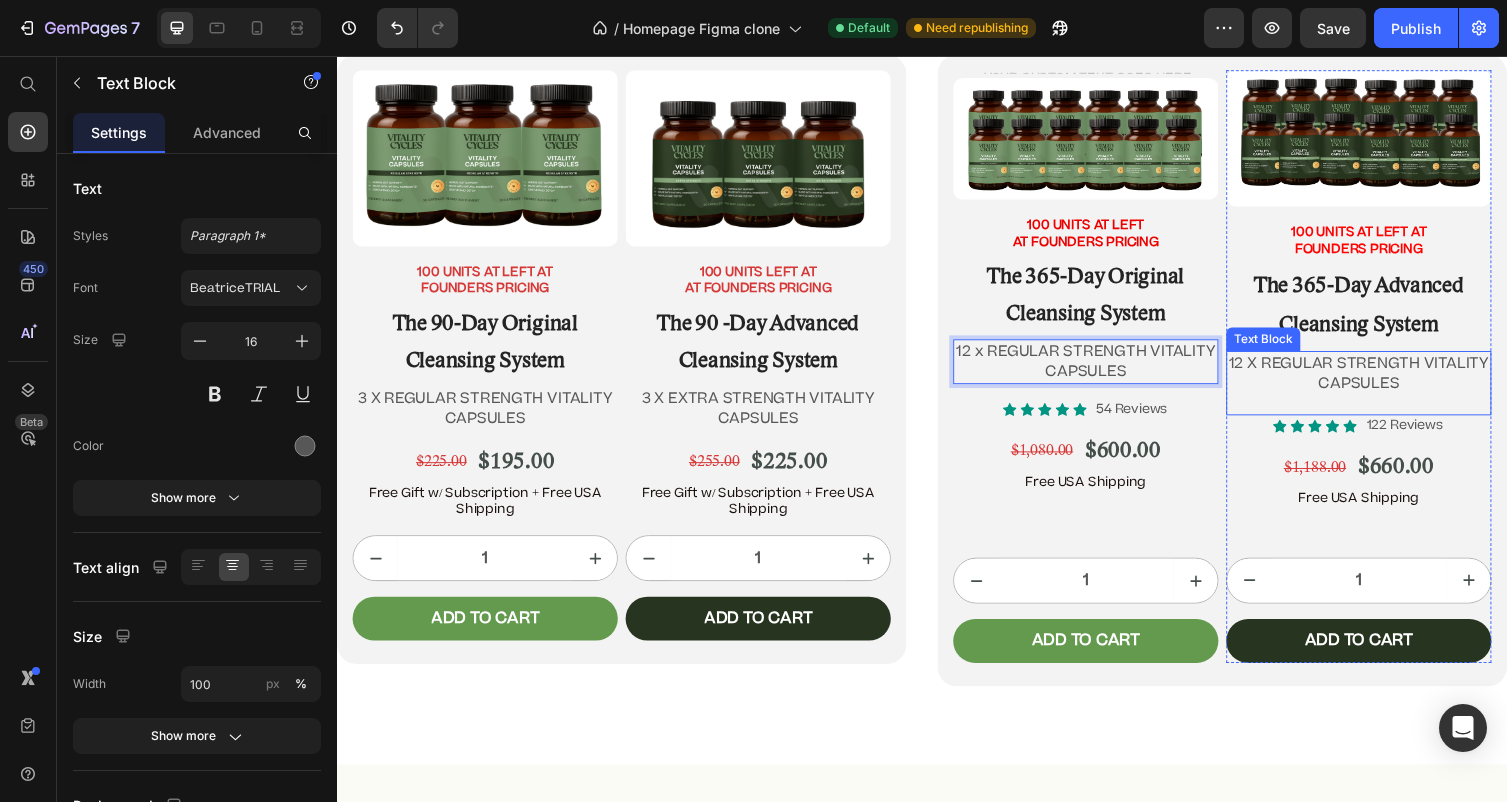 click on "12 X REGULAR STRENGTH VITALITY CAPSULES" at bounding box center [1385, 381] 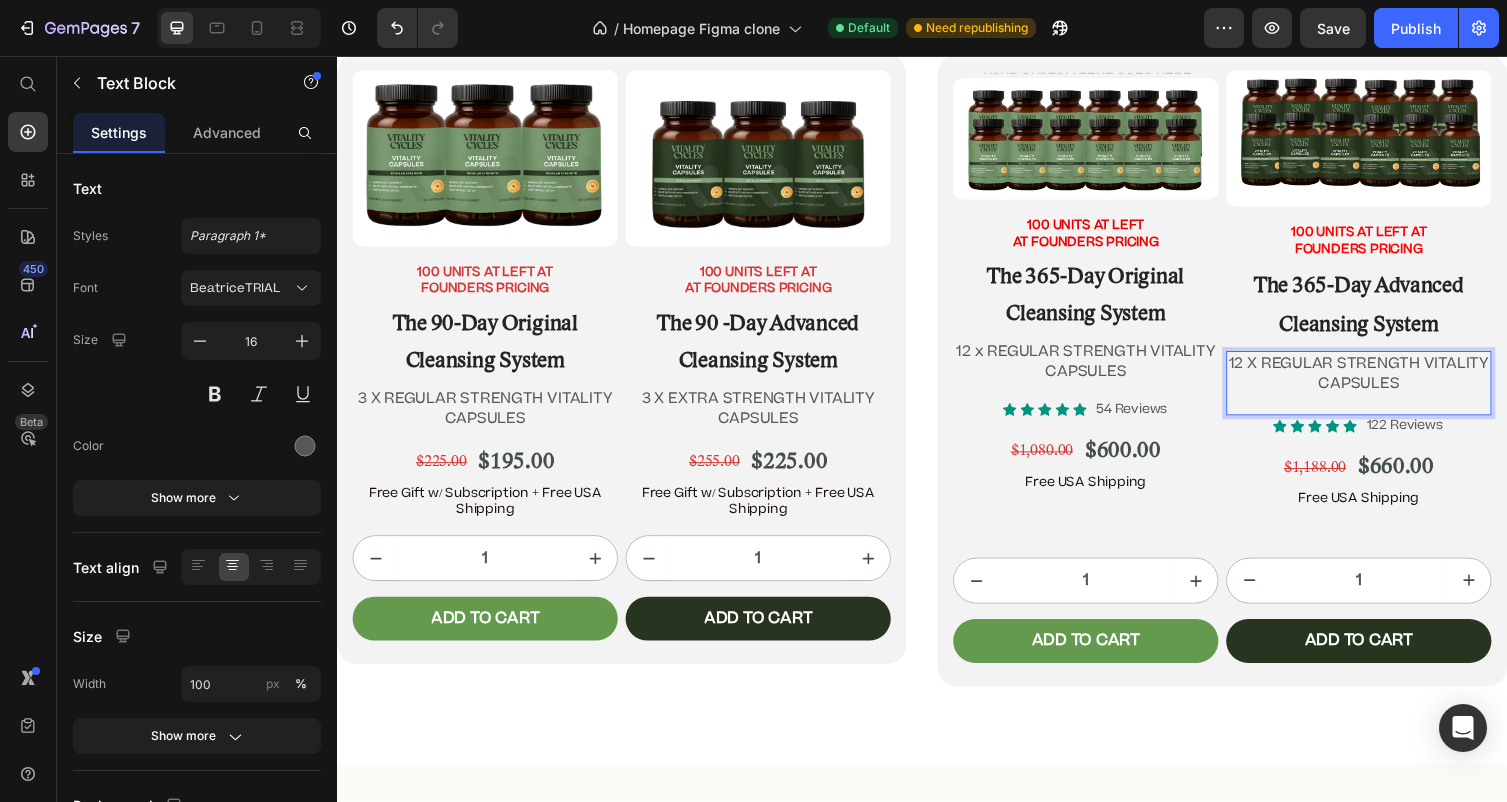 click on "12 X REGULAR STRENGTH VITALITY CAPSULES" at bounding box center [1385, 381] 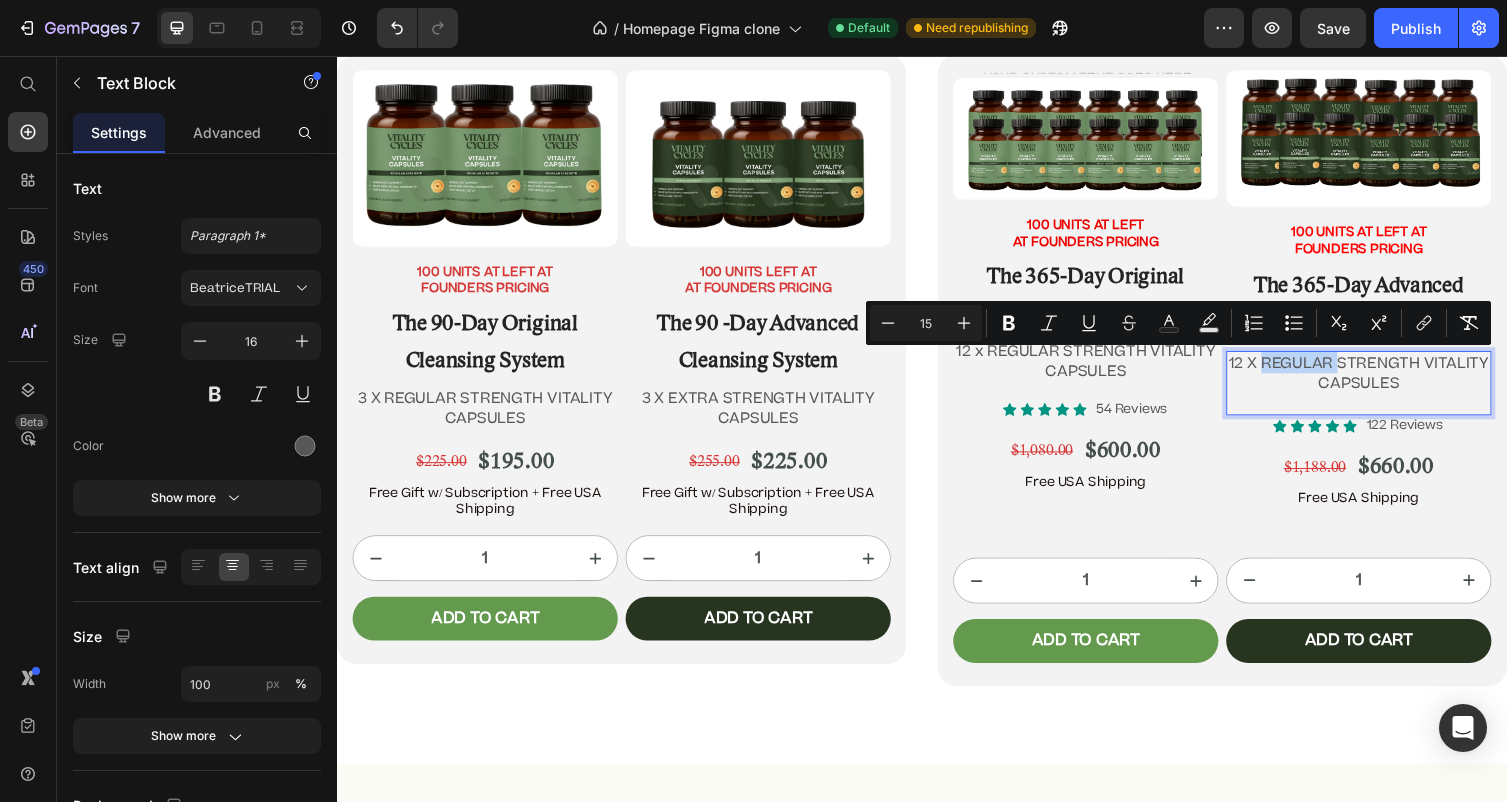 drag, startPoint x: 1362, startPoint y: 372, endPoint x: 1288, endPoint y: 368, distance: 74.10803 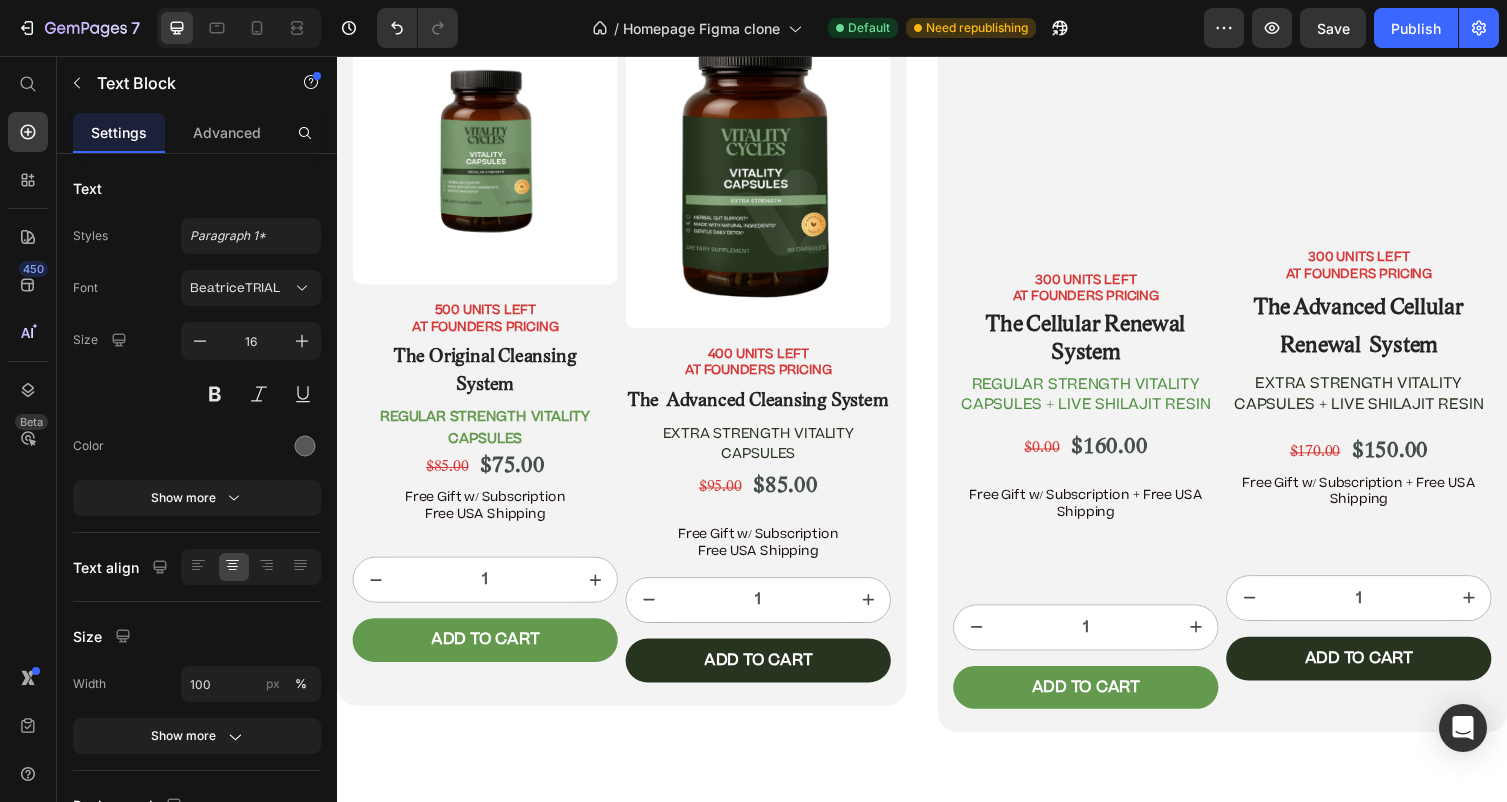 scroll, scrollTop: 11004, scrollLeft: 0, axis: vertical 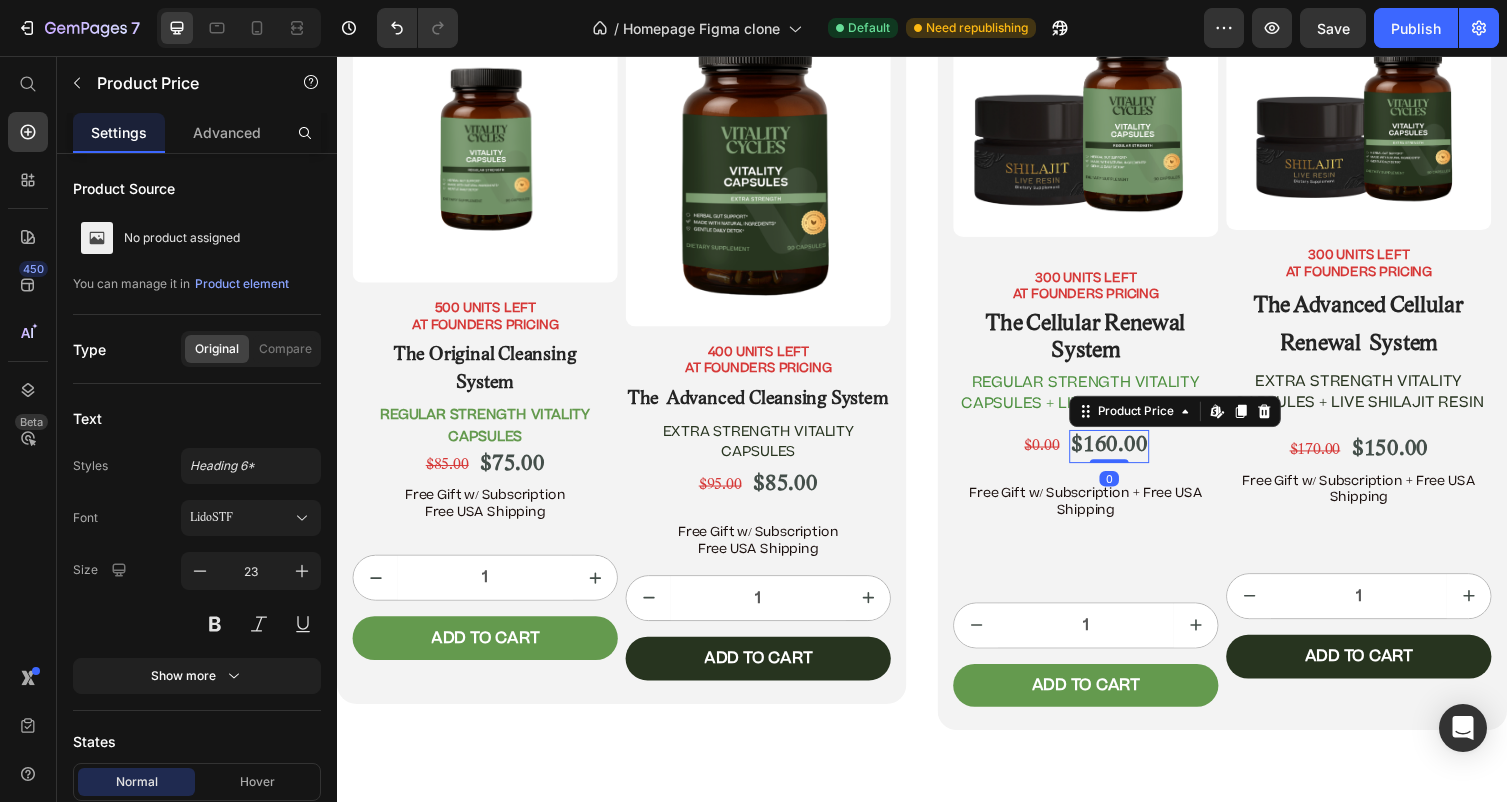 click on "$160.00" at bounding box center (1129, 457) 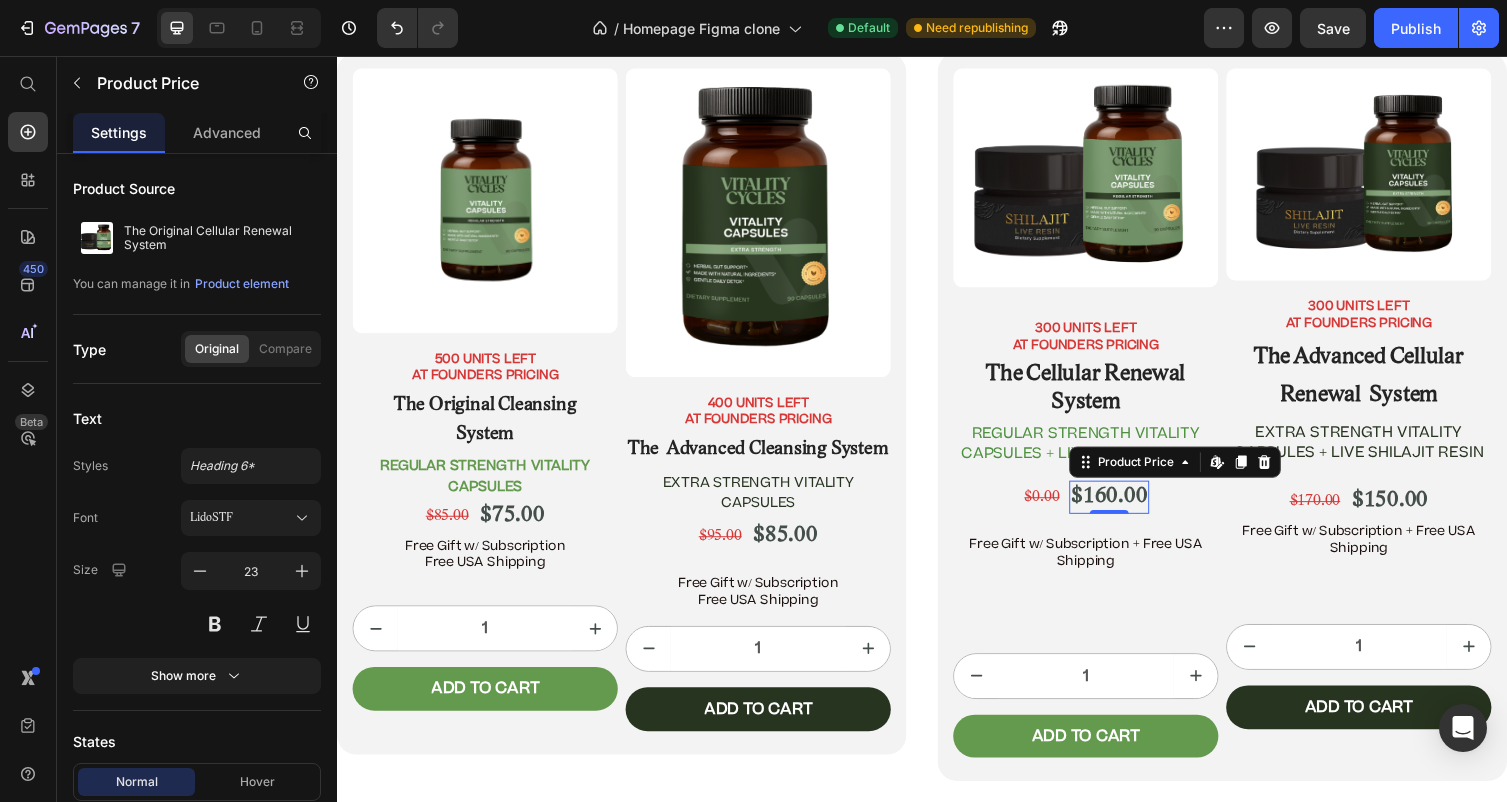 scroll, scrollTop: 10942, scrollLeft: 0, axis: vertical 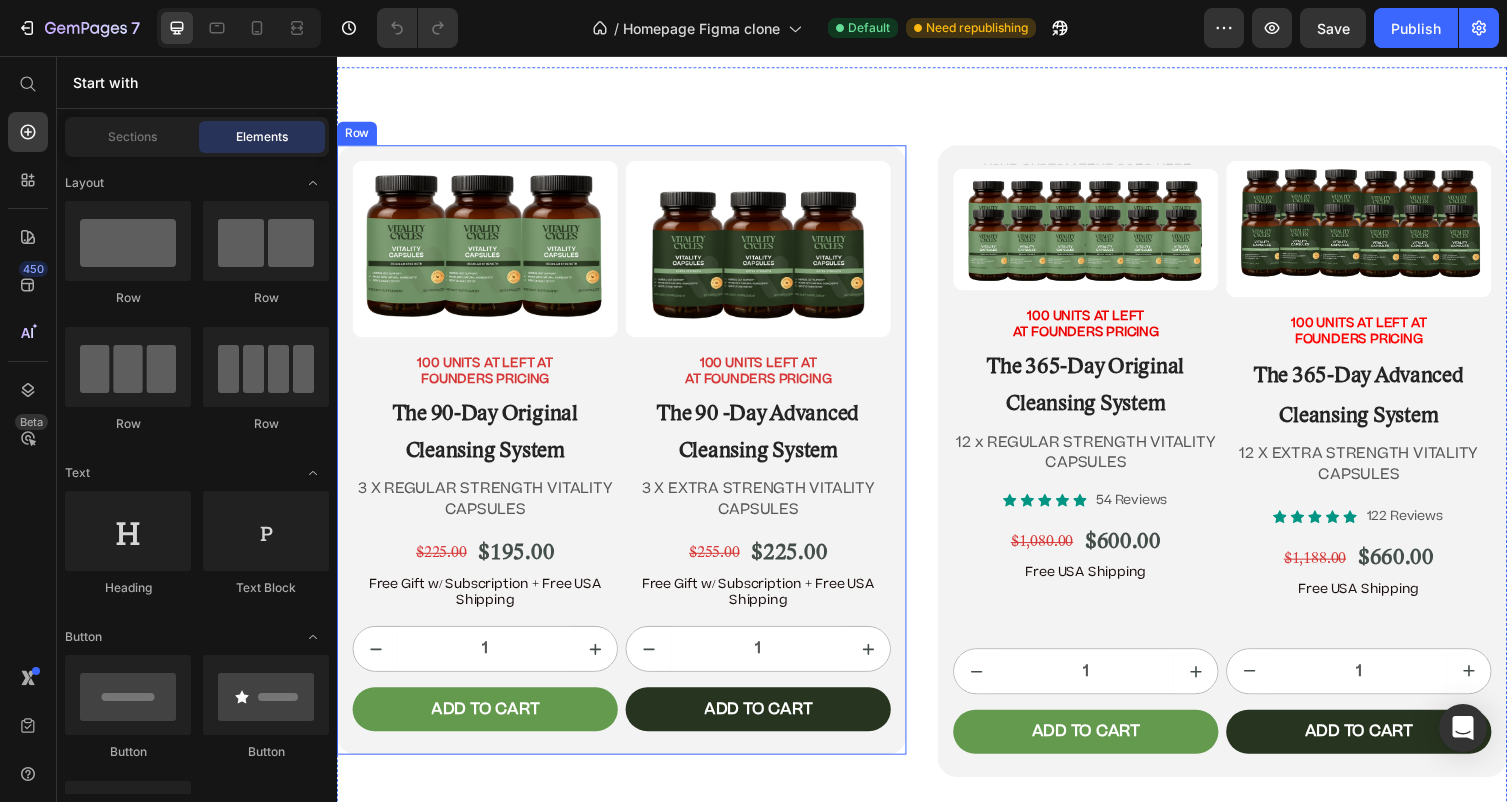 click on "Product Images  100 UNITS AT LEFT AT  FOUNDERS PRICING Text Block The 90-Day Original Cleansing System Heading 3 X REGULAR STRENGTH VITALITY CAPSULES Text Block $225.00 Product Price $195.00 Product Price Row Free Gift w/ Subscription + Free USA Shipping Text Block 1 Product Quantity Add to cart Add to Cart Row Product Product Images  100 UNITS Left at AT FOUNDERS PRICING Text Block The 90 -Day Advanced Cleansing System Heading 3 X EXTRA STRENGTH VITALITY CAPSULES Text Block $255.00 Product Price $225.00 Product Price Row Free Gift w/ Subscription + Free USA Shipping  Text Block 1 Product Quantity Add to cart Add to Cart Row Product Row" at bounding box center (629, 460) 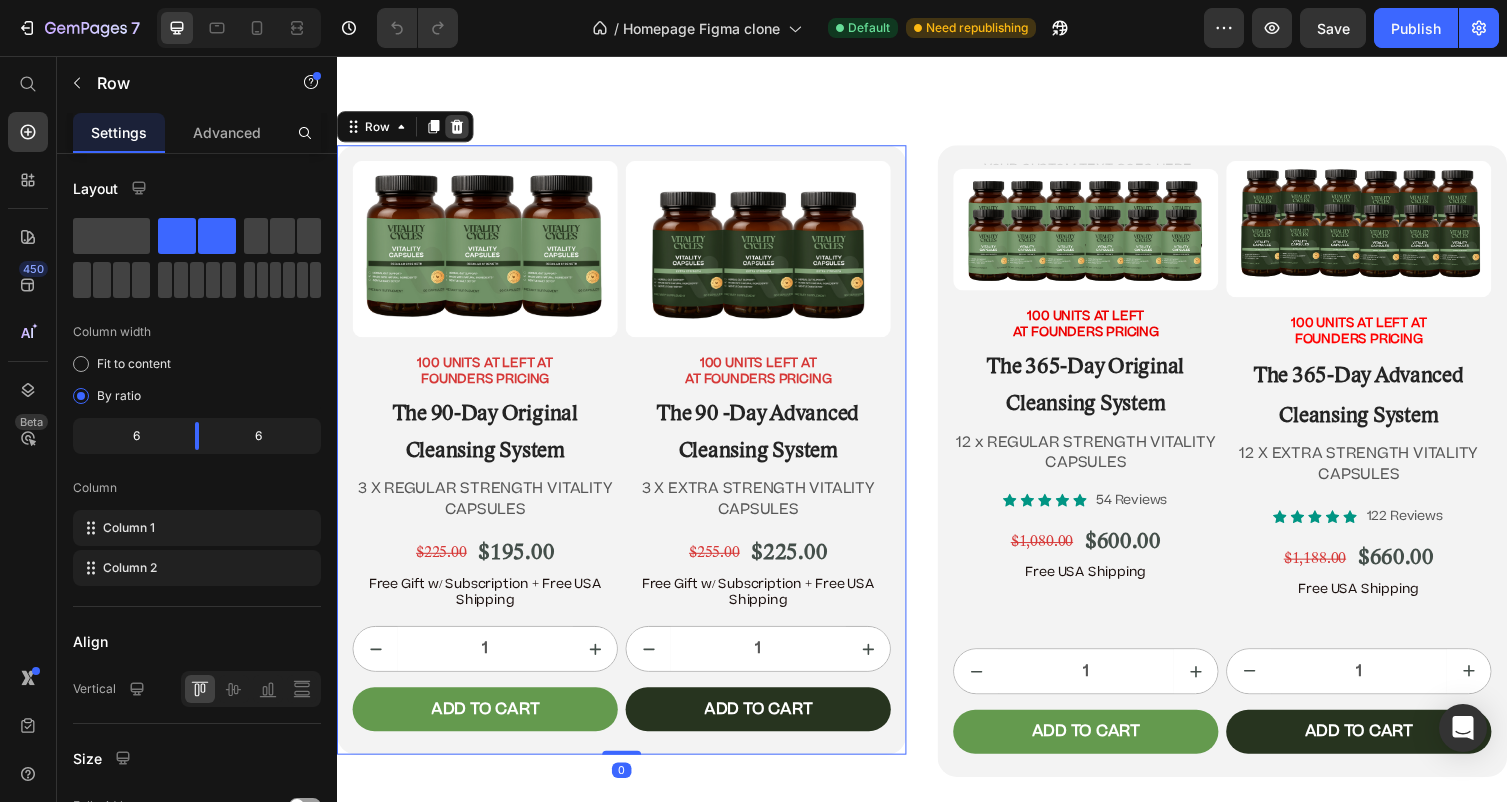 click 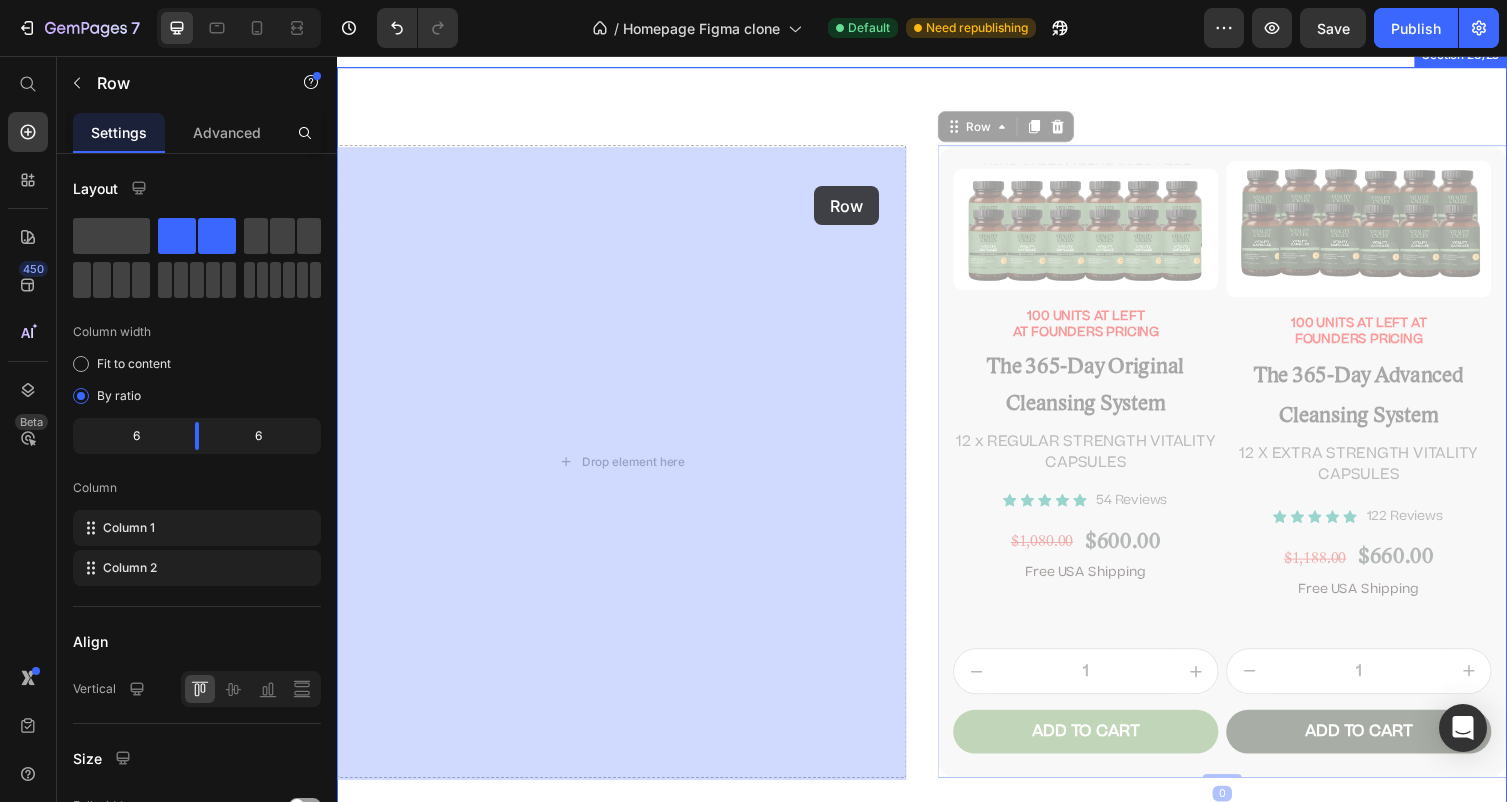 drag, startPoint x: 1149, startPoint y: 162, endPoint x: 811, endPoint y: 186, distance: 338.851 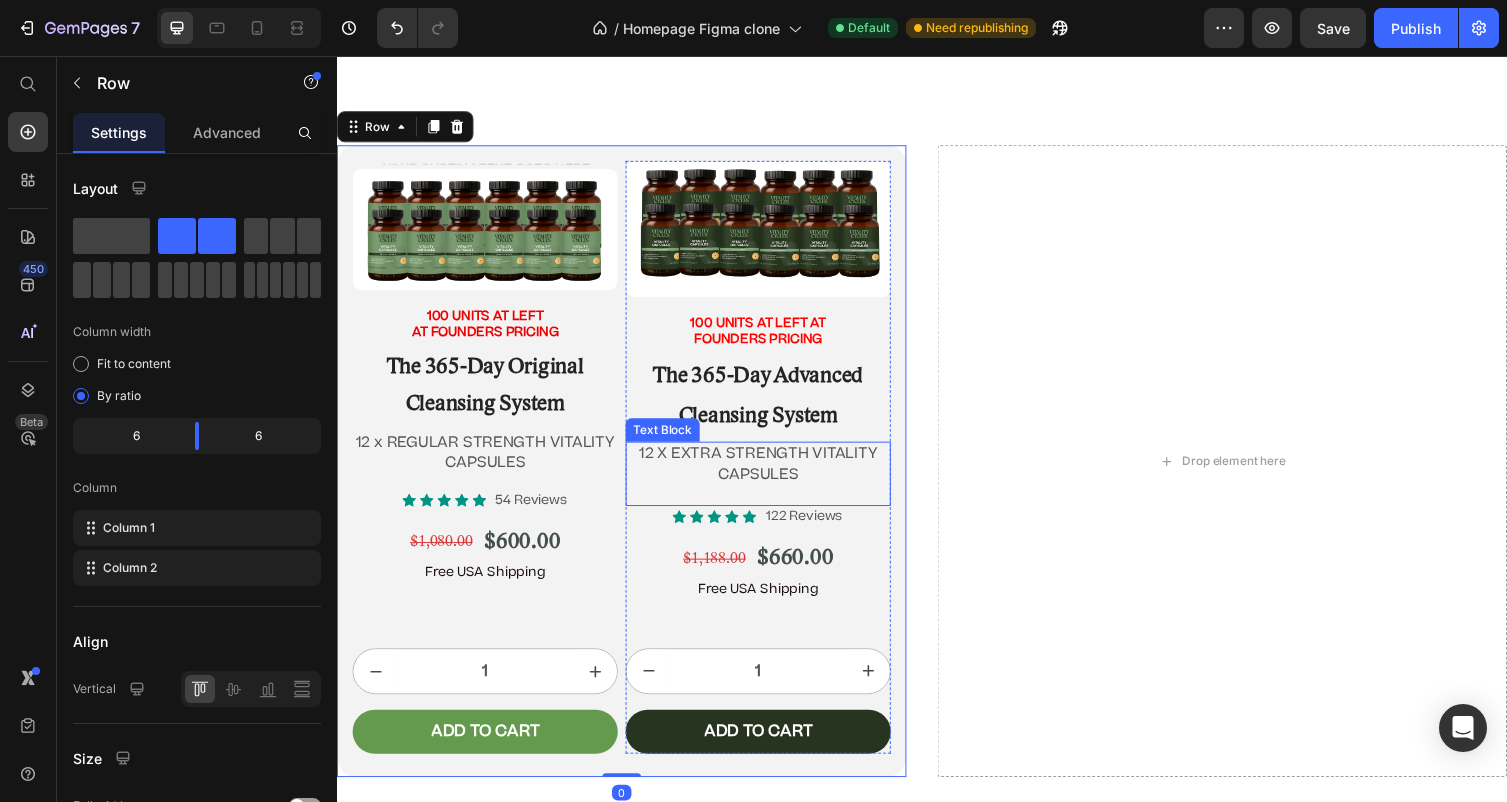 click on "Icon Icon Icon Icon Icon" at bounding box center (724, 529) 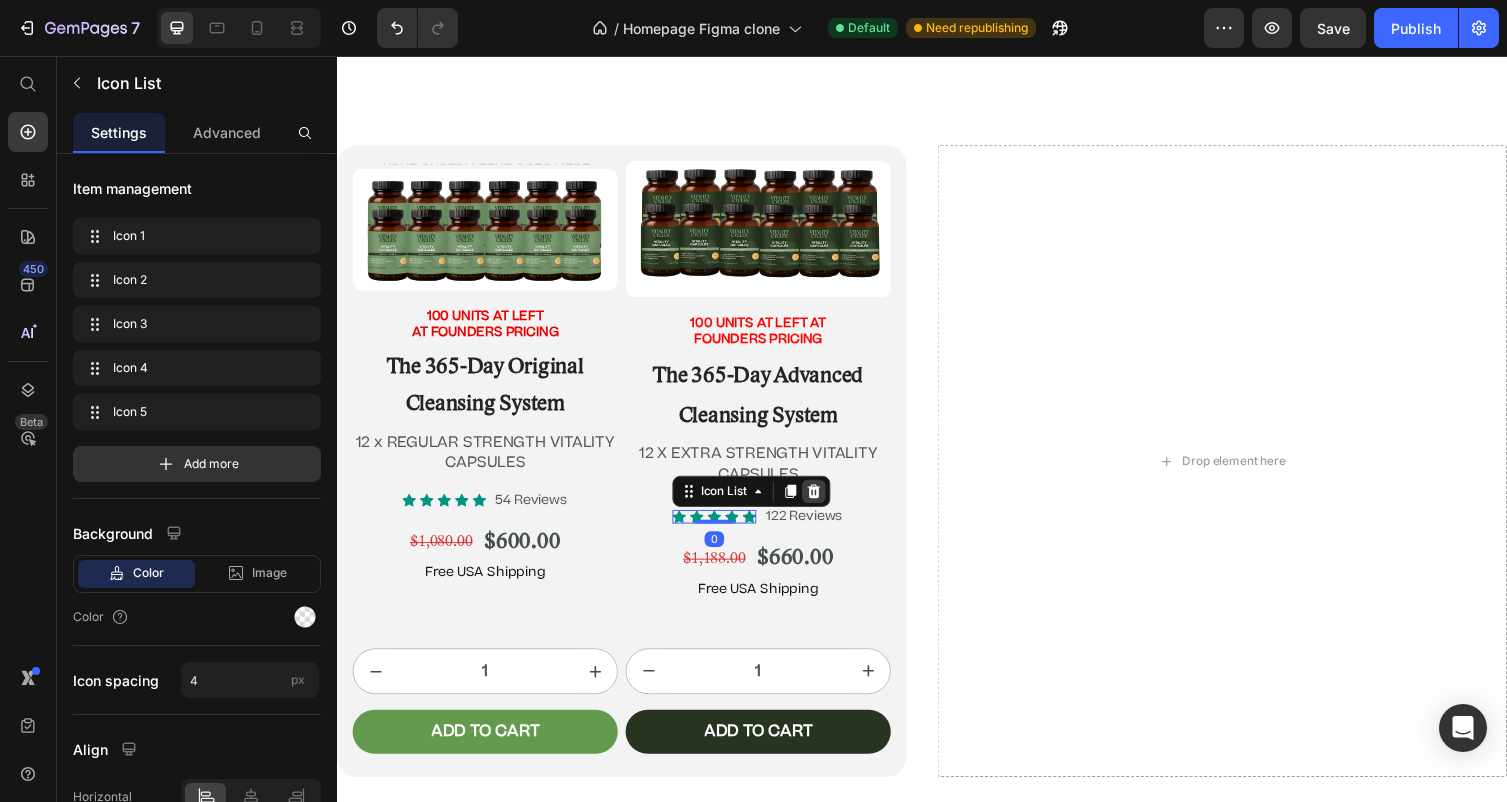 click 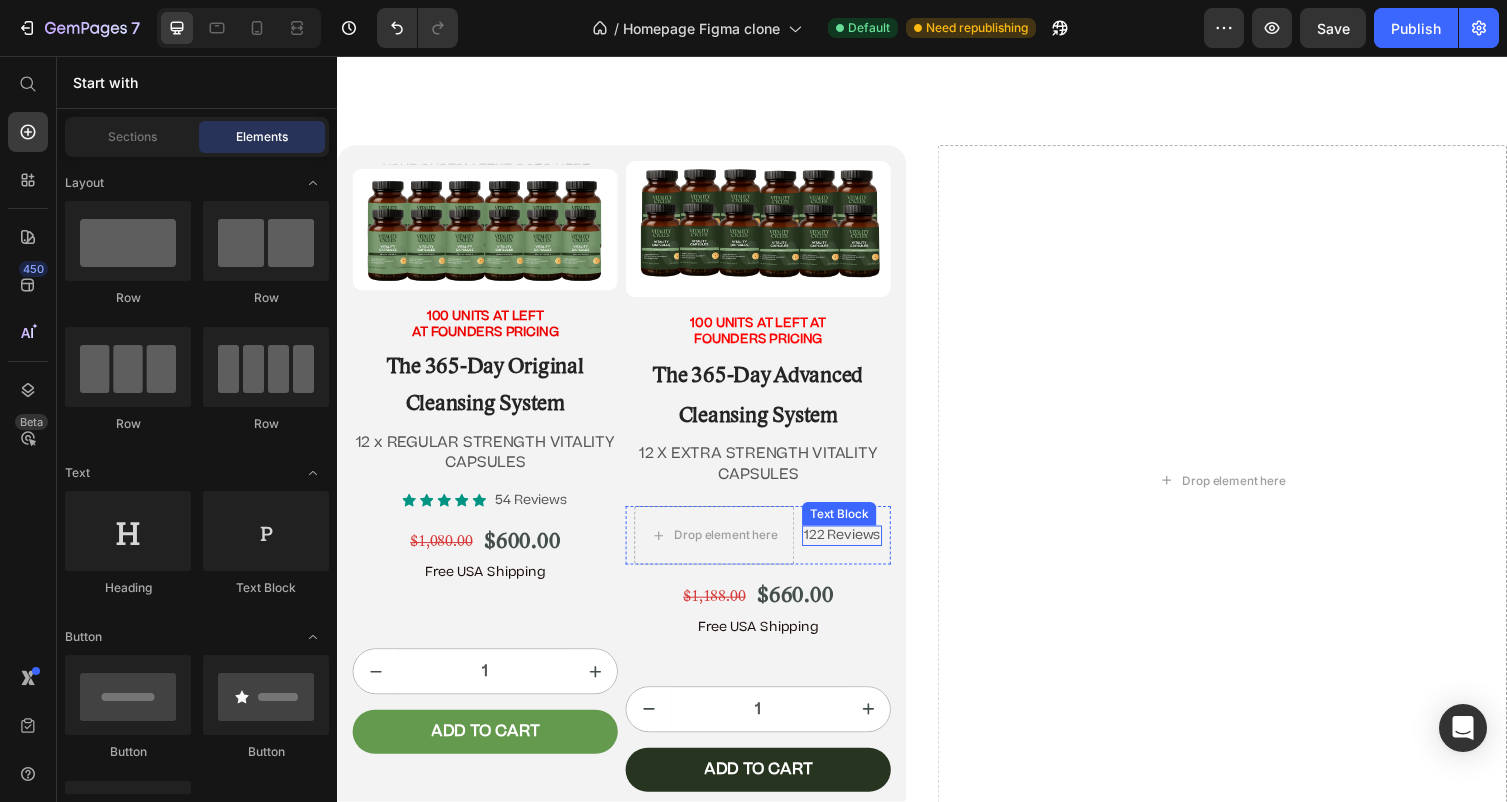 click on "122 Reviews" at bounding box center [855, 548] 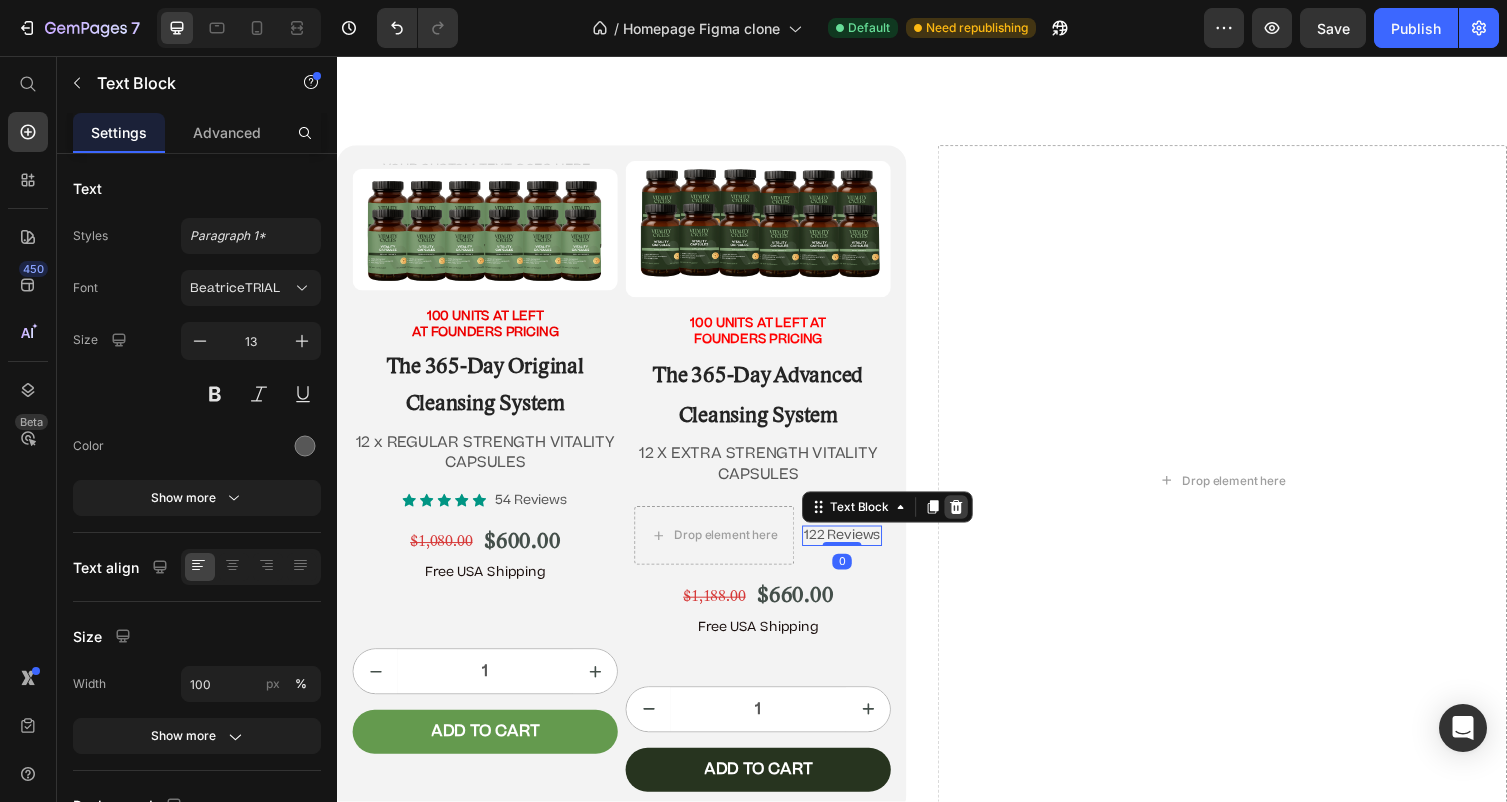 click 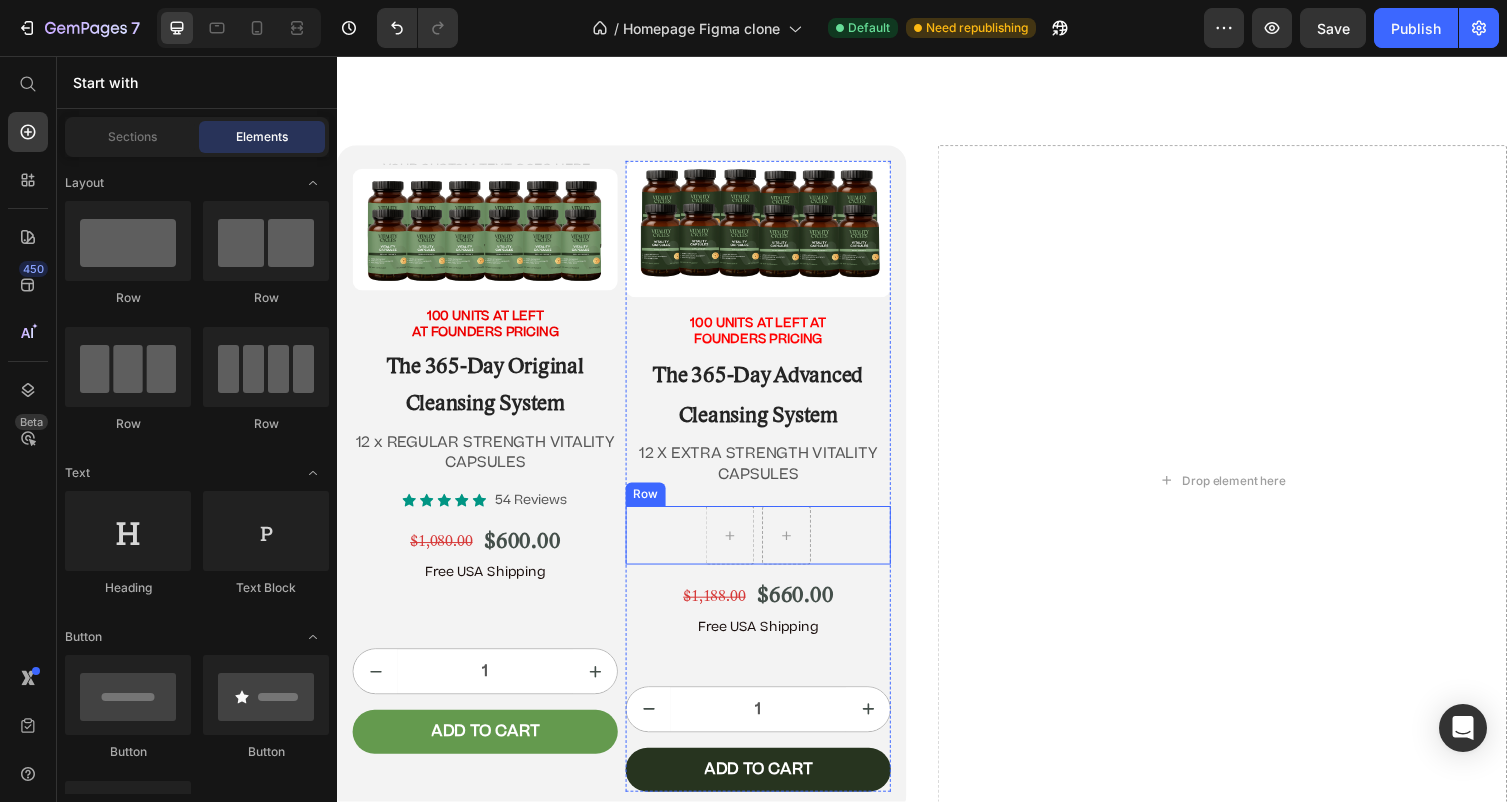 click at bounding box center (798, 548) 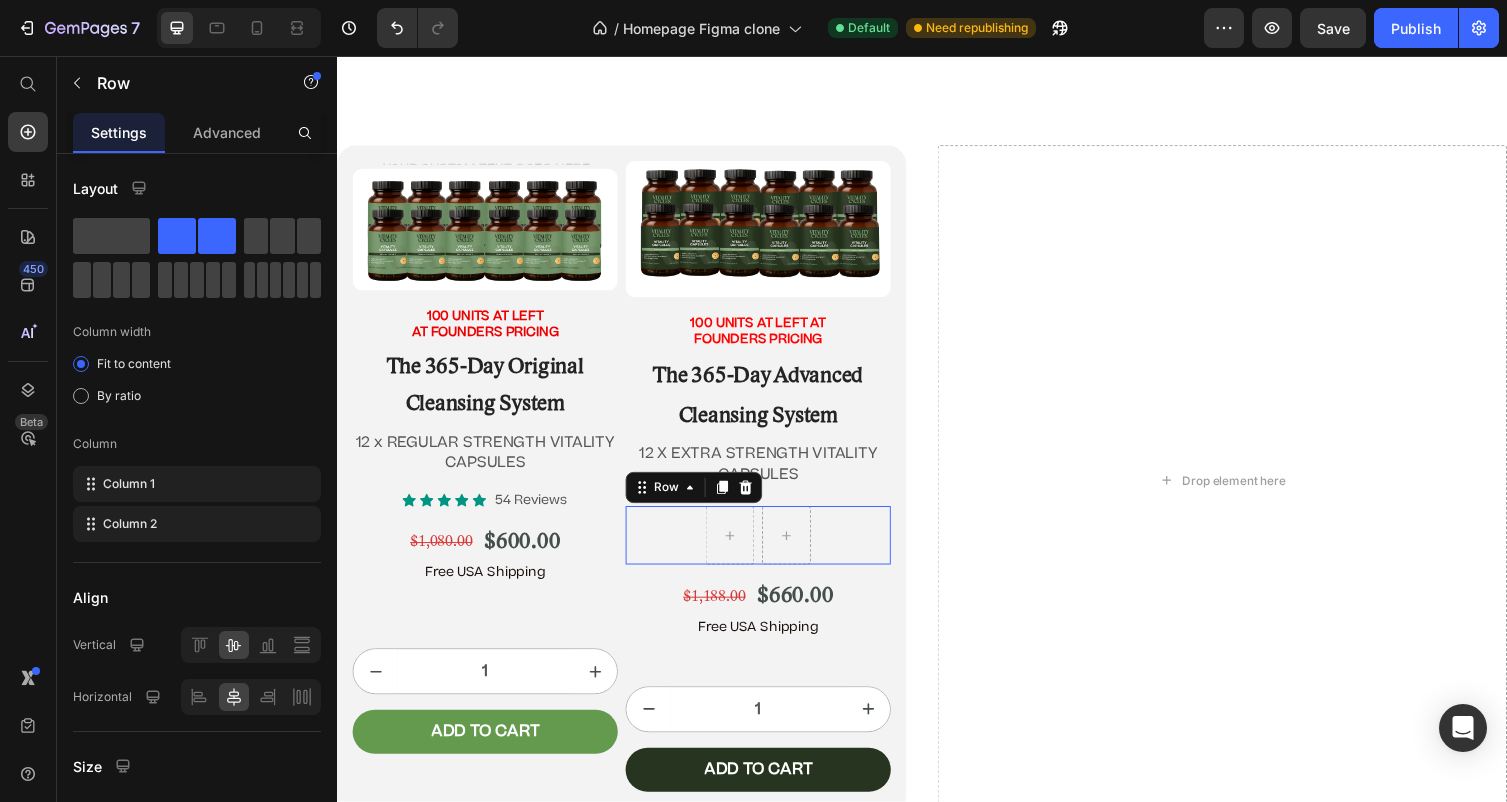 click on "Row   0" at bounding box center [769, 548] 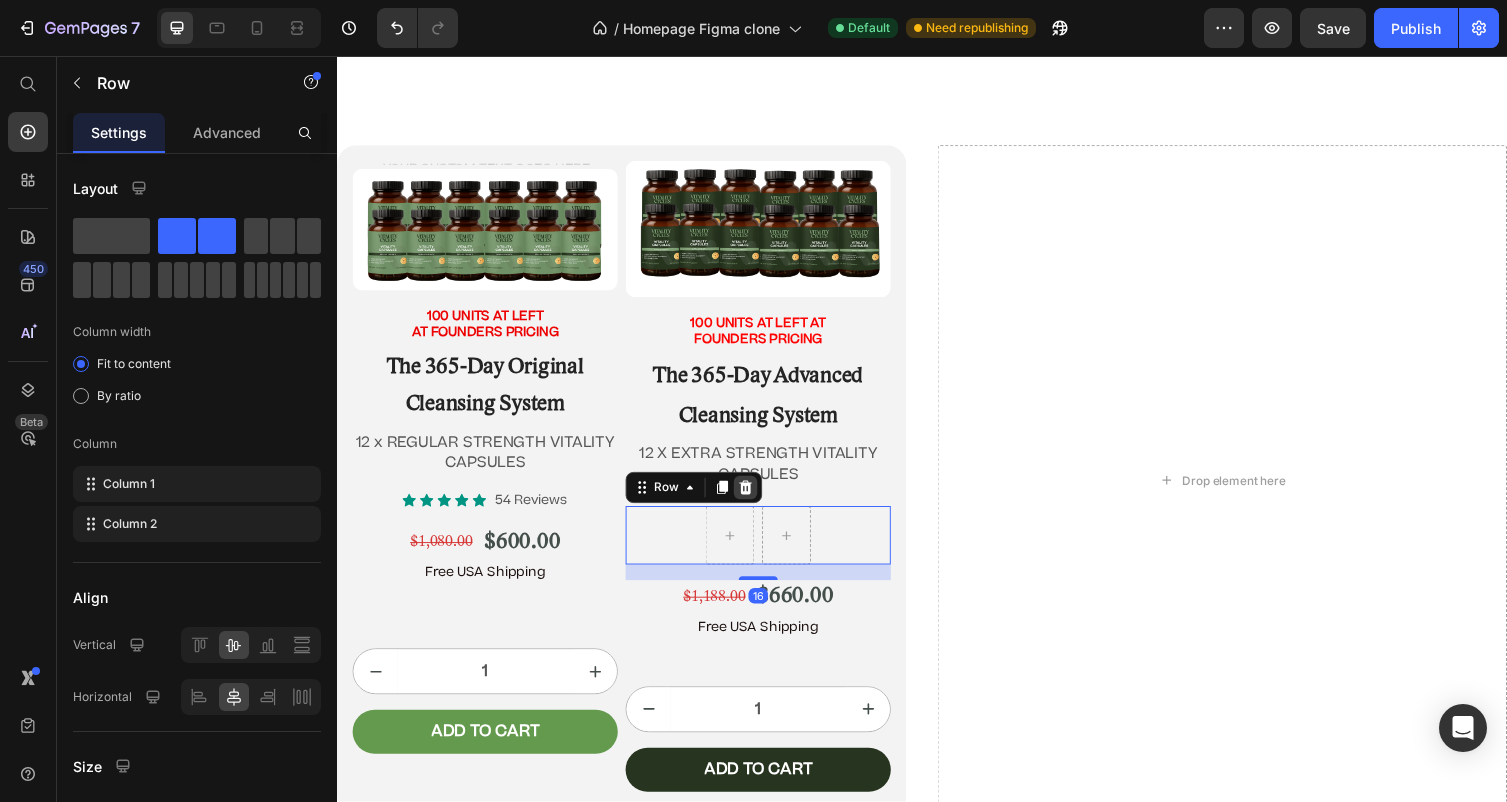 click 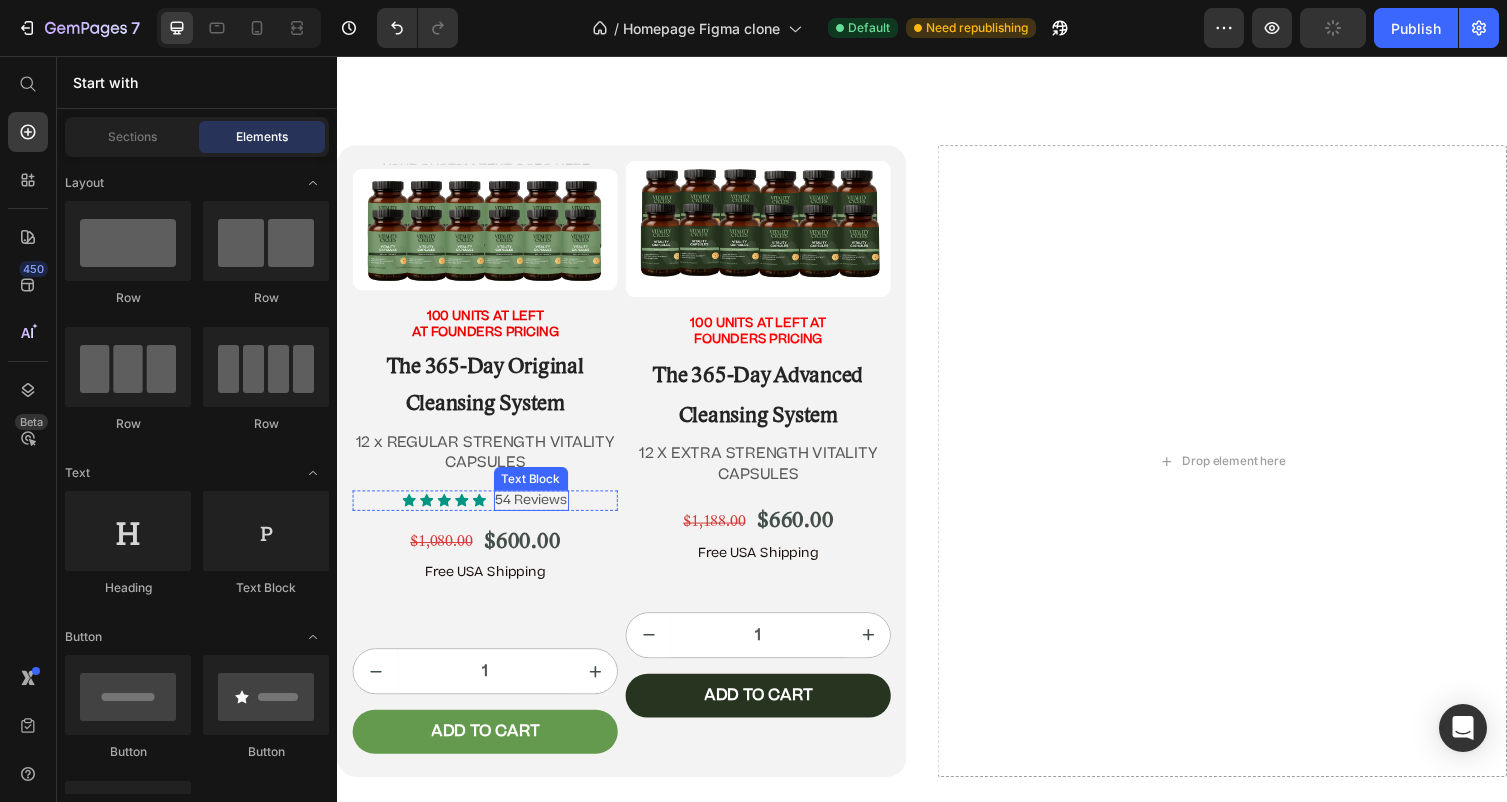 click on "54 Reviews" at bounding box center [536, 512] 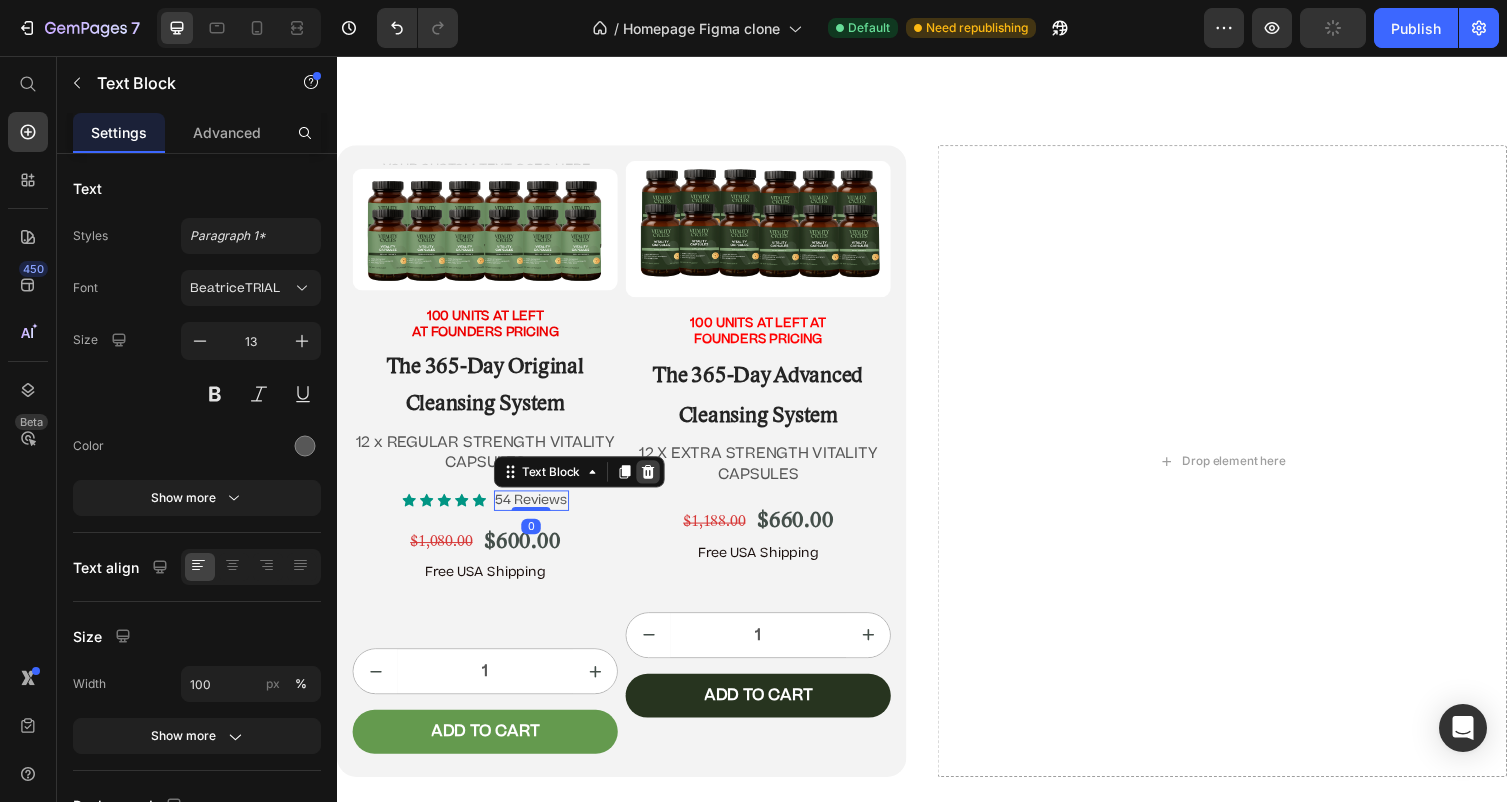 click 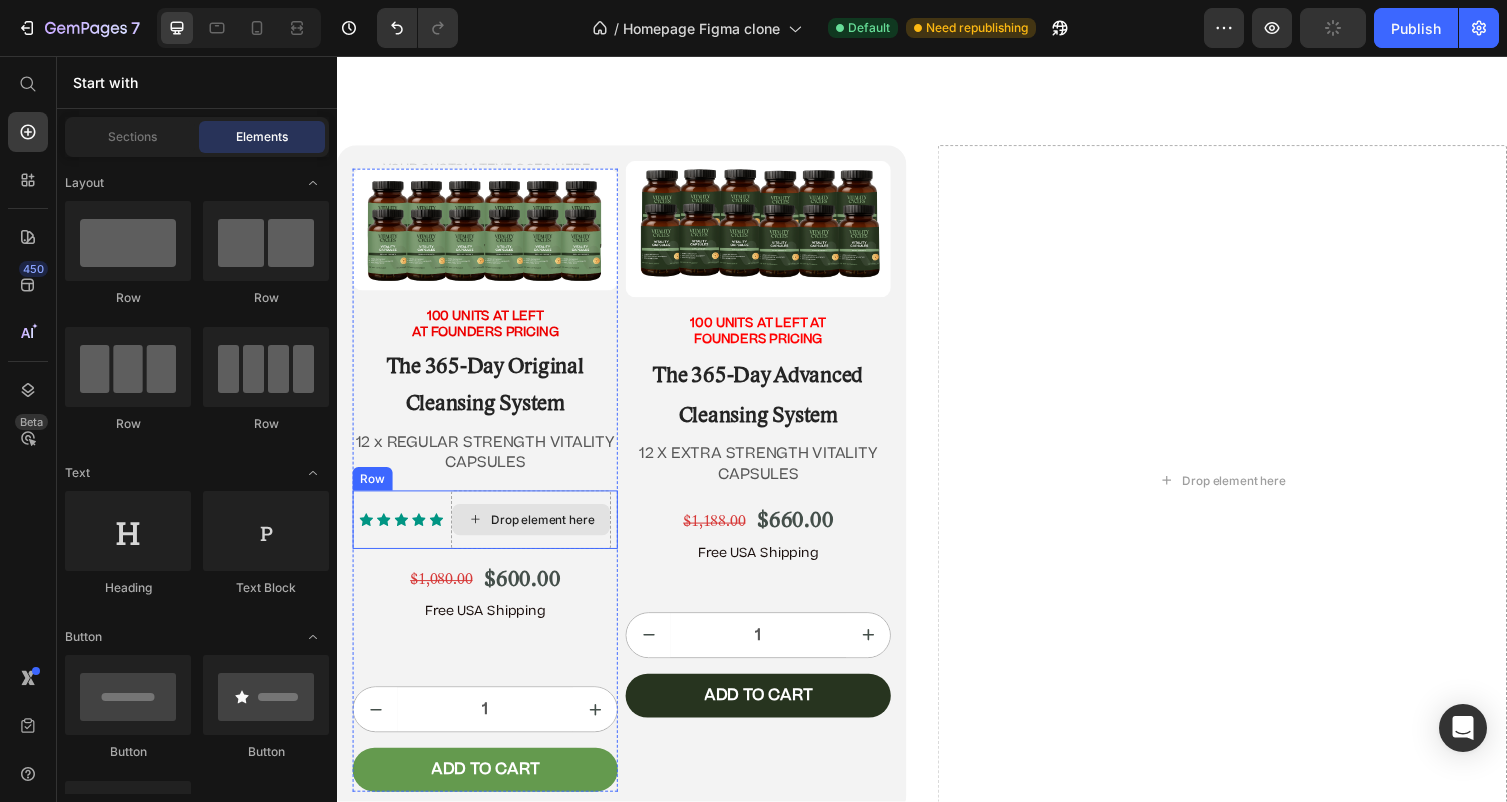 click on "Drop element here" at bounding box center (536, 532) 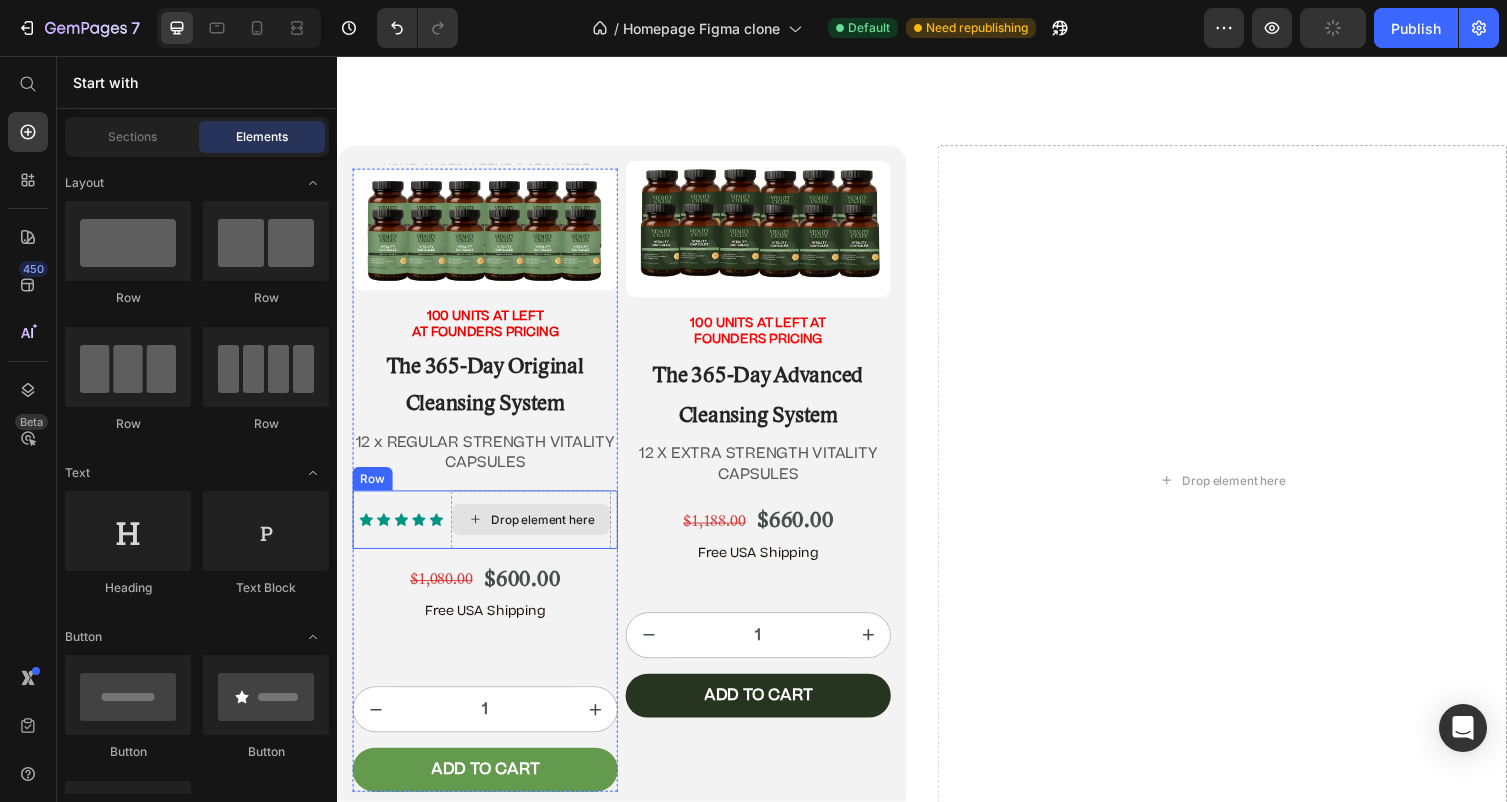 click on "Drop element here" at bounding box center (536, 532) 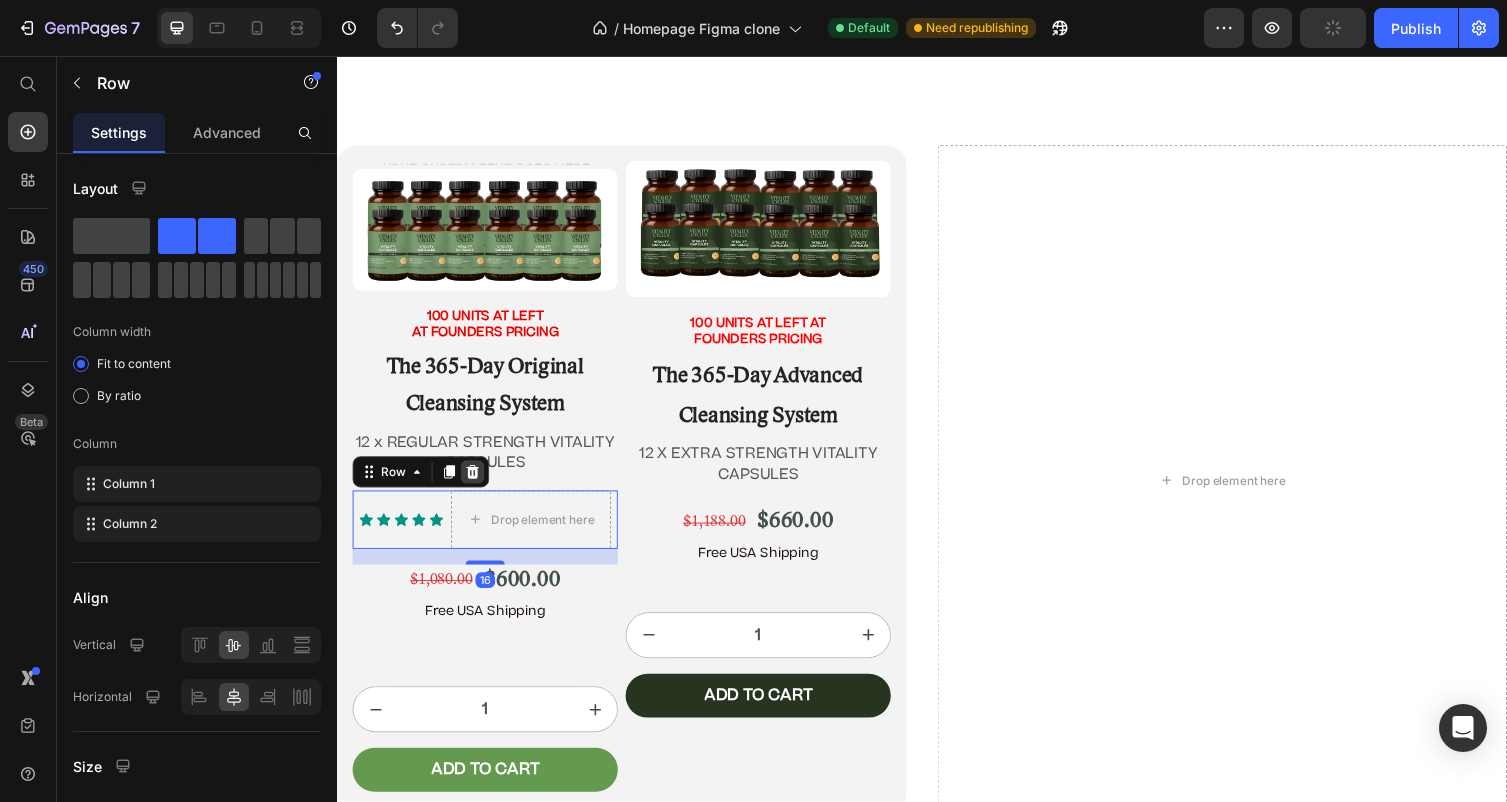click 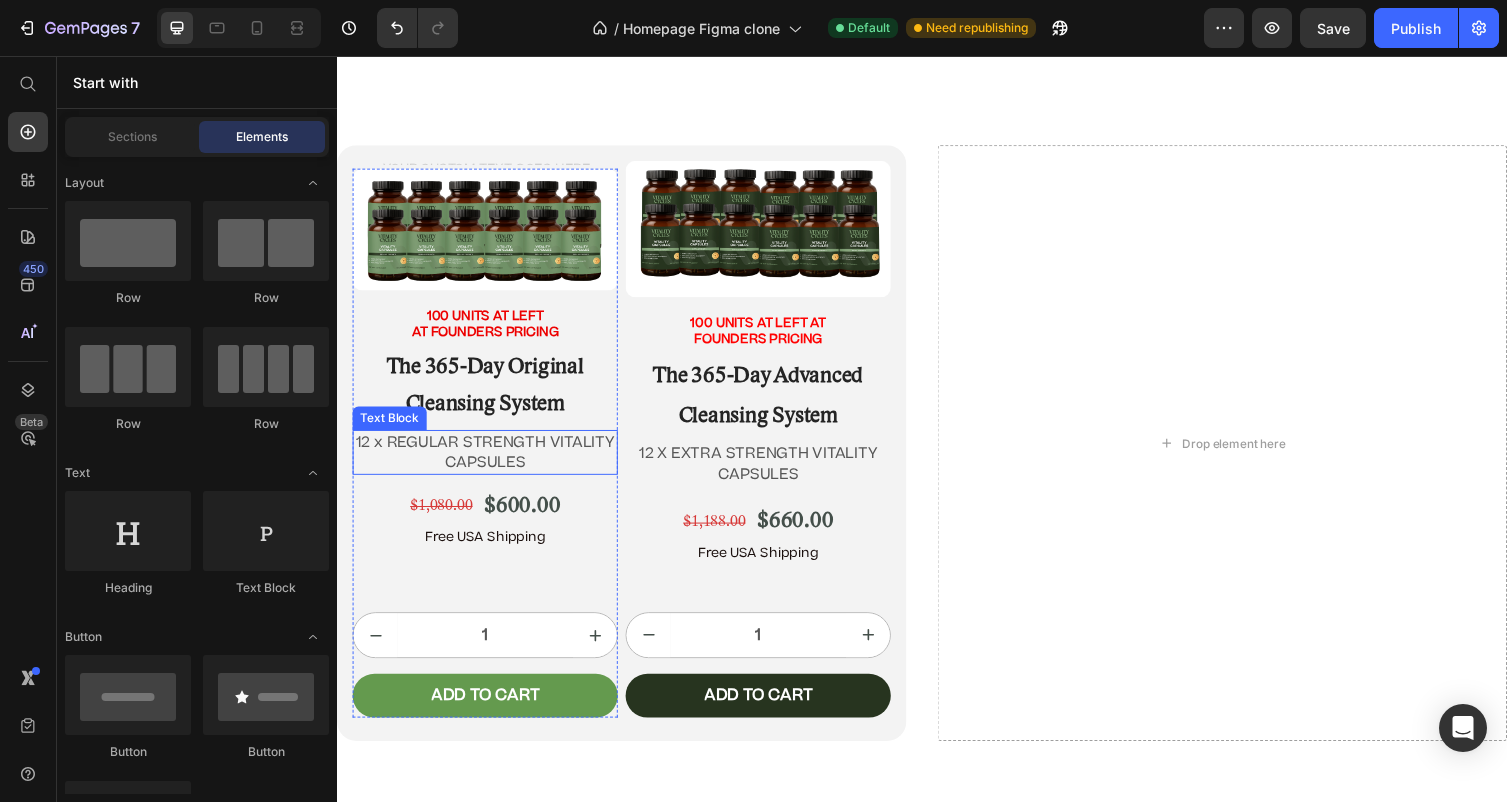 click on "12 x REGULAR STRENGTH VITALITY CAPSULES" at bounding box center (489, 463) 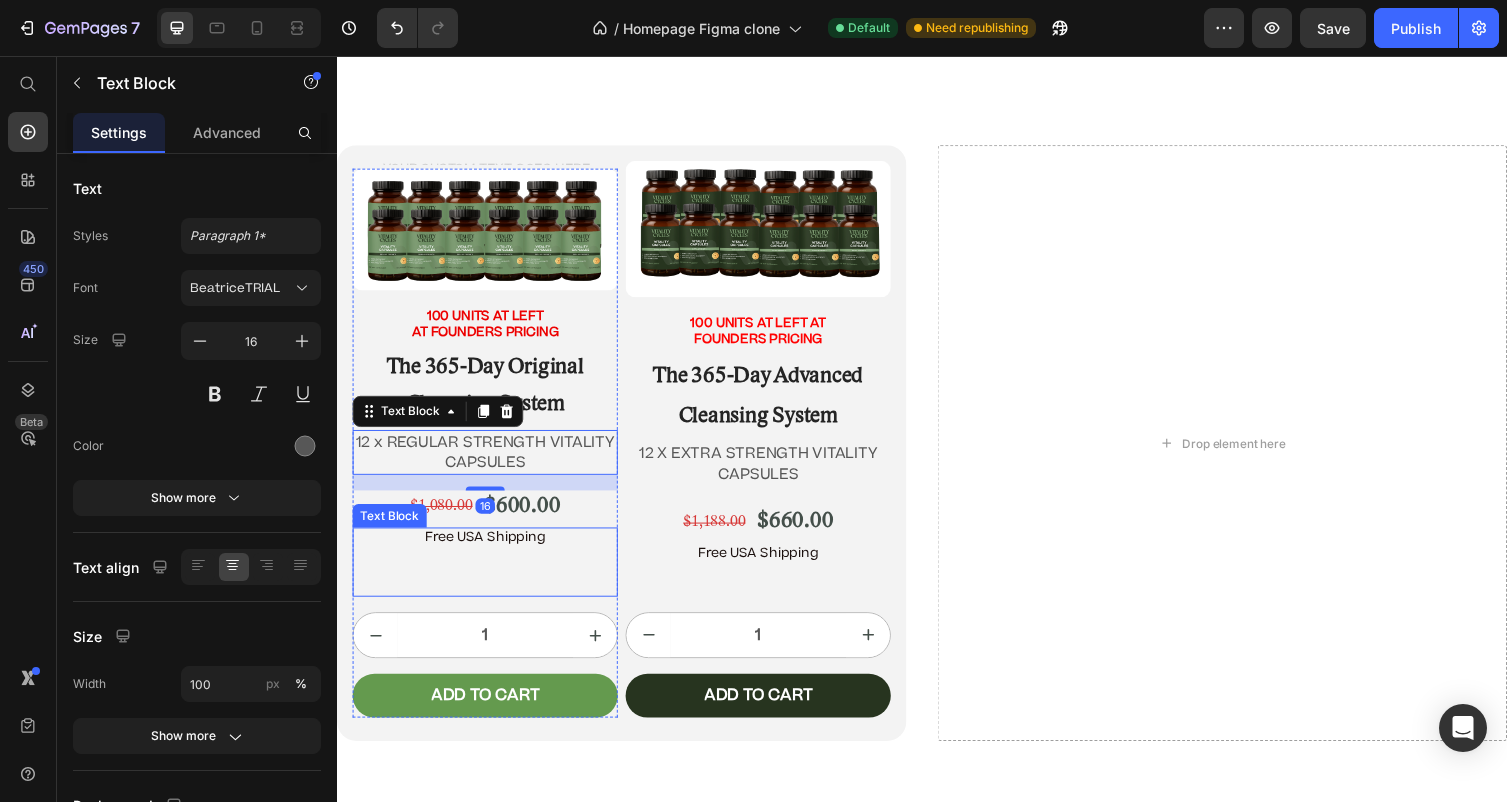click on "Free USA Shipping" at bounding box center (489, 576) 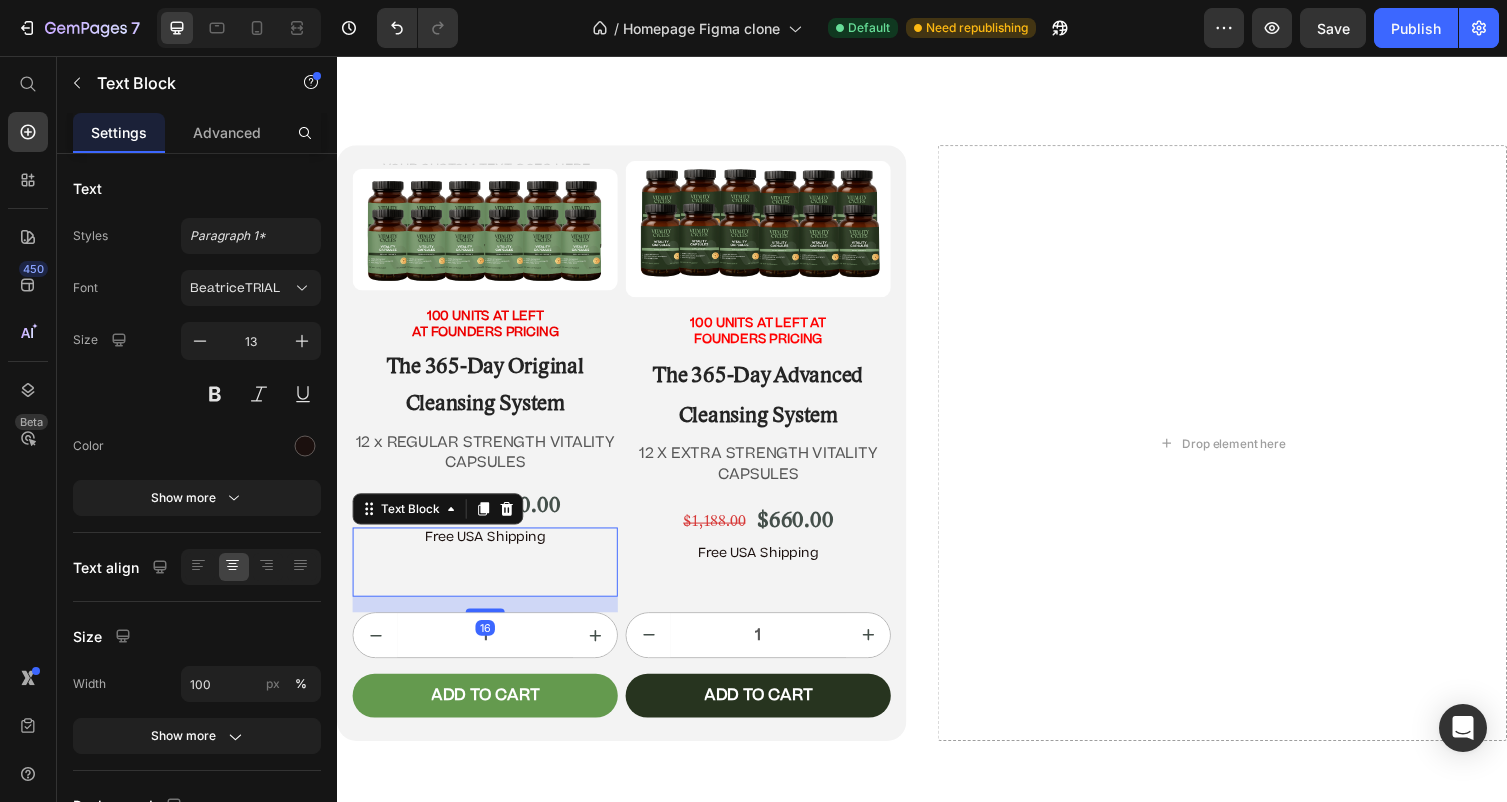 click on "Free USA Shipping" at bounding box center (489, 576) 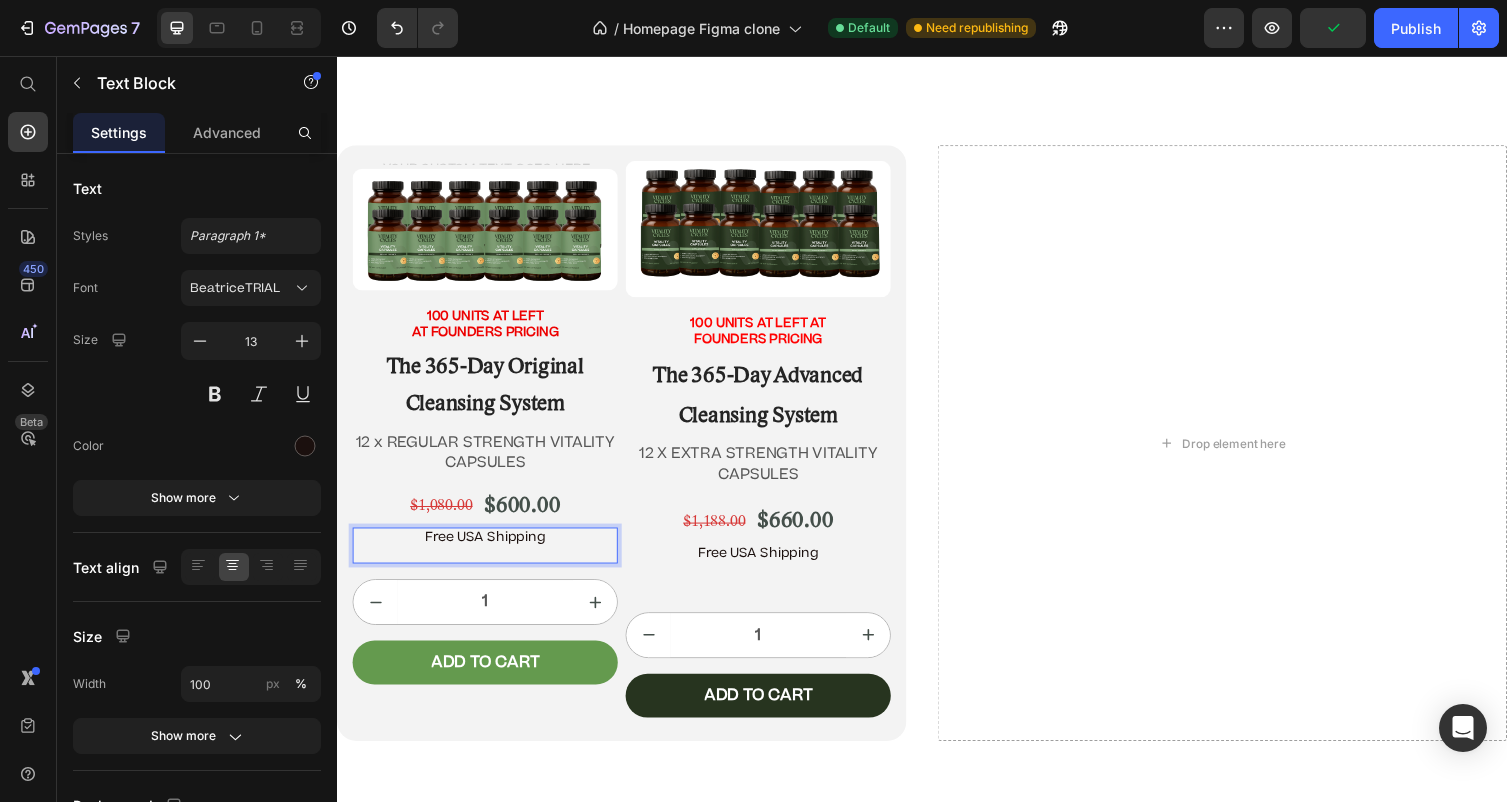 click on "Free USA Shipping" at bounding box center [489, 559] 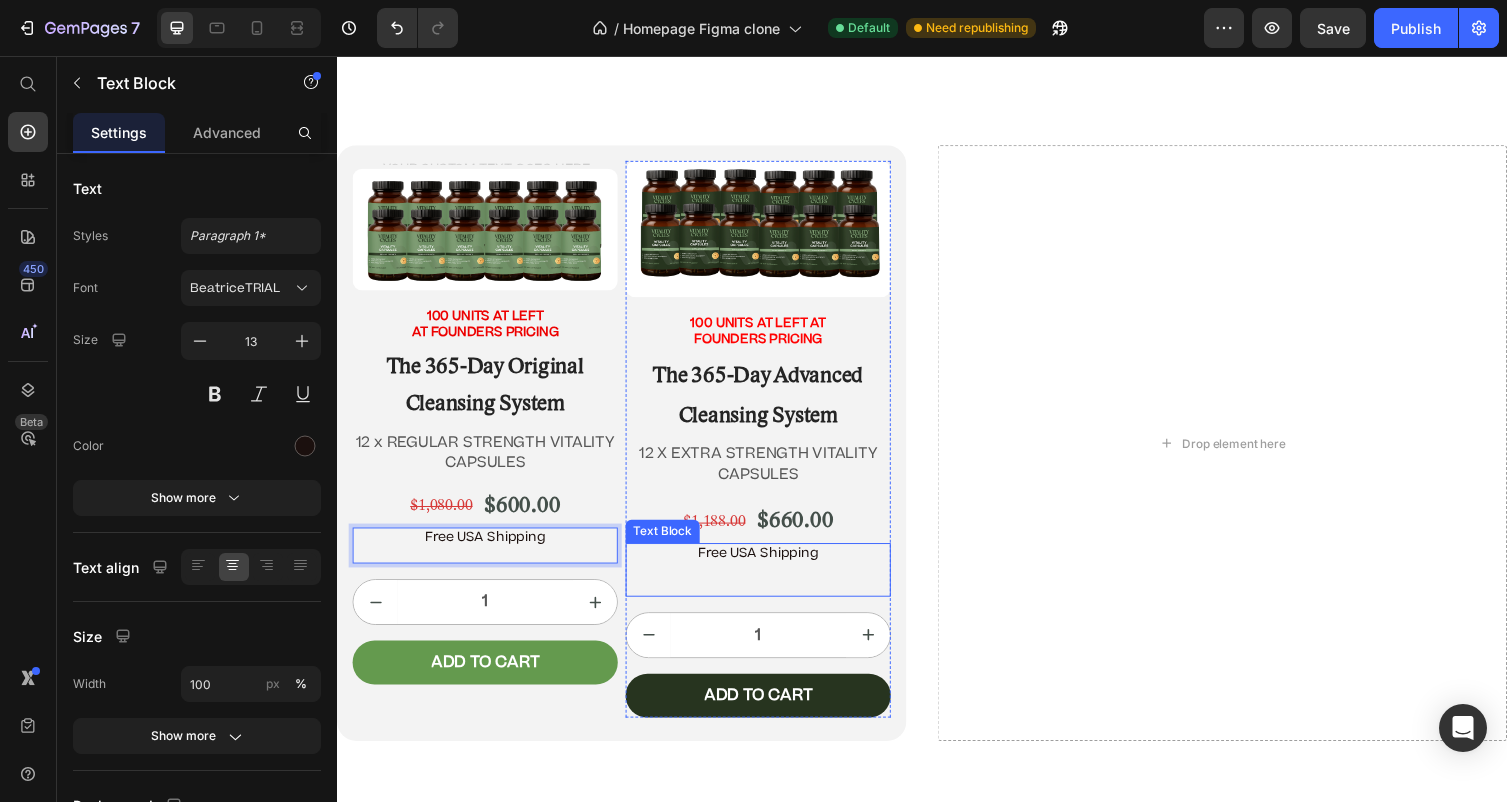 click on "Free USA Shipping" at bounding box center [769, 583] 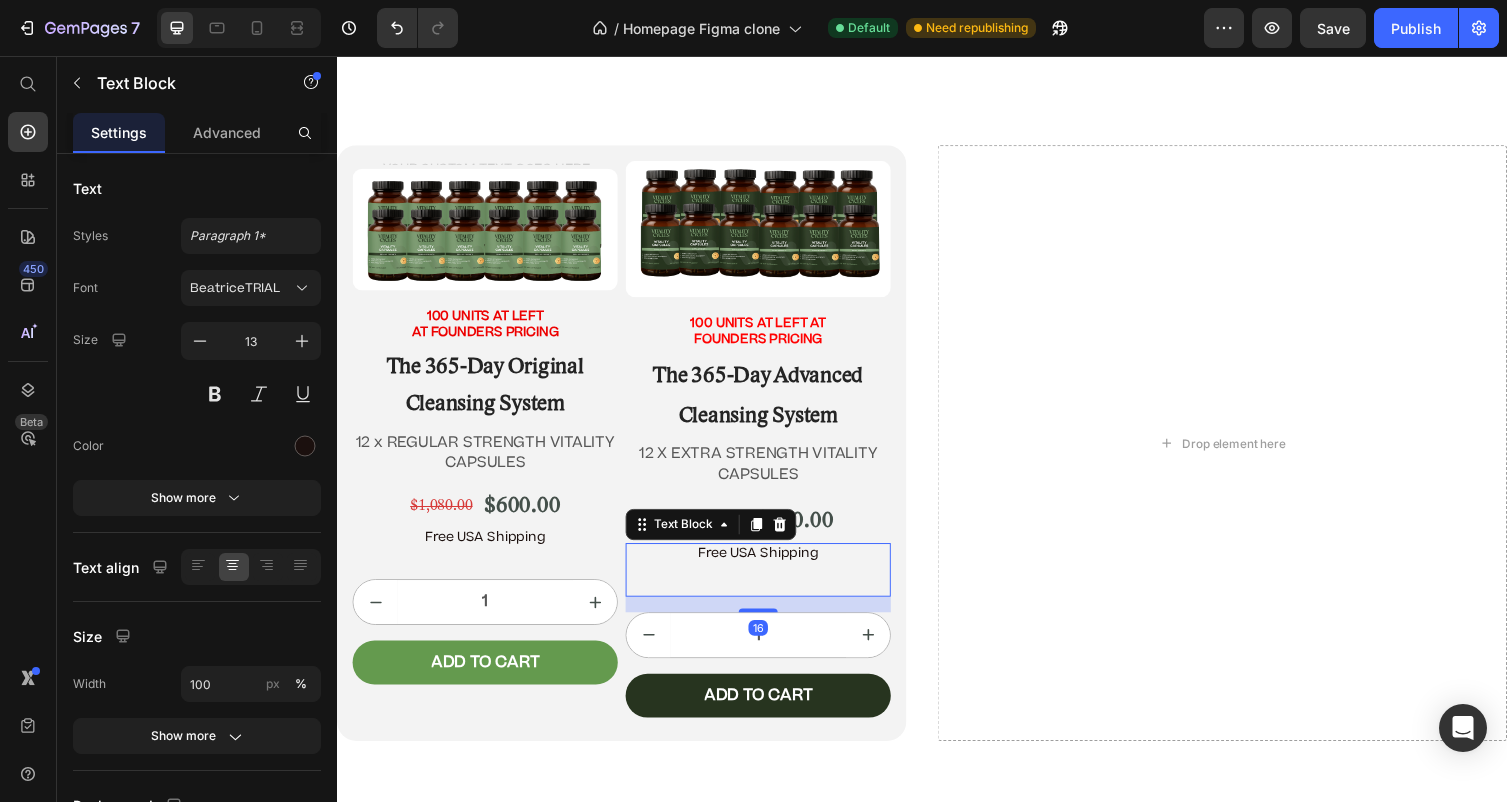 click on "Free USA Shipping" at bounding box center (769, 583) 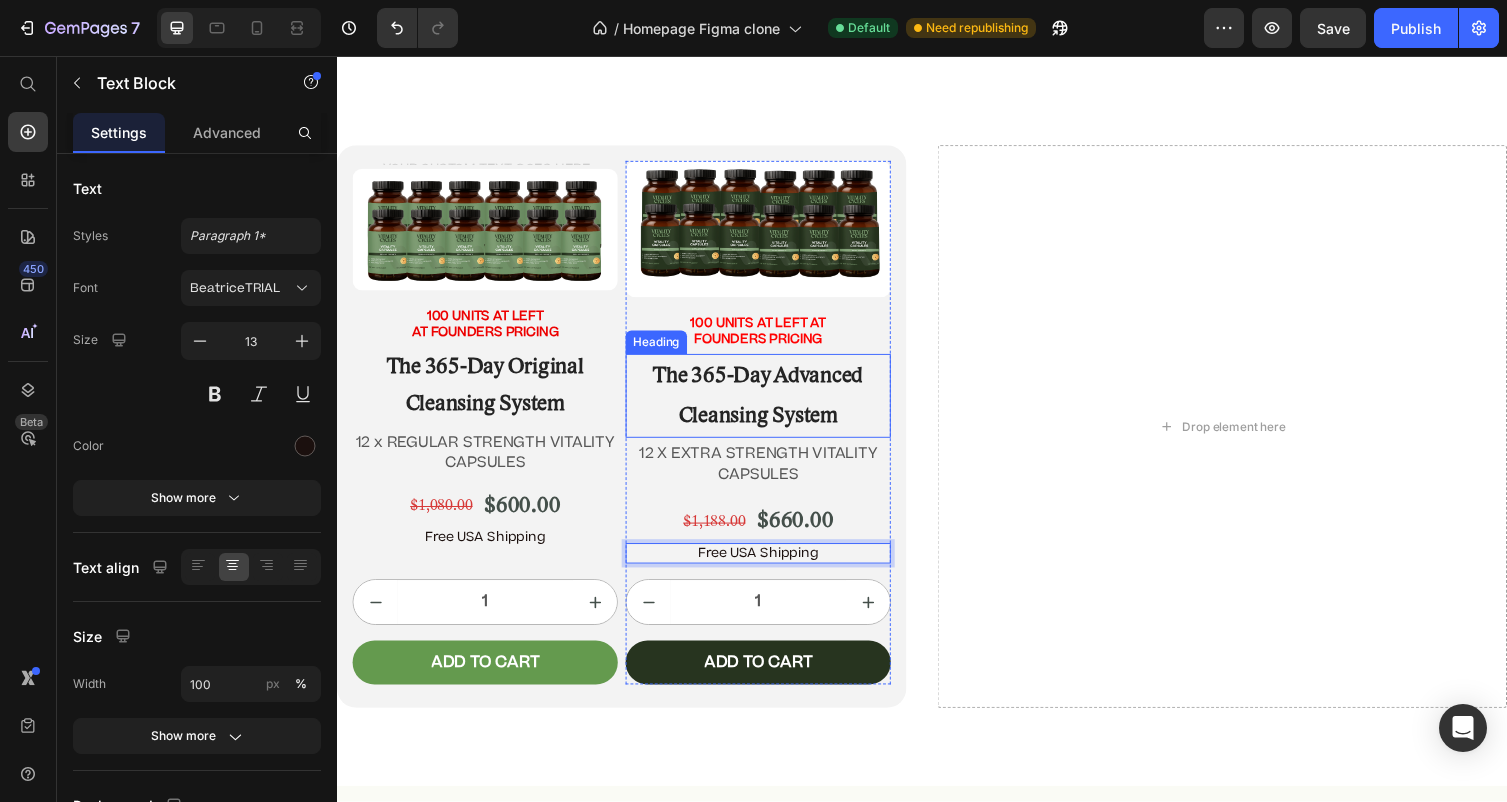 click on "The 365-Day Advanced Cleansing System" at bounding box center (769, 405) 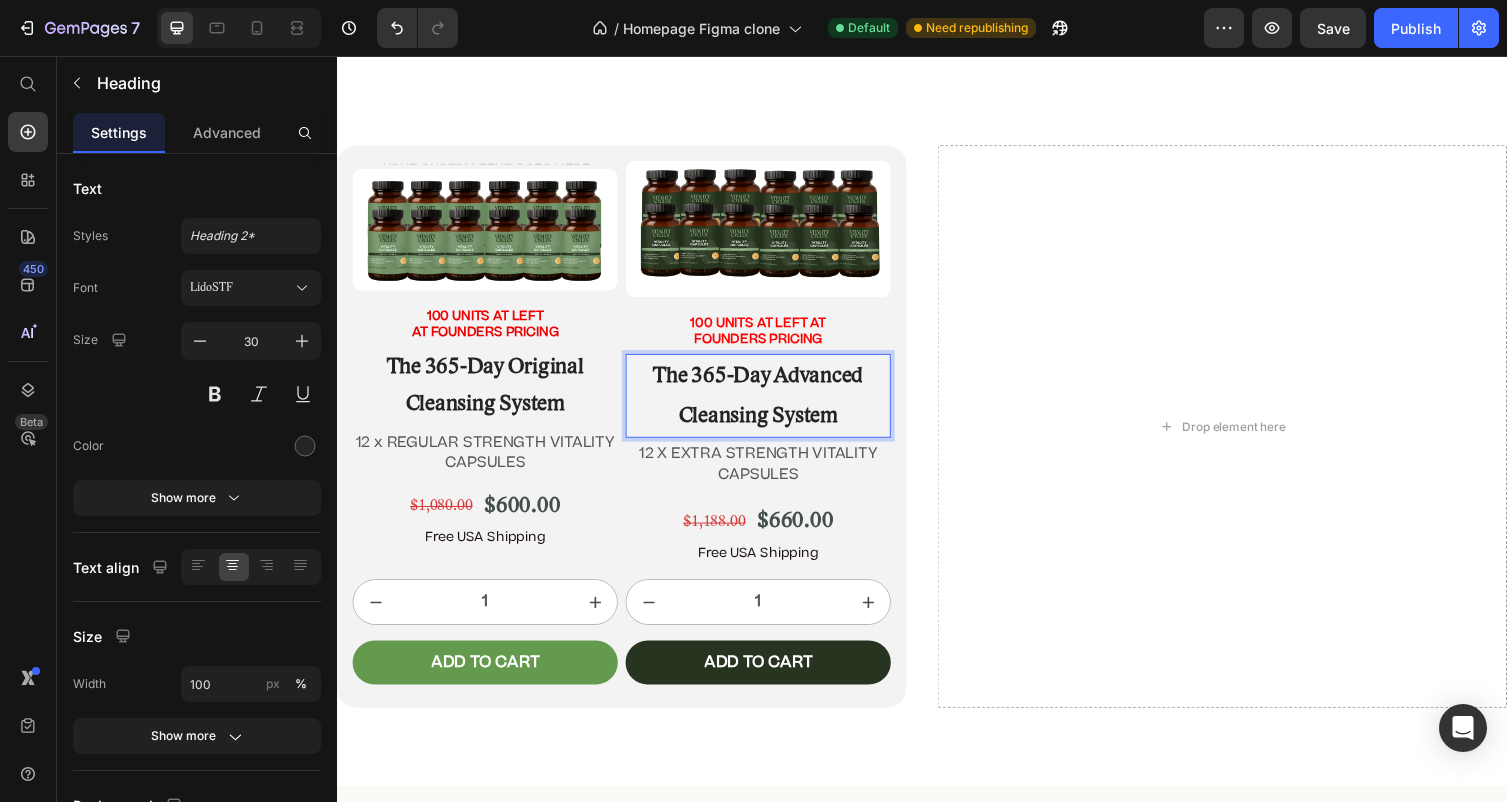 click on "The 365-Day Advanced Cleansing System" at bounding box center (769, 405) 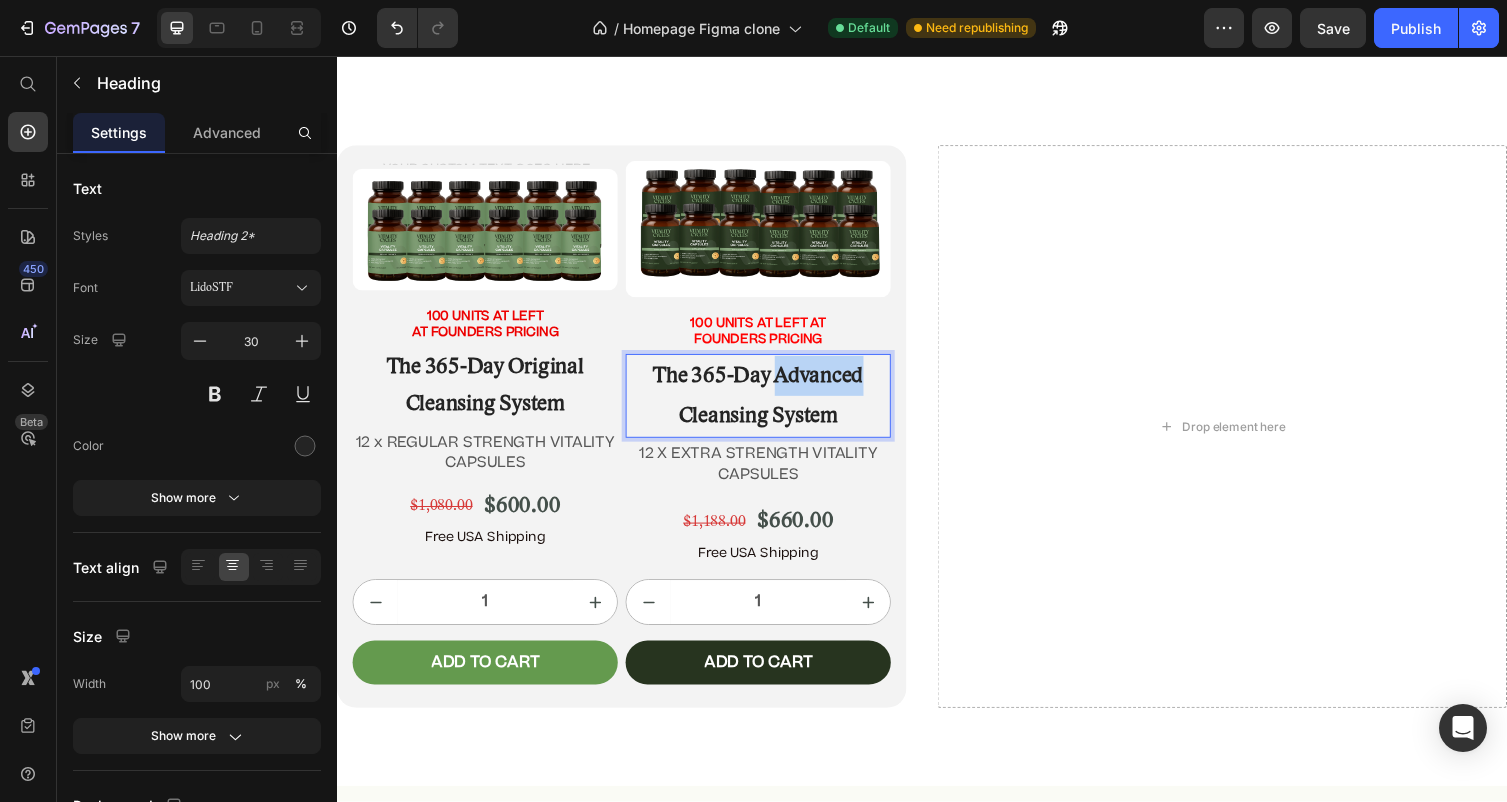 click on "The 365-Day Advanced Cleansing System" at bounding box center [769, 405] 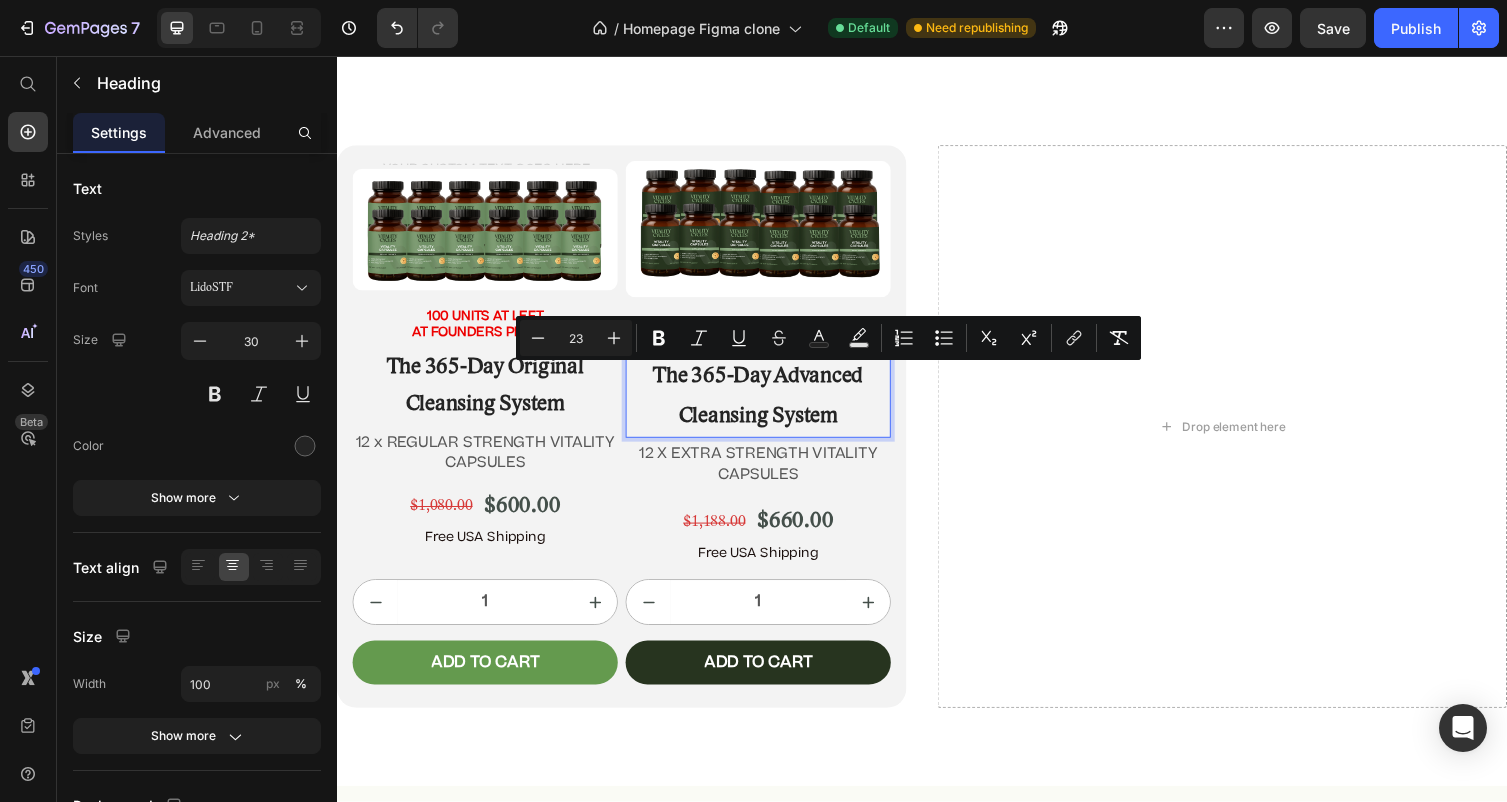 click on "The 365-Day Advanced Cleansing System" at bounding box center (769, 405) 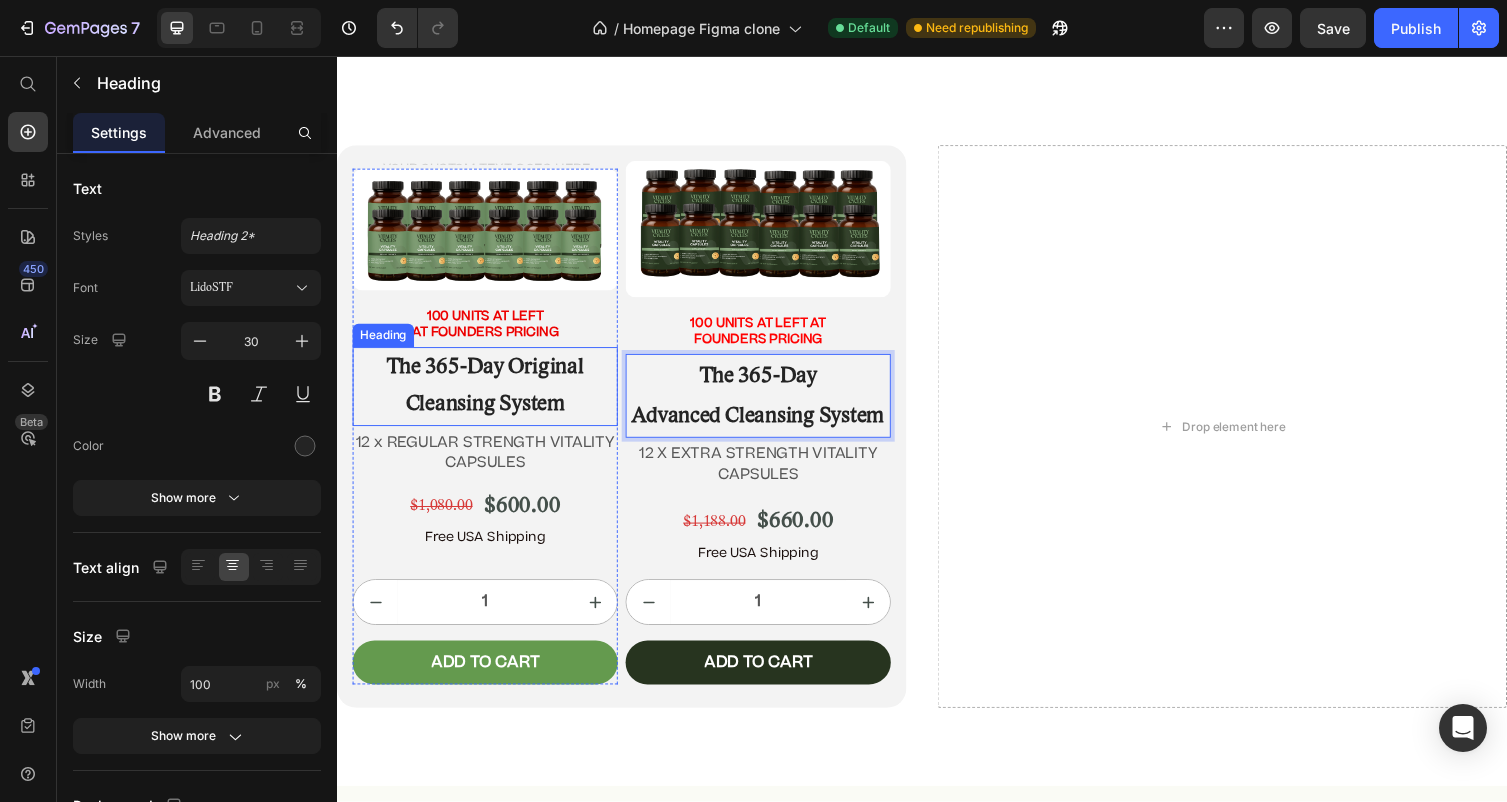 click on "The 365-Day Original Cleansing System" at bounding box center [489, 395] 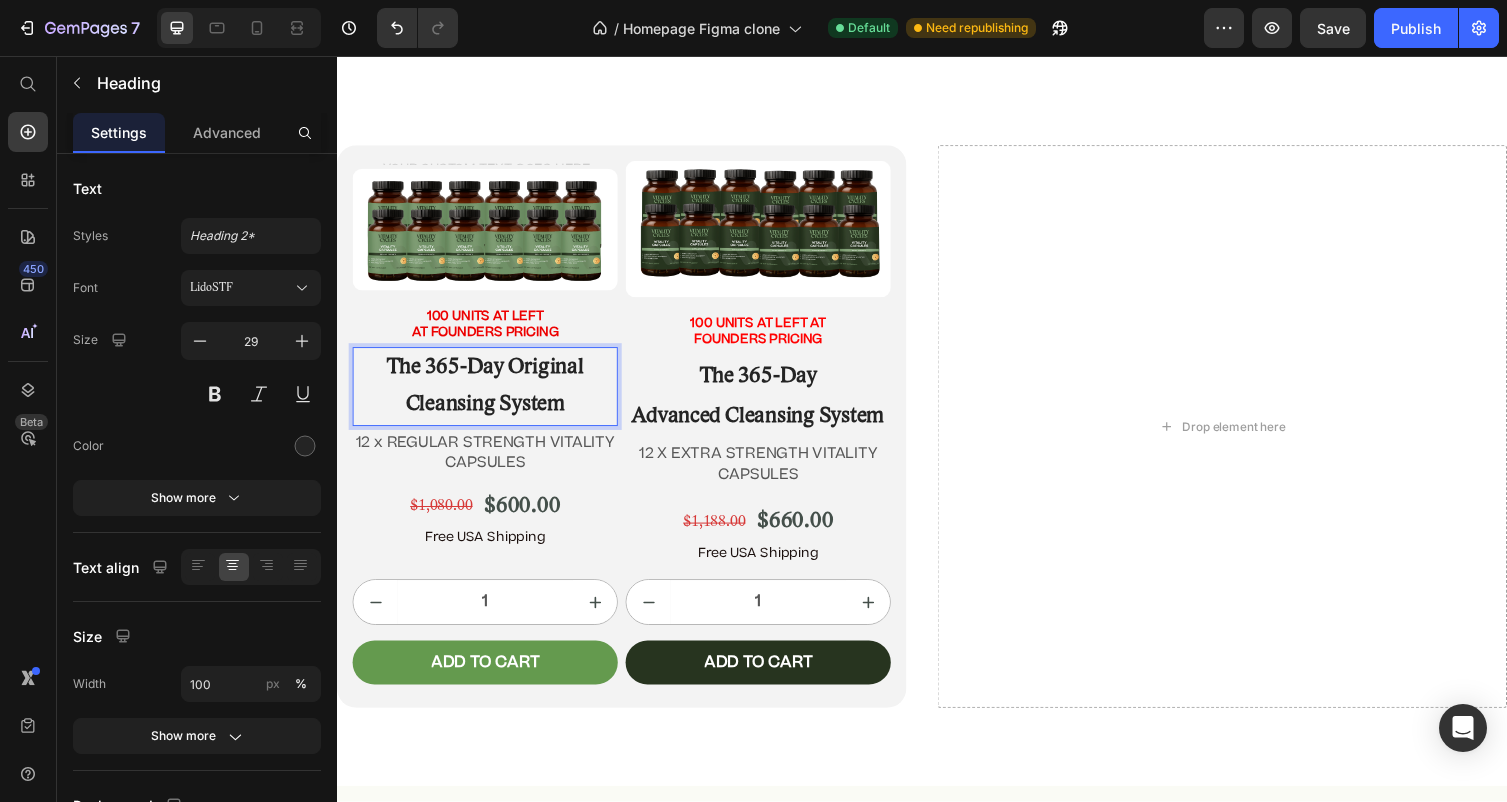 click on "The 365-Day Original Cleansing System" at bounding box center [489, 395] 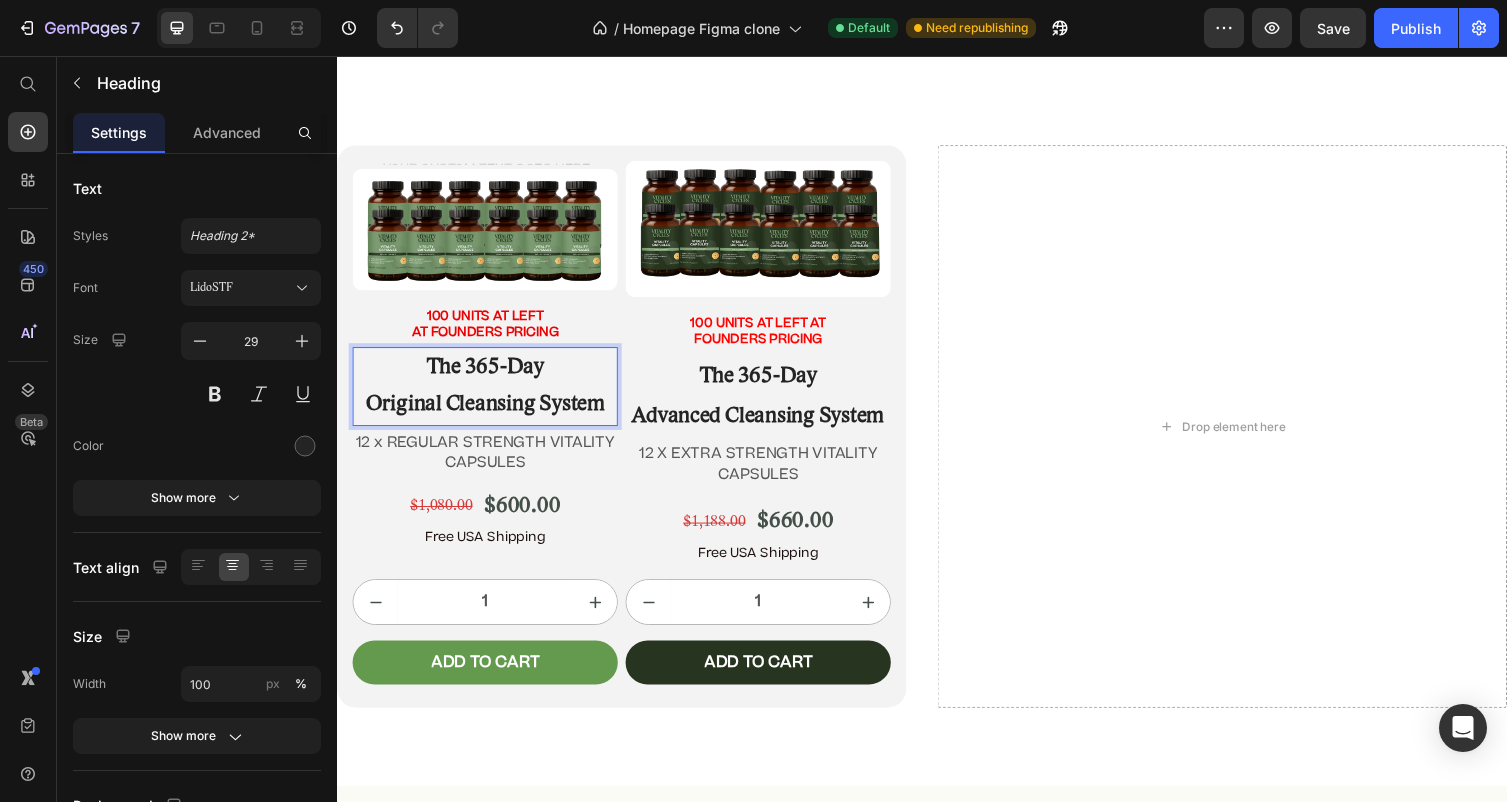 click on "Original Cleansing System" at bounding box center [489, 414] 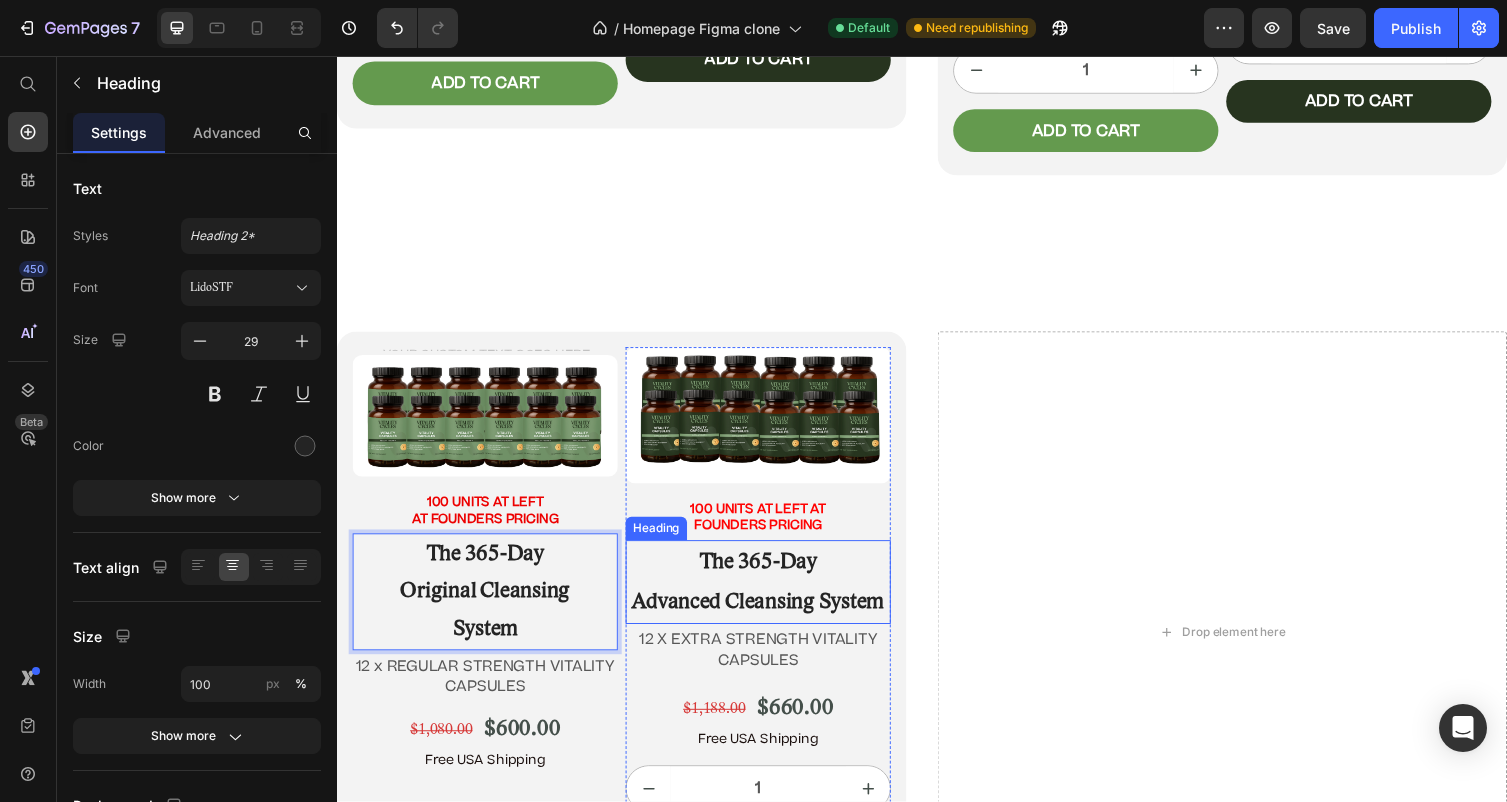scroll, scrollTop: 11521, scrollLeft: 0, axis: vertical 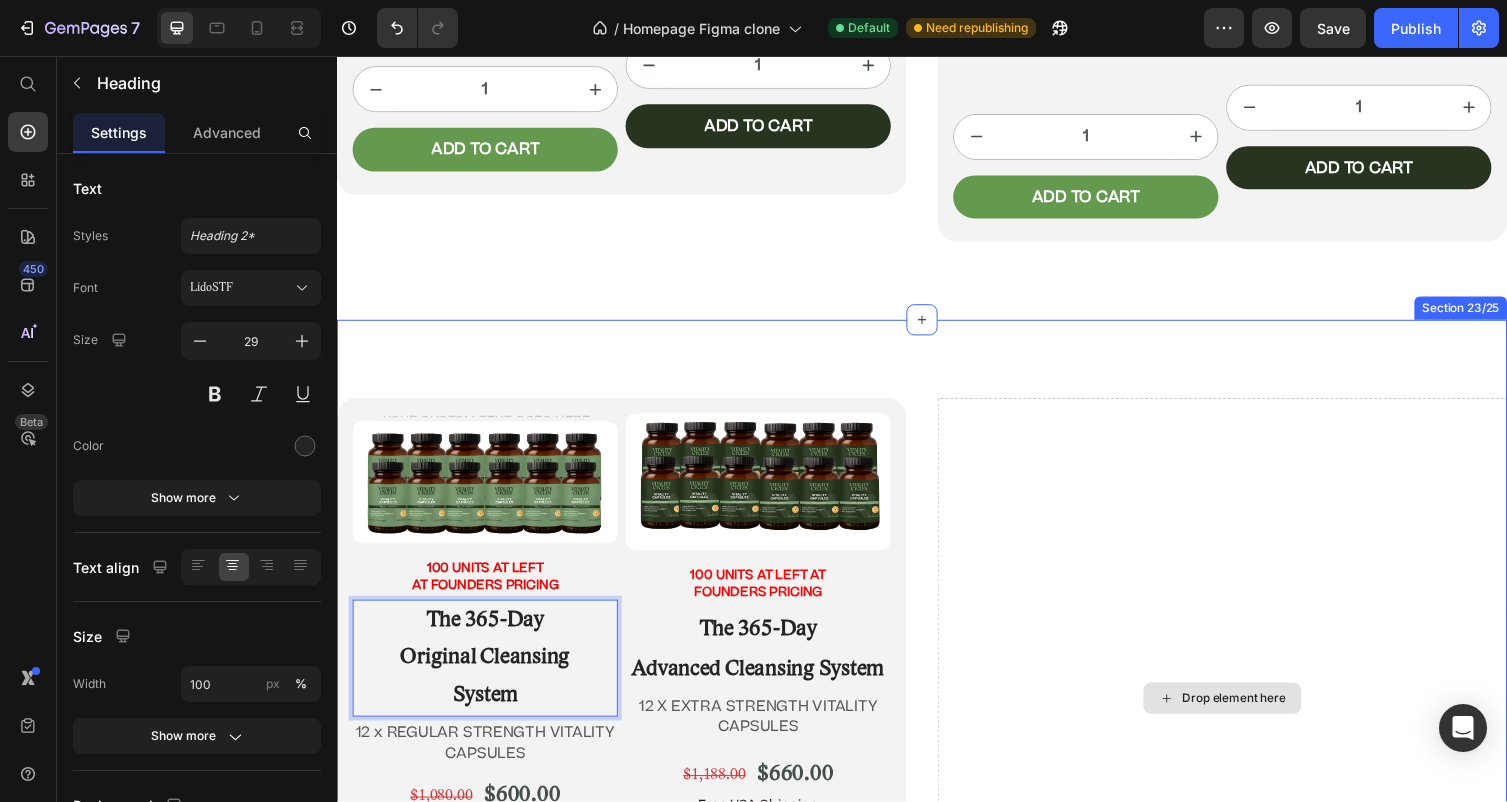 click on "Drop element here" at bounding box center [1245, 714] 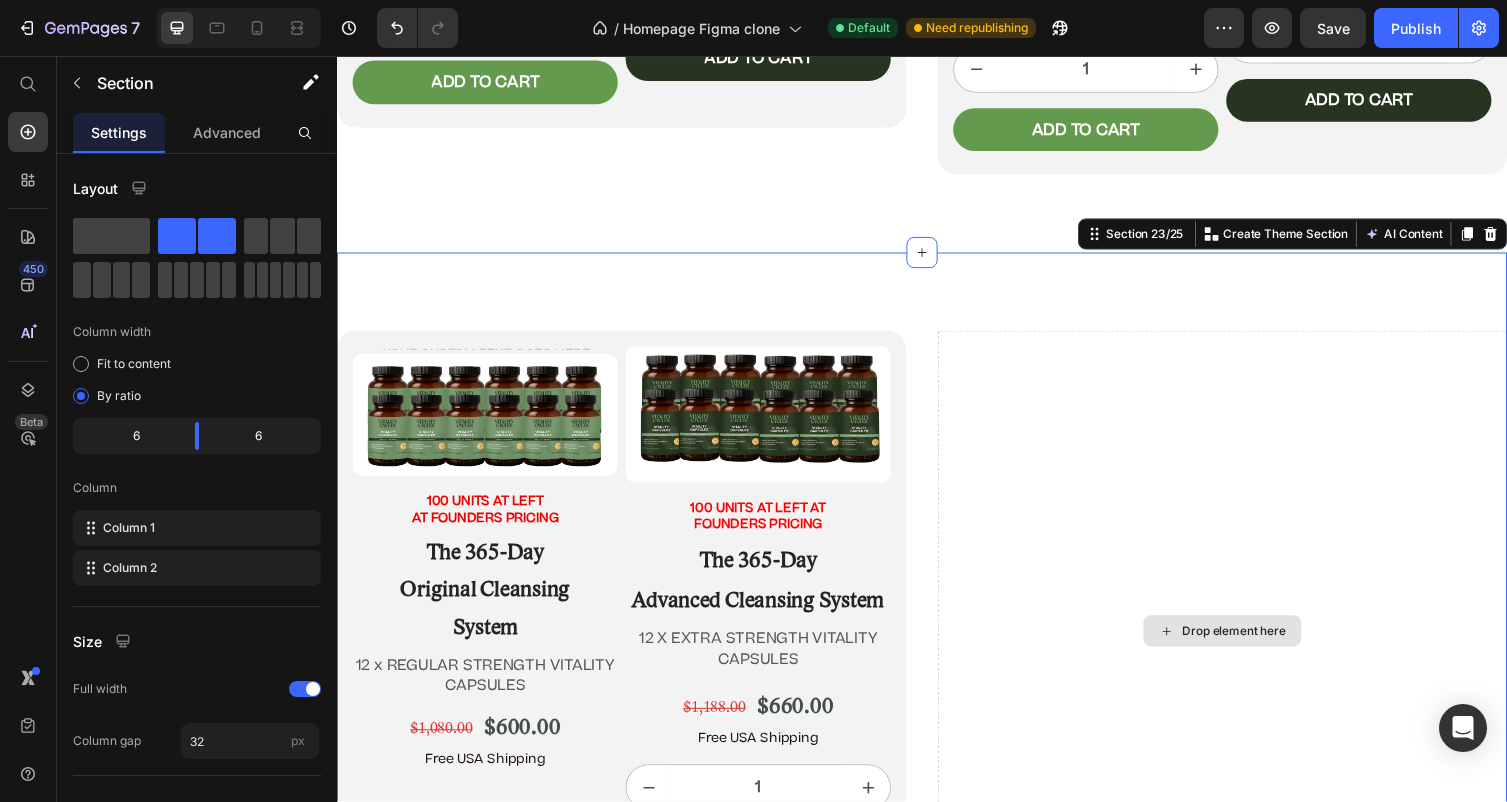 scroll, scrollTop: 11563, scrollLeft: 0, axis: vertical 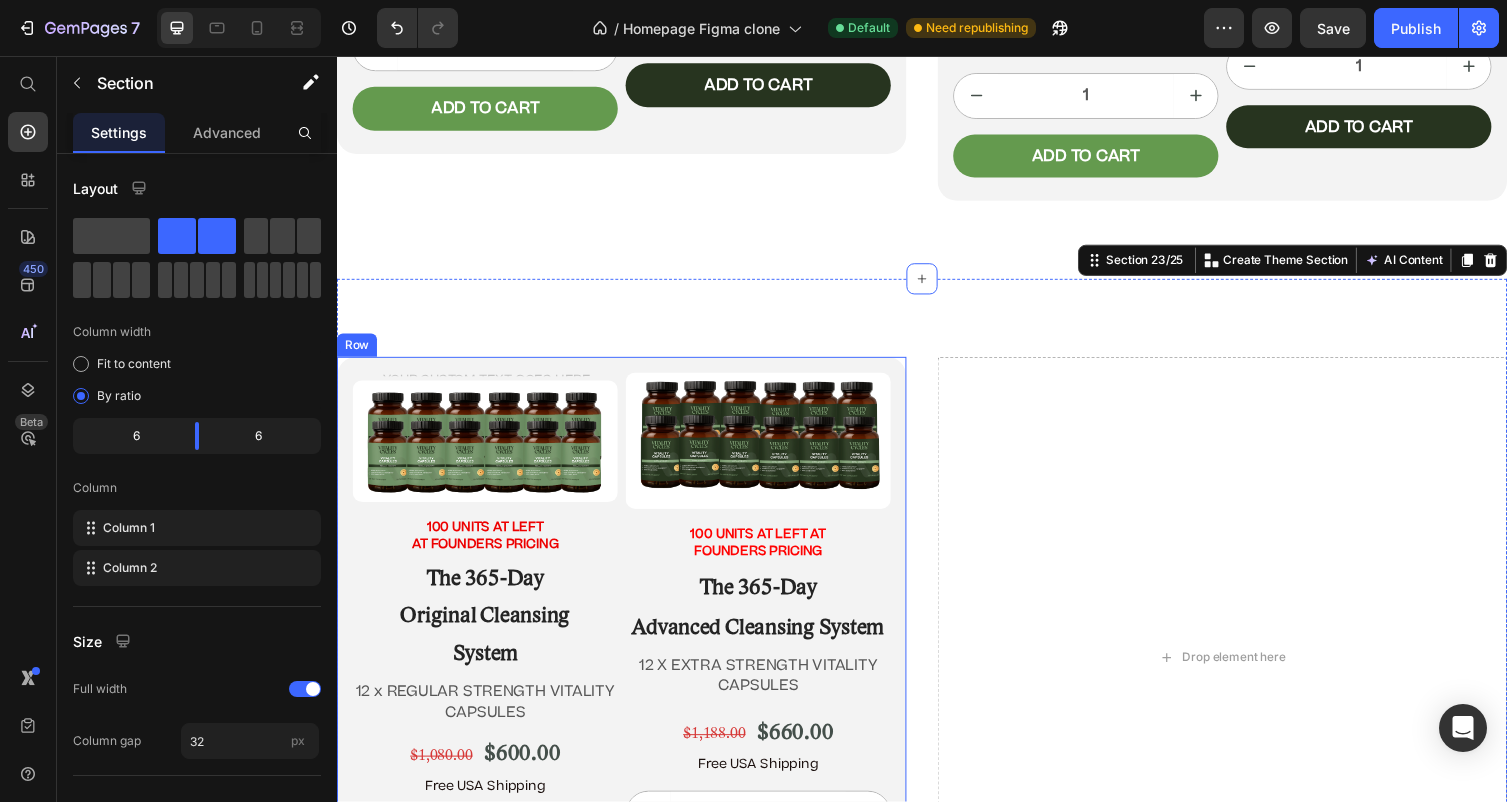 click on "Text Block Product Images  100 UNITS AT LEFT  AT FOUNDERS PRICING Text Block ⁠⁠⁠⁠⁠⁠⁠ The 365-Day  Original Cleansing  System Heading 12 x REGULAR STRENGTH VITALITY CAPSULES Text Block $1,080.00 Product Price $600.00 Product Price Row  Free USA Shipping Text Block 1 Product Quantity Add to cart Add to Cart Row Product Product Images 100 UNITS AT LEFT AT  FOUNDERS PRICING Text Block ⁠⁠⁠⁠⁠⁠⁠ The 365-Day  Advanced Cleansing System Heading 12 X EXTRA STRENGTH VITALITY CAPSULES   Text Block $1,188.00 Product Price $660.00 Product Price Row Free USA Shipping  Text Block 1 Product Quantity Add to cart Add to Cart Row Product Row" at bounding box center (629, 672) 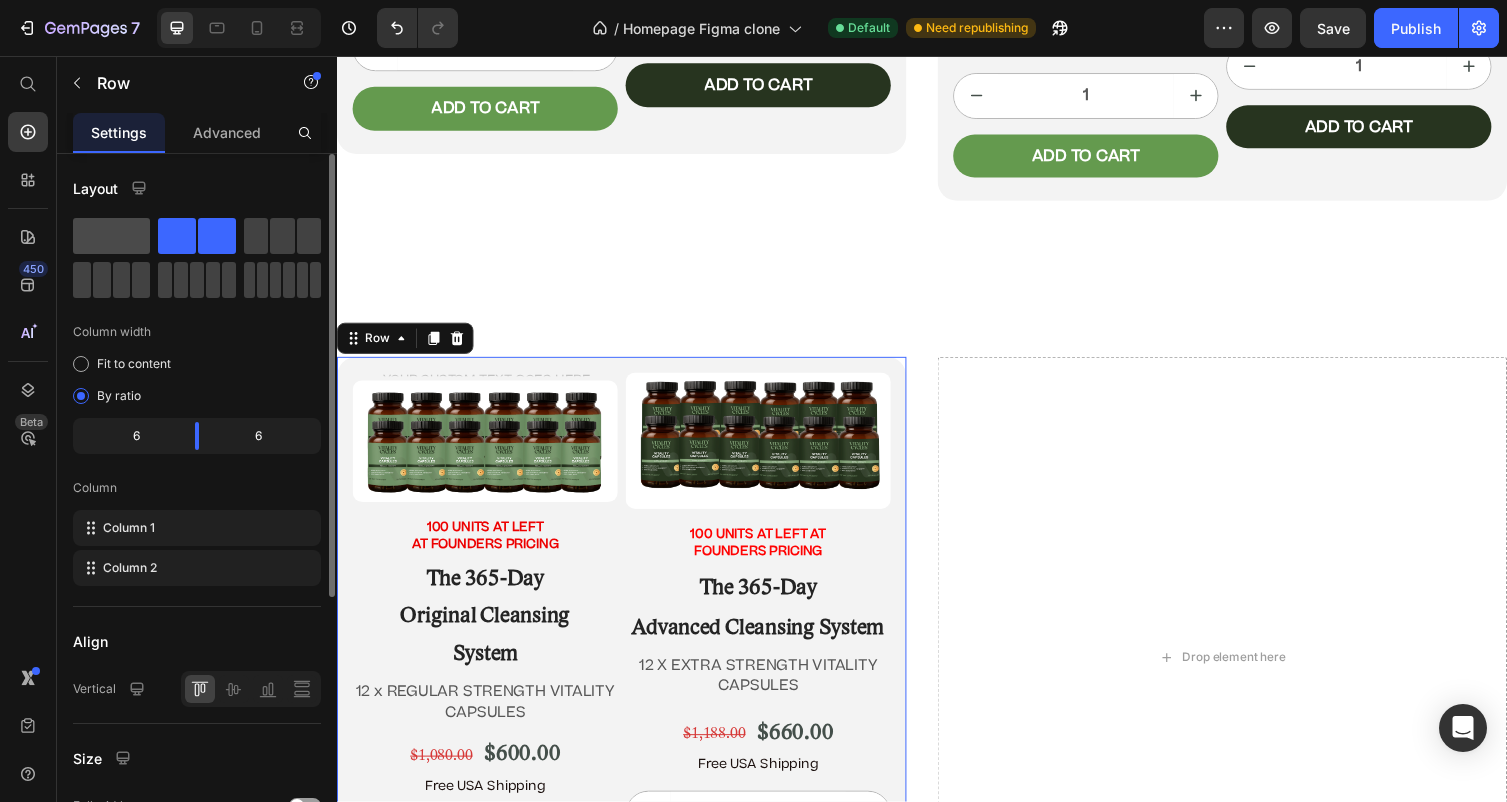 click 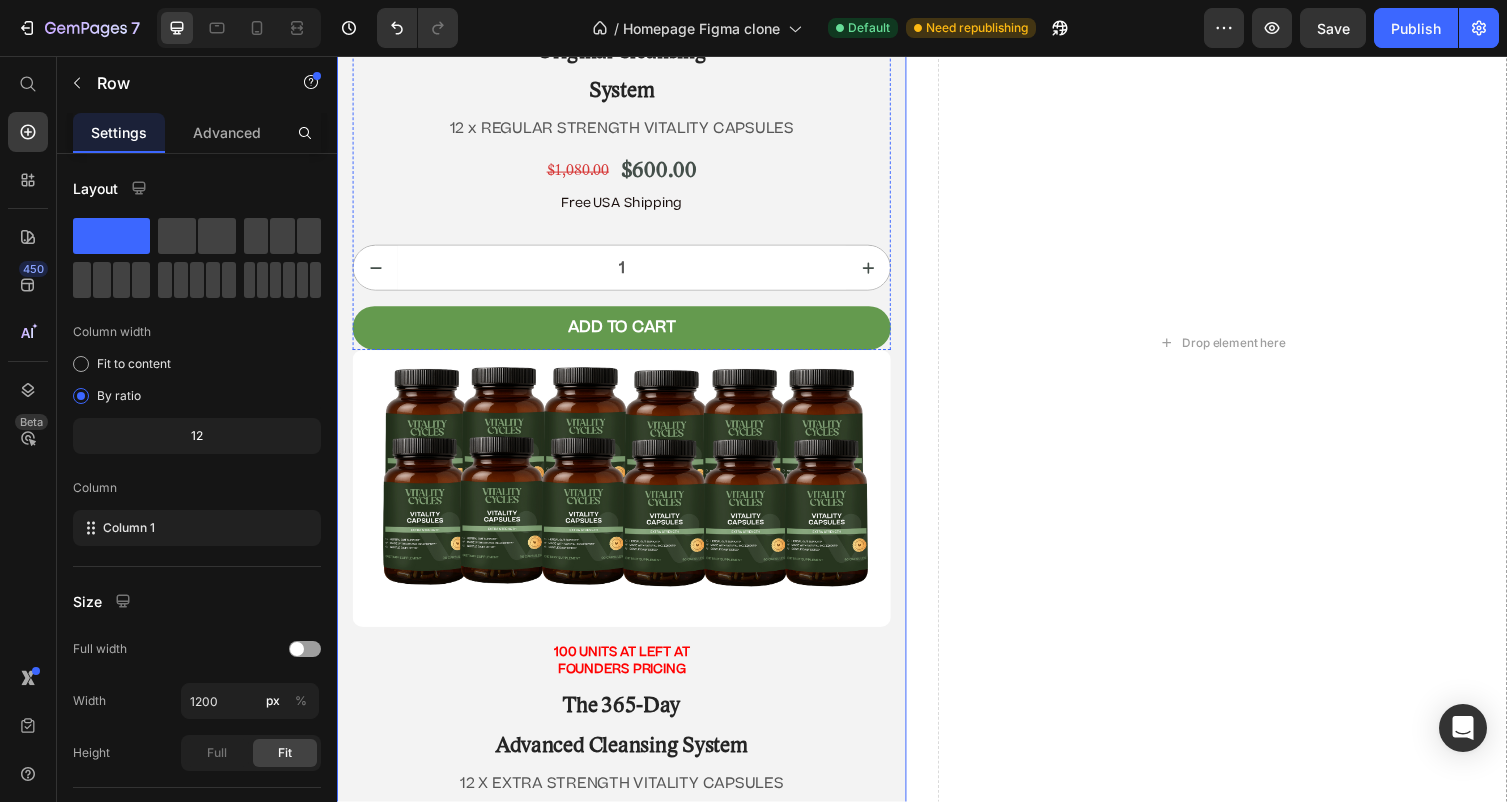 scroll, scrollTop: 12254, scrollLeft: 0, axis: vertical 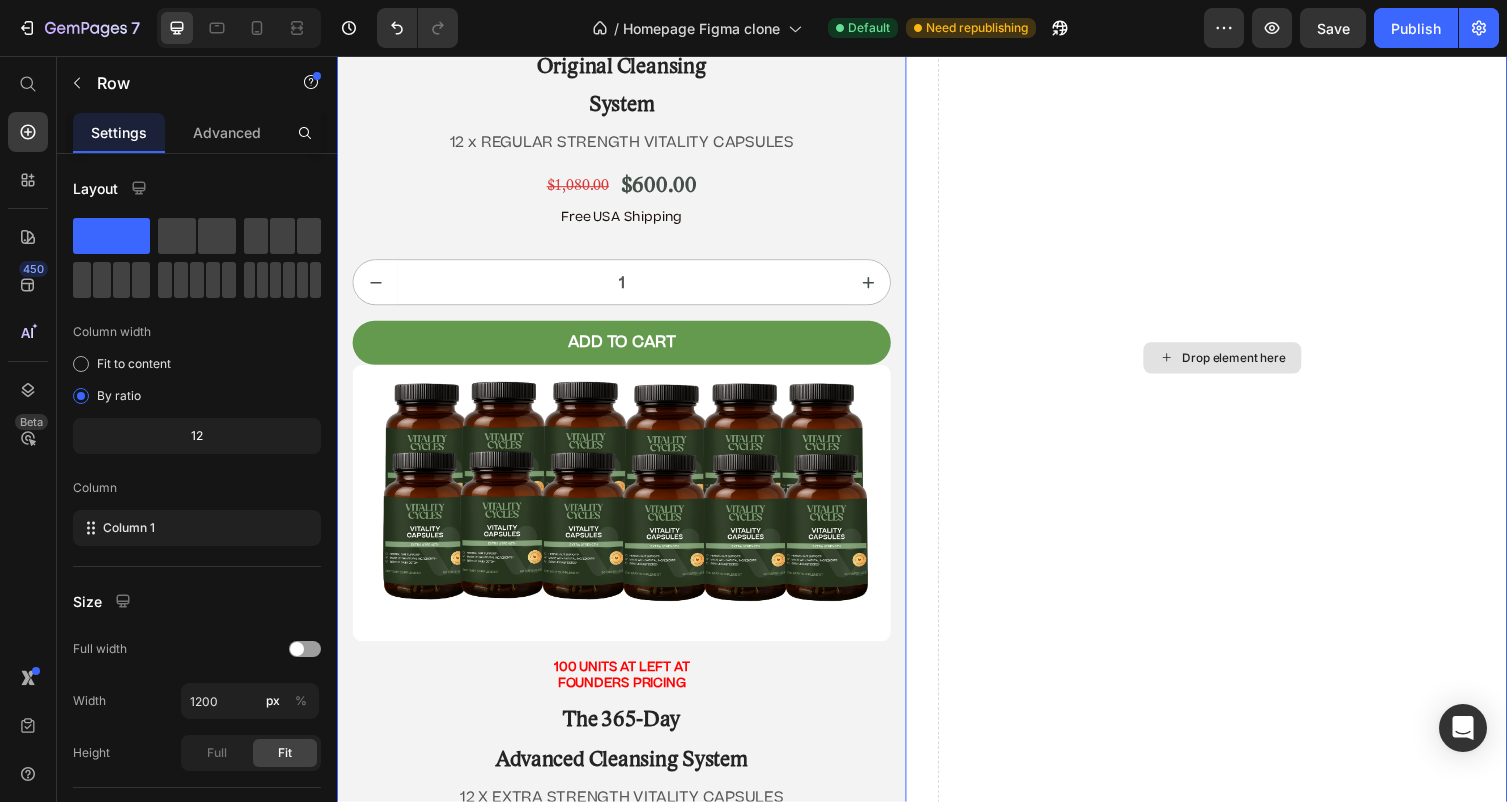 click on "Drop element here" at bounding box center [1245, 365] 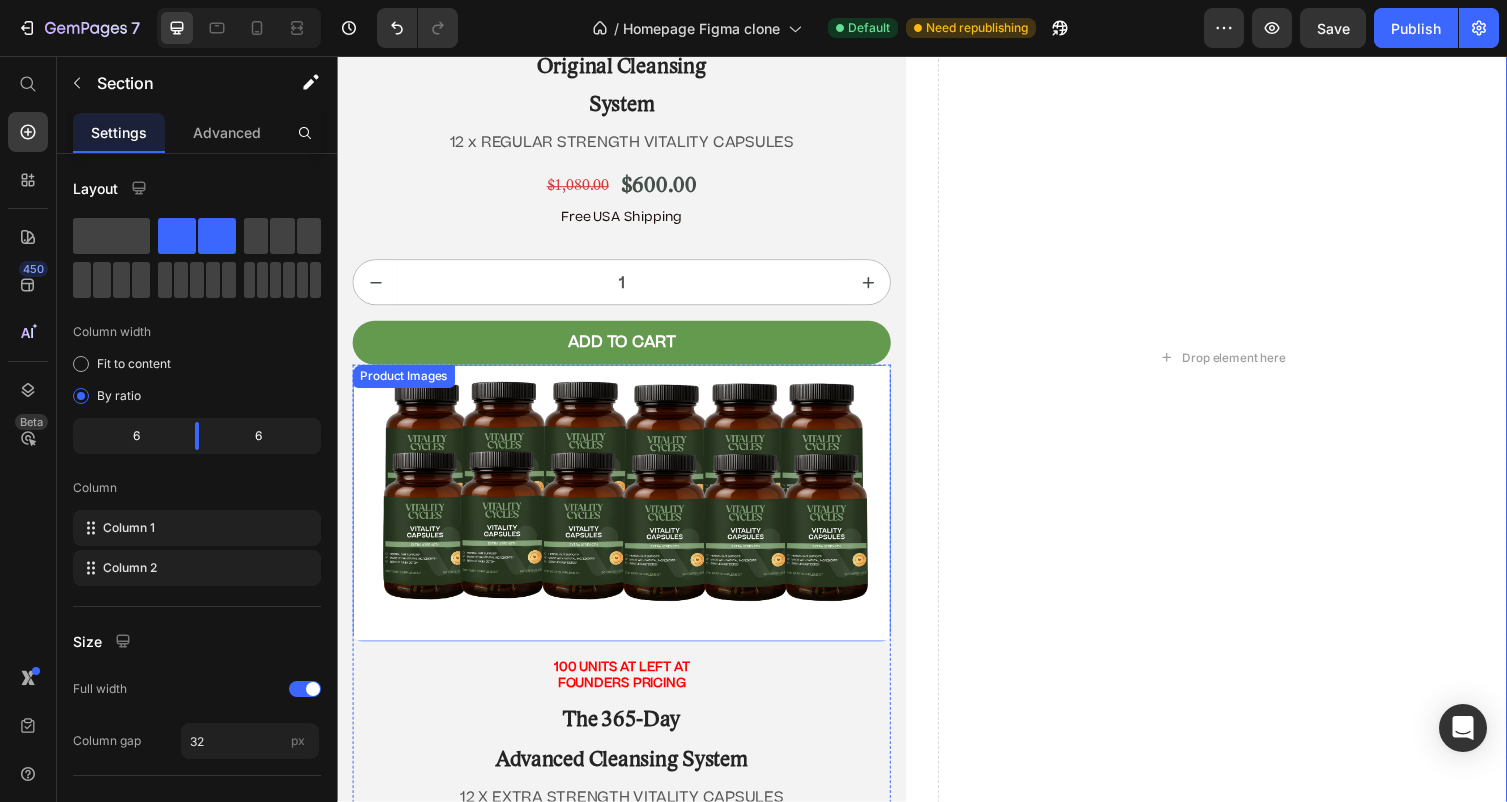 click at bounding box center (629, 515) 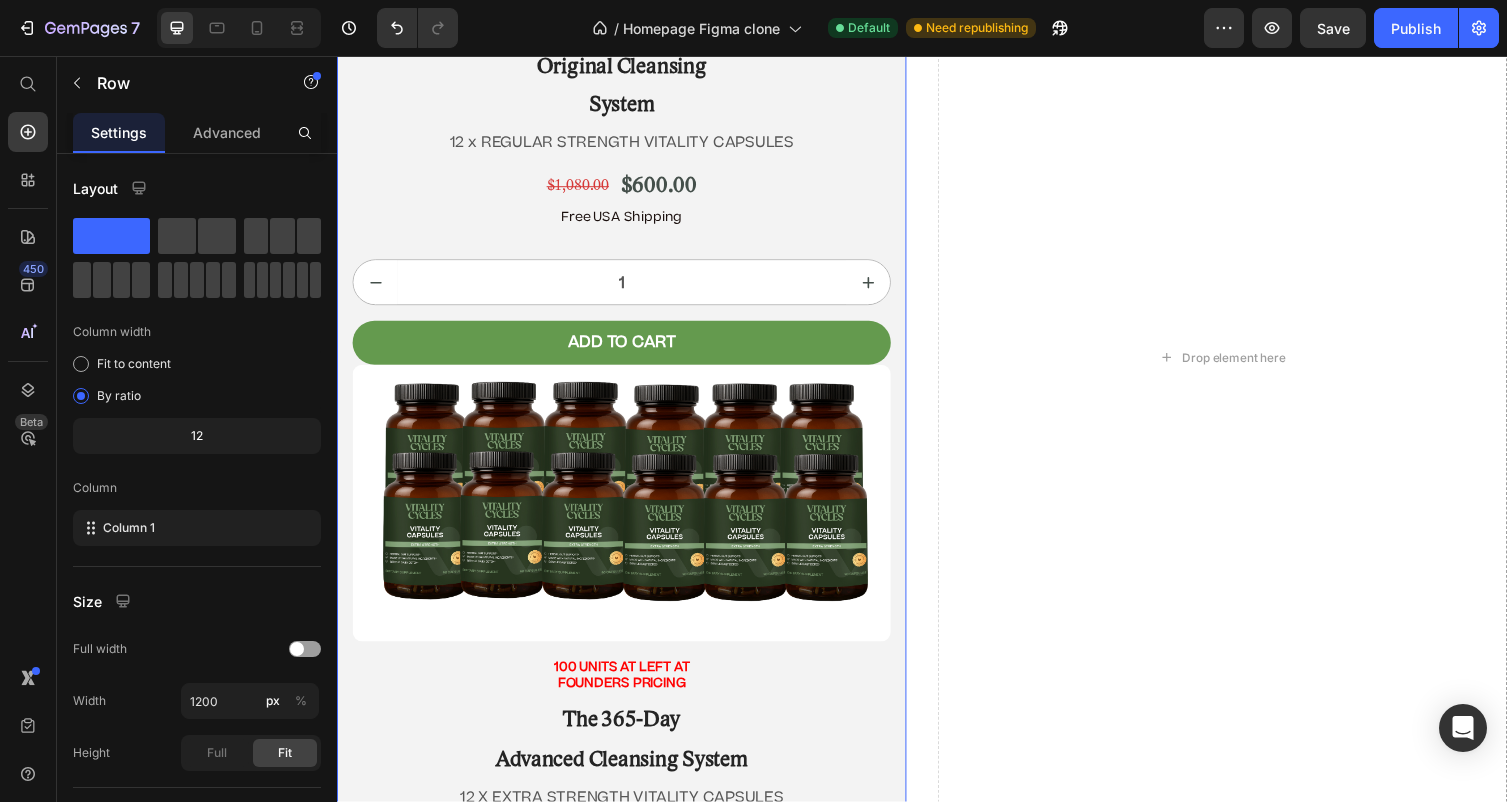 click on "Text Block Product Images  100 UNITS AT LEFT  AT FOUNDERS PRICING Text Block ⁠⁠⁠⁠⁠⁠⁠ The 365-Day  Original Cleansing  System Heading 12 x REGULAR STRENGTH VITALITY CAPSULES Text Block $1,080.00 Product Price $600.00 Product Price Row  Free USA Shipping Text Block 1 Product Quantity Add to cart Add to Cart Row Product Product Images 100 UNITS AT LEFT AT  FOUNDERS PRICING Text Block The 365-Day  Advanced Cleansing System Heading 12 X EXTRA STRENGTH VITALITY CAPSULES   Text Block $1,188.00 Product Price $660.00 Product Price Row Free USA Shipping  Text Block 1 Product Quantity Add to cart Add to Cart Row Product Row   0" at bounding box center [629, 365] 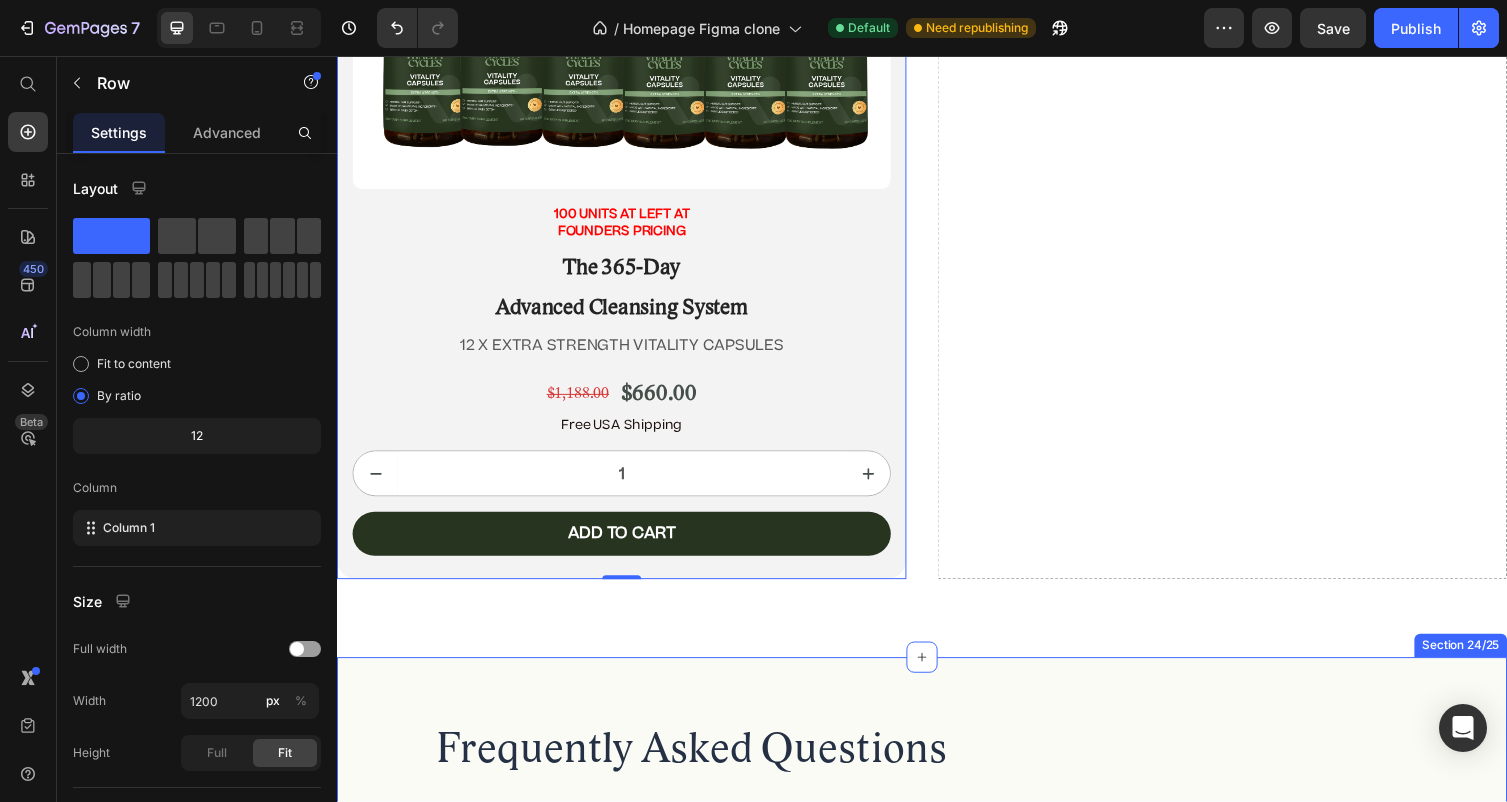 scroll, scrollTop: 12465, scrollLeft: 0, axis: vertical 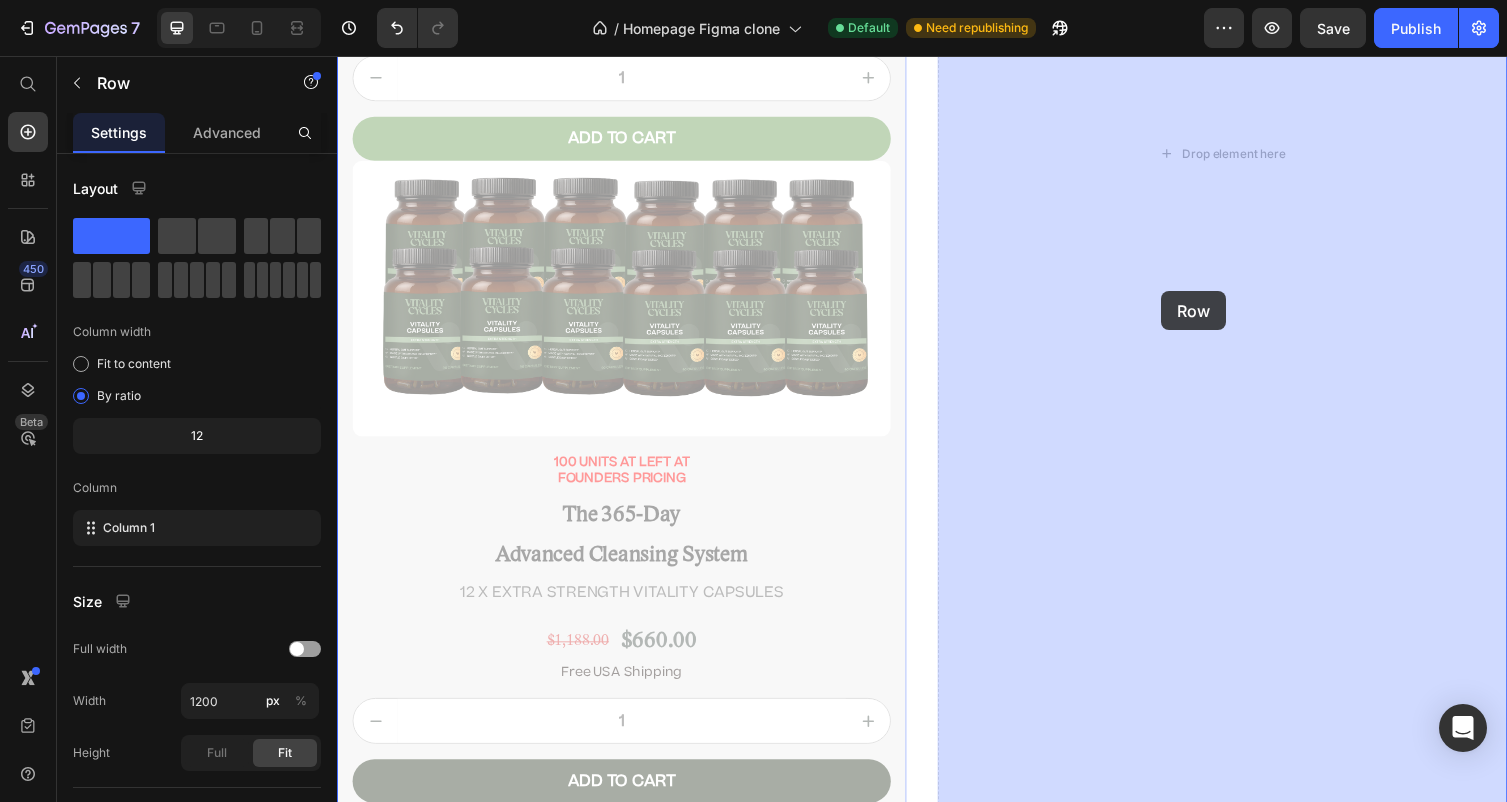 drag, startPoint x: 911, startPoint y: 425, endPoint x: 1161, endPoint y: 290, distance: 284.12146 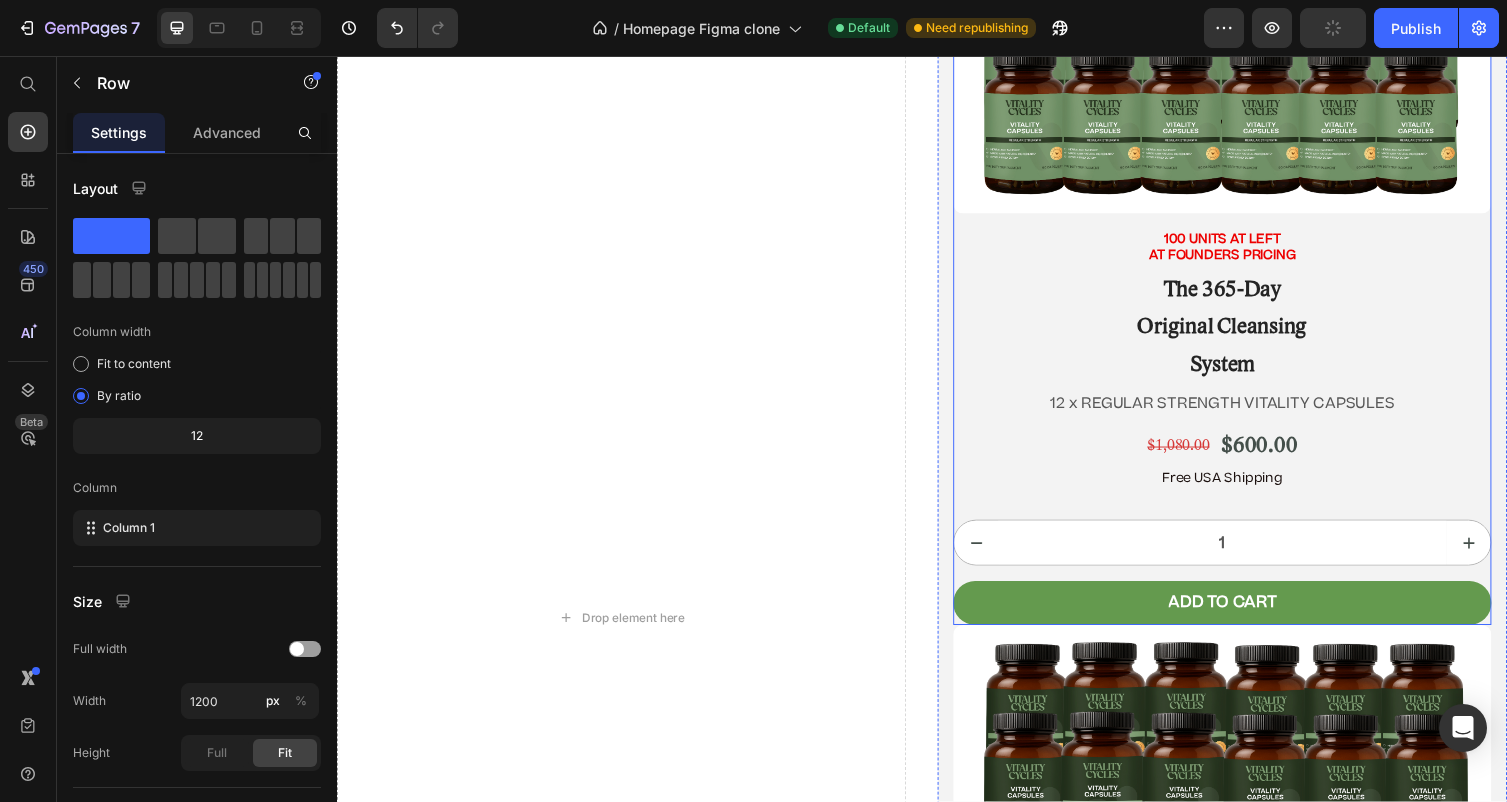 scroll, scrollTop: 12068, scrollLeft: 0, axis: vertical 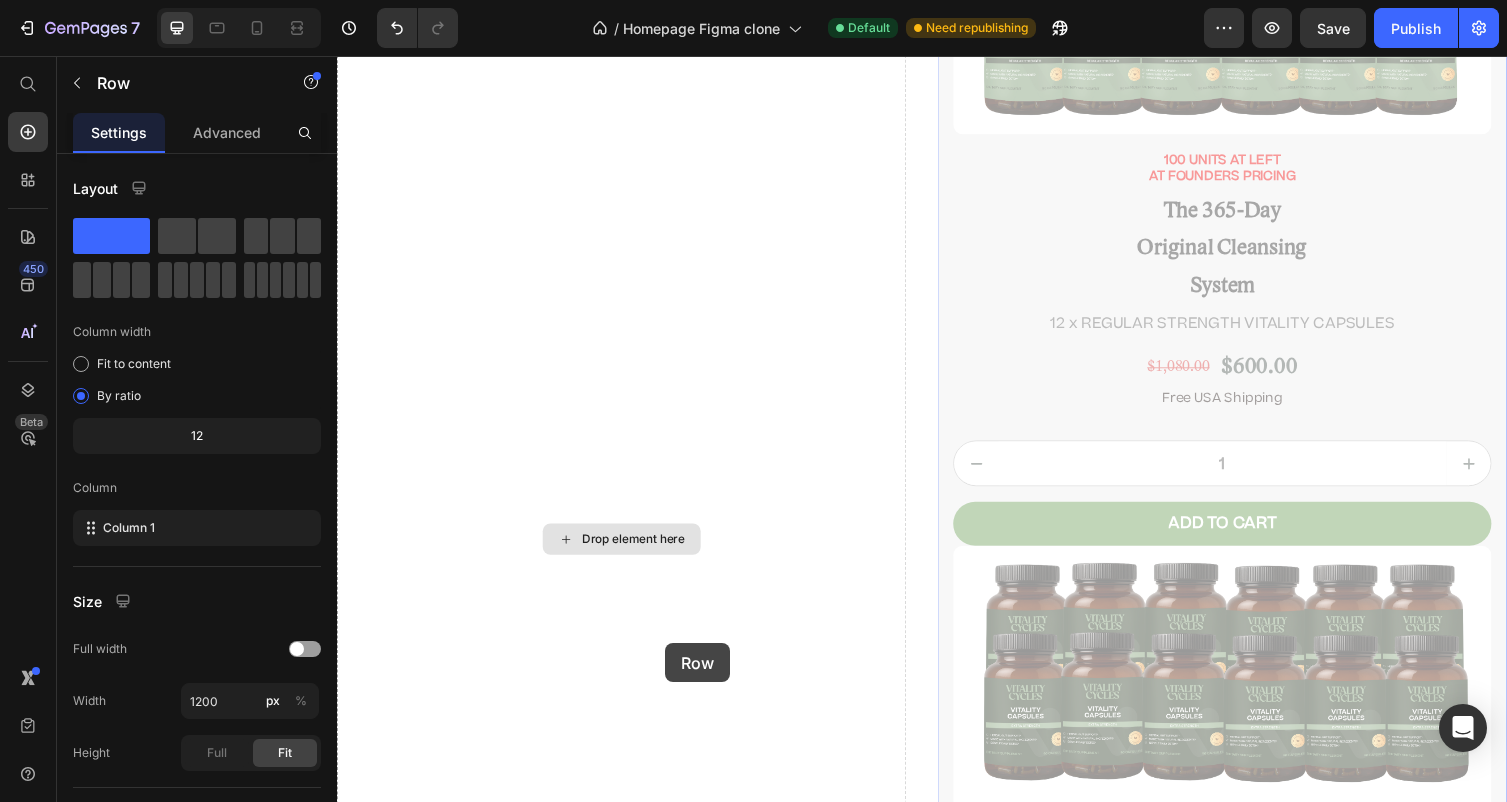 click on "Header Image “Before there was Big Pharma, there were bowel movements.”  Text Block Dr. Daniels Text Block Row Row
Icon
Icon
Icon
Icon
Icon Icon List 4.9/5  based on 4,974 reviews Text Block Row Doctor-Designed | 25,000+ Americans Cleansed | Not Sold in Stores Text Block                Title Line The Hidden Parasite Cleanse That’s Quietly Helping 25,000+ Americans Heal Naturally. Heading The Only Dr. Jennifer Daniels-Approved Full-Body Cleansing System Text Block Row Section 2/25 This is not a supplement. It’s not a detox powder. It’s a full-body cleansing ritual that reclaims your health from the inside out. If you’ve ever wondered why you’re bloated, foggy, tired, or sick—and doctors never give you real answers—it’s time you read what got Dr. Jennifer Daniels banned. Text Block If you’re over 45, struggle with digestion, energy, or feel like something’s ‘off’—this is for you. Text Block
Start The Protocol Button Row Section 3/25 Heading Row" at bounding box center [937, -4794] 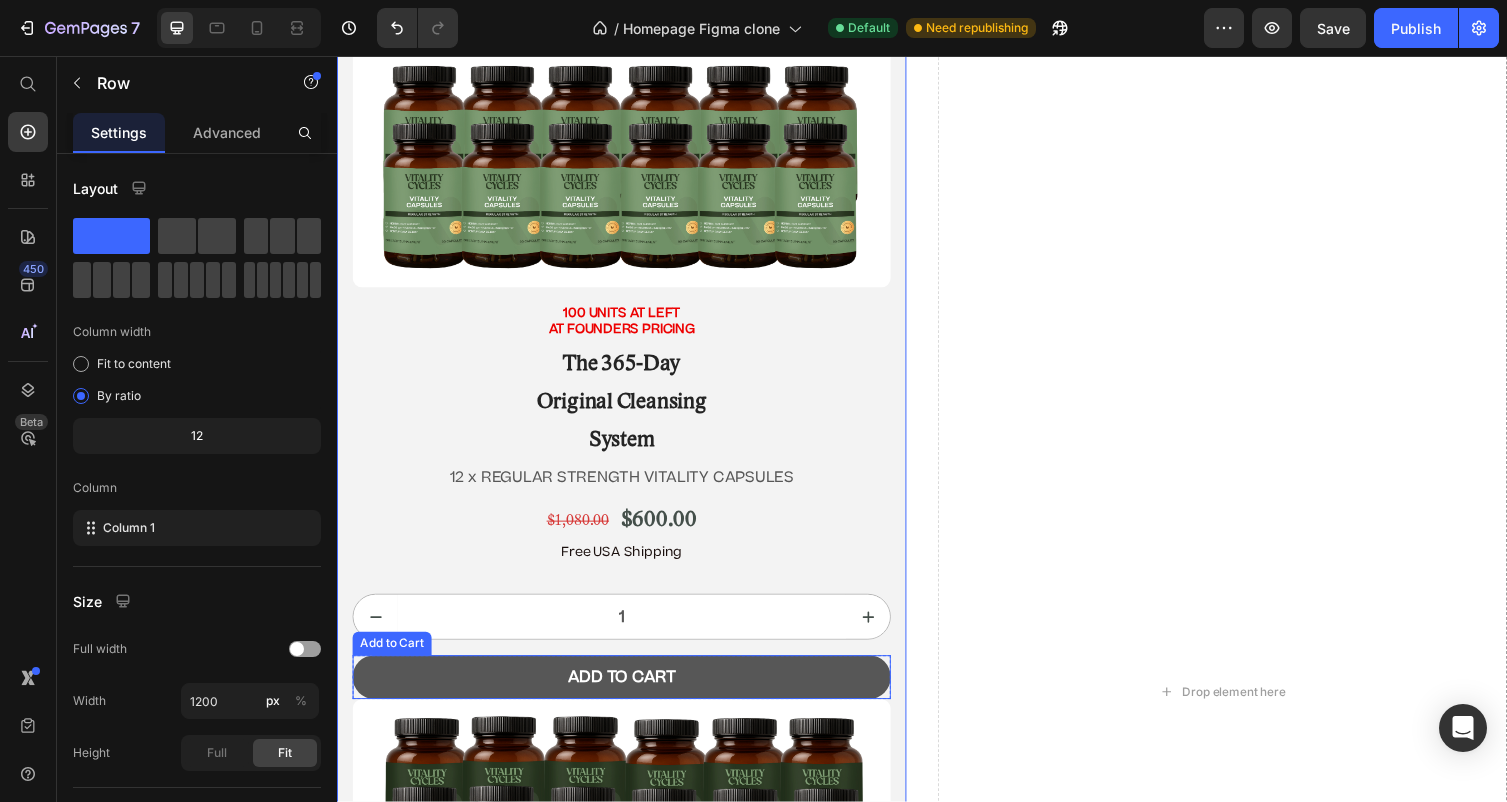scroll, scrollTop: 11967, scrollLeft: 0, axis: vertical 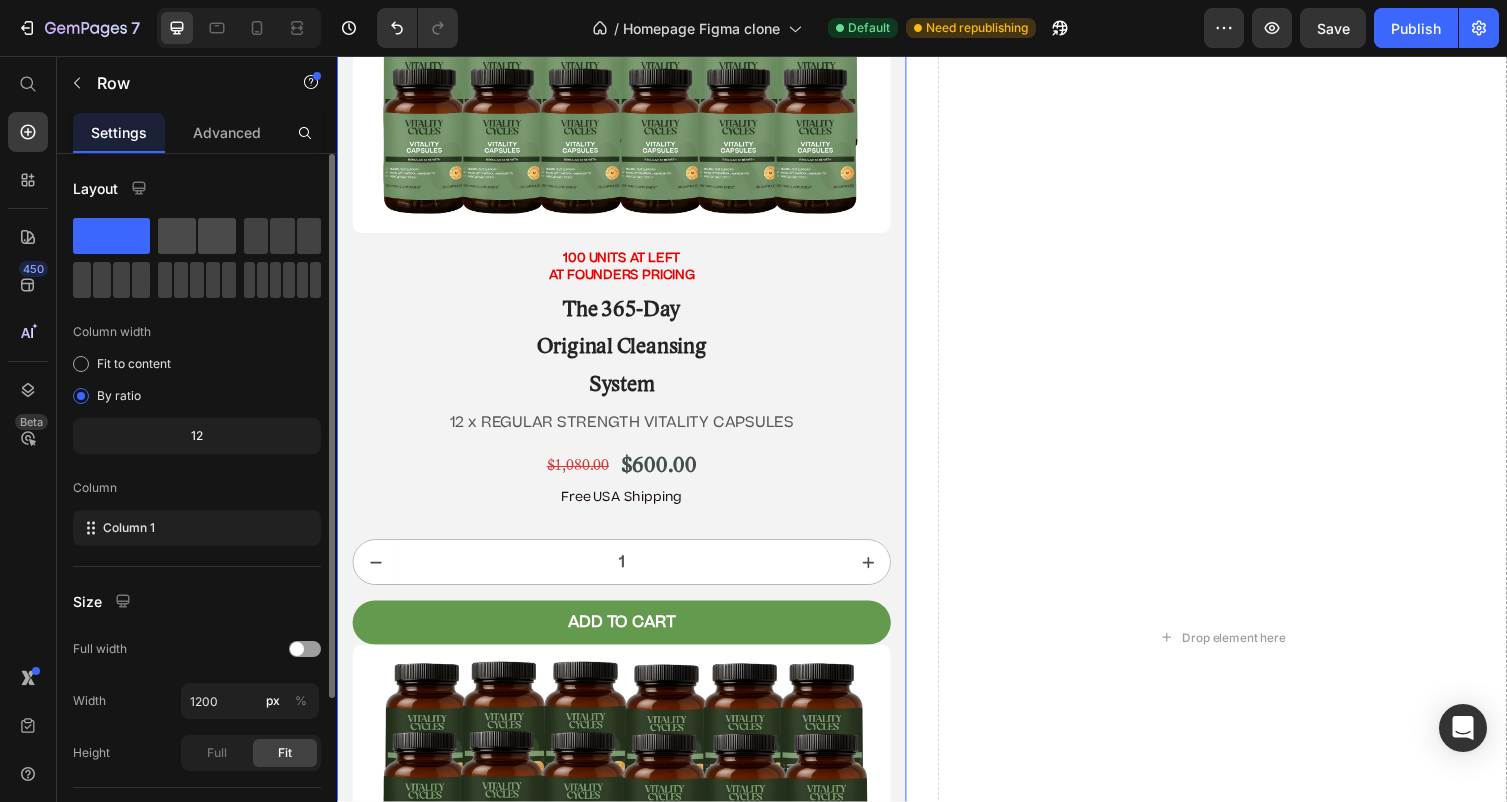 click 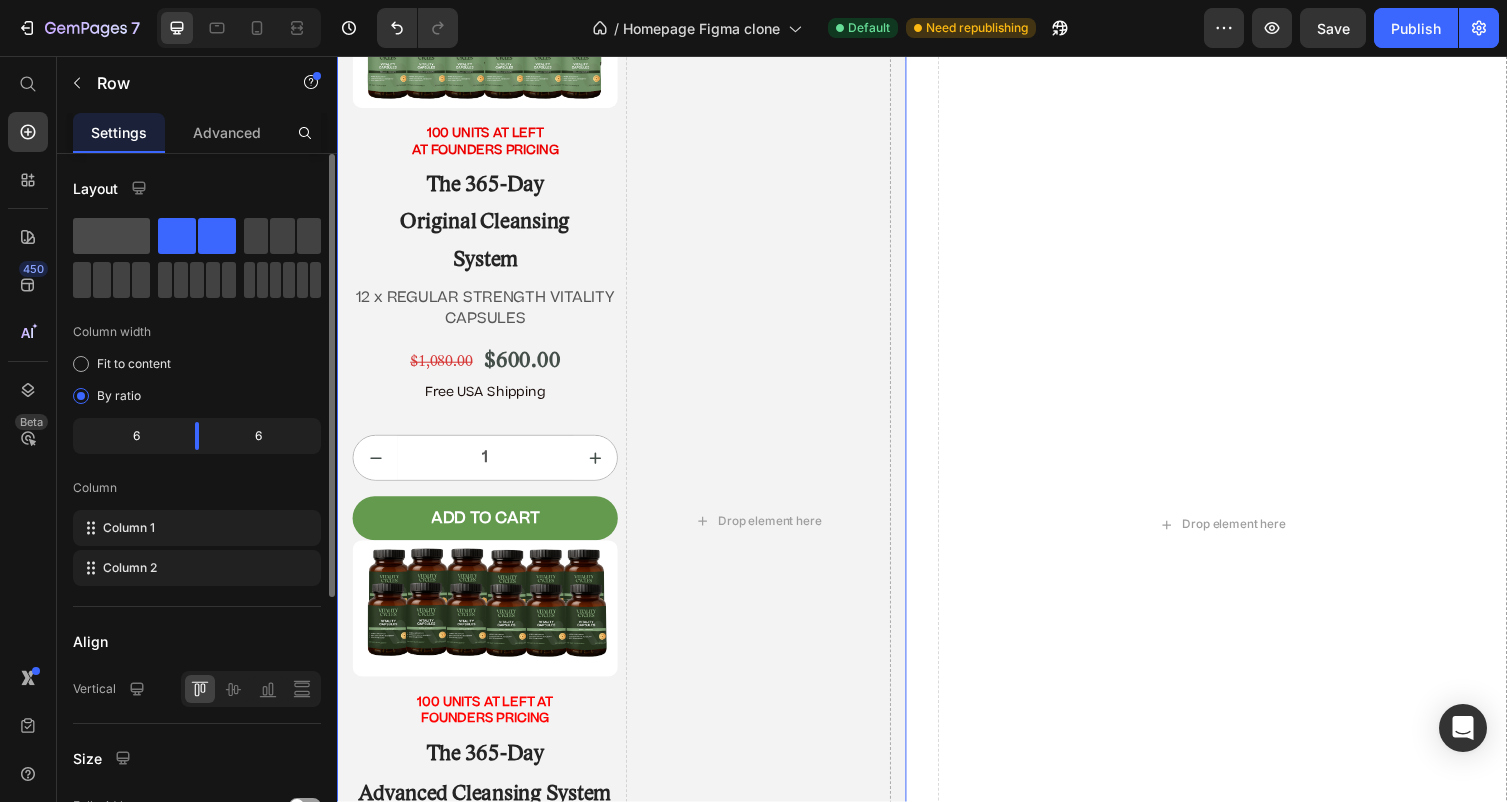 click 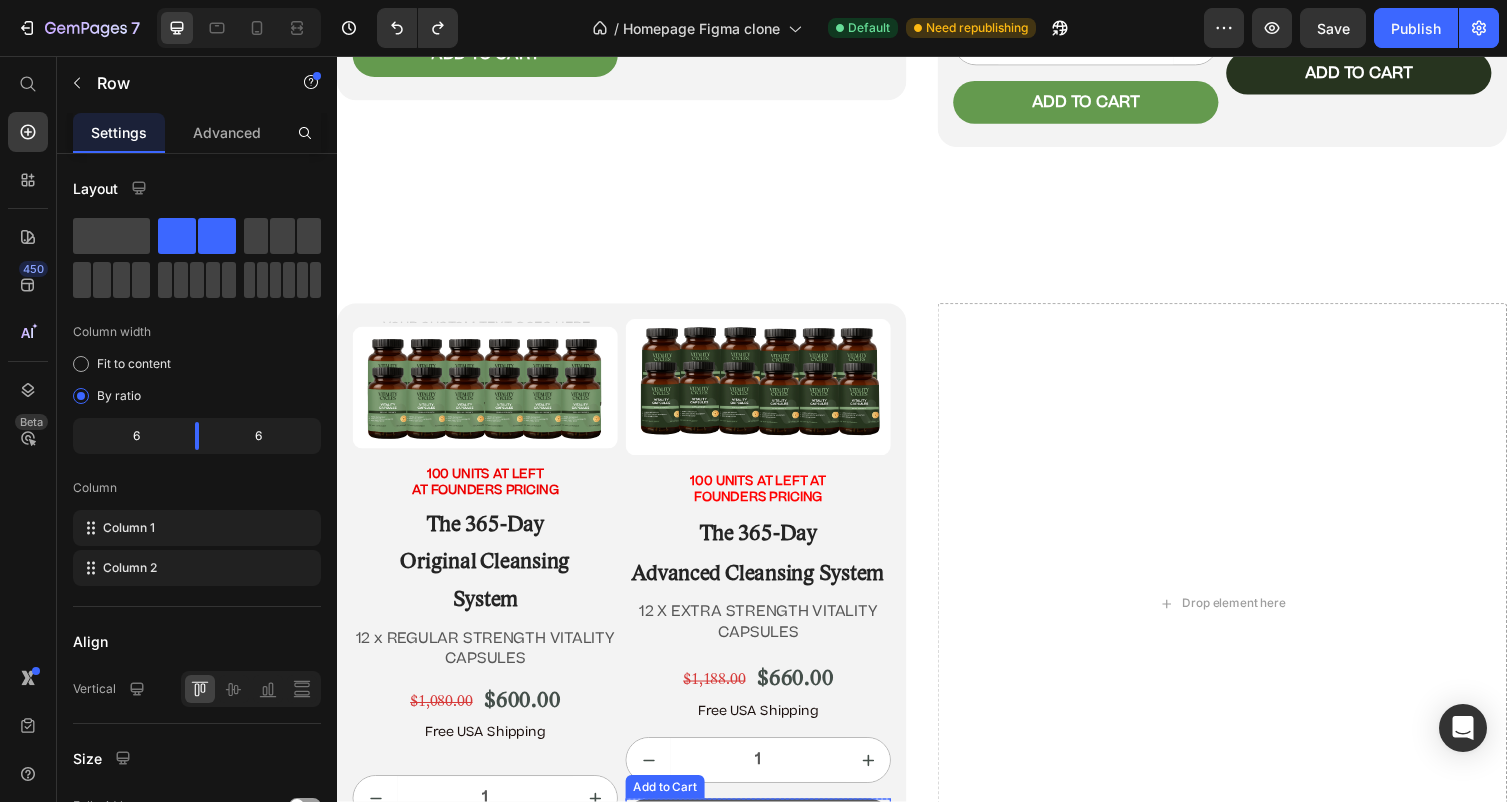scroll, scrollTop: 11641, scrollLeft: 0, axis: vertical 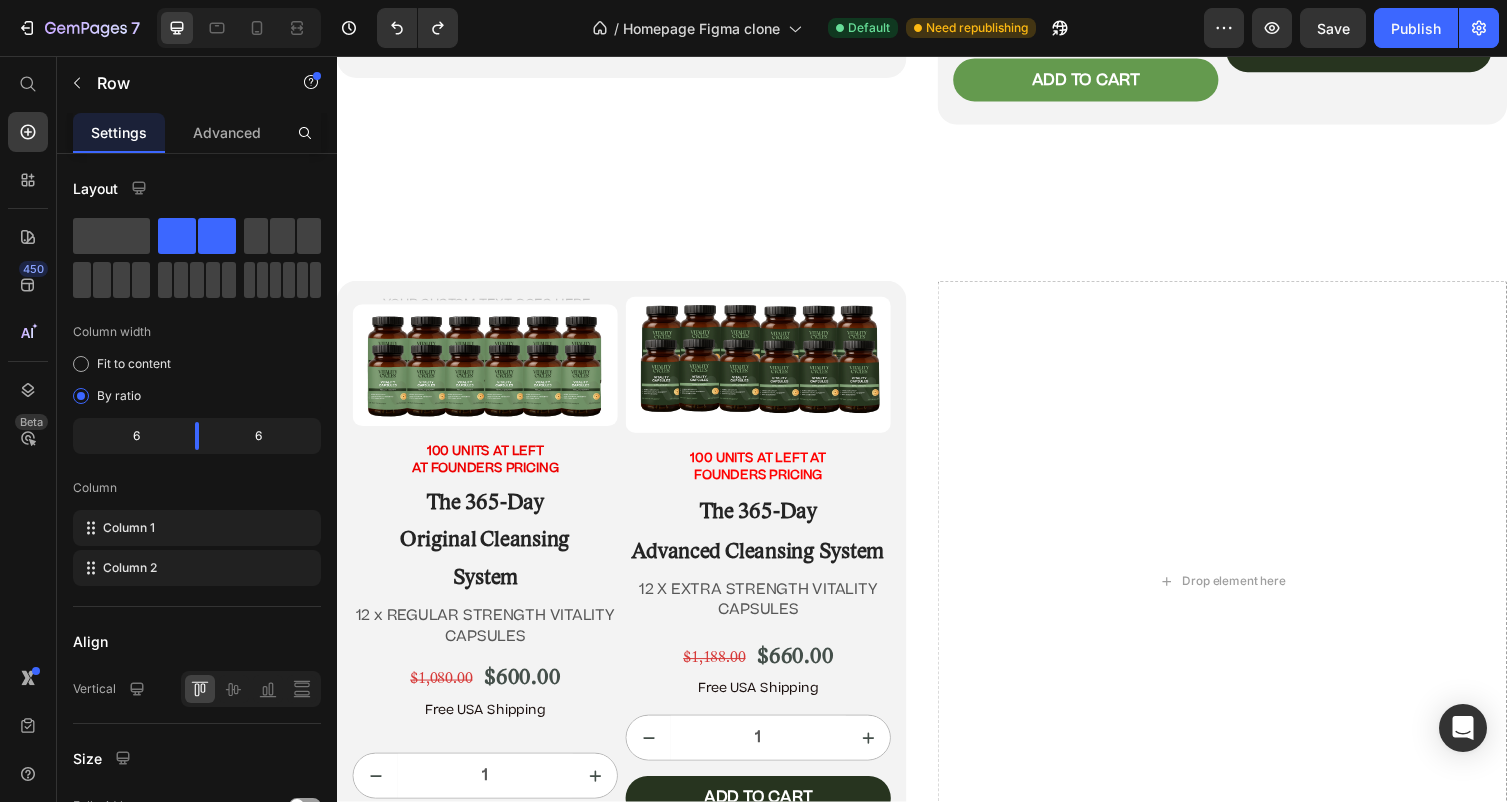 click on "Text Block Product Images  100 UNITS AT LEFT  AT FOUNDERS PRICING Text Block The 365-Day  Original Cleansing  System Heading 12 x REGULAR STRENGTH VITALITY CAPSULES Text Block $1,080.00 Product Price $600.00 Product Price Row  Free USA Shipping   Text Block 1 Product Quantity Add to cart Add to Cart Row Product Product Images 100 UNITS AT LEFT AT  FOUNDERS PRICING Text Block The 365-Day  Advanced Cleansing System Heading 12 X EXTRA STRENGTH VITALITY CAPSULES   Text Block $1,188.00 Product Price $660.00 Product Price Row Free USA Shipping  Text Block 1 Product Quantity Add to cart Add to Cart Row Product Row" at bounding box center [629, 594] 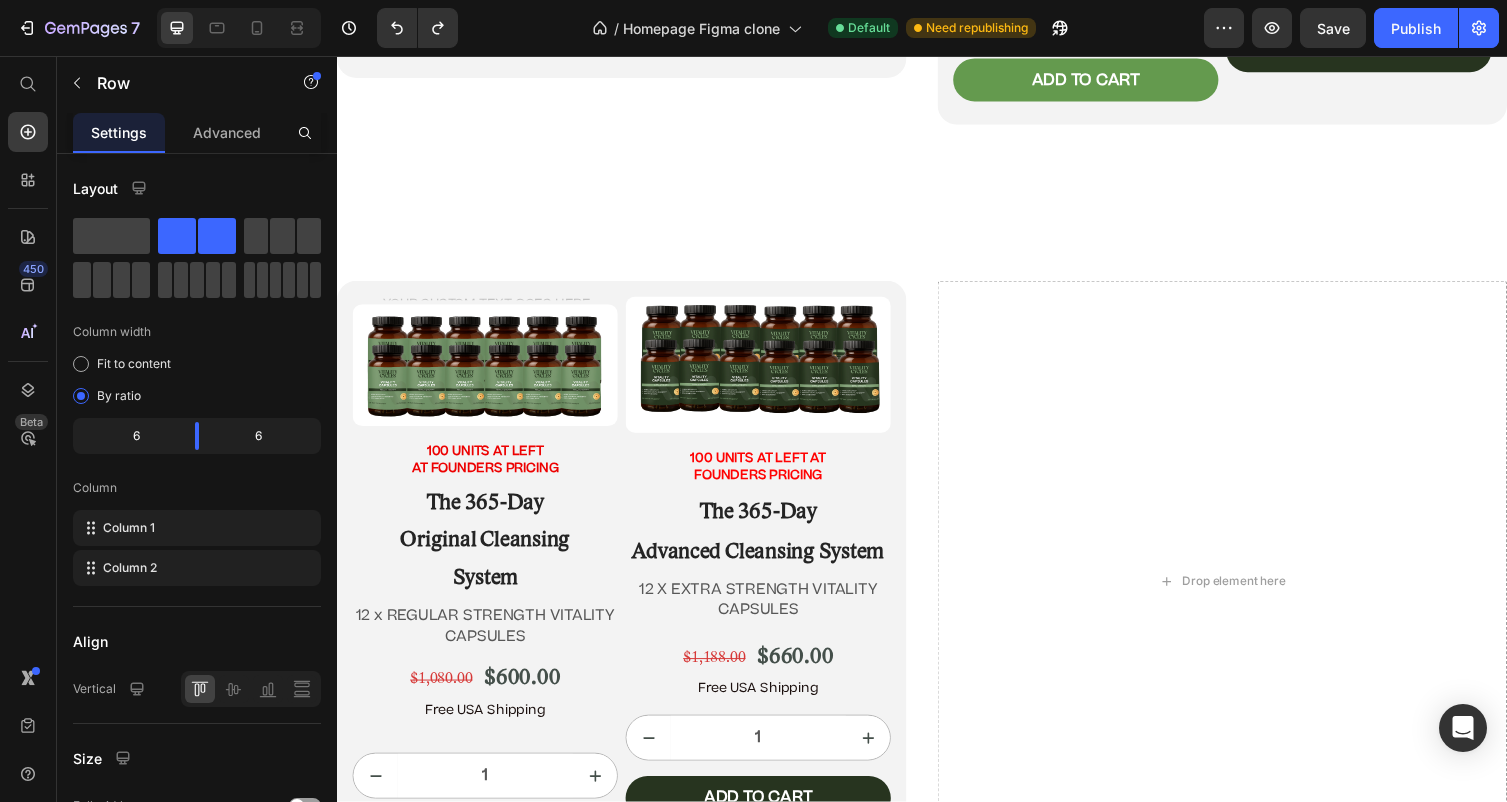 click on "Text Block Product Images  100 UNITS AT LEFT  AT FOUNDERS PRICING Text Block The 365-Day  Original Cleansing  System Heading 12 x REGULAR STRENGTH VITALITY CAPSULES Text Block $1,080.00 Product Price $600.00 Product Price Row  Free USA Shipping   Text Block 1 Product Quantity Add to cart Add to Cart Row Product Product Images 100 UNITS AT LEFT AT  FOUNDERS PRICING Text Block The 365-Day  Advanced Cleansing System Heading 12 X EXTRA STRENGTH VITALITY CAPSULES   Text Block $1,188.00 Product Price $660.00 Product Price Row Free USA Shipping  Text Block 1 Product Quantity Add to cart Add to Cart Row Product Row" at bounding box center [629, 594] 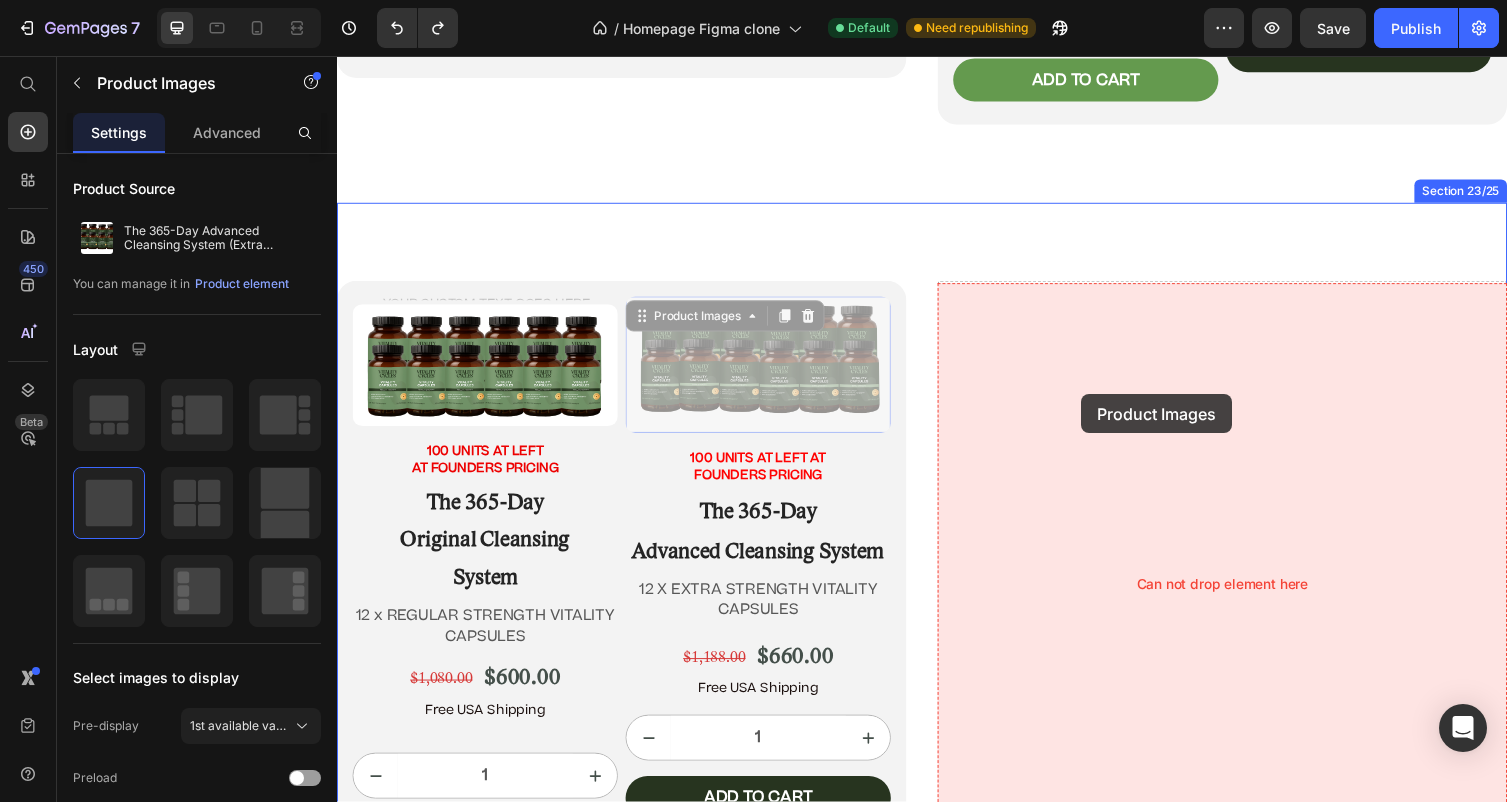 drag, startPoint x: 782, startPoint y: 321, endPoint x: 1080, endPoint y: 394, distance: 306.811 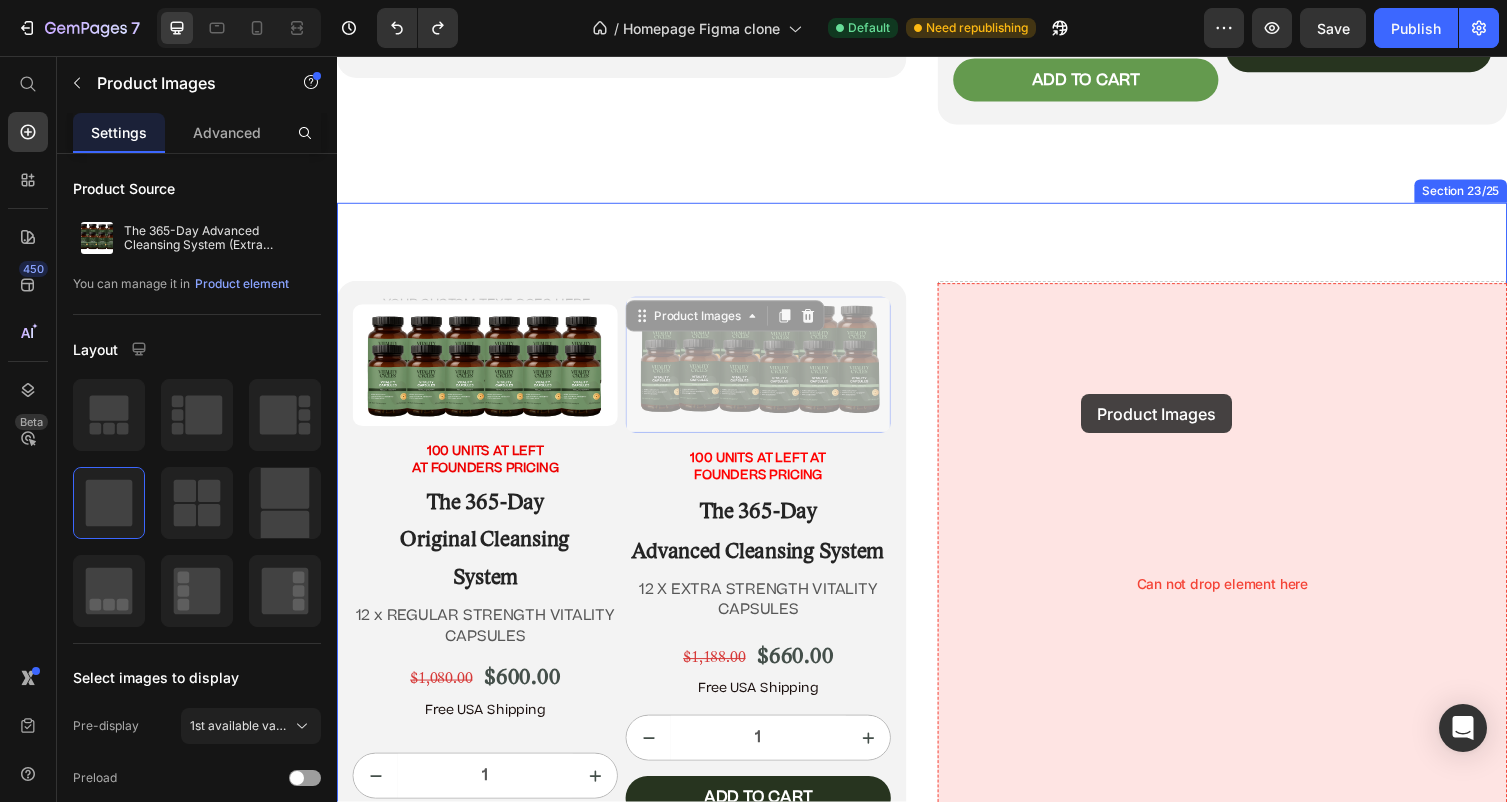 click on "Header Image “Before there was Big Pharma, there were bowel movements.”  Text Block Dr. Daniels Text Block Row Row
Icon
Icon
Icon
Icon
Icon Icon List 4.9/5  based on 4,974 reviews Text Block Row Doctor-Designed | 25,000+ Americans Cleansed | Not Sold in Stores Text Block                Title Line The Hidden Parasite Cleanse That’s Quietly Helping 25,000+ Americans Heal Naturally. Heading The Only Dr. Jennifer Daniels-Approved Full-Body Cleansing System Text Block Row Section 2/25 This is not a supplement. It’s not a detox powder. It’s a full-body cleansing ritual that reclaims your health from the inside out. If you’ve ever wondered why you’re bloated, foggy, tired, or sick—and doctors never give you real answers—it’s time you read what got Dr. Jennifer Daniels banned. Text Block If you’re over 45, struggle with digestion, energy, or feel like something’s ‘off’—this is for you. Text Block
Start The Protocol Button Row Section 3/25 Heading Row" at bounding box center [937, -4751] 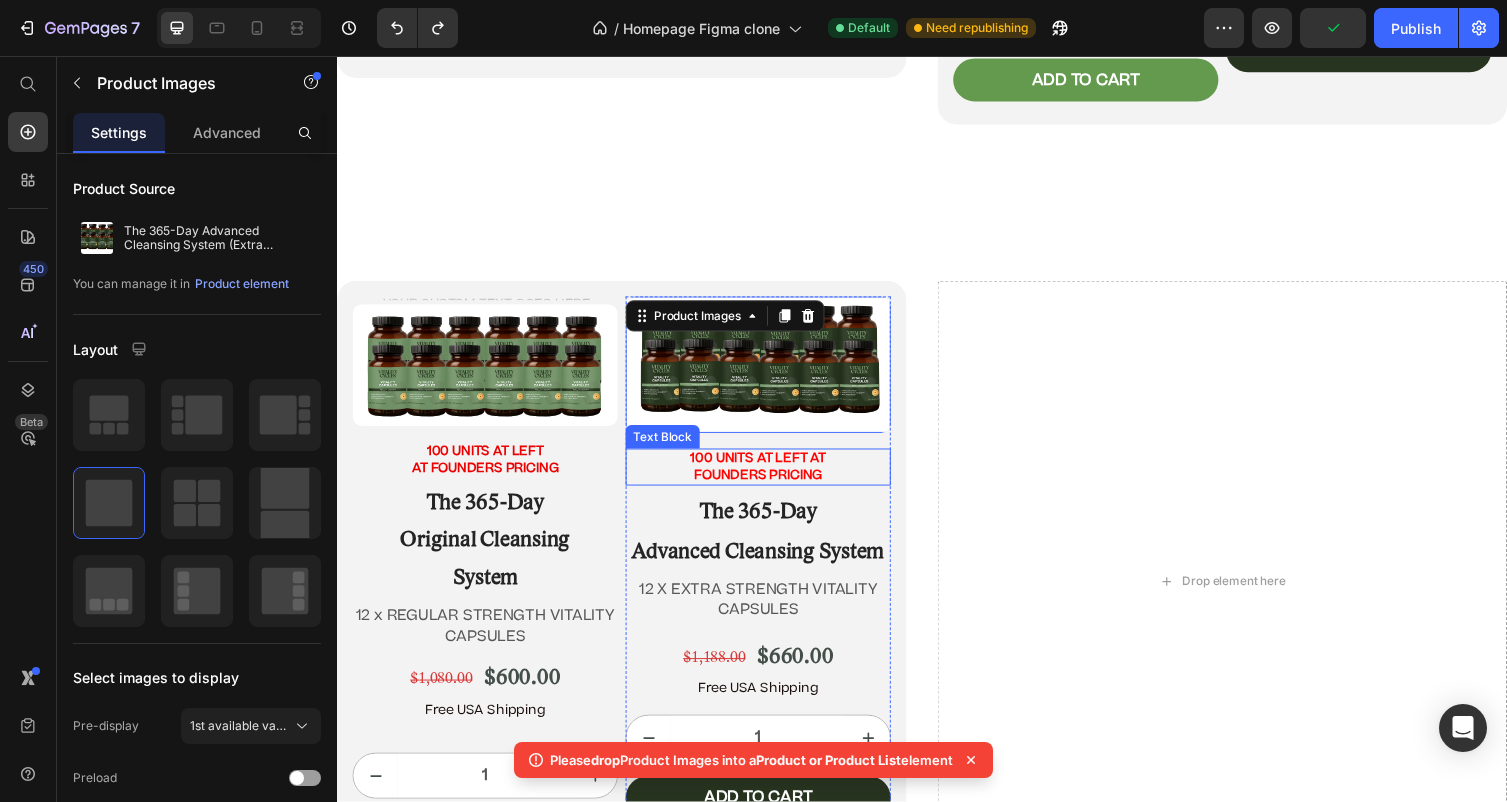 click on "100 UNITS AT LEFT AT  FOUNDERS PRICING" at bounding box center [769, 478] 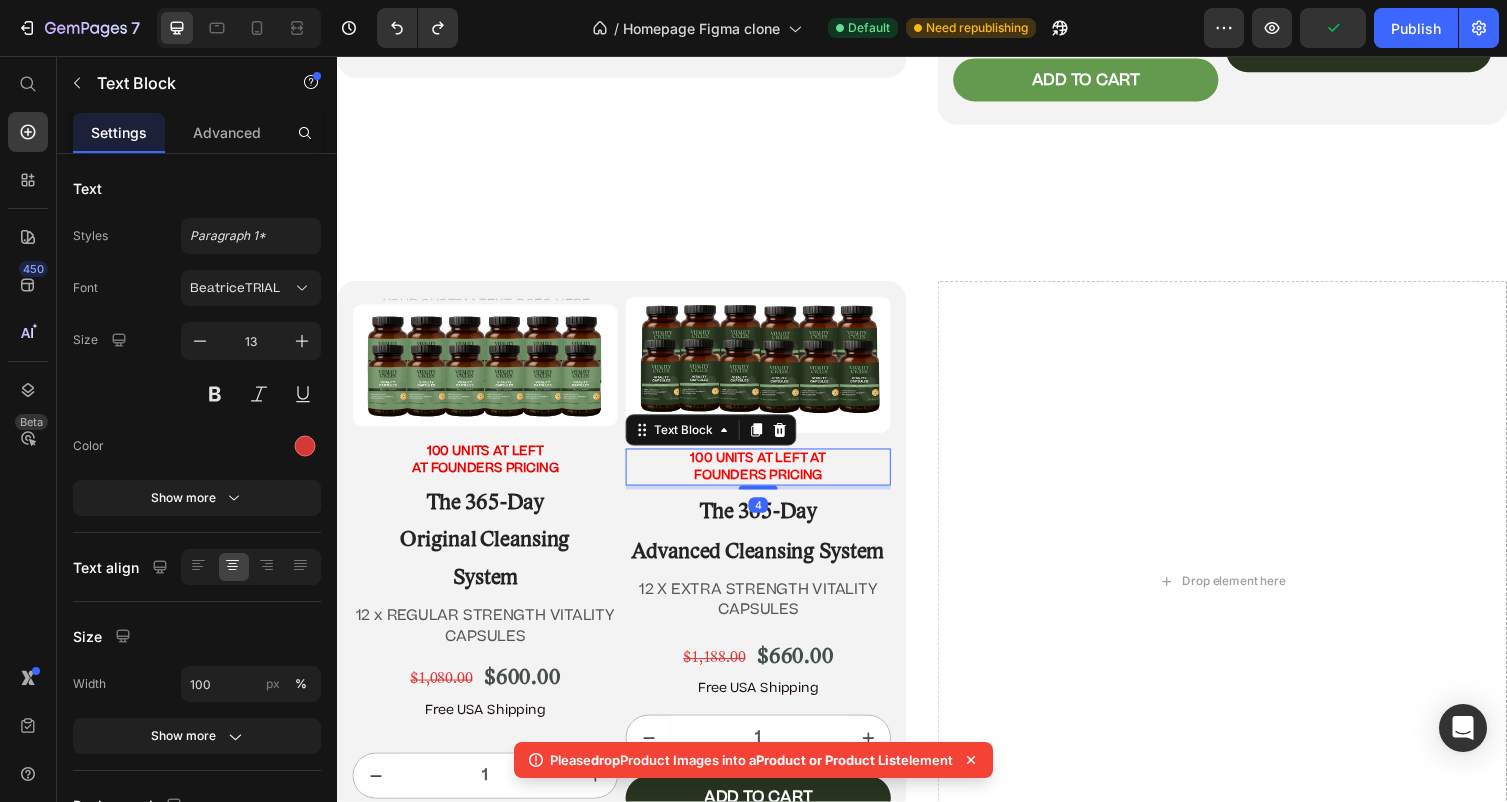 click on "Text Block Product Images  100 UNITS AT LEFT  AT FOUNDERS PRICING Text Block The 365-Day  Original Cleansing  System Heading 12 x REGULAR STRENGTH VITALITY CAPSULES Text Block $1,080.00 Product Price $600.00 Product Price Row  Free USA Shipping   Text Block 1 Product Quantity Add to cart Add to Cart Row Product Product Images 100 UNITS AT LEFT AT  FOUNDERS PRICING Text Block   4 The 365-Day  Advanced Cleansing System Heading 12 X EXTRA STRENGTH VITALITY CAPSULES   Text Block $1,188.00 Product Price $660.00 Product Price Row Free USA Shipping  Text Block 1 Product Quantity Add to cart Add to Cart Row Product Row" at bounding box center [629, 594] 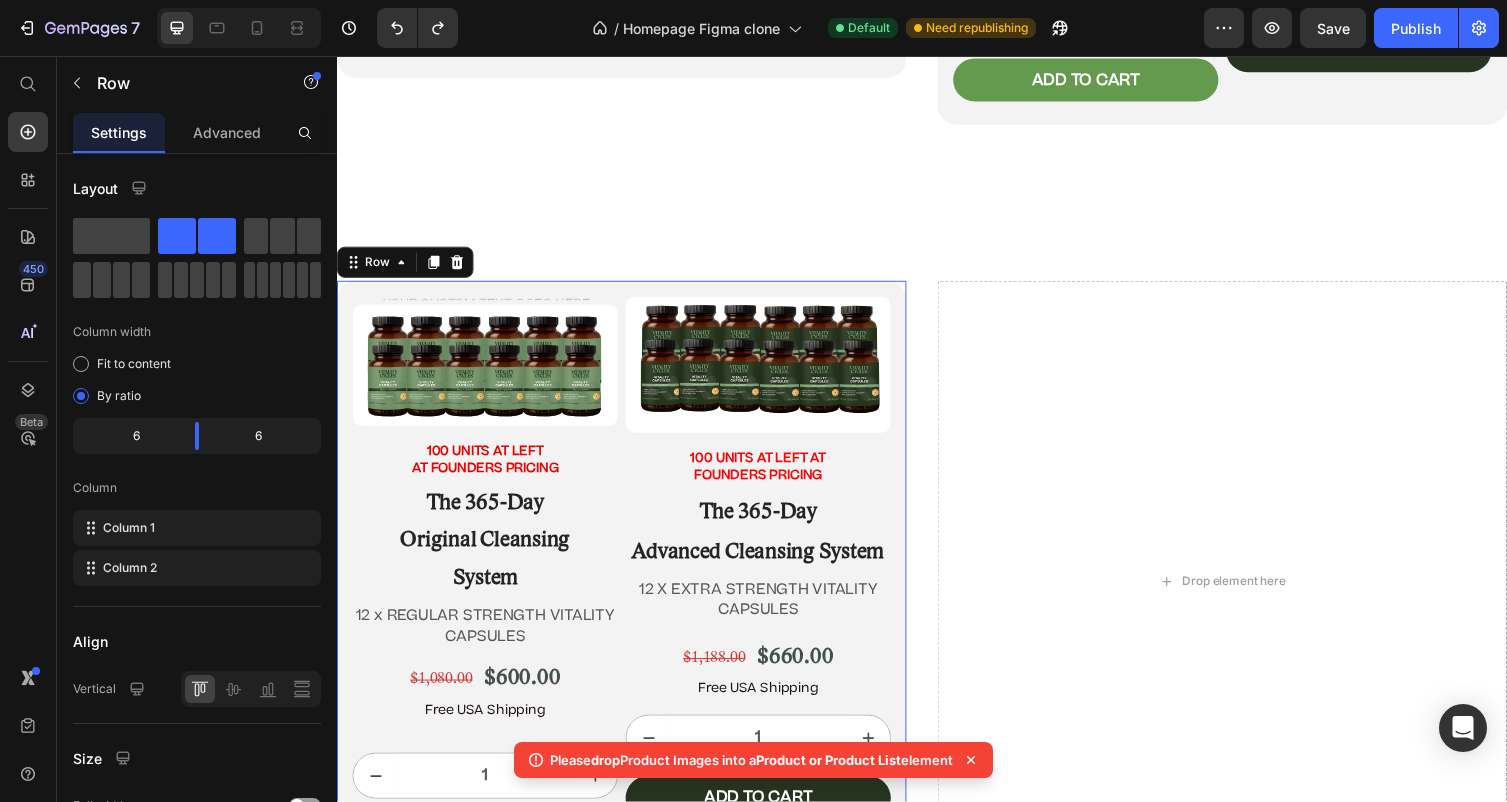 click on "Text Block Product Images  100 UNITS AT LEFT  AT FOUNDERS PRICING Text Block The 365-Day  Original Cleansing  System Heading 12 x REGULAR STRENGTH VITALITY CAPSULES Text Block $1,080.00 Product Price $600.00 Product Price Row  Free USA Shipping   Text Block 1 Product Quantity Add to cart Add to Cart Row Product Product Images 100 UNITS AT LEFT AT  FOUNDERS PRICING Text Block The 365-Day  Advanced Cleansing System Heading 12 X EXTRA STRENGTH VITALITY CAPSULES   Text Block $1,188.00 Product Price $660.00 Product Price Row Free USA Shipping  Text Block 1 Product Quantity Add to cart Add to Cart Row Product Row   0" at bounding box center (629, 594) 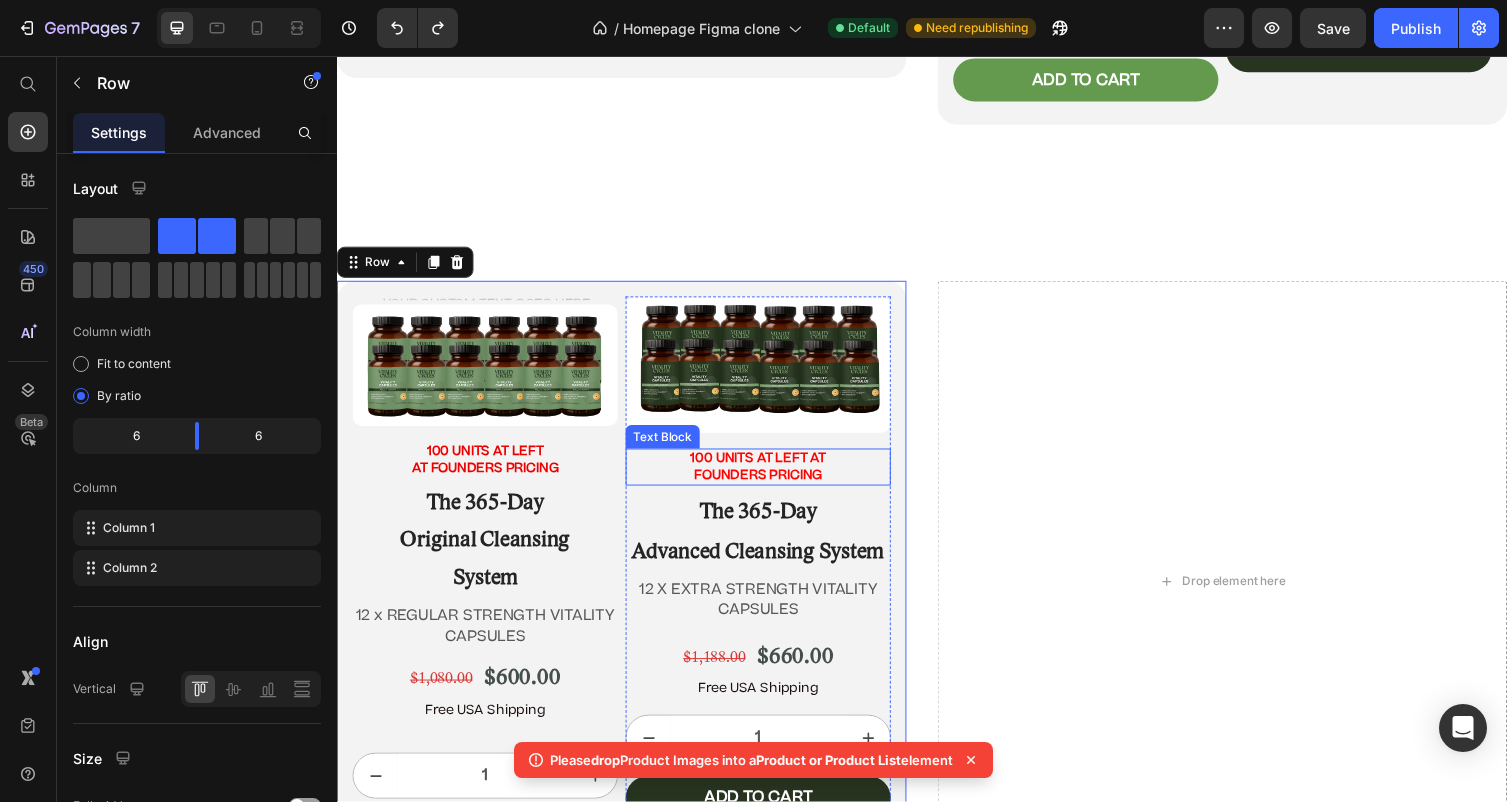 click on "100 UNITS AT LEFT AT  FOUNDERS PRICING" at bounding box center [769, 478] 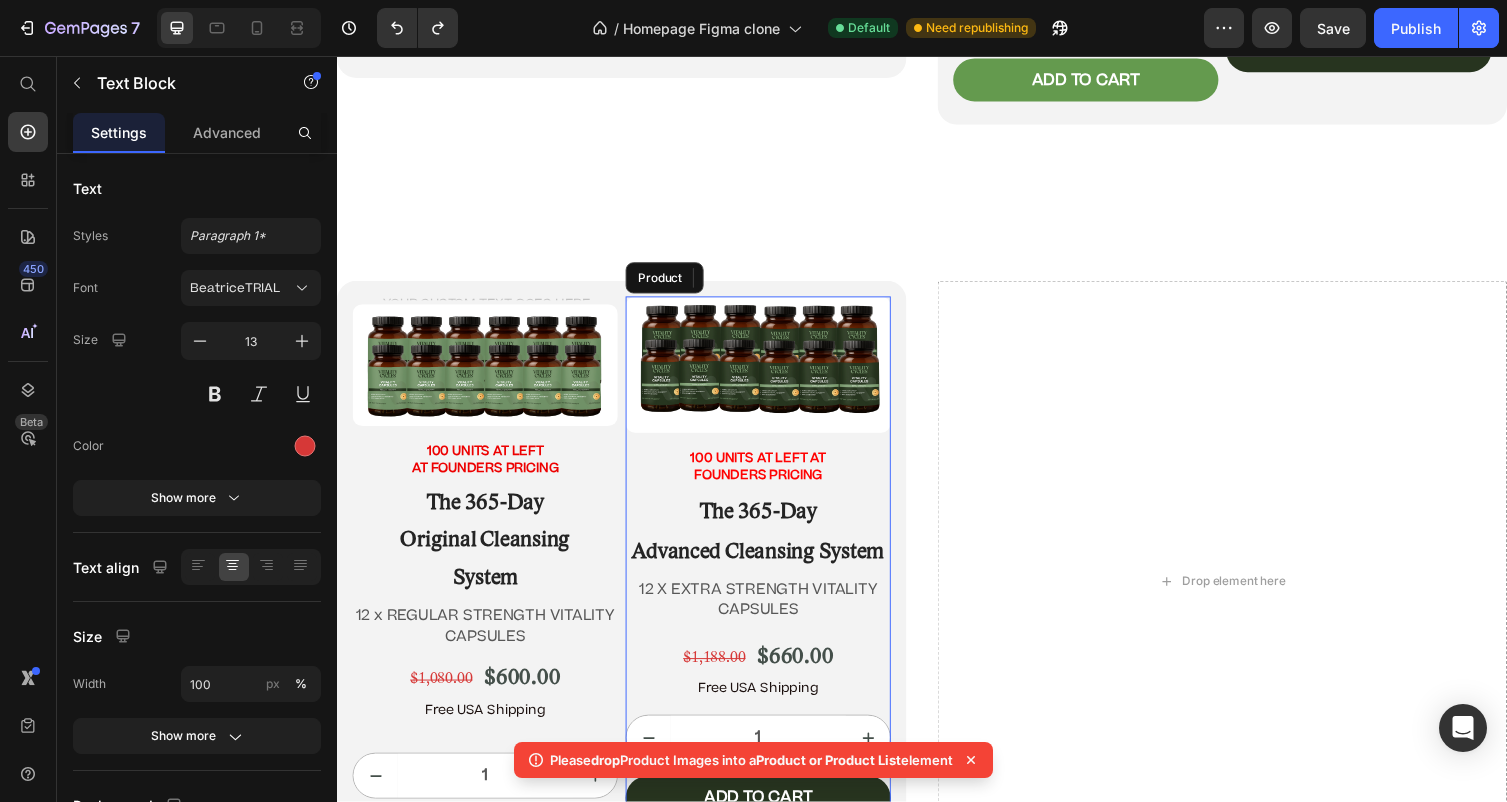 click on "Product Images 100 UNITS AT LEFT AT  FOUNDERS PRICING Text Block   4 The 365-Day  Advanced Cleansing System Heading 12 X EXTRA STRENGTH VITALITY CAPSULES   Text Block" at bounding box center (769, 480) 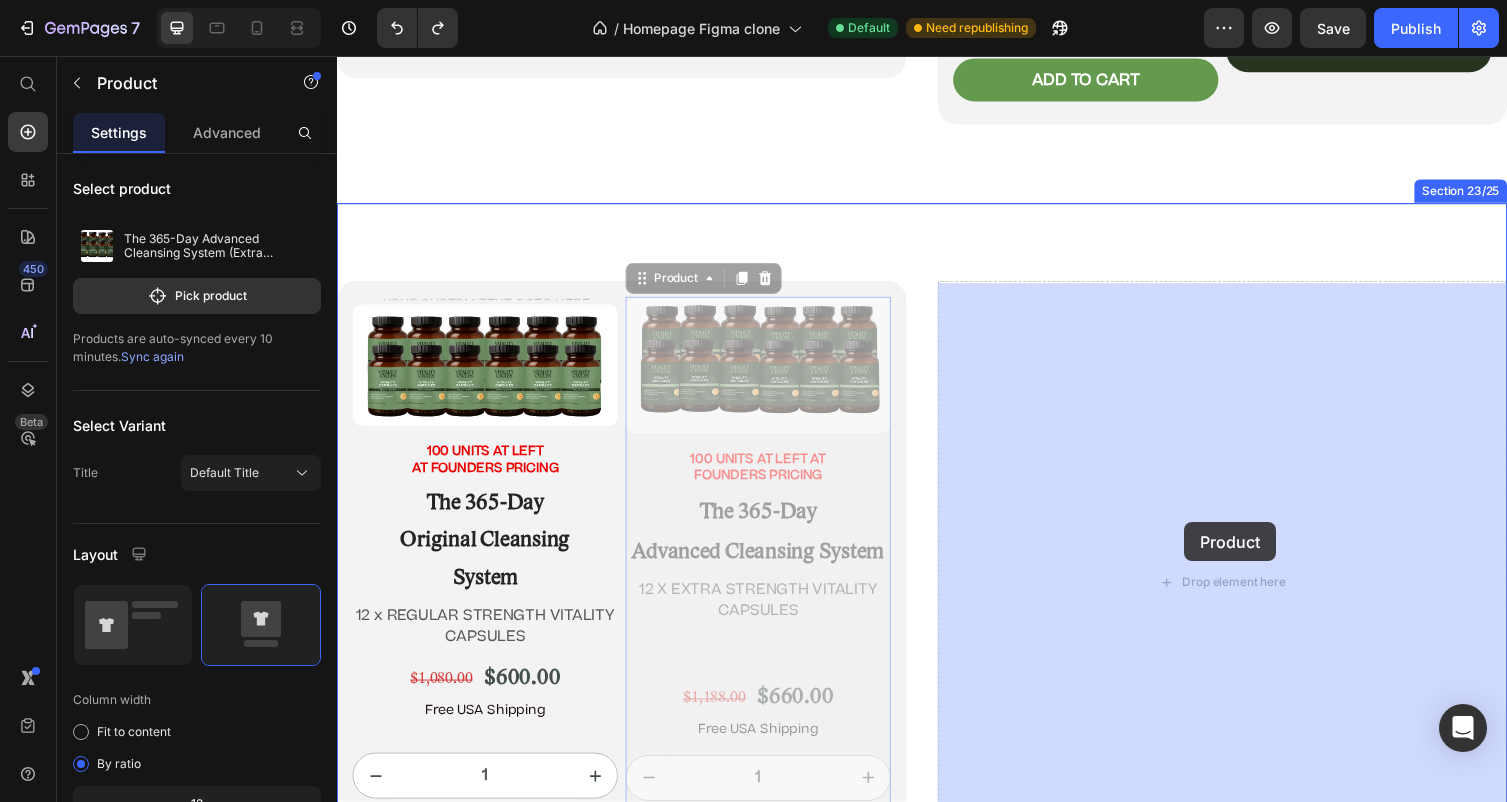 drag, startPoint x: 894, startPoint y: 458, endPoint x: 1195, endPoint y: 528, distance: 309.03235 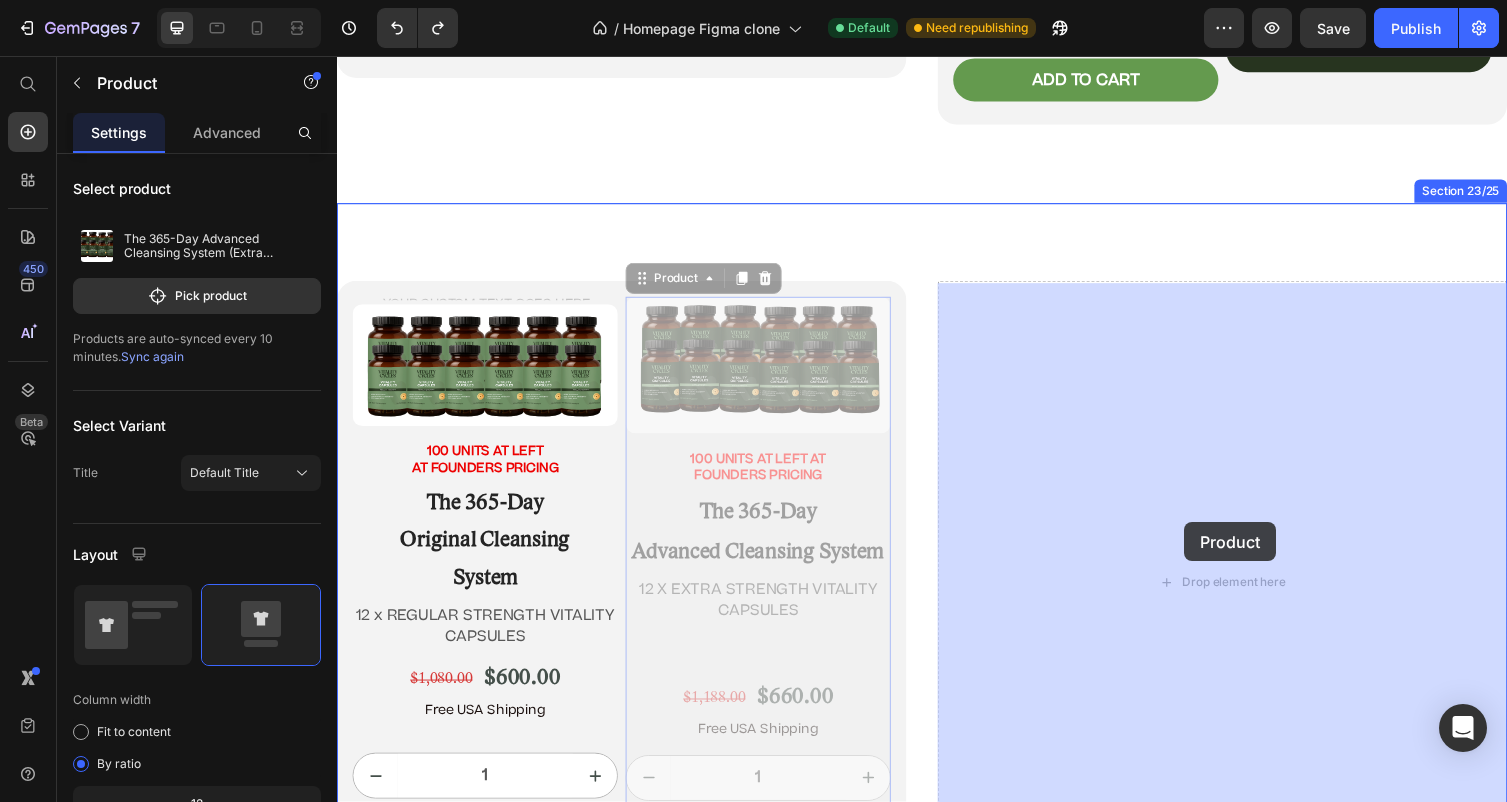 click on "Header Image “Before there was Big Pharma, there were bowel movements.”  Text Block Dr. Daniels Text Block Row Row
Icon
Icon
Icon
Icon
Icon Icon List 4.9/5  based on 4,974 reviews Text Block Row Doctor-Designed | 25,000+ Americans Cleansed | Not Sold in Stores Text Block                Title Line The Hidden Parasite Cleanse That’s Quietly Helping 25,000+ Americans Heal Naturally. Heading The Only Dr. Jennifer Daniels-Approved Full-Body Cleansing System Text Block Row Section 2/25 This is not a supplement. It’s not a detox powder. It’s a full-body cleansing ritual that reclaims your health from the inside out. If you’ve ever wondered why you’re bloated, foggy, tired, or sick—and doctors never give you real answers—it’s time you read what got Dr. Jennifer Daniels banned. Text Block If you’re over 45, struggle with digestion, energy, or feel like something’s ‘off’—this is for you. Text Block
Start The Protocol Button Row Section 3/25 Heading Row" at bounding box center [937, -4750] 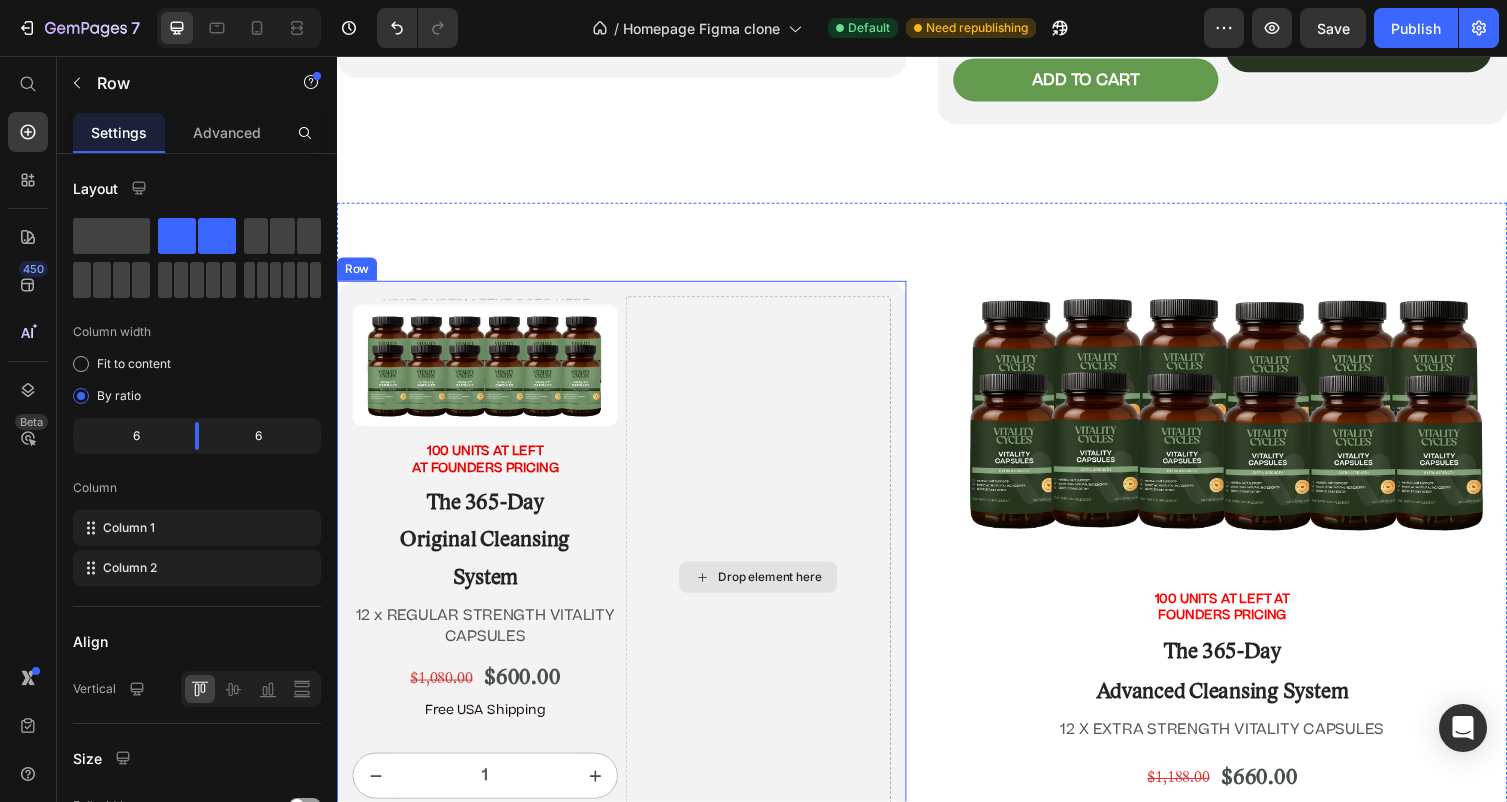 click on "Drop element here" at bounding box center (769, 590) 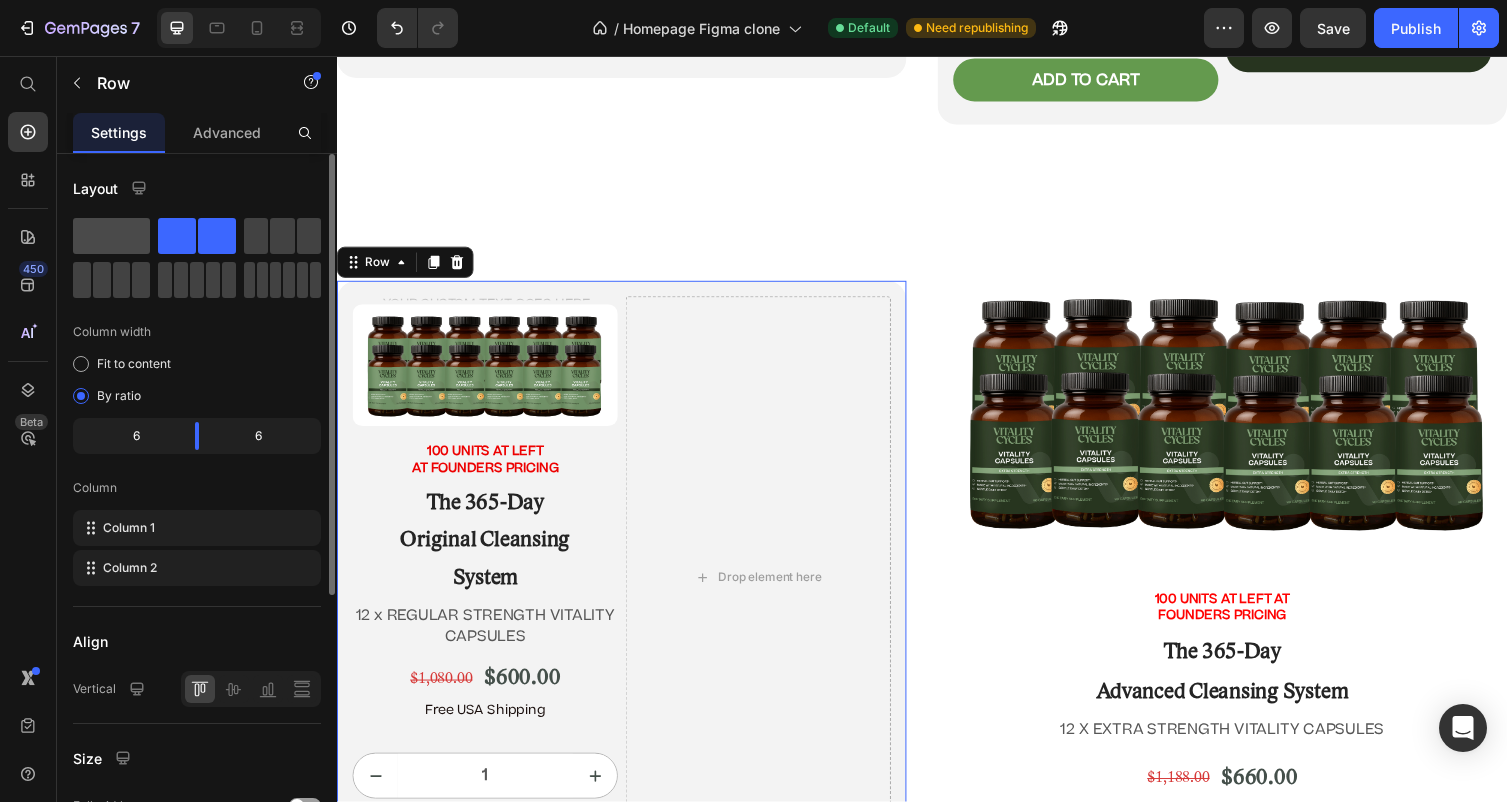 click 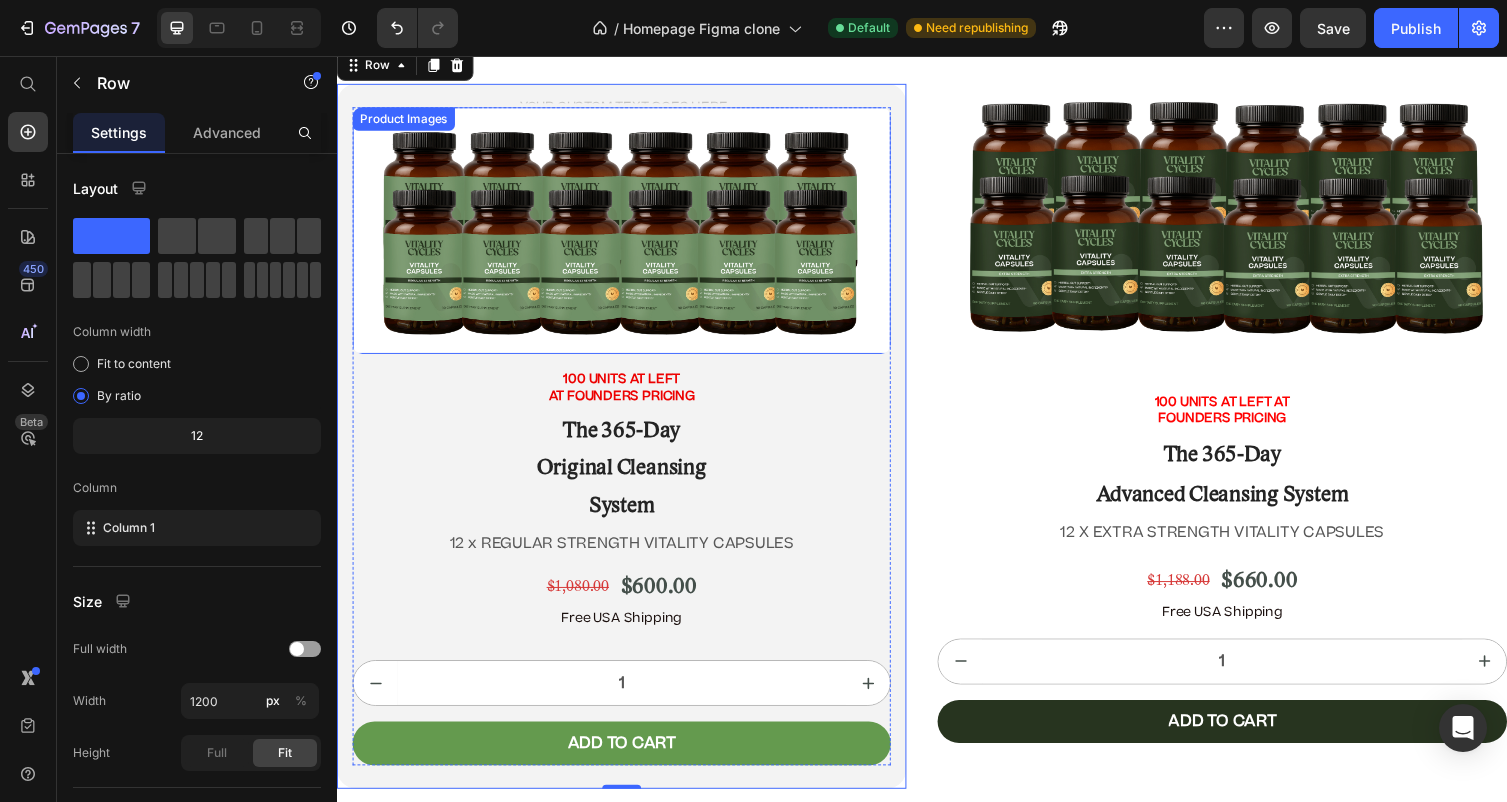 scroll, scrollTop: 11981, scrollLeft: 0, axis: vertical 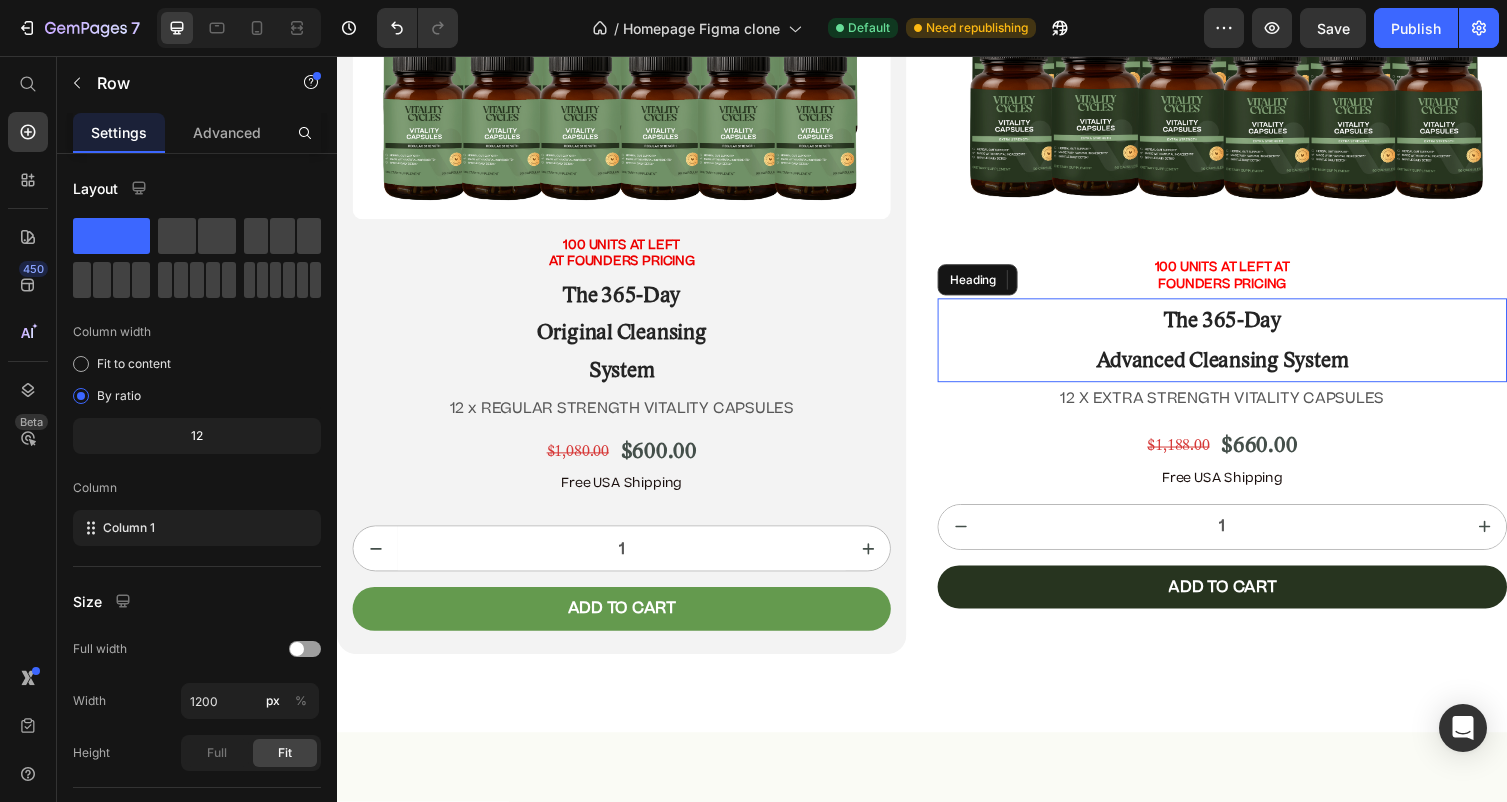 click on "The 365-Day  Advanced Cleansing System" at bounding box center [1245, 348] 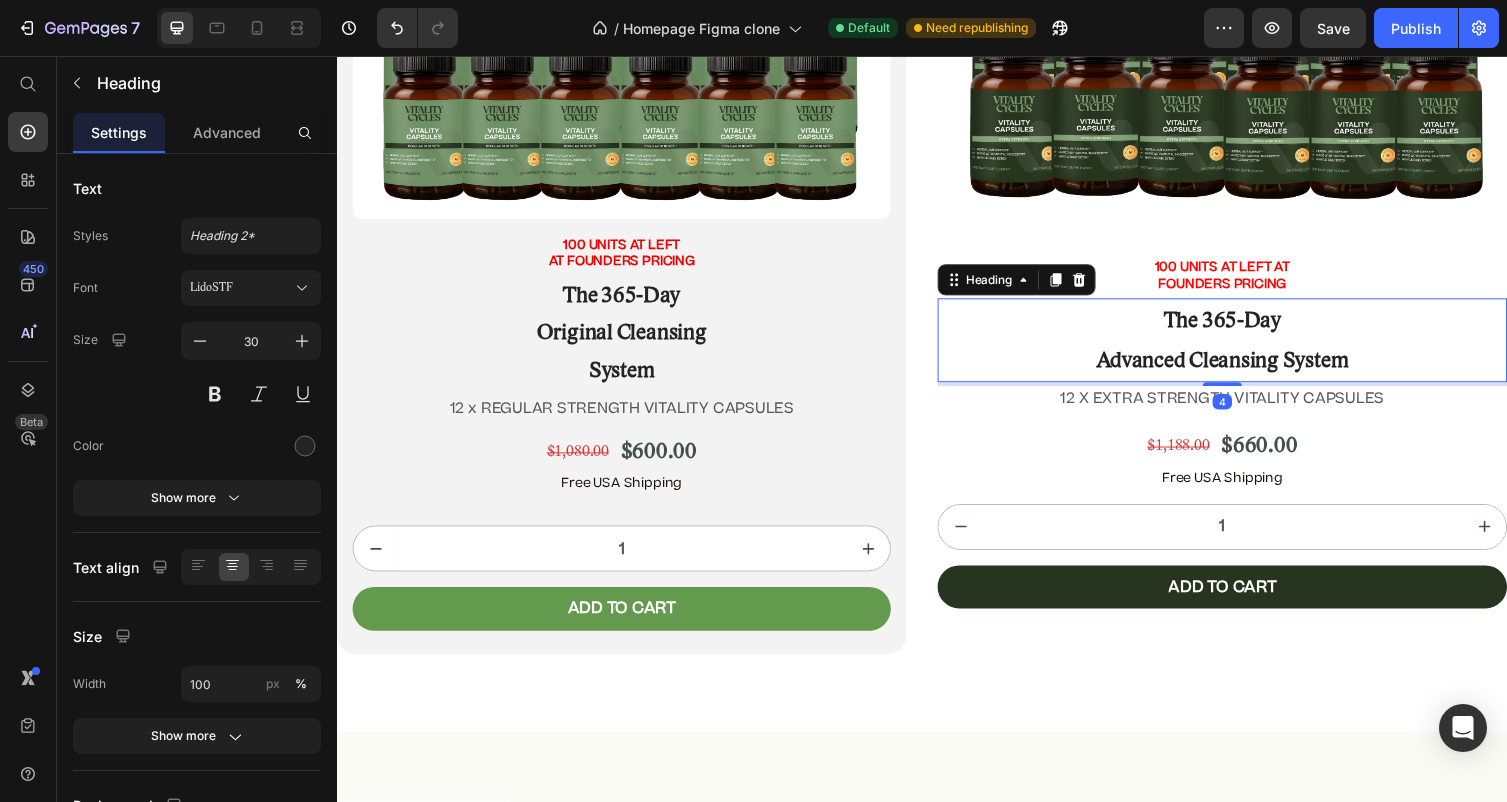 click on "The 365-Day  Advanced Cleansing System" at bounding box center [1245, 348] 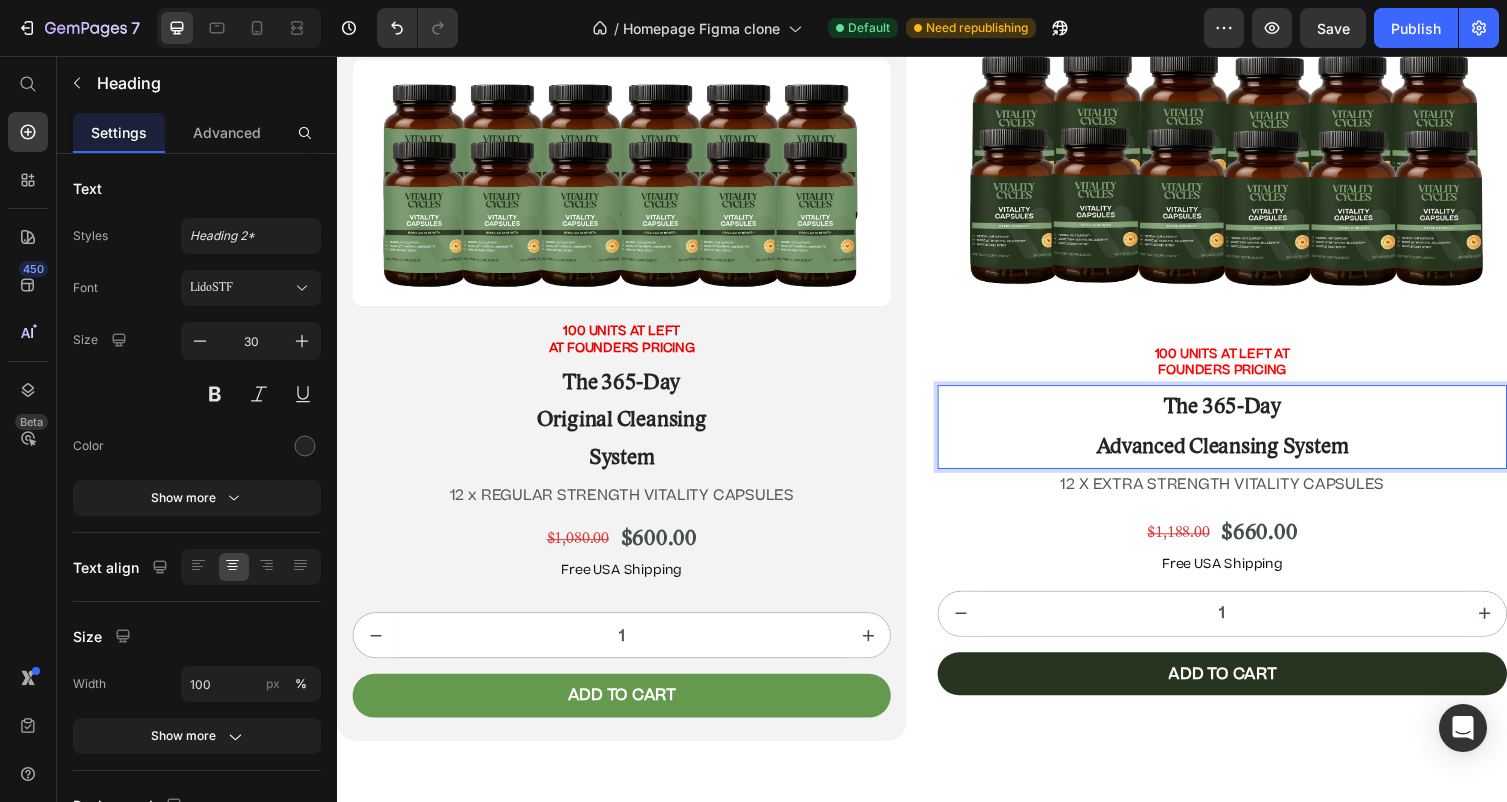 scroll, scrollTop: 11977, scrollLeft: 0, axis: vertical 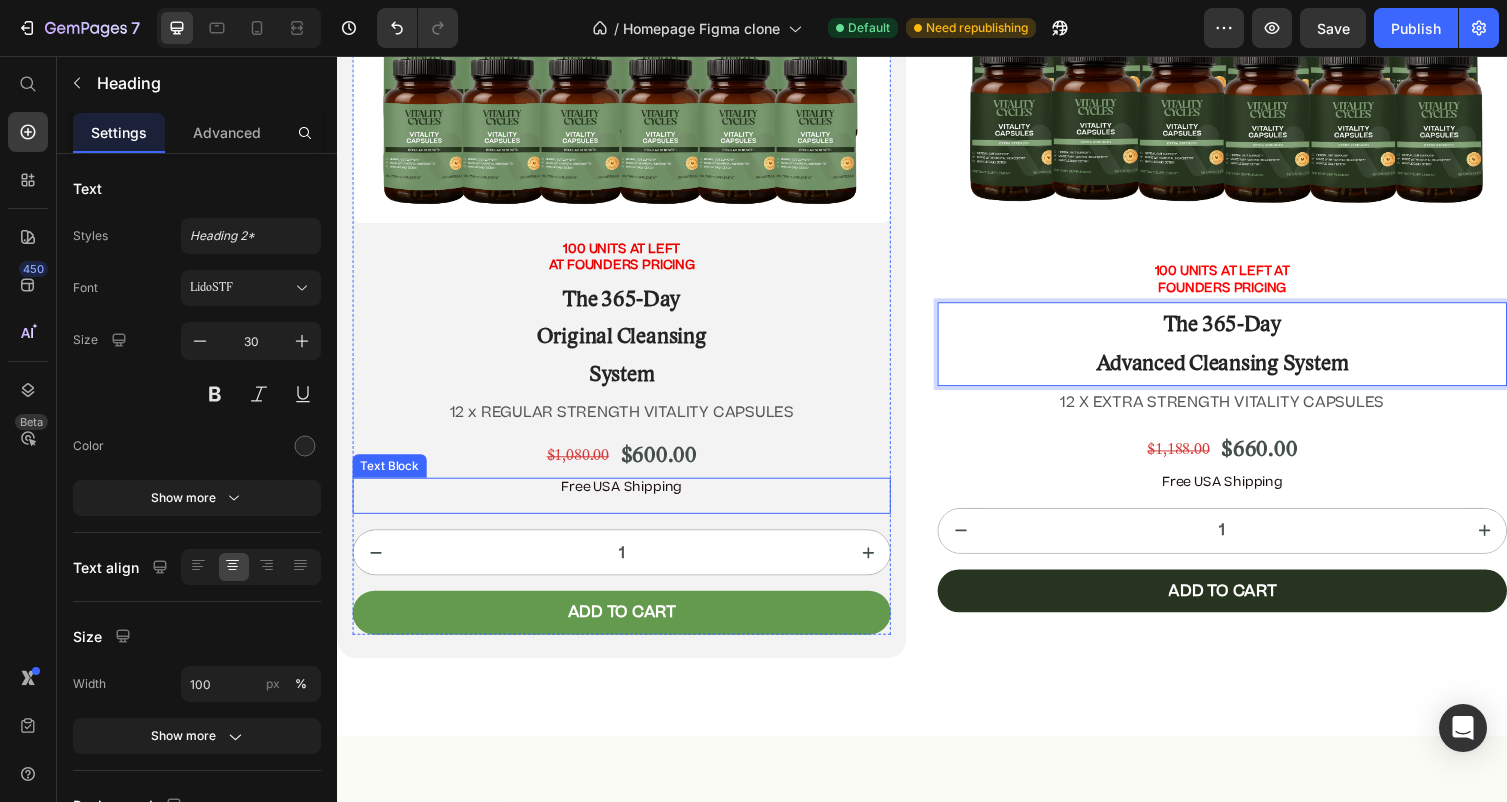 click on "Free USA Shipping" at bounding box center (629, 508) 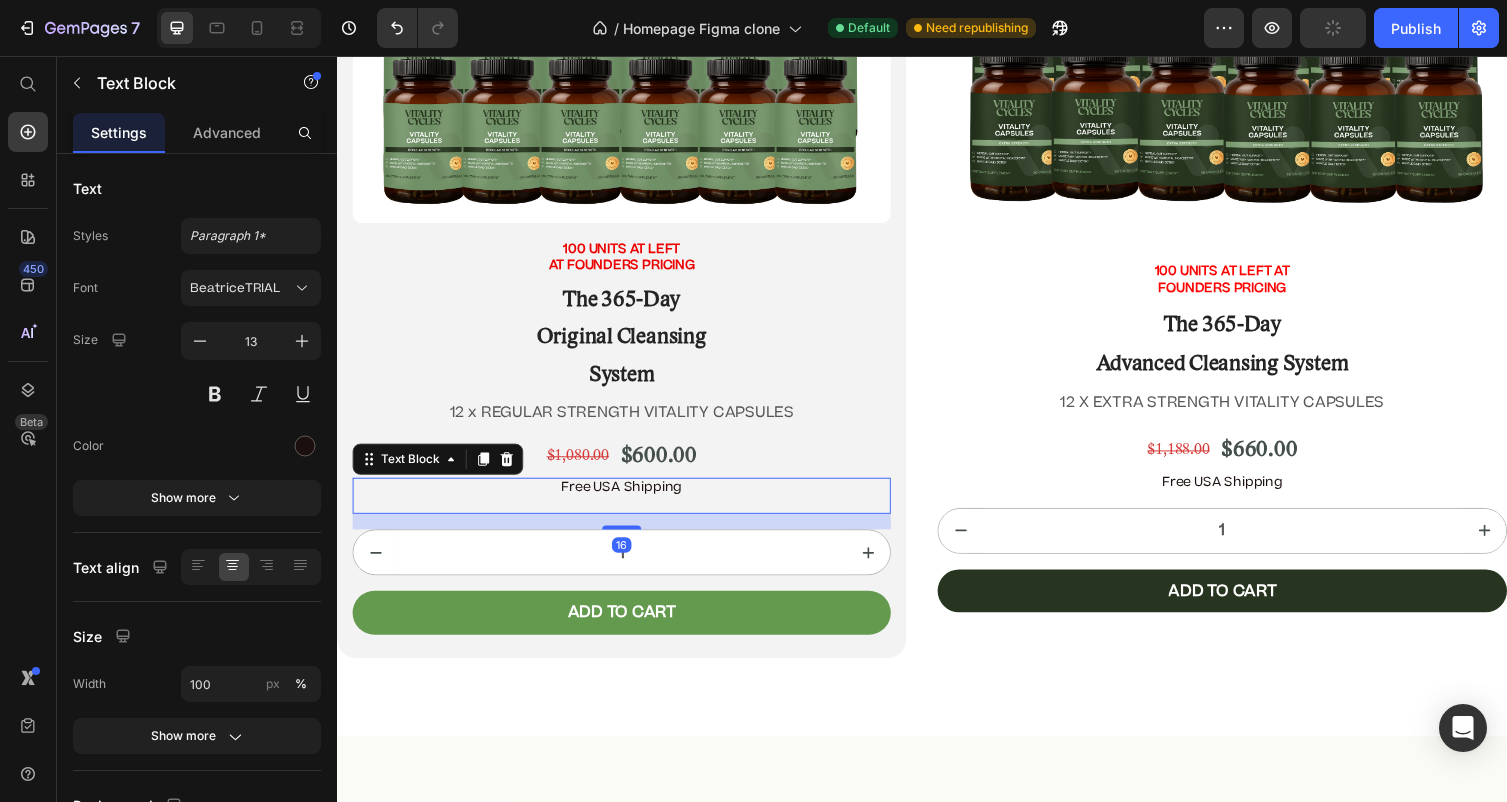 click on "Free USA Shipping" at bounding box center [629, 508] 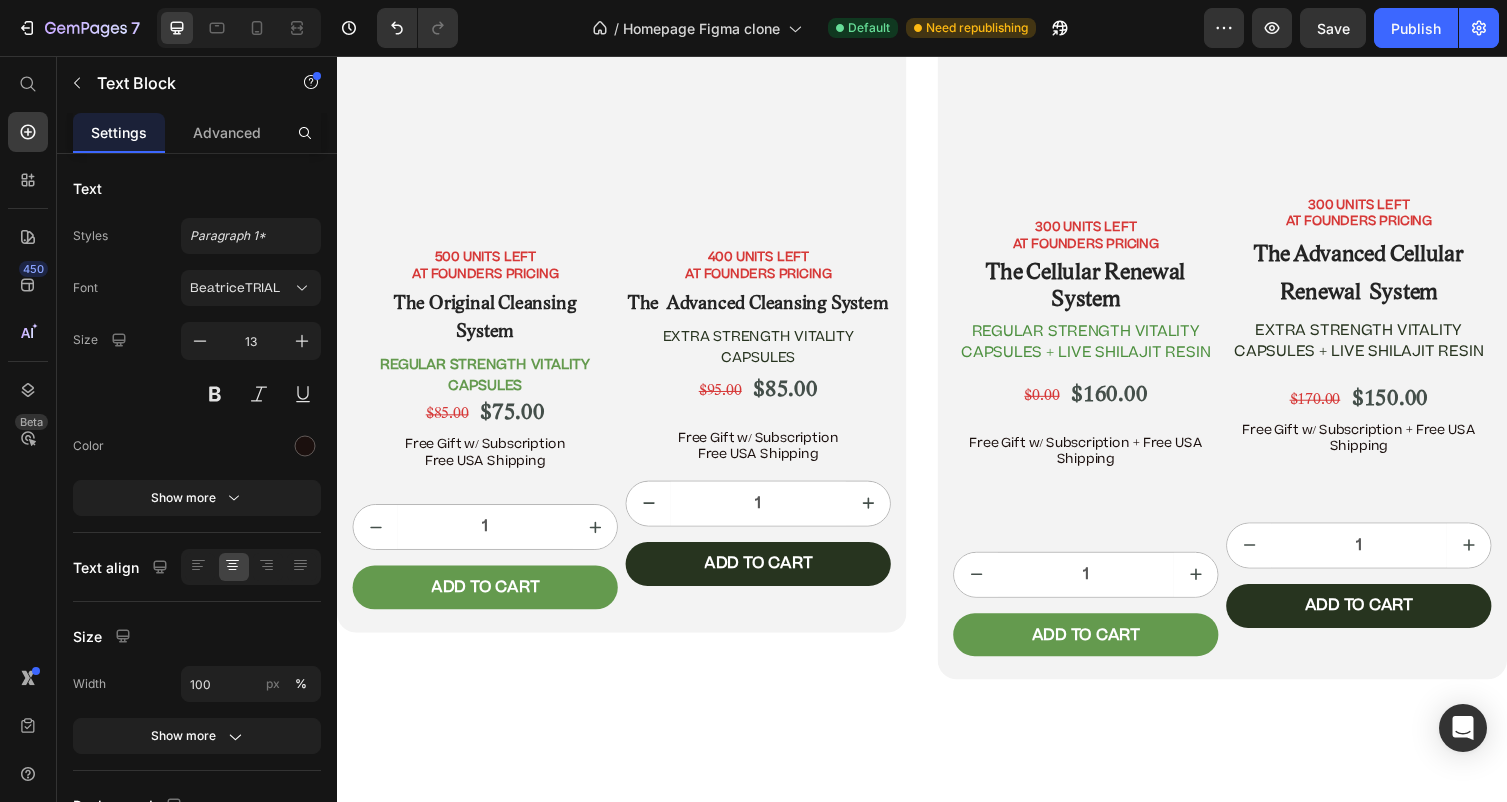scroll, scrollTop: 11058, scrollLeft: 0, axis: vertical 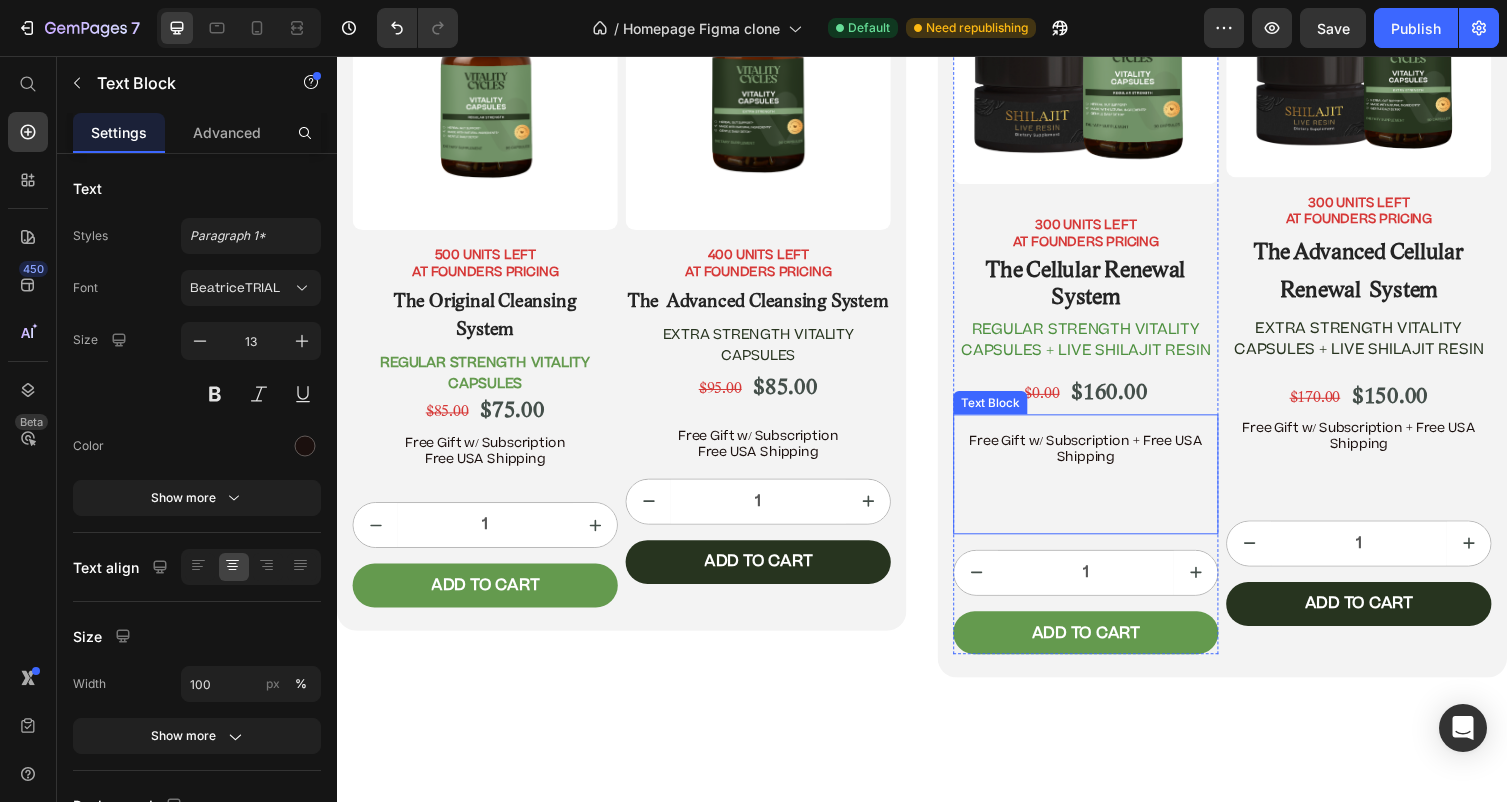 click on "Free Gift w/ Subscription + Free USA Shipping" at bounding box center (1105, 468) 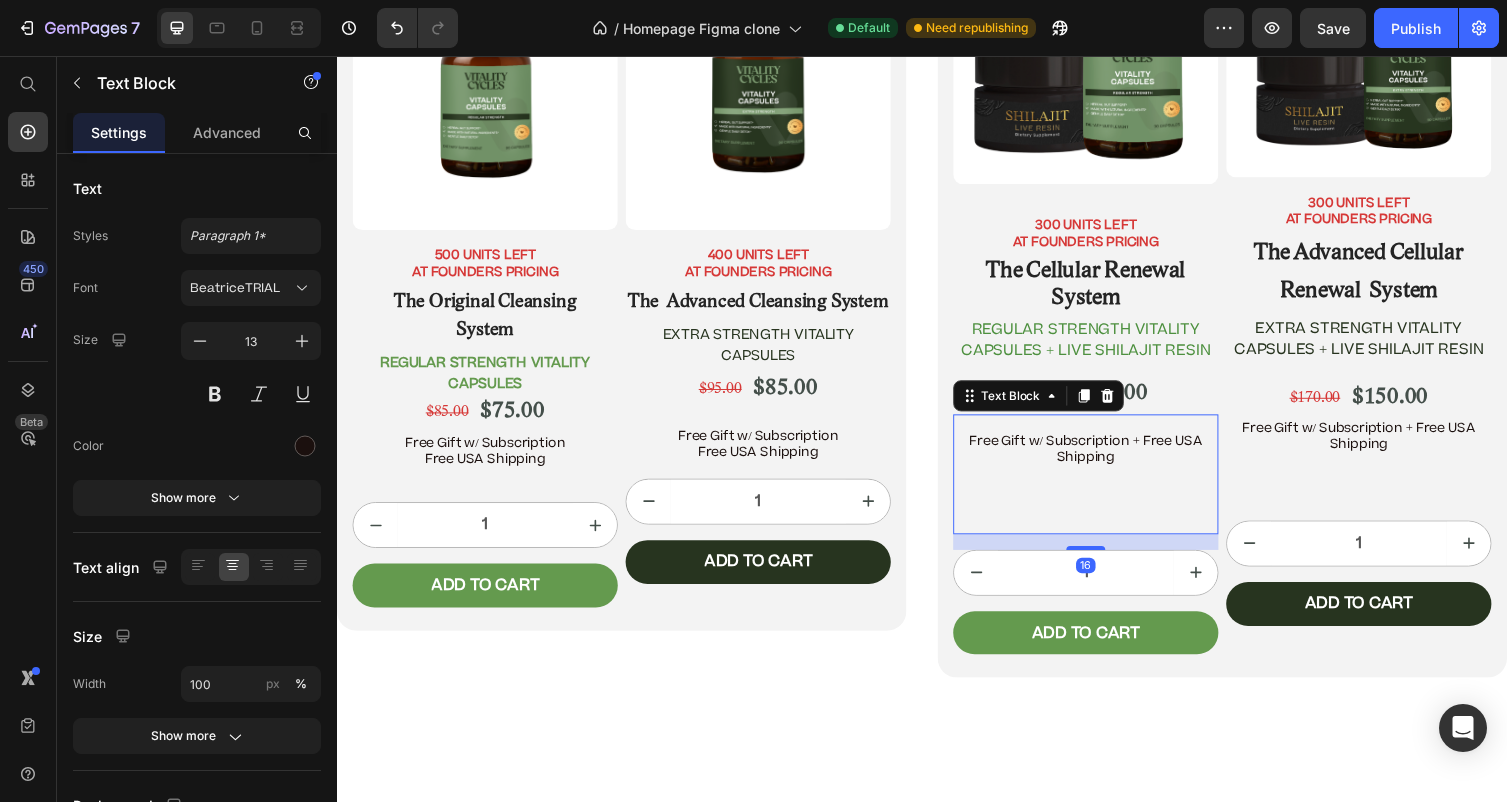 click at bounding box center (1105, 528) 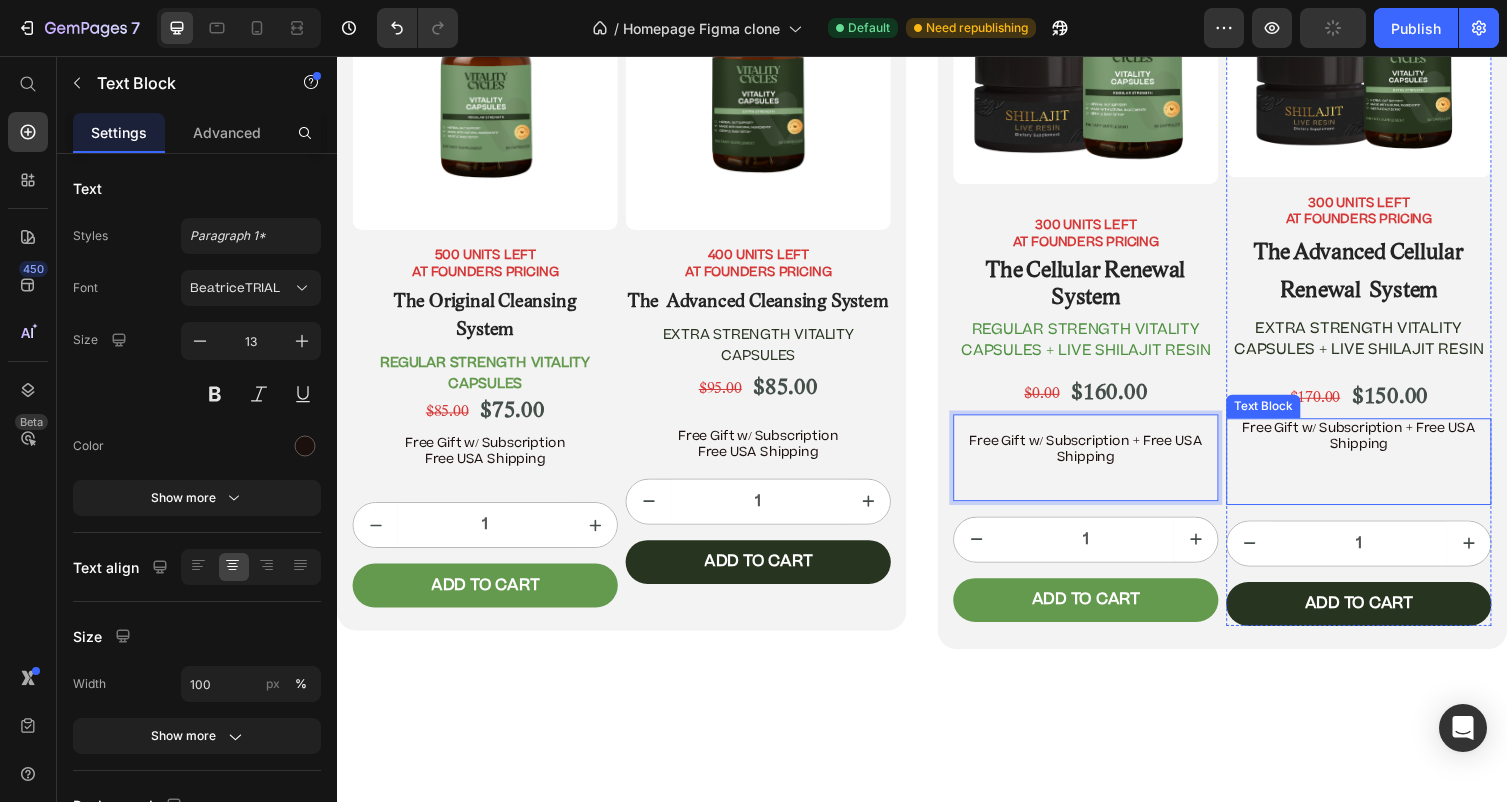 click on "Free Gift w/ Subscription + Free USA Shipping" at bounding box center (1385, 464) 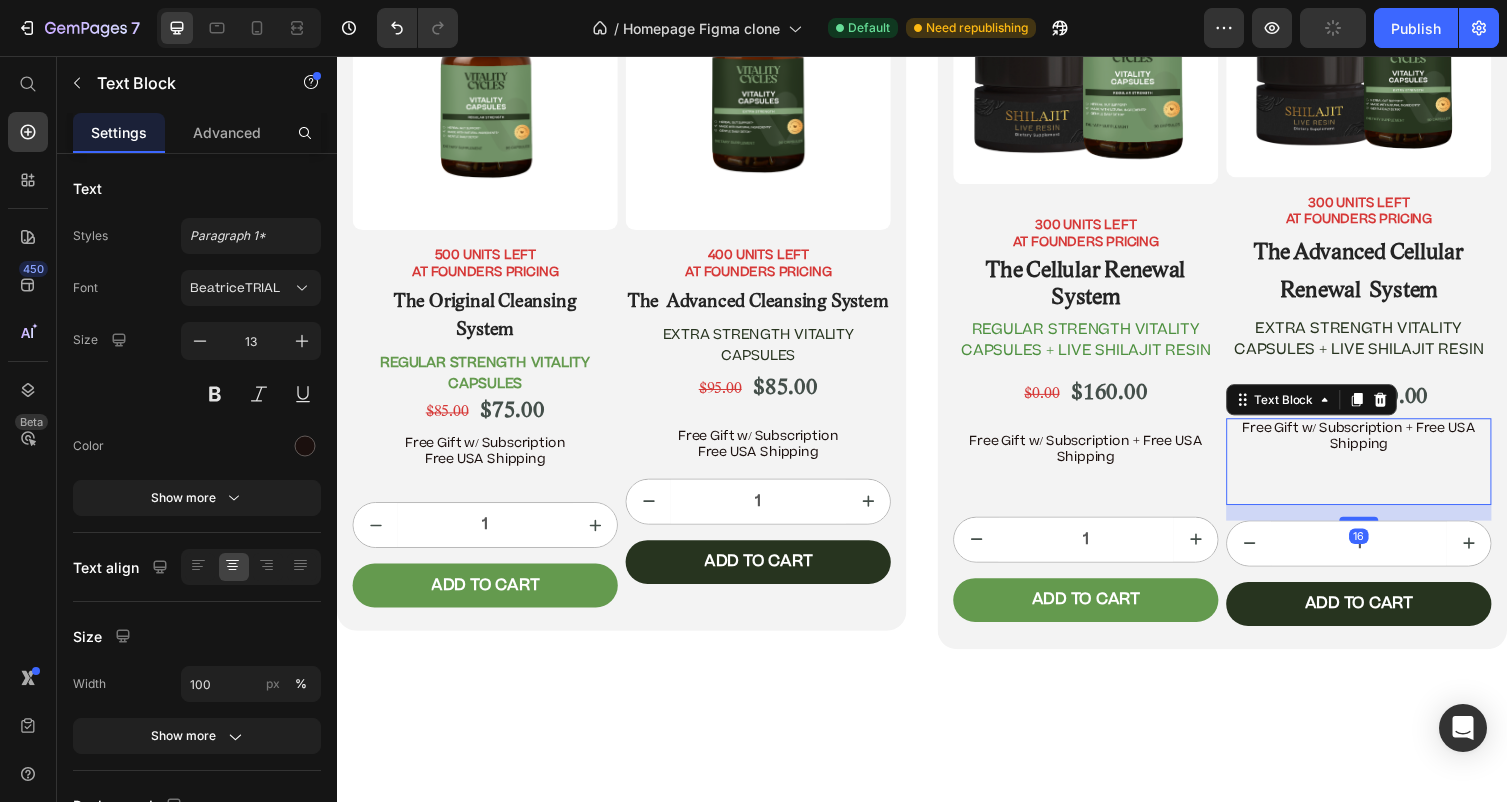 click on "Free Gift w/ Subscription + Free USA Shipping" at bounding box center (1385, 464) 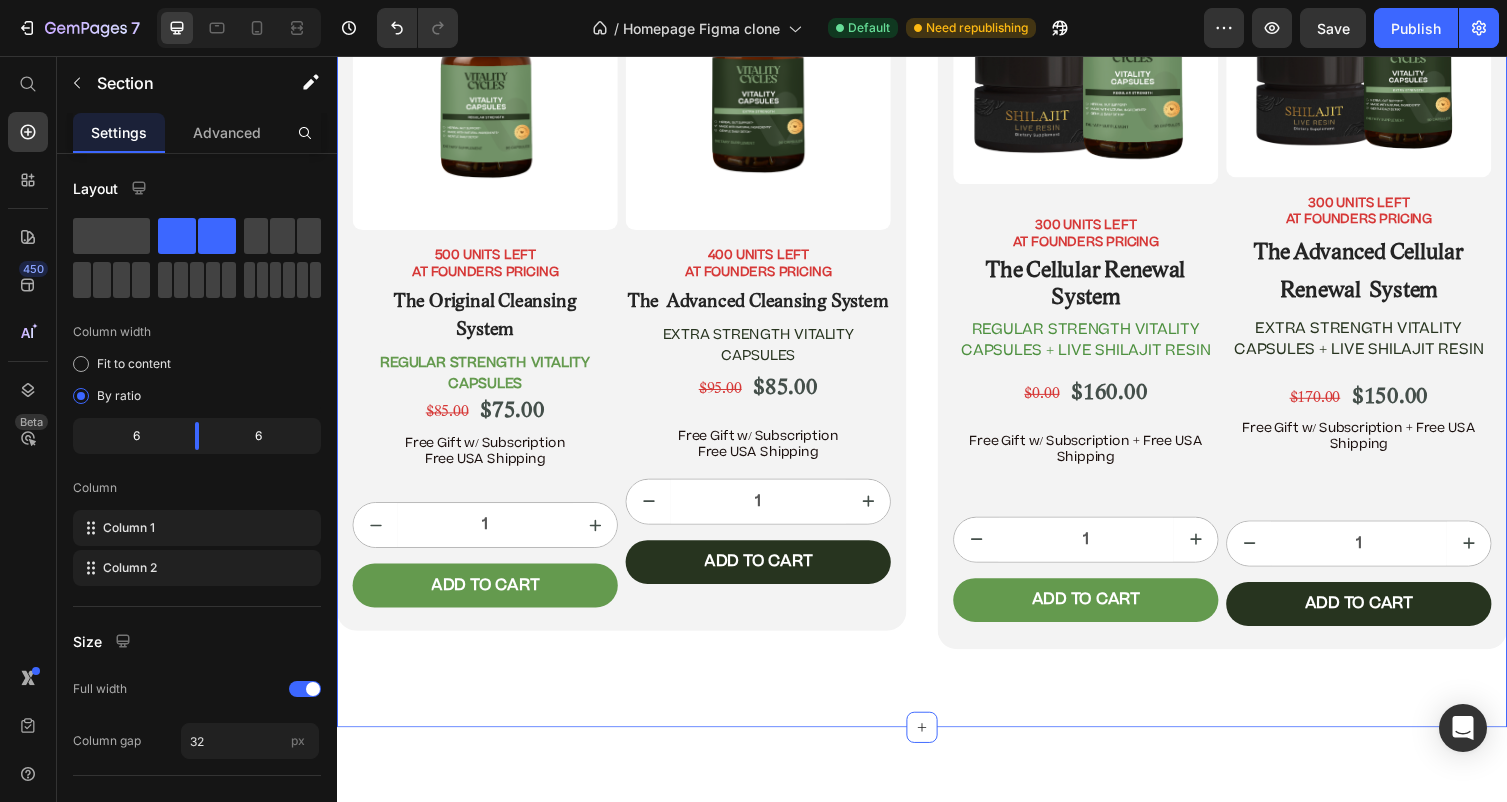 click on "Product Images  500 UNITS LEFT  AT FOUNDERS PRICING Text Block The Original Cleansing  System Heading REGULAR STRENGTH VITALITY CAPSULES Text Block $85.00 Product Price $75.00 Product Price Row Free Gift w/ Subscription   Free USA Shipping   Text Block 1 Product Quantity Add to cart Add to Cart Row Product Product Images  400 UNITS LEFT  AT FOUNDERS PRICING Text Block The  Advanced Cleansing System Heading EXTRA STRENGTH VITALITY CAPSULES Text Block $95.00 Product Price $85.00 Product Price Row Free Gift w/ Subscription   Free USA Shipping Text Block 1 Product Quantity Add to cart Add to Cart Row Product Row Product Images  300 UNITS LEFT  AT FOUNDERS PRICING Text Block The Cellular Renewal   System Heading REGULAR STRENGTH VITALITY CAPSULES + LIVE SHILAJIT RESIN Text Block $0.00 Product Price $160.00 Product Price Row Free Gift w/ Subscription + Free USA Shipping ⁠⁠⁠⁠⁠⁠⁠   Text Block 1 Product Quantity Add to cart Add to Cart Row Product Product Images  300 UNITS LEFT  Heading" at bounding box center [937, 305] 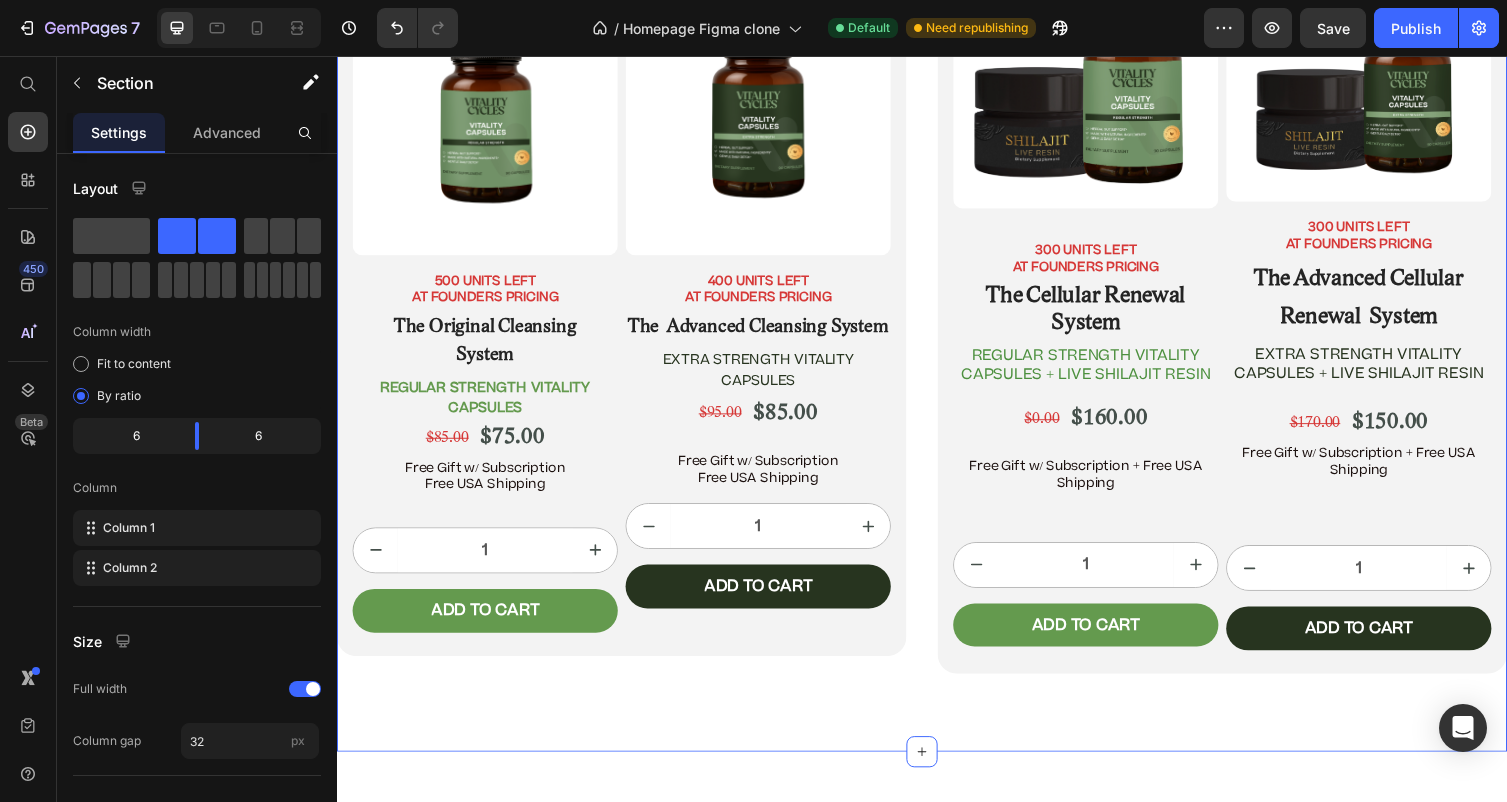 scroll, scrollTop: 10711, scrollLeft: 0, axis: vertical 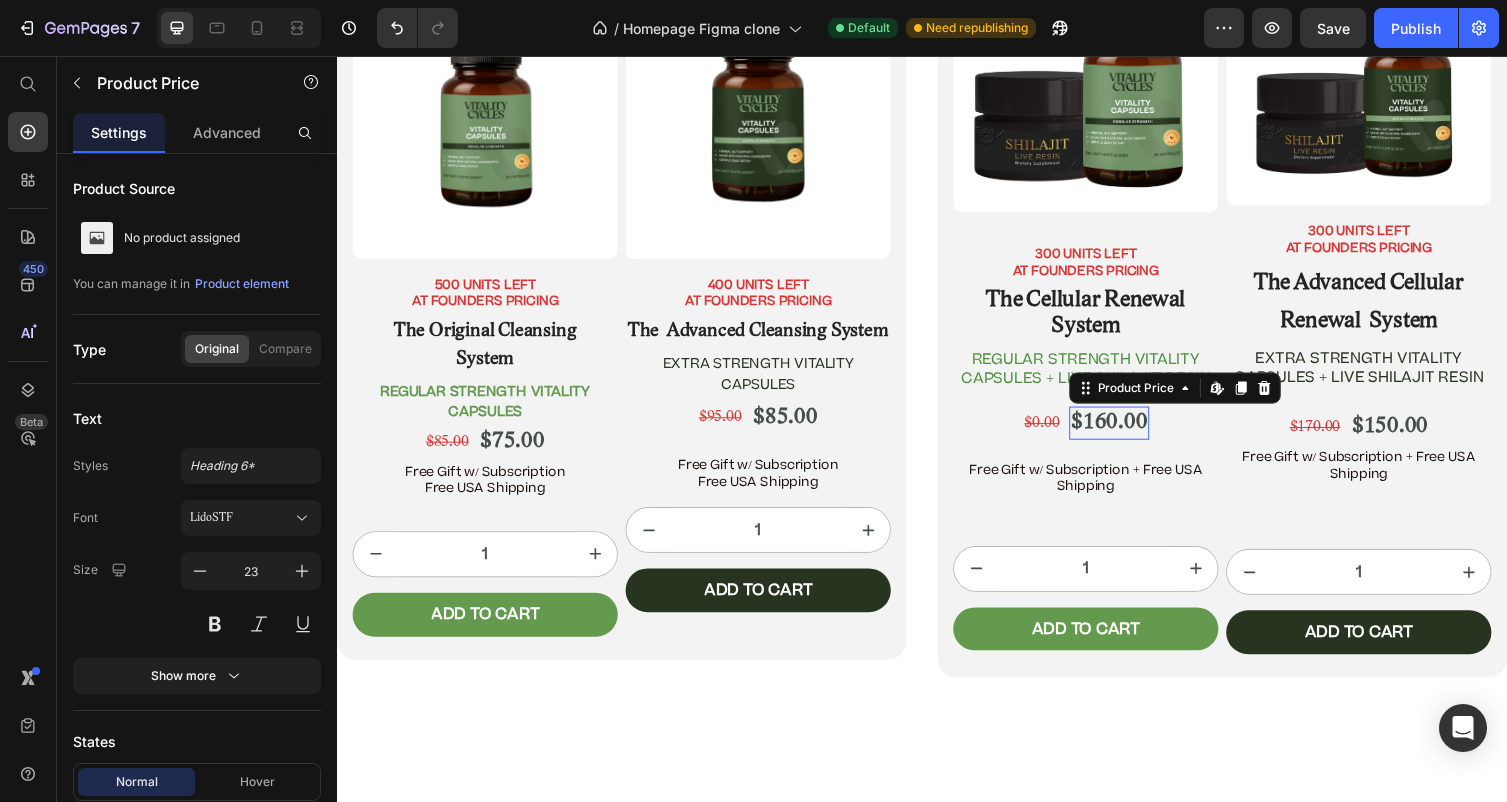 click on "$160.00" at bounding box center (1129, 433) 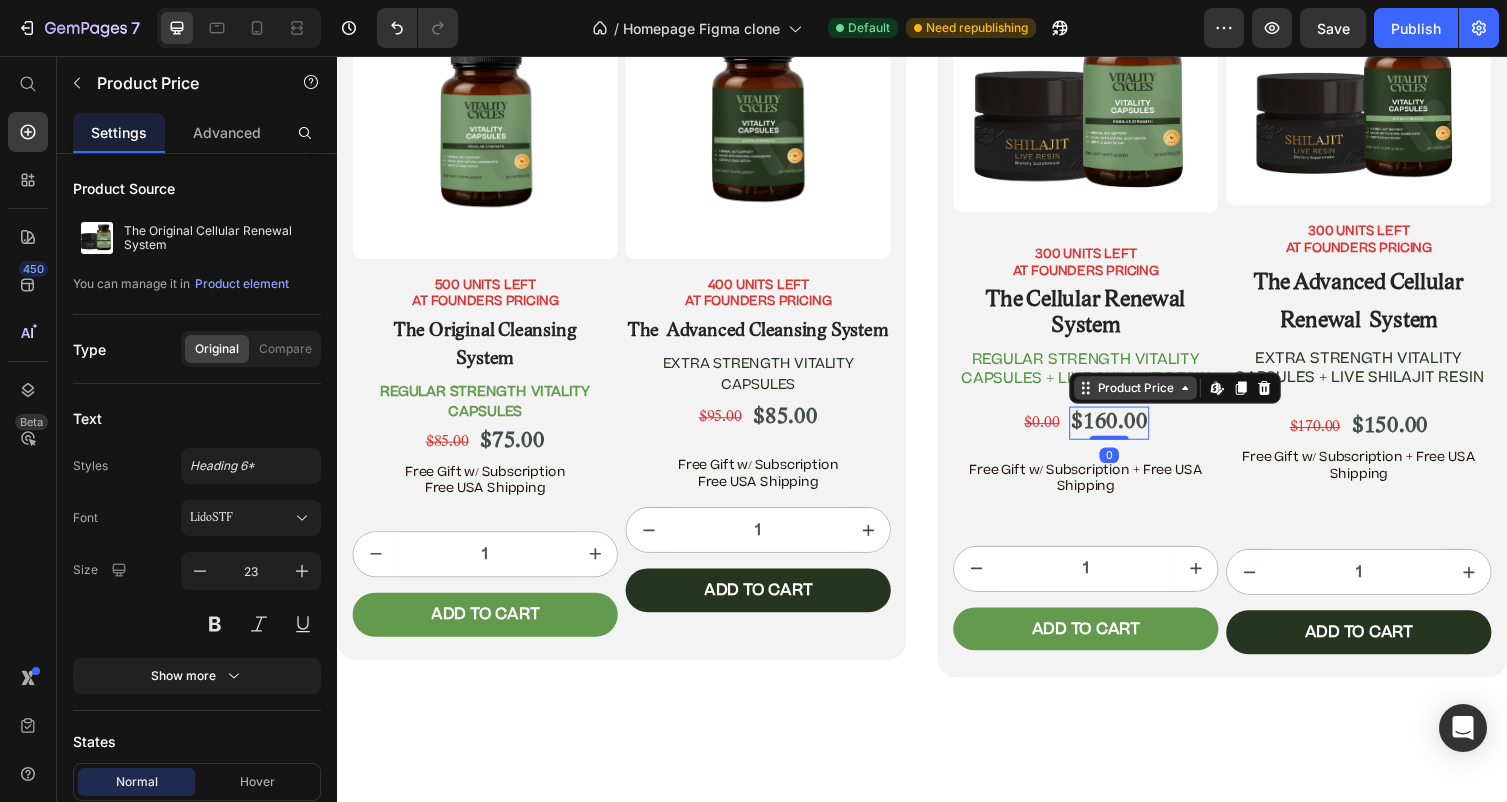 click on "Product Price" at bounding box center (1156, 397) 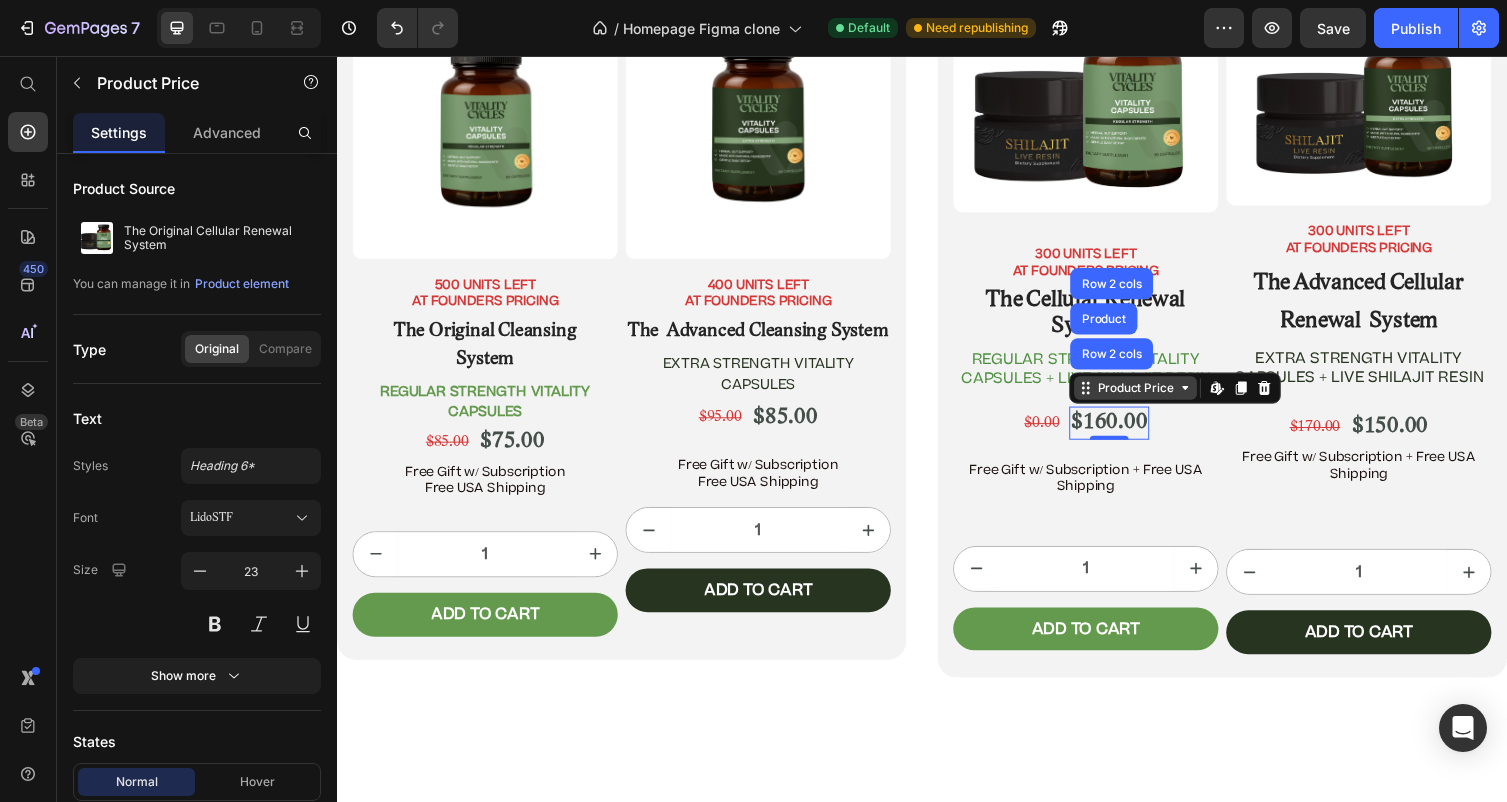 click on "Product Price" at bounding box center (1156, 397) 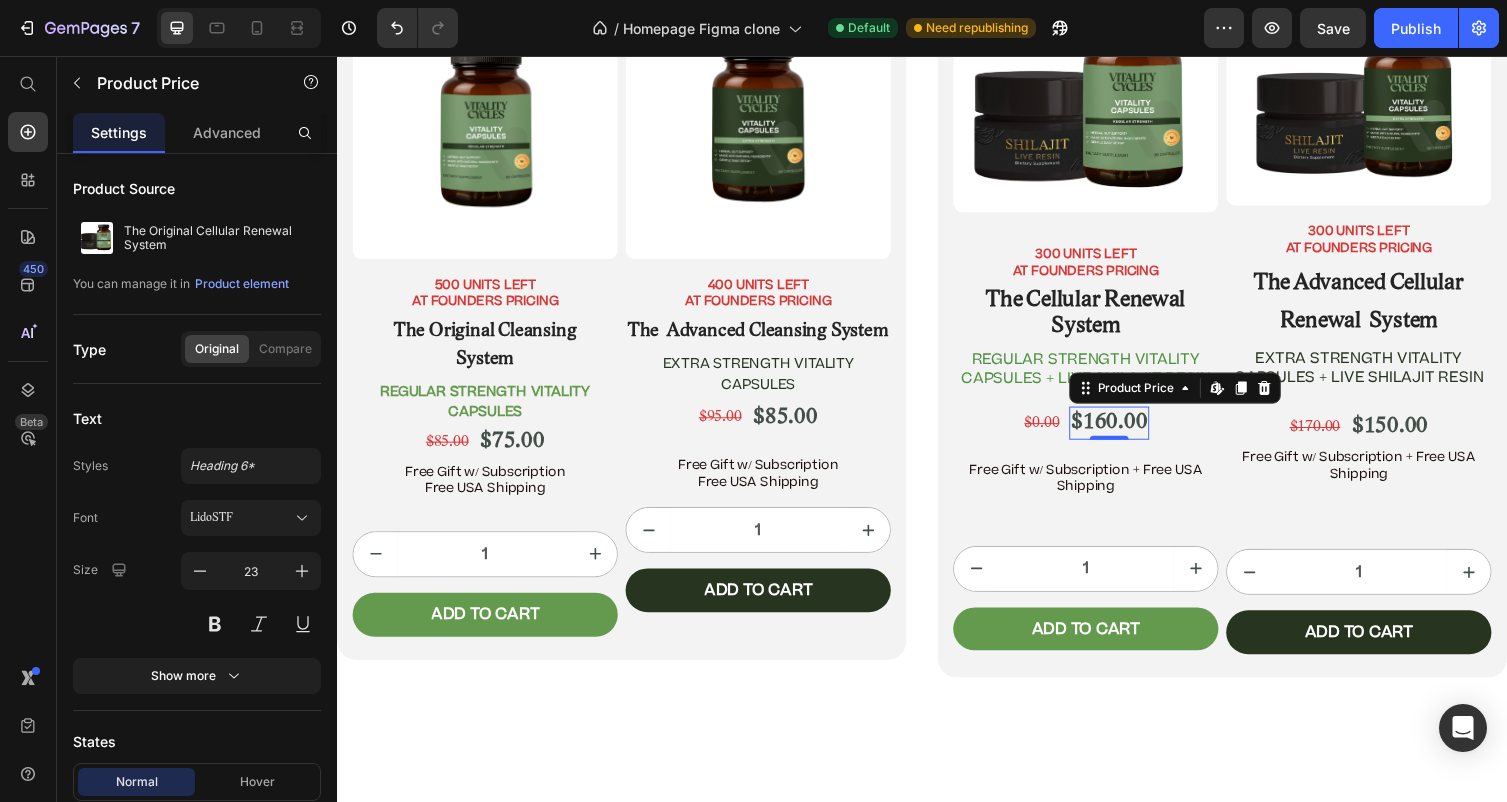 click on "$160.00" at bounding box center (1129, 433) 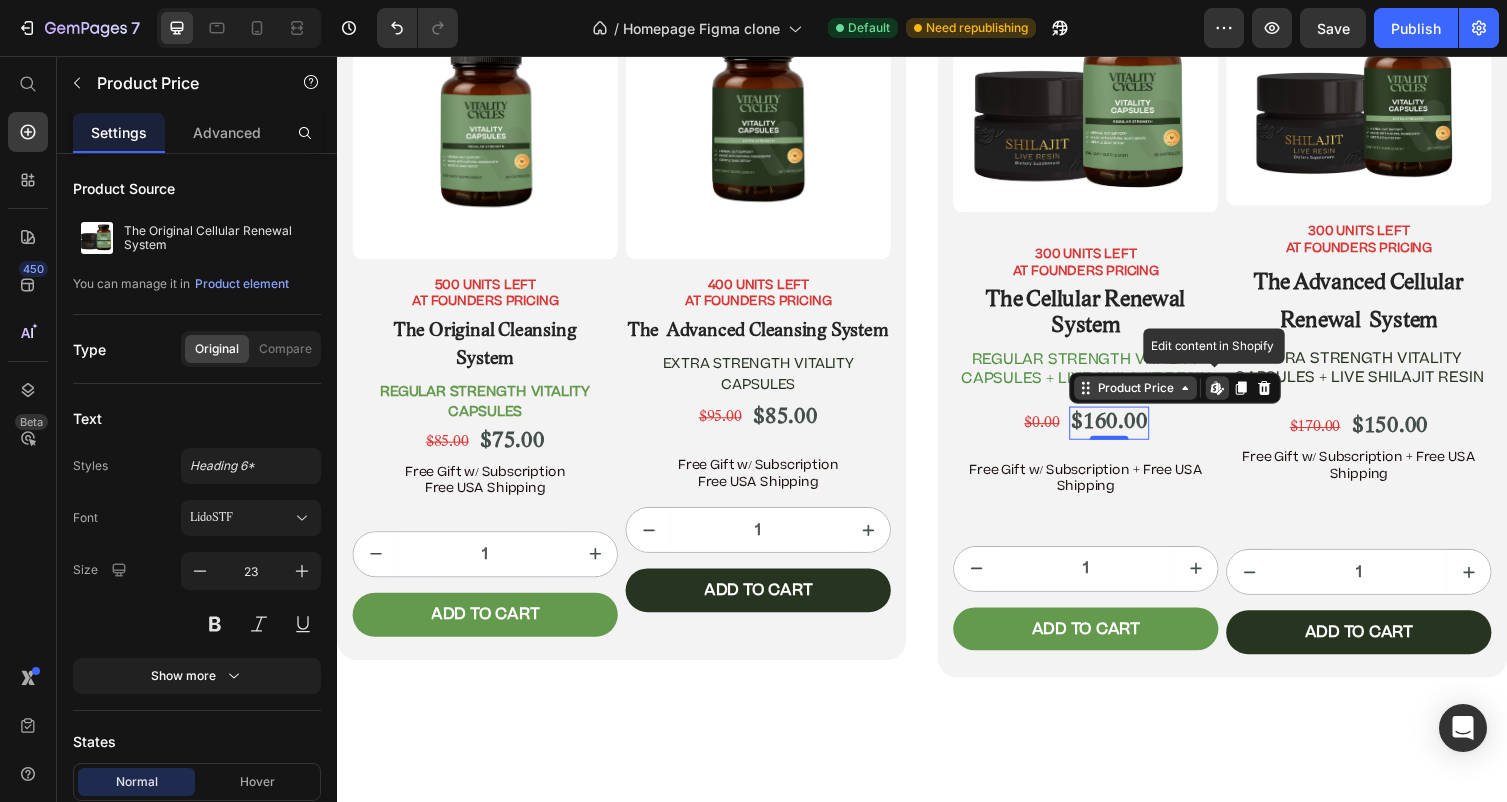 click on "Product Price" at bounding box center (1156, 397) 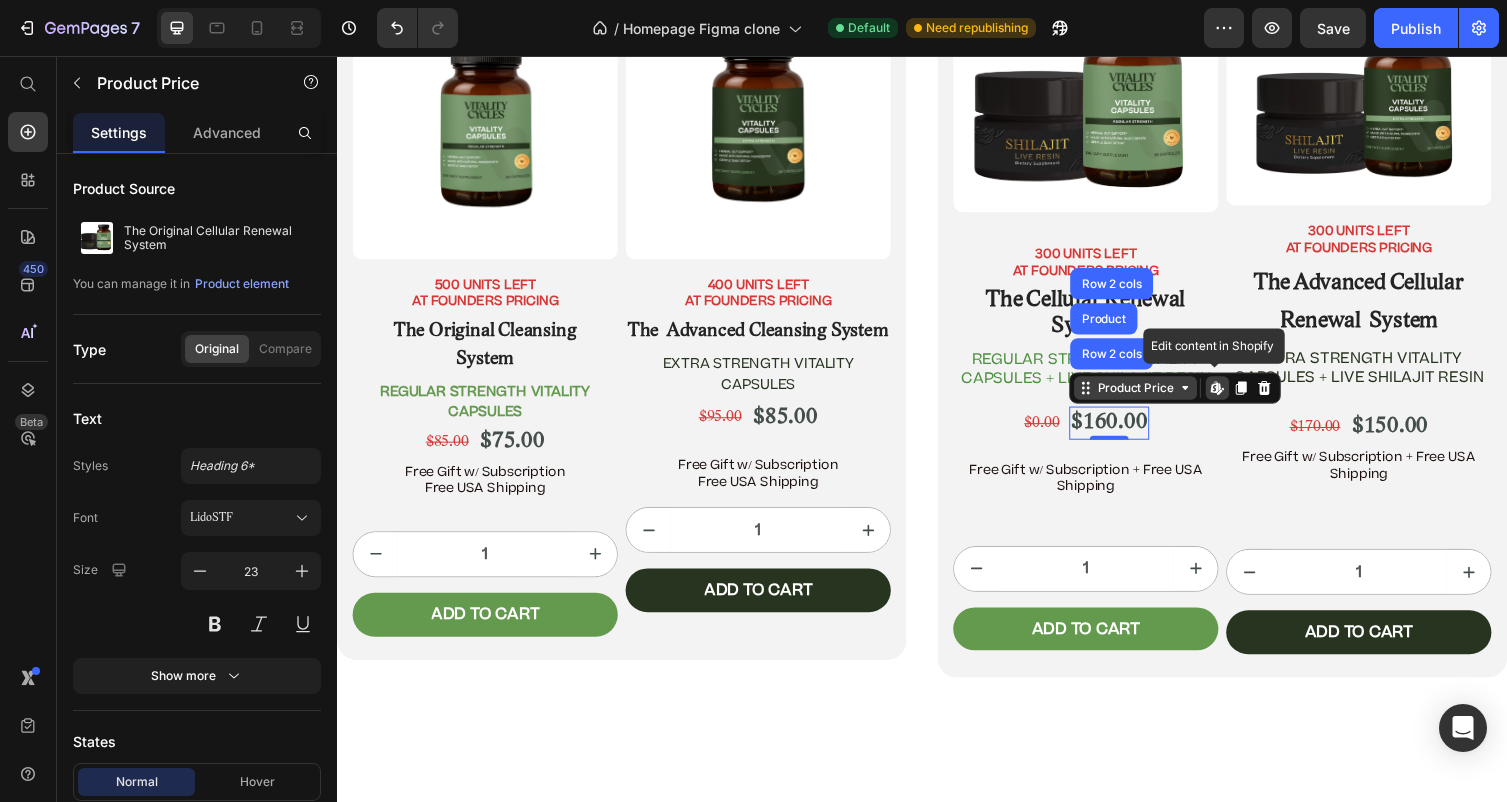 click on "Product Price" at bounding box center [1156, 397] 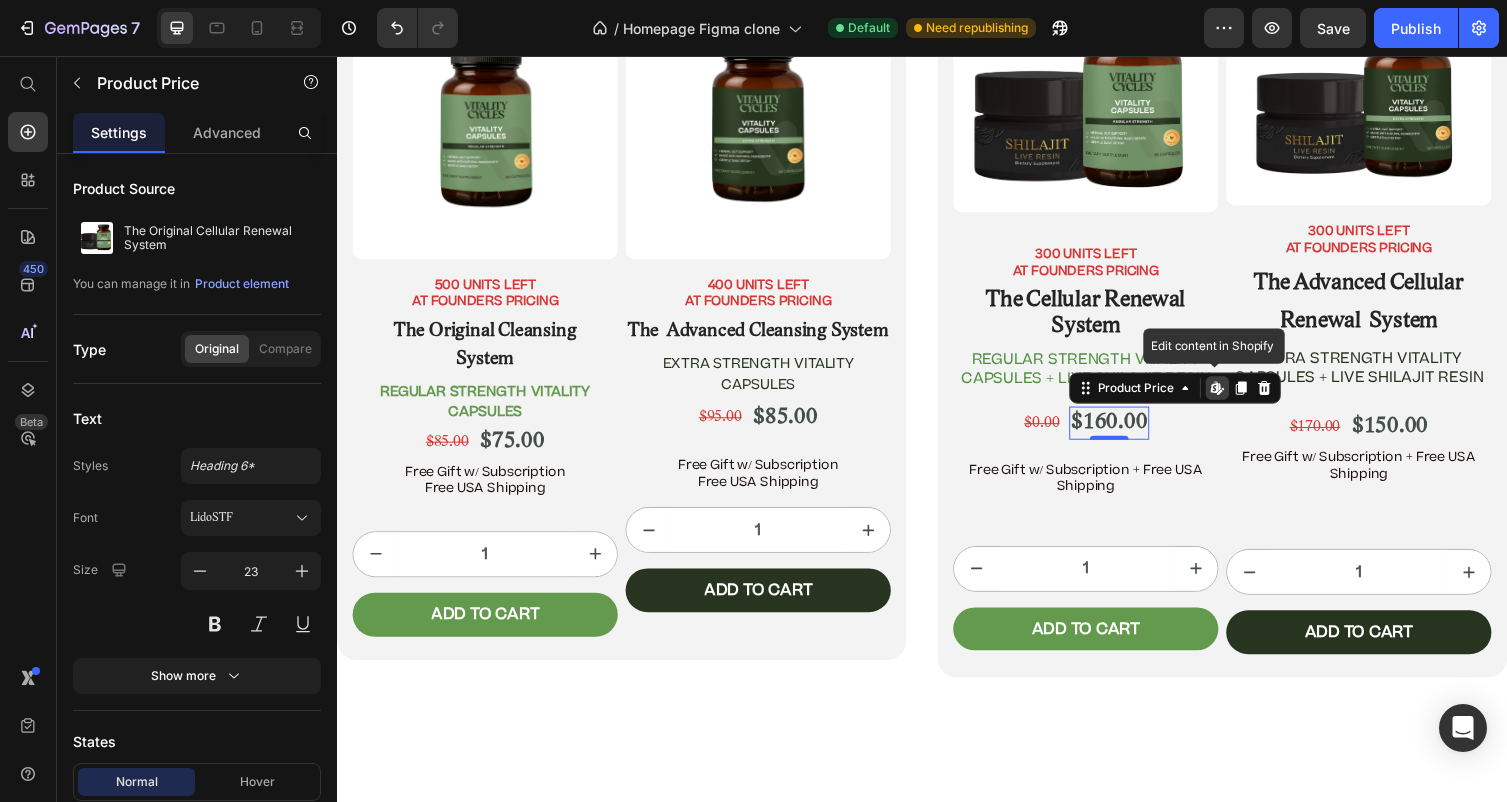 click on "$160.00" at bounding box center (1129, 433) 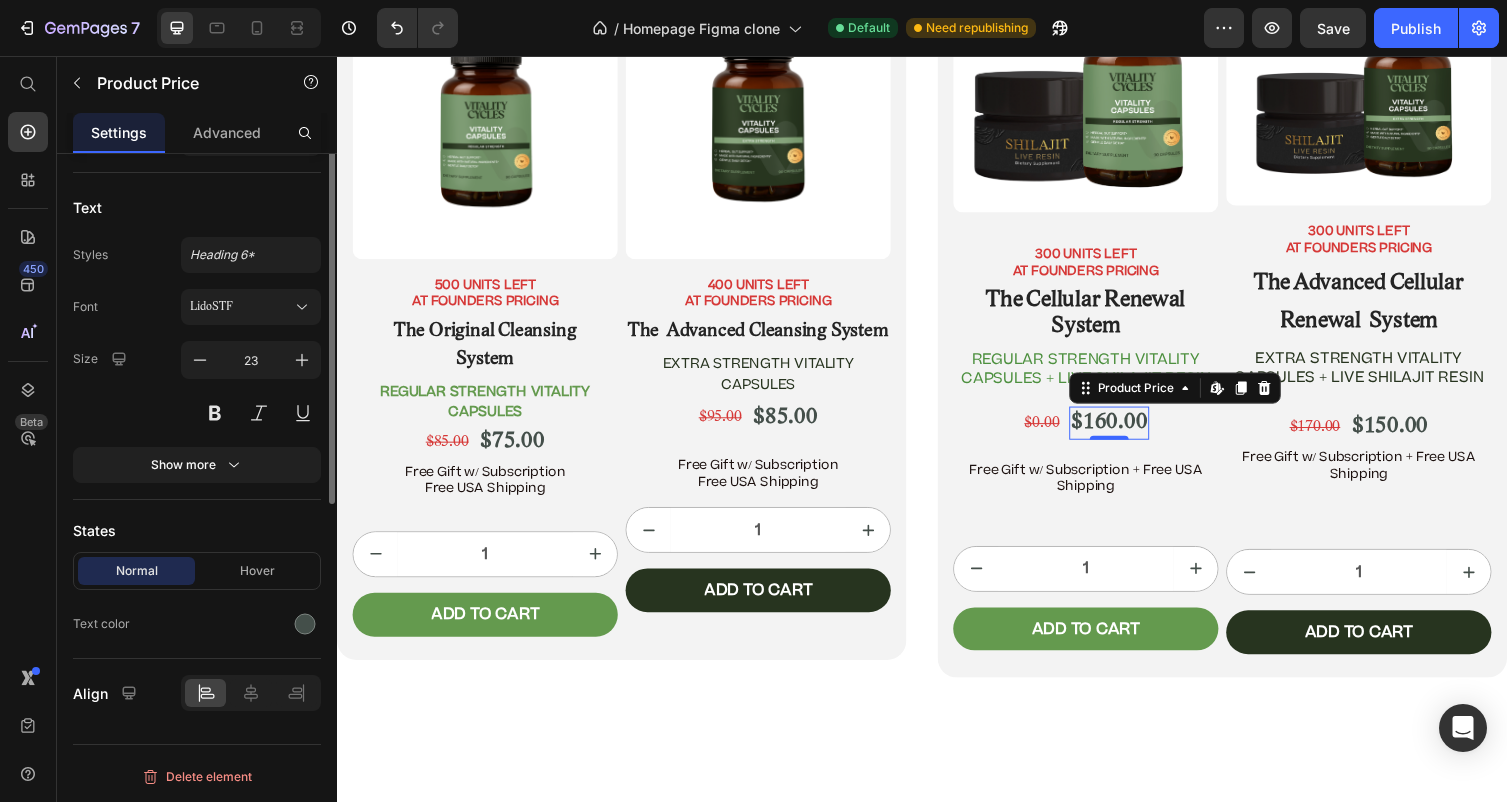 scroll, scrollTop: 226, scrollLeft: 0, axis: vertical 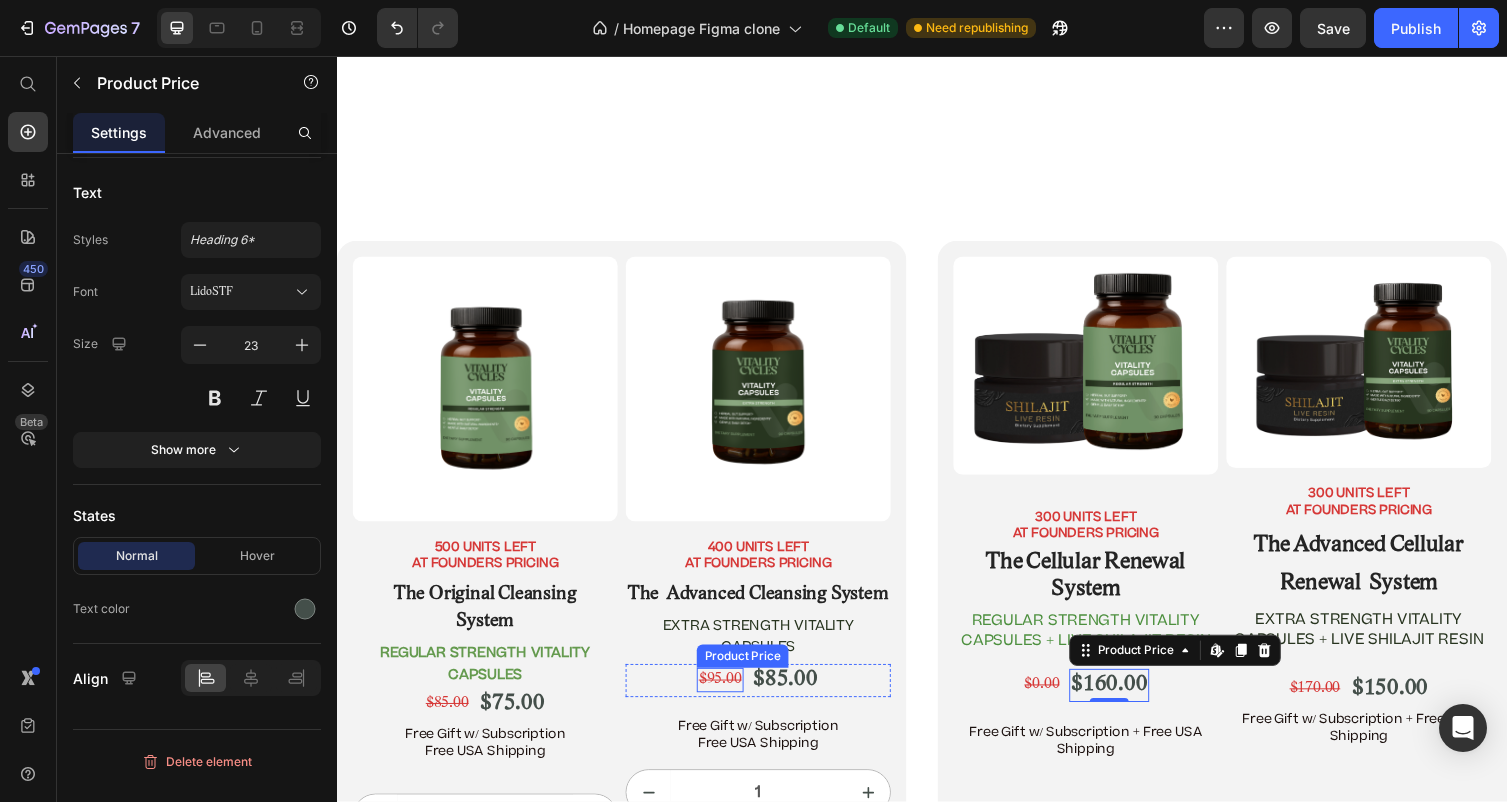 click on "$95.00" at bounding box center (730, 696) 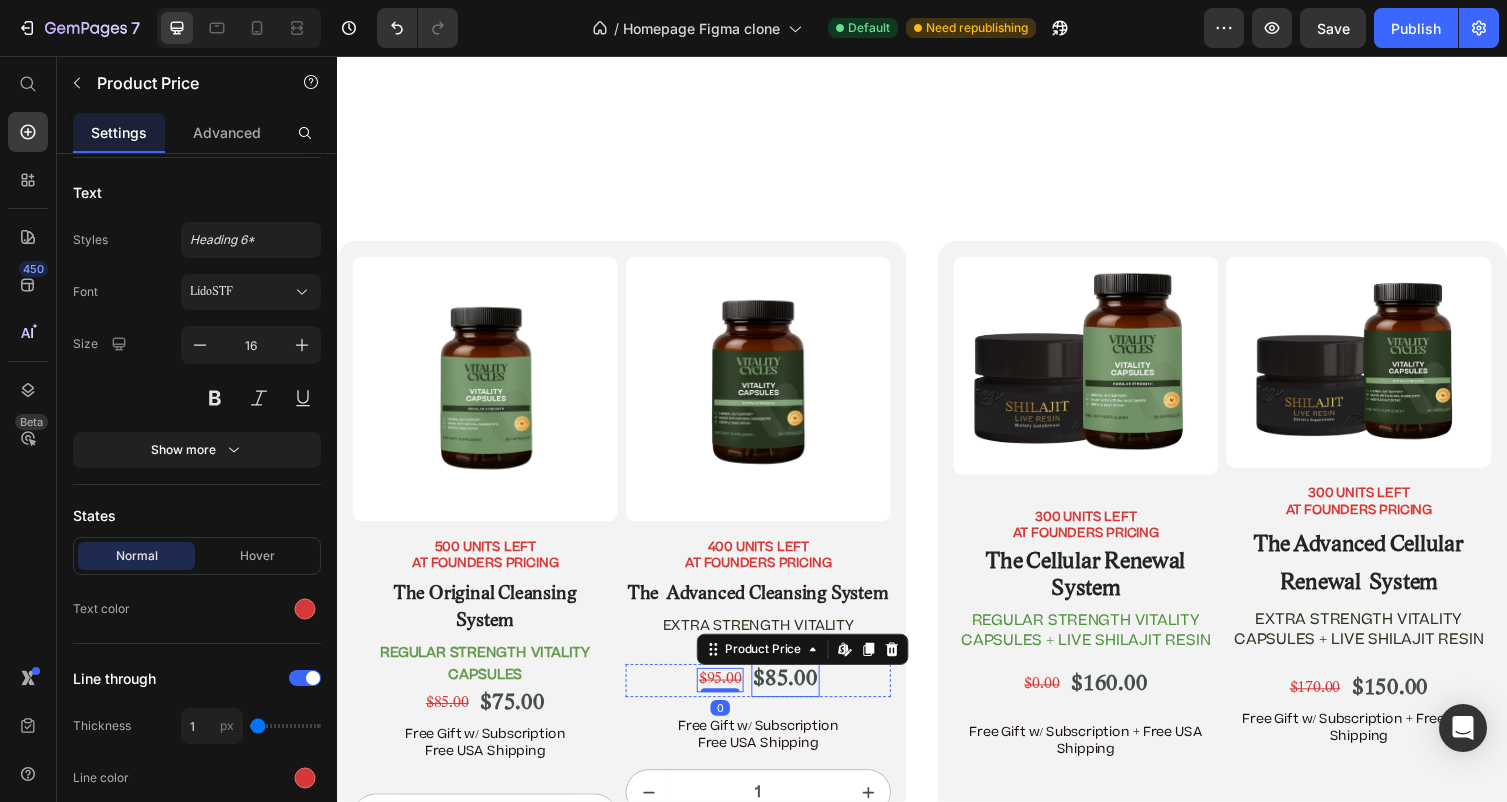 click on "$85.00" at bounding box center (797, 697) 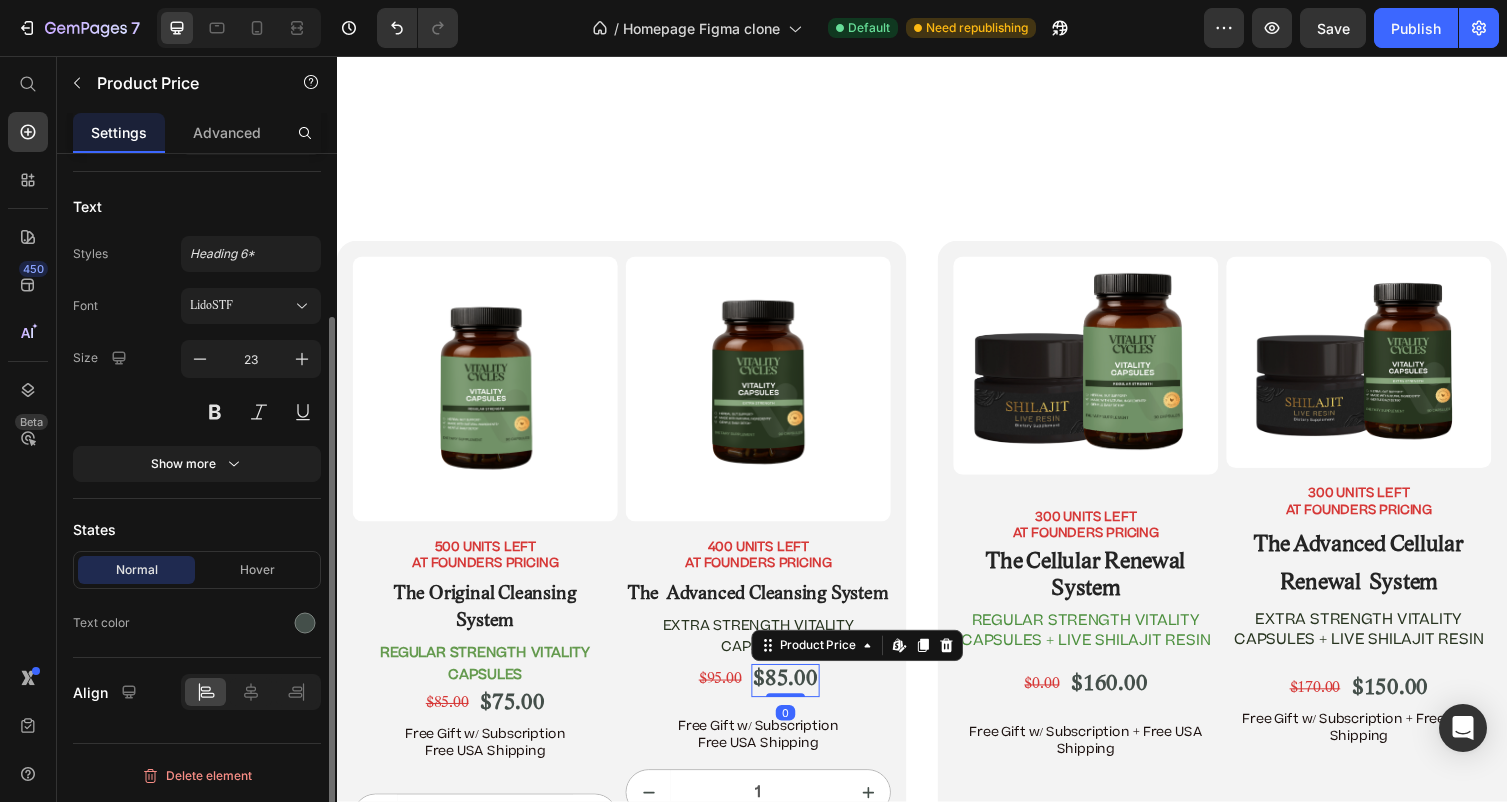 scroll, scrollTop: 212, scrollLeft: 0, axis: vertical 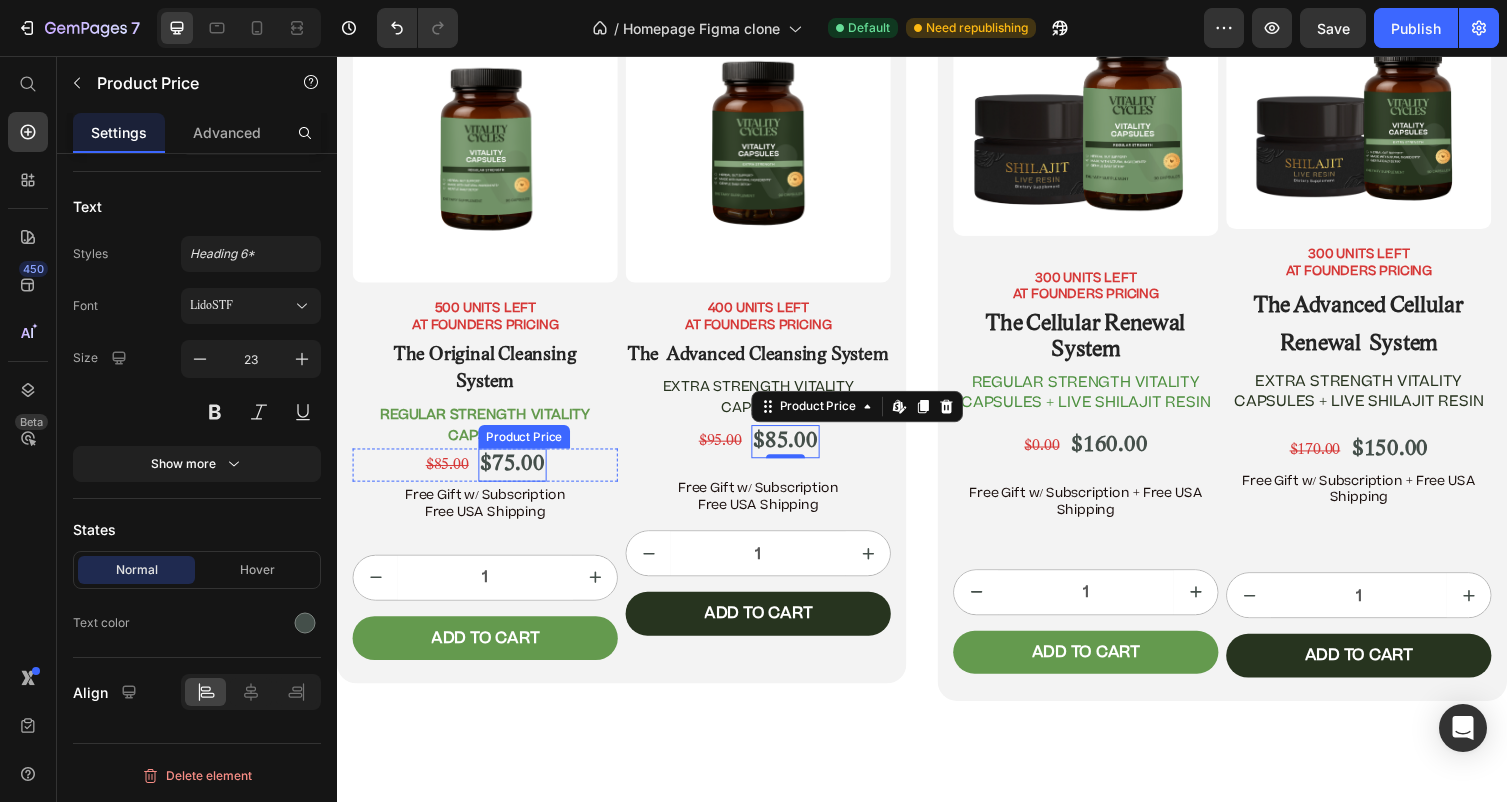 click on "$75.00" at bounding box center [517, 476] 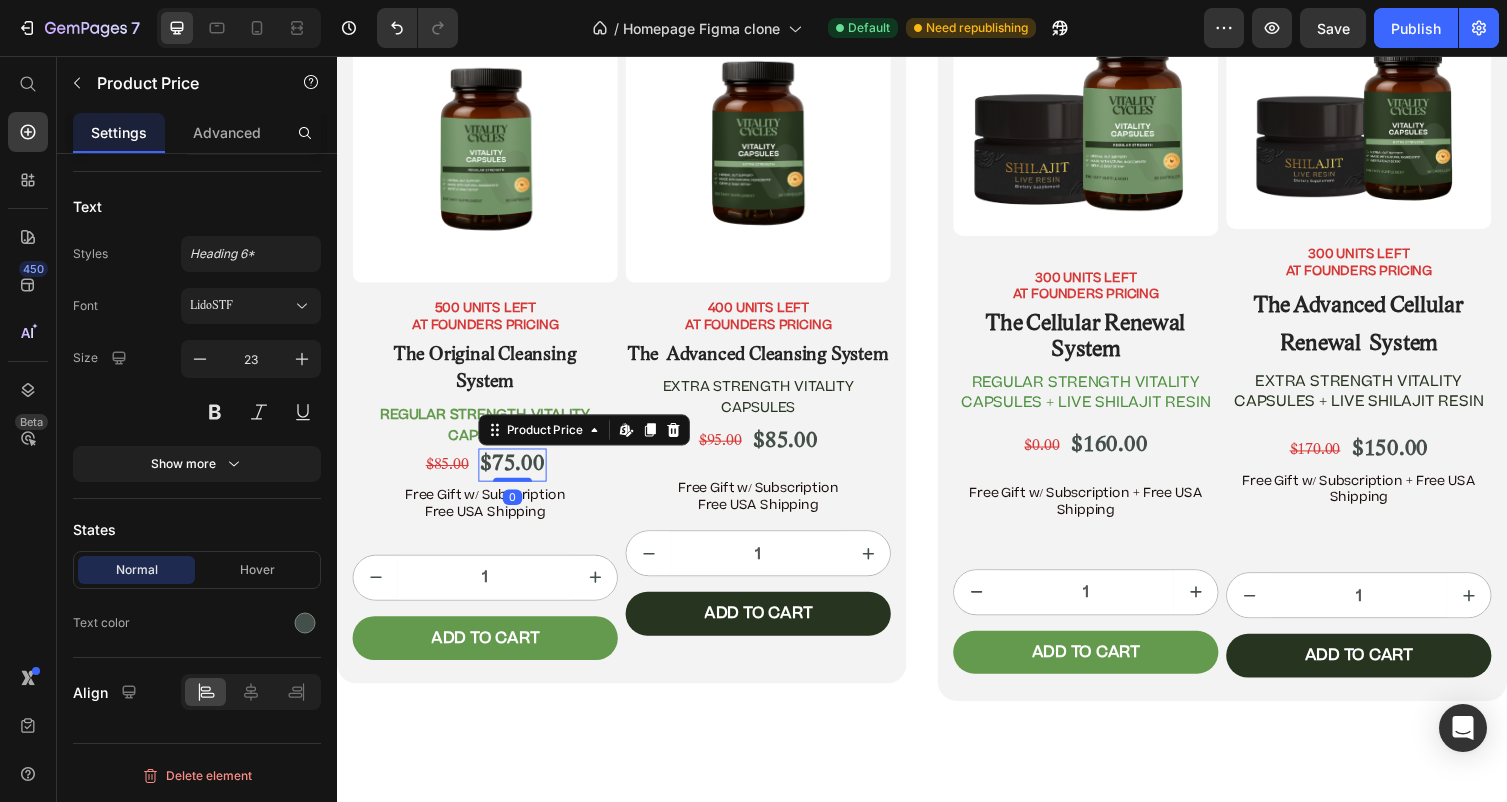 click on "$75.00" at bounding box center (517, 476) 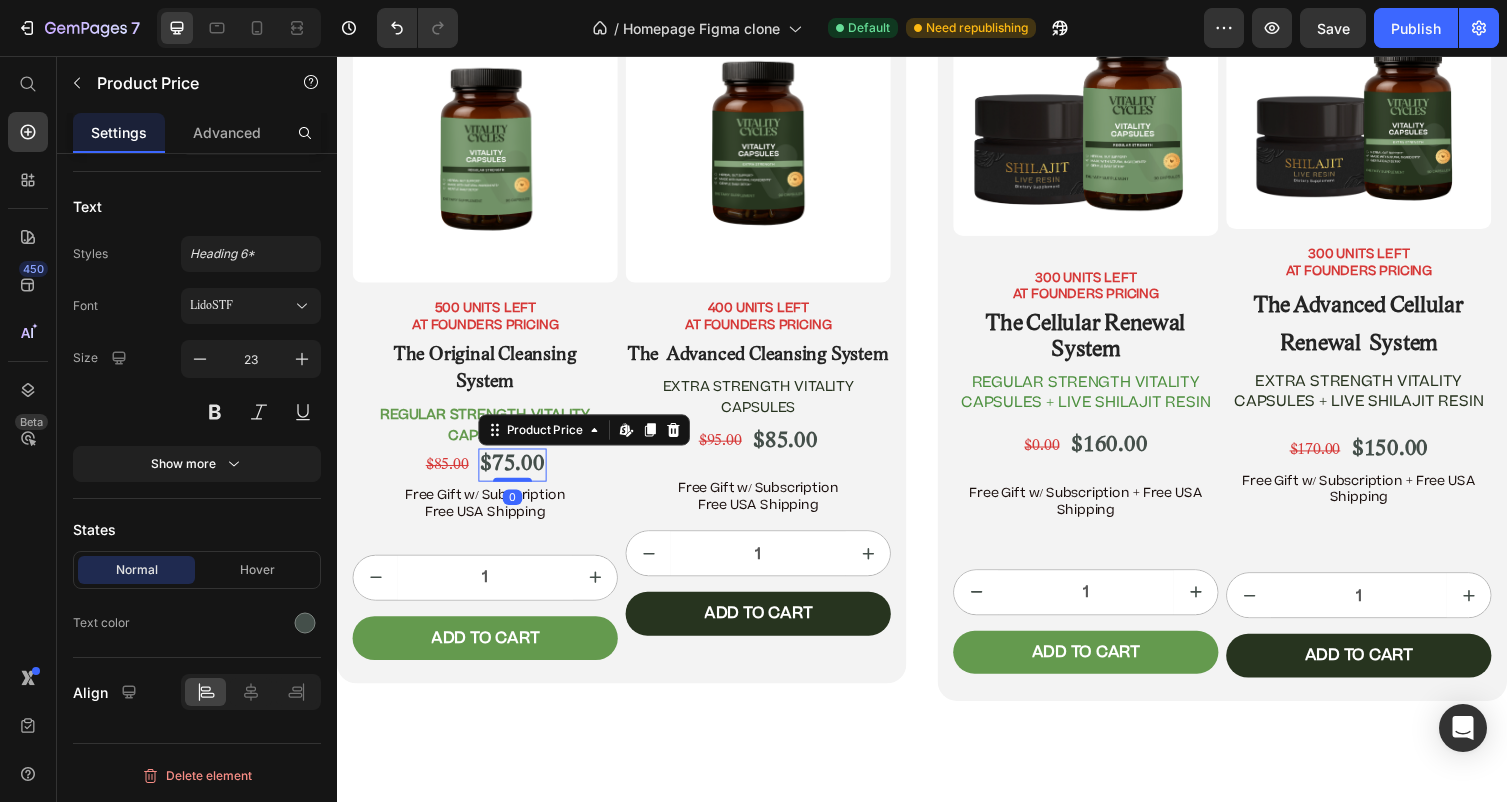 click on "$75.00" at bounding box center [517, 476] 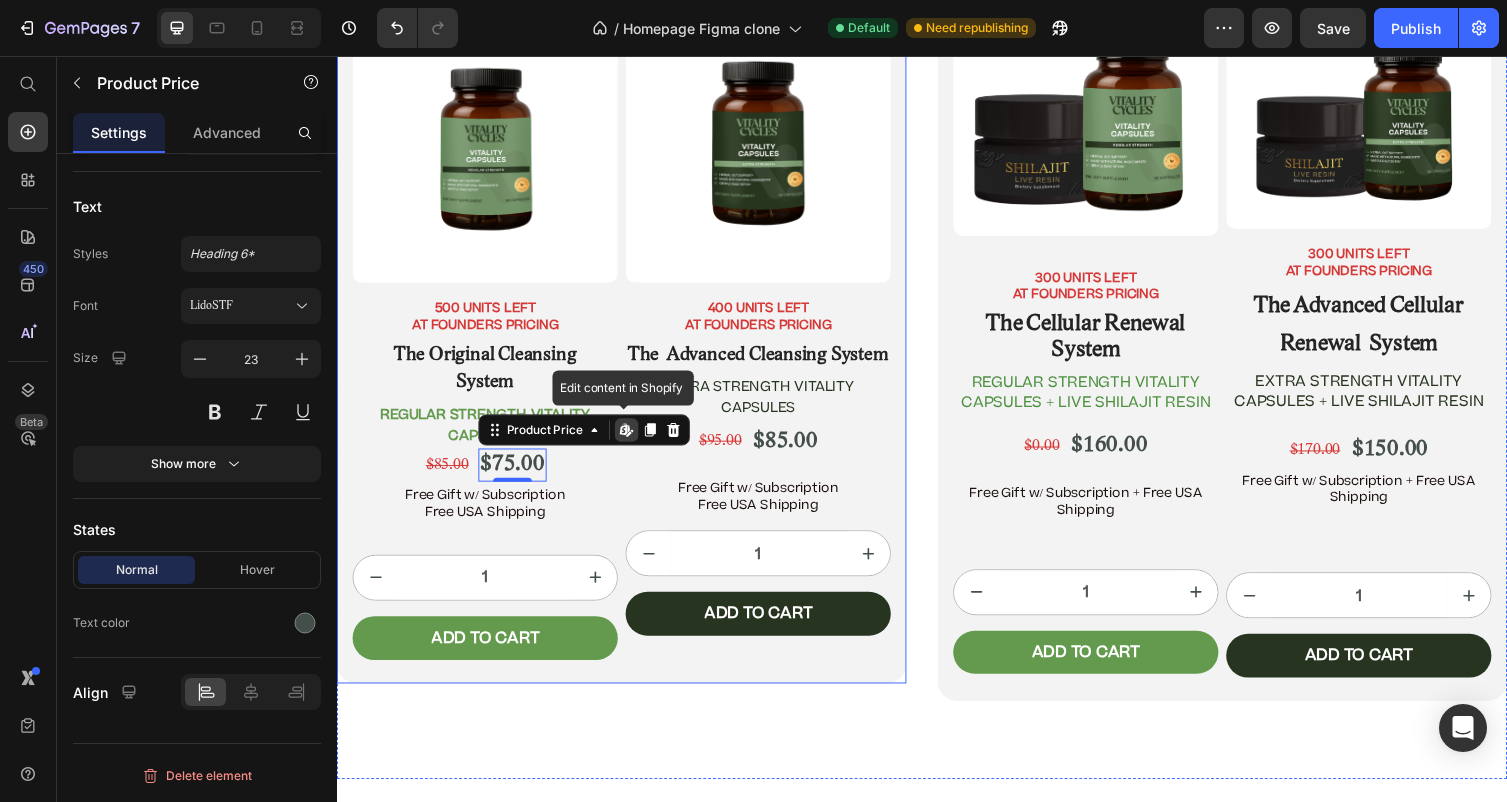 click on "Product Images  500 UNITS LEFT  AT FOUNDERS PRICING Text Block The Original Cleansing  System Heading REGULAR STRENGTH VITALITY CAPSULES Text Block $85.00 Product Price $75.00 Product Price   Edit content in Shopify 0 Row Free Gift w/ Subscription   Free USA Shipping   Text Block 1 Product Quantity Add to cart Add to Cart Row Product Product Images  400 UNITS LEFT  AT FOUNDERS PRICING Text Block The  Advanced Cleansing System Heading EXTRA STRENGTH VITALITY CAPSULES Text Block $95.00 Product Price $85.00 Product Price Row Free Gift w/ Subscription   Free USA Shipping Text Block 1 Product Quantity Add to cart Add to Cart Row Product Row" at bounding box center (629, 350) 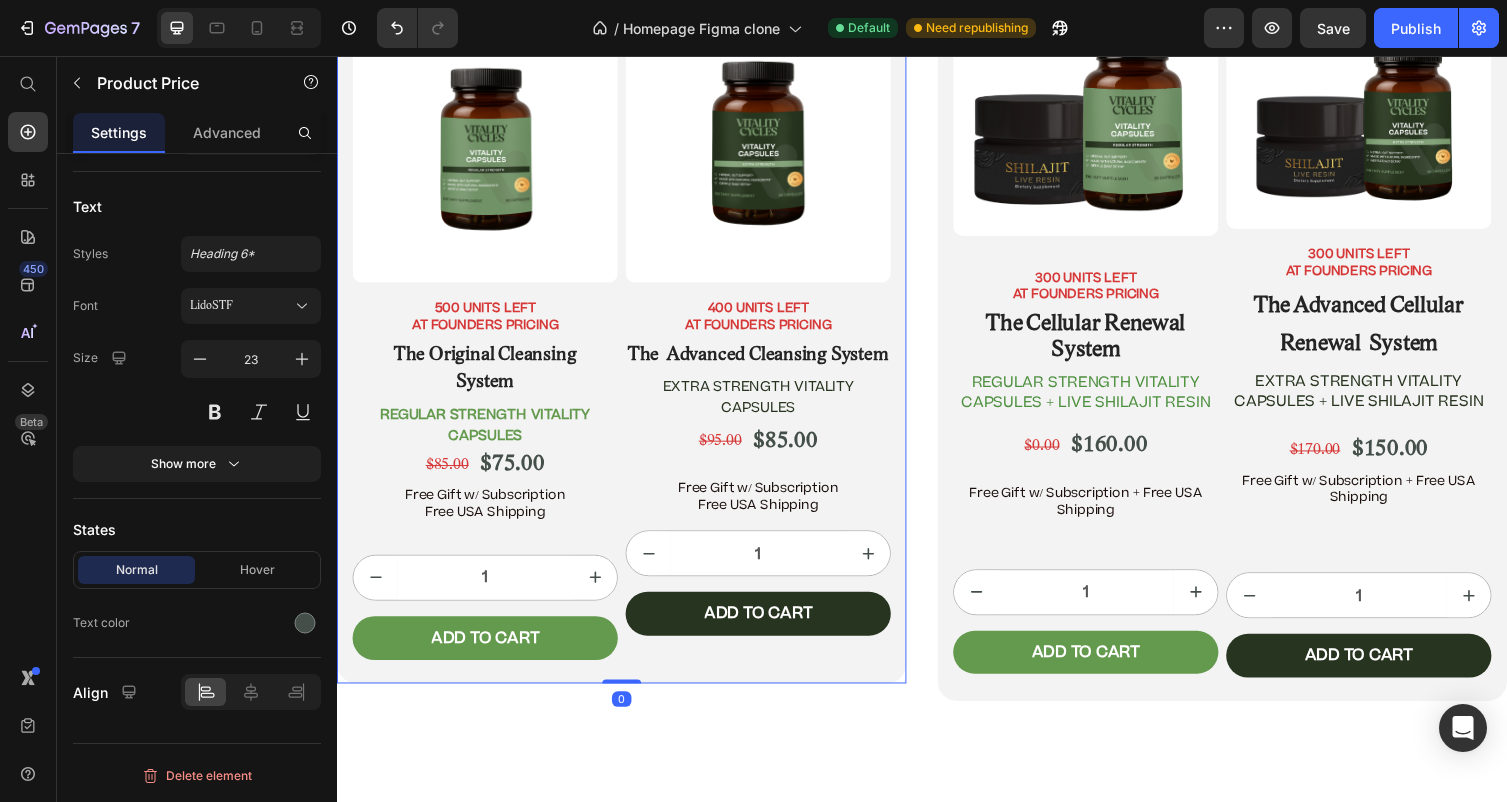 scroll, scrollTop: 0, scrollLeft: 0, axis: both 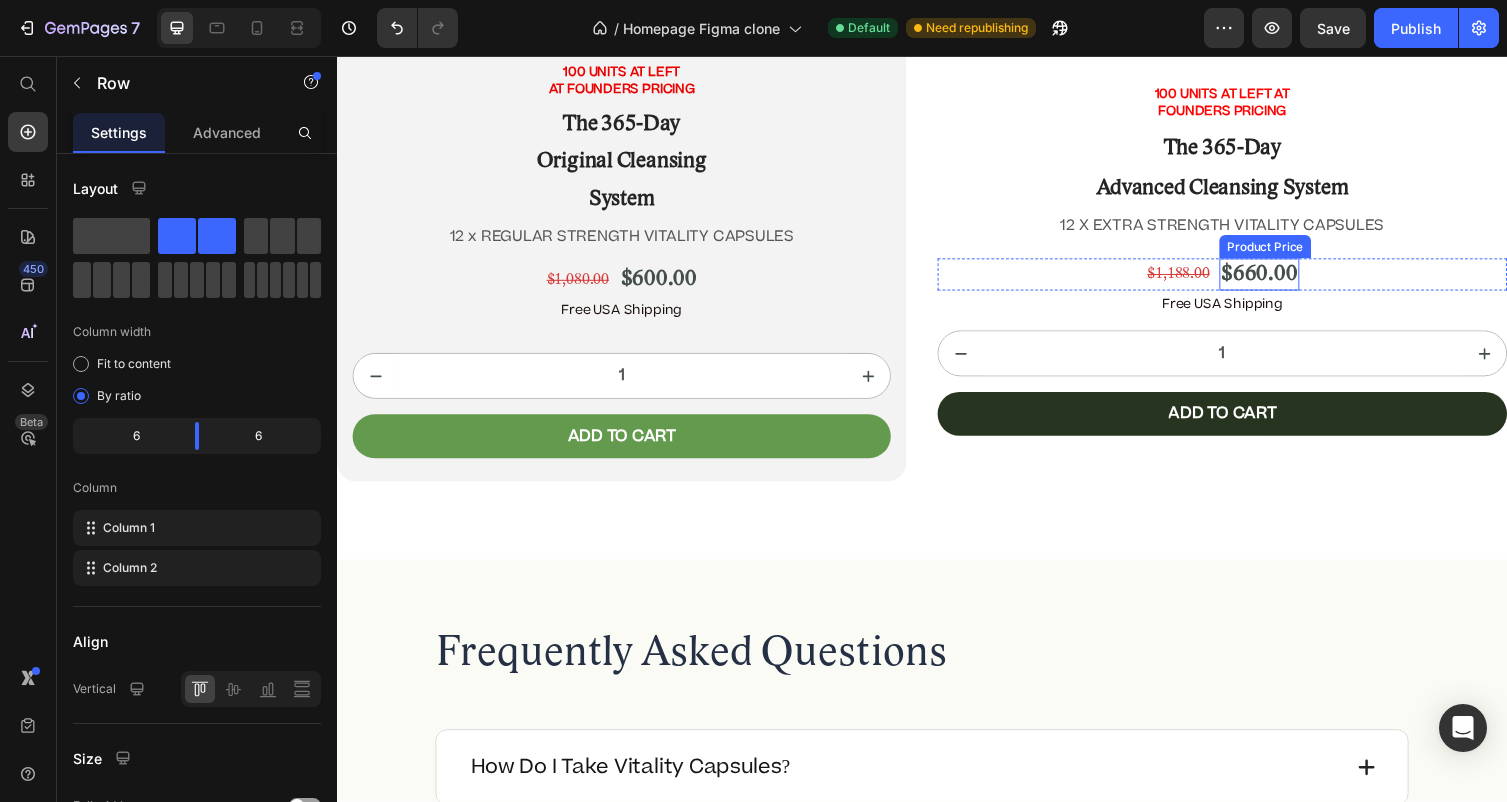 click on "$660.00" at bounding box center (1283, 281) 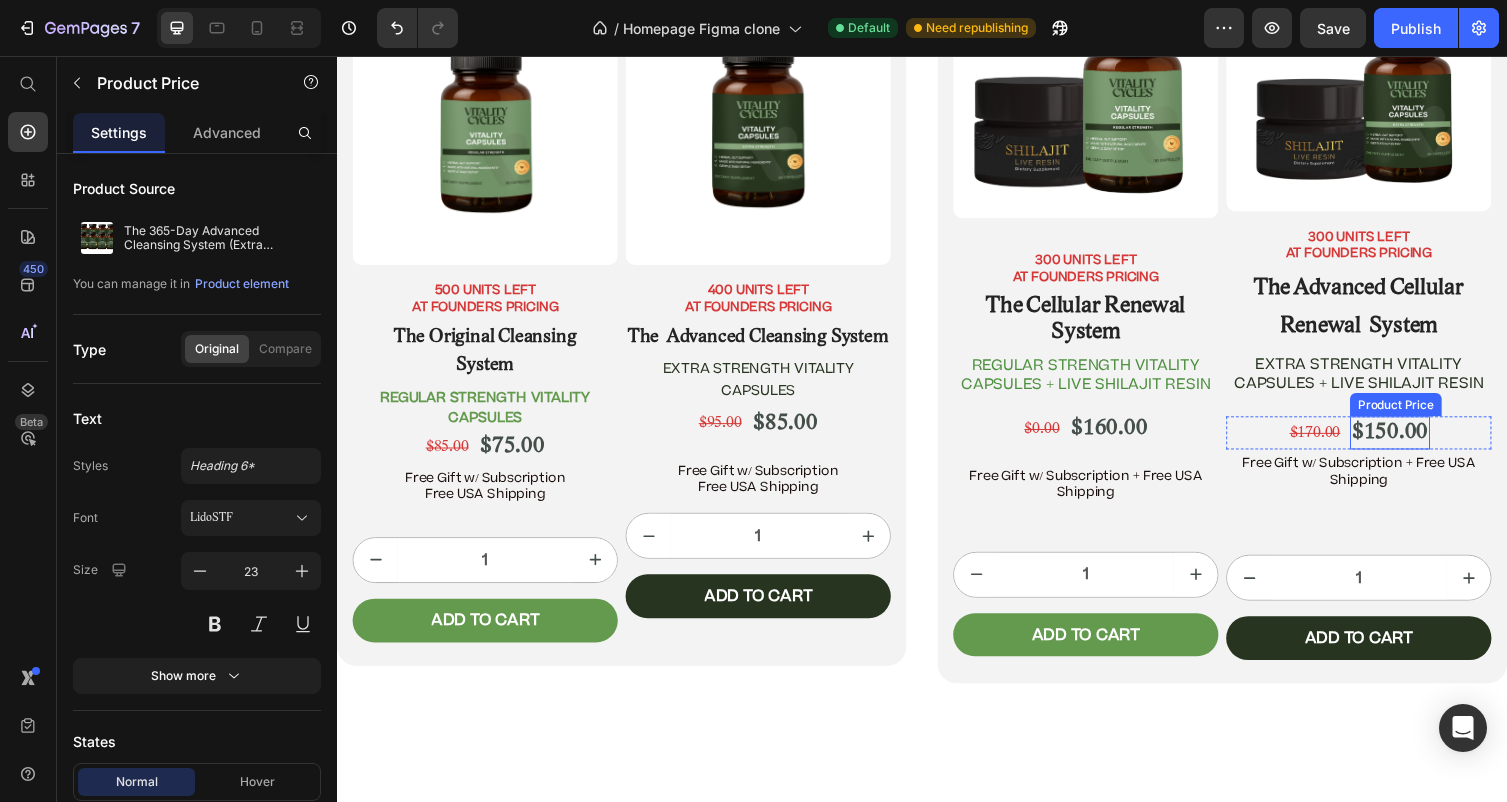 scroll, scrollTop: 10585, scrollLeft: 0, axis: vertical 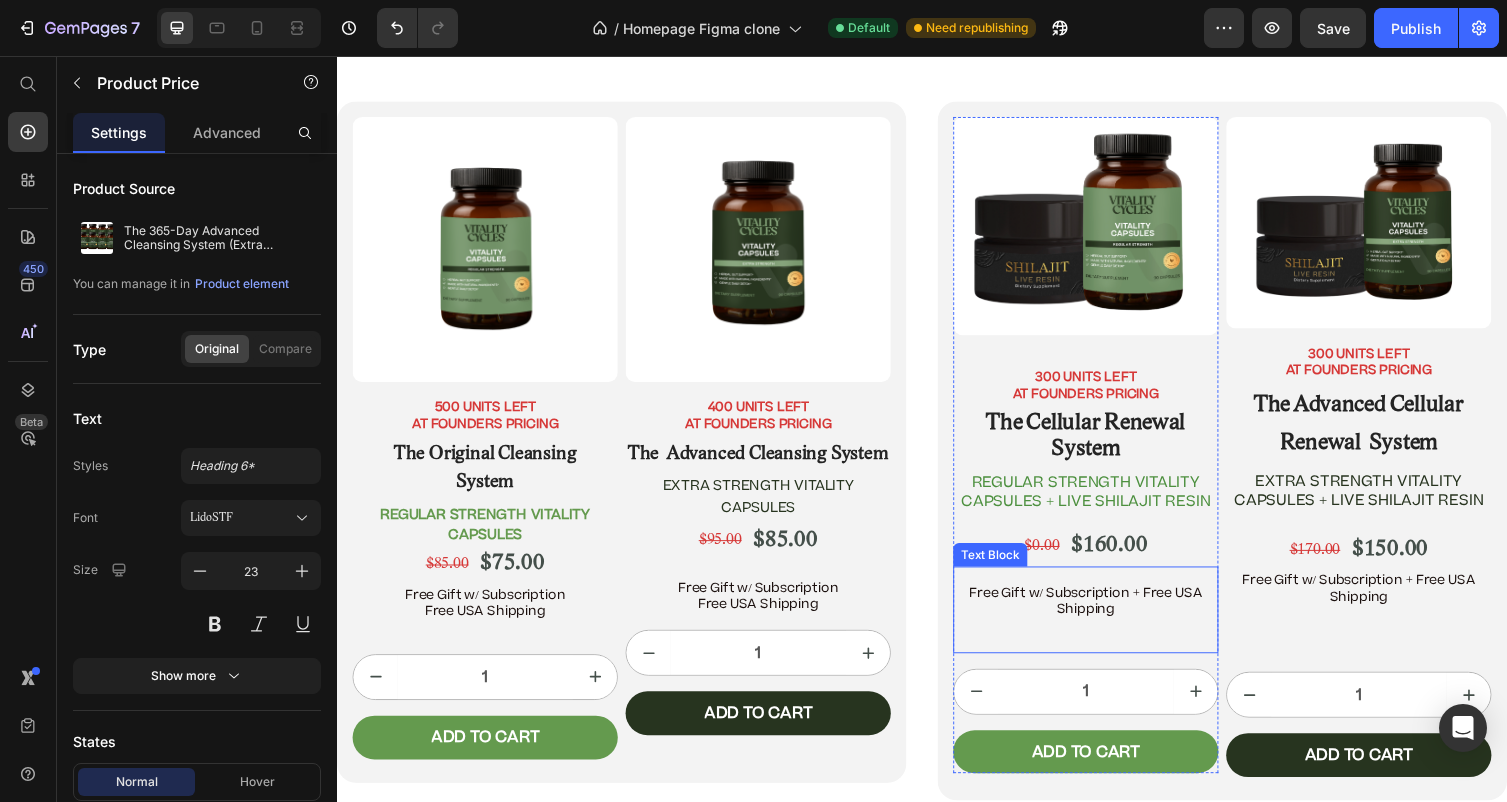 click on "Free Gift w/ Subscription + Free USA Shipping ⁠⁠⁠⁠⁠⁠⁠" at bounding box center (1105, 624) 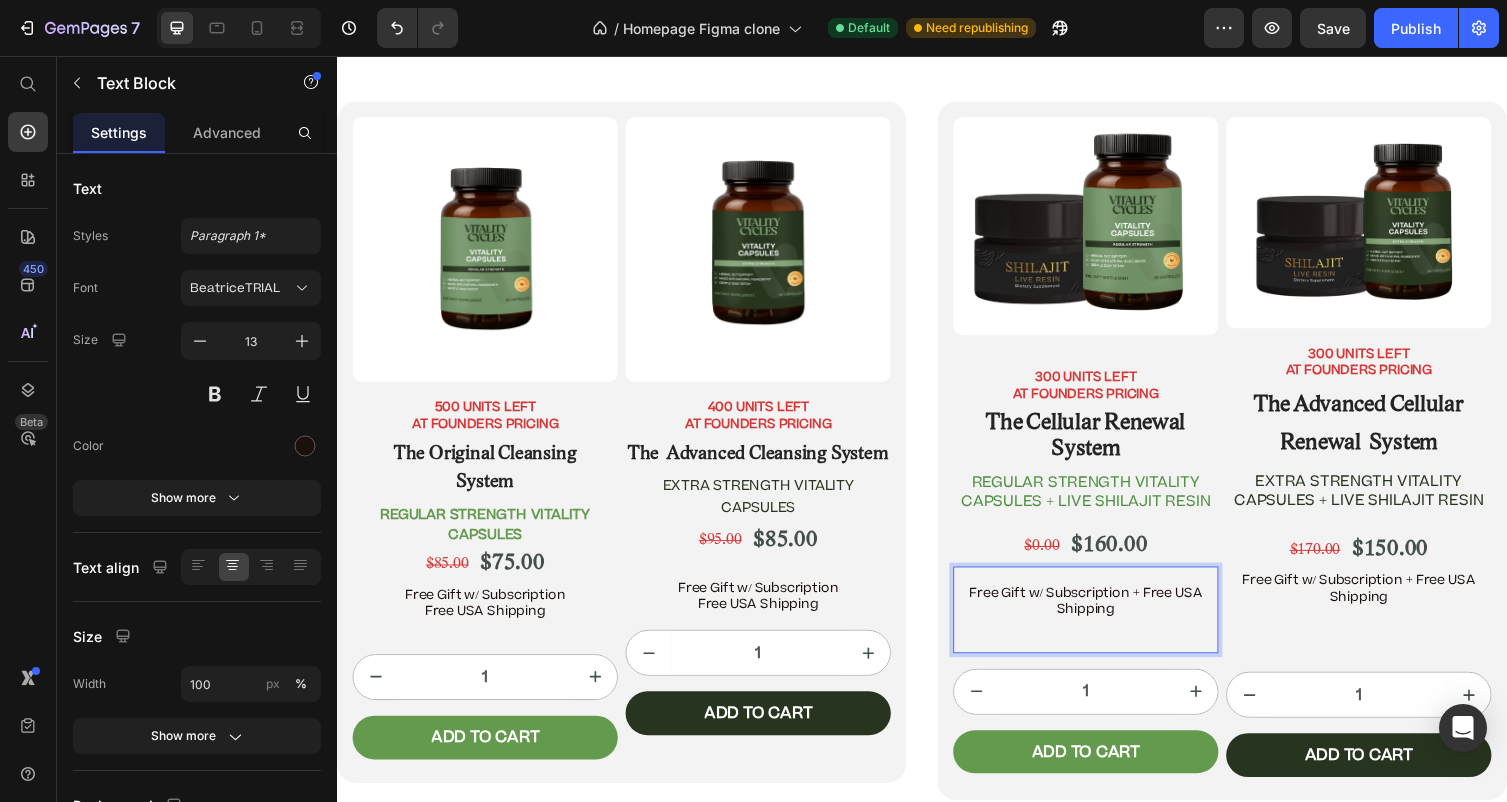 click on "⁠⁠⁠⁠⁠⁠⁠ Free Gift w/ Subscription + Free USA Shipping" at bounding box center [1105, 624] 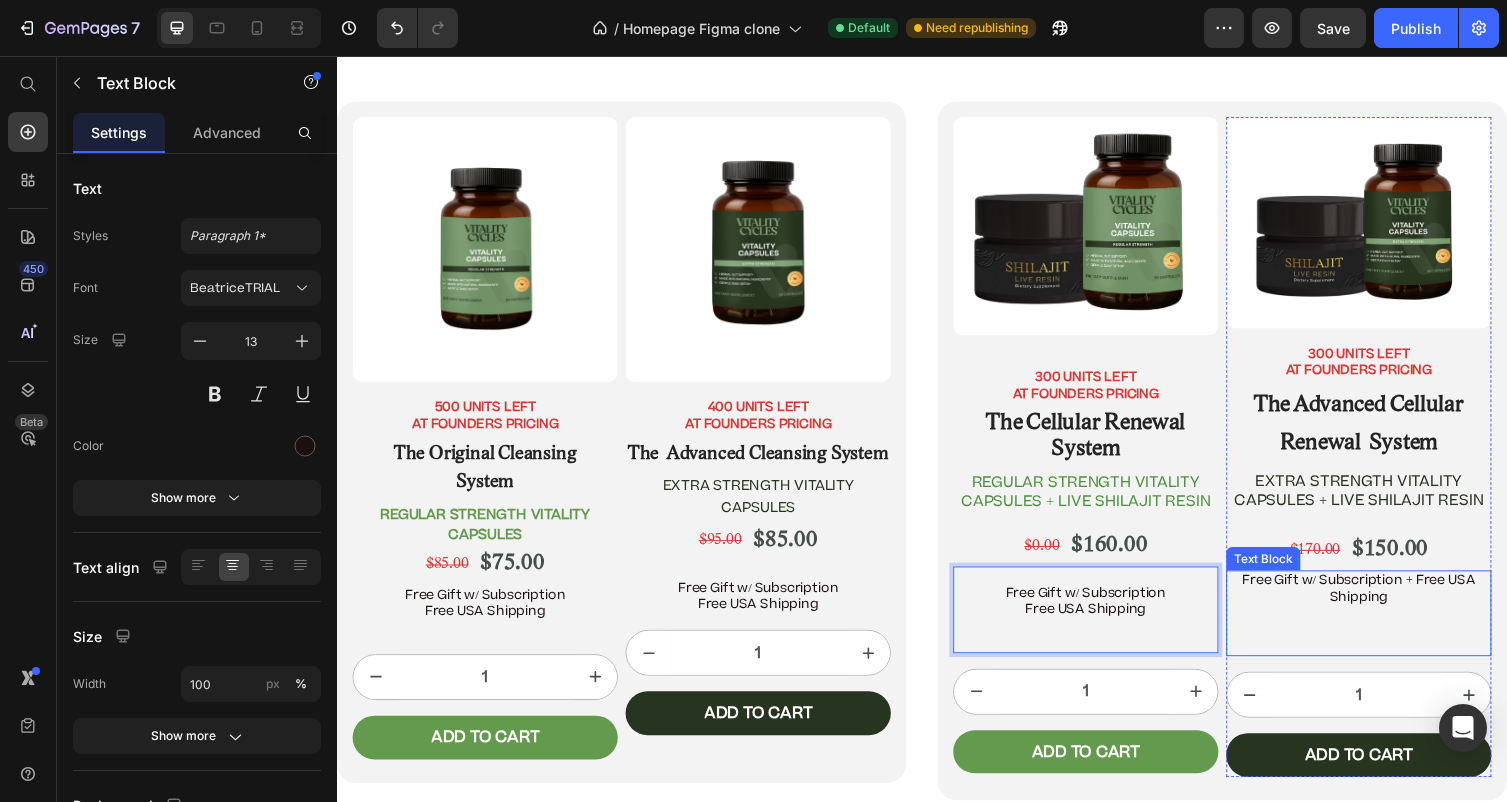 click on "Free Gift w/ Subscription + Free USA Shipping" at bounding box center (1385, 611) 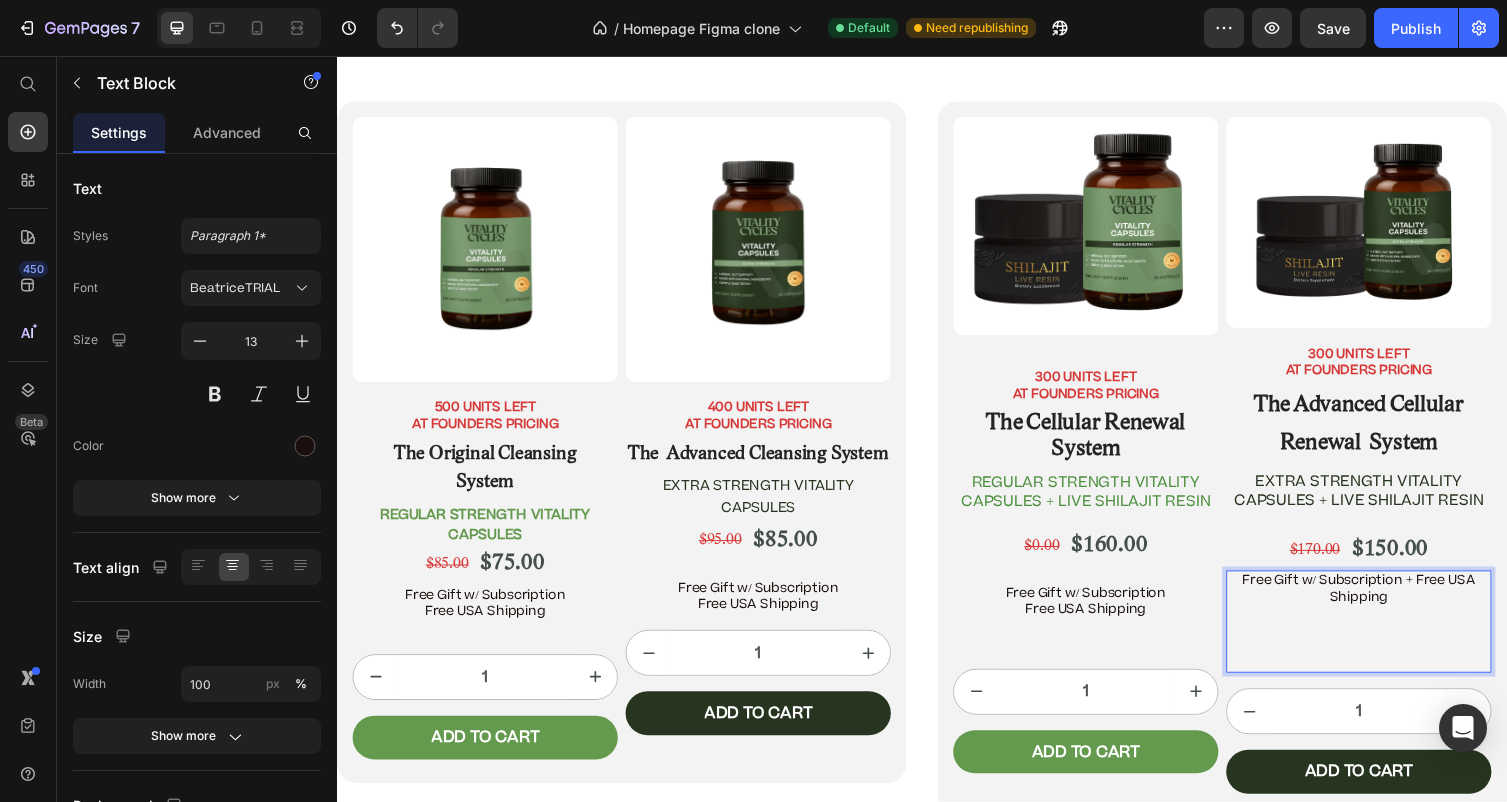 click on "Free Gift w/ Subscription + Free USA Shipping" at bounding box center [1385, 620] 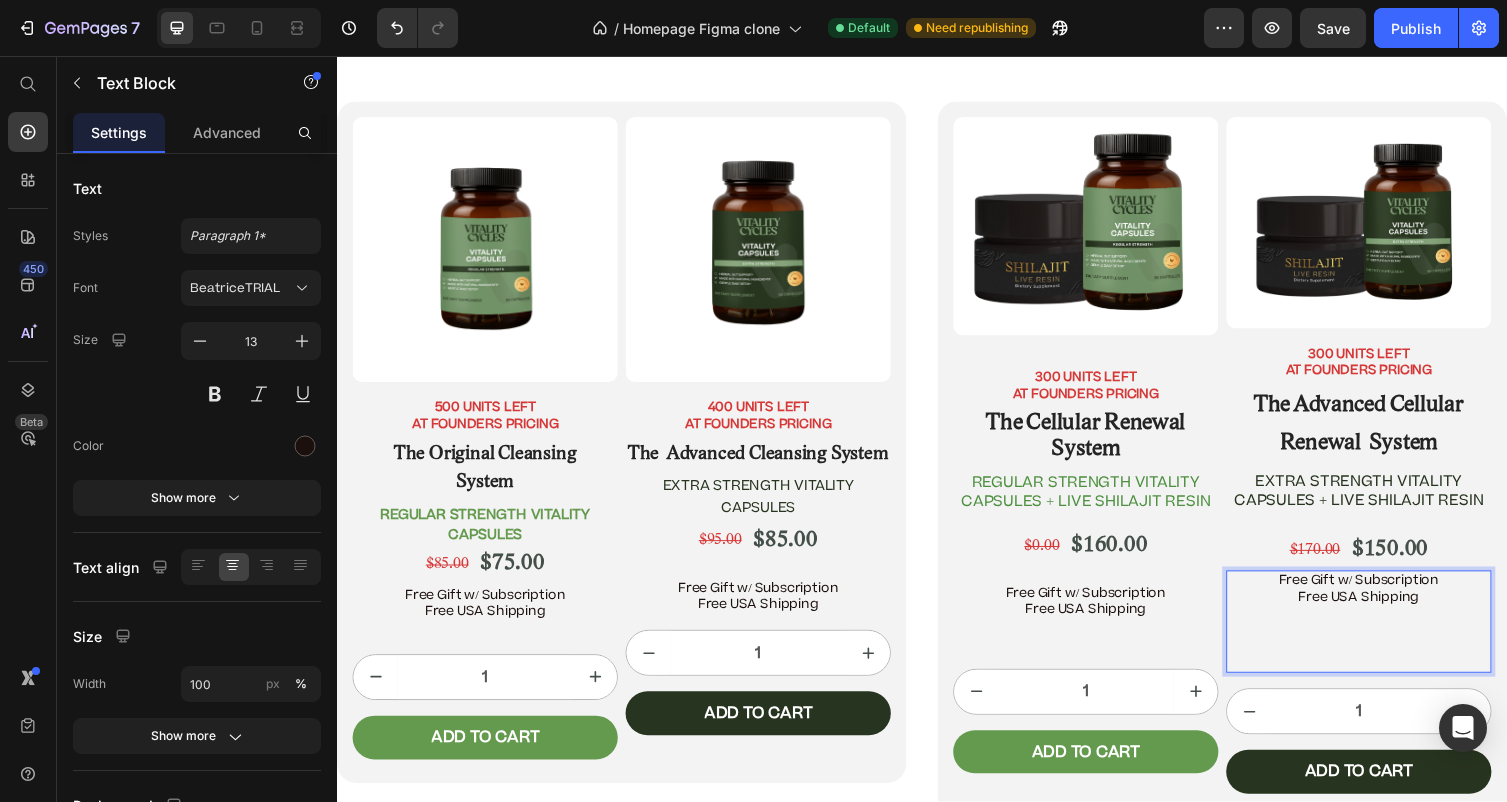 click at bounding box center (1385, 662) 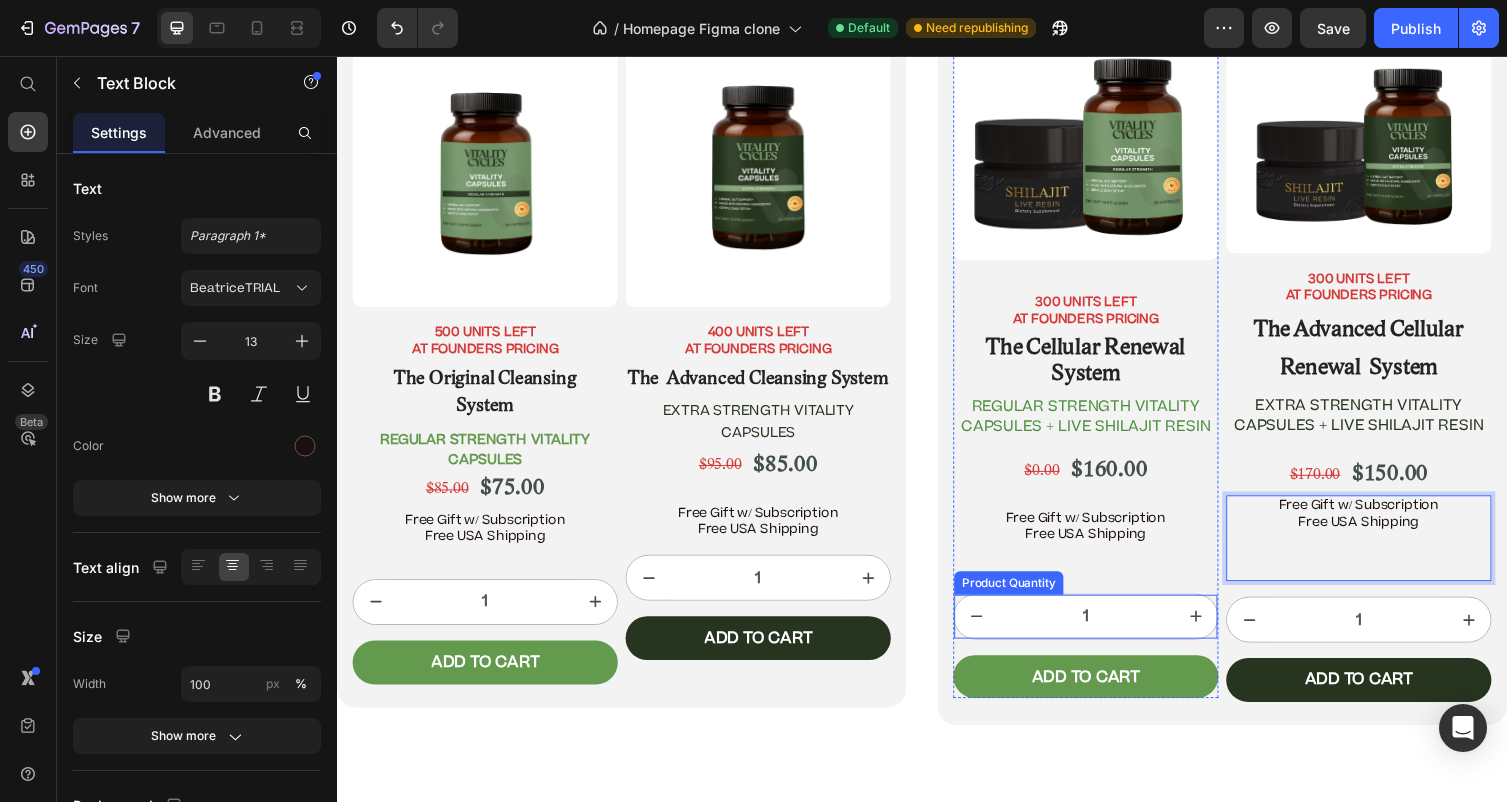 scroll, scrollTop: 10666, scrollLeft: 0, axis: vertical 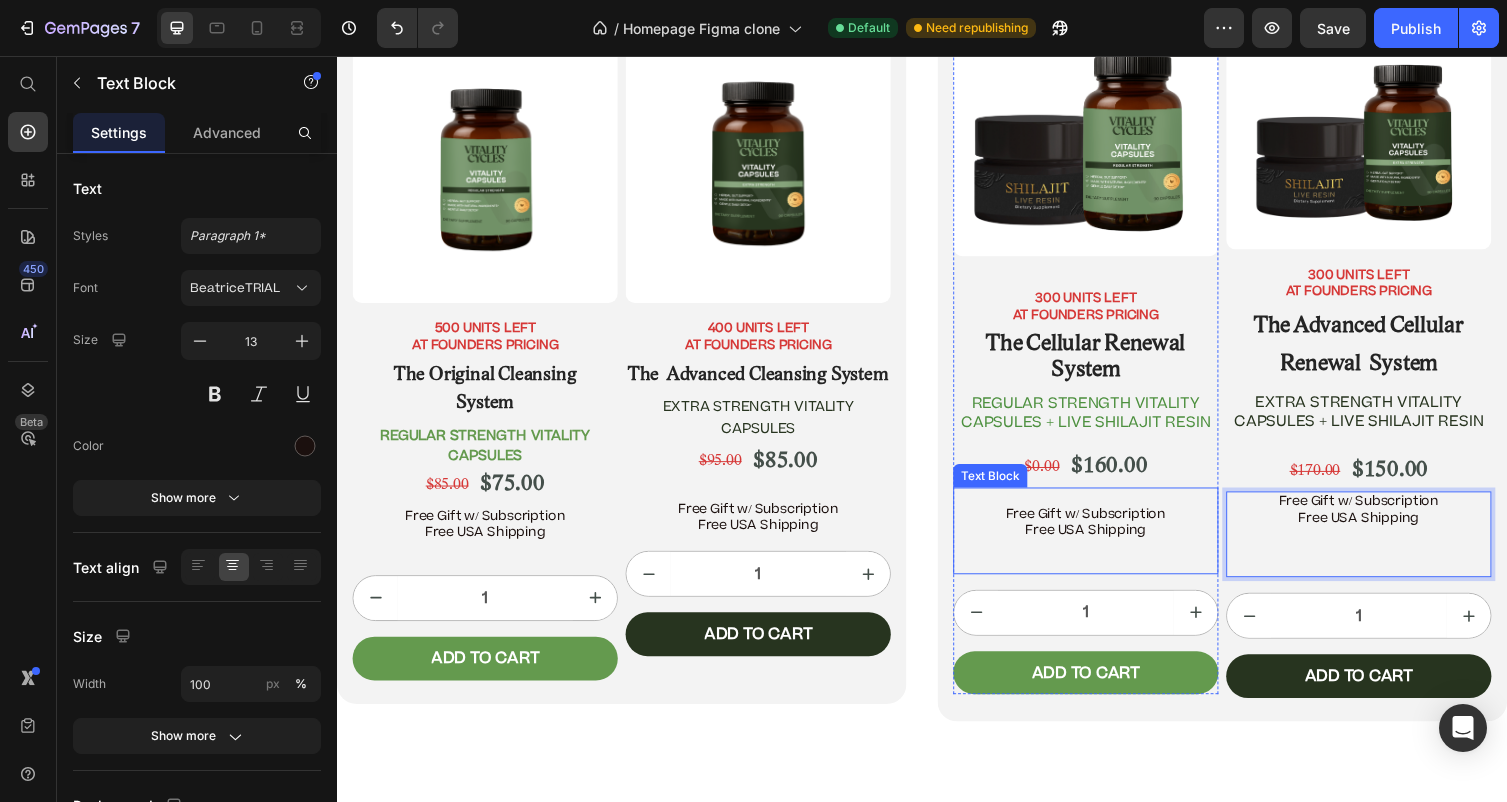 click on "Free USA Shipping" at bounding box center [1105, 560] 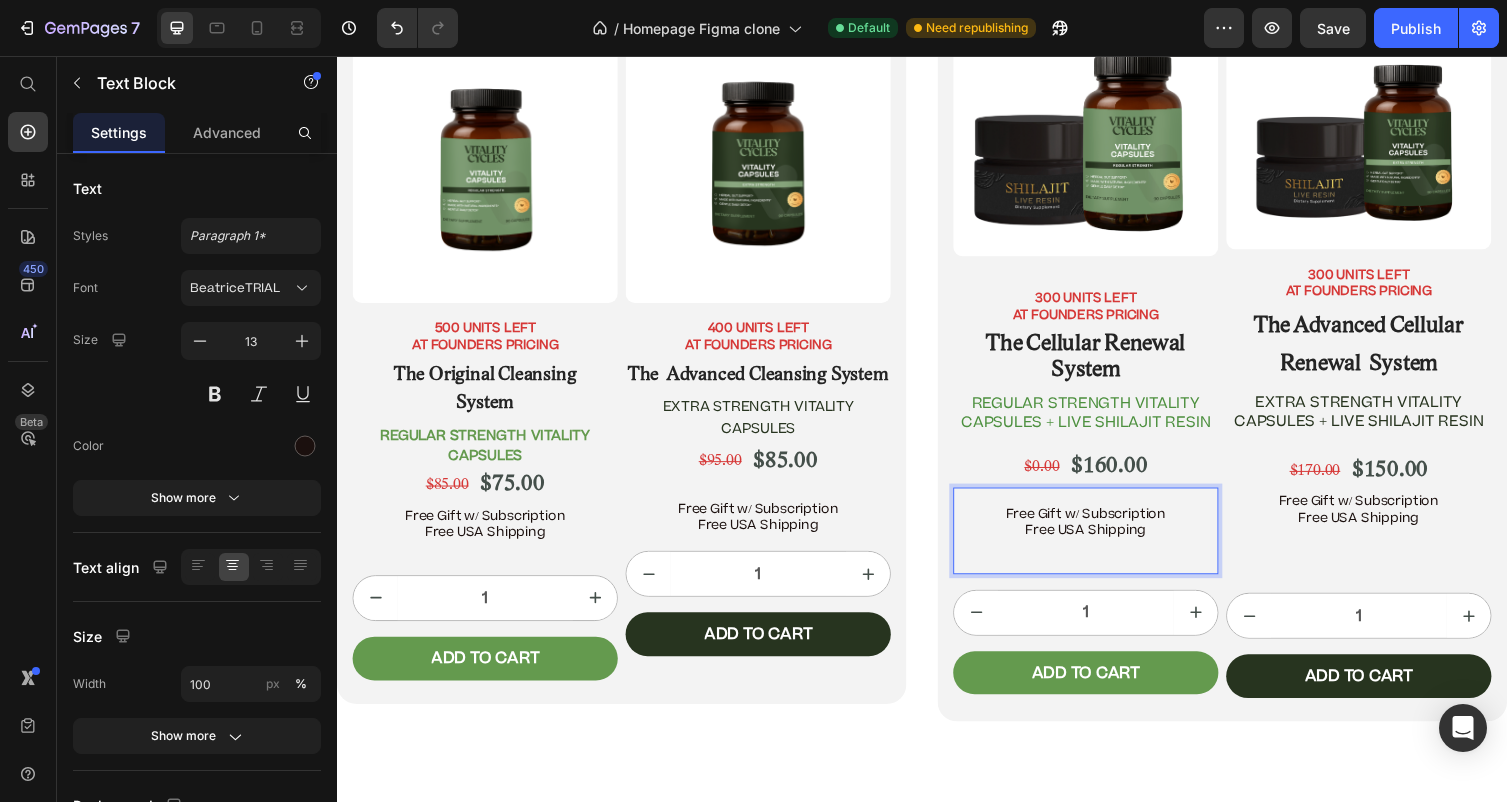 click on "Free USA Shipping" at bounding box center [1105, 560] 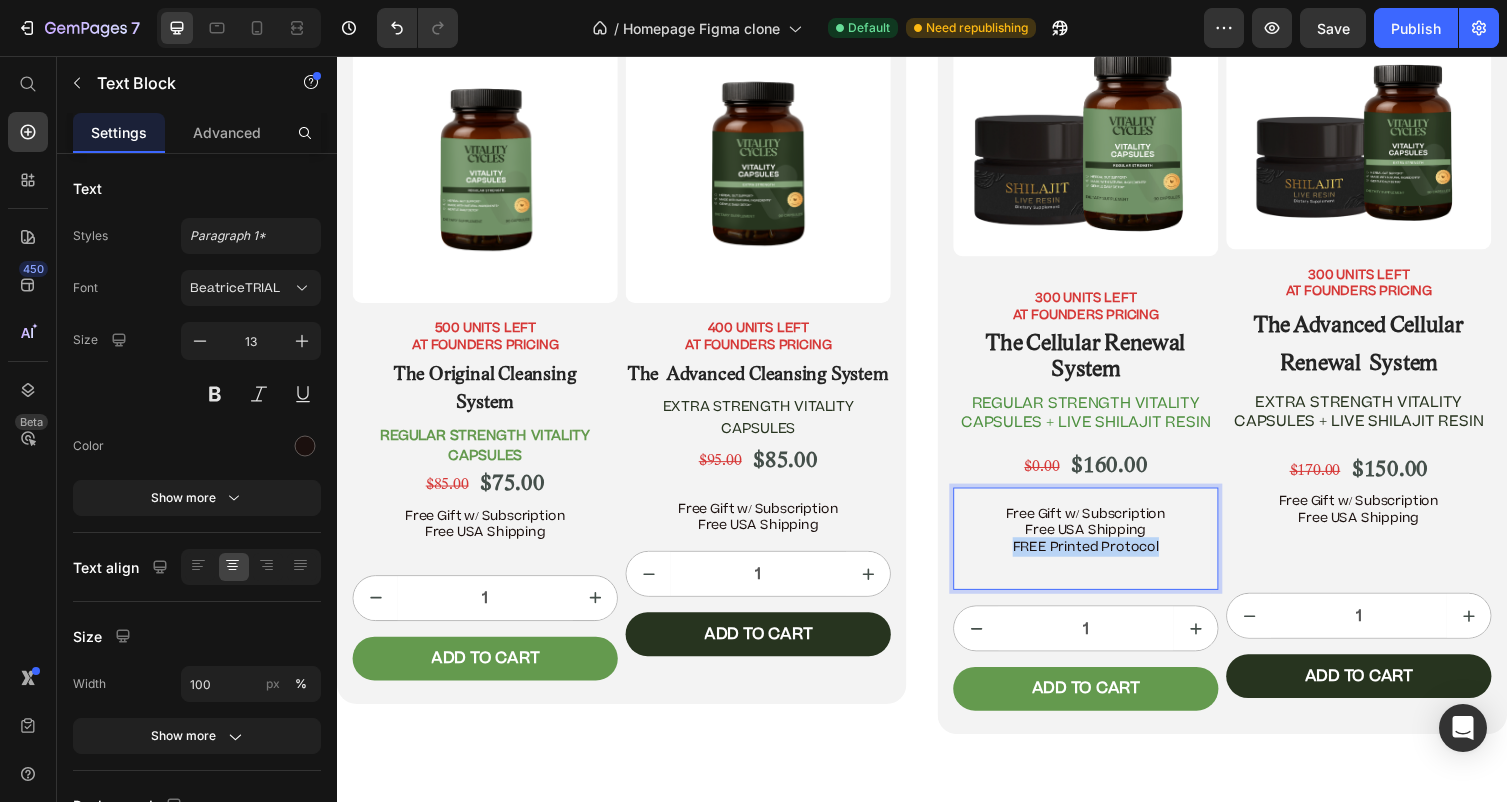 drag, startPoint x: 1191, startPoint y: 579, endPoint x: 1026, endPoint y: 577, distance: 165.01212 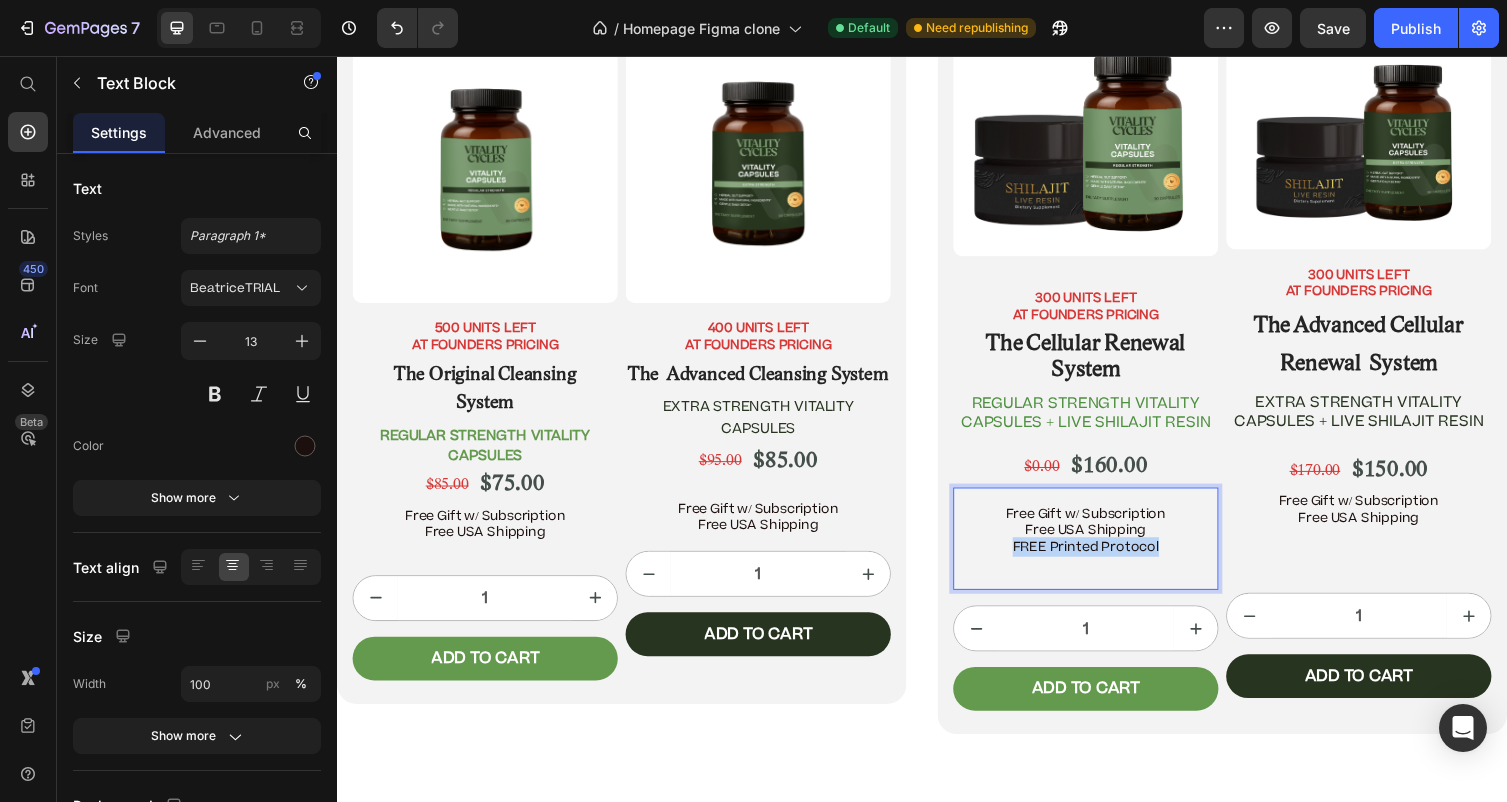 click on "Free USA Shipping FREE Printed Protocol" at bounding box center [1105, 569] 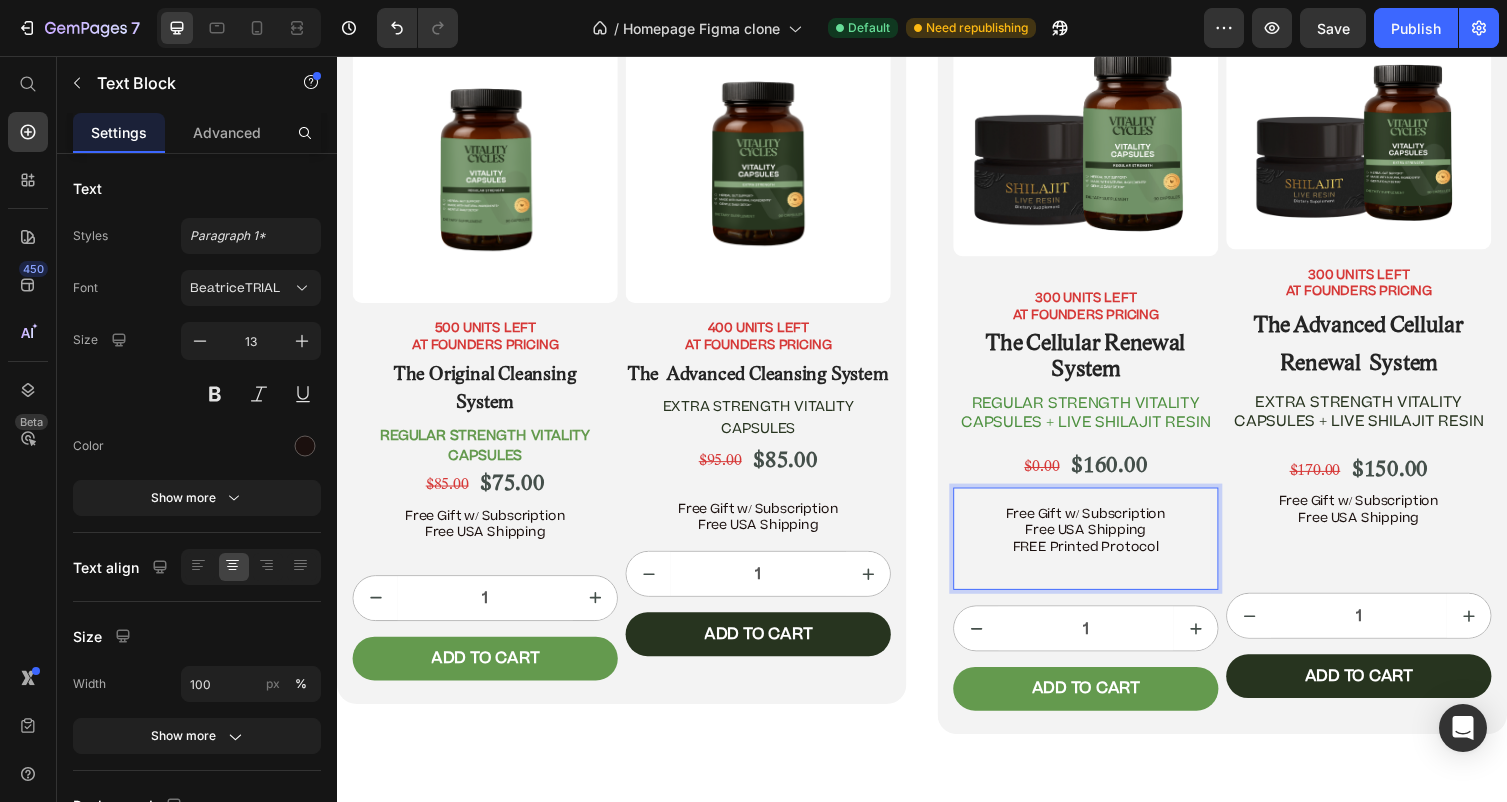 click on "Free USA Shipping FREE Printed Protocol ⁠⁠⁠⁠⁠⁠⁠" at bounding box center (1105, 569) 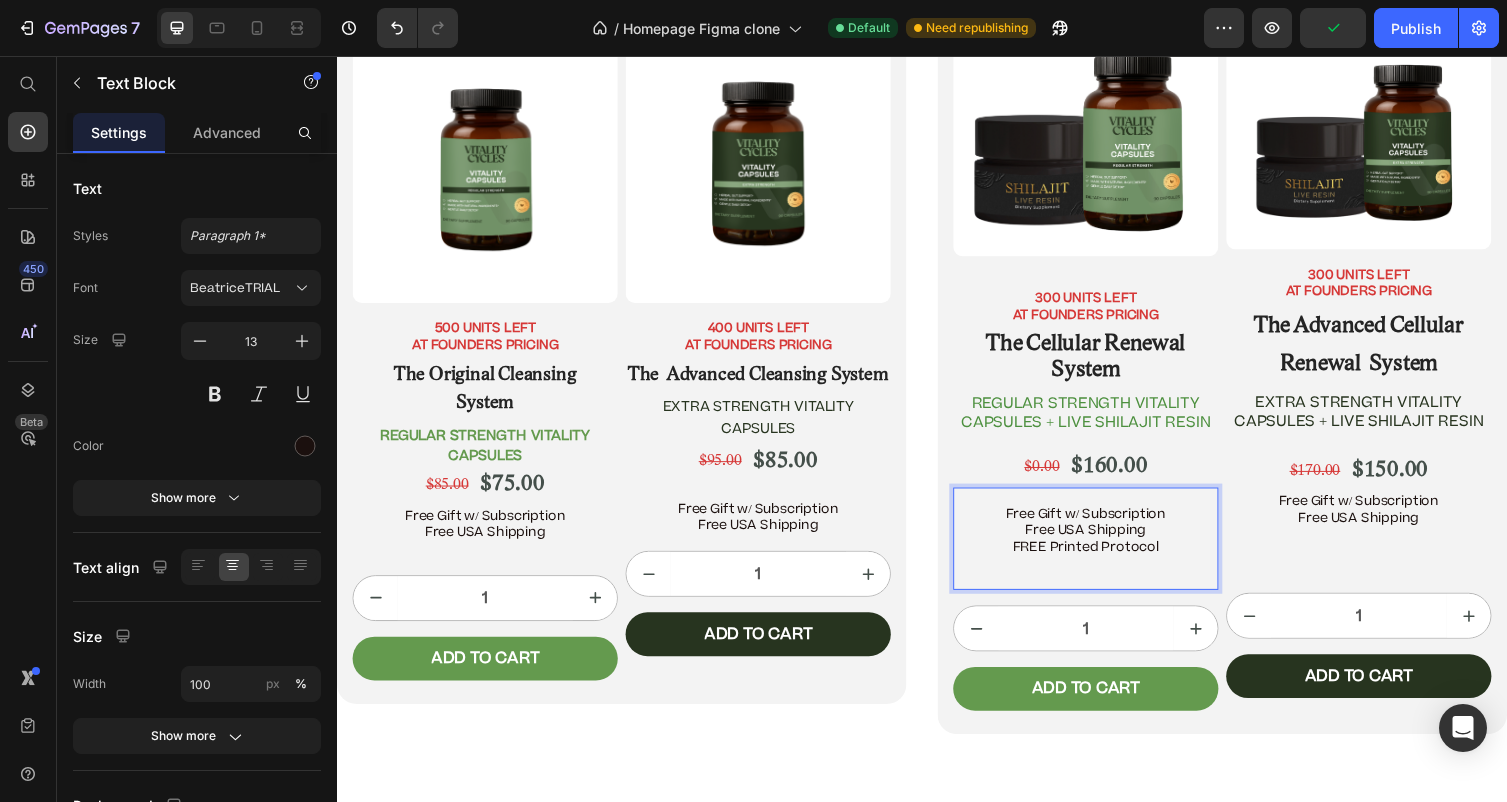 click on "Free Gift w/ Subscription" at bounding box center [1105, 518] 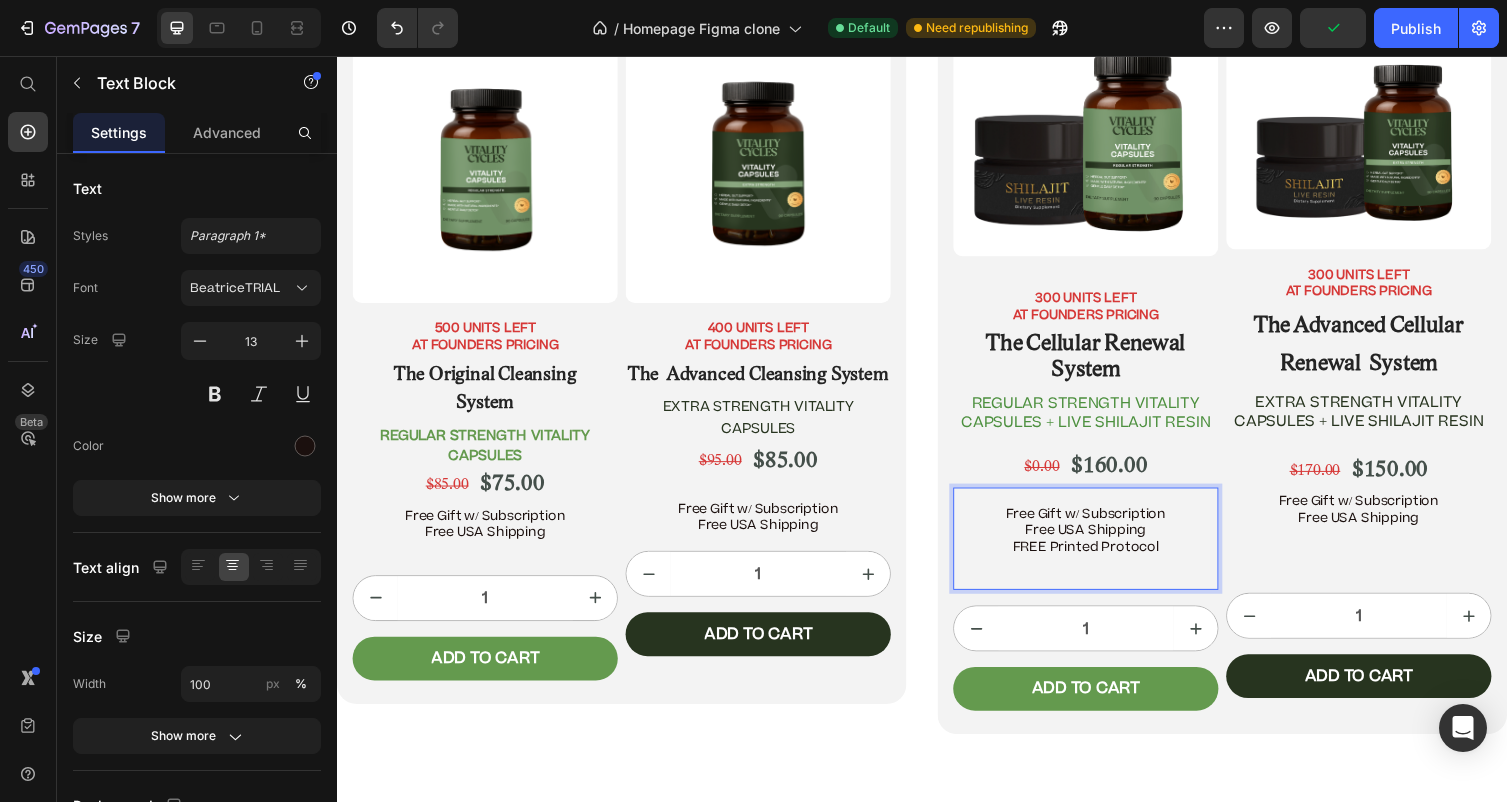 click on "Free Gift w/ Subscription" at bounding box center [1105, 518] 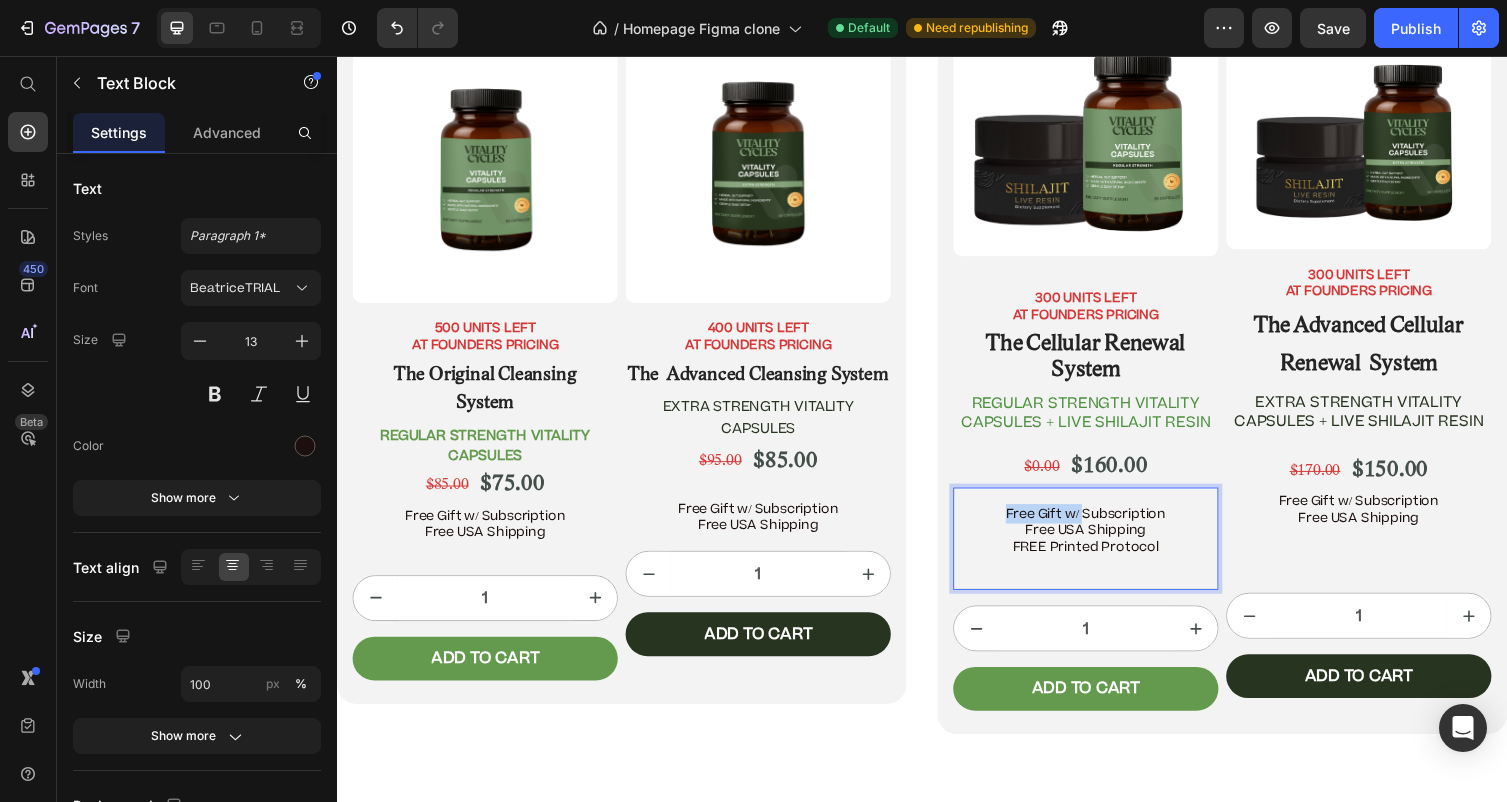 drag, startPoint x: 1103, startPoint y: 543, endPoint x: 1006, endPoint y: 535, distance: 97.32934 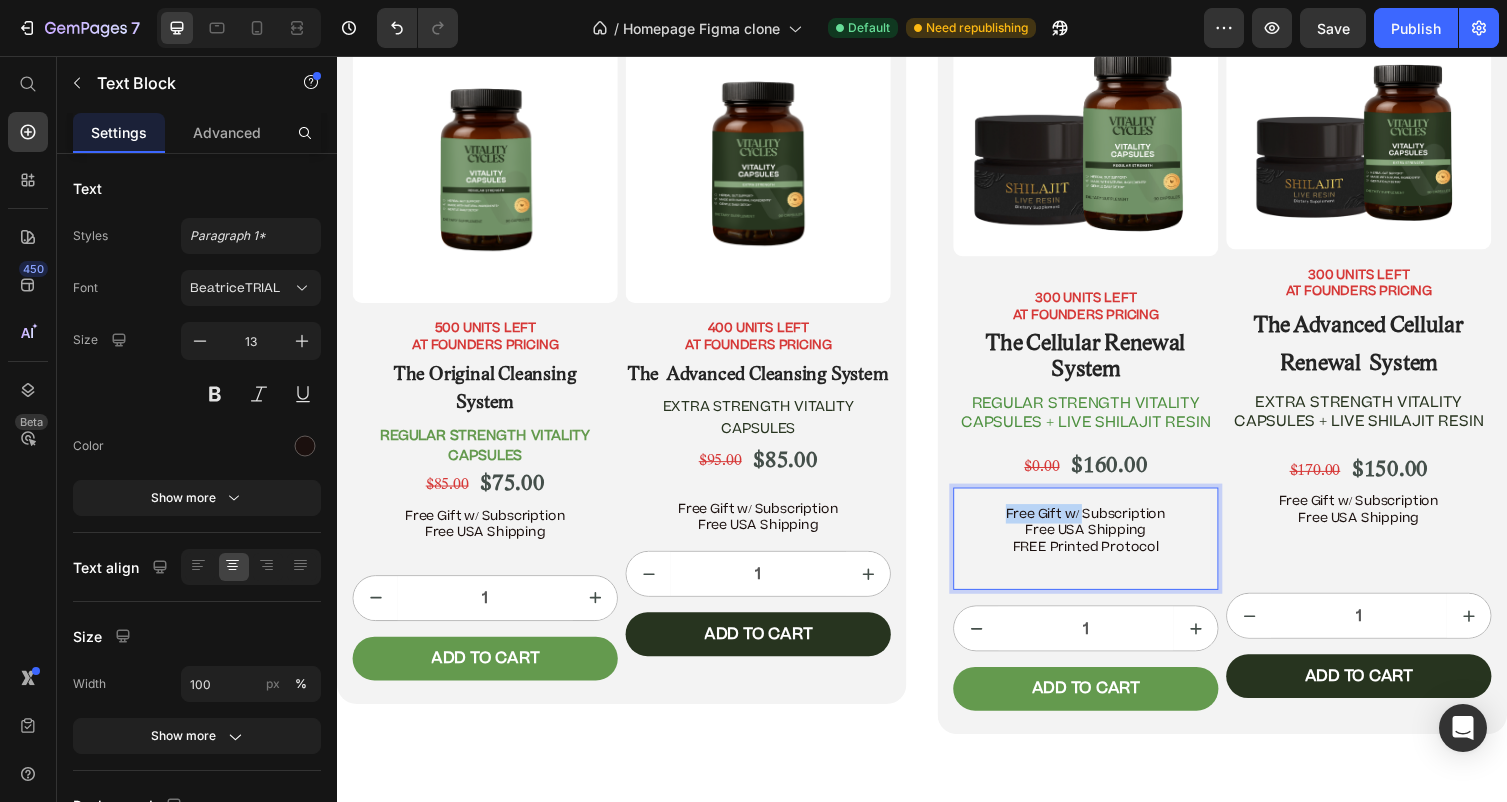 click on "Free Gift w/ Subscription" at bounding box center [1105, 518] 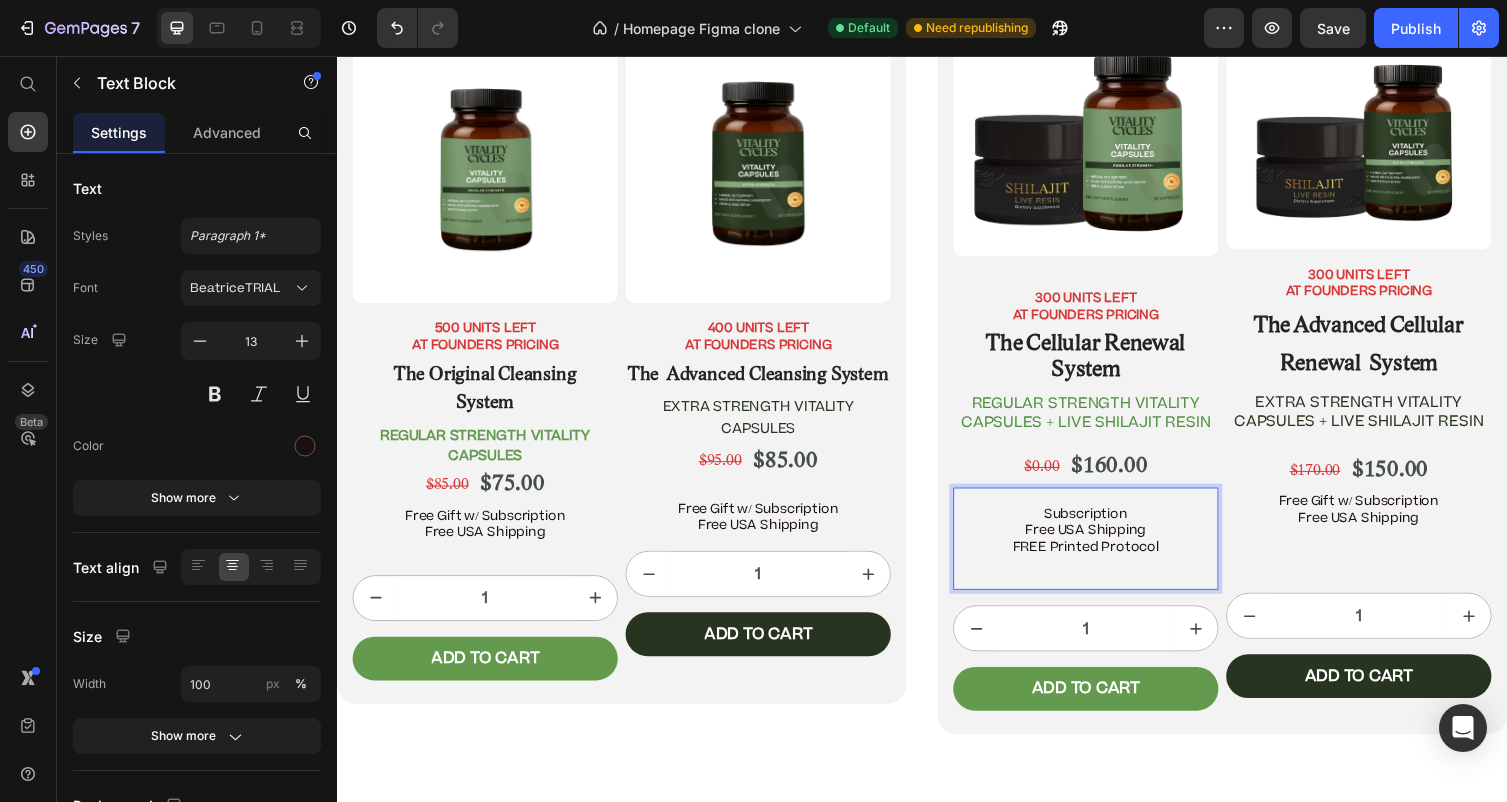 click on "Subscription" at bounding box center (1105, 518) 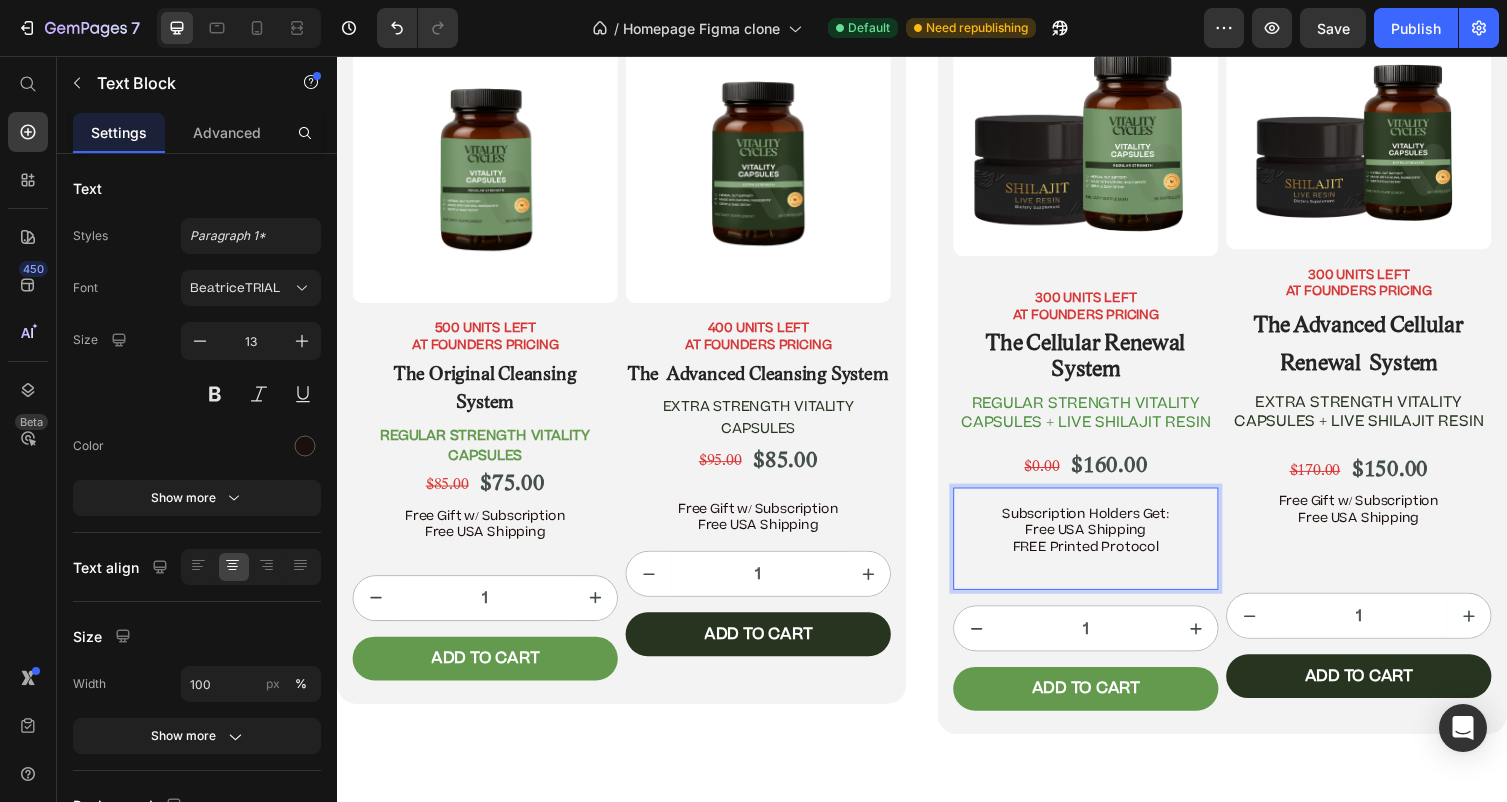 click on "Free USA Shipping FREE Printed Protocol" at bounding box center (1105, 569) 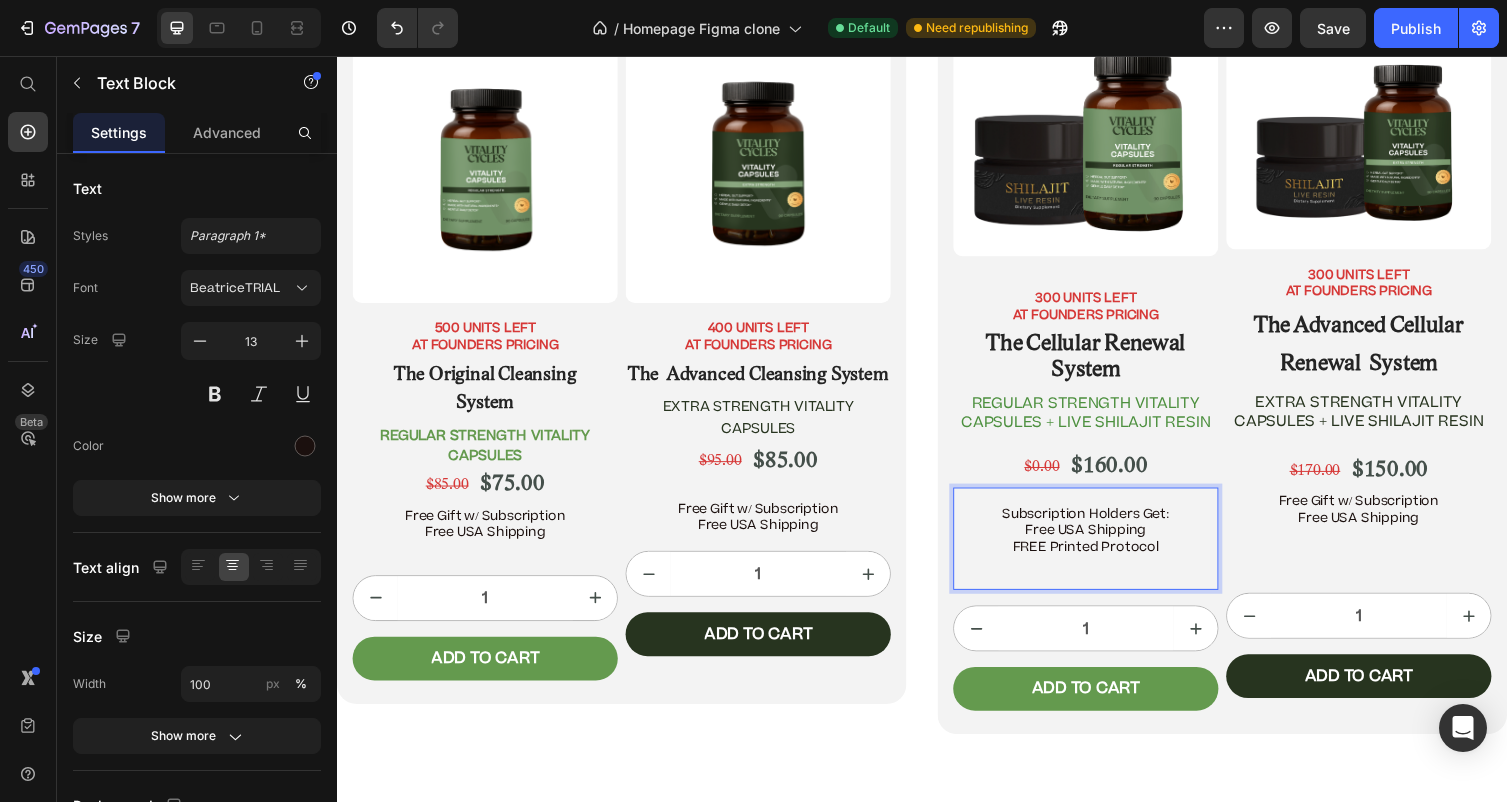 click on "Free USA Shipping FREE Printed Protocol" at bounding box center (1105, 569) 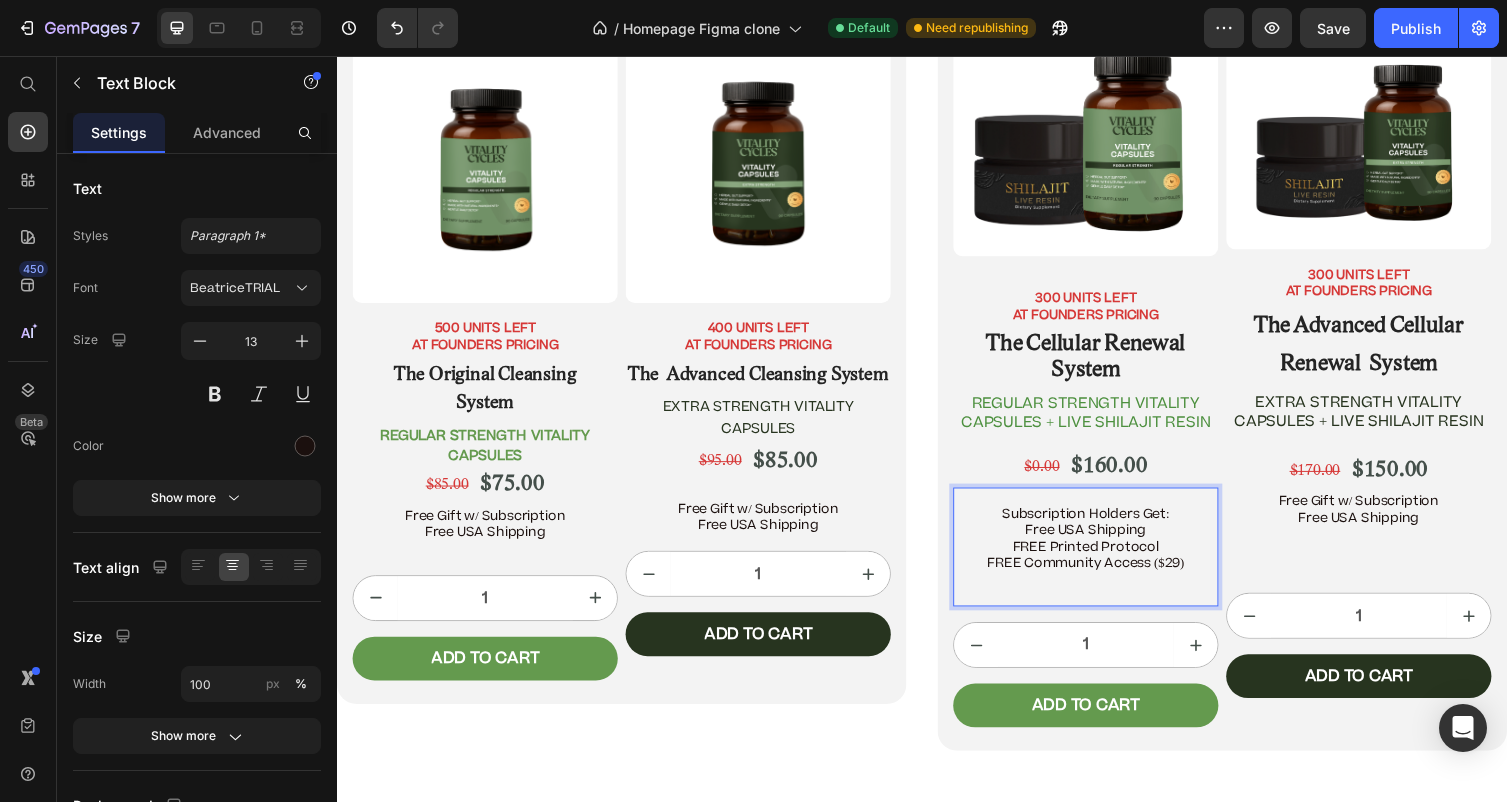 click on "Free USA Shipping FREE Printed Protocol FREE Community Access ($29)" at bounding box center [1105, 577] 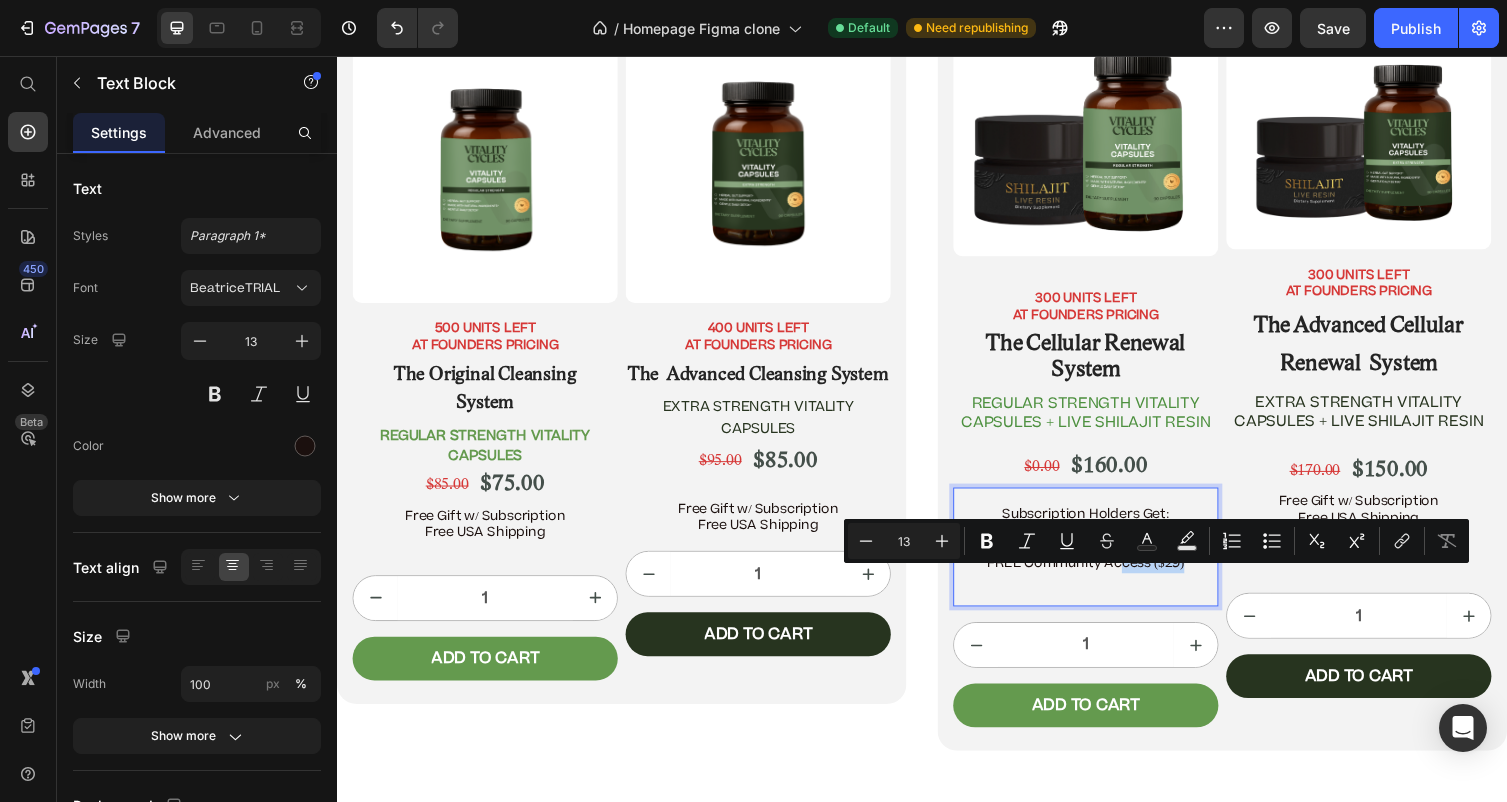 drag, startPoint x: 1222, startPoint y: 595, endPoint x: 1141, endPoint y: 590, distance: 81.154175 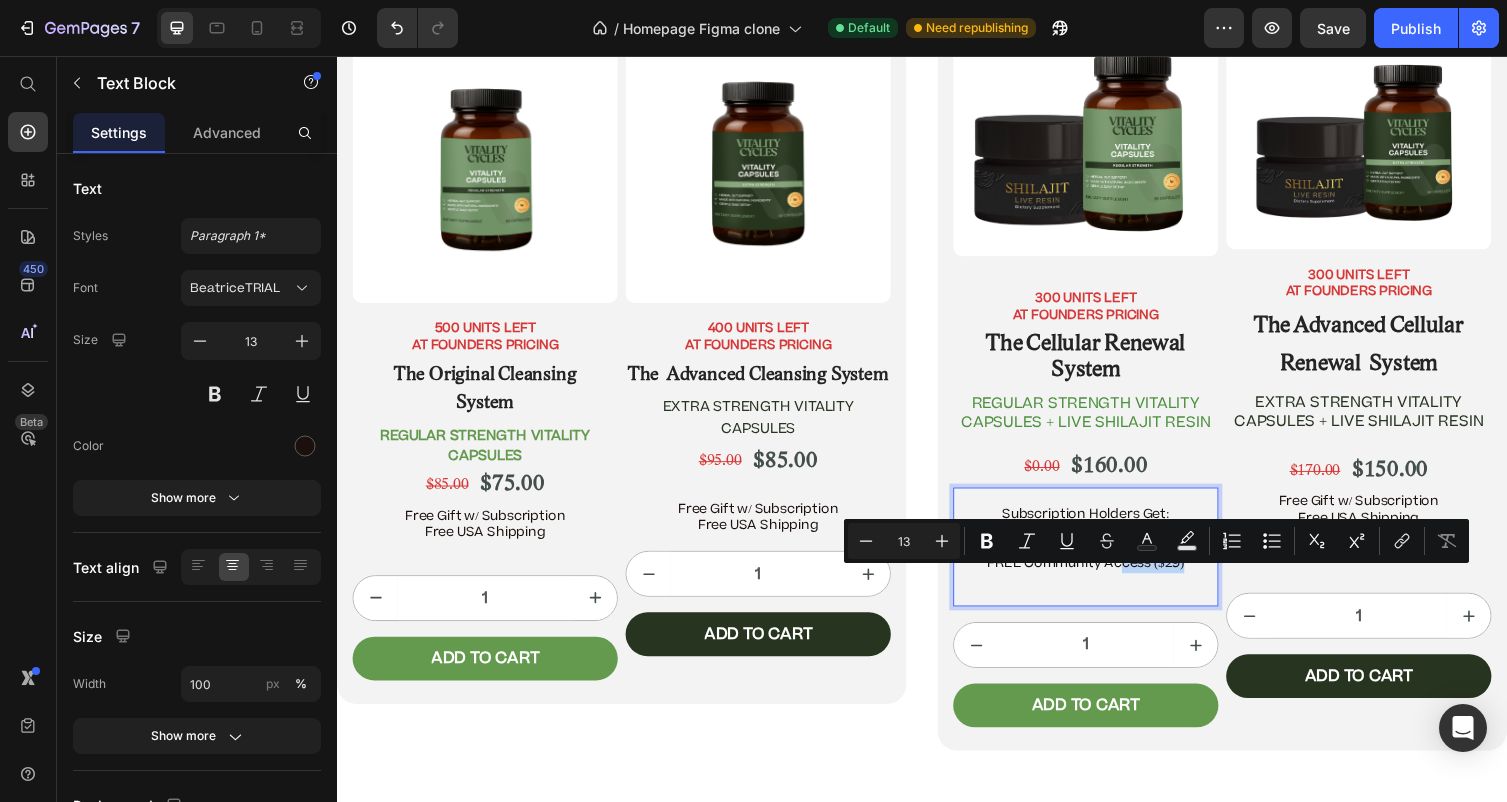 click on "Free USA Shipping FREE Printed Protocol FREE Community Access ($29)" at bounding box center [1105, 577] 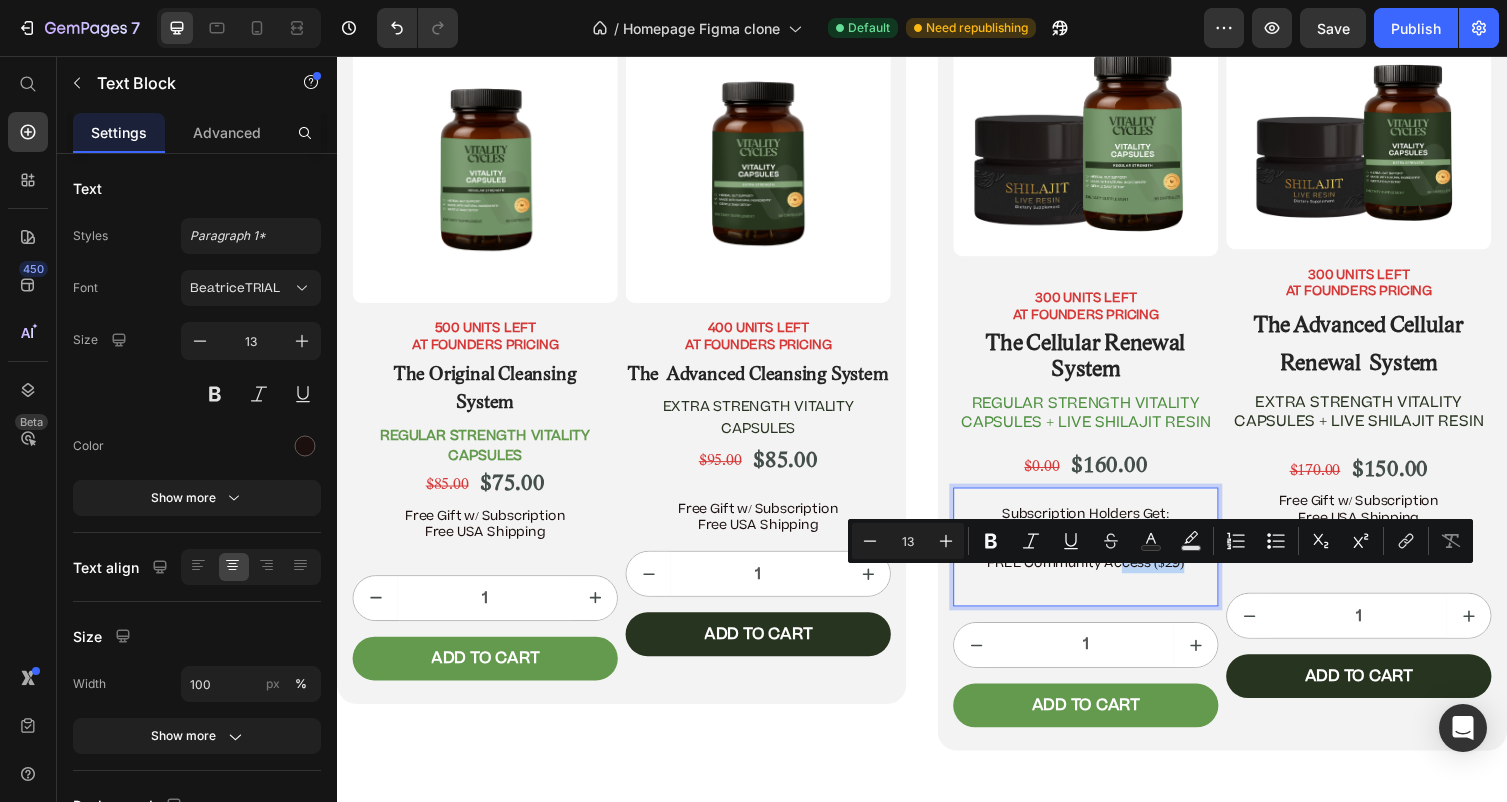 click on "Free USA Shipping FREE Printed Protocol FREE Community Access ($29)" at bounding box center (1105, 577) 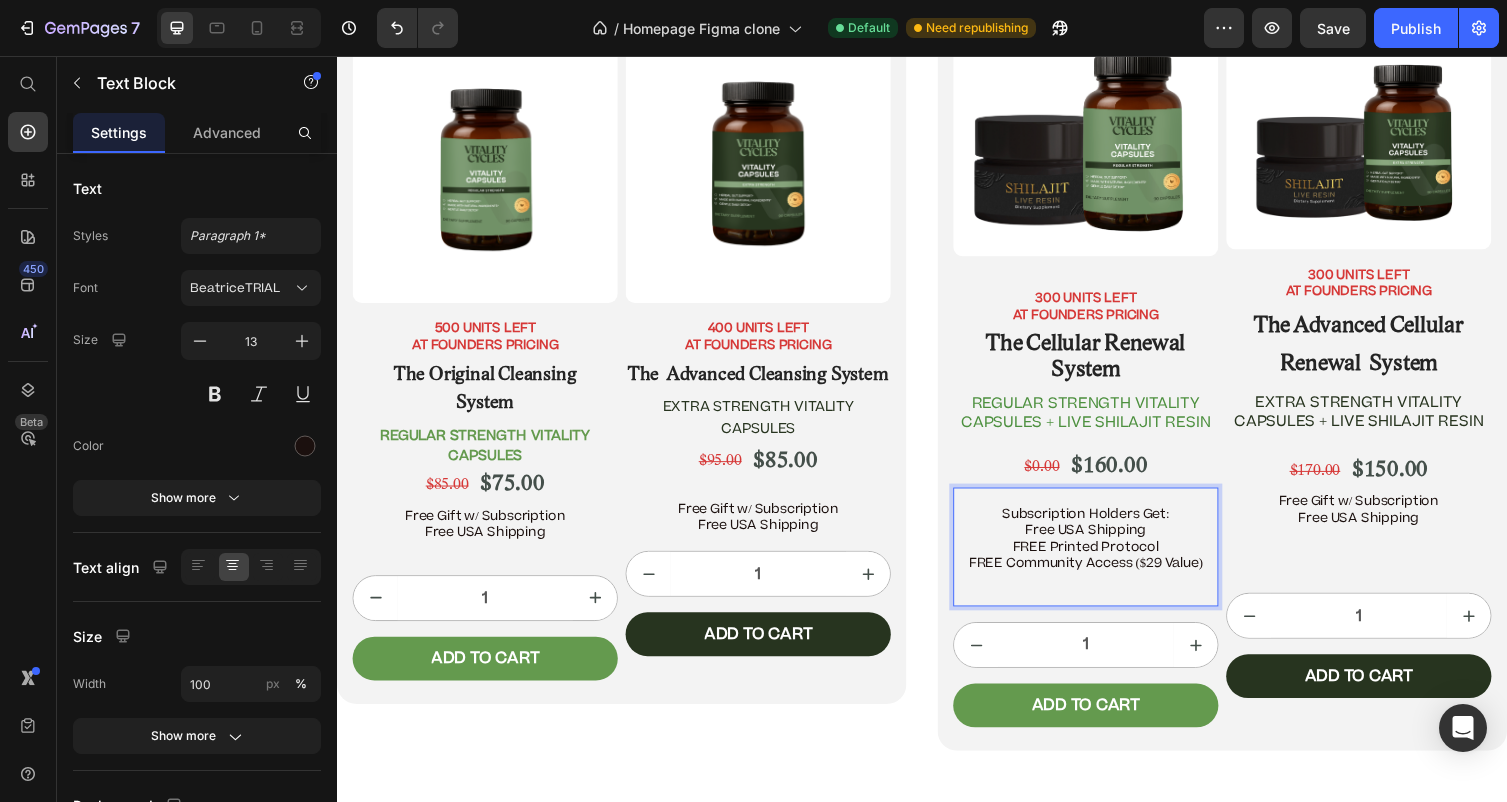 click on "Free USA Shipping FREE Printed Protocol FREE Community Access ($29 Value)" at bounding box center [1105, 577] 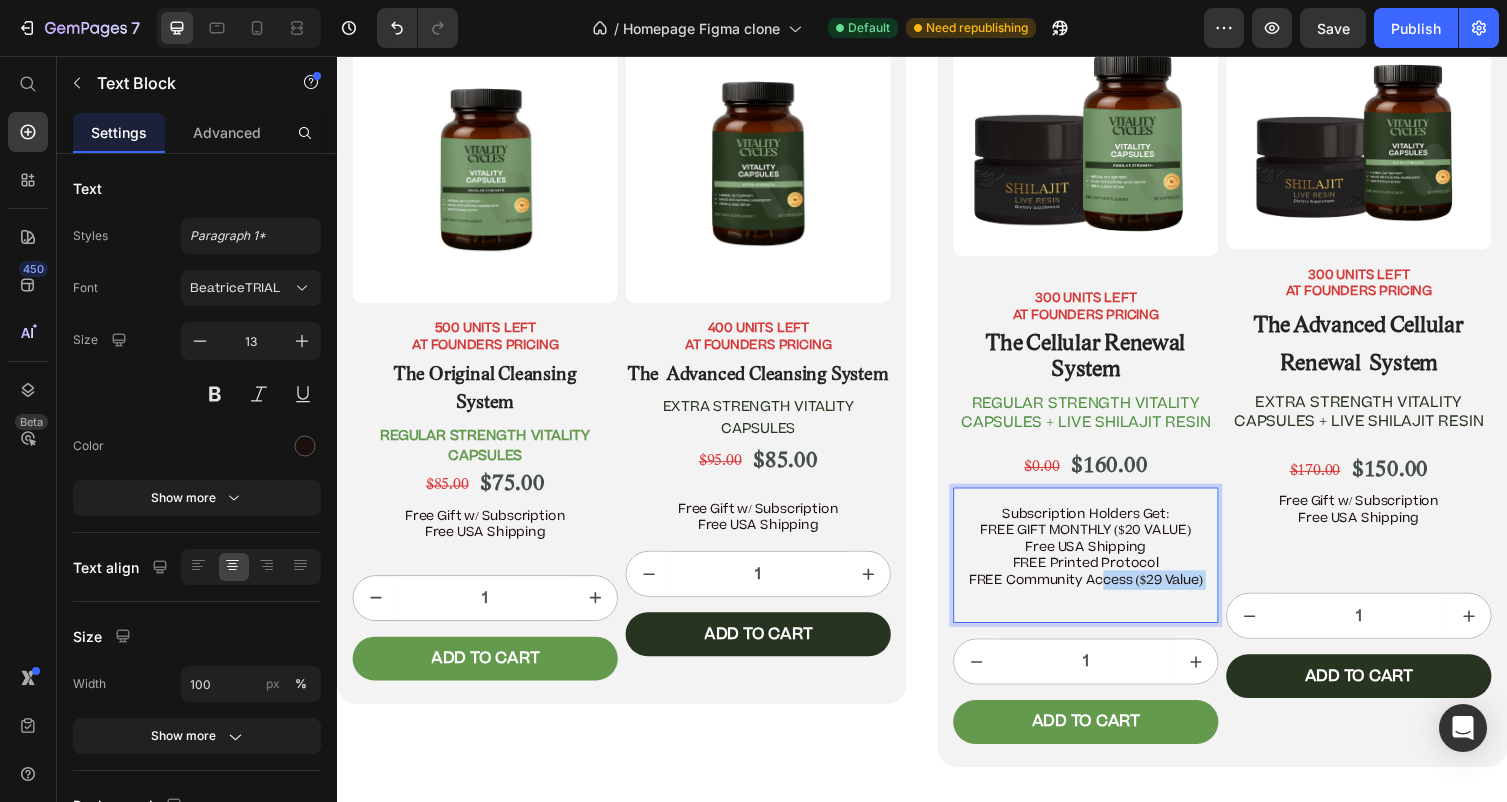 click on "Free USA Shipping FREE Printed Protocol FREE Community Access ($29 Value)" at bounding box center (1105, 594) 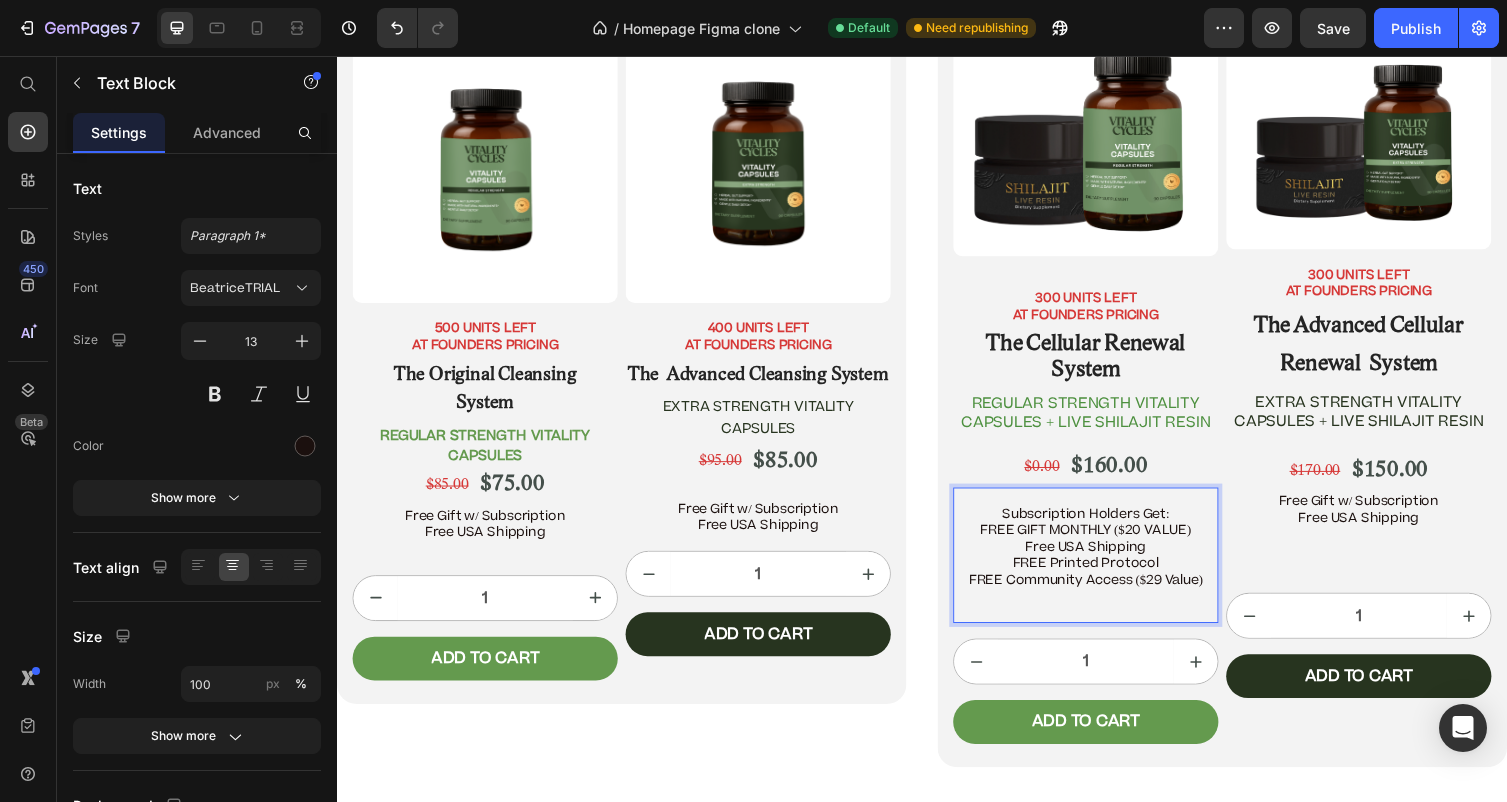 click on "Free USA Shipping FREE Printed Protocol FREE Community Access ($29 Value)" at bounding box center (1105, 594) 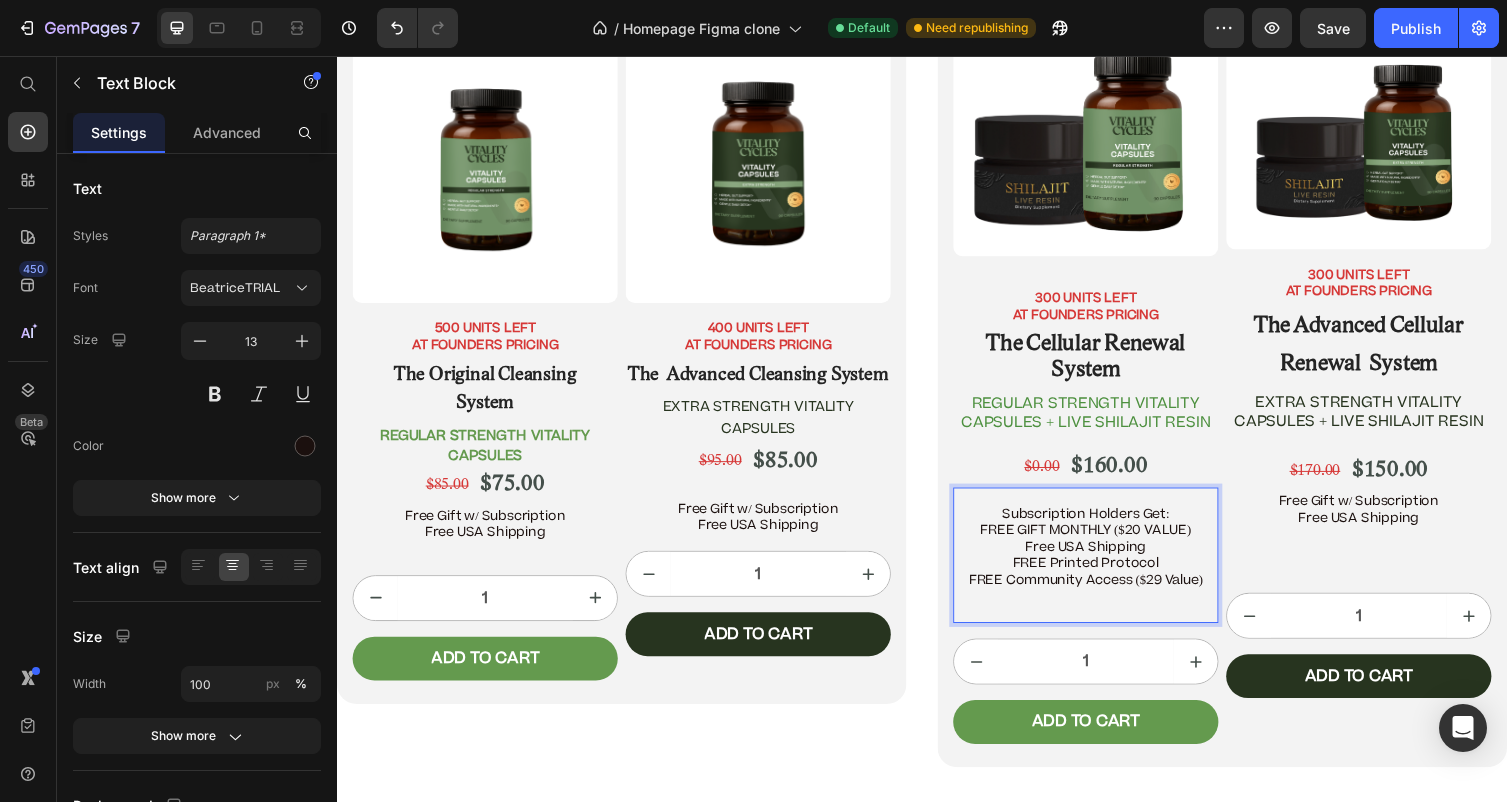 click on "Free USA Shipping FREE Printed Protocol FREE Community Access ($29 Value)" at bounding box center [1105, 594] 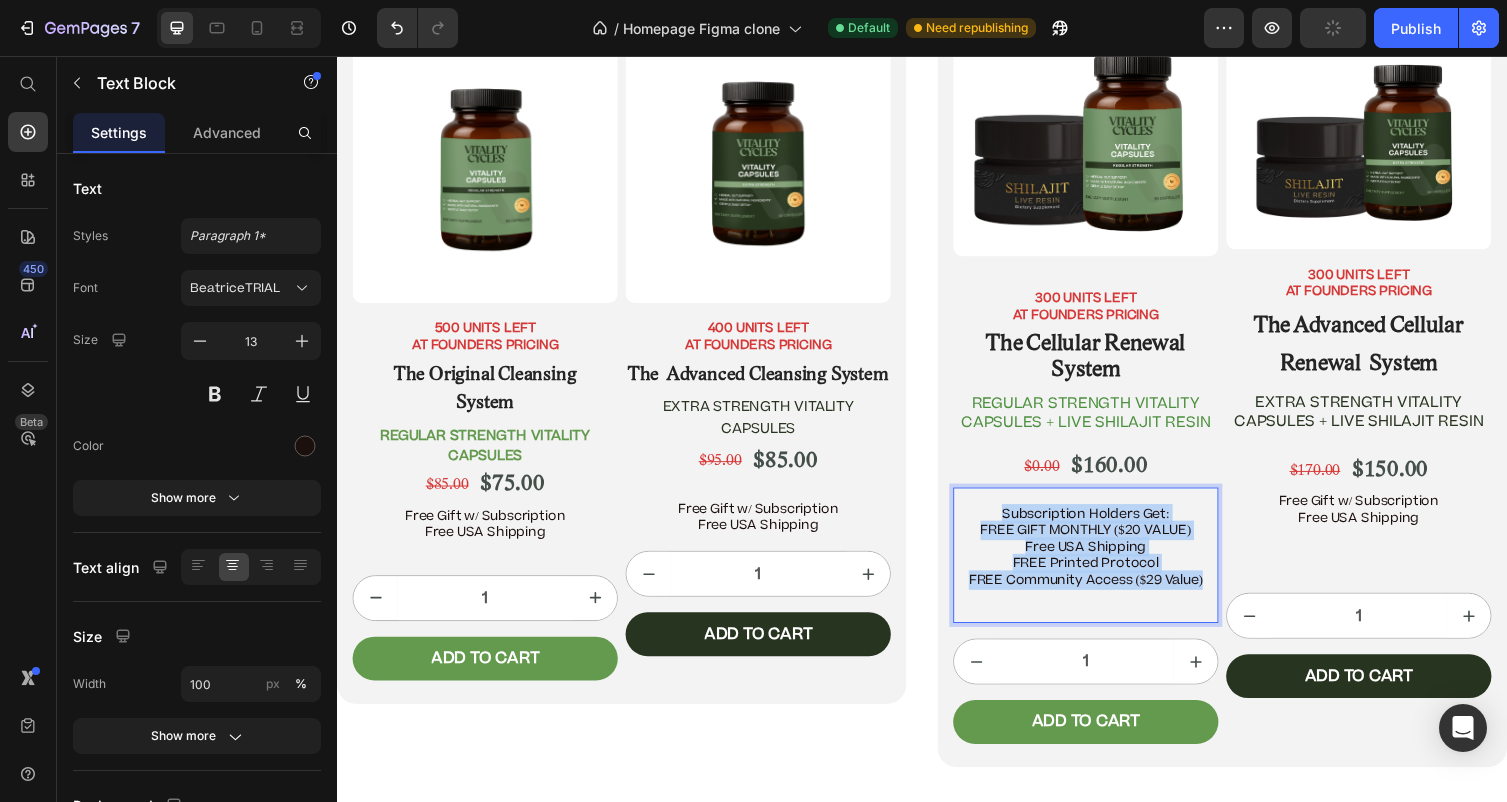 drag, startPoint x: 1229, startPoint y: 614, endPoint x: 1006, endPoint y: 543, distance: 234.0299 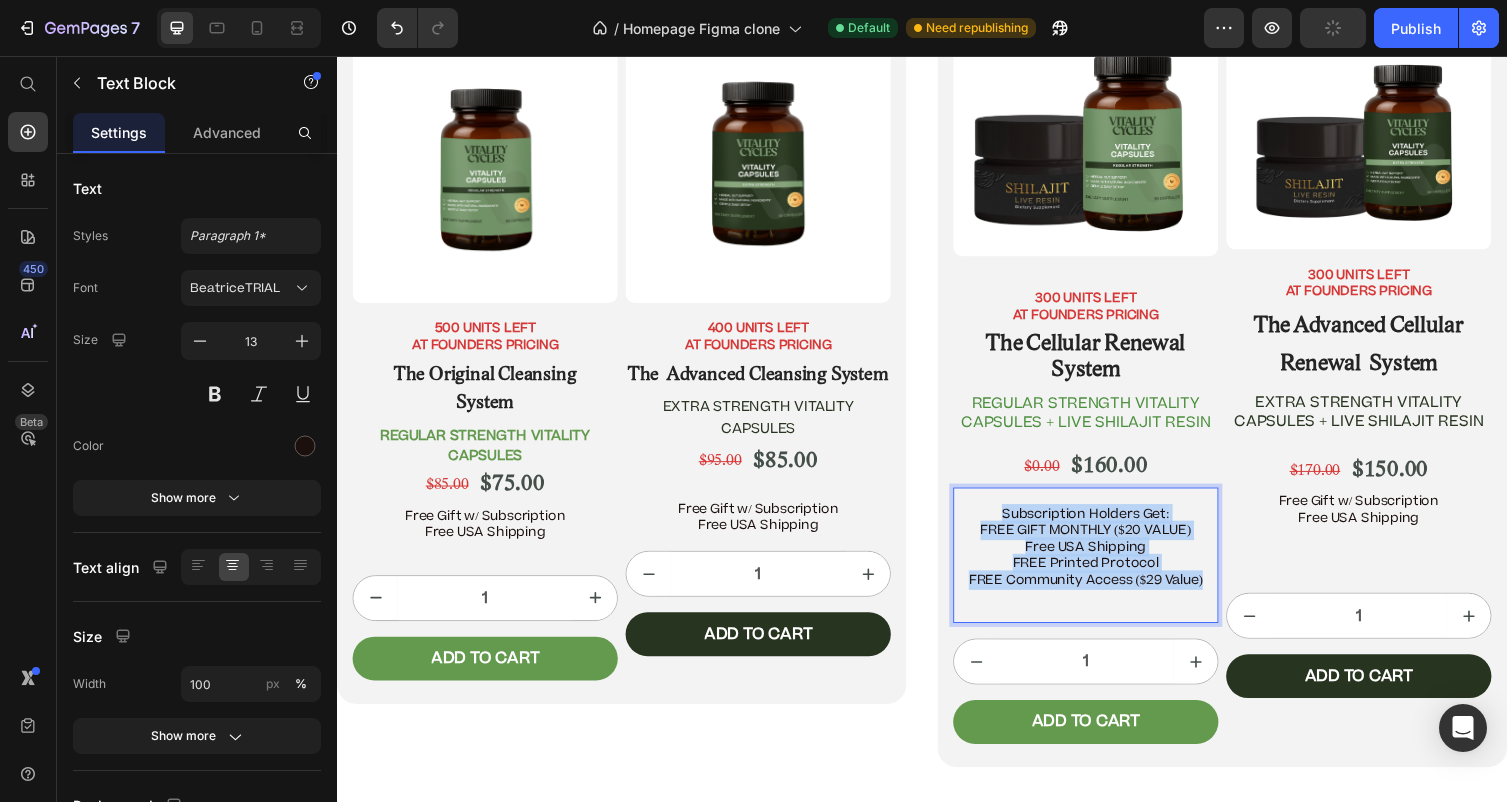 click on "Subscription Holders Get: FREE GIFT MONTHLY ($20 VALUE)  Free USA Shipping FREE Printed Protocol FREE Community Access ($29 Value)" at bounding box center (1105, 568) 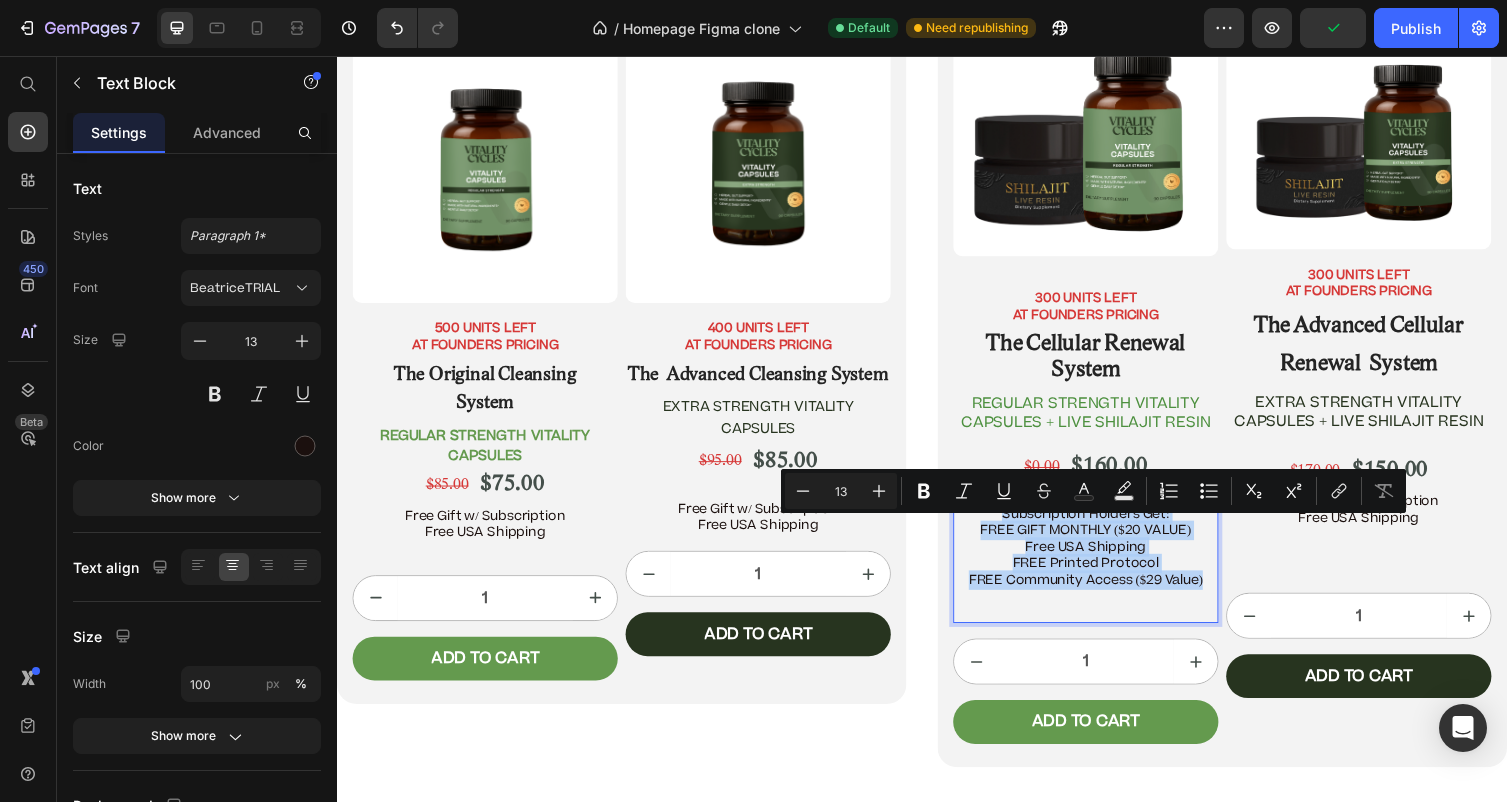 copy on "Subscription Holders Get: FREE GIFT MONTHLY ($20 VALUE)  Free USA Shipping FREE Printed Protocol FREE Community Access ($29 Value)" 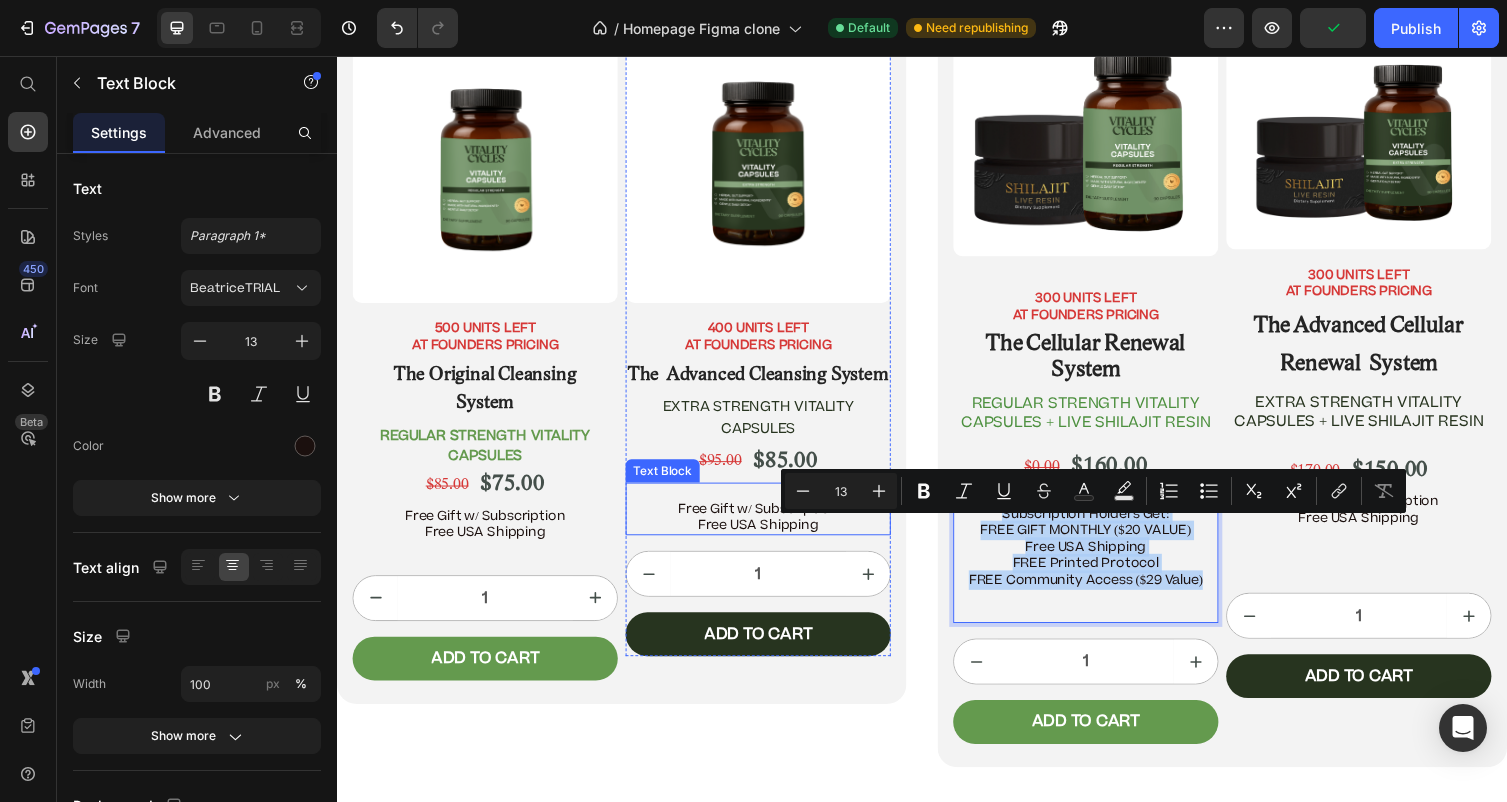 click on "Free Gift w/ Subscription   Free USA Shipping" at bounding box center (769, 521) 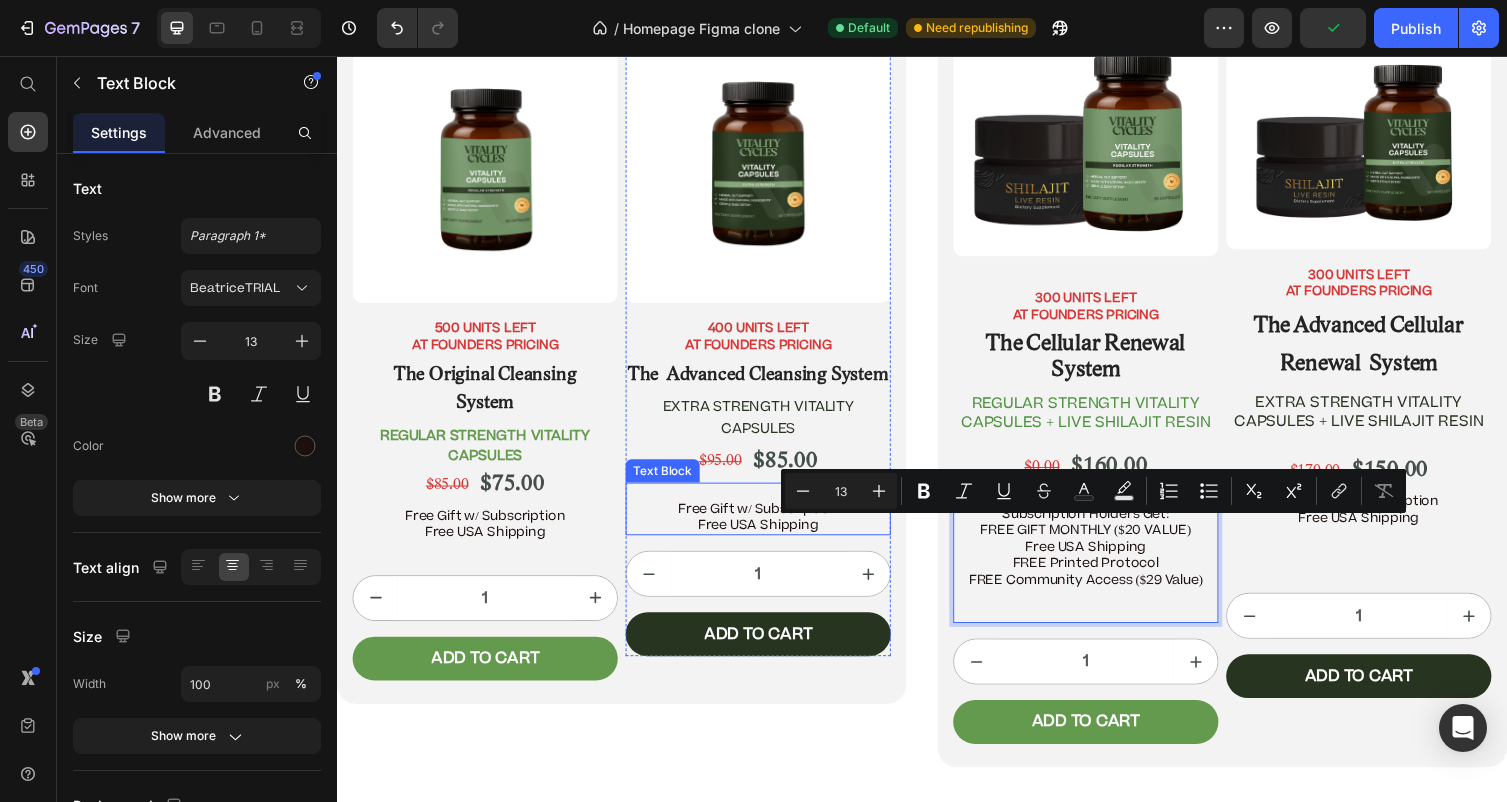 click on "Free Gift w/ Subscription   Free USA Shipping" at bounding box center [769, 521] 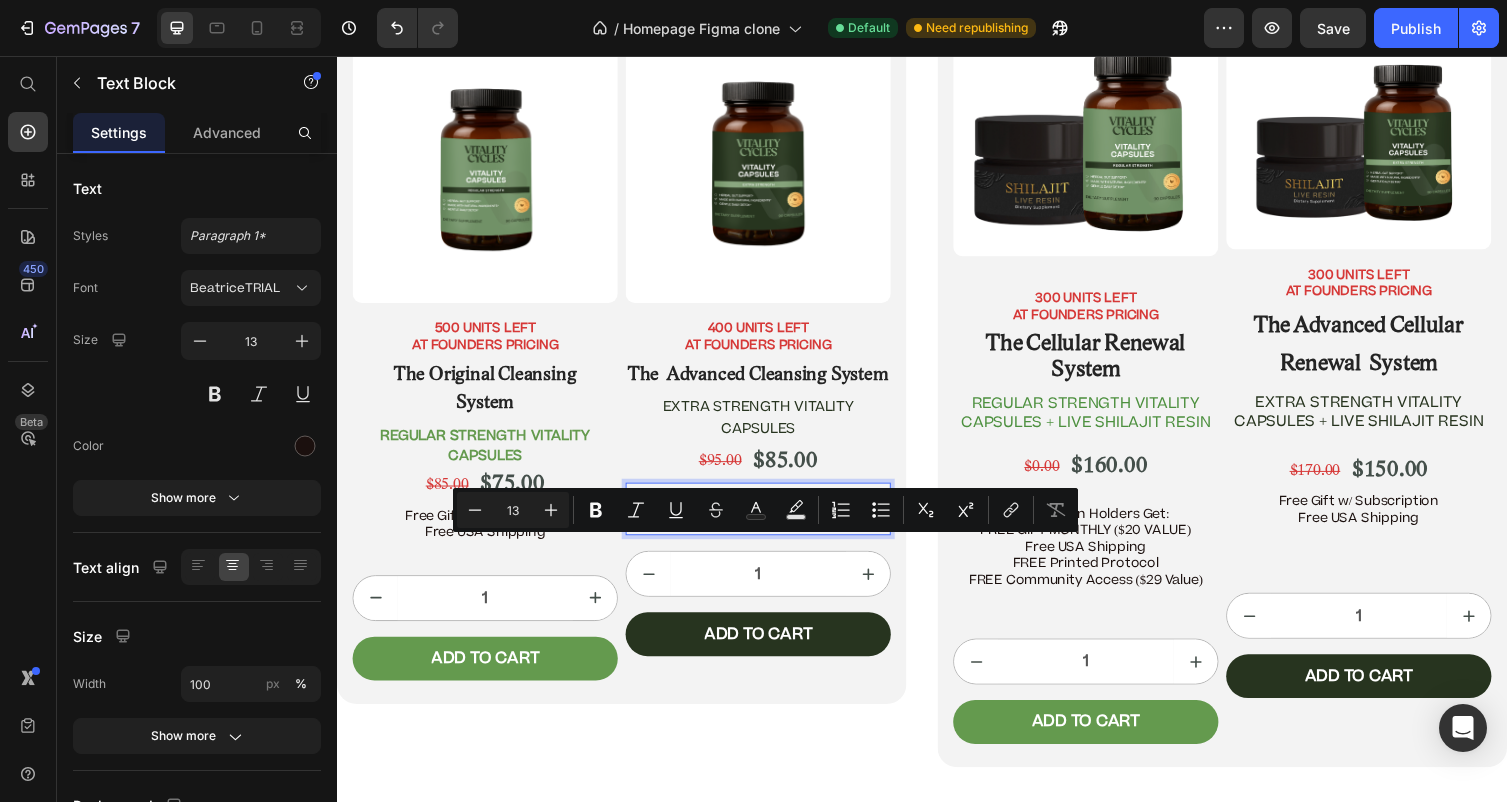 drag, startPoint x: 853, startPoint y: 581, endPoint x: 662, endPoint y: 555, distance: 192.7615 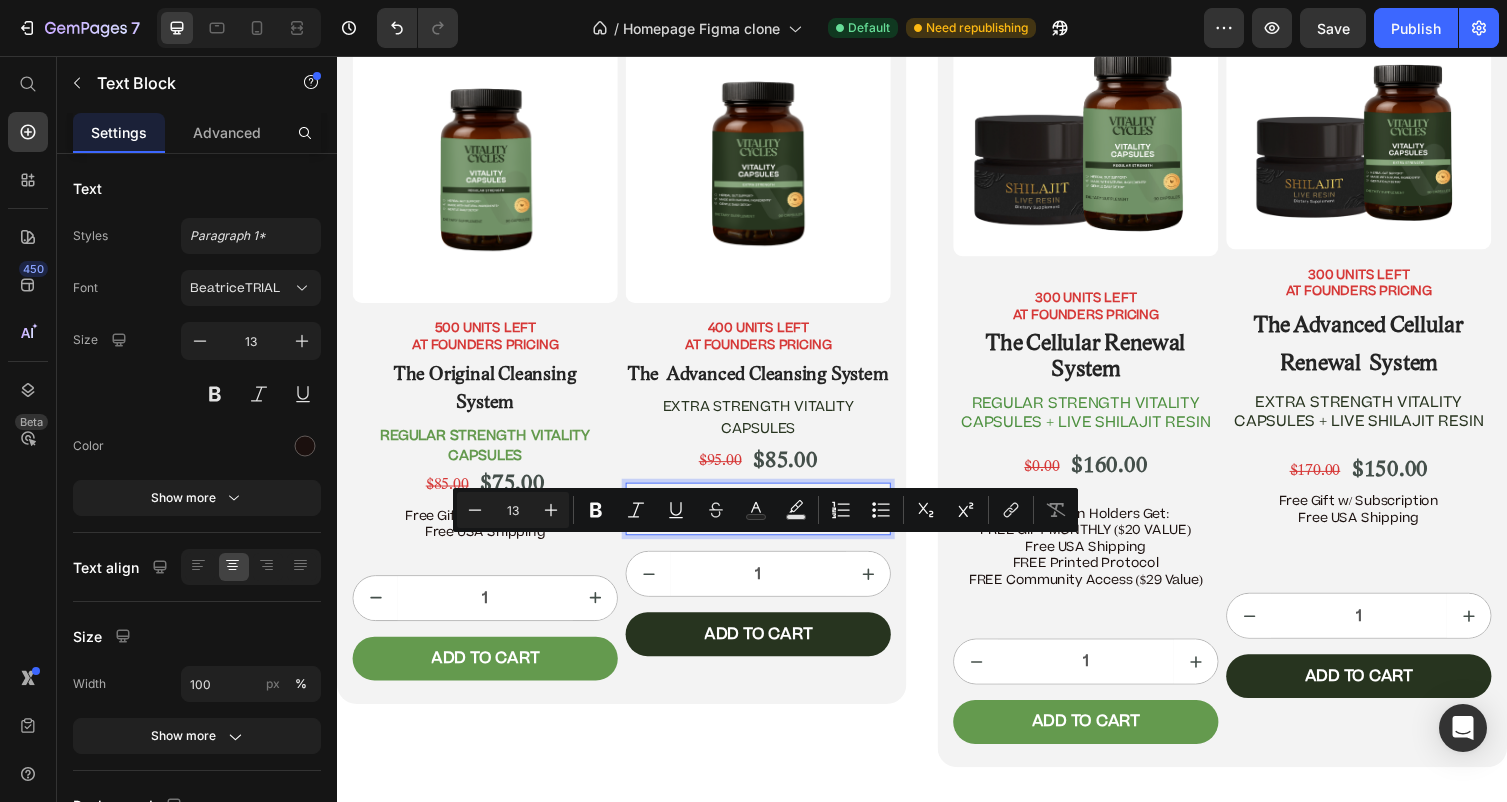 click on "Free Gift w/ Subscription   Free USA Shipping" at bounding box center [769, 521] 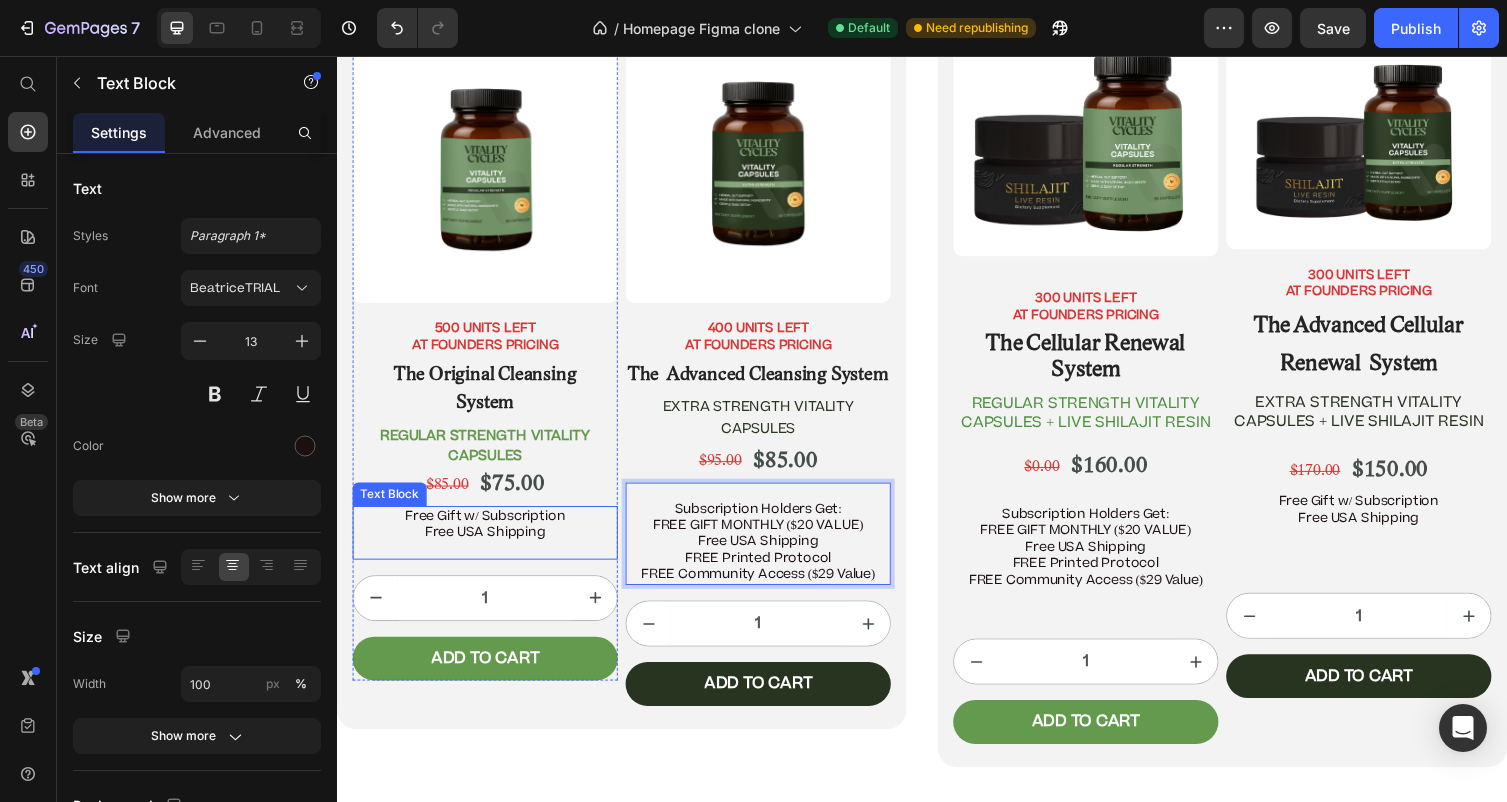 click on "Free Gift w/ Subscription   Free USA Shipping" at bounding box center [489, 537] 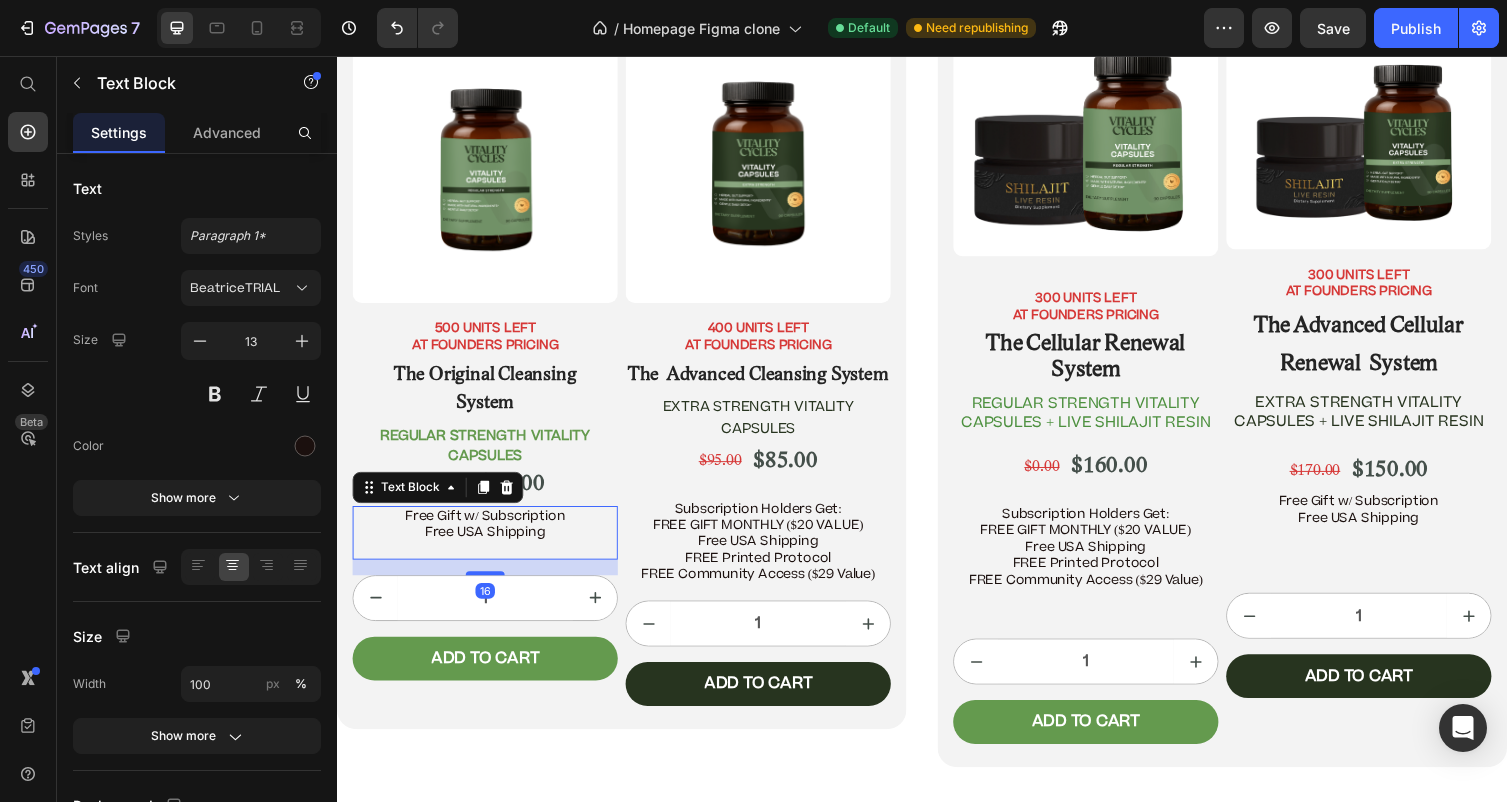 click on "Free Gift w/ Subscription   Free USA Shipping" at bounding box center (489, 537) 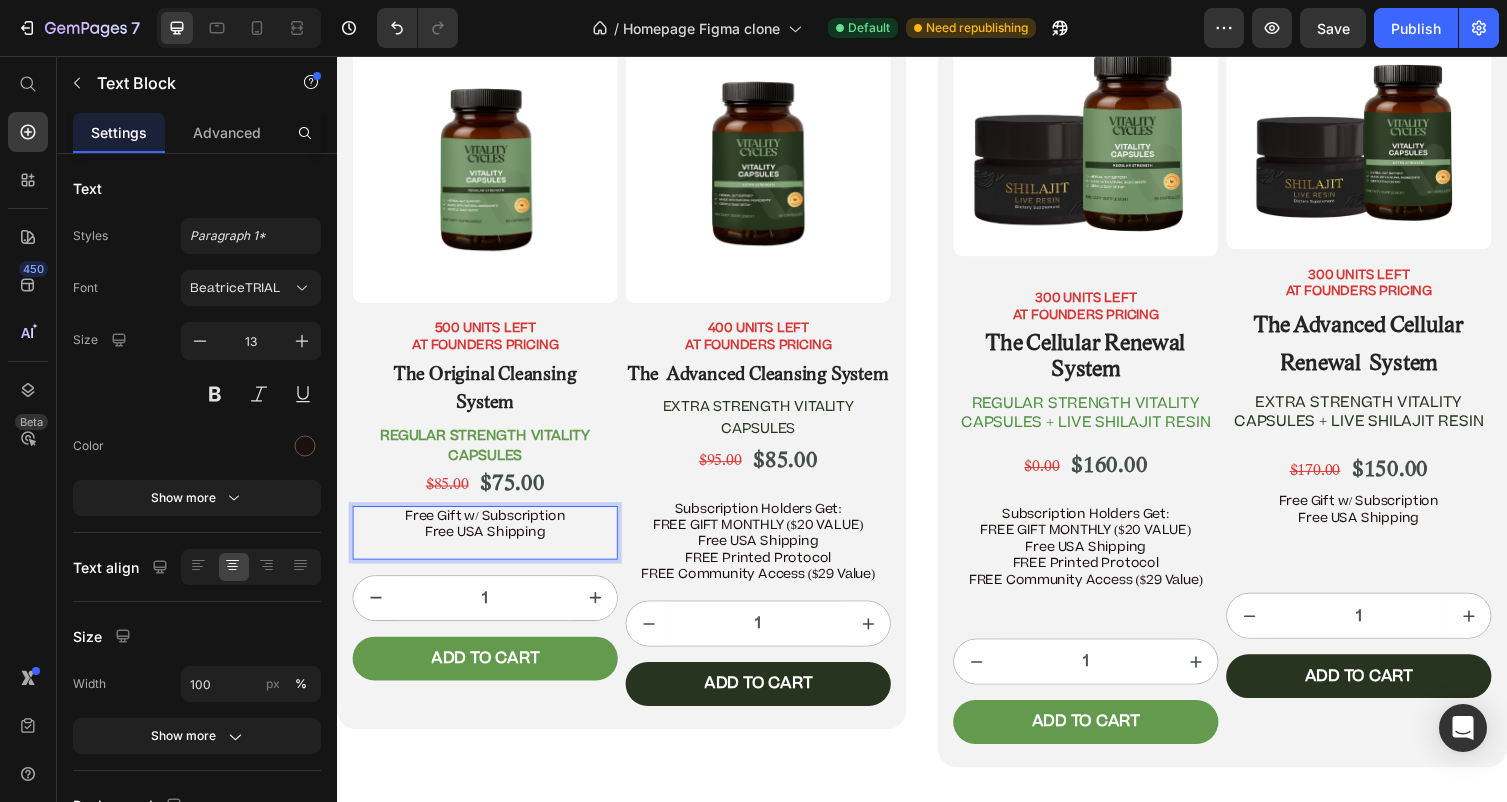 drag, startPoint x: 569, startPoint y: 566, endPoint x: 372, endPoint y: 538, distance: 198.9799 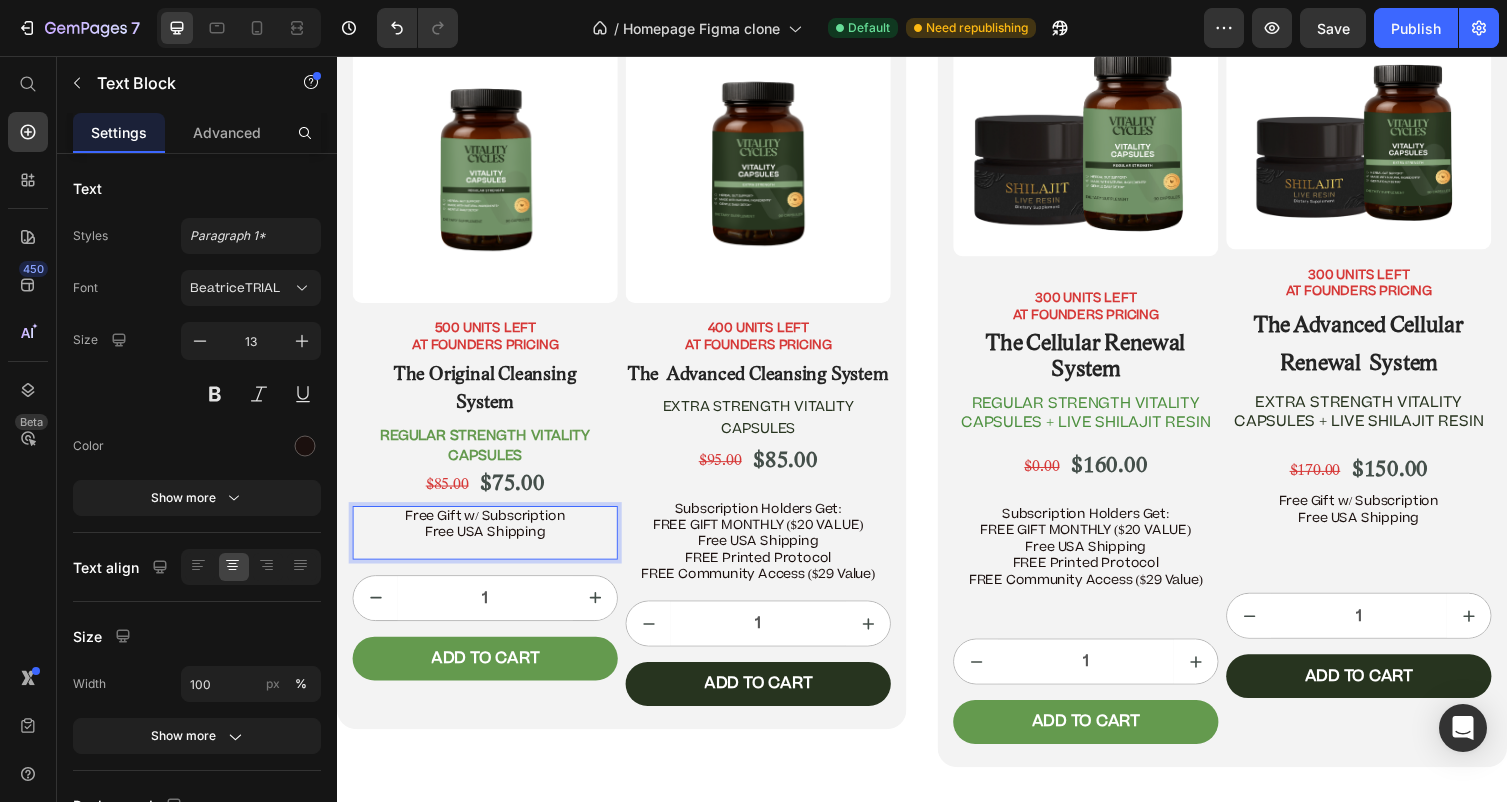 click on "Free Gift w/ Subscription   Free USA Shipping" at bounding box center (489, 537) 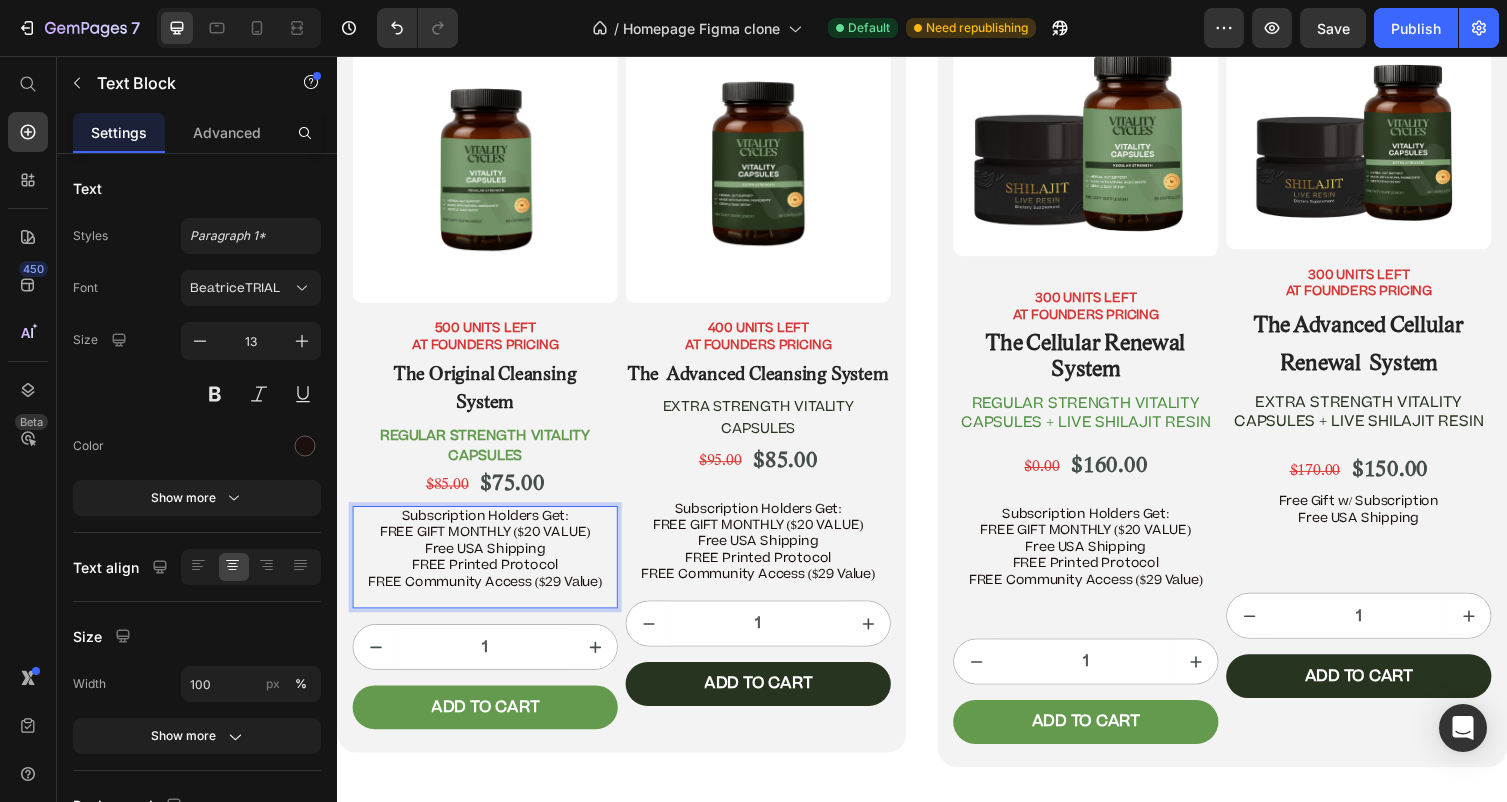 click on "Subscription Holders Get: FREE GIFT MONTHLY ($20 VALUE)" at bounding box center [489, 537] 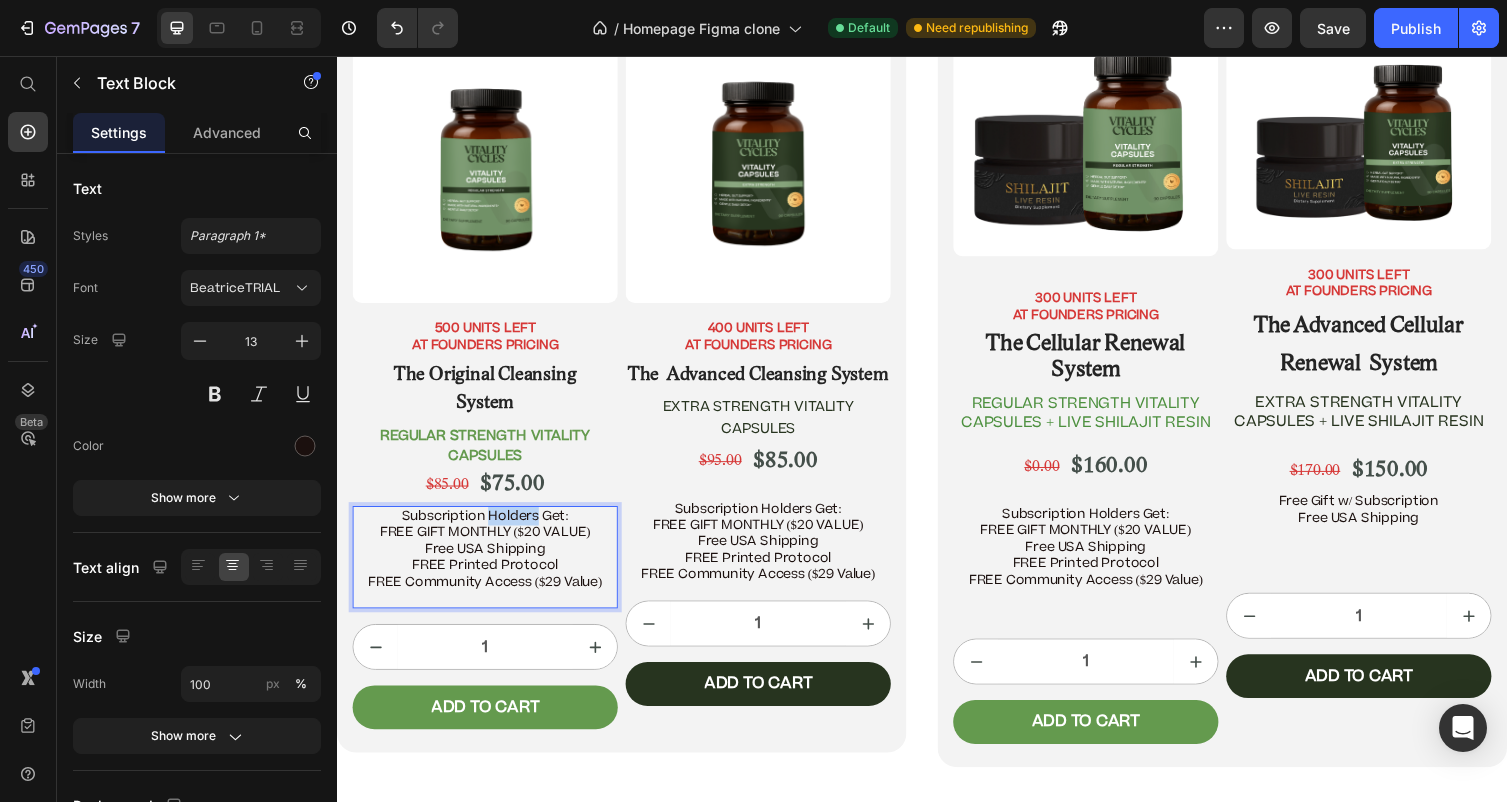 drag, startPoint x: 545, startPoint y: 541, endPoint x: 492, endPoint y: 542, distance: 53.009434 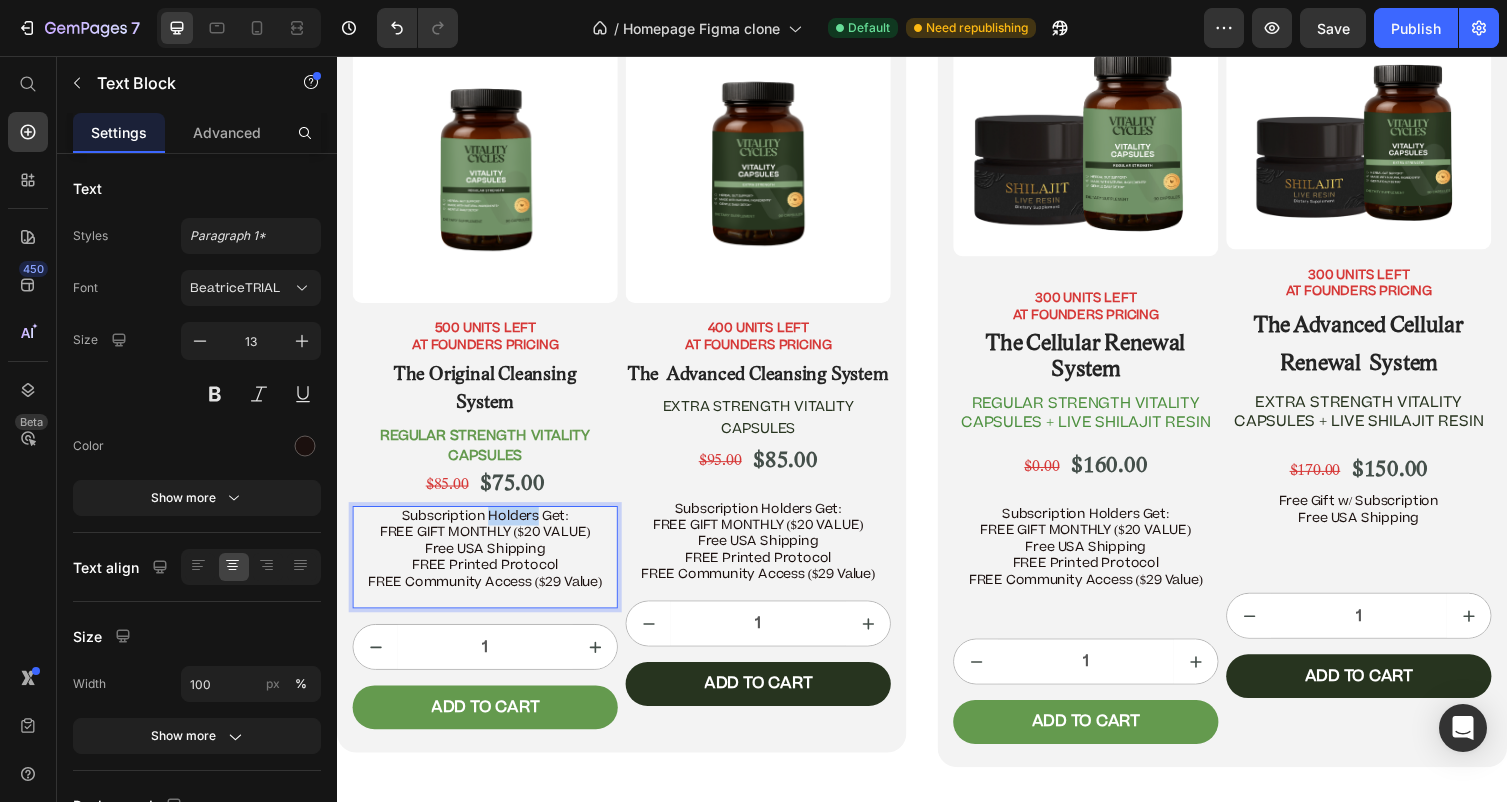 click on "Subscription Holders Get: FREE GIFT MONTHLY ($20 VALUE)" at bounding box center (489, 537) 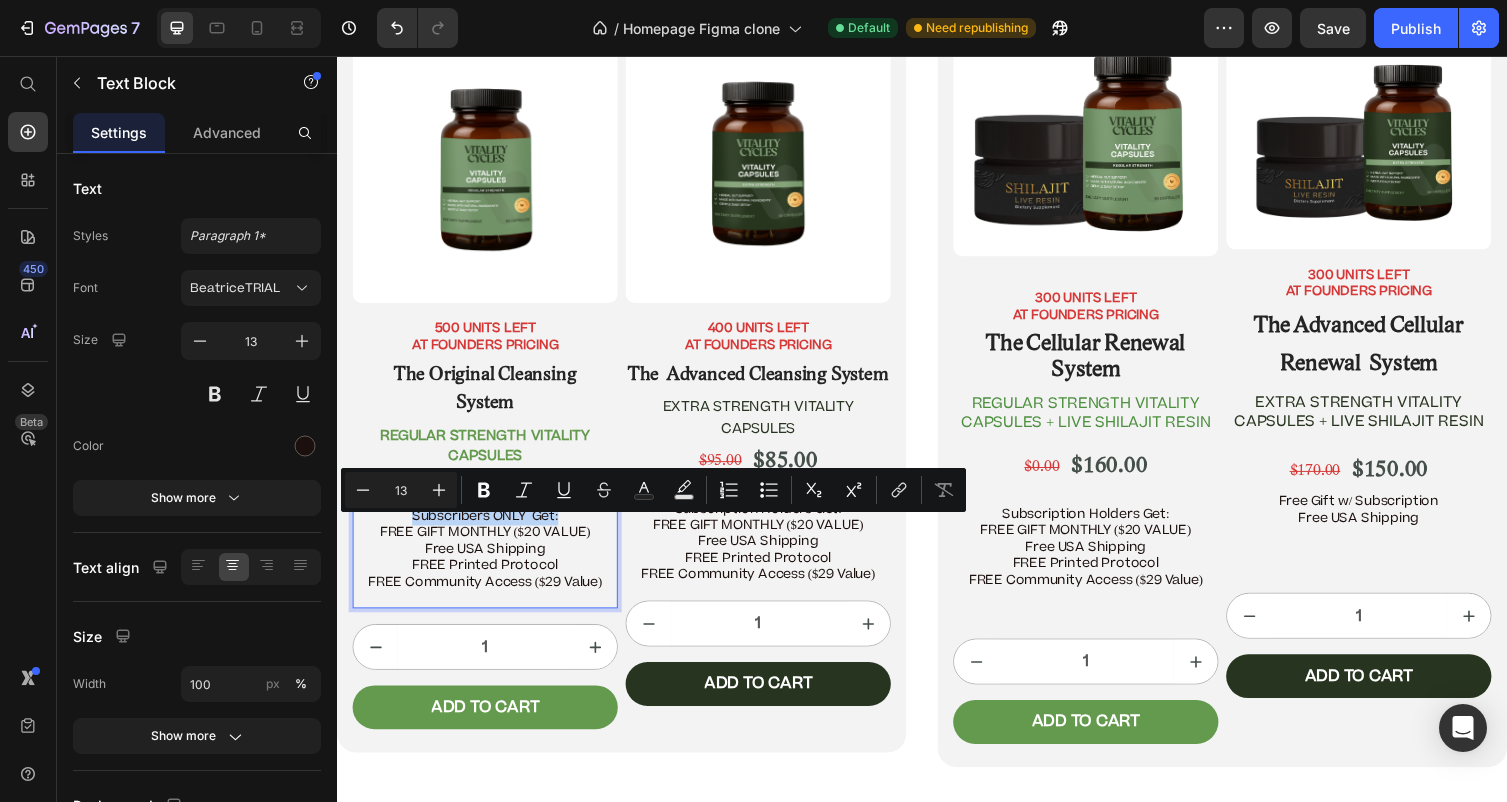 drag, startPoint x: 411, startPoint y: 541, endPoint x: 575, endPoint y: 537, distance: 164.04877 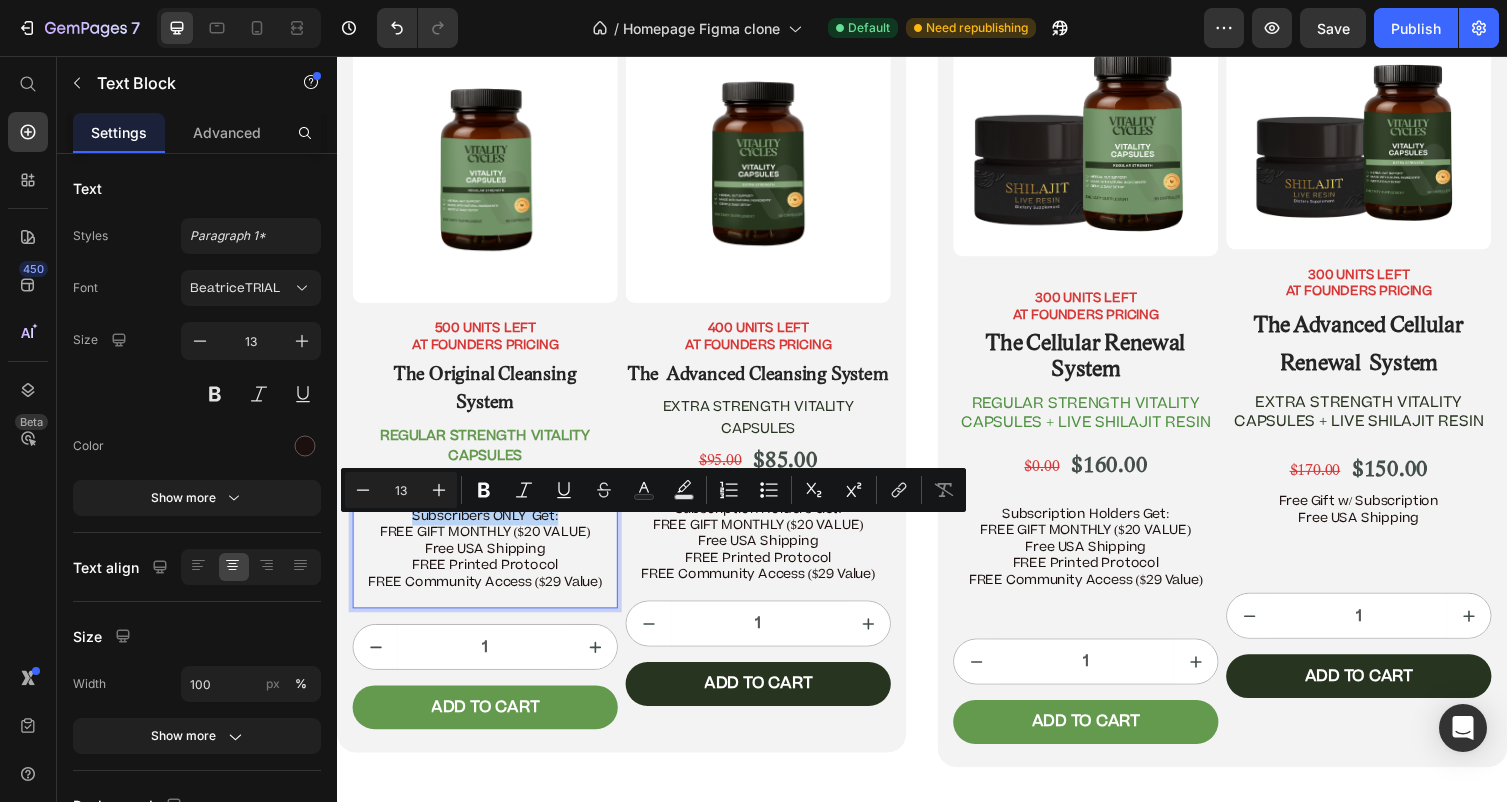 click on "Subscribers ONLY  Get: FREE GIFT MONTHLY ($20 VALUE)" at bounding box center (489, 537) 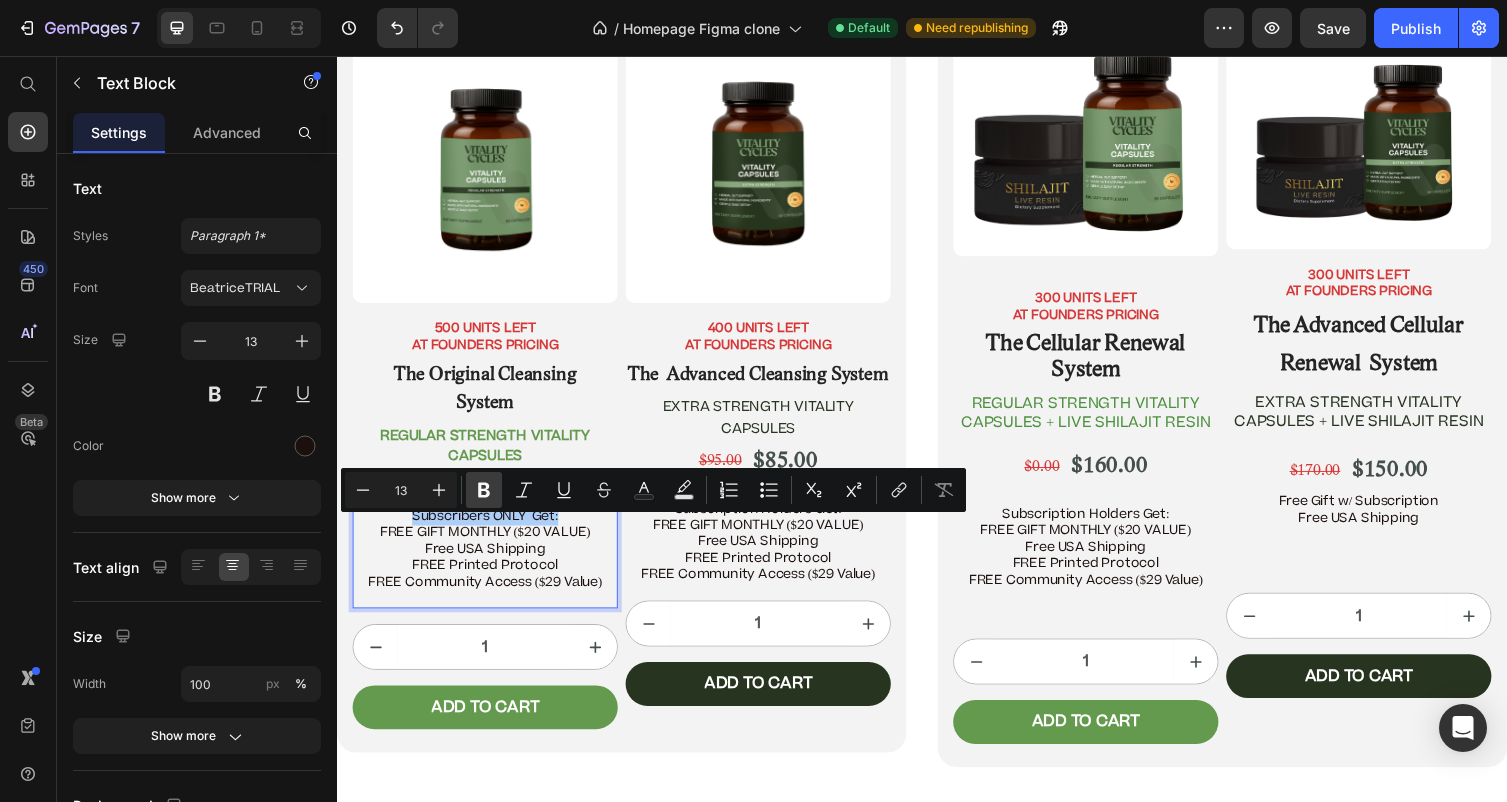 click on "Bold" at bounding box center (484, 490) 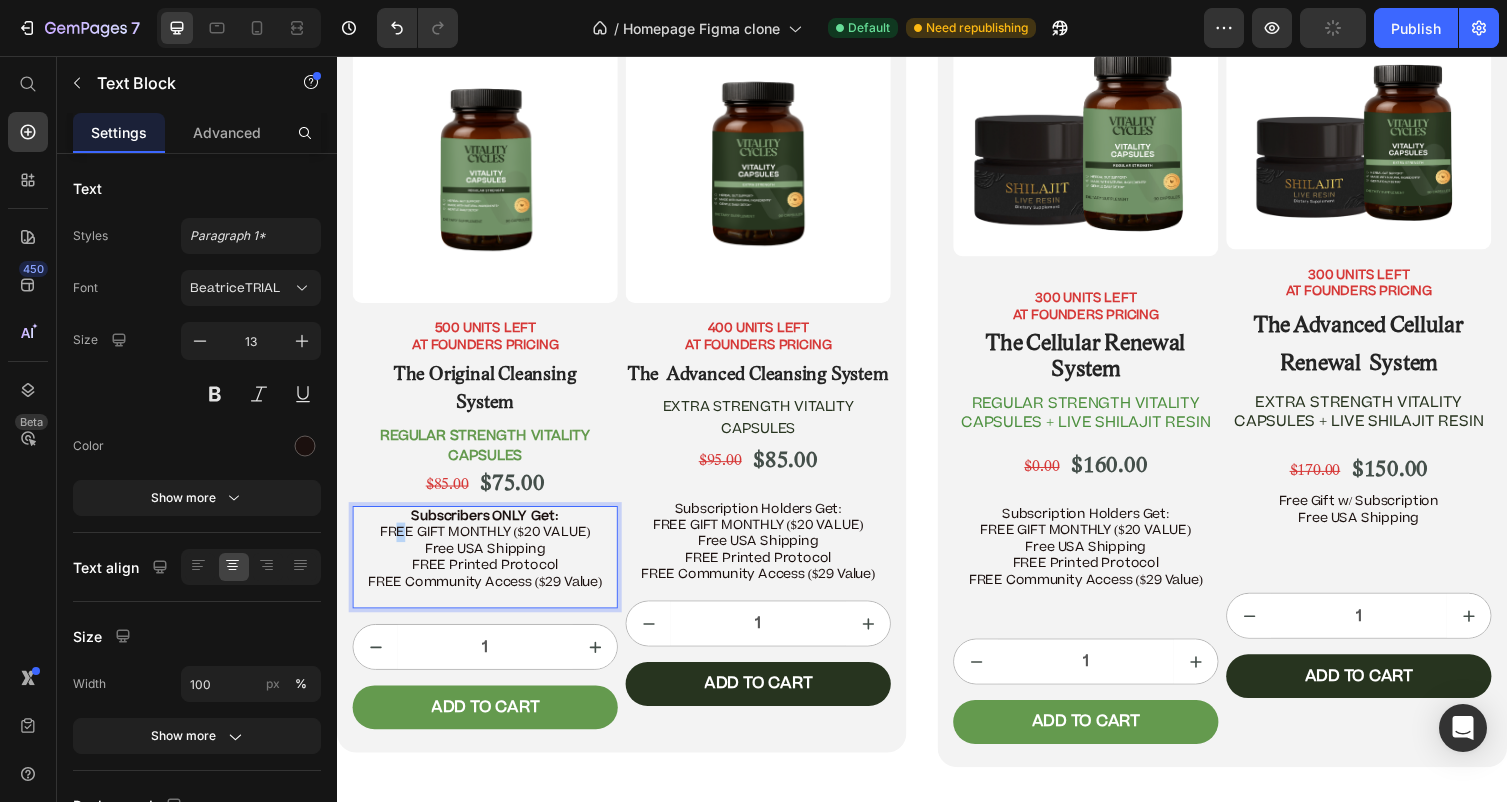 click on "Subscribers ONLY  Get: FREE GIFT MONTHLY ($20 VALUE)" at bounding box center (489, 537) 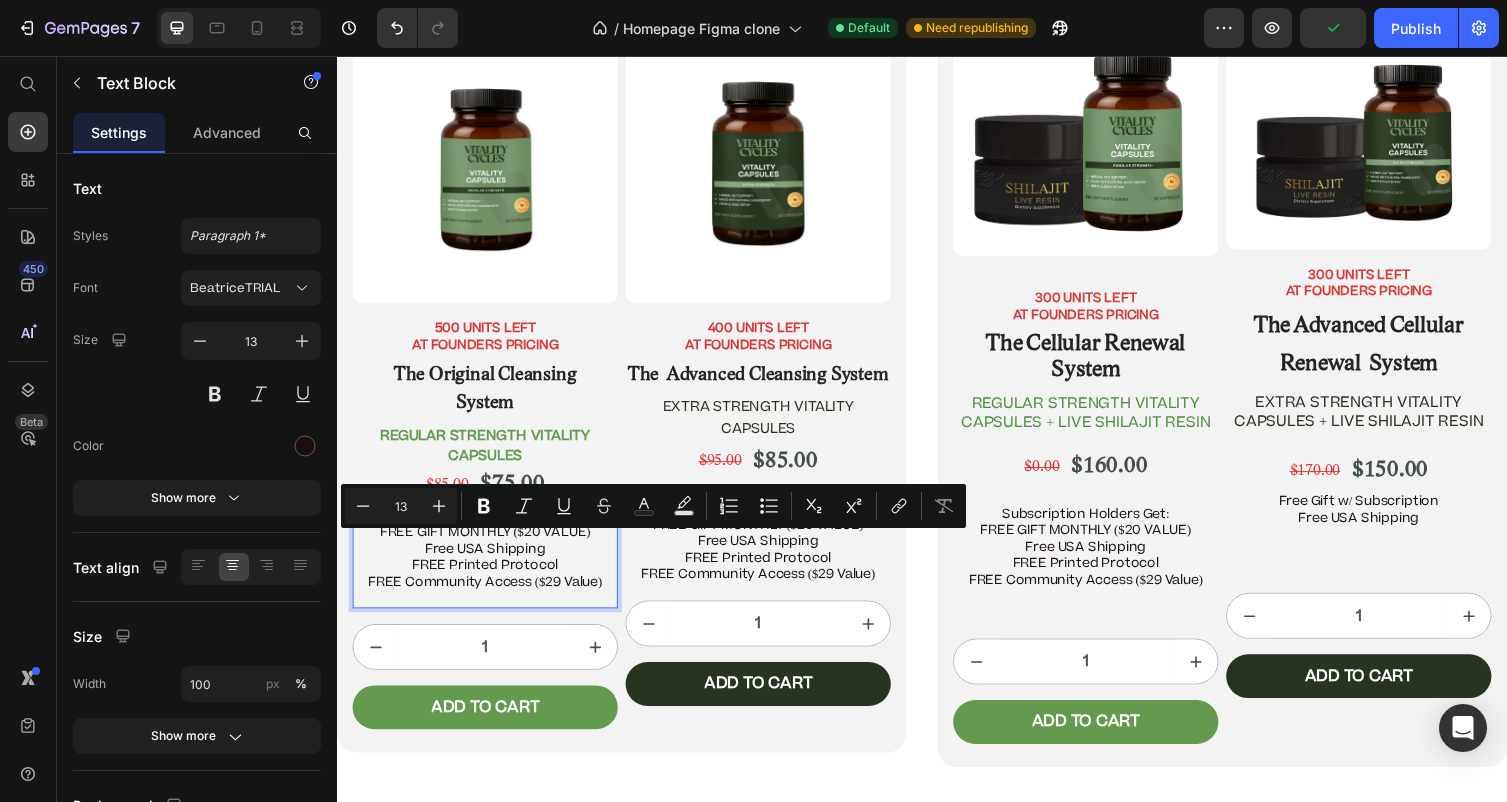 click on "Subscribers ONLY  Get: FREE GIFT MONTHLY ($20 VALUE)" at bounding box center (489, 537) 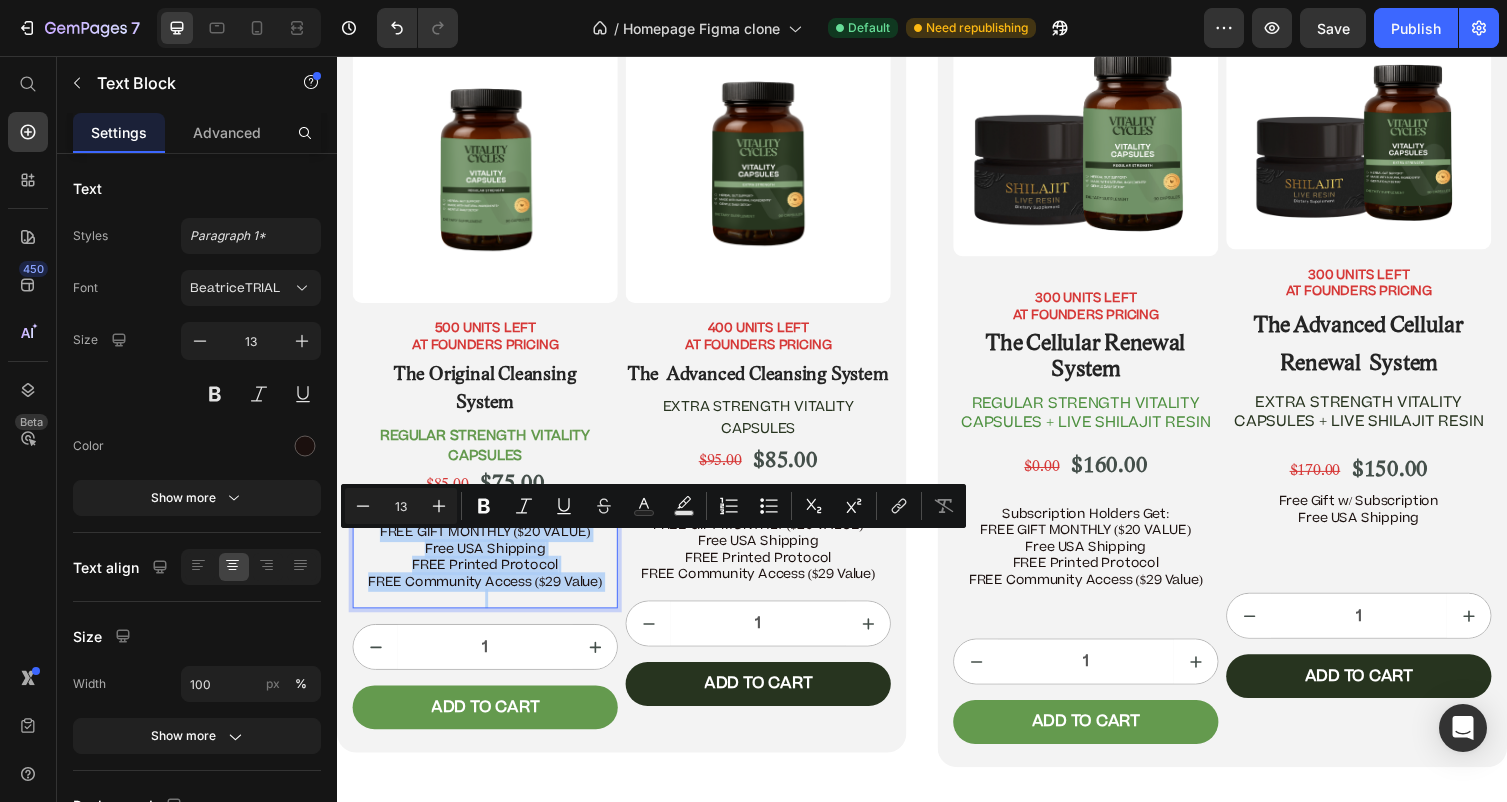 drag, startPoint x: 380, startPoint y: 557, endPoint x: 607, endPoint y: 621, distance: 235.84953 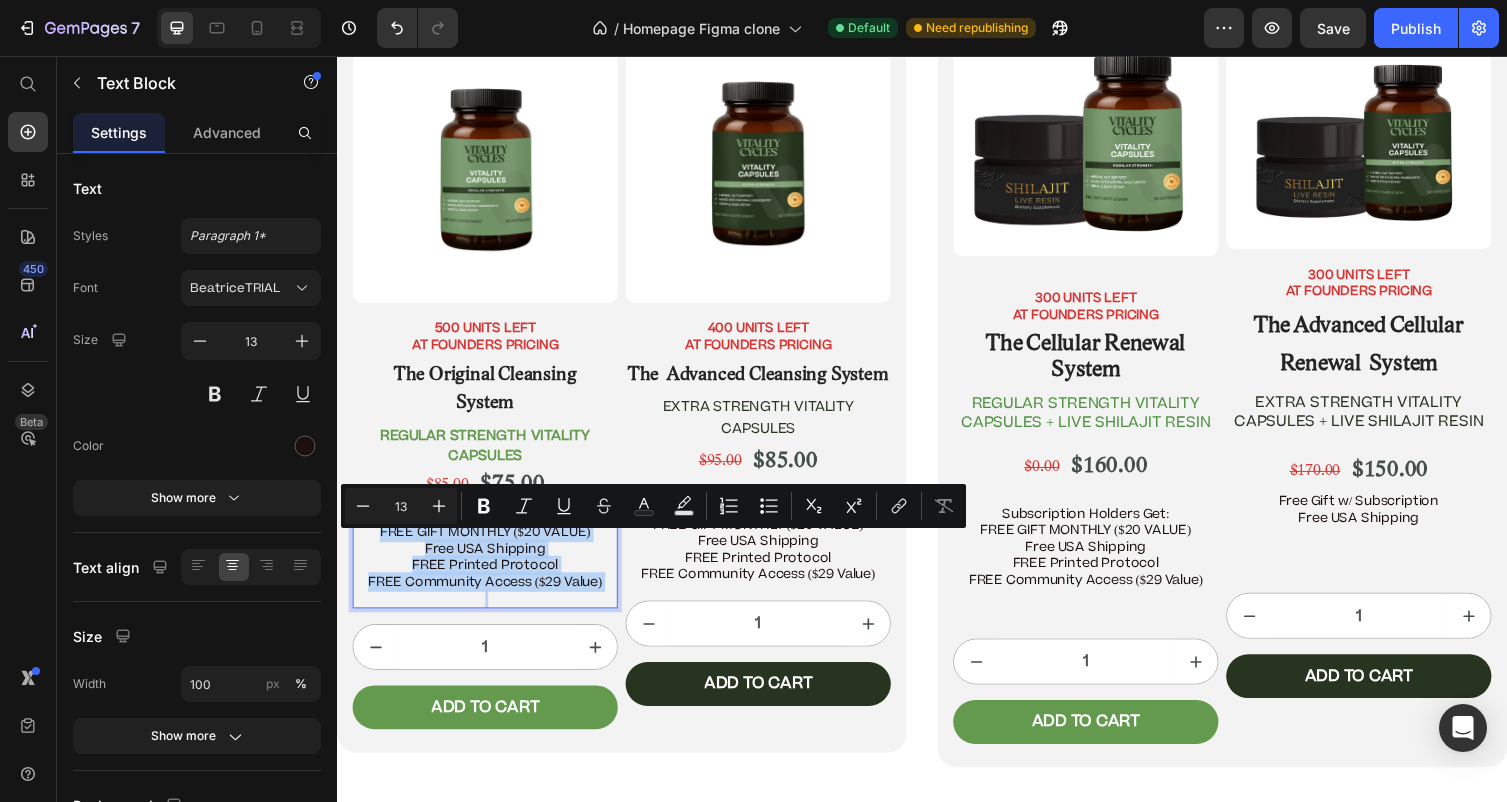 click on "Subscribers ONLY  Get: FREE GIFT MONTHLY ($20 VALUE)  Free USA Shipping FREE Printed Protocol FREE Community Access ($29 Value)" at bounding box center [489, 570] 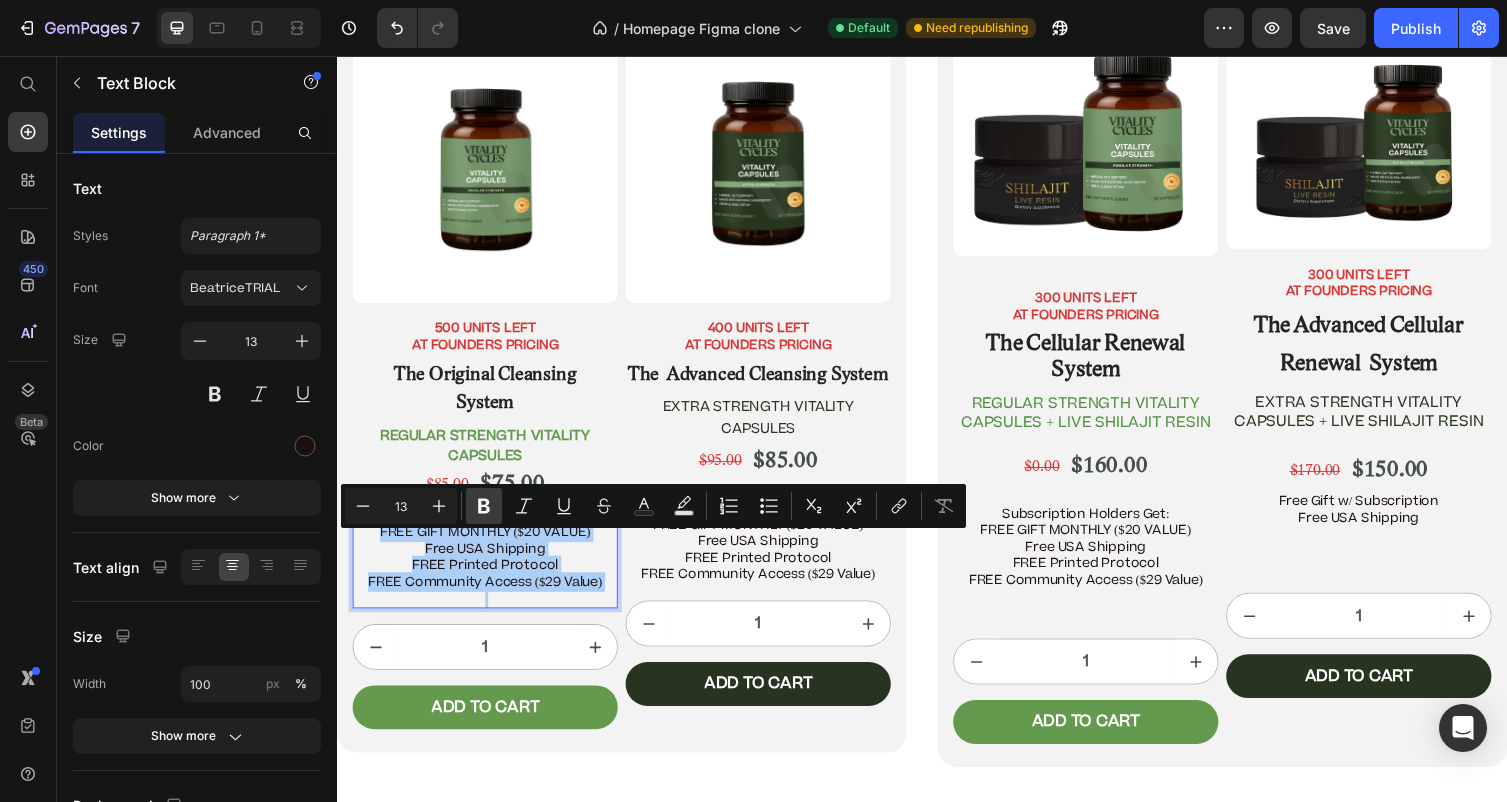 click 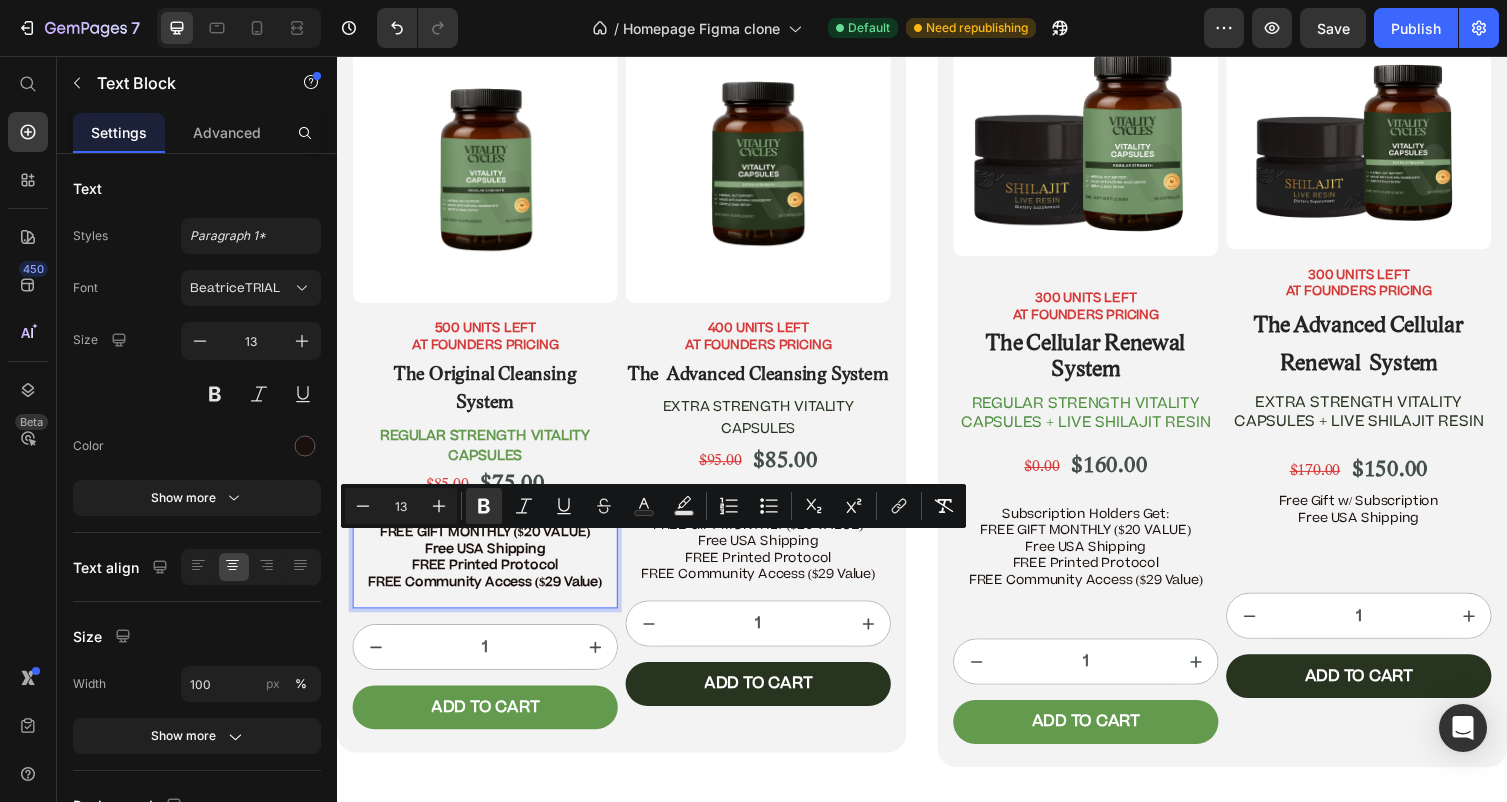 click on "FREE Printed Protocol" at bounding box center (489, 579) 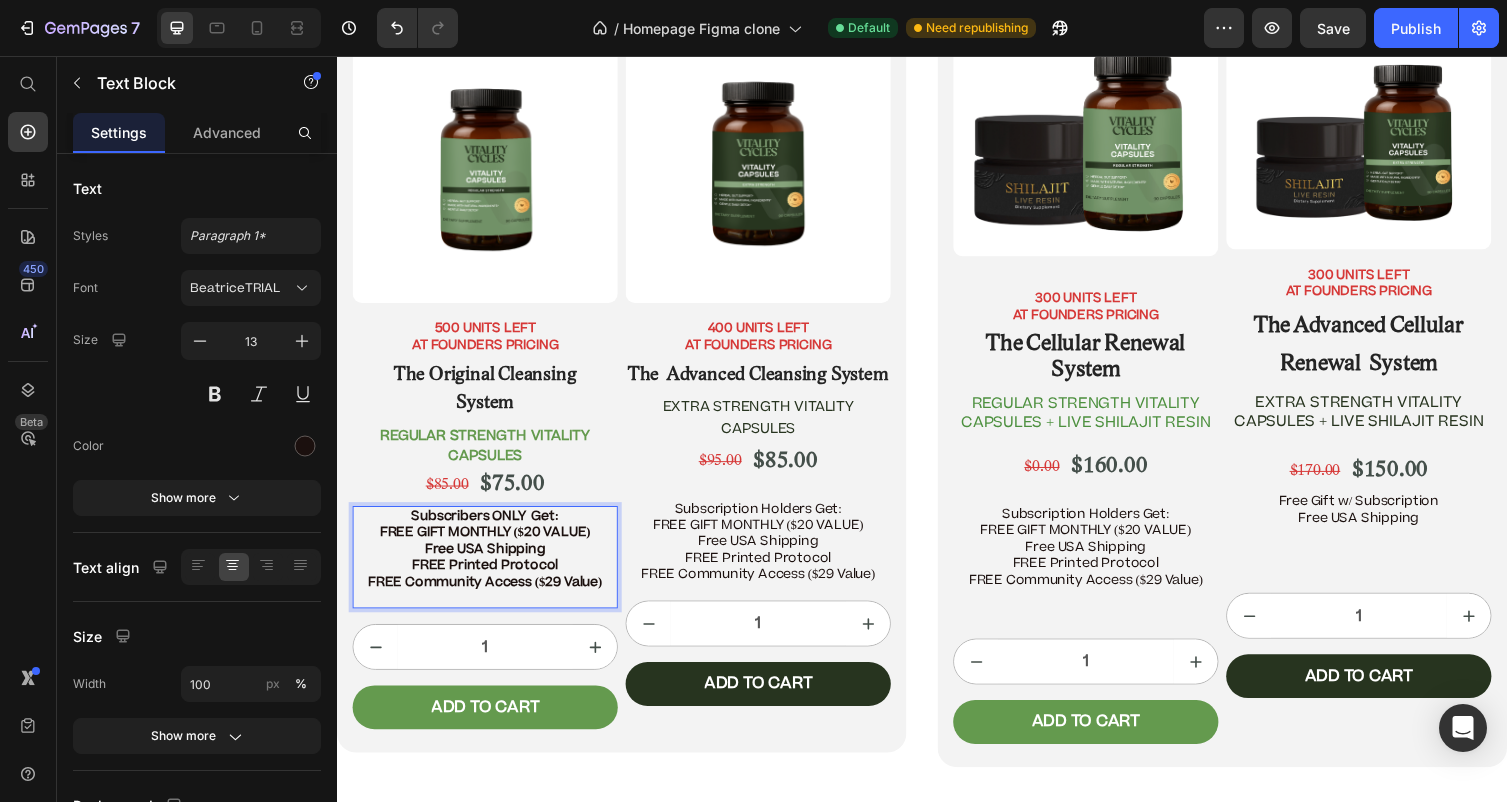 click on "FREE GIFT MONTHLY ($20 VALUE)" at bounding box center (489, 545) 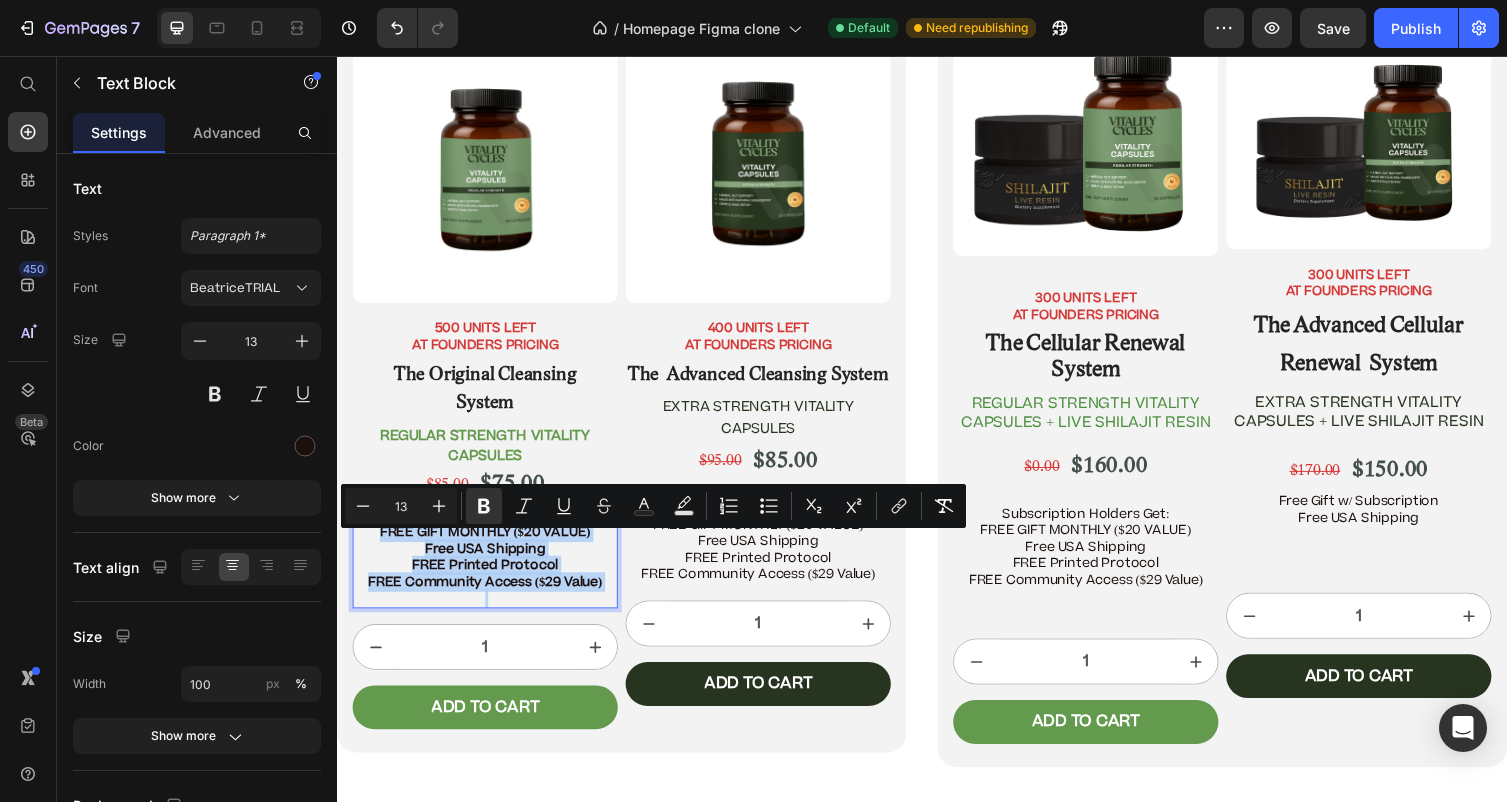 drag, startPoint x: 378, startPoint y: 561, endPoint x: 602, endPoint y: 626, distance: 233.24022 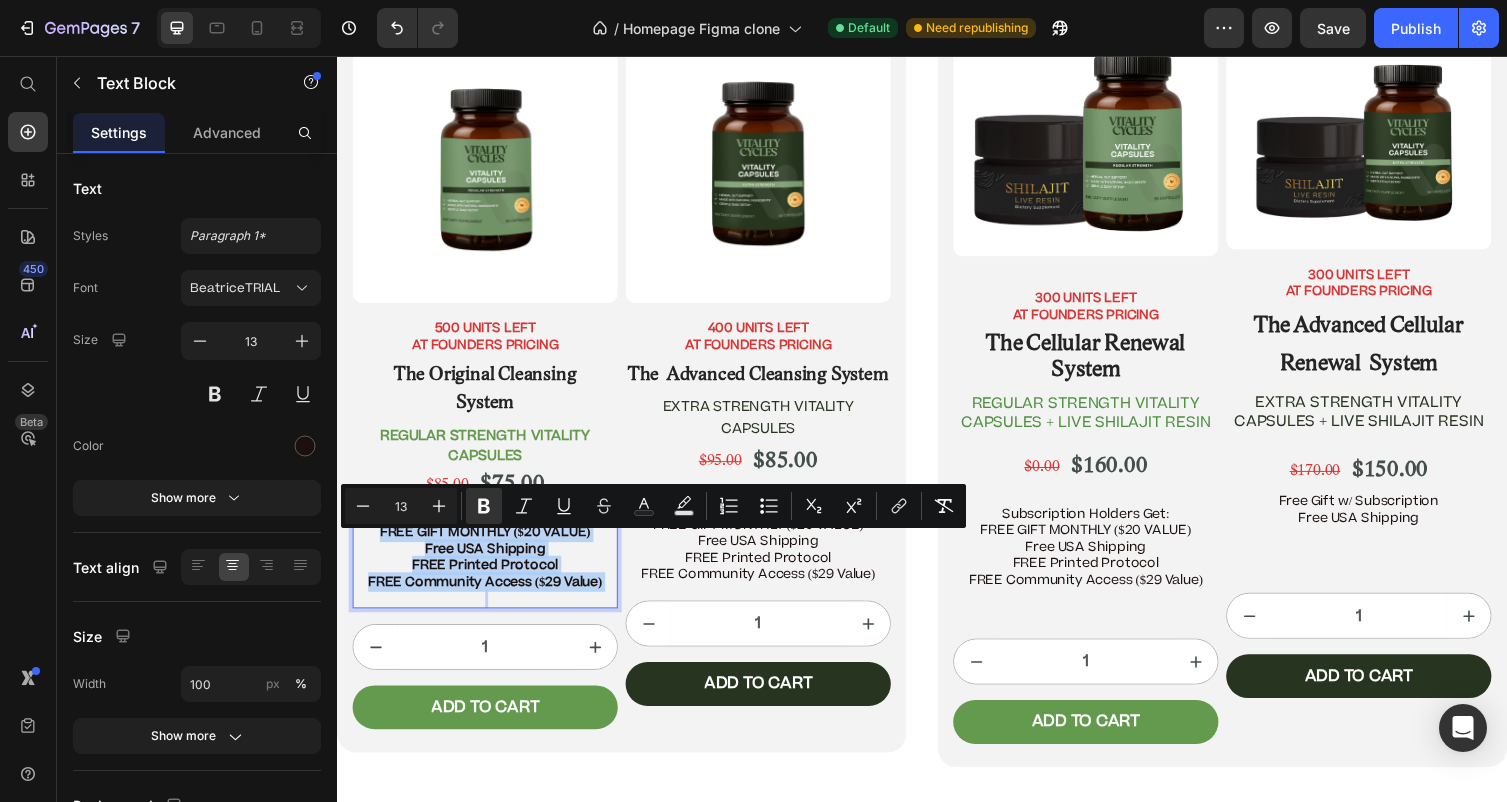 click on "Subscribers ONLY  Get: FREE GIFT MONTHLY ($20 VALUE)  Free USA Shipping FREE Printed Protocol FREE Community Access ($29 Value)" at bounding box center (489, 570) 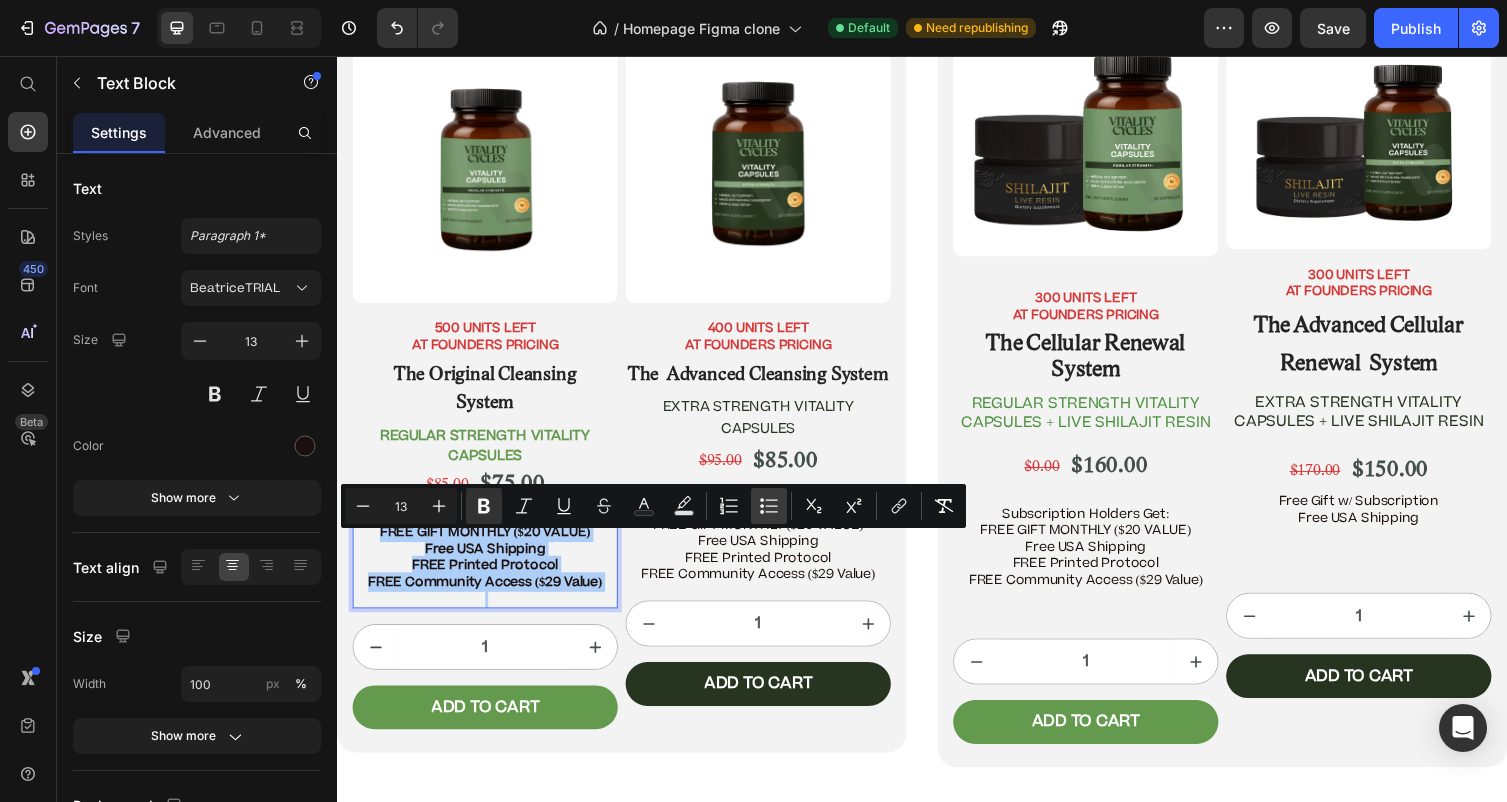 click 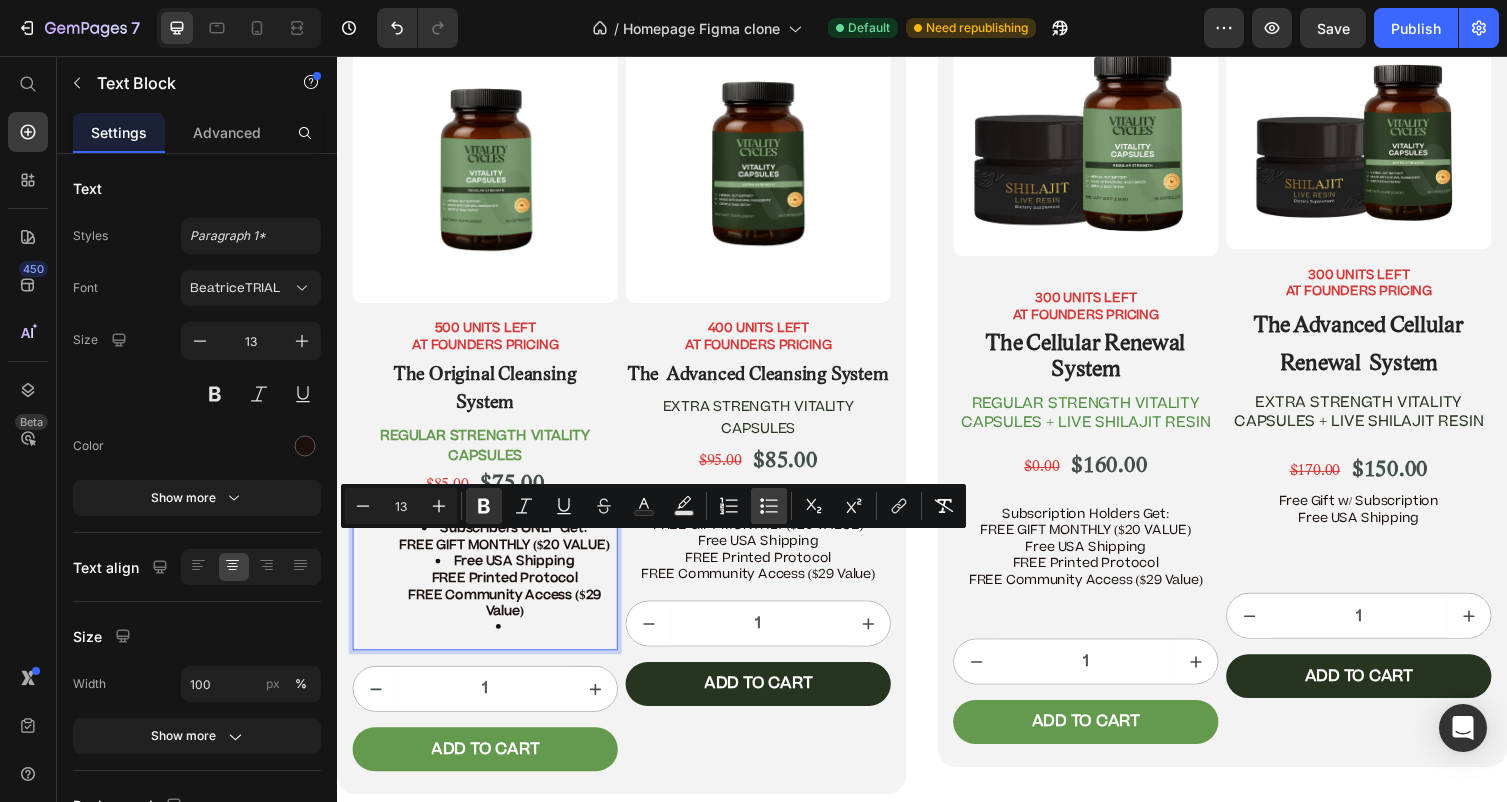 click 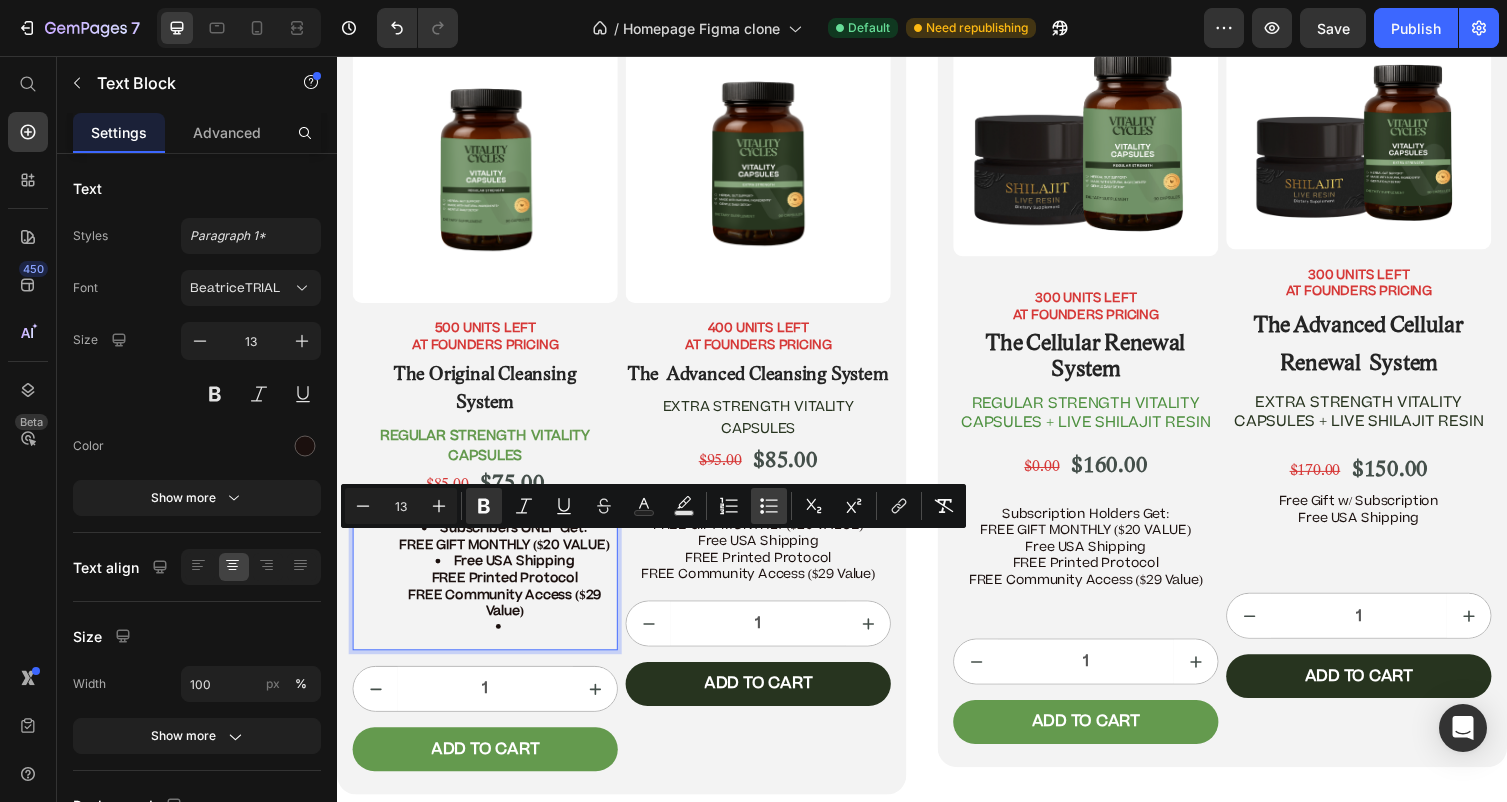 type on "13" 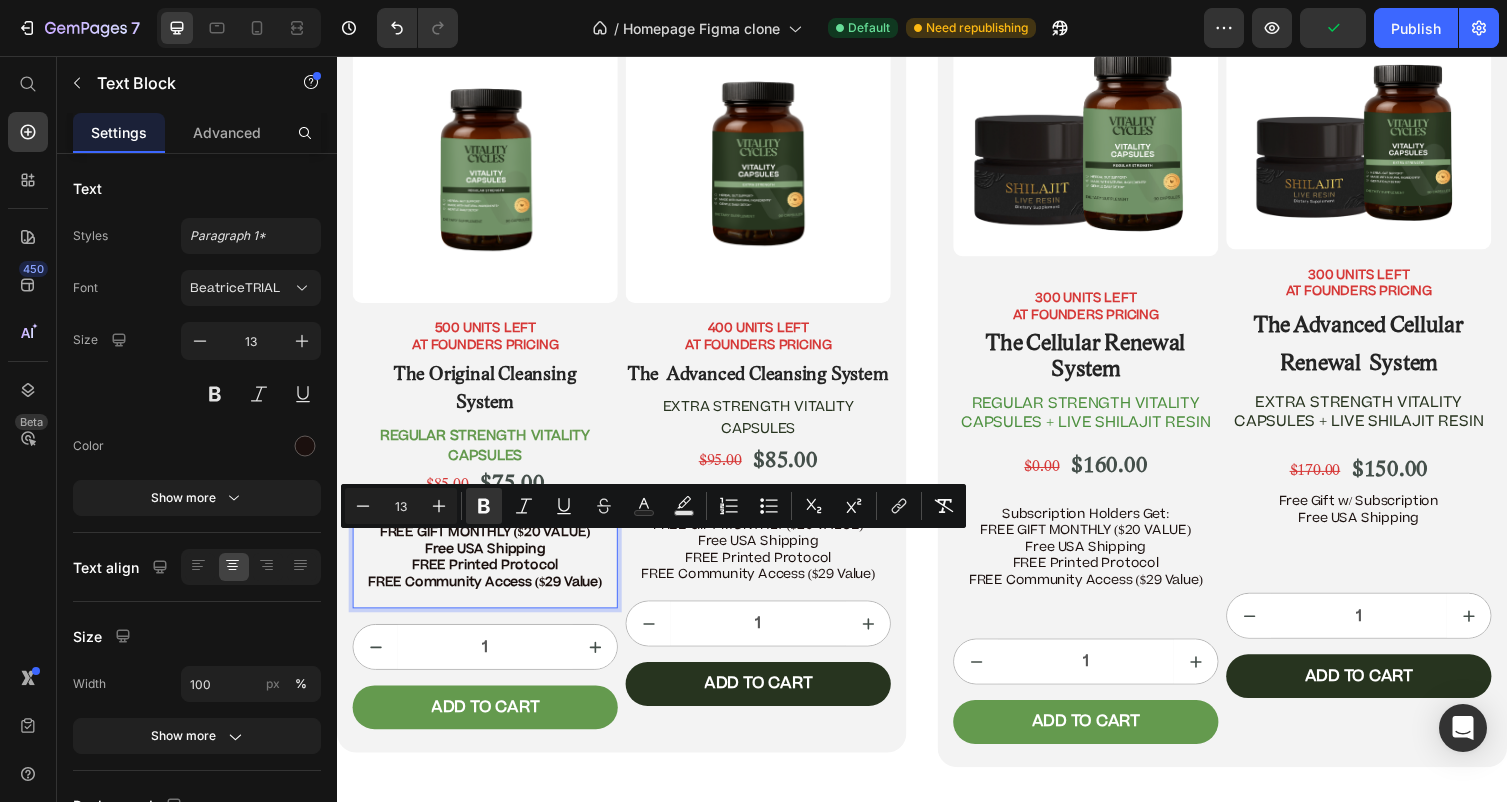 click on "FREE Printed Protocol" at bounding box center (489, 579) 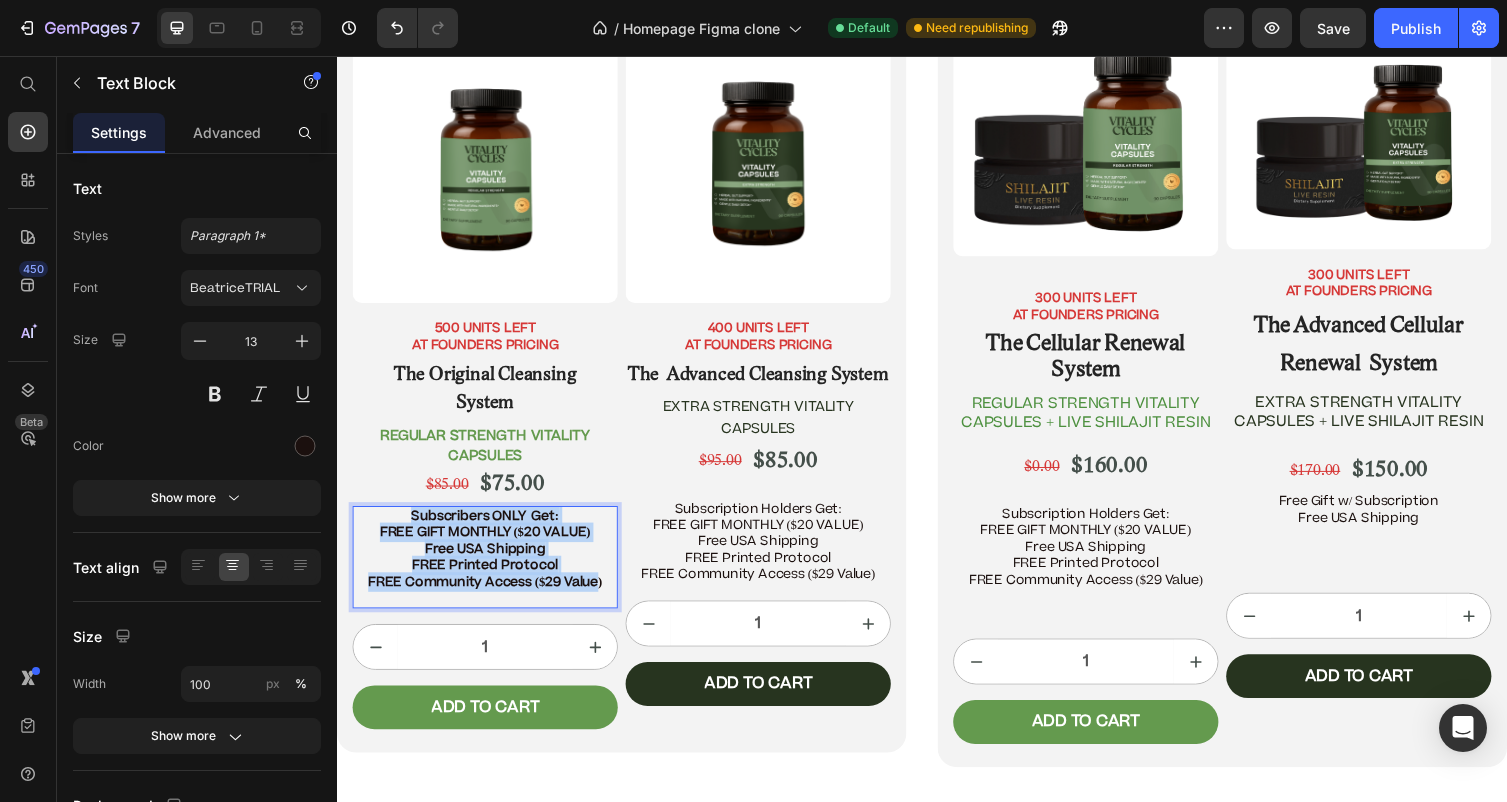drag, startPoint x: 613, startPoint y: 619, endPoint x: 390, endPoint y: 540, distance: 236.5798 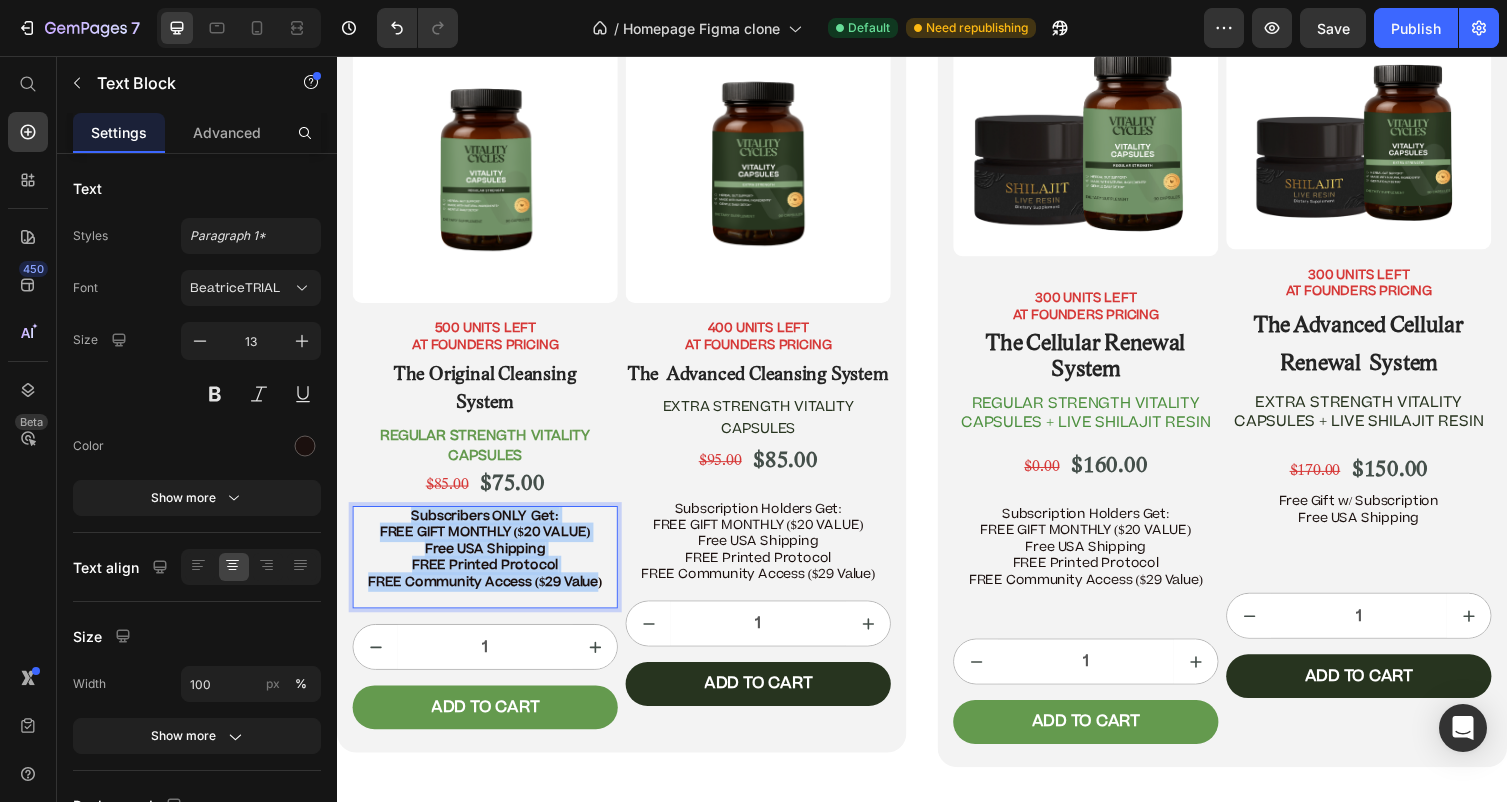 click on "Subscribers ONLY  Get: FREE GIFT MONTHLY ($20 VALUE)  Free USA Shipping FREE Printed Protocol FREE Community Access ($29 Value)" at bounding box center [489, 570] 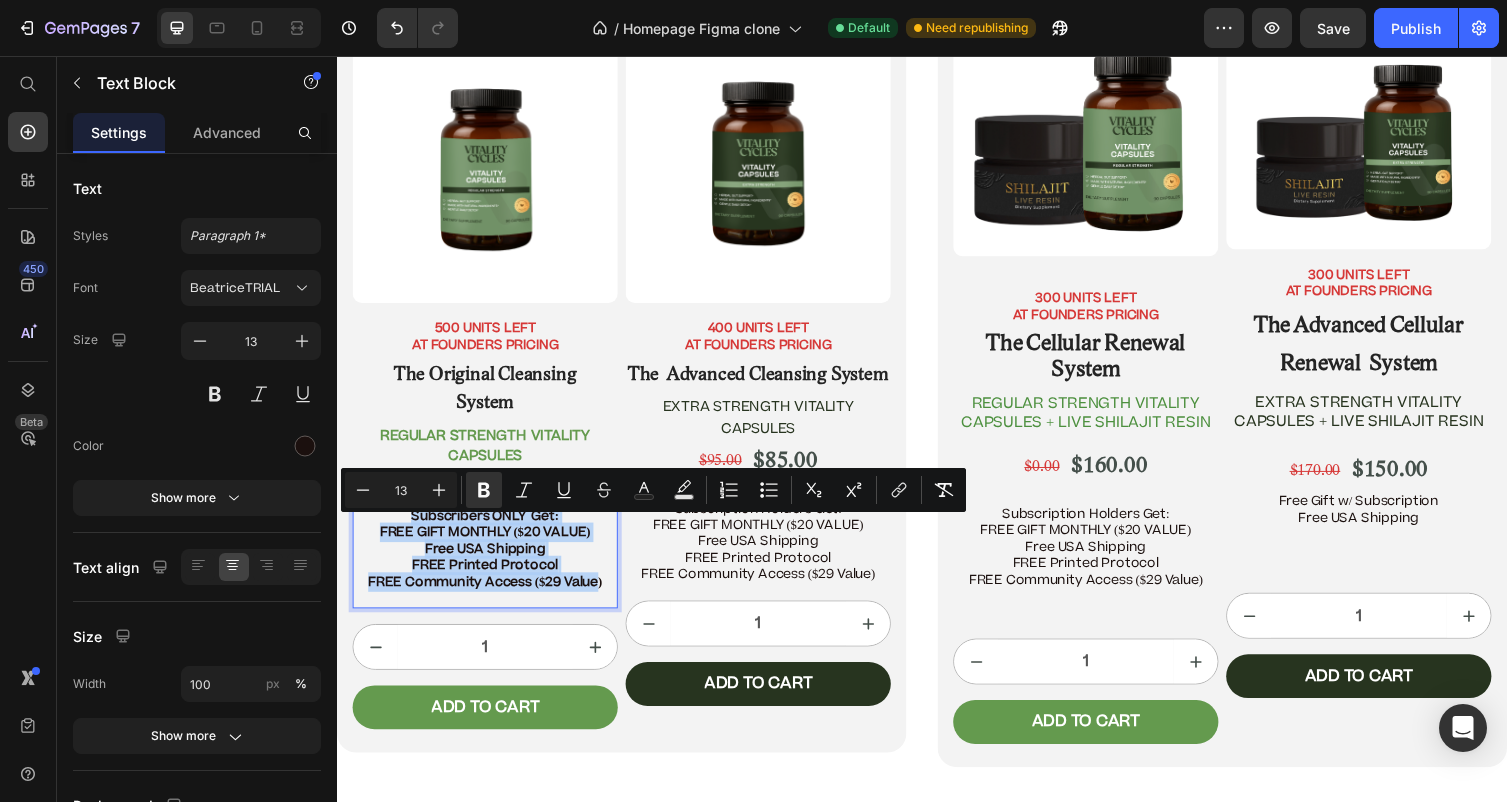 click on "Subscribers ONLY  Get:" at bounding box center (488, 528) 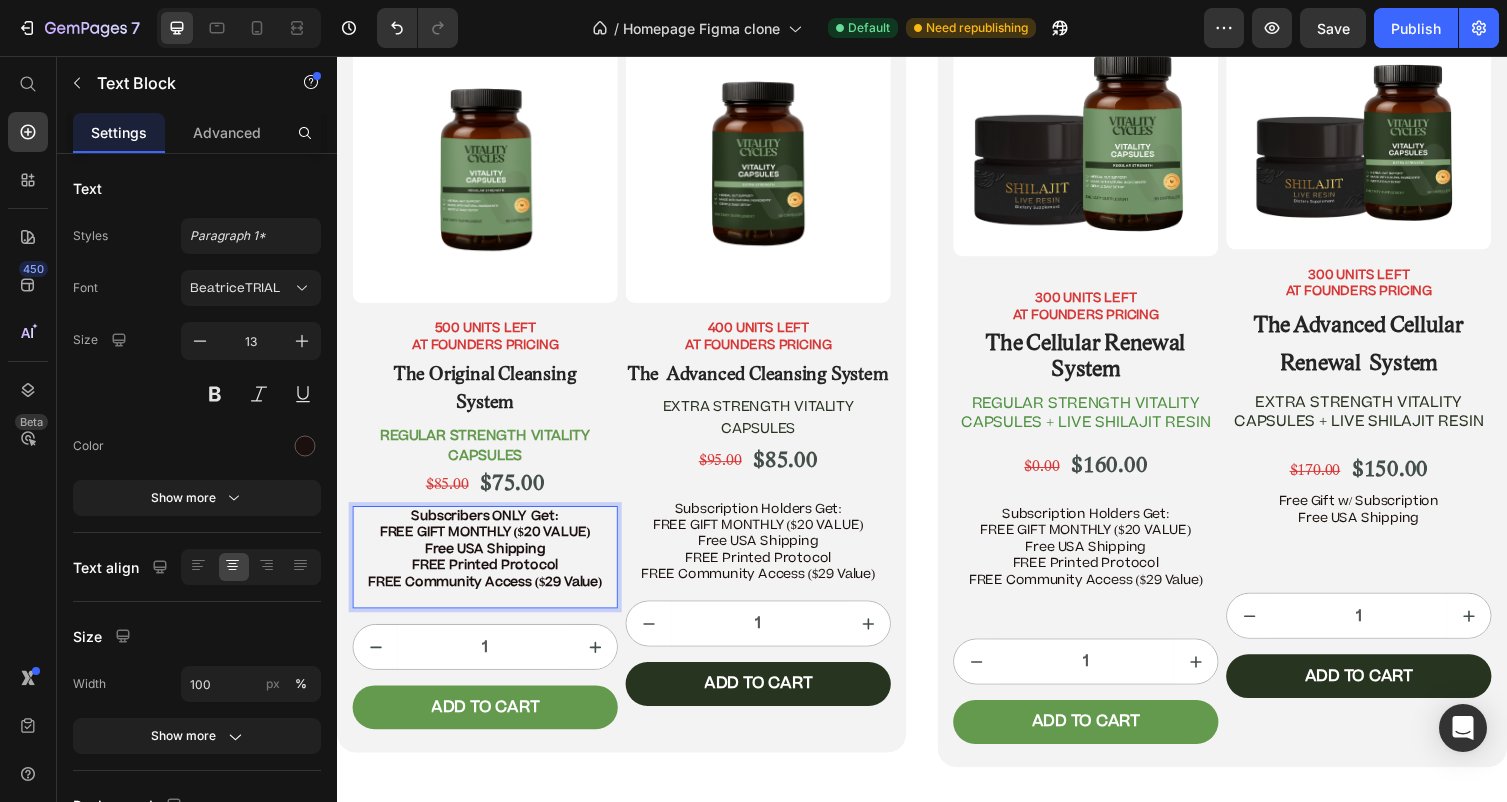 click on "Subscribers ONLY  Get: FREE GIFT MONTHLY ($20 VALUE)" at bounding box center (489, 537) 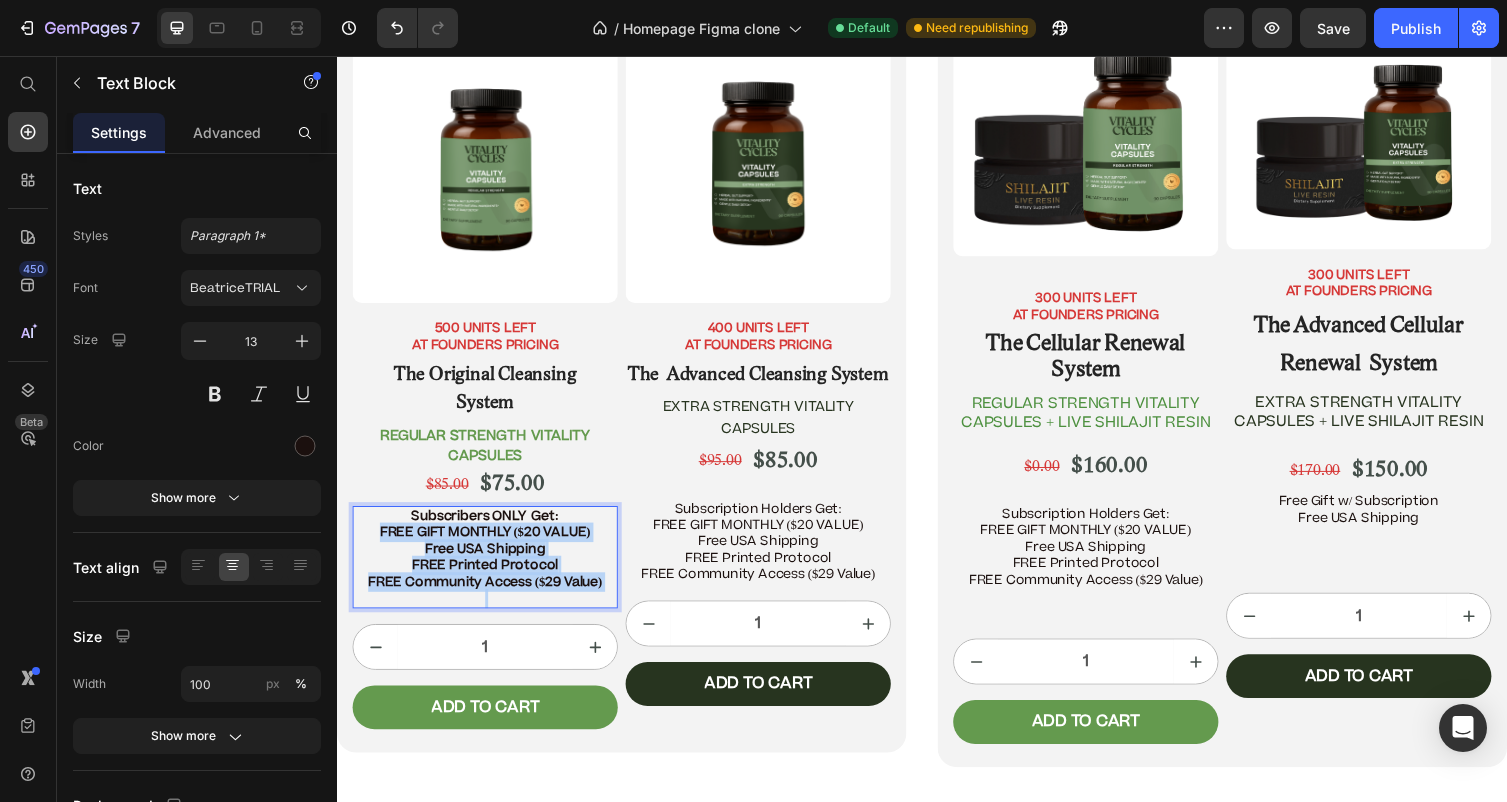 drag, startPoint x: 372, startPoint y: 553, endPoint x: 513, endPoint y: 628, distance: 159.70598 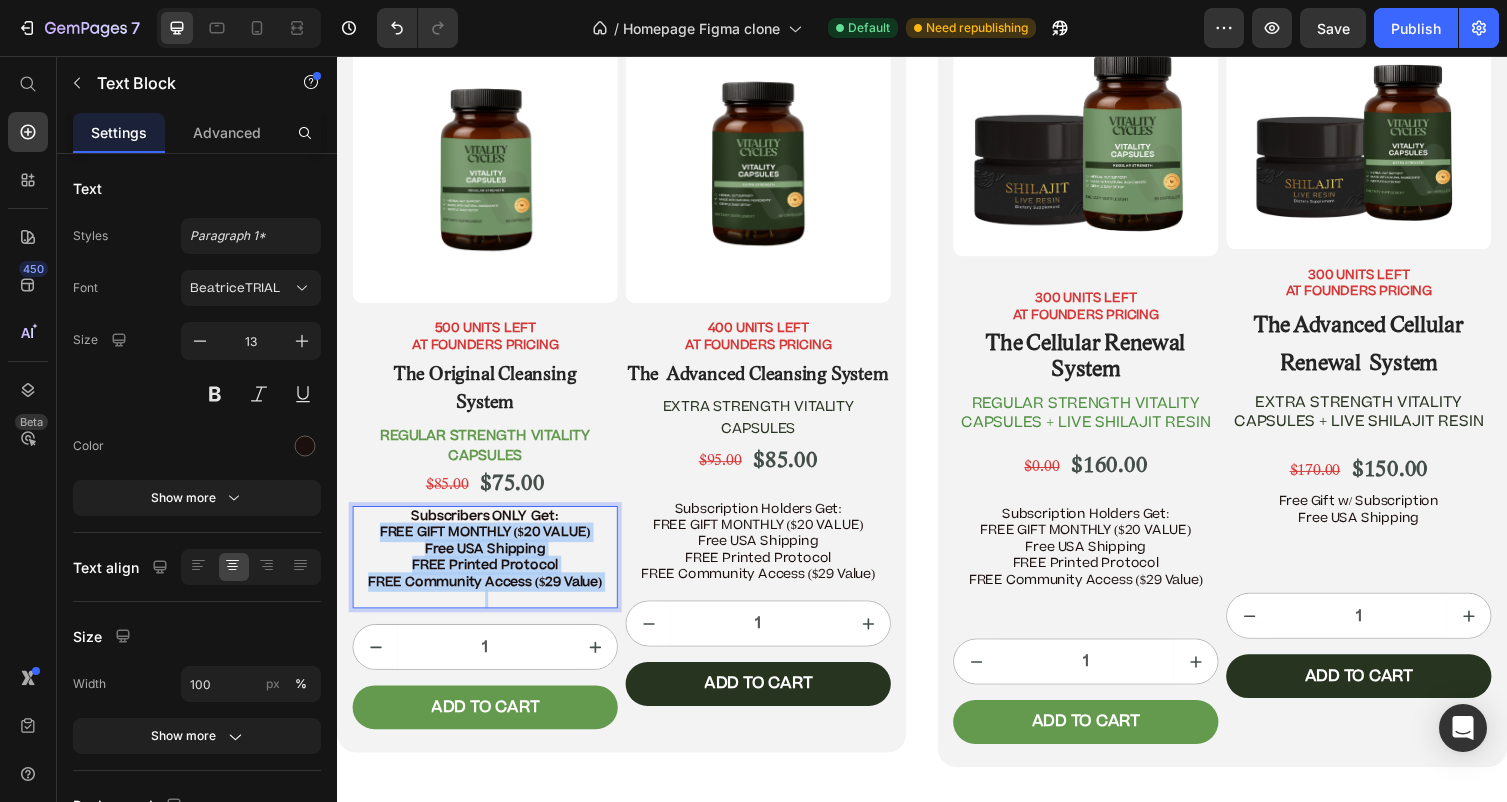 click on "Subscribers ONLY  Get: FREE GIFT MONTHLY ($20 VALUE)  Free USA Shipping FREE Printed Protocol FREE Community Access ($29 Value)" at bounding box center (489, 570) 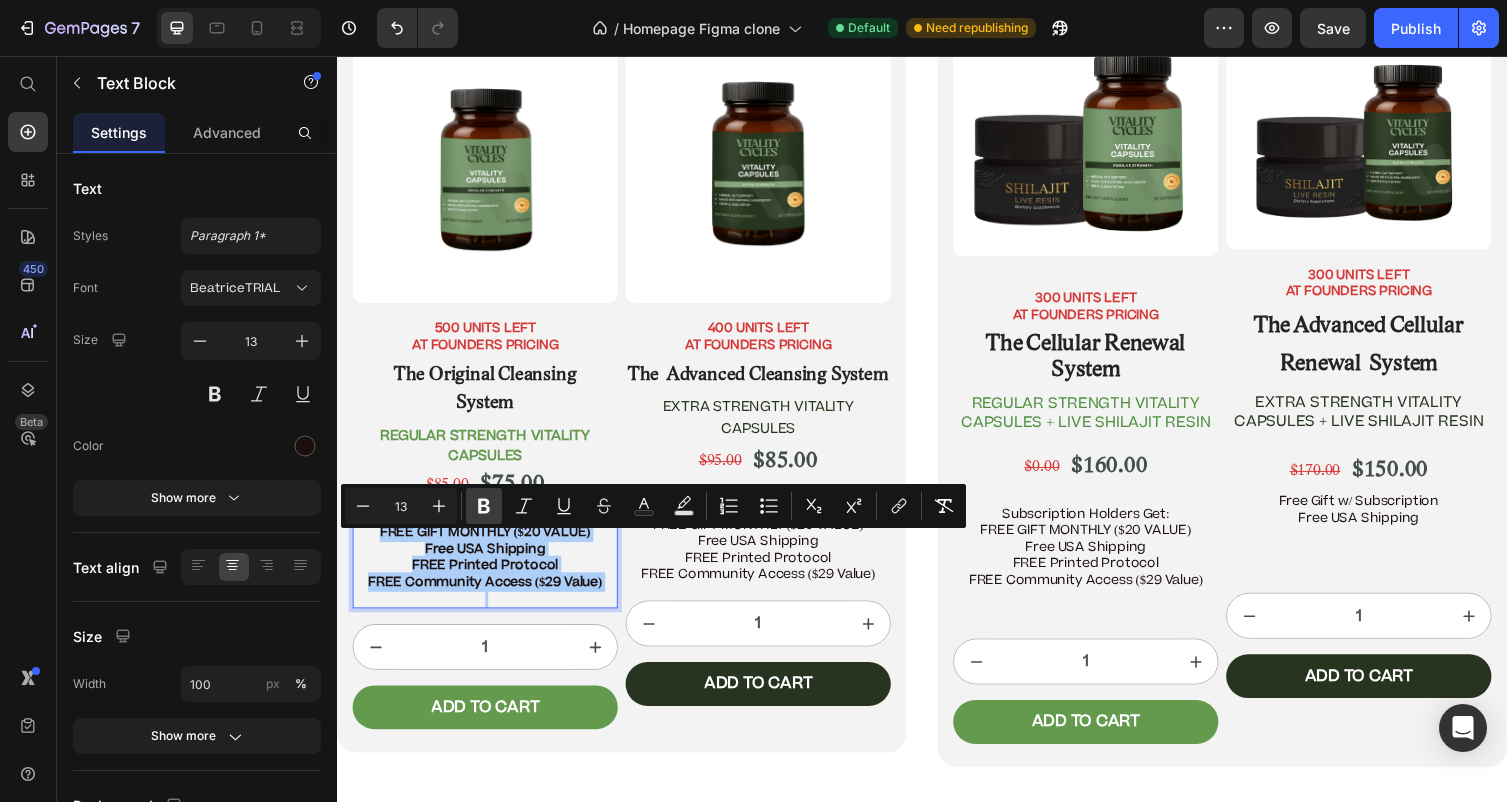 click 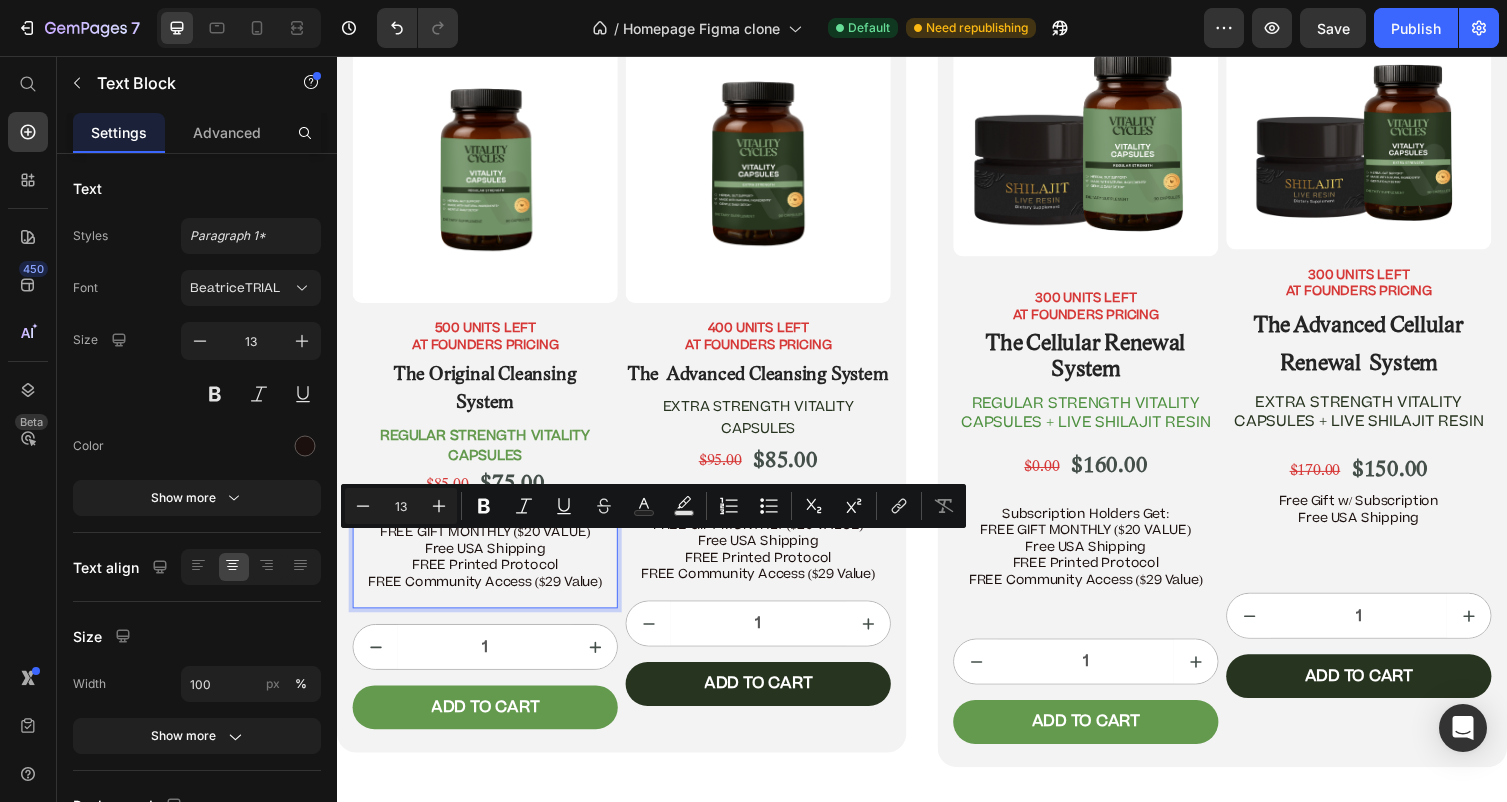 click on "Free USA Shipping FREE Printed Protocol FREE Community Access ($29 Value)" at bounding box center [489, 579] 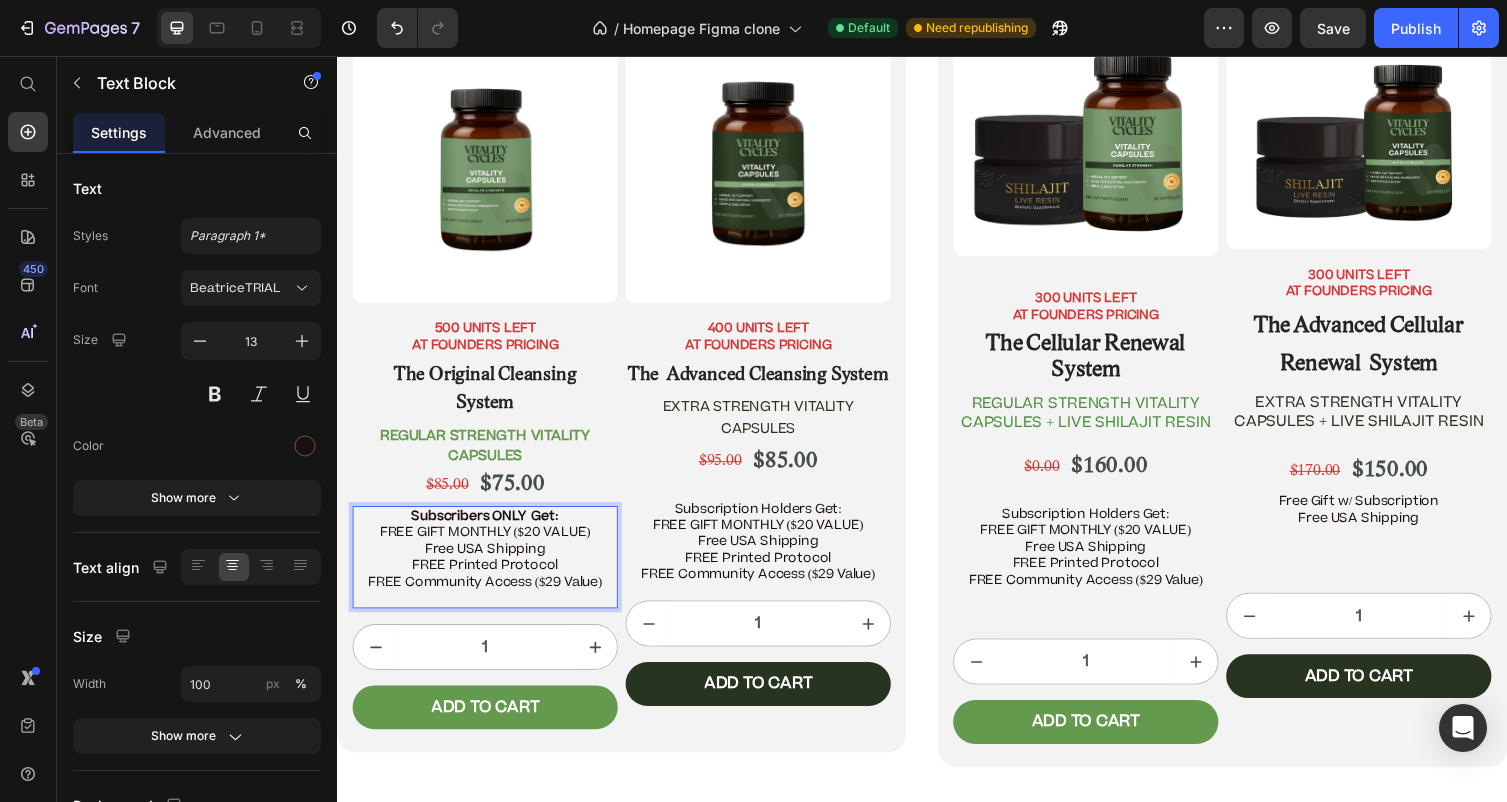click on "Subscribers ONLY  Get: FREE GIFT MONTHLY ($20 VALUE)" at bounding box center (489, 537) 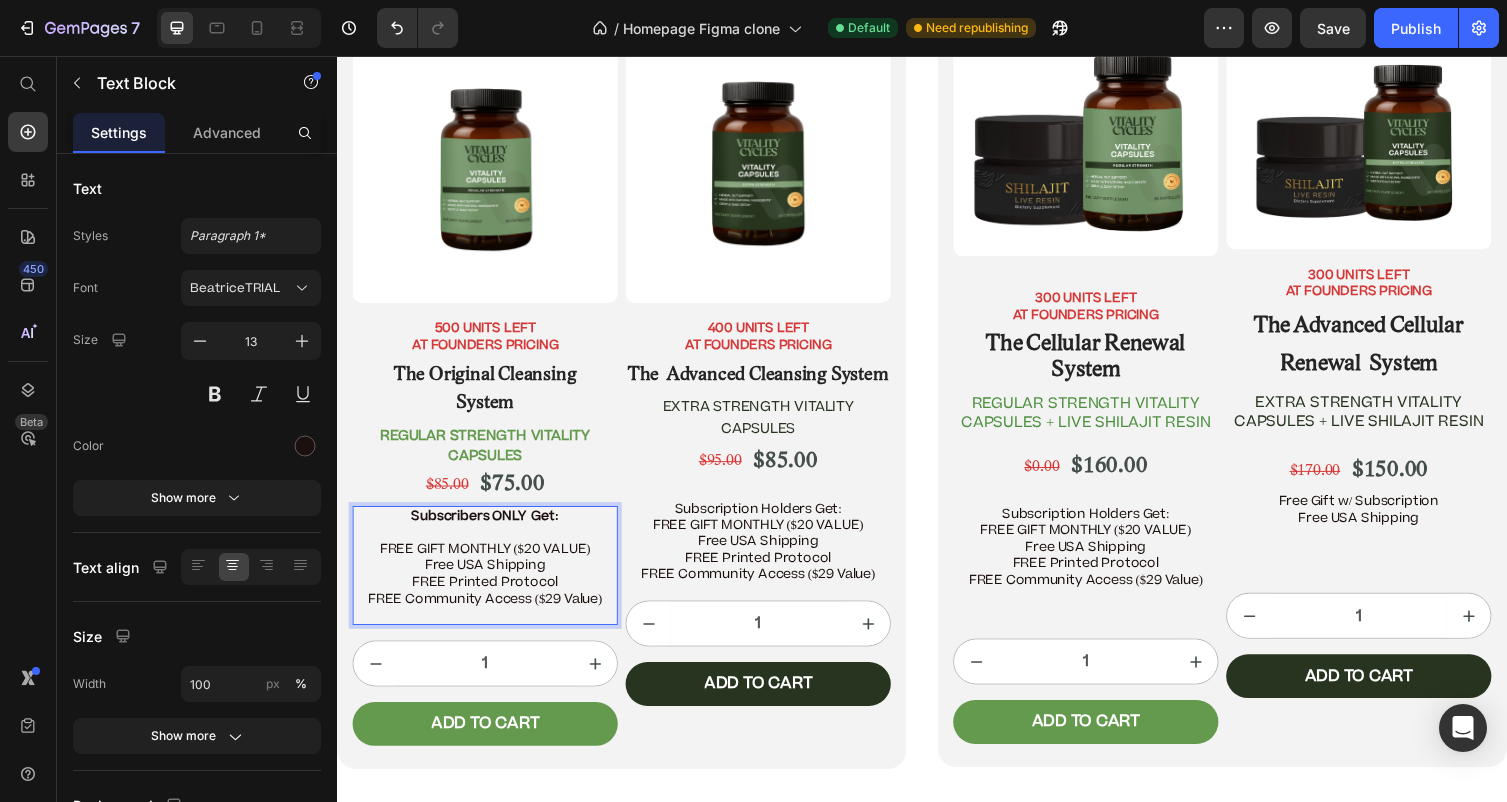 click on "Free USA Shipping FREE Printed Protocol FREE Community Access ($29 Value)" at bounding box center [489, 596] 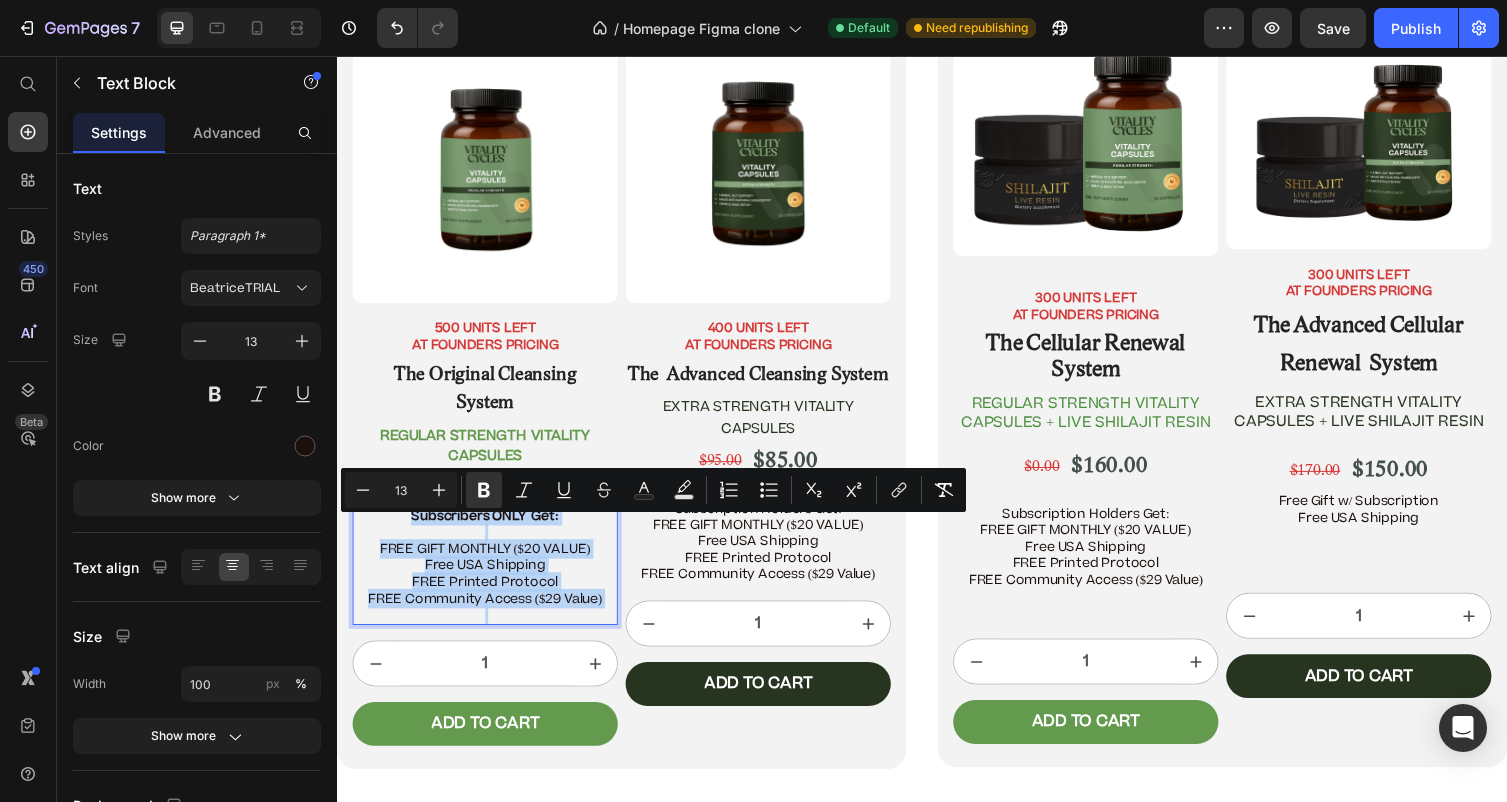 drag, startPoint x: 603, startPoint y: 643, endPoint x: 400, endPoint y: 535, distance: 229.9413 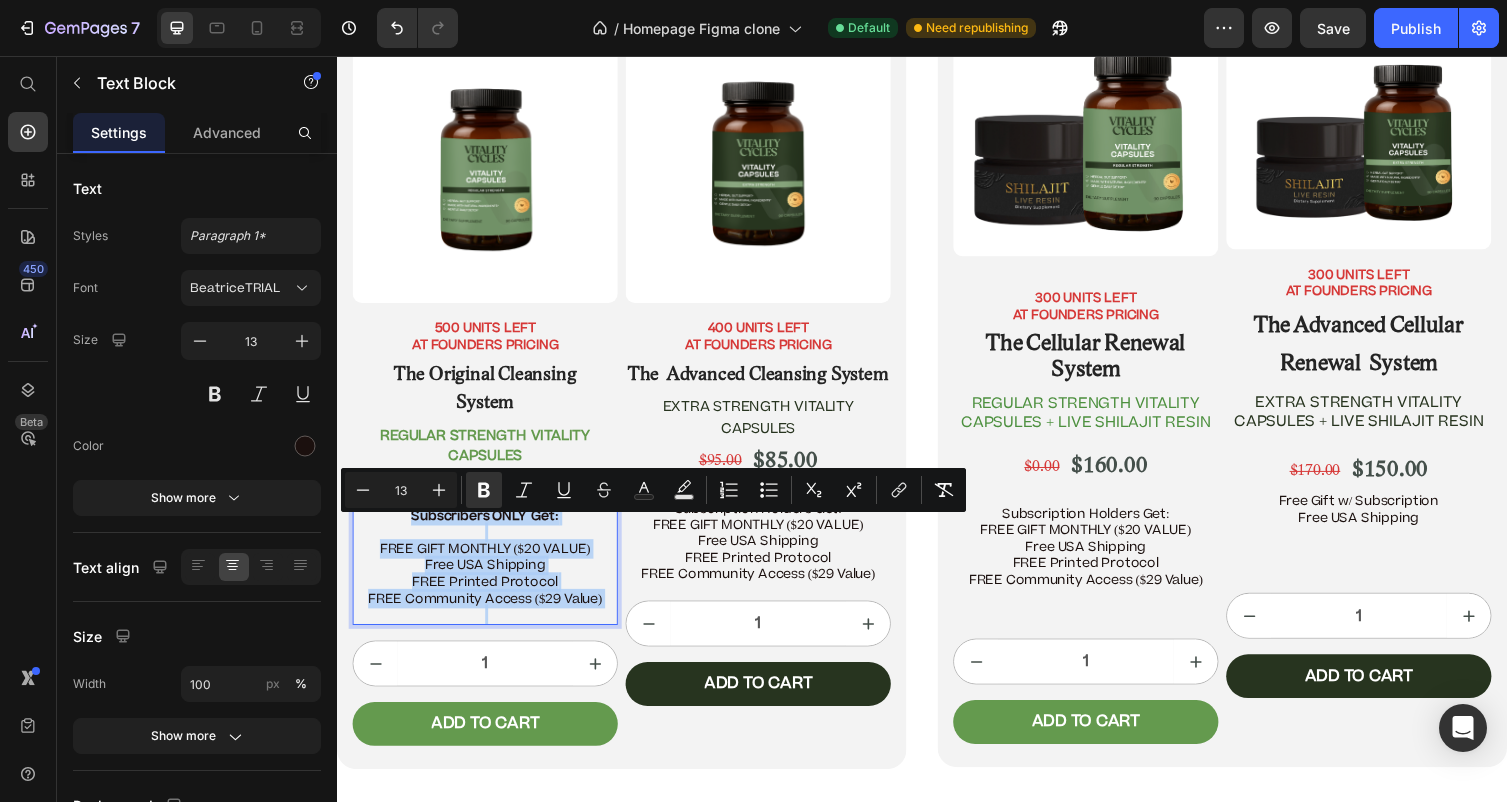 click on "Subscribers ONLY  Get: FREE GIFT MONTHLY ($20 VALUE)  Free USA Shipping FREE Printed Protocol FREE Community Access ($29 Value)" at bounding box center [489, 579] 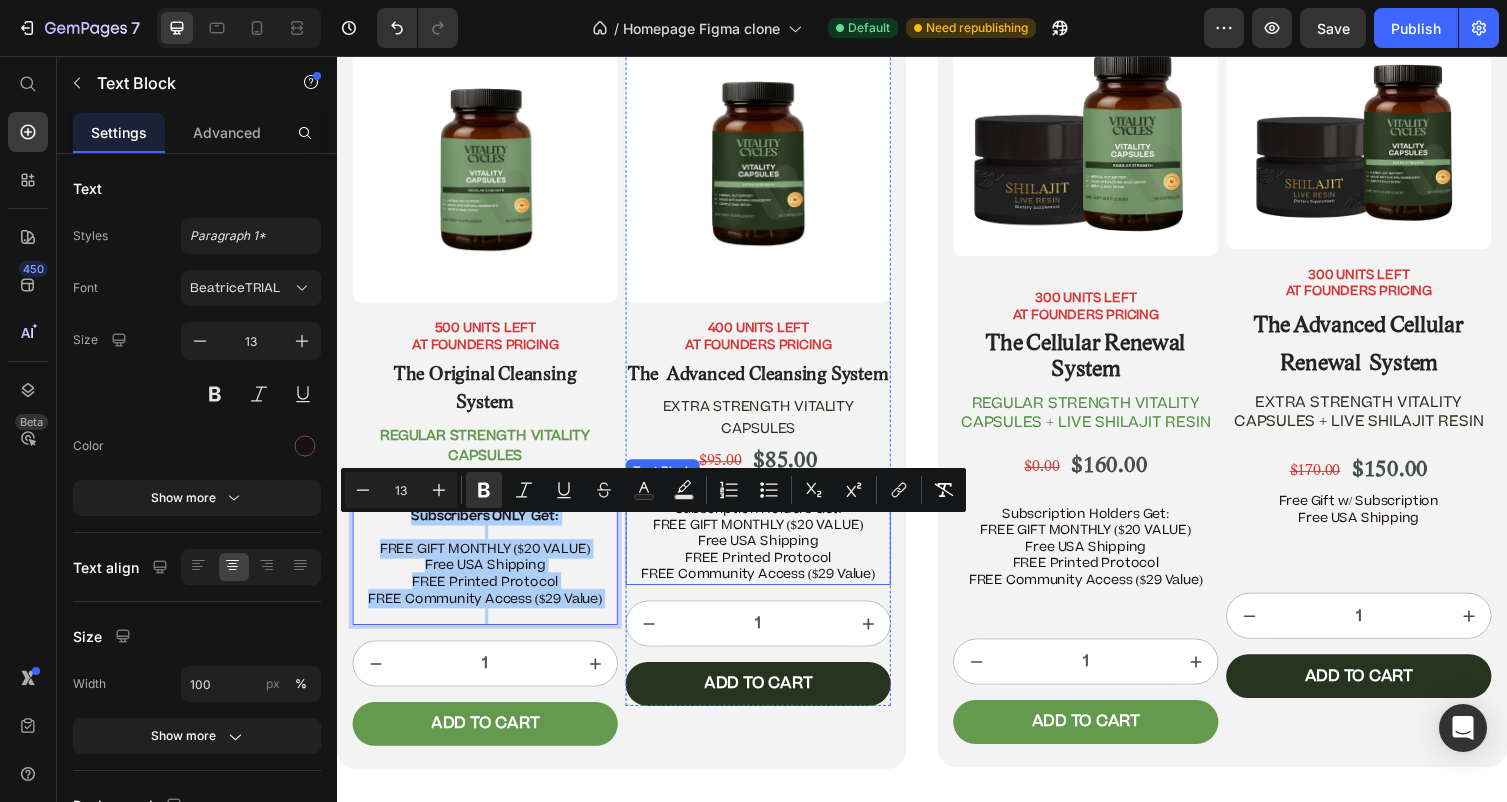 click on "Free USA Shipping FREE Printed Protocol FREE Community Access ($29 Value)" at bounding box center [769, 571] 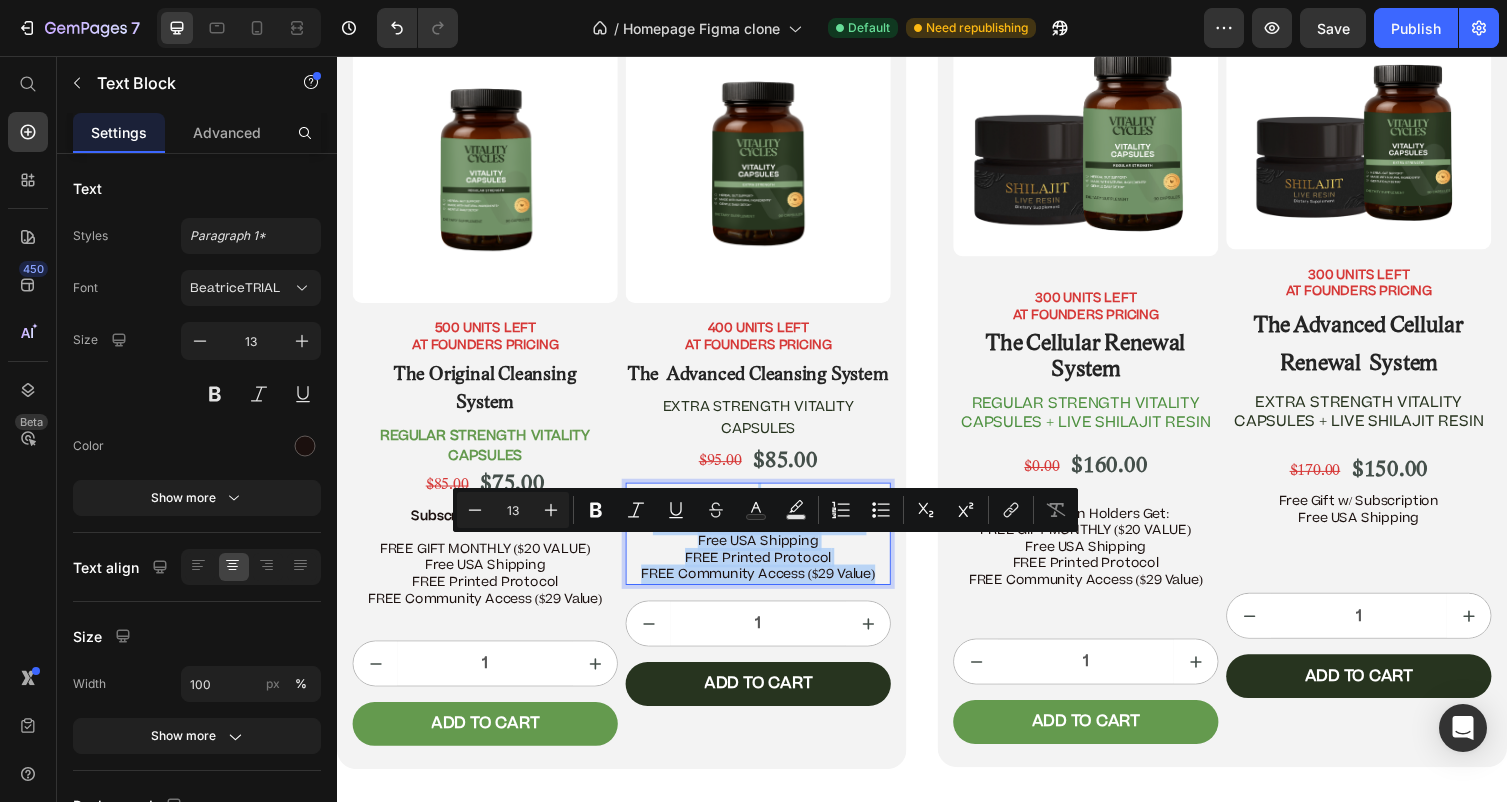 drag, startPoint x: 890, startPoint y: 628, endPoint x: 1041, endPoint y: 577, distance: 159.38005 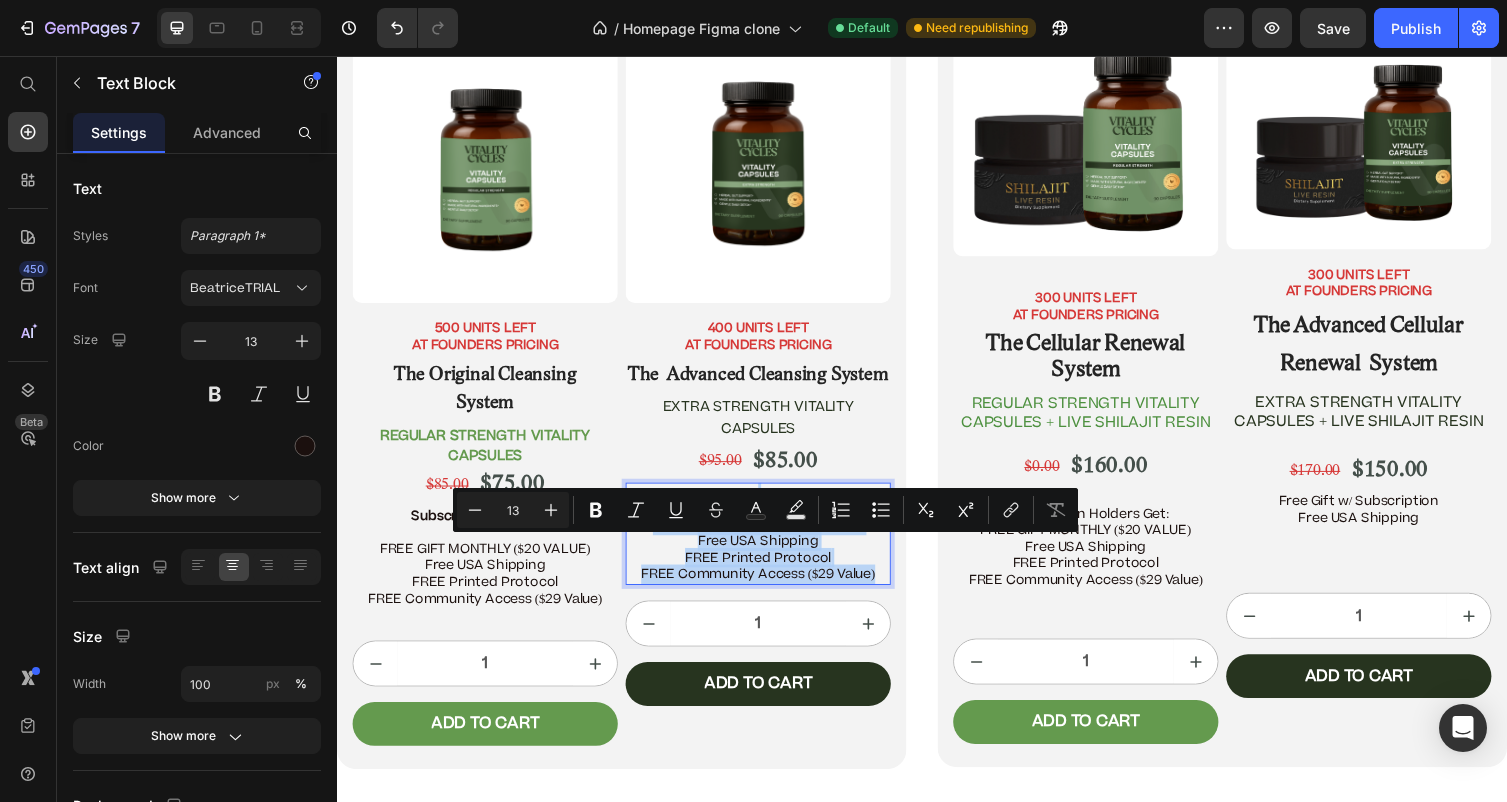 click on "Subscription Holders Get: FREE GIFT MONTHLY ($20 VALUE)  Free USA Shipping FREE Printed Protocol FREE Community Access ($29 Value)" at bounding box center [769, 546] 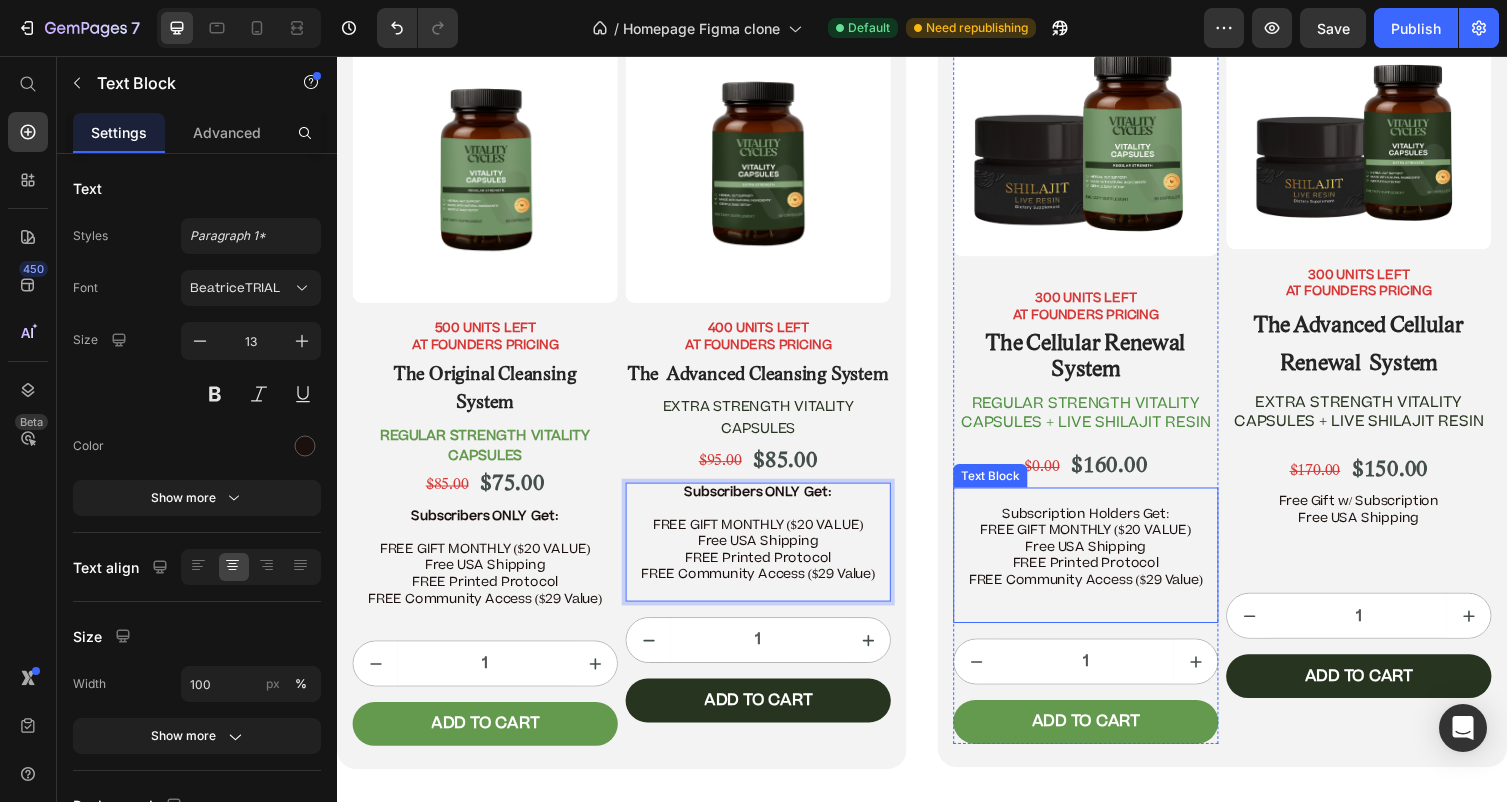 click on "Free USA Shipping FREE Printed Protocol FREE Community Access ($29 Value)" at bounding box center (1105, 594) 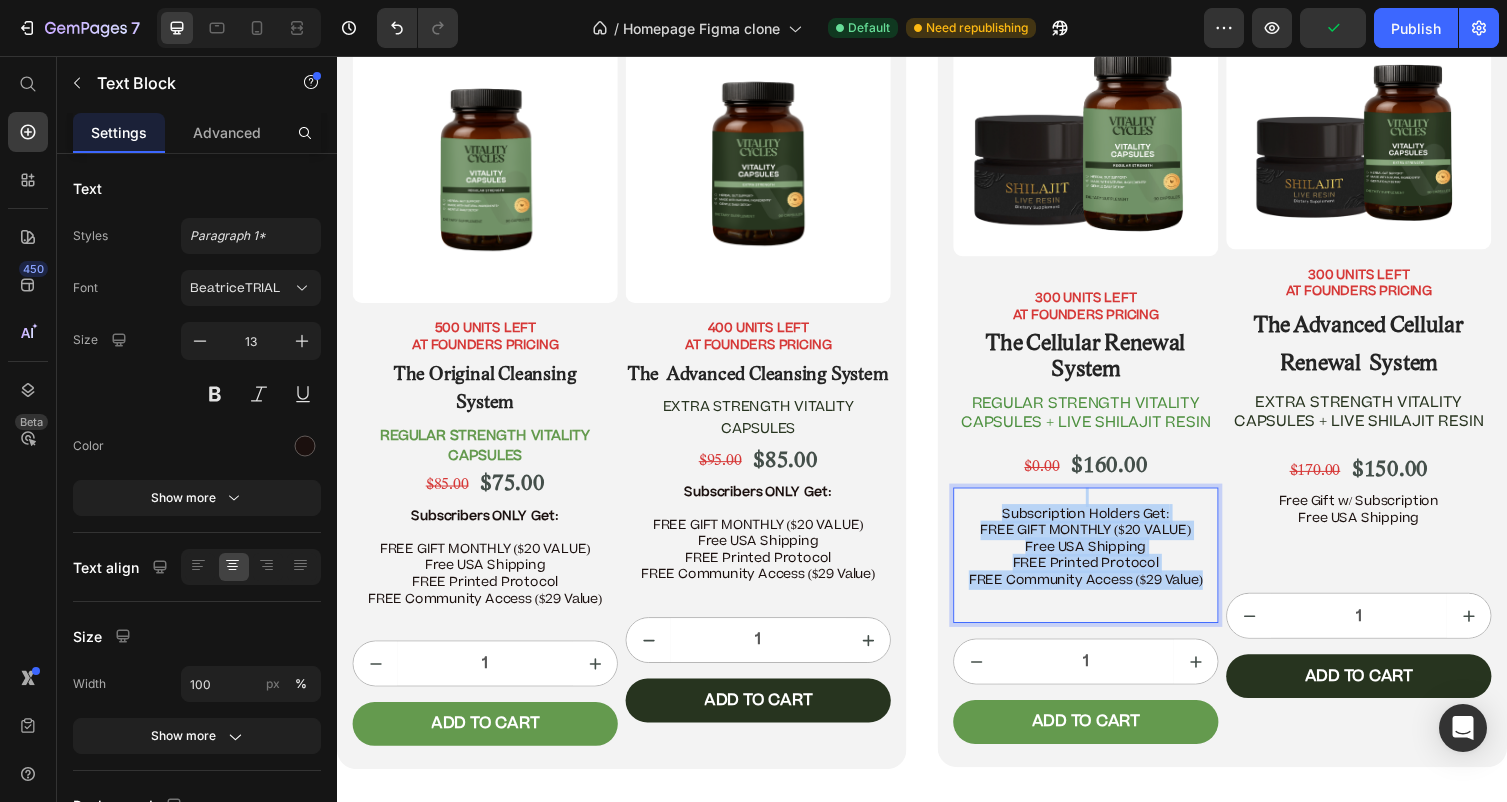 drag, startPoint x: 1228, startPoint y: 618, endPoint x: 1024, endPoint y: 528, distance: 222.97086 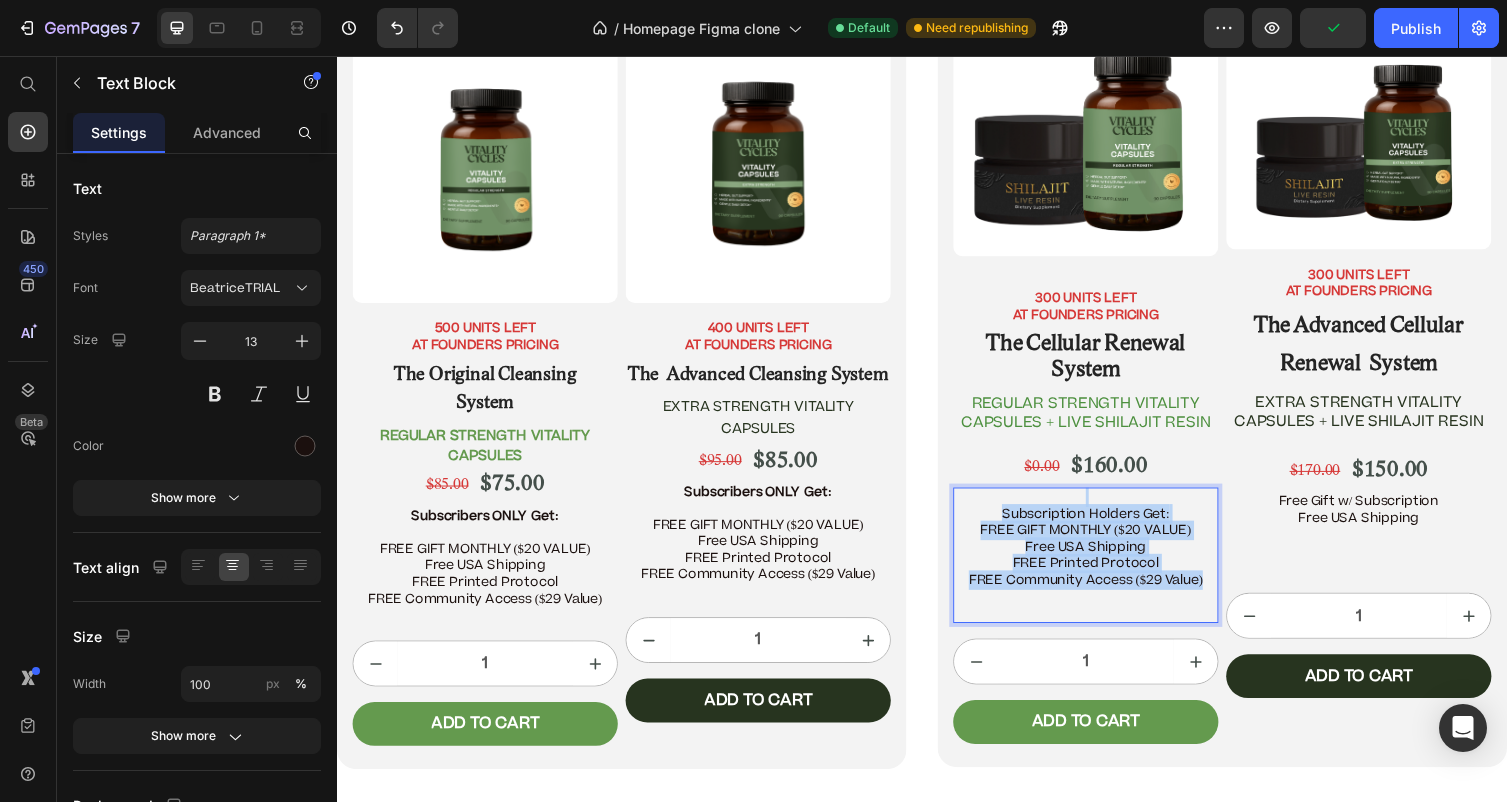 click on "Subscription Holders Get: FREE GIFT MONTHLY ($20 VALUE)  Free USA Shipping FREE Printed Protocol FREE Community Access ($29 Value)" at bounding box center [1105, 568] 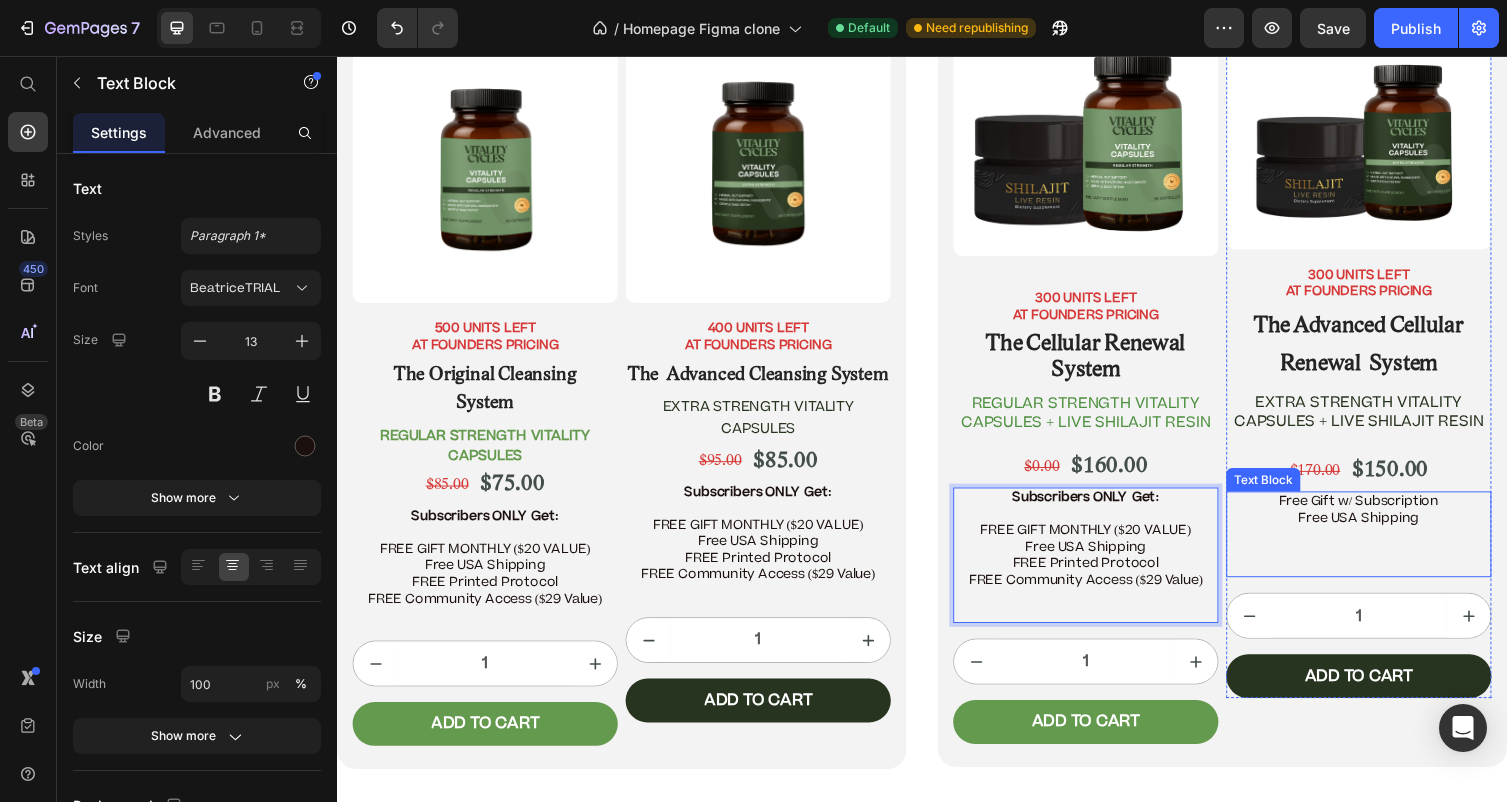 click on "Free USA Shipping" at bounding box center [1385, 547] 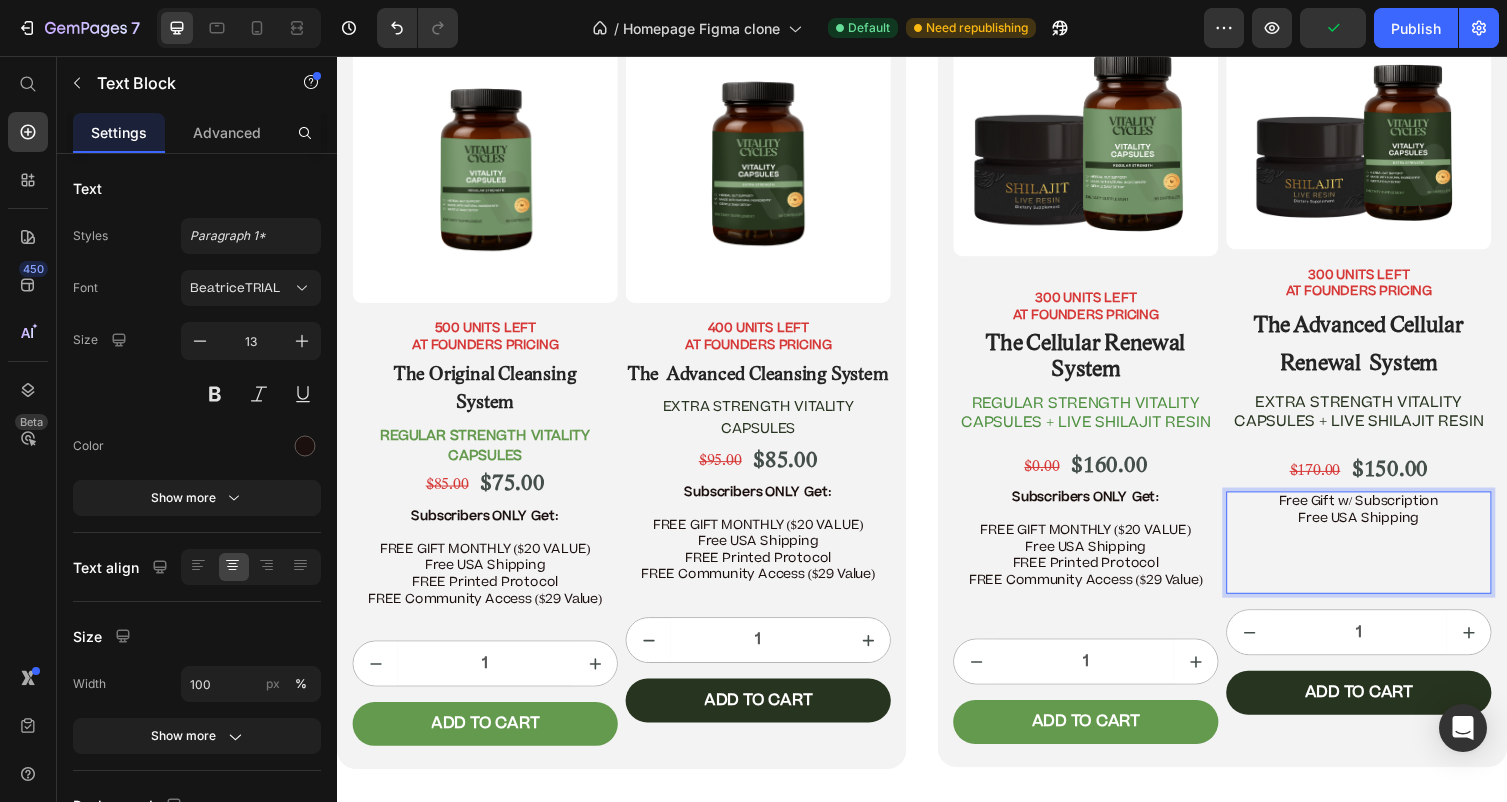 drag, startPoint x: 1458, startPoint y: 548, endPoint x: 1207, endPoint y: 515, distance: 253.16003 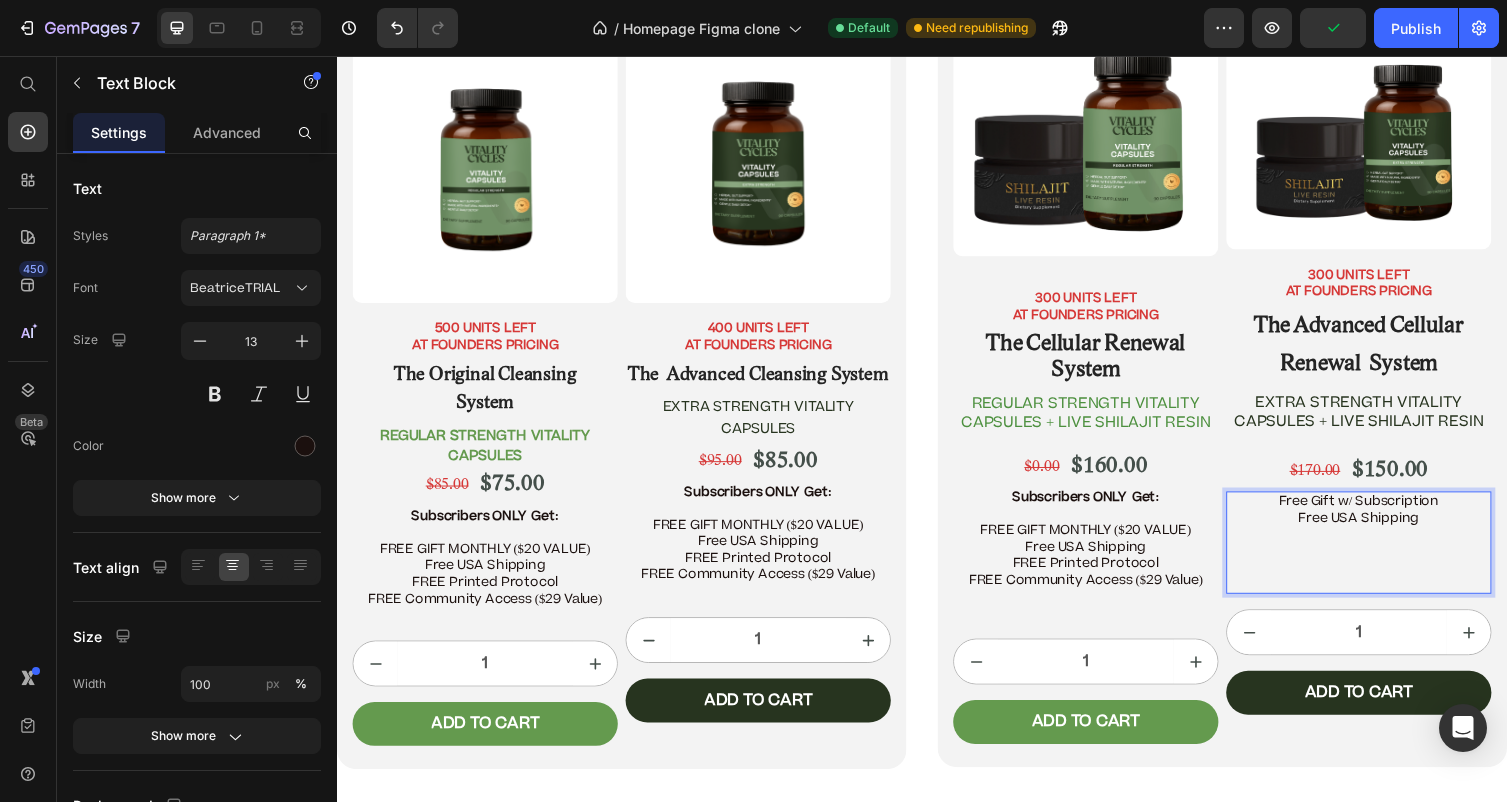 click on "Free Gift w/ Subscription   Free USA Shipping" at bounding box center [1385, 555] 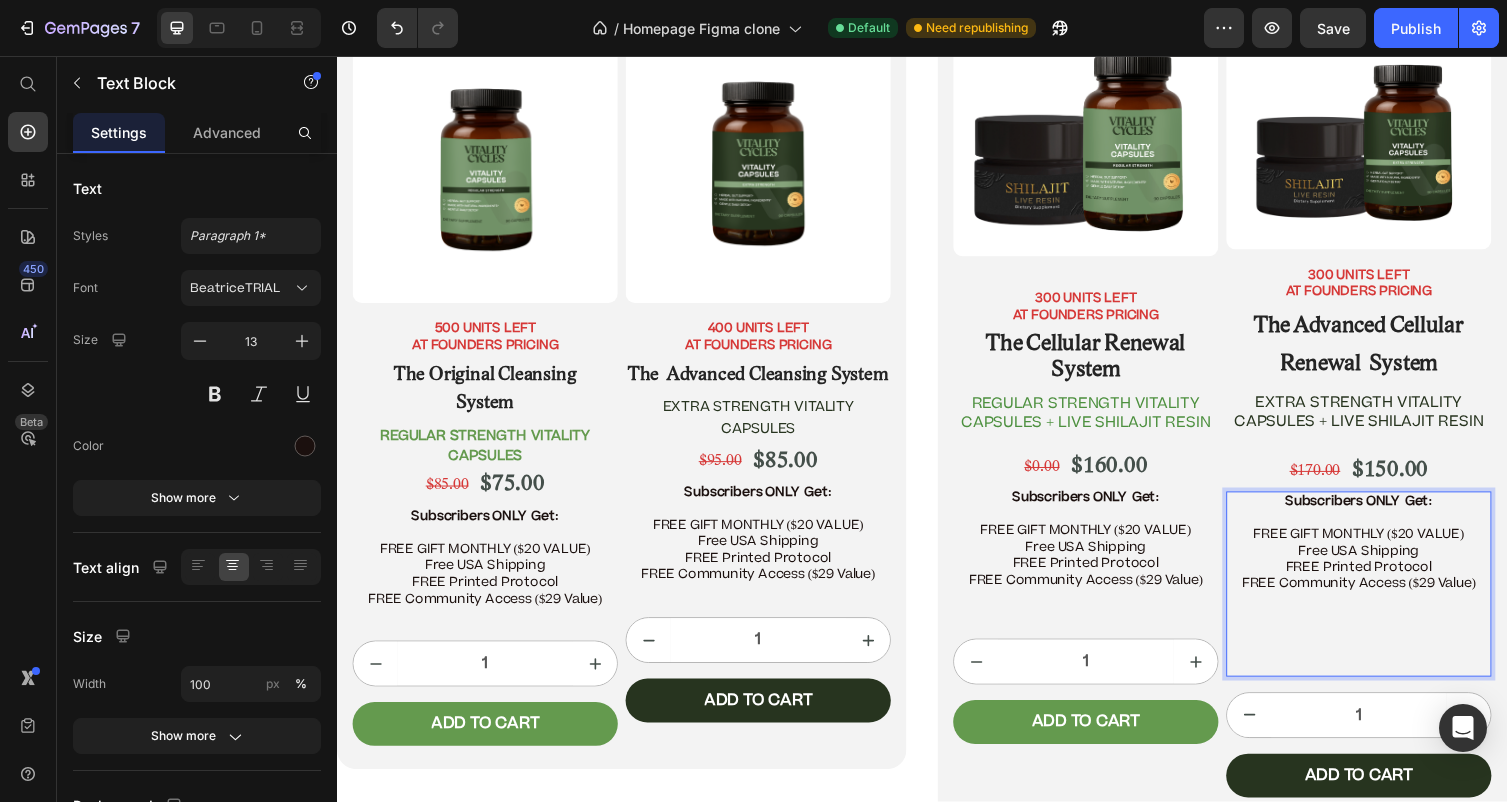 click at bounding box center (1385, 682) 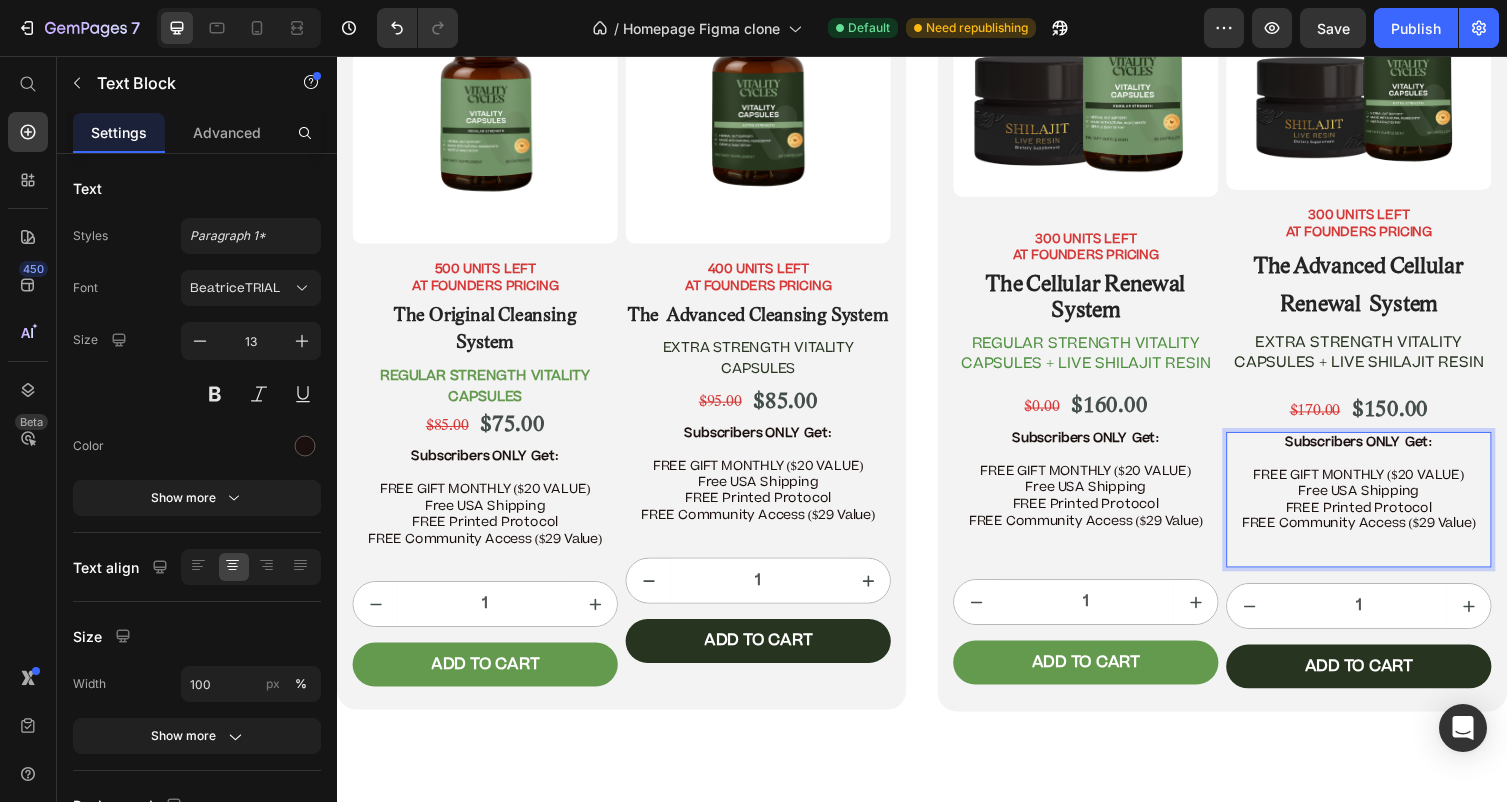 scroll, scrollTop: 10724, scrollLeft: 0, axis: vertical 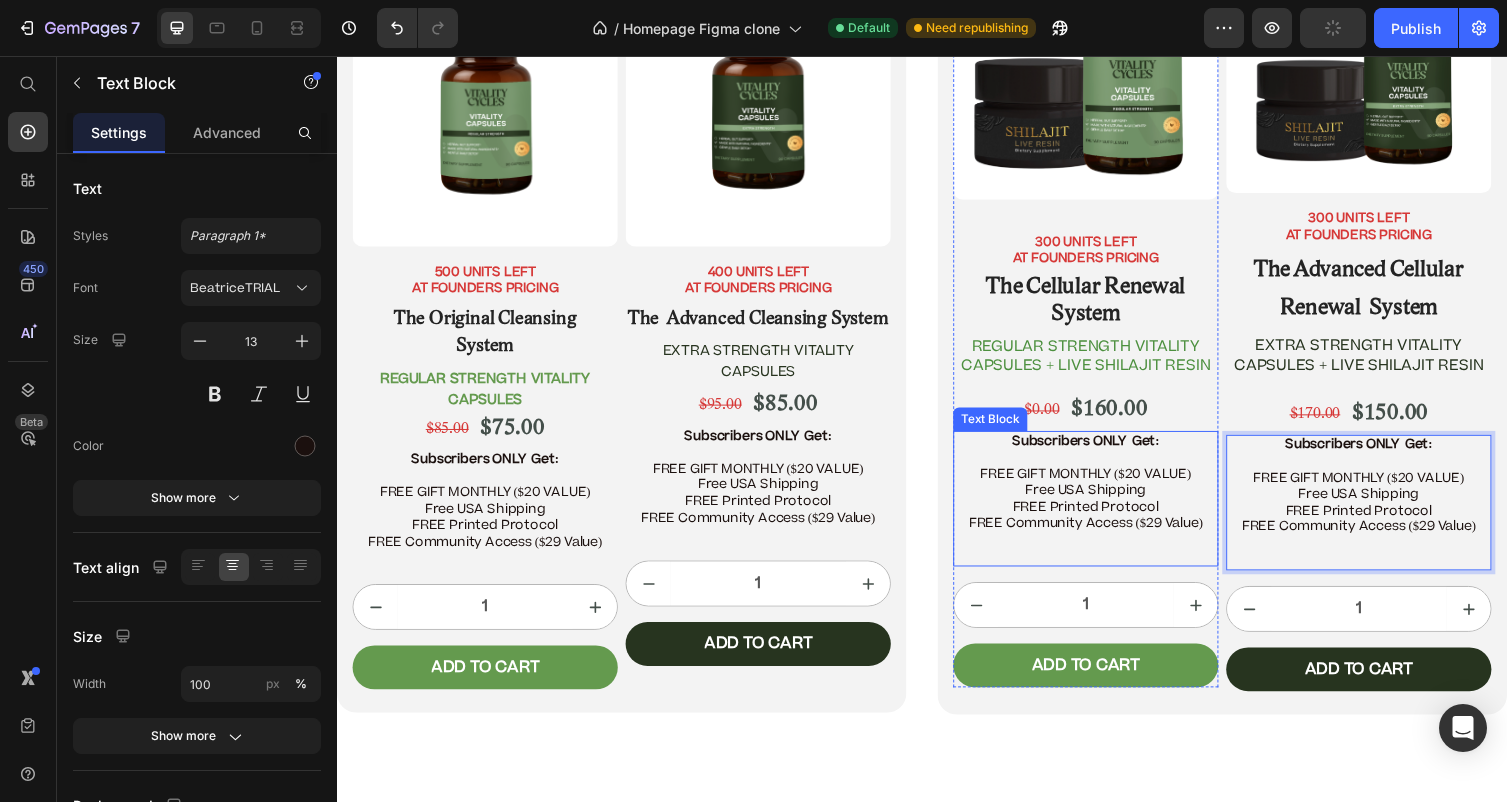 click on "Free USA Shipping FREE Printed Protocol FREE Community Access ($29 Value)" at bounding box center (1105, 536) 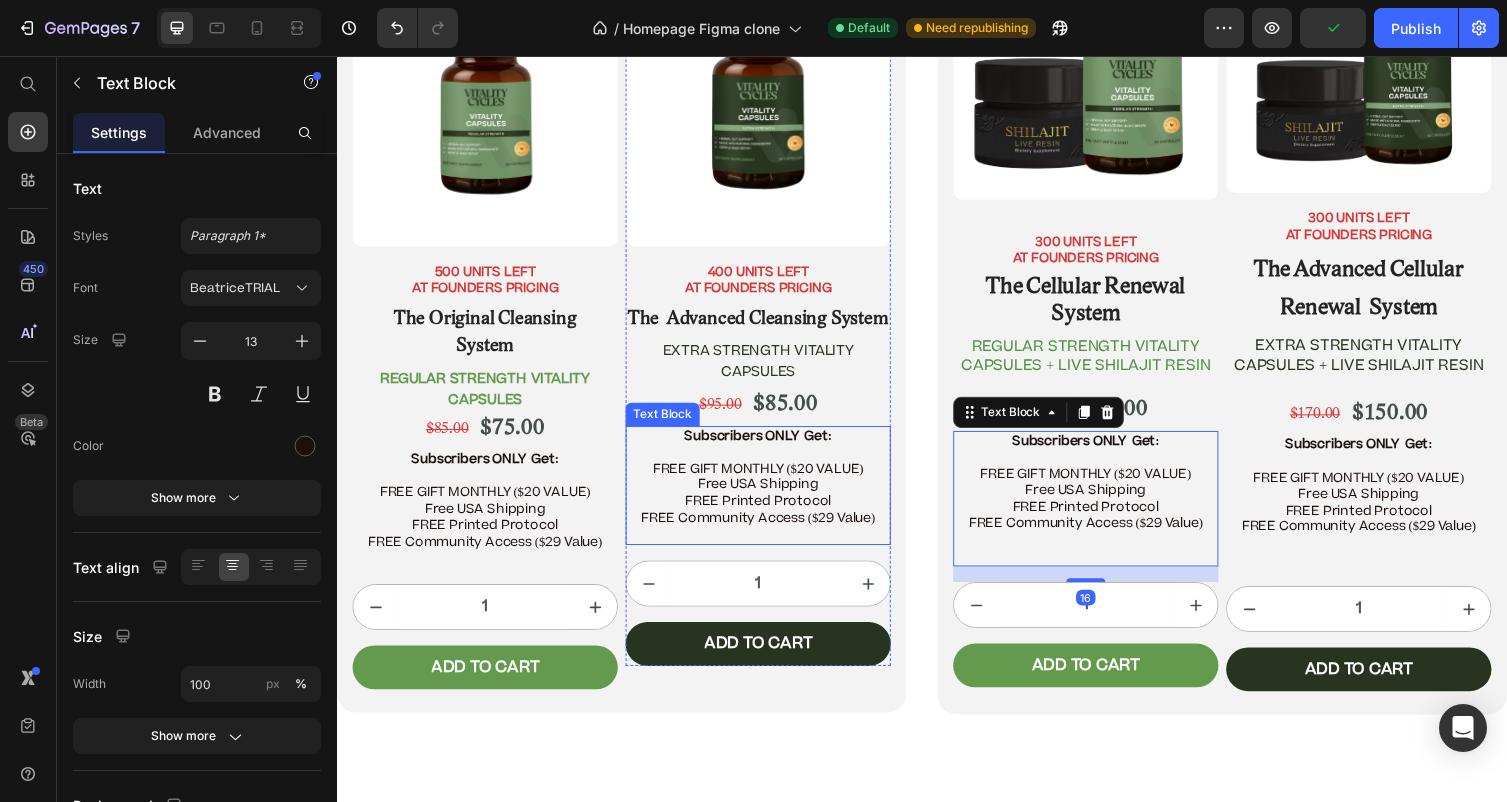 click on "Subscribers ONLY  Get:" at bounding box center [768, 446] 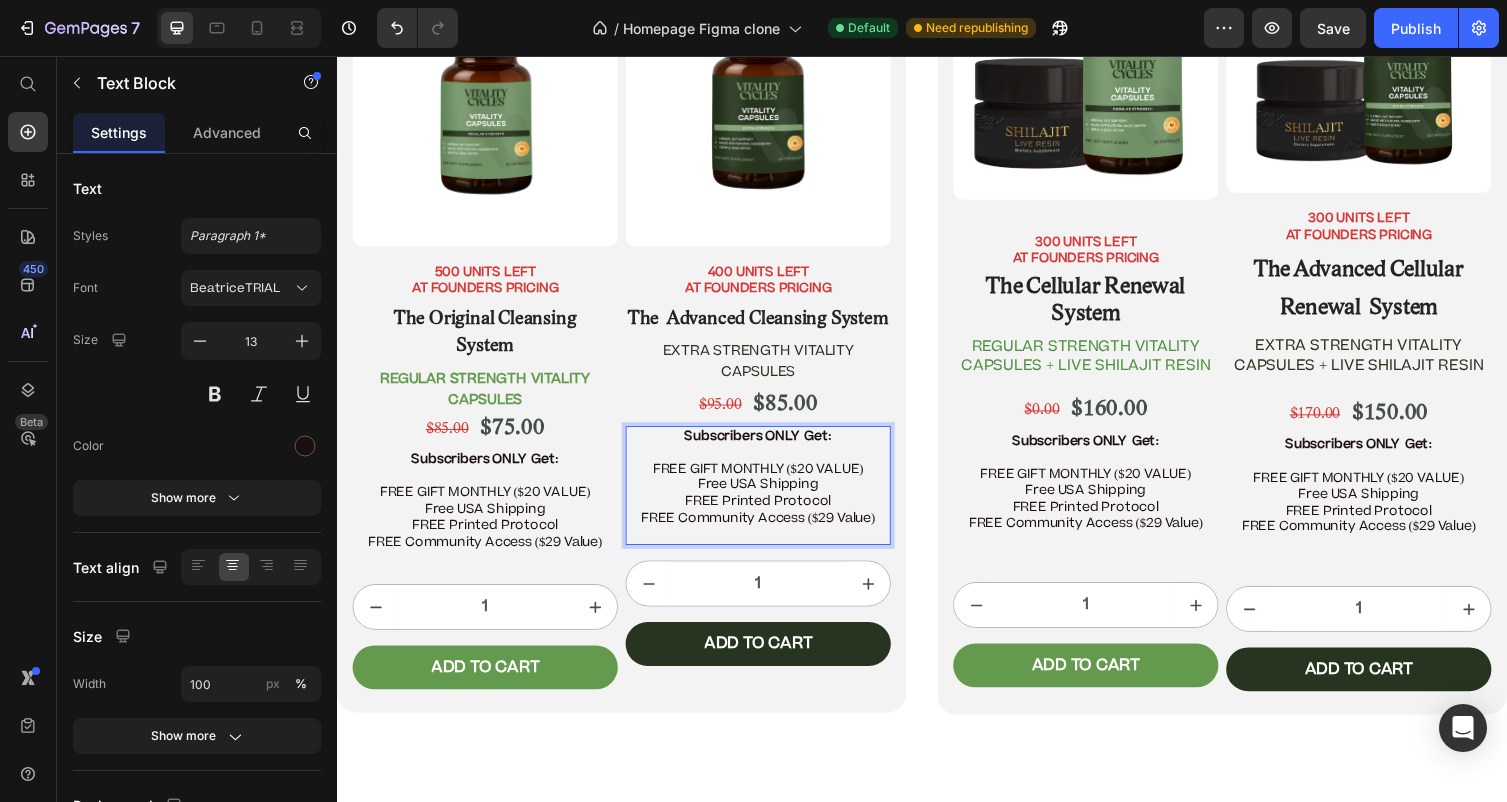 click on "Free USA Shipping FREE Printed Protocol FREE Community Access ($29 Value)" at bounding box center [769, 513] 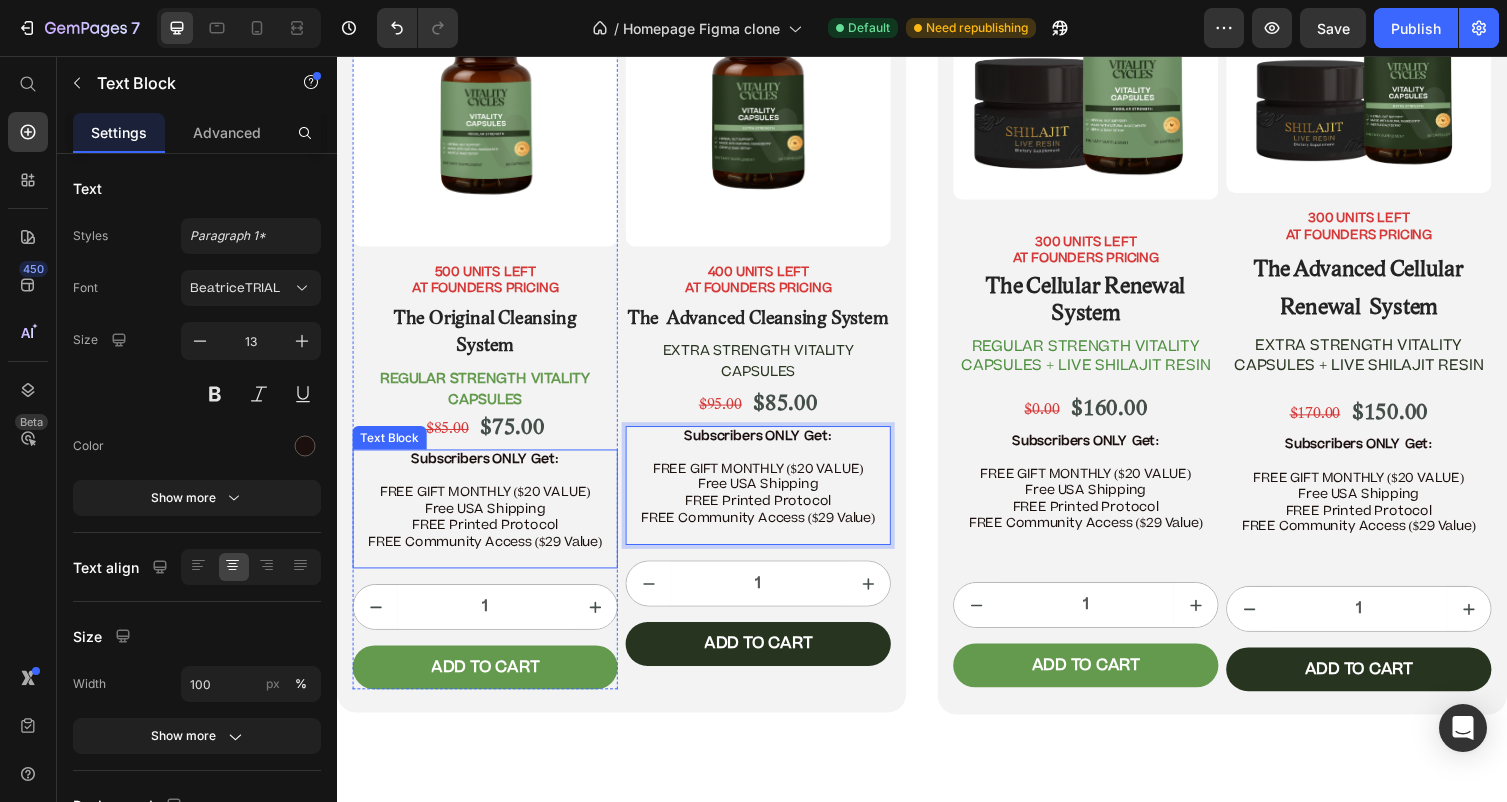 click on "Free USA Shipping FREE Printed Protocol FREE Community Access ($29 Value)" at bounding box center (489, 538) 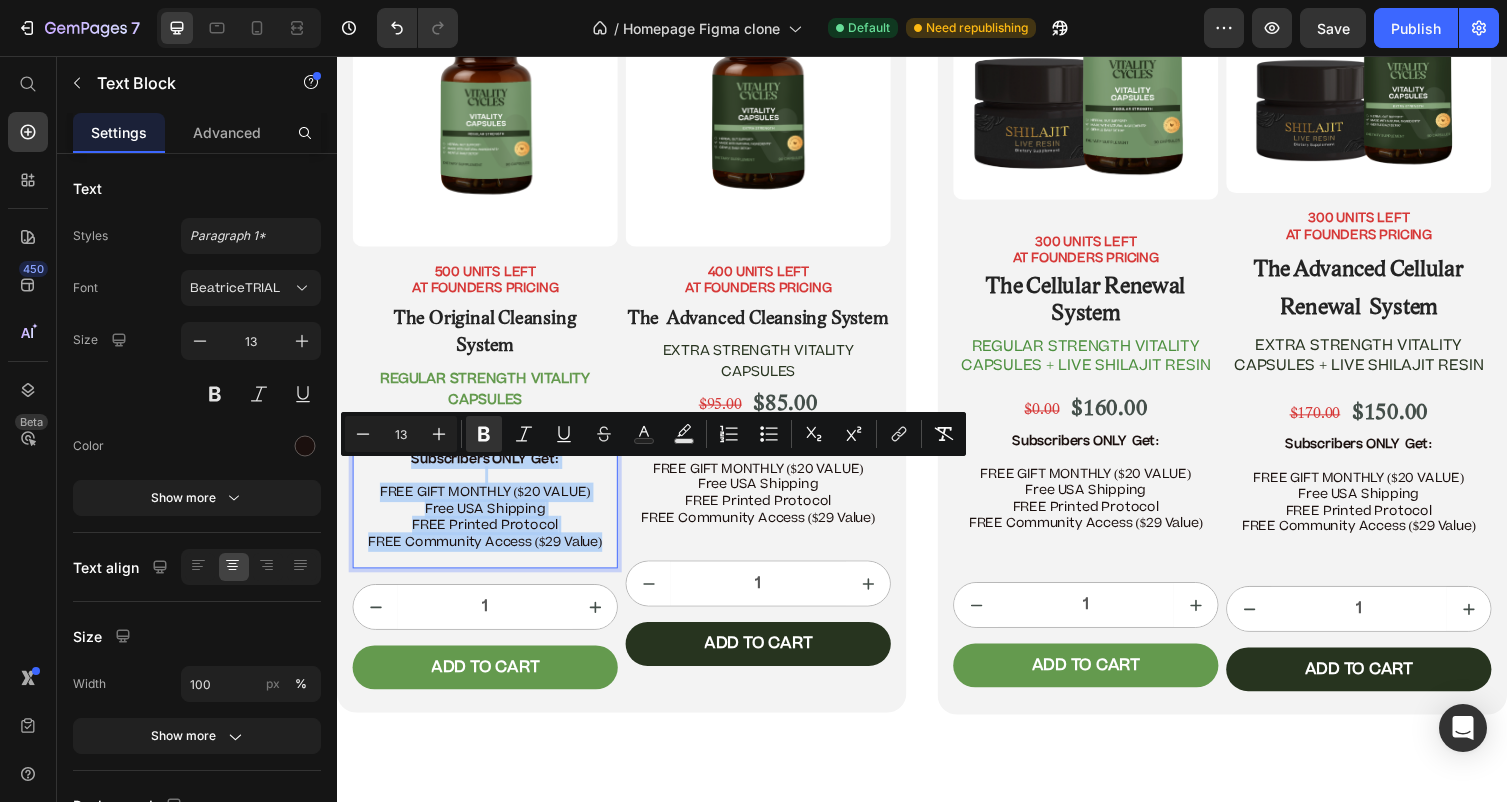 drag, startPoint x: 610, startPoint y: 570, endPoint x: 382, endPoint y: 486, distance: 242.98148 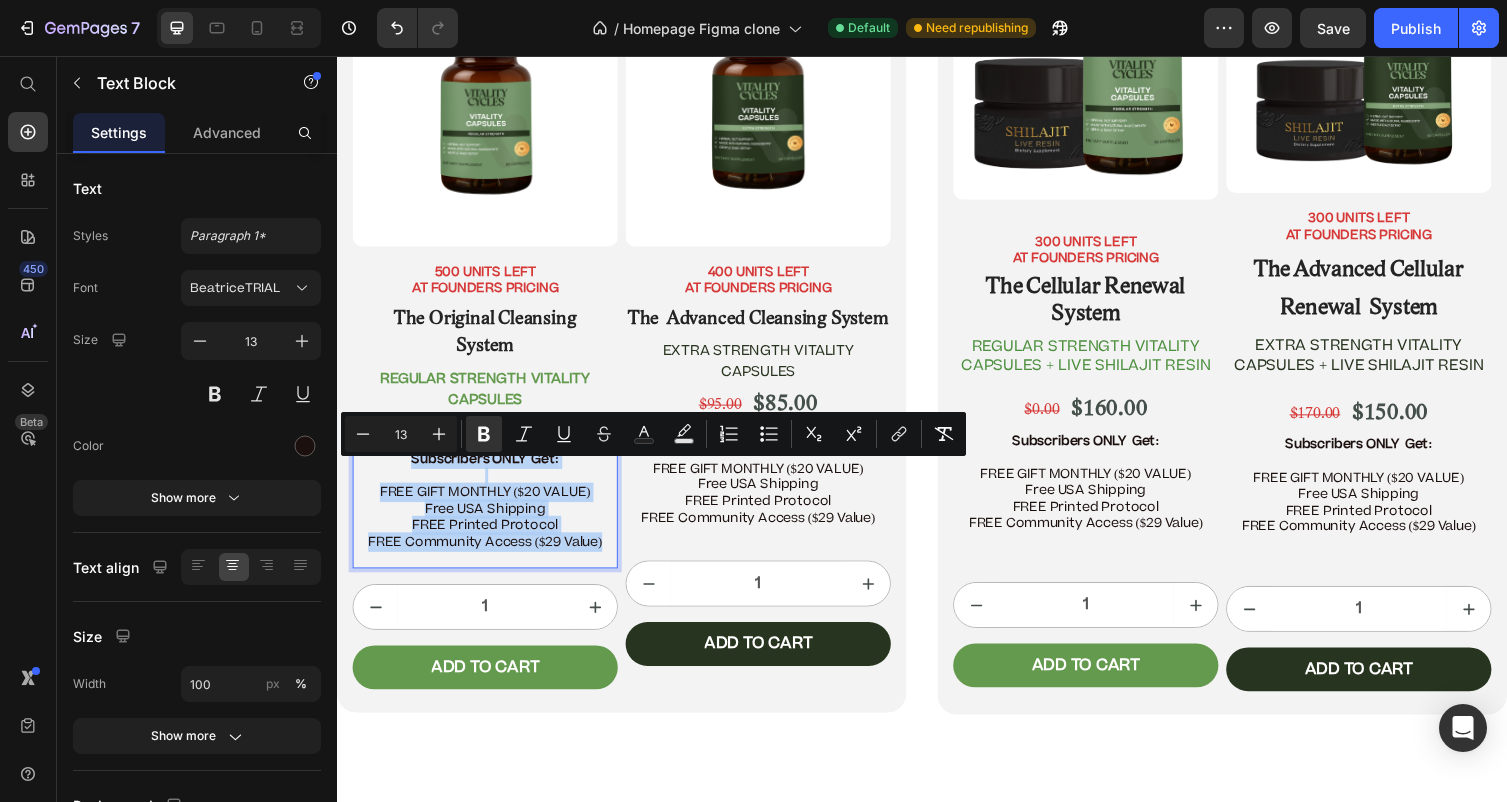 click on "Subscribers ONLY  Get: FREE GIFT MONTHLY ($20 VALUE)  Free USA Shipping FREE Printed Protocol FREE Community Access ($29 Value)" at bounding box center (489, 521) 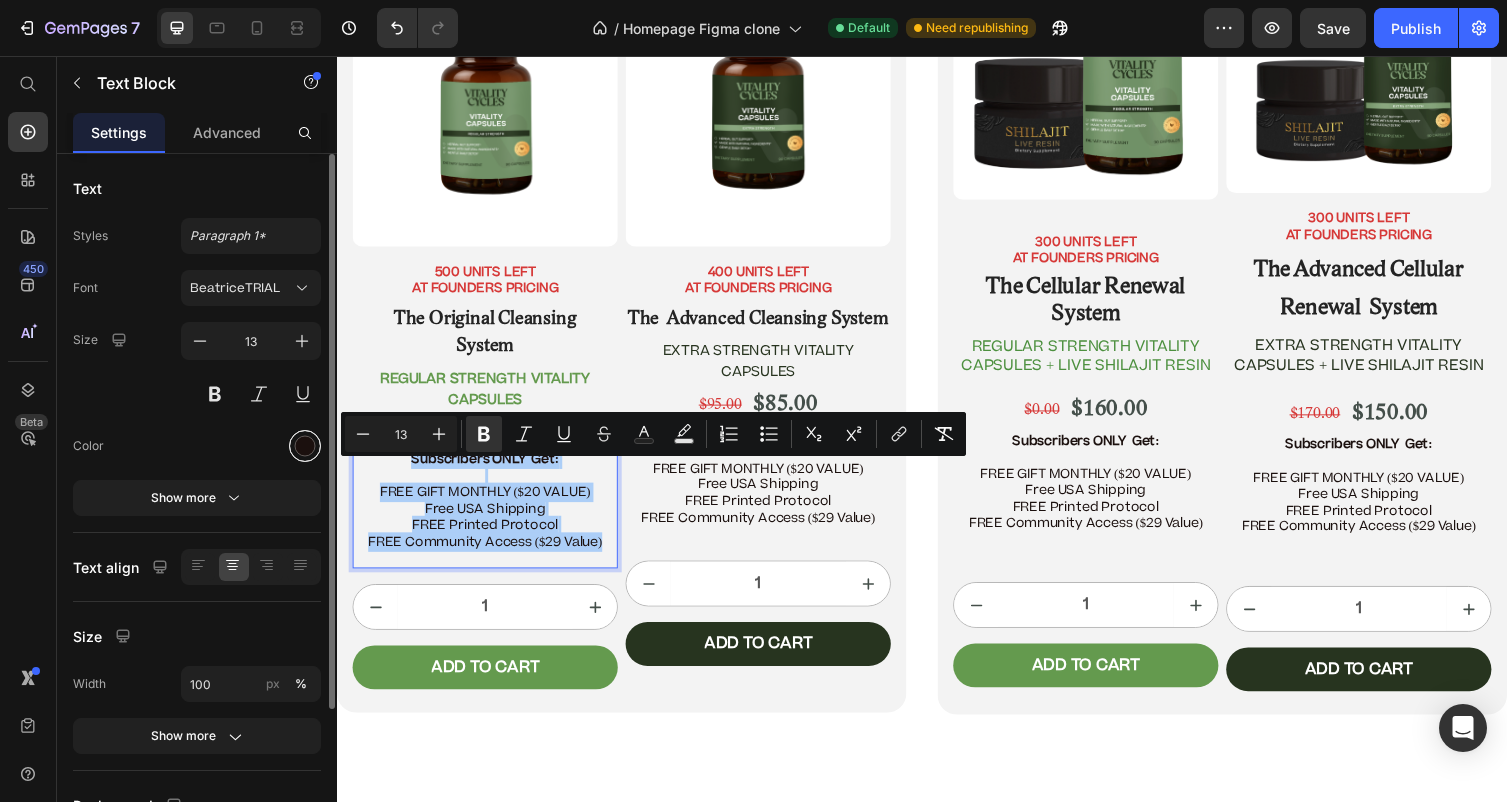 click at bounding box center (305, 446) 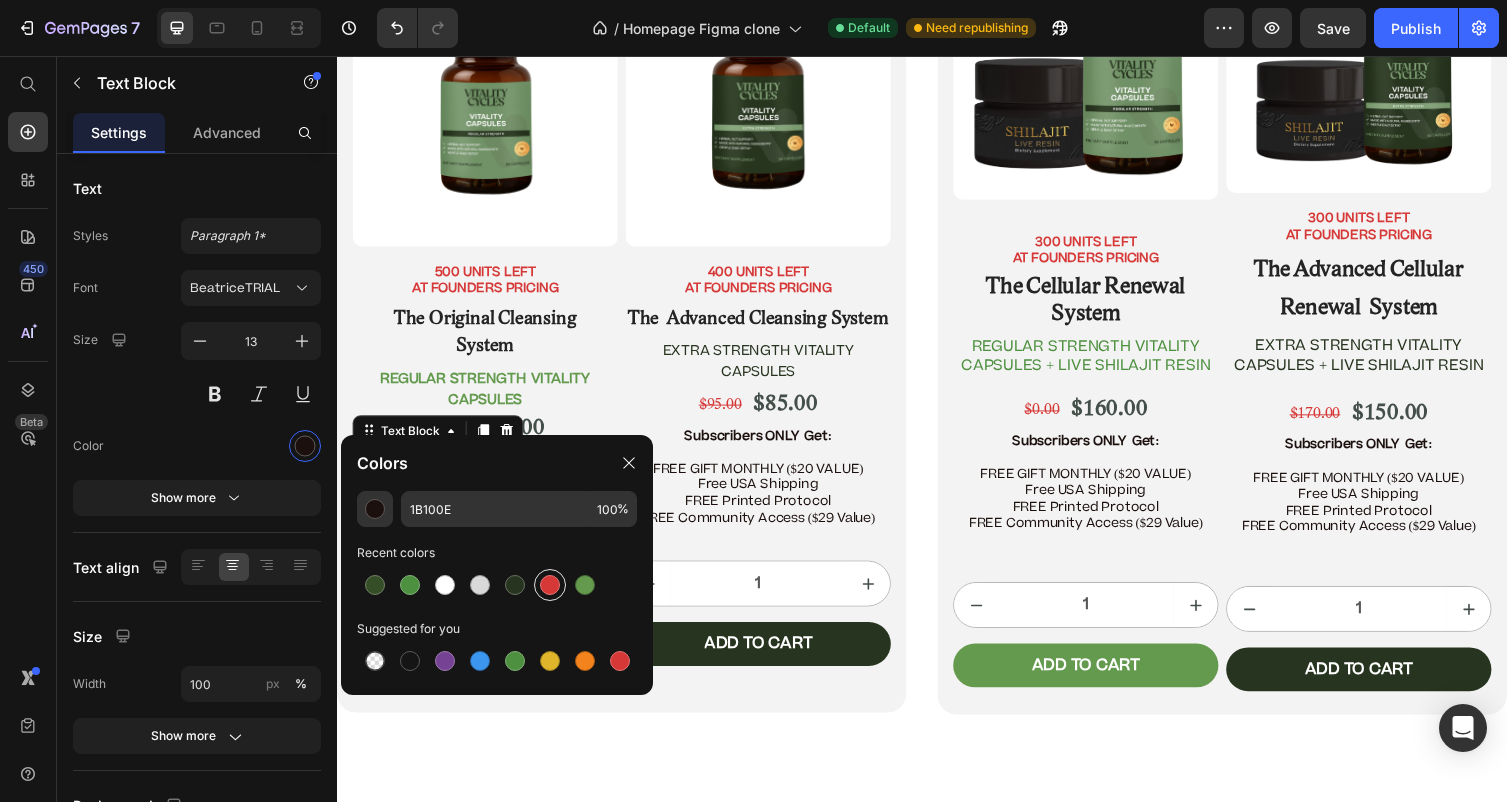 click at bounding box center [550, 585] 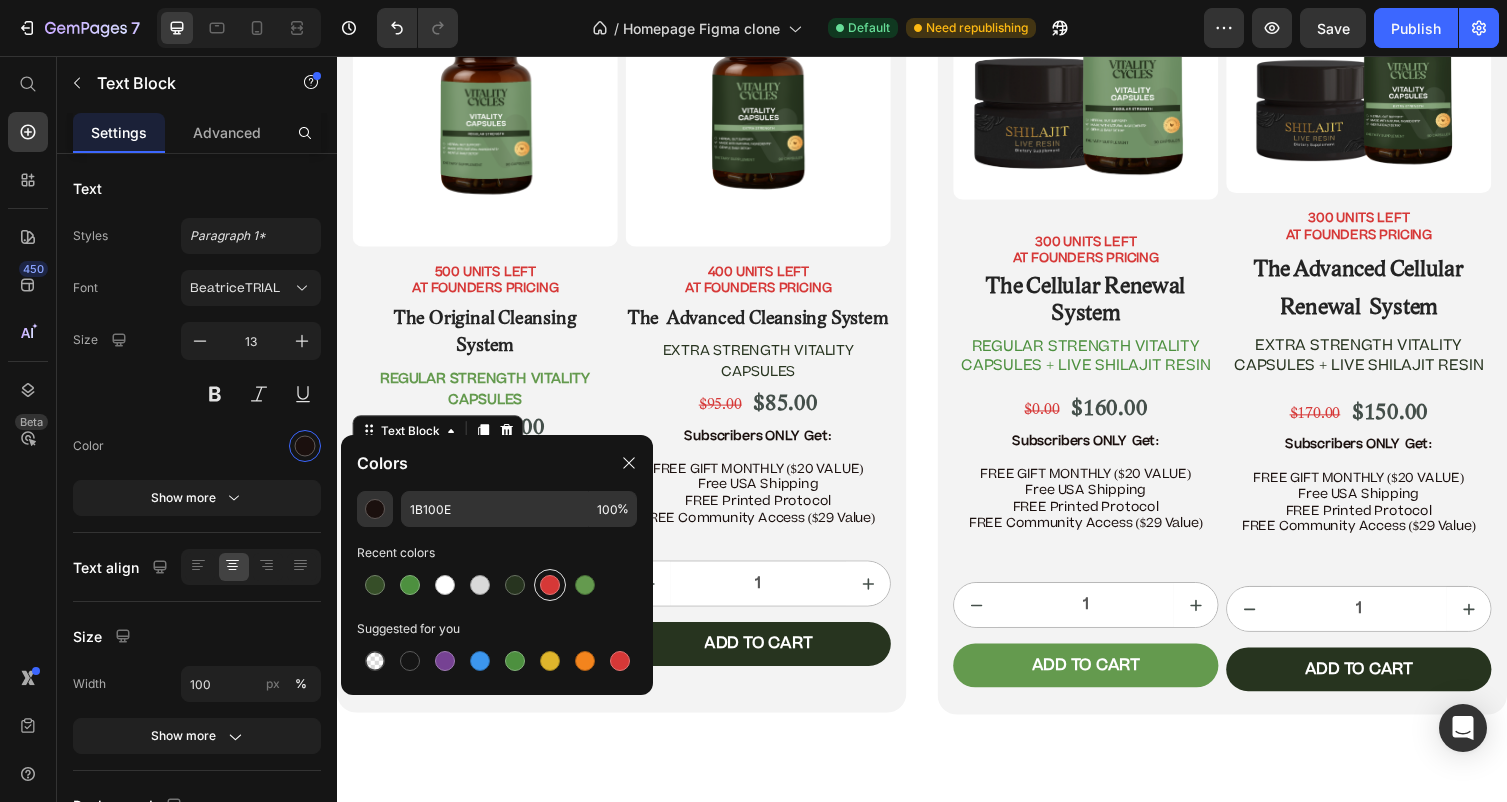 type on "D63837" 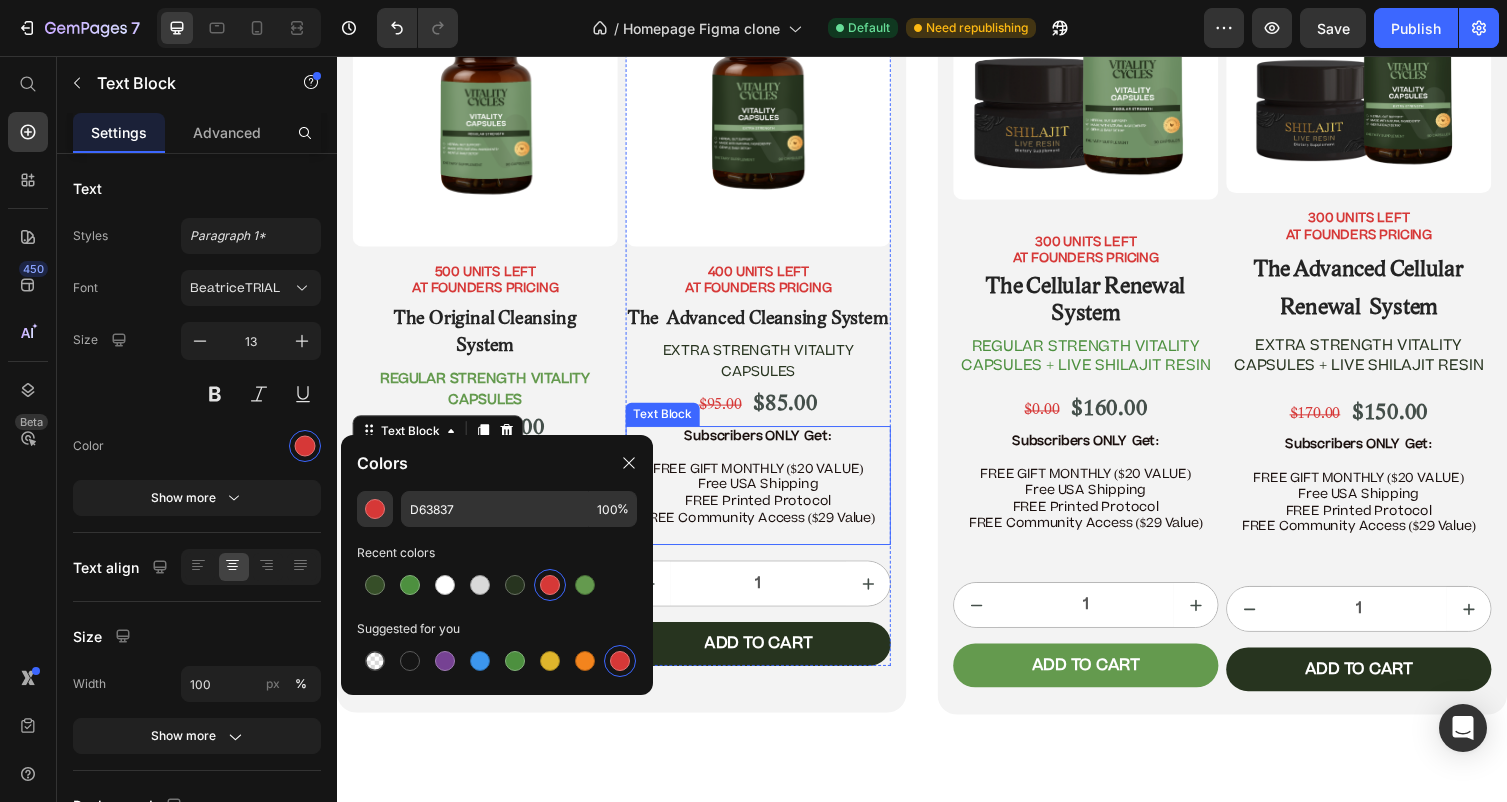 click on "Free USA Shipping FREE Printed Protocol FREE Community Access ($29 Value)" at bounding box center (769, 513) 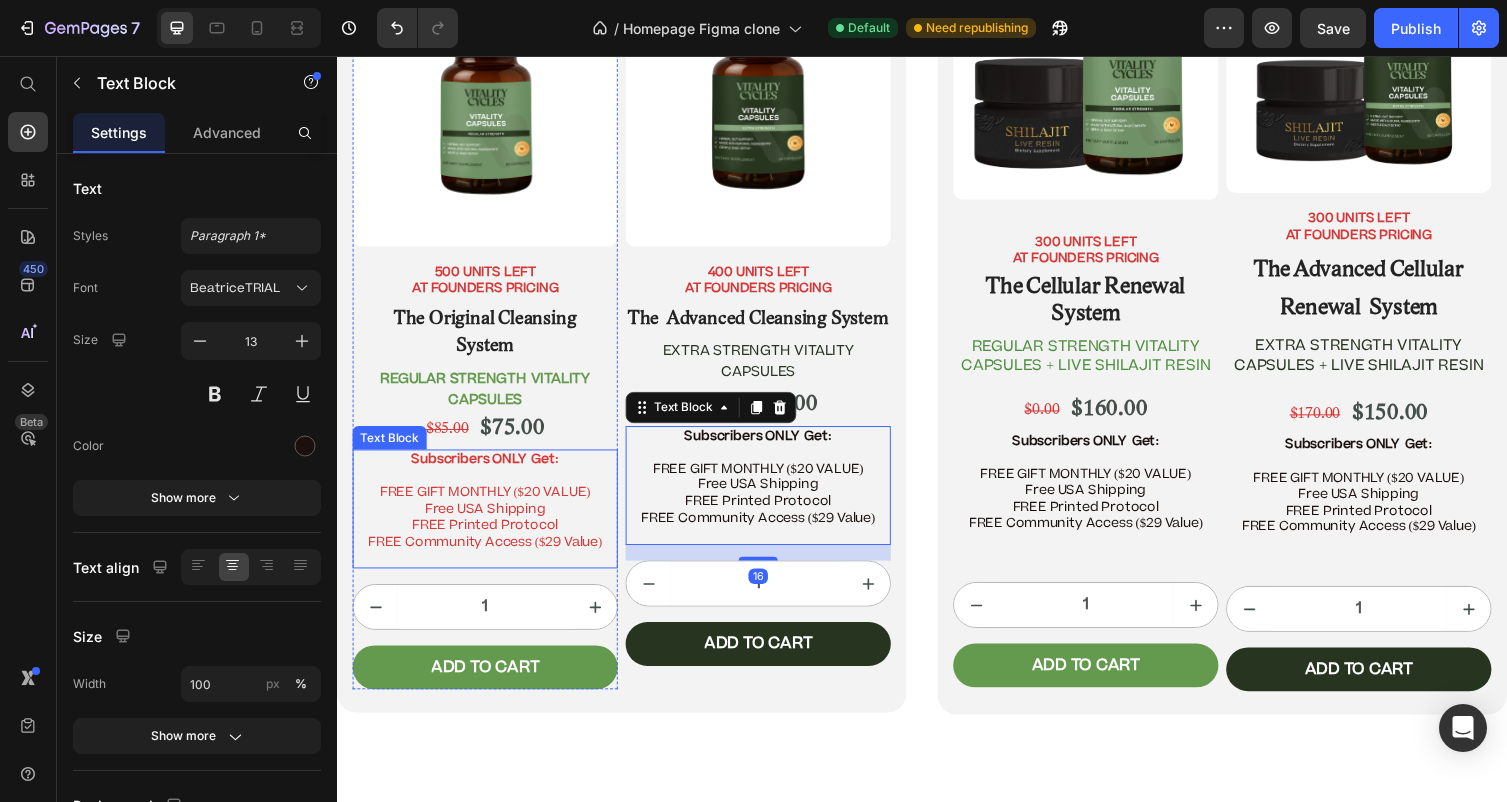 click on "Free USA Shipping FREE Printed Protocol FREE Community Access ($29 Value)" at bounding box center (489, 538) 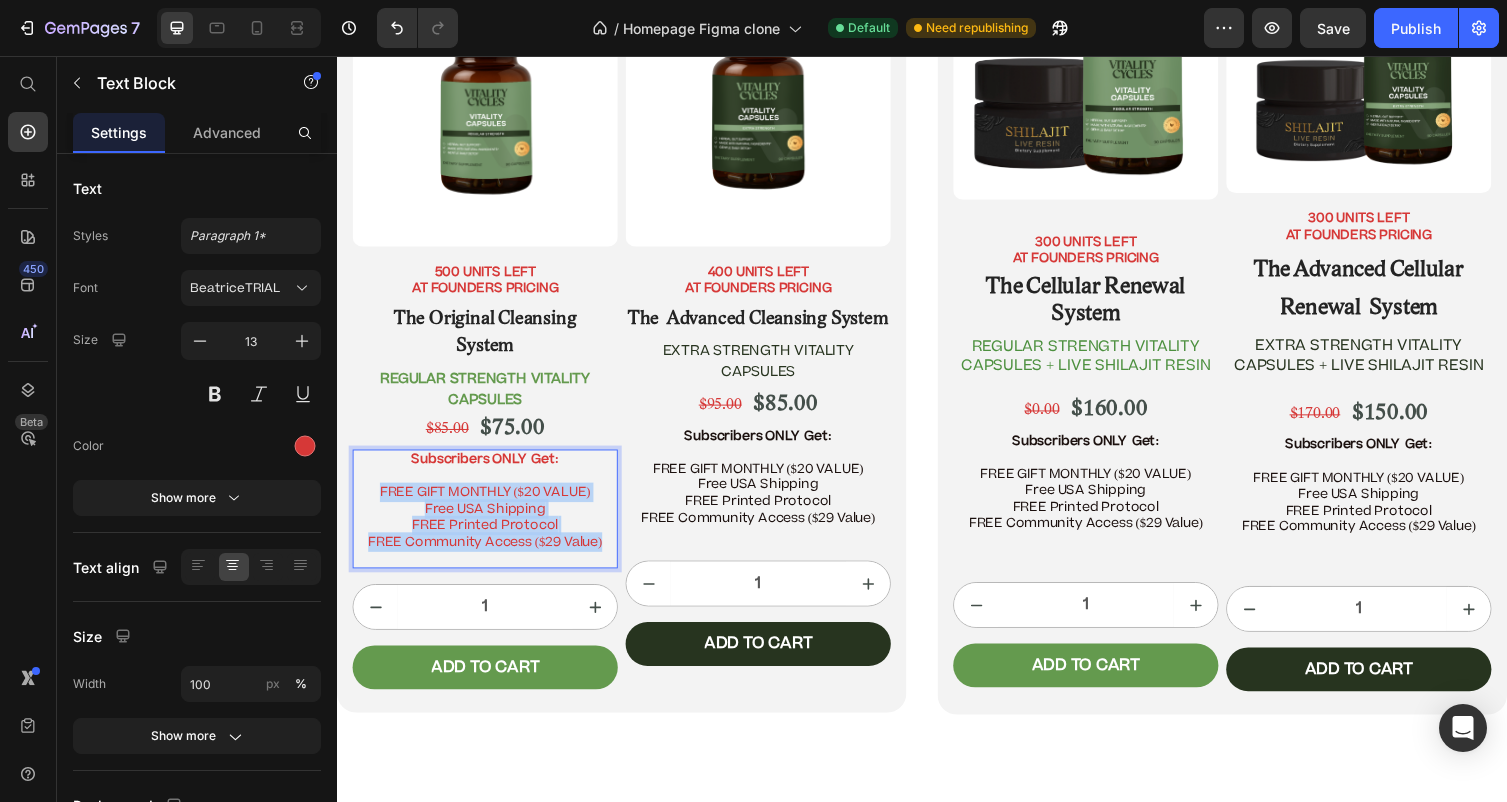drag, startPoint x: 614, startPoint y: 575, endPoint x: 378, endPoint y: 518, distance: 242.78592 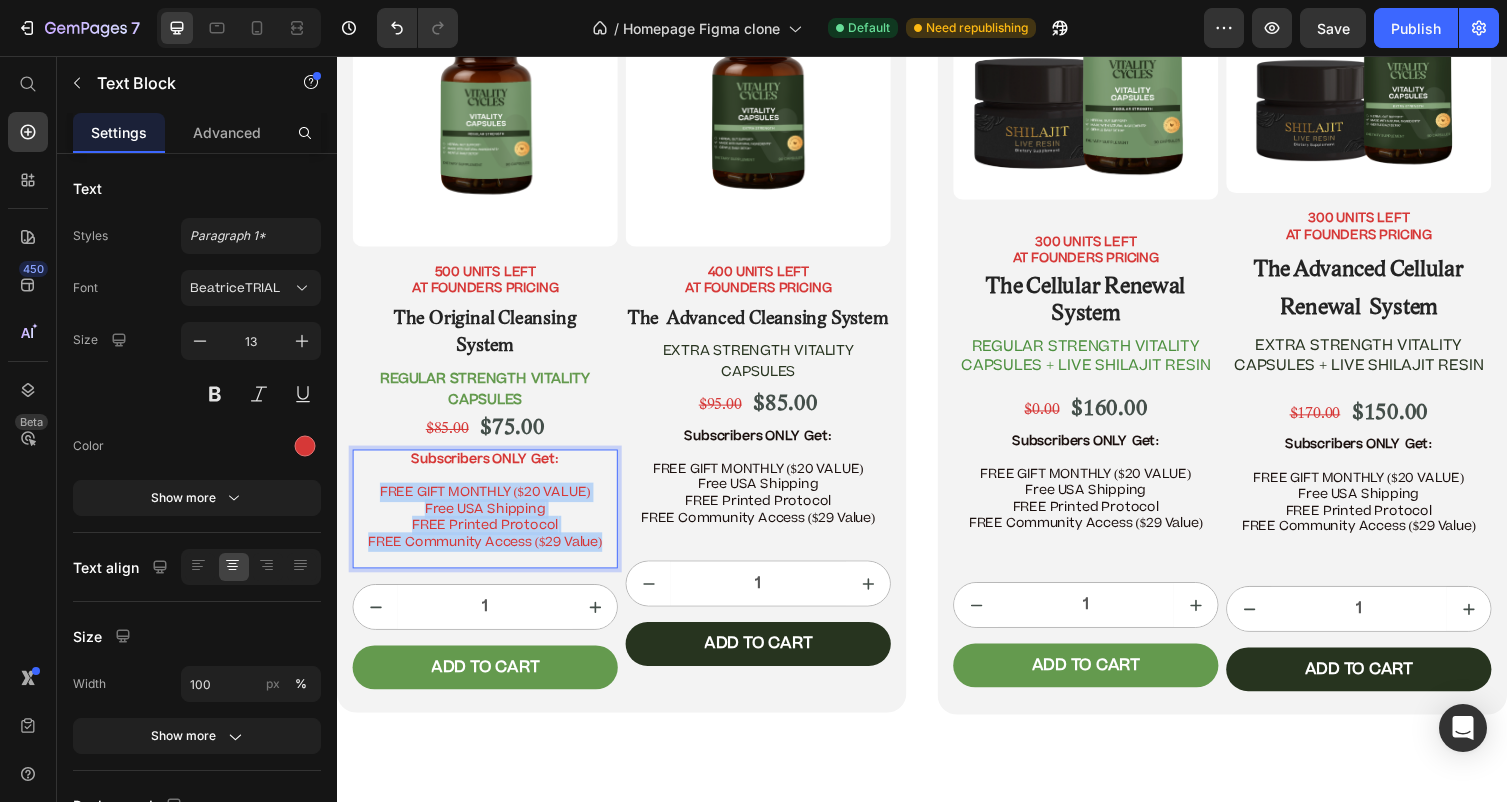 click on "Subscribers ONLY  Get: FREE GIFT MONTHLY ($20 VALUE)  Free USA Shipping FREE Printed Protocol FREE Community Access ($29 Value)" at bounding box center (489, 521) 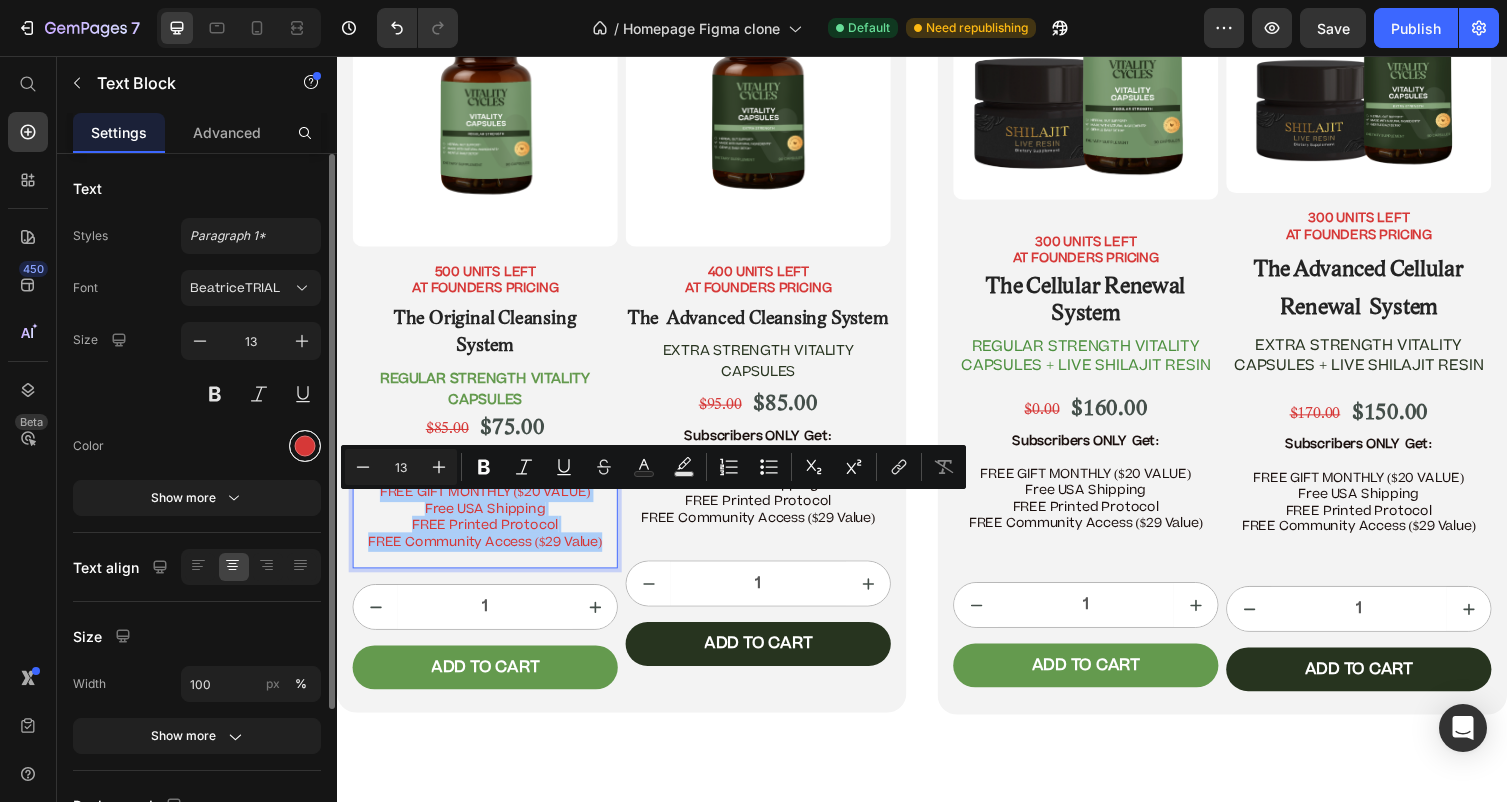 click at bounding box center [305, 446] 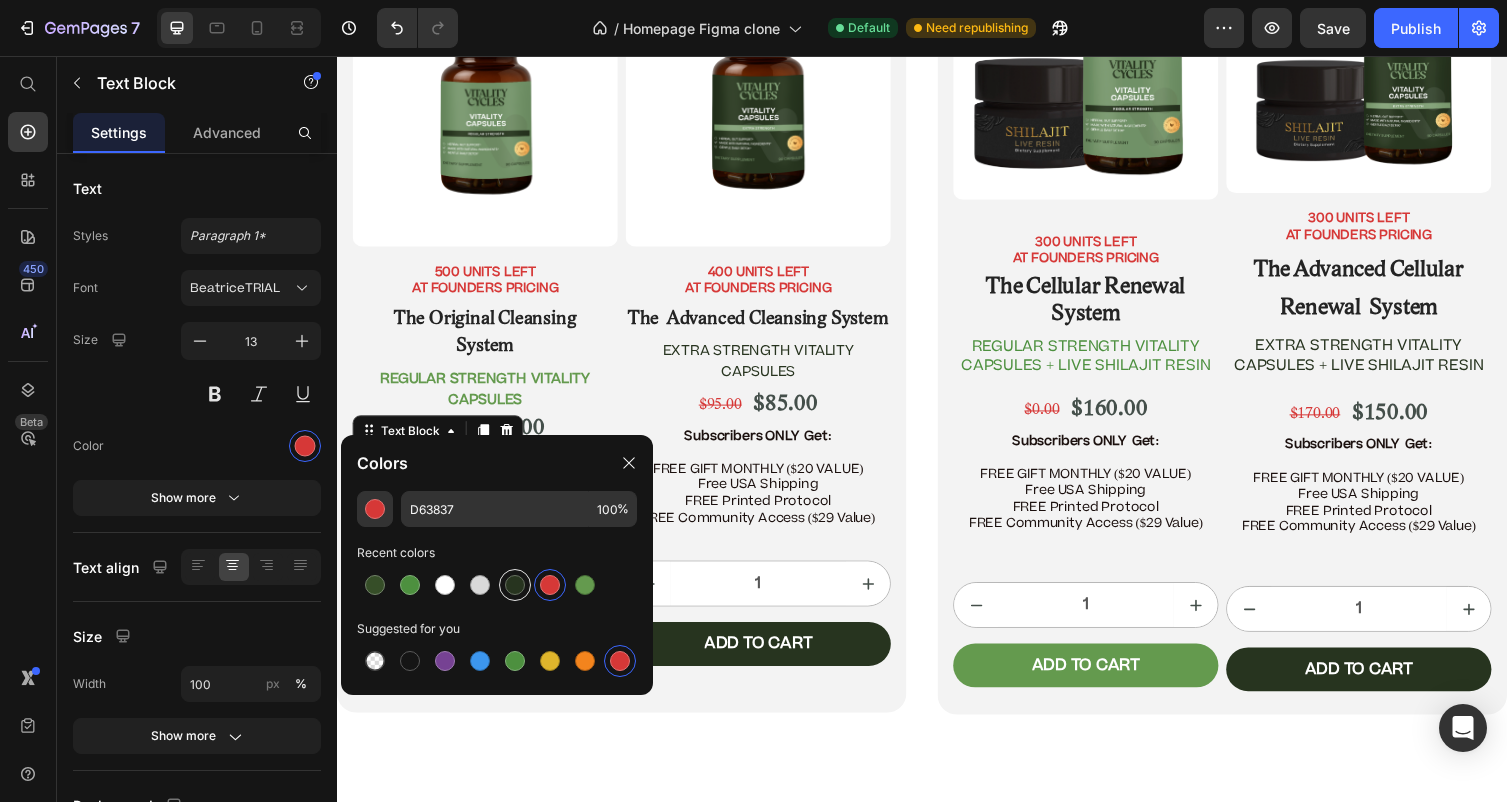click at bounding box center [515, 585] 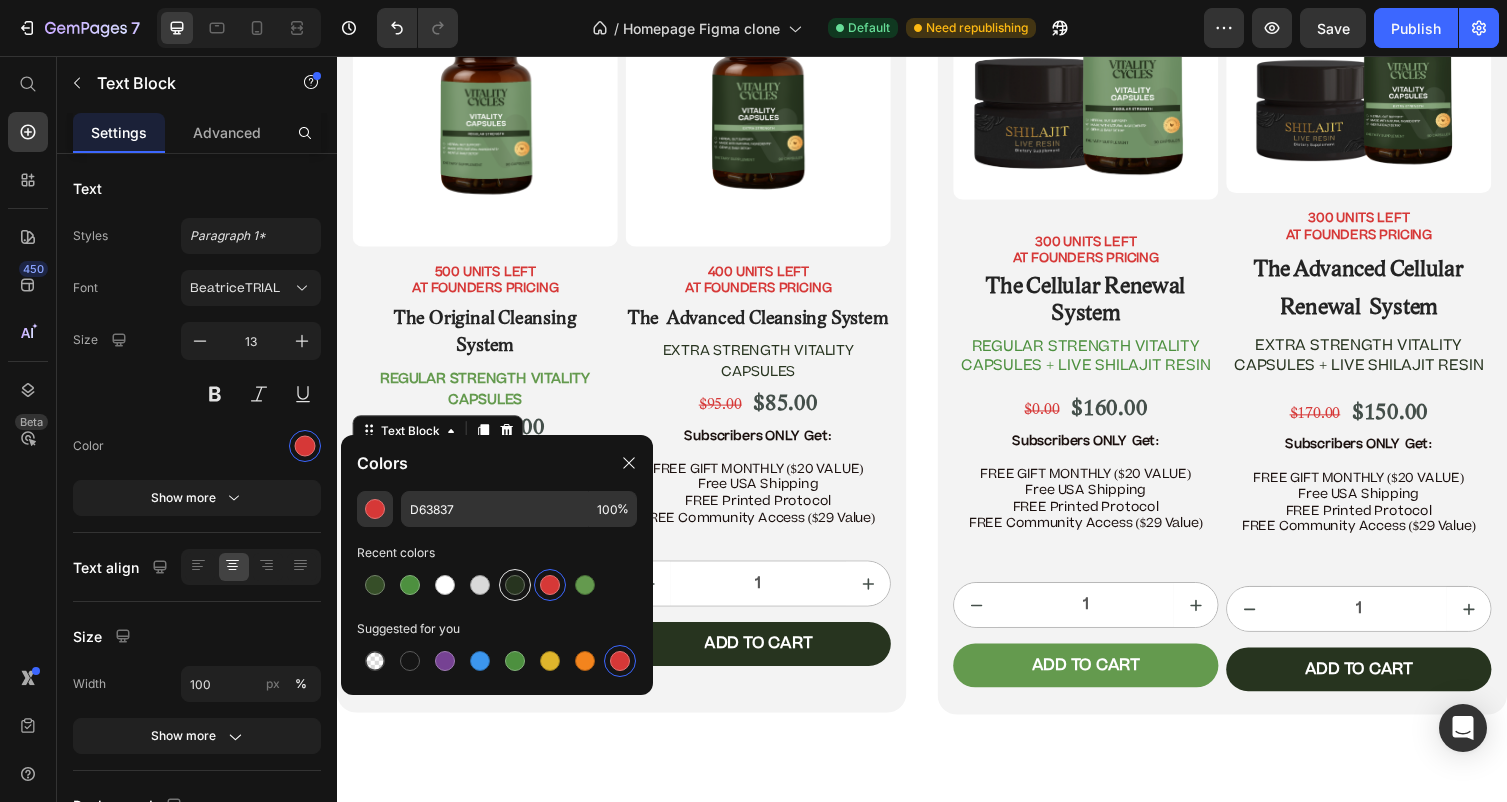 type on "27341F" 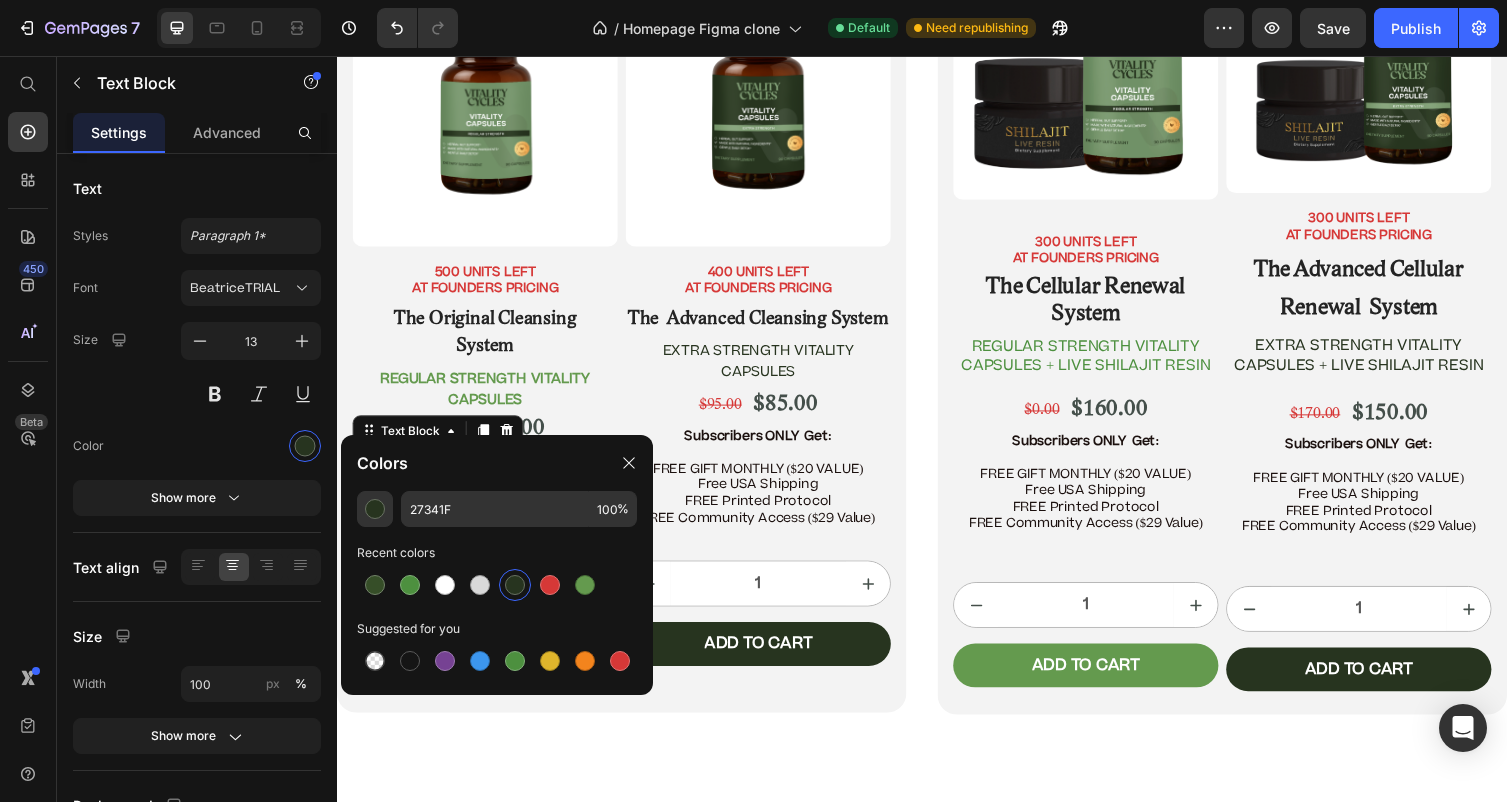click on "Free USA Shipping FREE Printed Protocol FREE Community Access ($29 Value)" at bounding box center [769, 513] 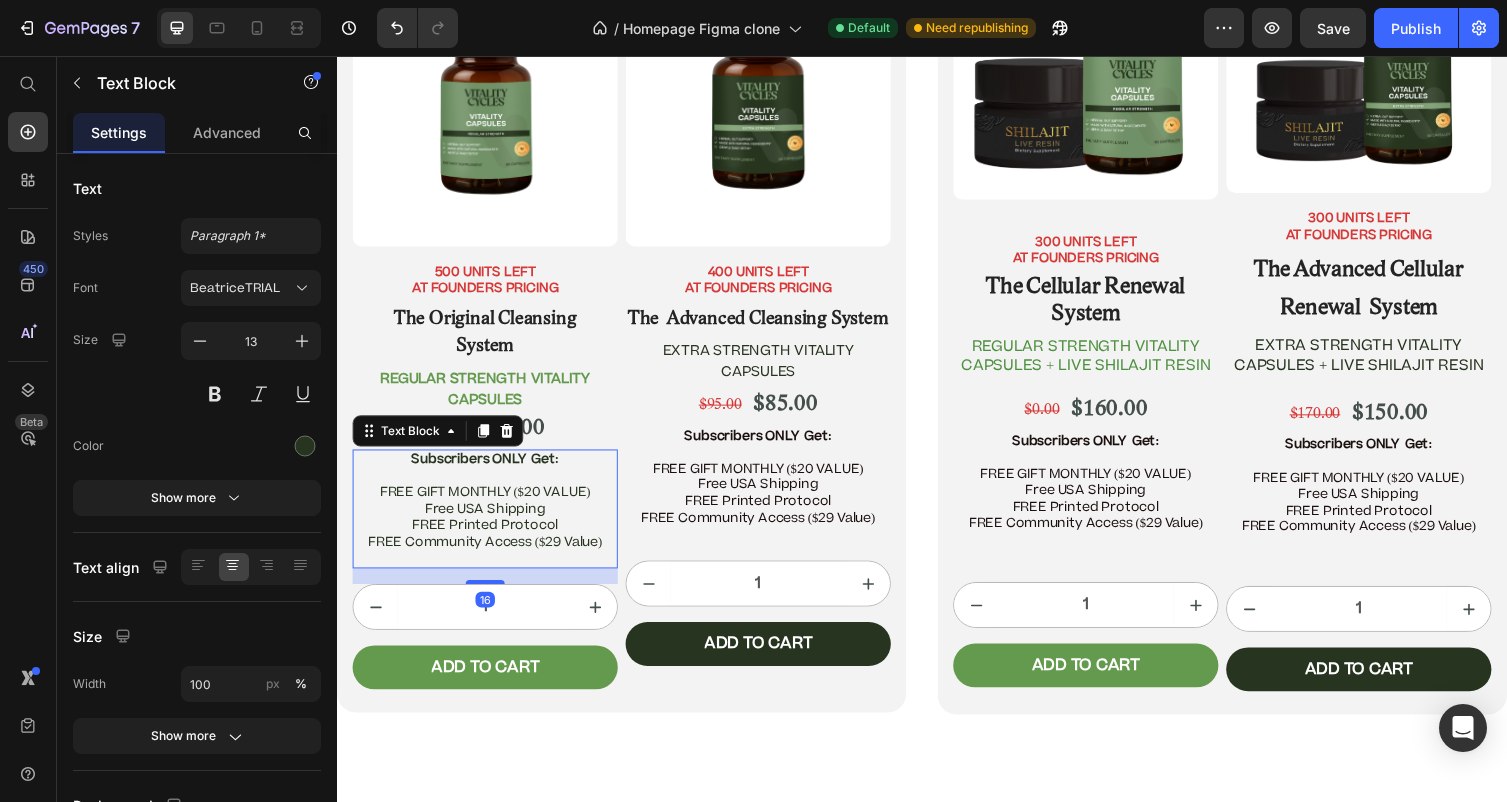 click on "Free USA Shipping FREE Printed Protocol FREE Community Access ($29 Value)" at bounding box center (489, 538) 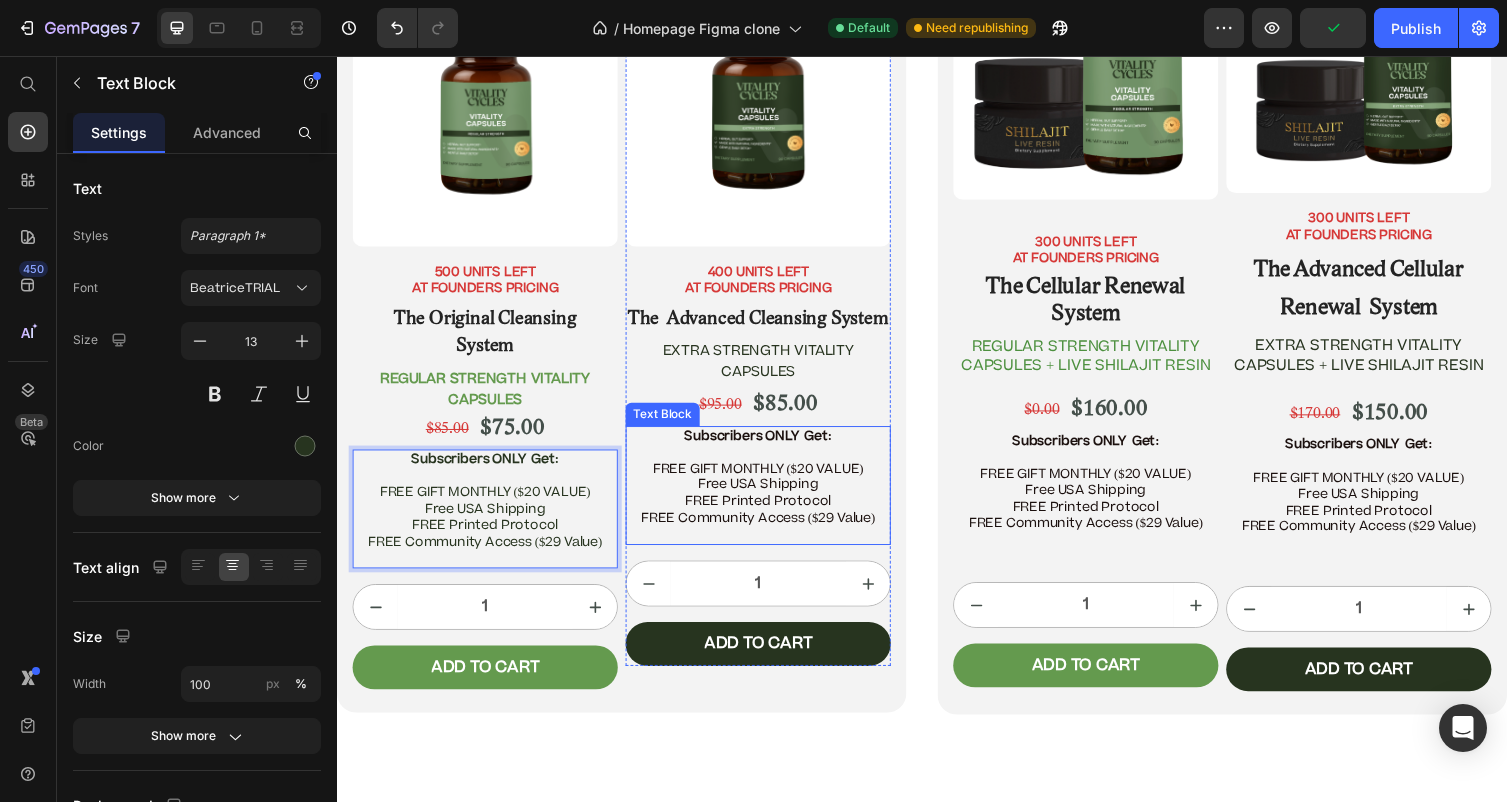 click on "Free USA Shipping FREE Printed Protocol FREE Community Access ($29 Value)" at bounding box center (769, 513) 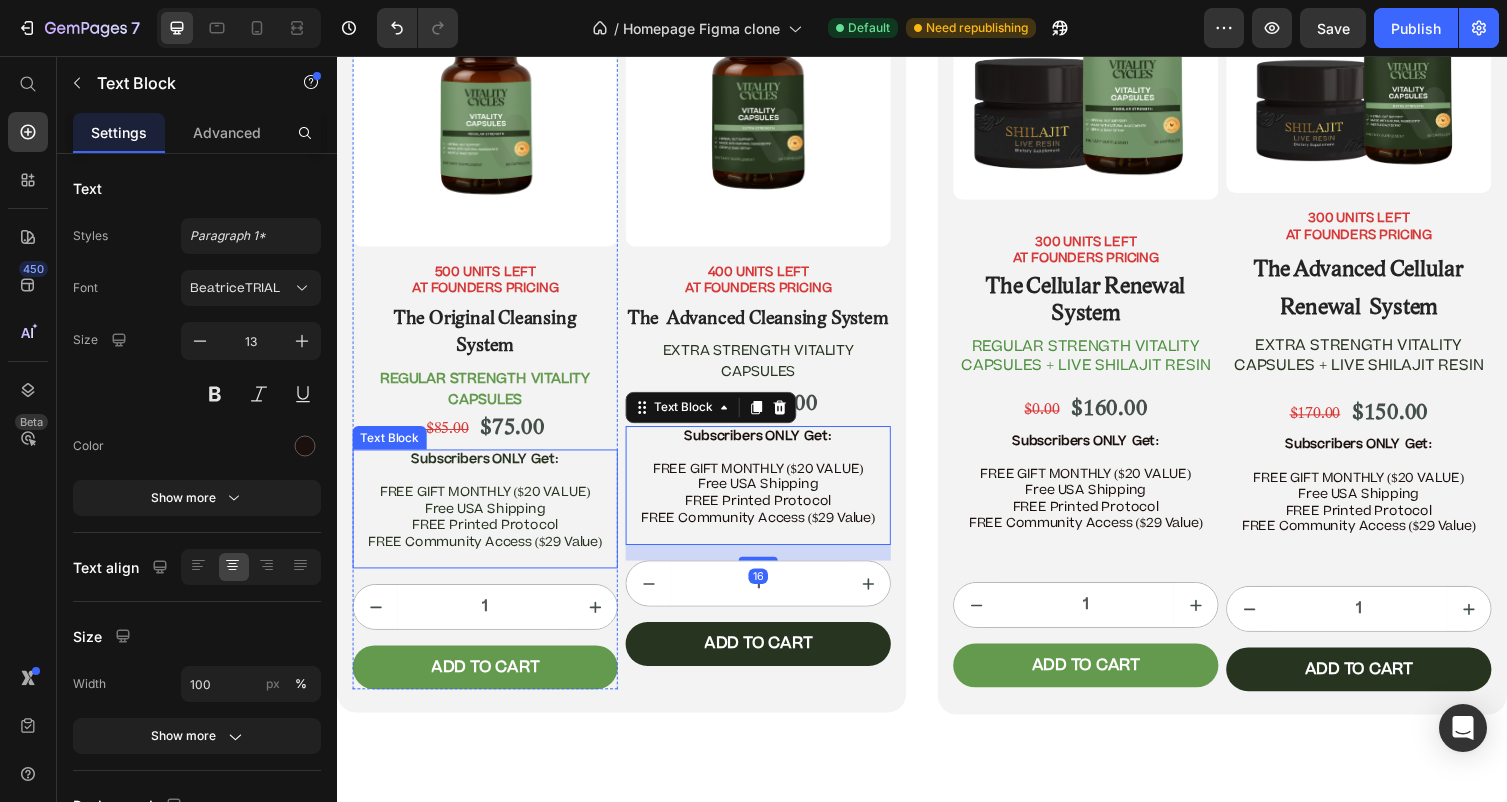 click on "Subscribers ONLY  Get:" at bounding box center [488, 470] 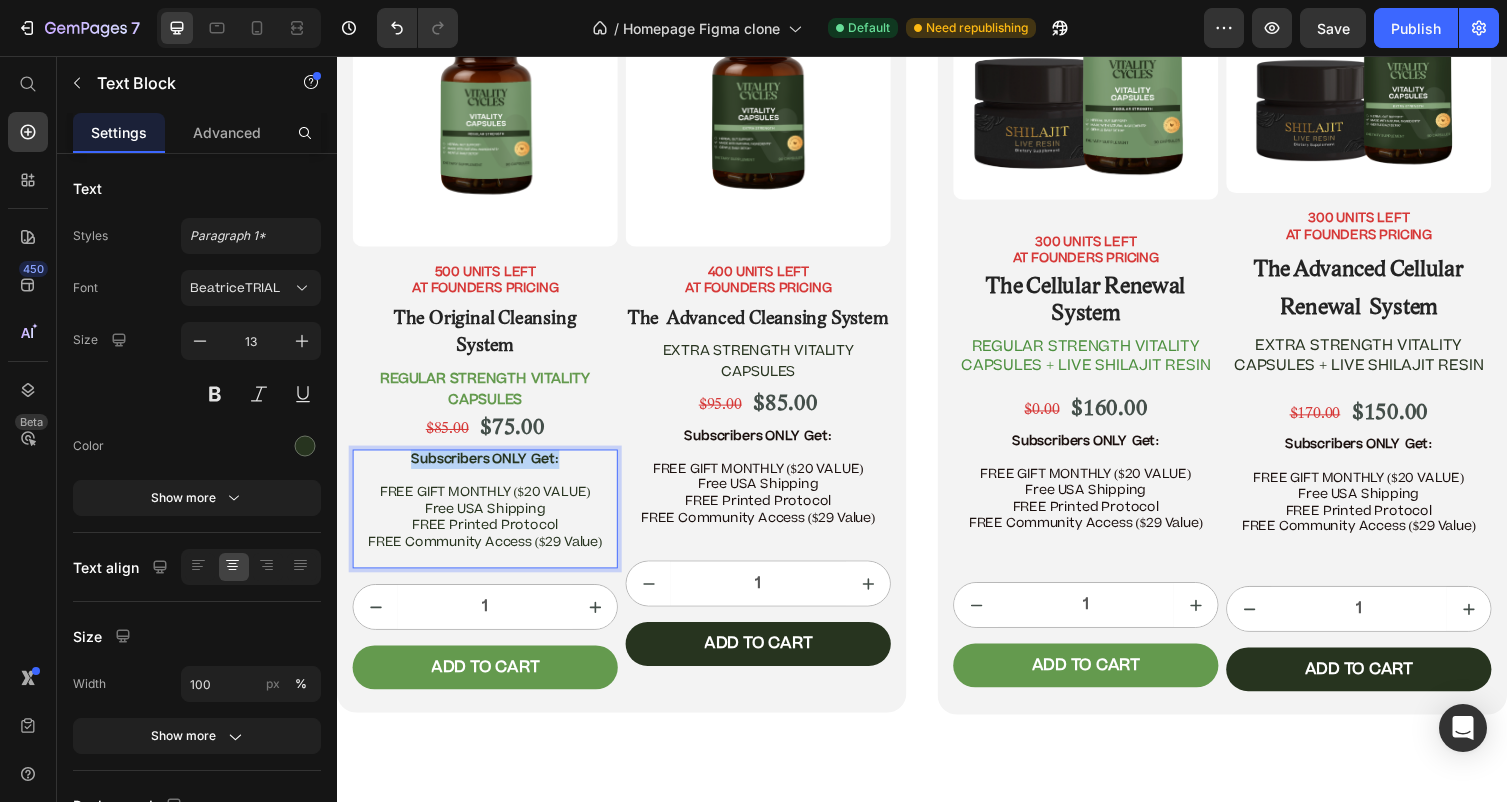 drag, startPoint x: 581, startPoint y: 486, endPoint x: 351, endPoint y: 470, distance: 230.55585 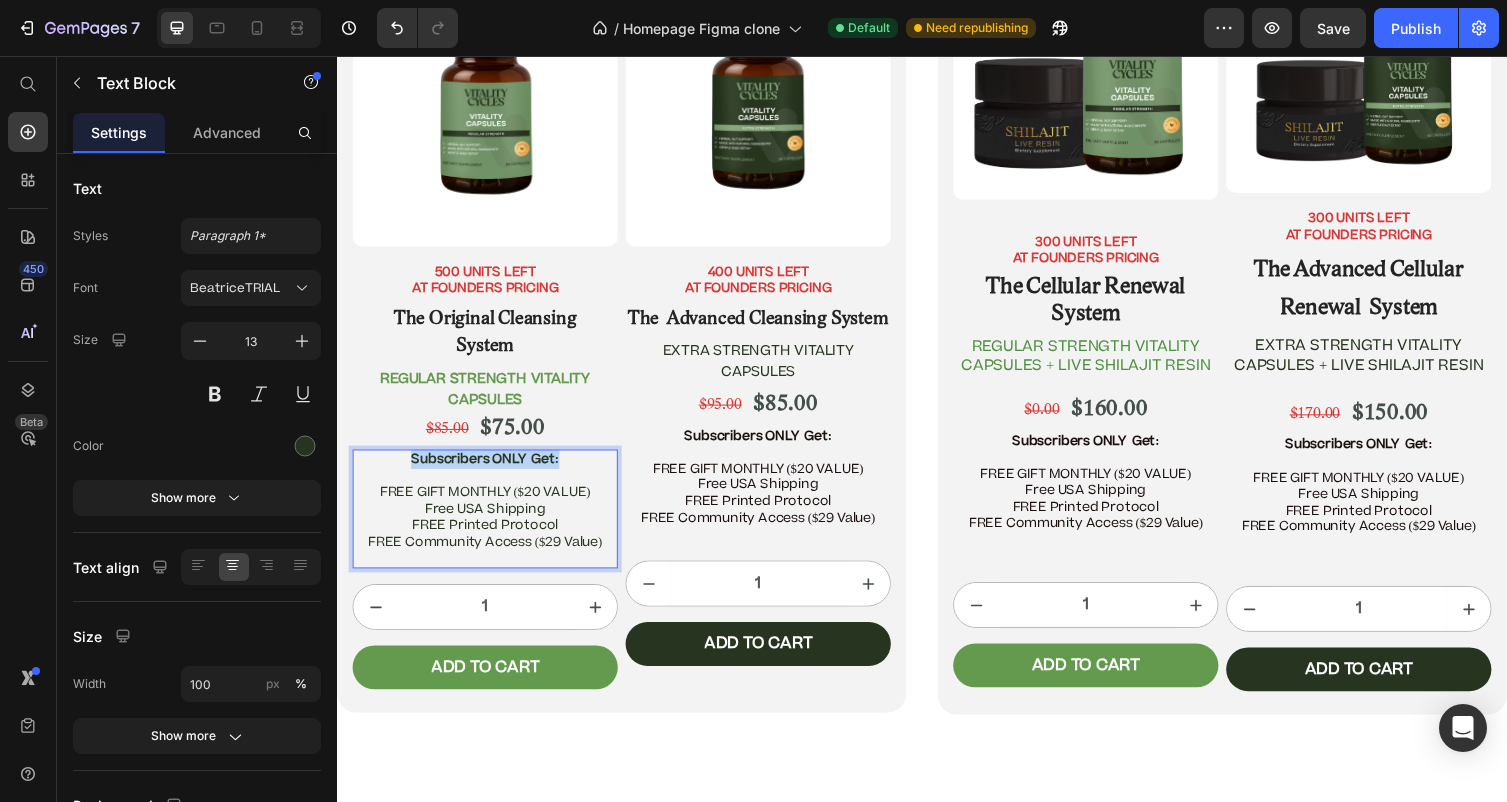 click on "Subscribers ONLY  Get: FREE GIFT MONTHLY ($20 VALUE)  Free USA Shipping FREE Printed Protocol FREE Community Access ($29 Value)" at bounding box center [489, 521] 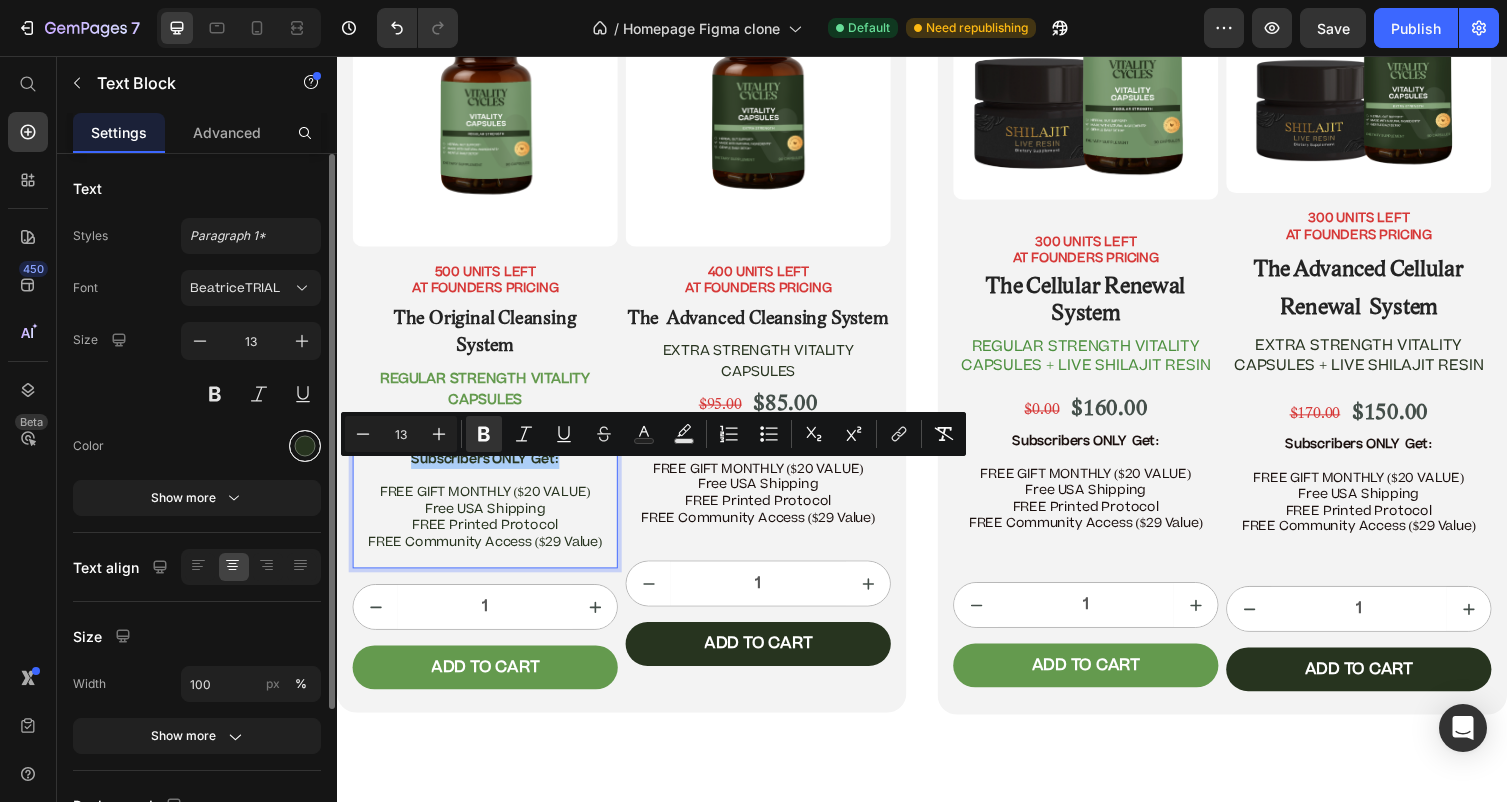 click at bounding box center [305, 446] 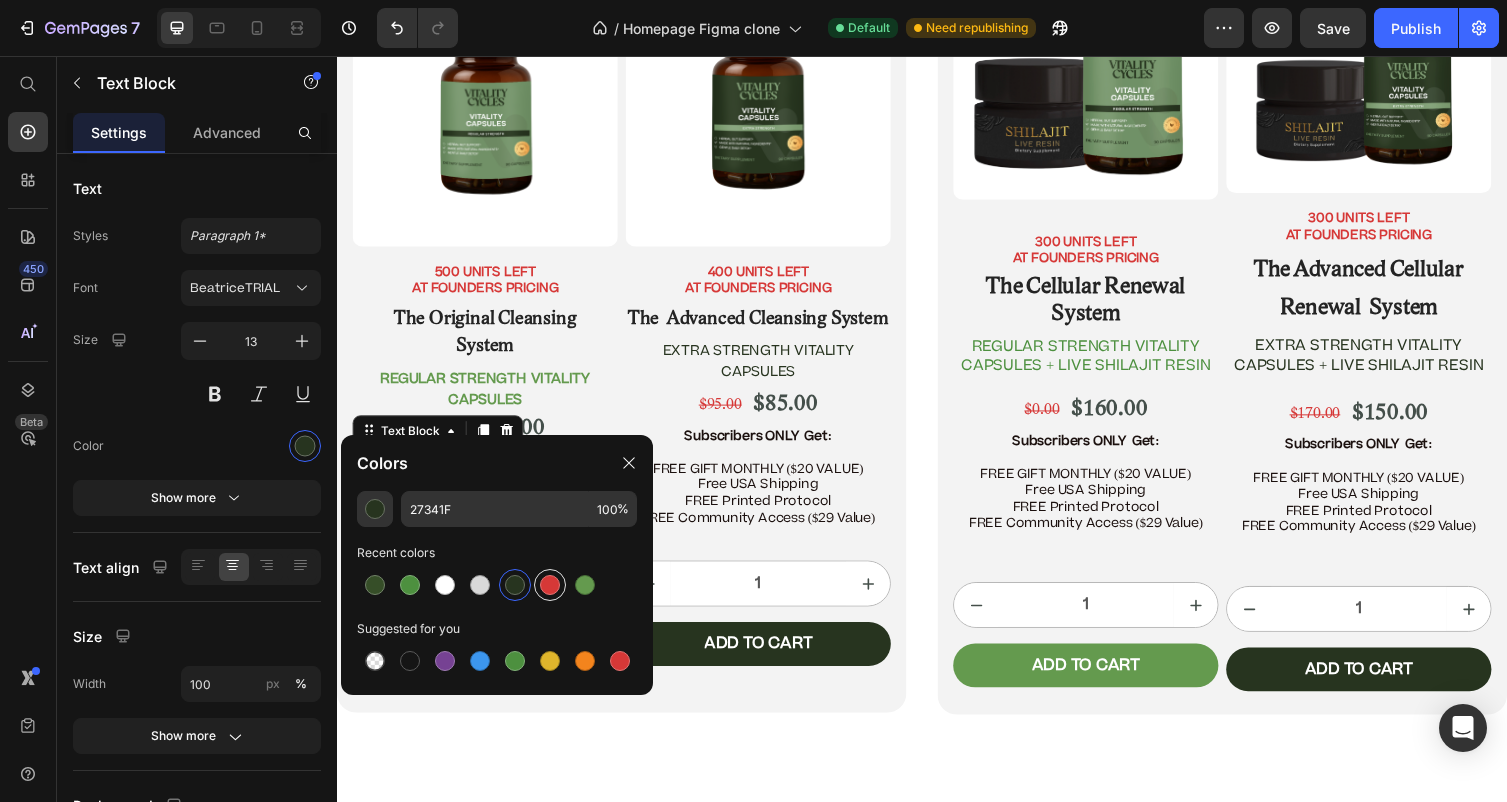 click at bounding box center (550, 585) 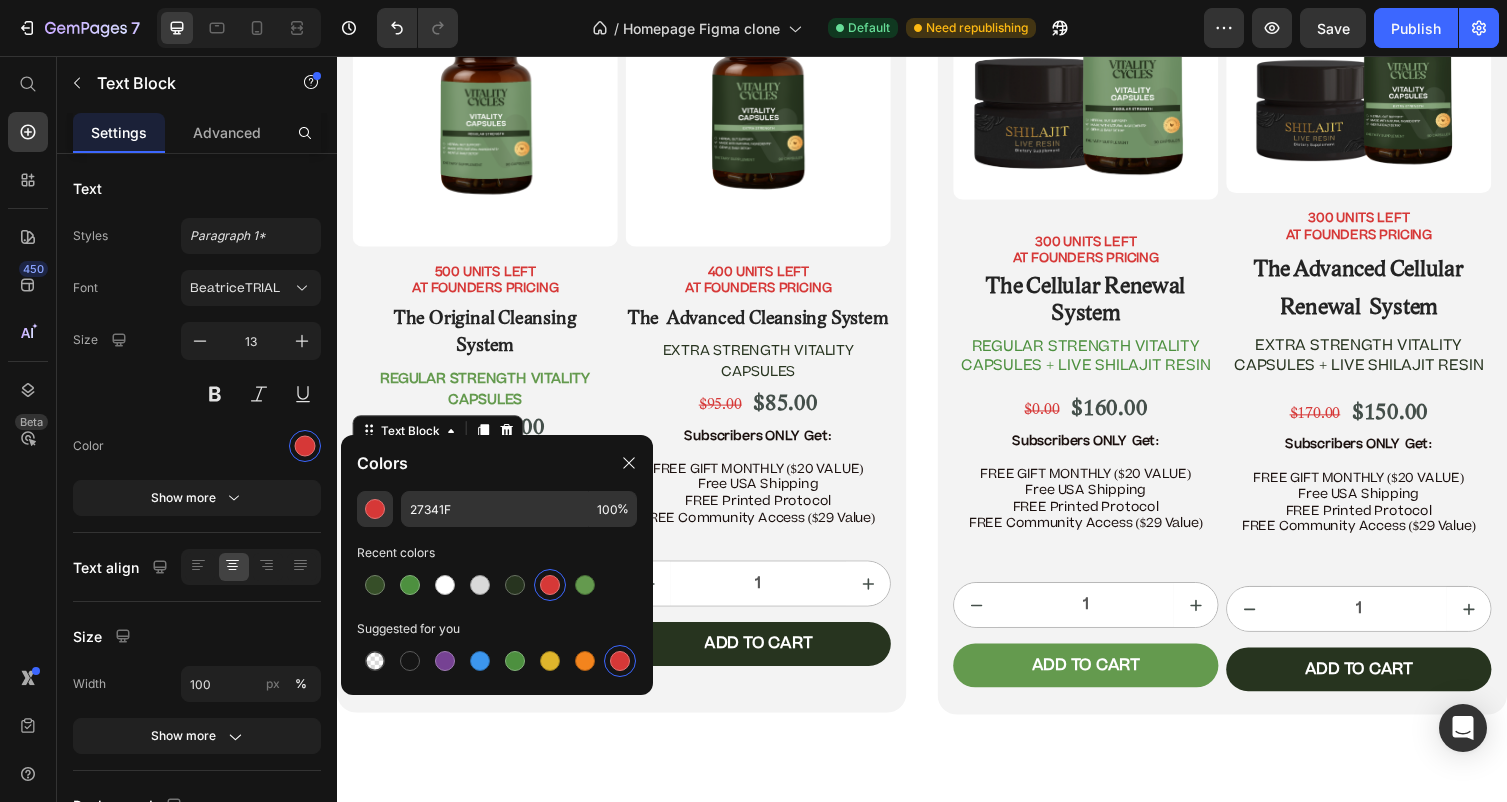 type on "D63837" 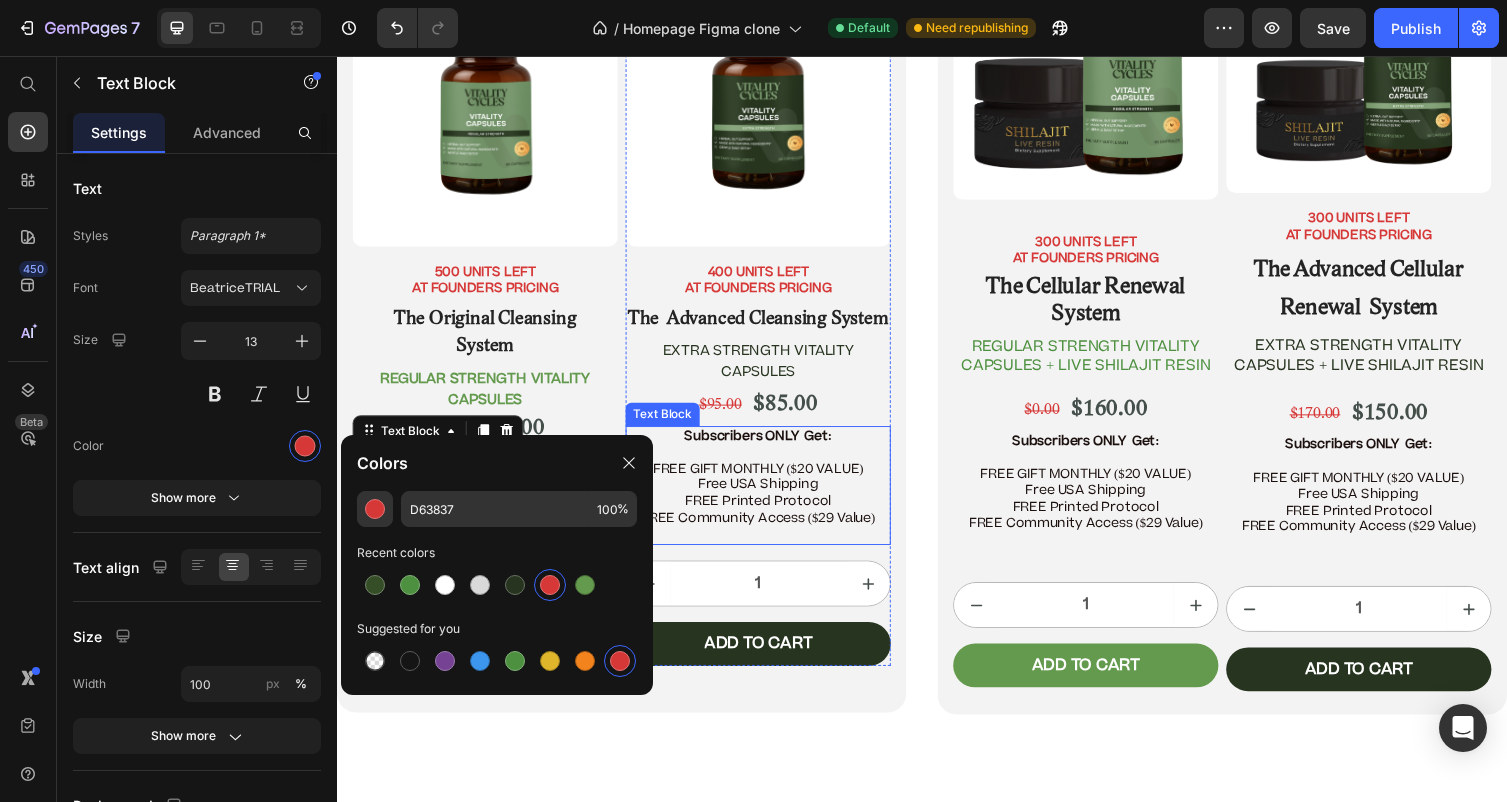 click on "Subscribers ONLY  Get: FREE GIFT MONTHLY ($20 VALUE)" at bounding box center (769, 463) 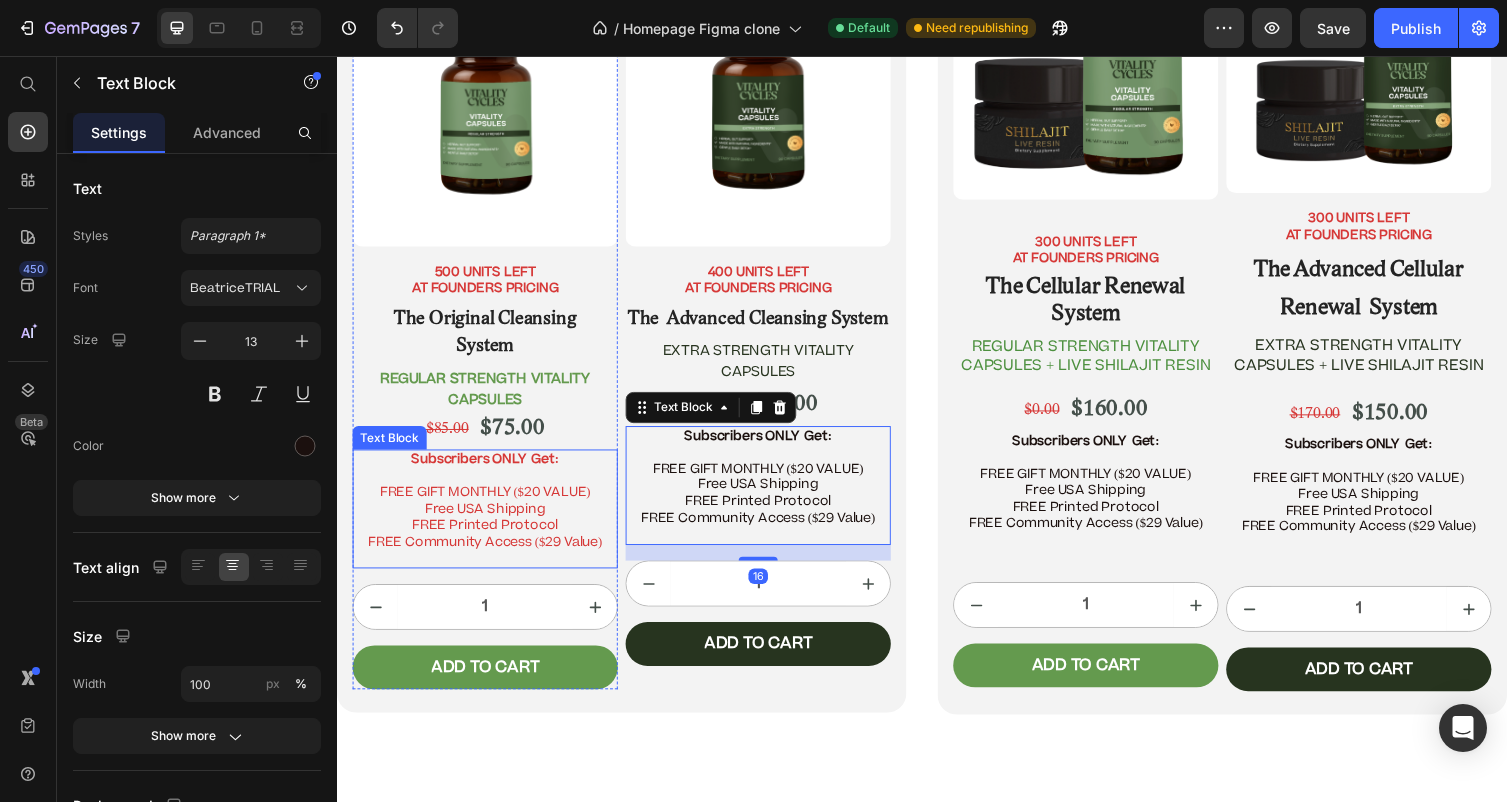 click on "Subscribers ONLY  Get: FREE GIFT MONTHLY ($20 VALUE)" at bounding box center (489, 487) 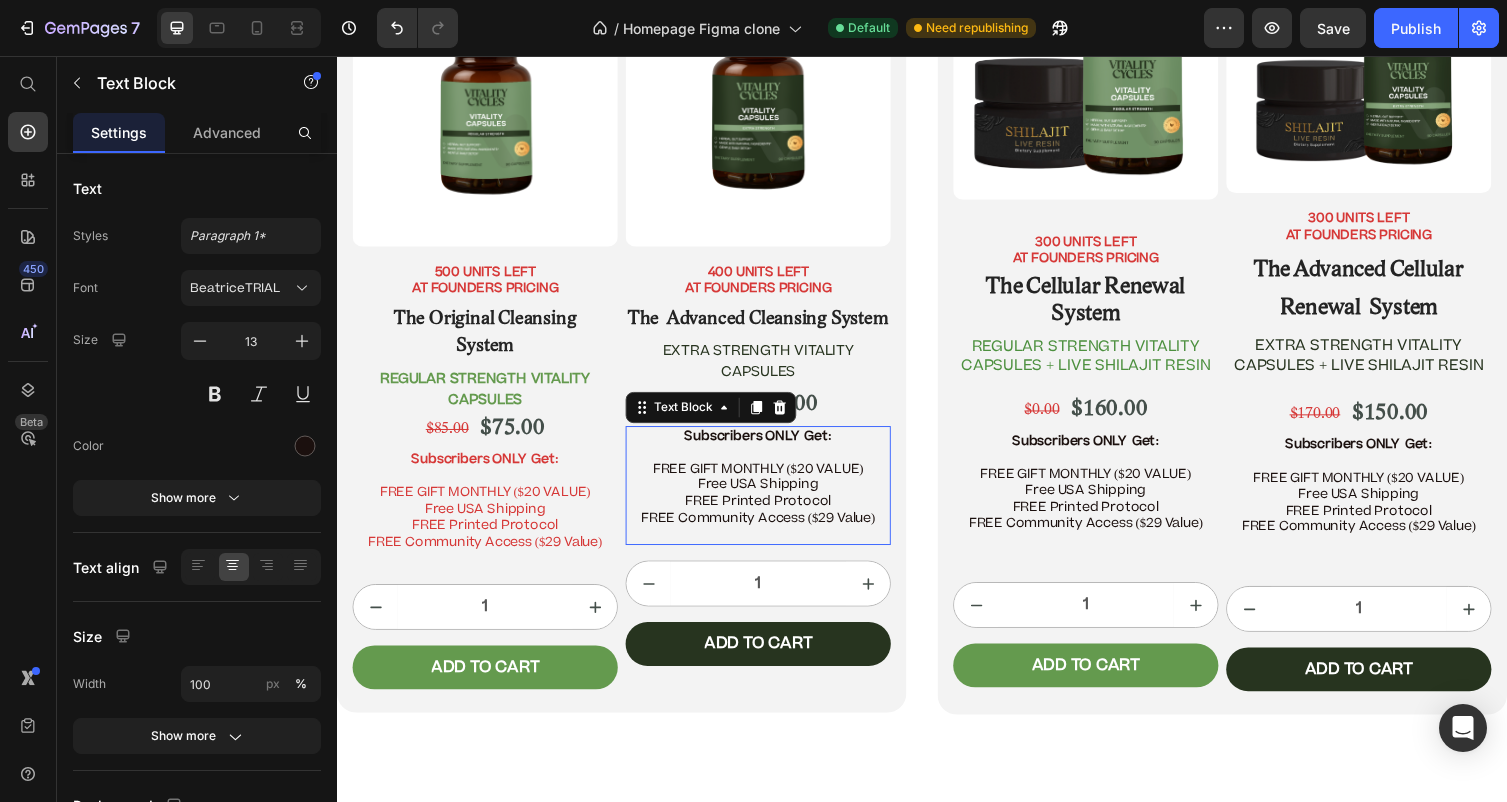 click on "Subscribers ONLY  Get: FREE GIFT MONTHLY ($20 VALUE)" at bounding box center (769, 463) 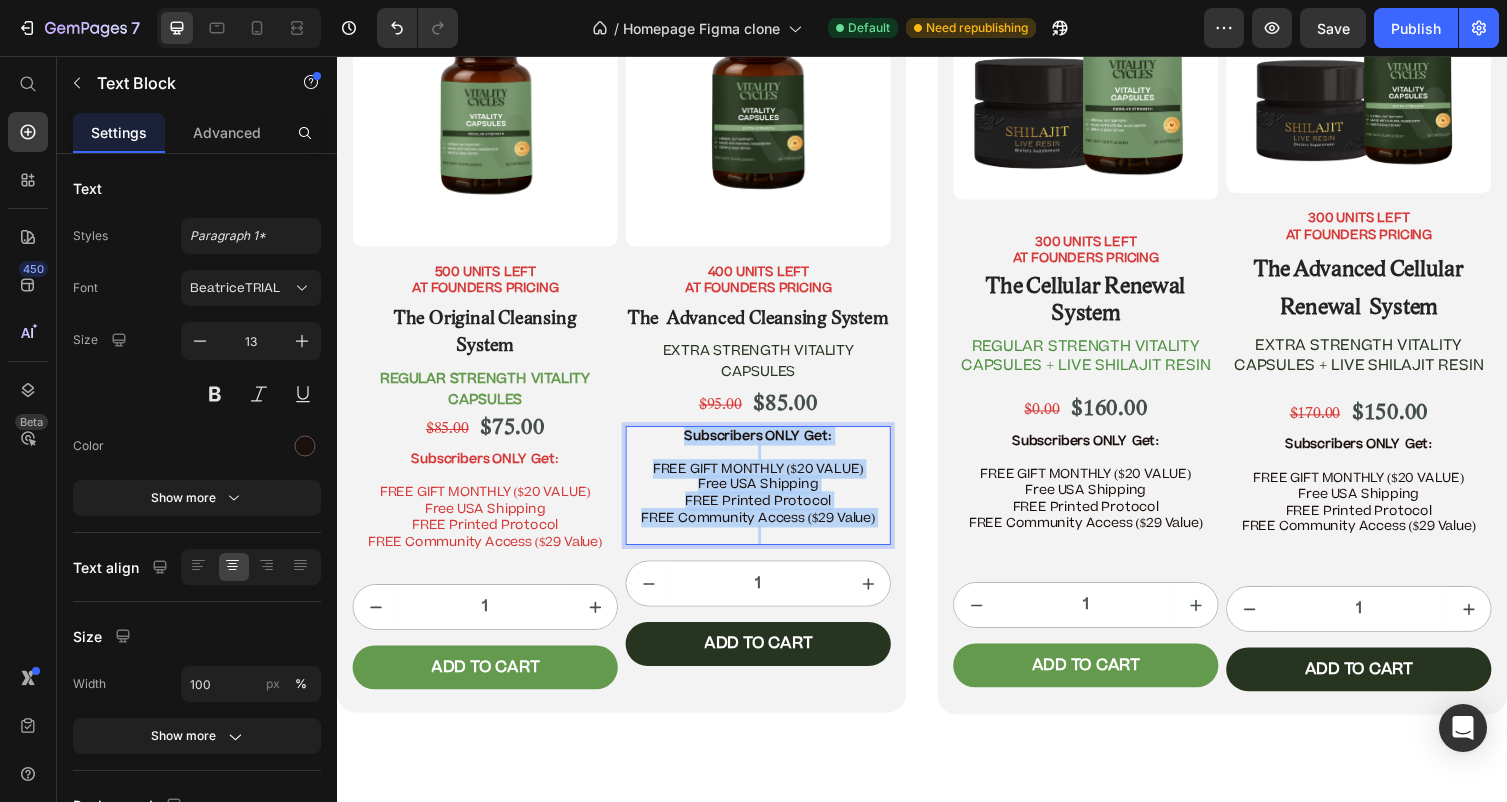 drag, startPoint x: 683, startPoint y: 487, endPoint x: 881, endPoint y: 597, distance: 226.50386 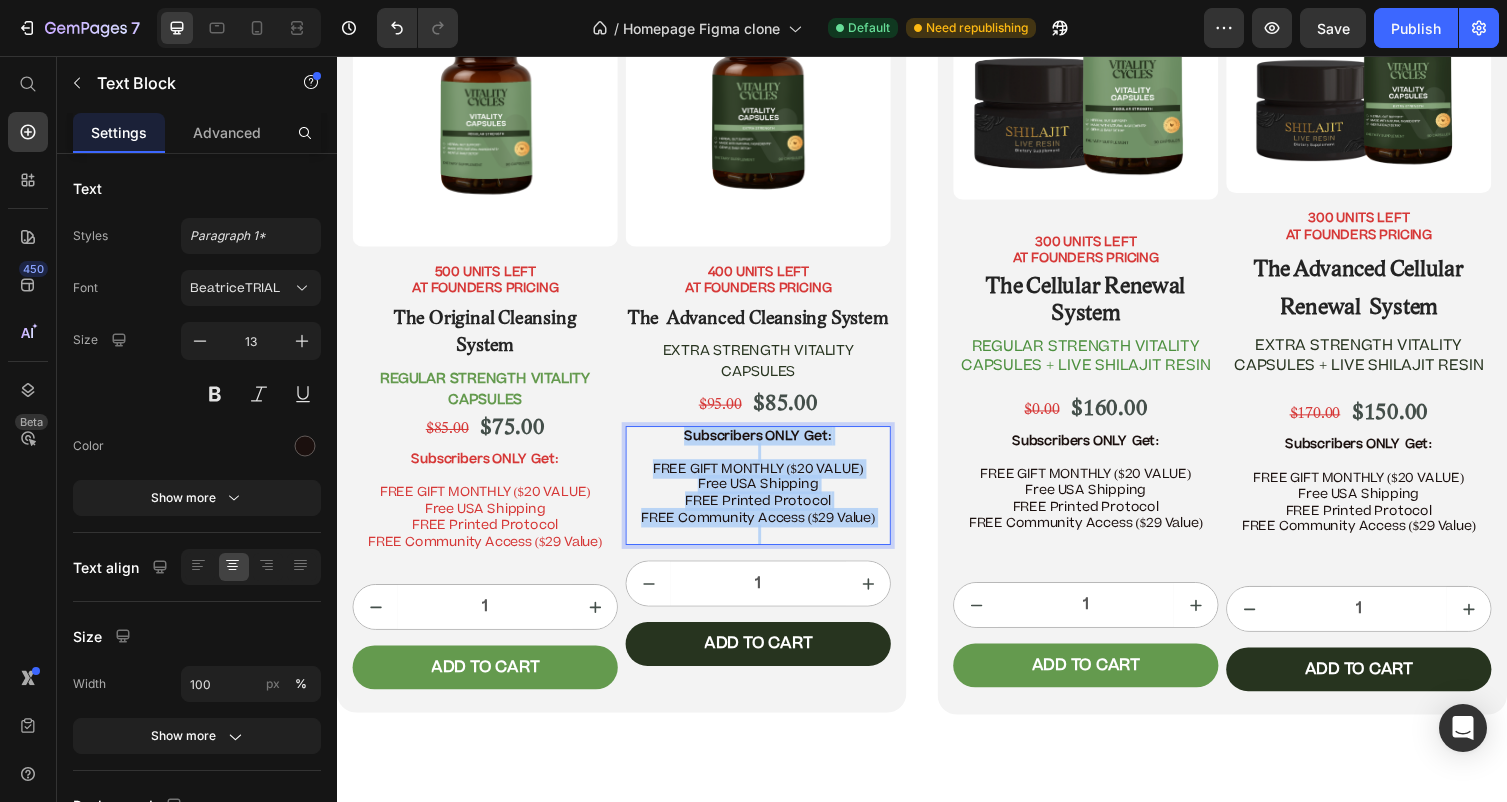 click on "Subscribers ONLY  Get: FREE GIFT MONTHLY ($20 VALUE)  Free USA Shipping FREE Printed Protocol FREE Community Access ($29 Value)" at bounding box center [769, 497] 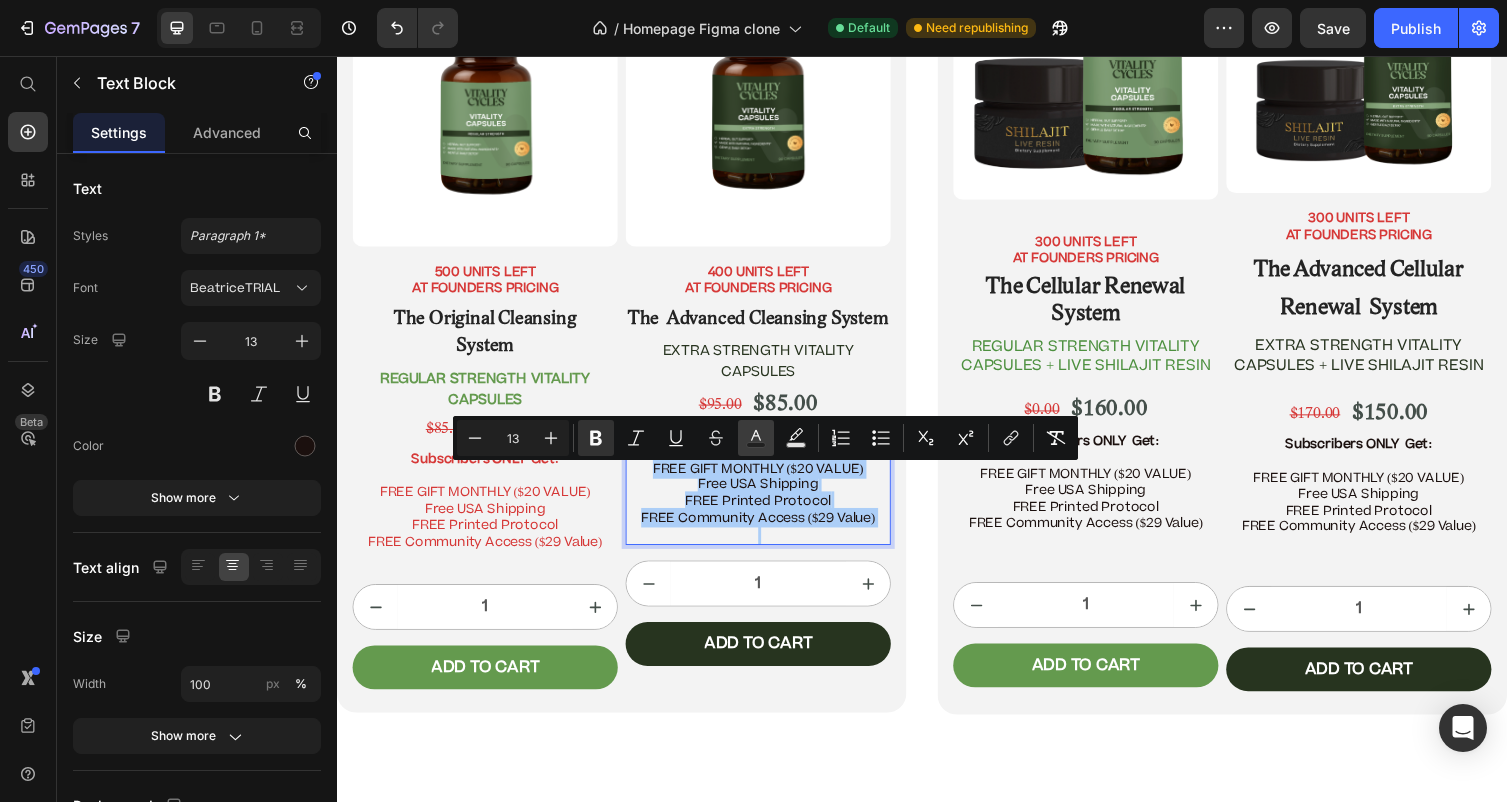 click 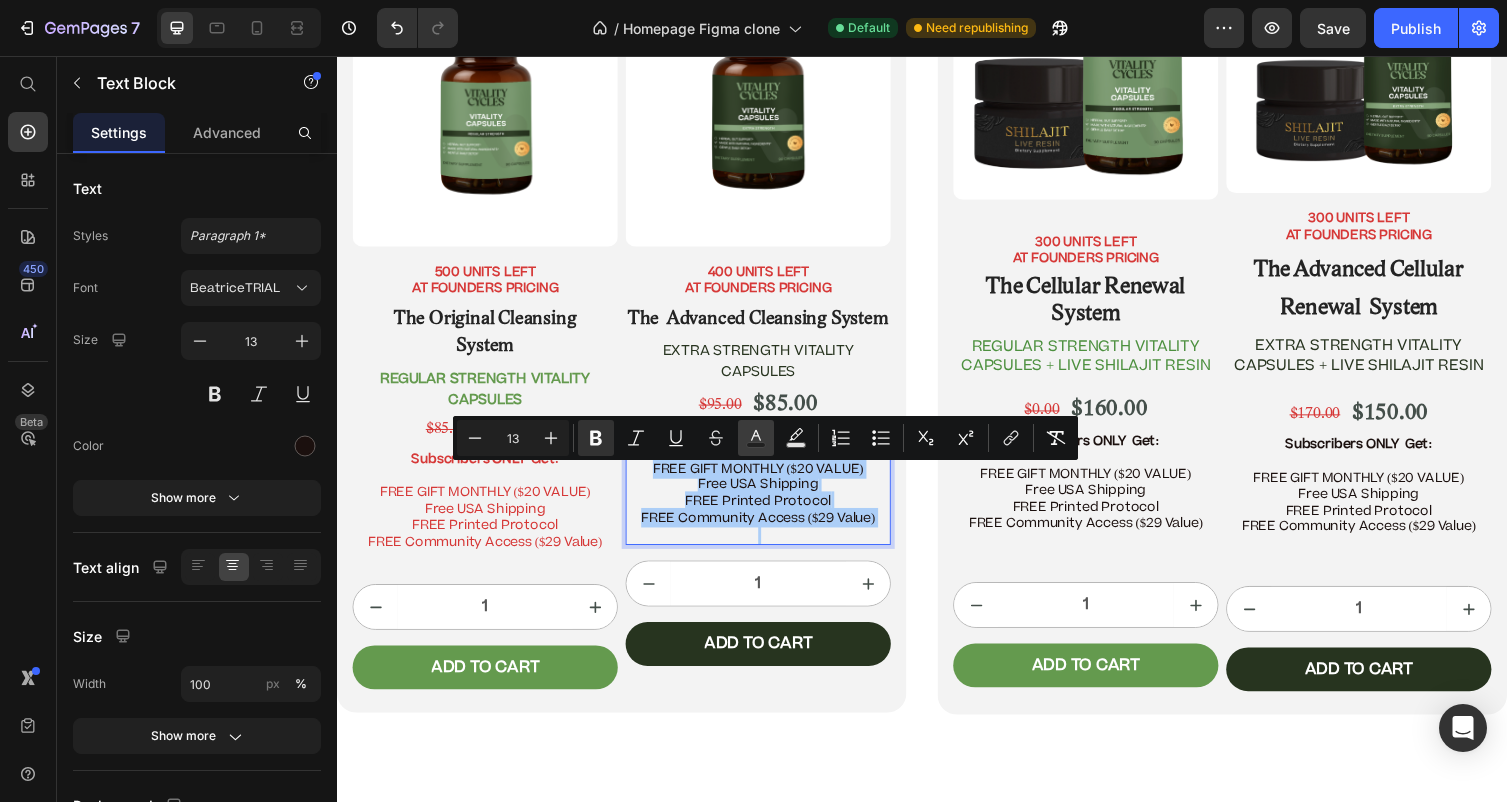 type on "1B100E" 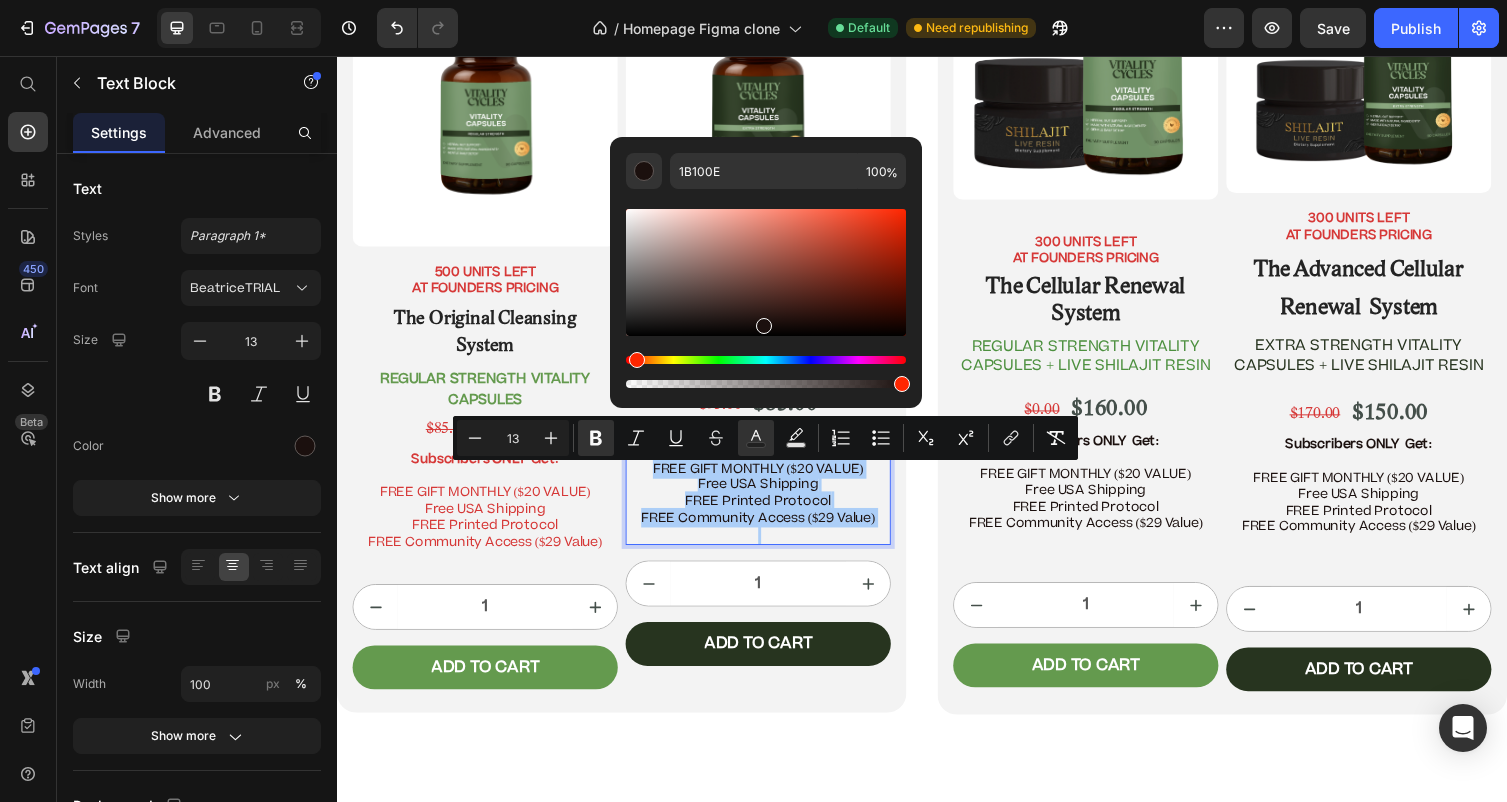 click at bounding box center [902, 384] 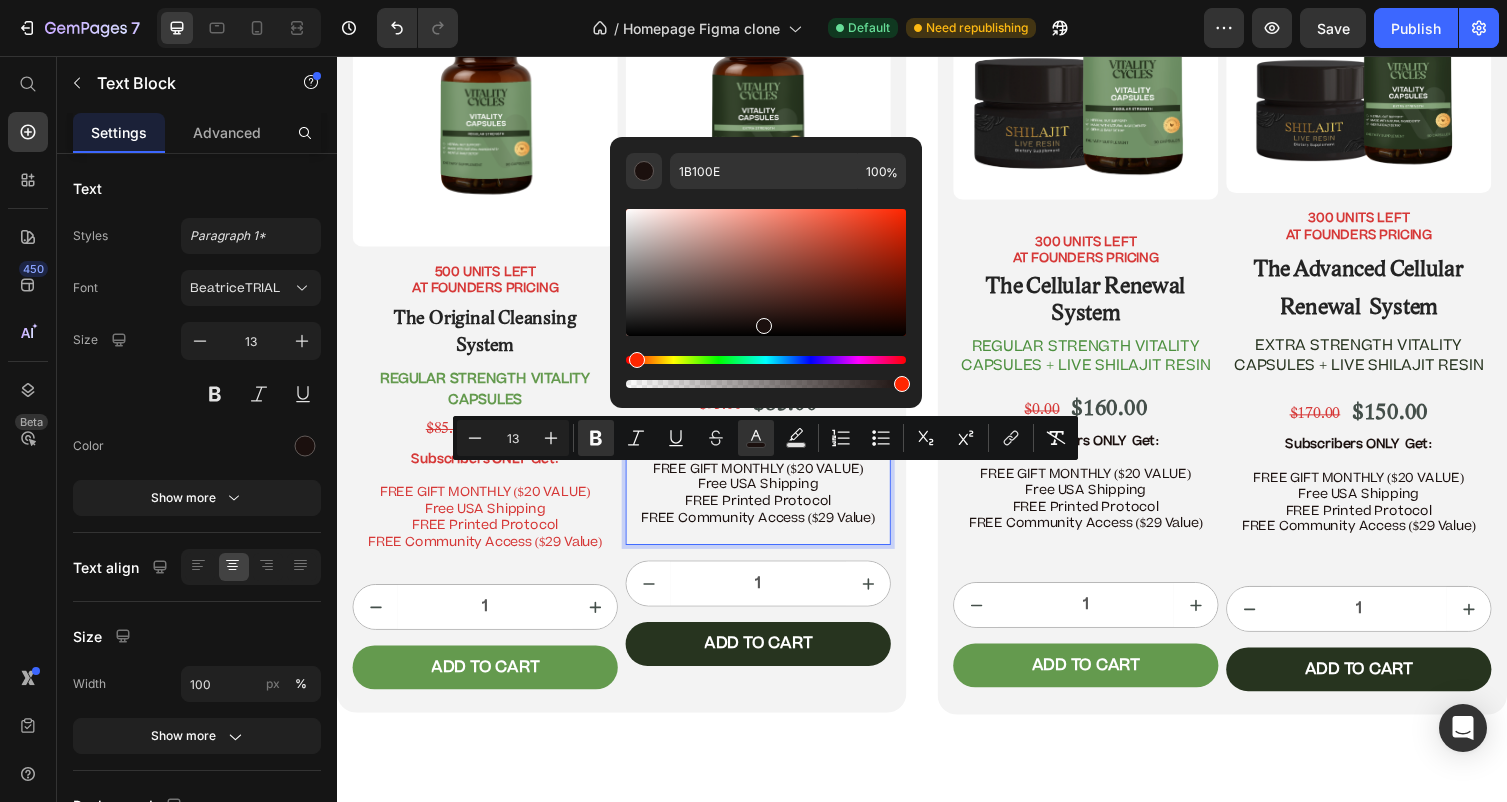 click at bounding box center (902, 384) 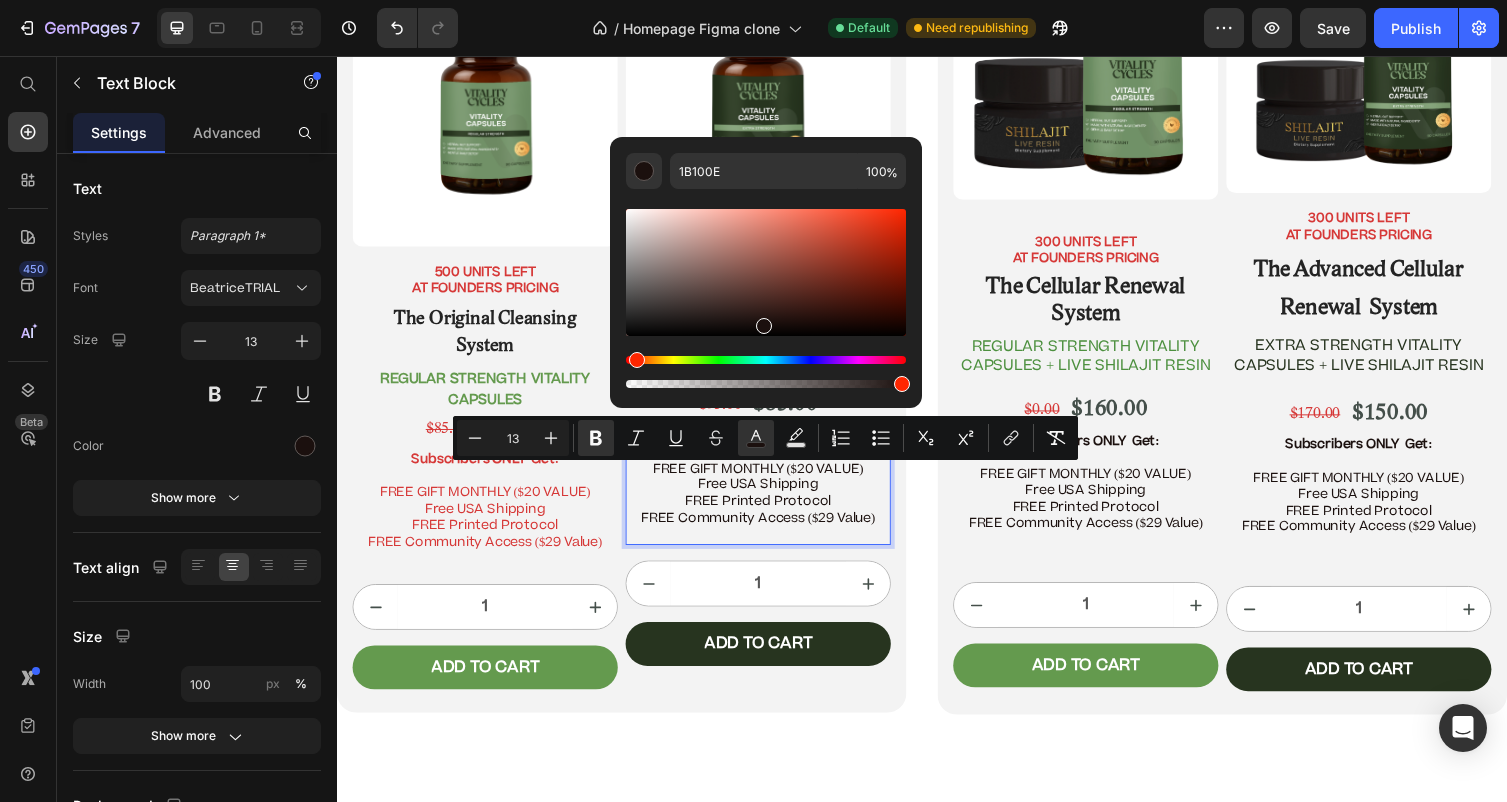 type on "98" 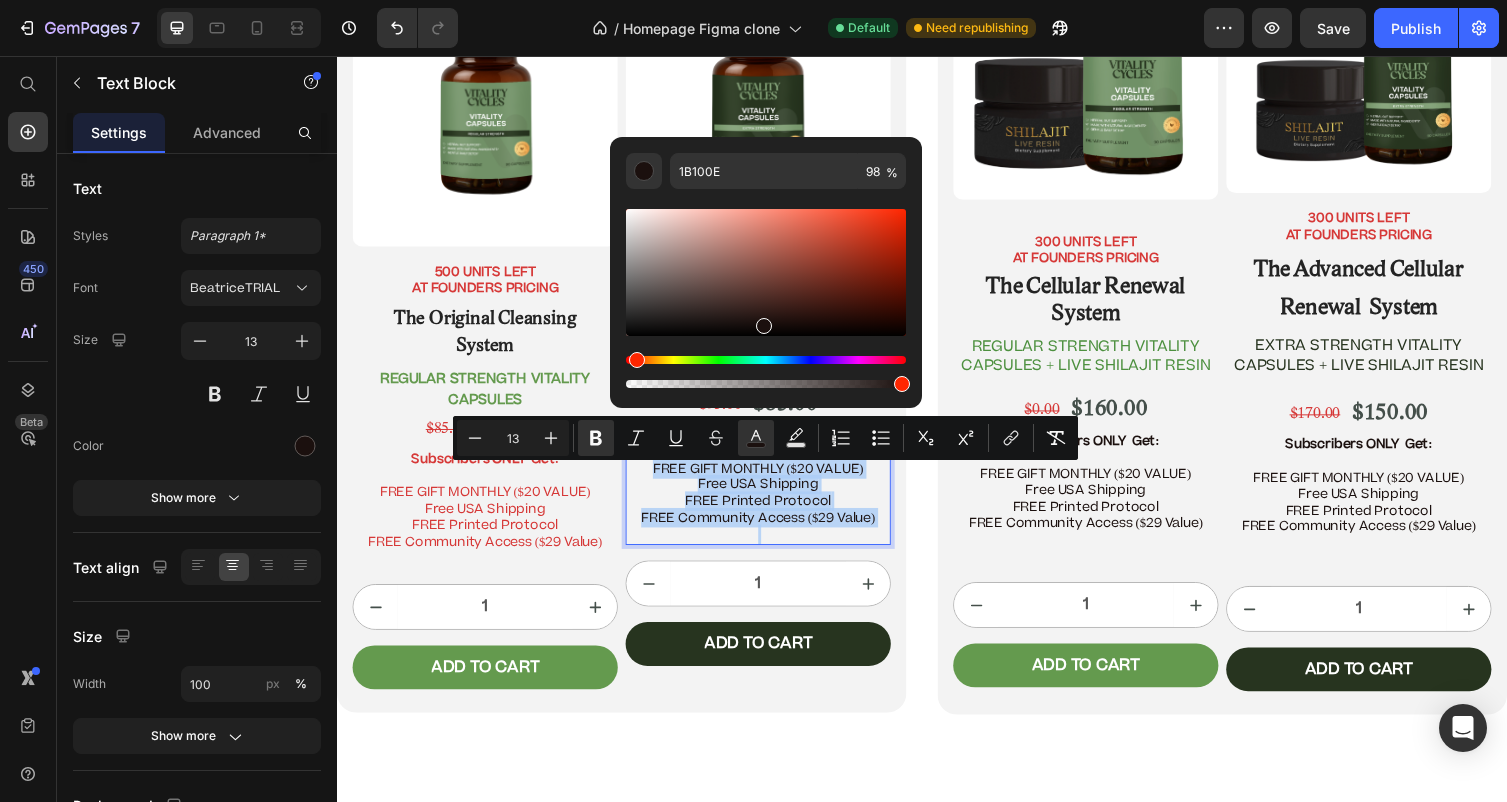 click on "FREE GIFT MONTHLY ($20 VALUE)" at bounding box center [769, 480] 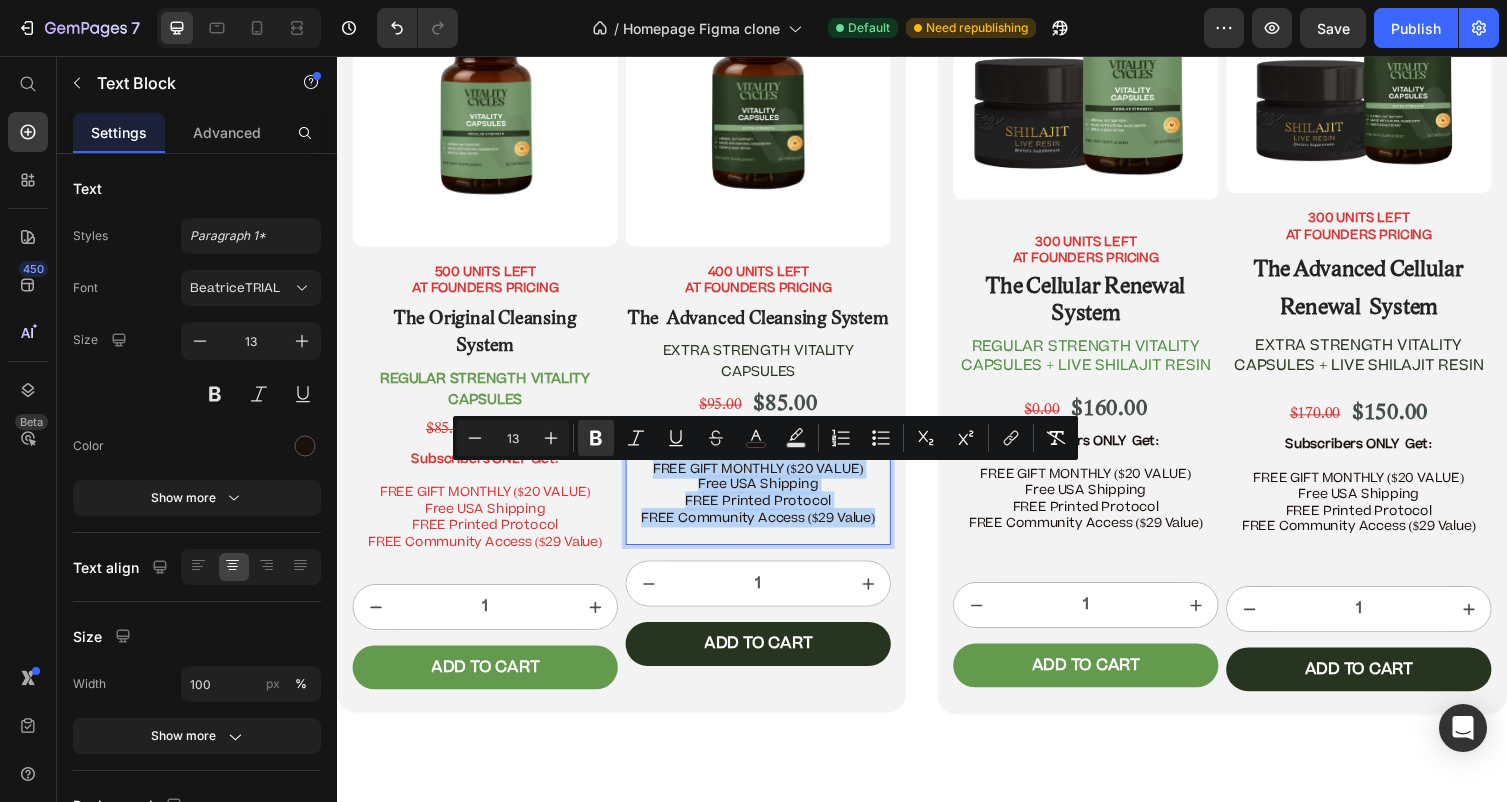 drag, startPoint x: 896, startPoint y: 577, endPoint x: 676, endPoint y: 488, distance: 237.32047 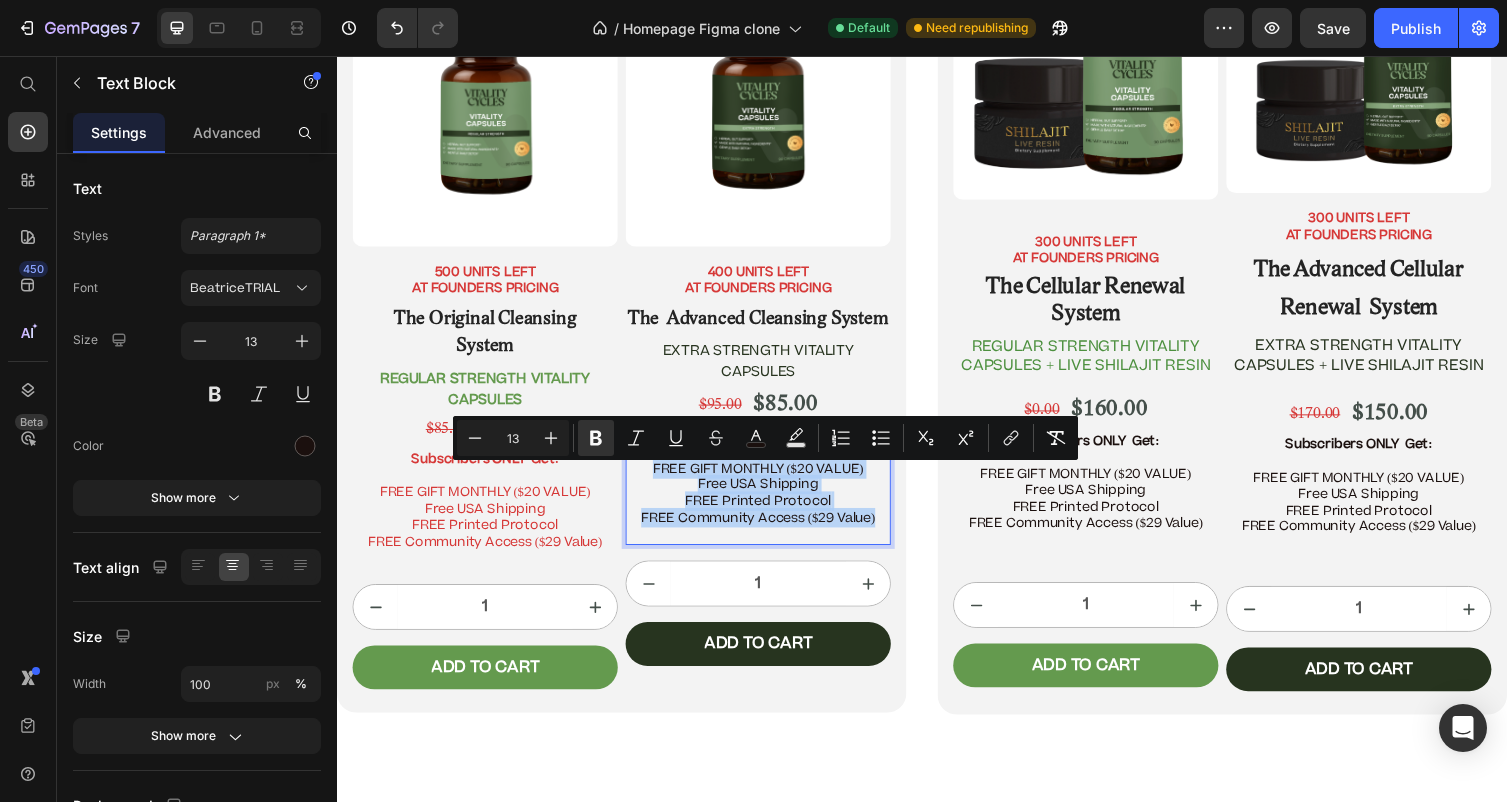 click on "Subscribers ONLY  Get: FREE GIFT MONTHLY ($20 VALUE)  Free USA Shipping FREE Printed Protocol FREE Community Access ($29 Value)" at bounding box center (769, 497) 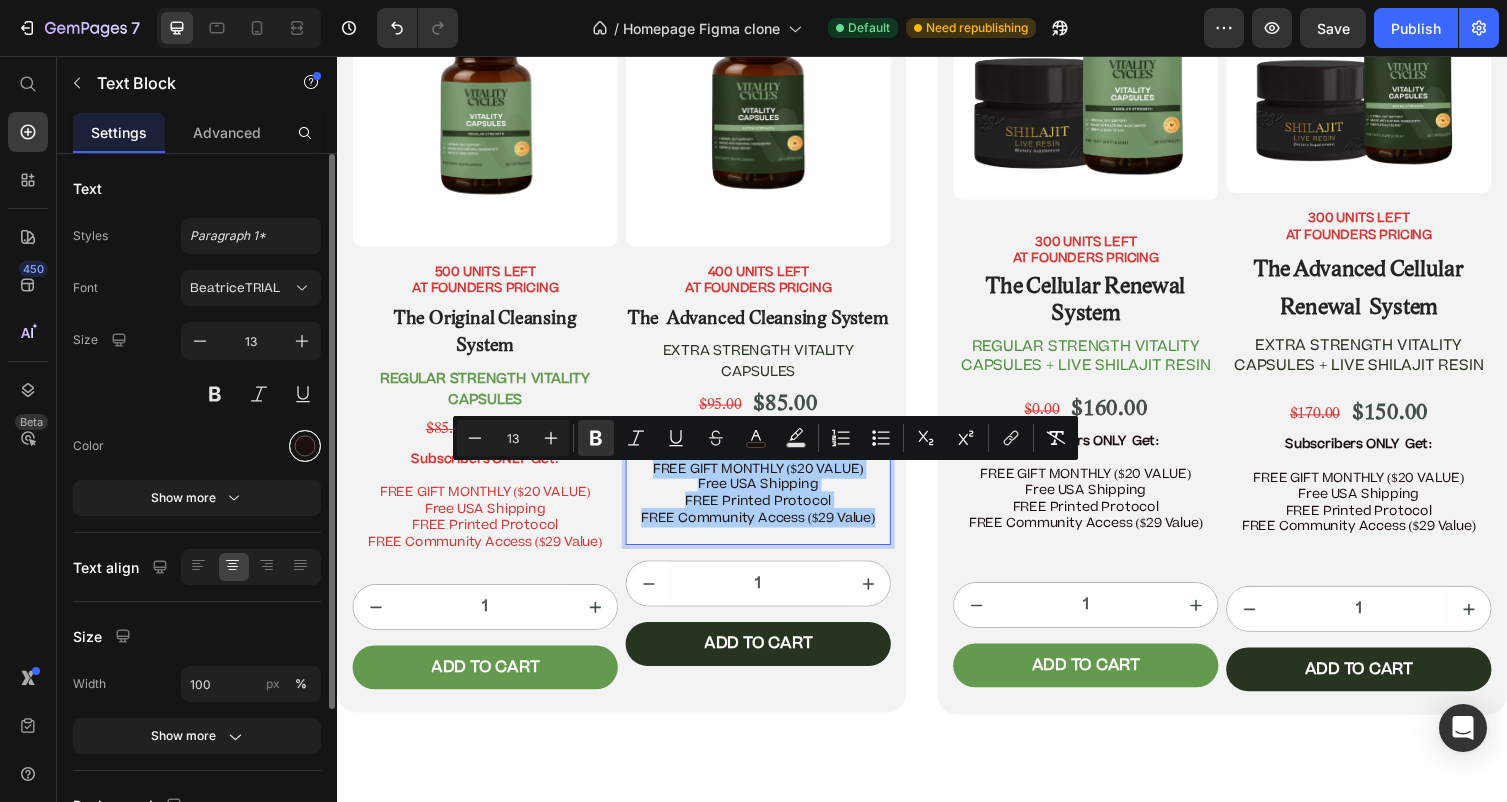 click at bounding box center (305, 446) 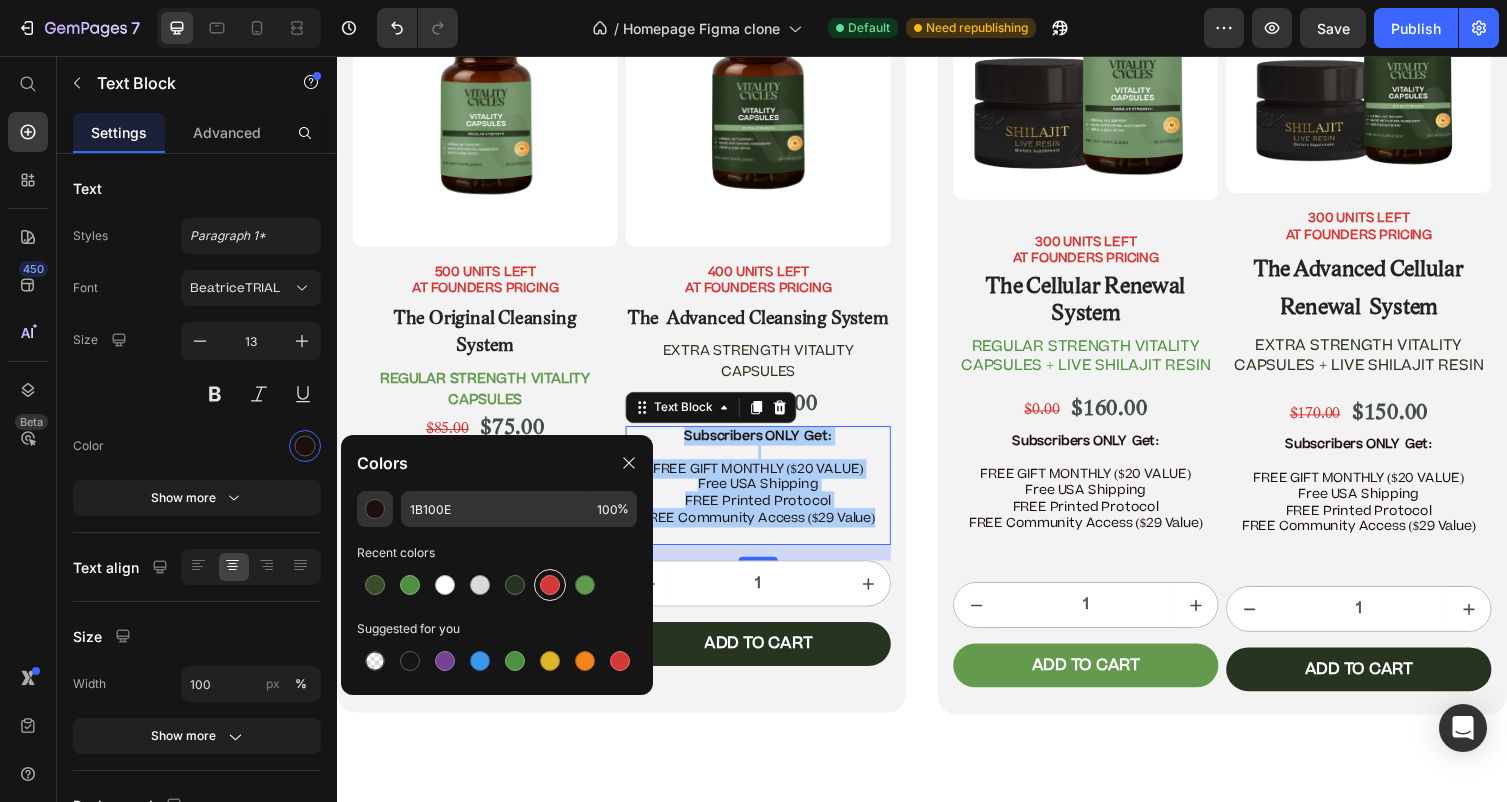 click at bounding box center [550, 585] 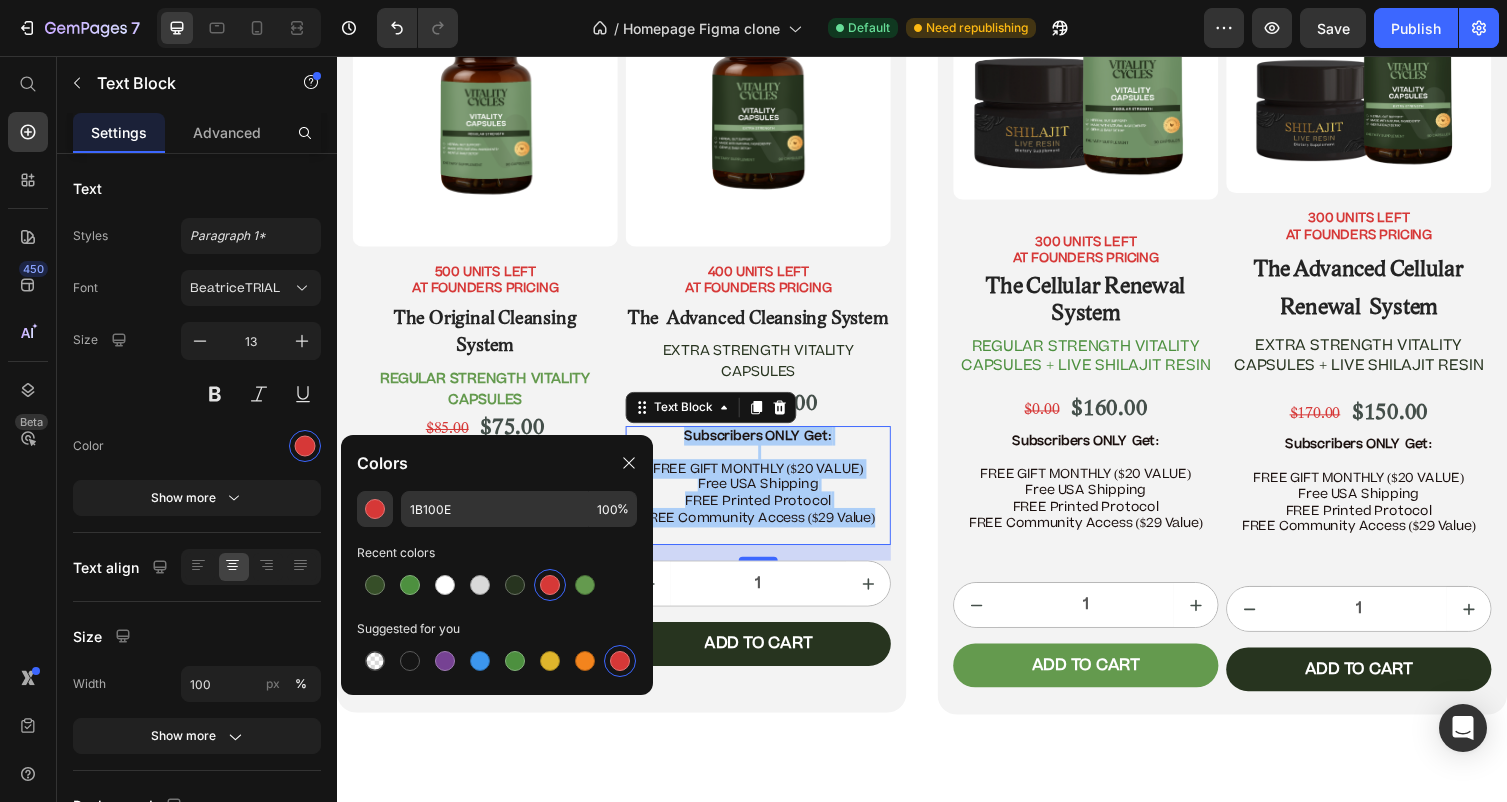type on "D63837" 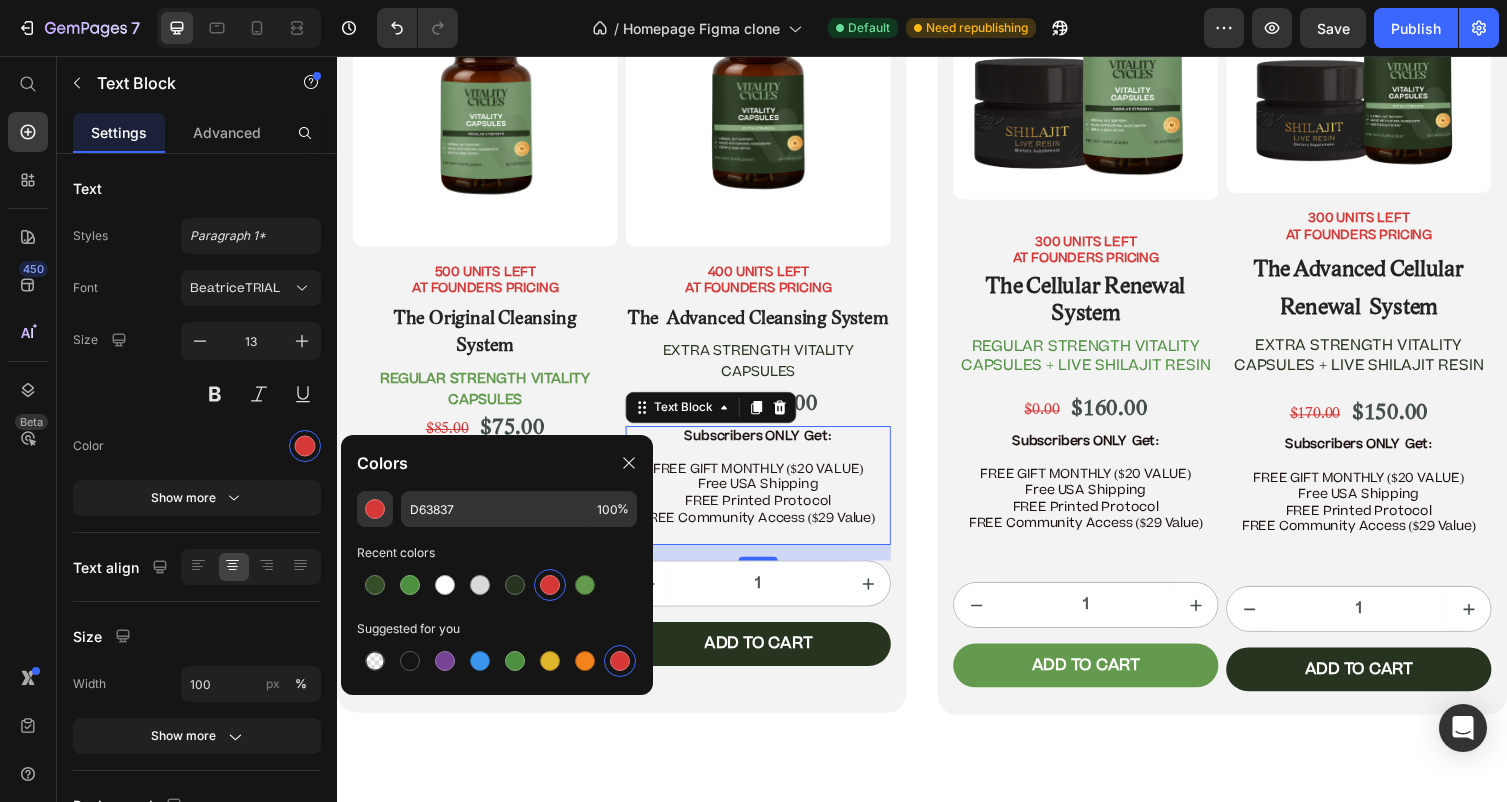 click on "Free USA Shipping" at bounding box center [769, 496] 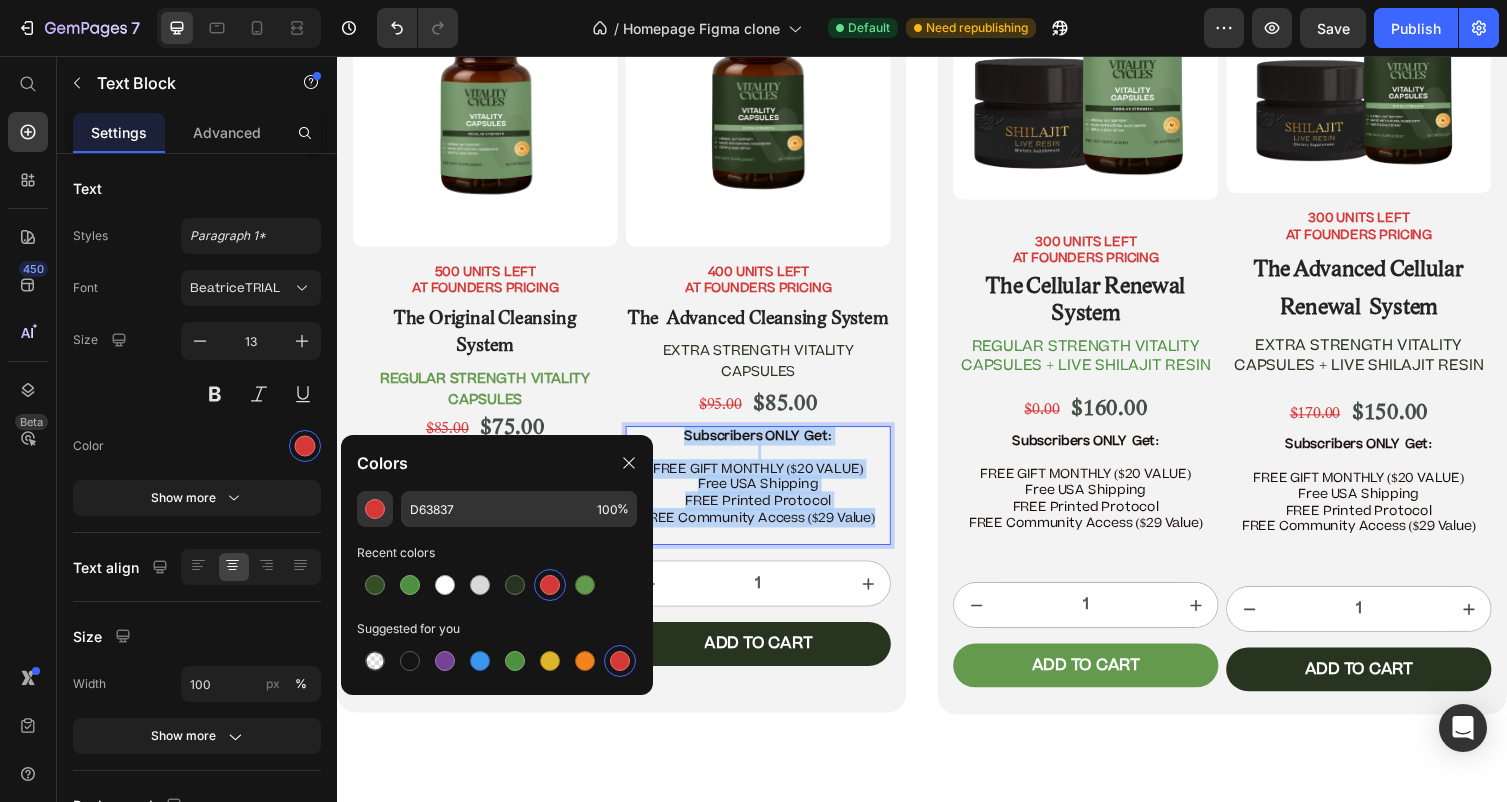 drag, startPoint x: 899, startPoint y: 575, endPoint x: 676, endPoint y: 480, distance: 242.39224 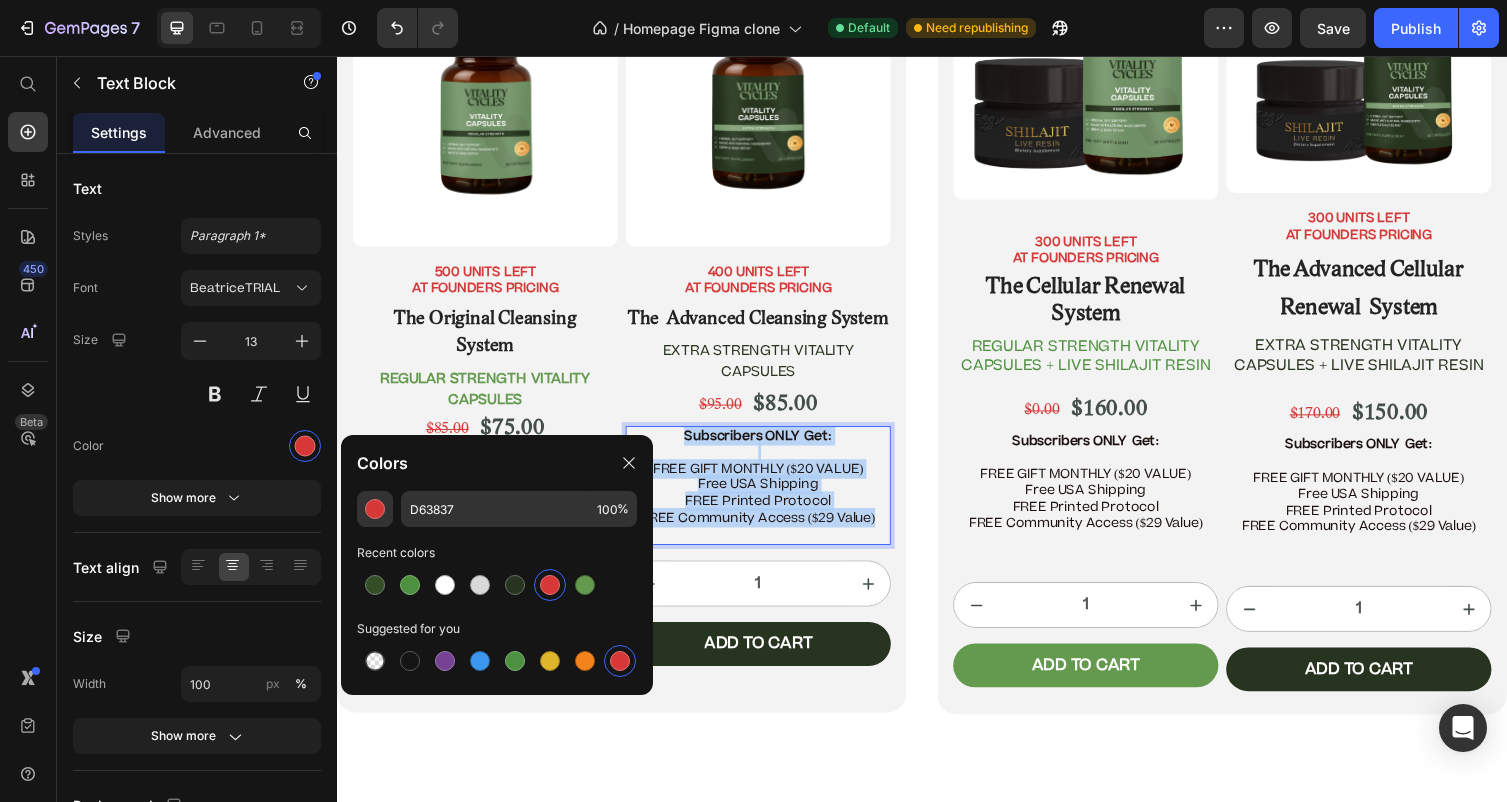 click on "Subscribers ONLY  Get: FREE GIFT MONTHLY ($20 VALUE)  Free USA Shipping FREE Printed Protocol FREE Community Access ($29 Value)" at bounding box center [769, 497] 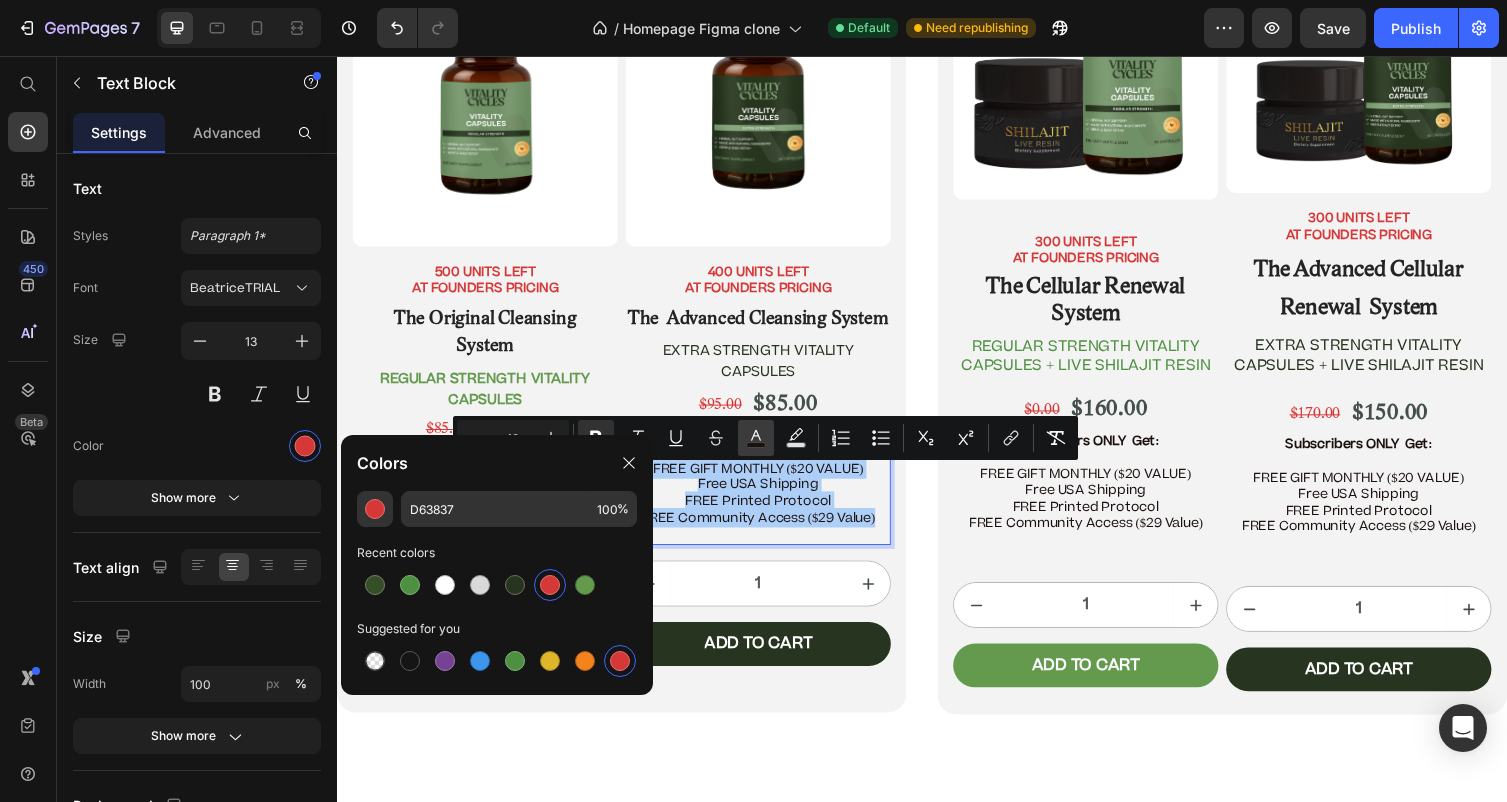 click 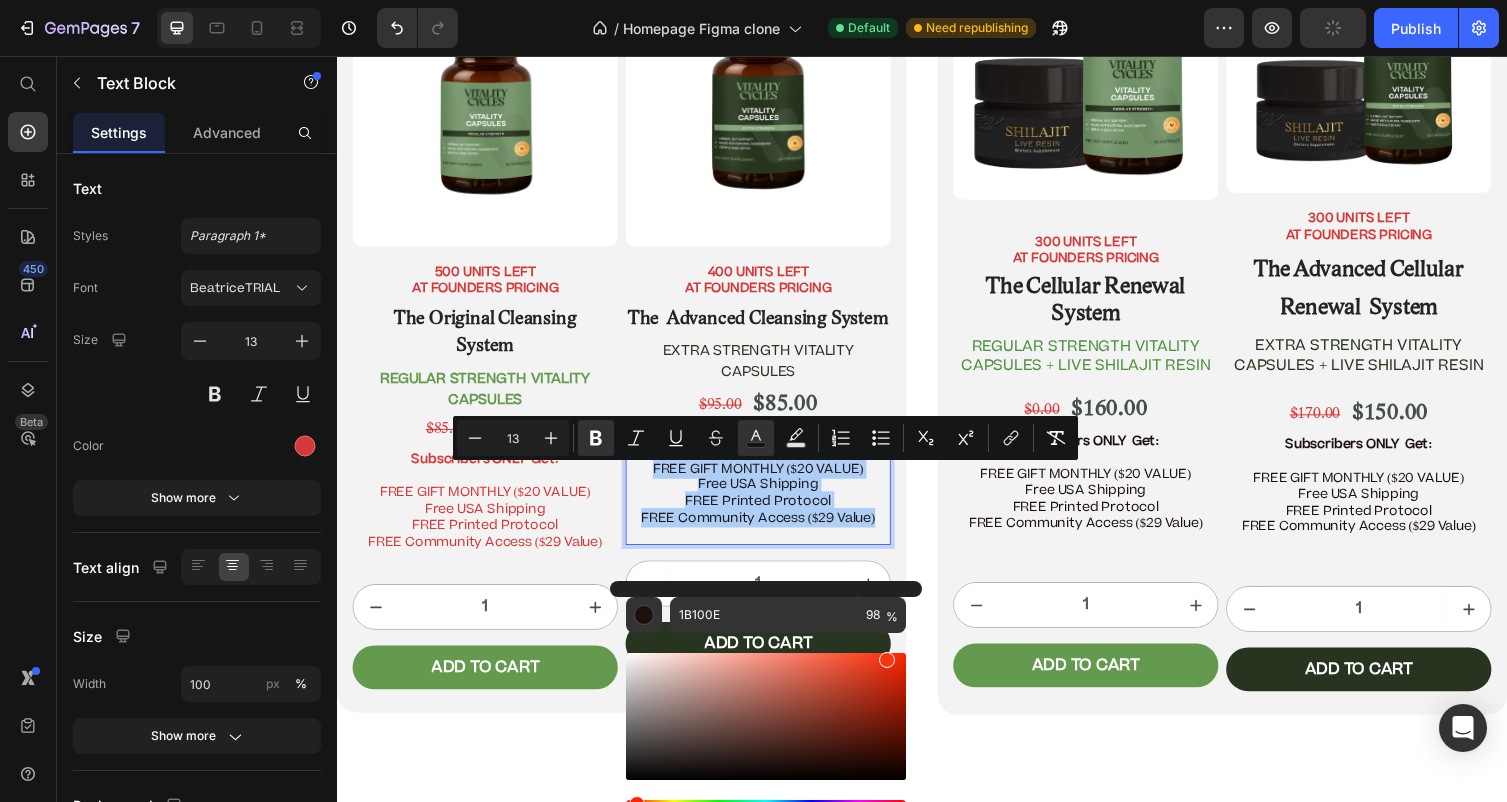 drag, startPoint x: 875, startPoint y: 671, endPoint x: 898, endPoint y: 638, distance: 40.22437 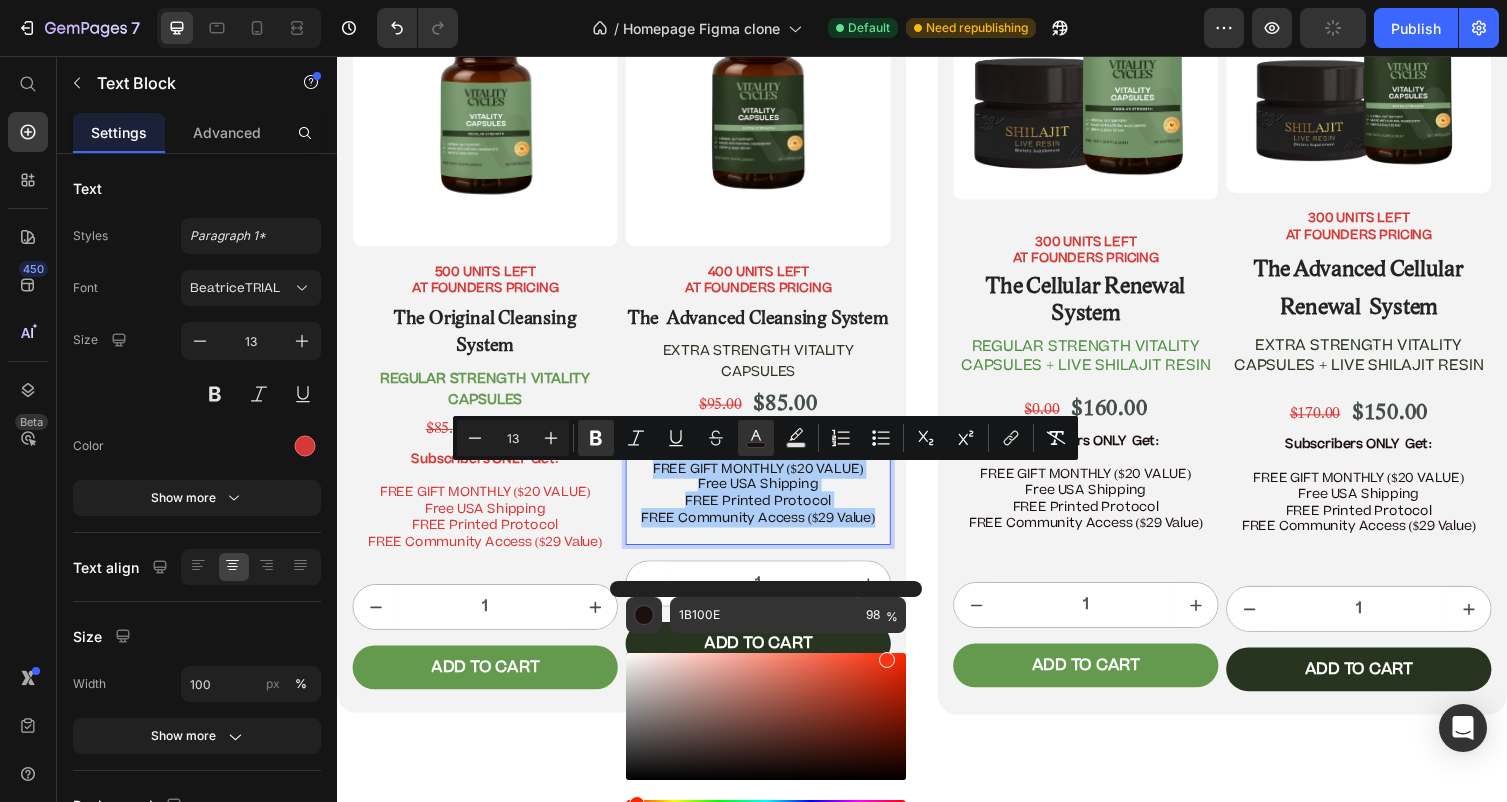 click at bounding box center [766, 734] 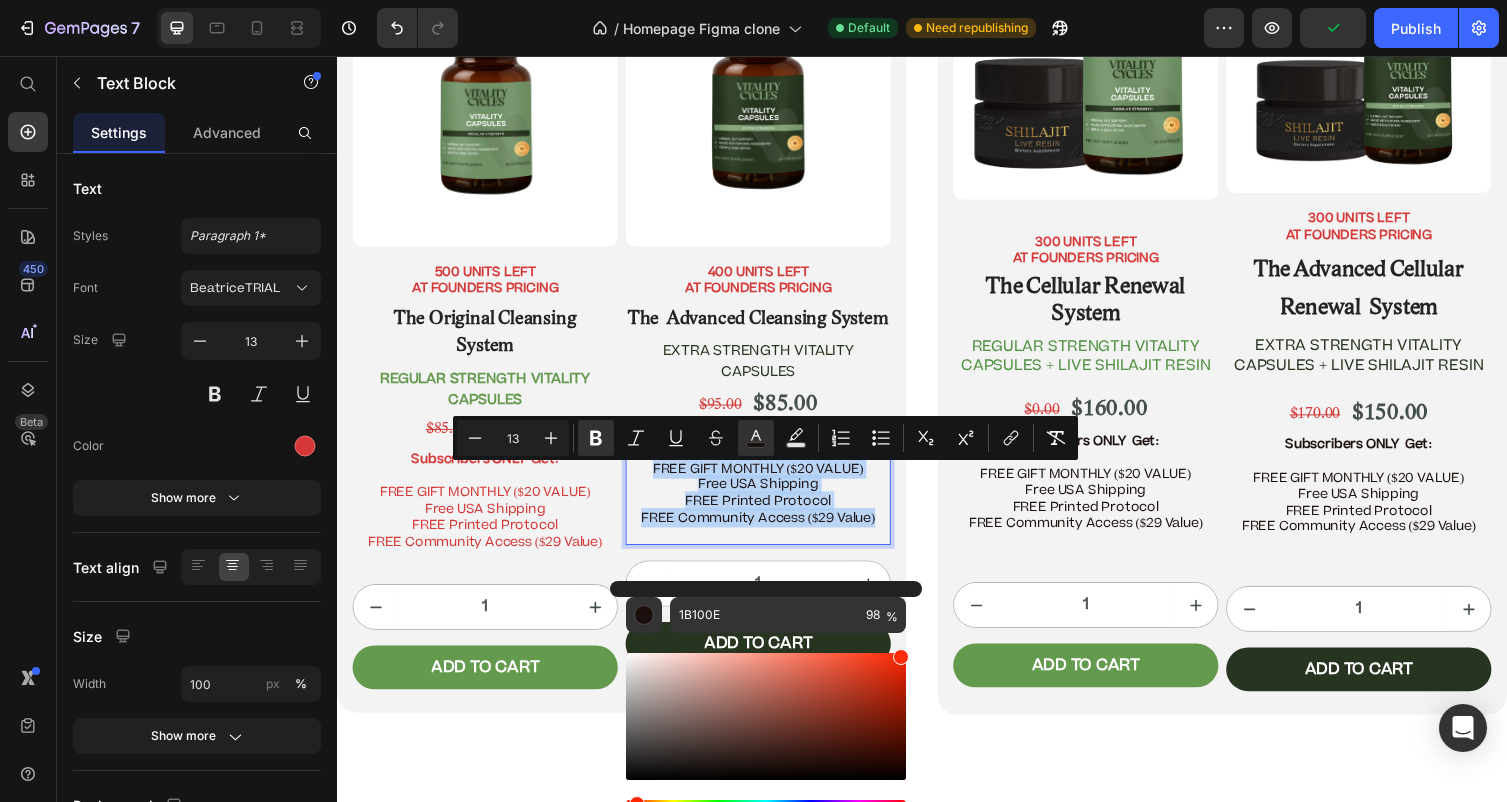 type on "FF2C07" 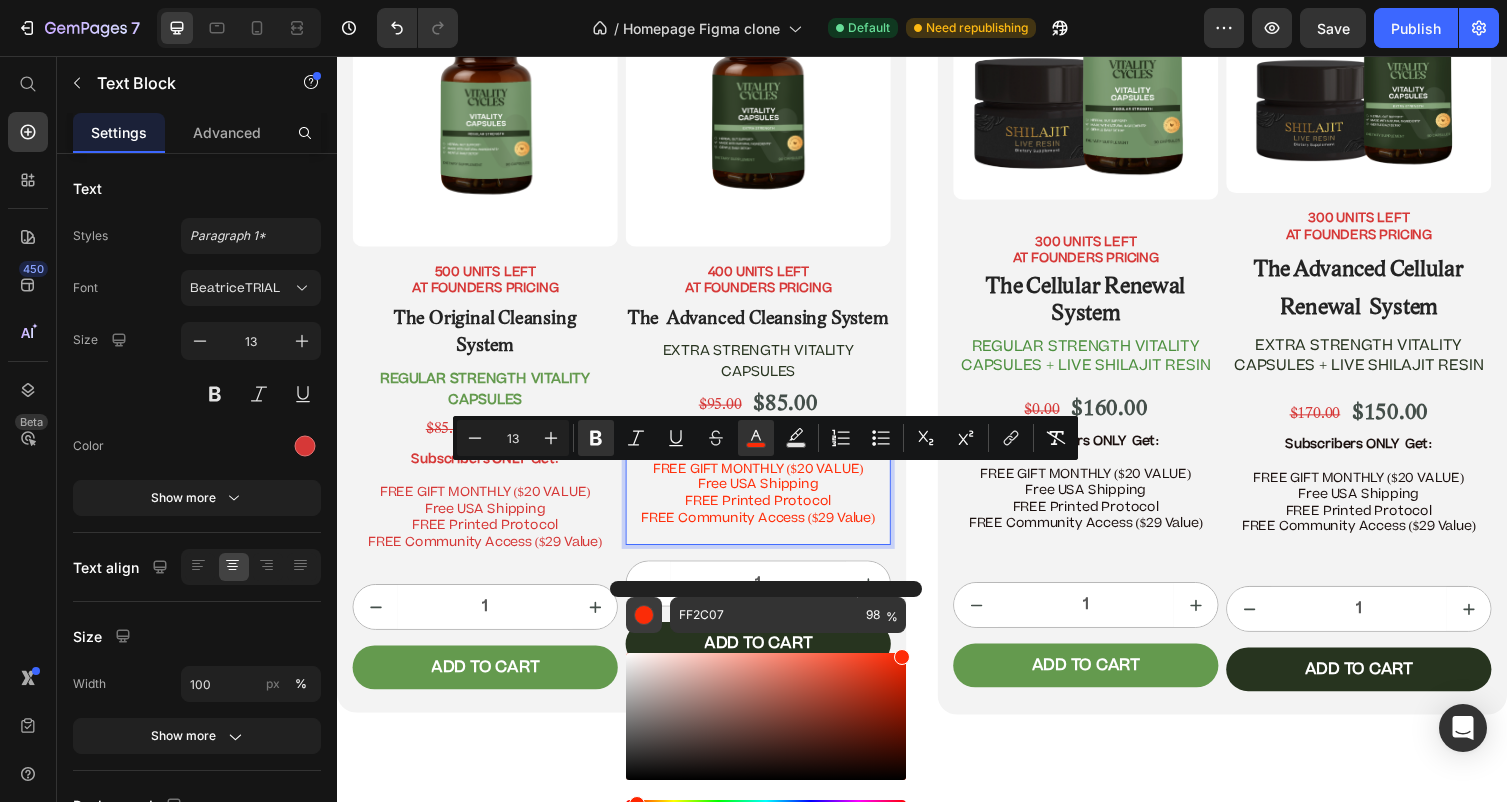 click at bounding box center (644, 615) 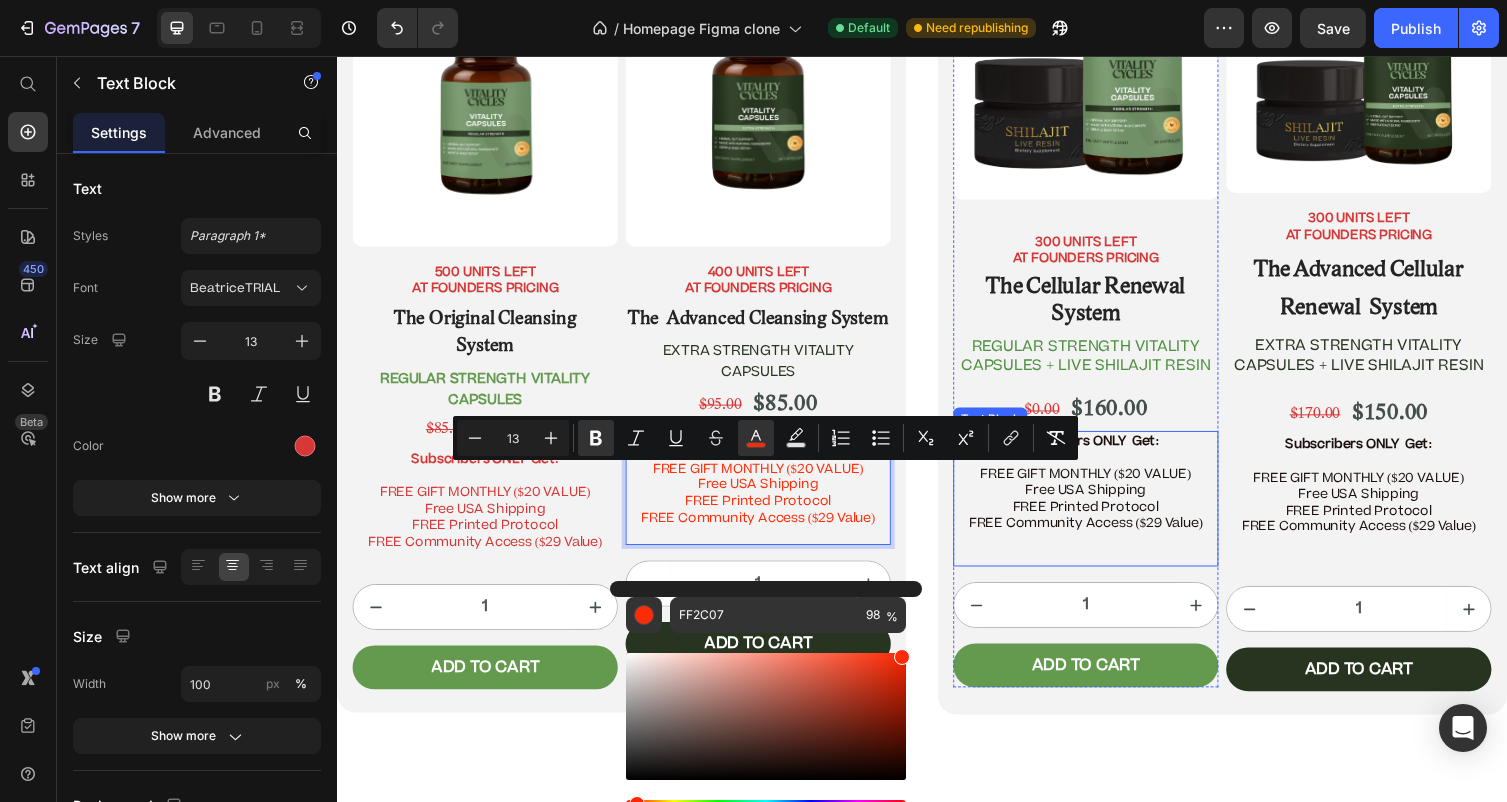 click on "Subscribers ONLY  Get: FREE GIFT MONTHLY ($20 VALUE)" at bounding box center [1105, 468] 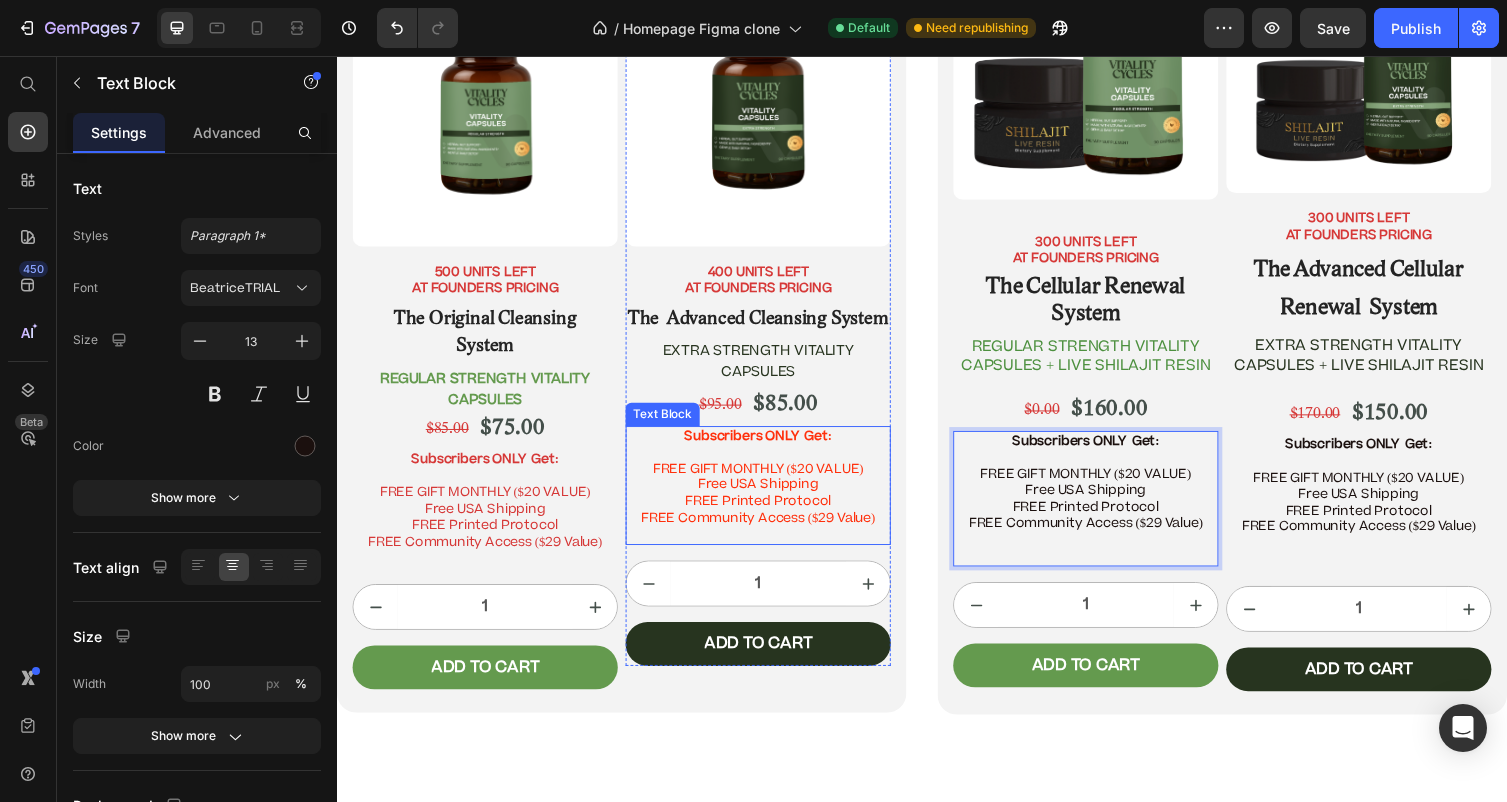 click on "Free USA Shipping" at bounding box center [769, 496] 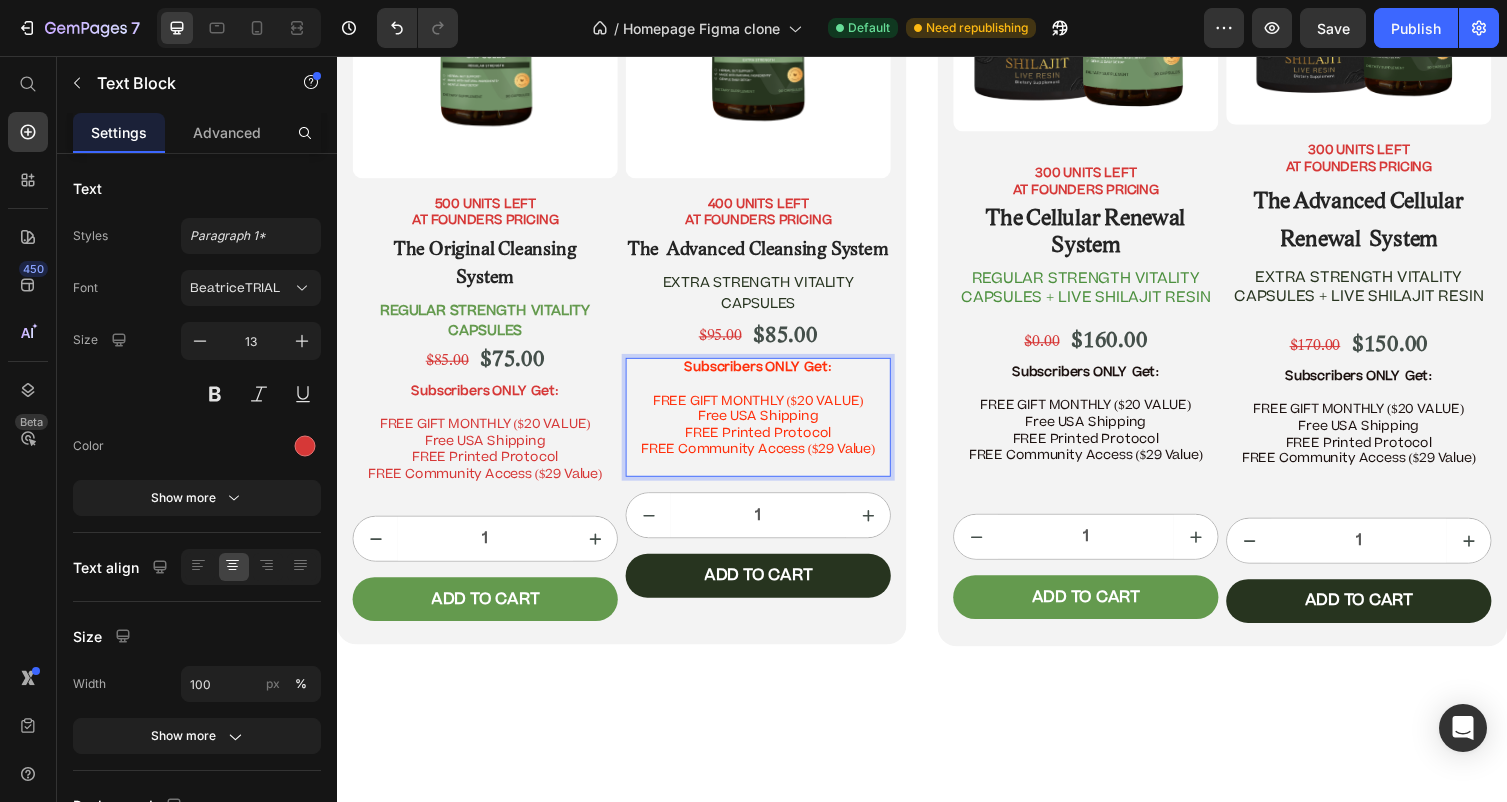 scroll, scrollTop: 10798, scrollLeft: 0, axis: vertical 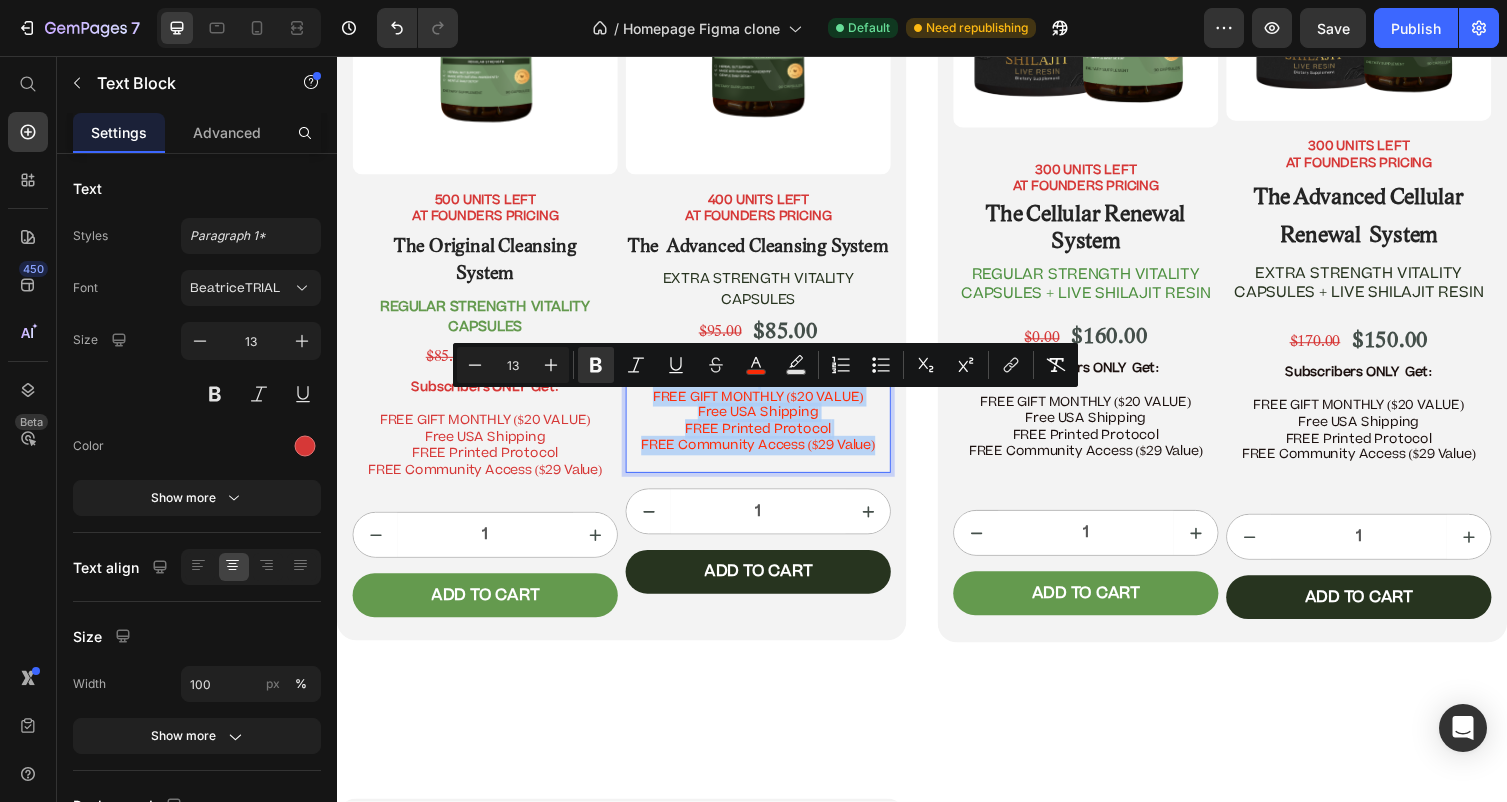 drag, startPoint x: 893, startPoint y: 503, endPoint x: 690, endPoint y: 410, distance: 223.28905 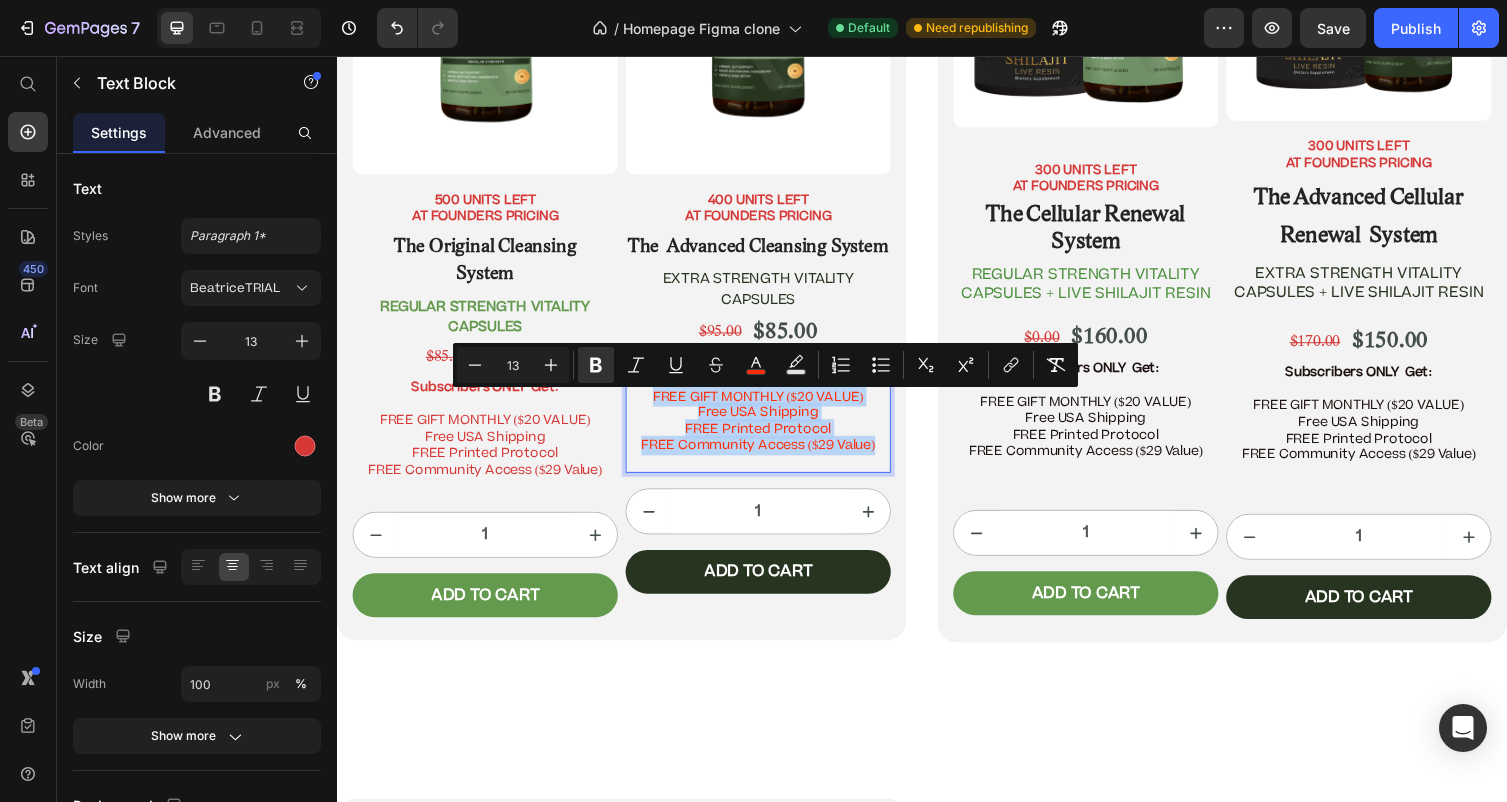click on "Subscribers ONLY  Get: FREE GIFT MONTHLY ($20 VALUE)  Free USA Shipping FREE Printed Protocol FREE Community Access ($29 Value)" at bounding box center (769, 423) 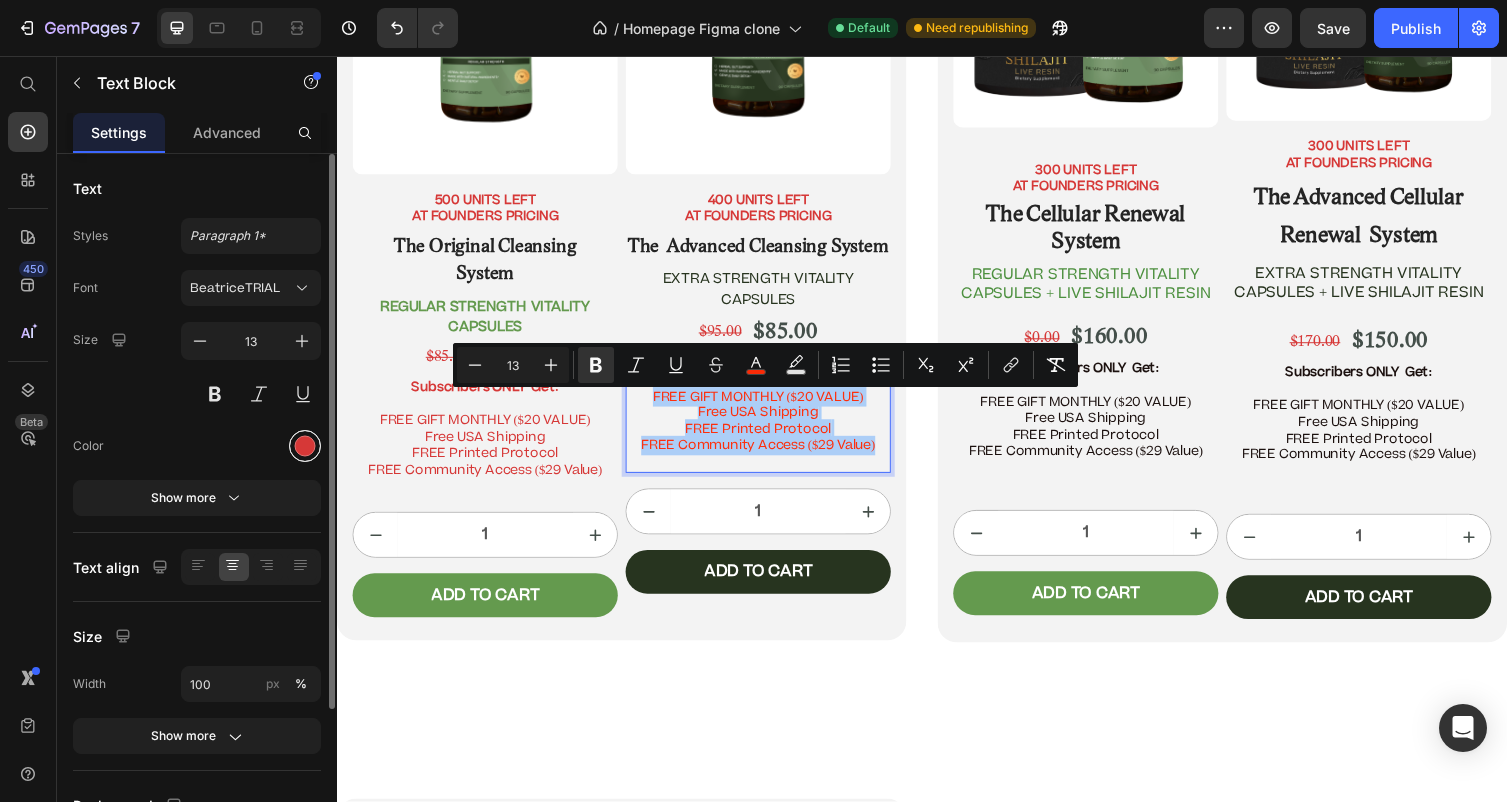 click at bounding box center [305, 446] 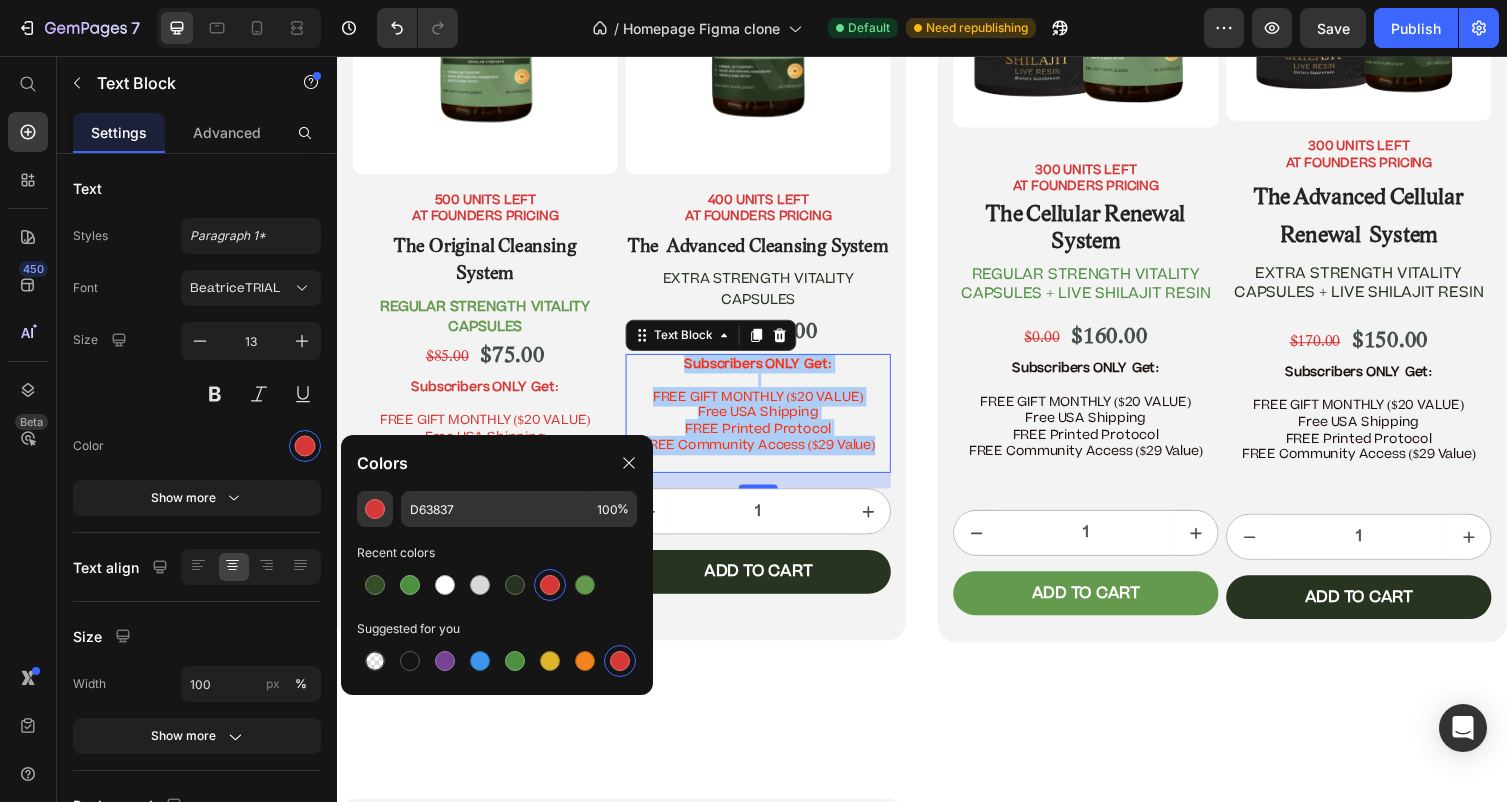 click at bounding box center [620, 661] 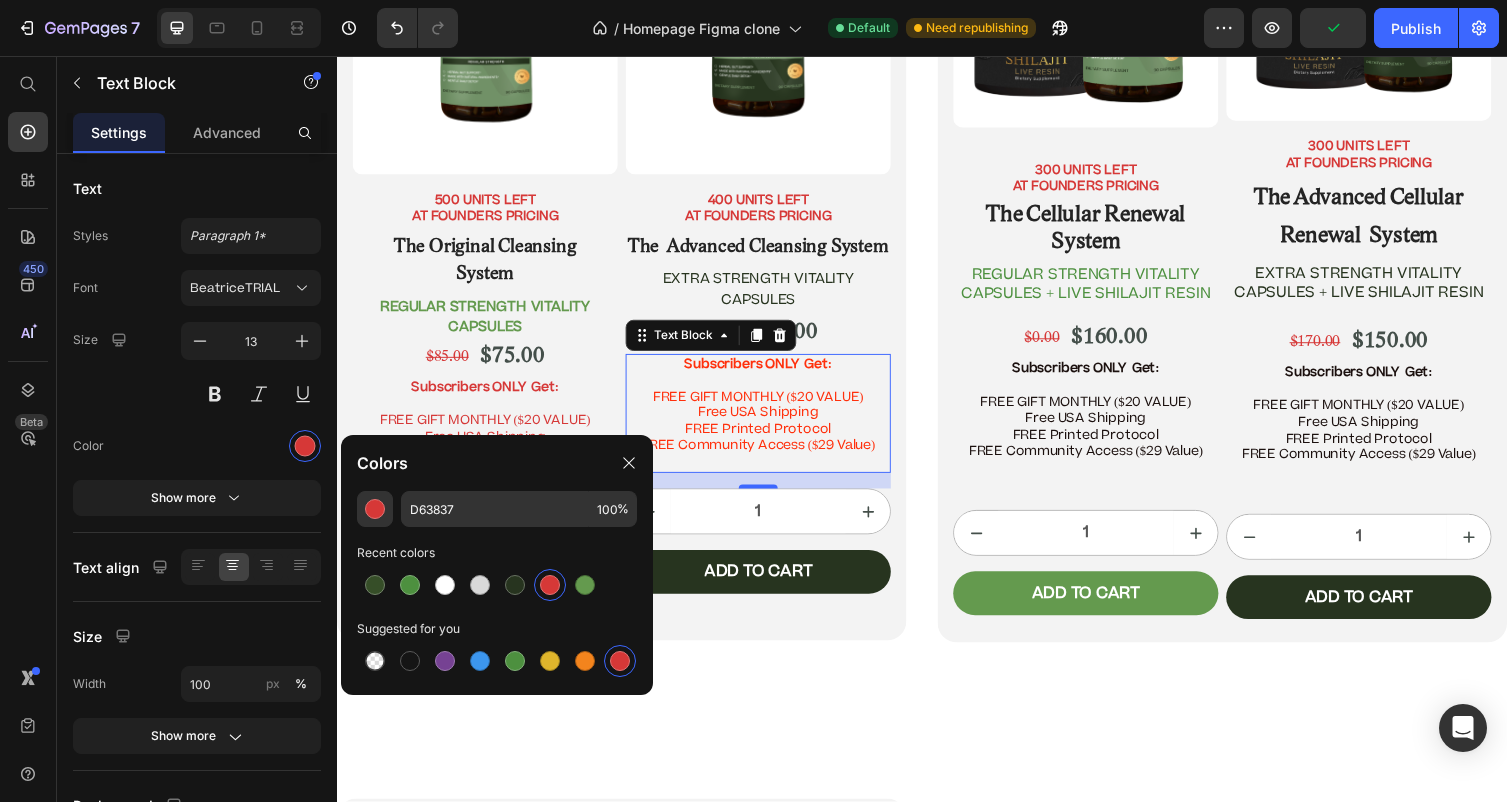 click at bounding box center [550, 585] 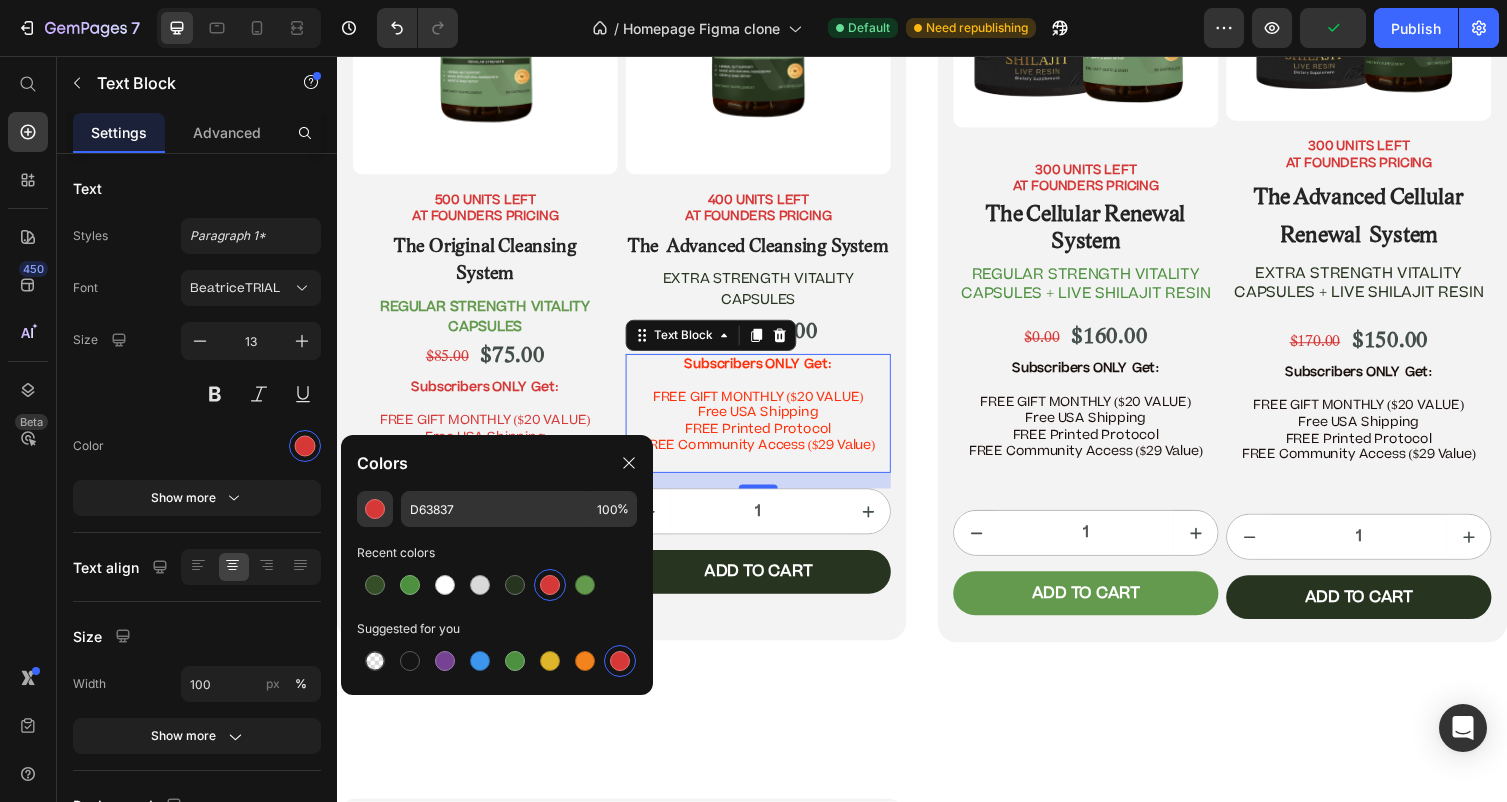 click at bounding box center [550, 585] 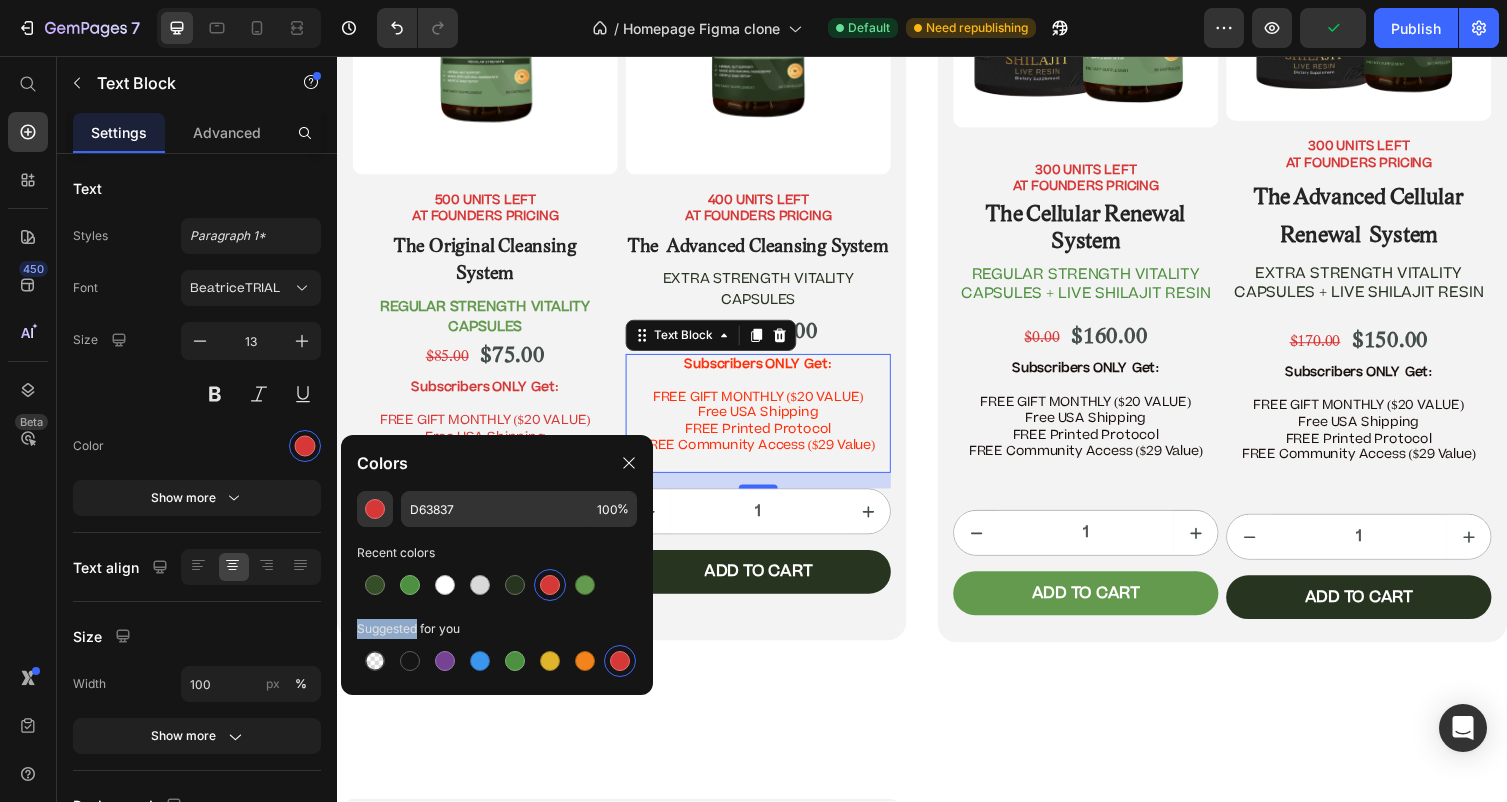 click at bounding box center [550, 585] 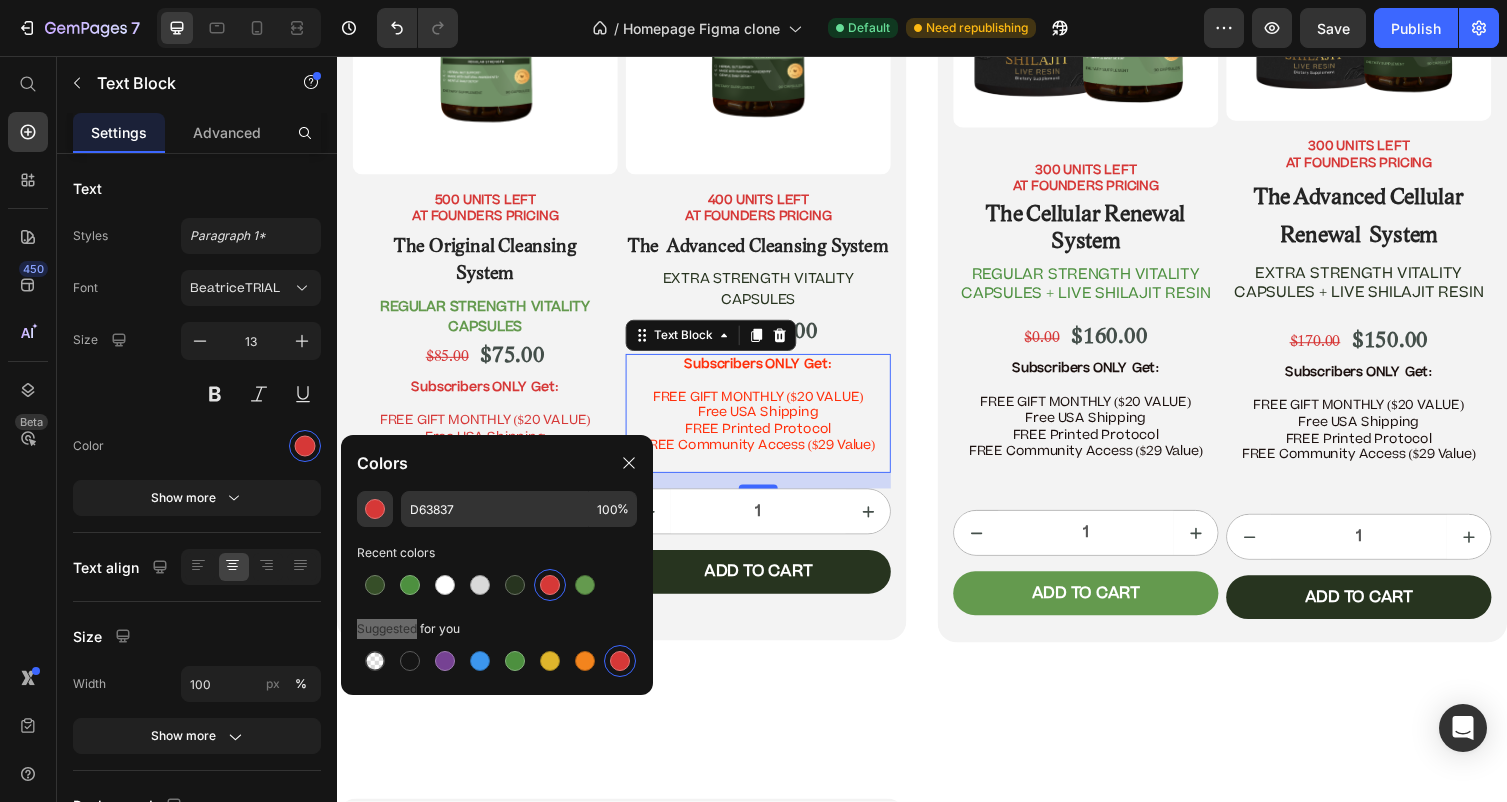 click on "FREE Printed Protocol" at bounding box center [769, 439] 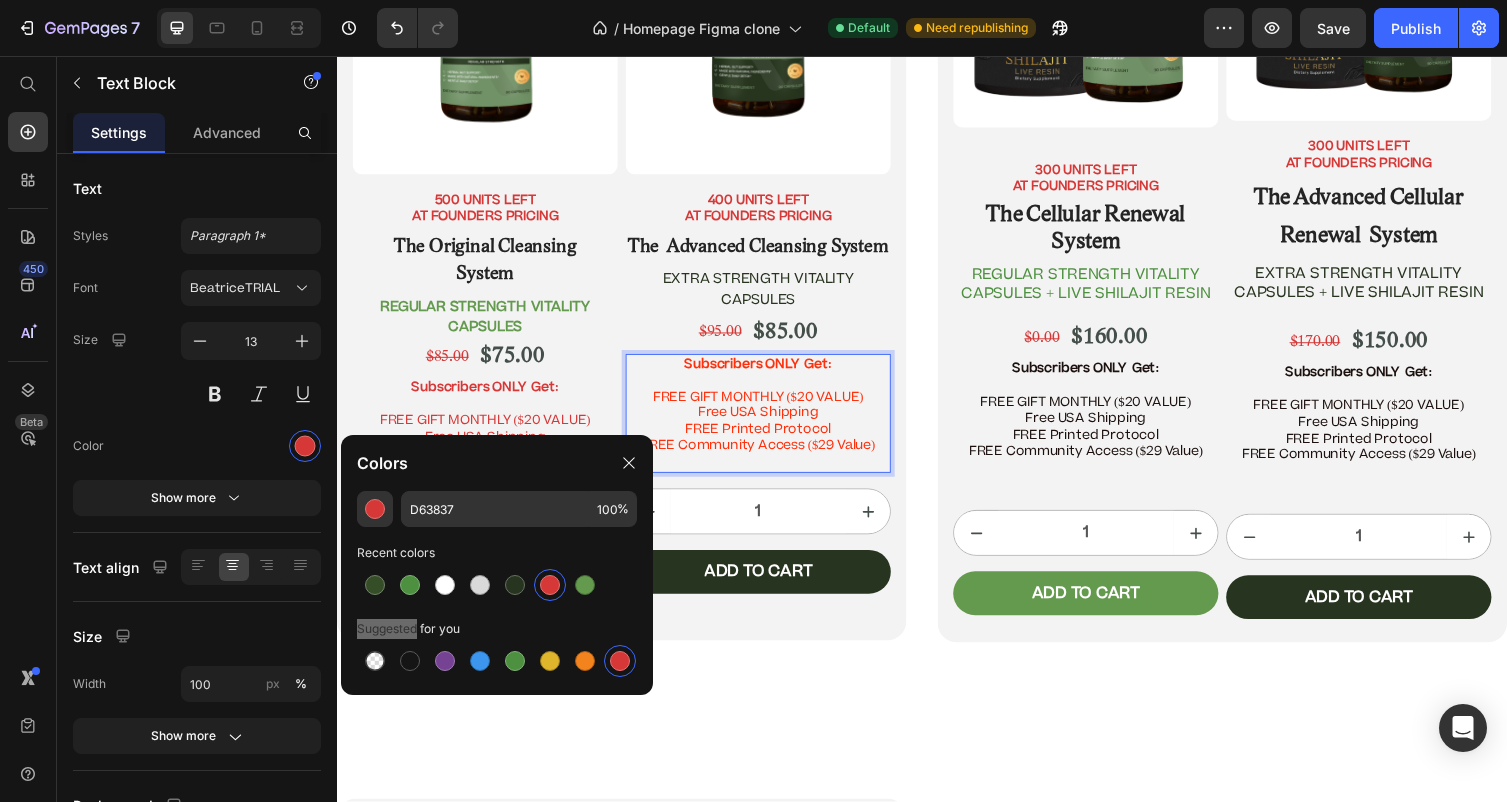 click on "Subscribers ONLY  Get: FREE GIFT MONTHLY ($20 VALUE)" at bounding box center (489, 413) 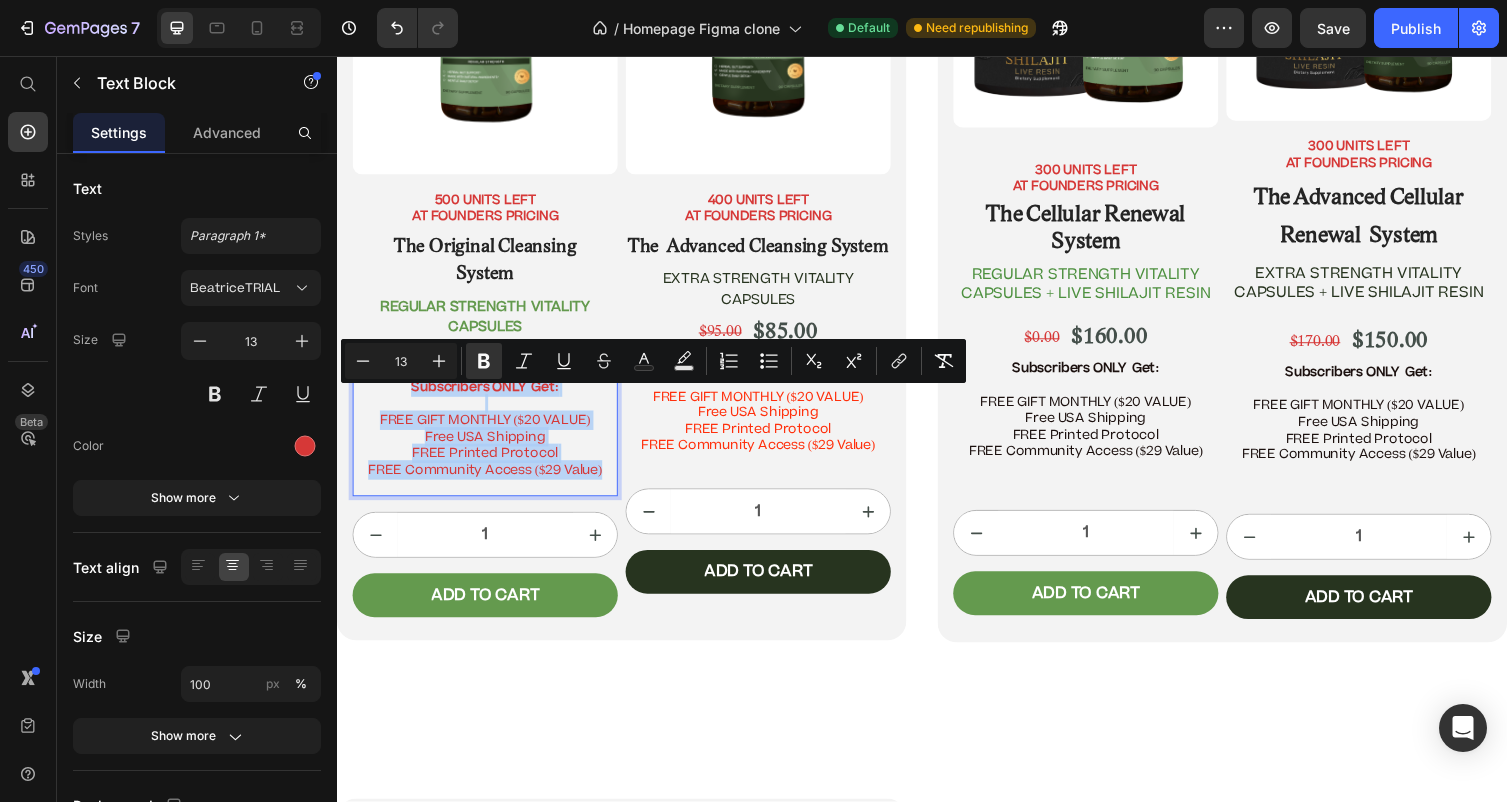 drag, startPoint x: 611, startPoint y: 501, endPoint x: 406, endPoint y: 411, distance: 223.88614 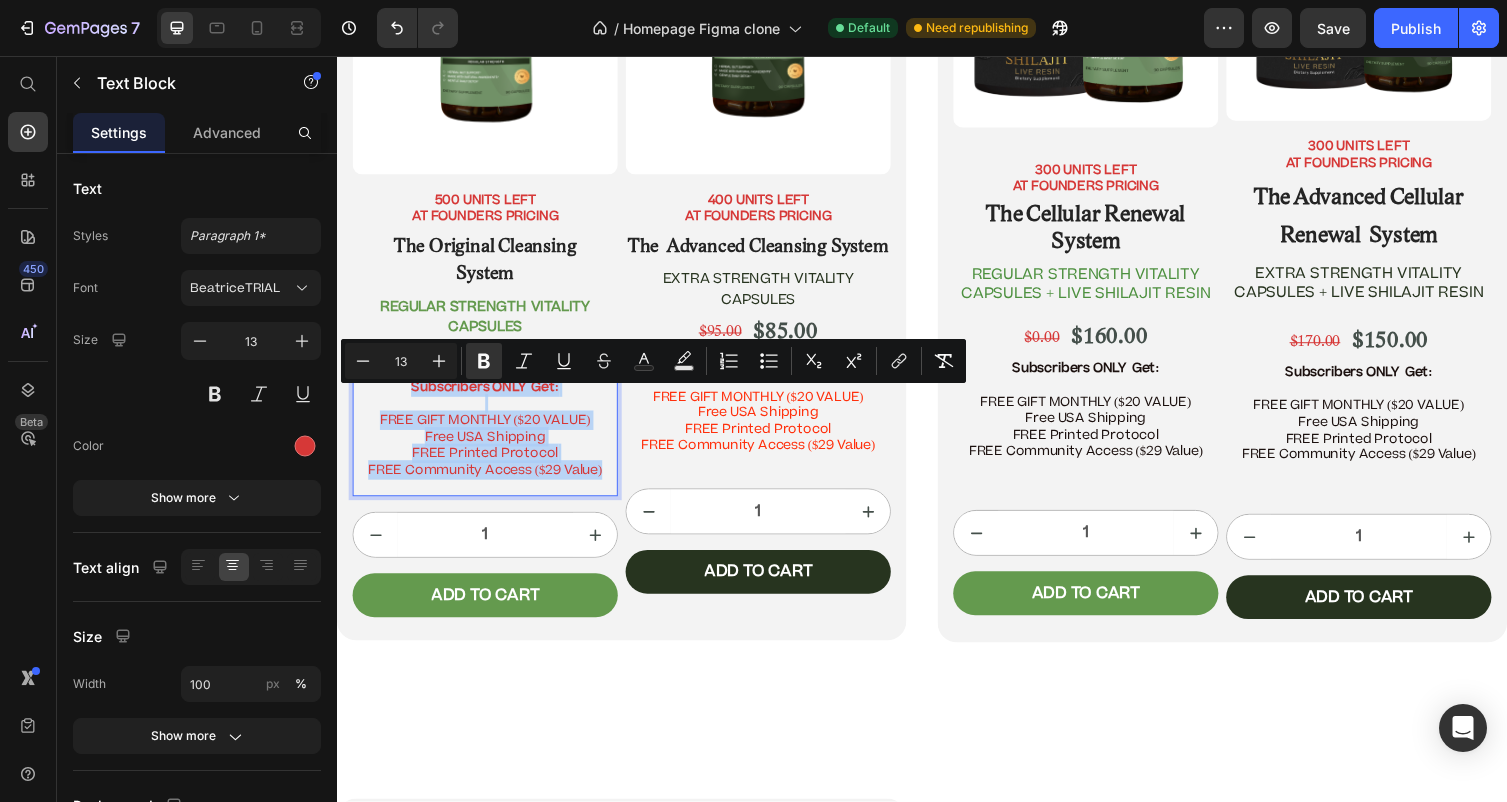 click on "Subscribers ONLY  Get: FREE GIFT MONTHLY ($20 VALUE)  Free USA Shipping FREE Printed Protocol FREE Community Access ($29 Value)" at bounding box center [489, 447] 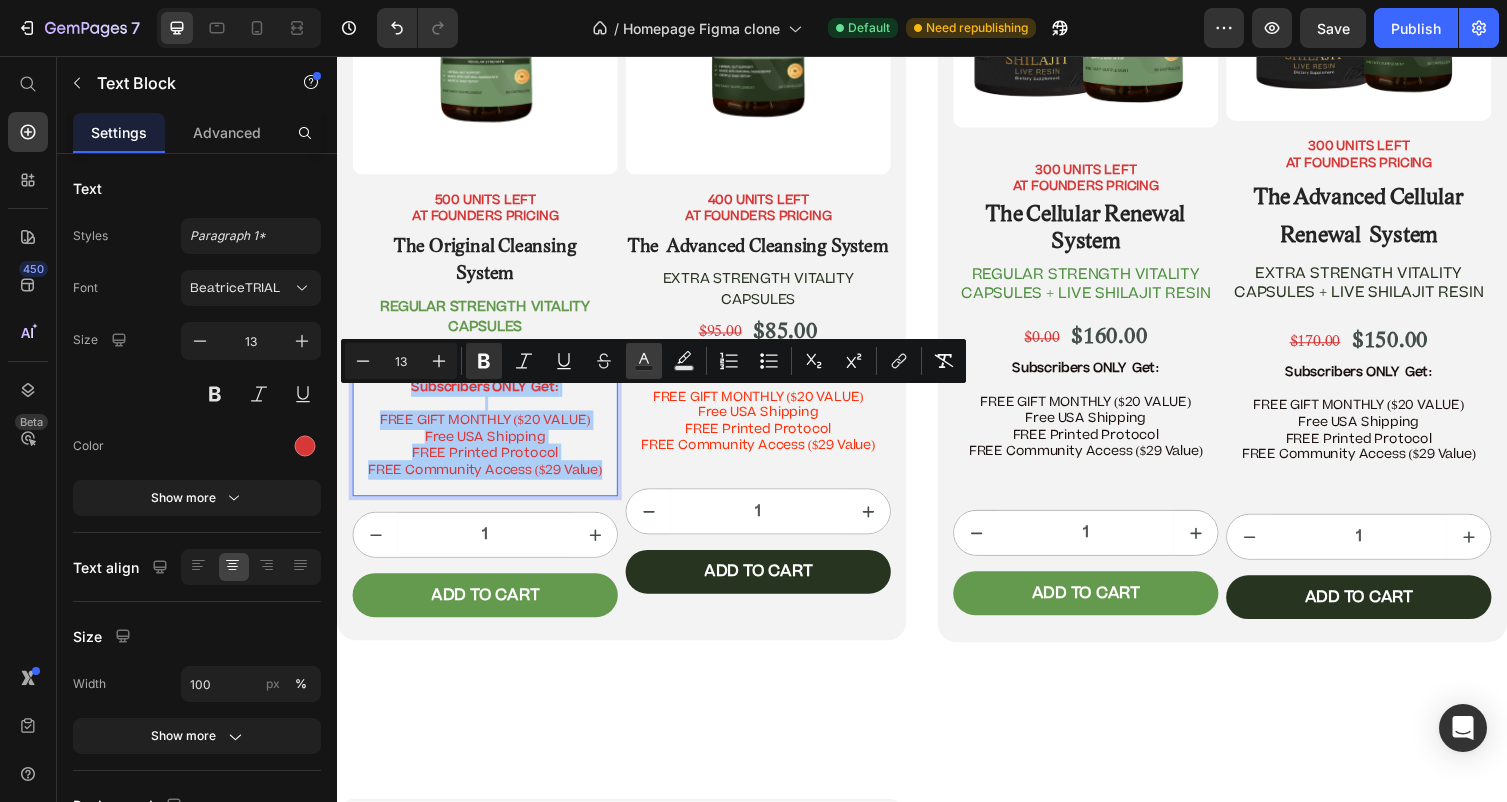 click 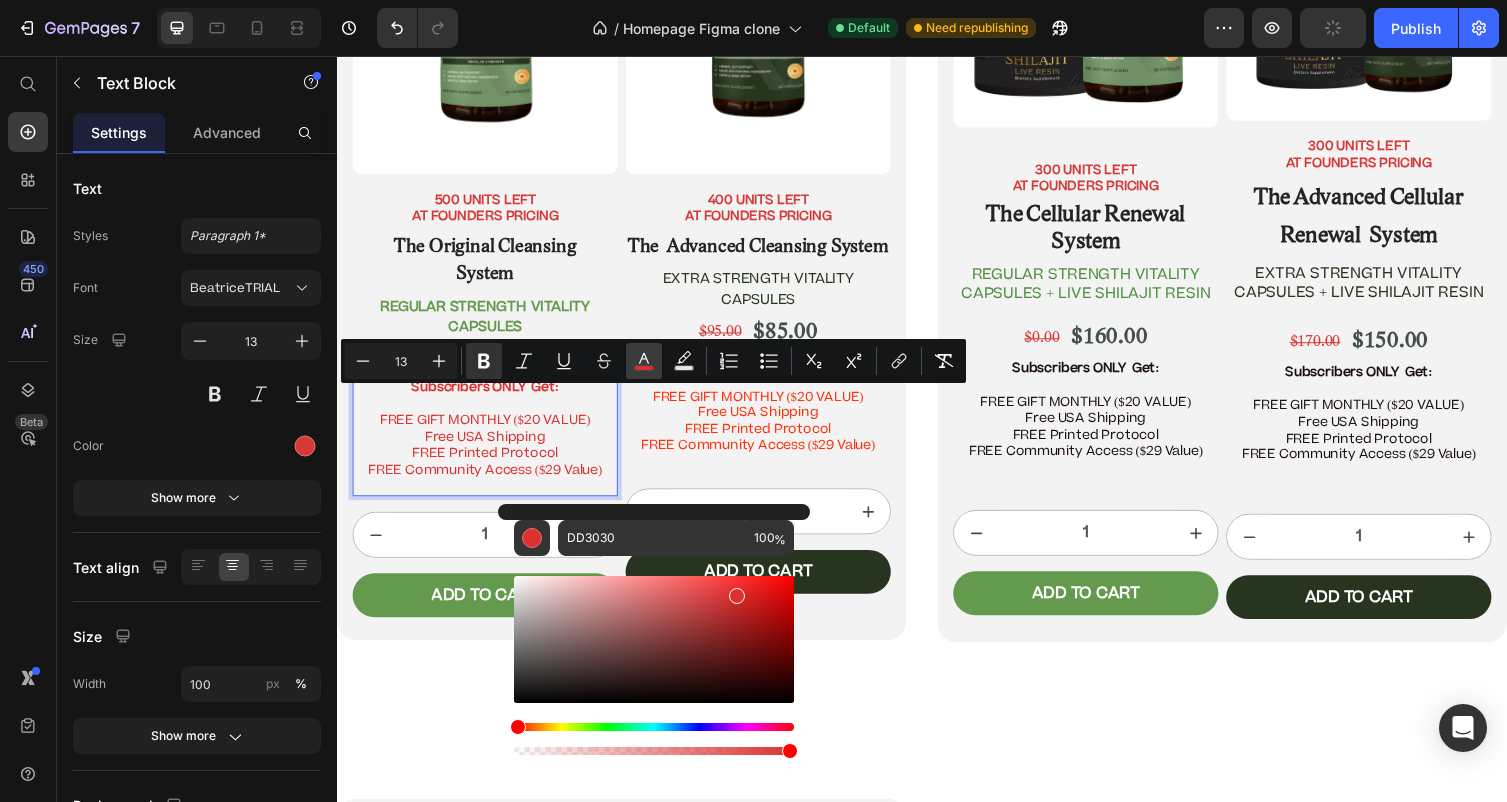 click at bounding box center [654, 639] 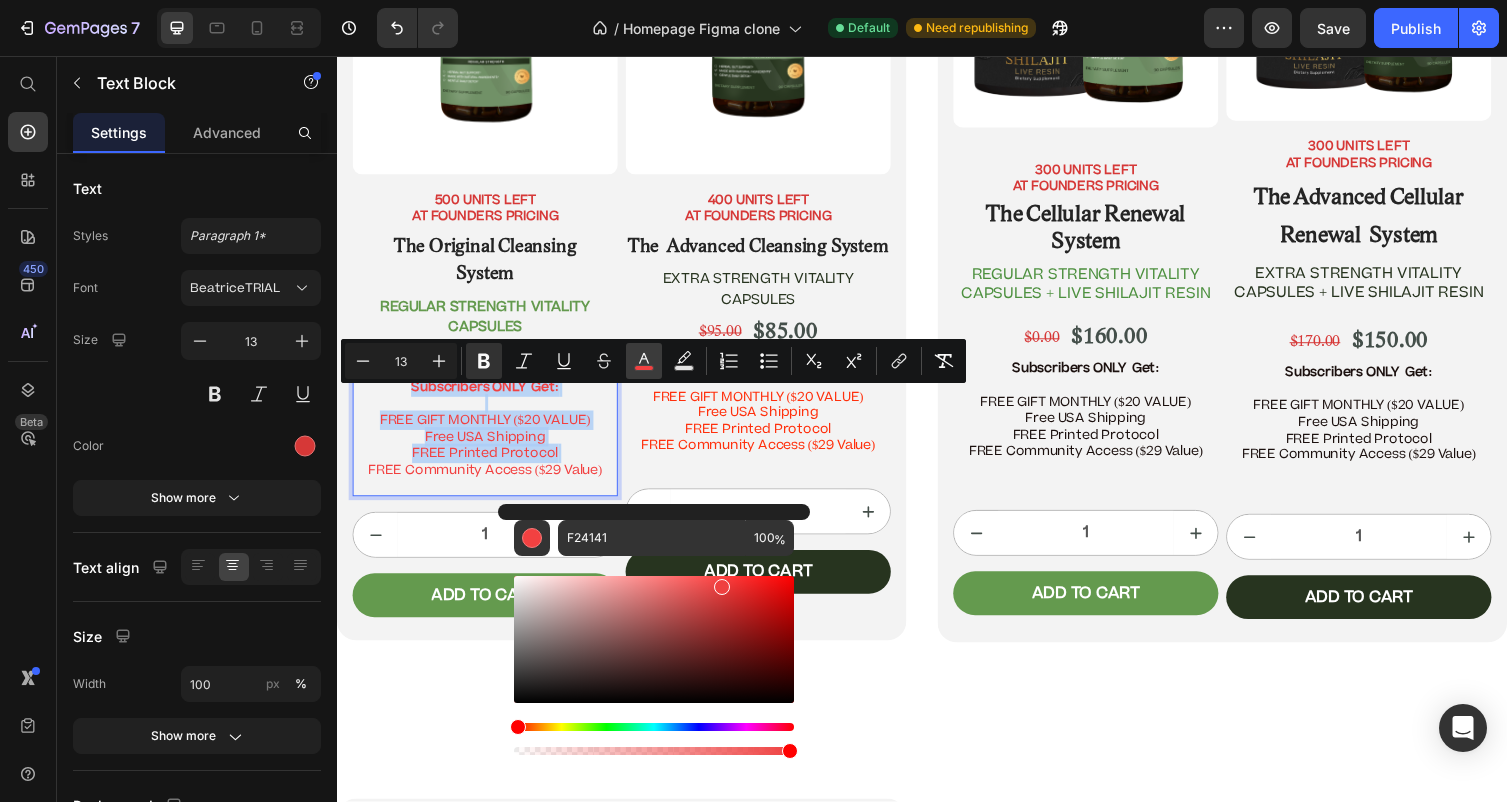 drag, startPoint x: 727, startPoint y: 594, endPoint x: 720, endPoint y: 583, distance: 13.038404 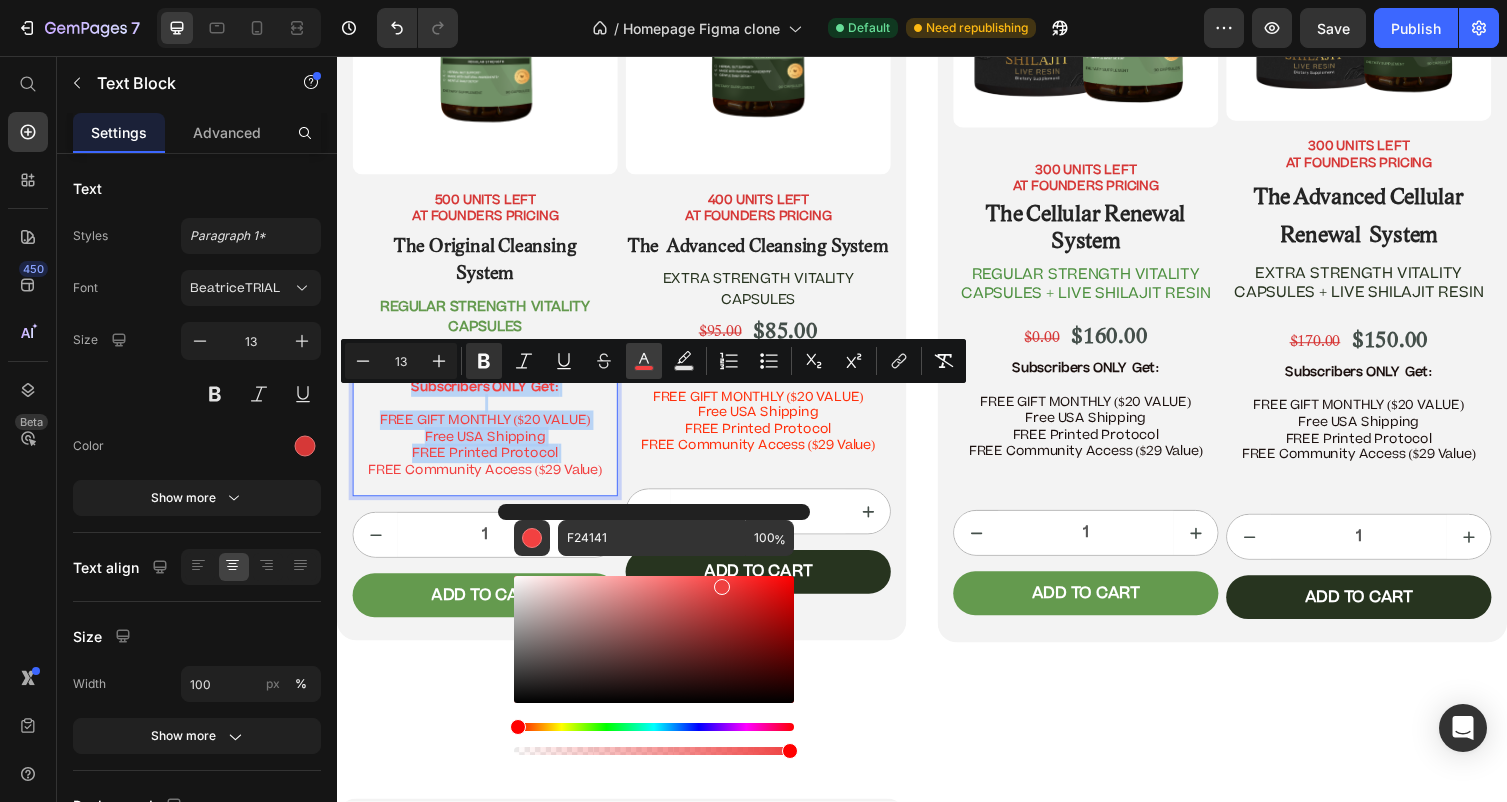 click at bounding box center (654, 639) 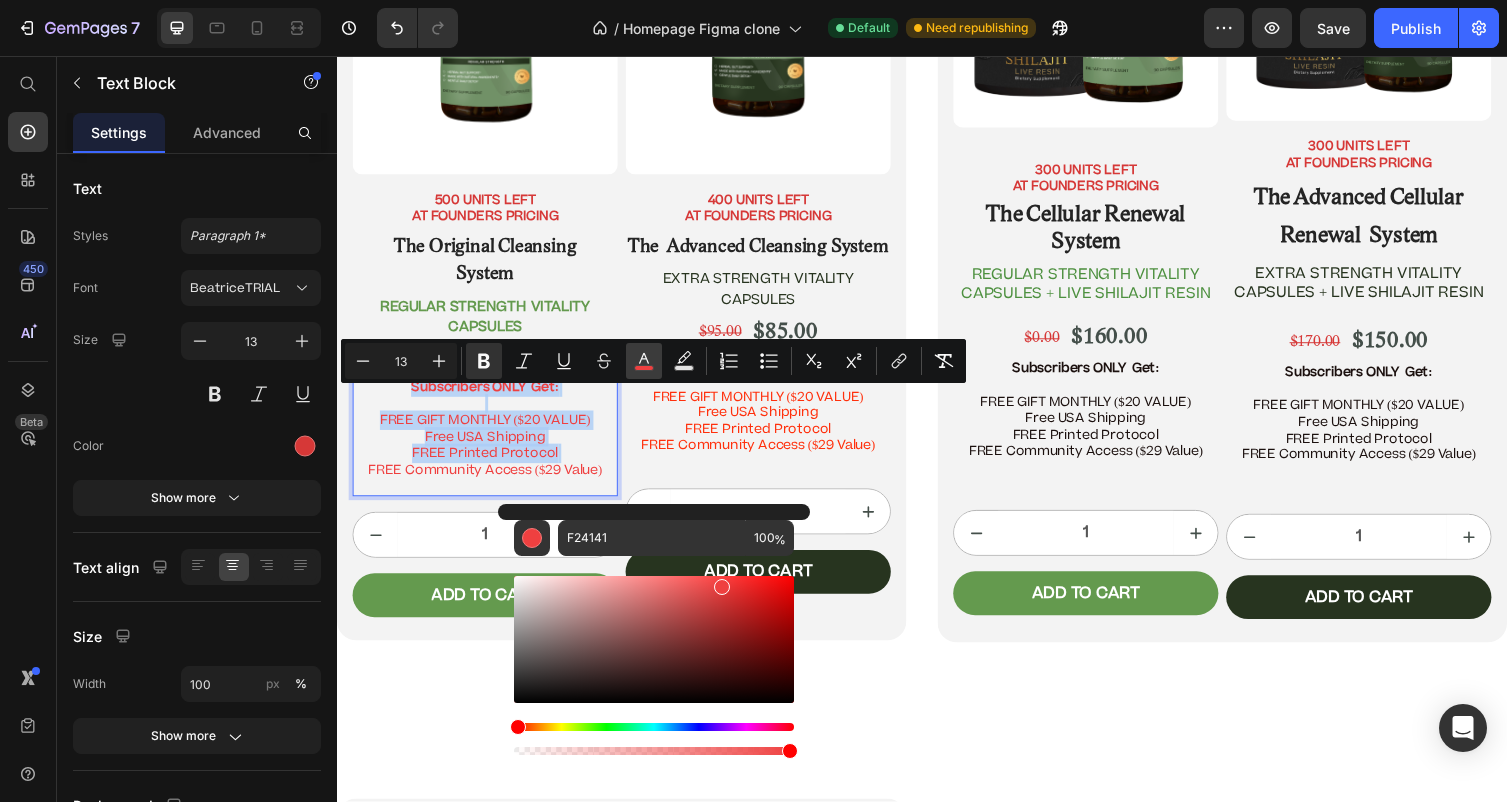 type on "EF4040" 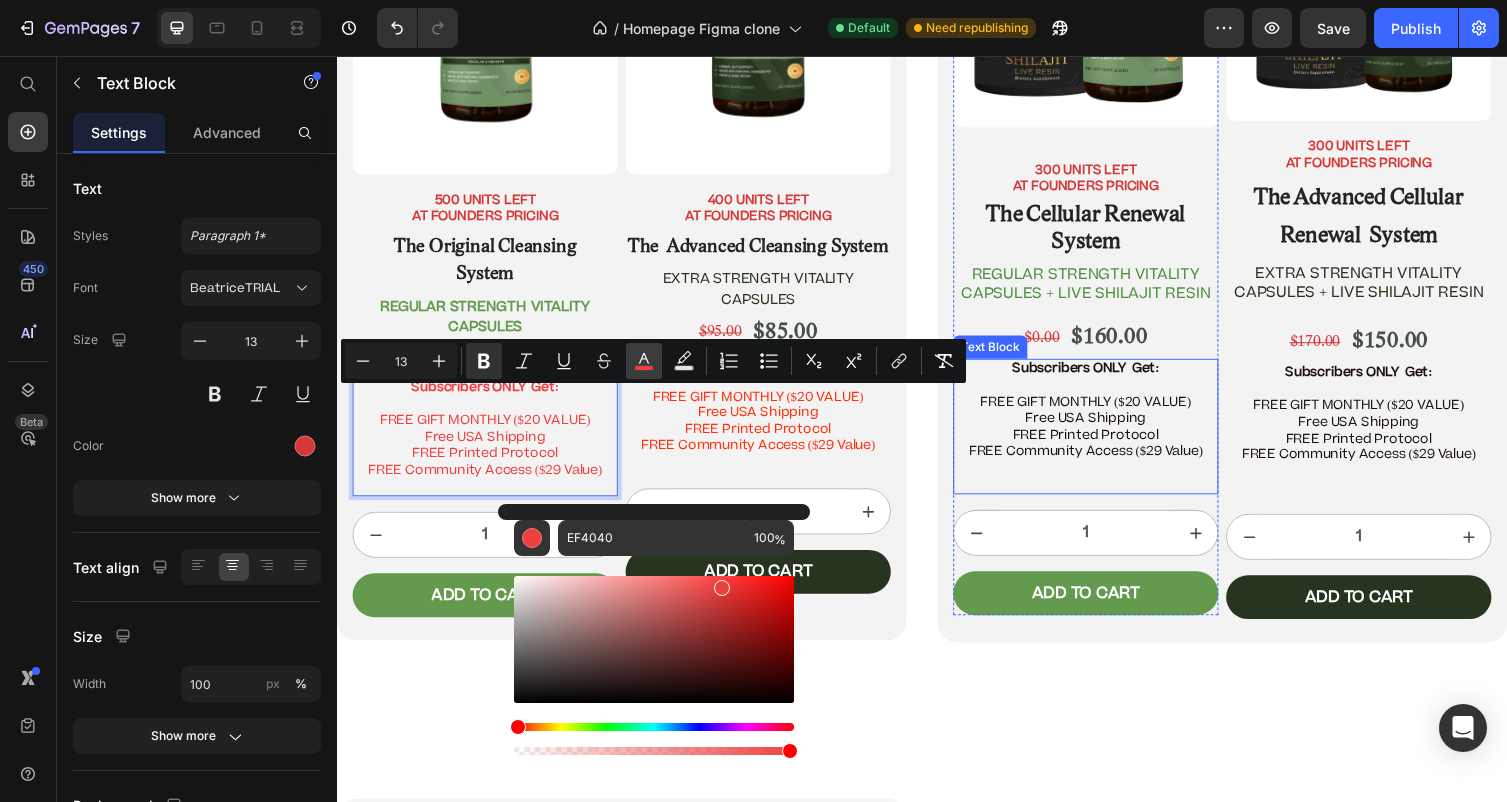 click on "Free USA Shipping FREE Printed Protocol FREE Community Access ($29 Value)" at bounding box center (1105, 462) 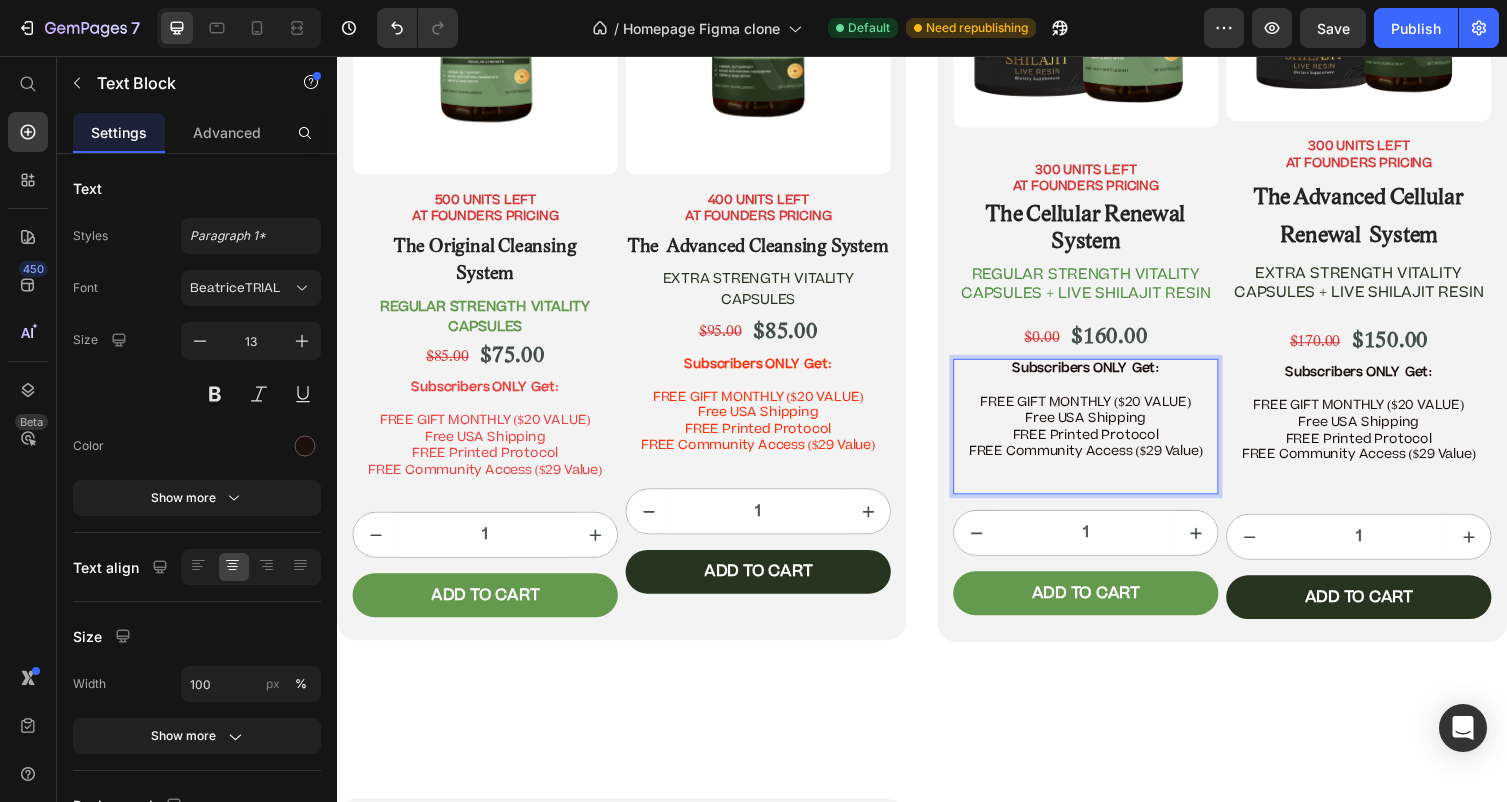 click on "Free USA Shipping FREE Printed Protocol FREE Community Access ($29 Value)" at bounding box center (1105, 462) 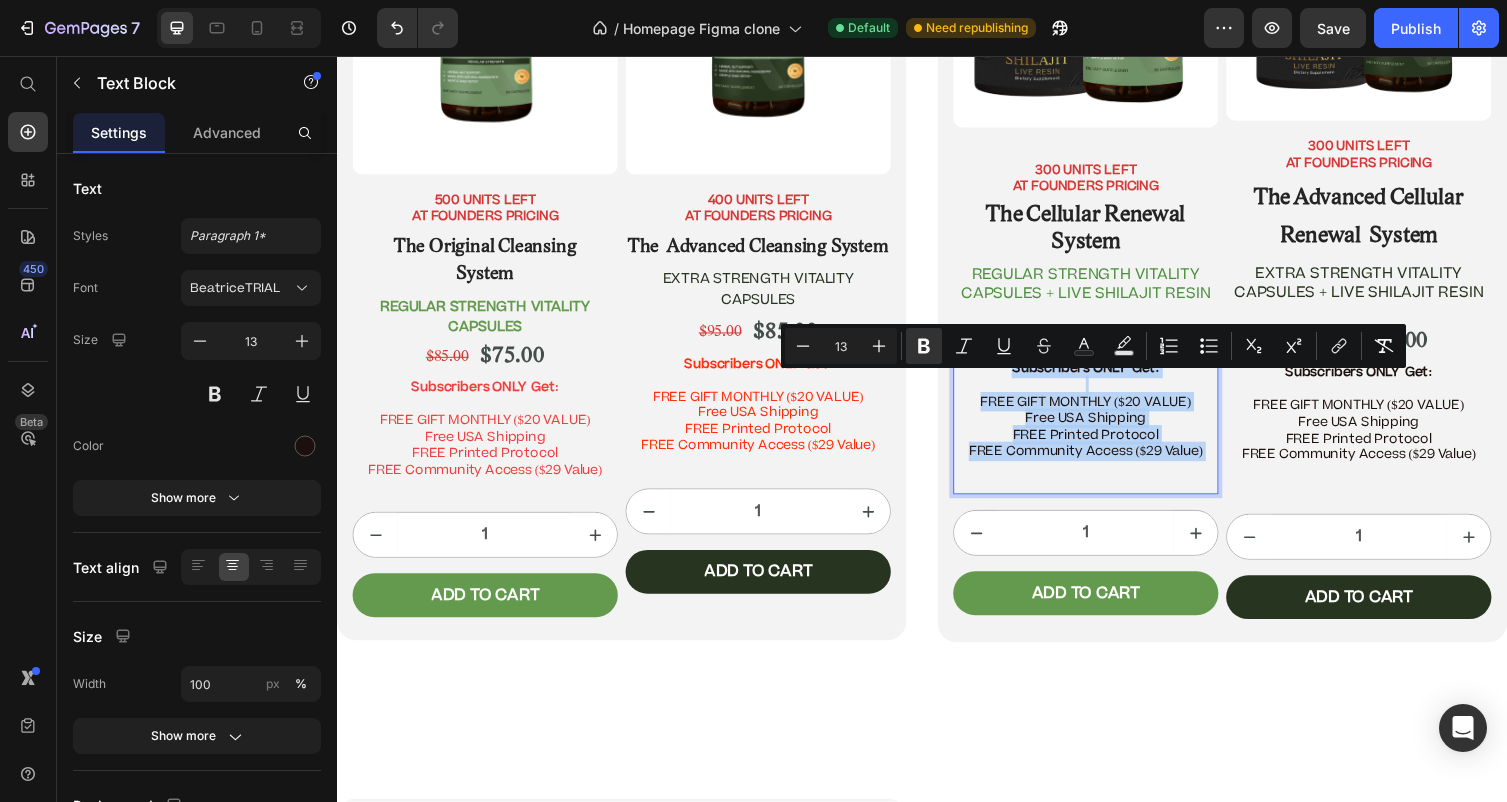 drag, startPoint x: 1231, startPoint y: 488, endPoint x: 1022, endPoint y: 394, distance: 229.16588 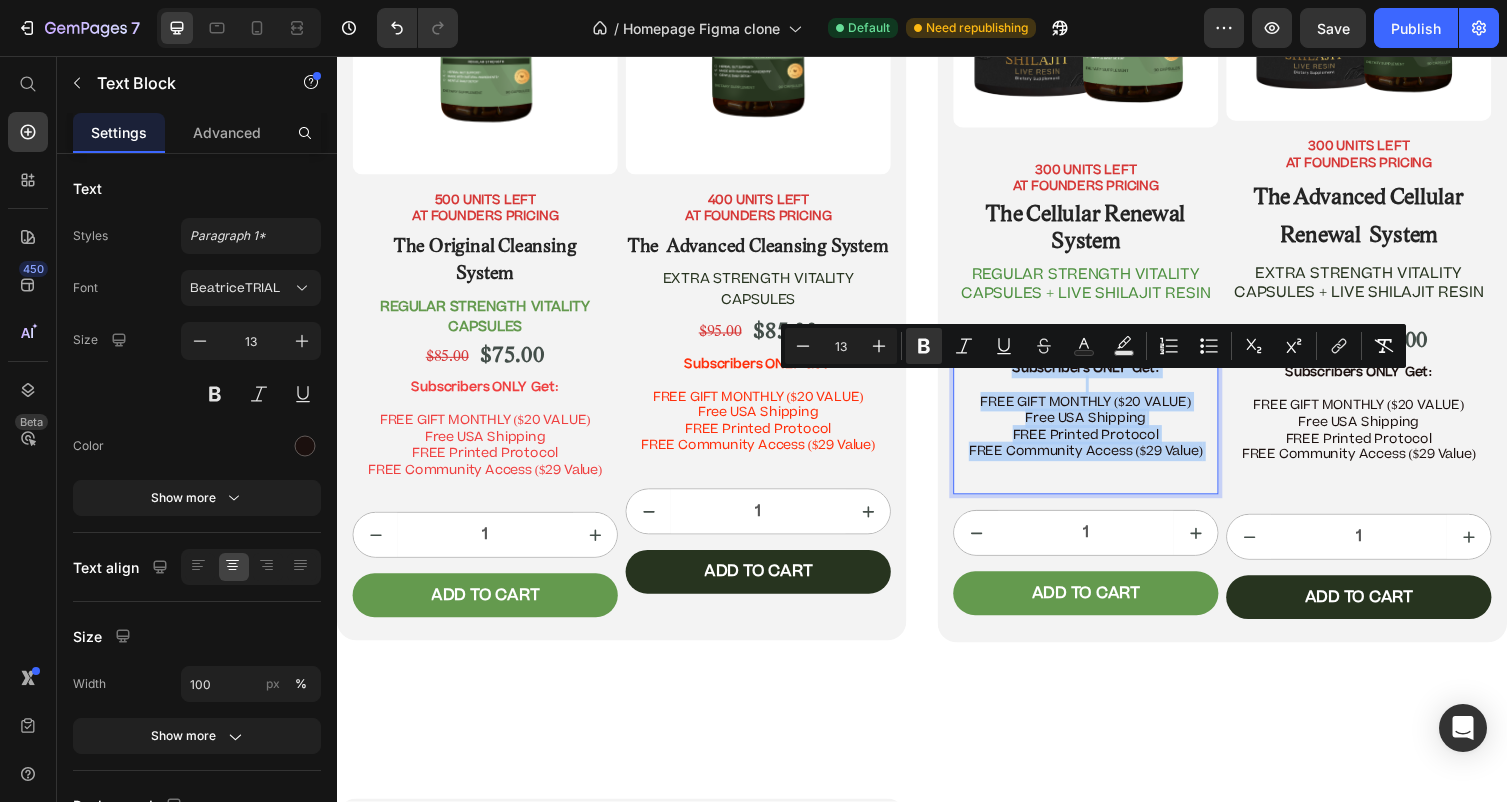 click on "Subscribers ONLY  Get: FREE GIFT MONTHLY ($20 VALUE)  Free USA Shipping FREE Printed Protocol FREE Community Access ($29 Value)" at bounding box center (1105, 436) 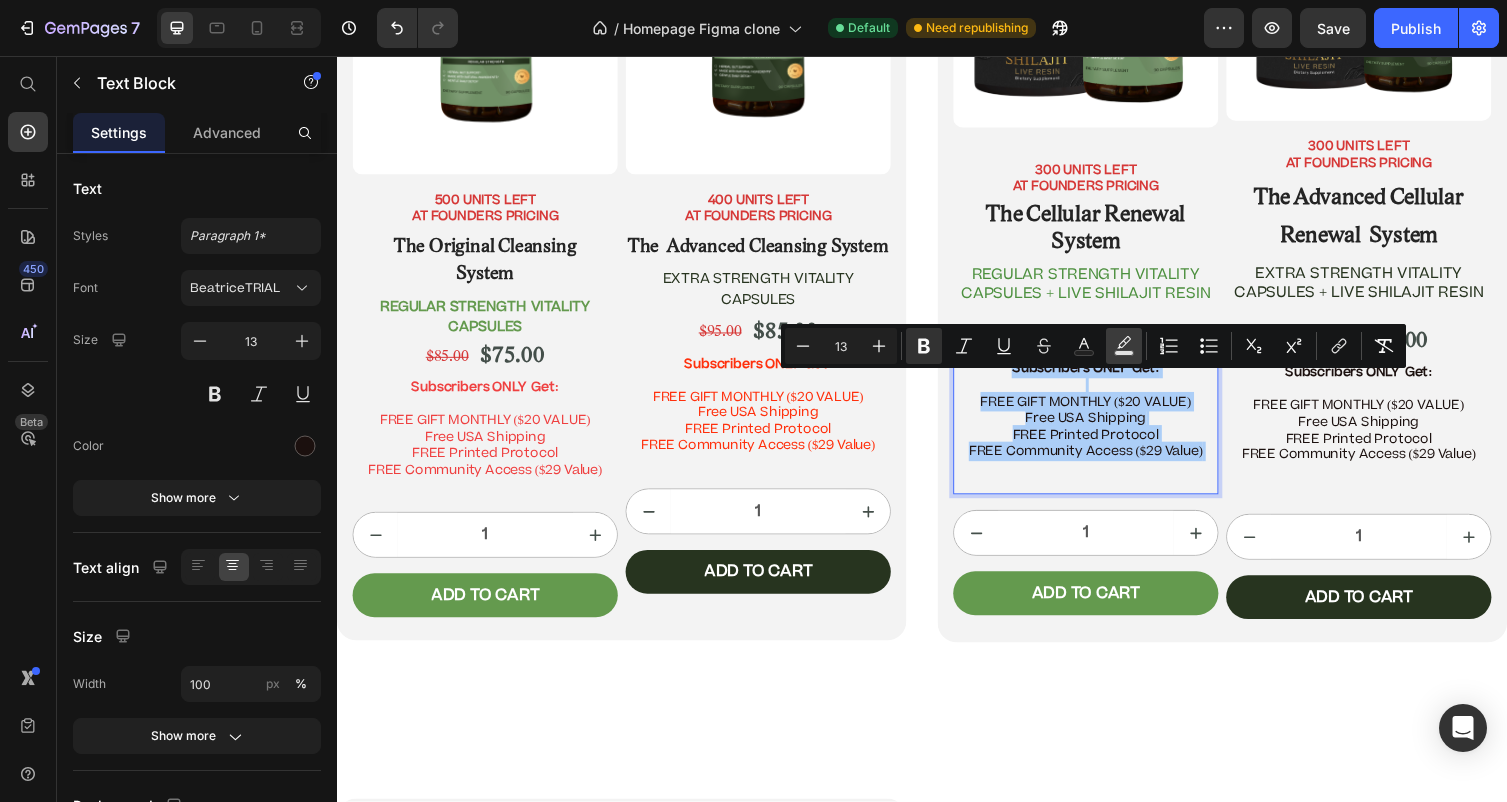 click 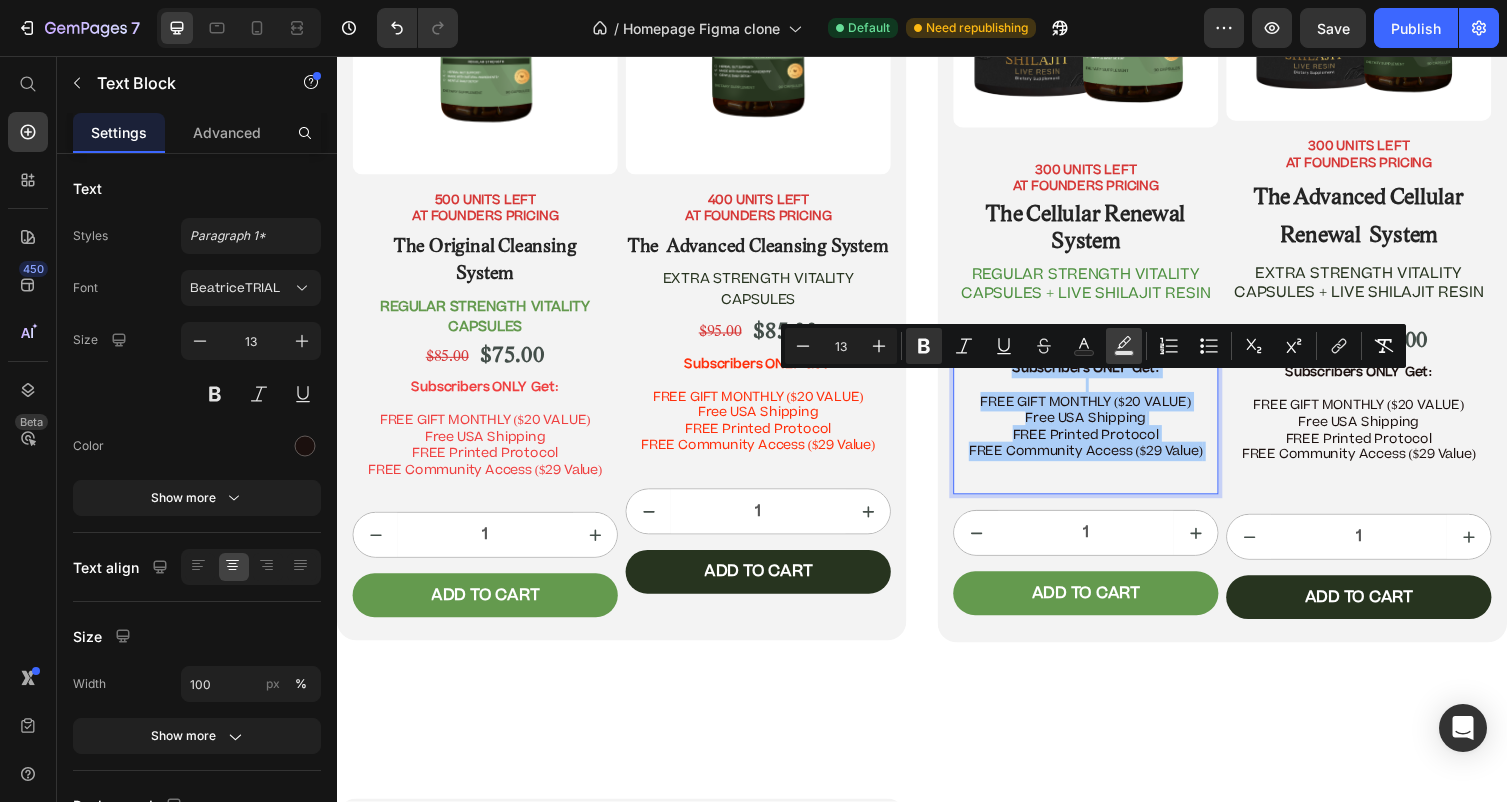 type on "000000" 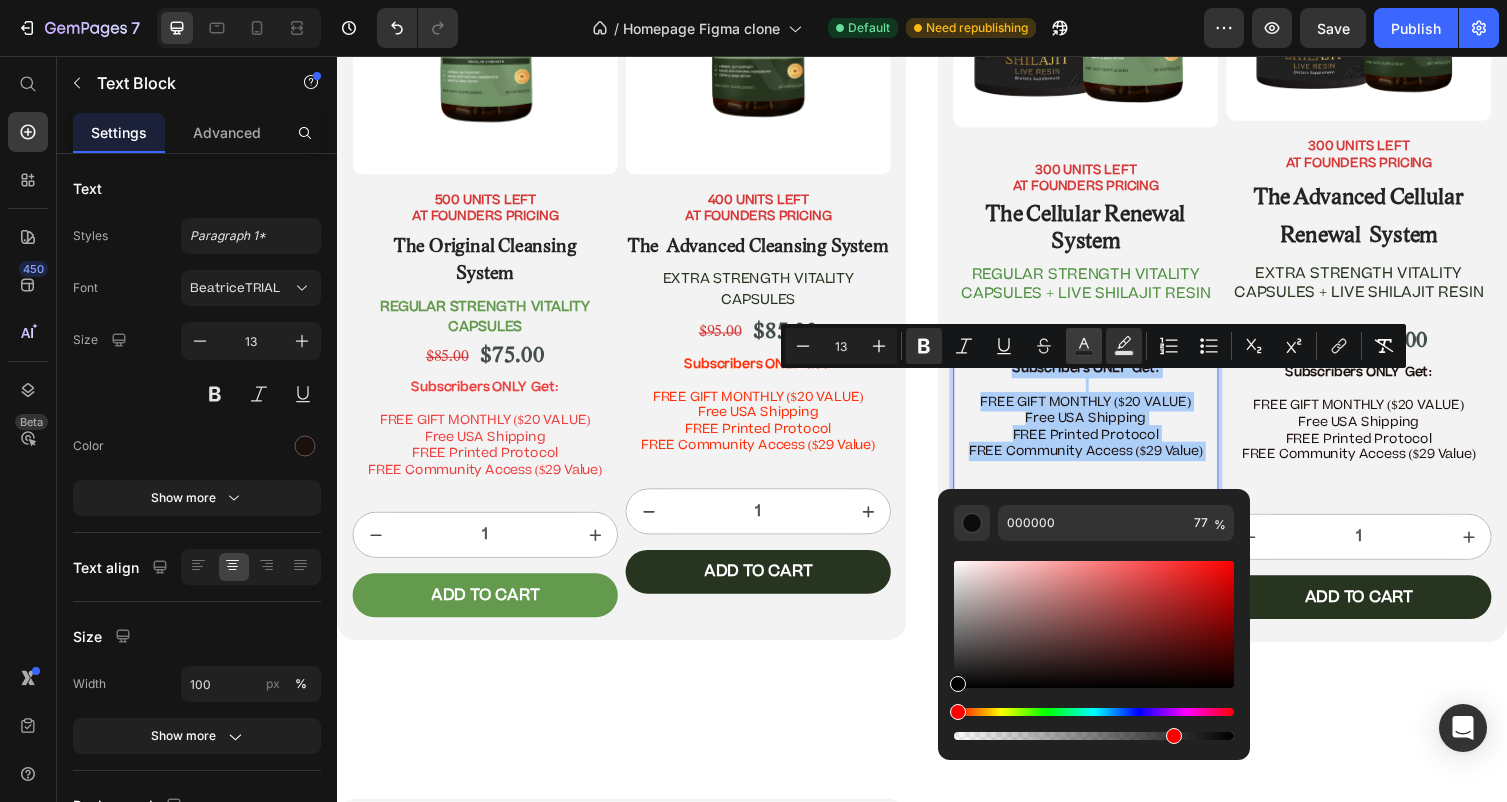 click 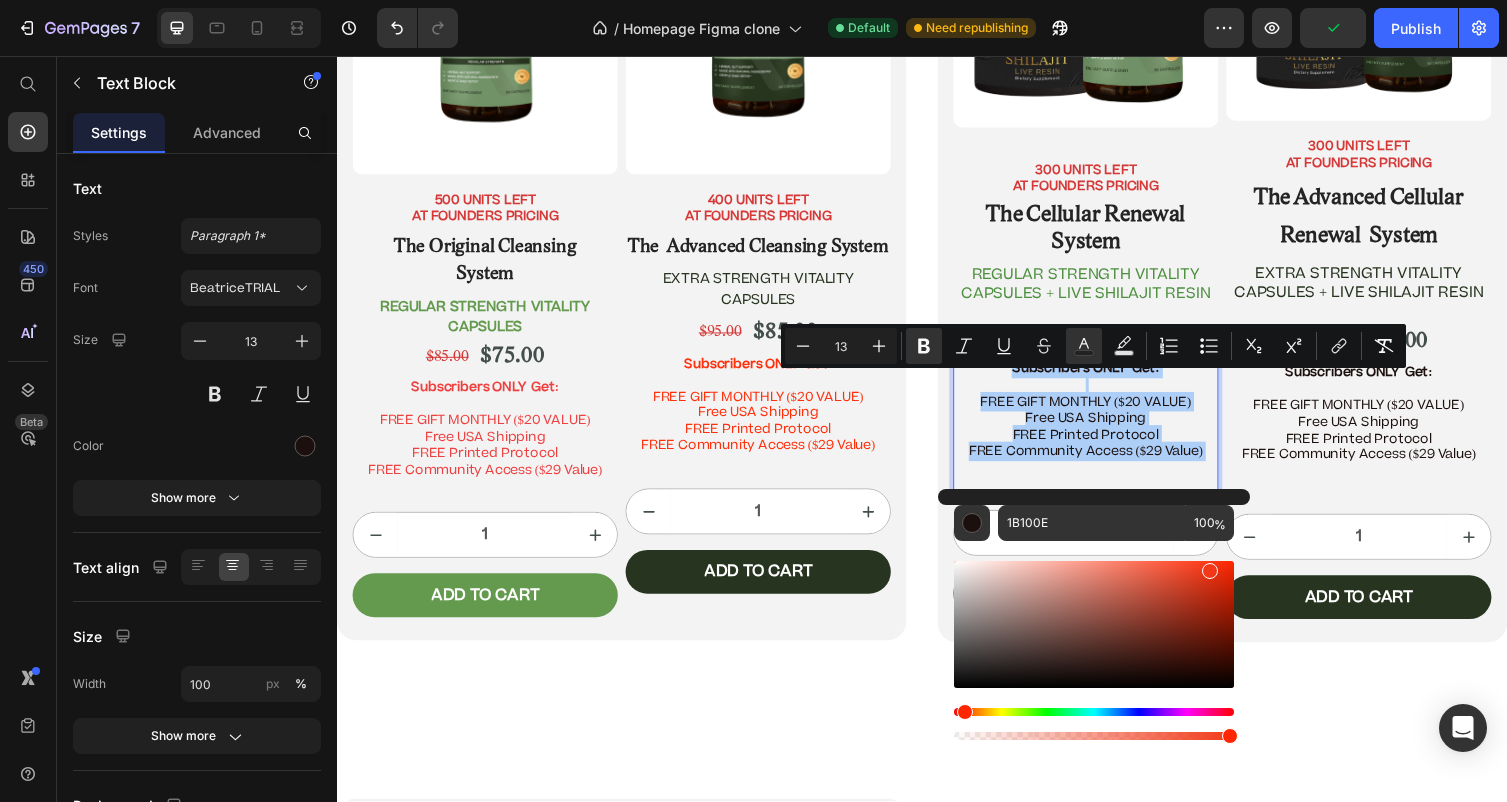 drag, startPoint x: 1197, startPoint y: 601, endPoint x: 1206, endPoint y: 566, distance: 36.138622 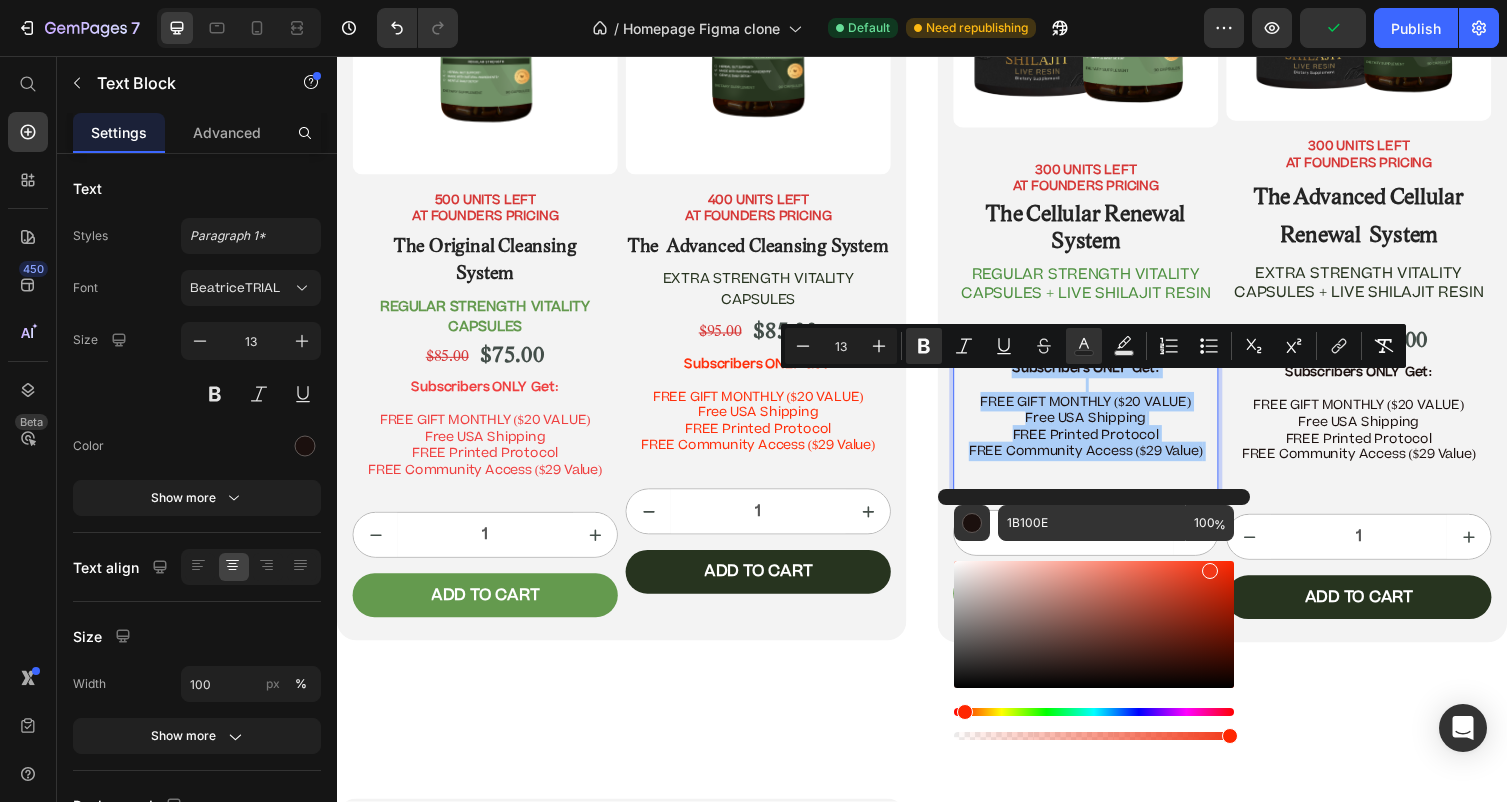 click at bounding box center [1094, 624] 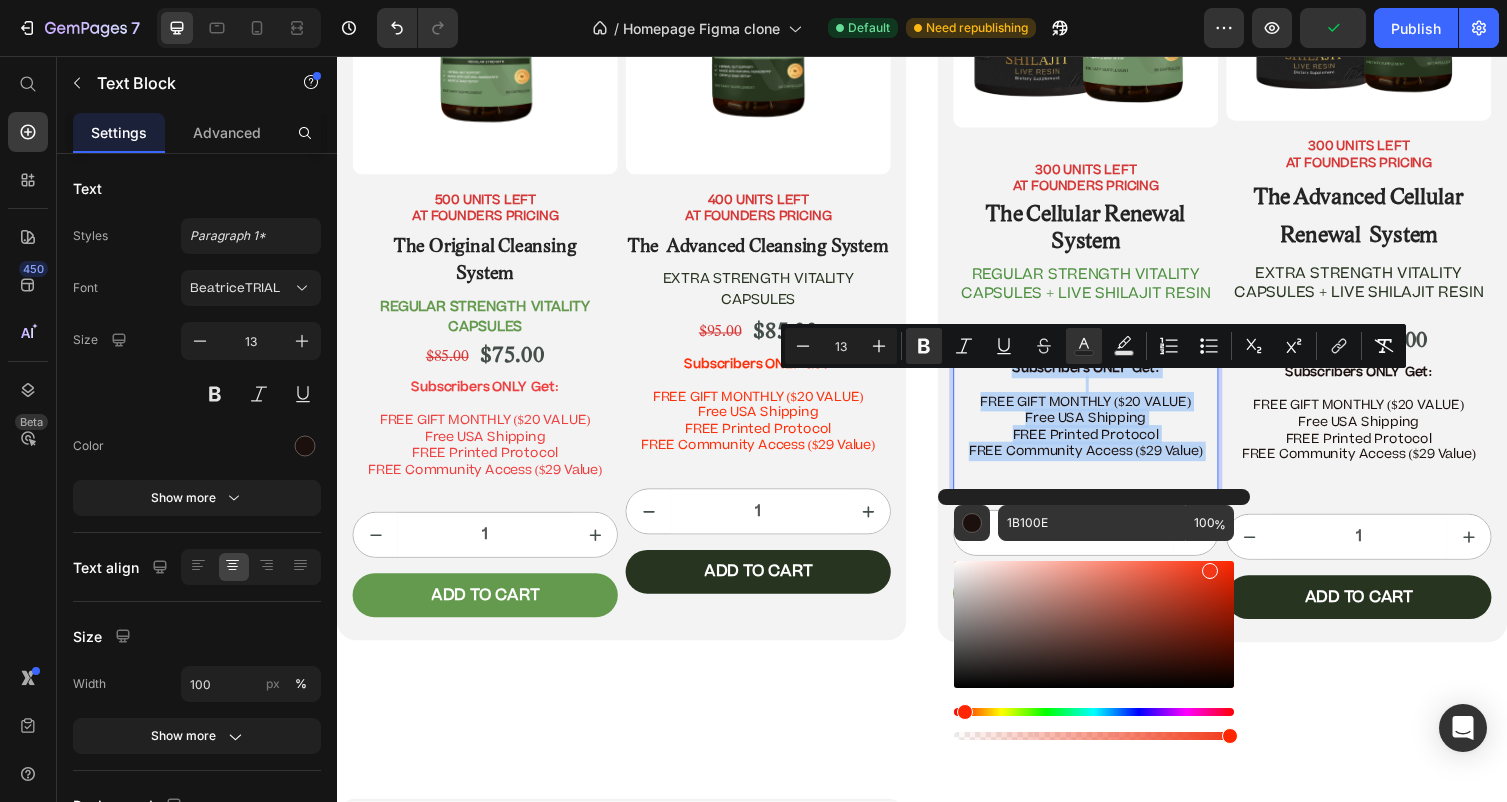 type on "F23818" 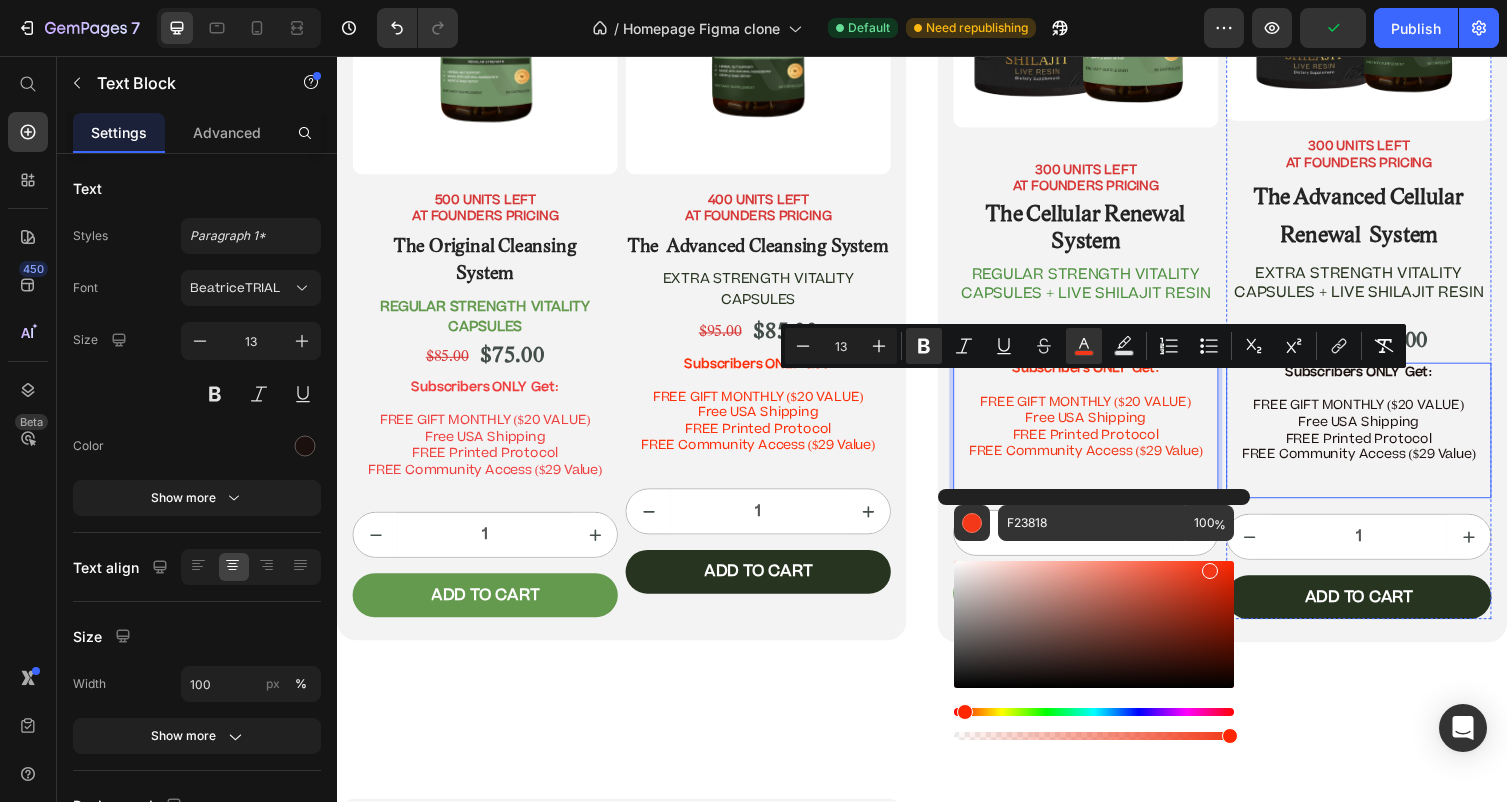click on "Free USA Shipping FREE Printed Protocol FREE Community Access ($29 Value)" at bounding box center (1385, 449) 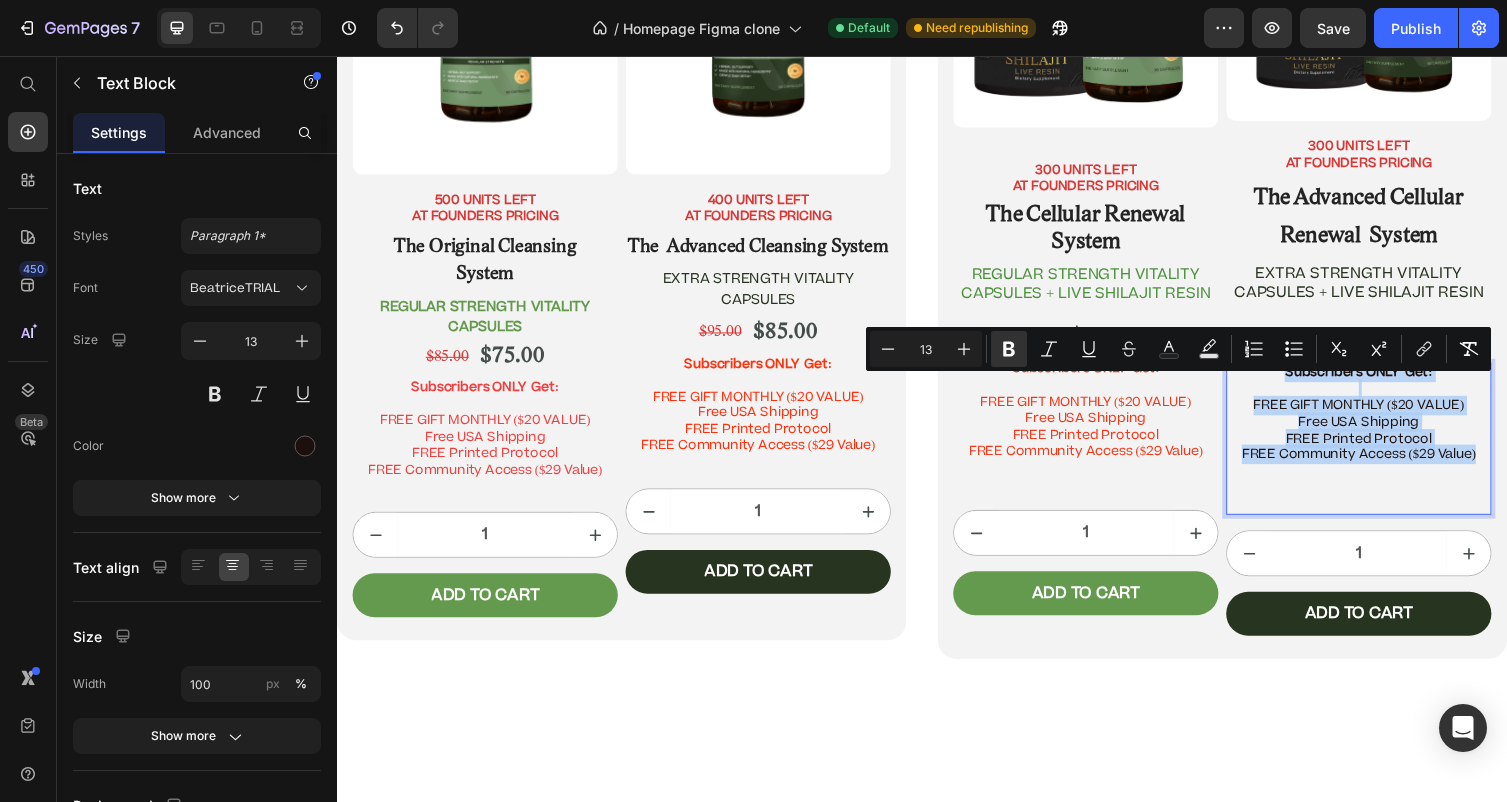 drag, startPoint x: 1507, startPoint y: 482, endPoint x: 1263, endPoint y: 379, distance: 264.849 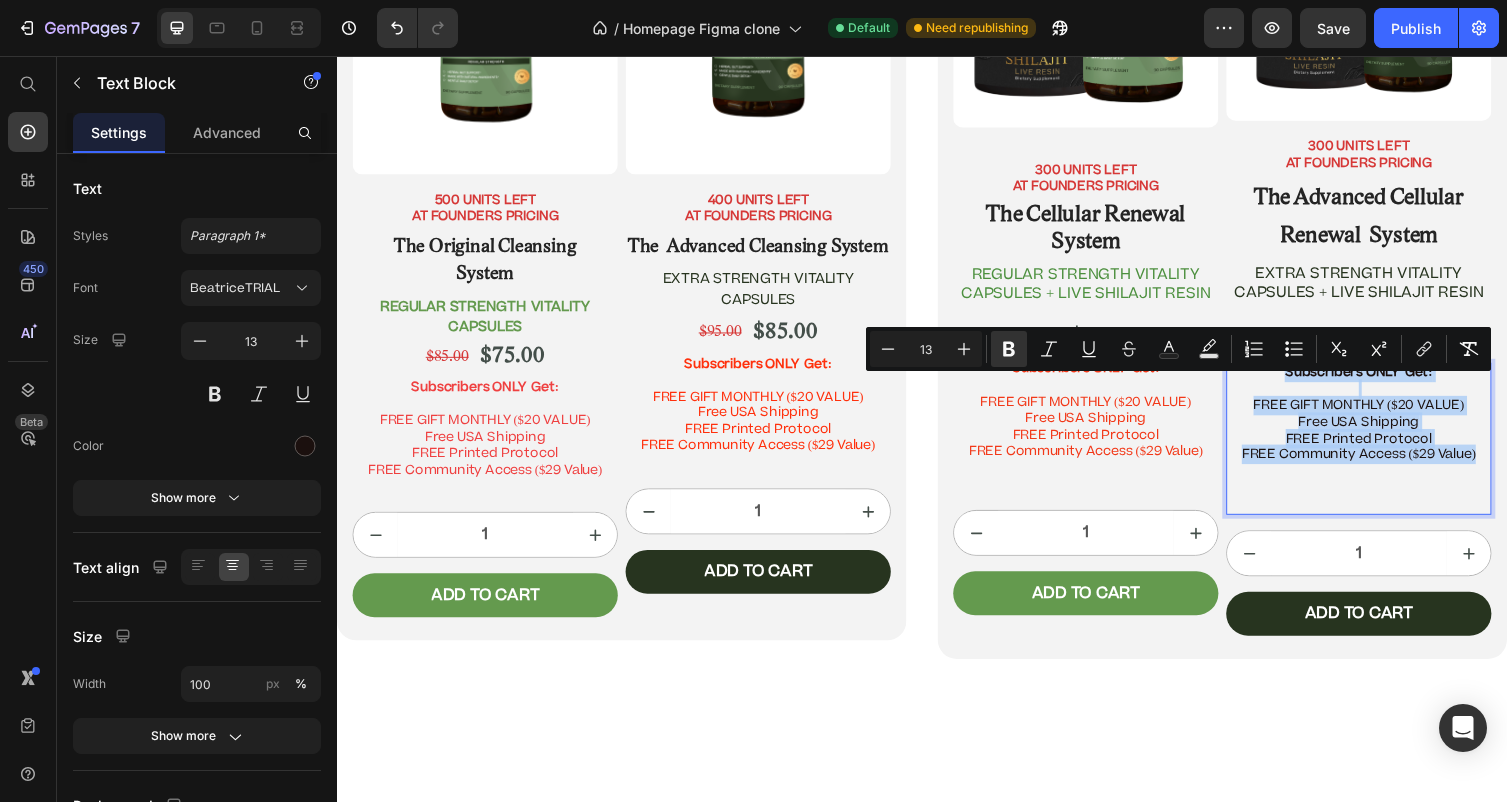 click on "Subscribers ONLY  Get: FREE GIFT MONTHLY ($20 VALUE)  Free USA Shipping FREE Printed Protocol FREE Community Access ($29 Value)" at bounding box center (1385, 449) 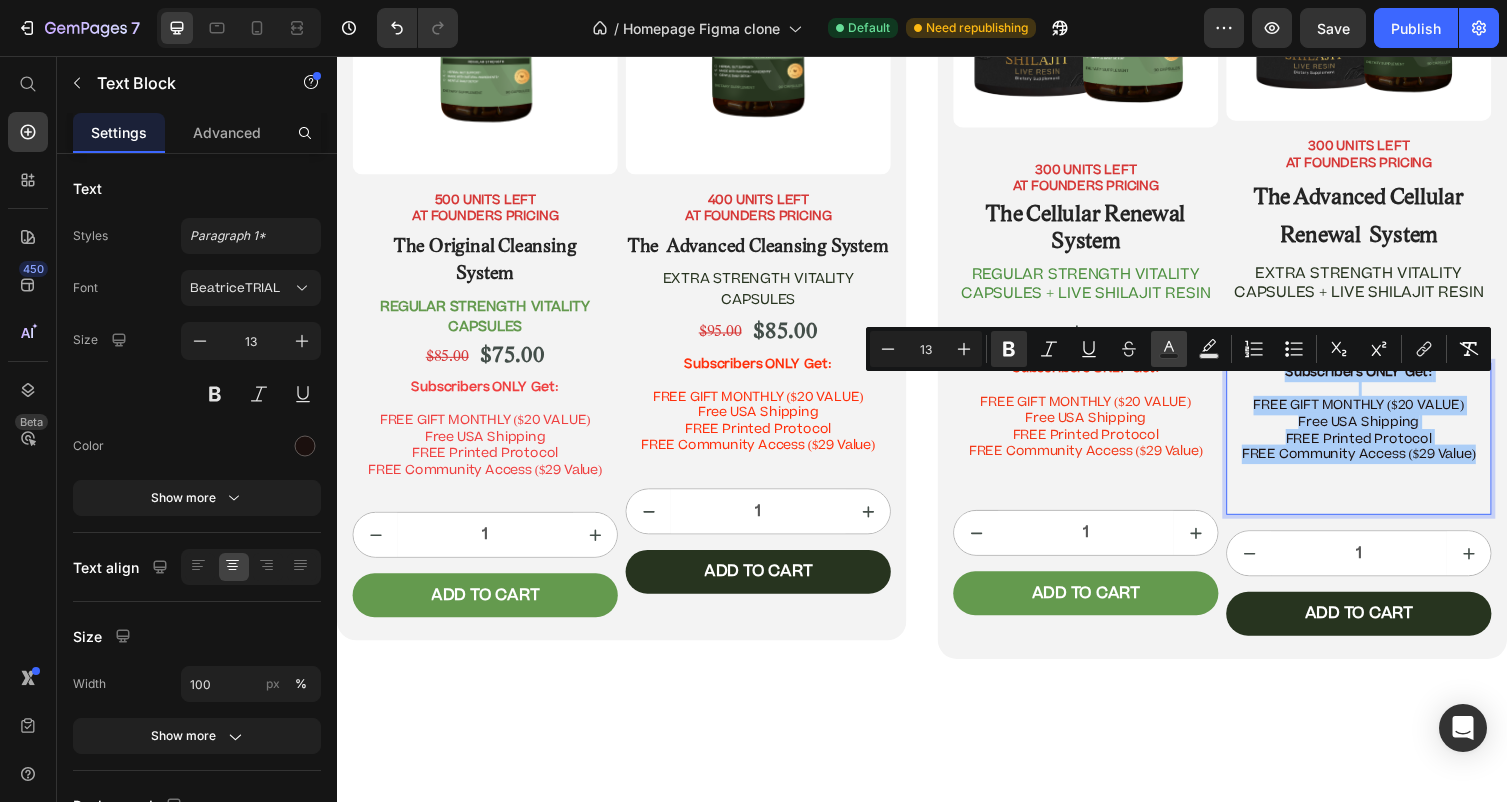 click 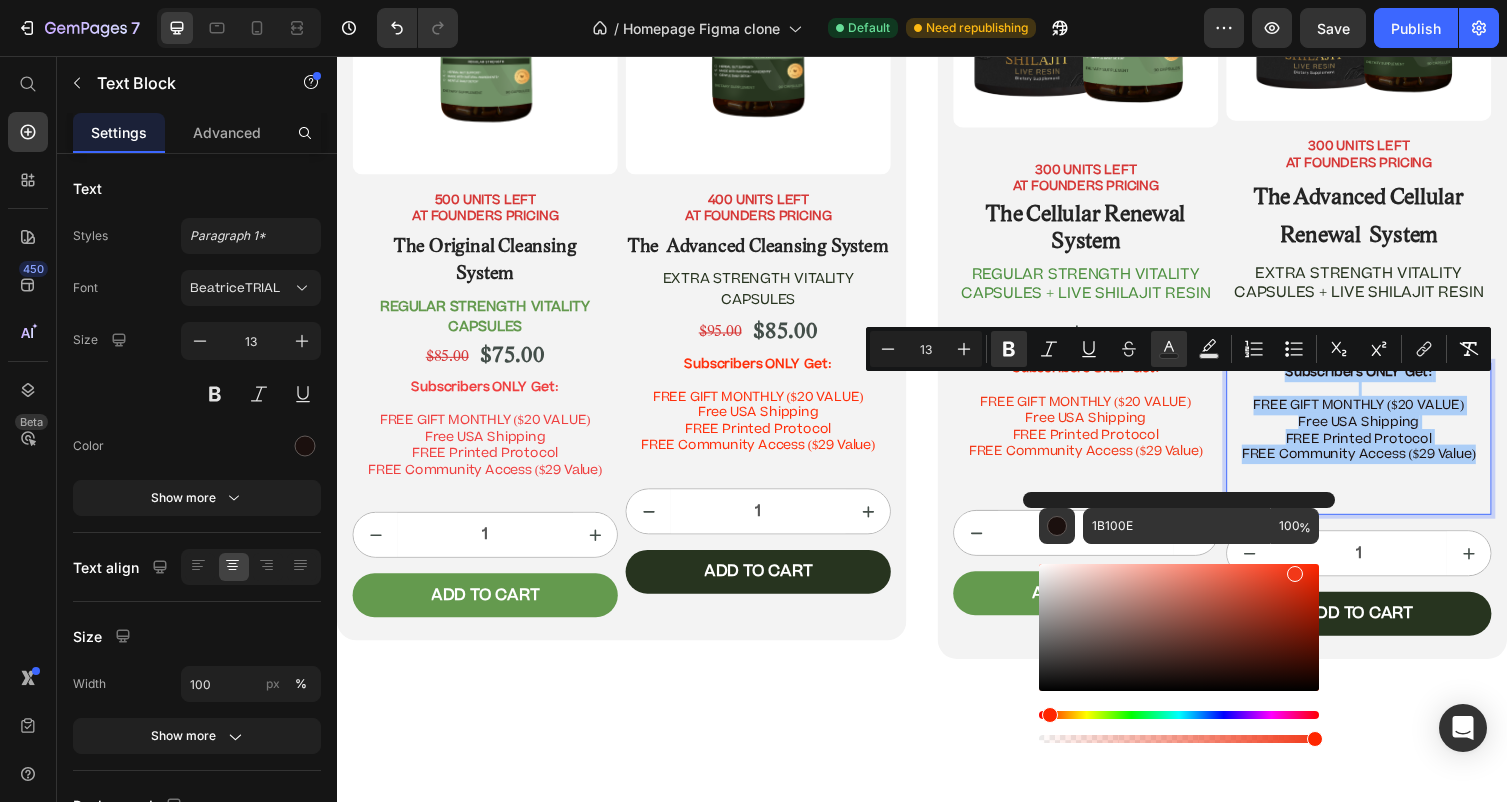 drag, startPoint x: 1267, startPoint y: 589, endPoint x: 1293, endPoint y: 569, distance: 32.80244 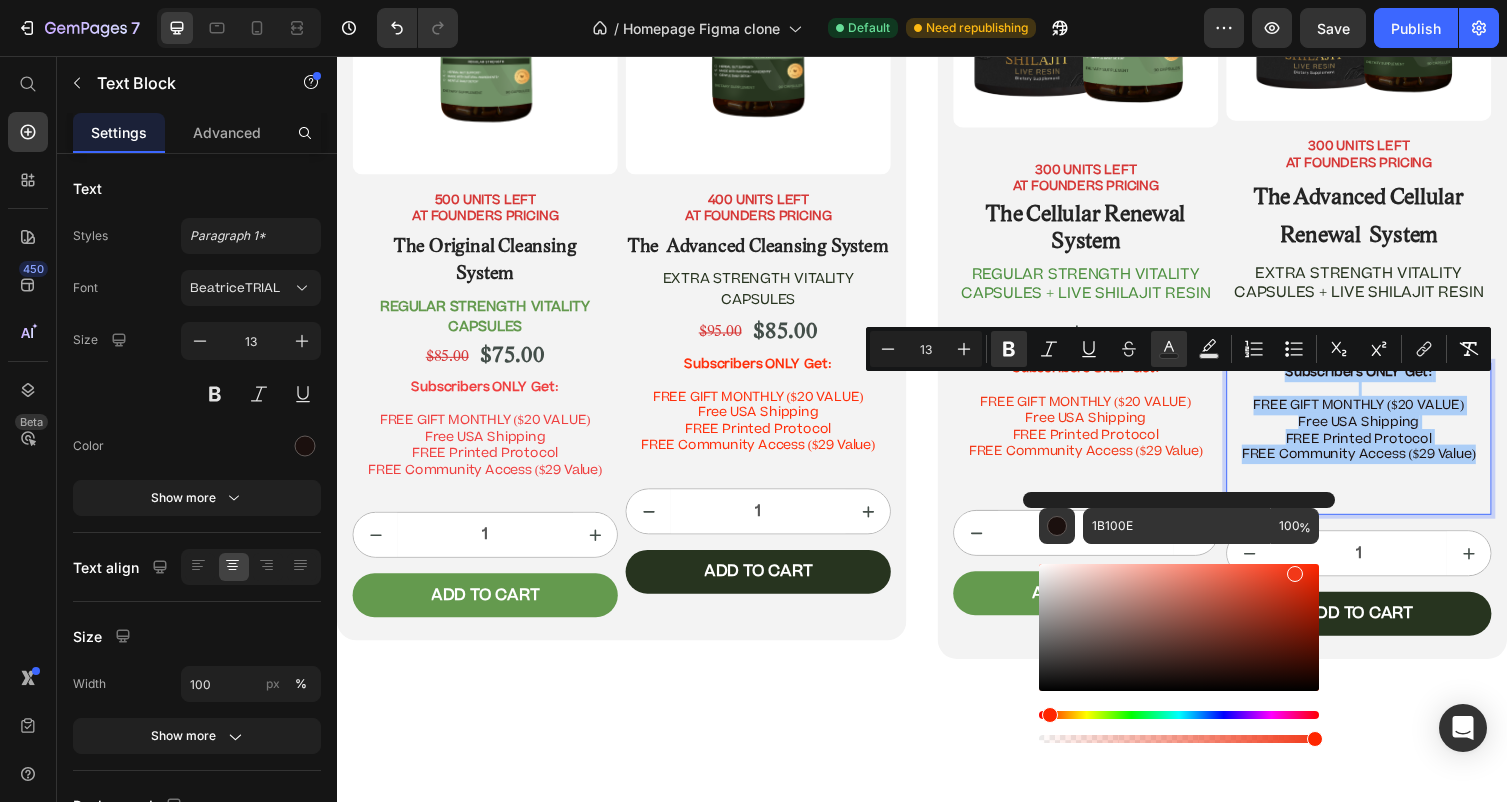 click at bounding box center (1179, 627) 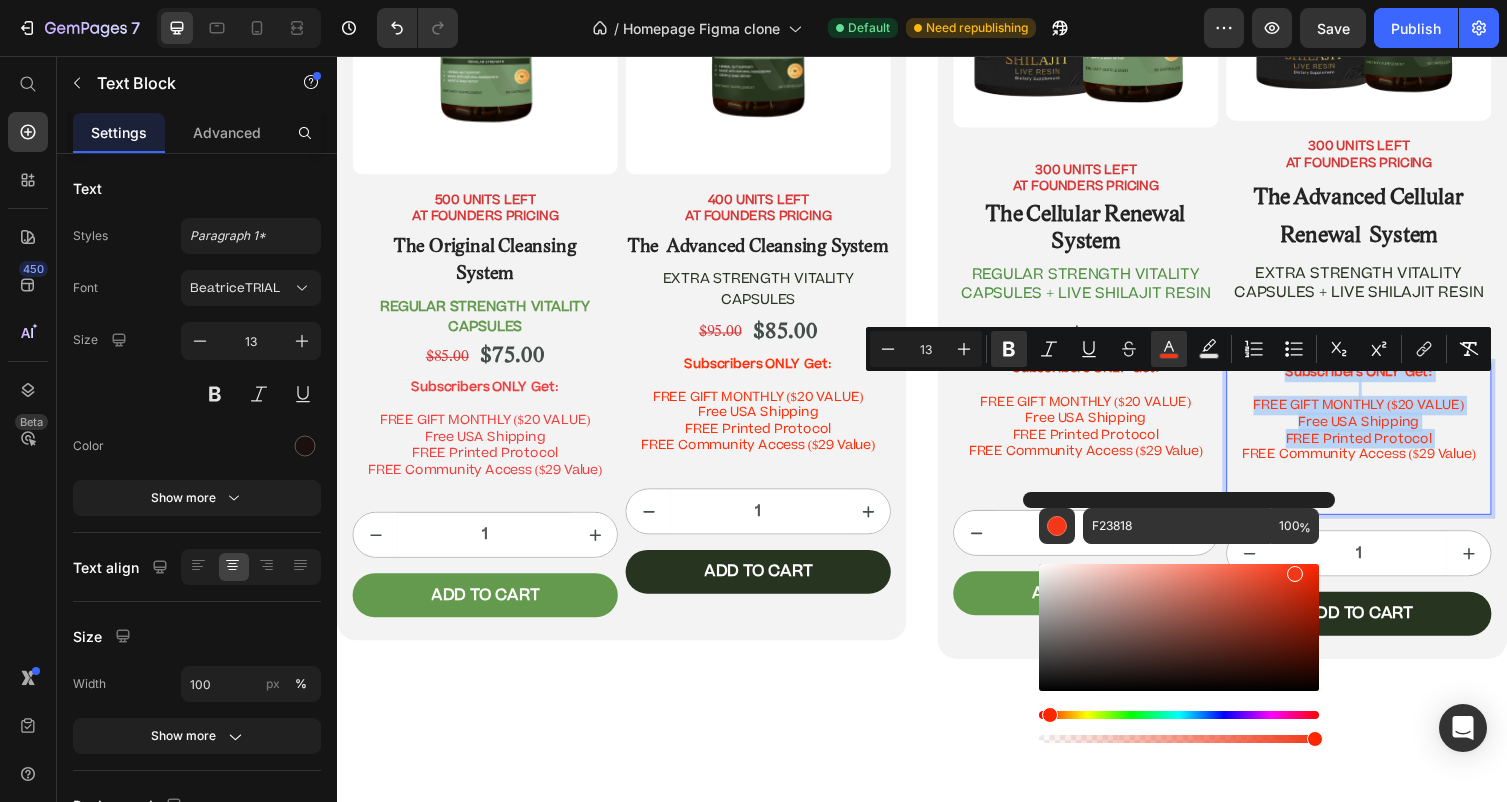 click at bounding box center [1179, 627] 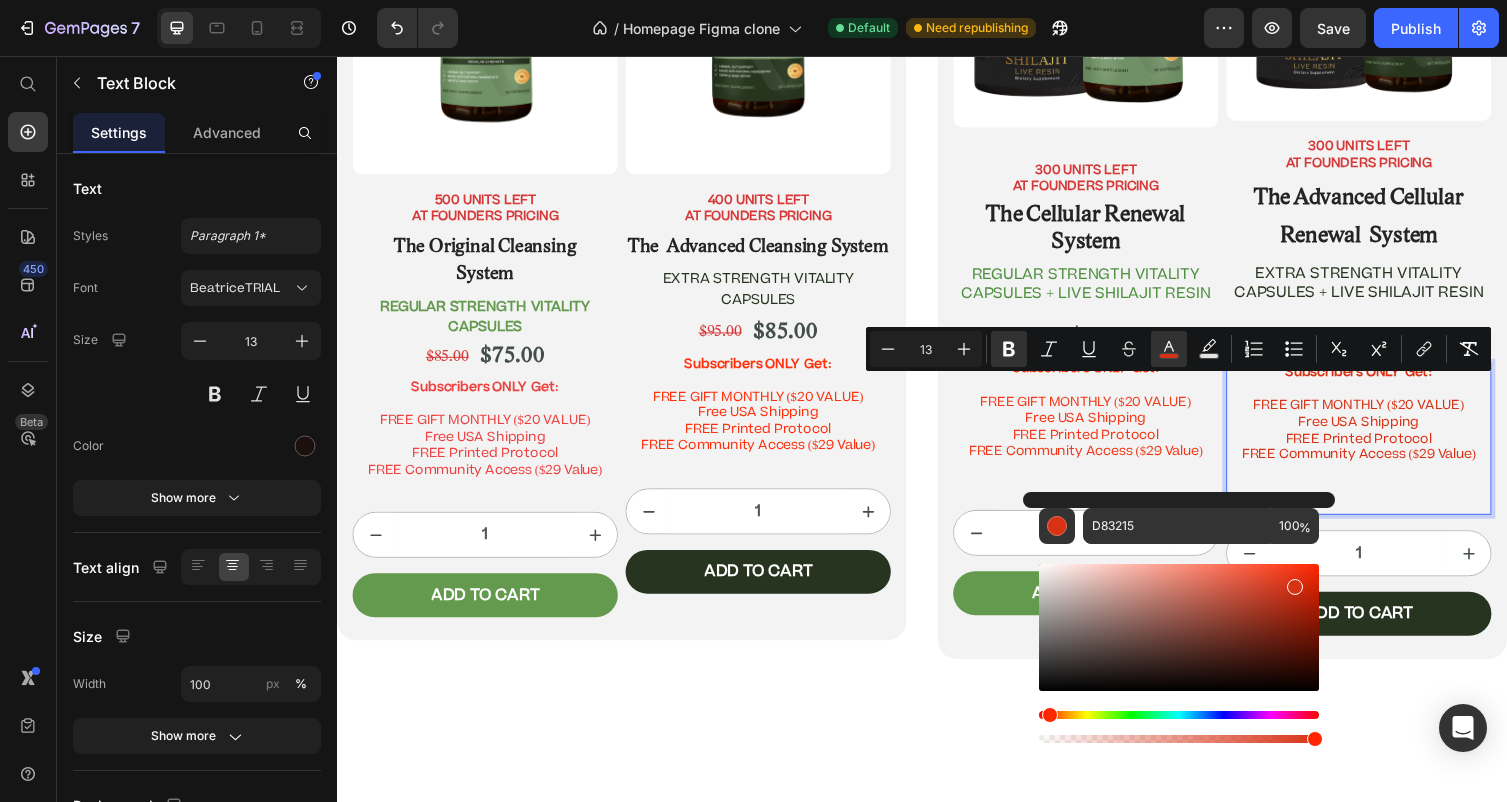 click at bounding box center (1179, 627) 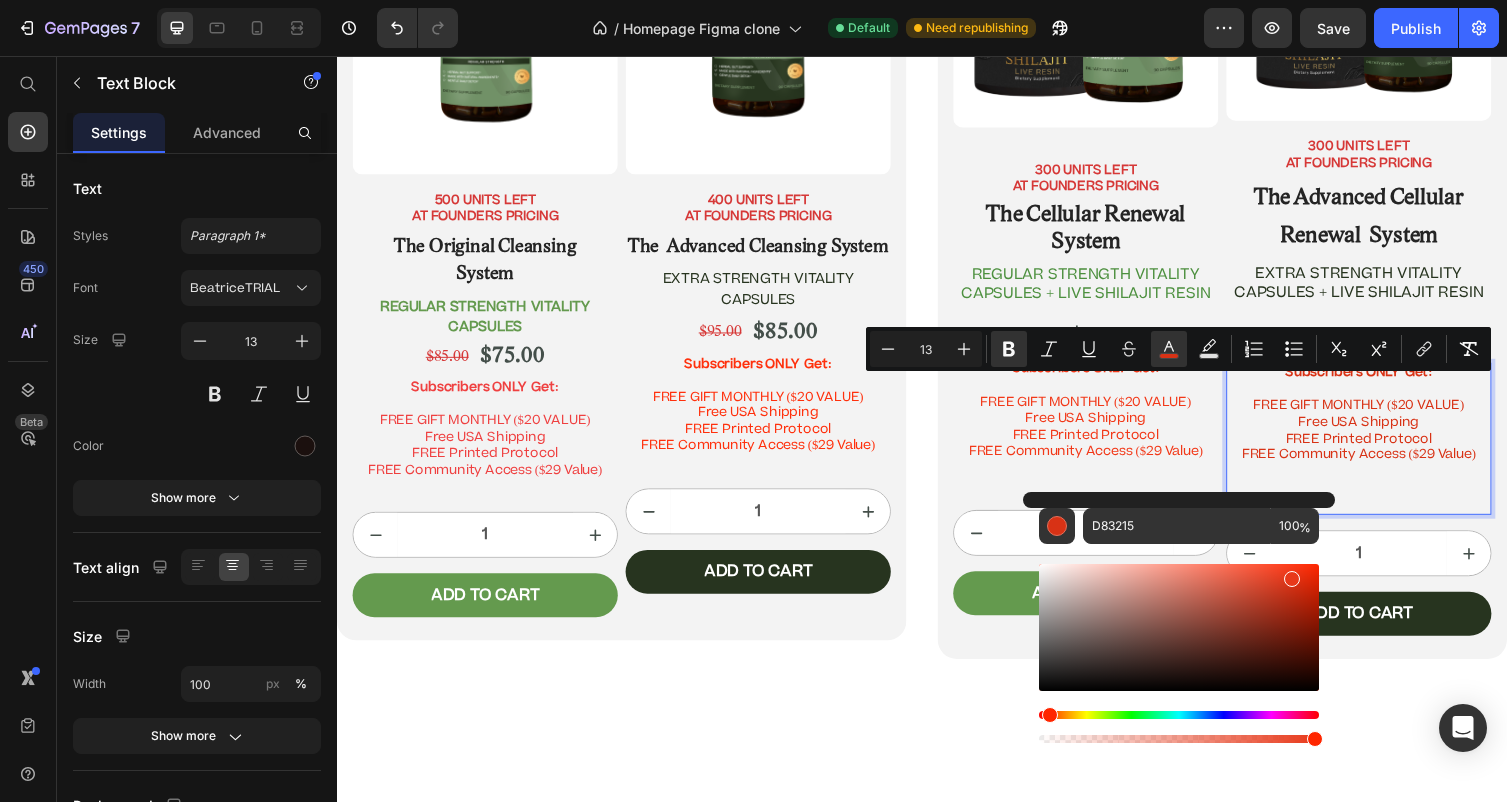 type on "E83819" 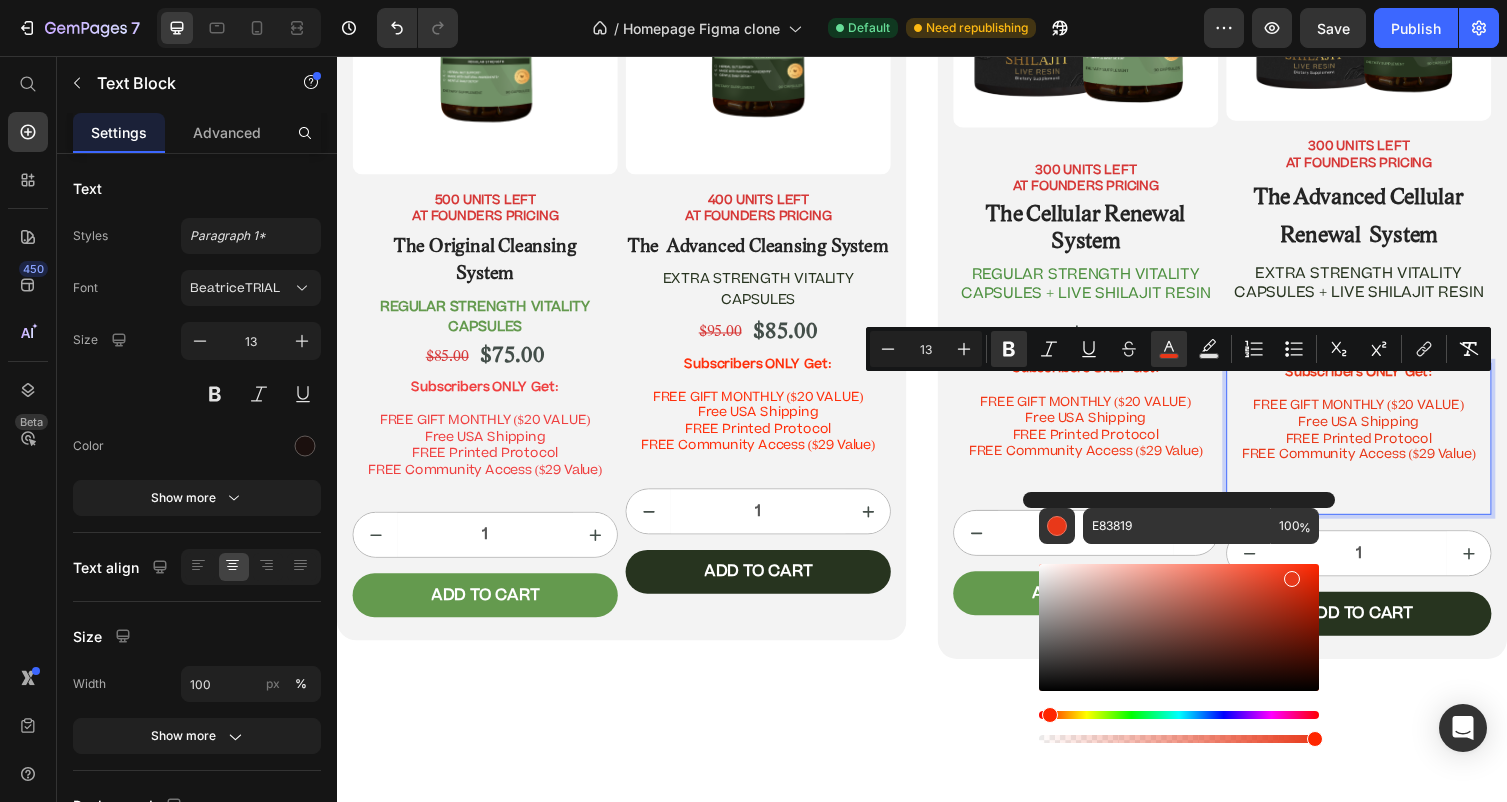 click at bounding box center (1385, 499) 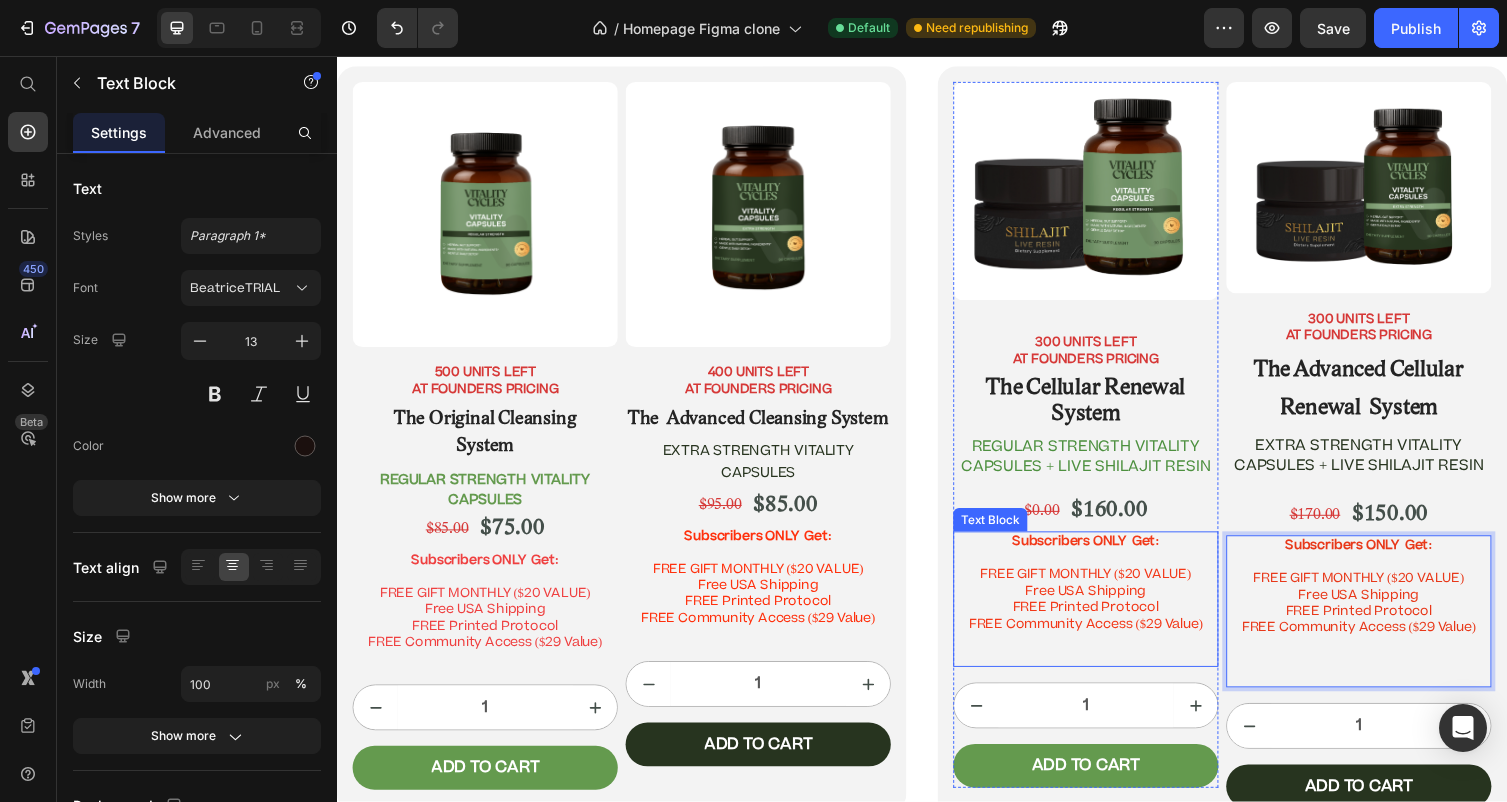 scroll, scrollTop: 10642, scrollLeft: 0, axis: vertical 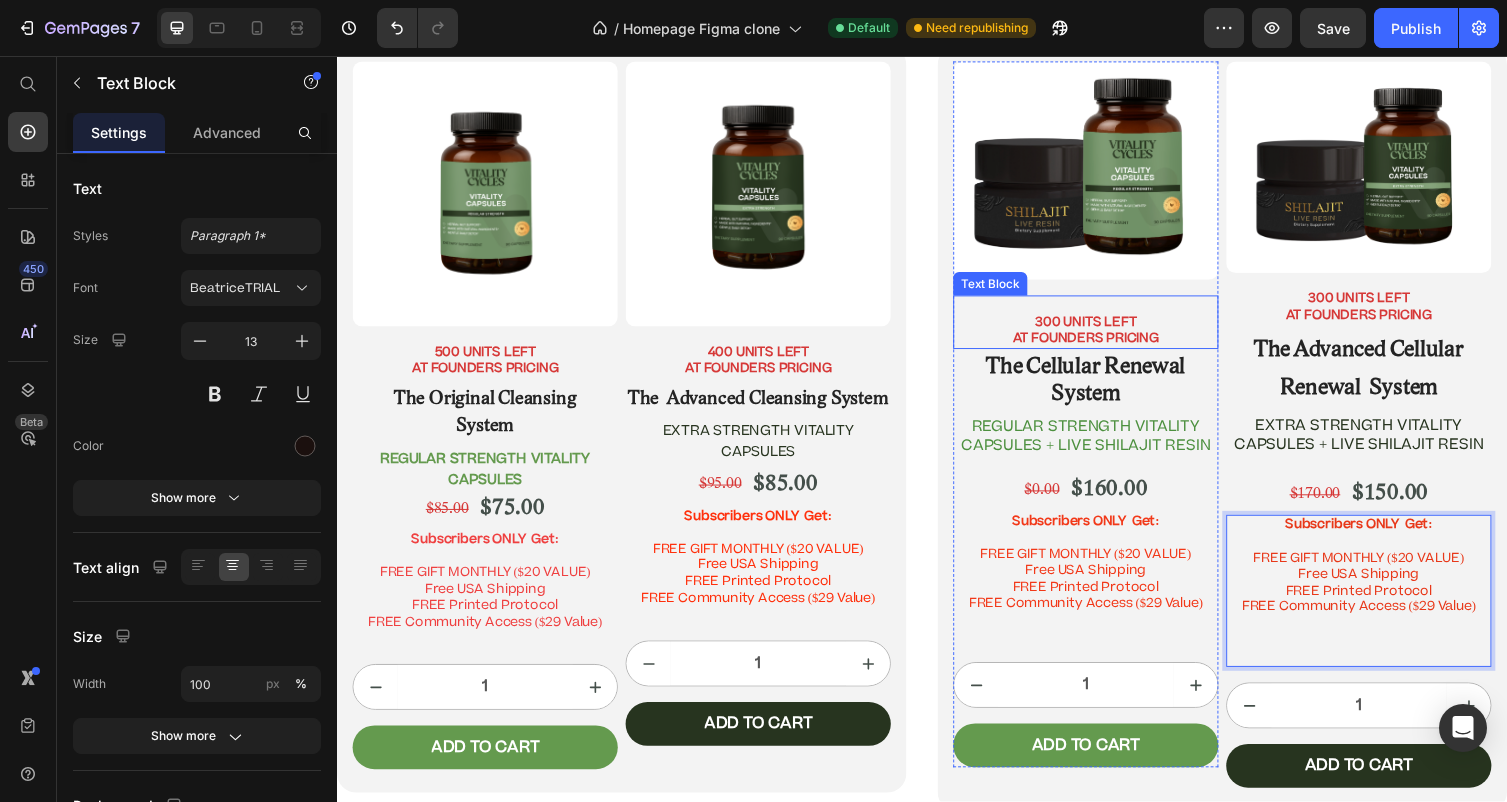 click on "300 UNITS LEFT  AT FOUNDERS PRICING" at bounding box center (1105, 329) 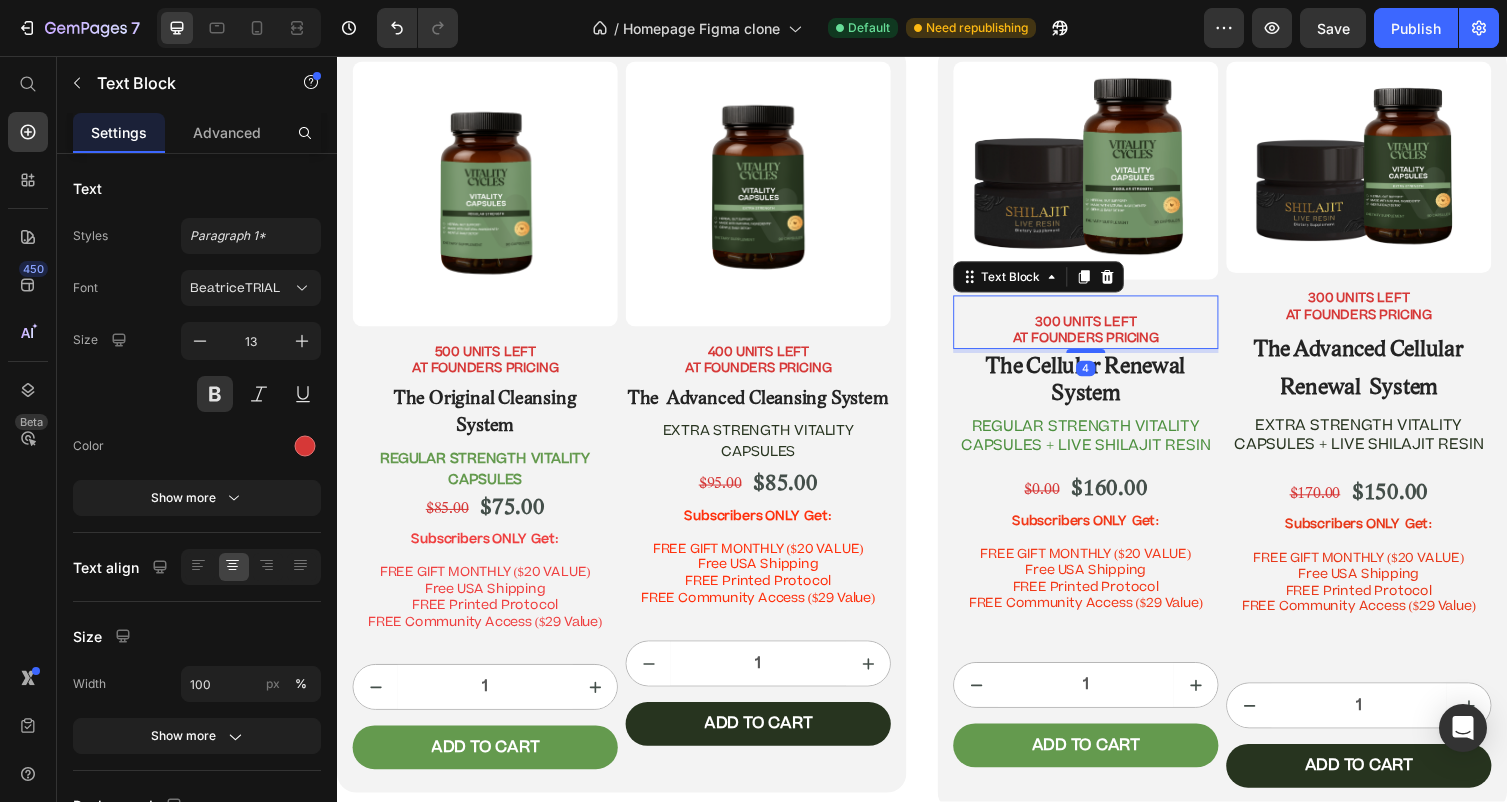 click on "300 UNITS LEFT  AT FOUNDERS PRICING" at bounding box center [1105, 329] 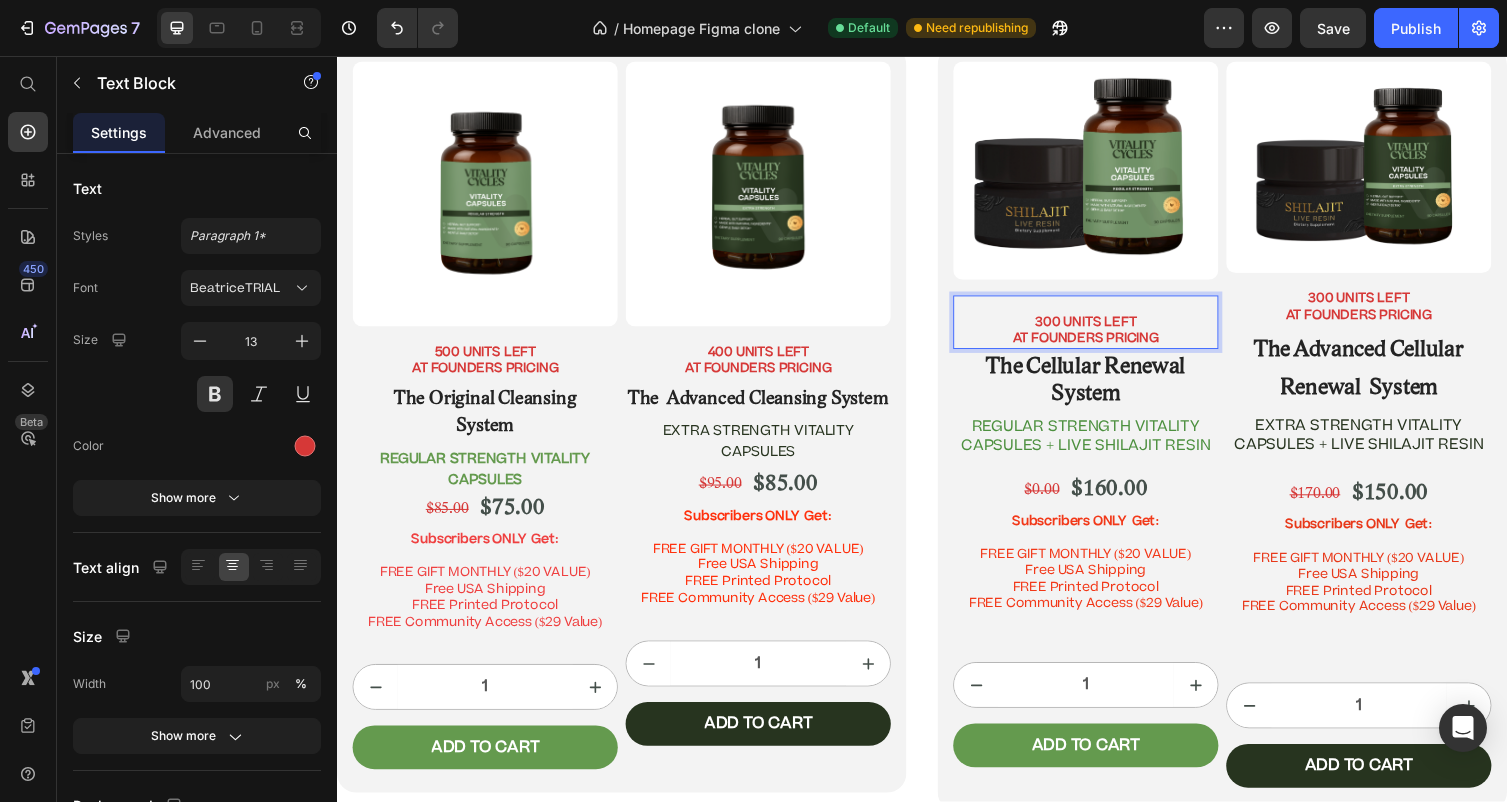 click on "⁠⁠⁠⁠⁠⁠⁠  300 UNITS LEFT  AT FOUNDERS PRICING" at bounding box center [1105, 329] 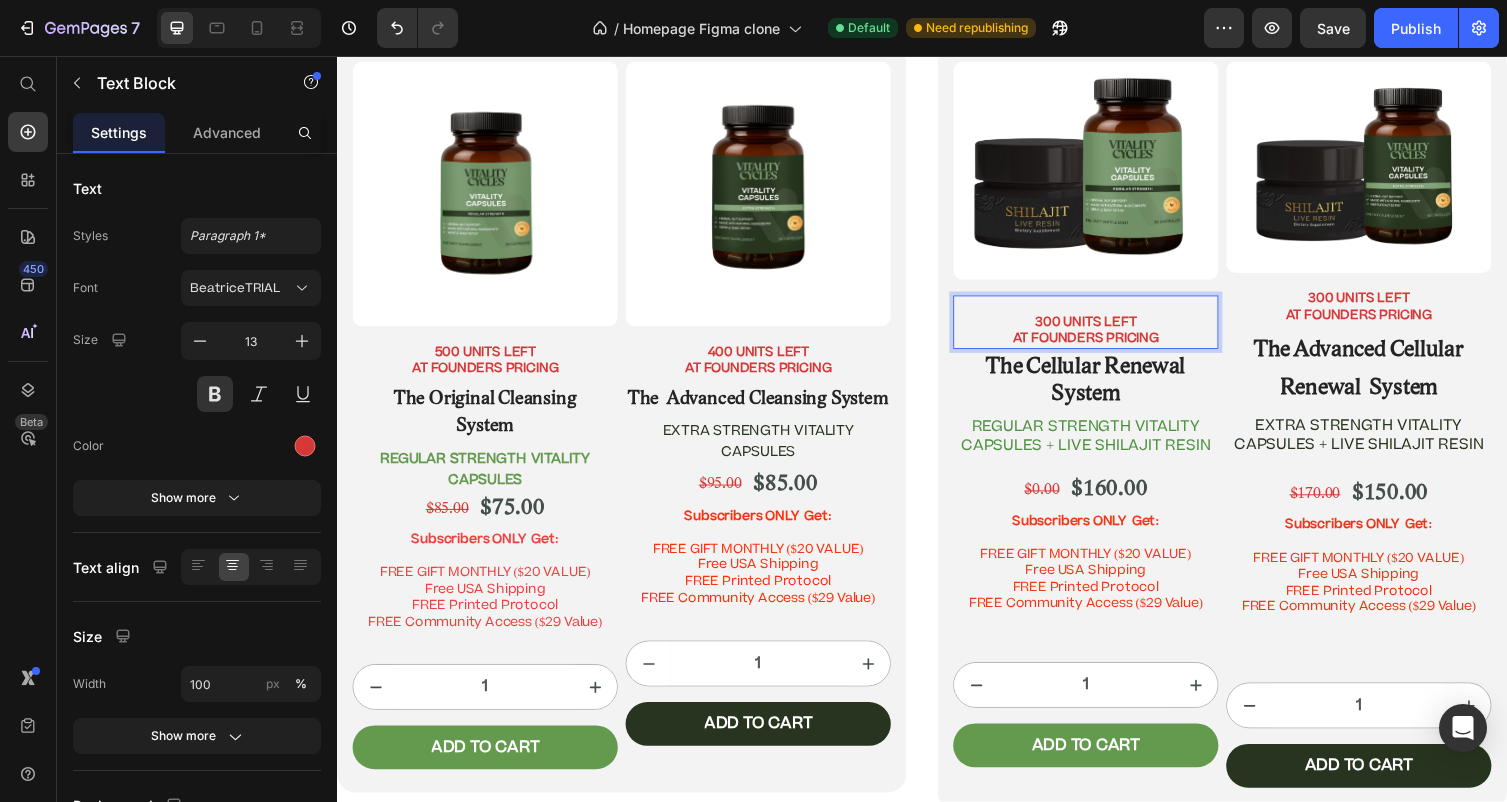 click on "300 UNITS LEFT  AT FOUNDERS PRICING" at bounding box center (1105, 329) 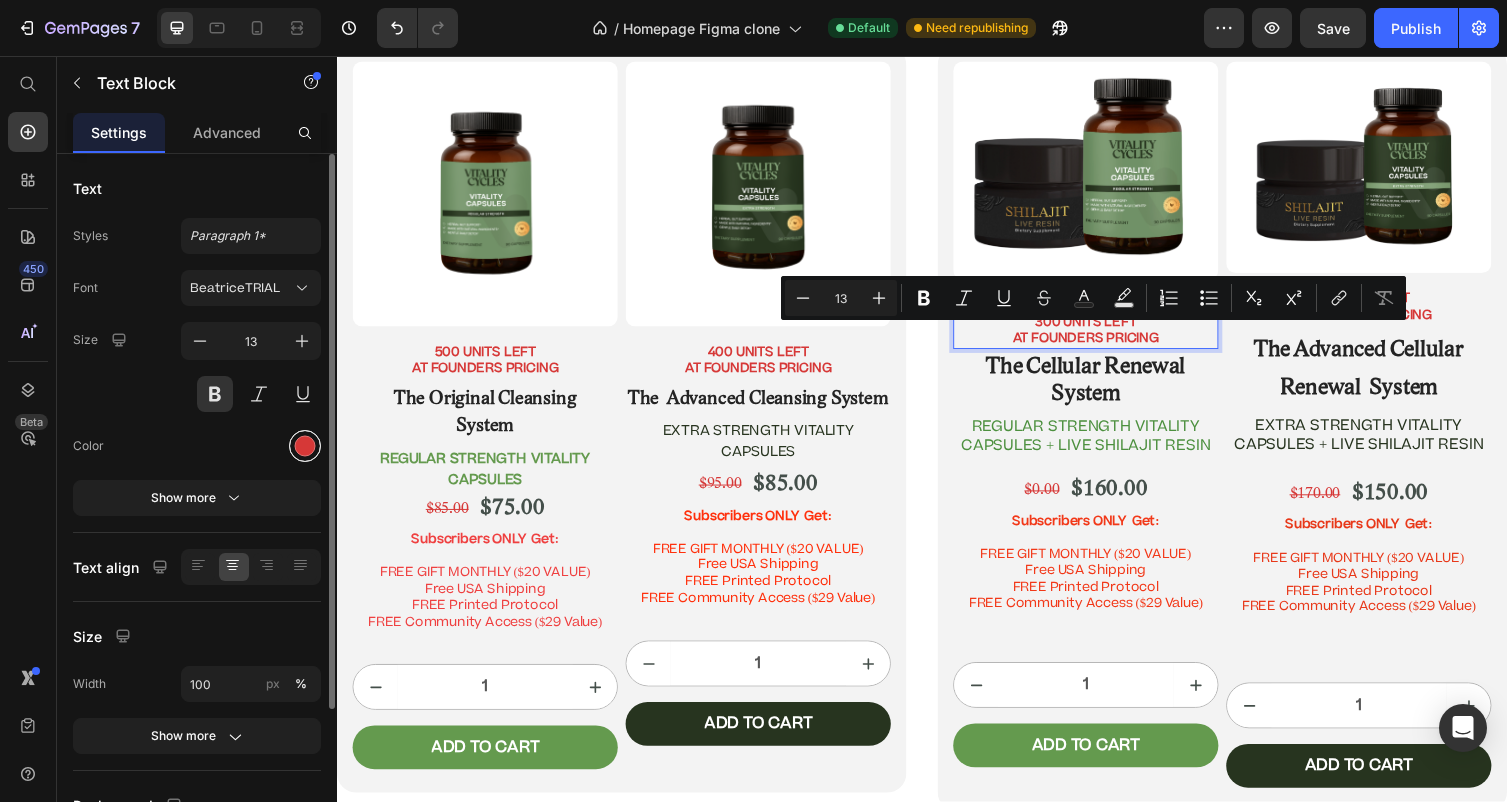 click at bounding box center (305, 446) 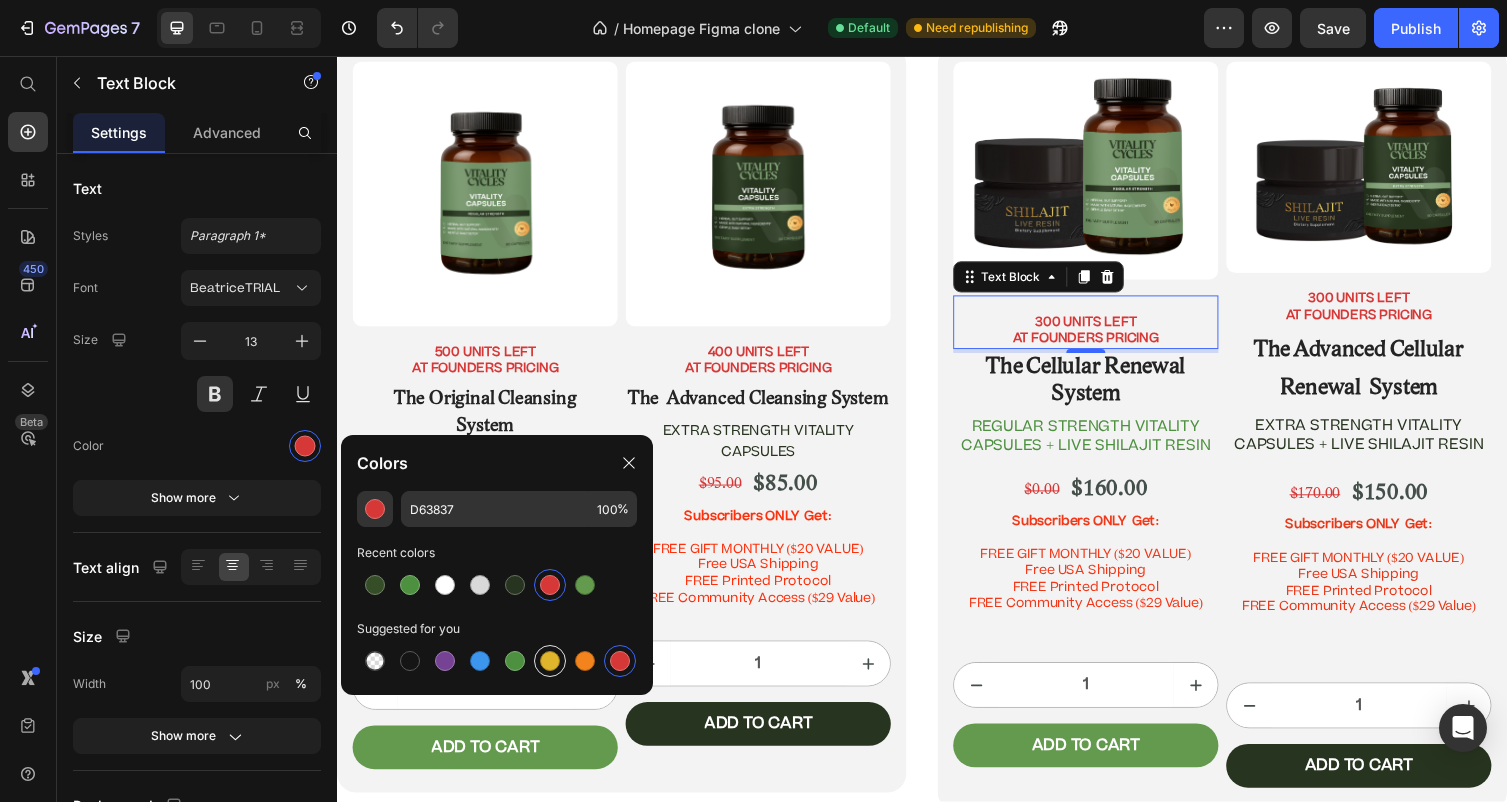 click at bounding box center [550, 661] 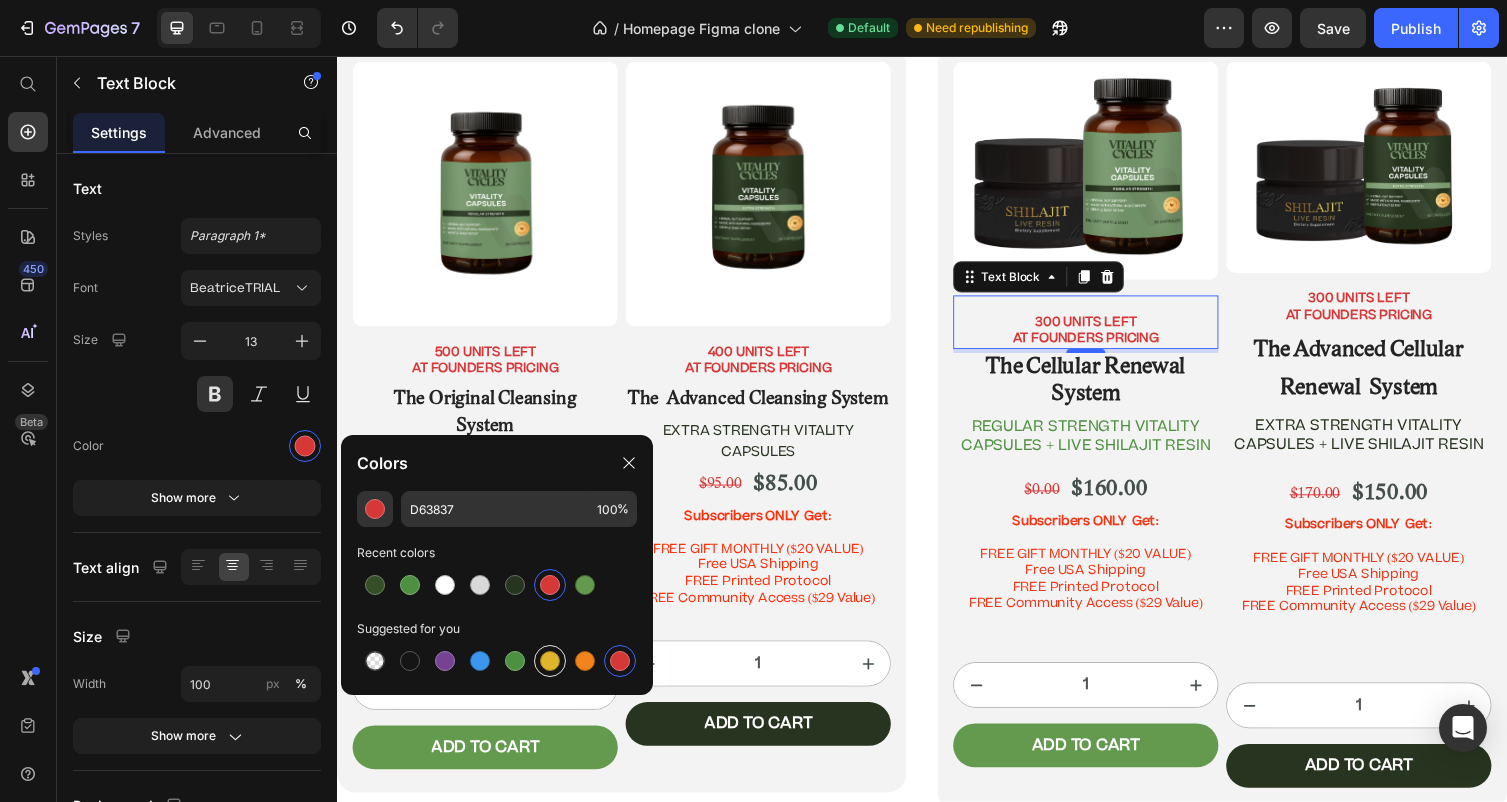 type on "DFB52C" 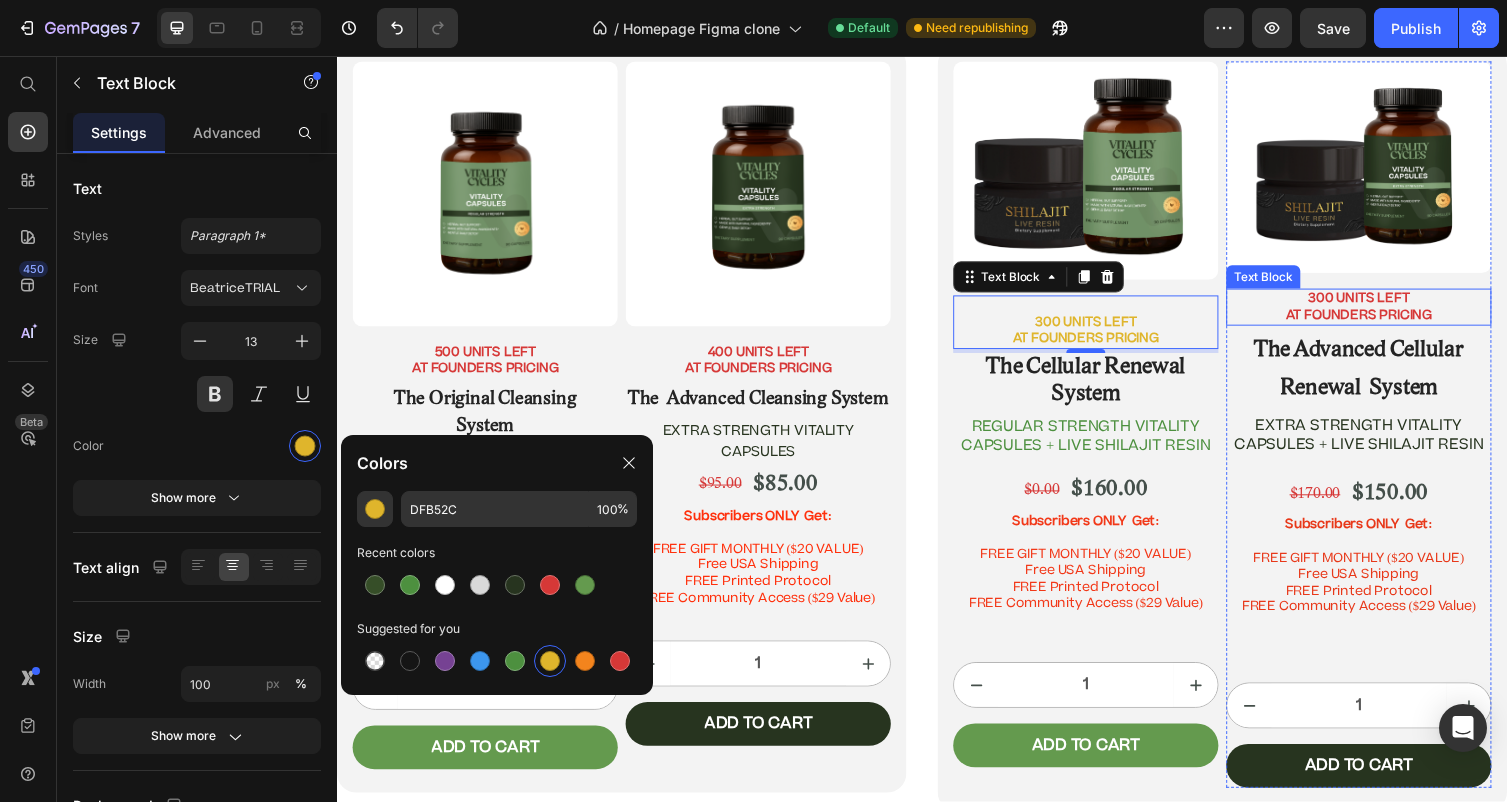 click on "300 UNITS LEFT  AT FOUNDERS PRICING" at bounding box center [1385, 314] 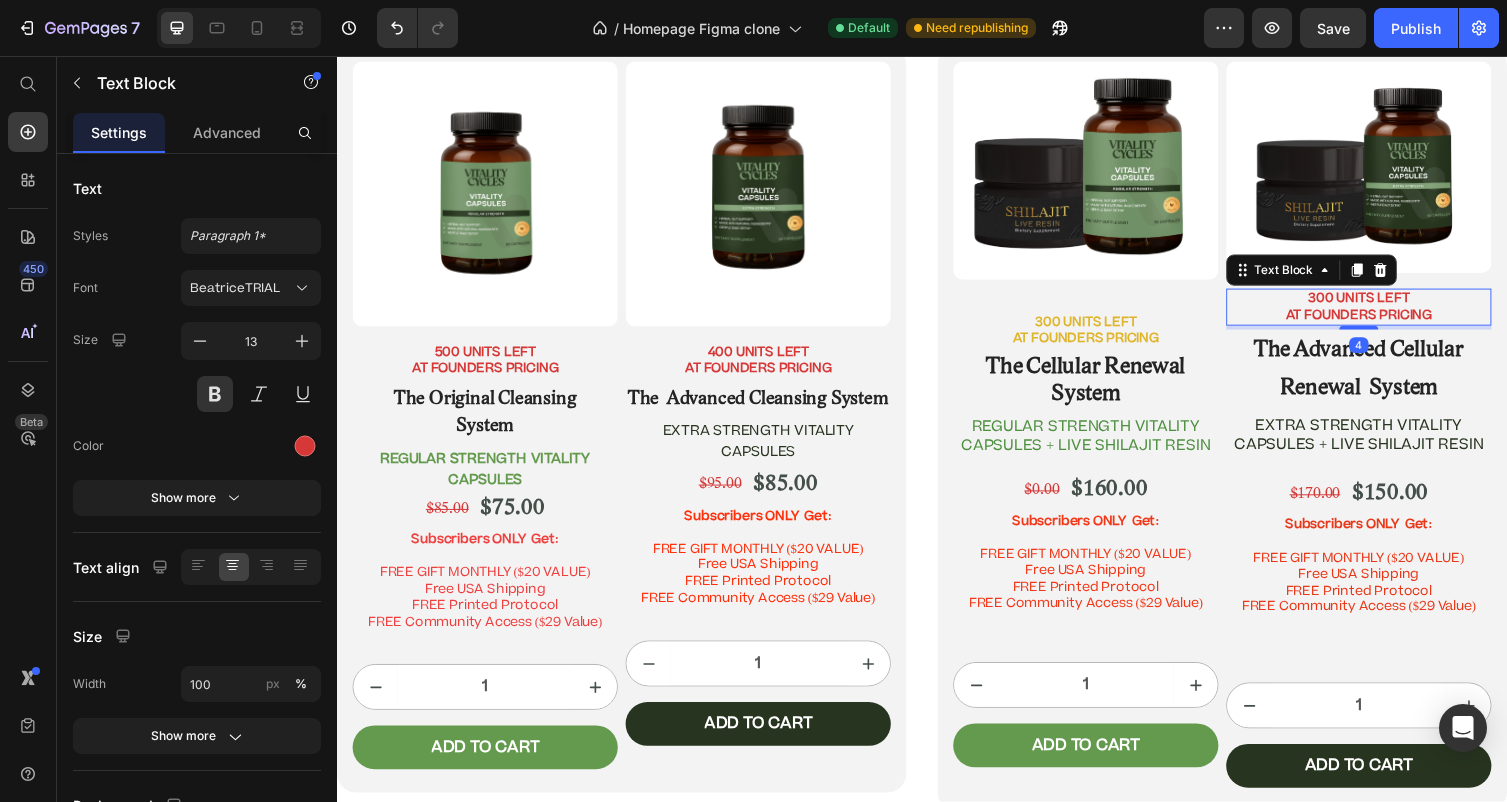 click on "300 UNITS LEFT  AT FOUNDERS PRICING" at bounding box center (1385, 314) 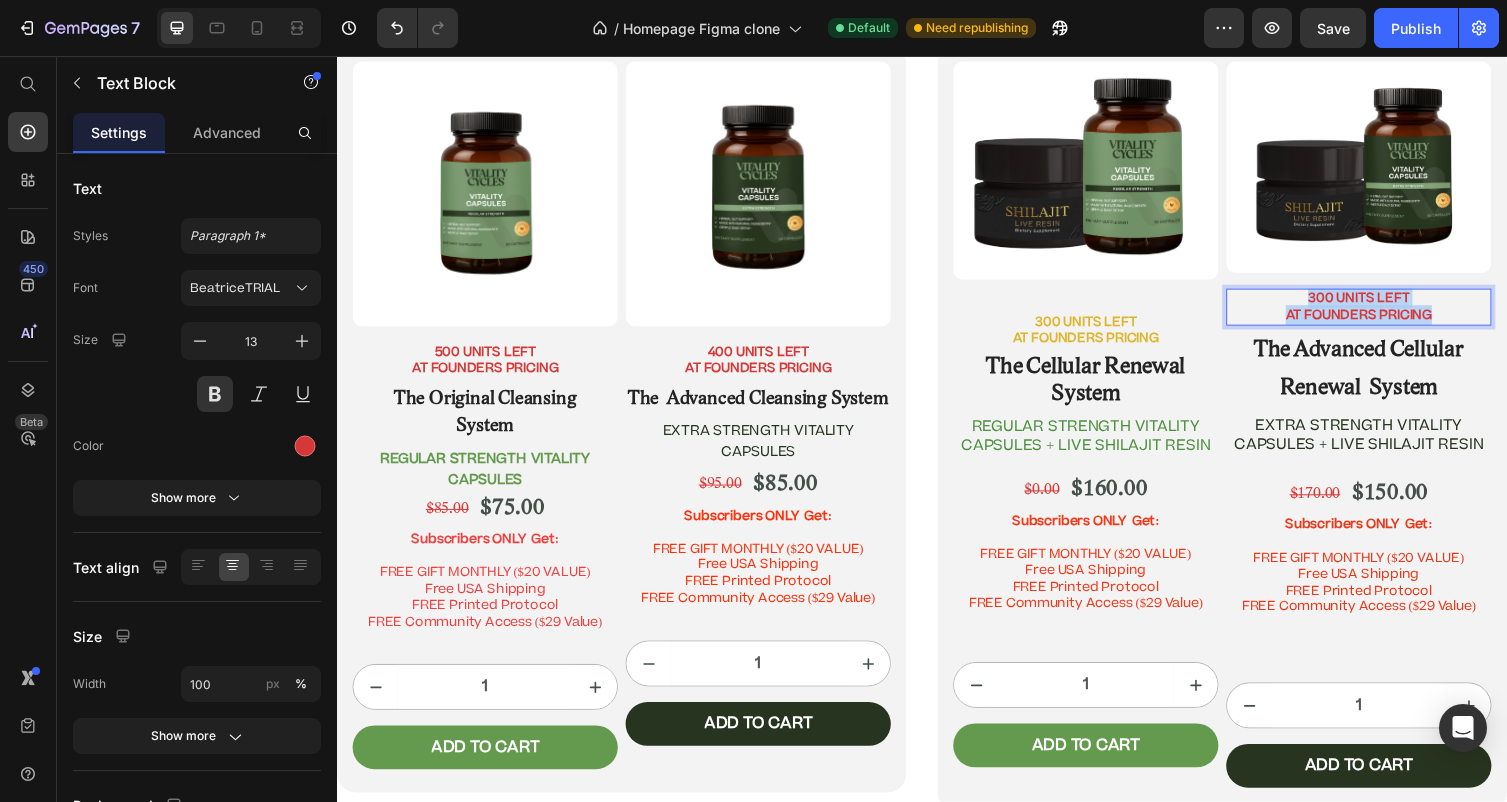 drag, startPoint x: 1478, startPoint y: 340, endPoint x: 1294, endPoint y: 310, distance: 186.42961 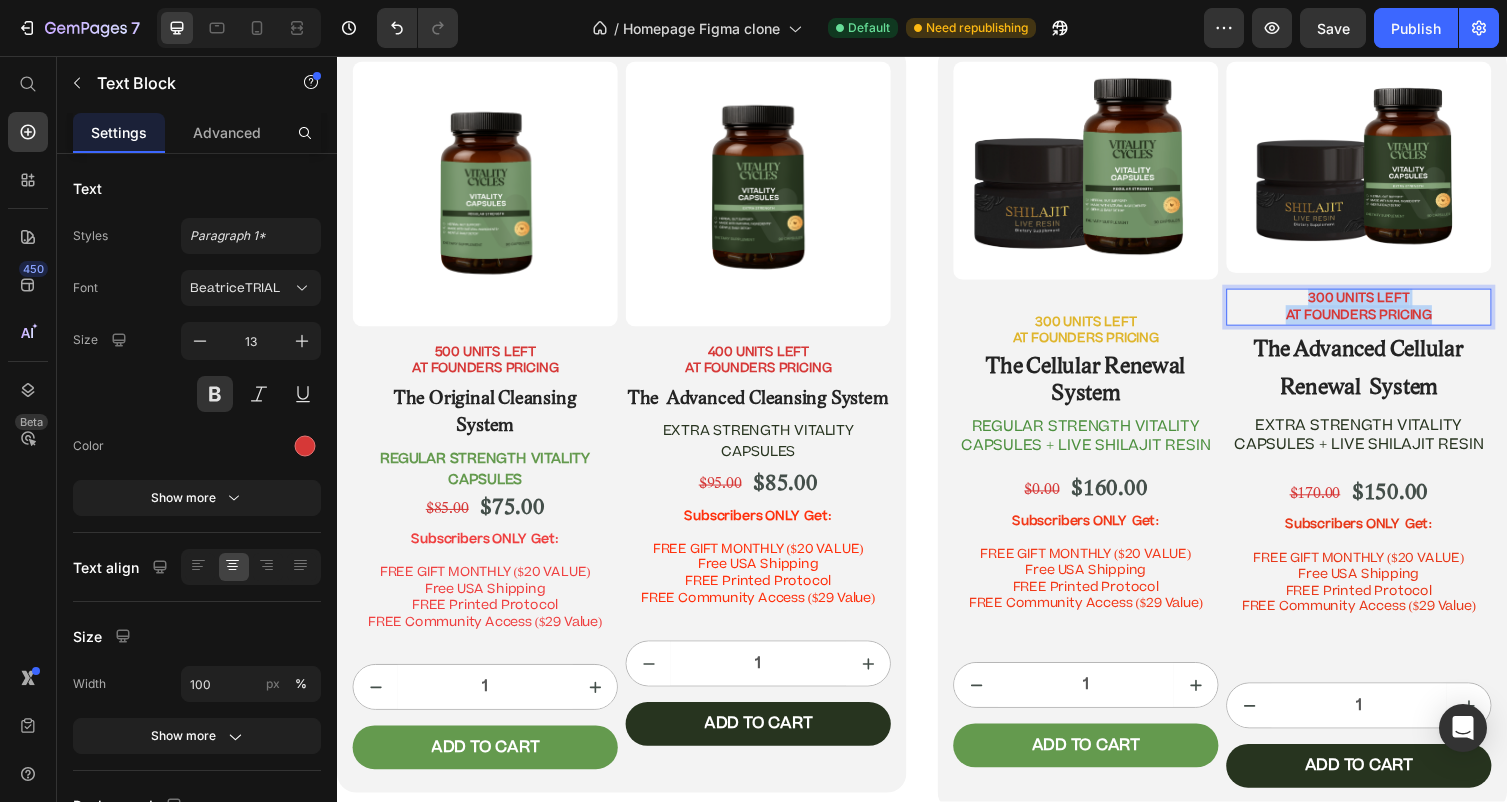 click on "300 UNITS LEFT  AT FOUNDERS PRICING" at bounding box center (1385, 314) 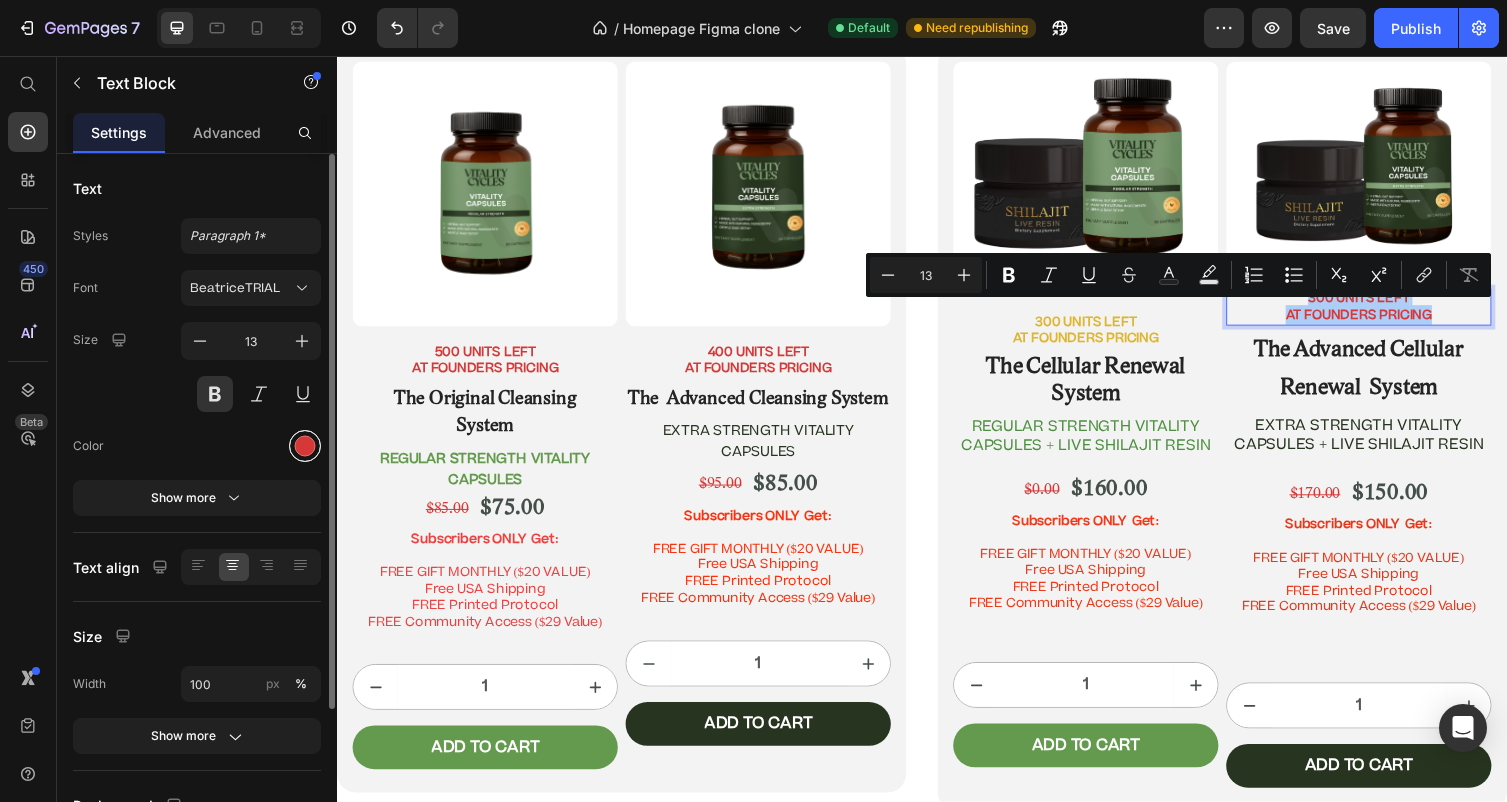 click at bounding box center [305, 446] 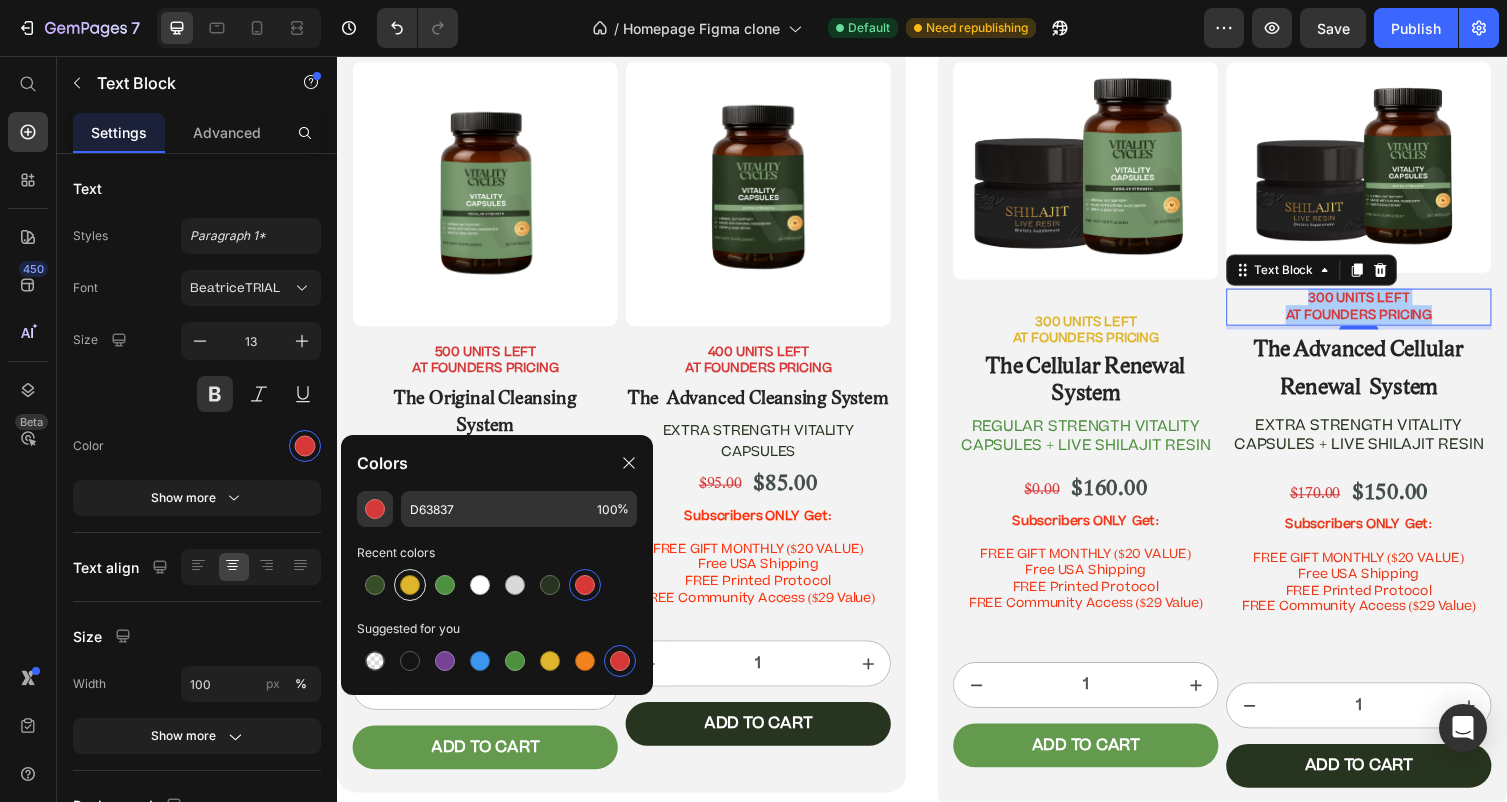 click at bounding box center (410, 585) 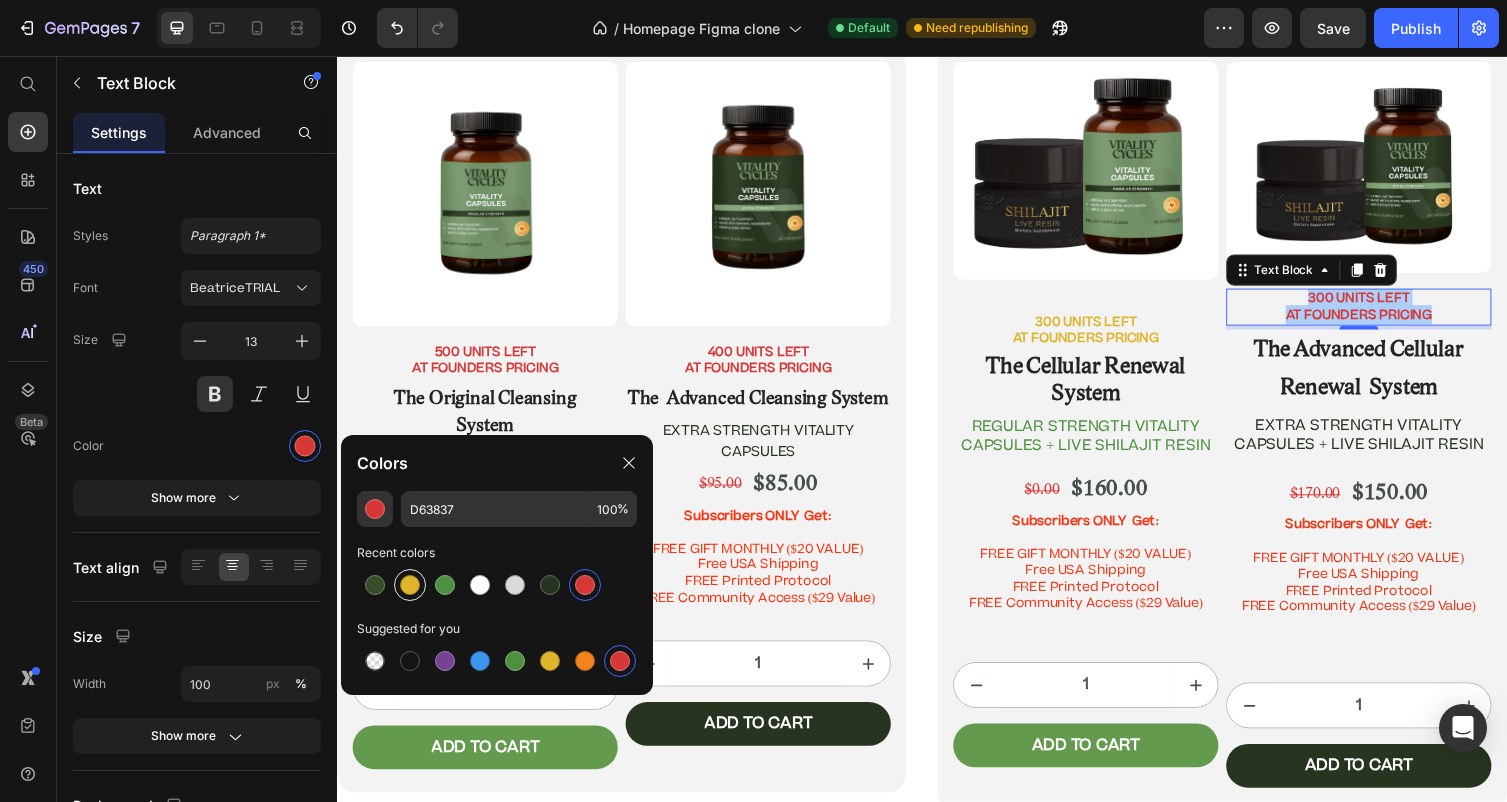 type on "DFB52C" 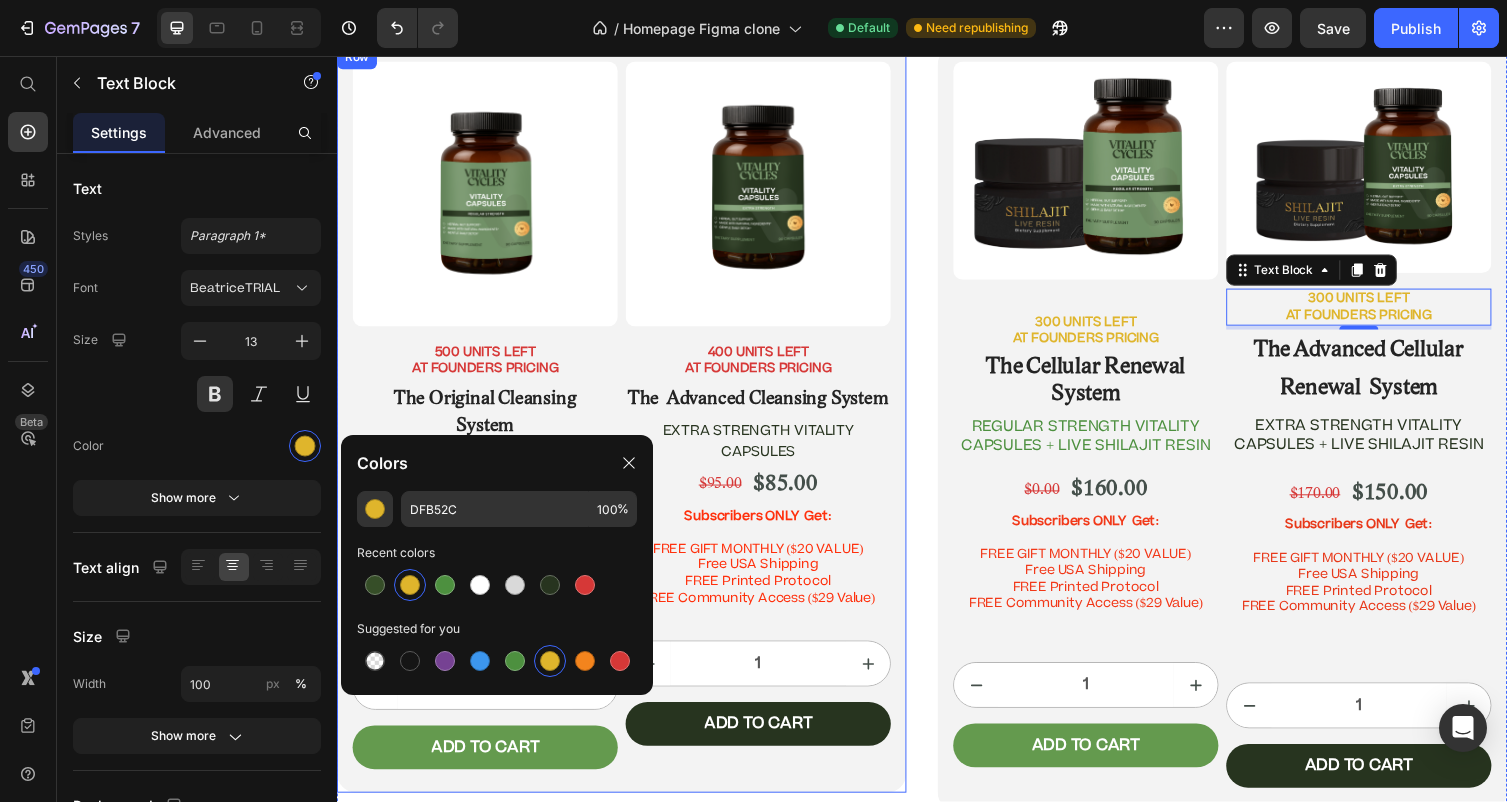 click on "400 UNITS LEFT  AT FOUNDERS PRICING" at bounding box center (769, 369) 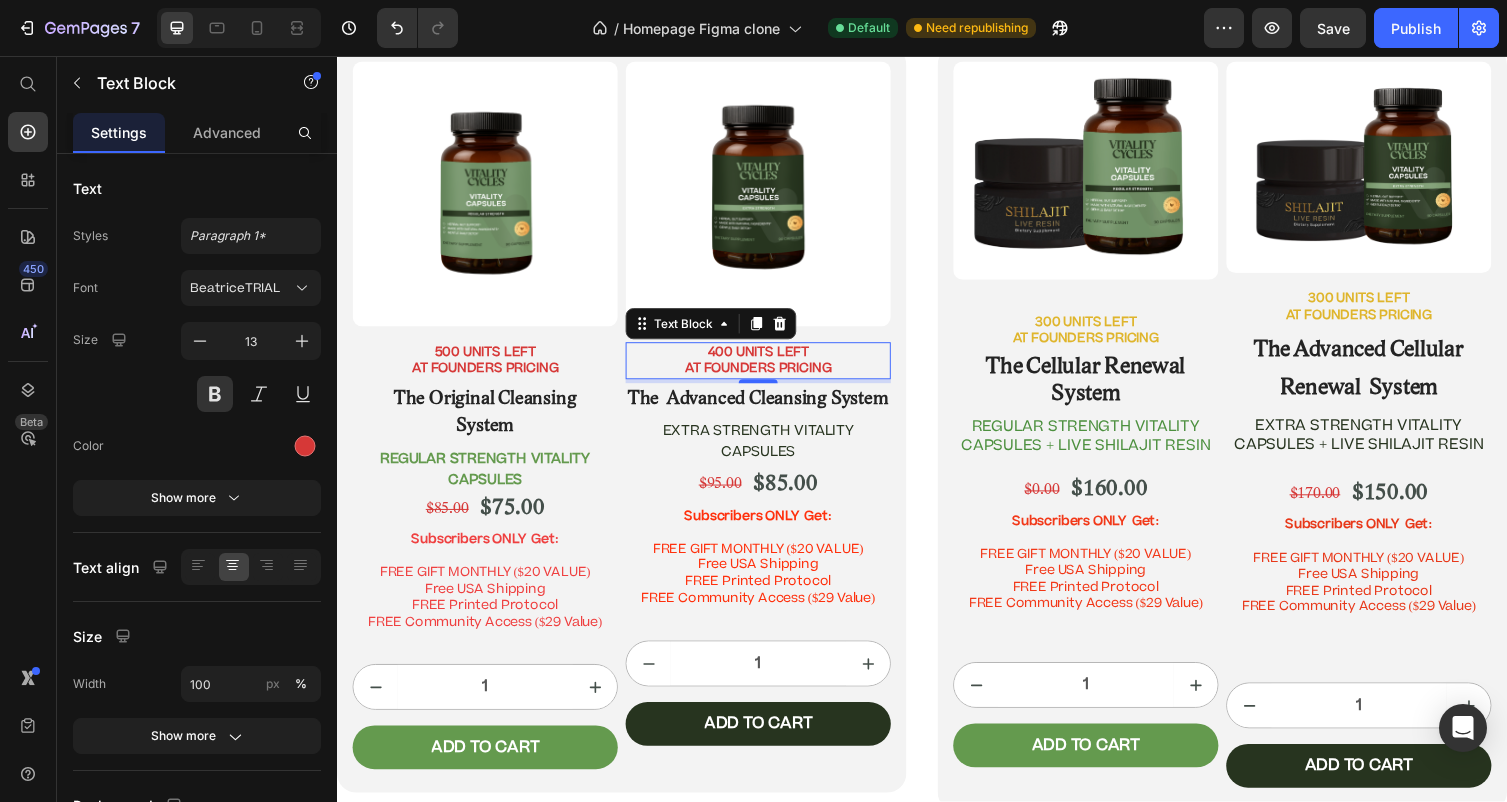 click on "400 UNITS LEFT  AT FOUNDERS PRICING" at bounding box center [769, 369] 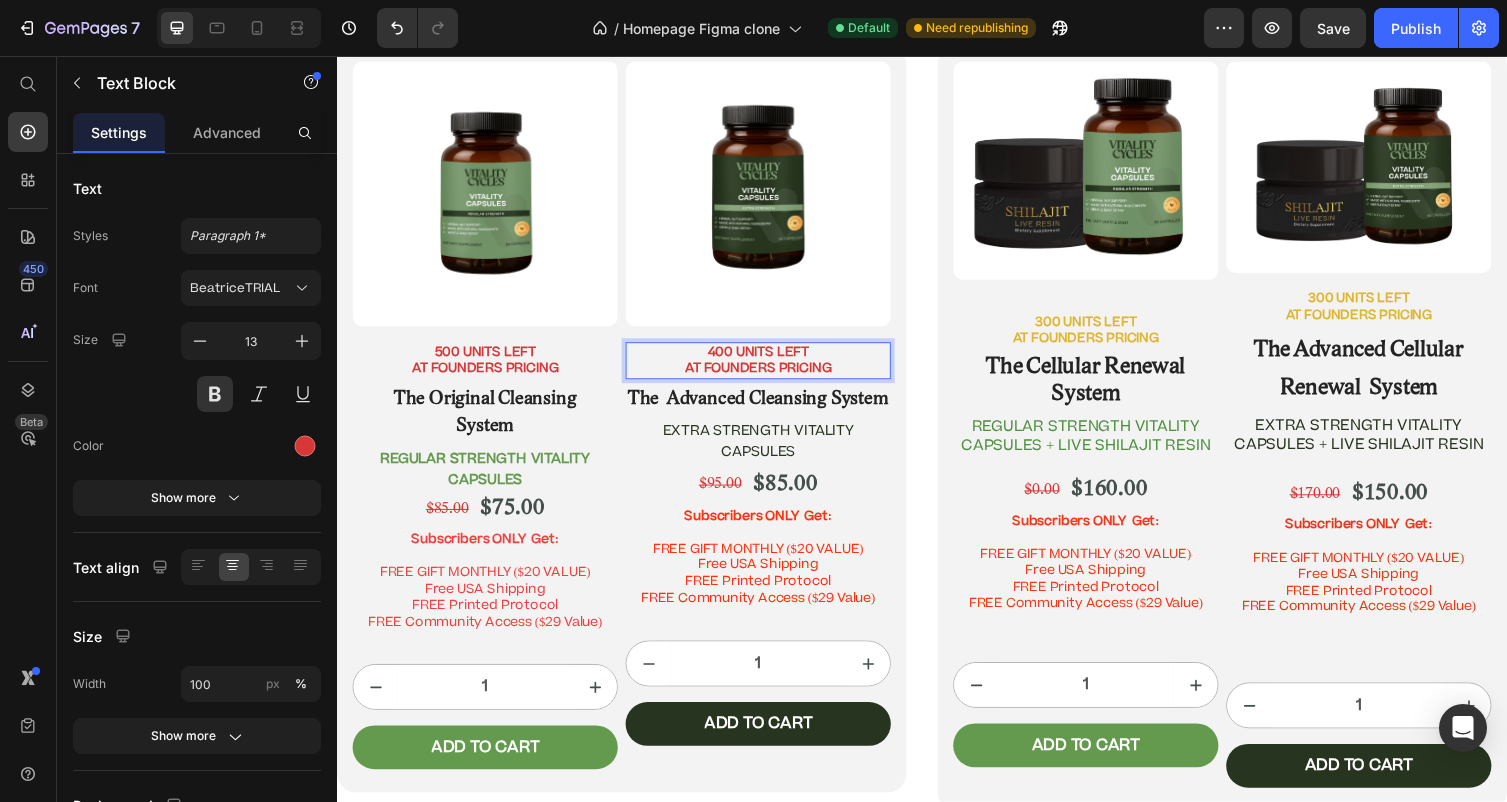 drag, startPoint x: 859, startPoint y: 394, endPoint x: 649, endPoint y: 366, distance: 211.85844 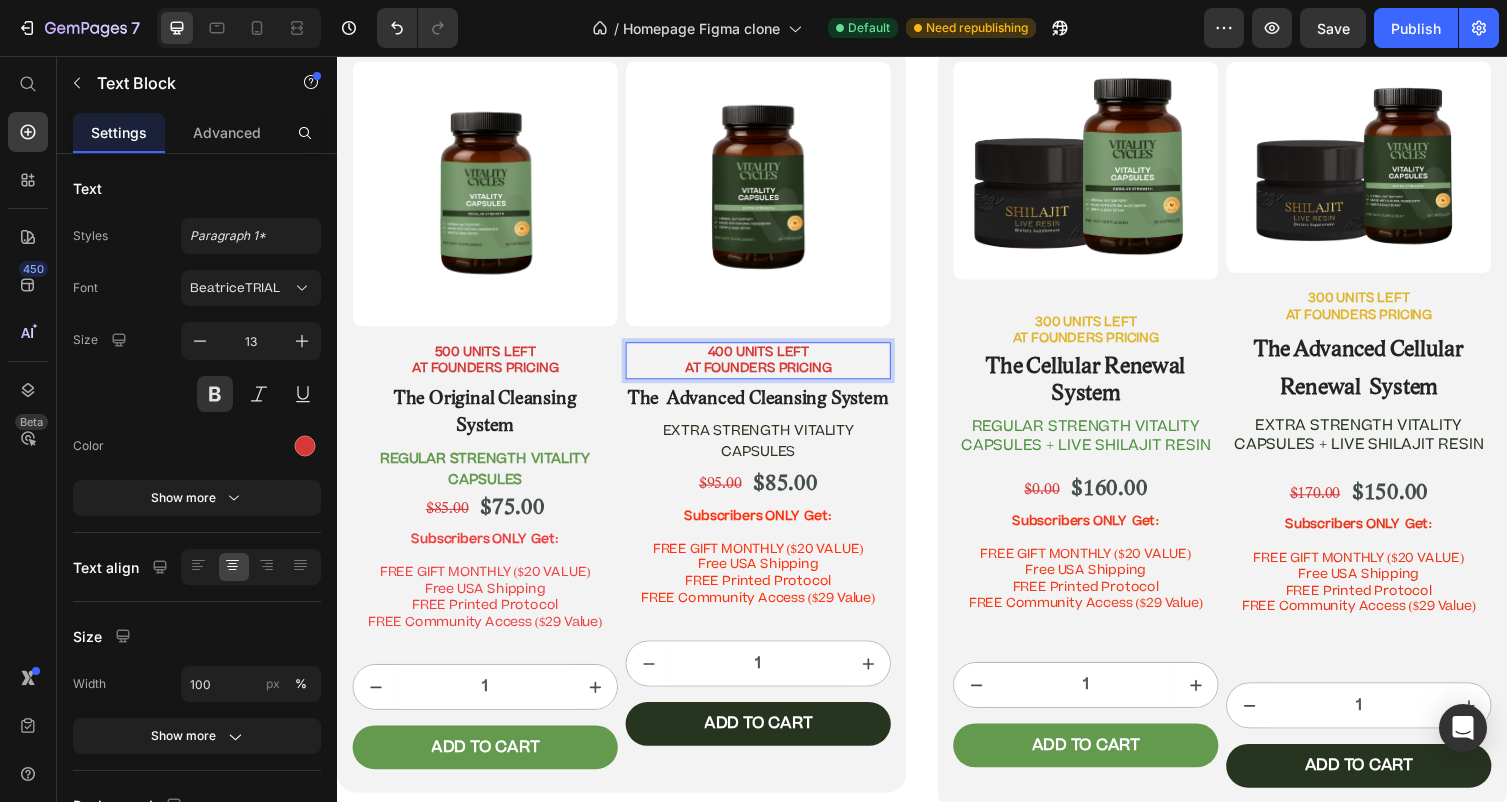 click on "400 UNITS LEFT  AT FOUNDERS PRICING" at bounding box center [769, 369] 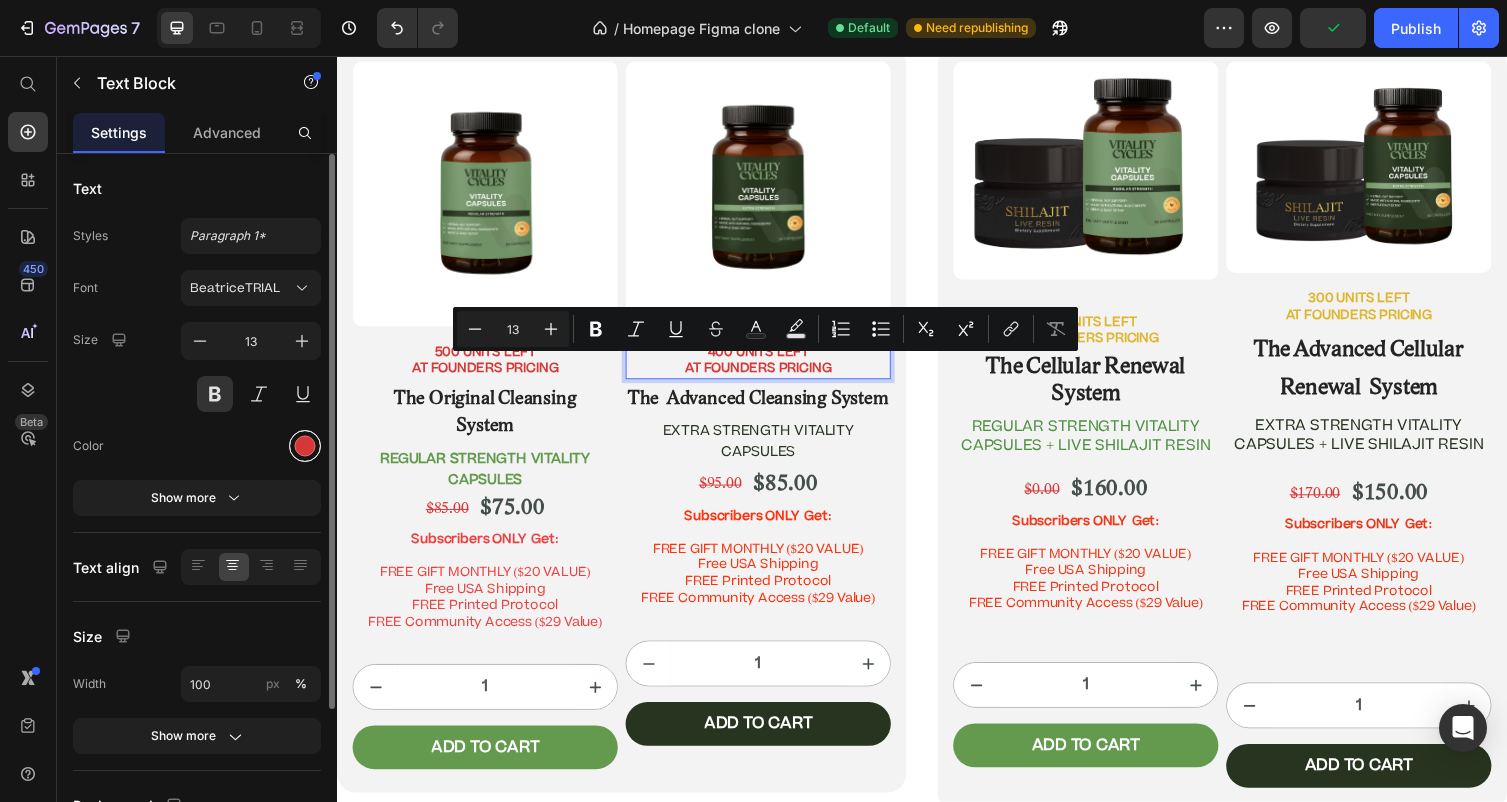 click at bounding box center [305, 446] 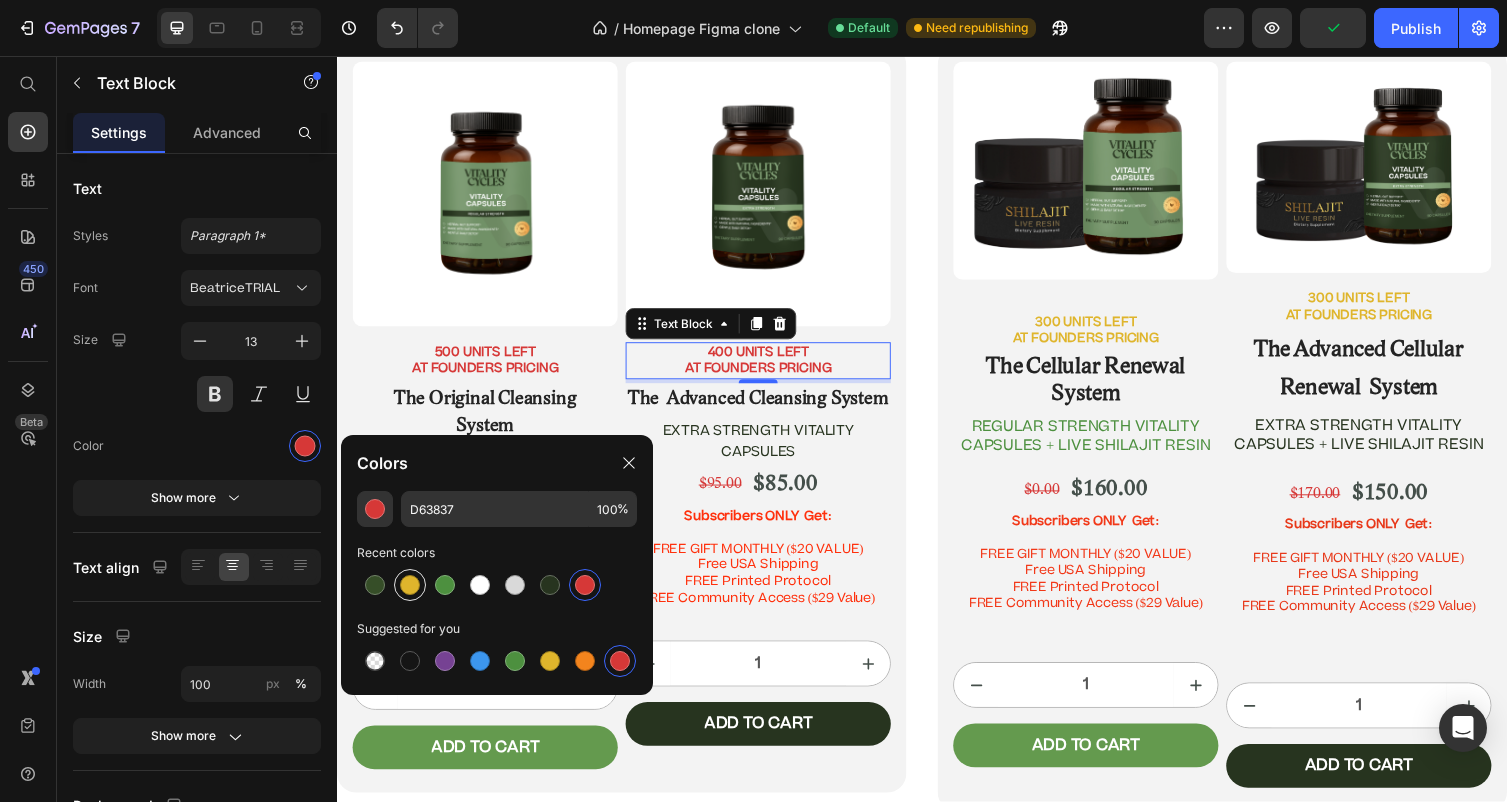 click at bounding box center (410, 585) 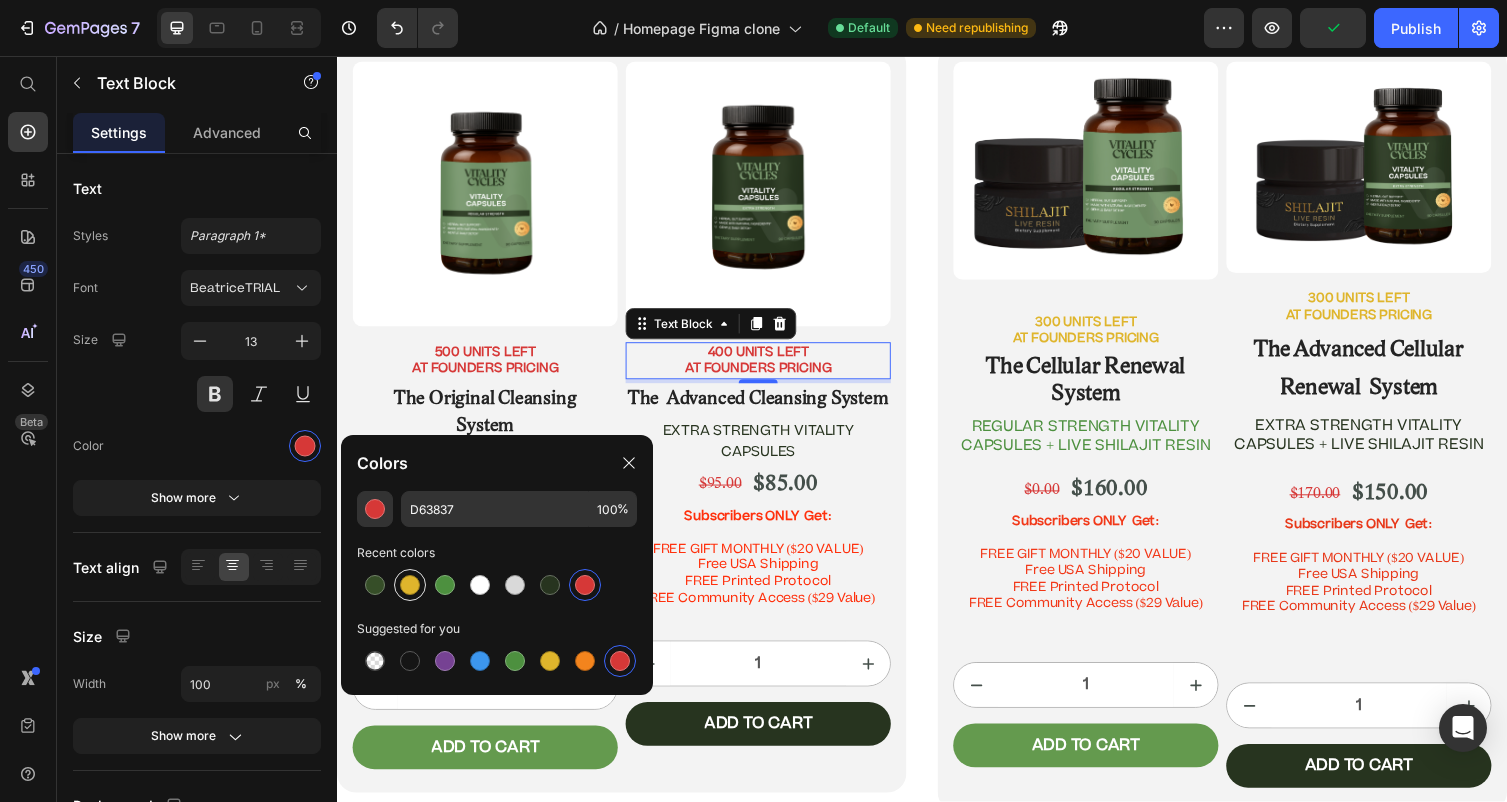 type on "DFB52C" 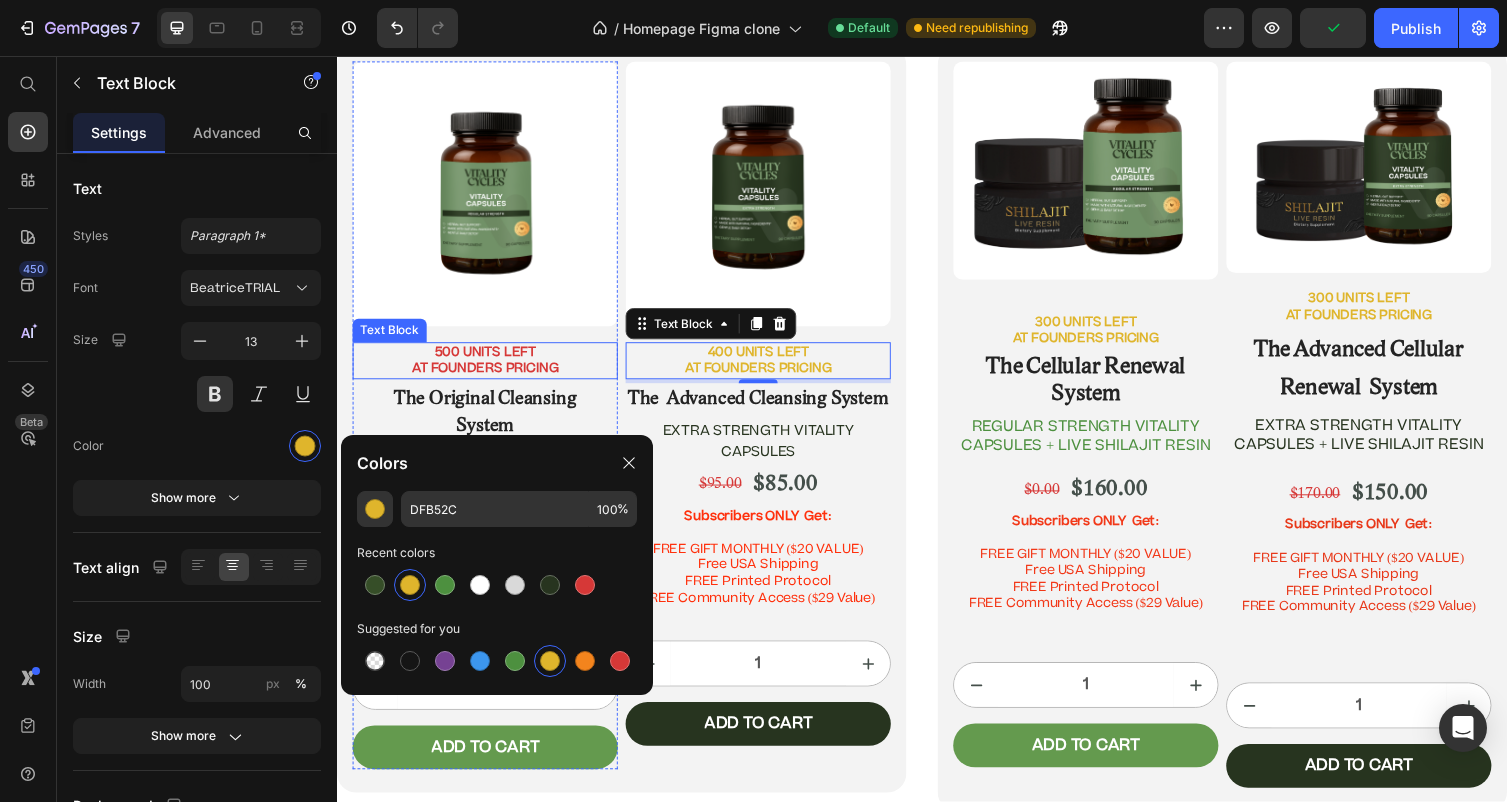 click on "500 UNITS LEFT  AT FOUNDERS PRICING" at bounding box center [489, 369] 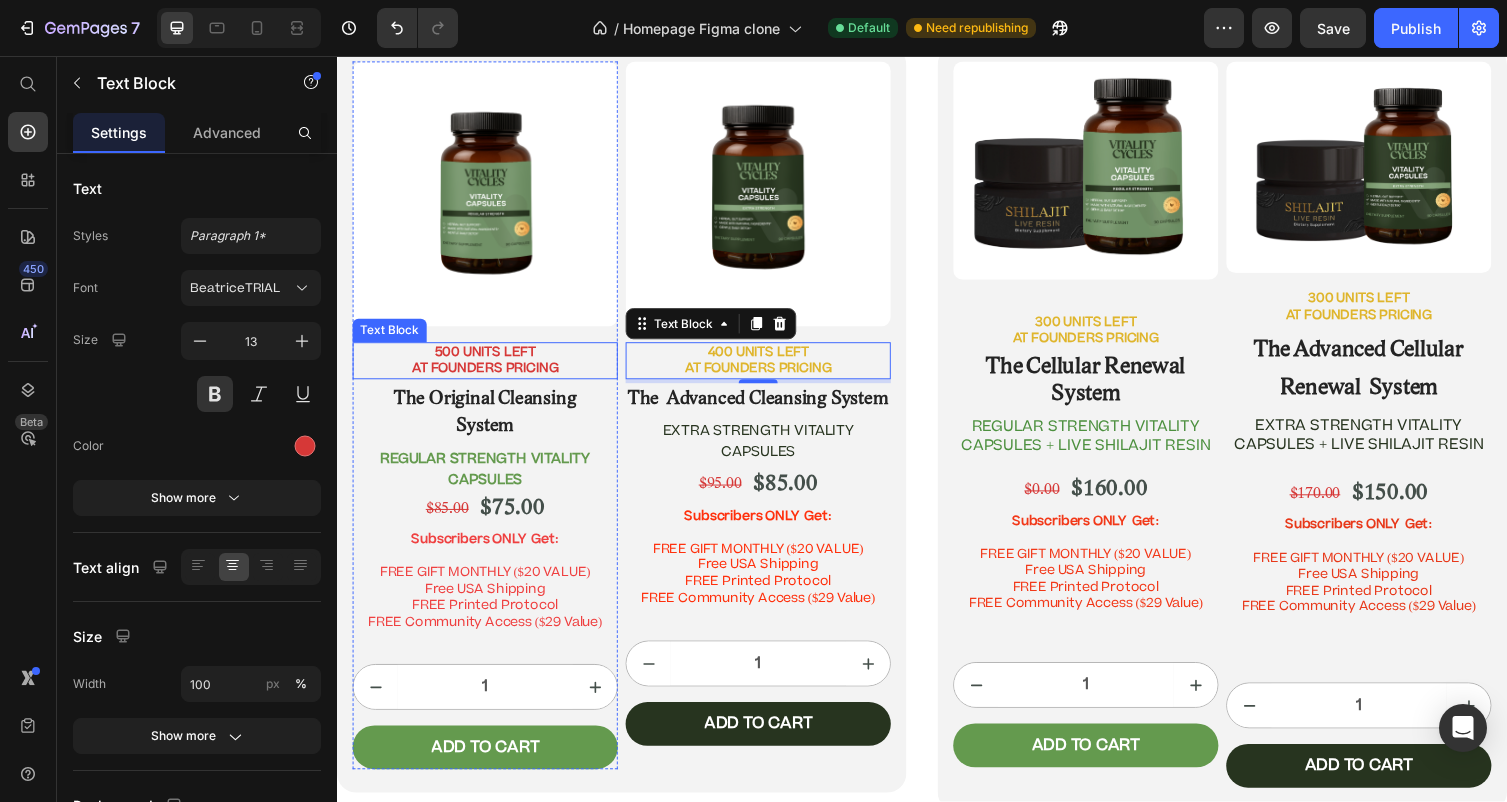 click on "500 UNITS LEFT  AT FOUNDERS PRICING" at bounding box center [489, 369] 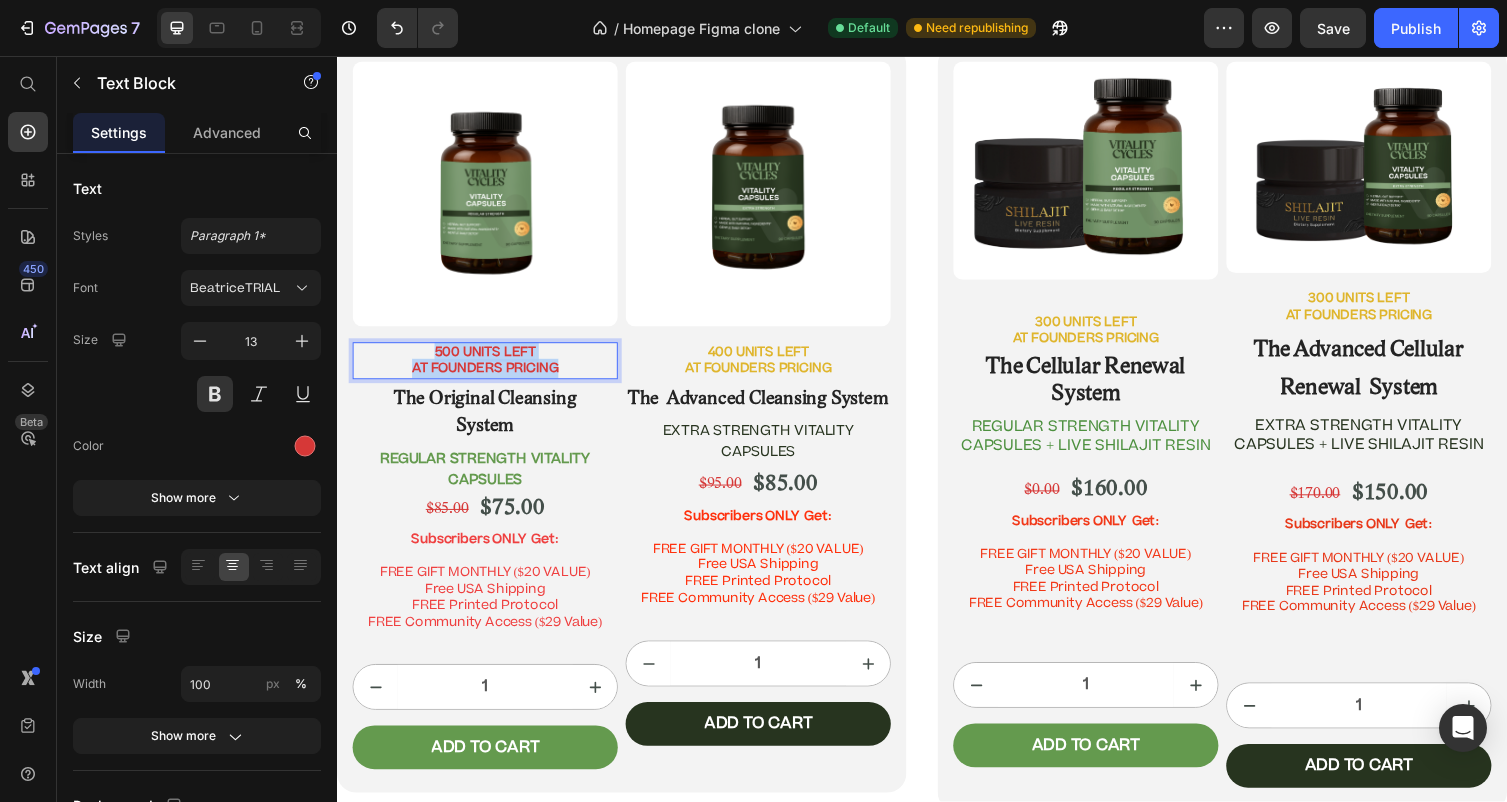 drag, startPoint x: 572, startPoint y: 395, endPoint x: 404, endPoint y: 350, distance: 173.9224 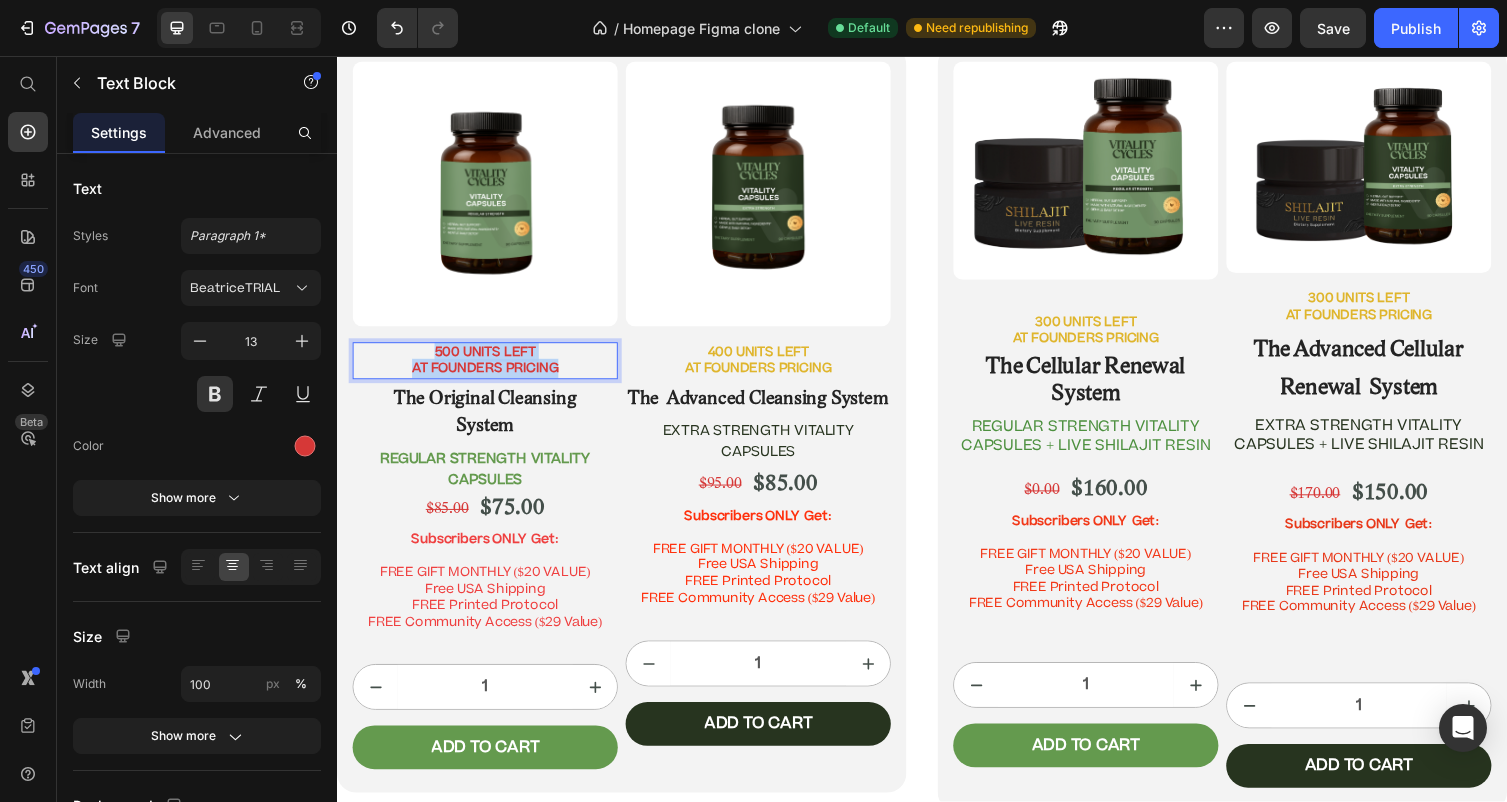 click on "500 UNITS LEFT  AT FOUNDERS PRICING" at bounding box center (489, 369) 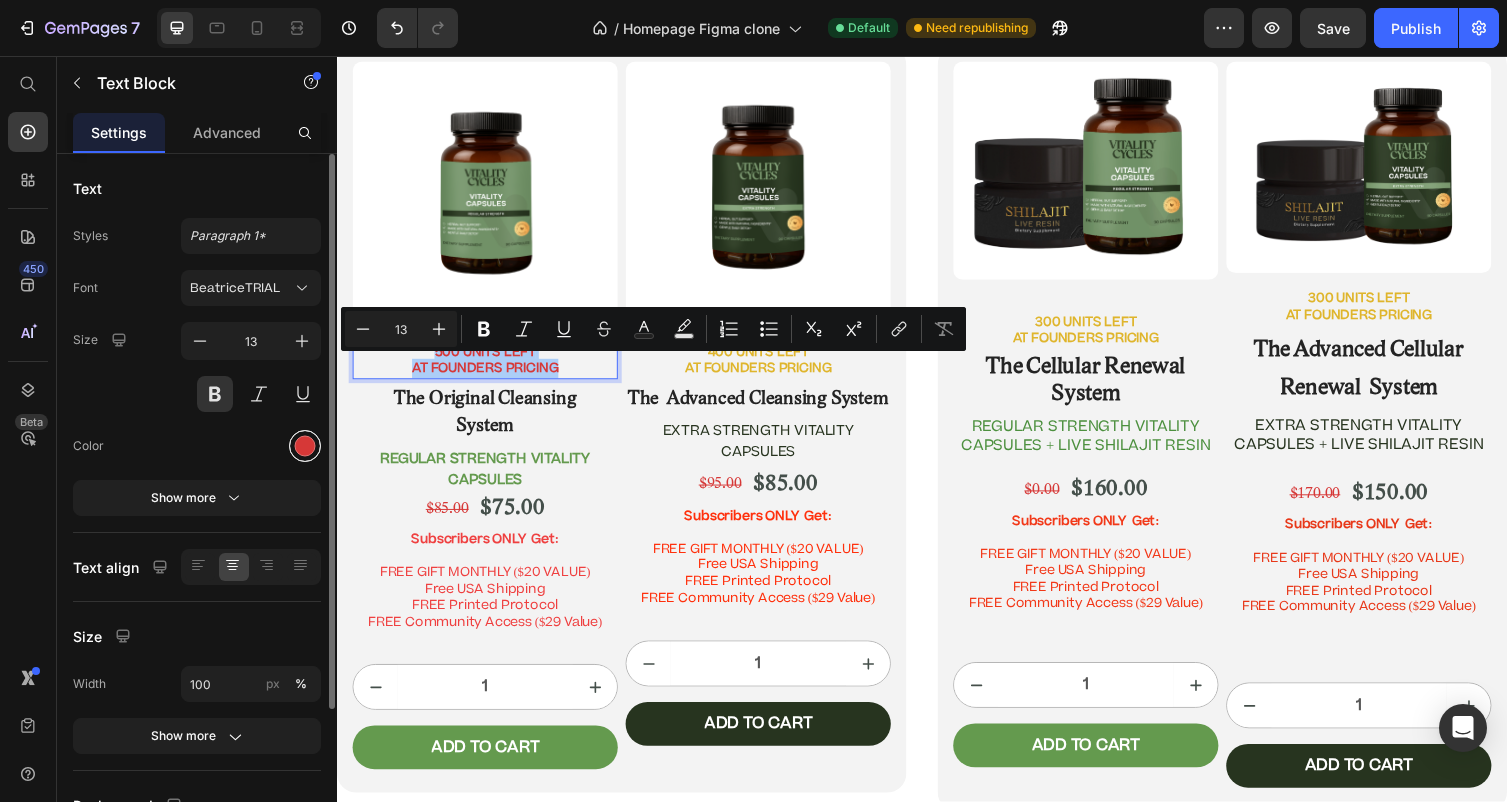 click at bounding box center [305, 446] 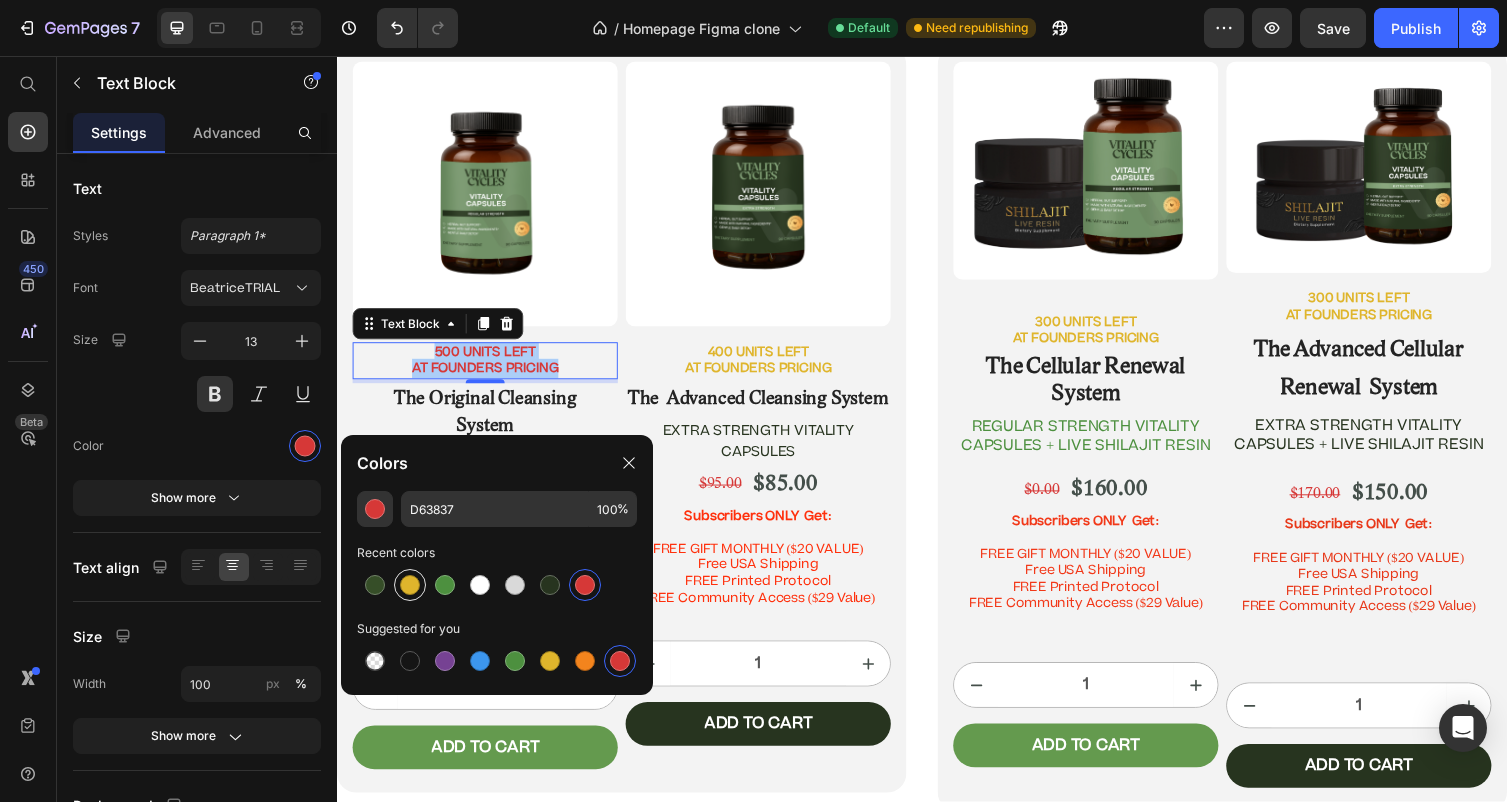 click at bounding box center [410, 585] 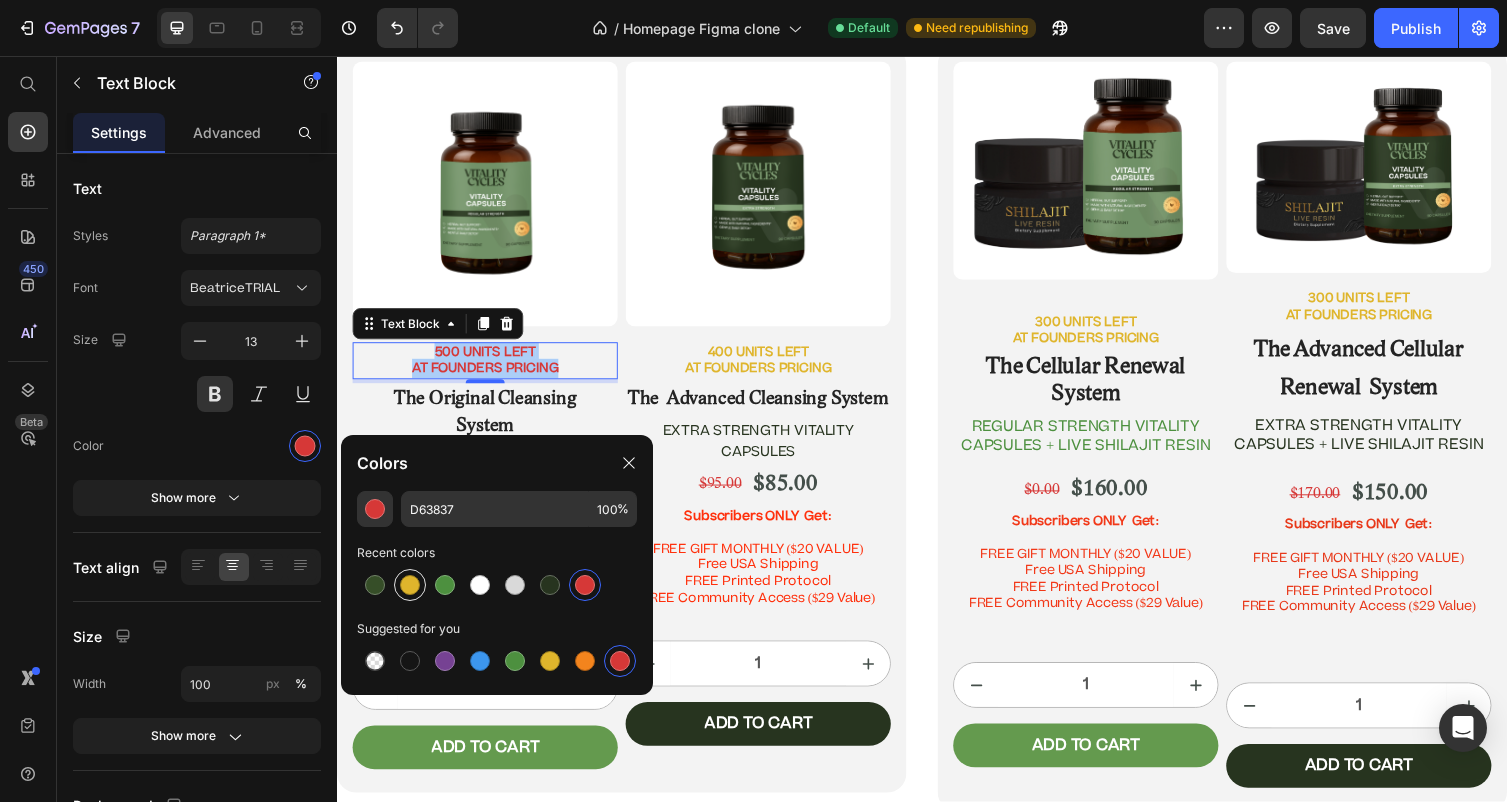 type on "DFB52C" 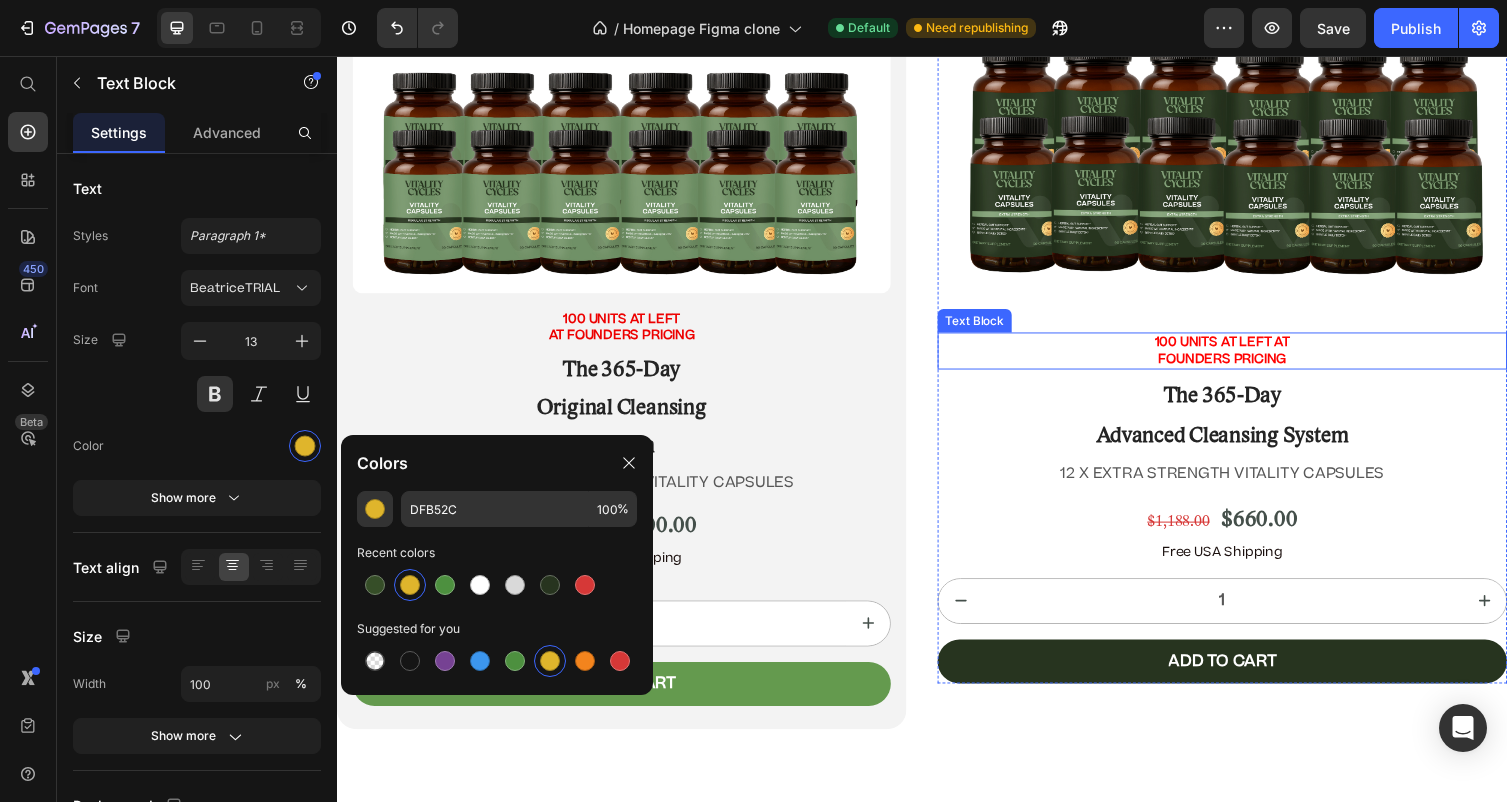 scroll, scrollTop: 11626, scrollLeft: 0, axis: vertical 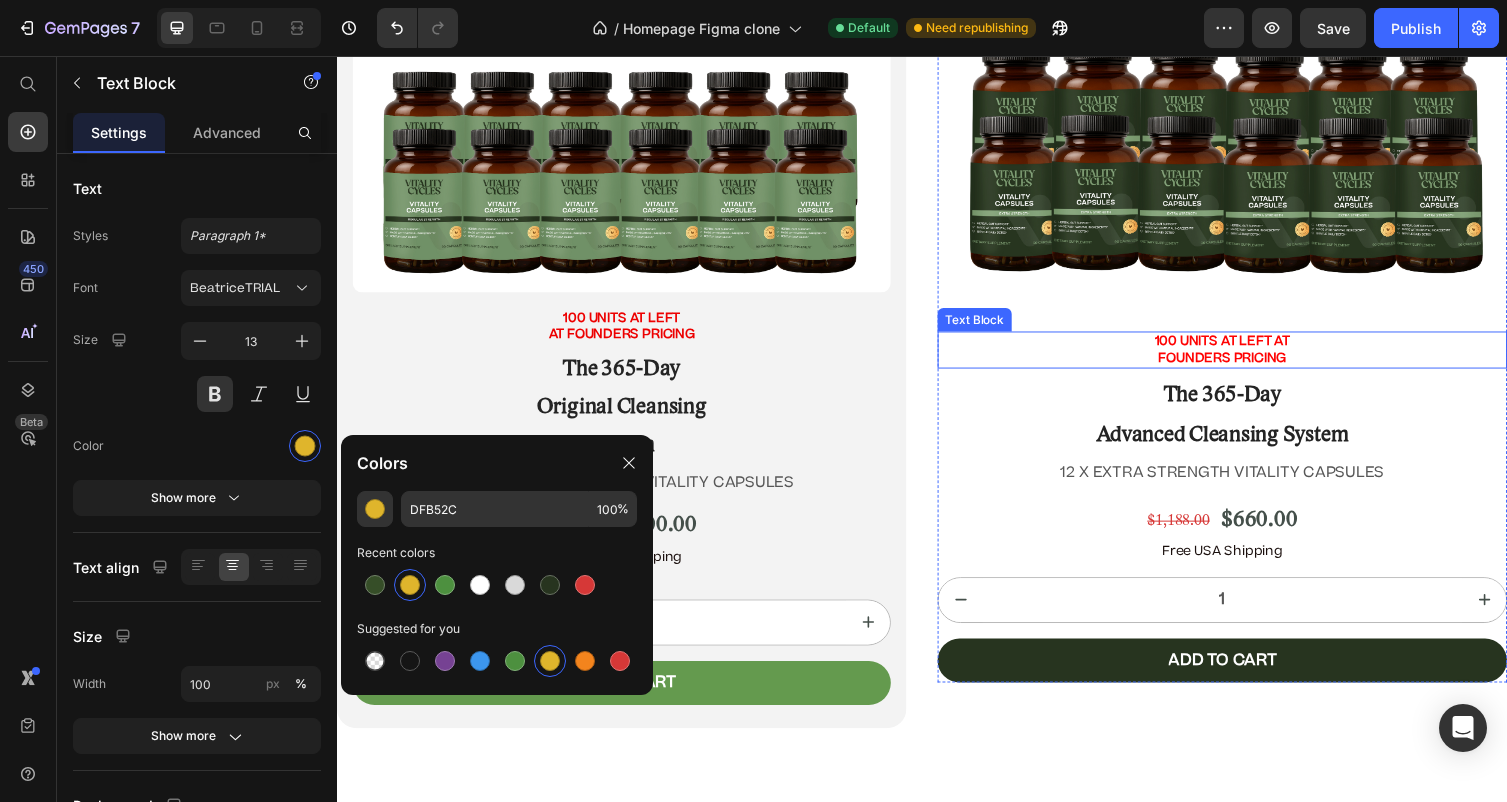 click on "100 UNITS AT LEFT AT" at bounding box center [1245, 349] 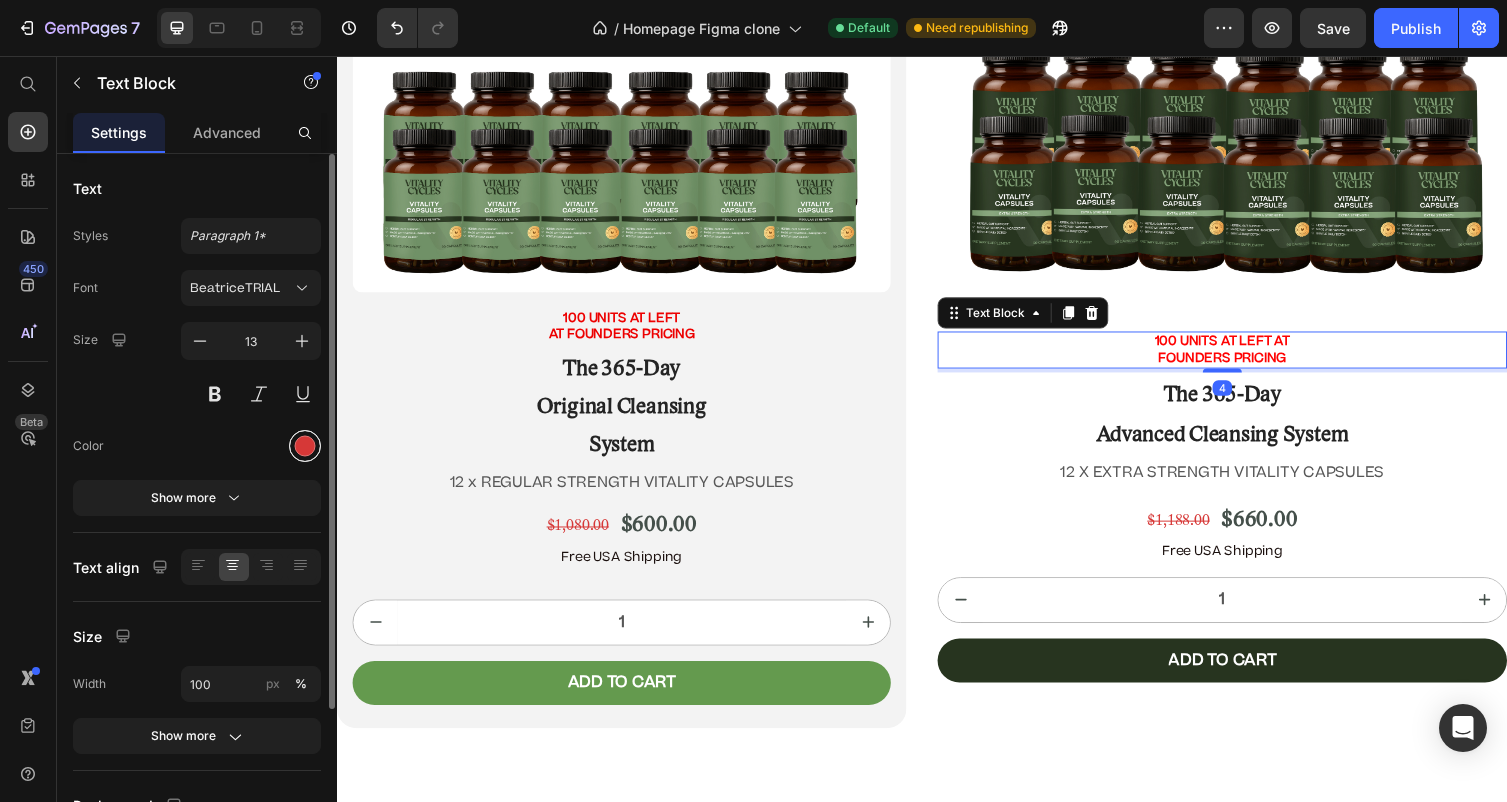 click at bounding box center (305, 446) 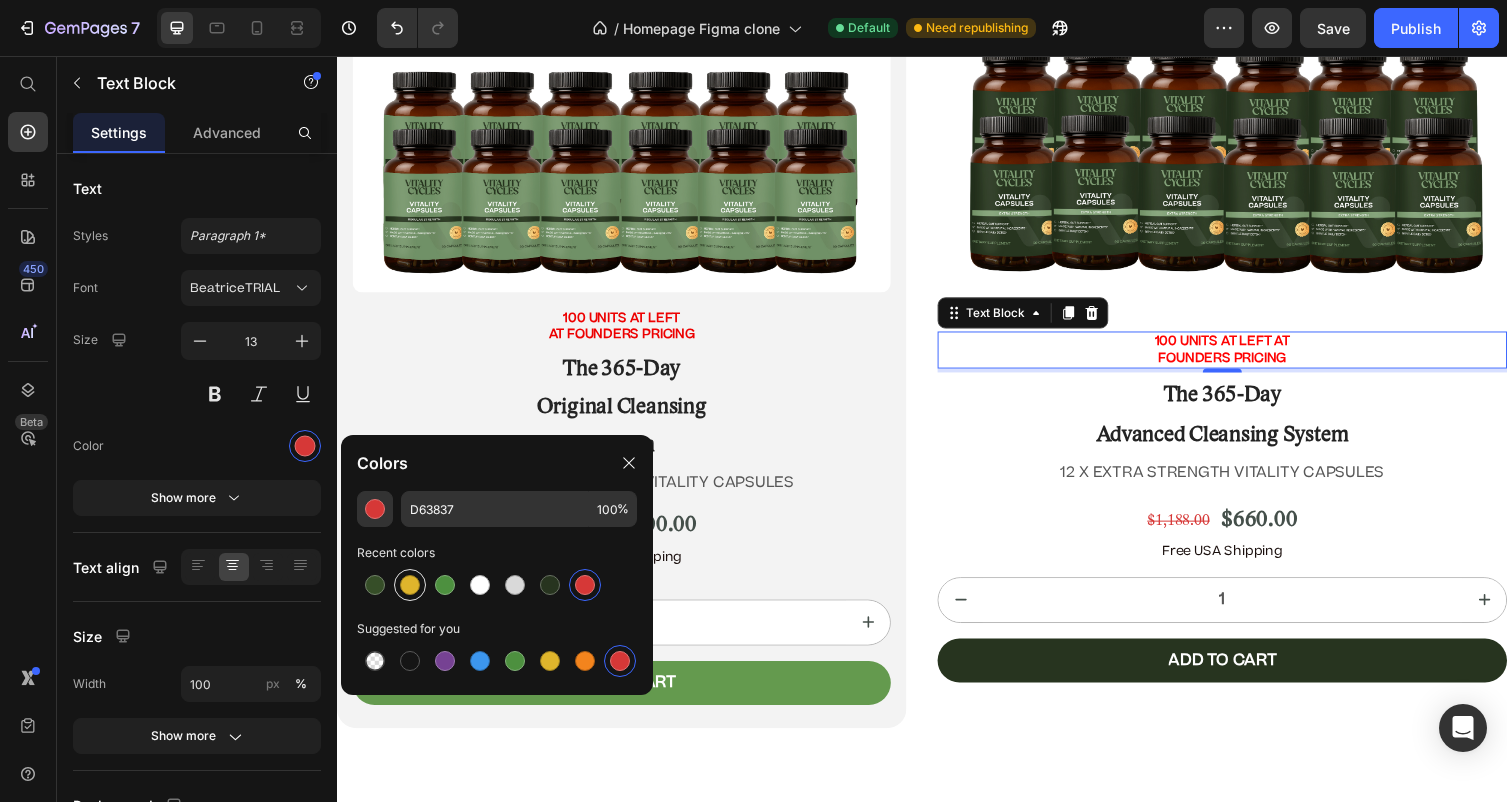 click at bounding box center (410, 585) 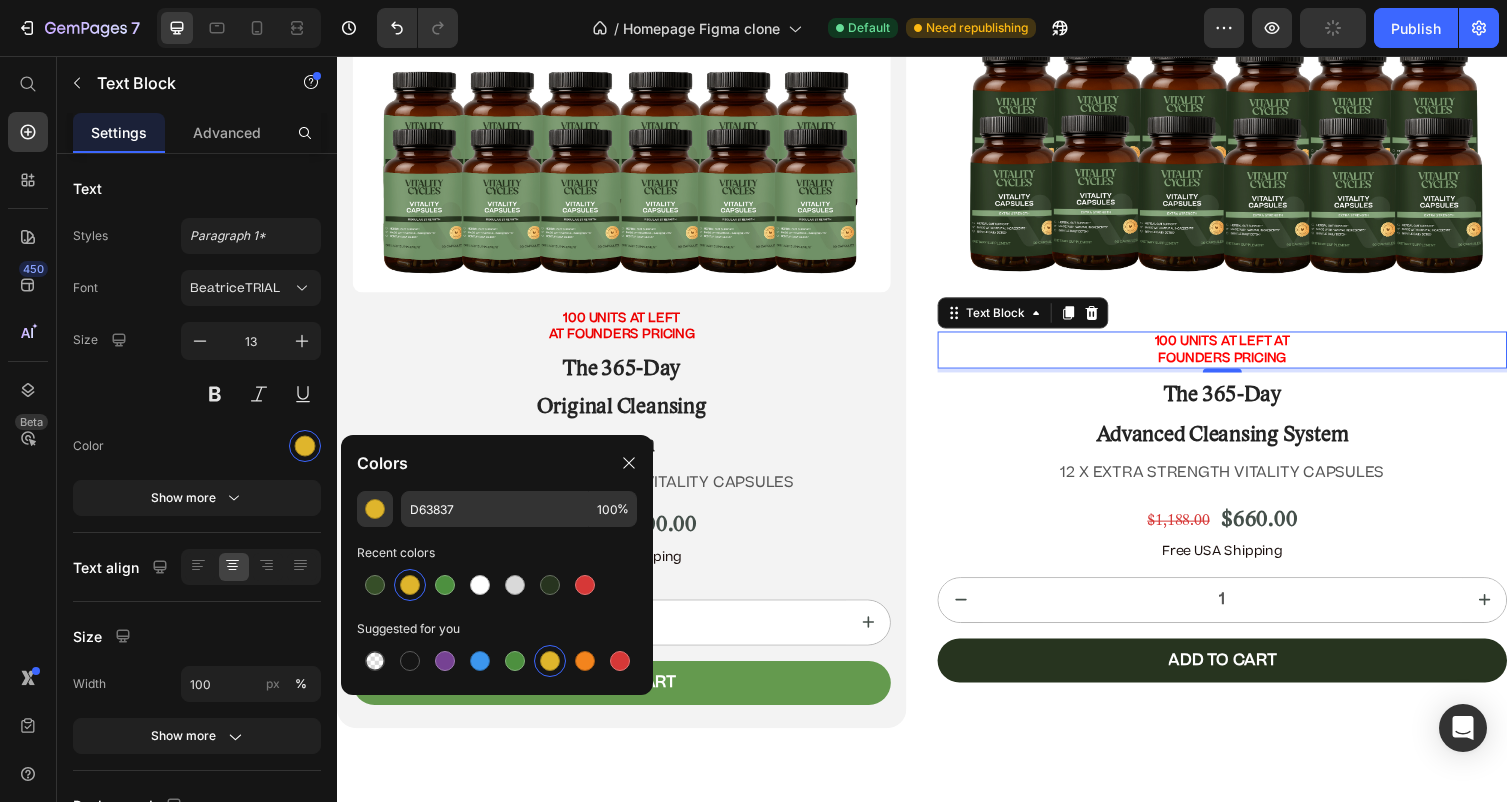 type on "DFB52C" 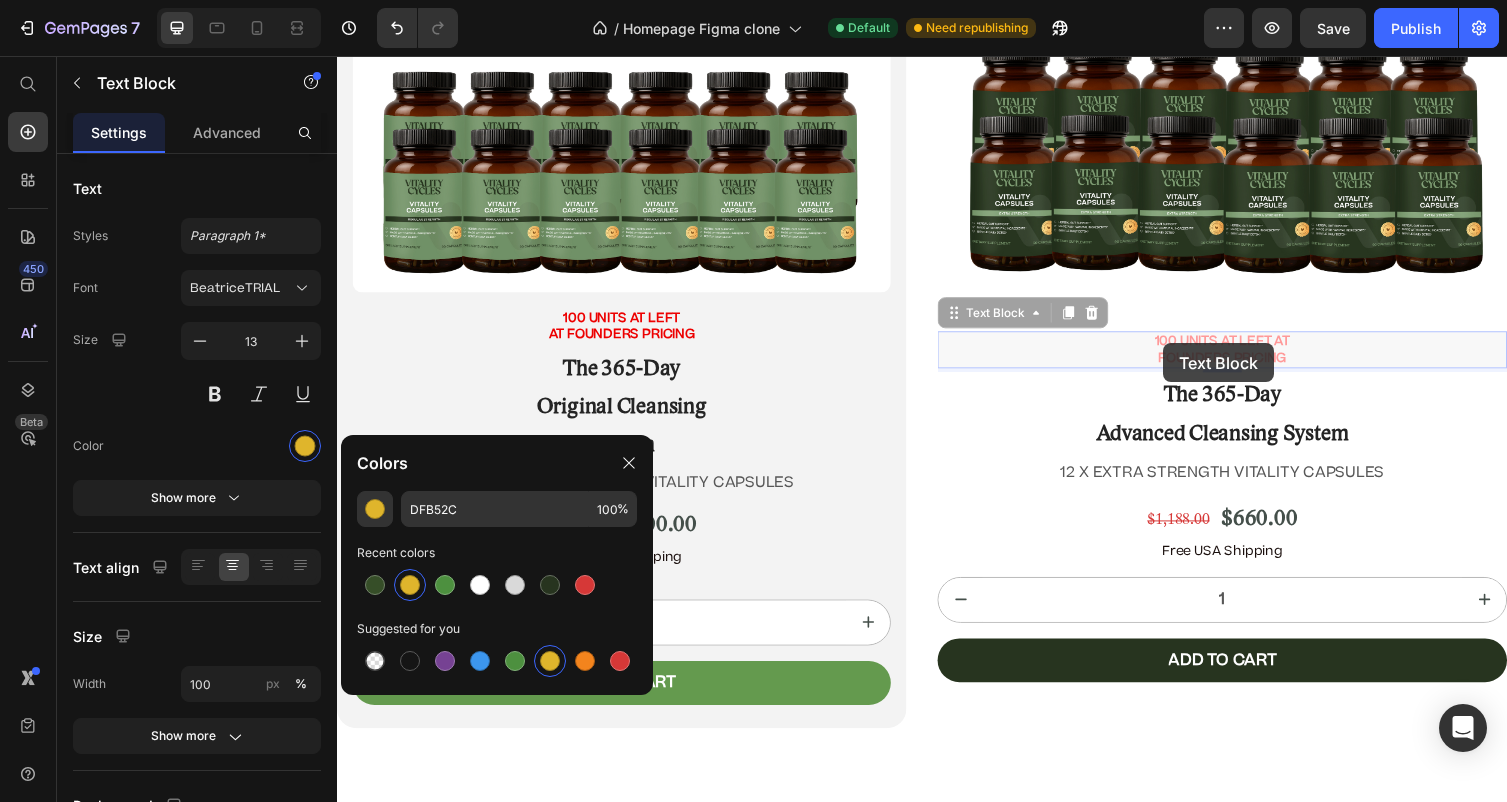 drag, startPoint x: 1342, startPoint y: 365, endPoint x: 1152, endPoint y: 342, distance: 191.38704 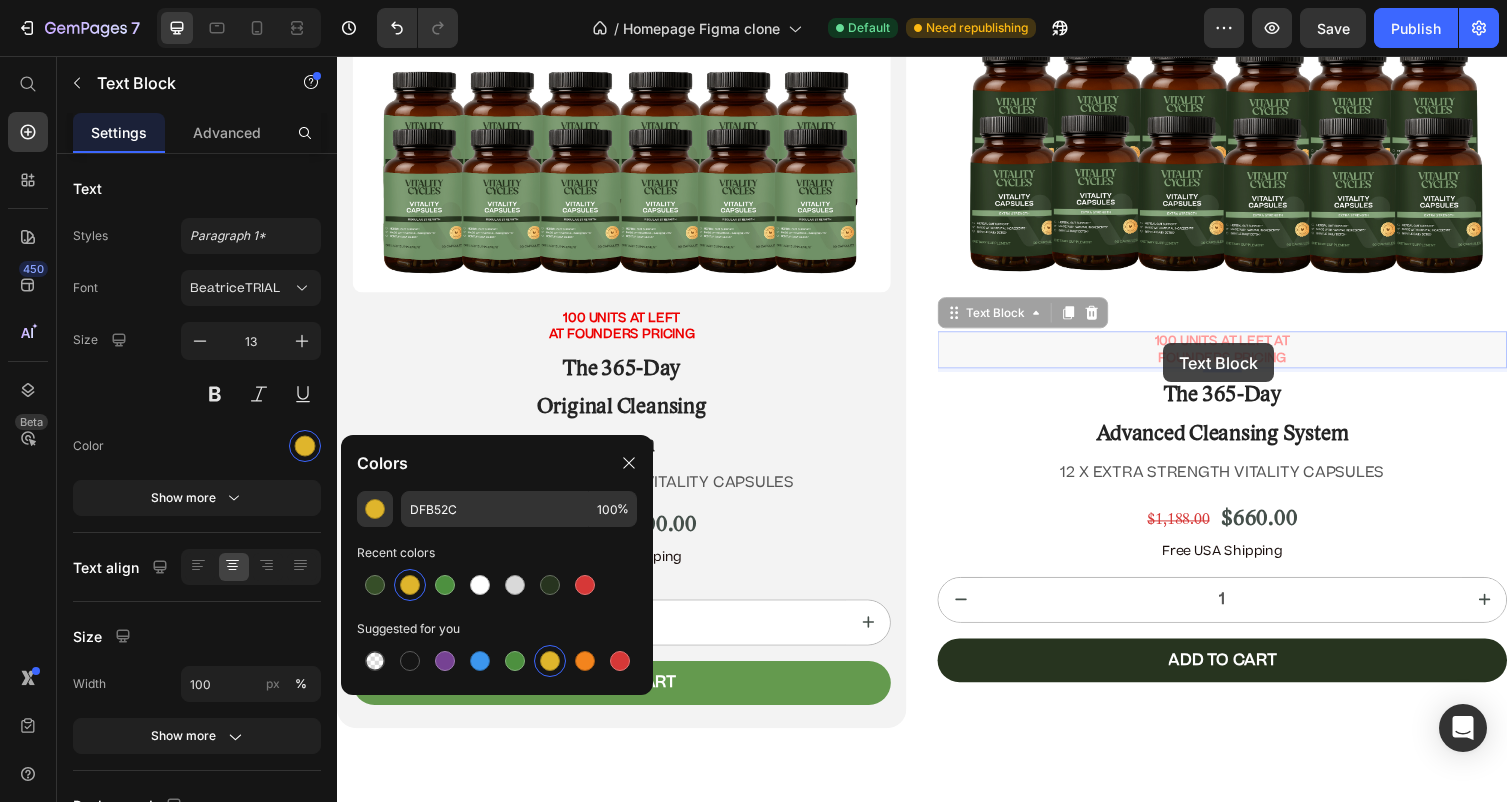 click on "Product Images 100 UNITS AT LEFT AT  FOUNDERS PRICING Text Block   4 100 UNITS AT LEFT AT  FOUNDERS PRICING Text Block   4 ⁠⁠⁠⁠⁠⁠⁠ The 365-Day  Advanced Cleansing System Heading 12 X EXTRA STRENGTH VITALITY CAPSULES   Text Block" at bounding box center (1245, 269) 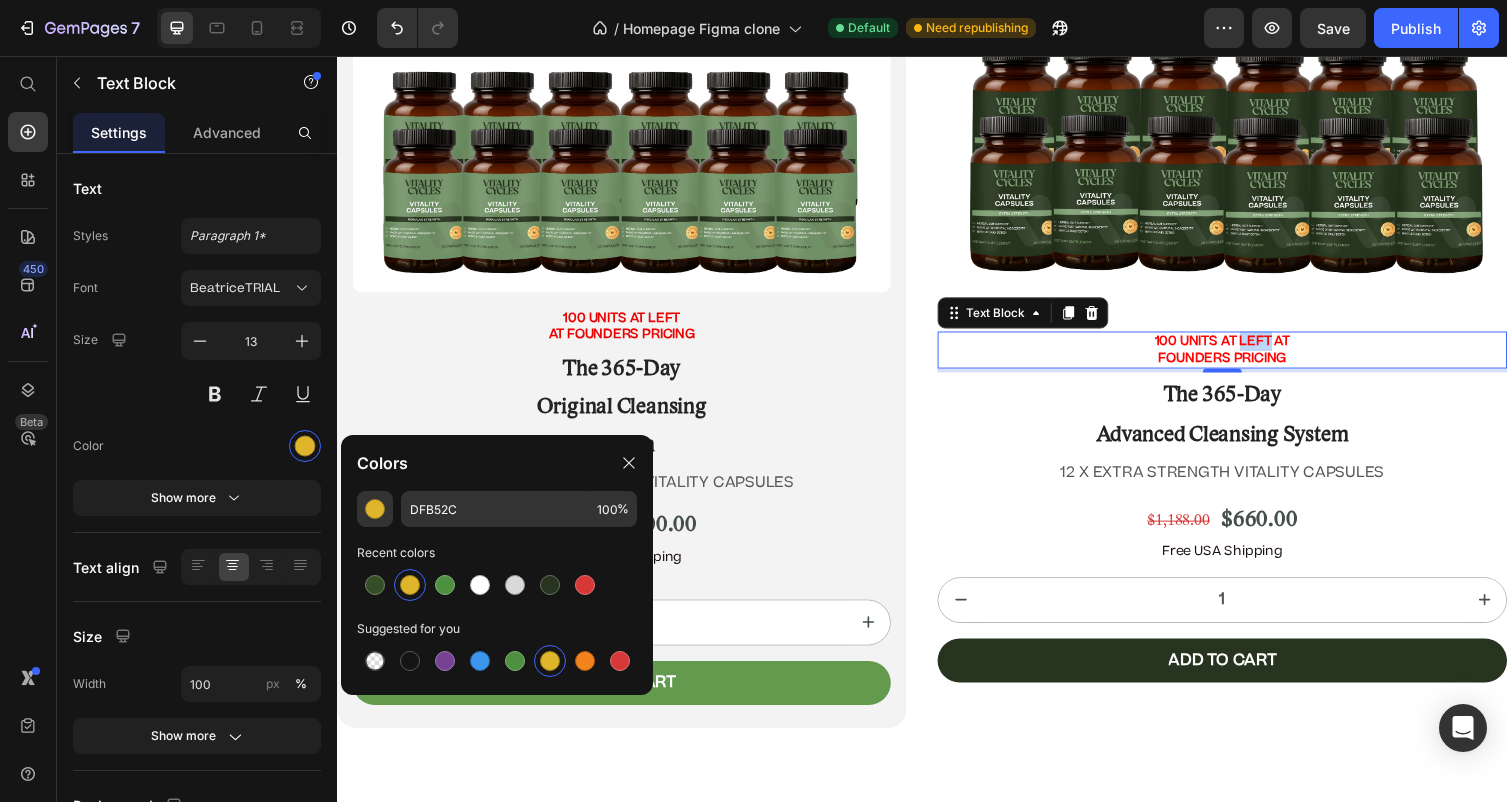 click on "100 UNITS AT LEFT AT" at bounding box center (1245, 349) 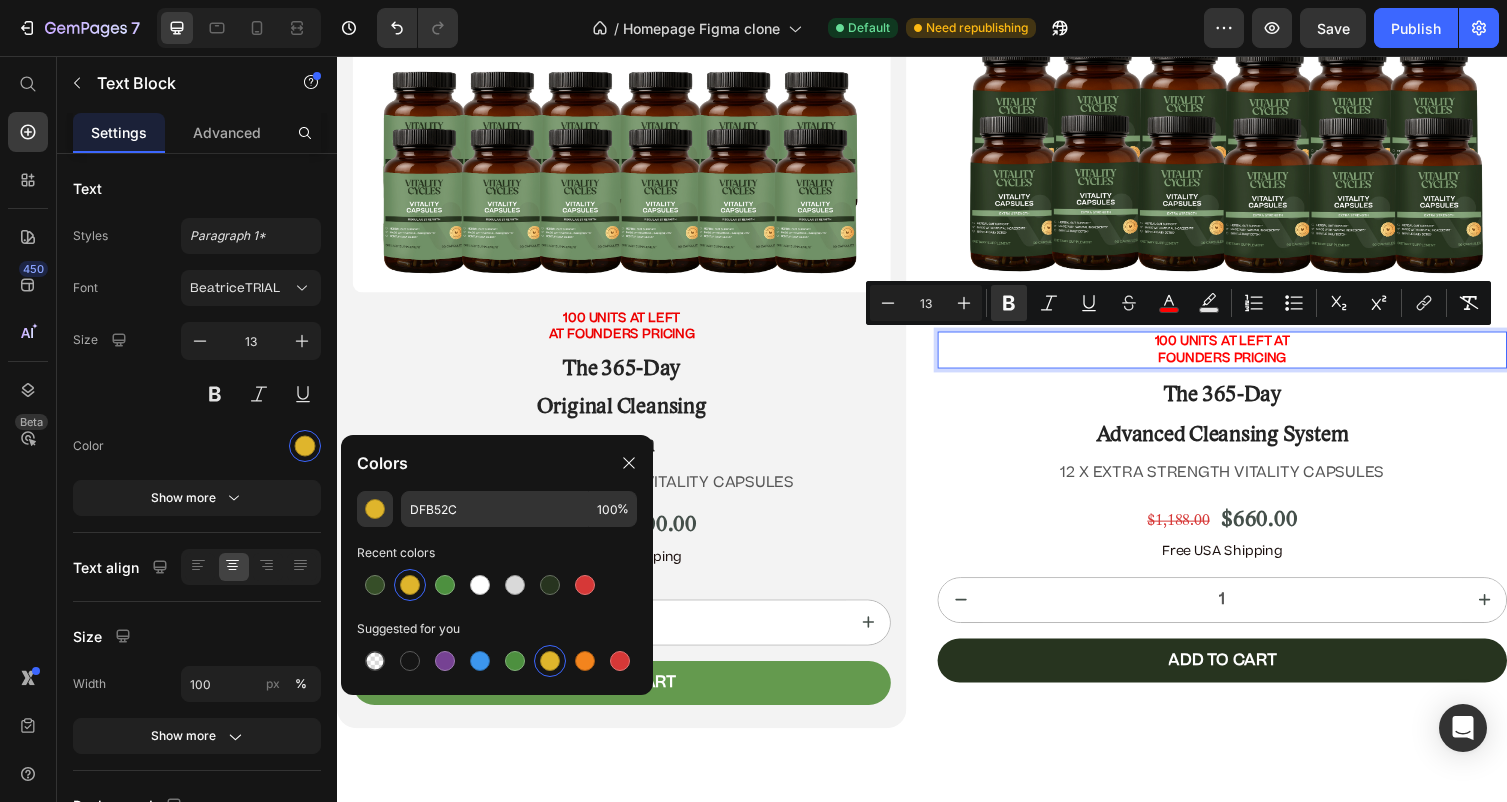 click on "100 UNITS AT LEFT AT  FOUNDERS PRICING" at bounding box center (1245, 358) 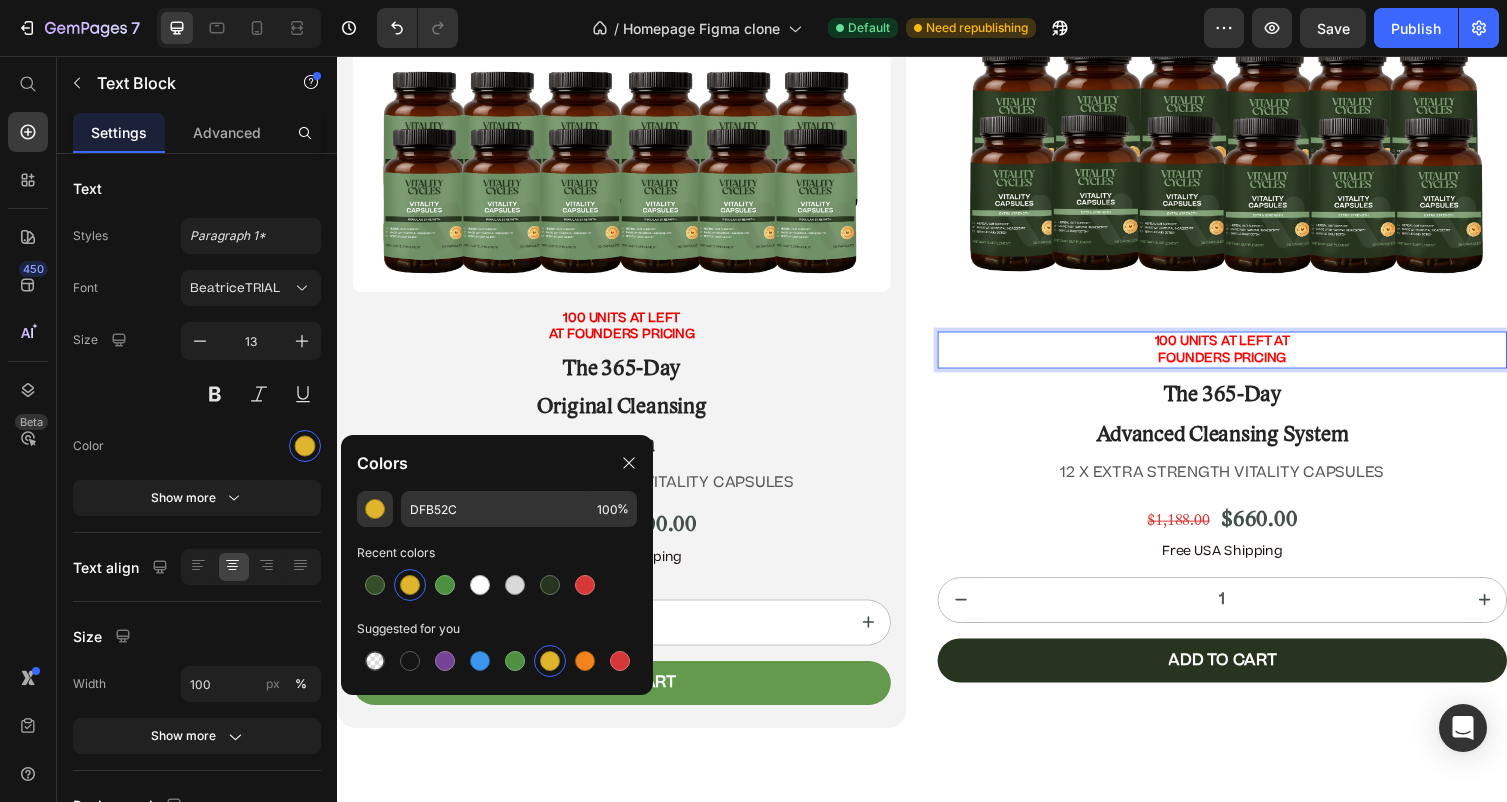 drag, startPoint x: 1330, startPoint y: 361, endPoint x: 1152, endPoint y: 345, distance: 178.71765 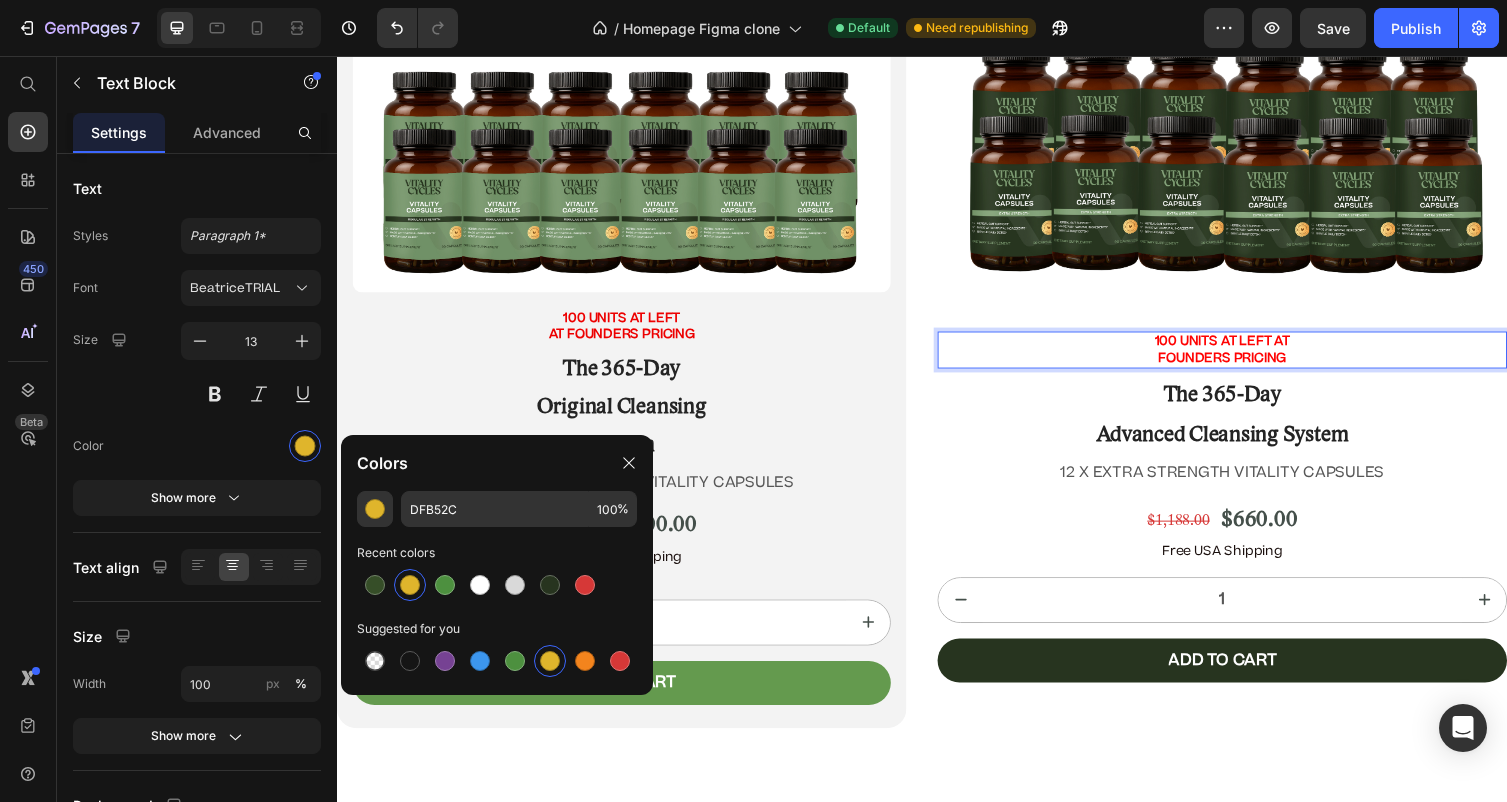 click on "100 UNITS AT LEFT AT  FOUNDERS PRICING" at bounding box center [1245, 358] 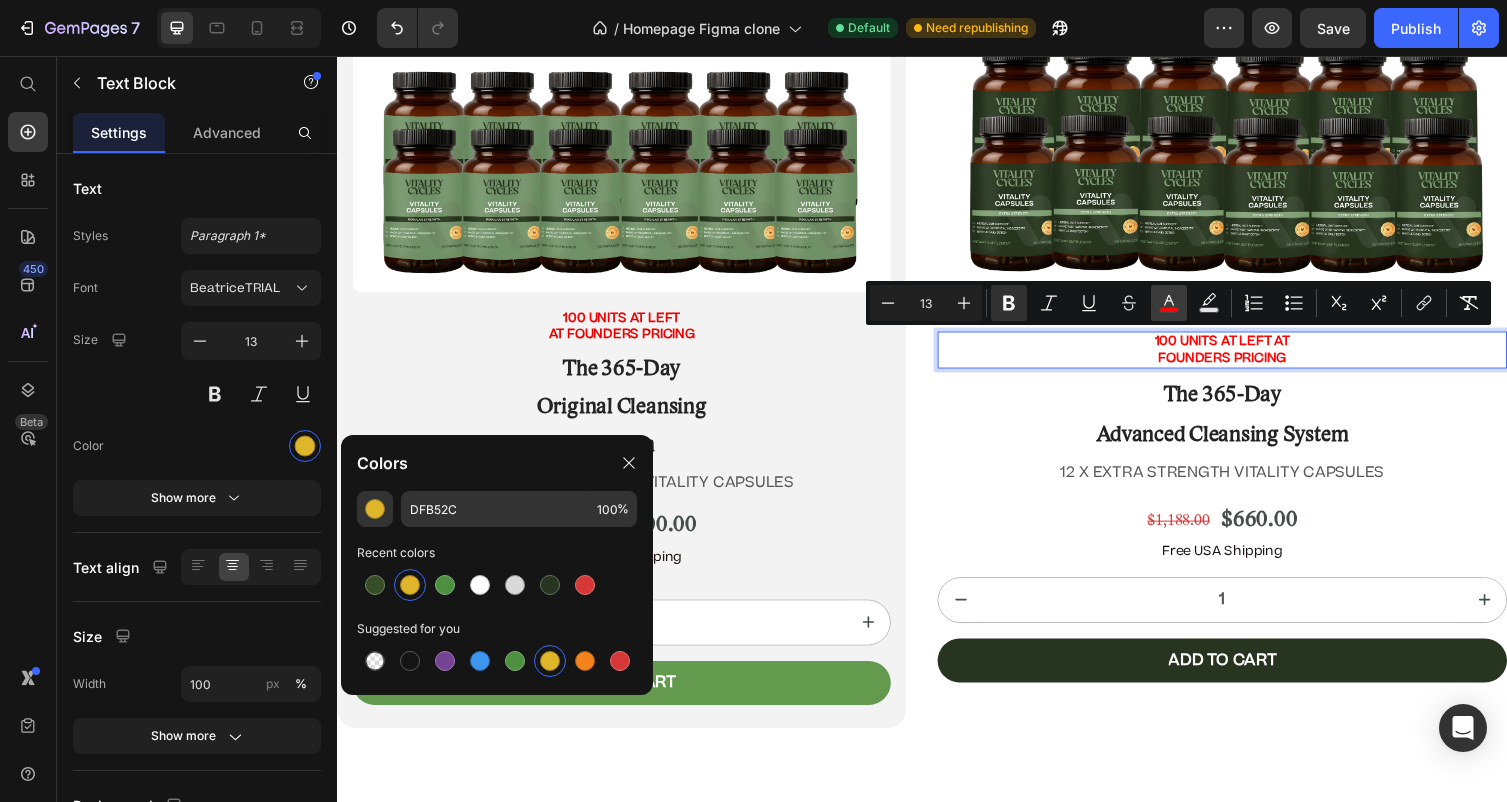 click 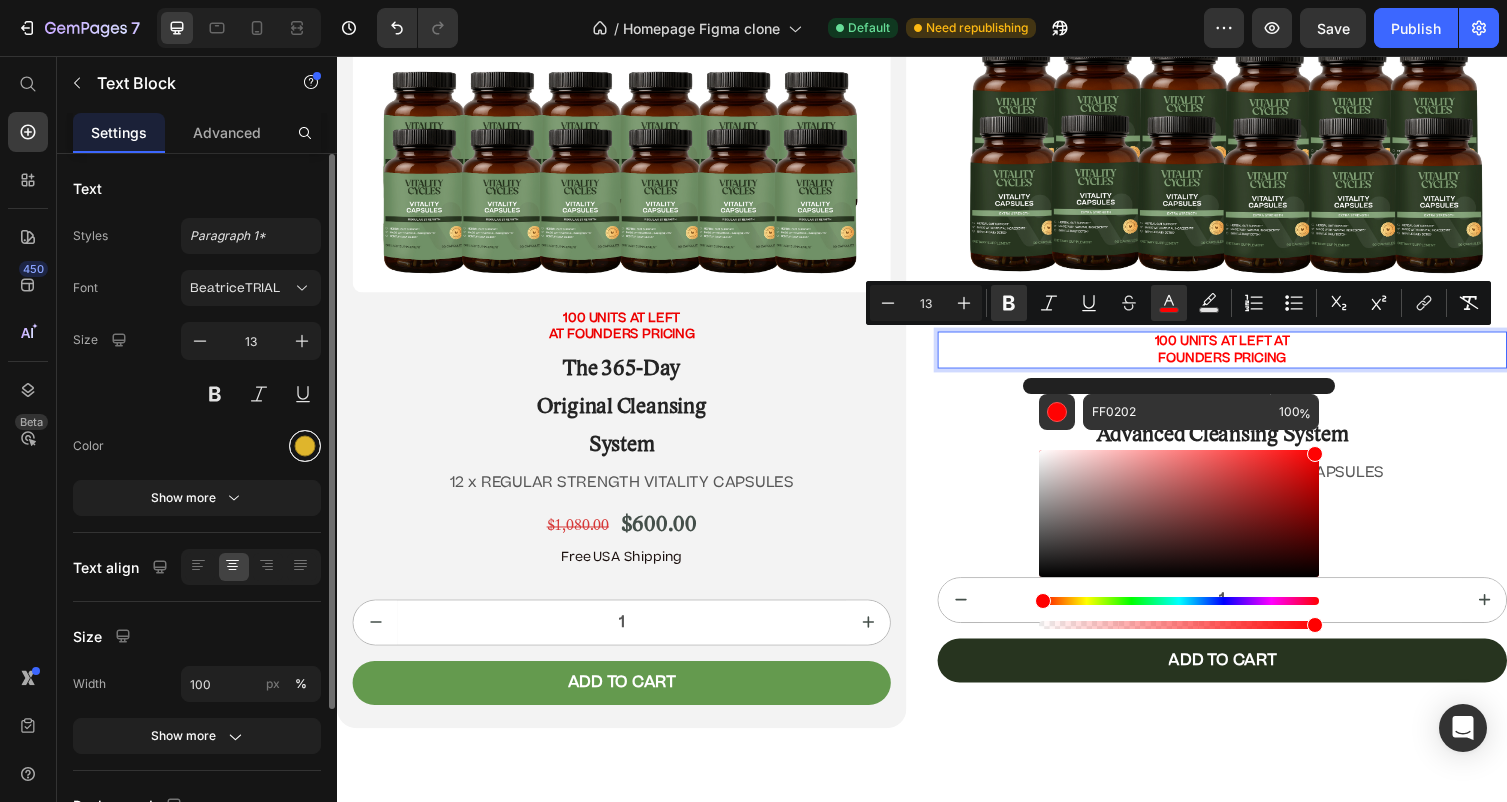 click at bounding box center [305, 446] 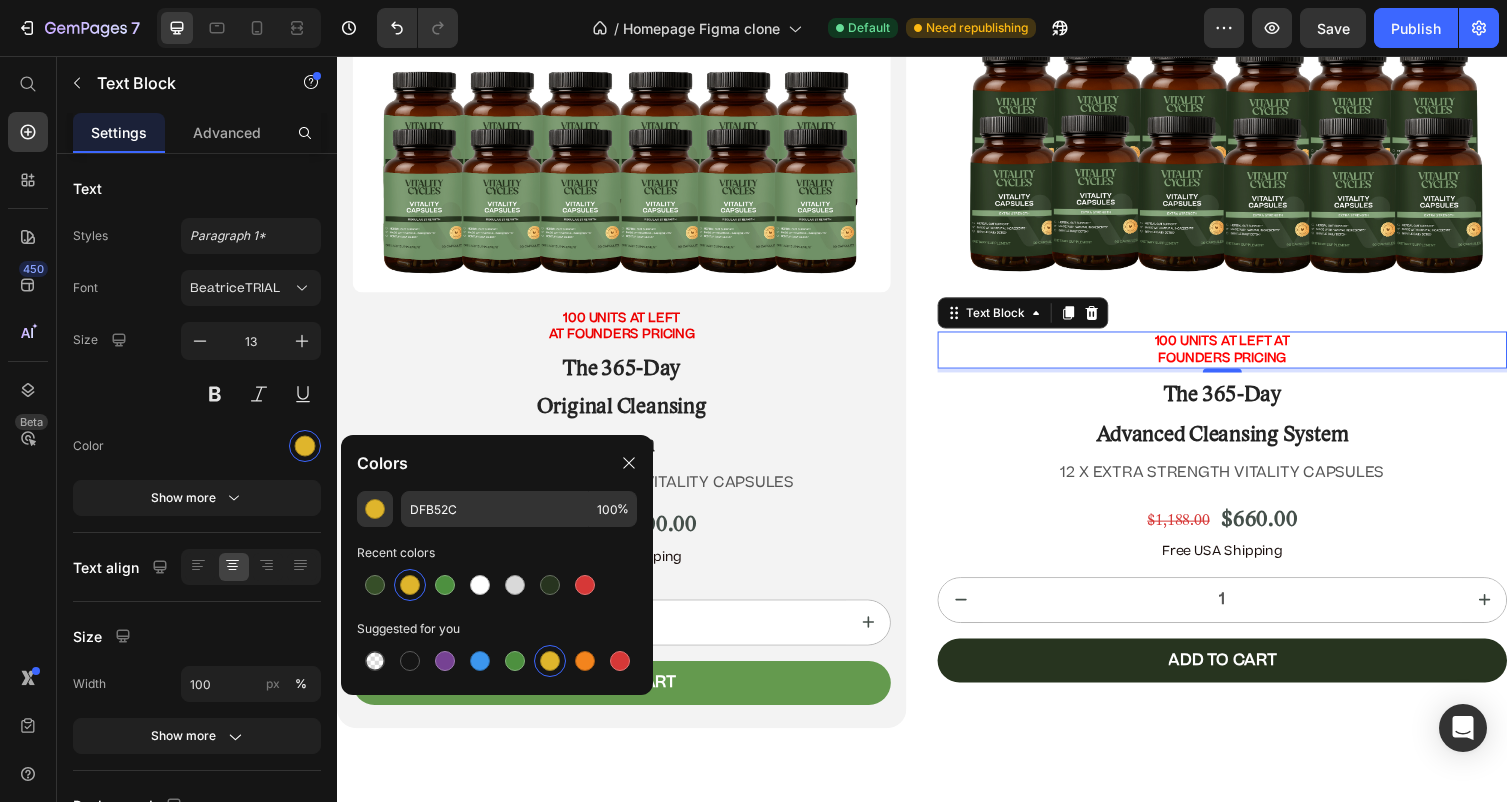 click on "FOUNDERS PRICING" at bounding box center (1245, 366) 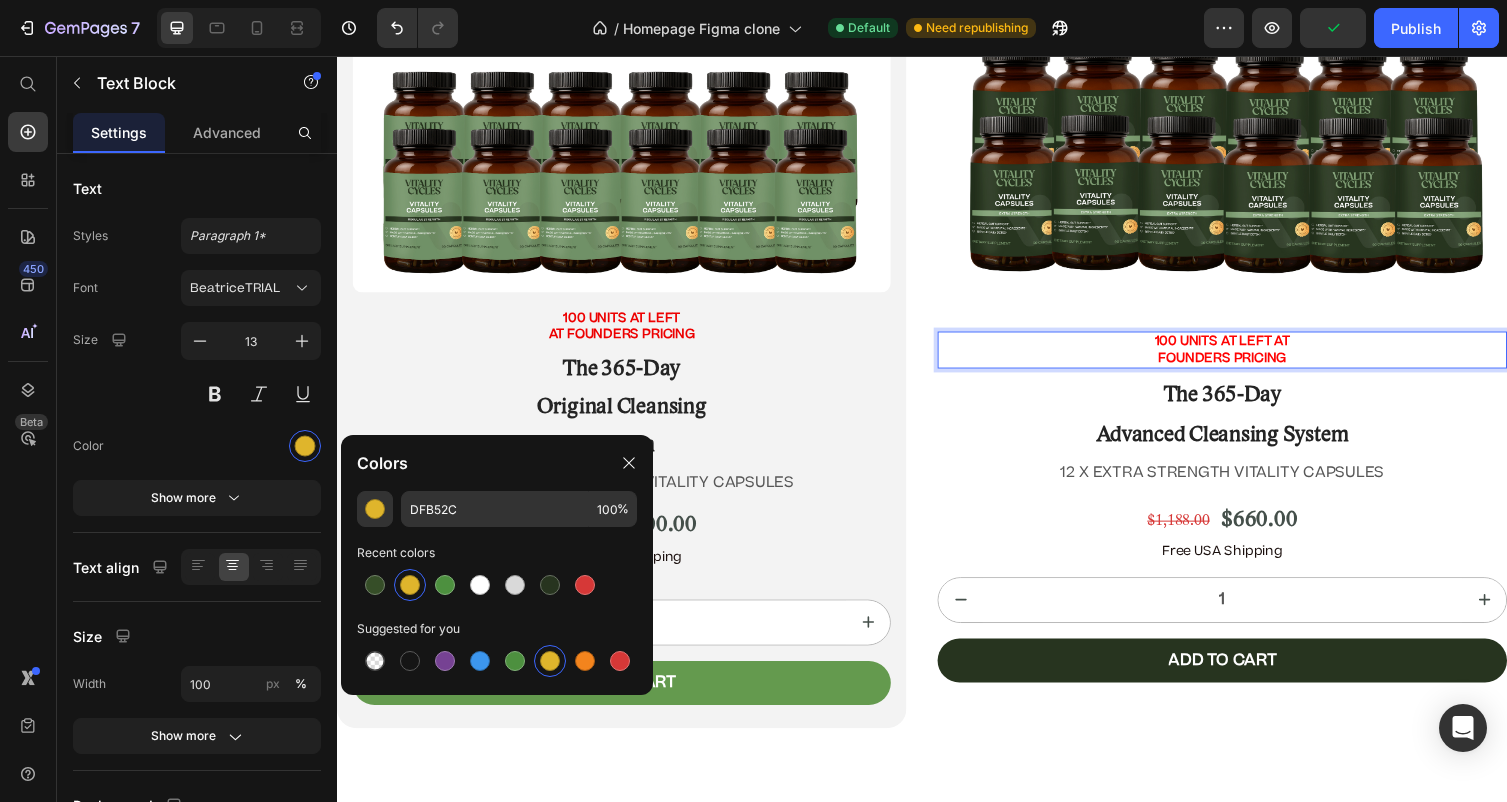click on "100 UNITS AT LEFT AT  FOUNDERS PRICING" at bounding box center [1245, 358] 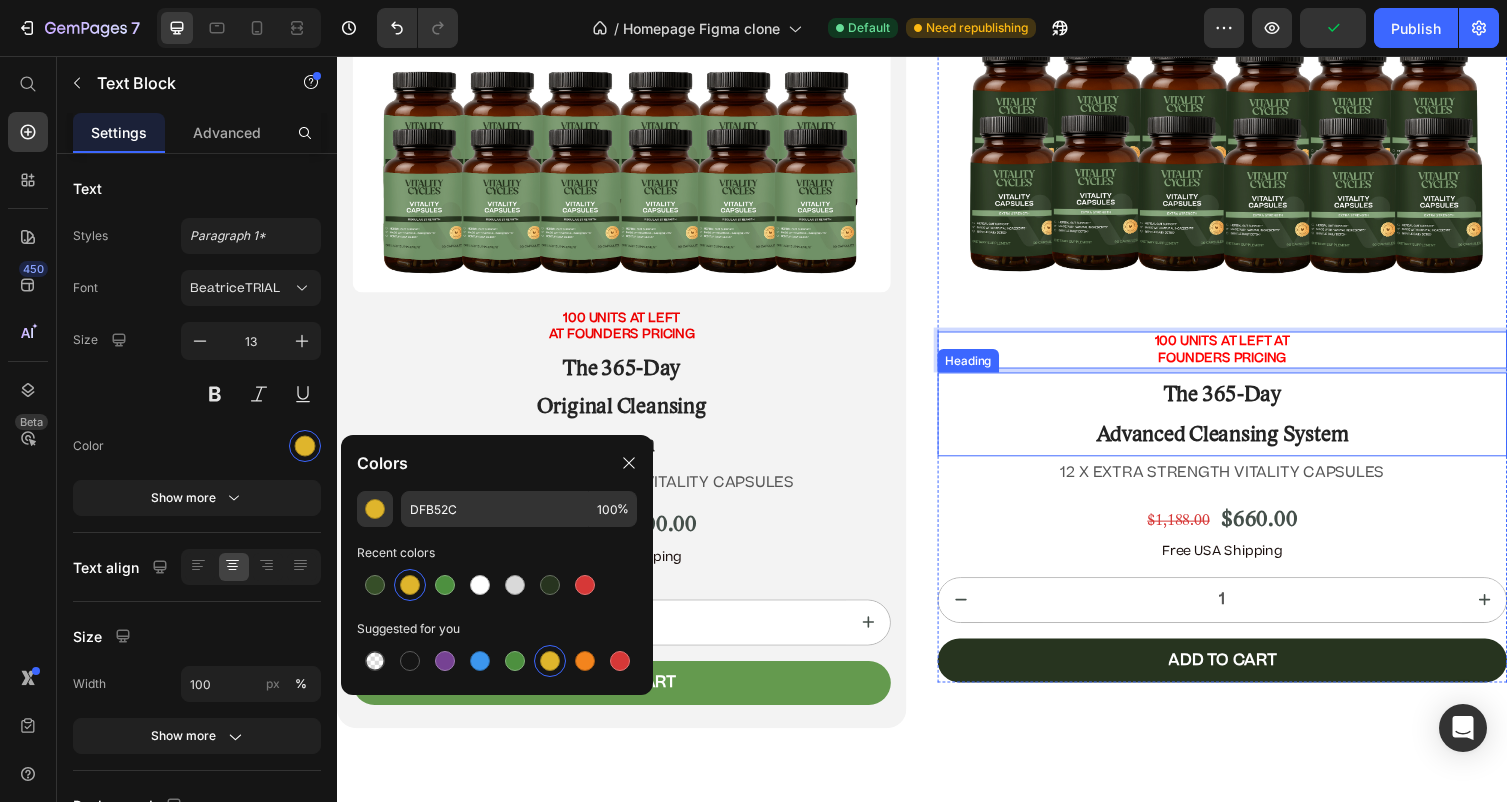 click on "The 365-Day" at bounding box center [1245, 404] 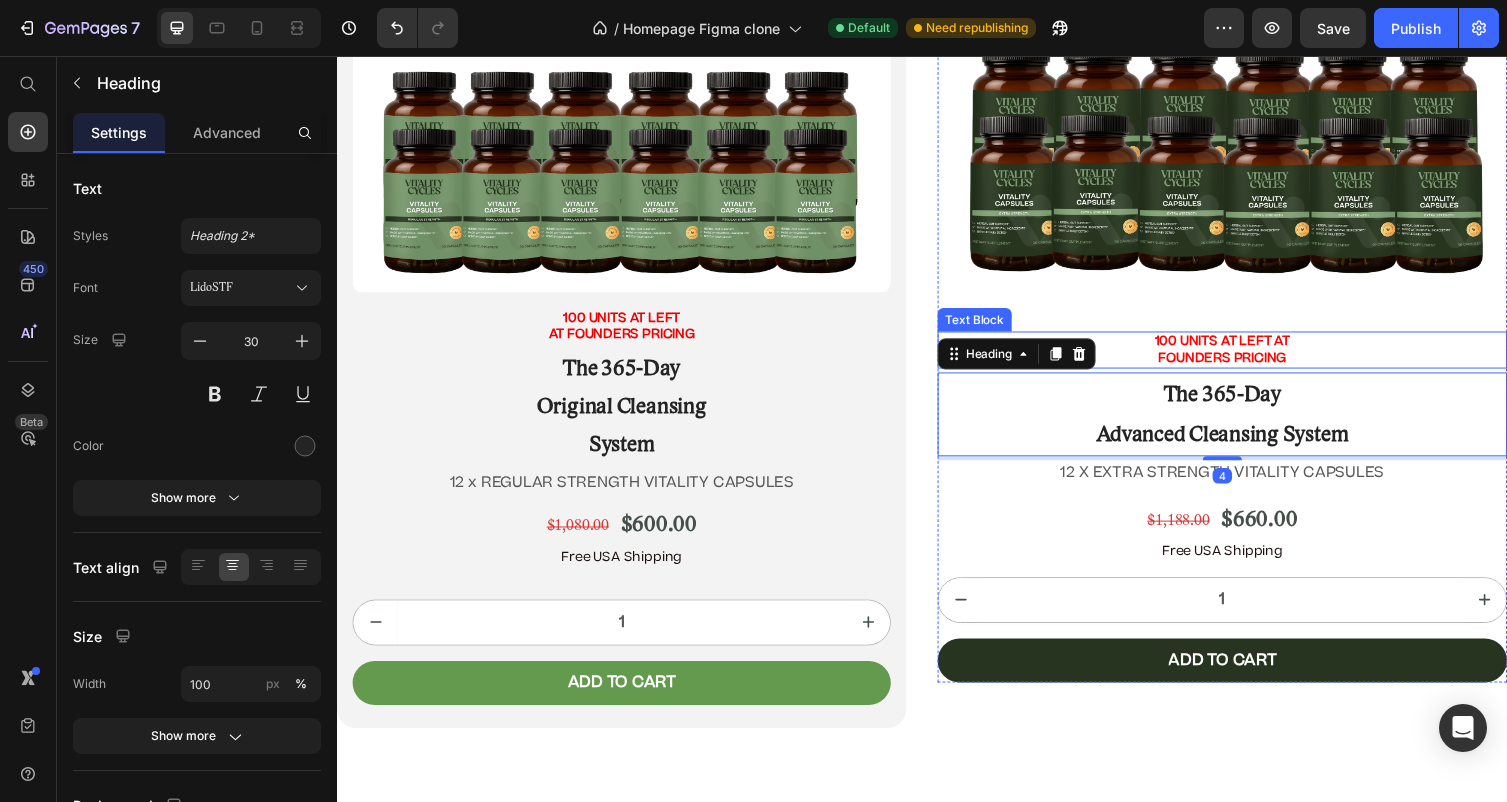 click on "100 UNITS AT LEFT AT  FOUNDERS PRICING" at bounding box center [1245, 358] 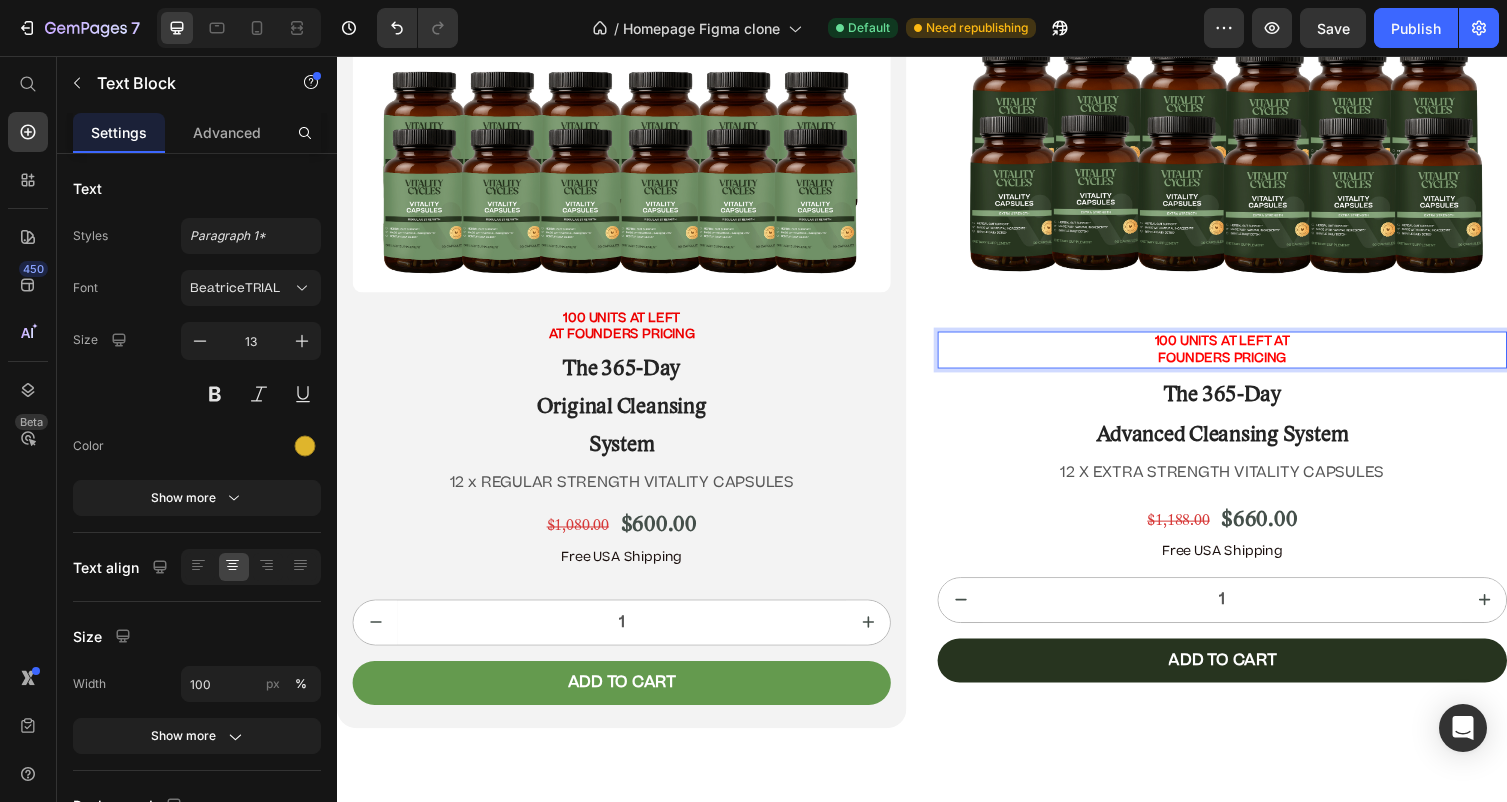 drag, startPoint x: 1325, startPoint y: 365, endPoint x: 1162, endPoint y: 344, distance: 164.3472 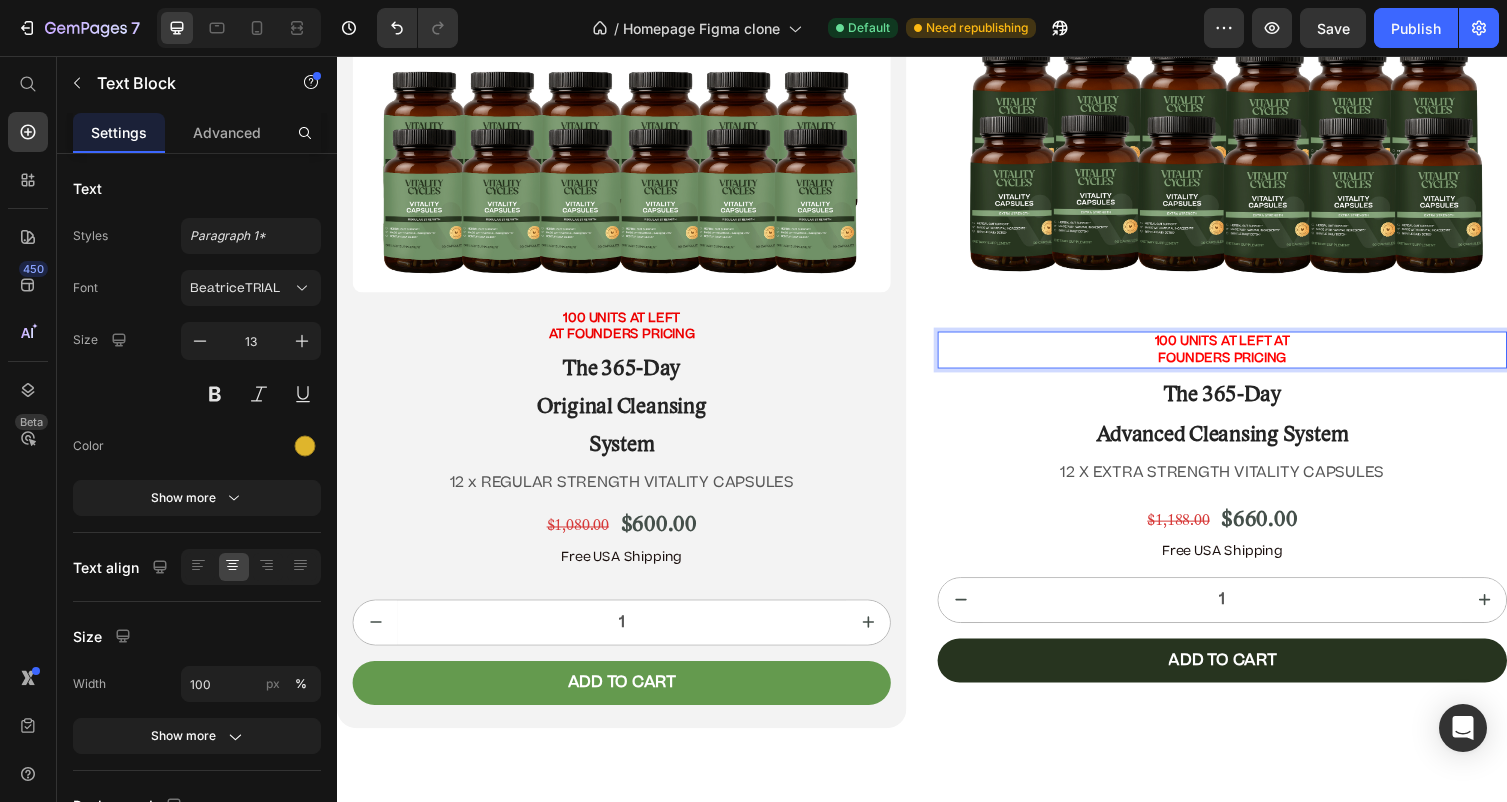 click on "100 UNITS AT LEFT AT" at bounding box center (1245, 349) 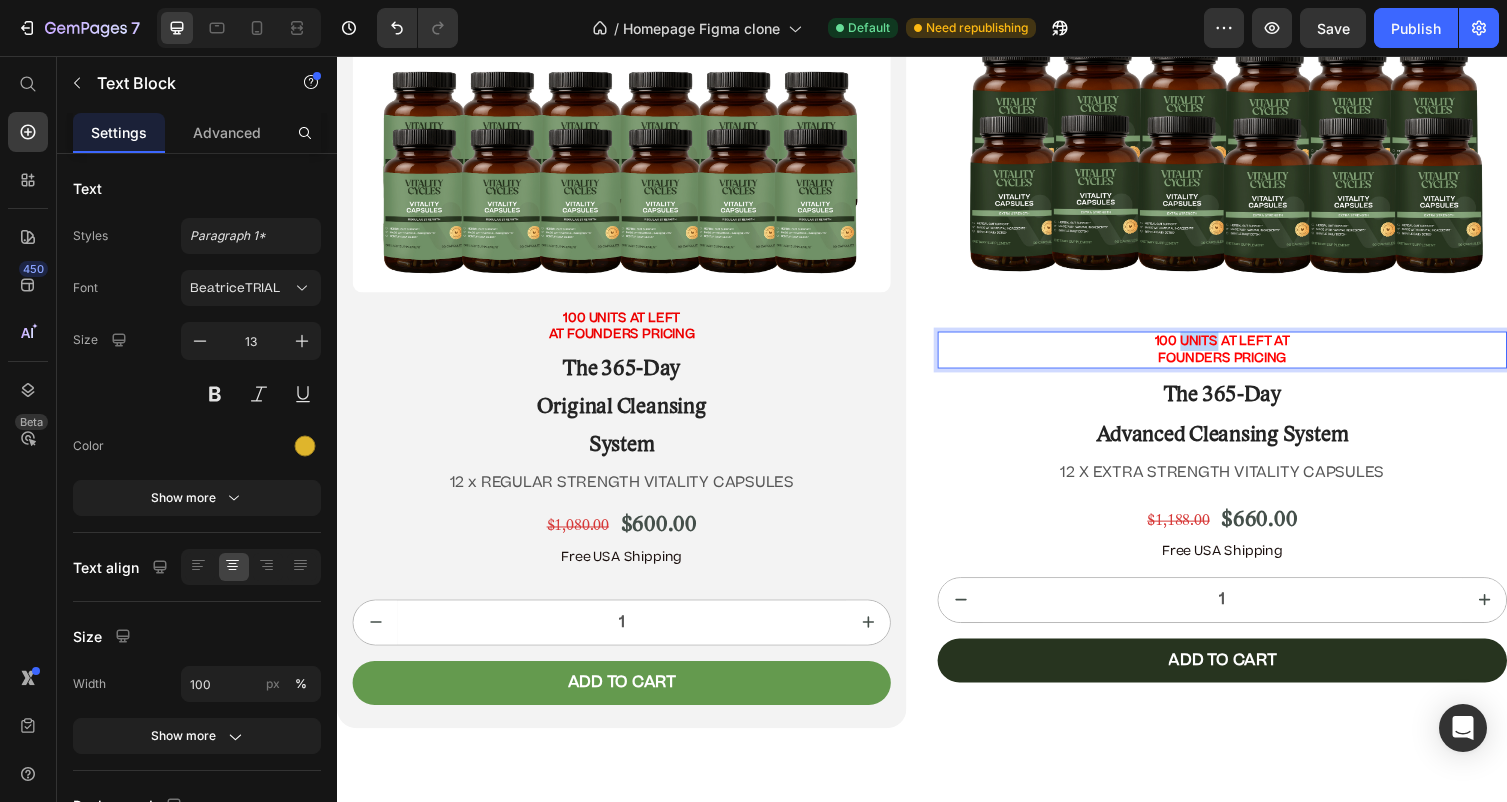 click on "100 UNITS AT LEFT AT" at bounding box center (1245, 349) 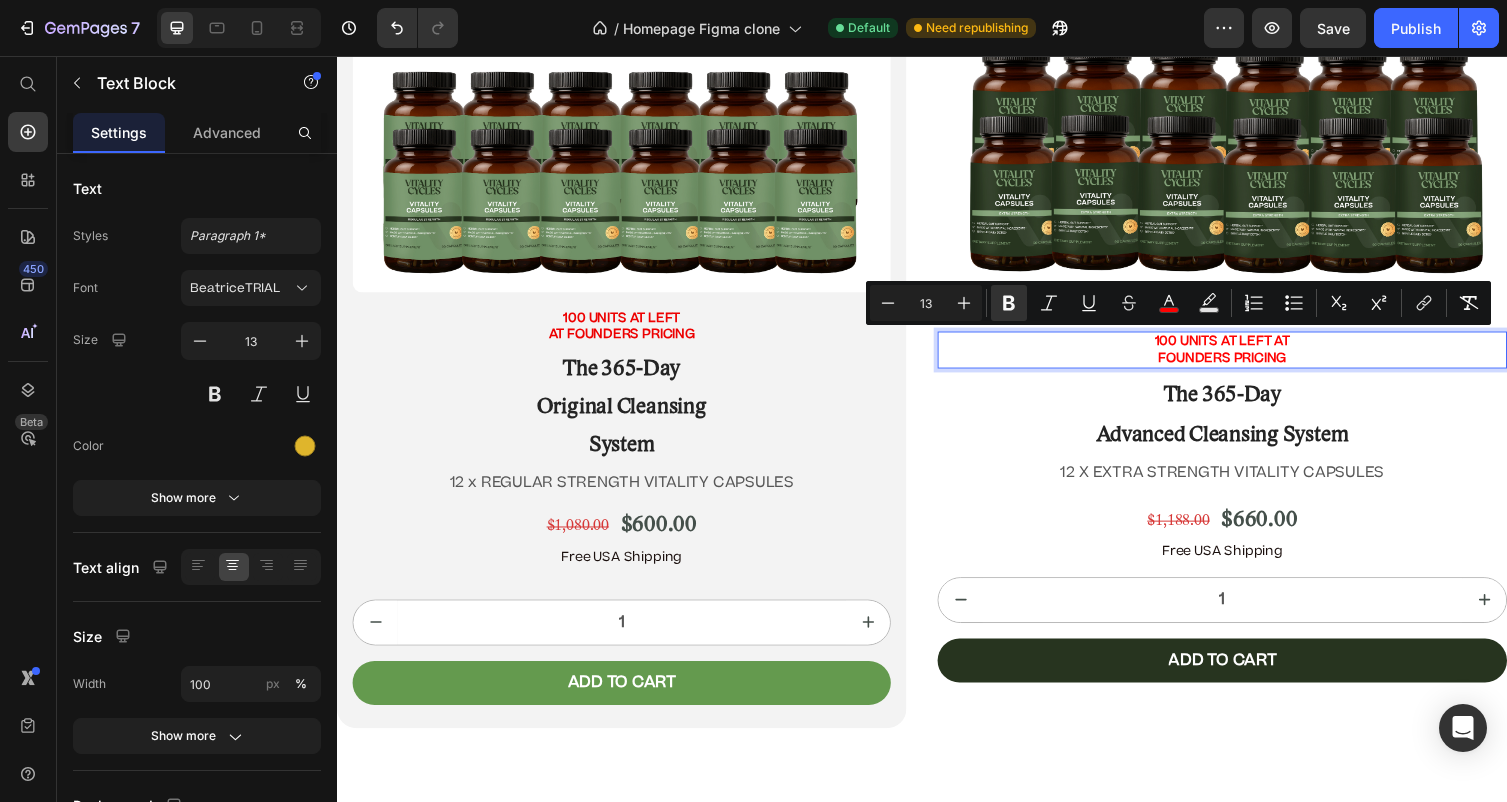 click on "FOUNDERS PRICING" at bounding box center [1245, 366] 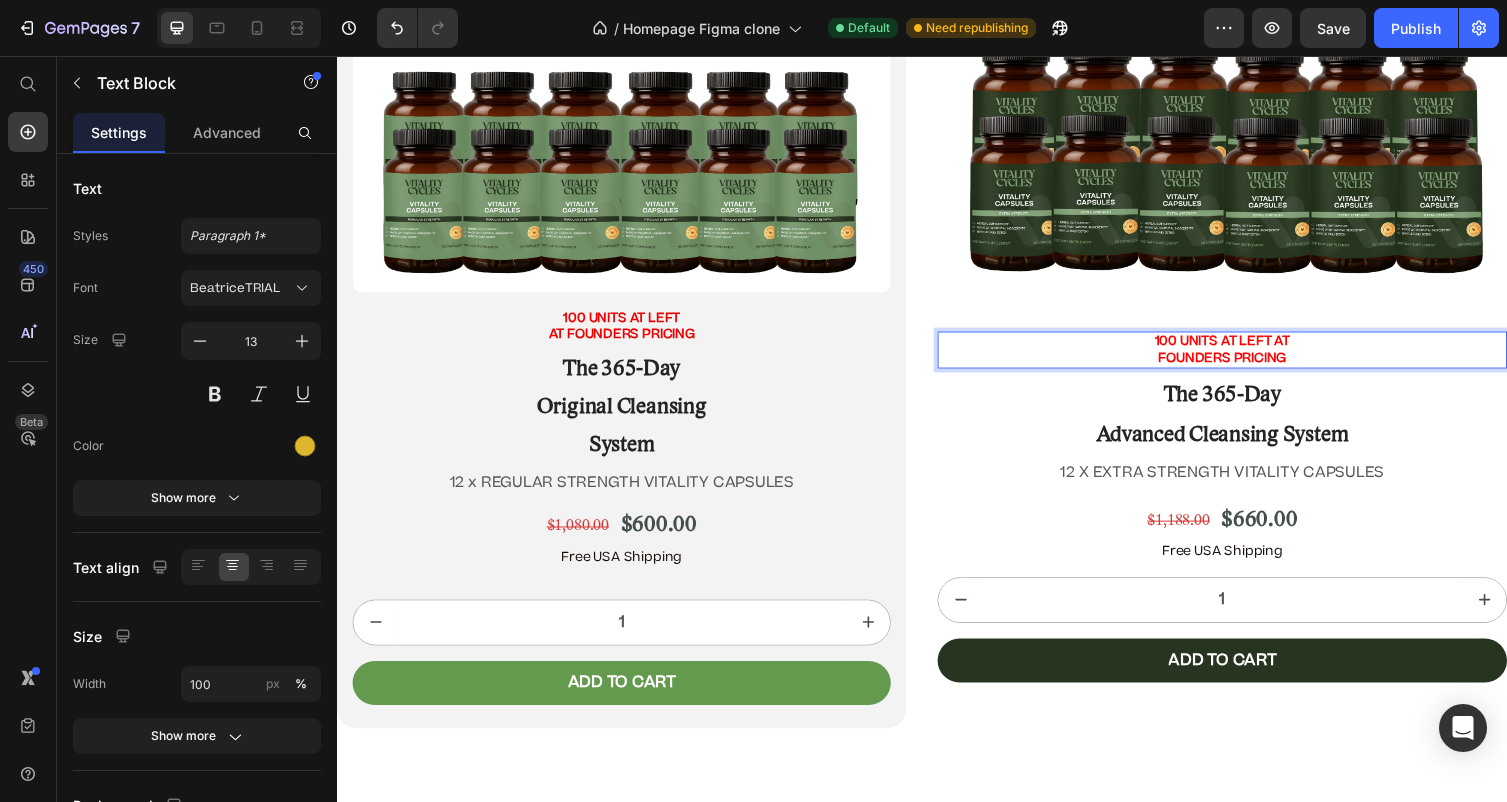drag, startPoint x: 1325, startPoint y: 370, endPoint x: 1175, endPoint y: 344, distance: 152.23666 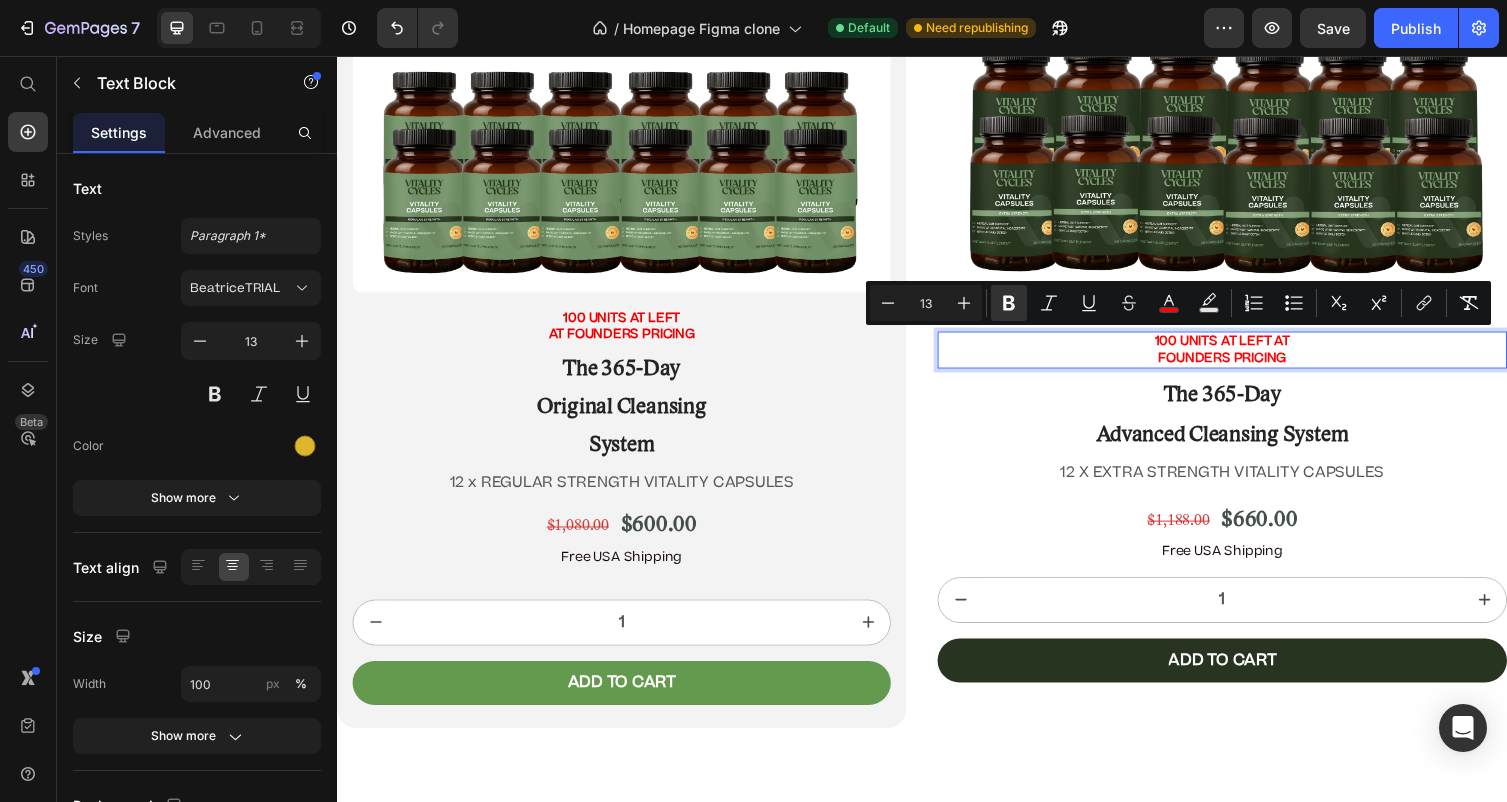 click on "FOUNDERS PRICING" at bounding box center (1245, 366) 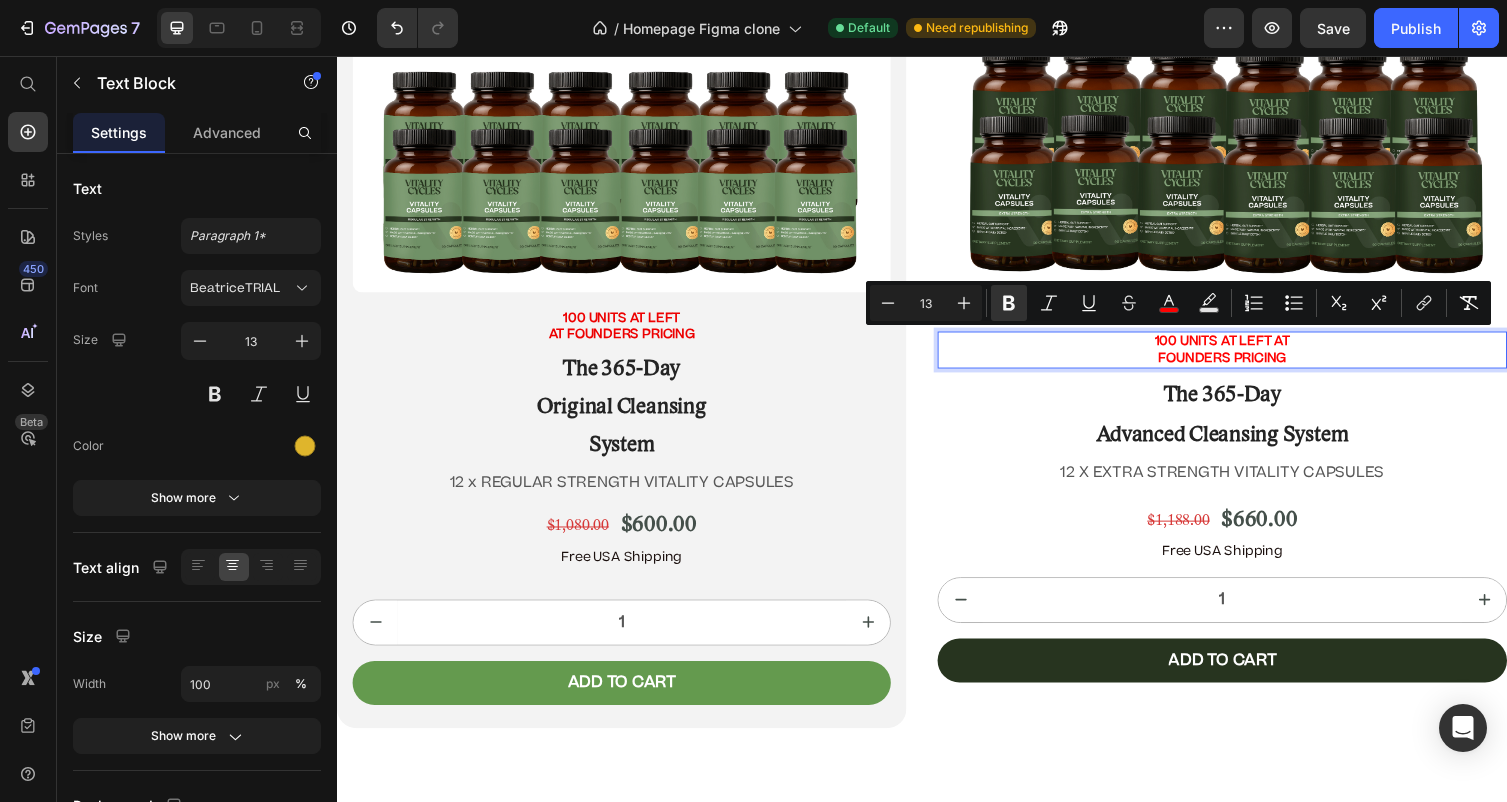 drag, startPoint x: 1322, startPoint y: 363, endPoint x: 1168, endPoint y: 344, distance: 155.16765 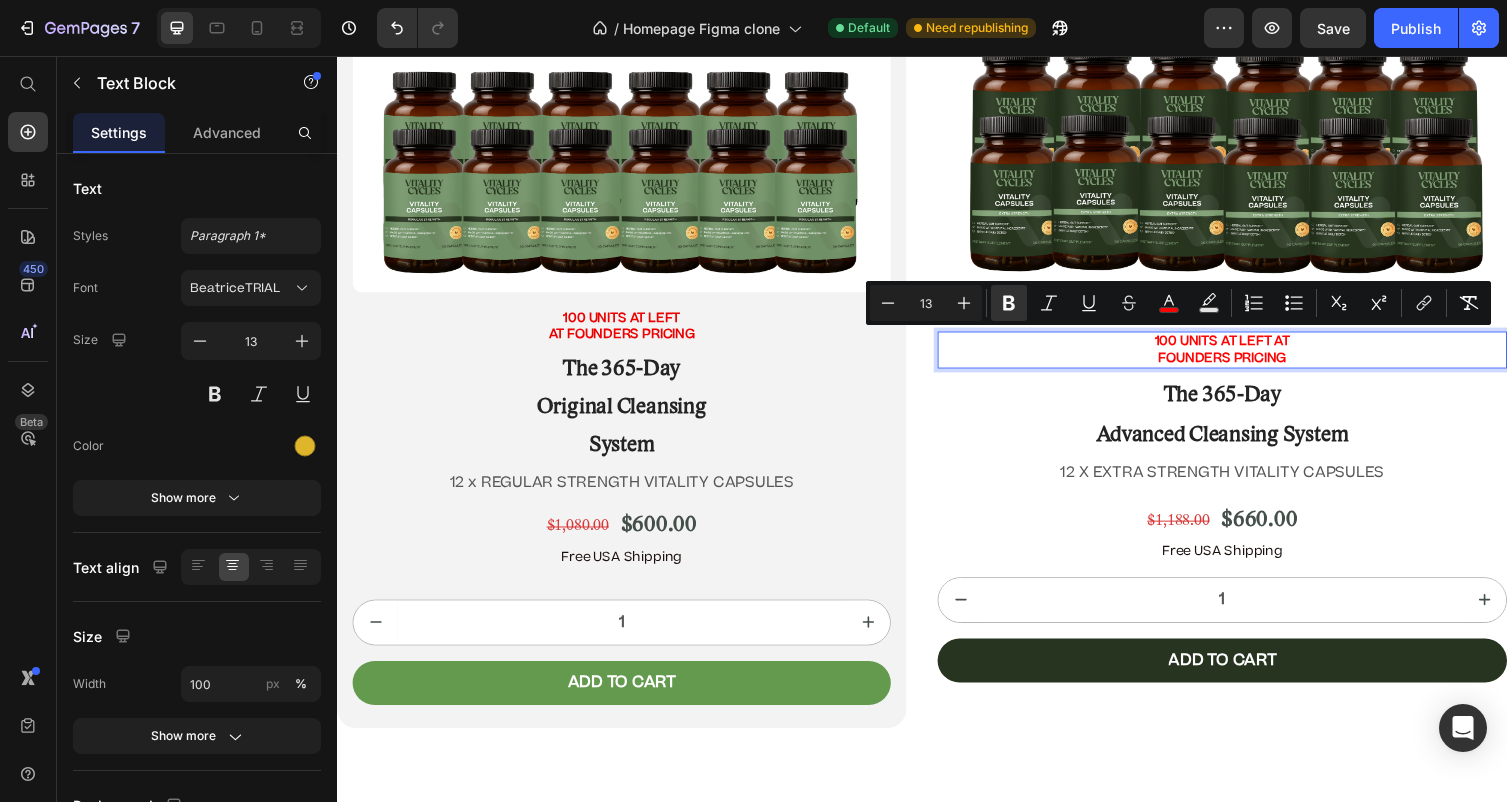 click on "100 UNITS AT LEFT AT  FOUNDERS PRICING" at bounding box center (1245, 358) 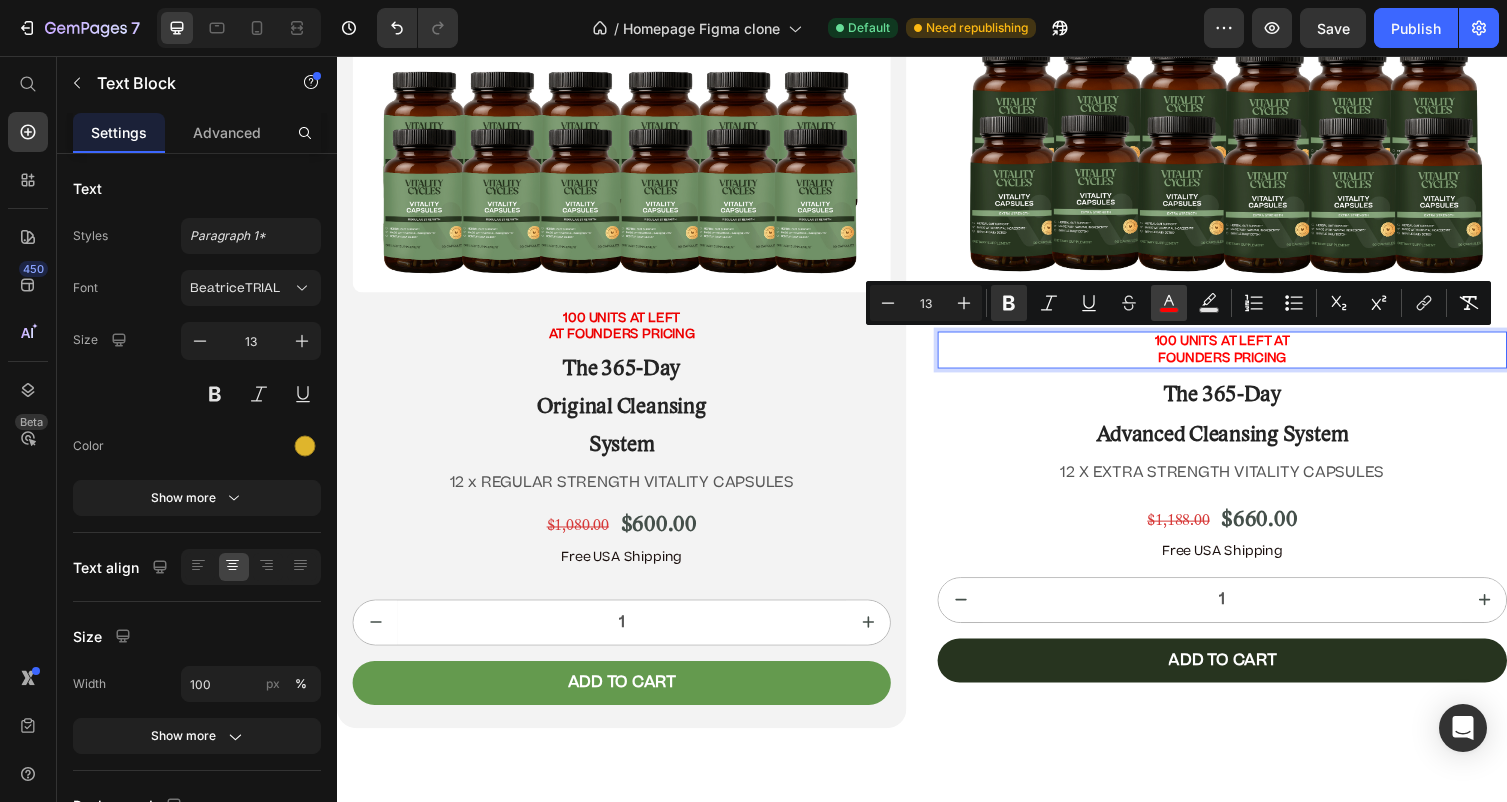 click 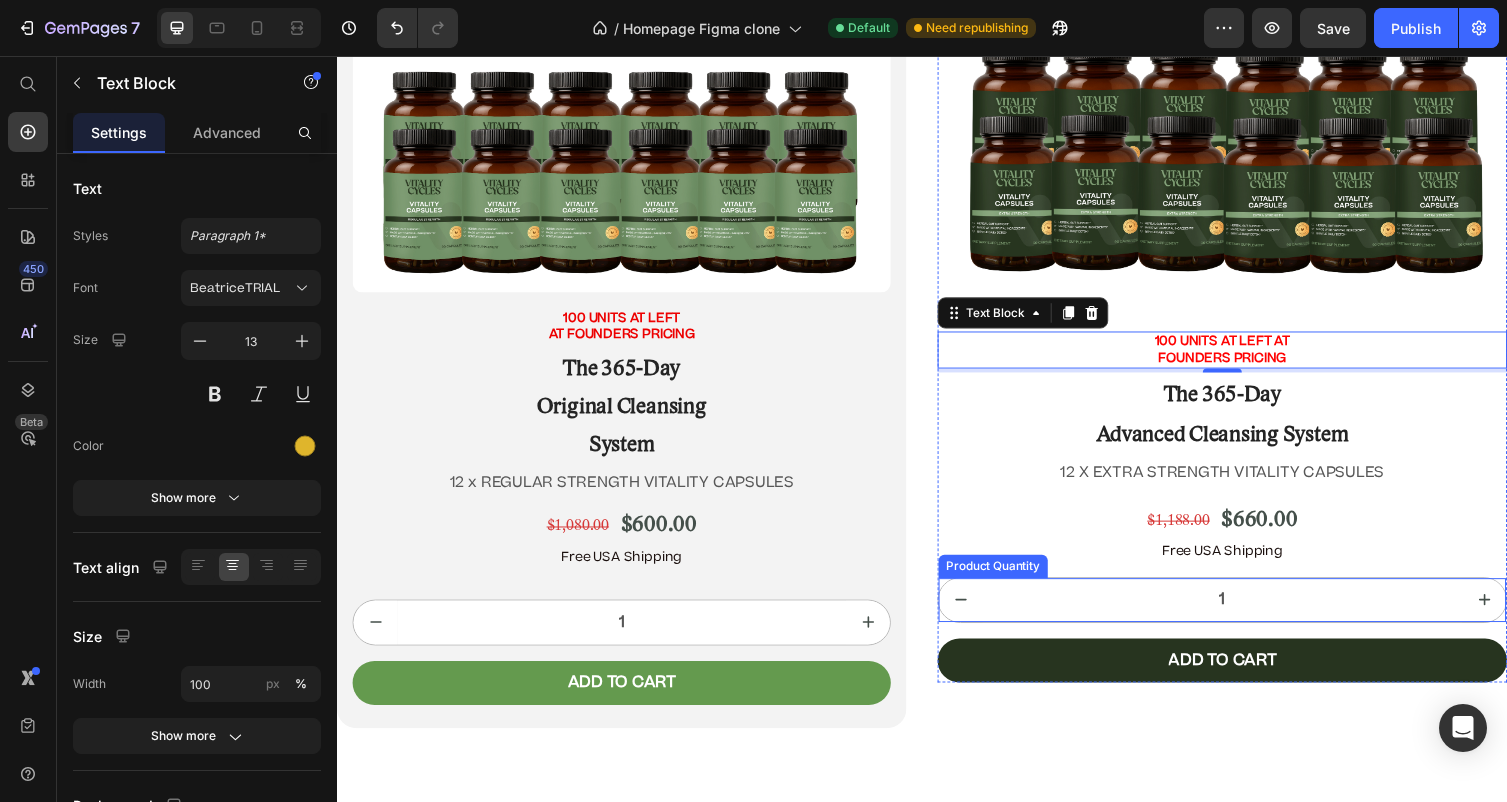 drag, startPoint x: 1437, startPoint y: 662, endPoint x: 1108, endPoint y: 612, distance: 332.7777 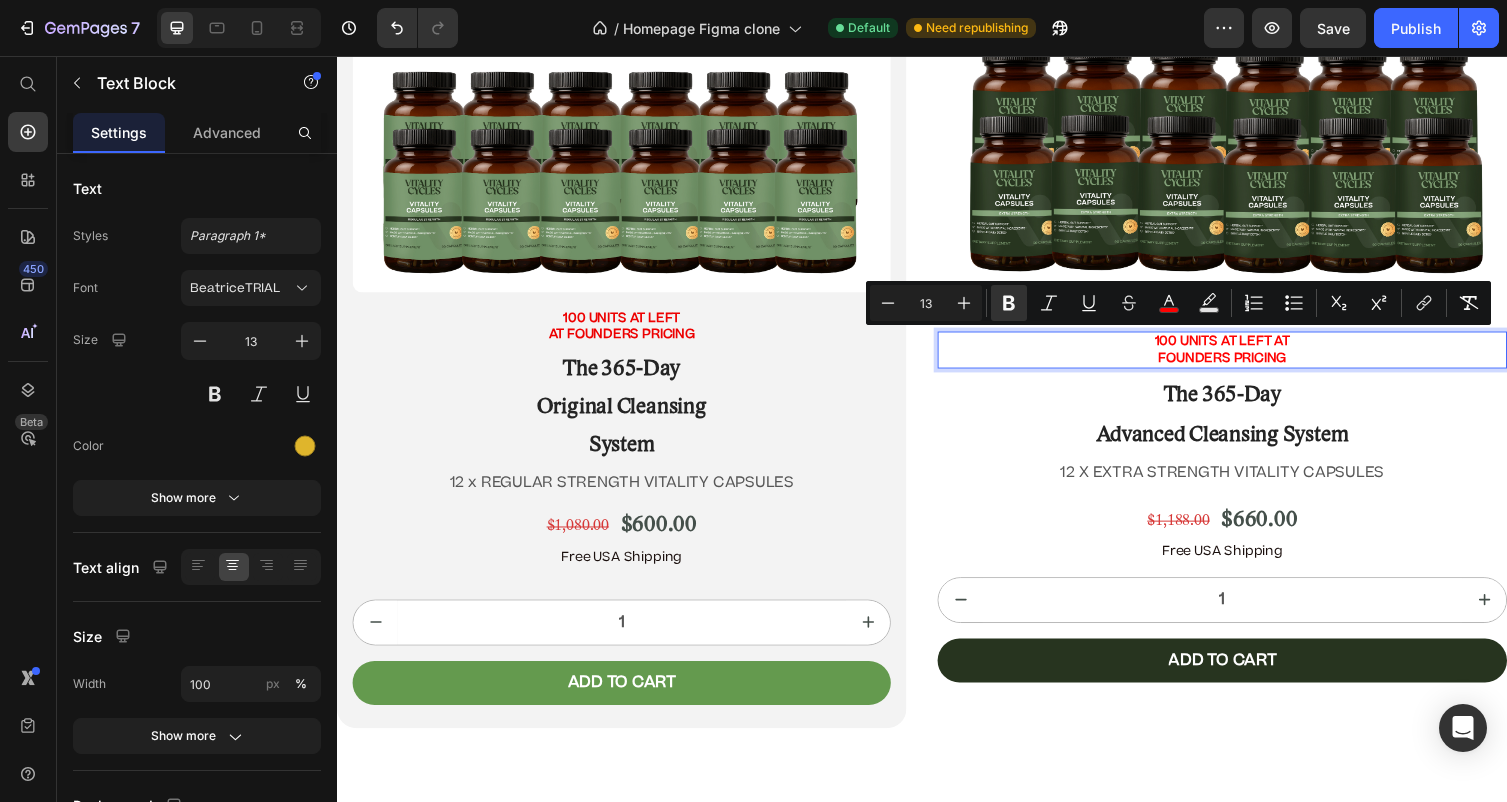 click on "100 UNITS AT LEFT AT  FOUNDERS PRICING" at bounding box center (1245, 358) 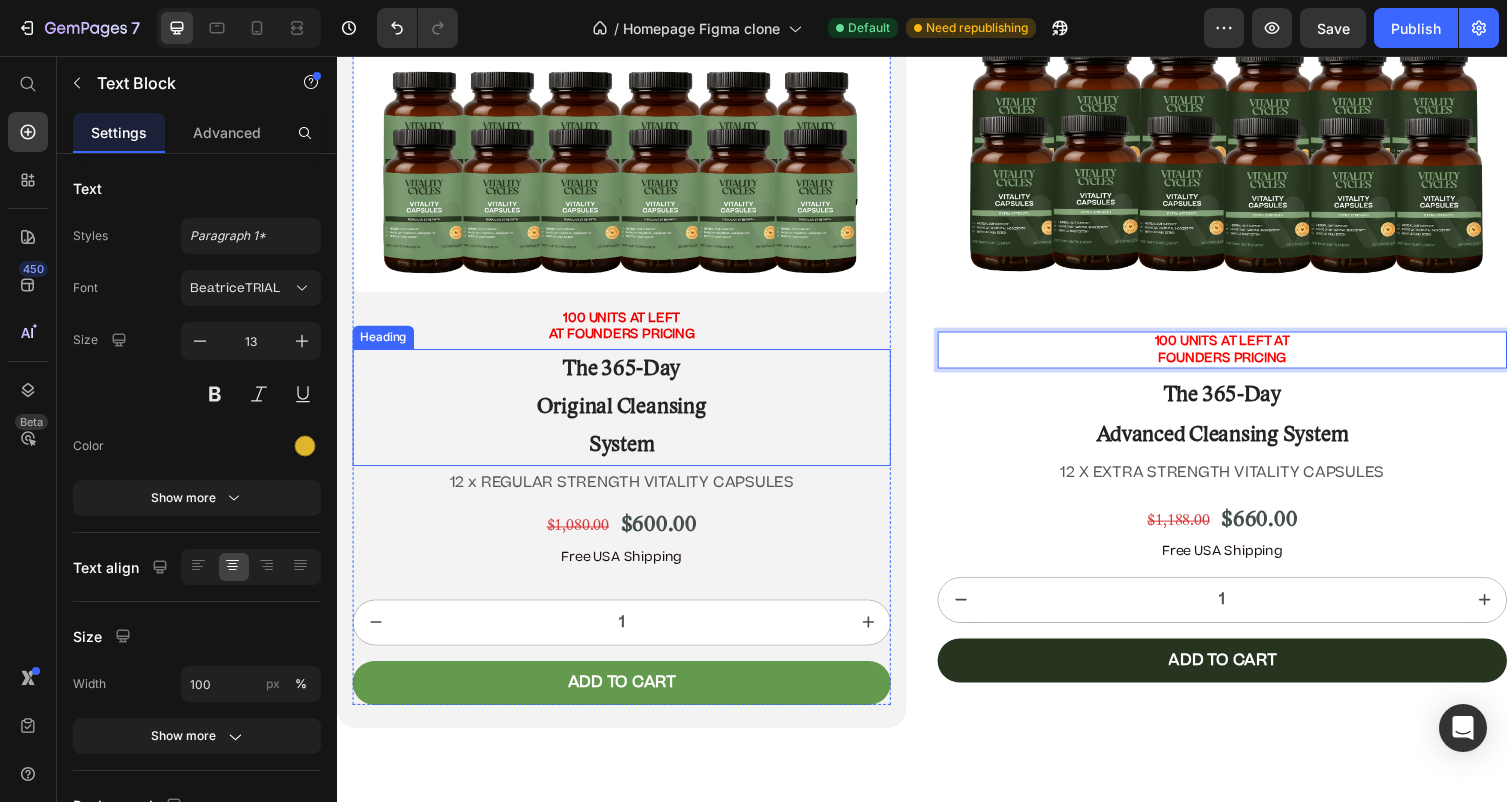 click on "100 UNITS AT LEFT  AT FOUNDERS PRICING" at bounding box center [629, 334] 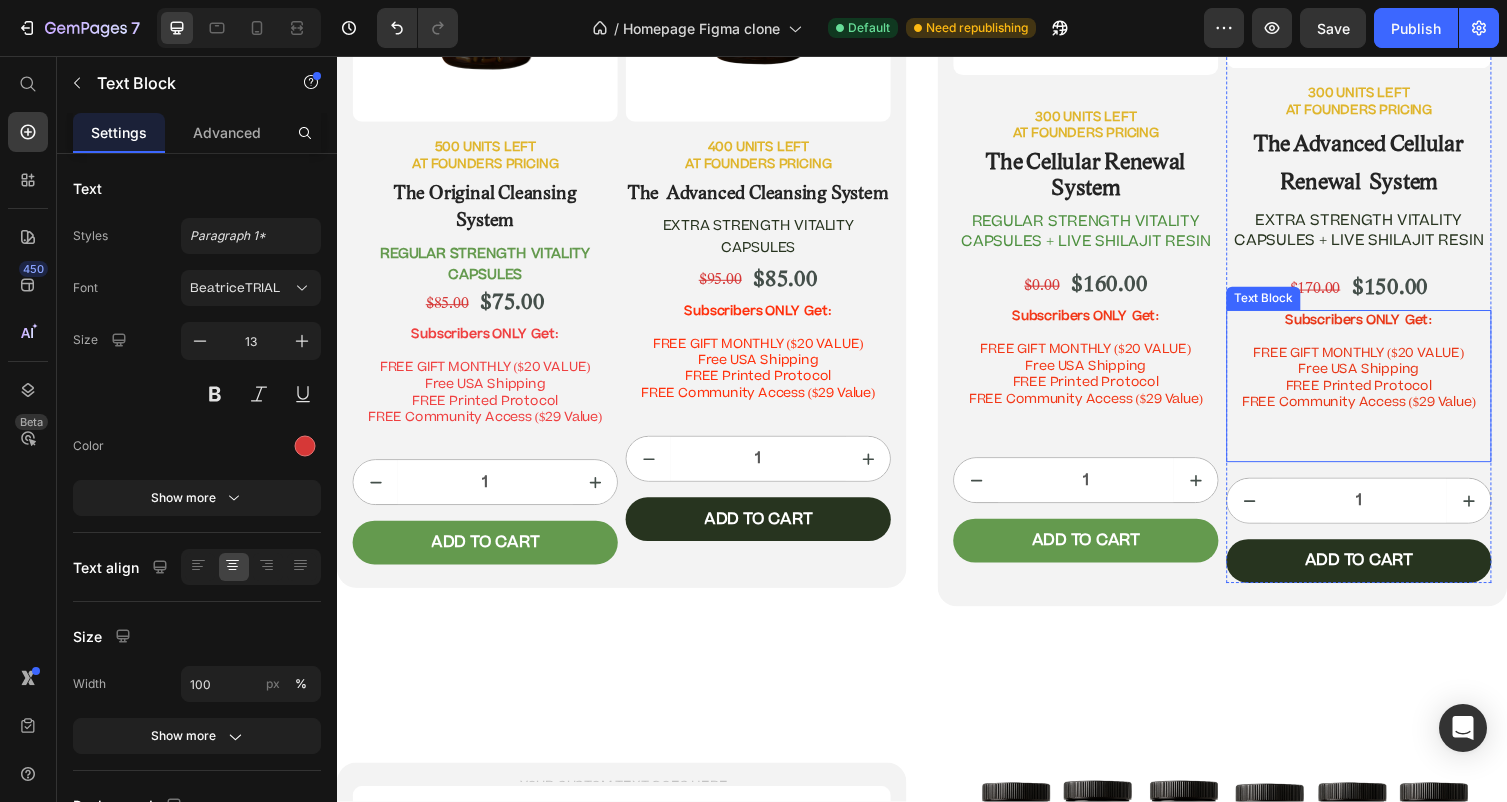 scroll, scrollTop: 10845, scrollLeft: 0, axis: vertical 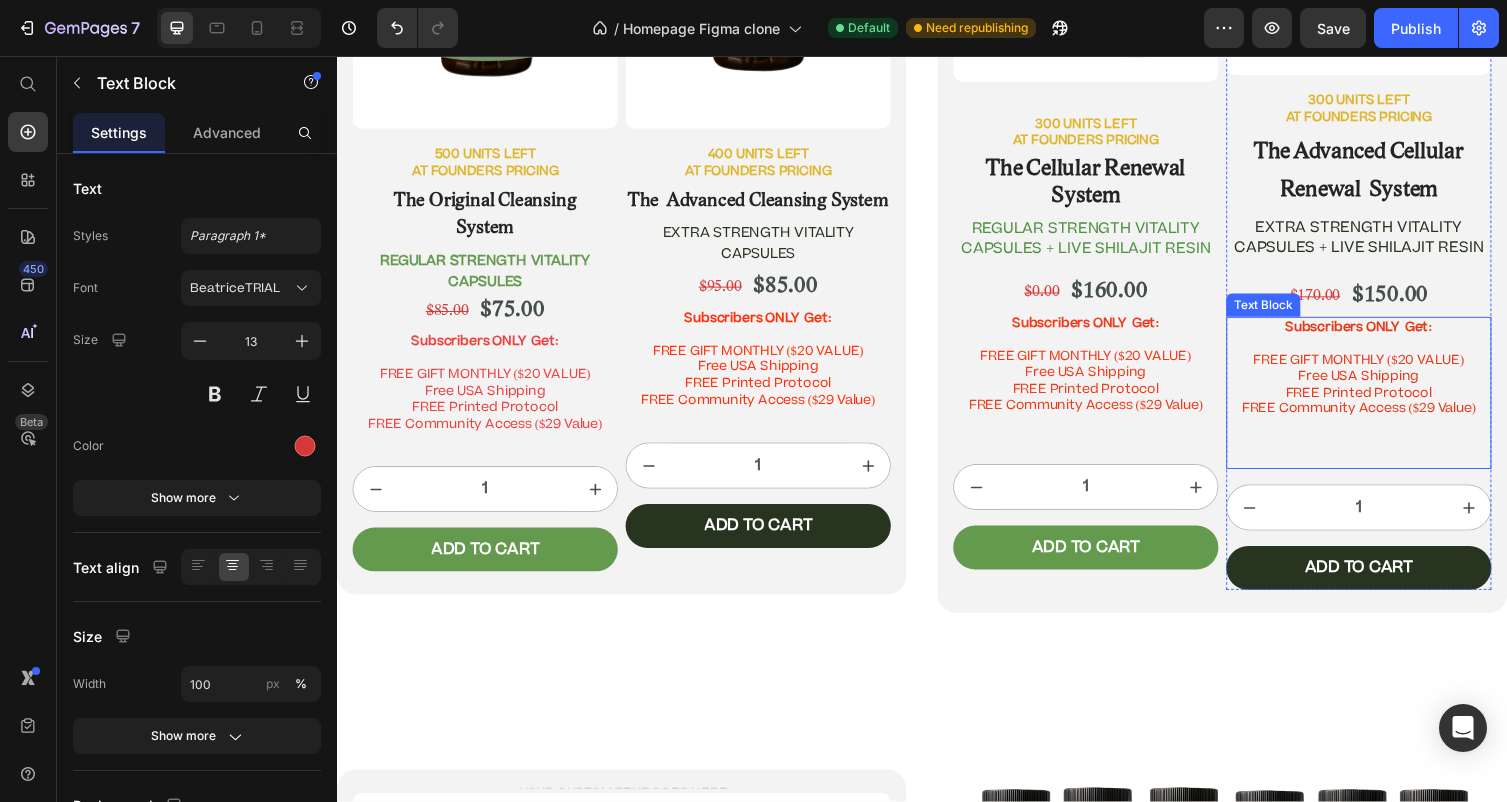 click at bounding box center (1385, 452) 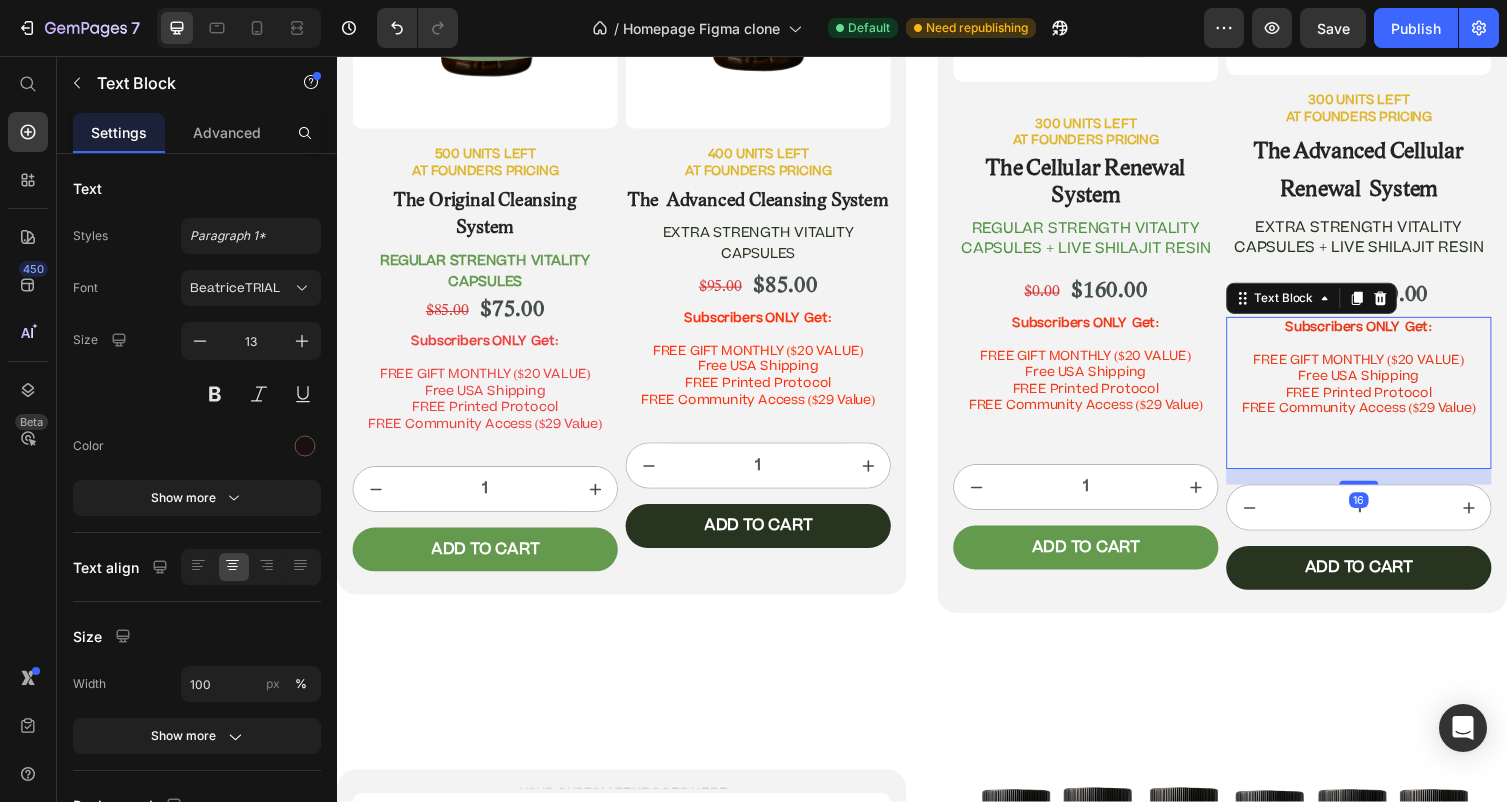 click at bounding box center (1385, 452) 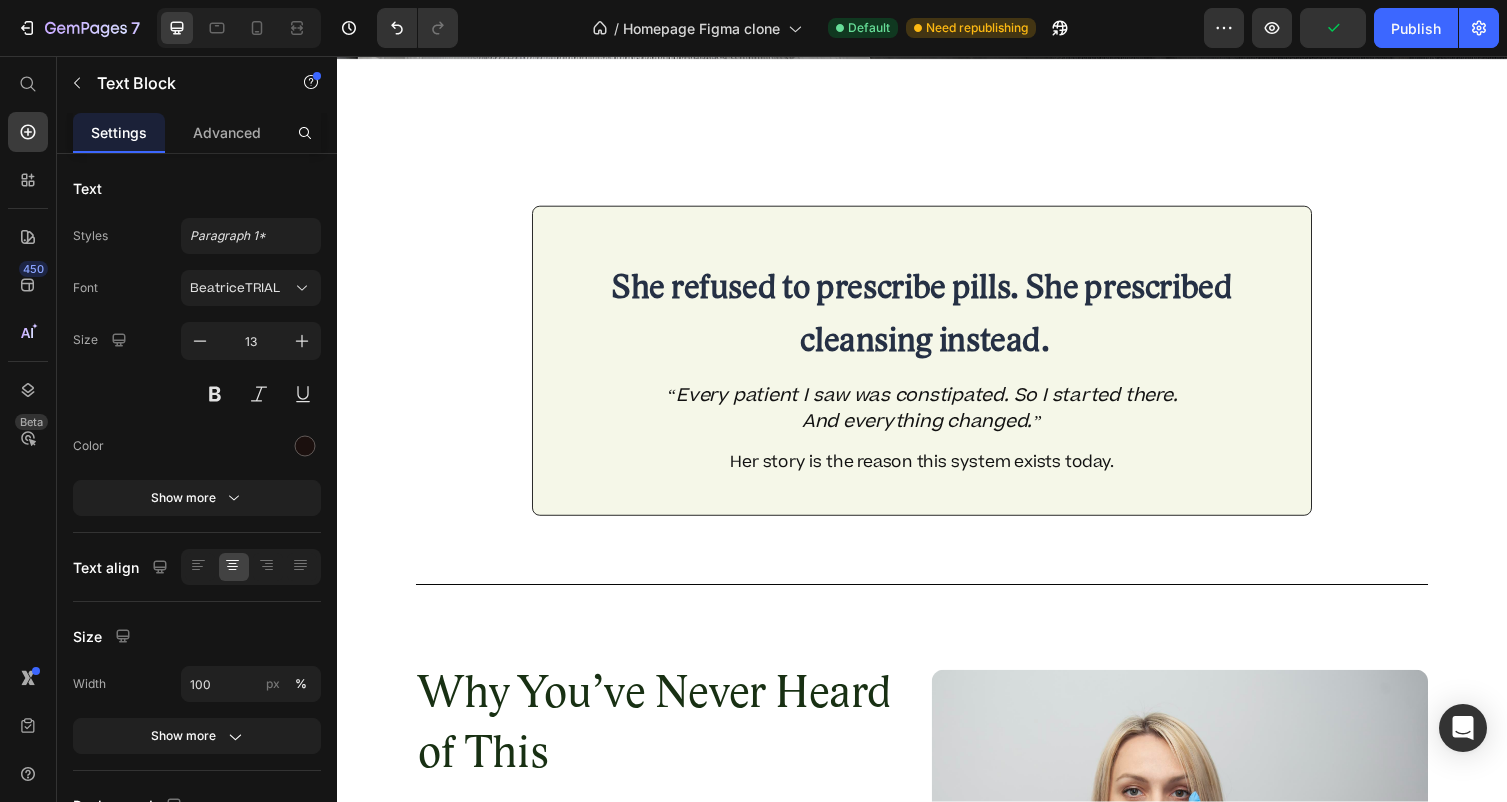 scroll, scrollTop: 8119, scrollLeft: 0, axis: vertical 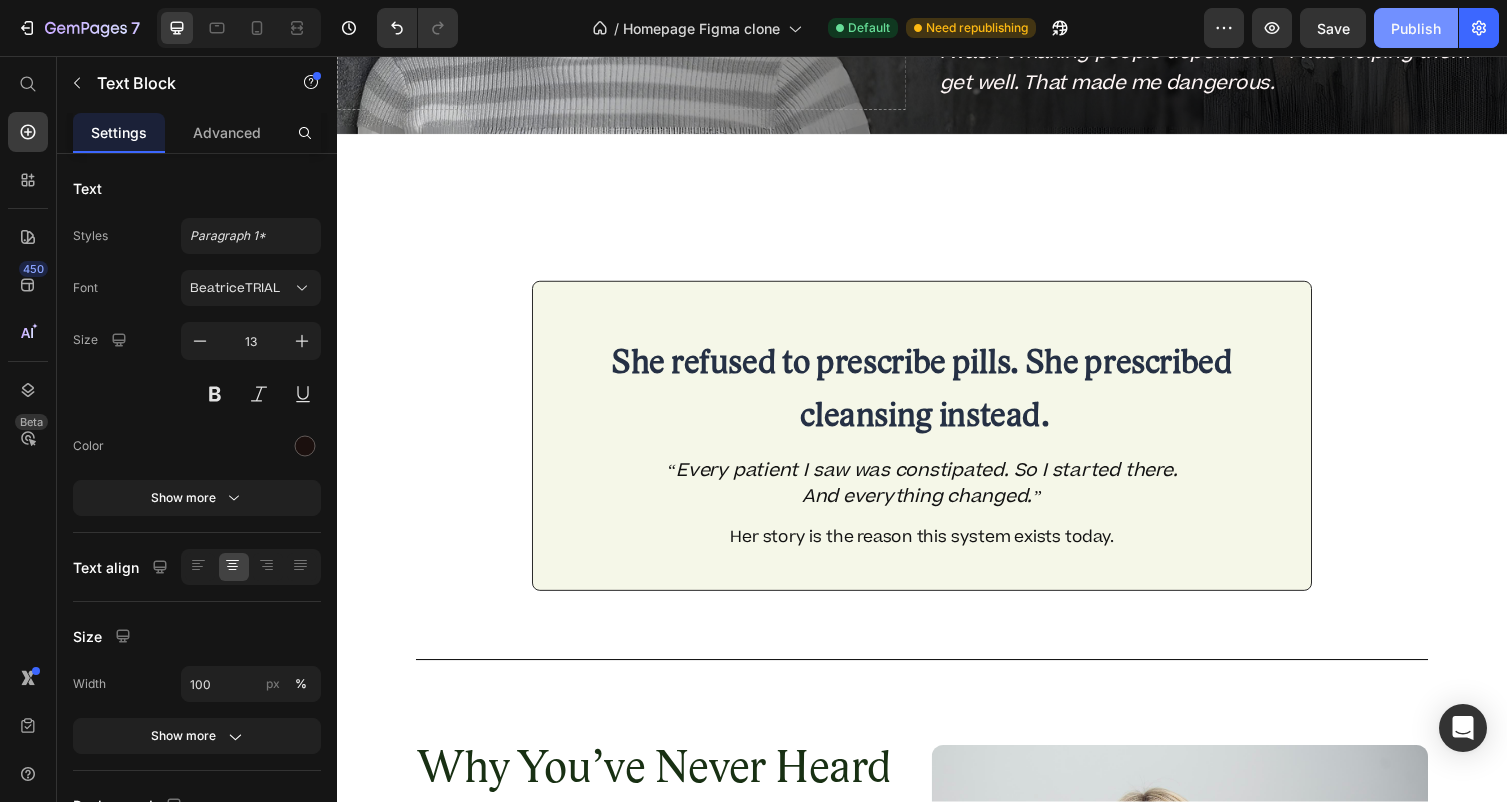 click on "Publish" at bounding box center (1416, 28) 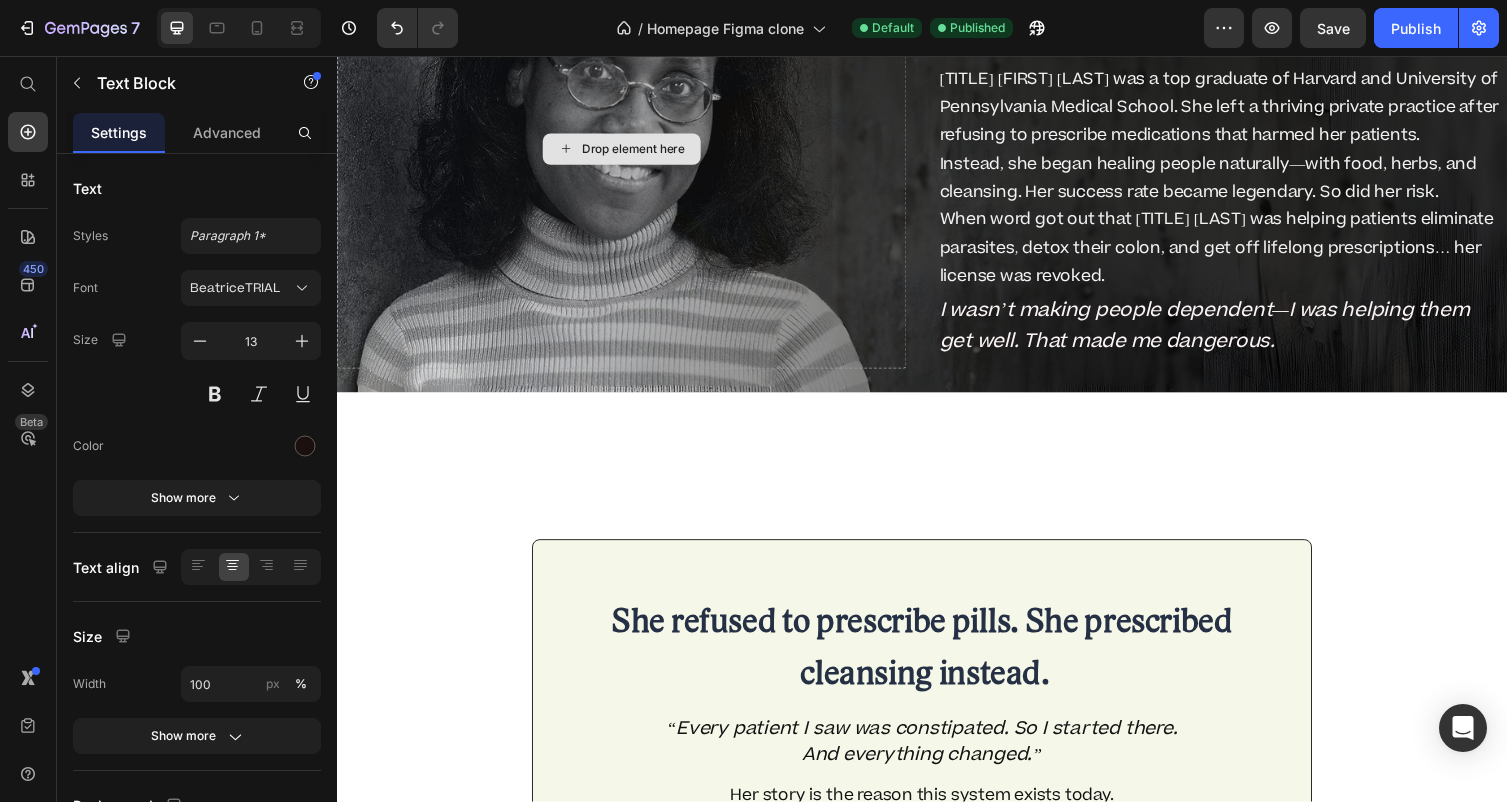 scroll, scrollTop: 8713, scrollLeft: 0, axis: vertical 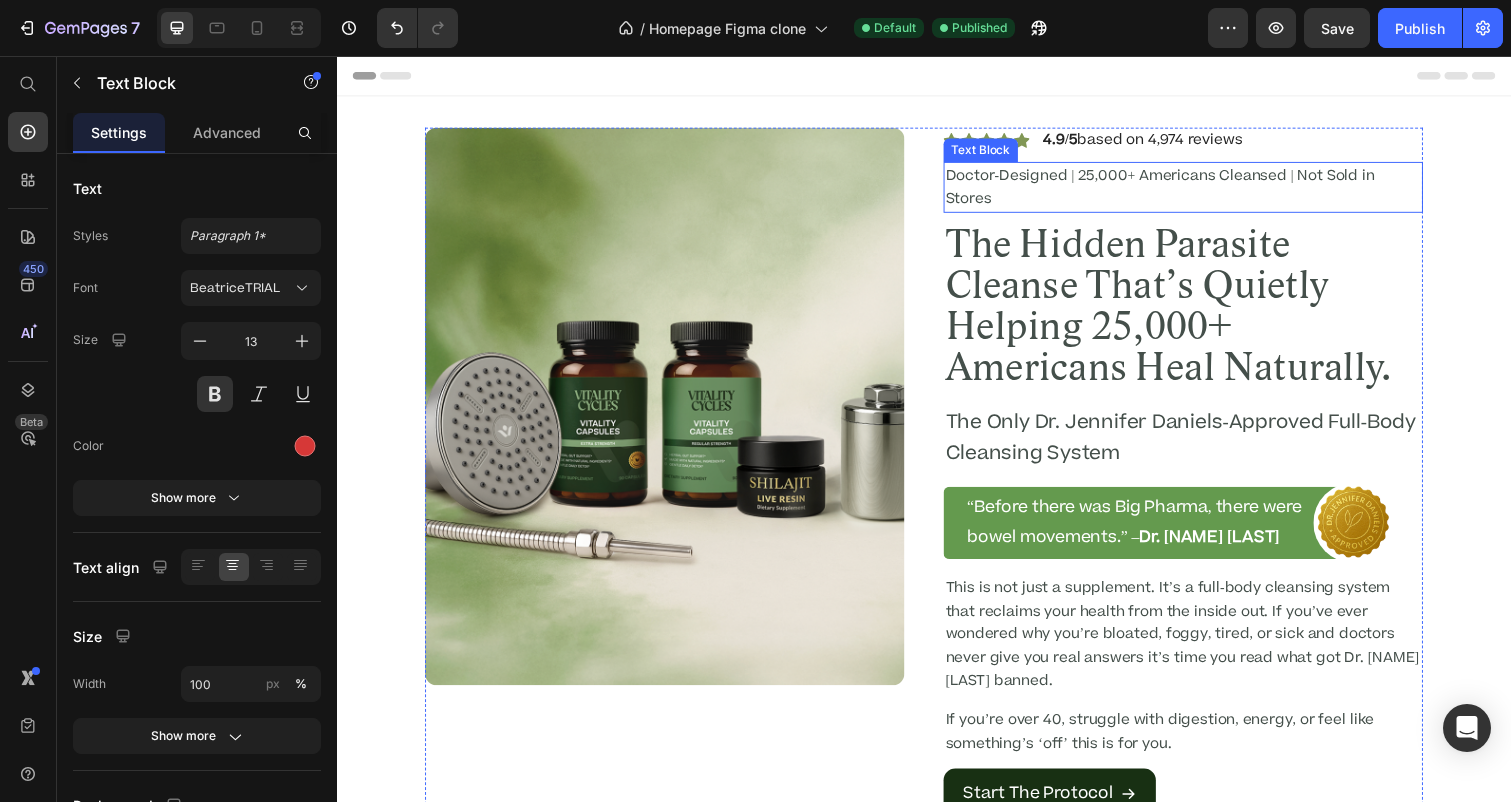 click on "Doctor-Designed | 25,000+ Americans Cleansed | Not Sold in Stores" at bounding box center [1202, 190] 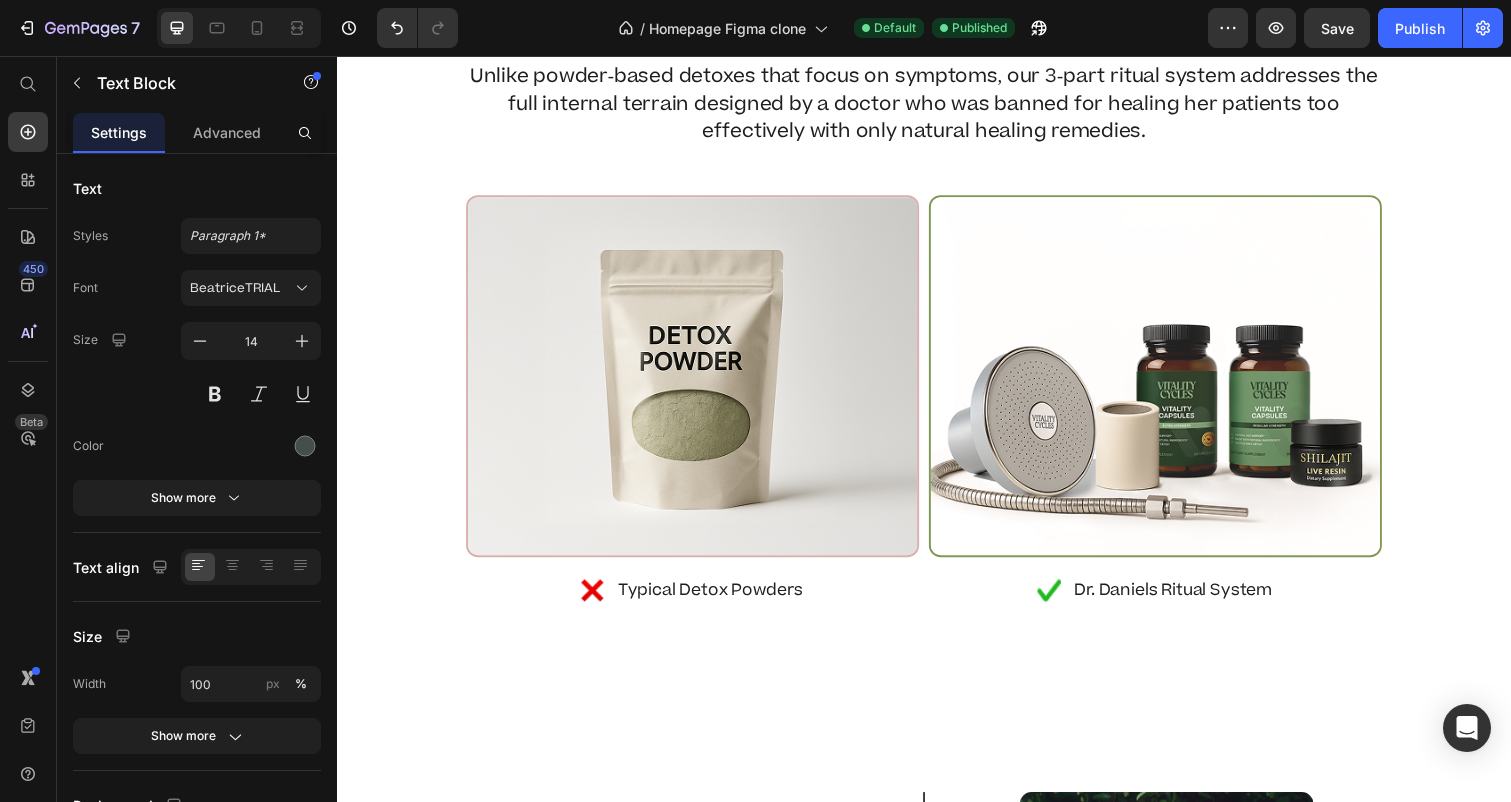 scroll, scrollTop: 1776, scrollLeft: 0, axis: vertical 